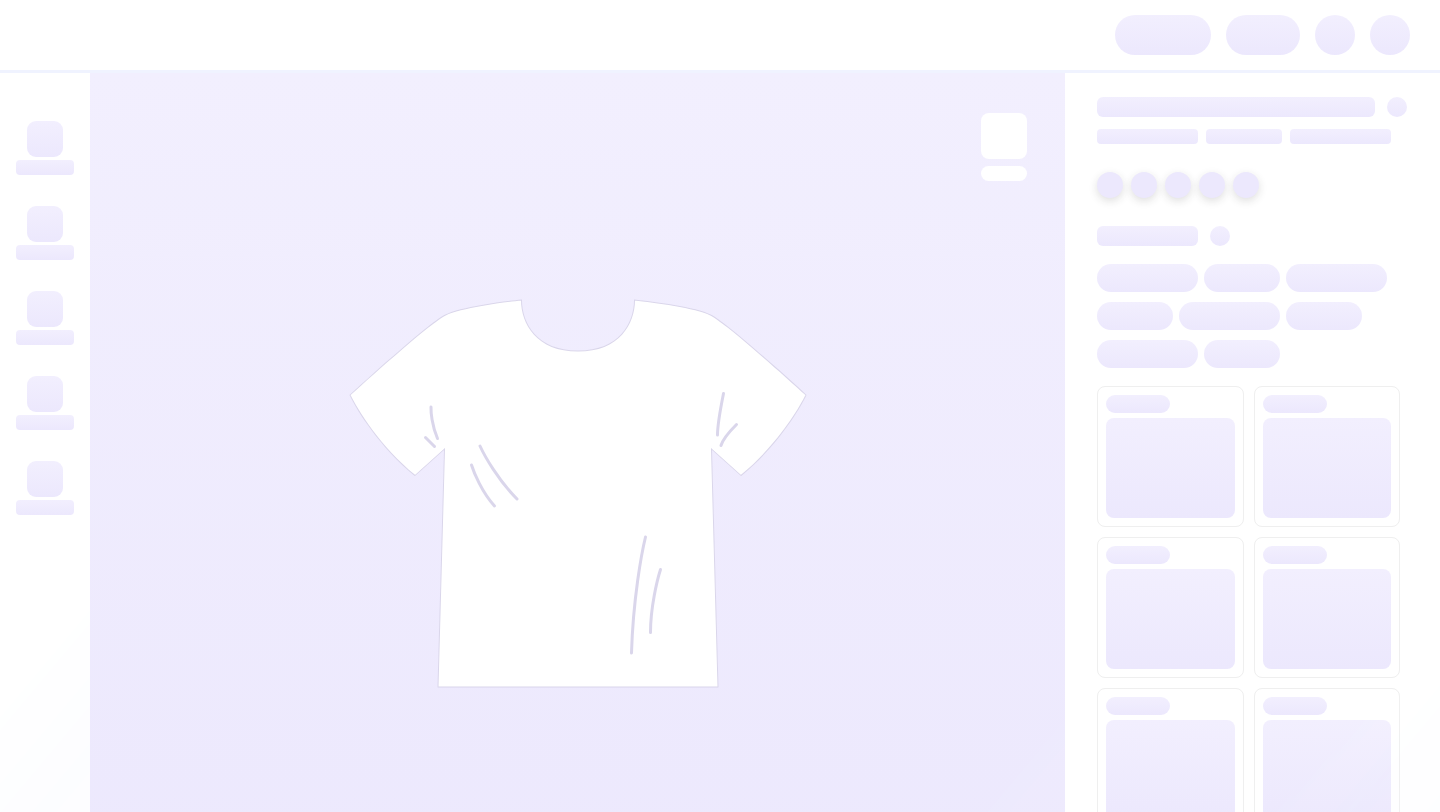 scroll, scrollTop: 0, scrollLeft: 0, axis: both 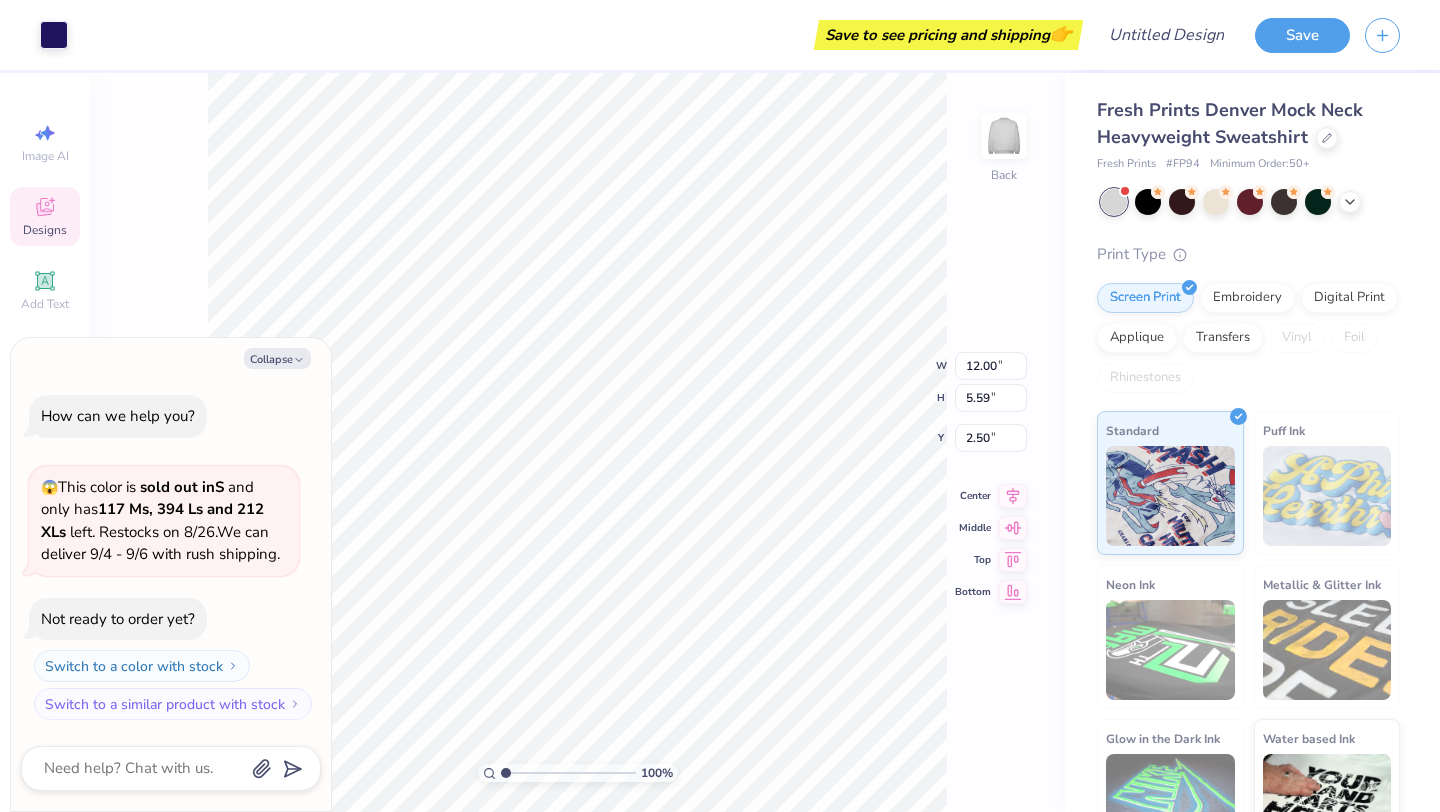 click on "100  % Back W 12.00 12.00 " H 5.59 5.59 " Y 2.50 2.50 " Center Middle Top Bottom" at bounding box center (577, 442) 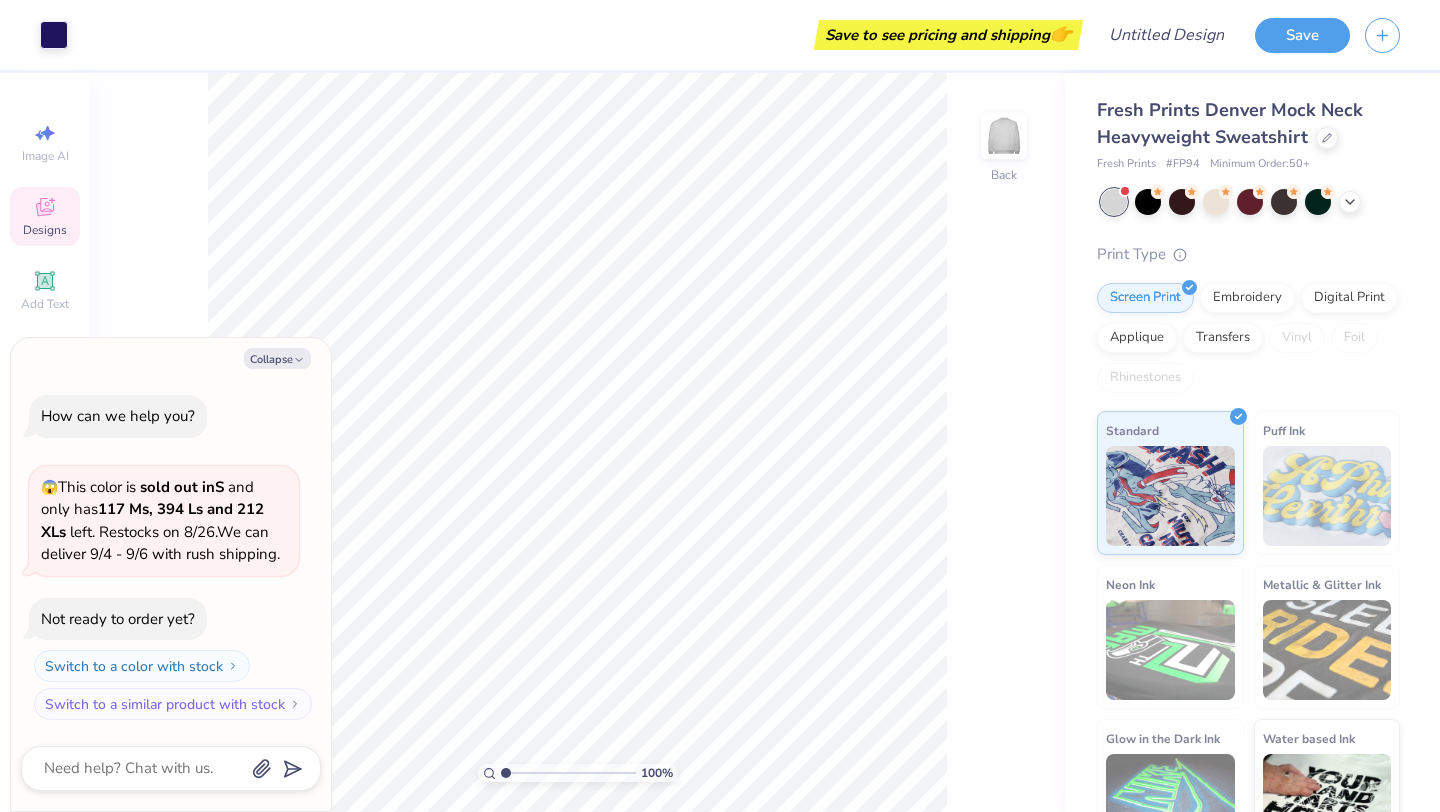 click on "Designs" at bounding box center [45, 230] 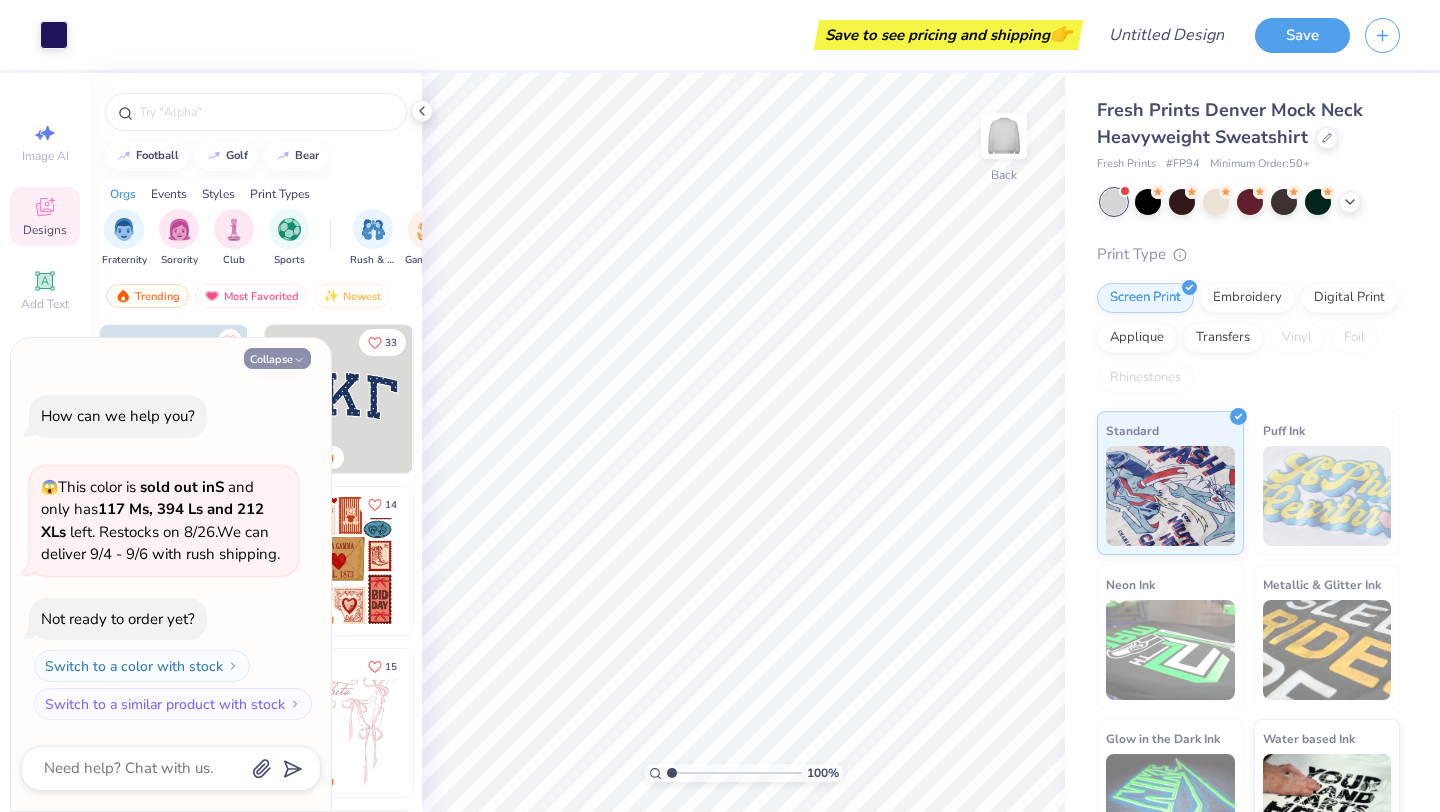 click on "Collapse" at bounding box center [277, 358] 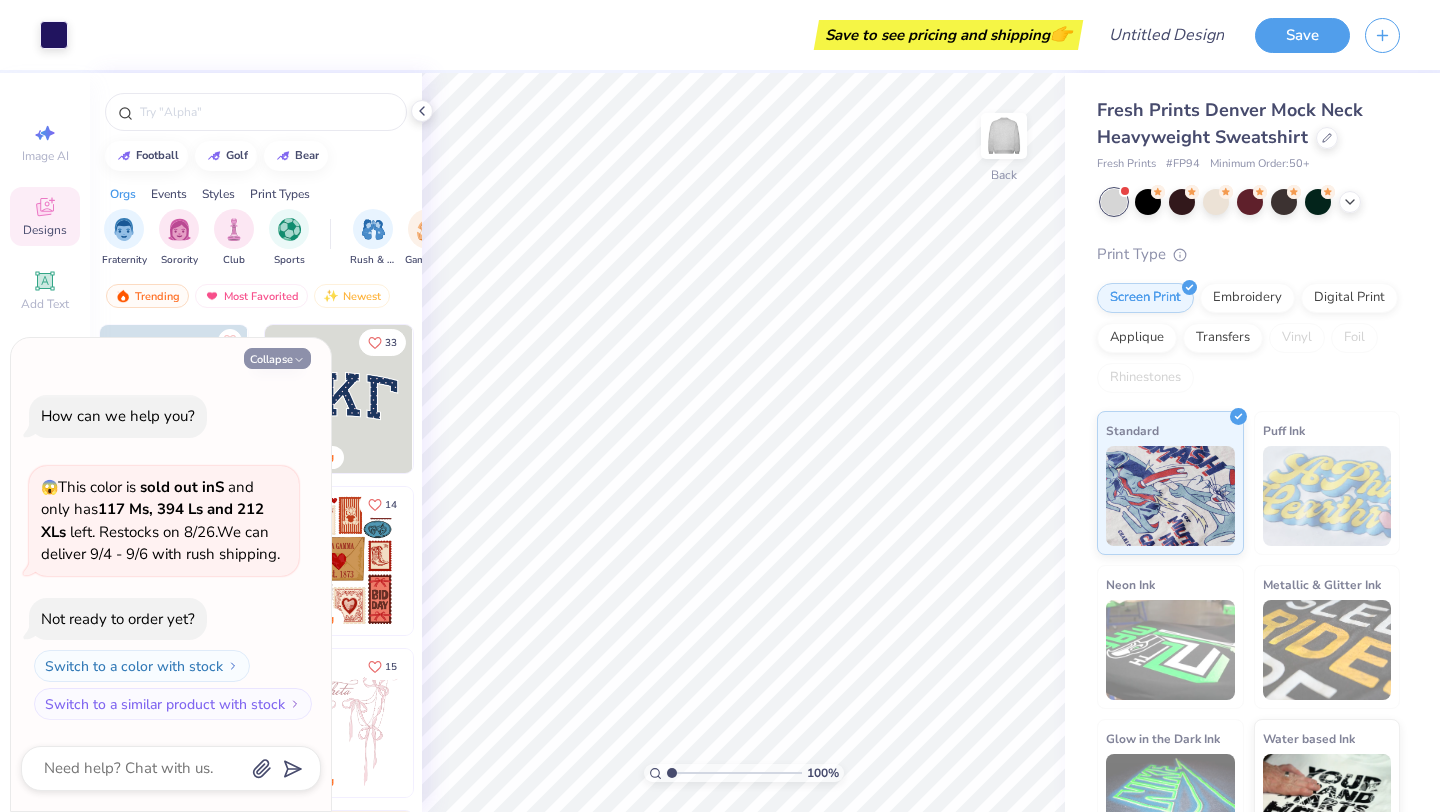 type on "x" 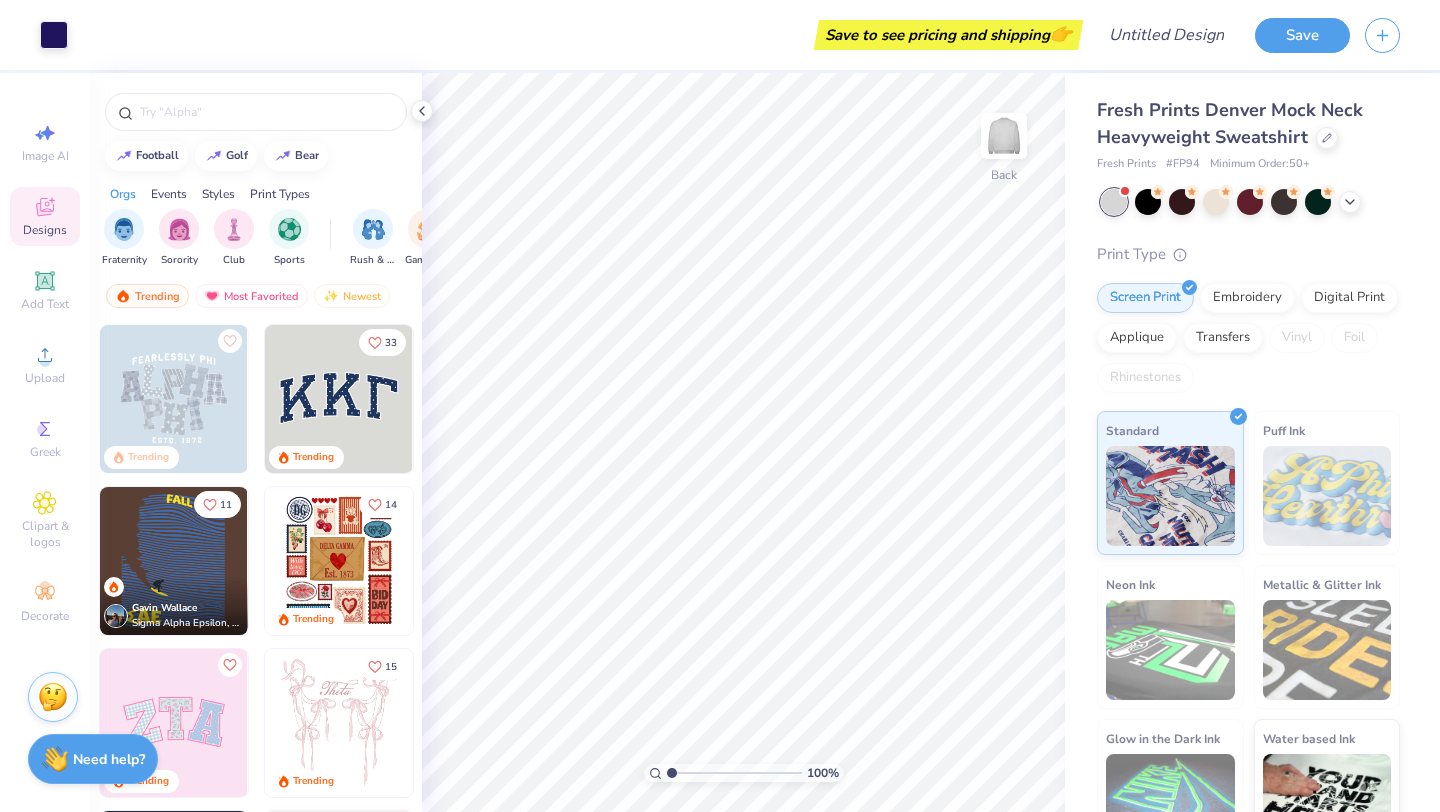 click at bounding box center (339, 399) 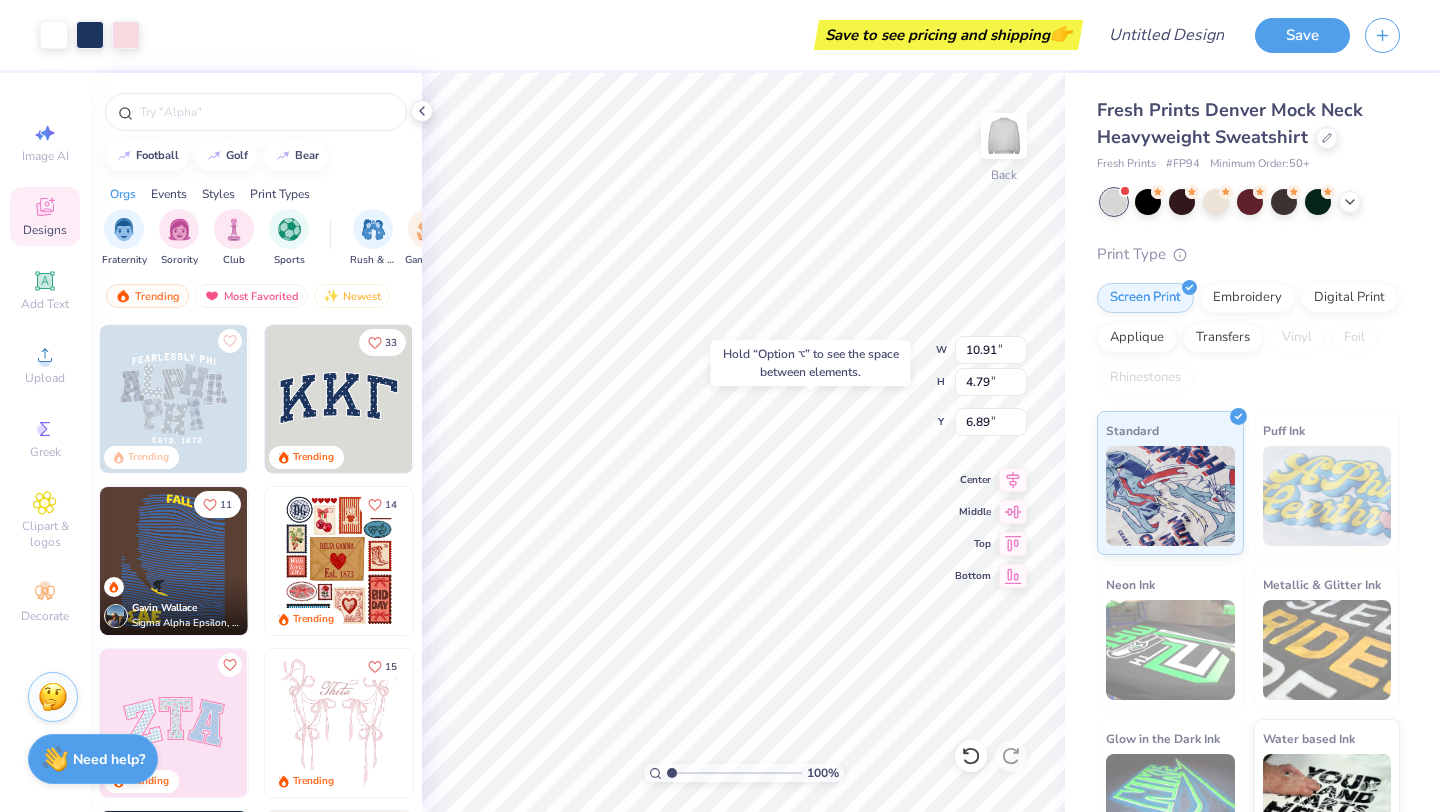 type on "6.89" 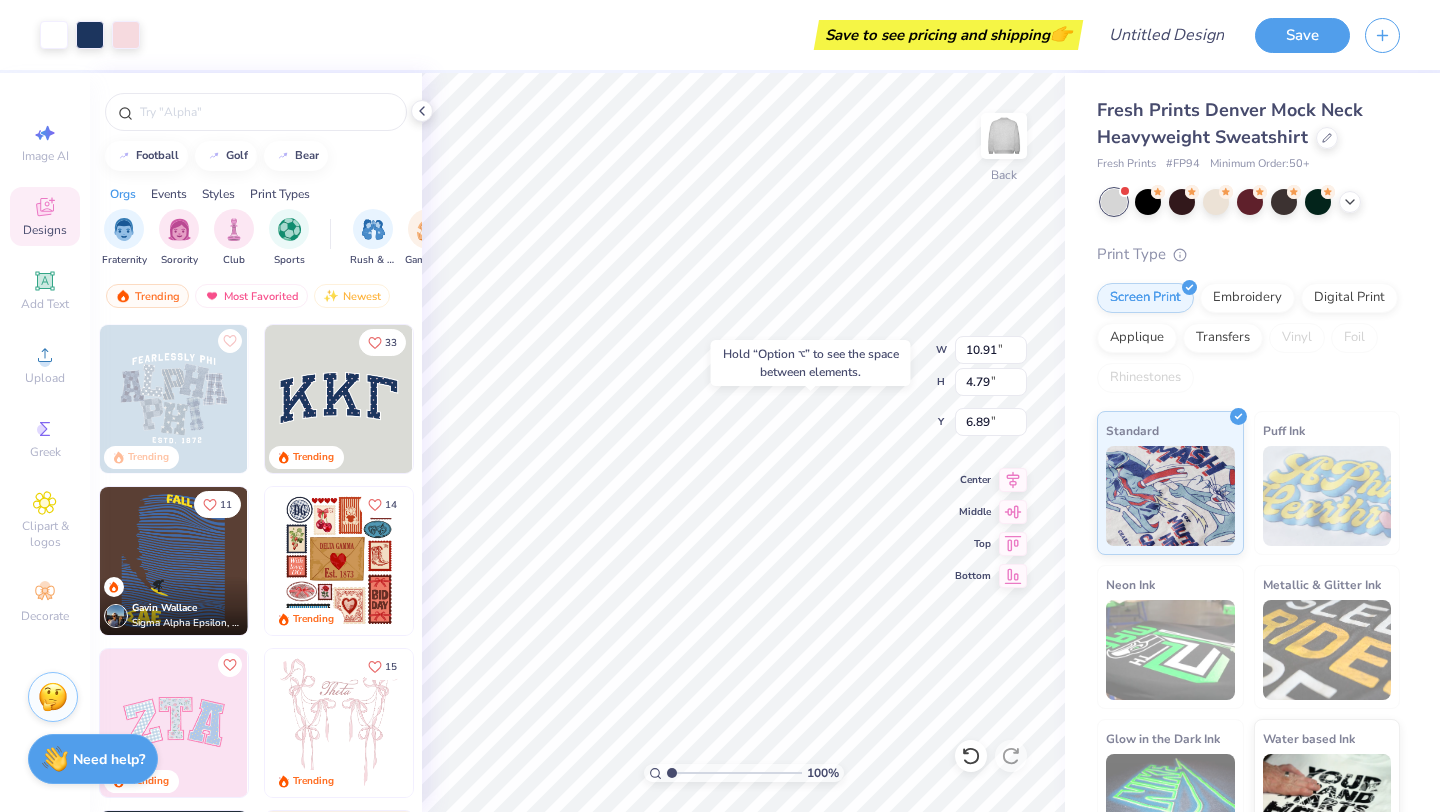 type on "12.00" 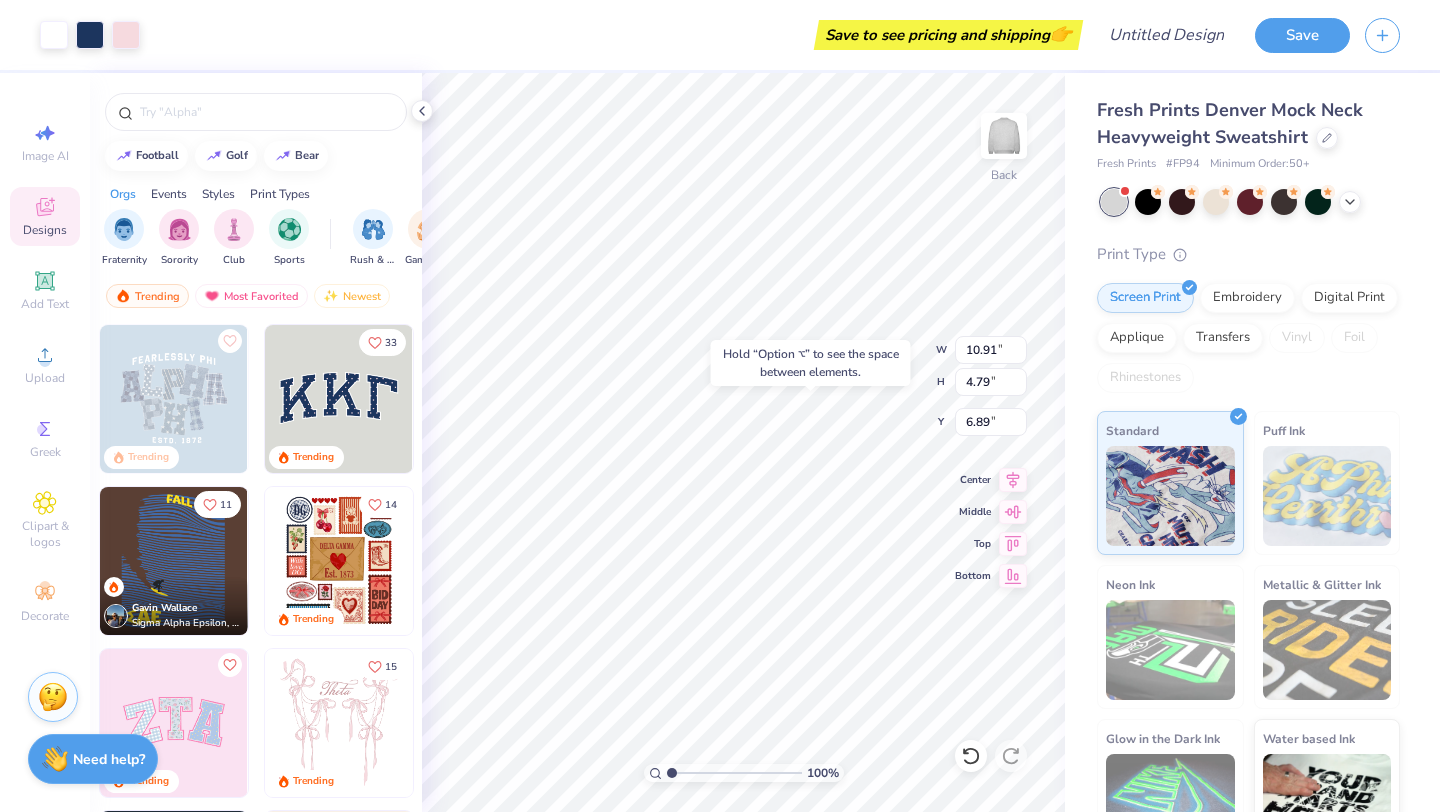 type on "5.59" 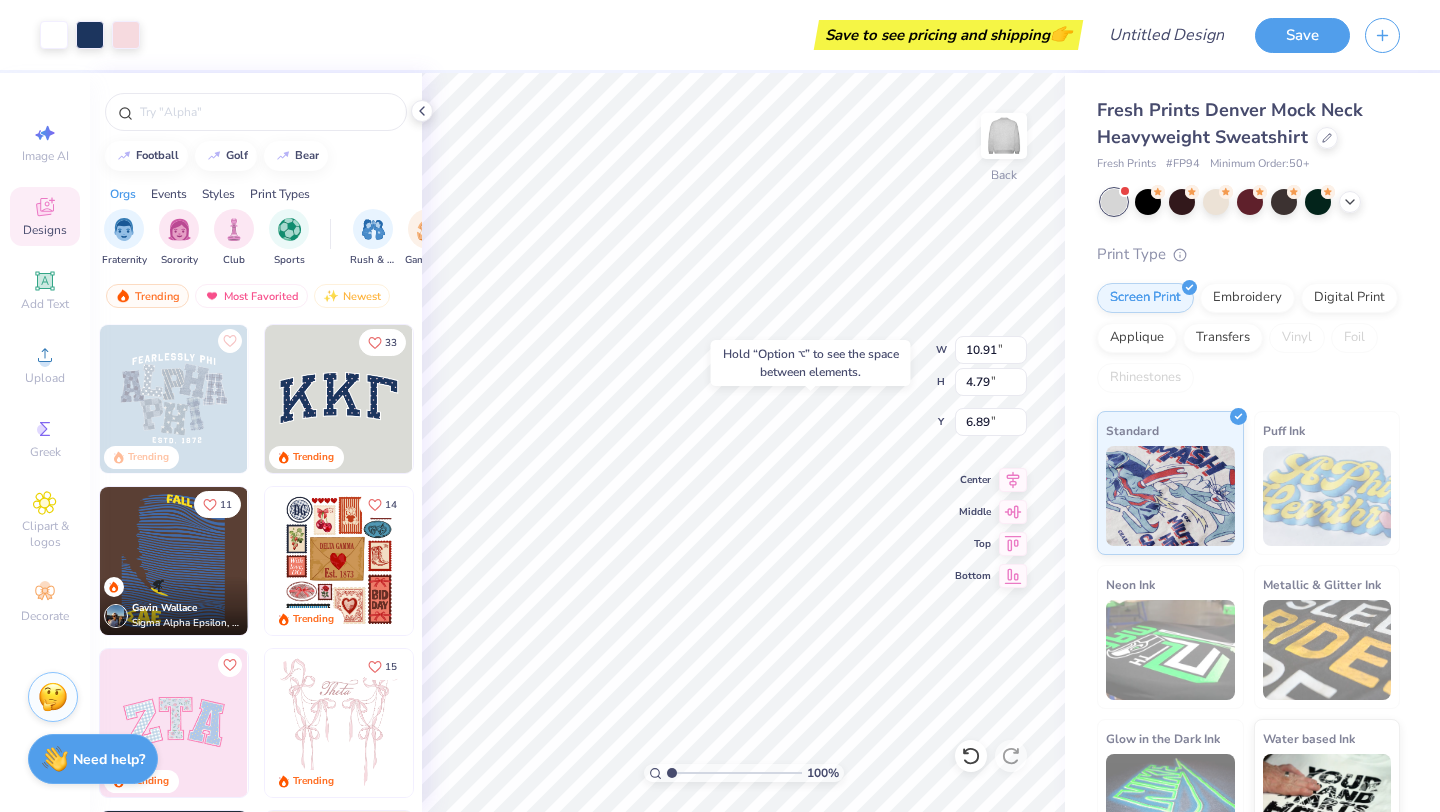 type on "2.50" 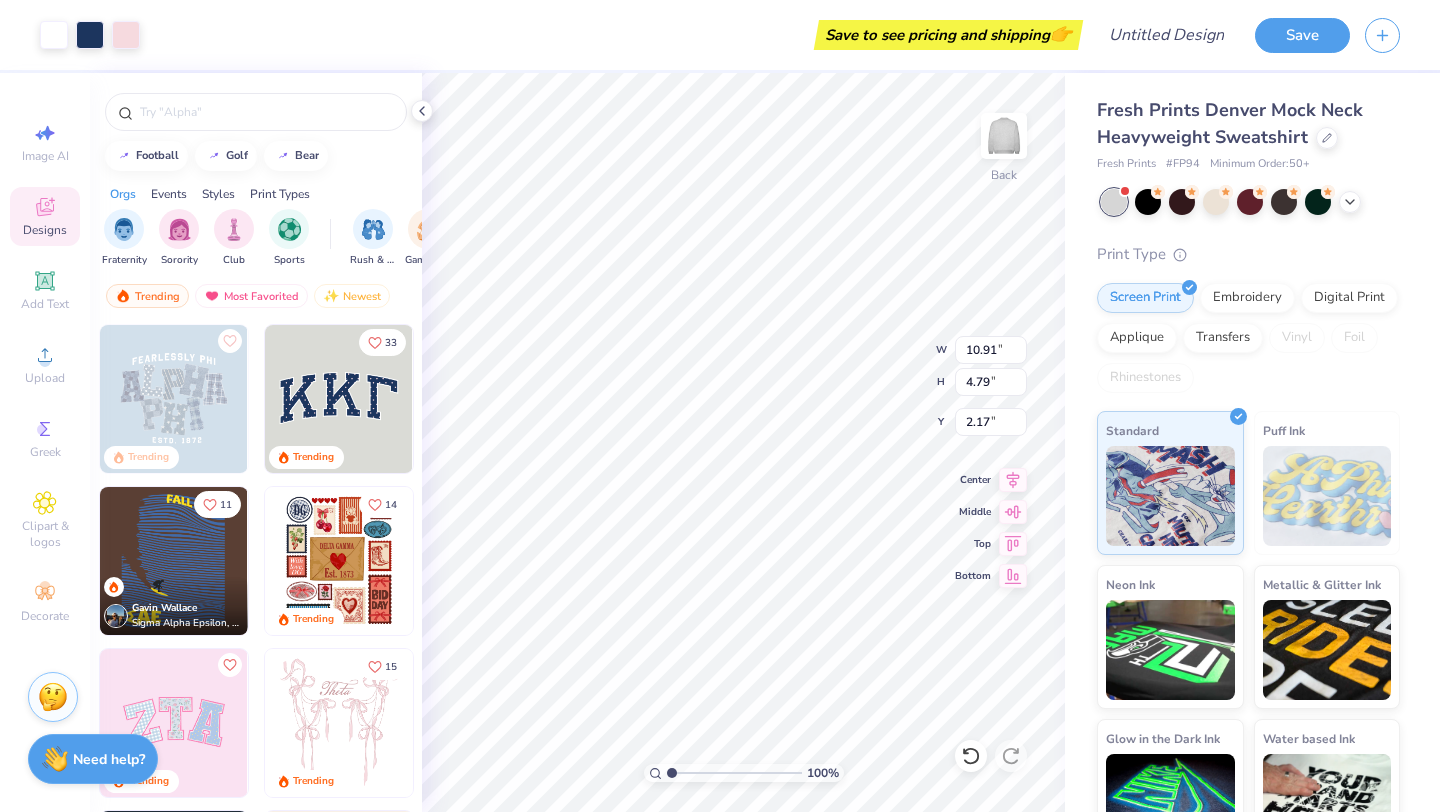 type on "2.18" 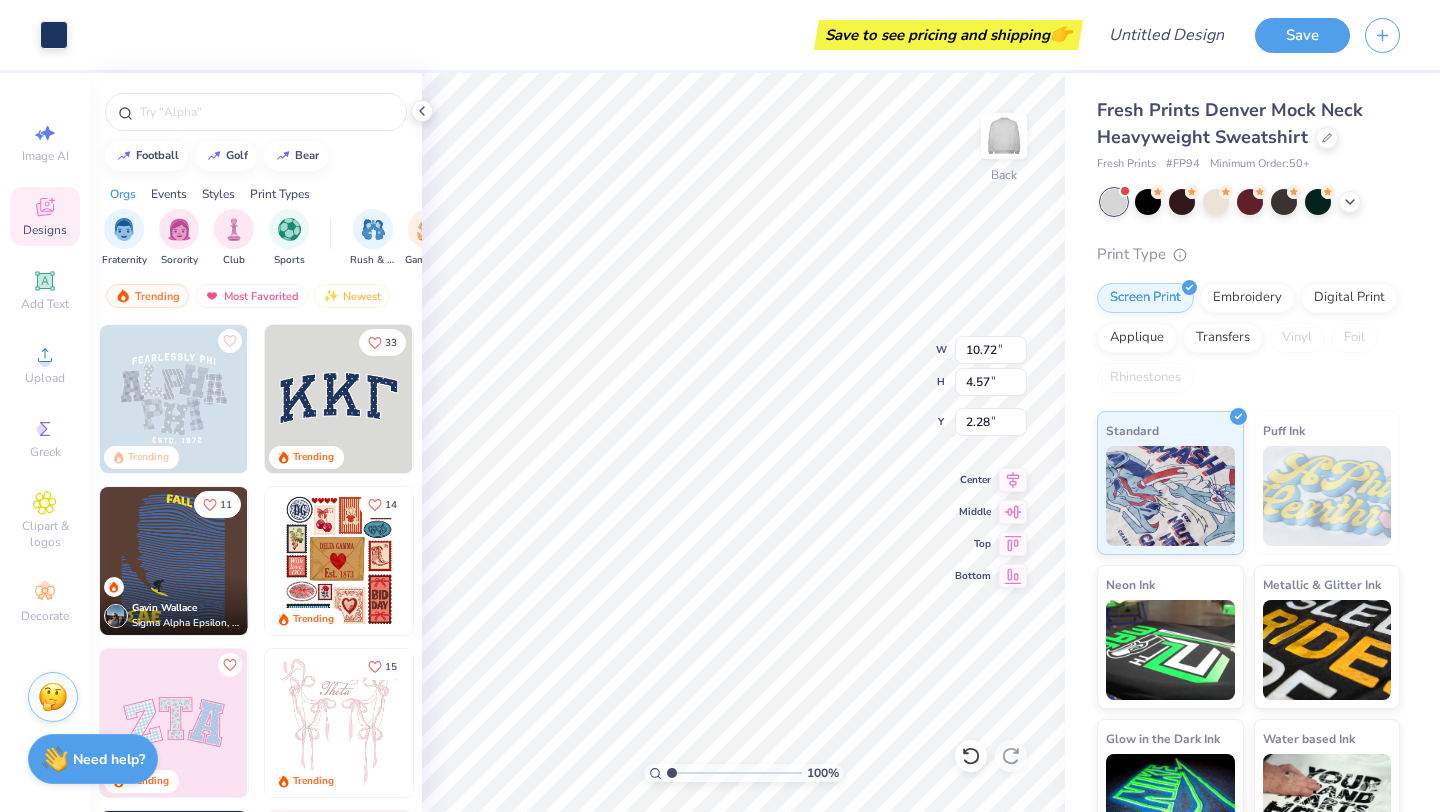 type on "10.72" 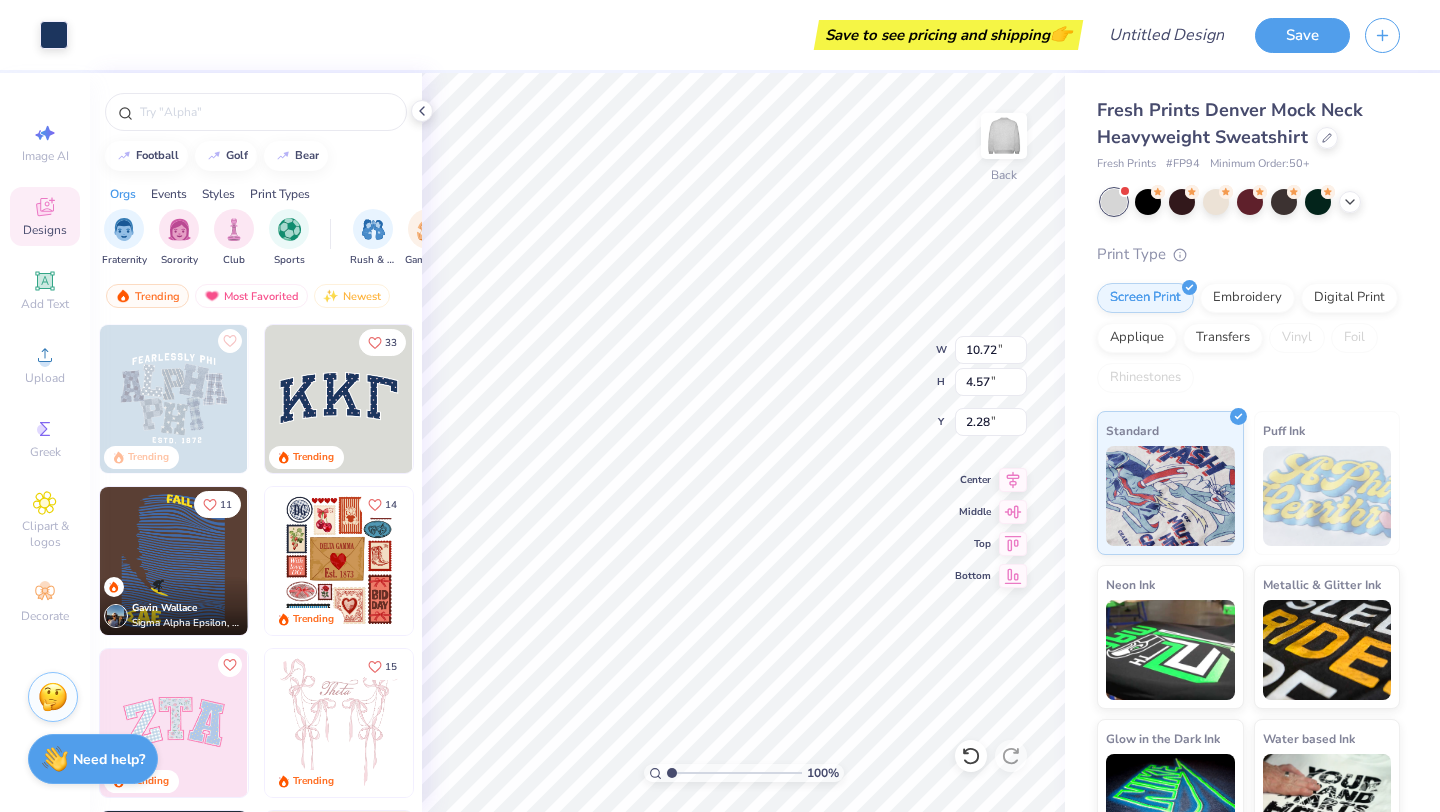 type on "4.57" 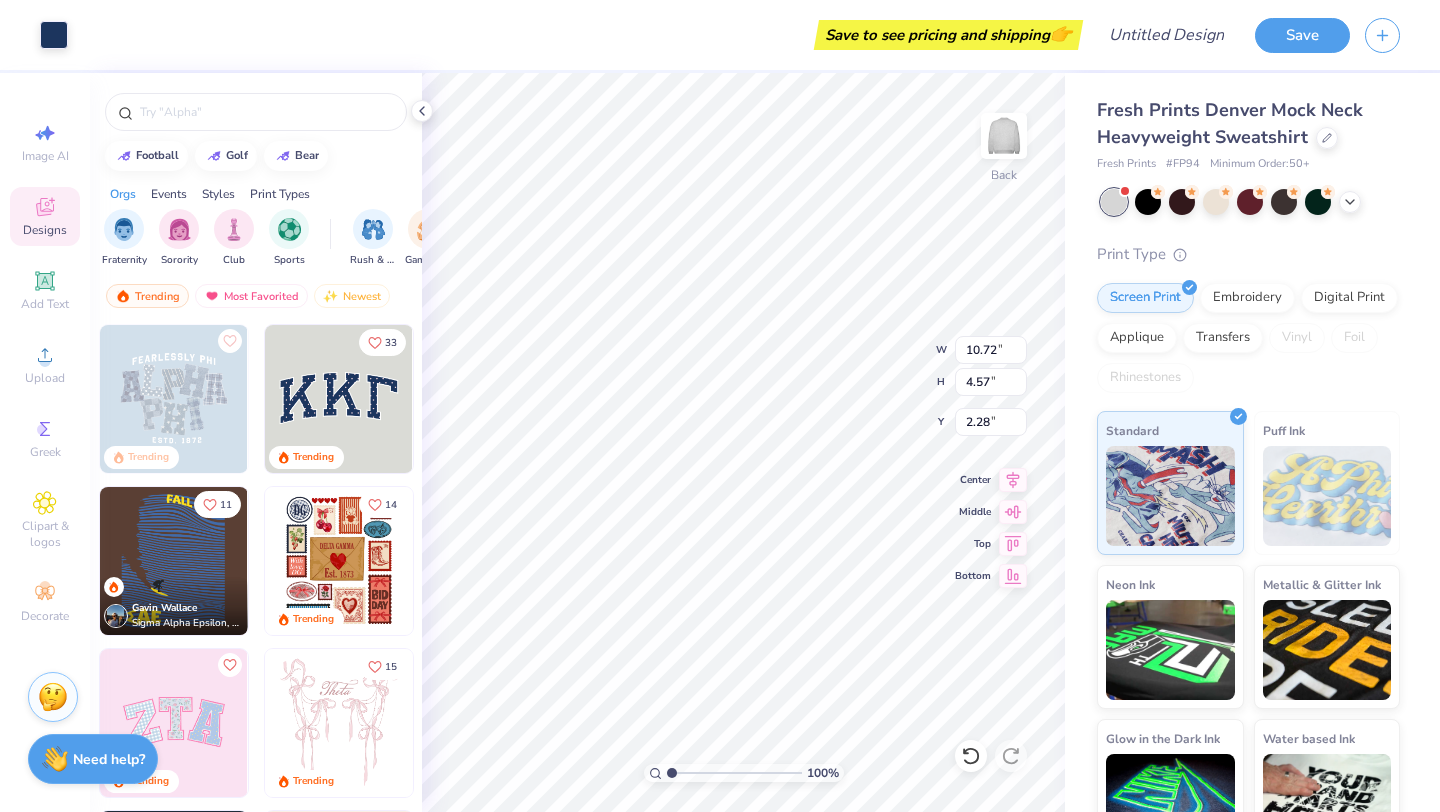 type on "2.30" 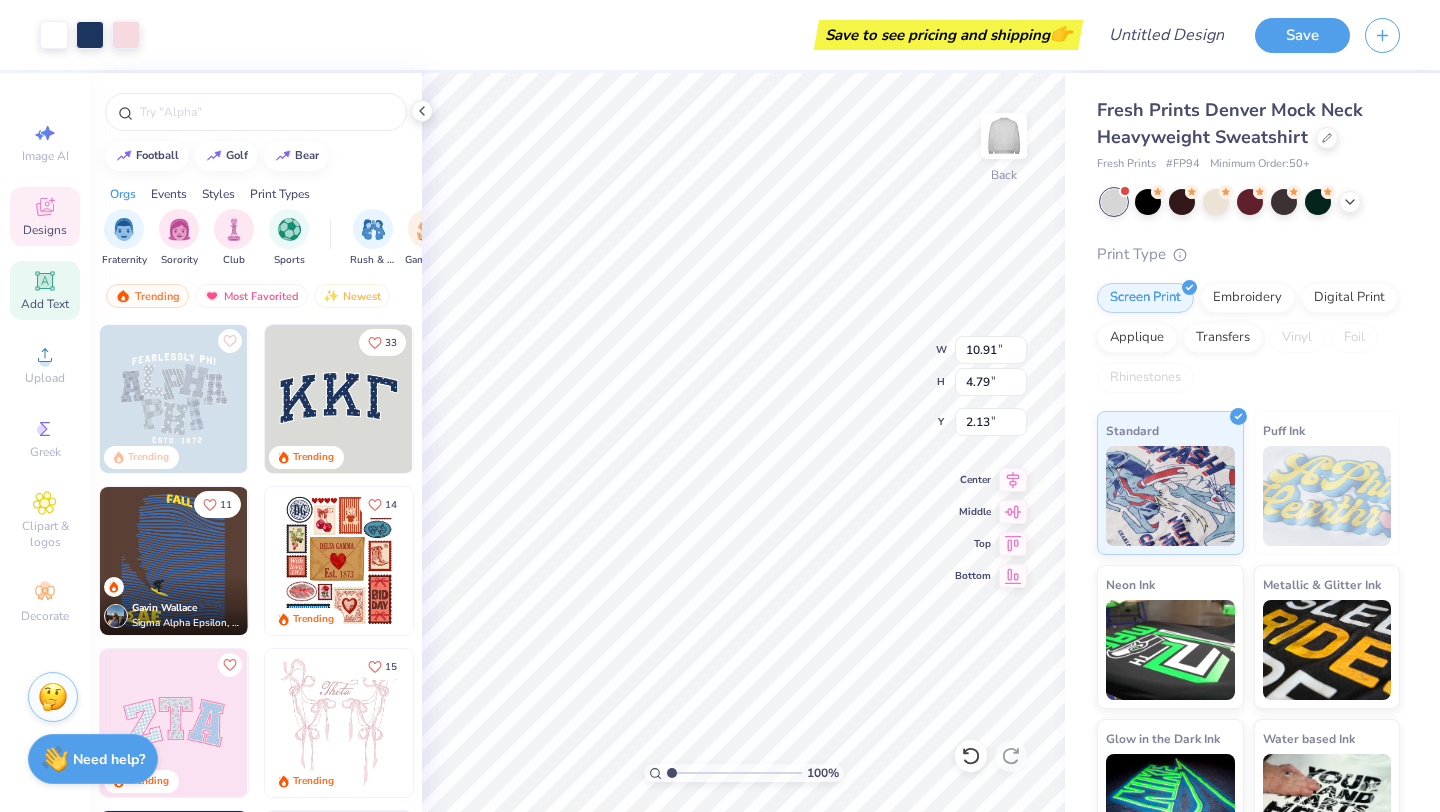 click 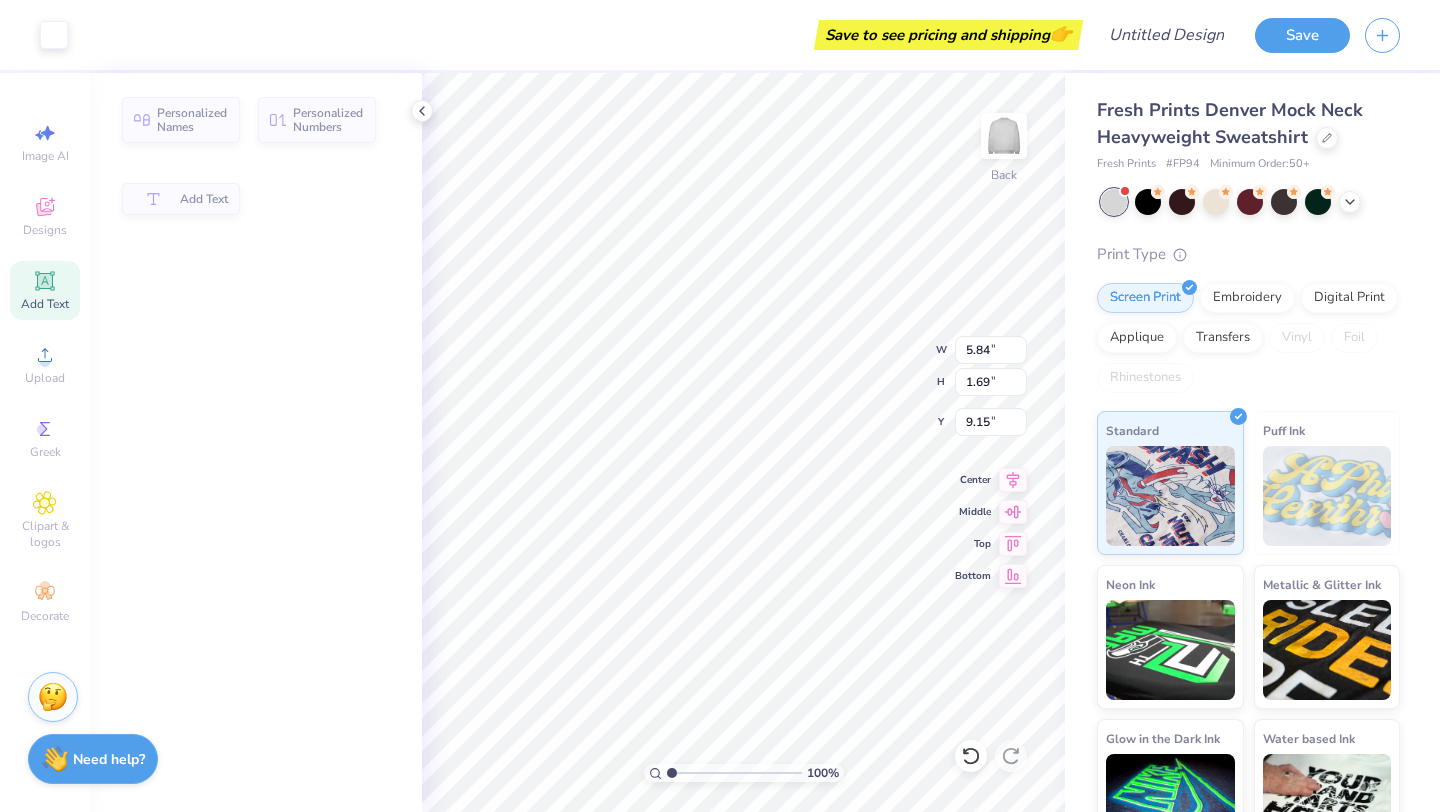 type on "5.84" 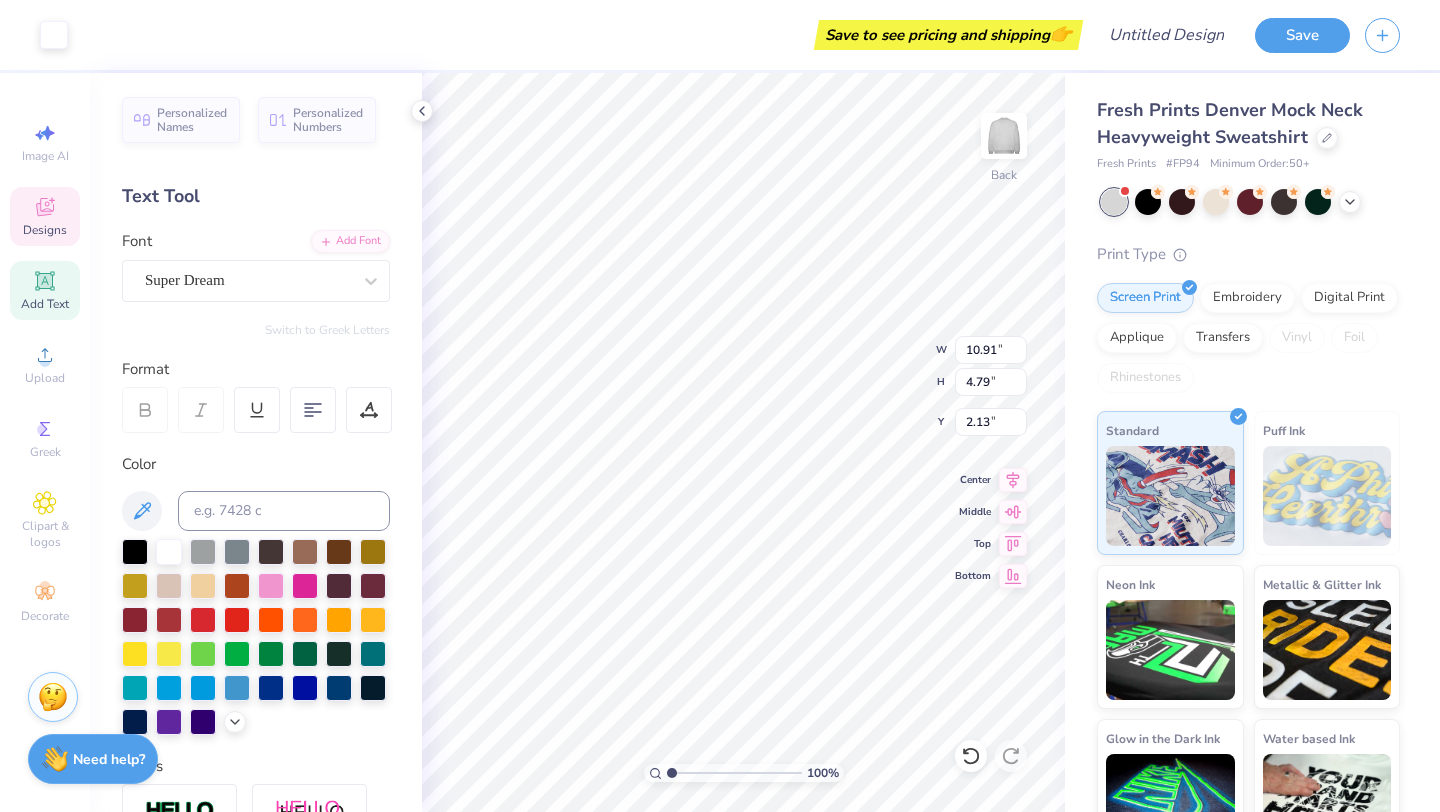 type on "10.72" 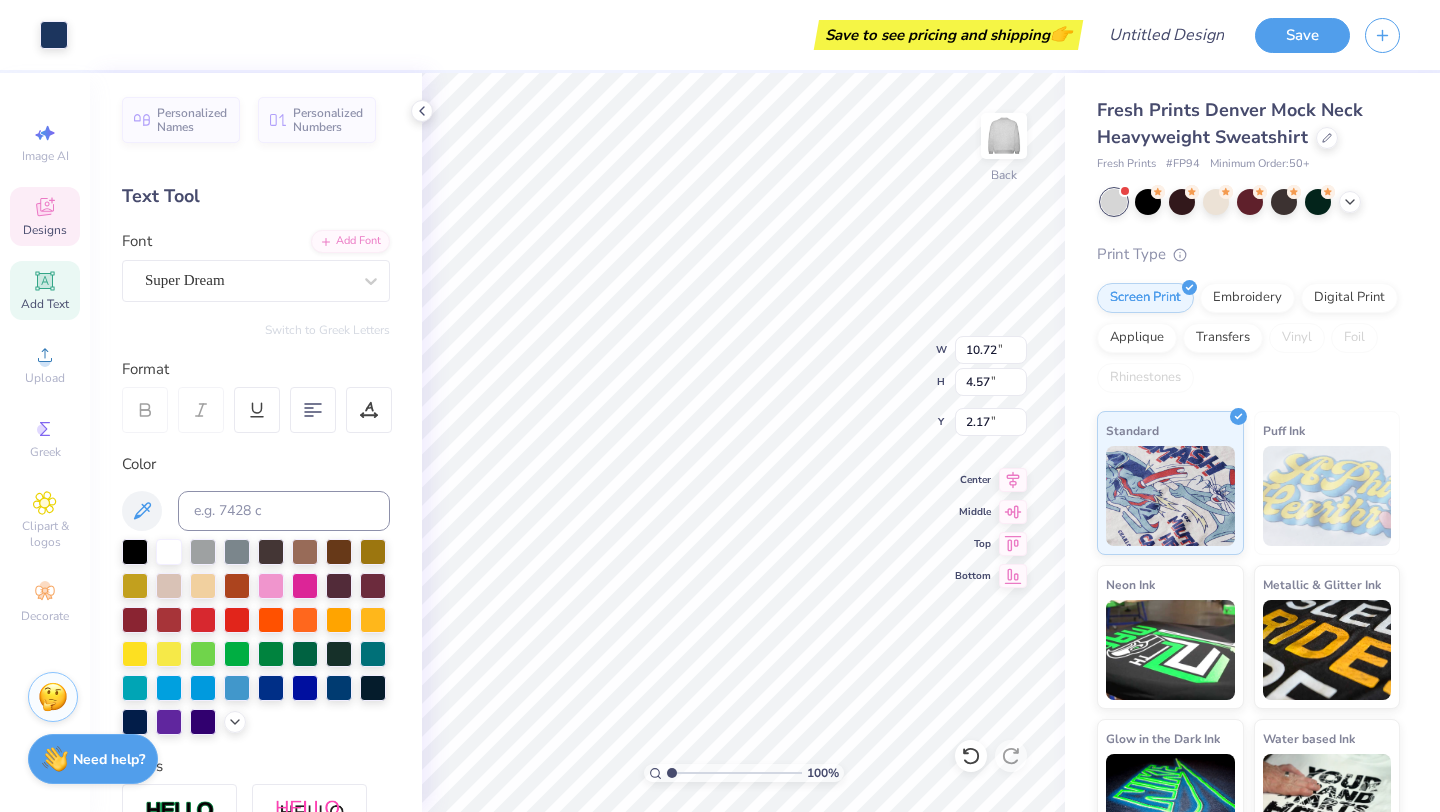 type on "2.23" 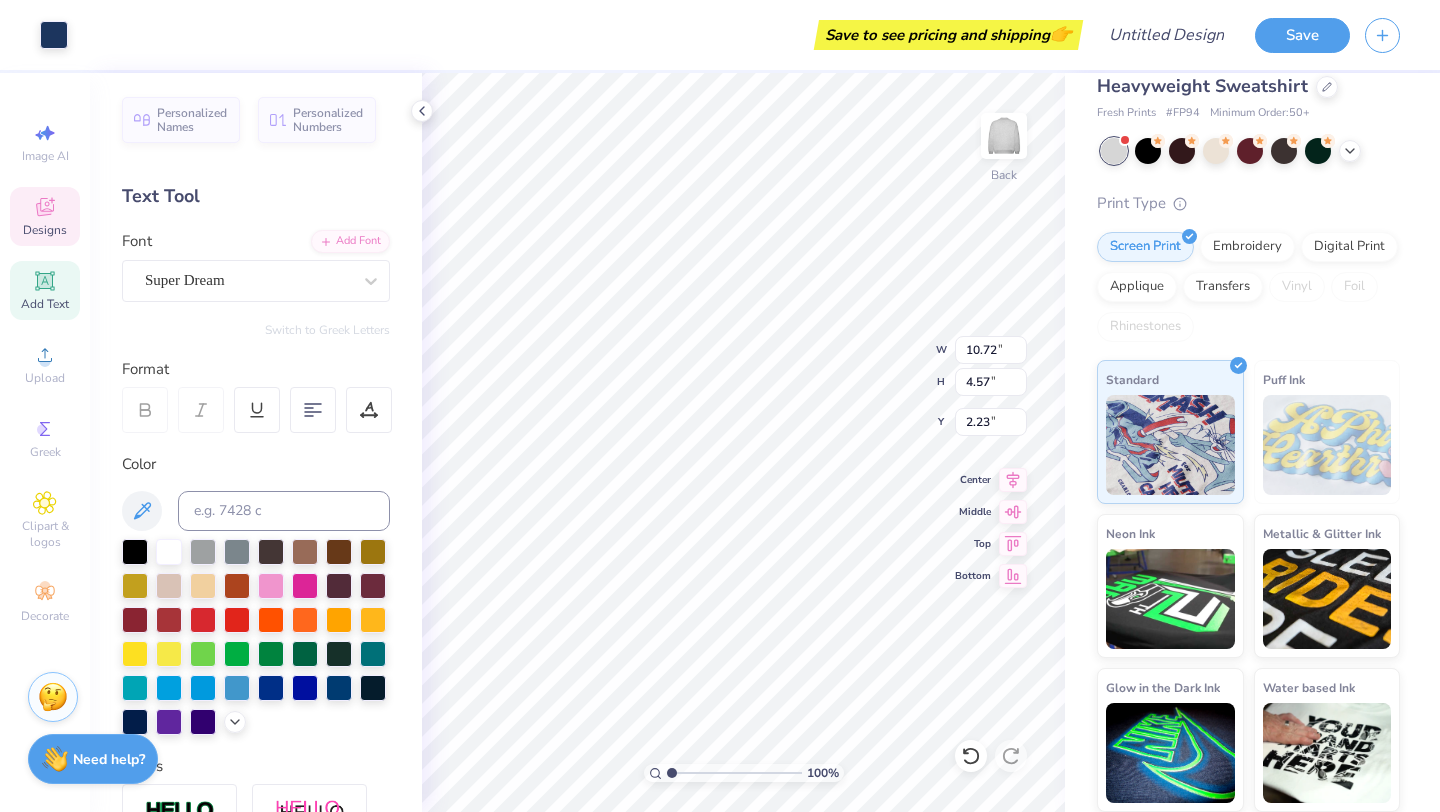 scroll, scrollTop: 0, scrollLeft: 0, axis: both 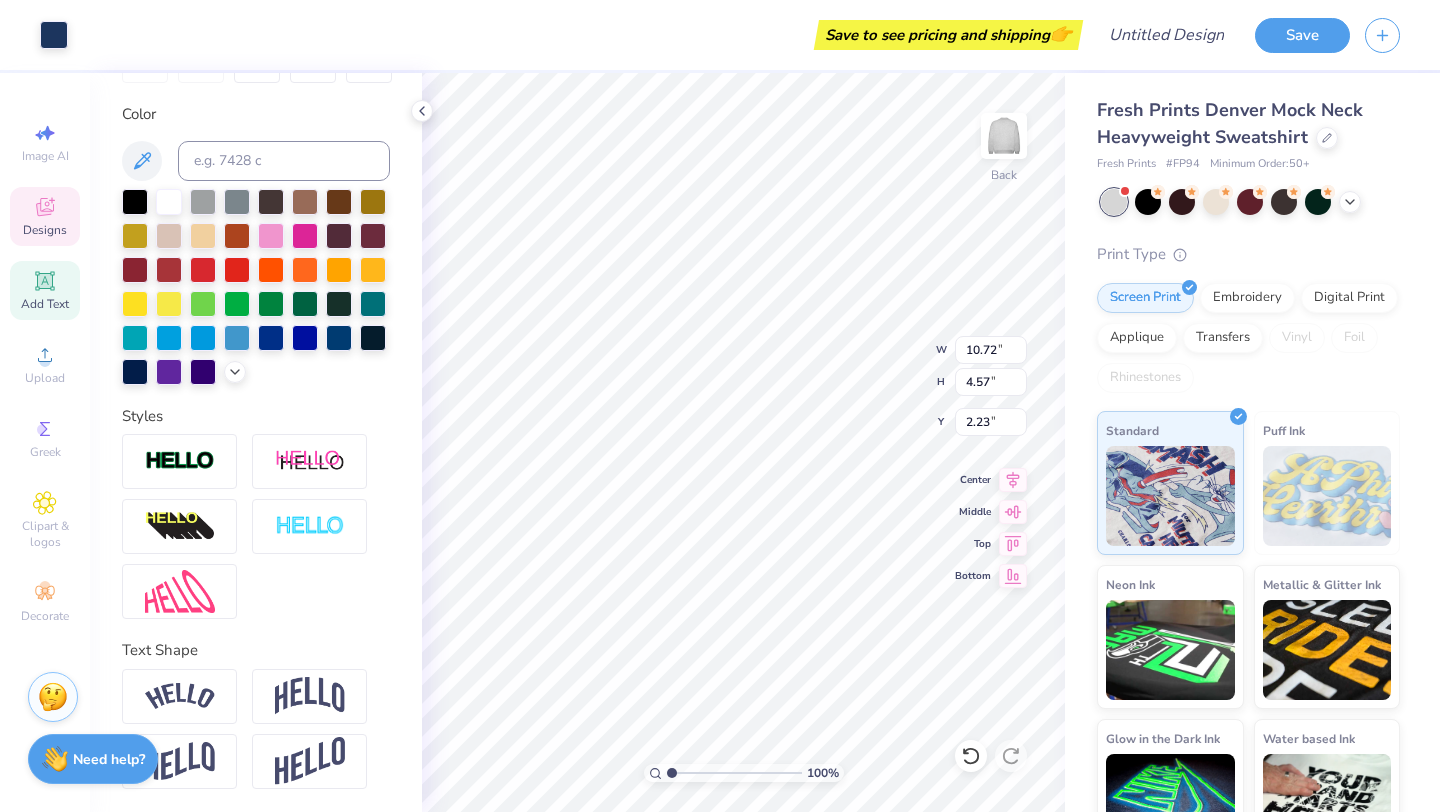 click 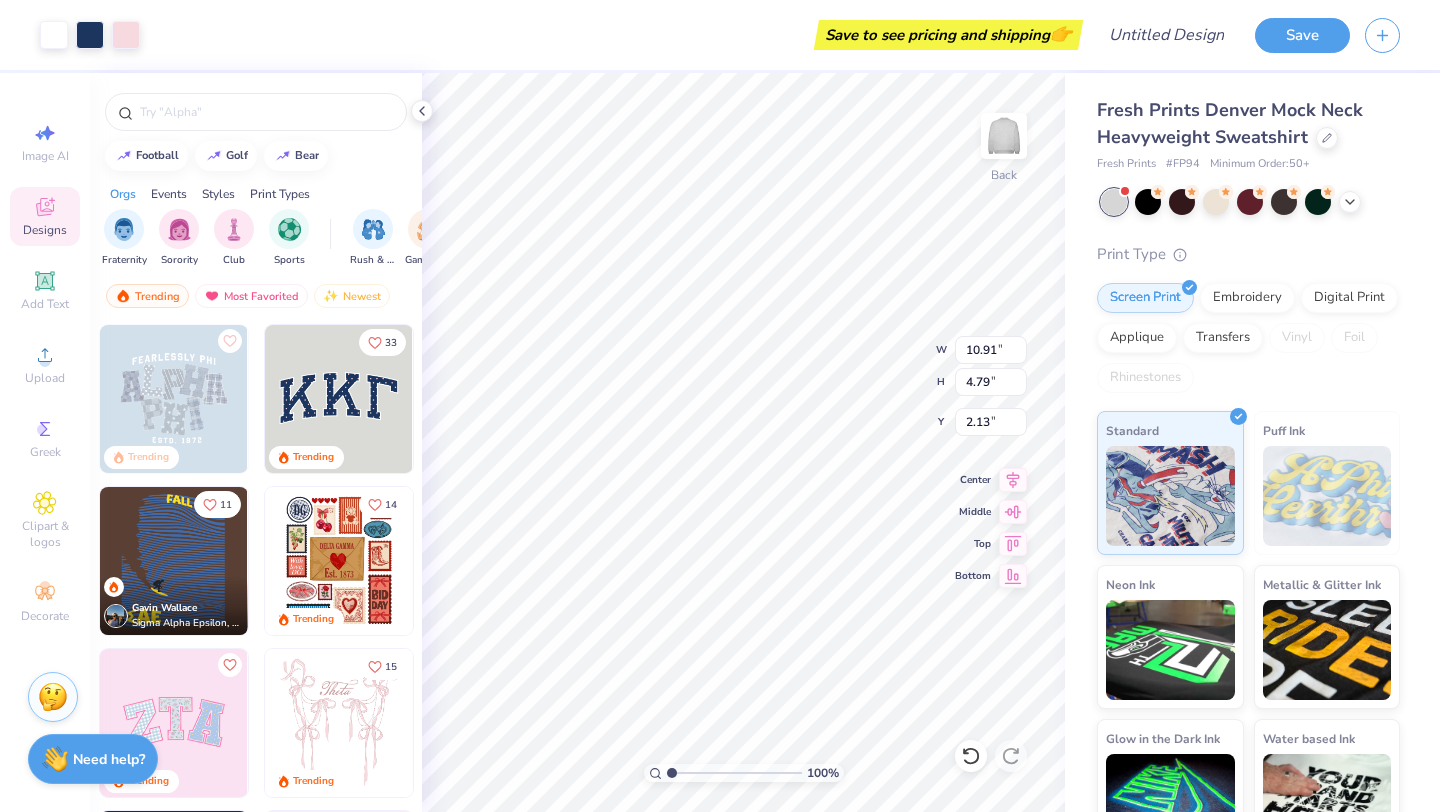 type on "1.89" 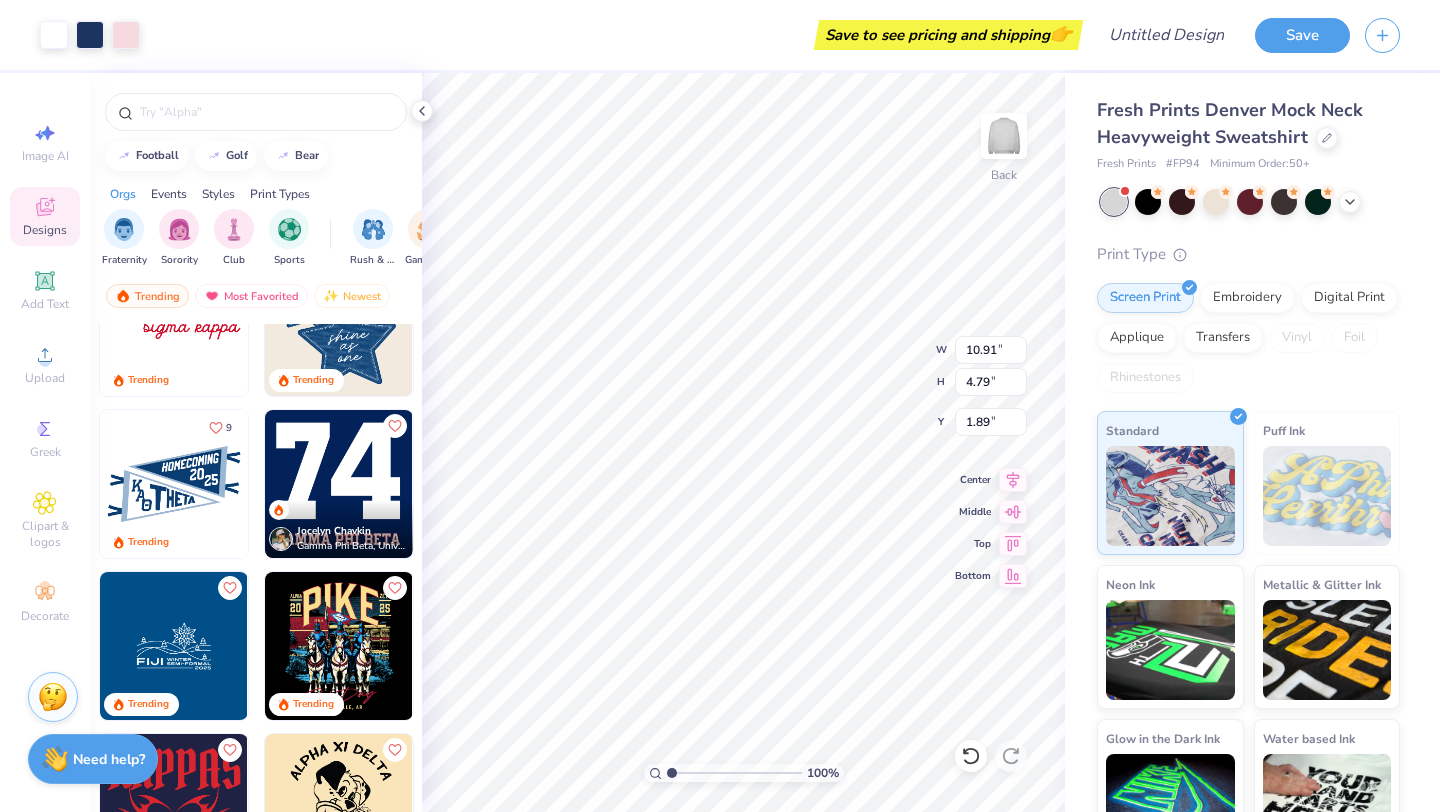 scroll, scrollTop: 2020, scrollLeft: 0, axis: vertical 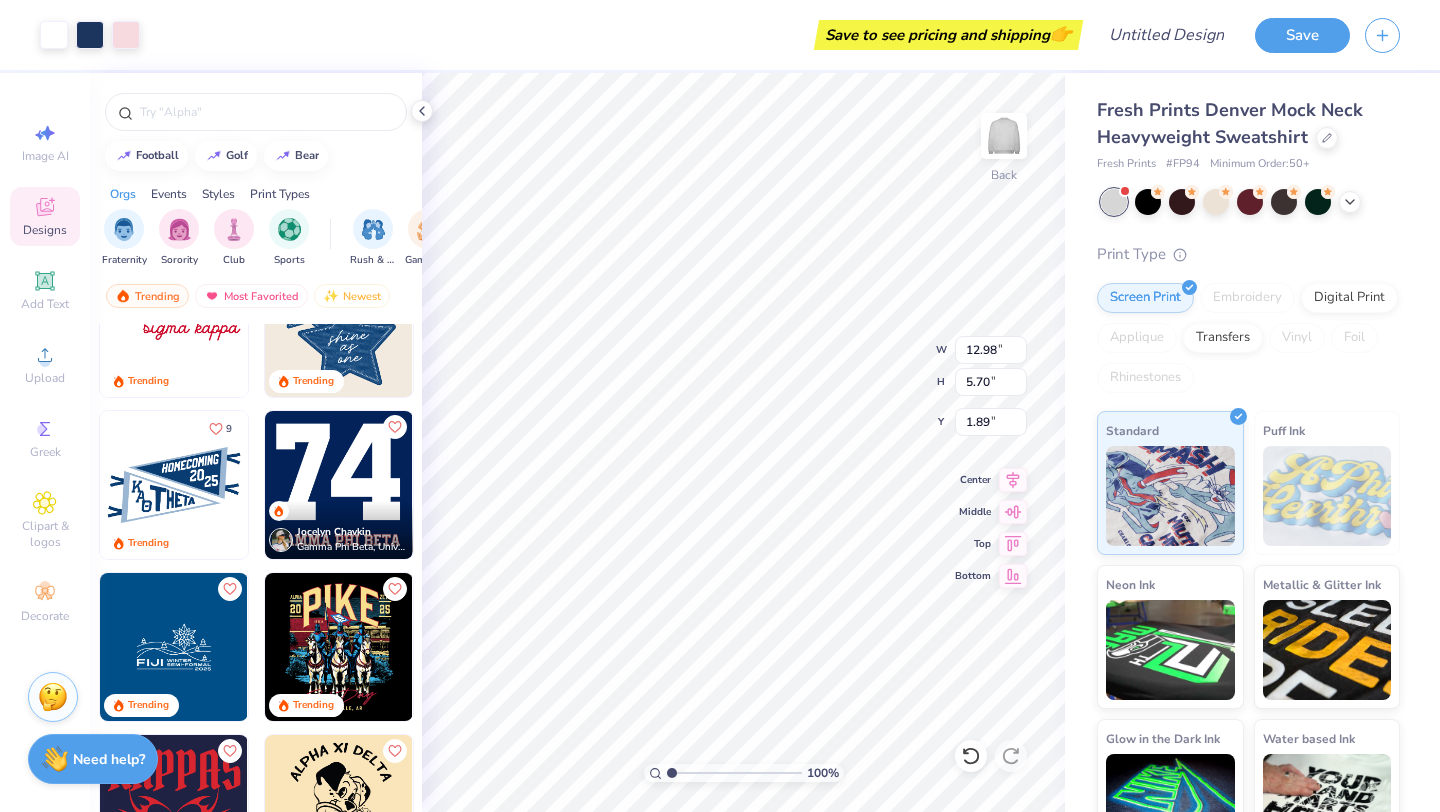 type on "12.98" 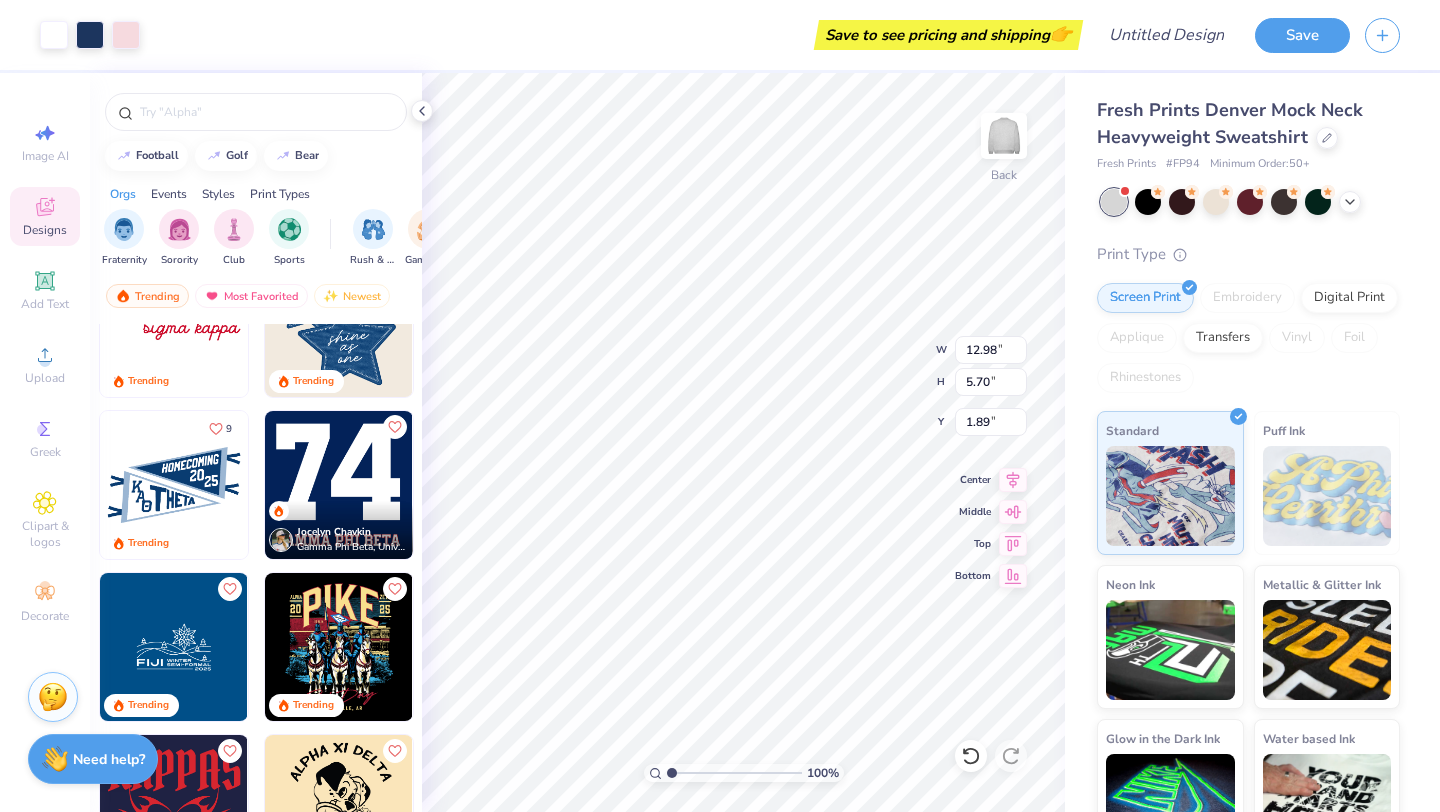type on "5.70" 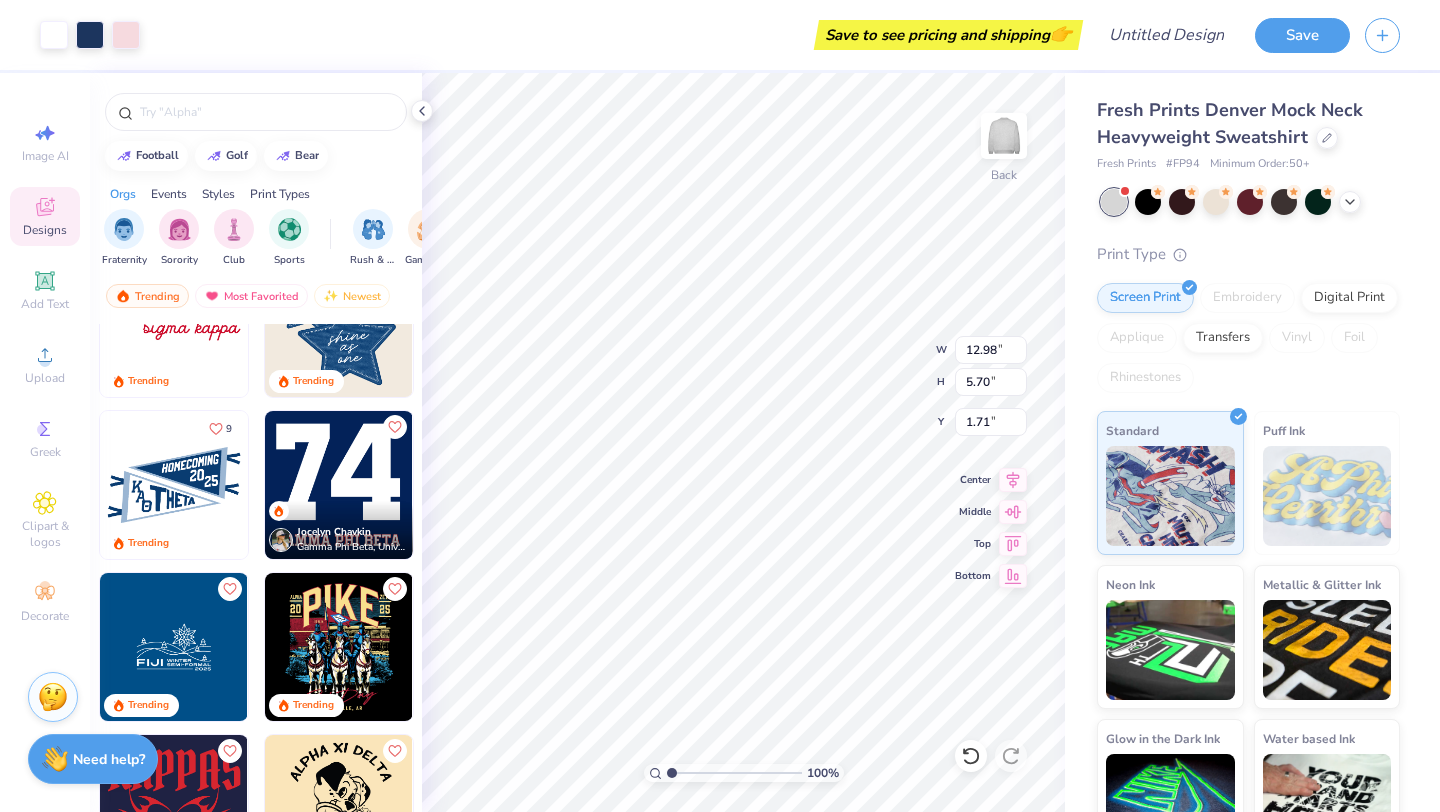 type on "1.71" 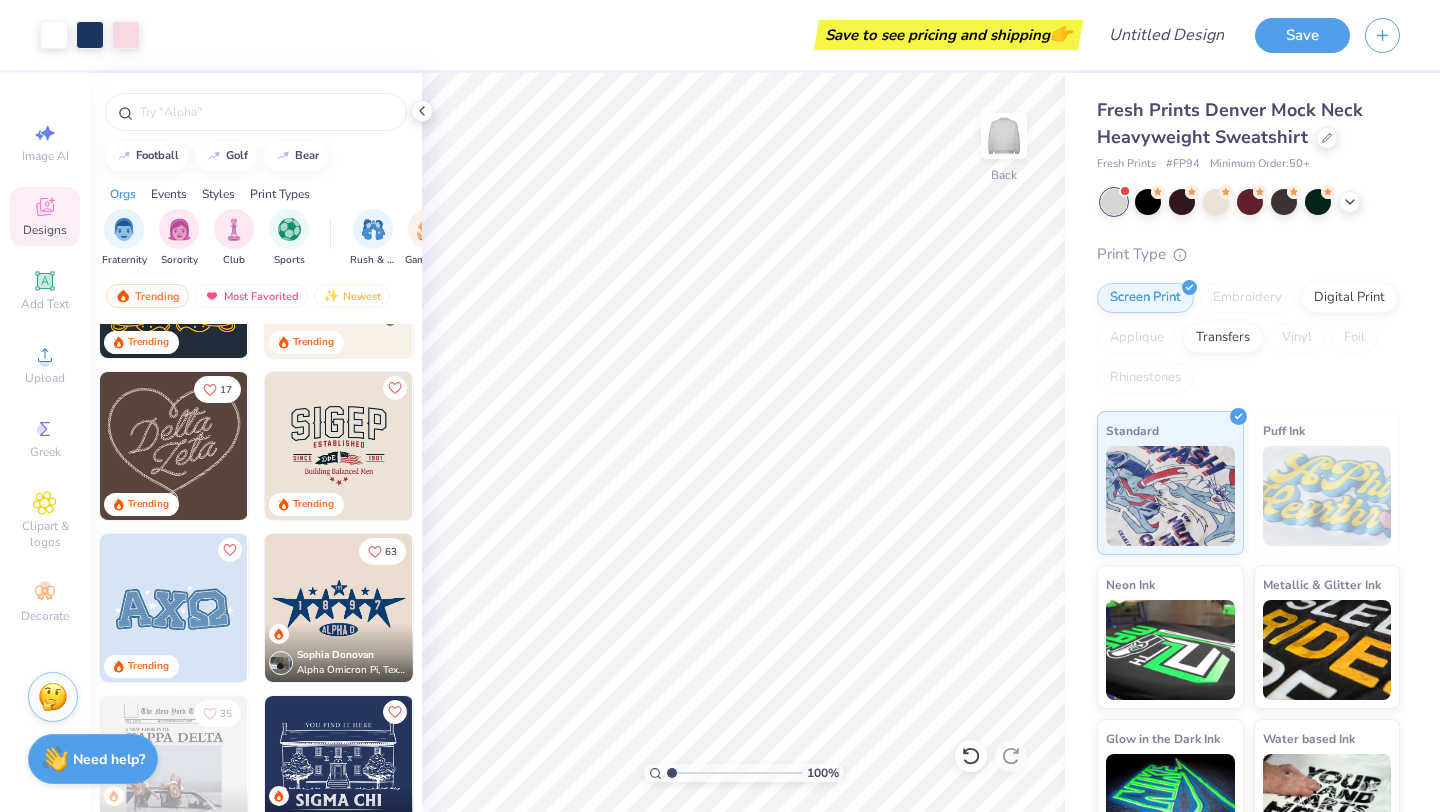 scroll, scrollTop: 599, scrollLeft: 0, axis: vertical 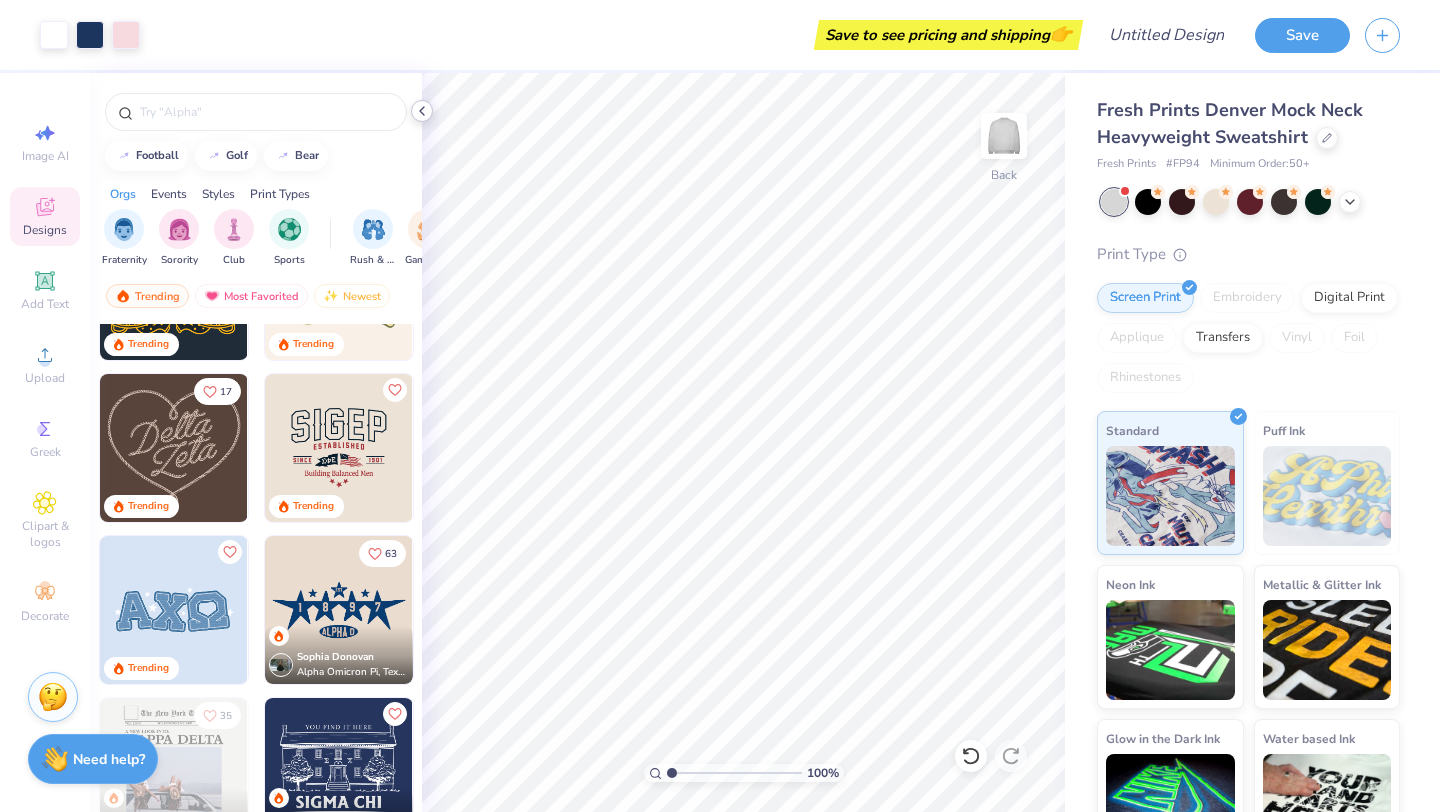 click 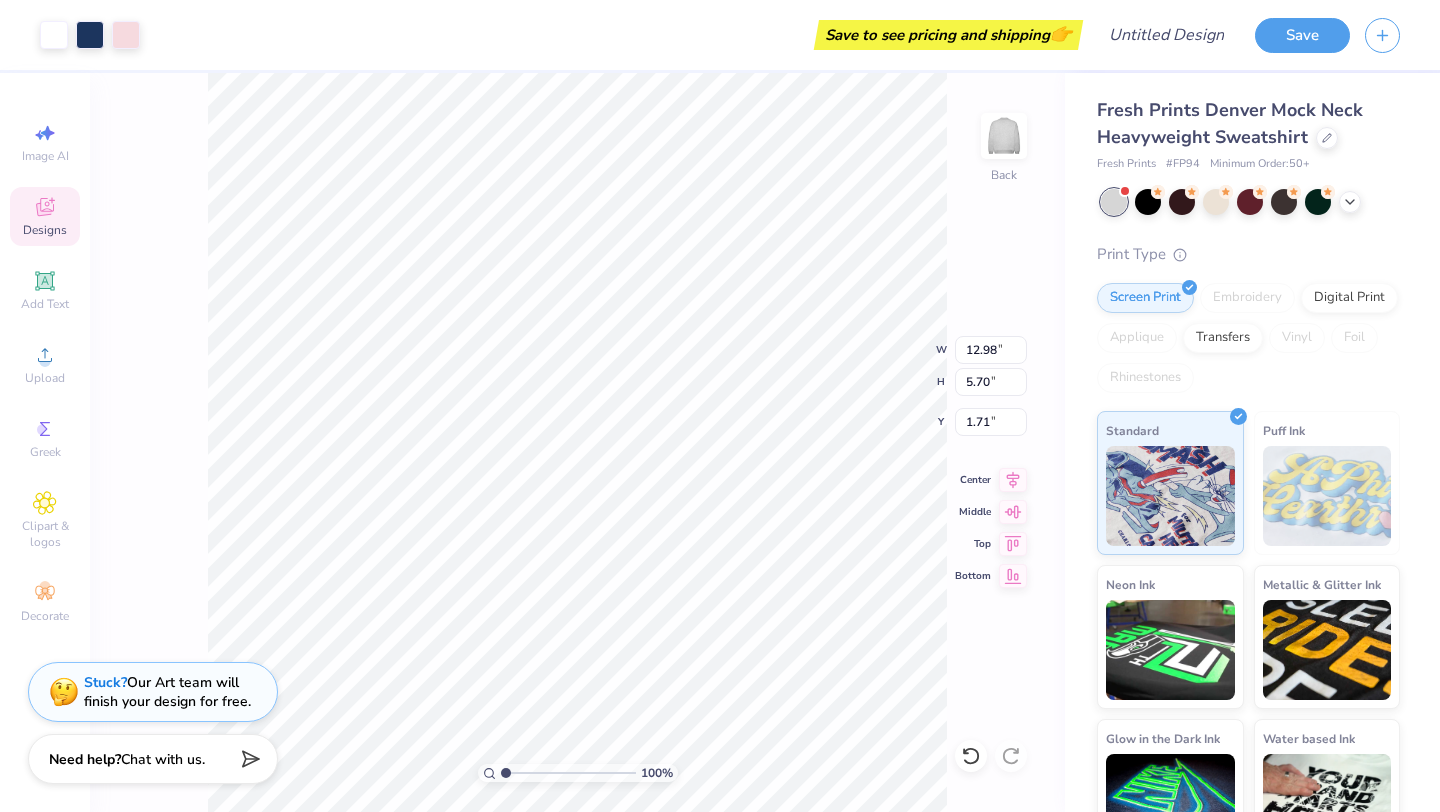 type on "1.70" 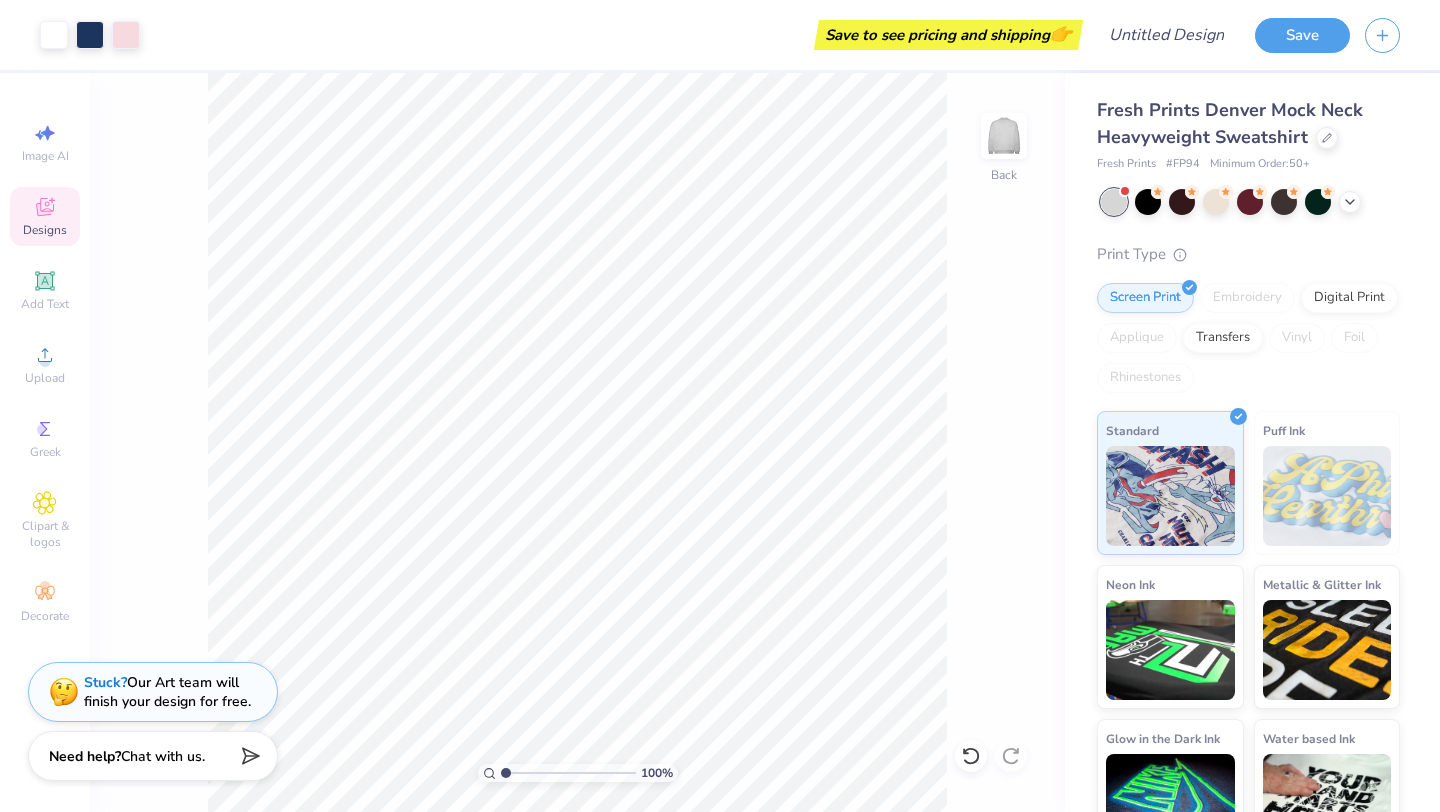 click 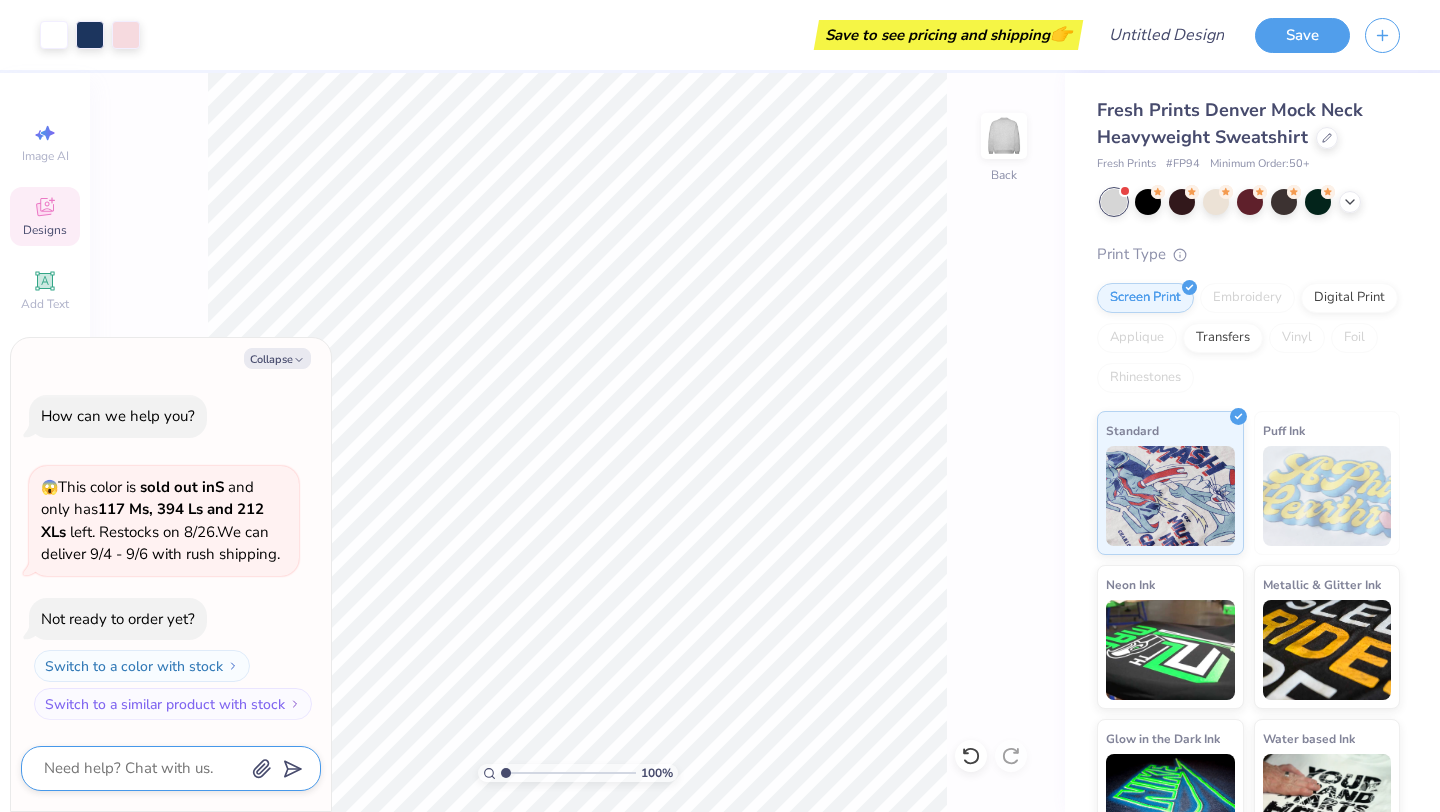 click at bounding box center [143, 768] 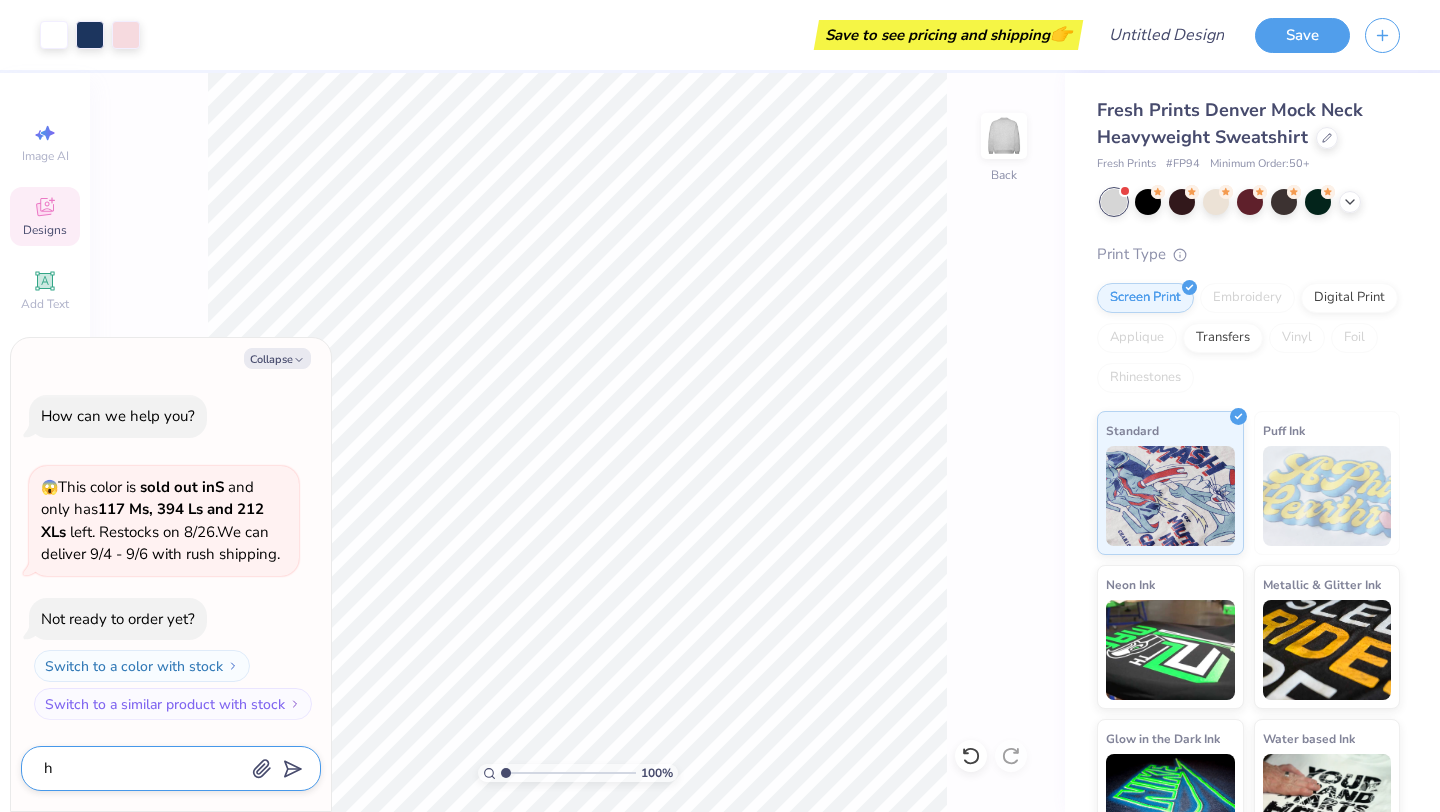 type on "x" 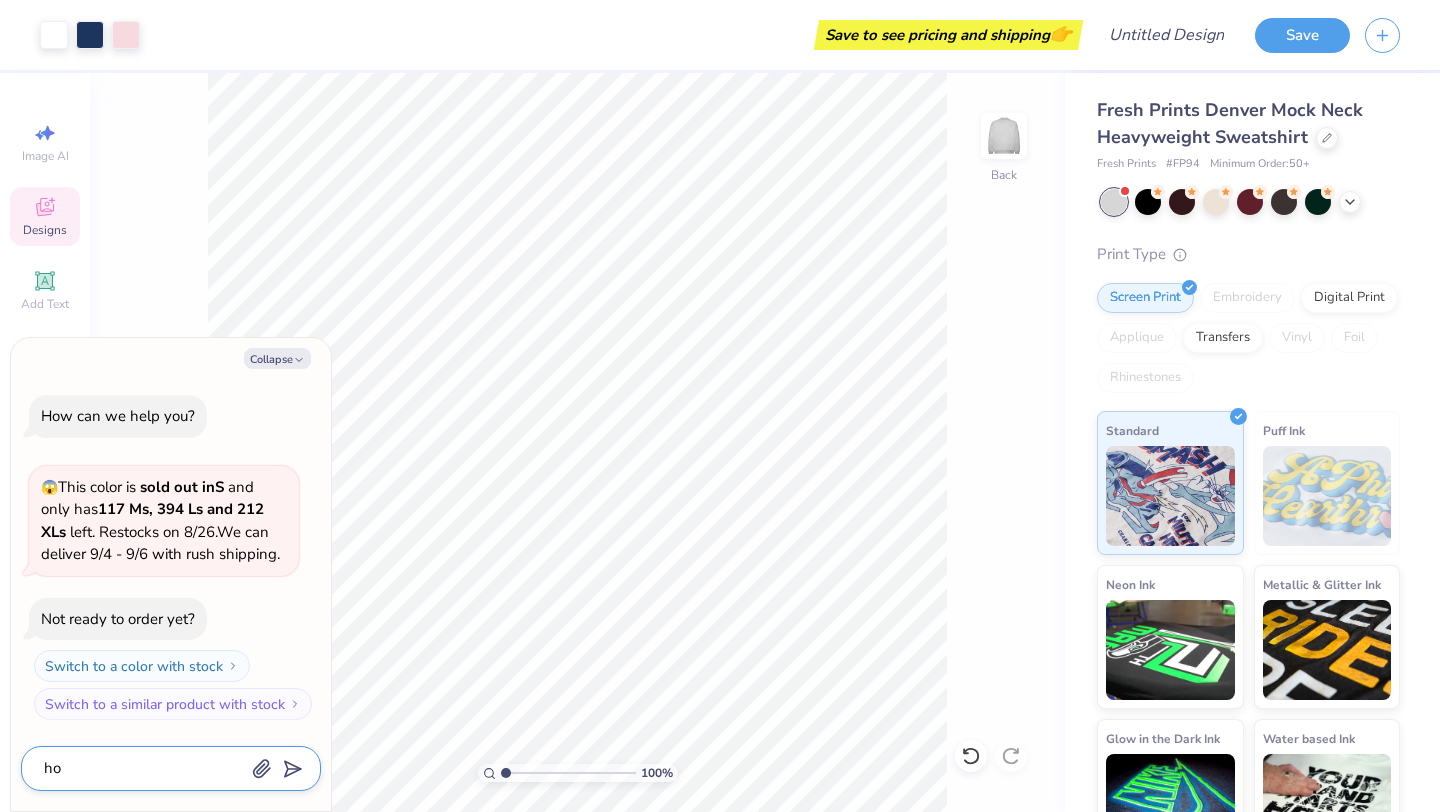 type on "x" 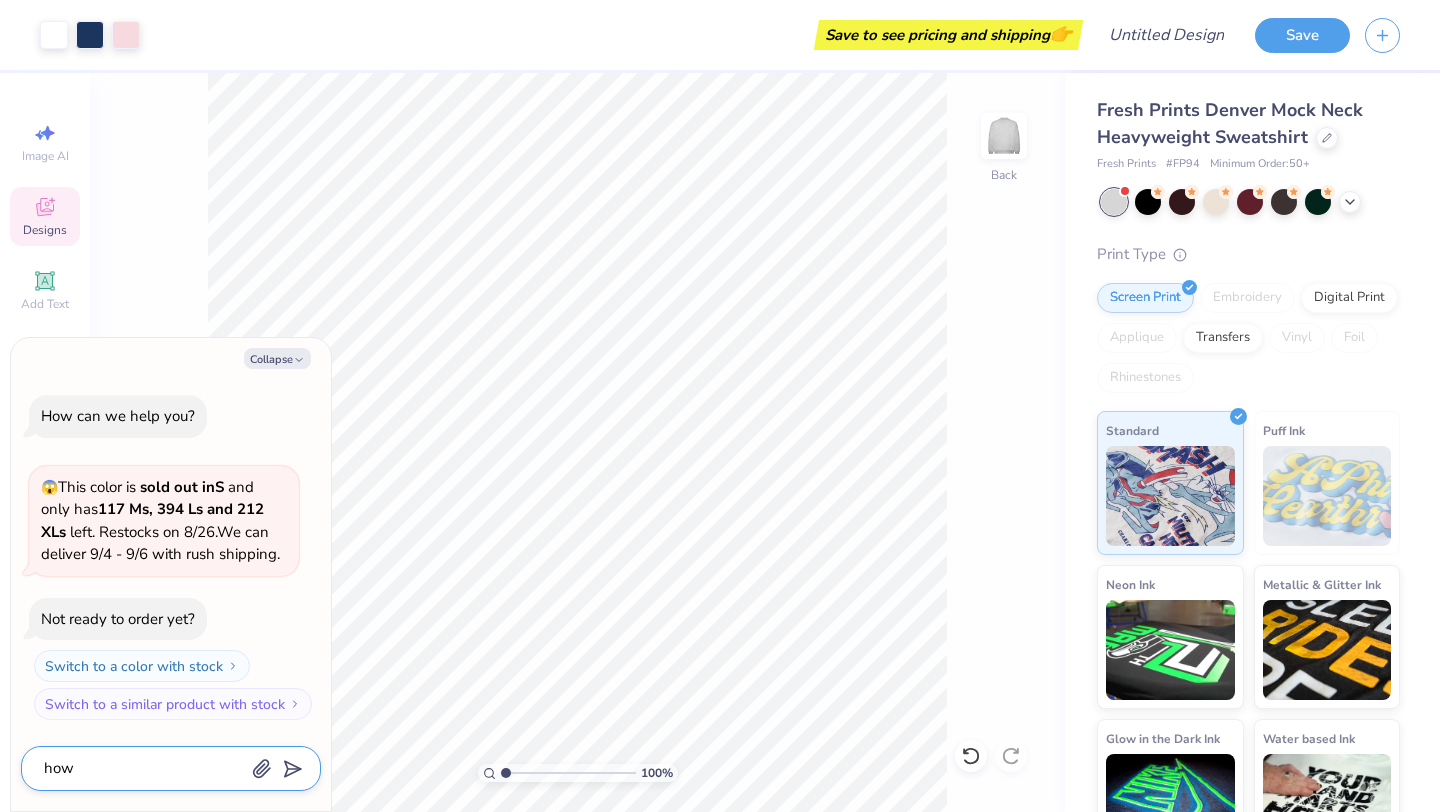 type on "x" 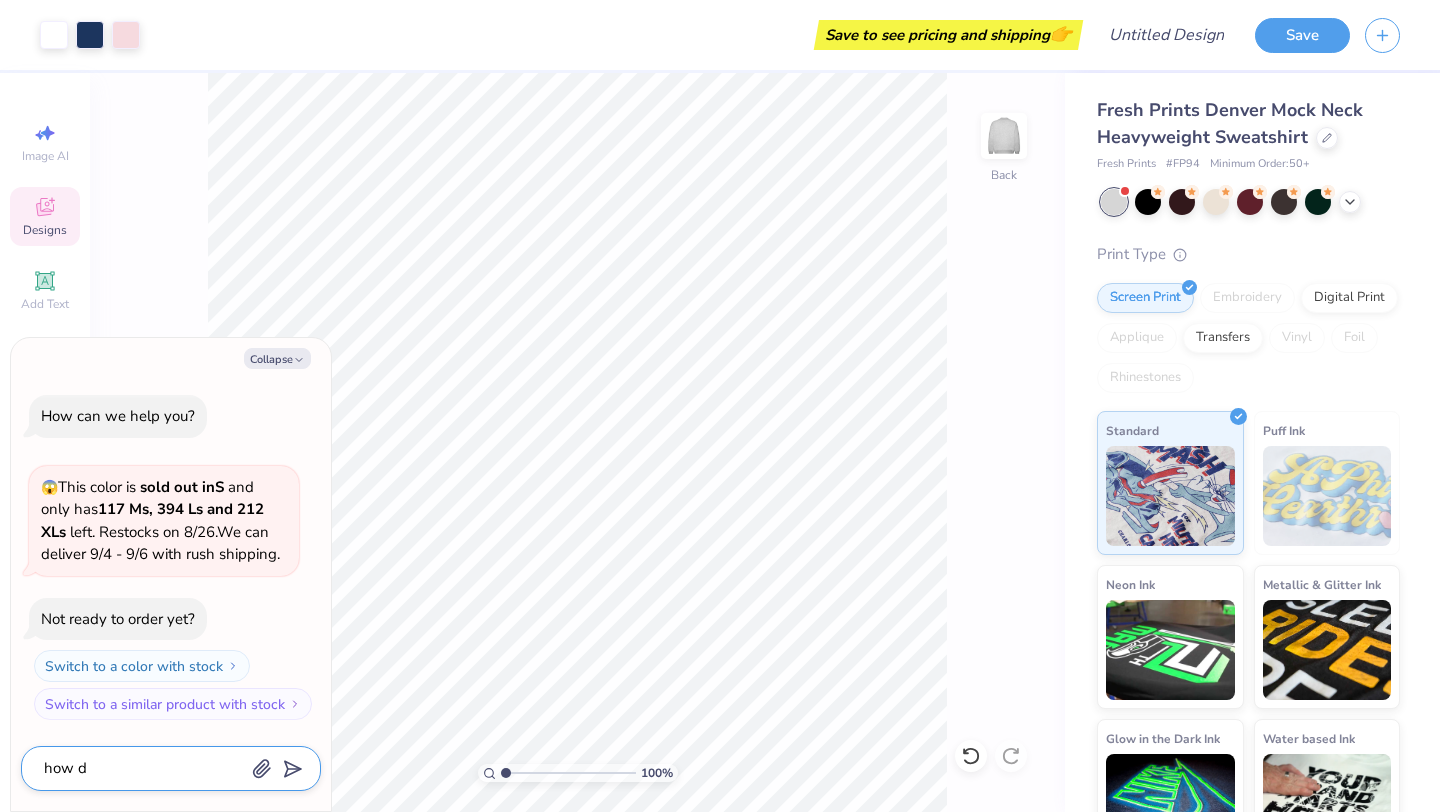type on "x" 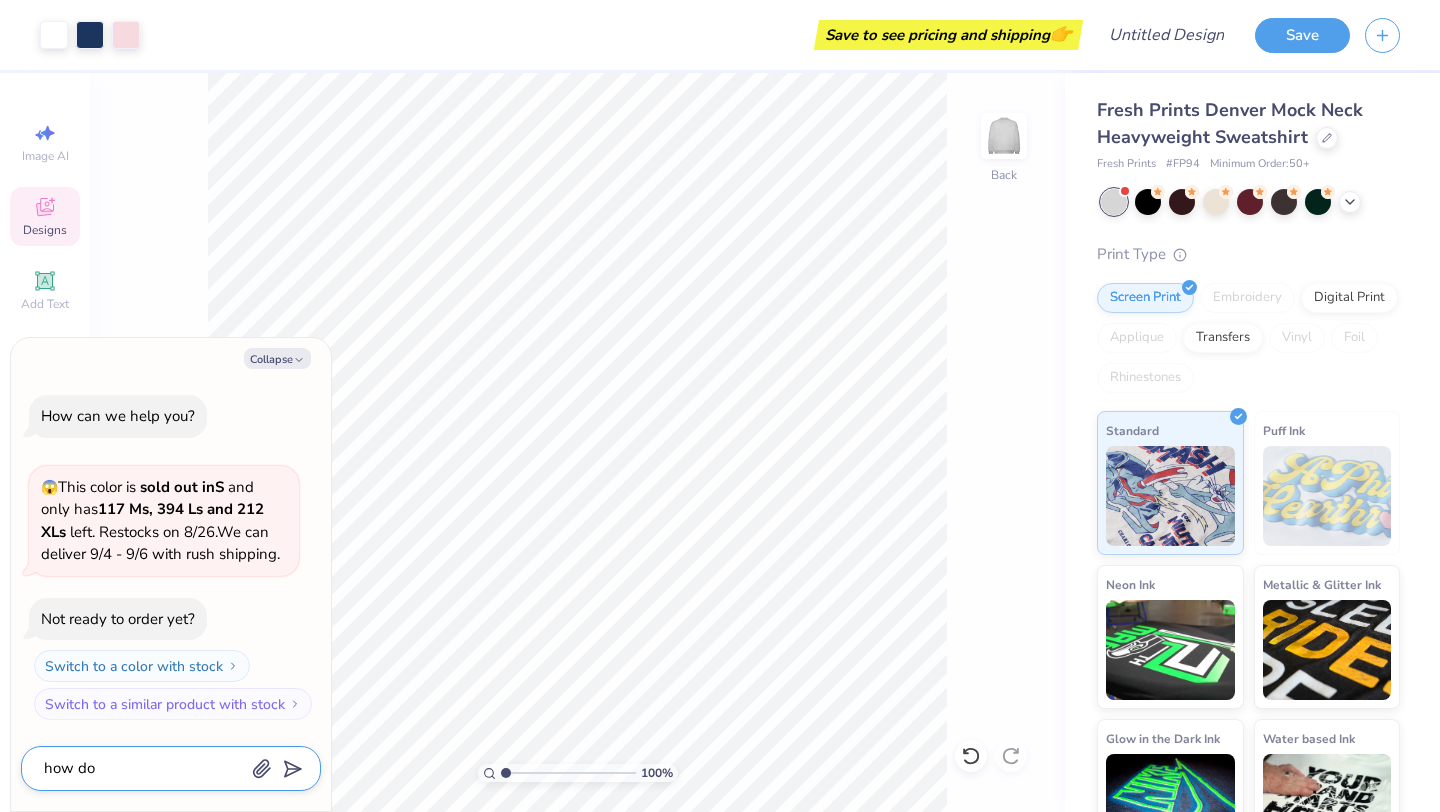 type on "x" 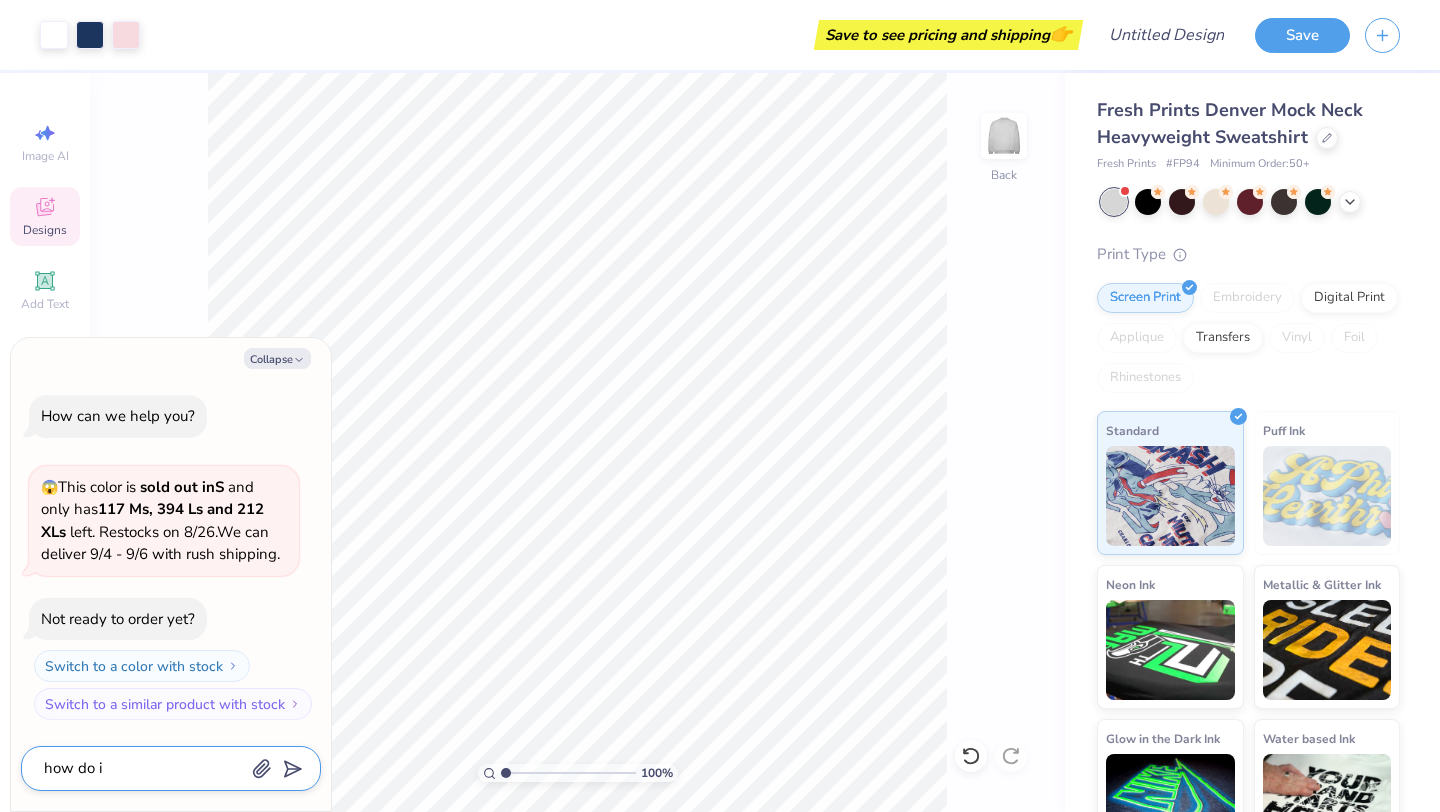 type on "x" 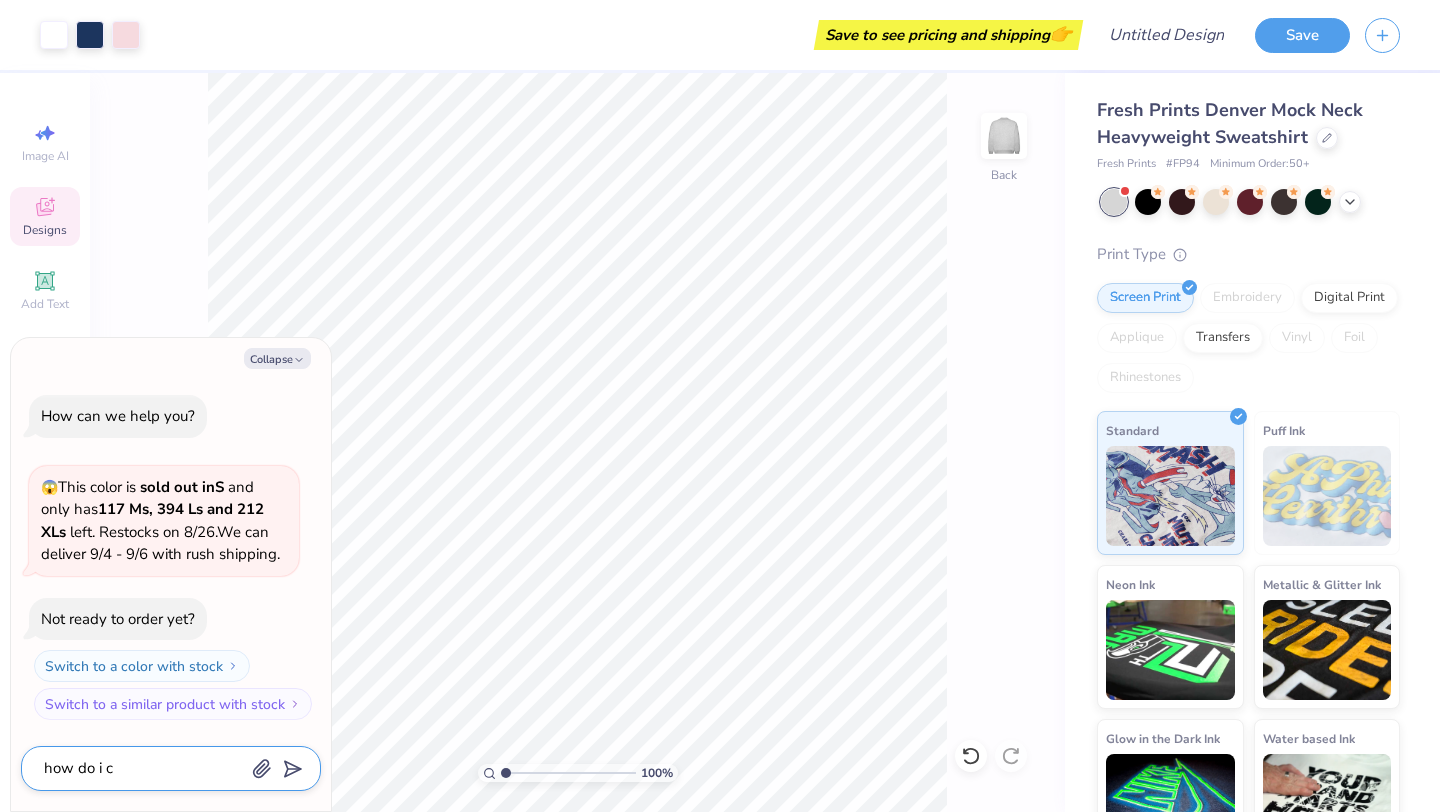 type on "x" 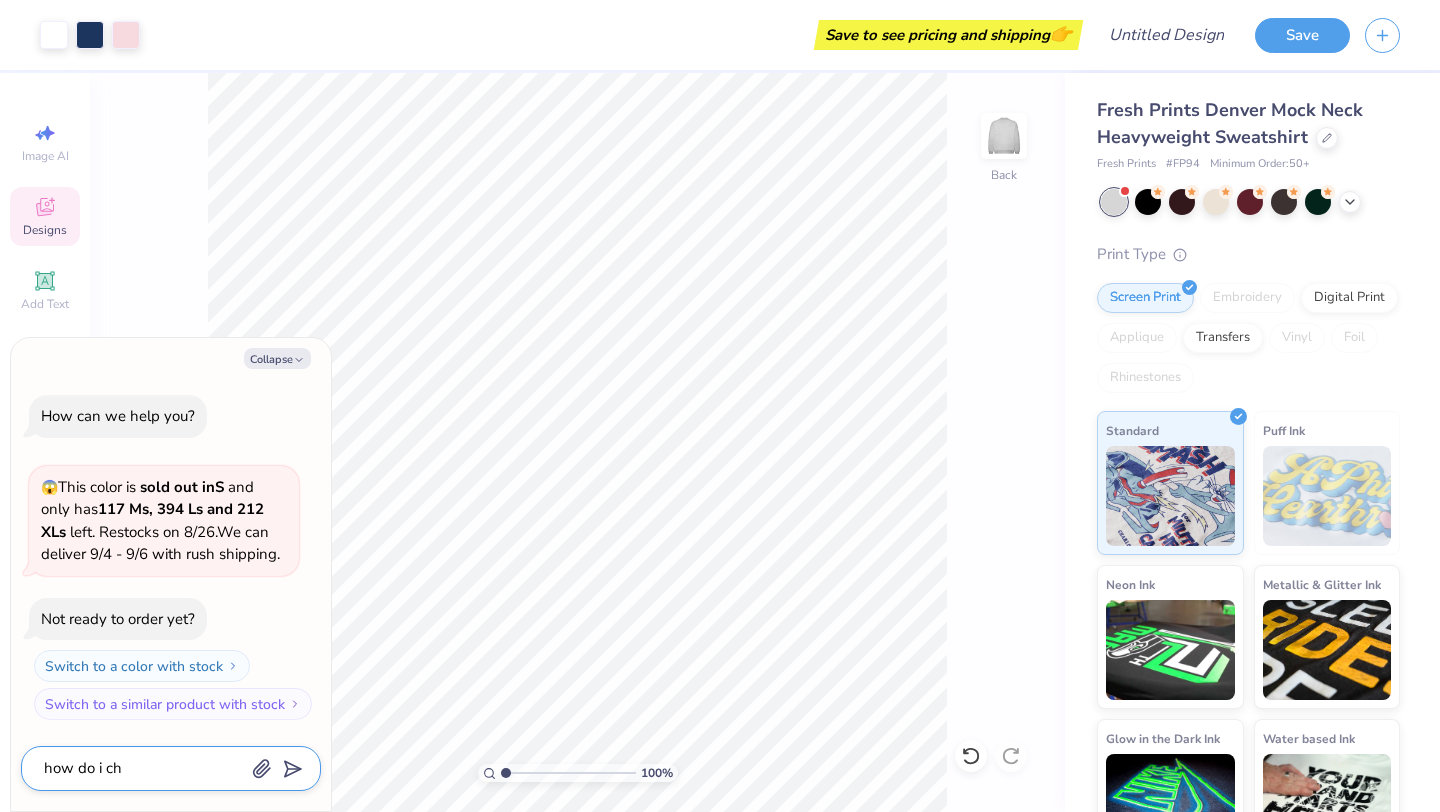 type on "x" 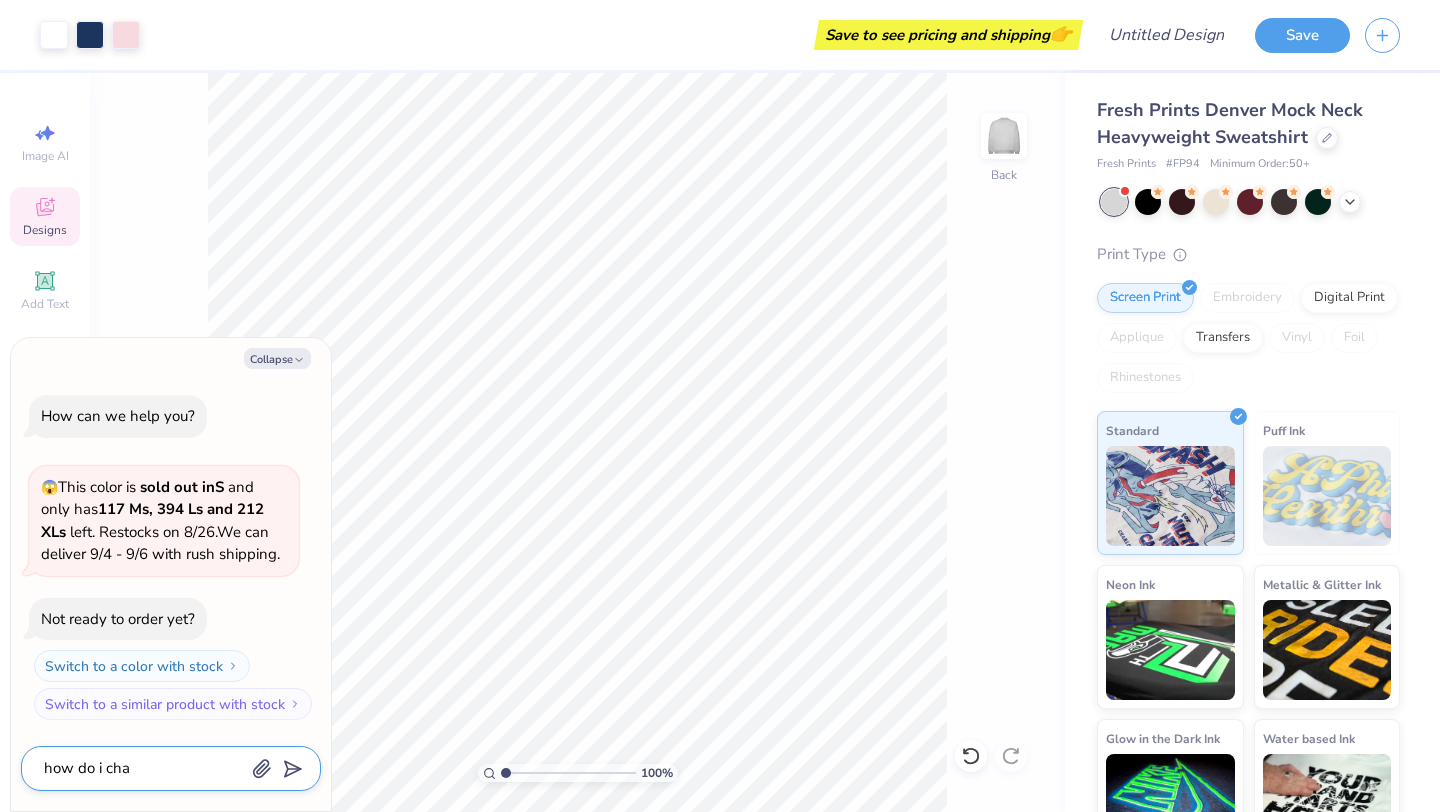 type on "x" 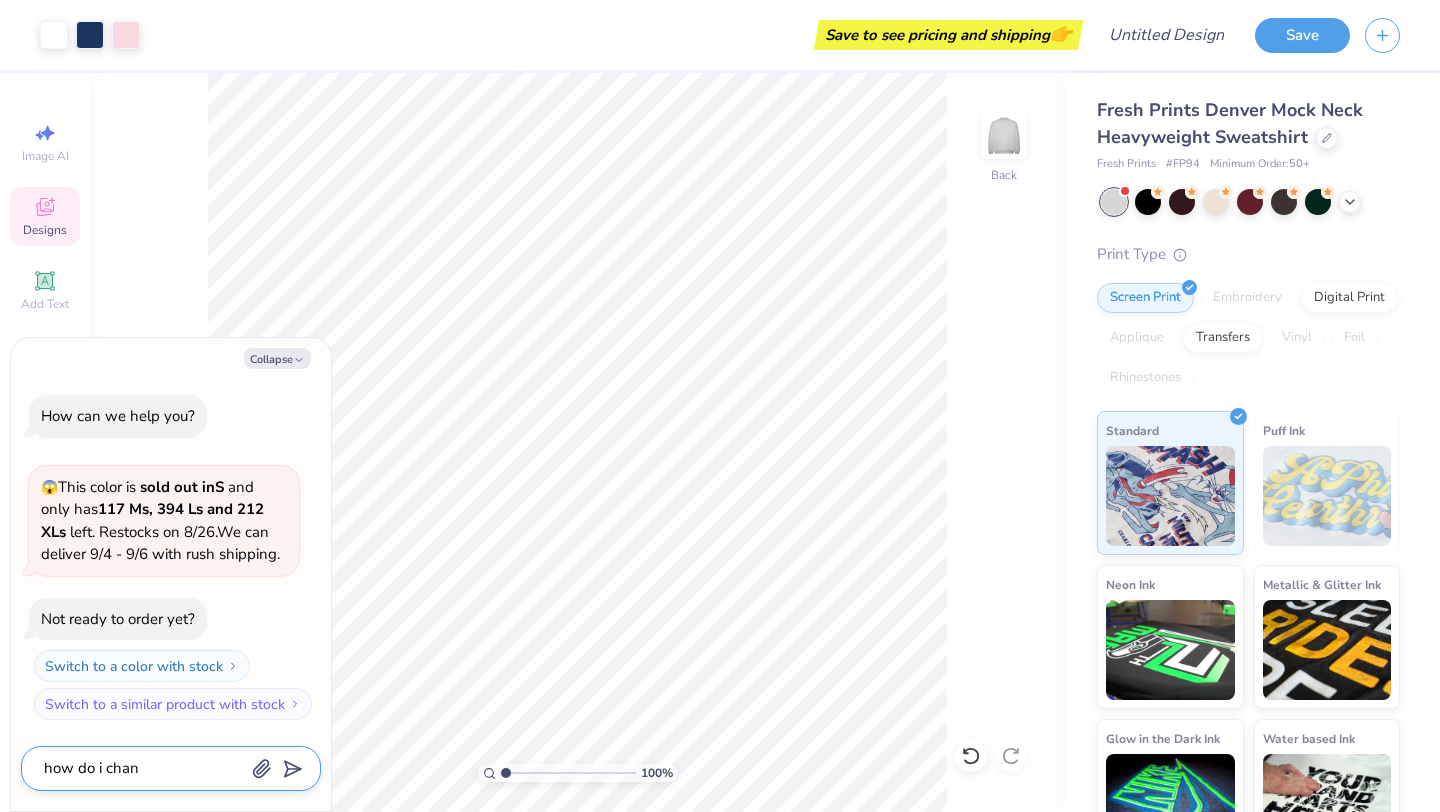 type on "x" 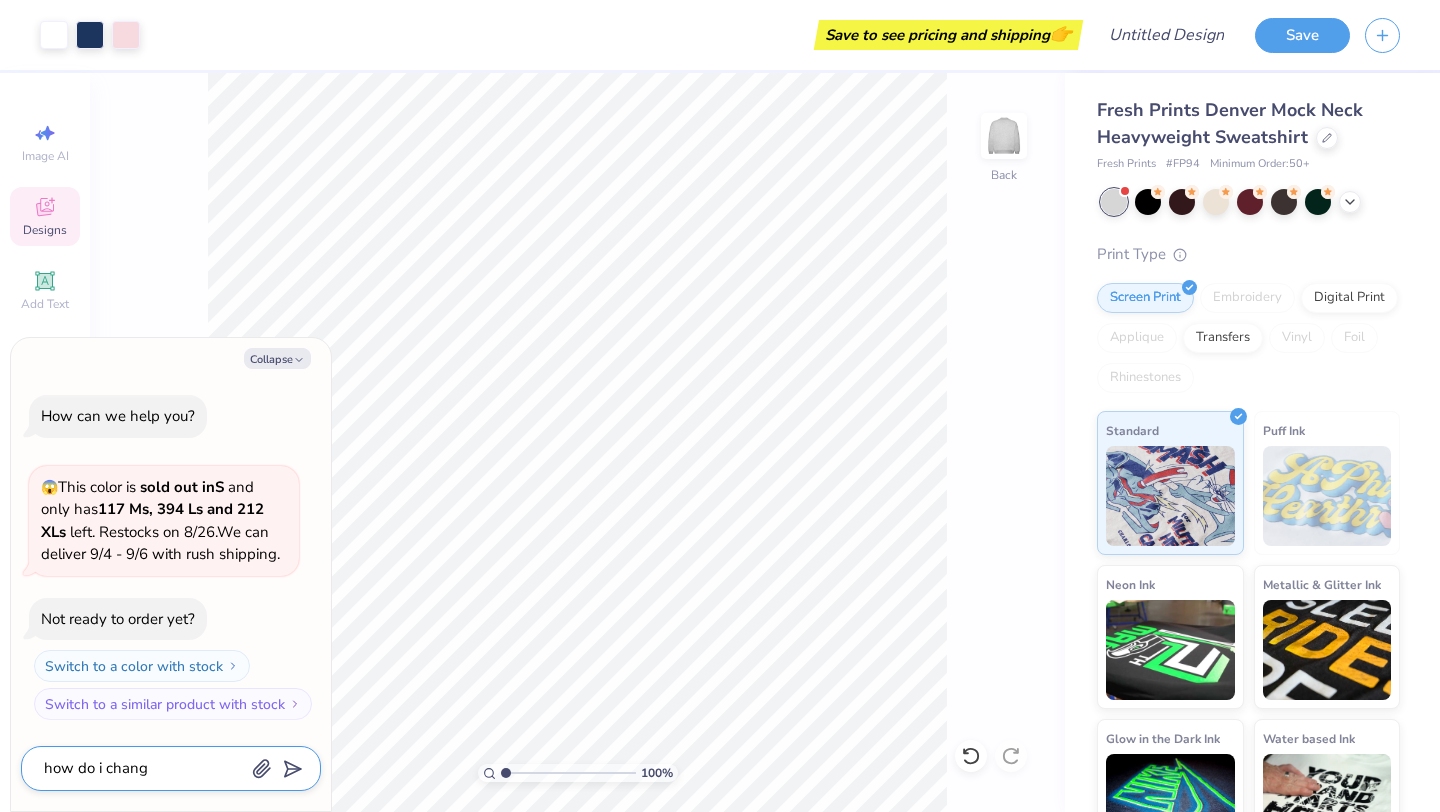 type on "x" 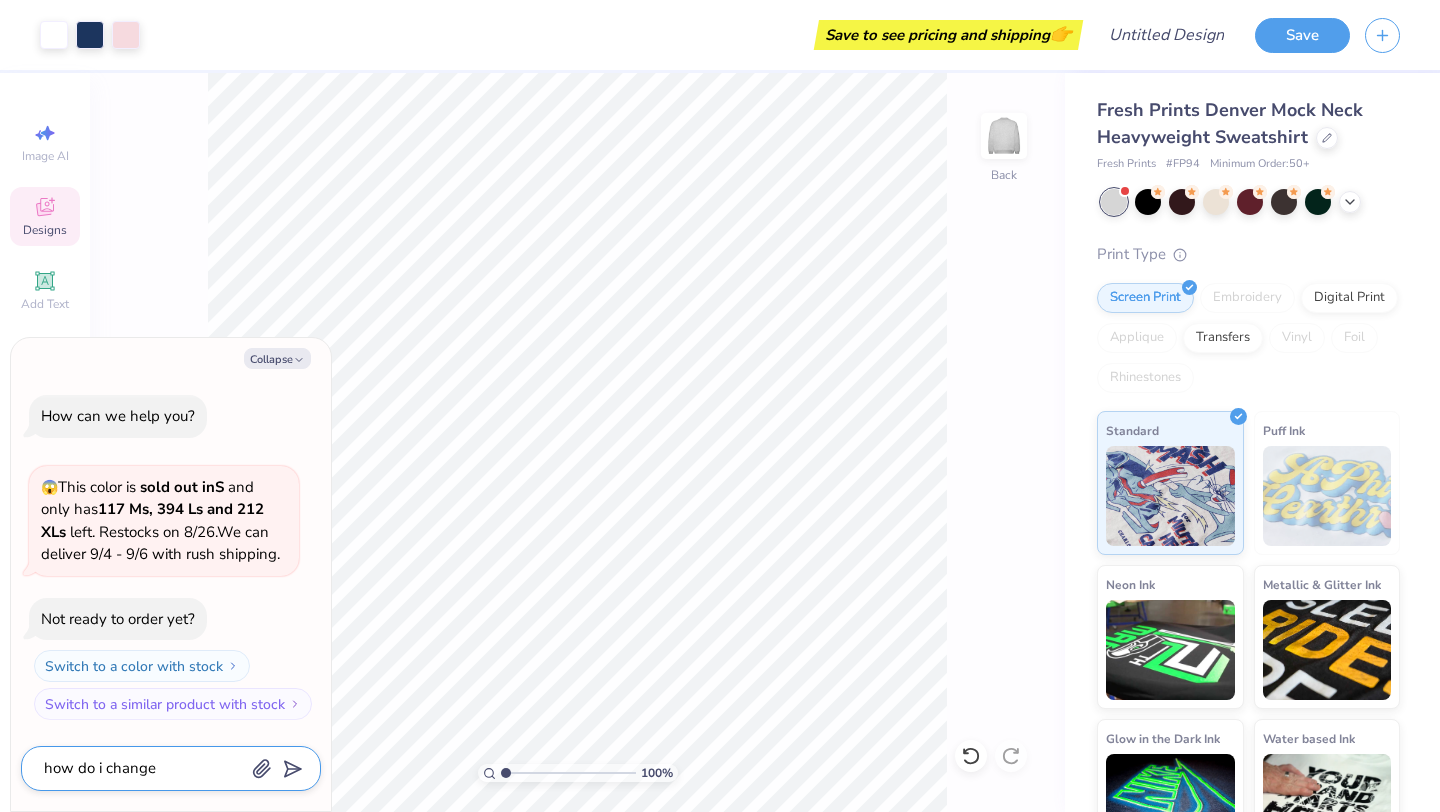 type on "x" 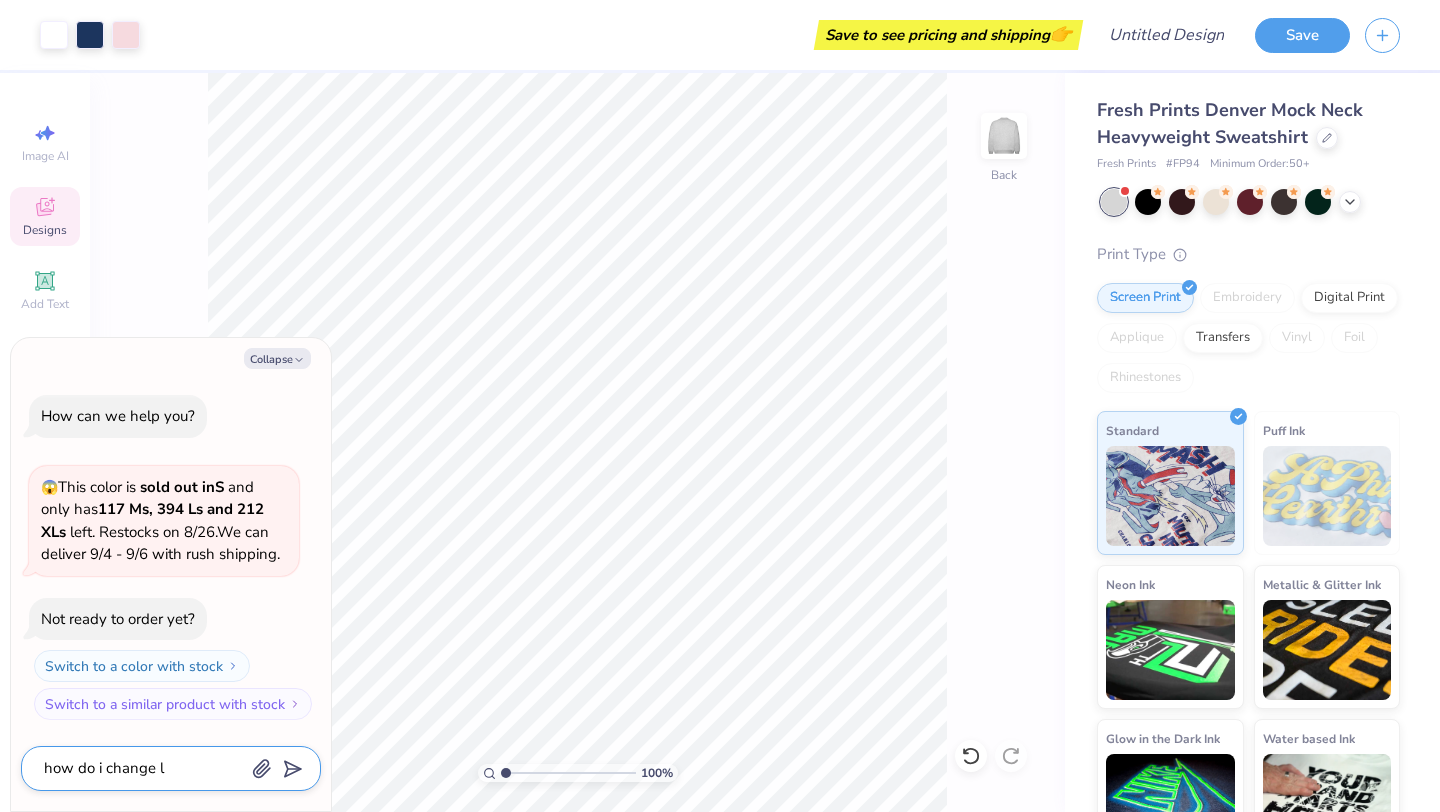 type on "x" 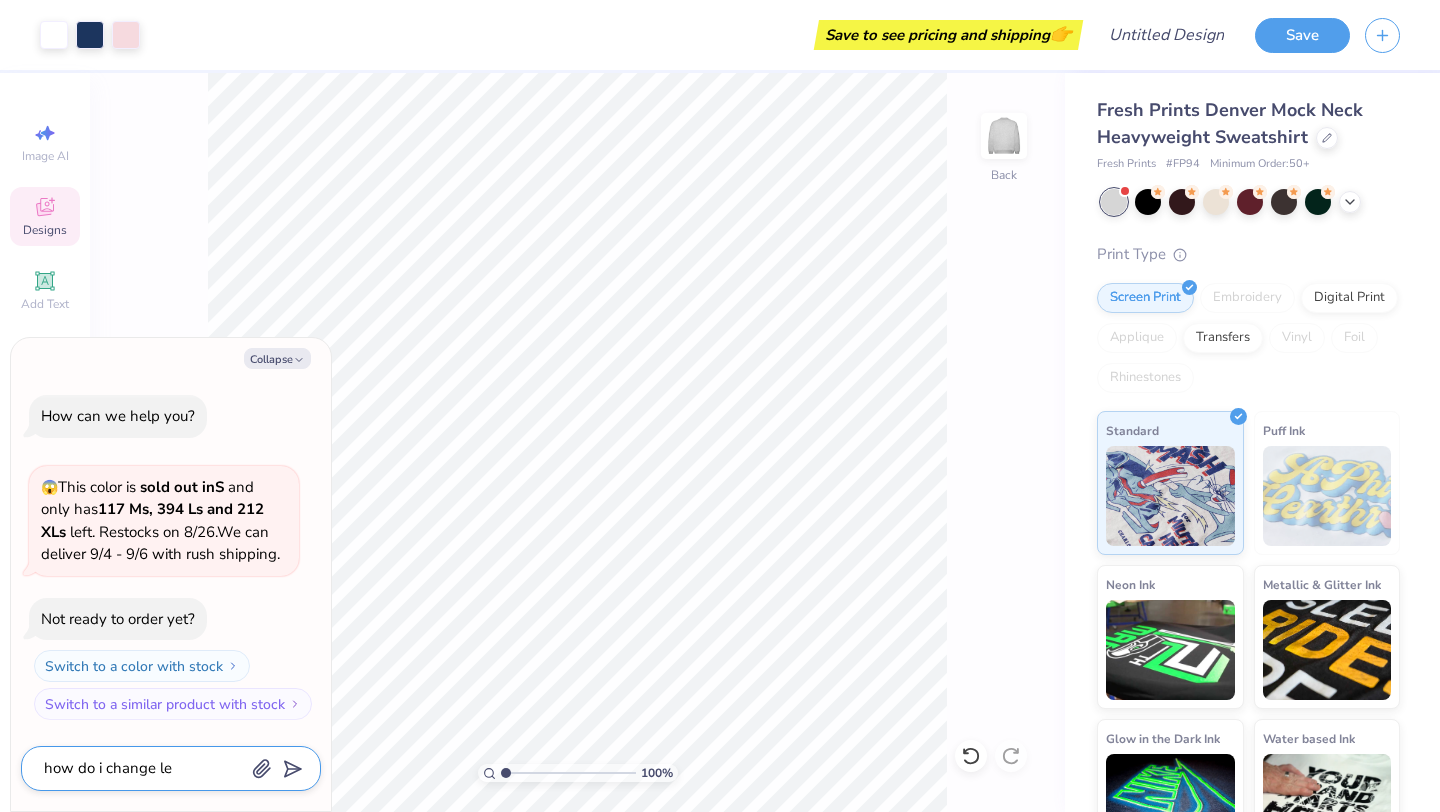type on "x" 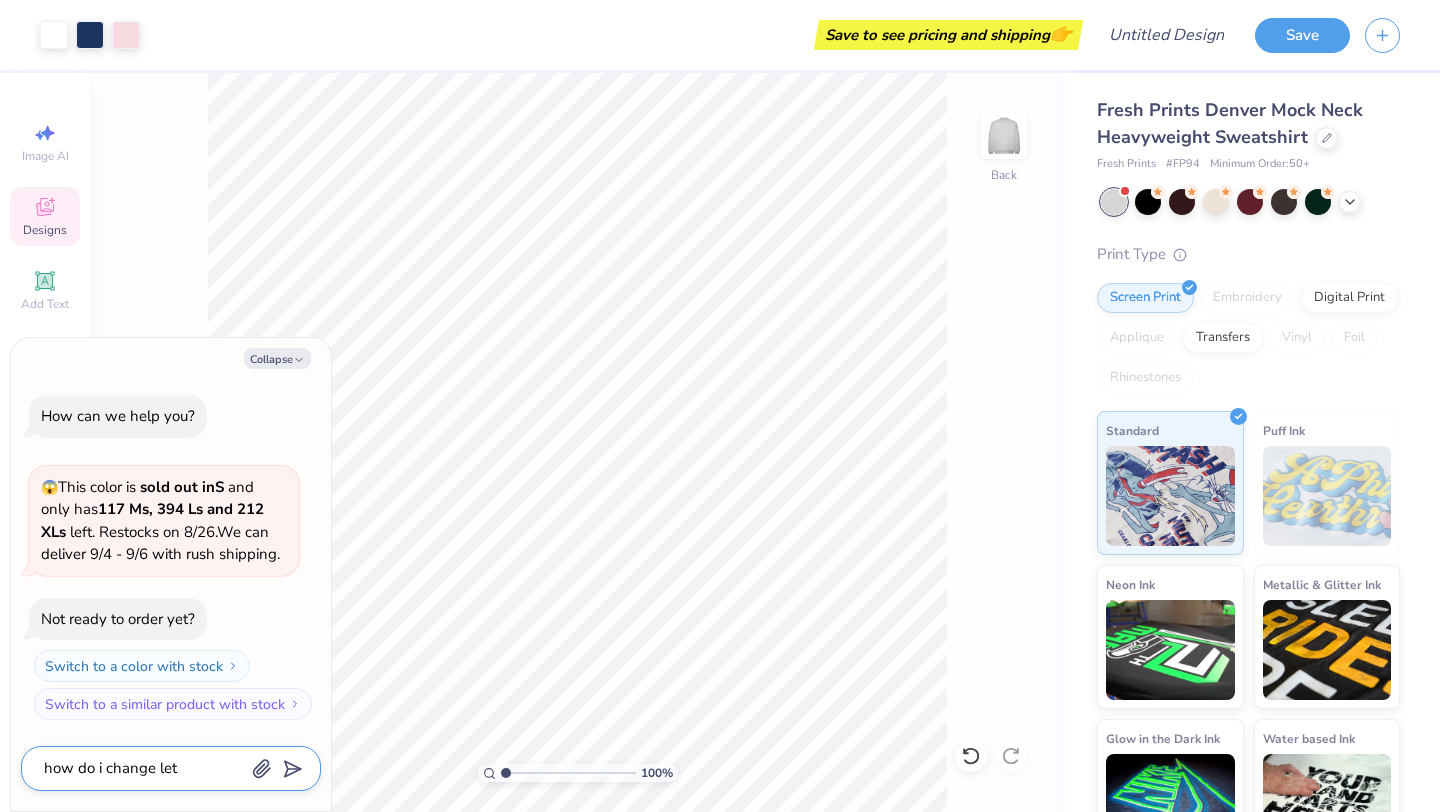 type on "x" 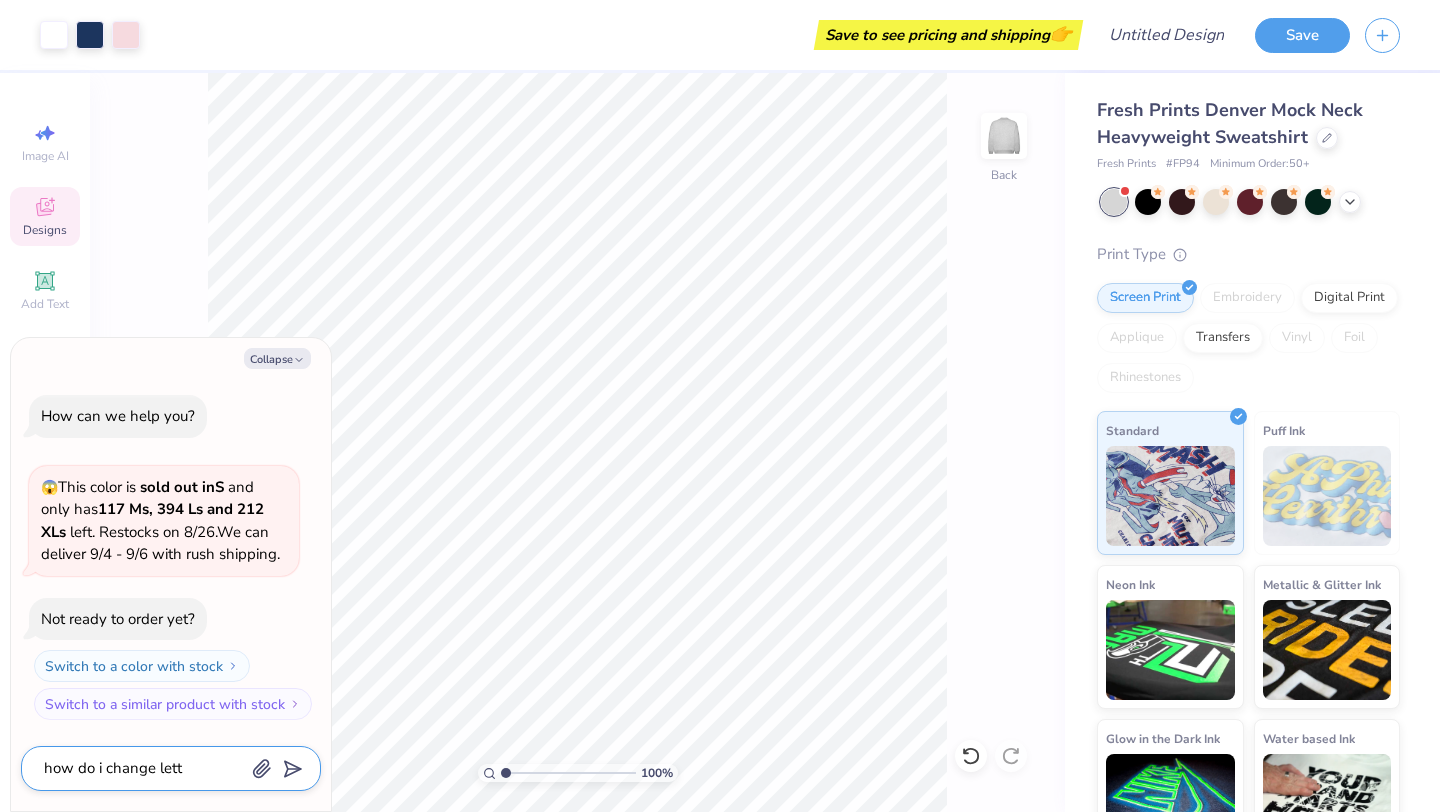 type on "x" 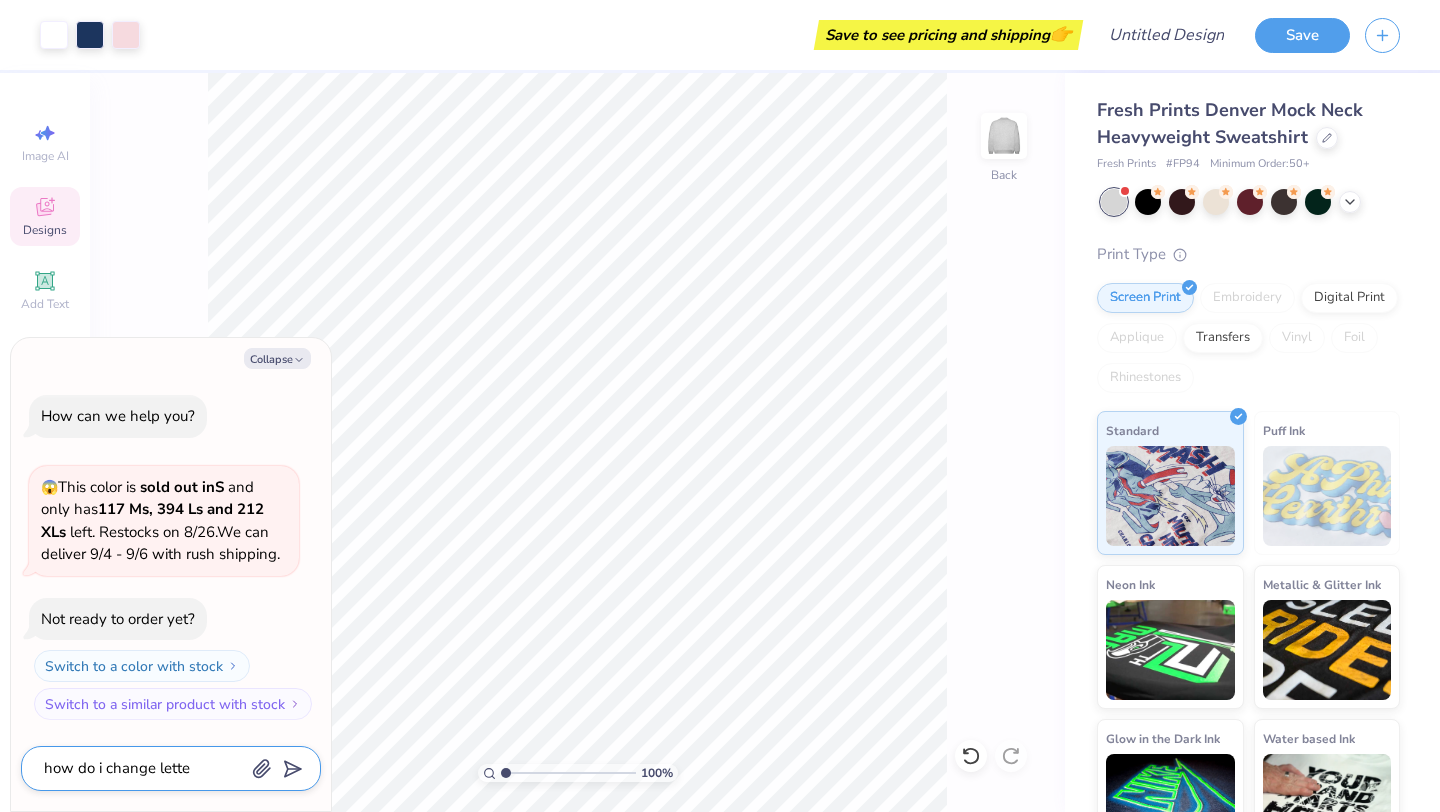 type on "x" 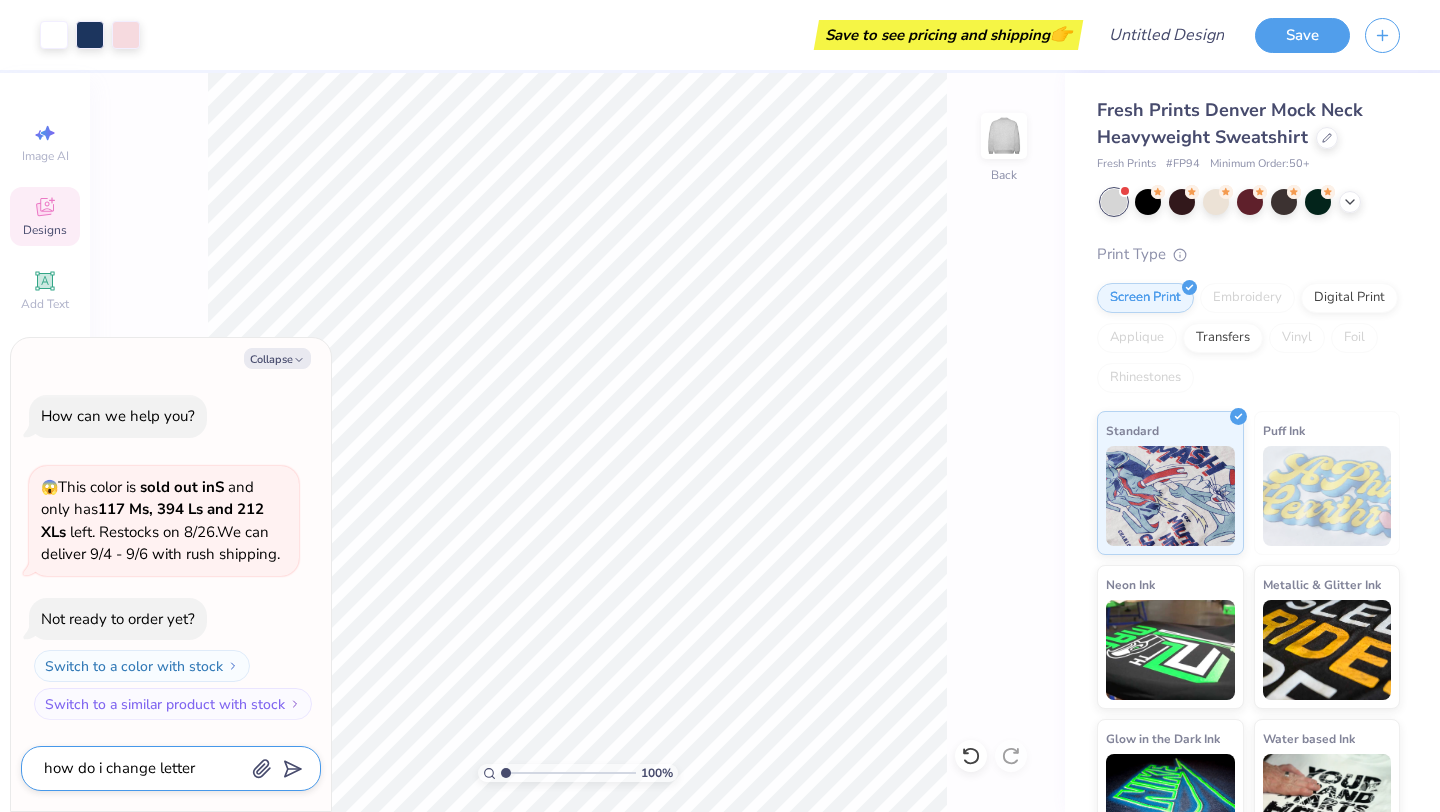 type on "x" 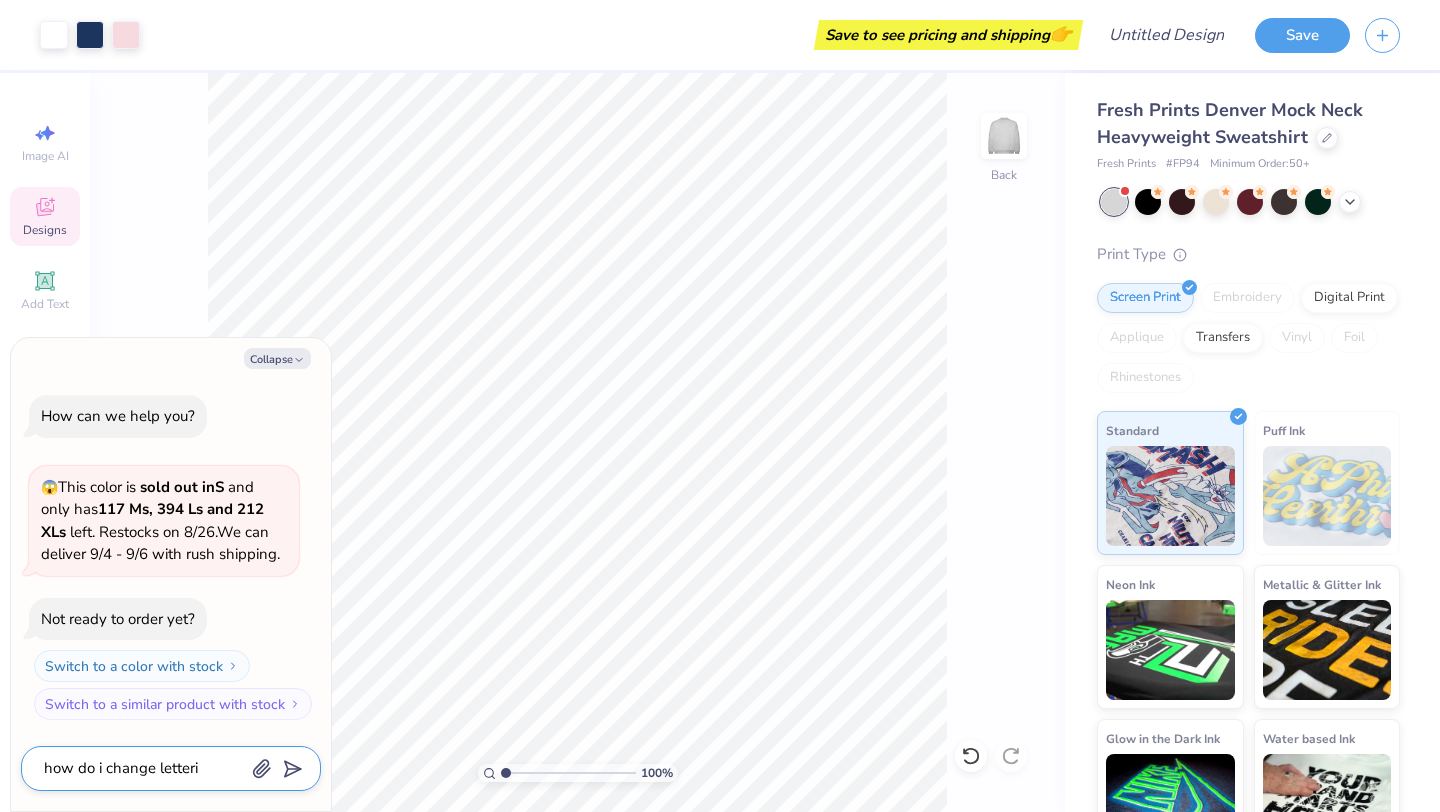 type on "x" 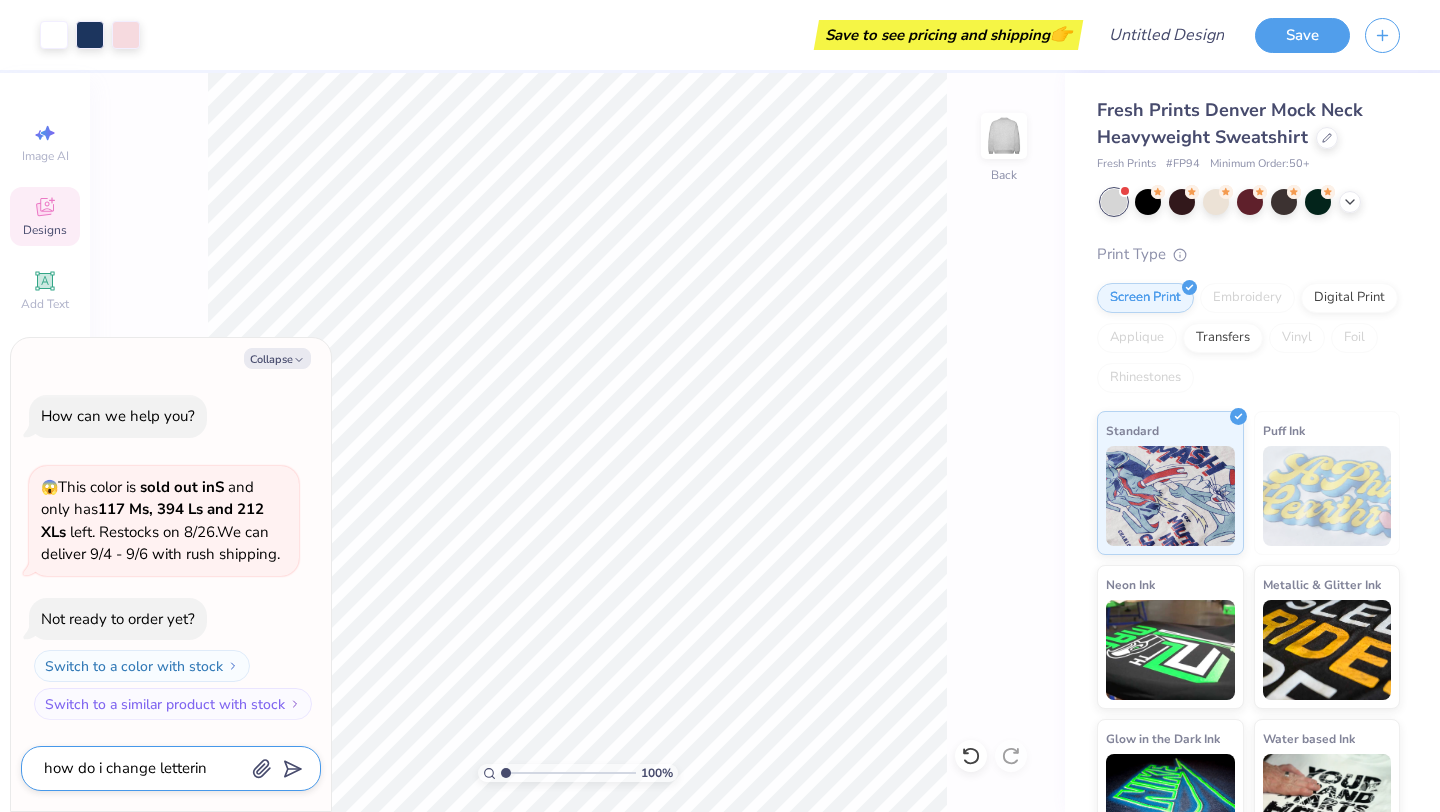 type on "x" 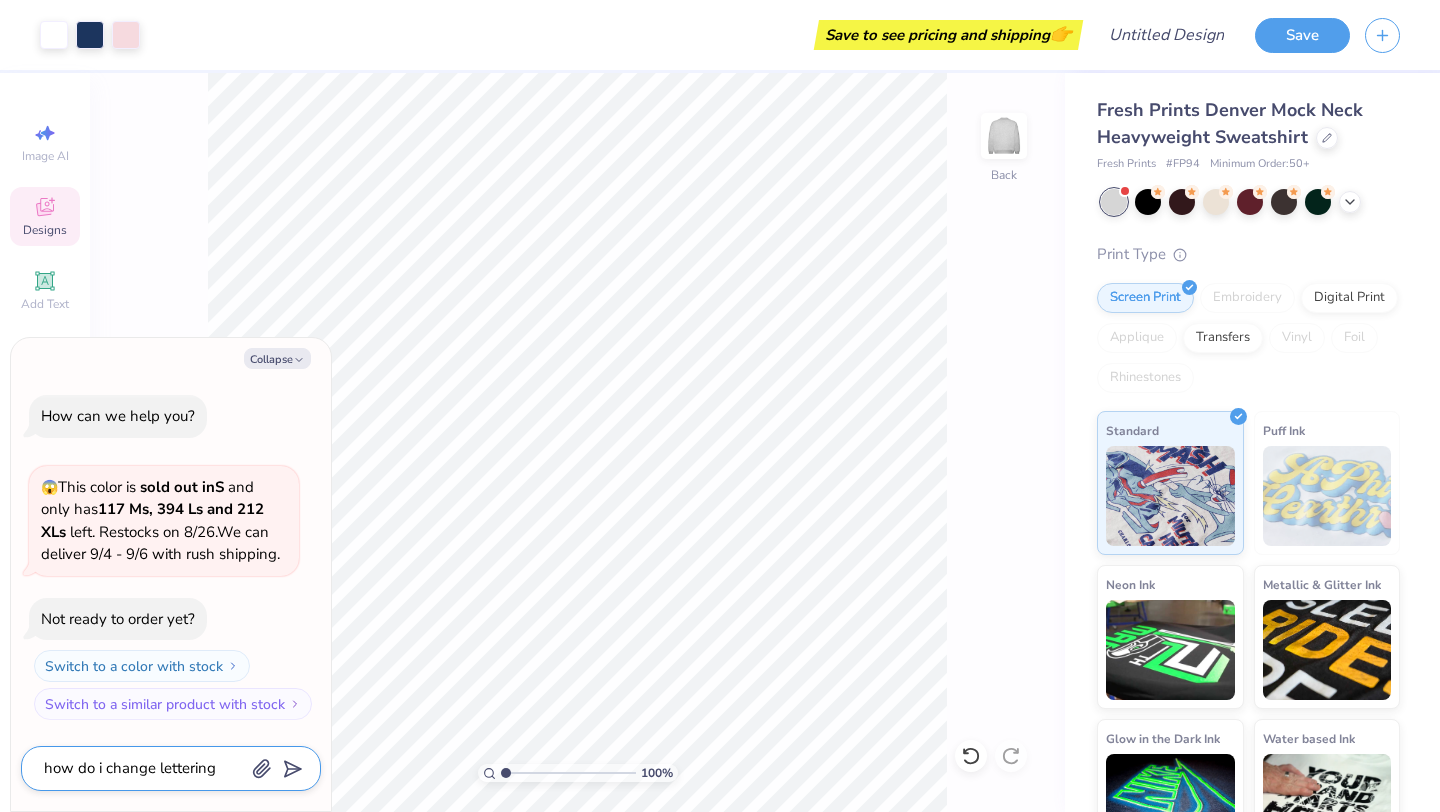 type on "how do i change lettering" 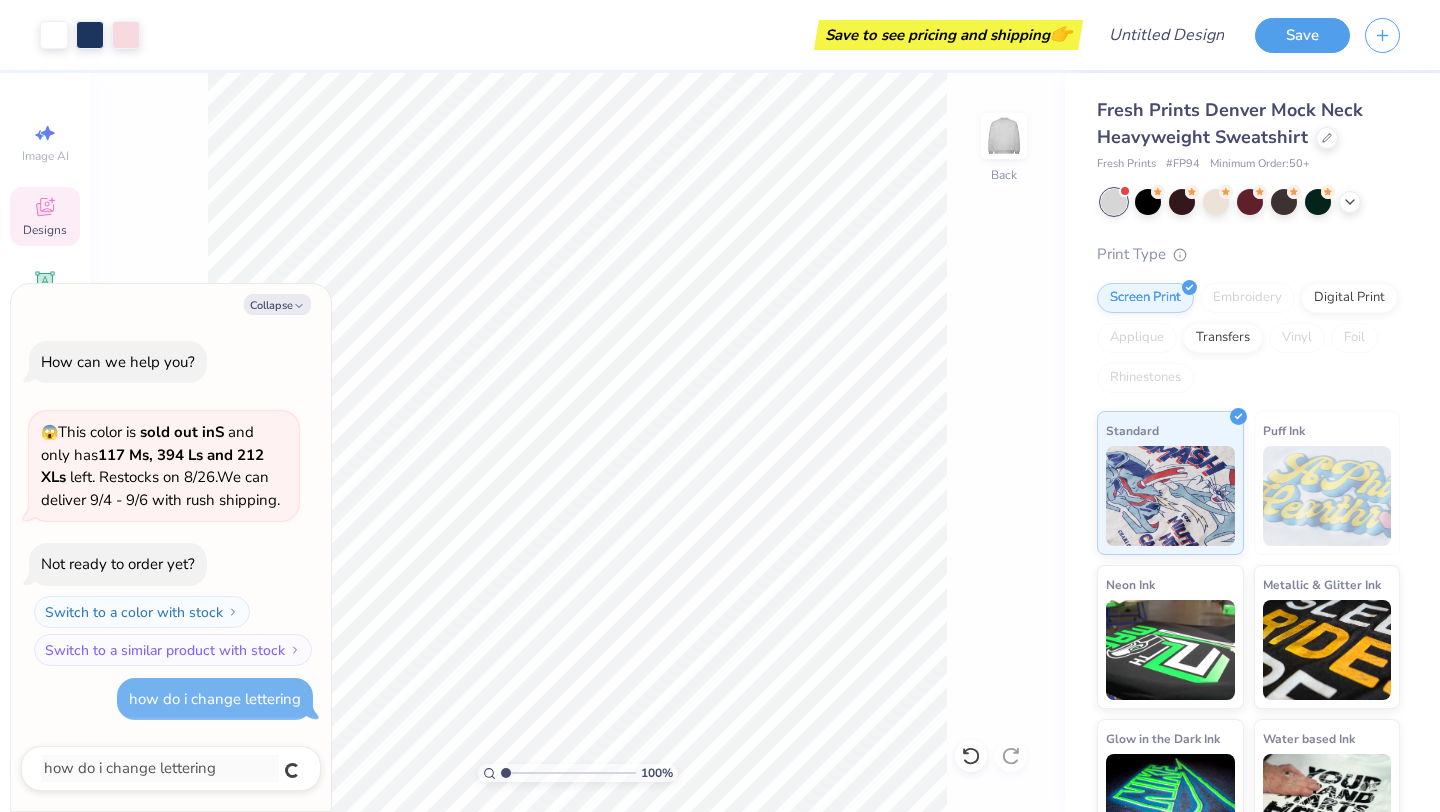 type on "x" 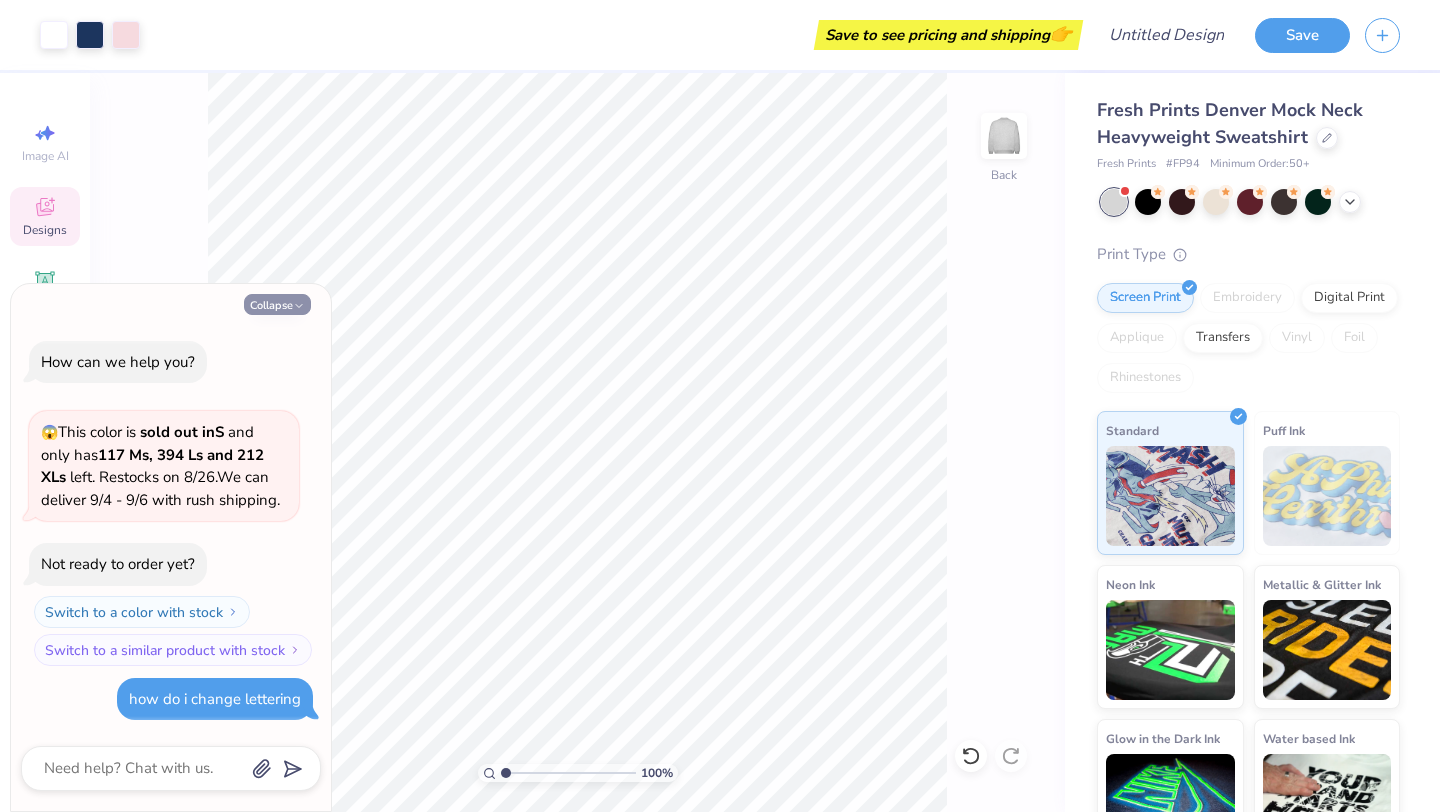 click 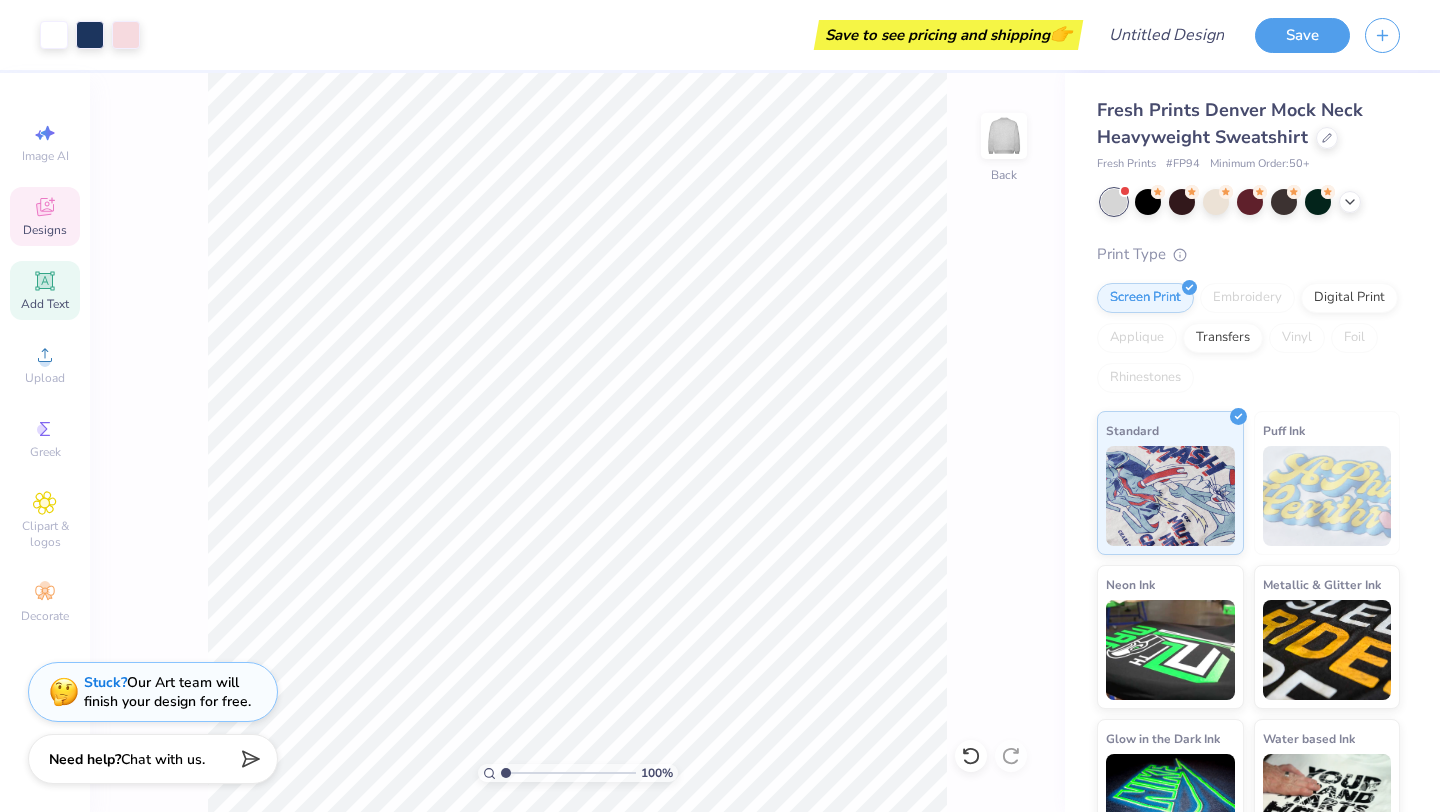 click on "Add Text" at bounding box center (45, 290) 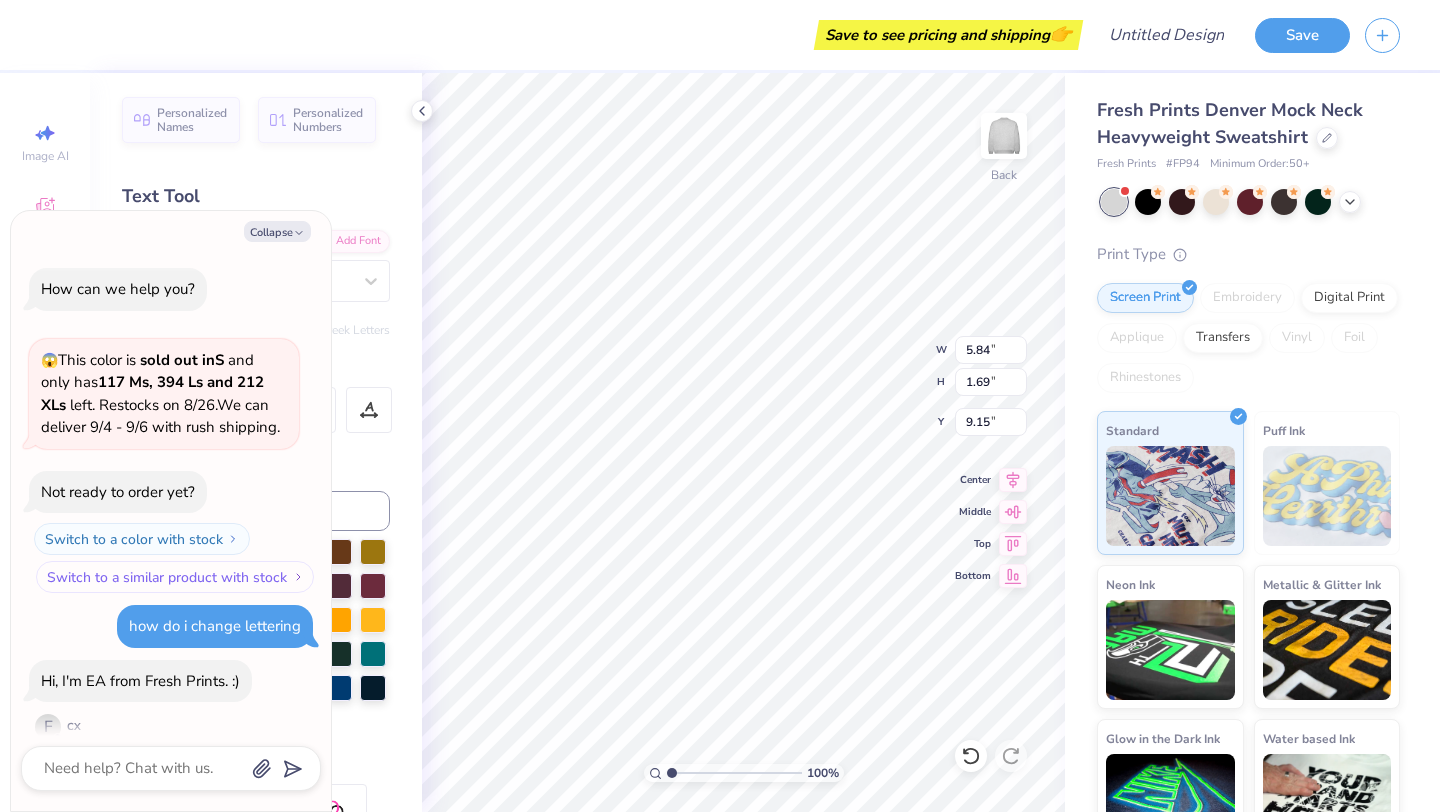 scroll, scrollTop: 22, scrollLeft: 0, axis: vertical 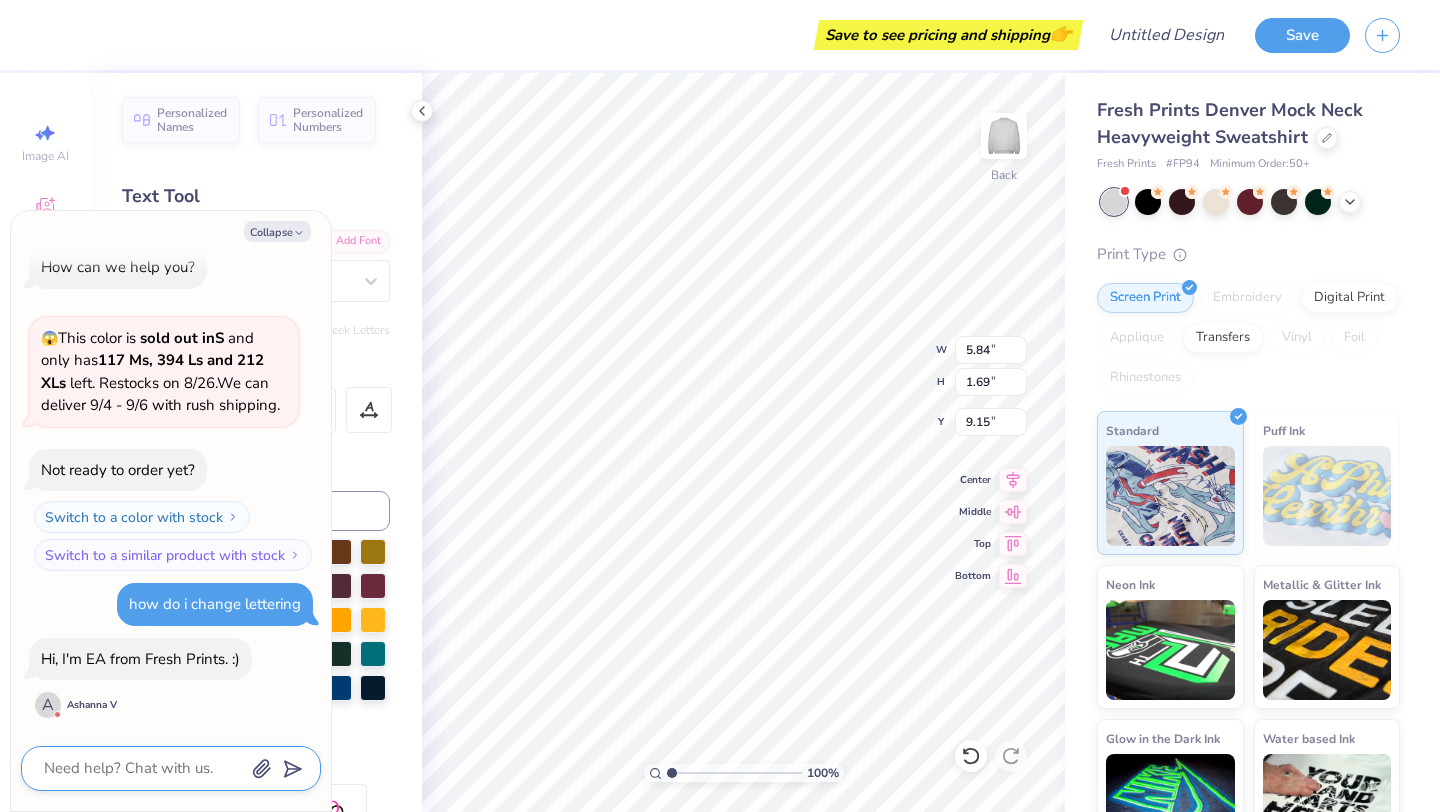 click at bounding box center [143, 768] 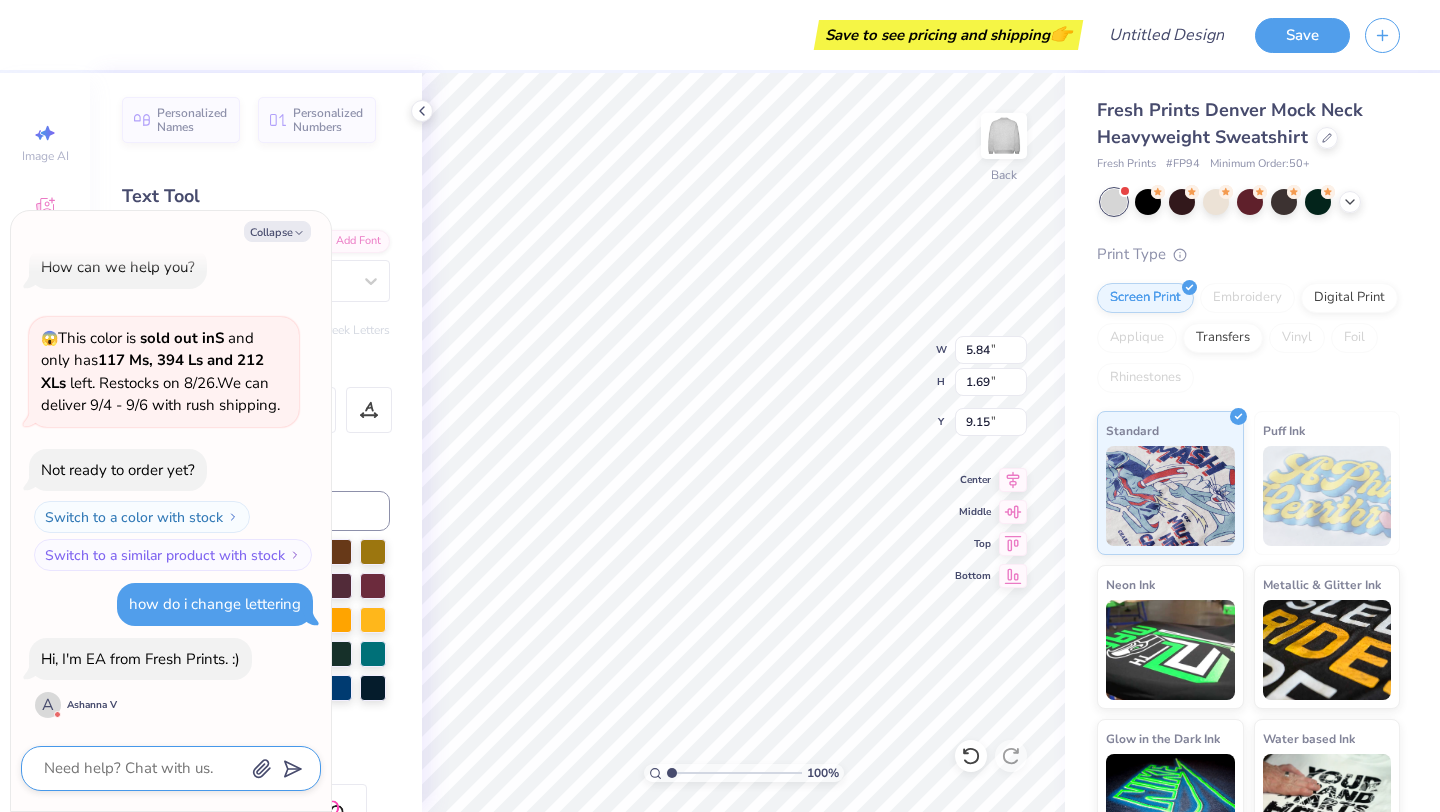type on "x" 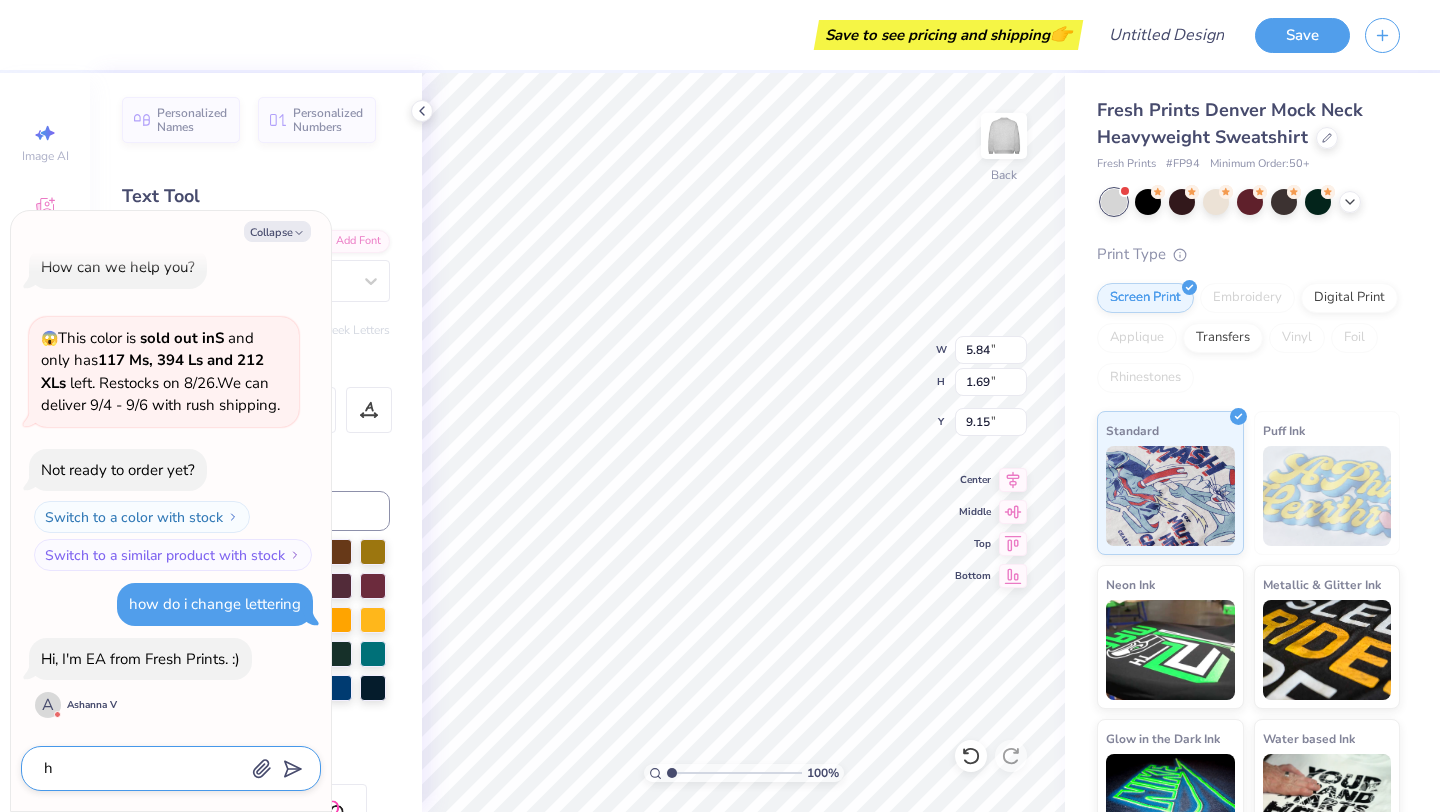 type on "x" 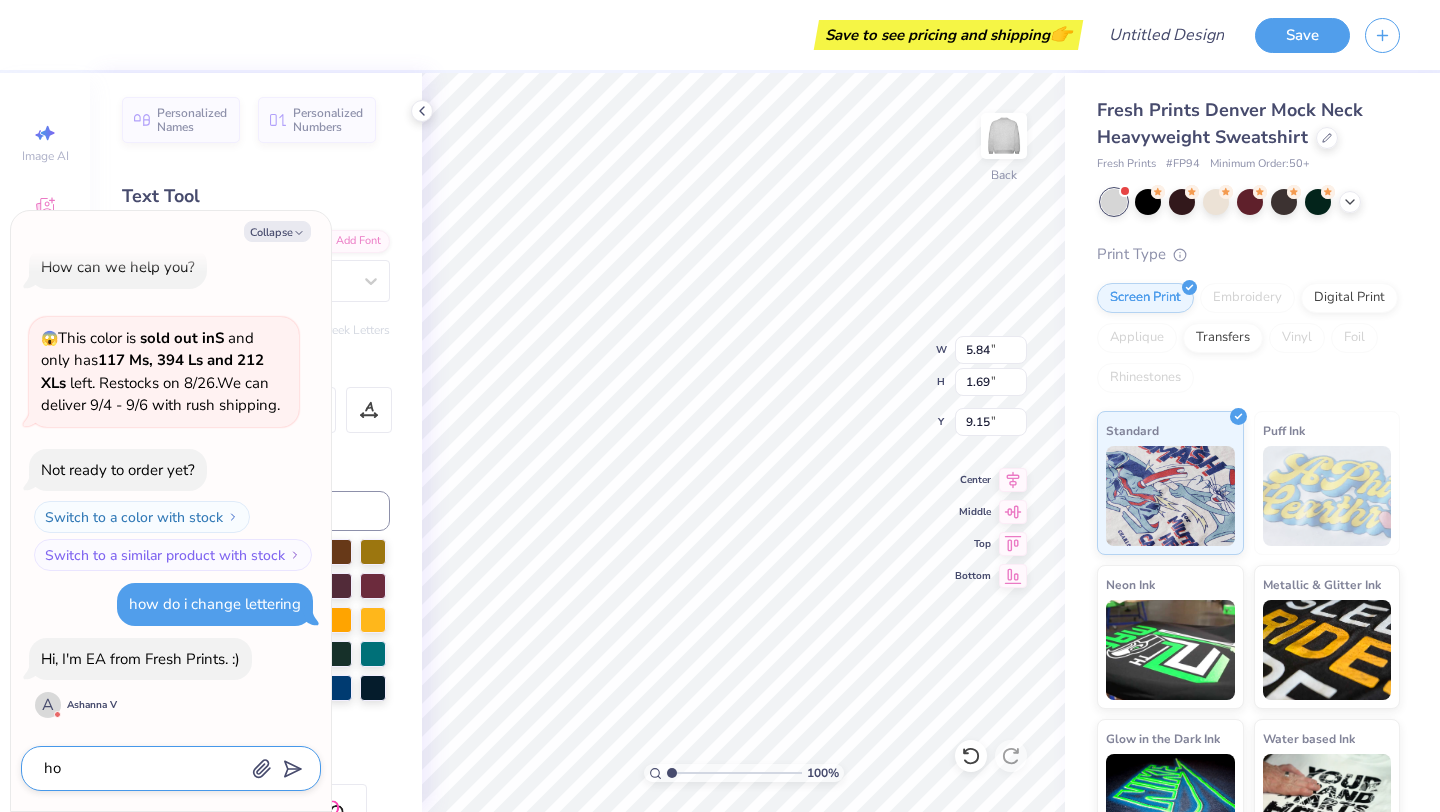 type on "x" 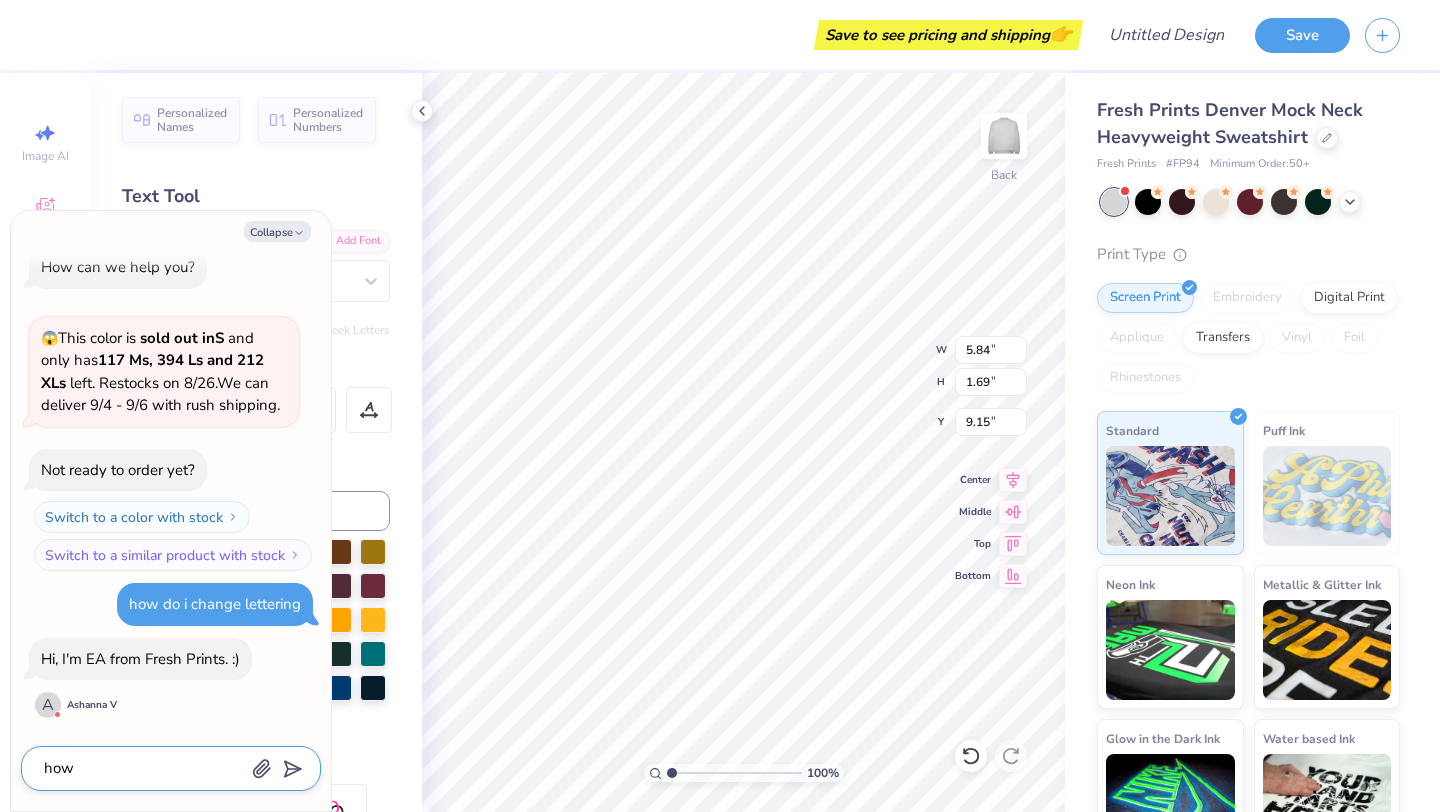 type on "x" 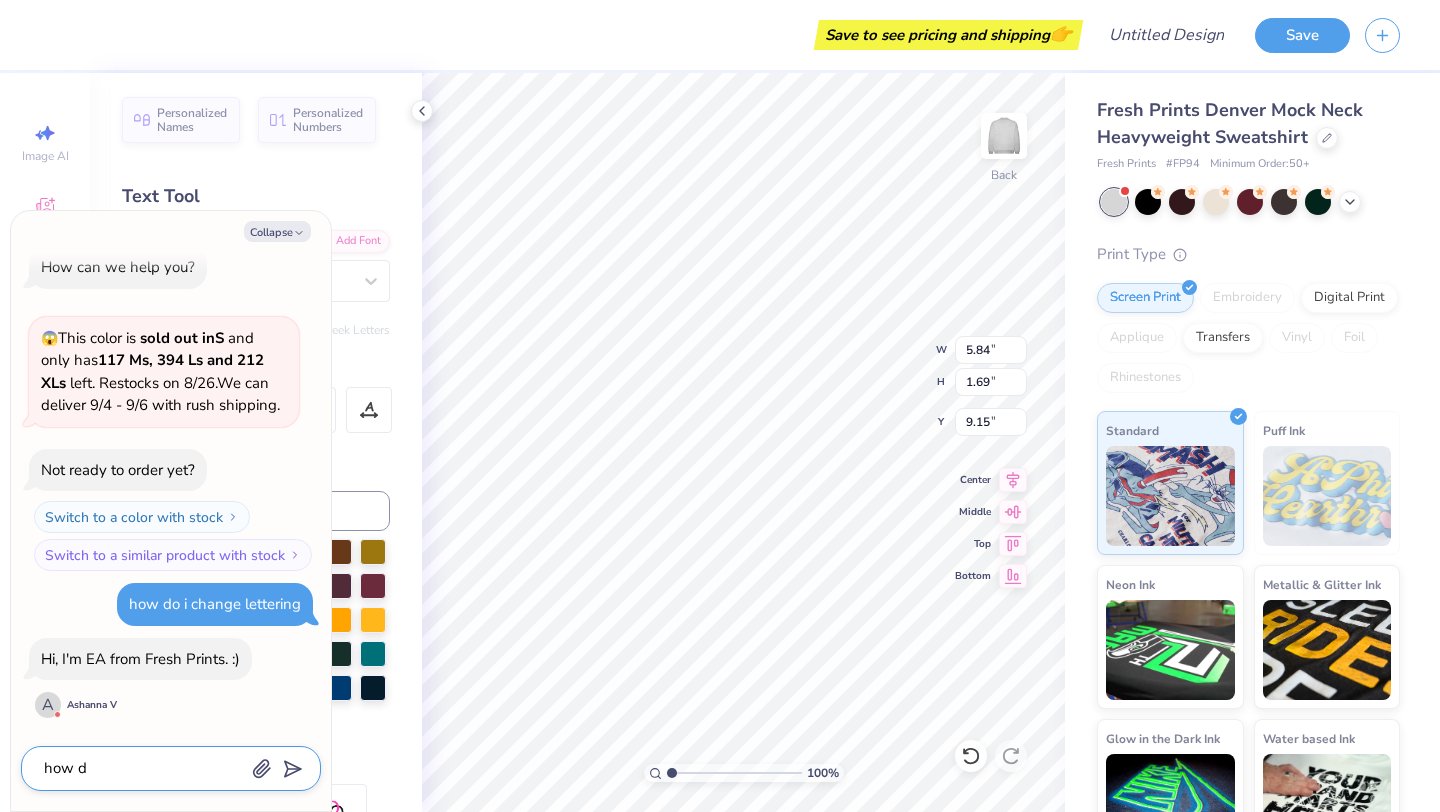 type on "x" 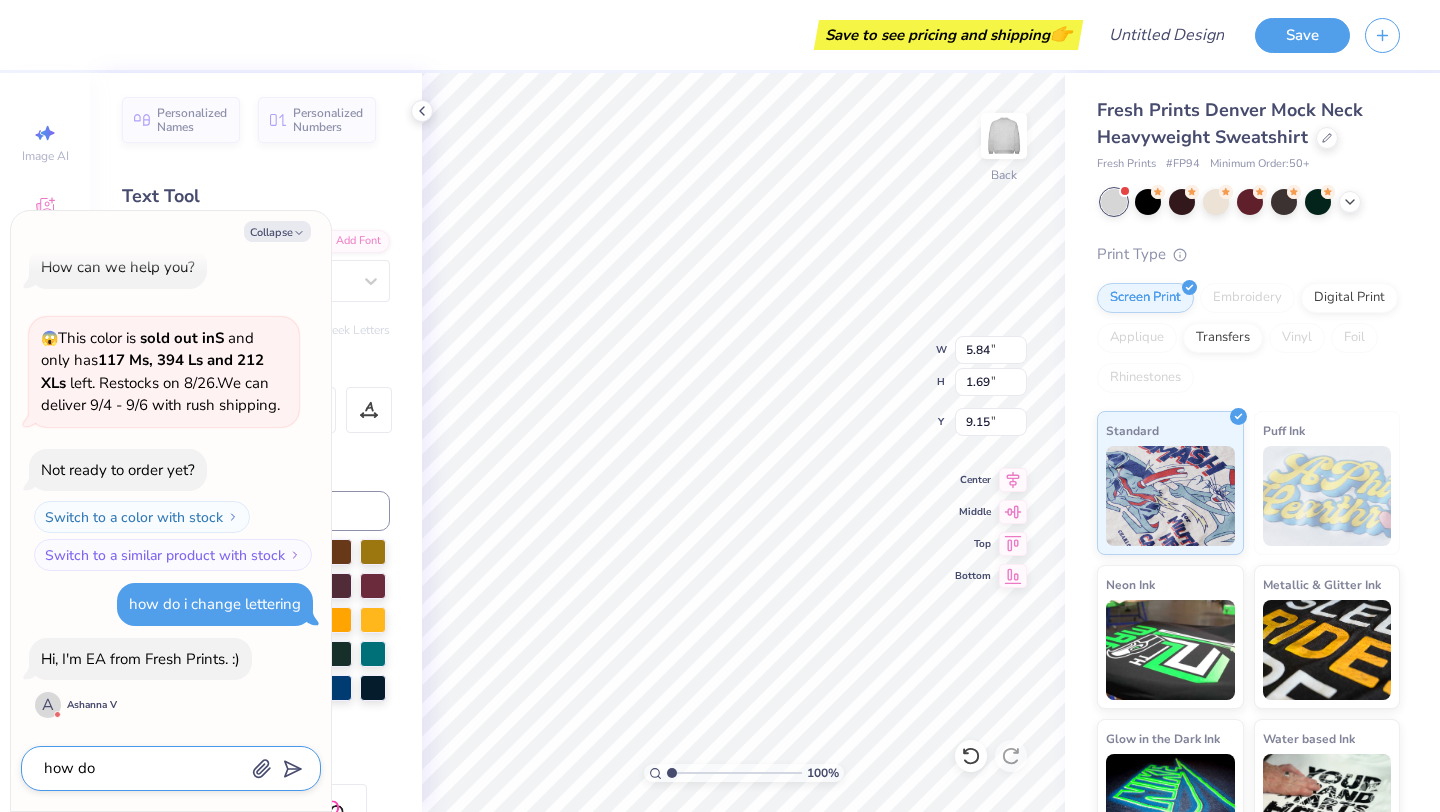 type on "x" 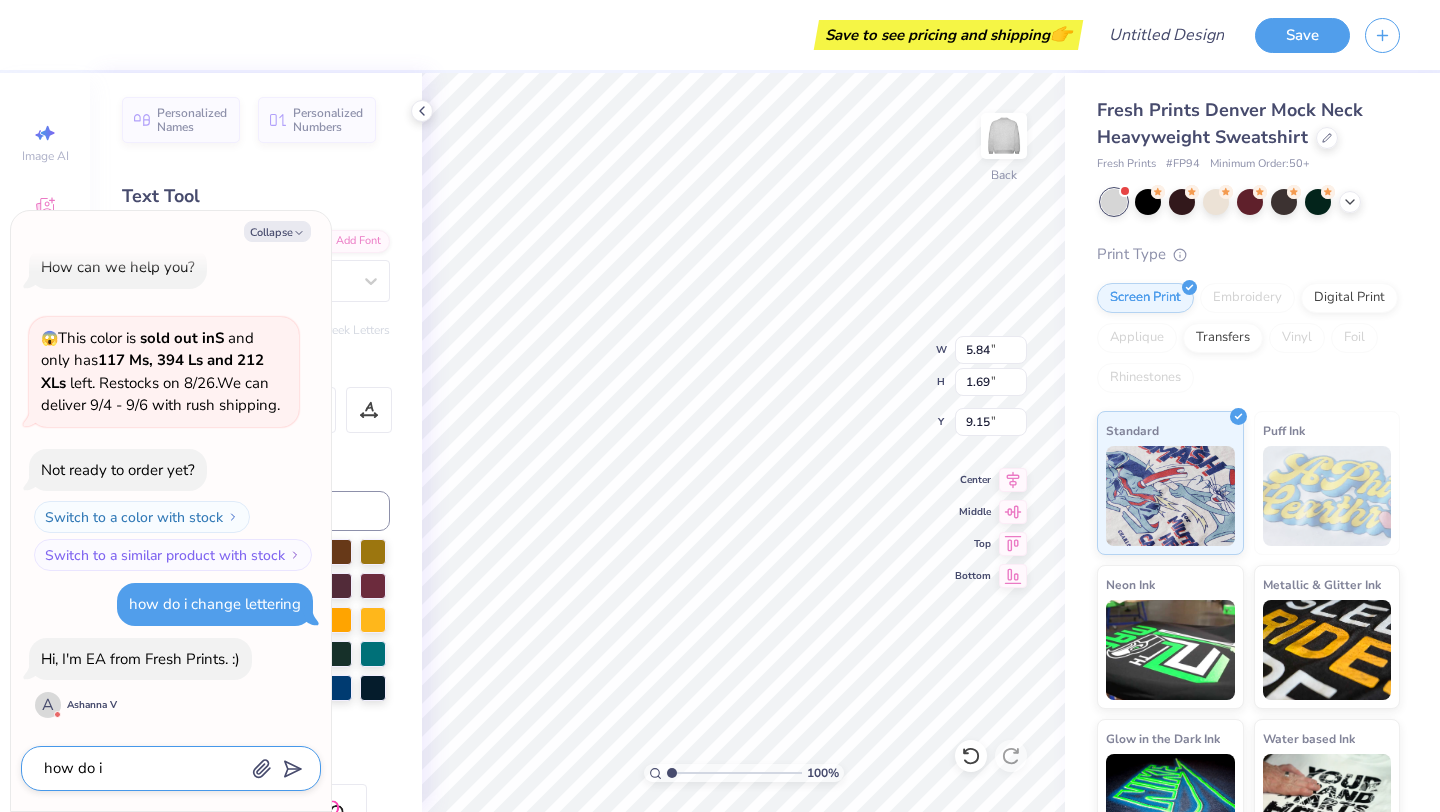 type on "x" 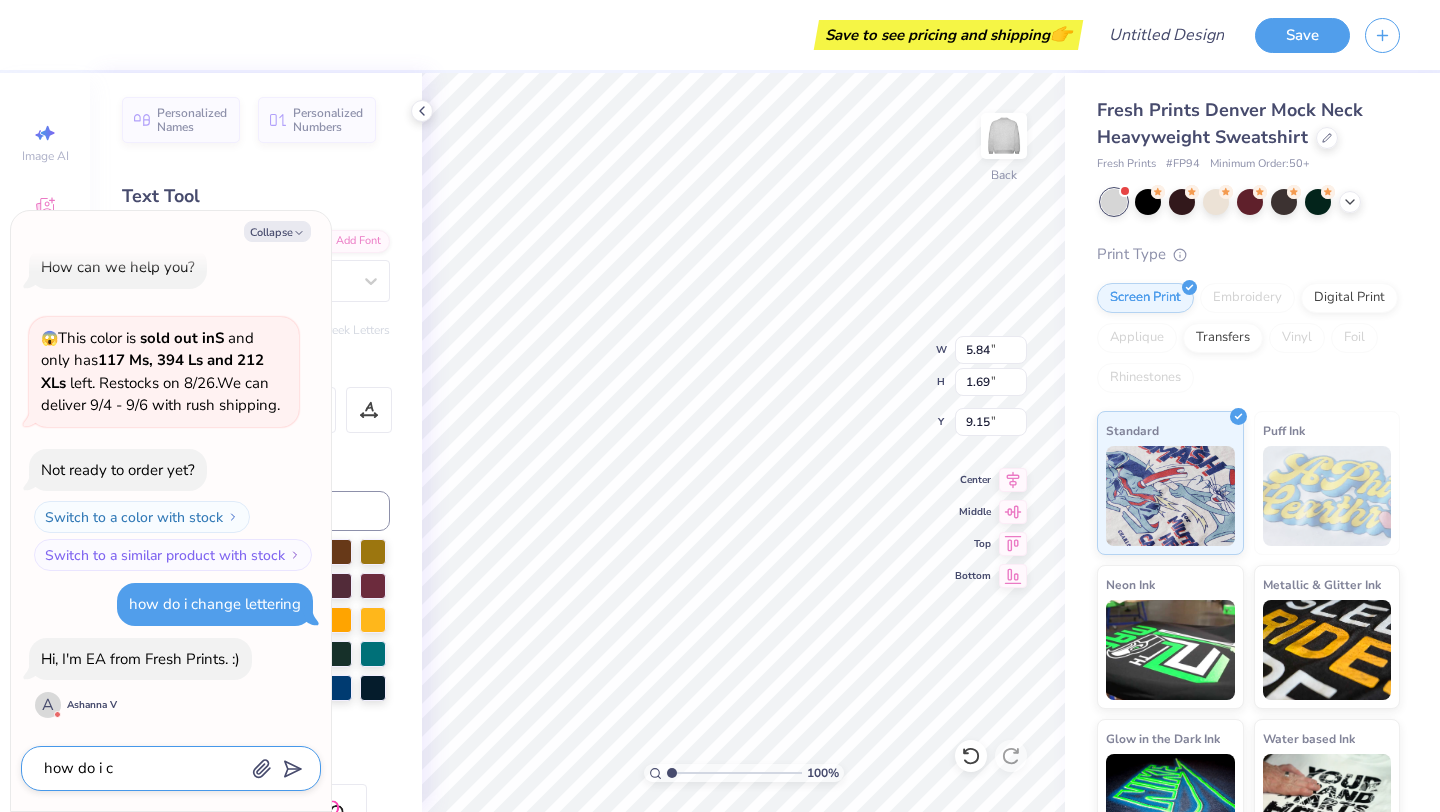 type on "x" 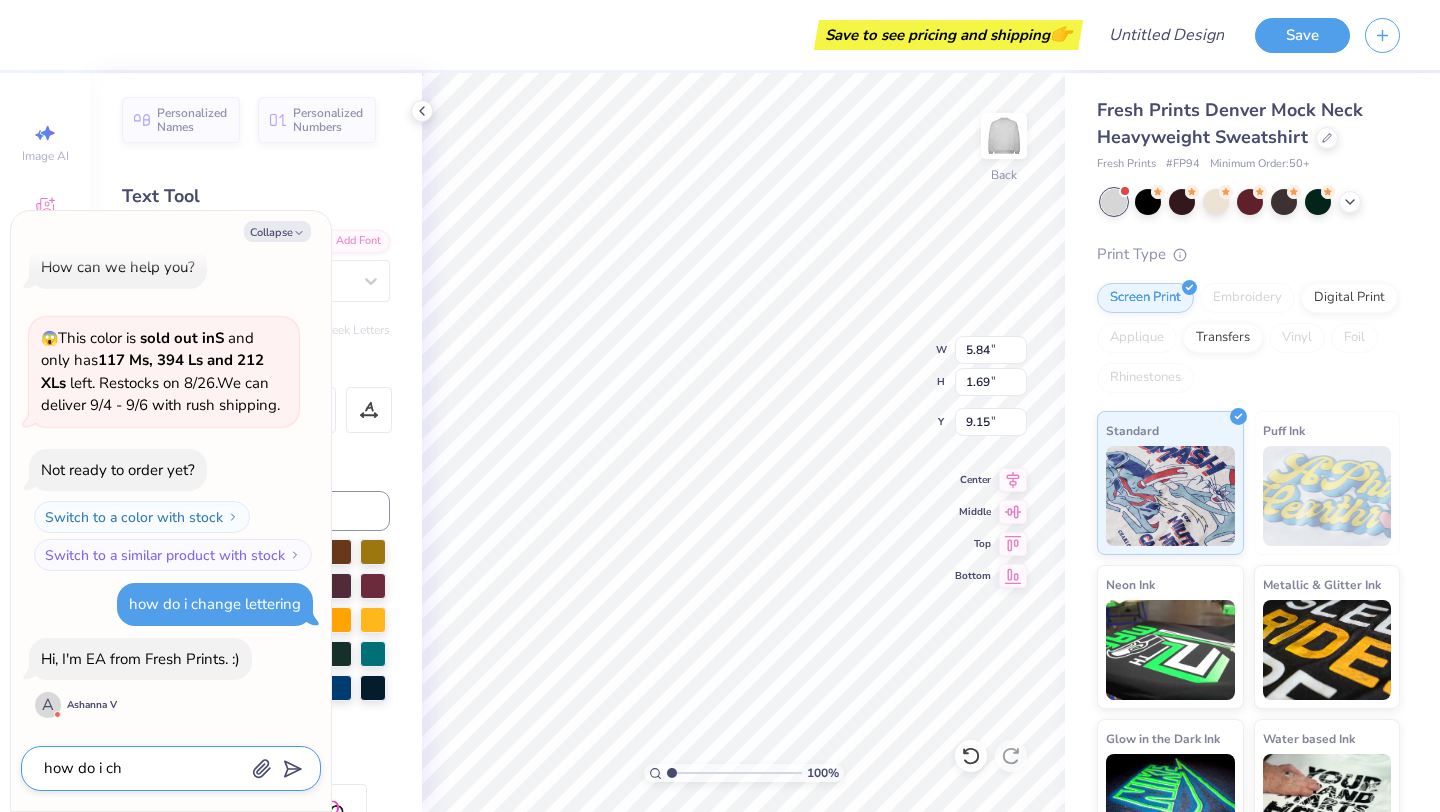 type on "x" 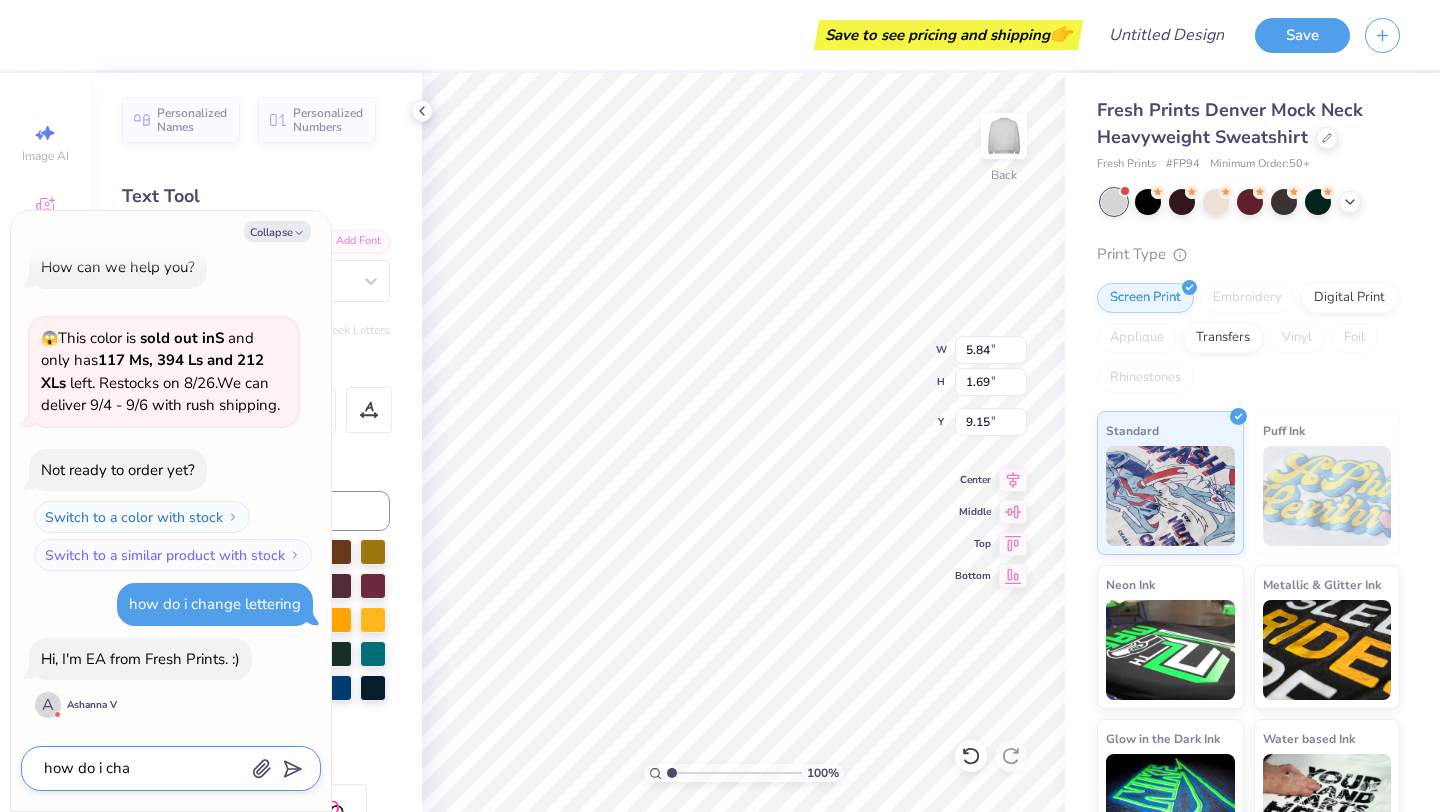 type on "x" 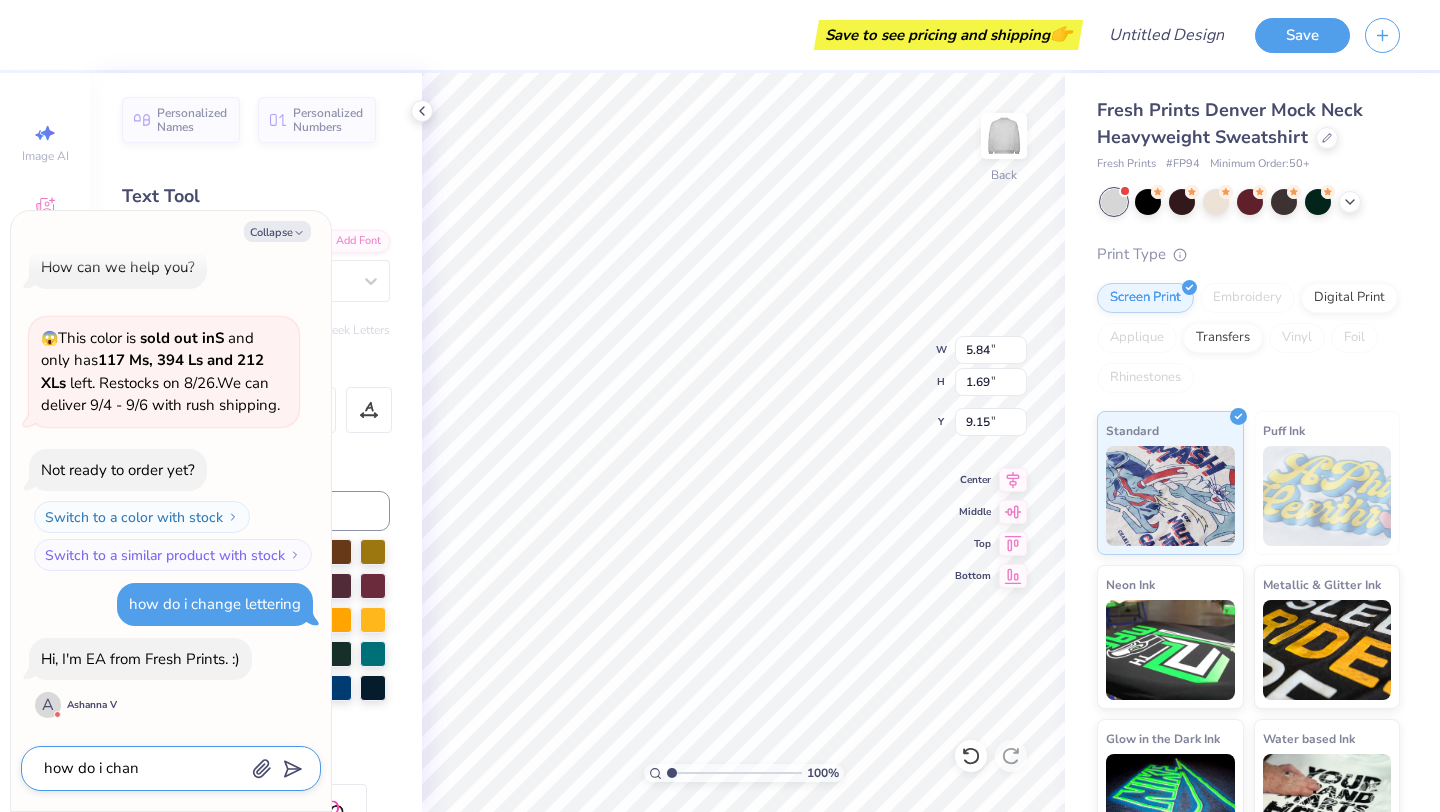 type on "x" 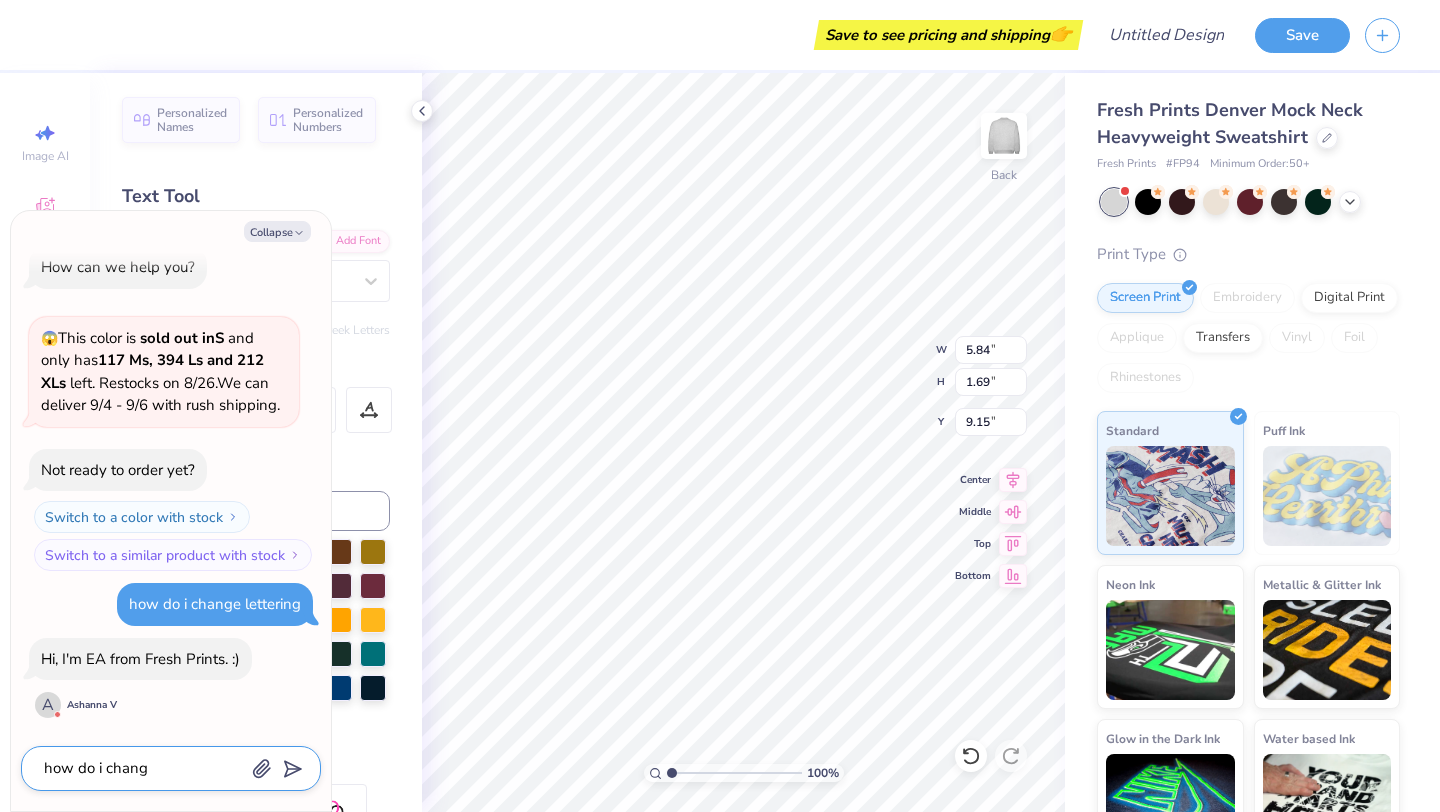 type on "x" 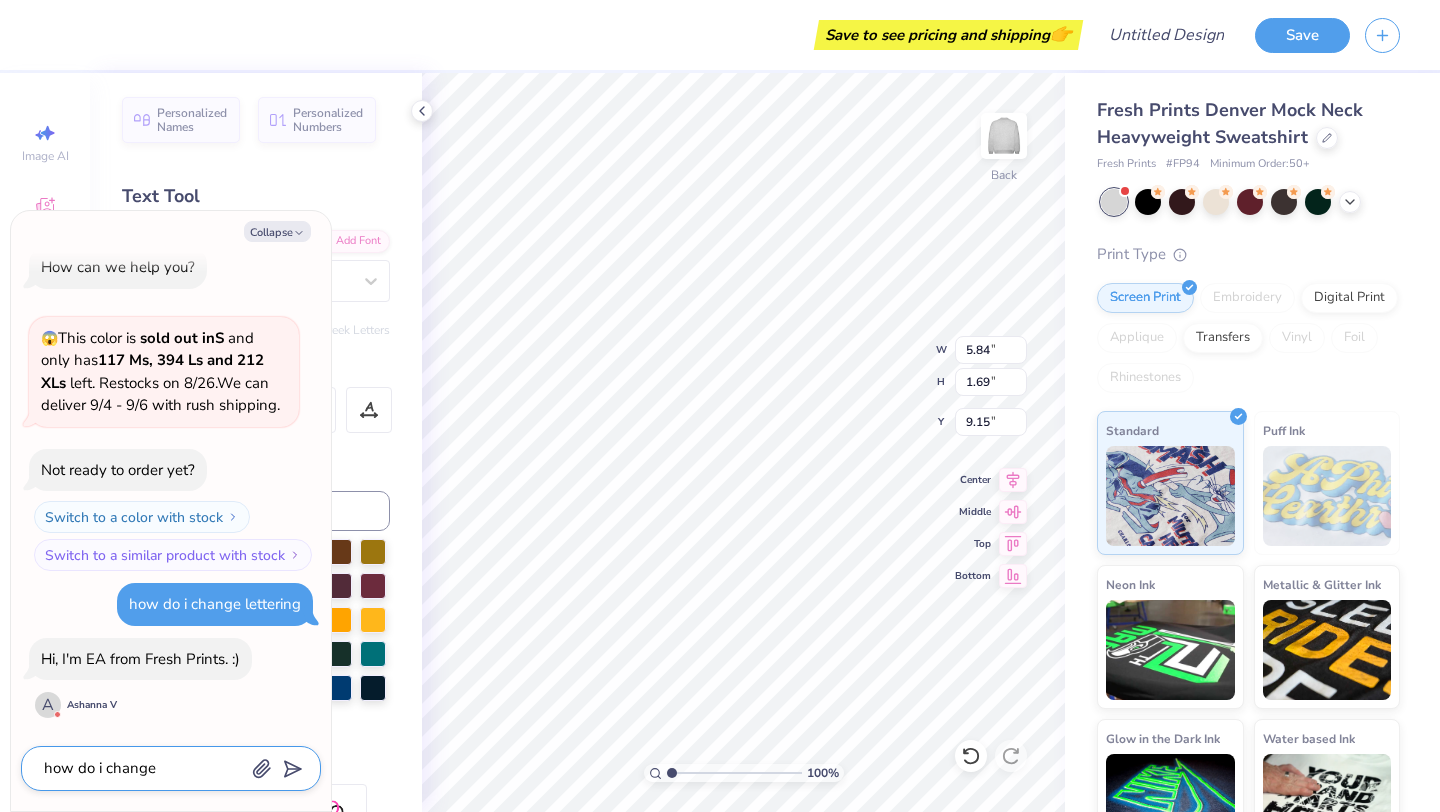 type on "x" 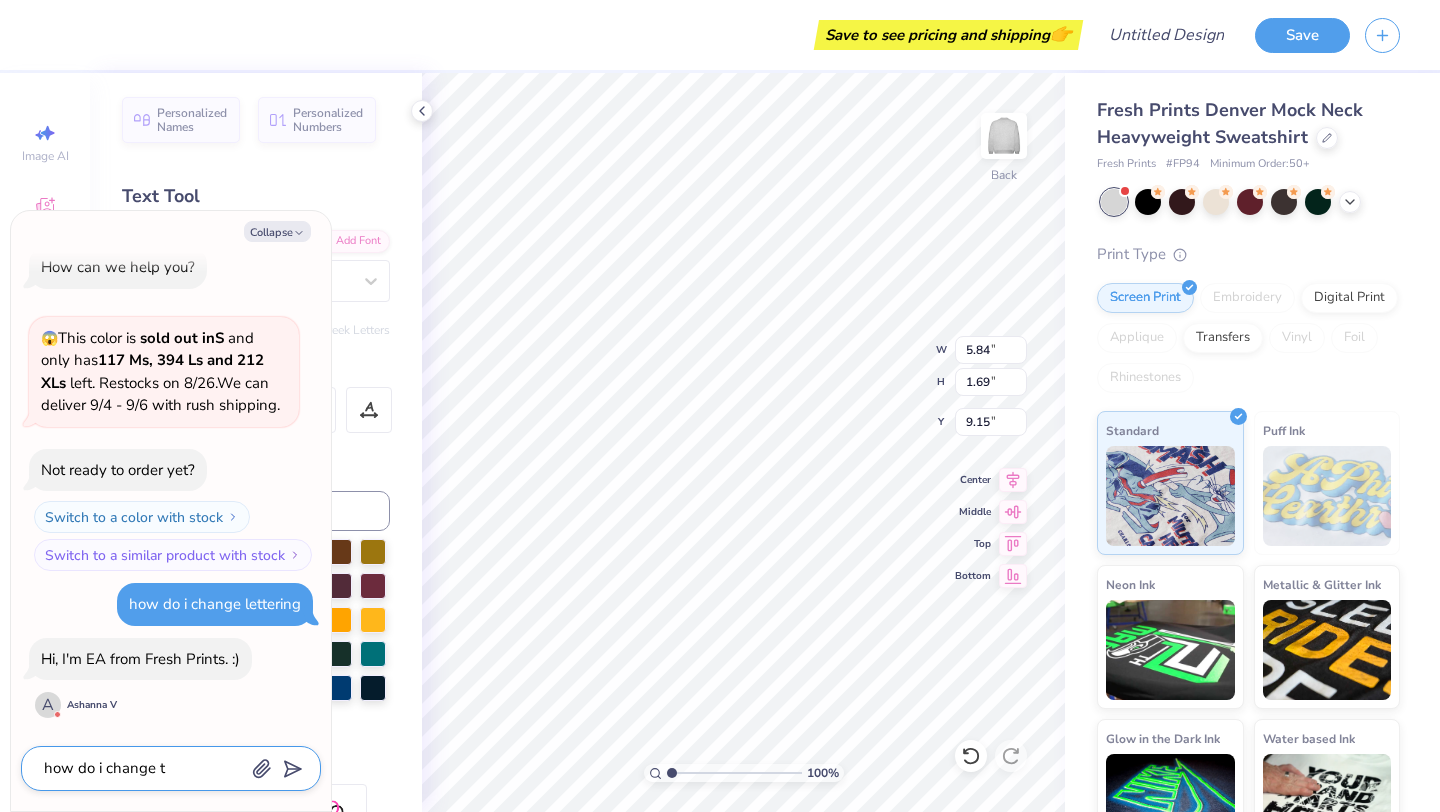 type on "x" 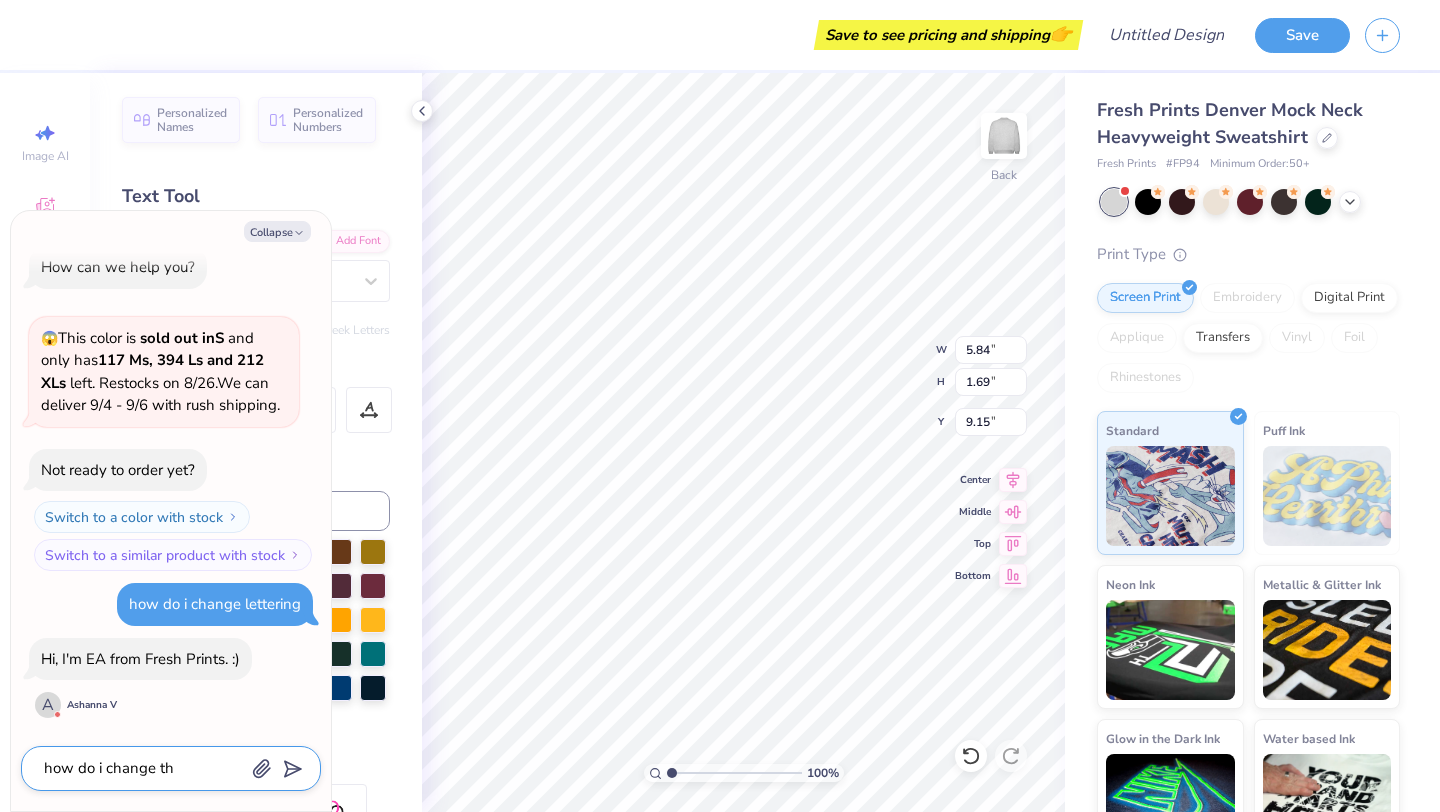 type on "x" 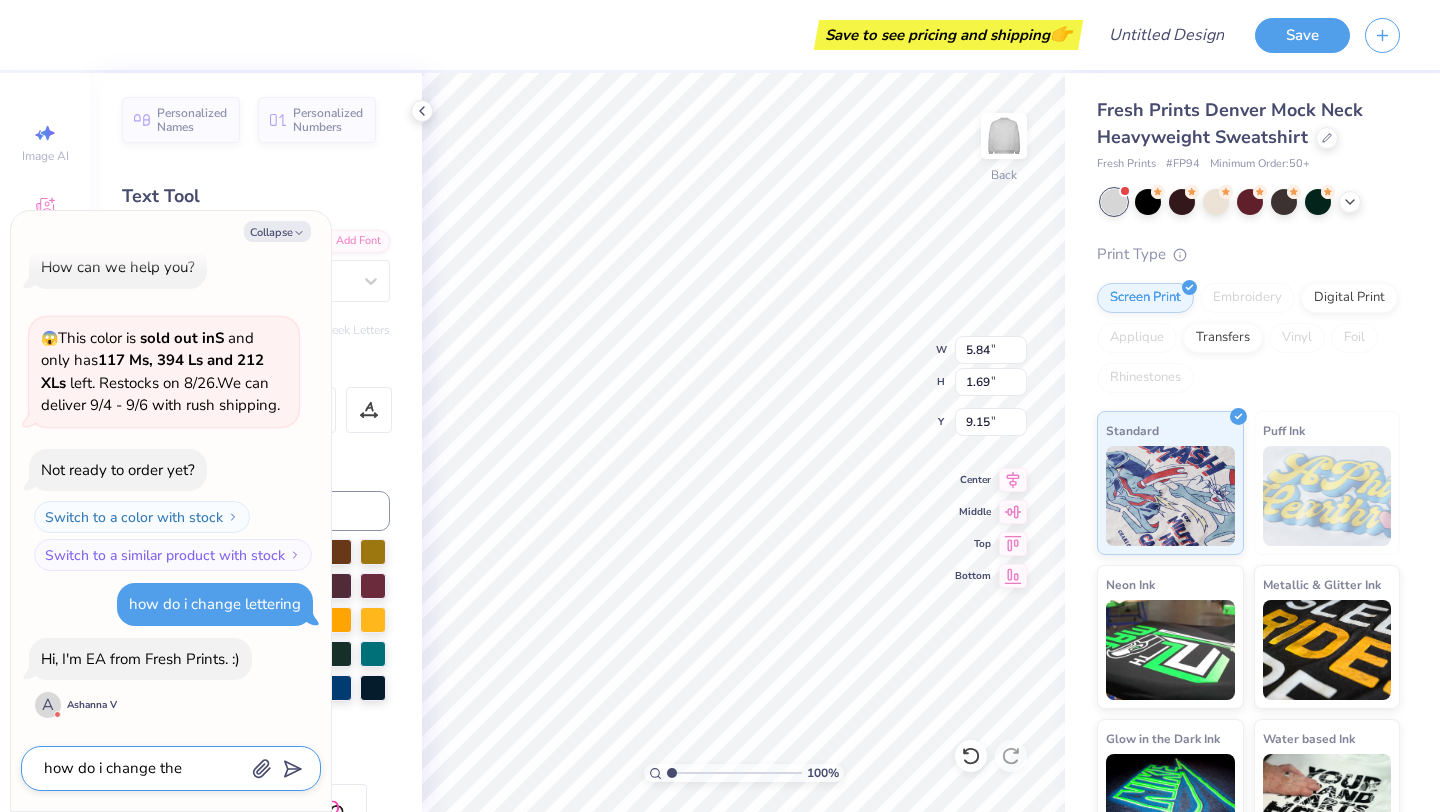 type on "x" 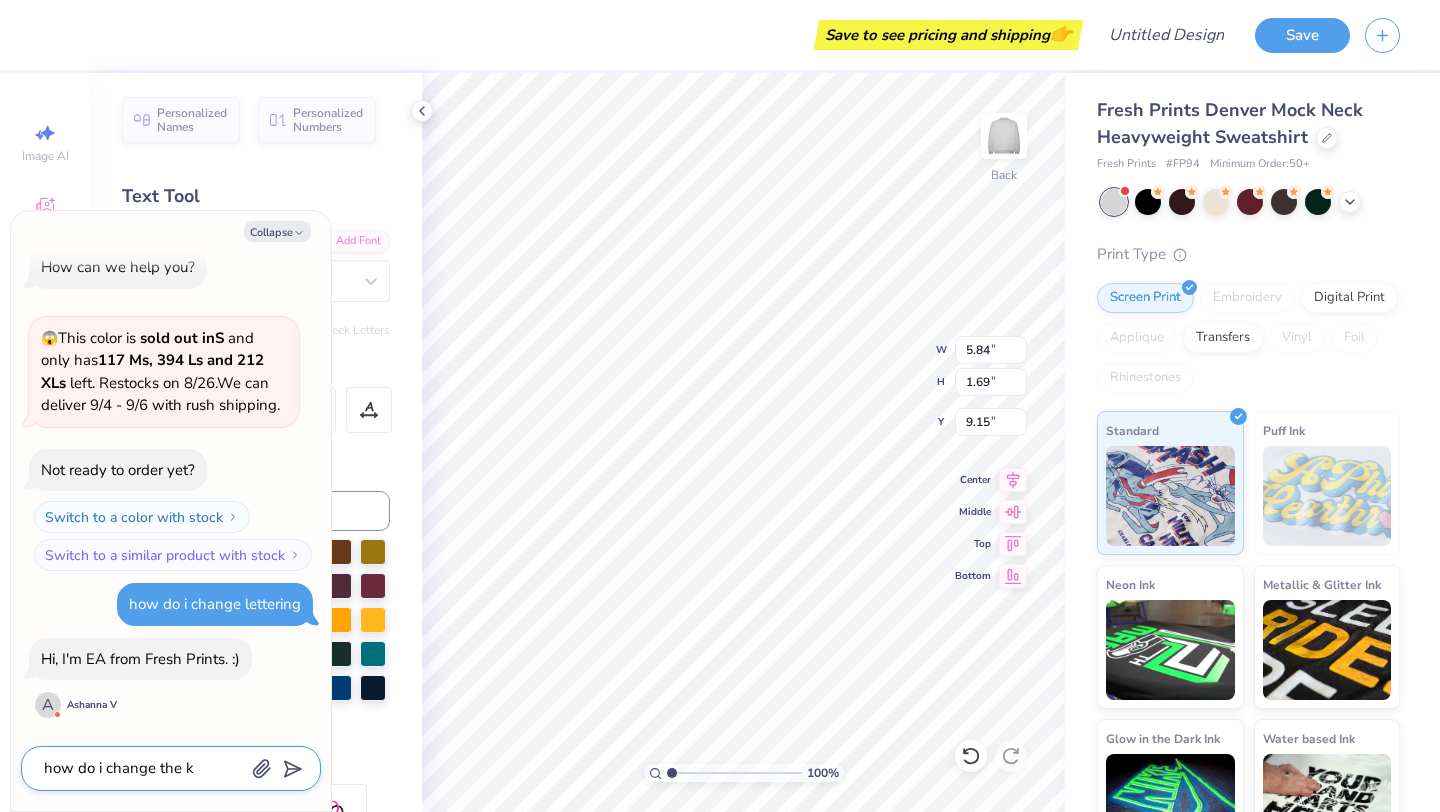type on "x" 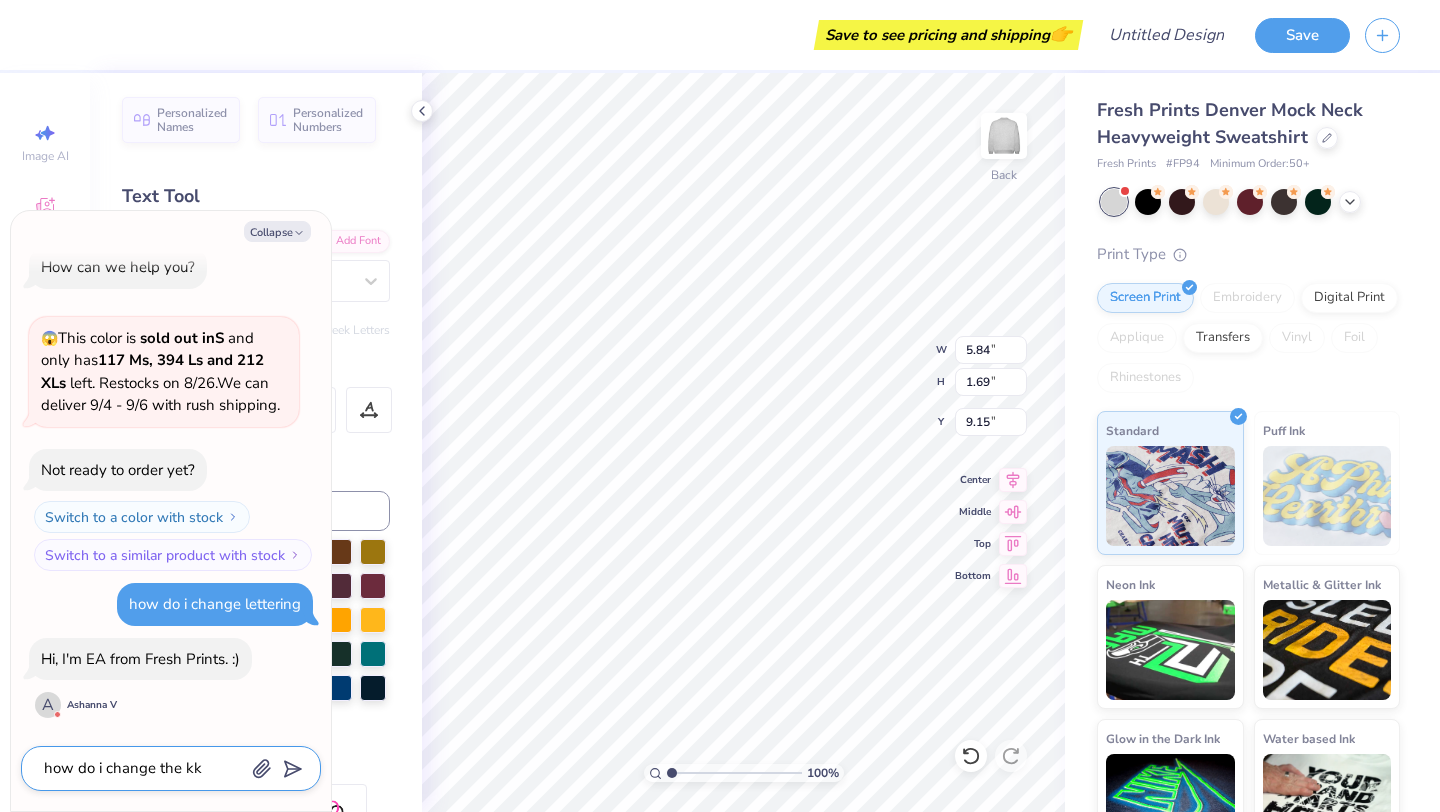 type on "x" 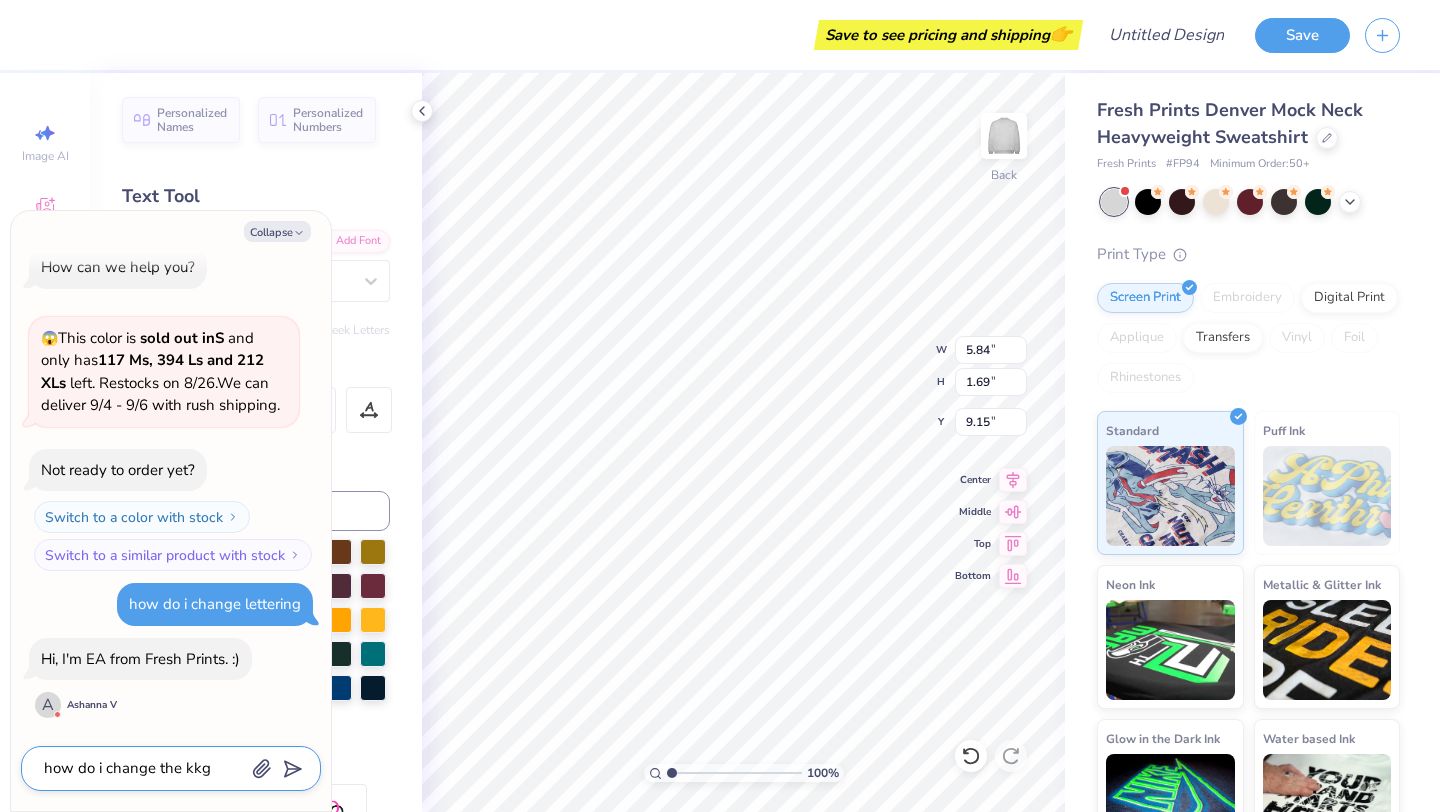 type on "x" 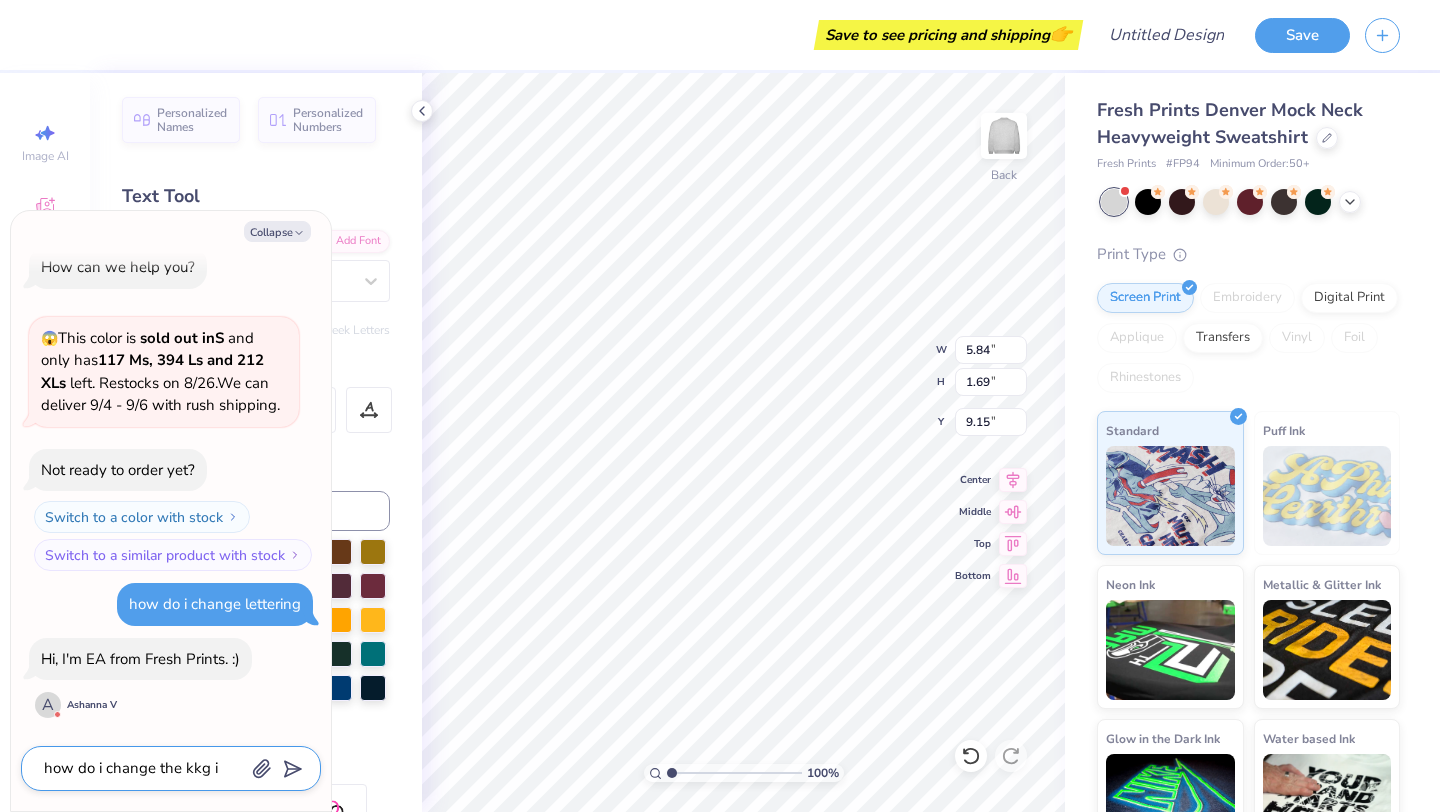 type on "x" 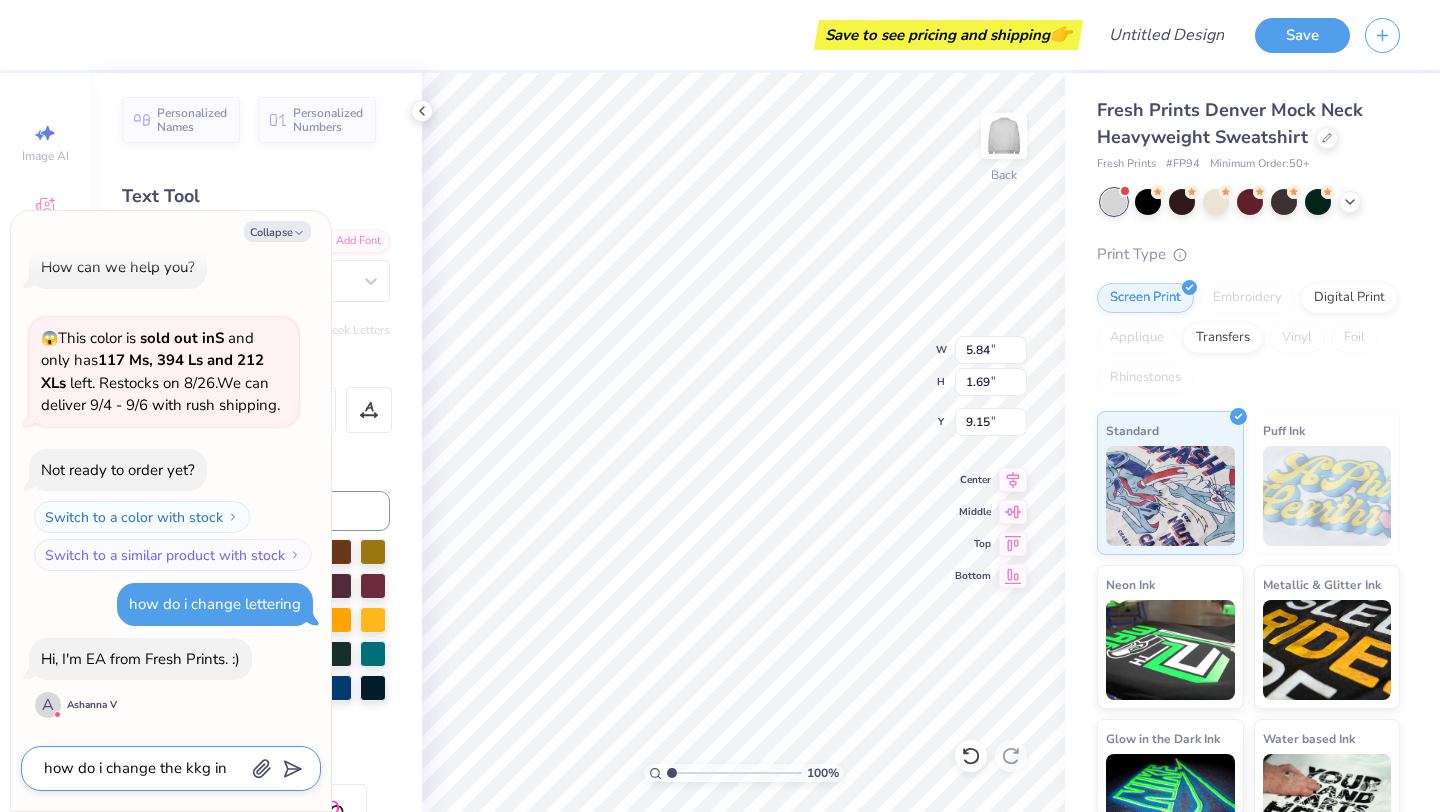 type on "x" 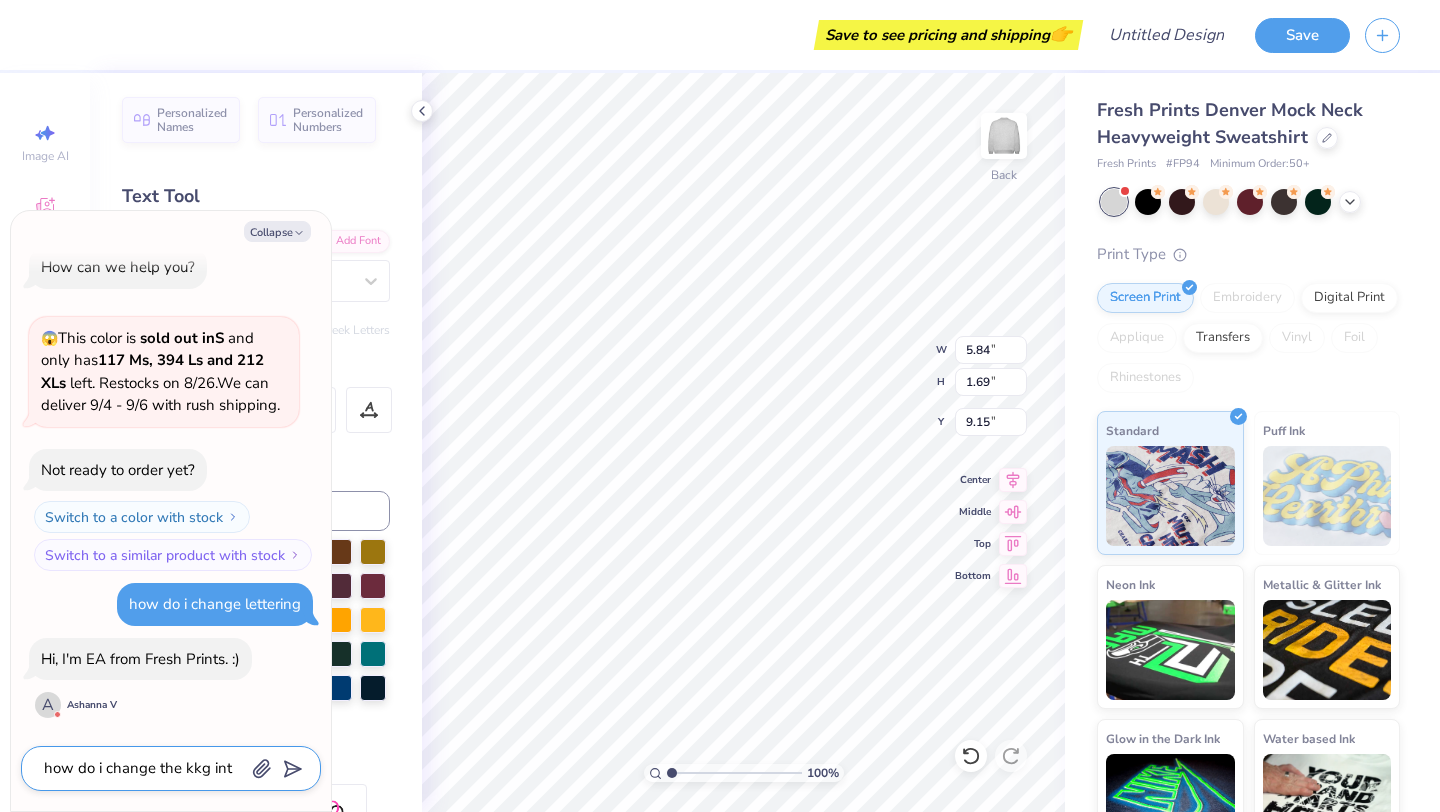 type on "x" 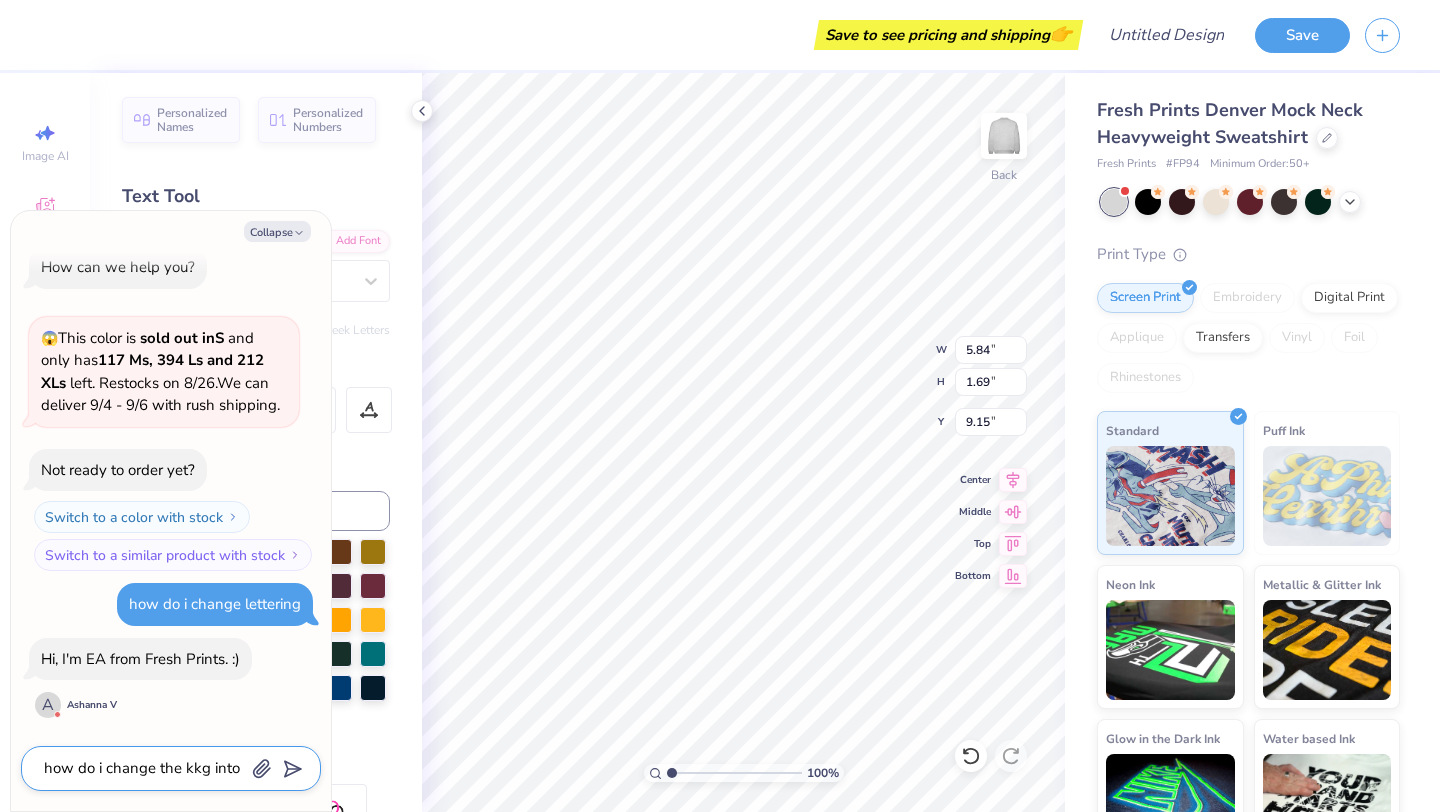 type on "x" 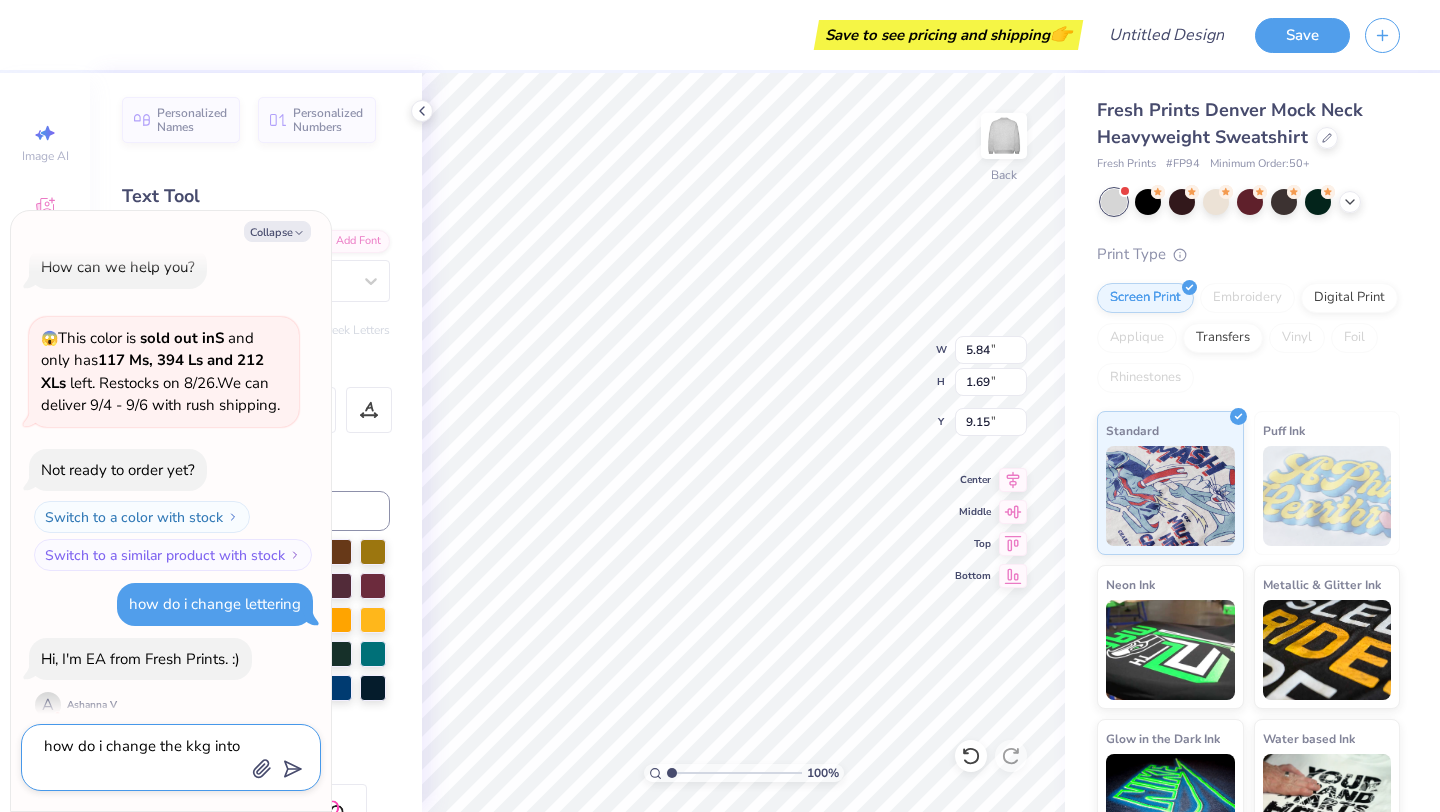 type on "x" 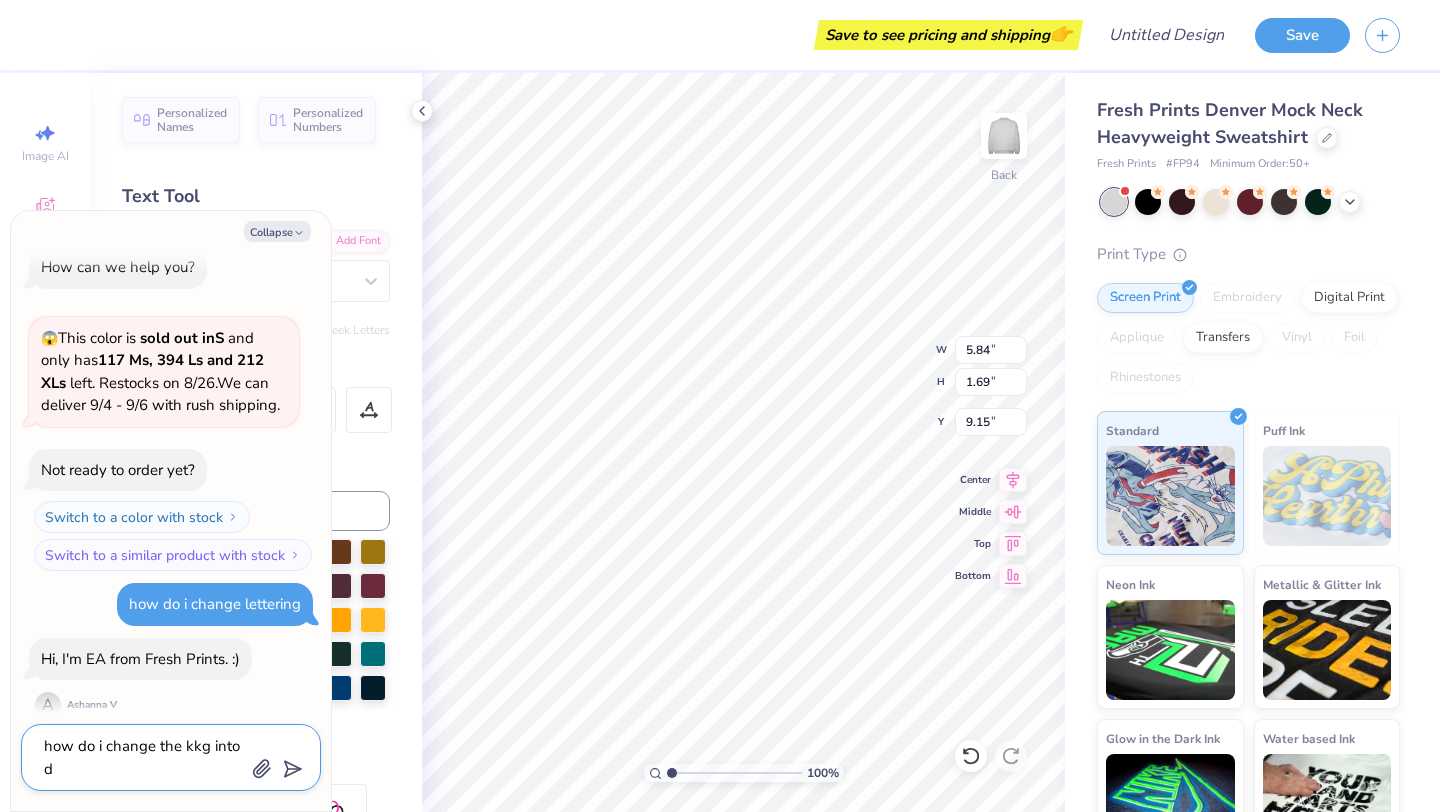 type on "x" 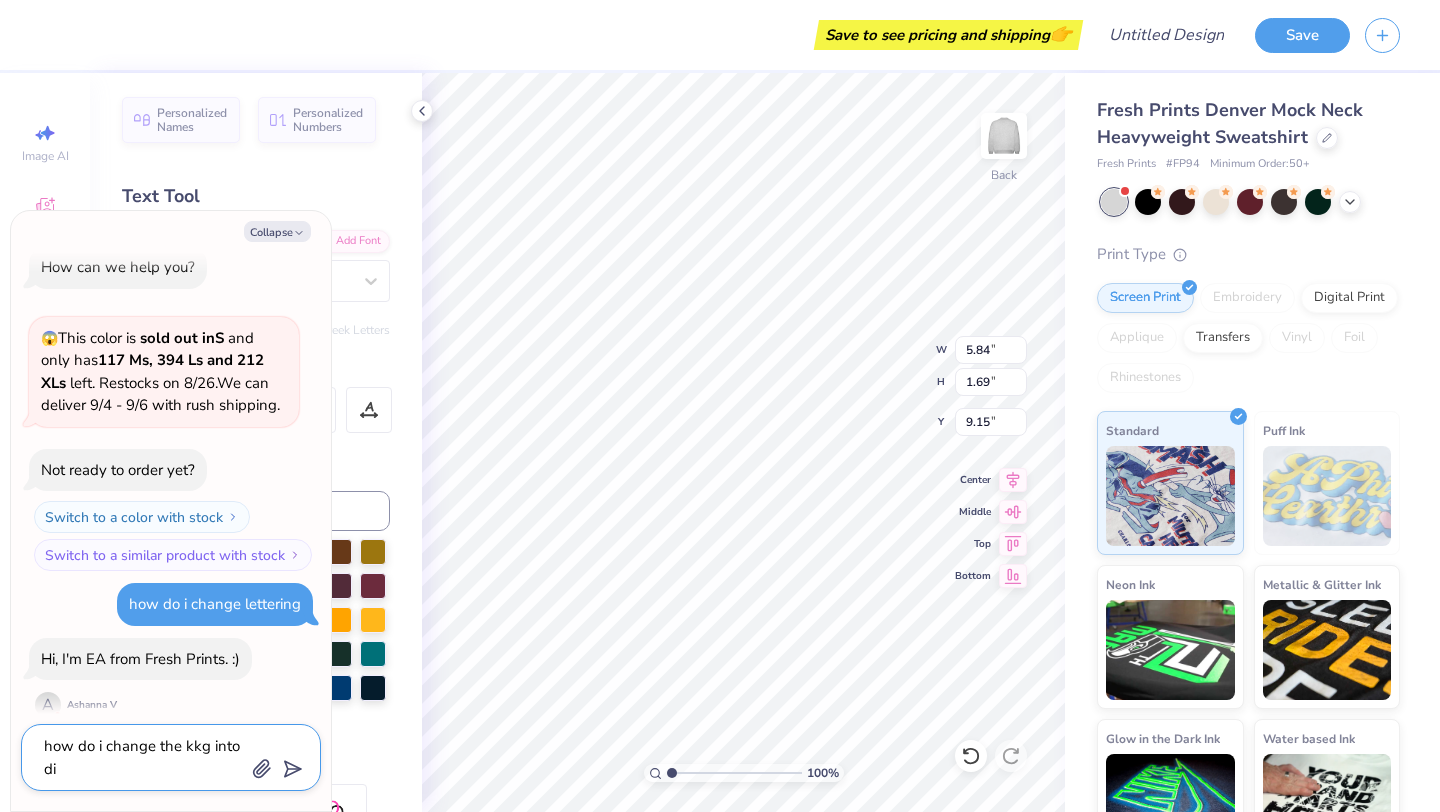 type on "x" 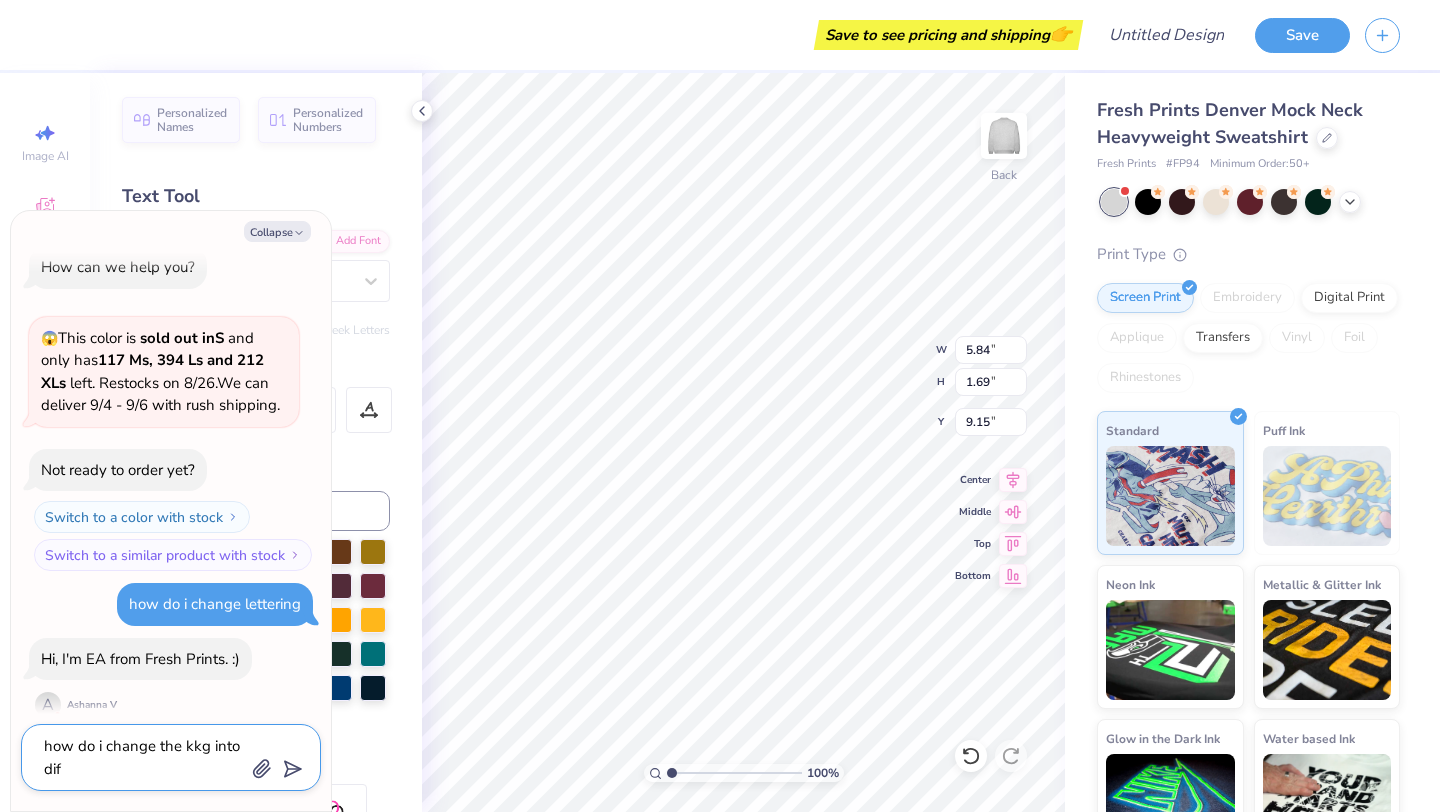 type on "x" 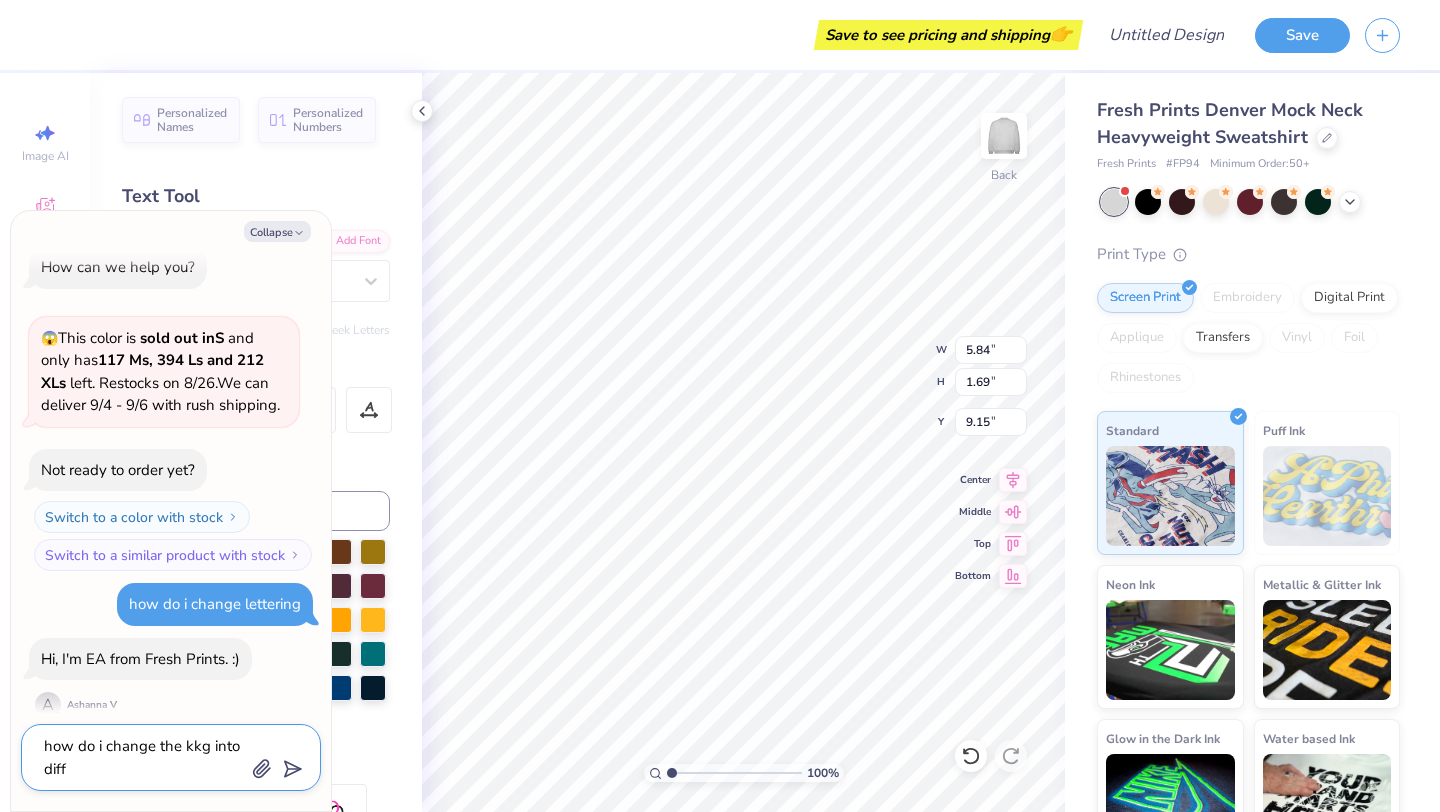 type on "x" 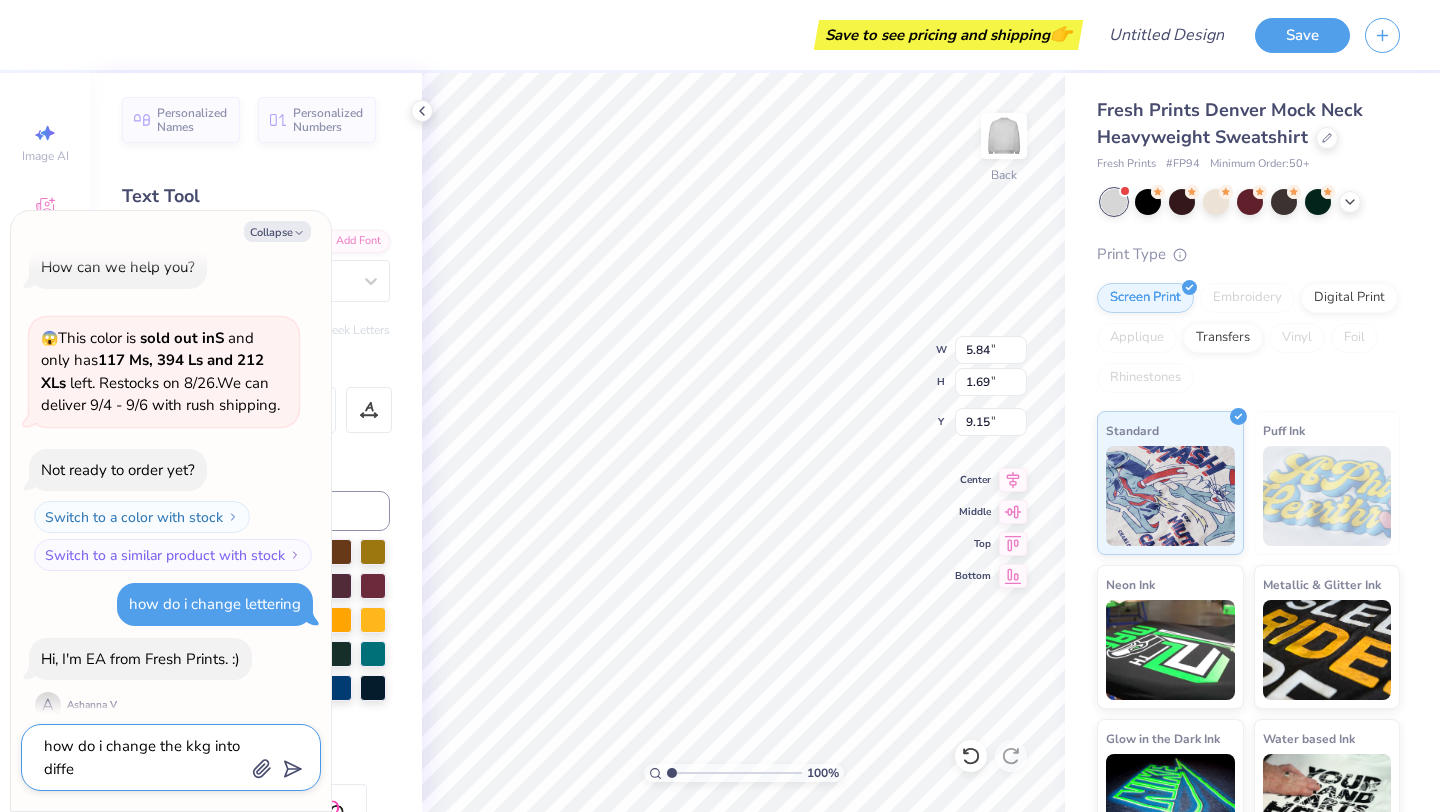 type on "x" 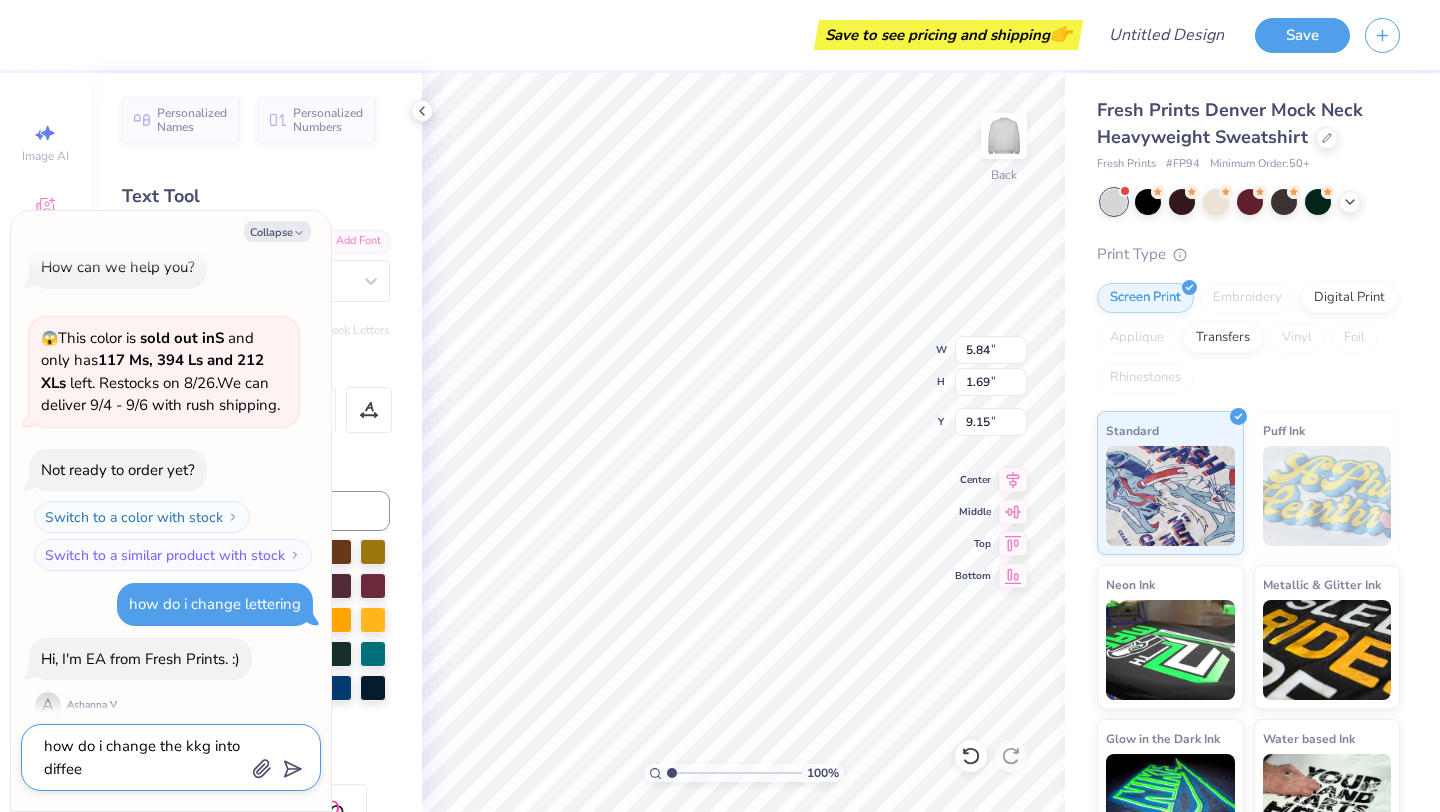 type on "x" 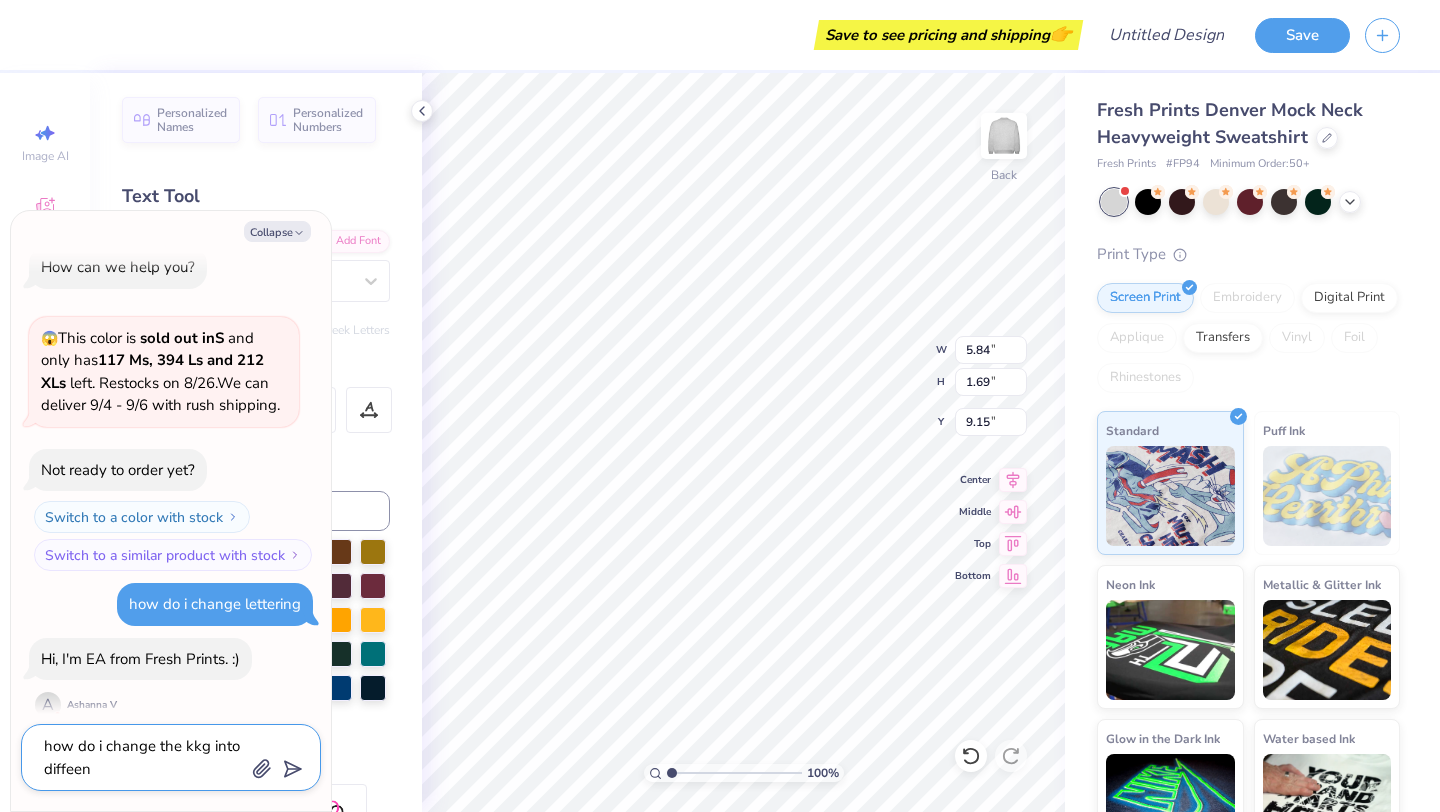 type on "x" 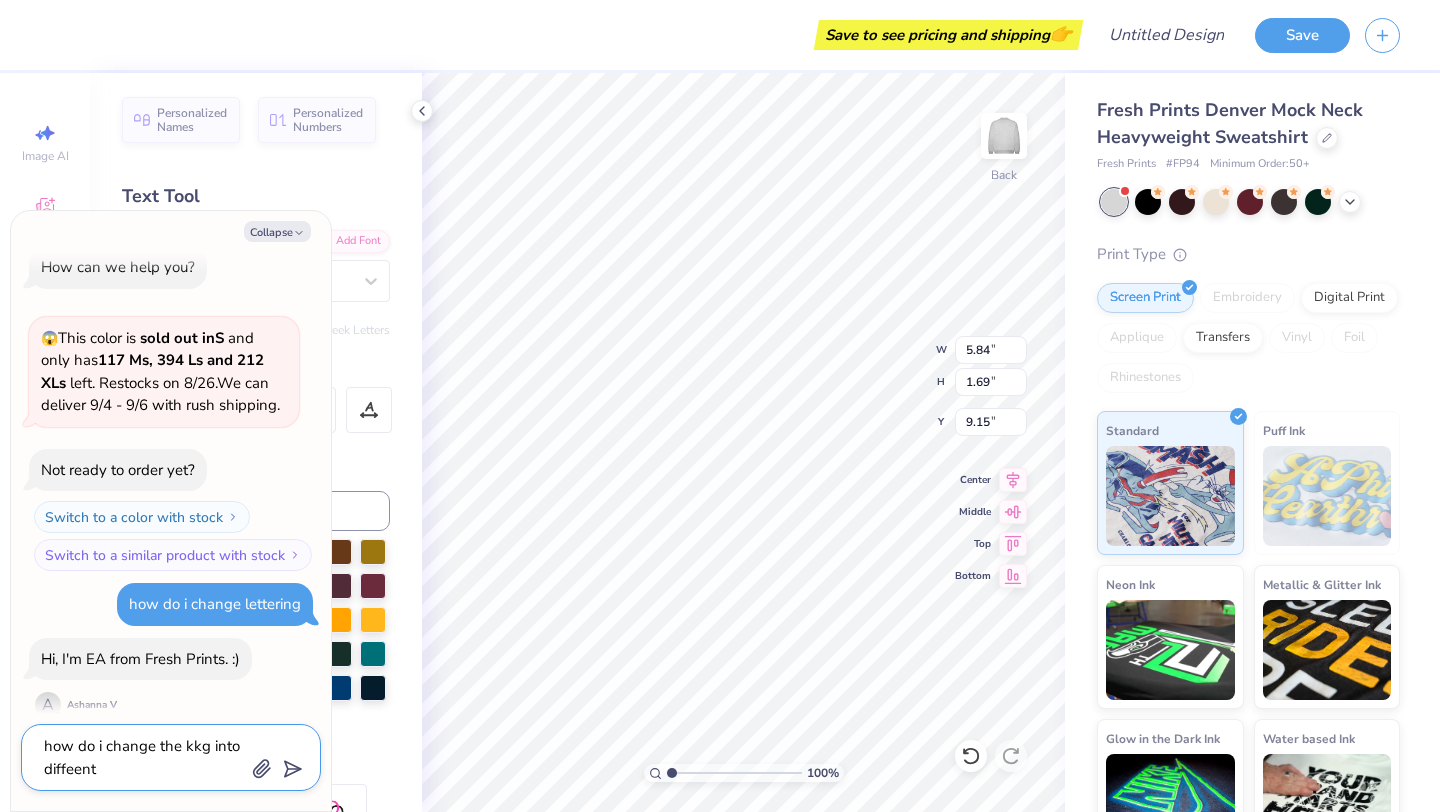 type on "x" 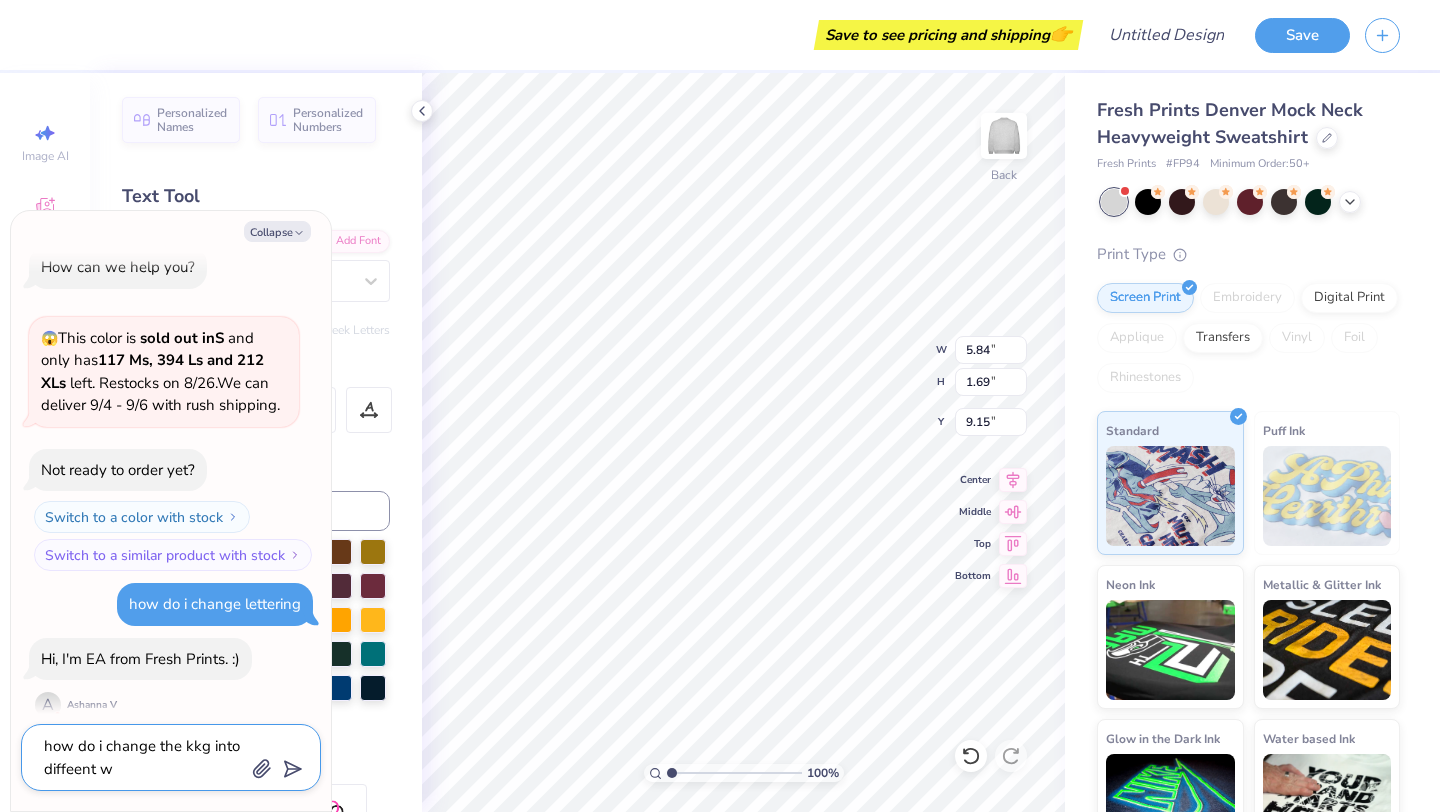 type on "x" 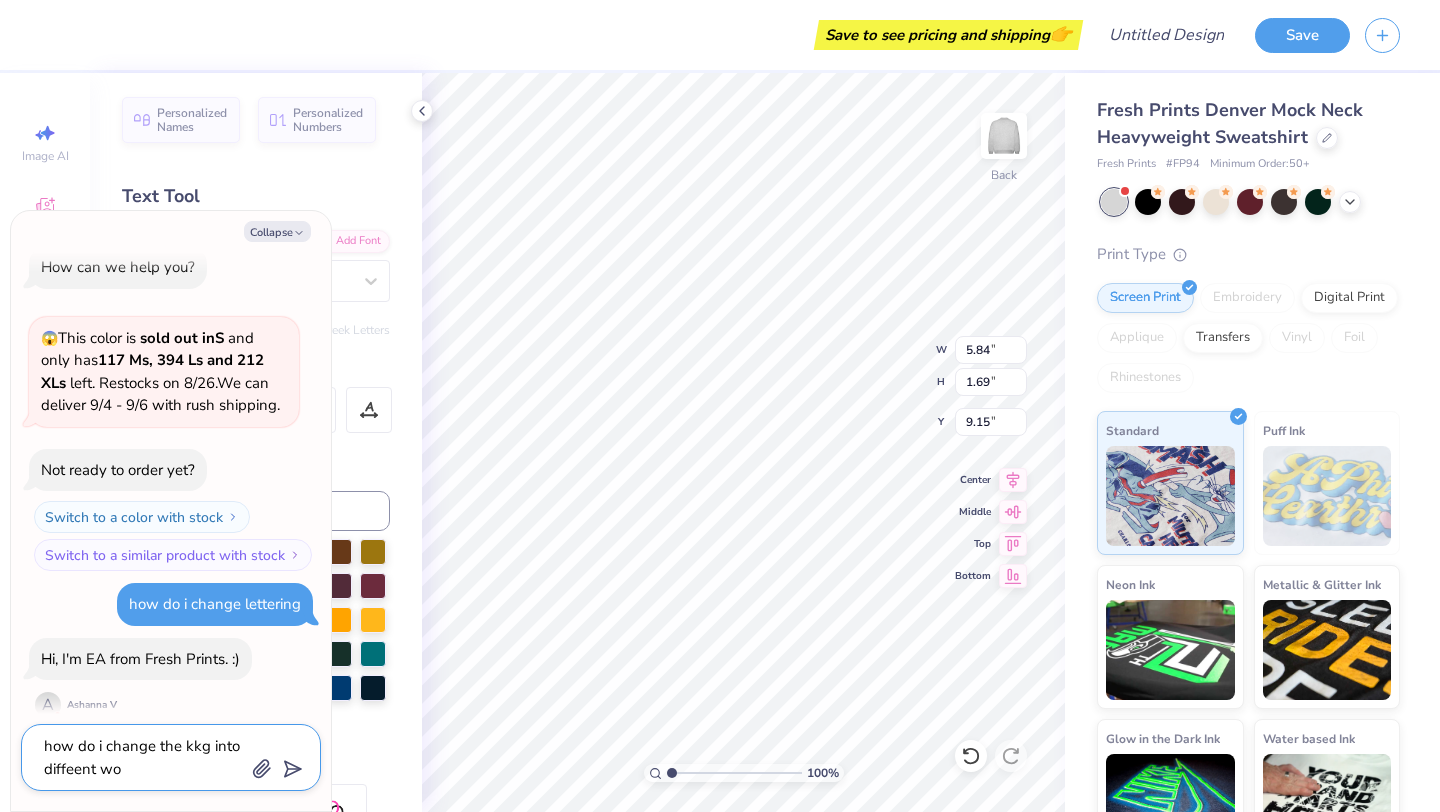 type on "x" 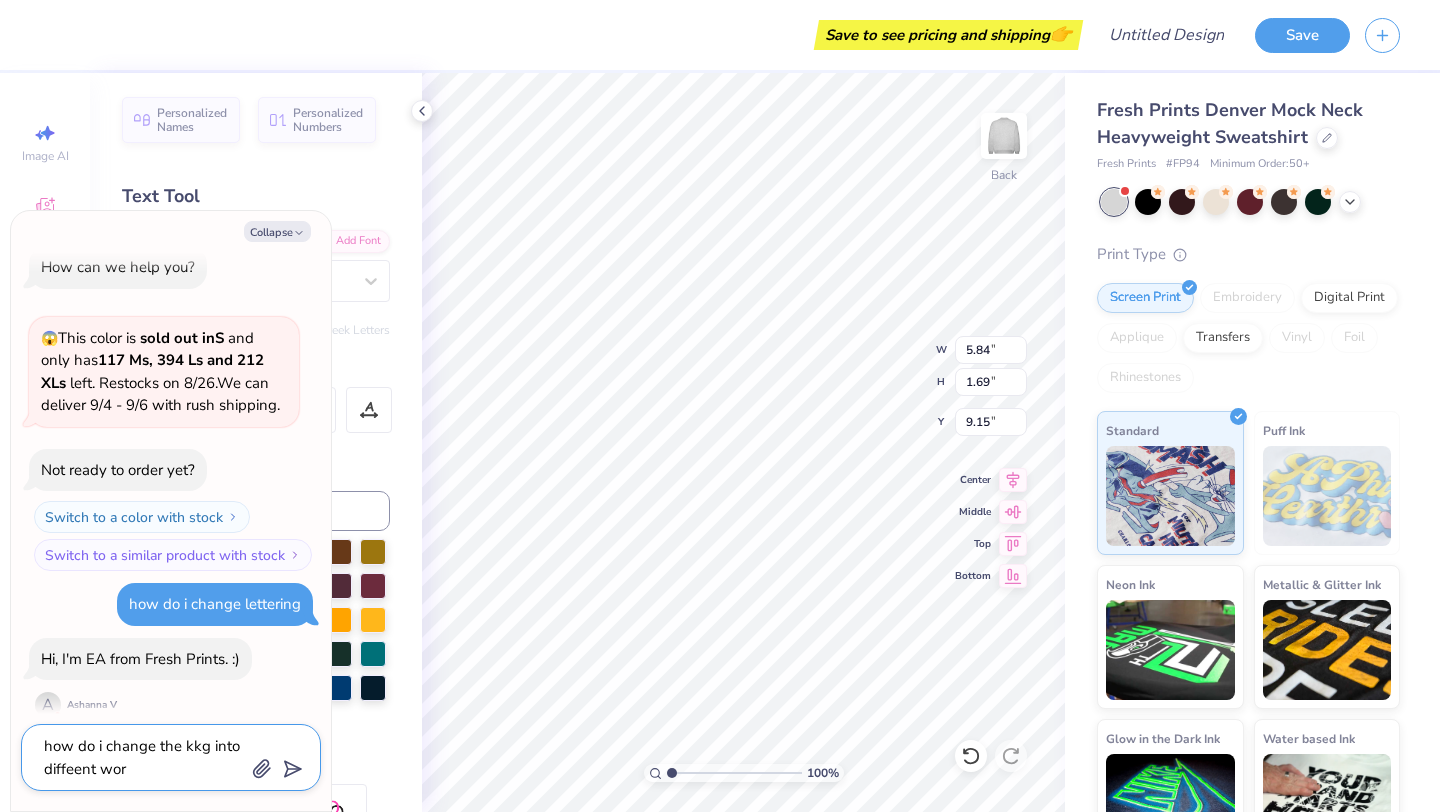 type on "x" 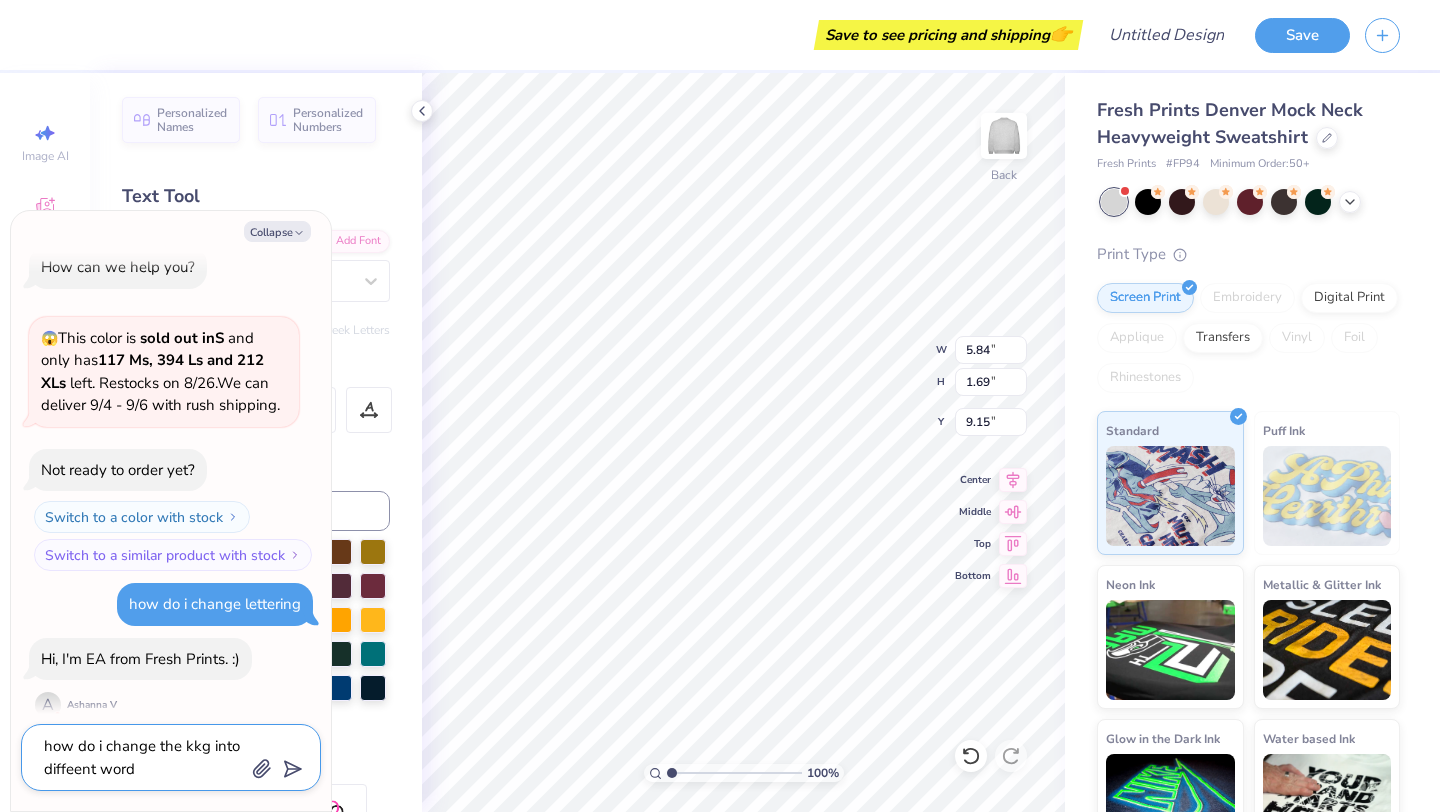 type on "x" 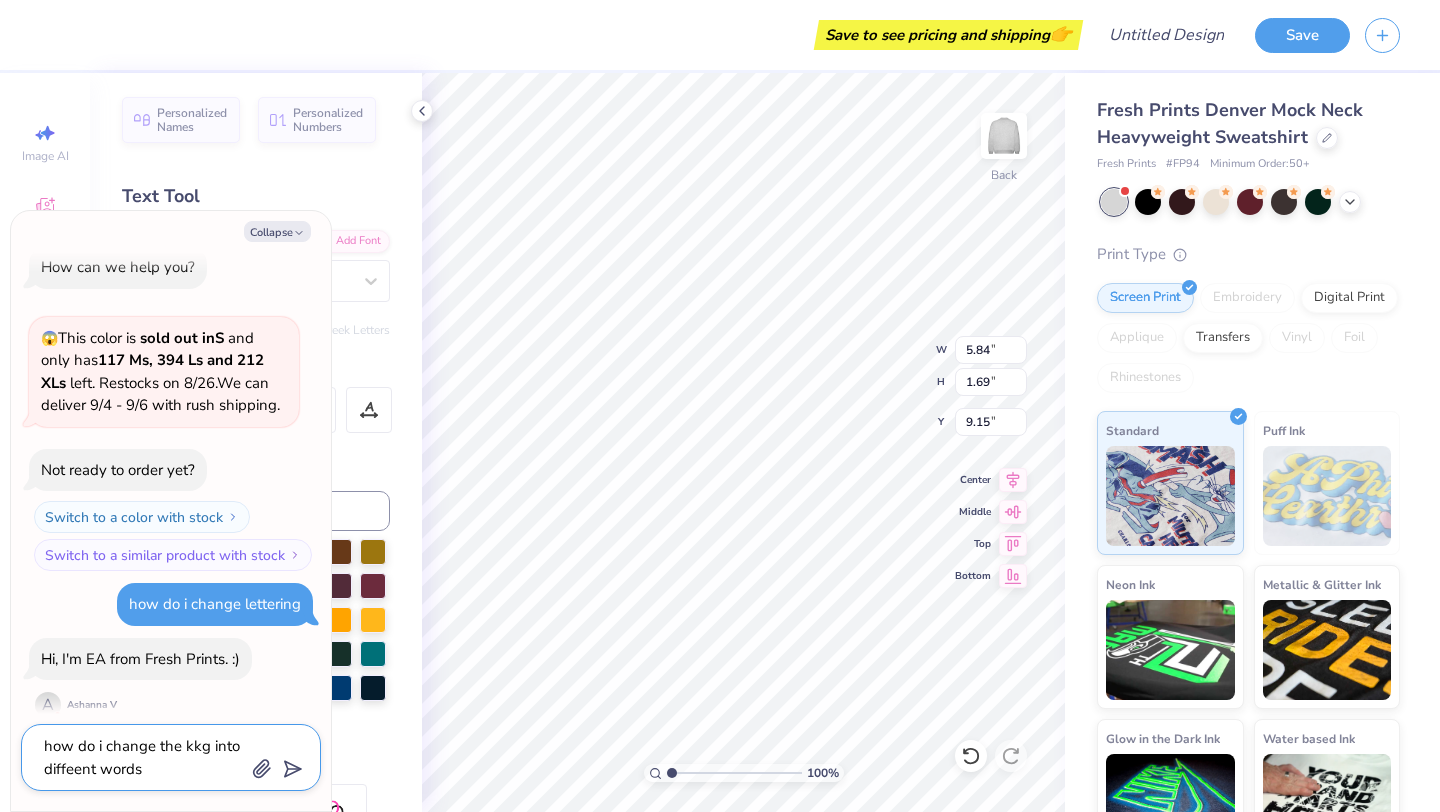 type on "how do i change the kkg into diffeent words" 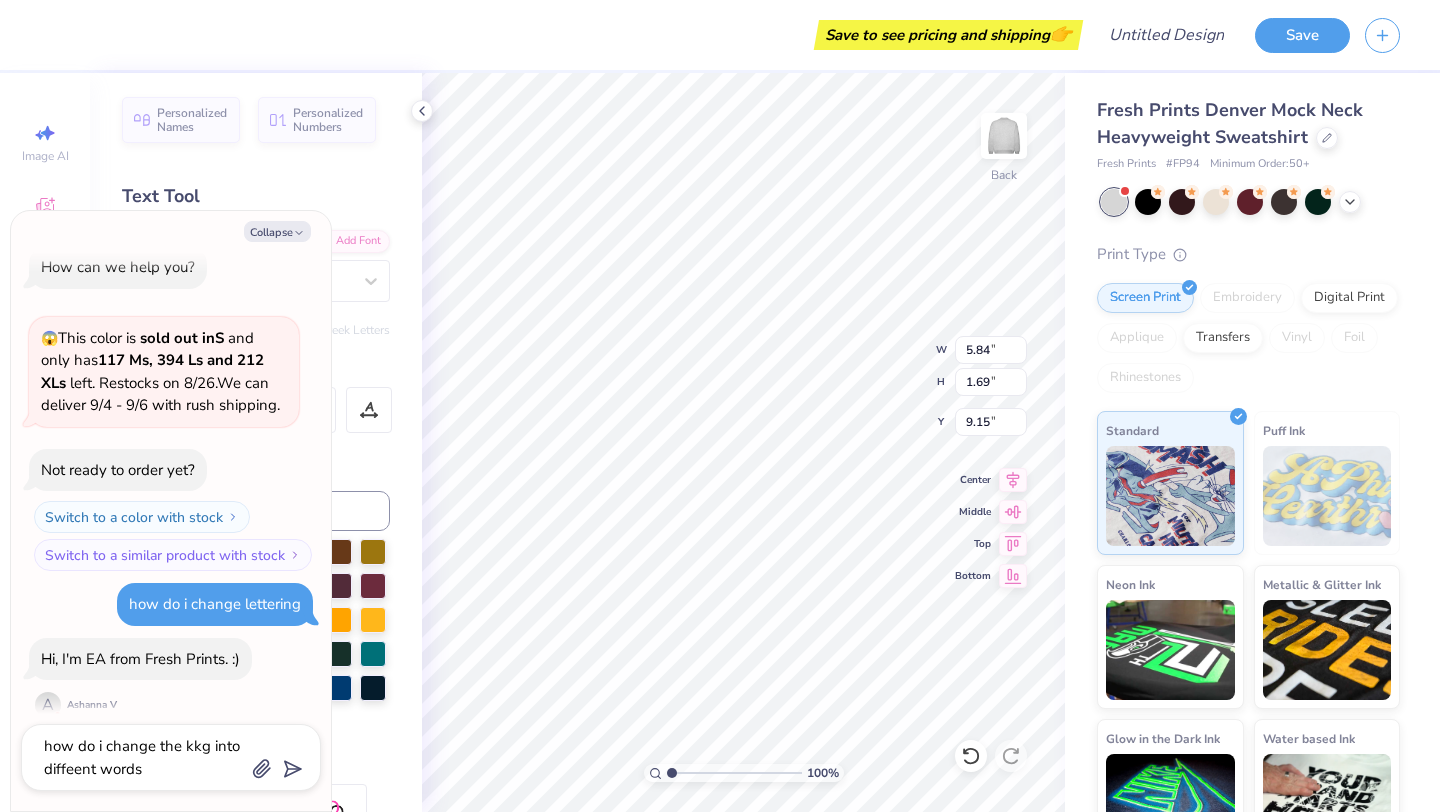 scroll, scrollTop: 121, scrollLeft: 0, axis: vertical 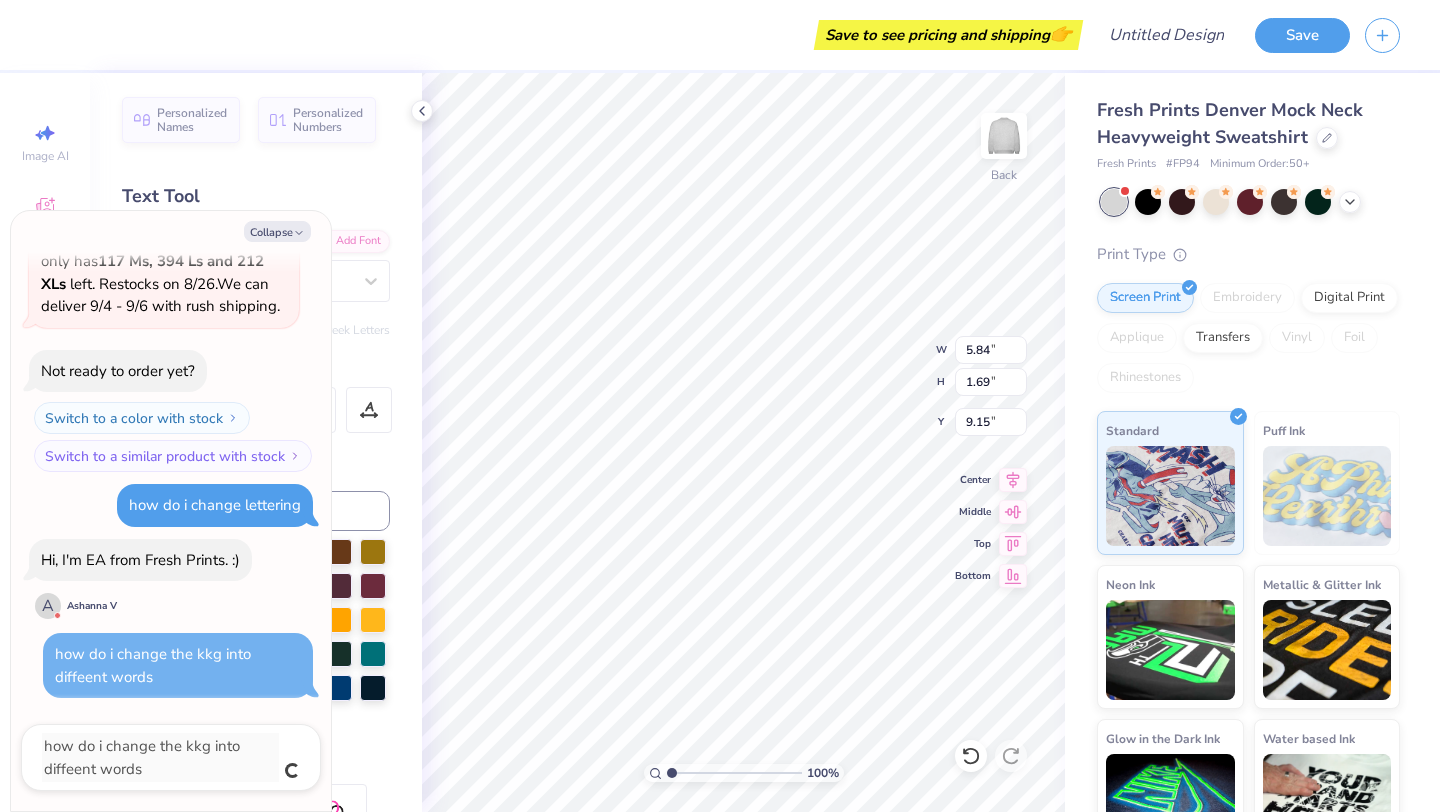 click on "Color" at bounding box center [256, 464] 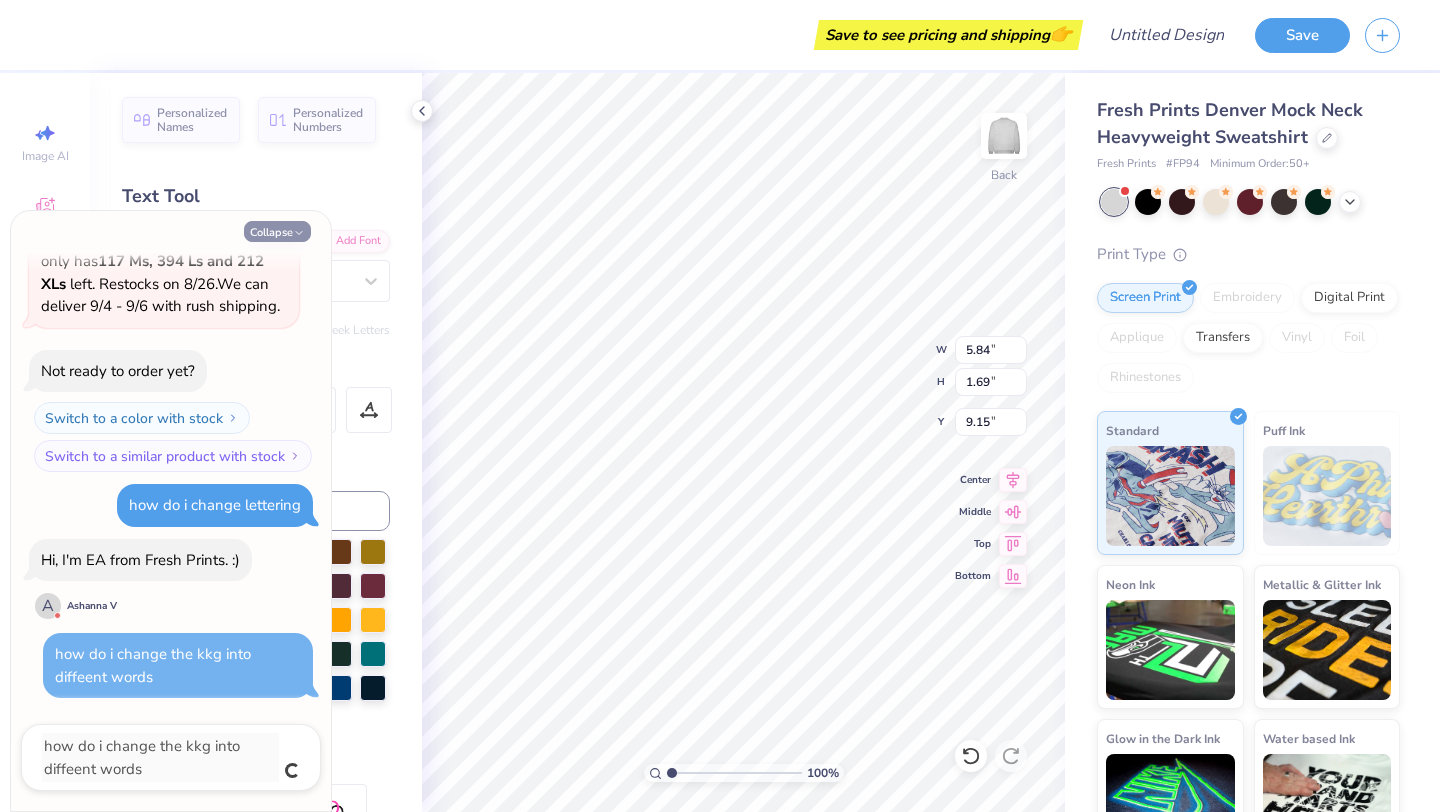 click on "Collapse" at bounding box center (277, 231) 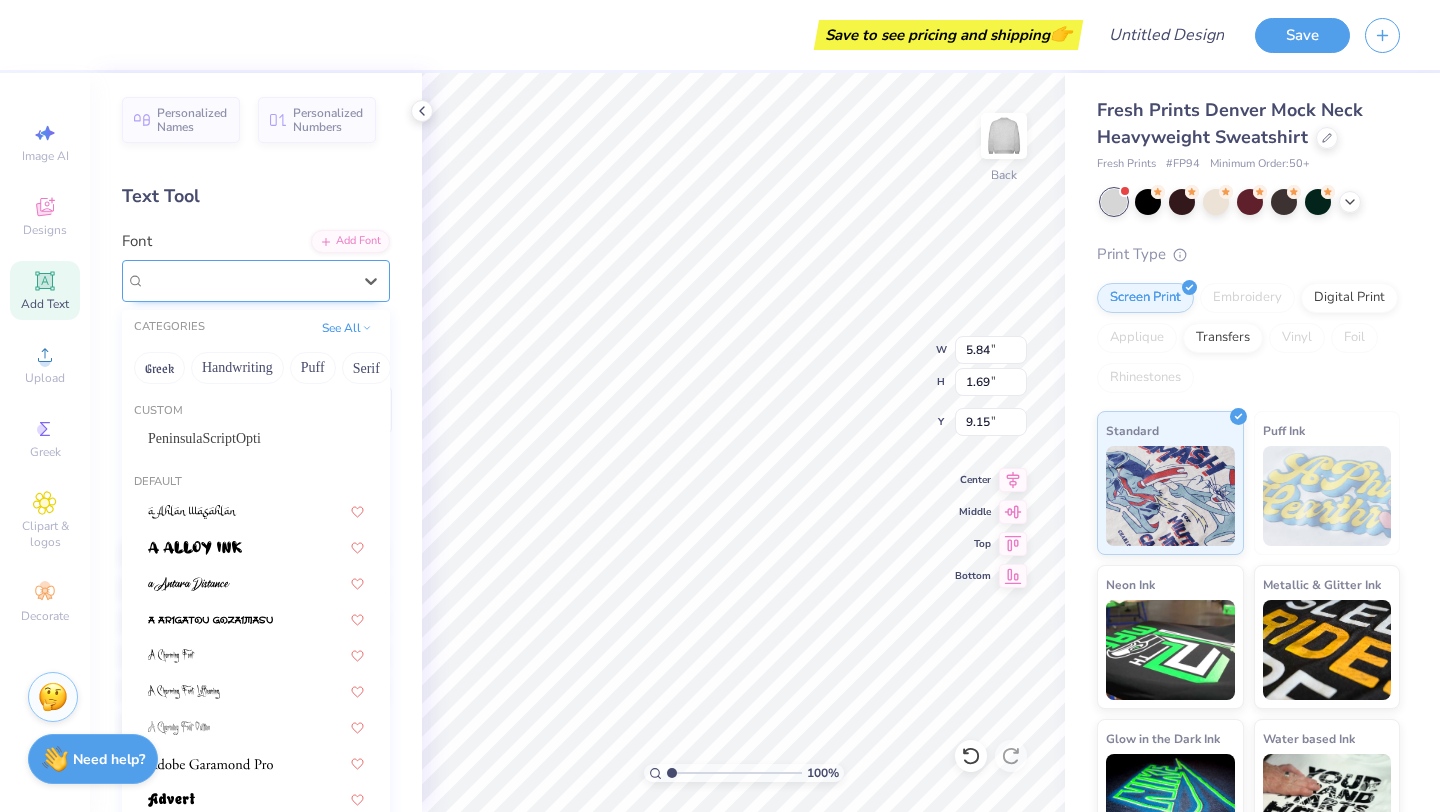 click on "Super Dream" at bounding box center [248, 280] 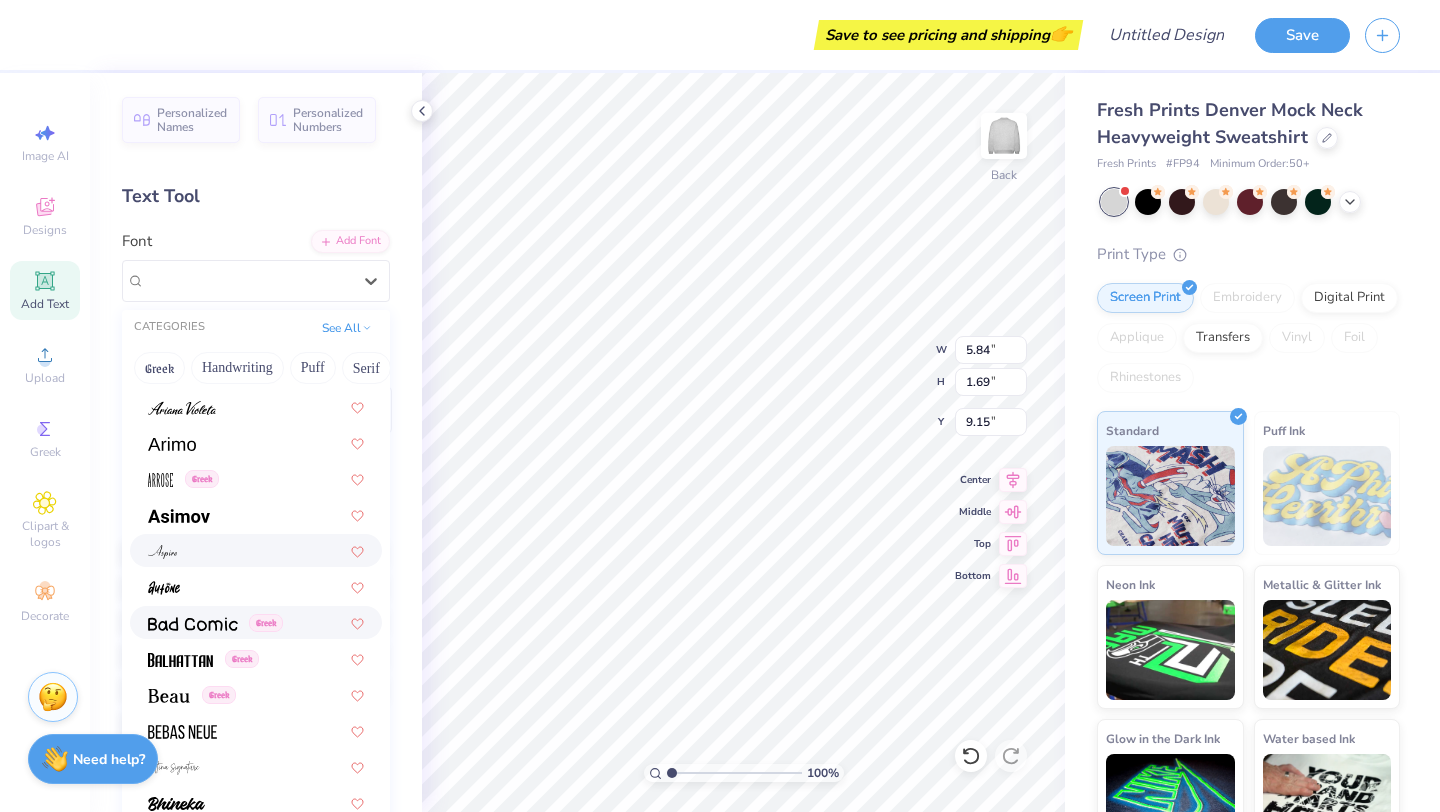 scroll, scrollTop: 693, scrollLeft: 0, axis: vertical 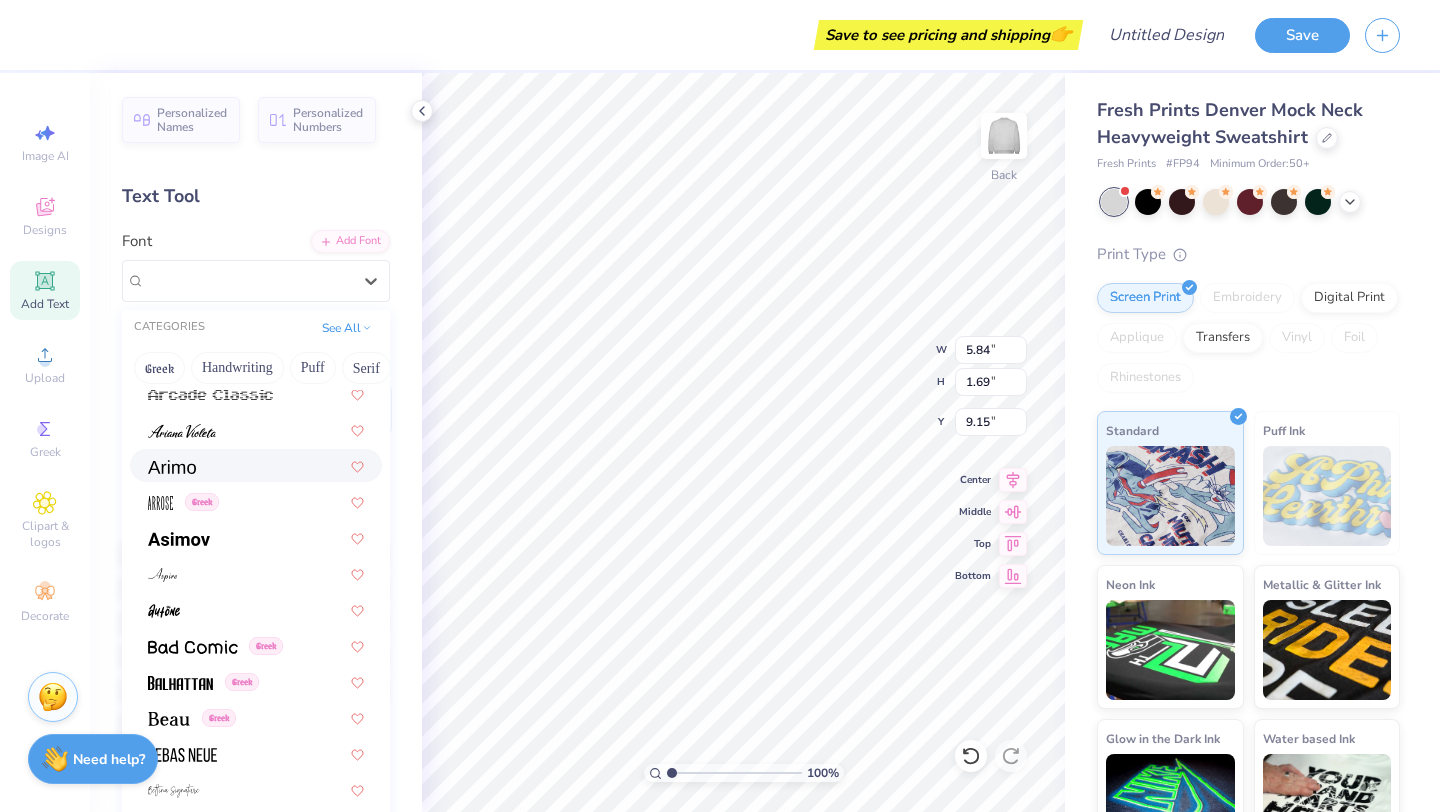 click at bounding box center (256, 465) 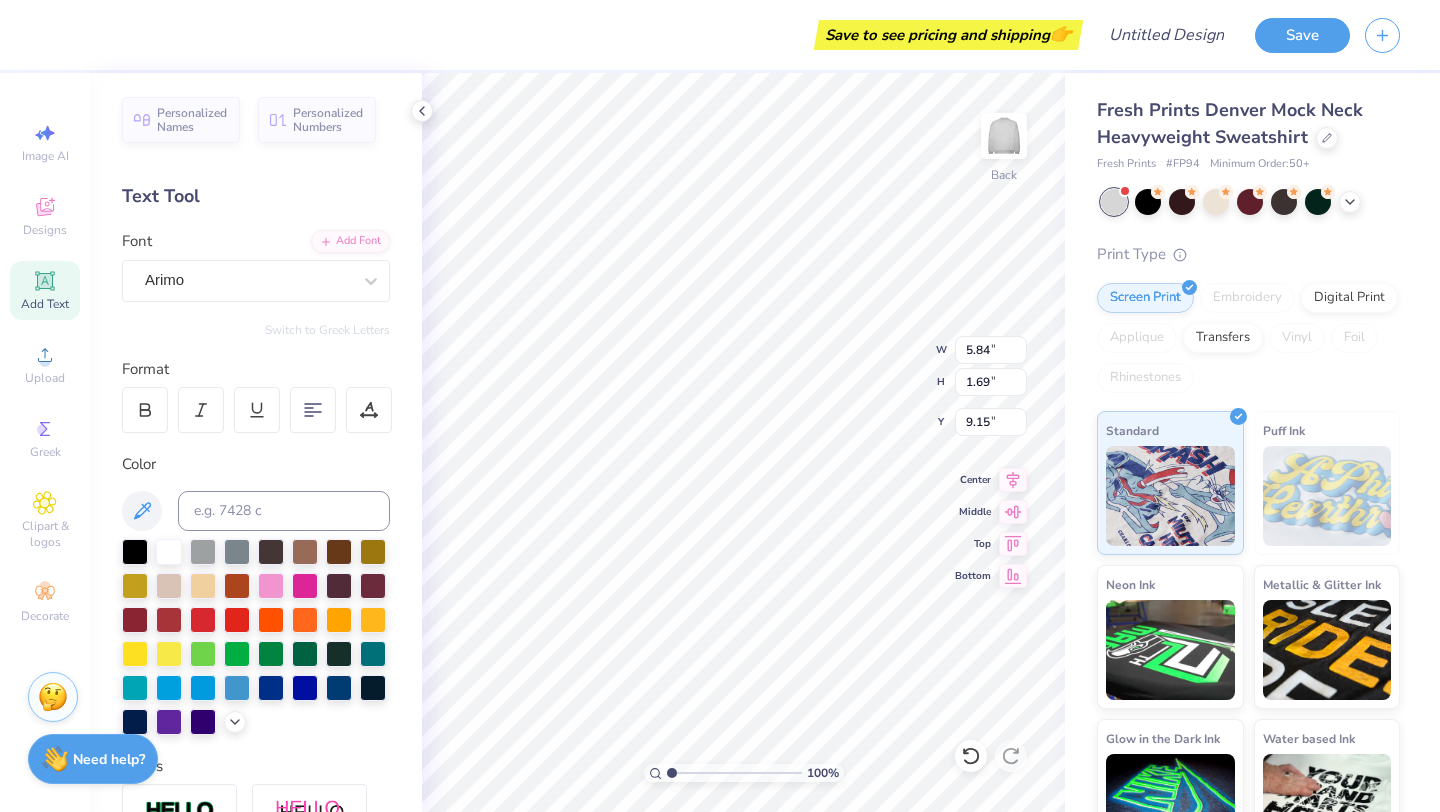type on "6.06" 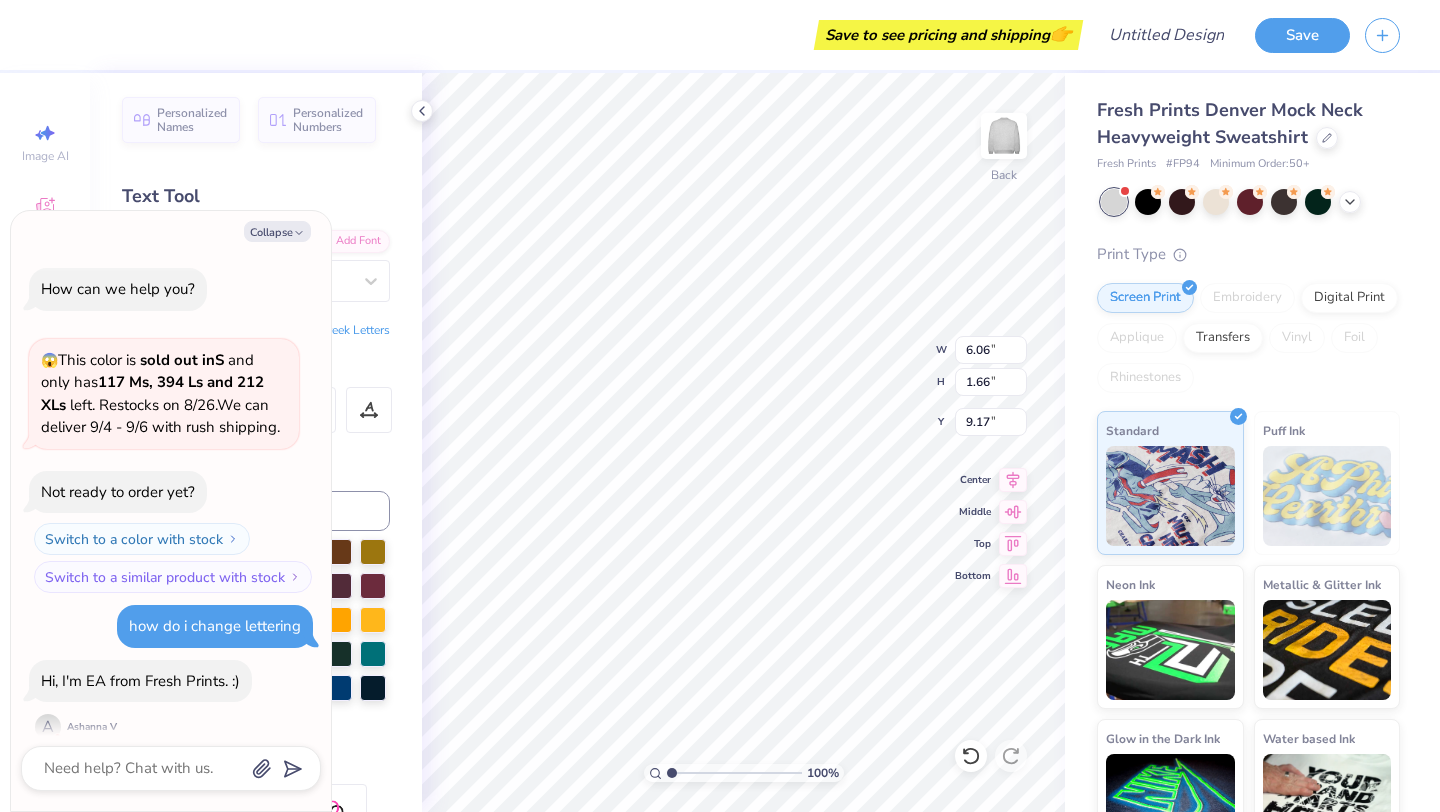 scroll, scrollTop: 368, scrollLeft: 0, axis: vertical 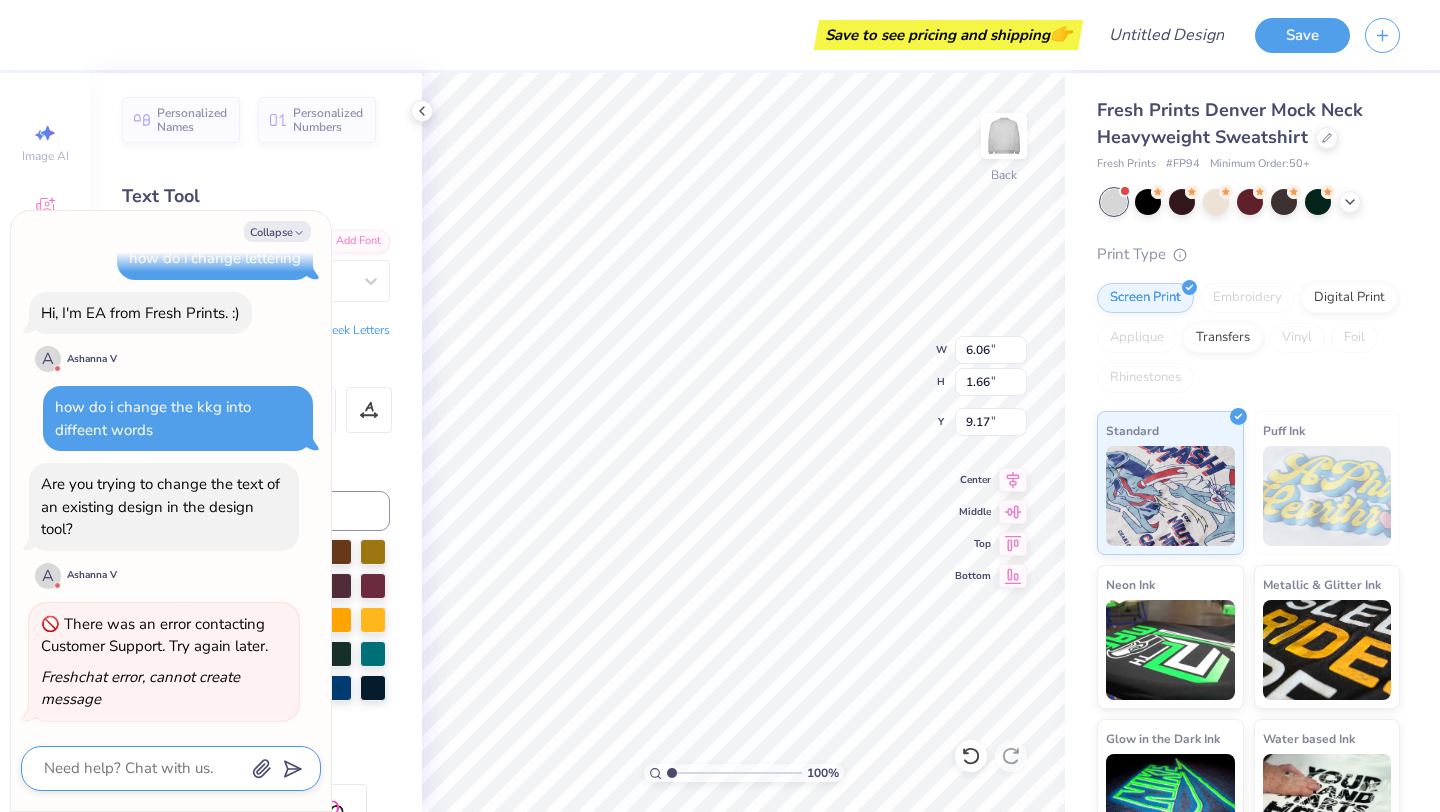click at bounding box center (143, 768) 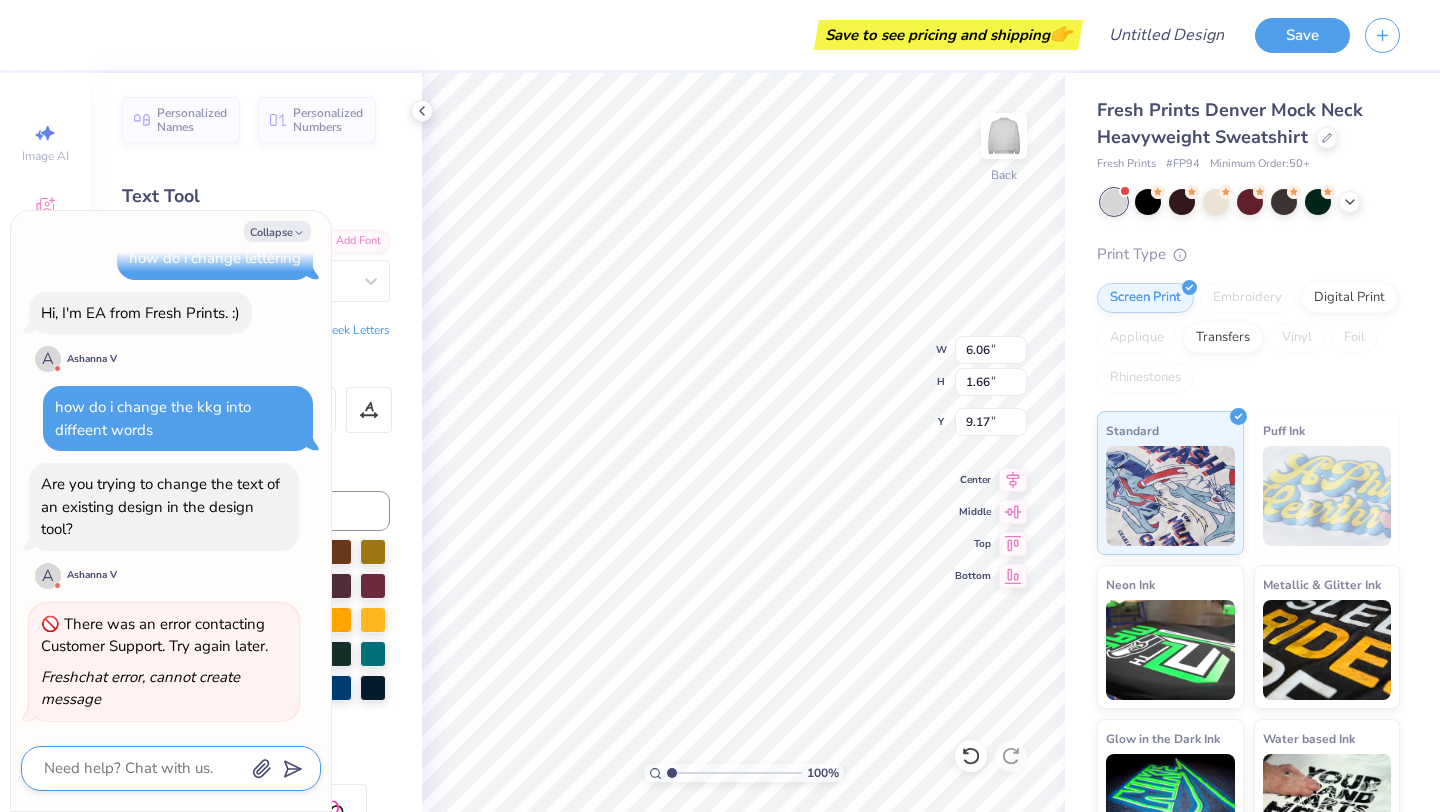 type on "x" 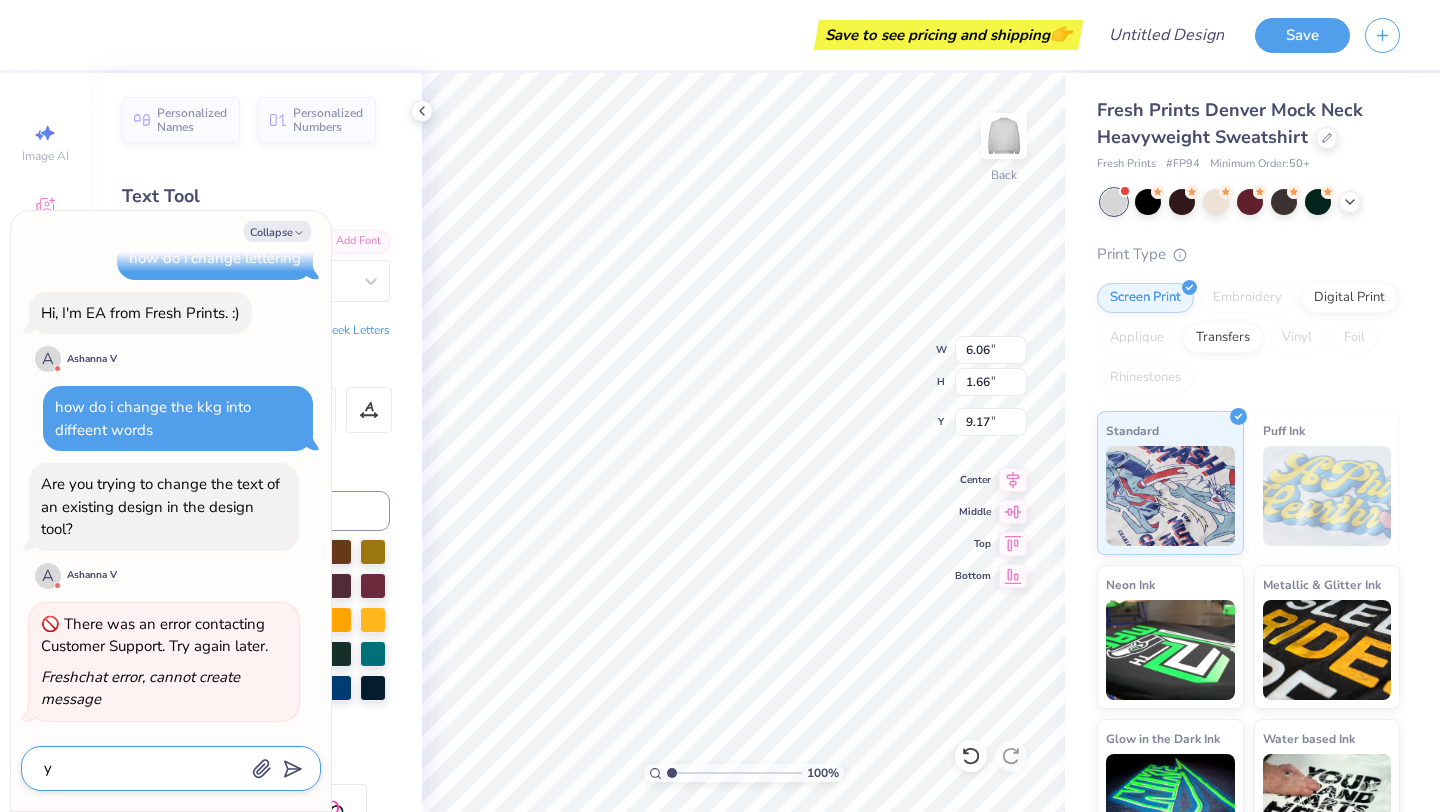 type on "x" 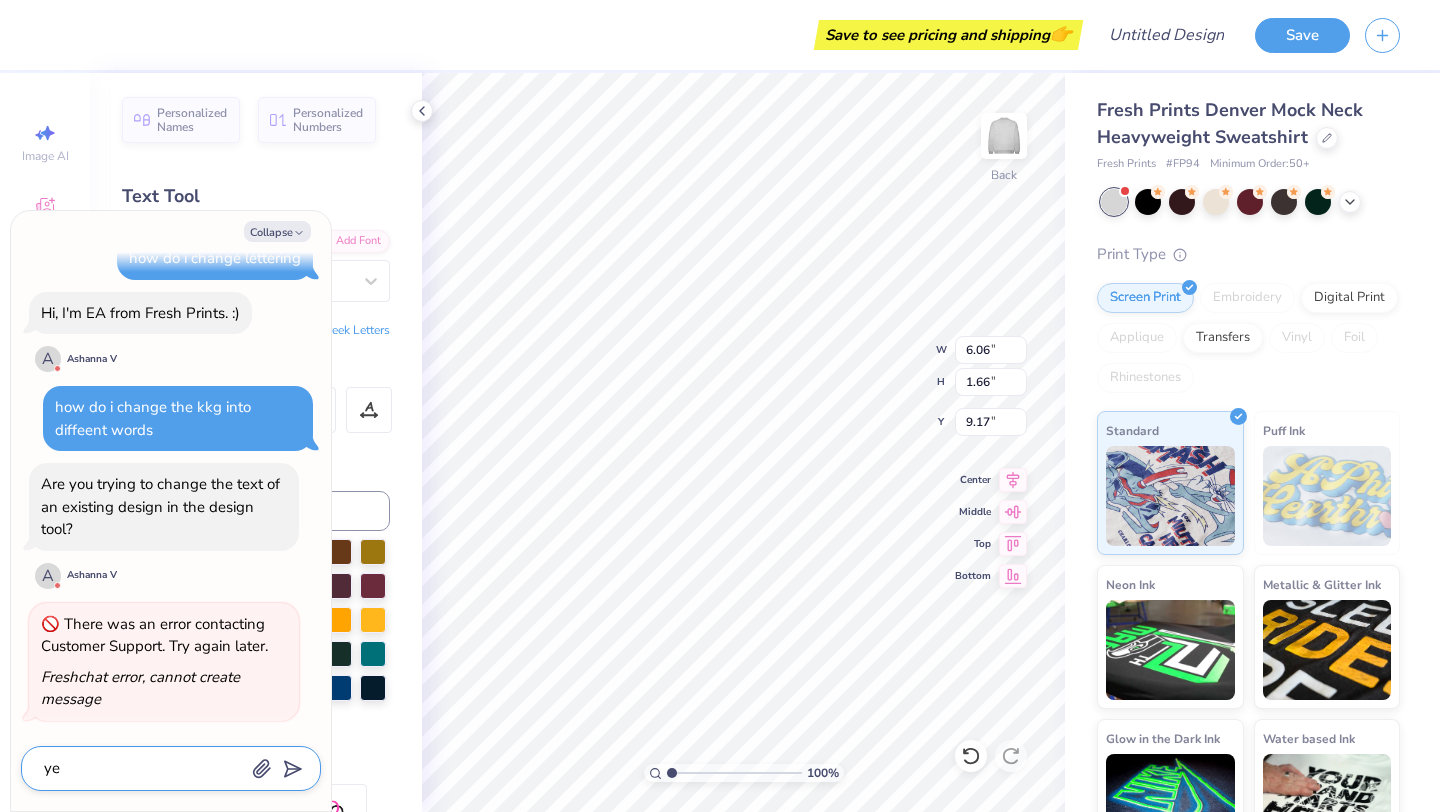 type on "x" 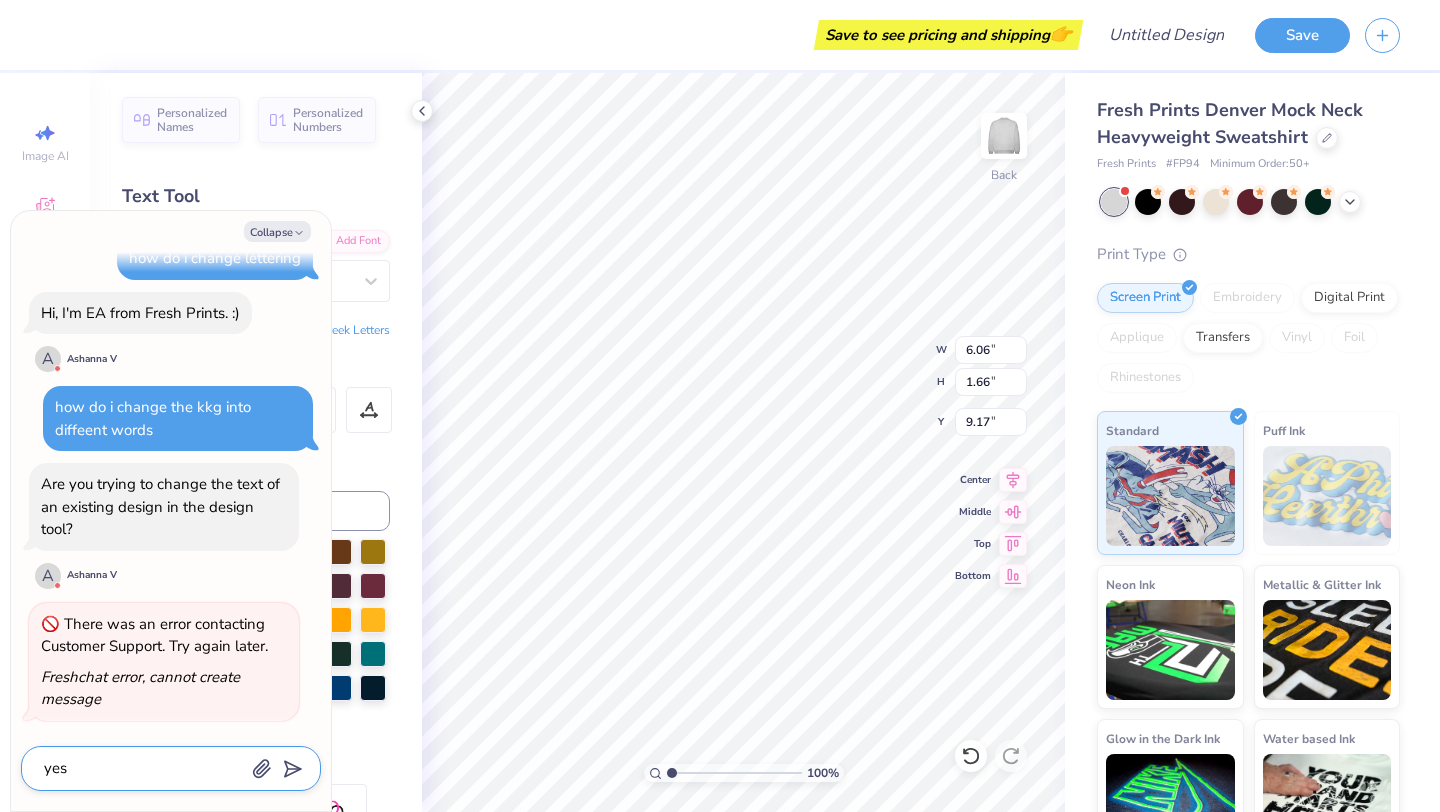 type on "yes" 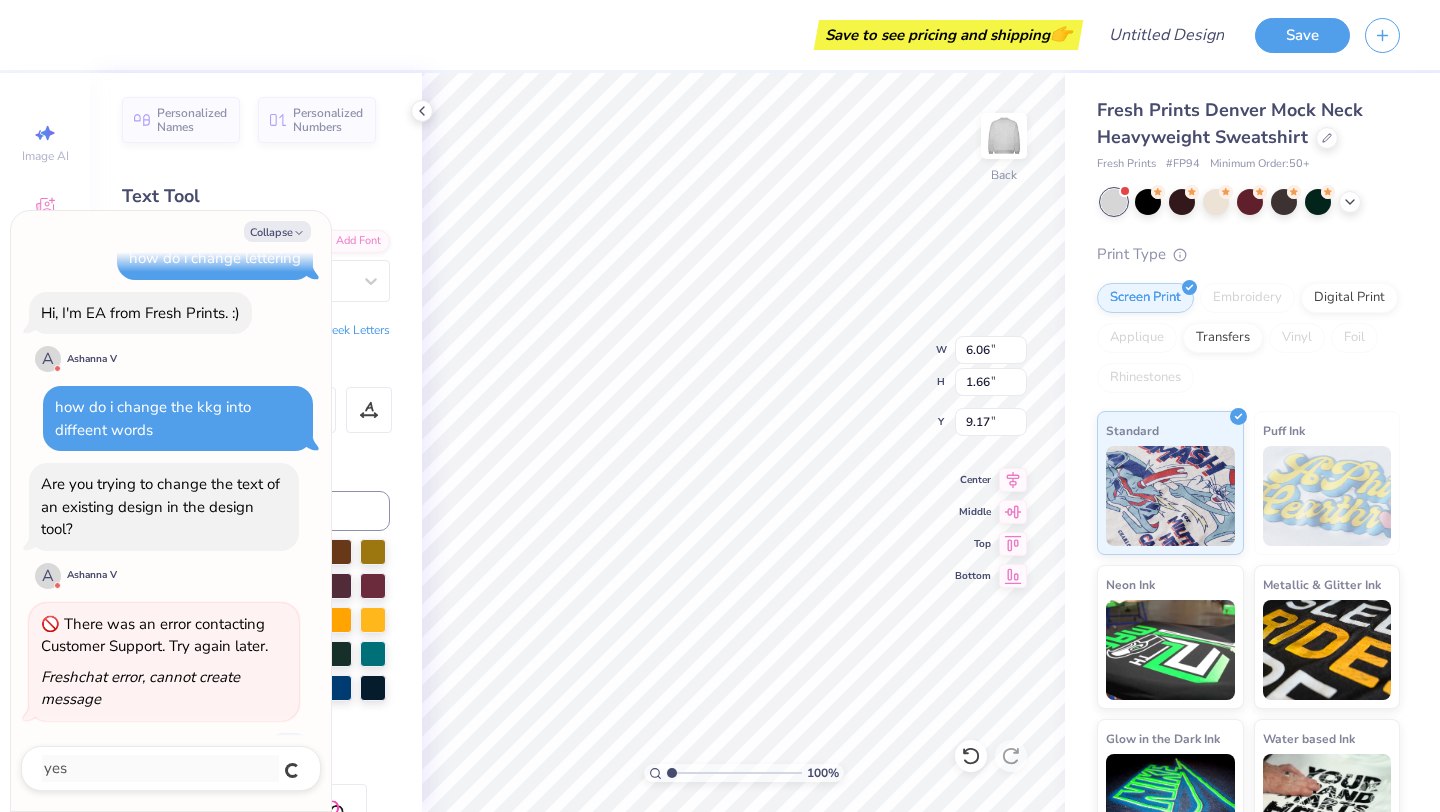 scroll, scrollTop: 423, scrollLeft: 0, axis: vertical 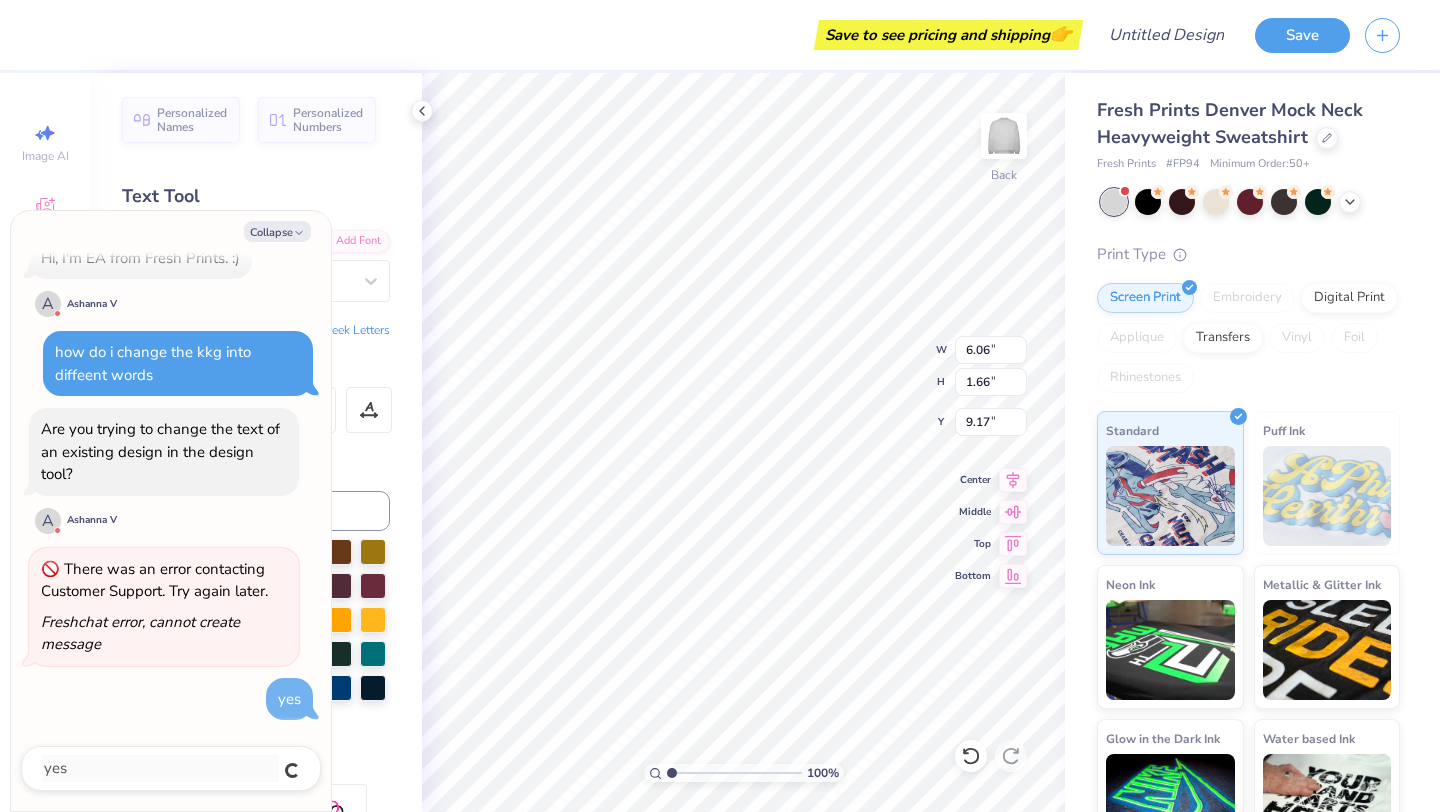 type on "x" 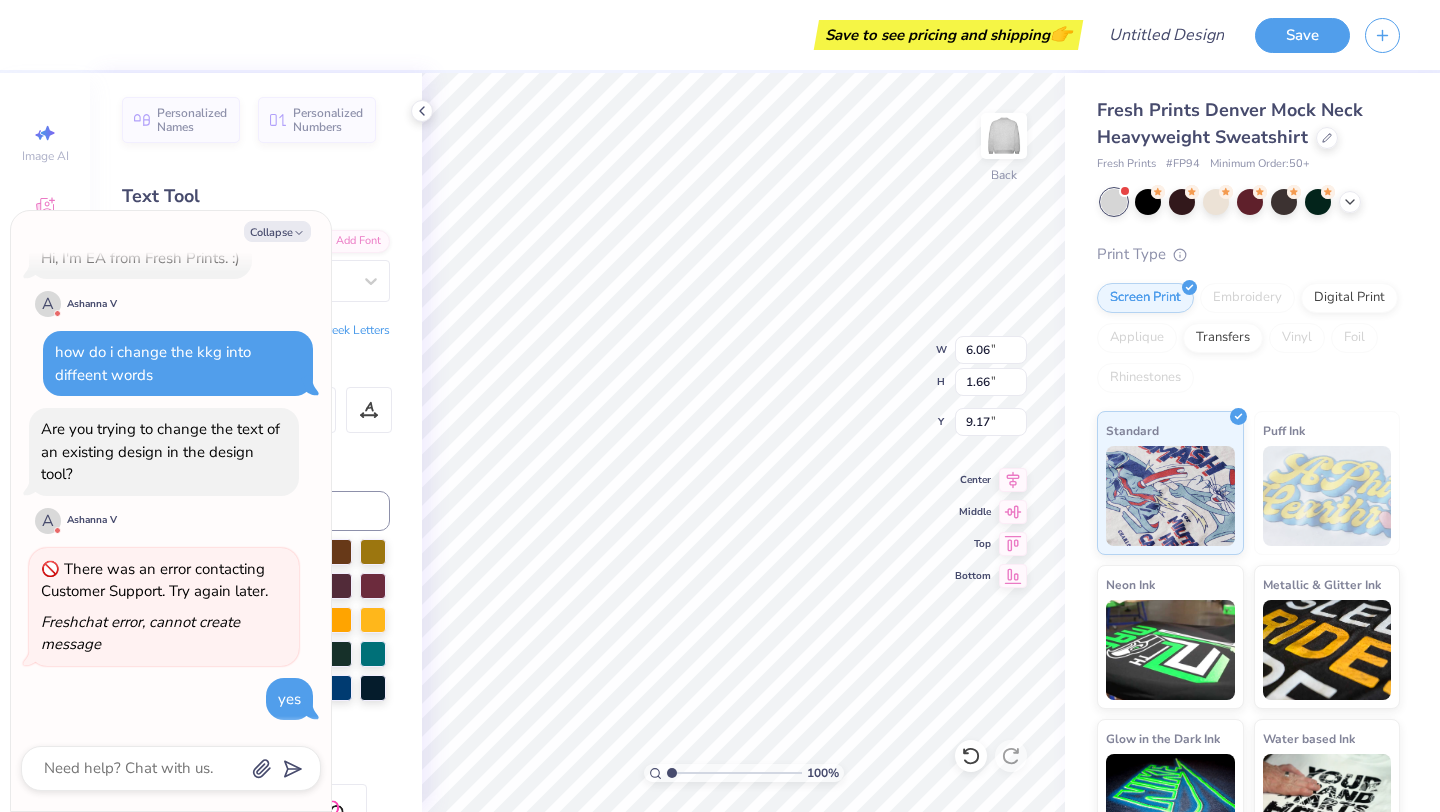 type on "x" 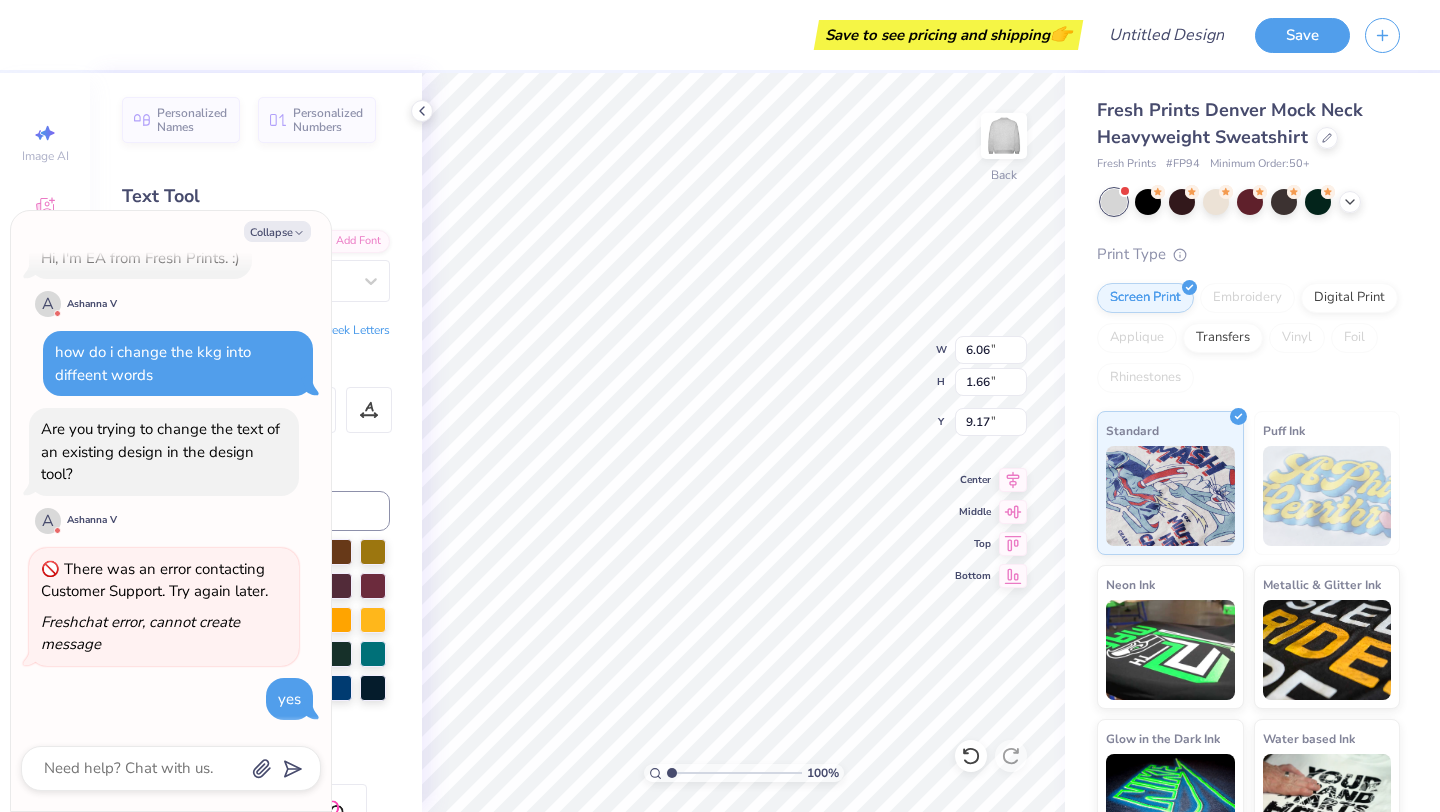 type on "x" 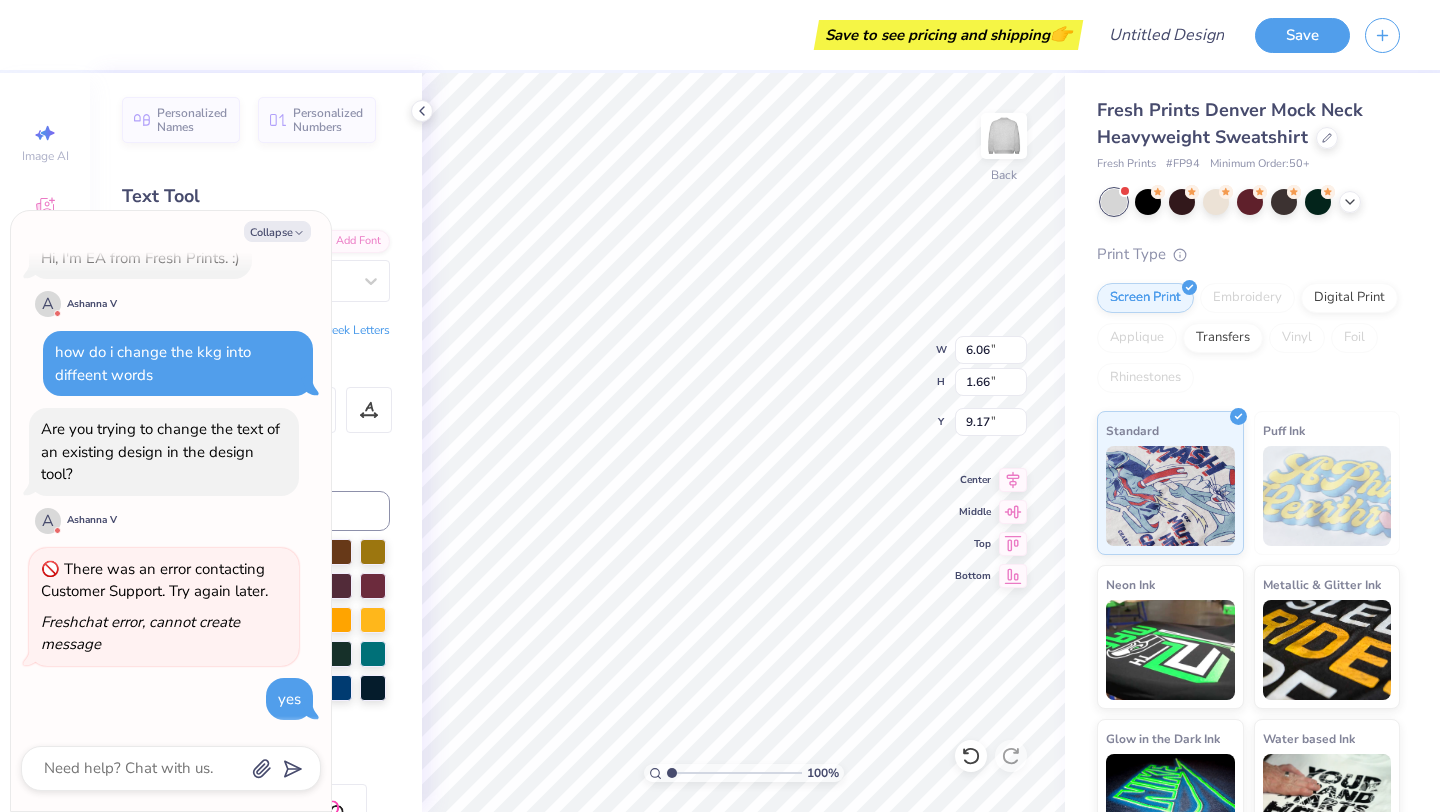 type on "x" 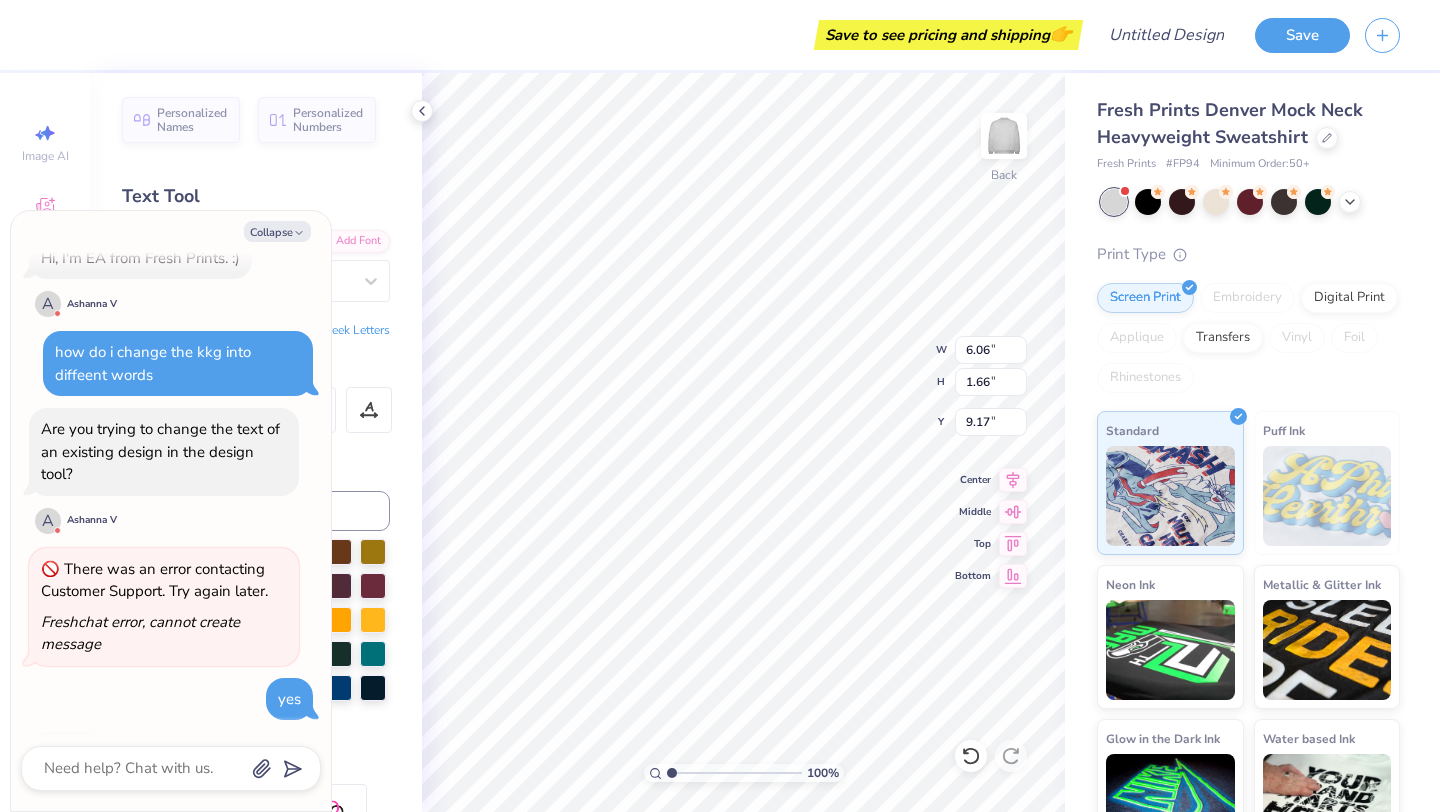scroll, scrollTop: 517, scrollLeft: 0, axis: vertical 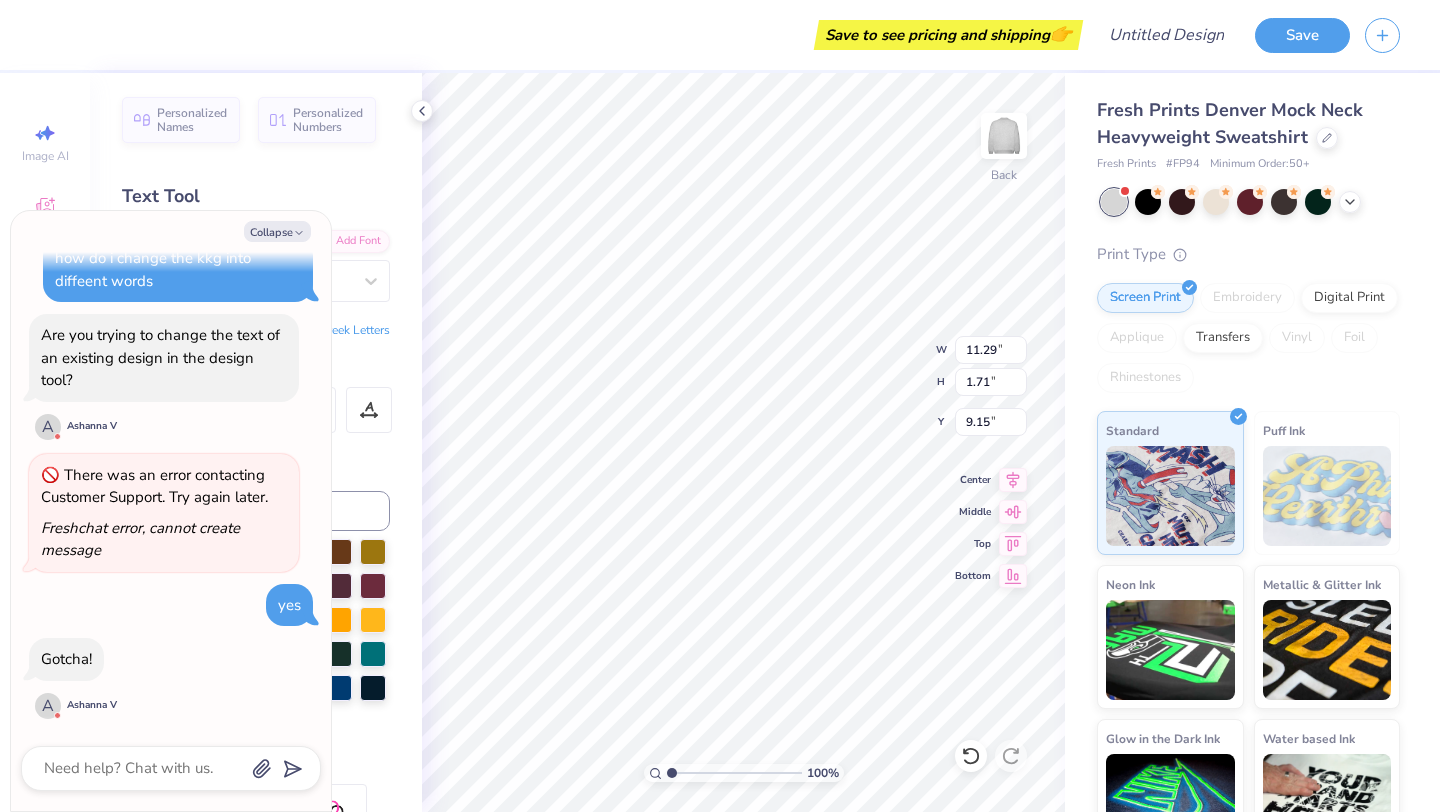 type on "x" 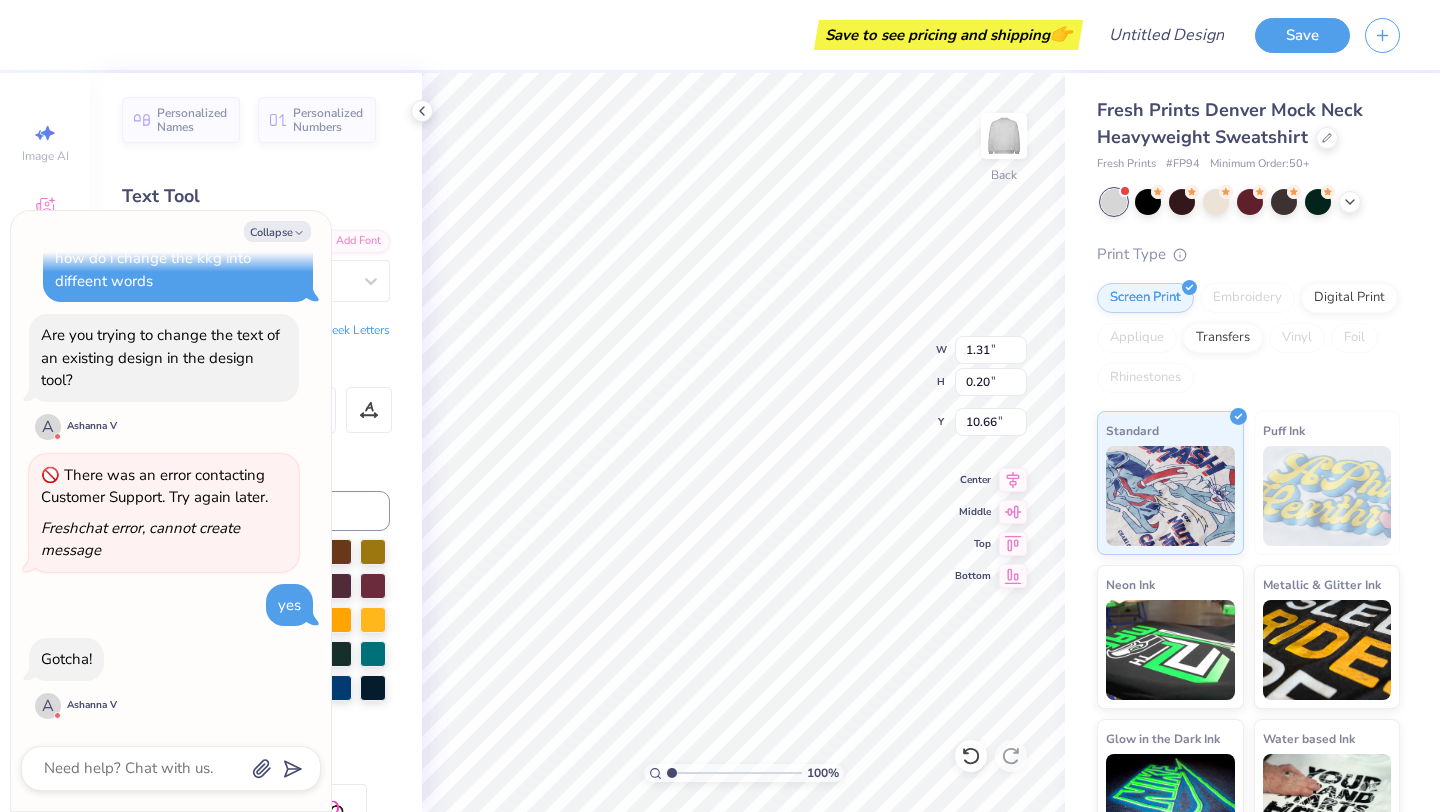 type on "x" 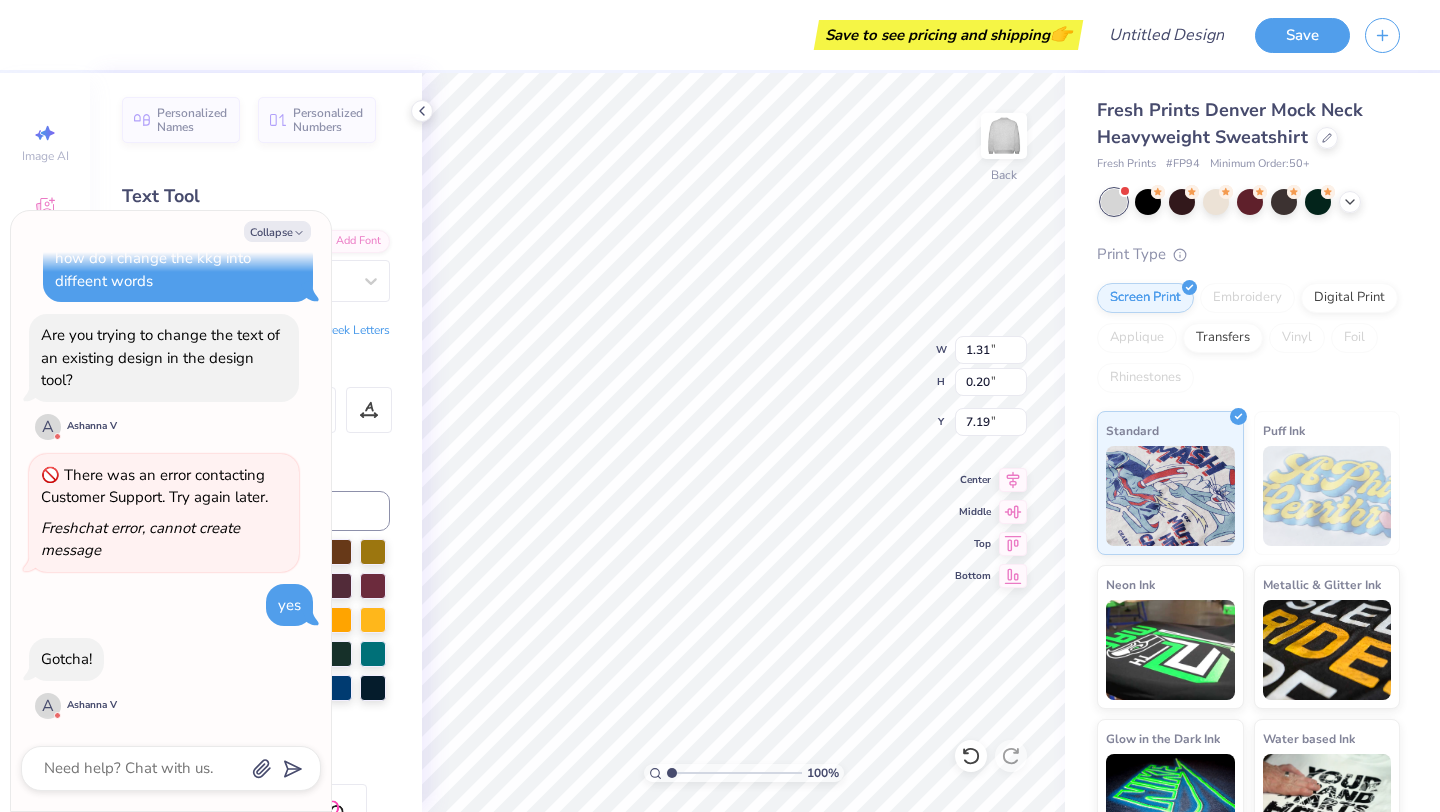 type on "x" 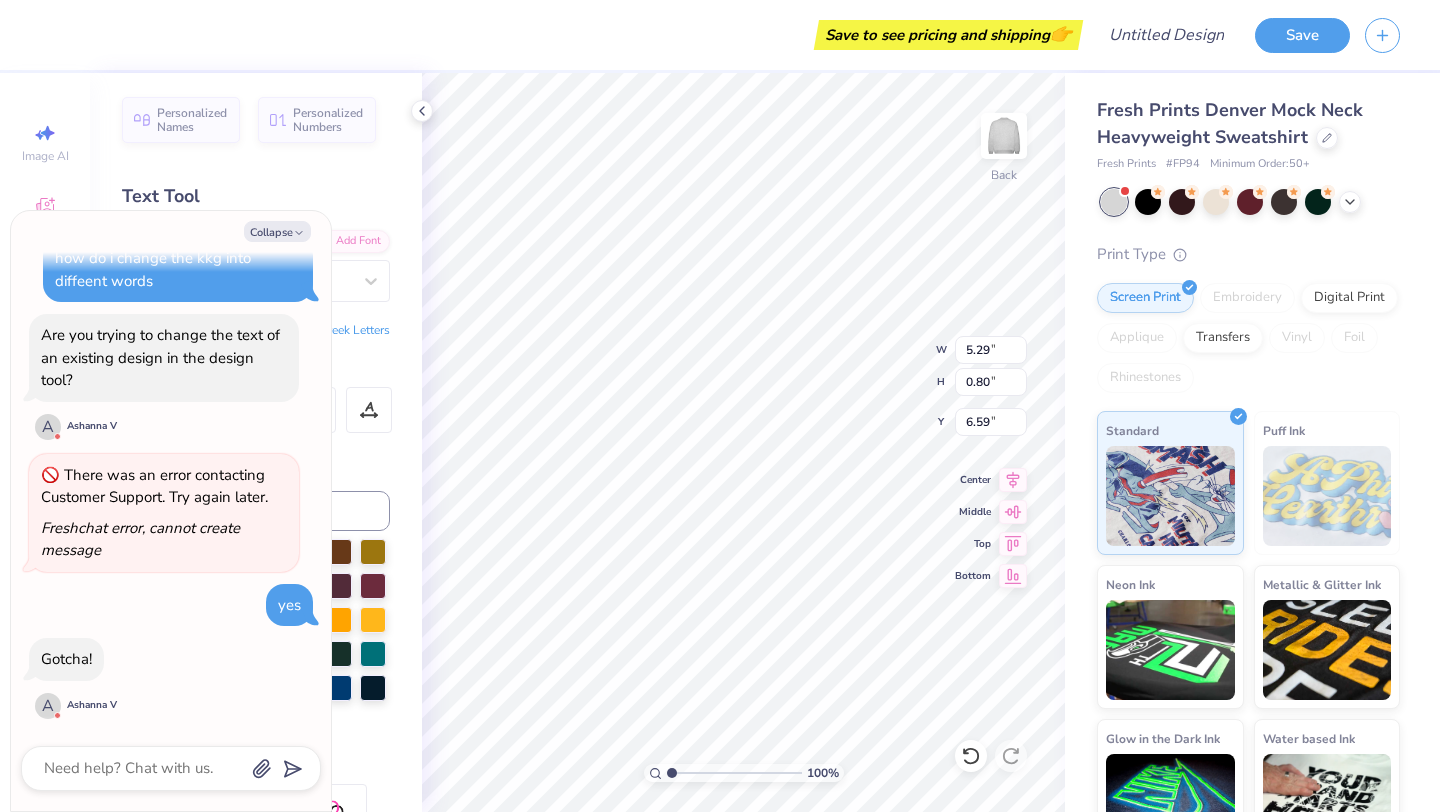 scroll, scrollTop: 0, scrollLeft: 6, axis: horizontal 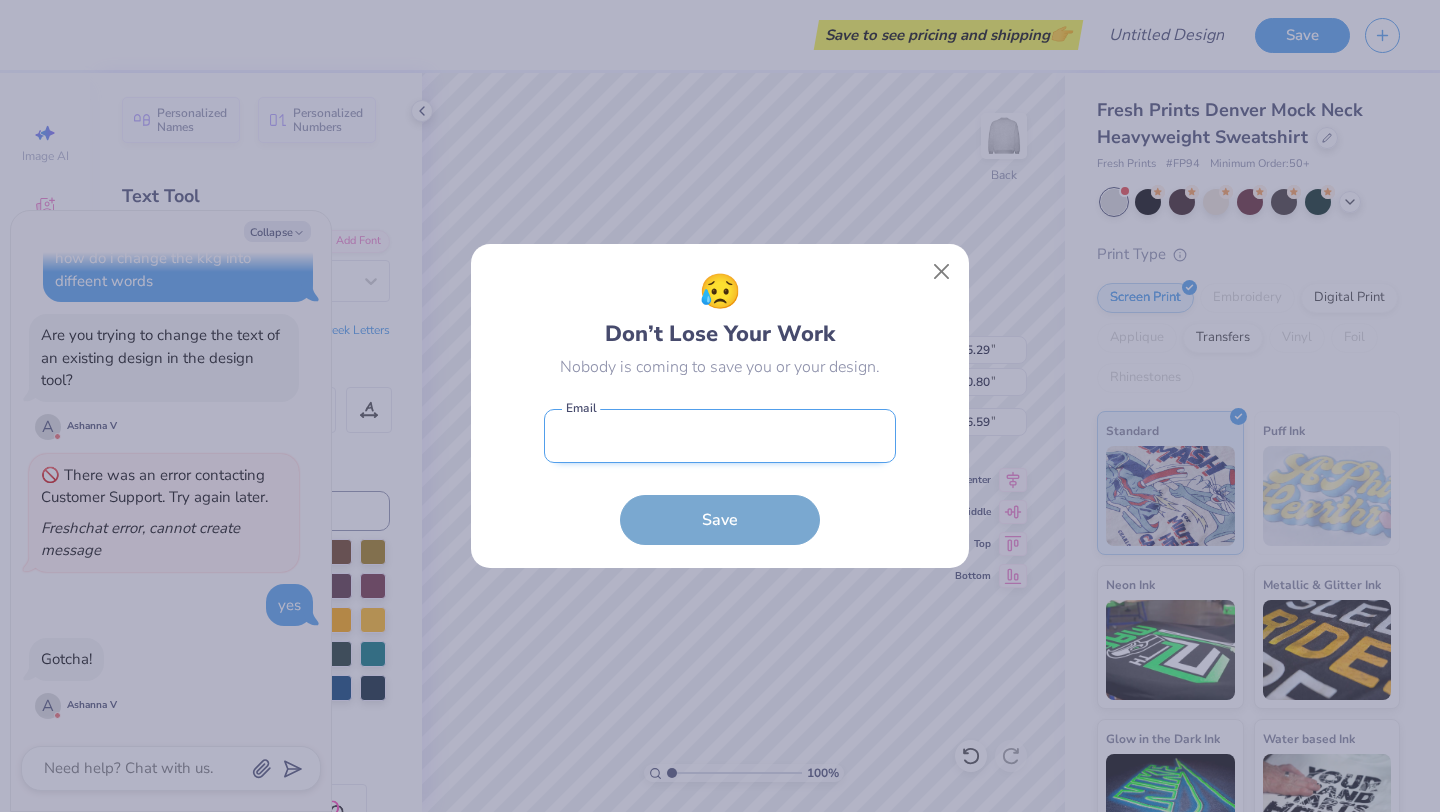 click at bounding box center (720, 436) 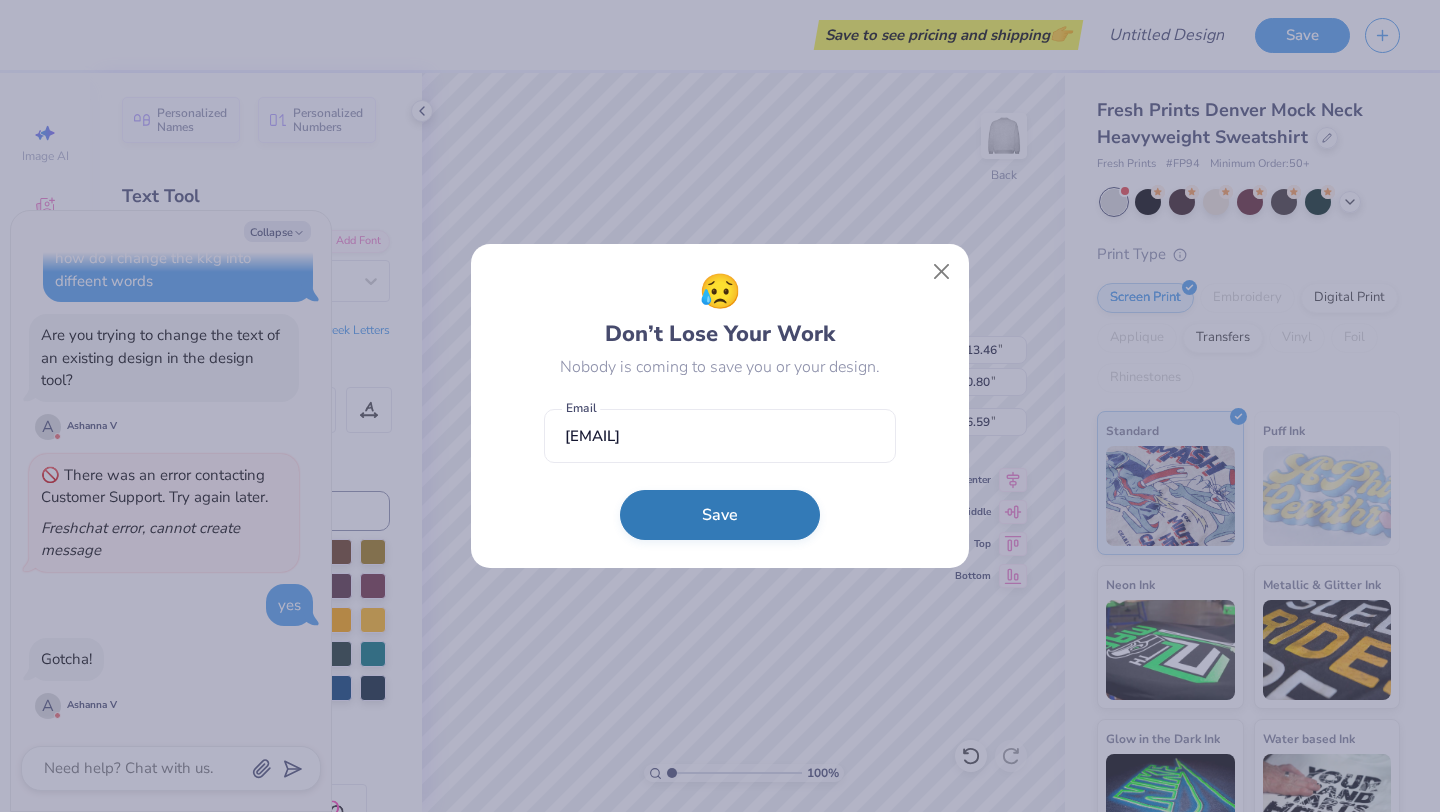 click on "Save" at bounding box center [720, 515] 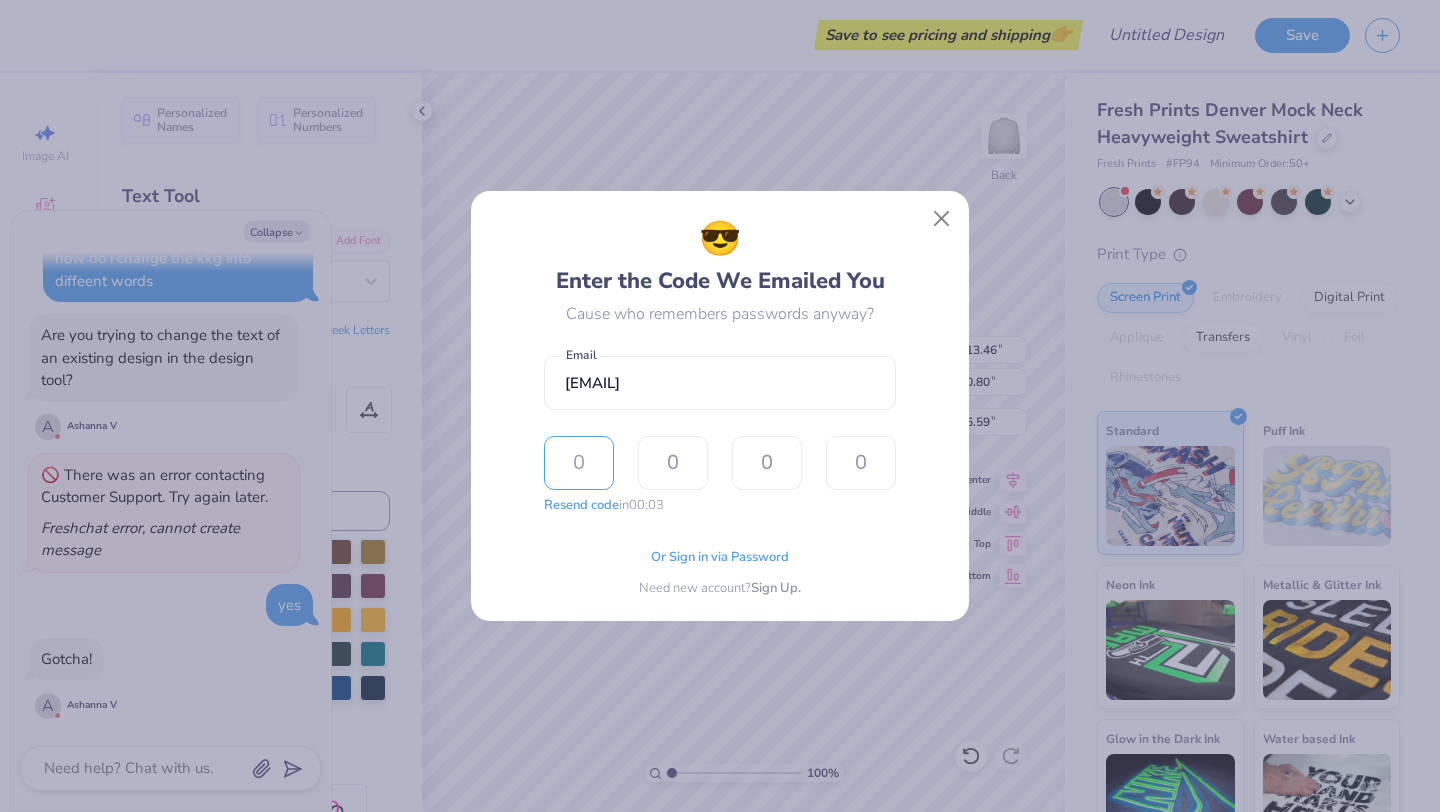 scroll, scrollTop: 724, scrollLeft: 0, axis: vertical 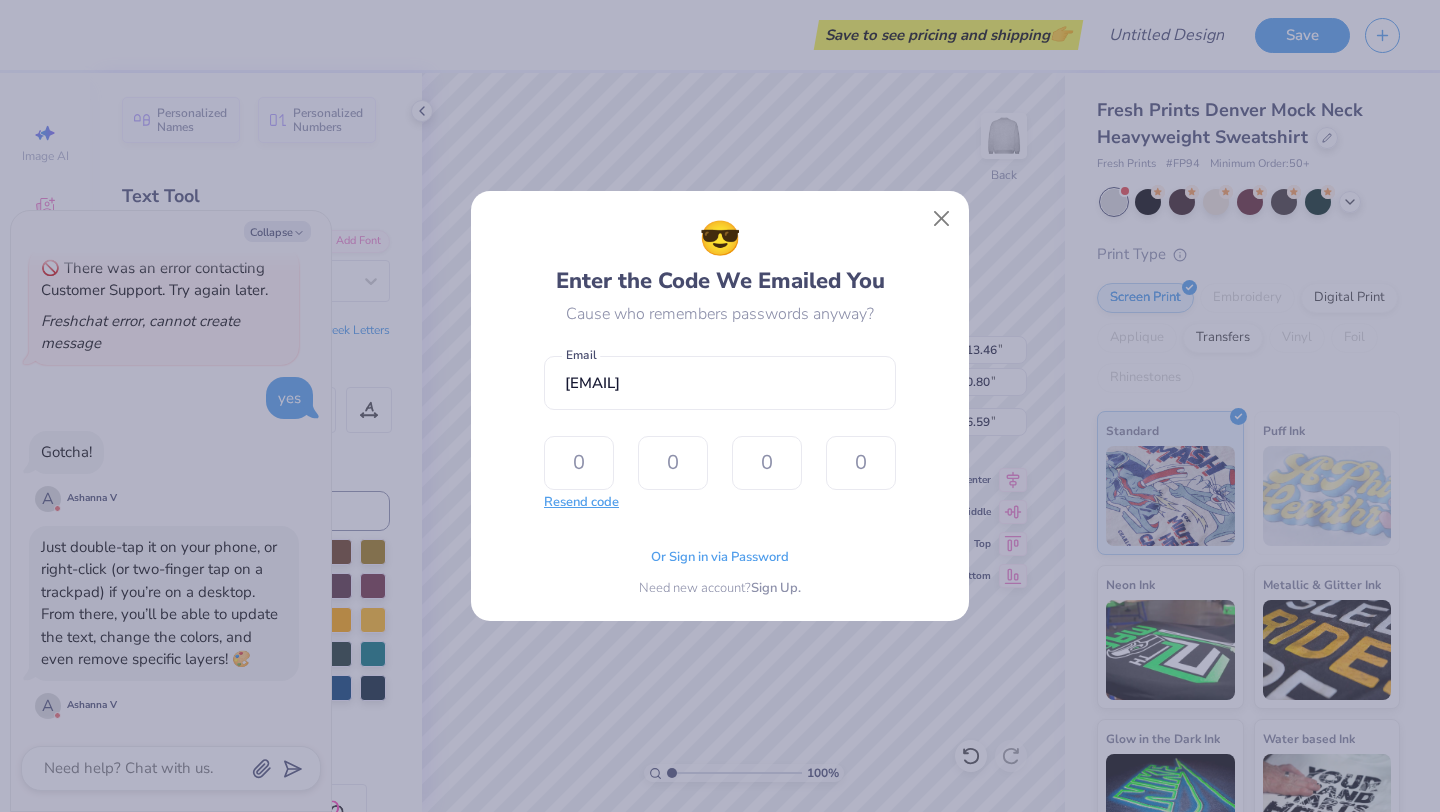 click on "Resend code" at bounding box center (581, 503) 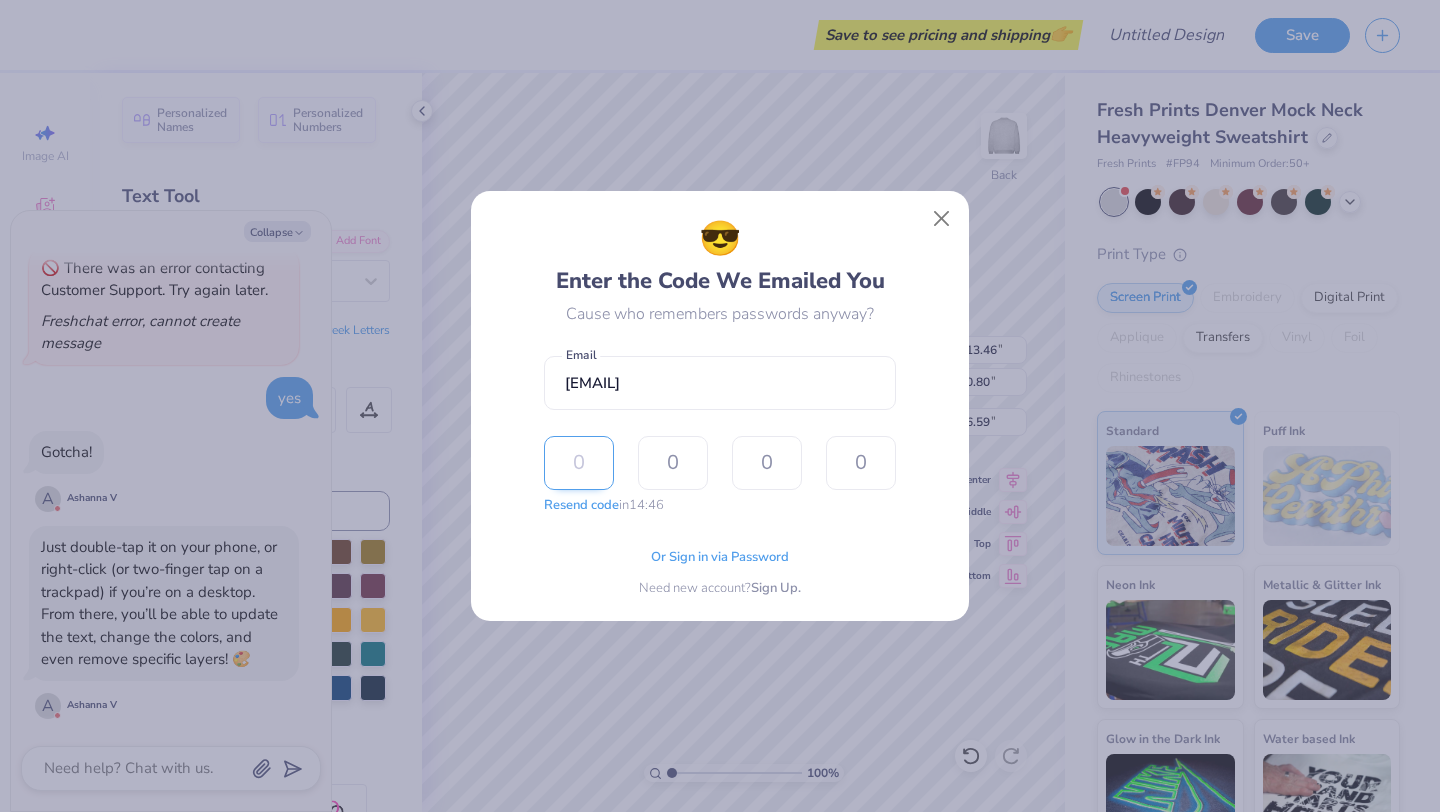 click at bounding box center (579, 463) 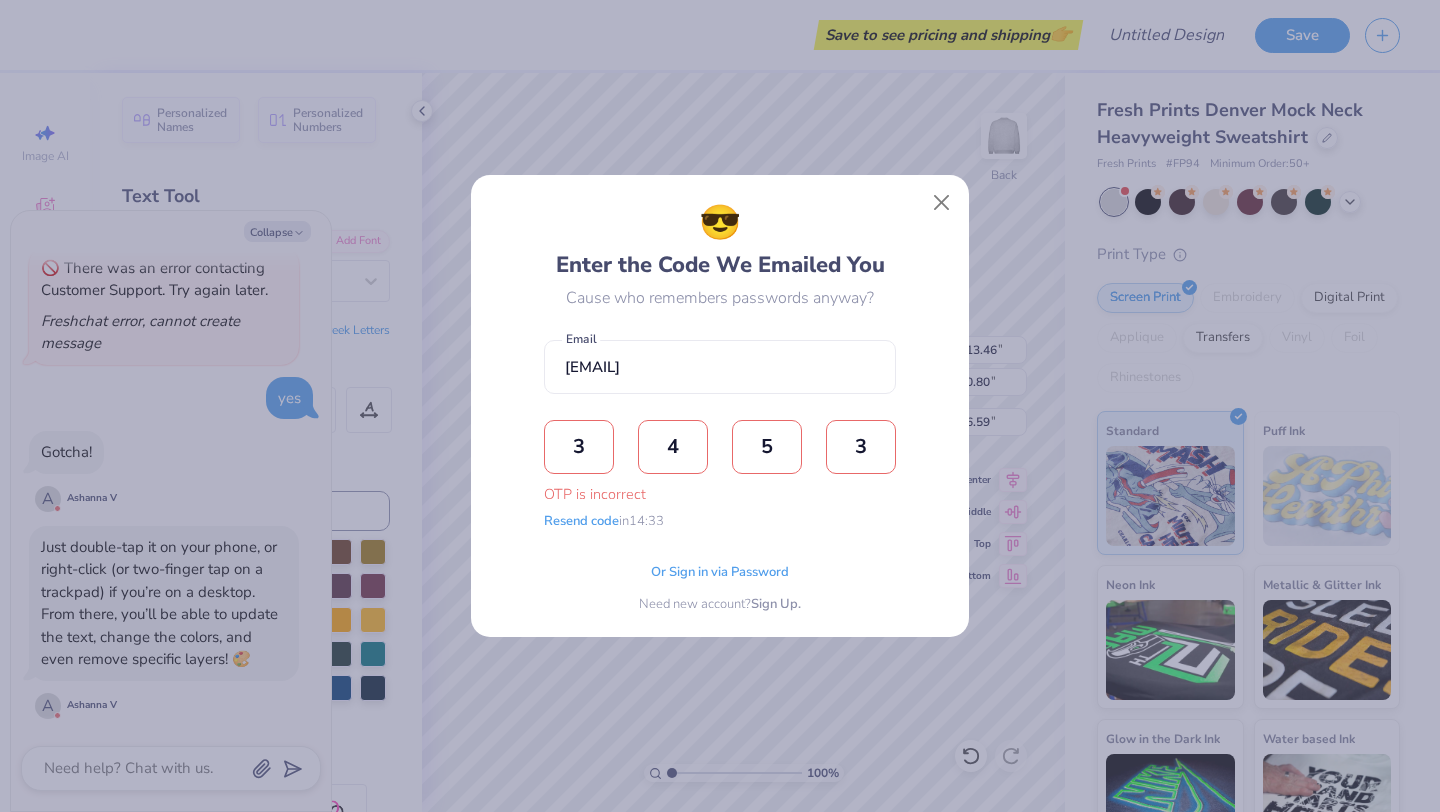 click on "😎 Enter the Code We Emailed You Cause who remembers passwords anyway? allisoncohen40@gmail.com Email 3 4 5 3 OTP is incorrect Resend code  in  14:33 The design tool encountered an unexpected error and couldn’t send the OTP code. Please try requesting it again. Or Sign in via Password Need new account?  Sign Up." at bounding box center [720, 406] 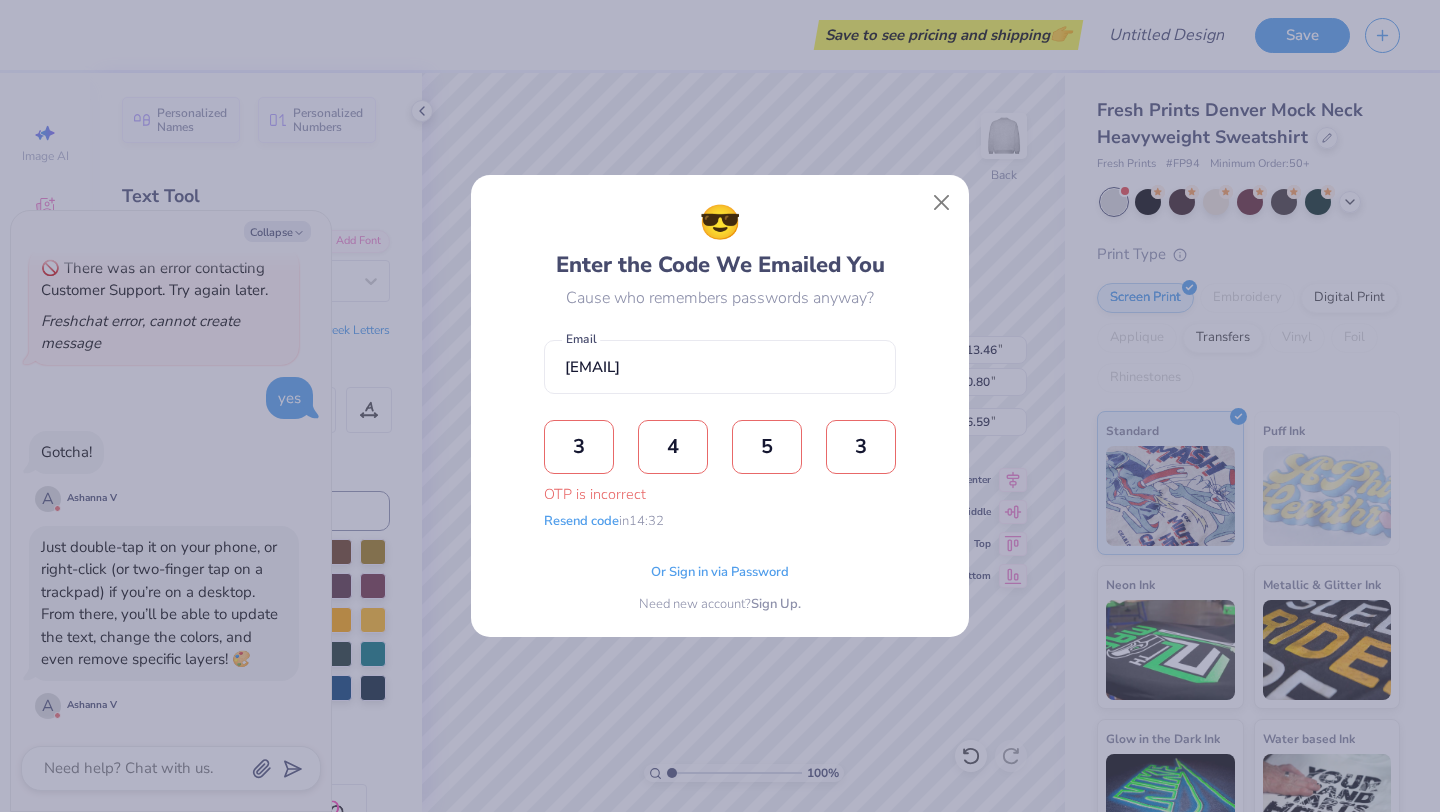 click on "😎 Enter the Code We Emailed You Cause who remembers passwords anyway? allisoncohen40@gmail.com Email 3 4 5 3 OTP is incorrect Resend code  in  14:32 The design tool encountered an unexpected error and couldn’t send the OTP code. Please try requesting it again. Or Sign in via Password Need new account?  Sign Up." at bounding box center (720, 406) 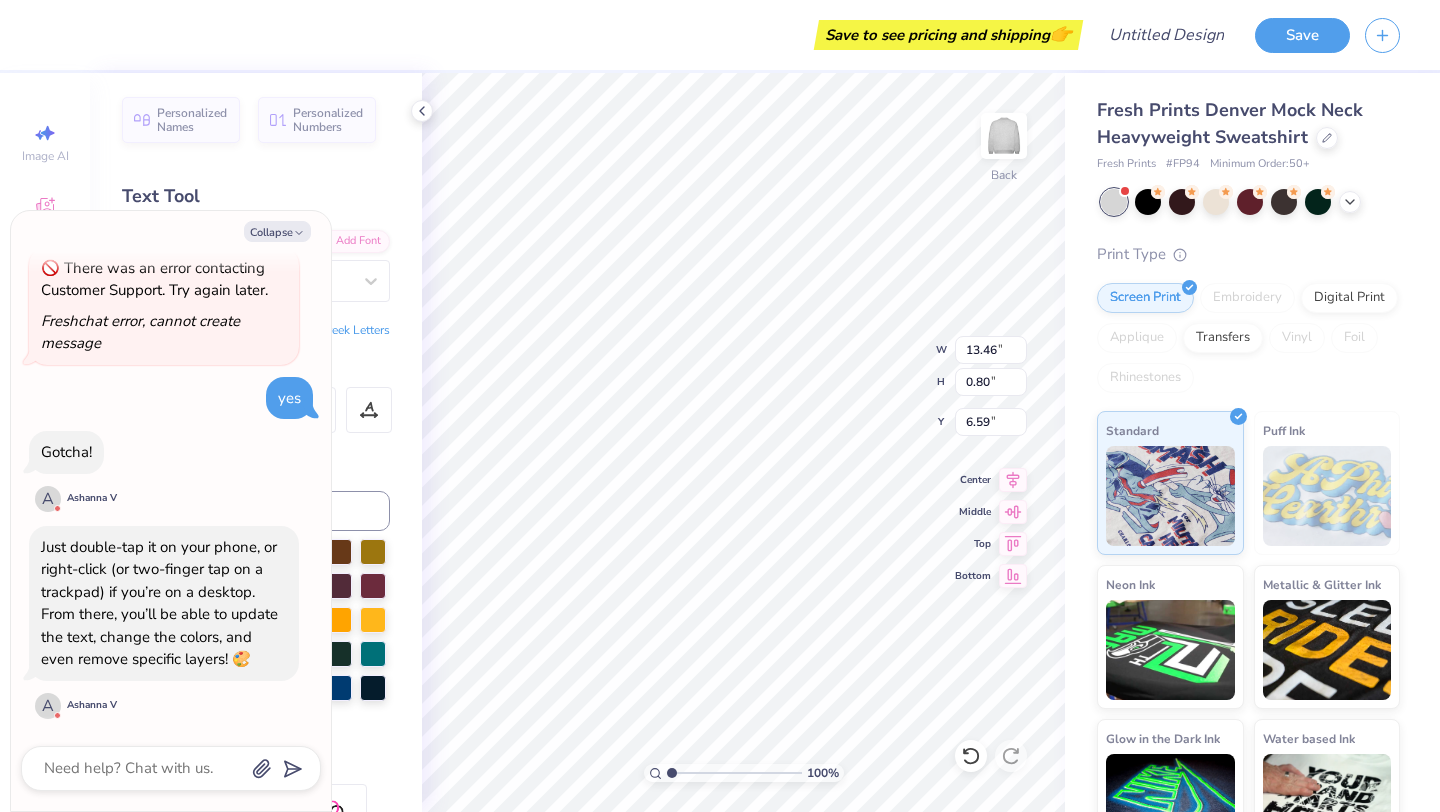 scroll, scrollTop: 0, scrollLeft: 1, axis: horizontal 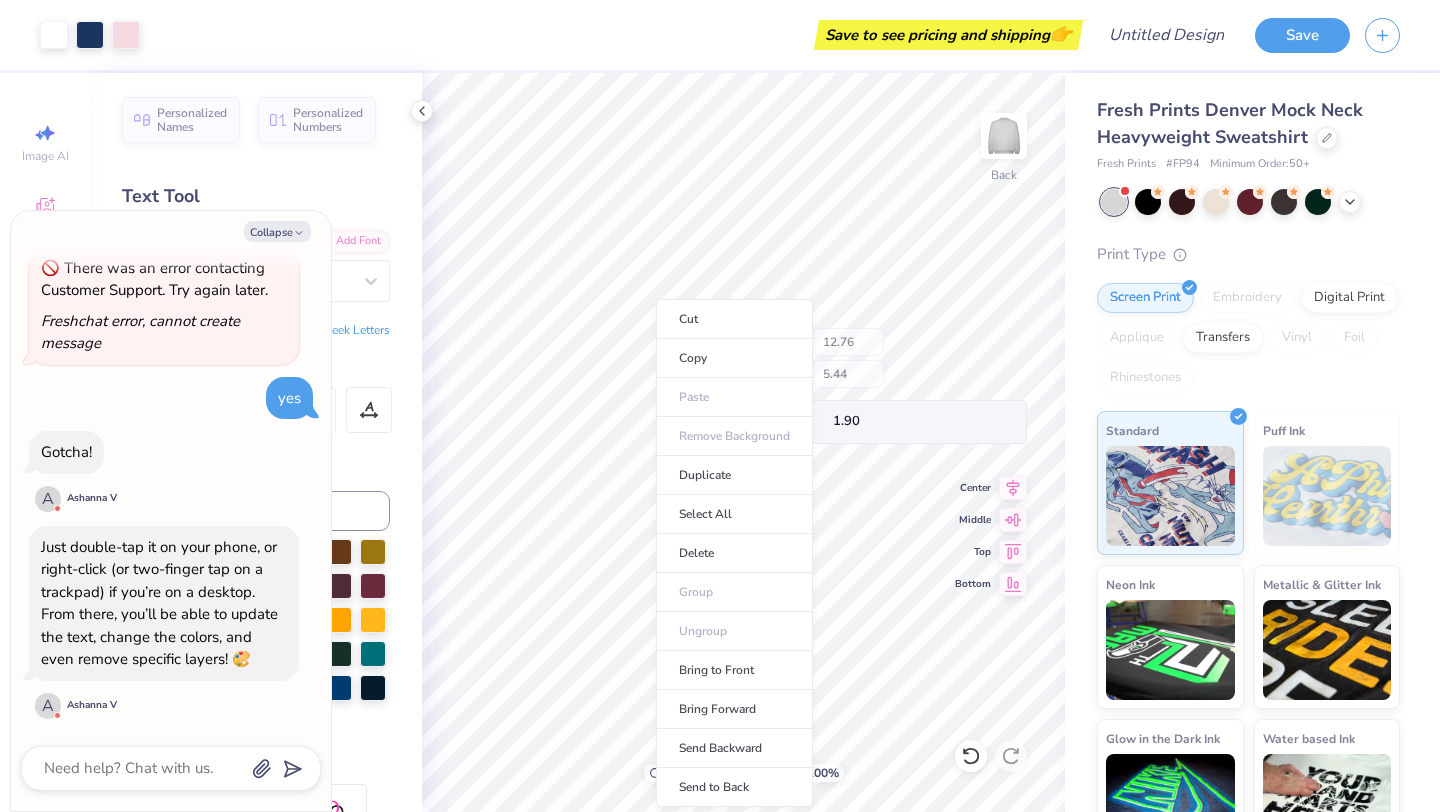 click on "100  % Back W 12.76 H 5.44 Y 1.90 Center Middle Top Bottom" at bounding box center (743, 442) 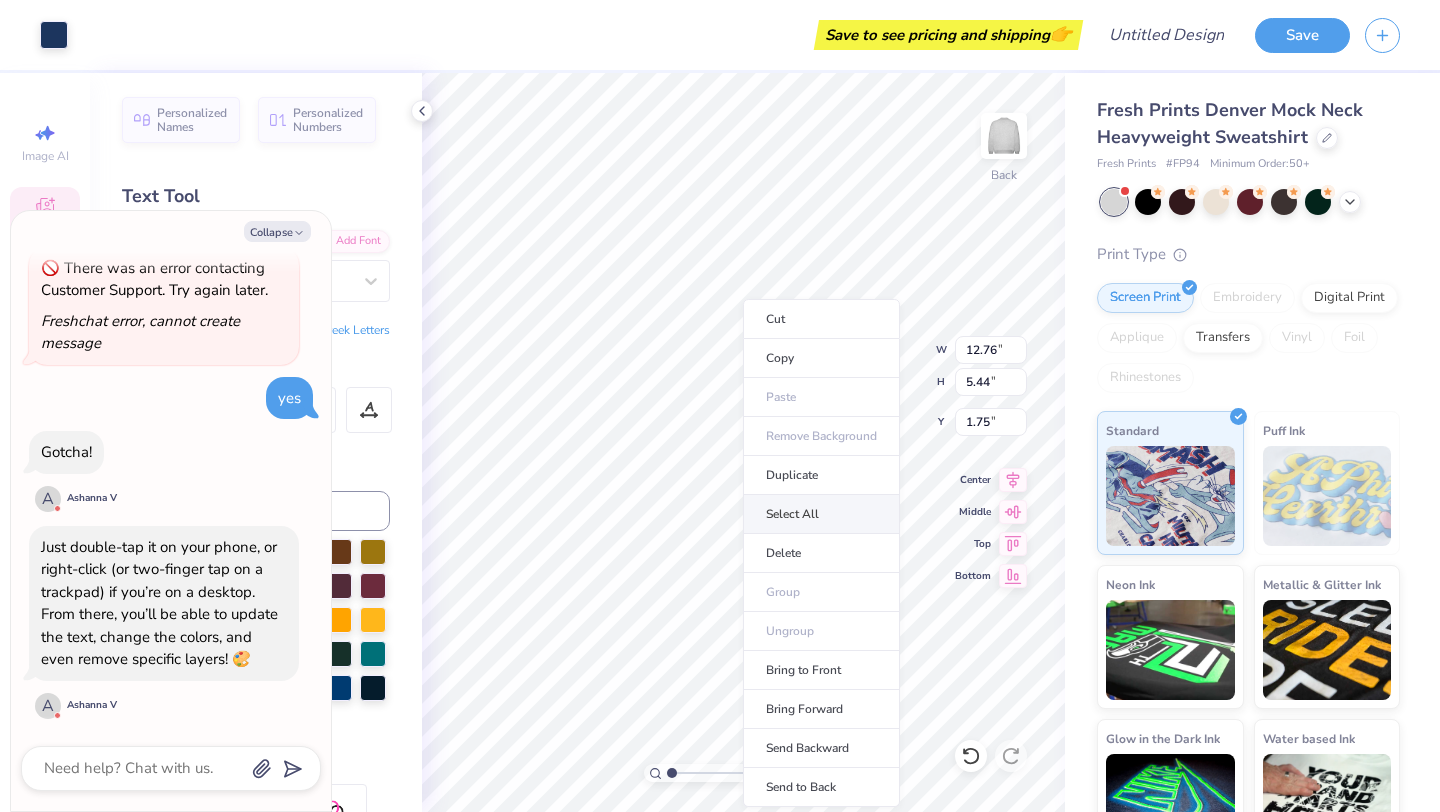 click on "Select All" at bounding box center (821, 514) 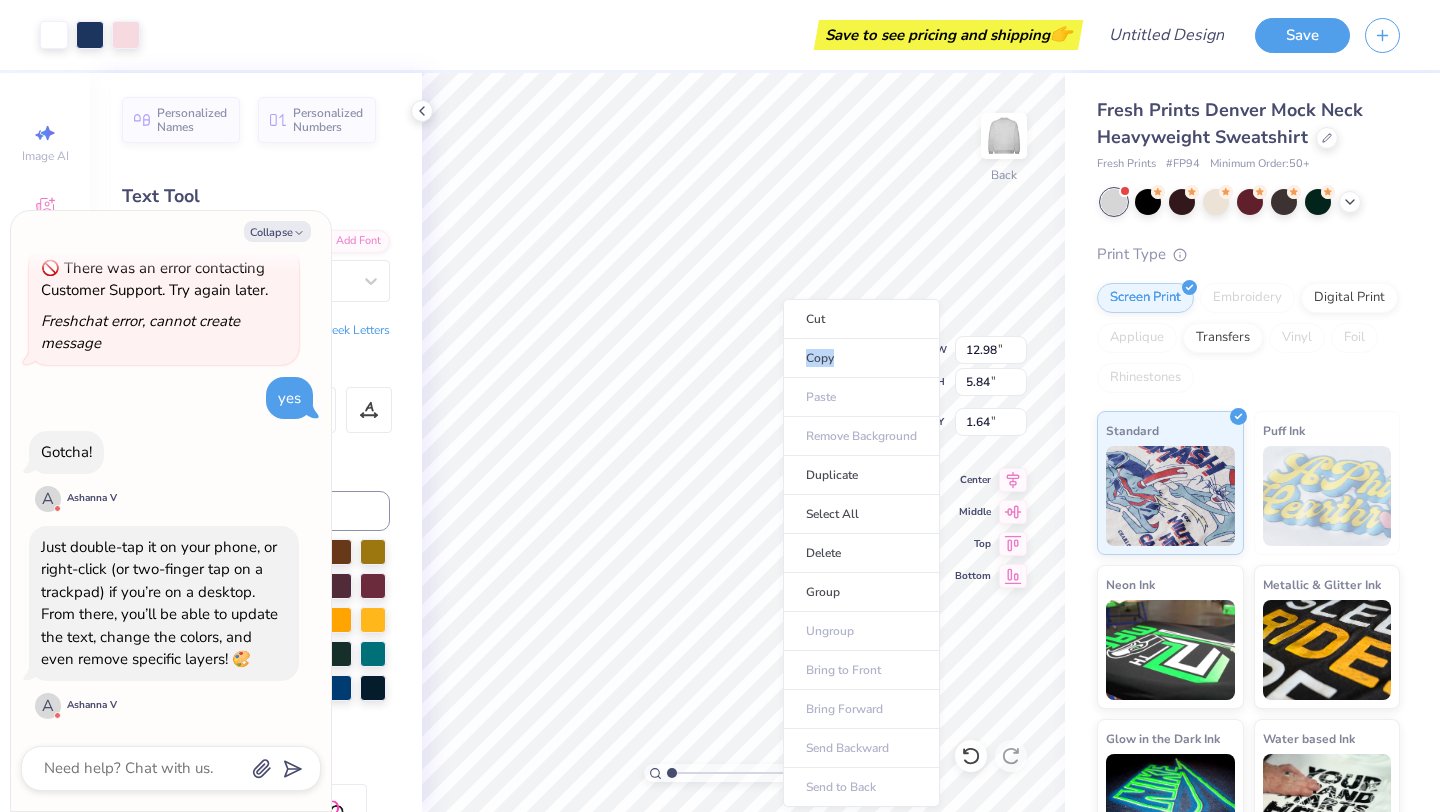 click on "Copy" at bounding box center [861, 358] 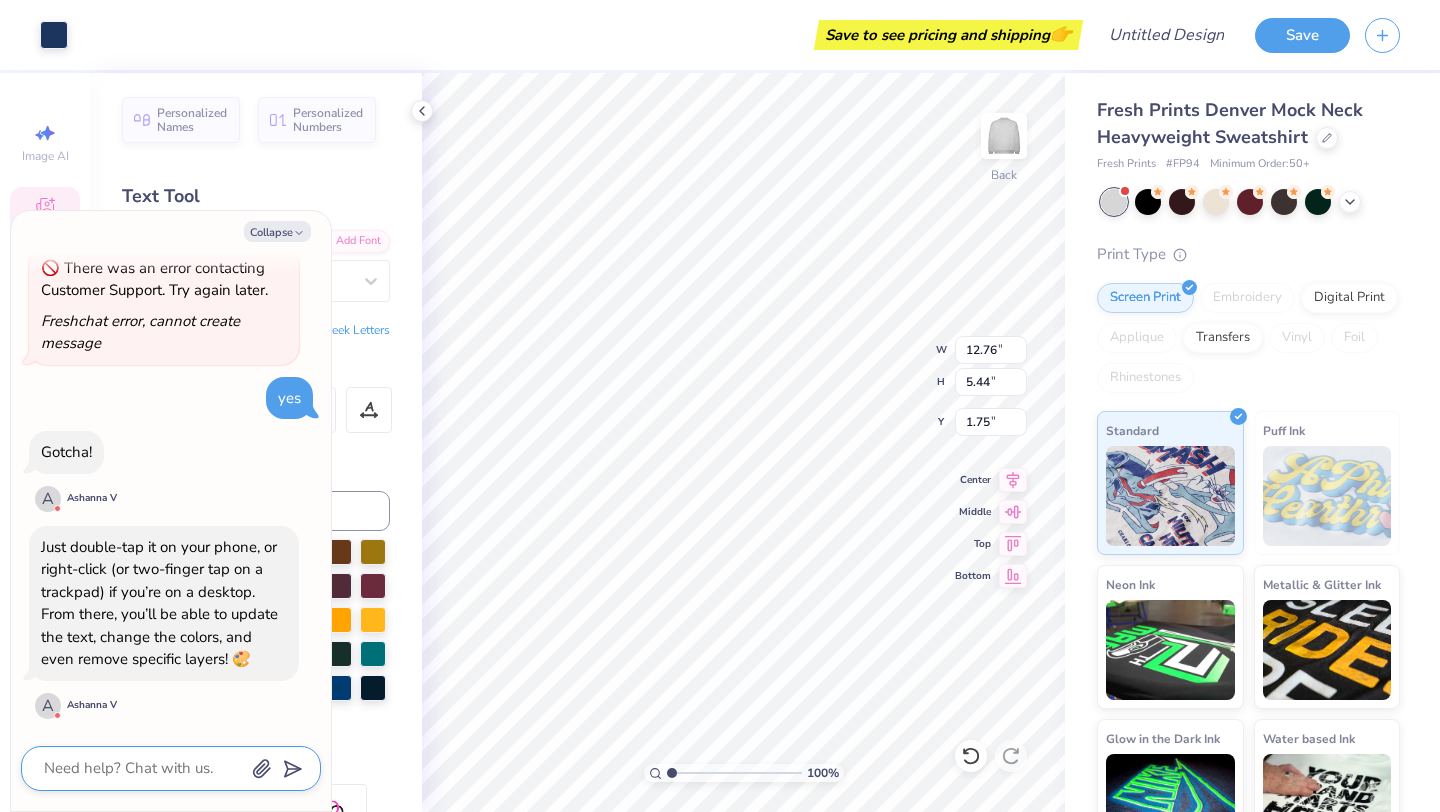 click at bounding box center [143, 768] 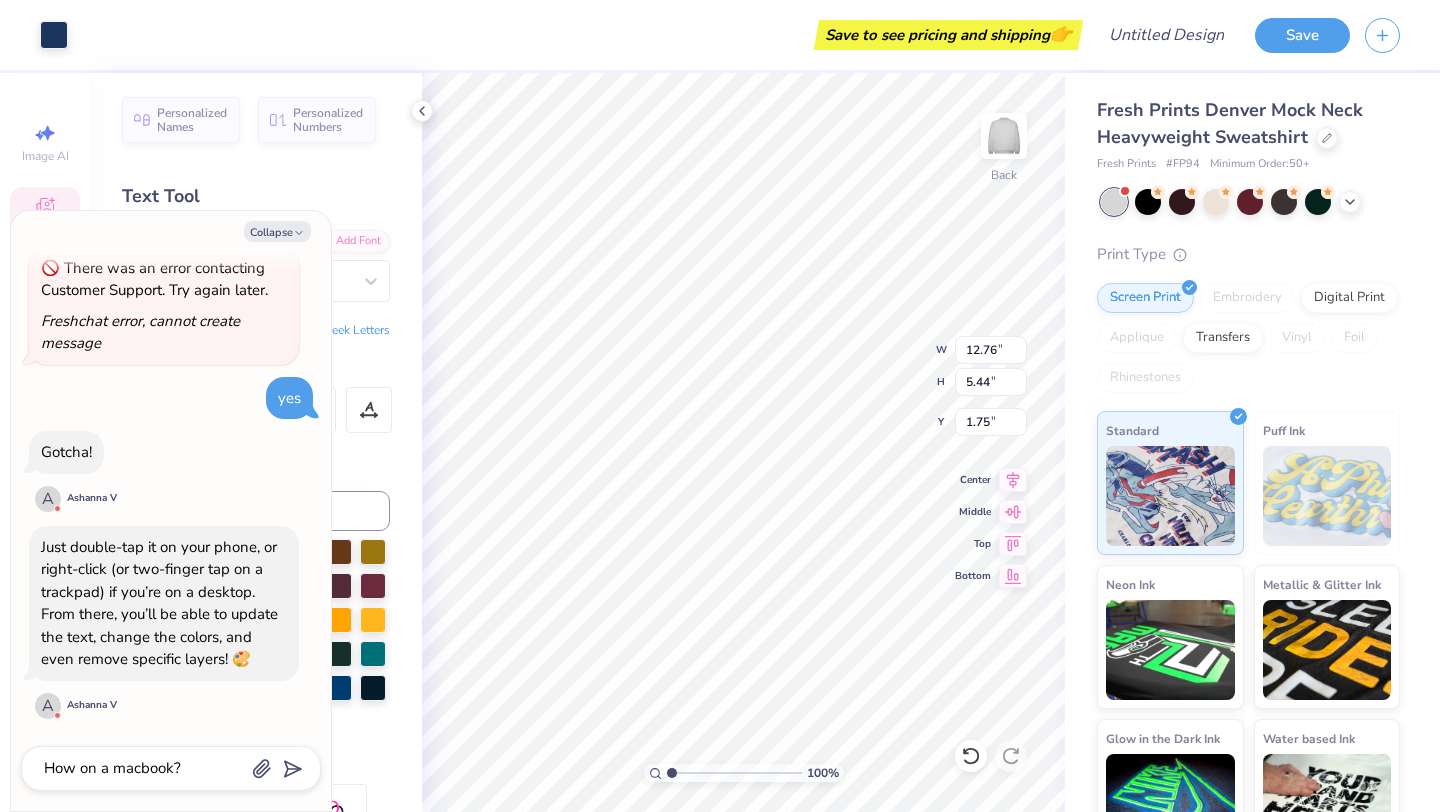 scroll, scrollTop: 779, scrollLeft: 0, axis: vertical 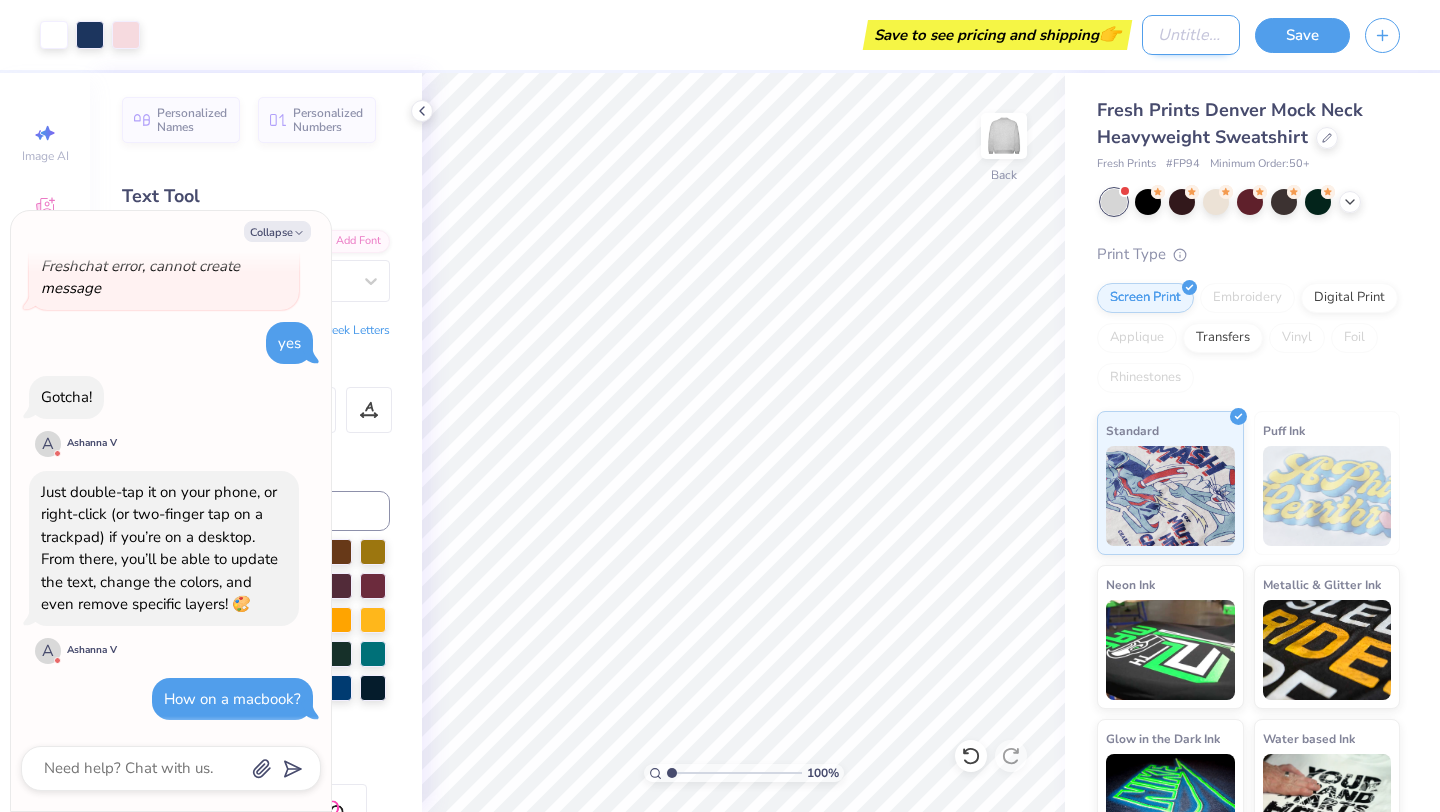click on "Design Title" at bounding box center (1191, 35) 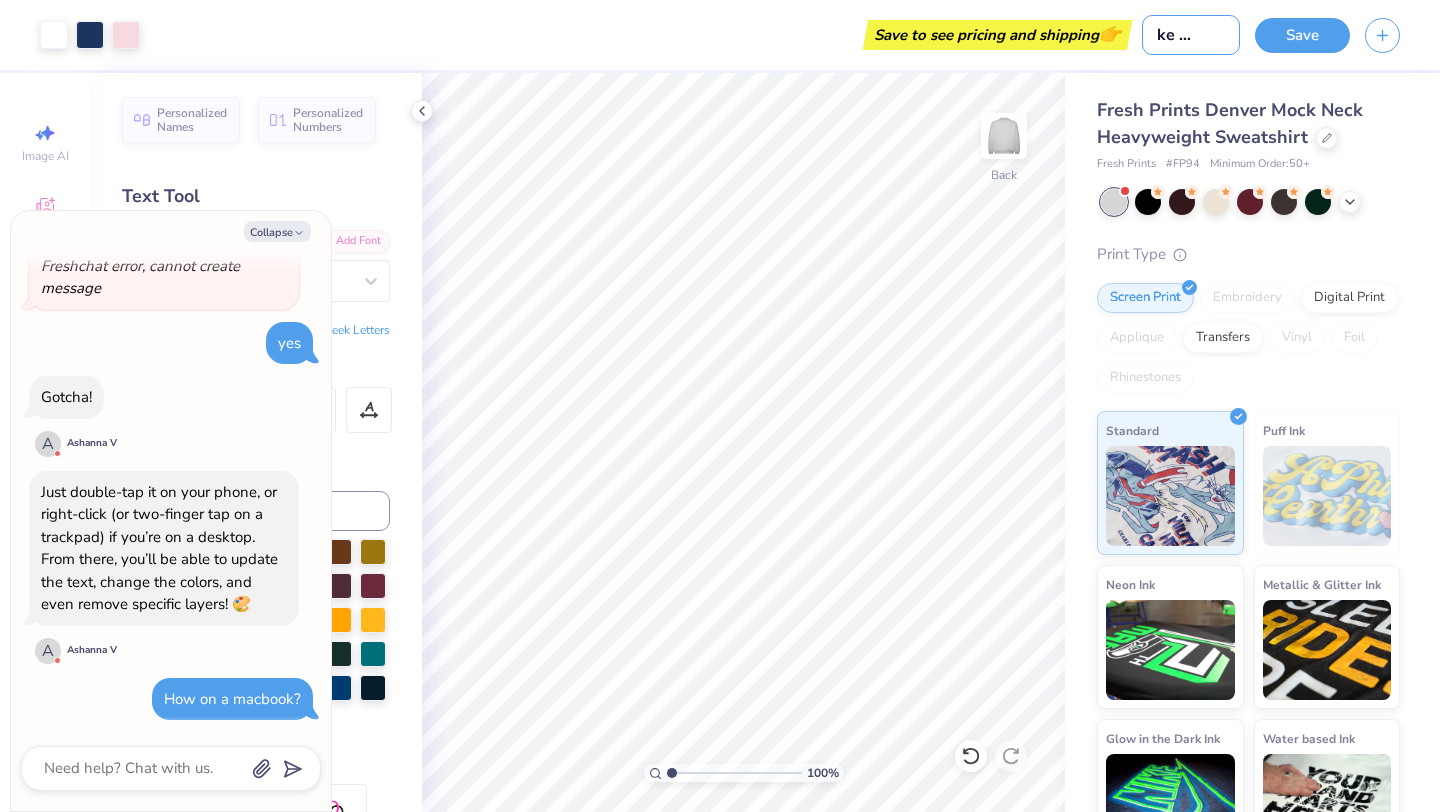 scroll, scrollTop: 0, scrollLeft: 36, axis: horizontal 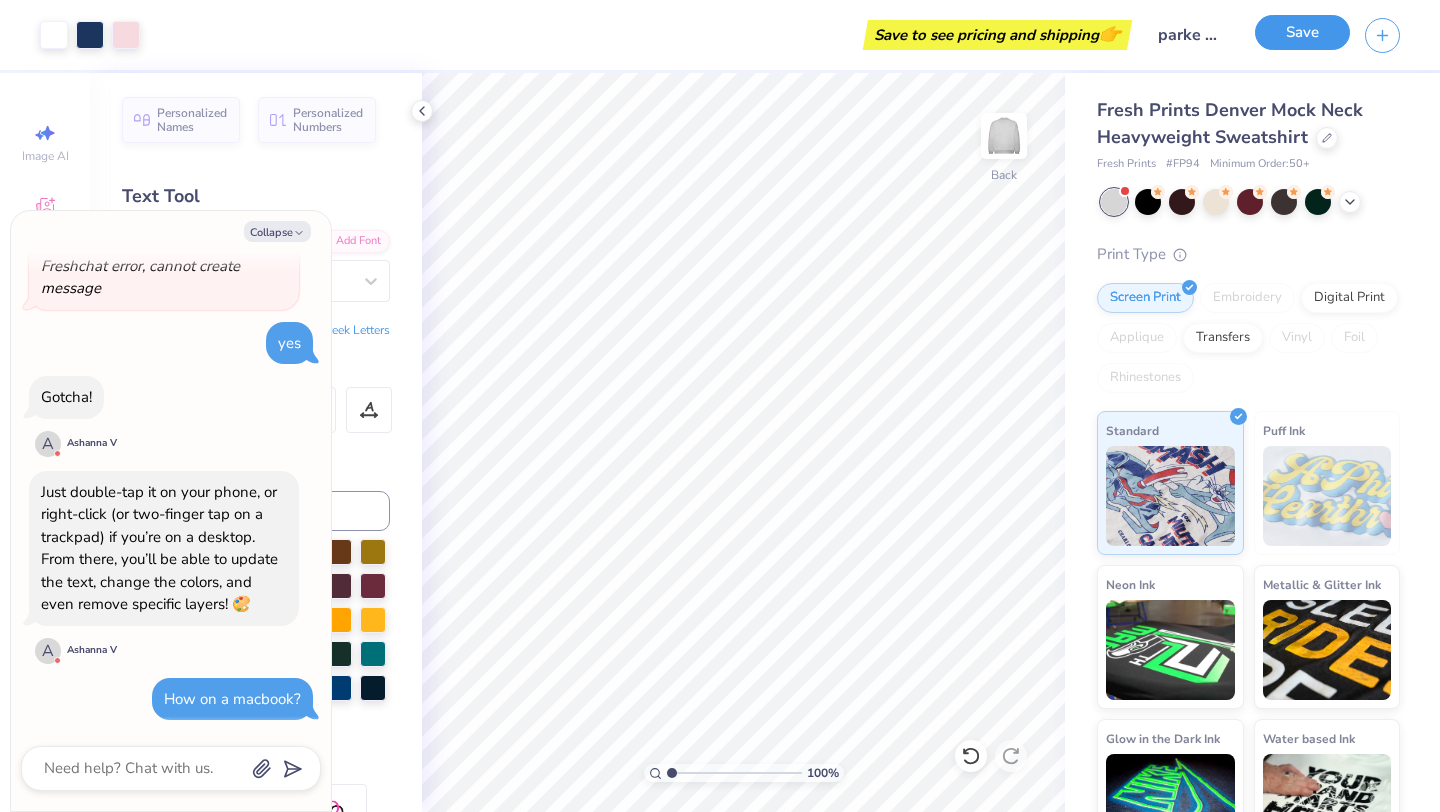 click on "Save" at bounding box center (1302, 32) 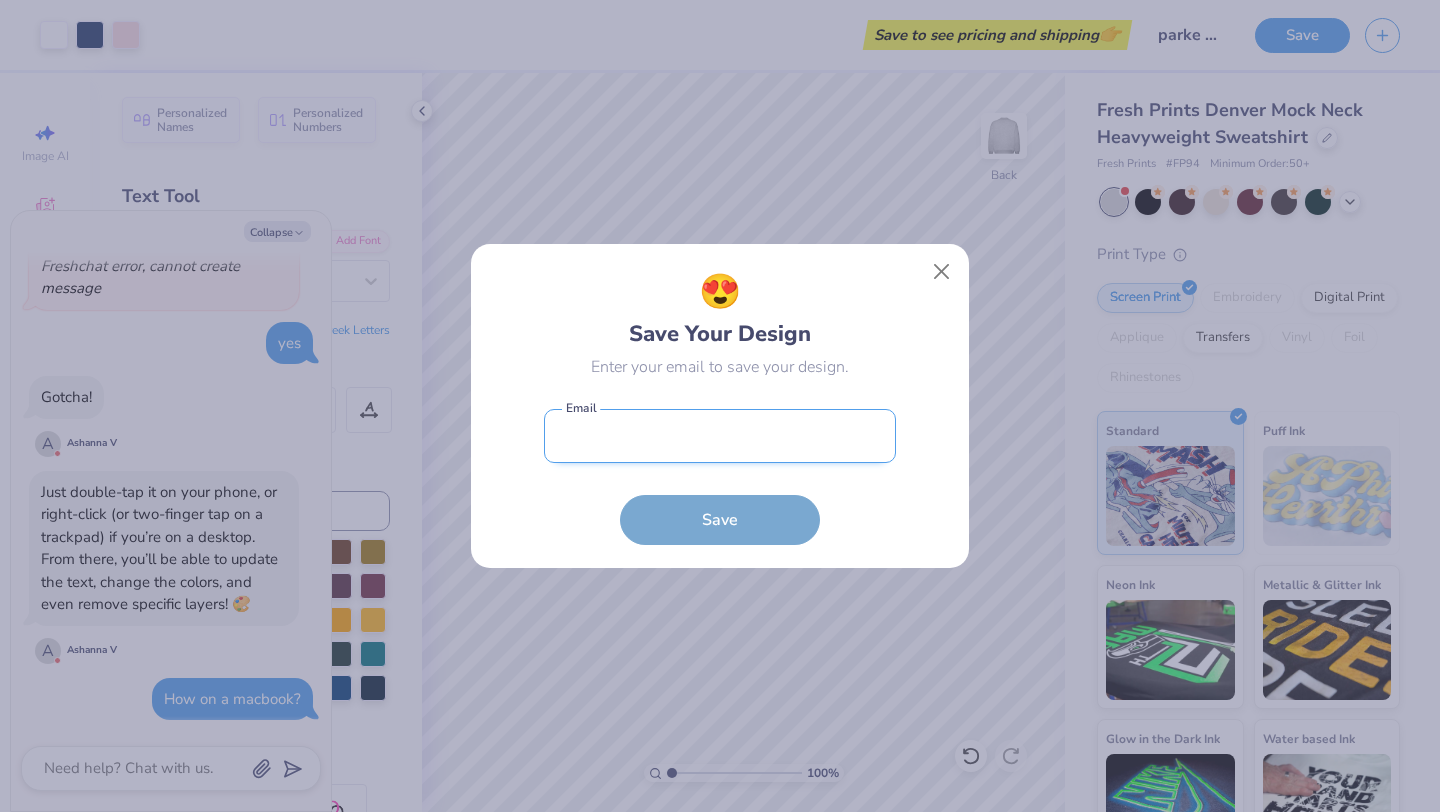 click at bounding box center [720, 436] 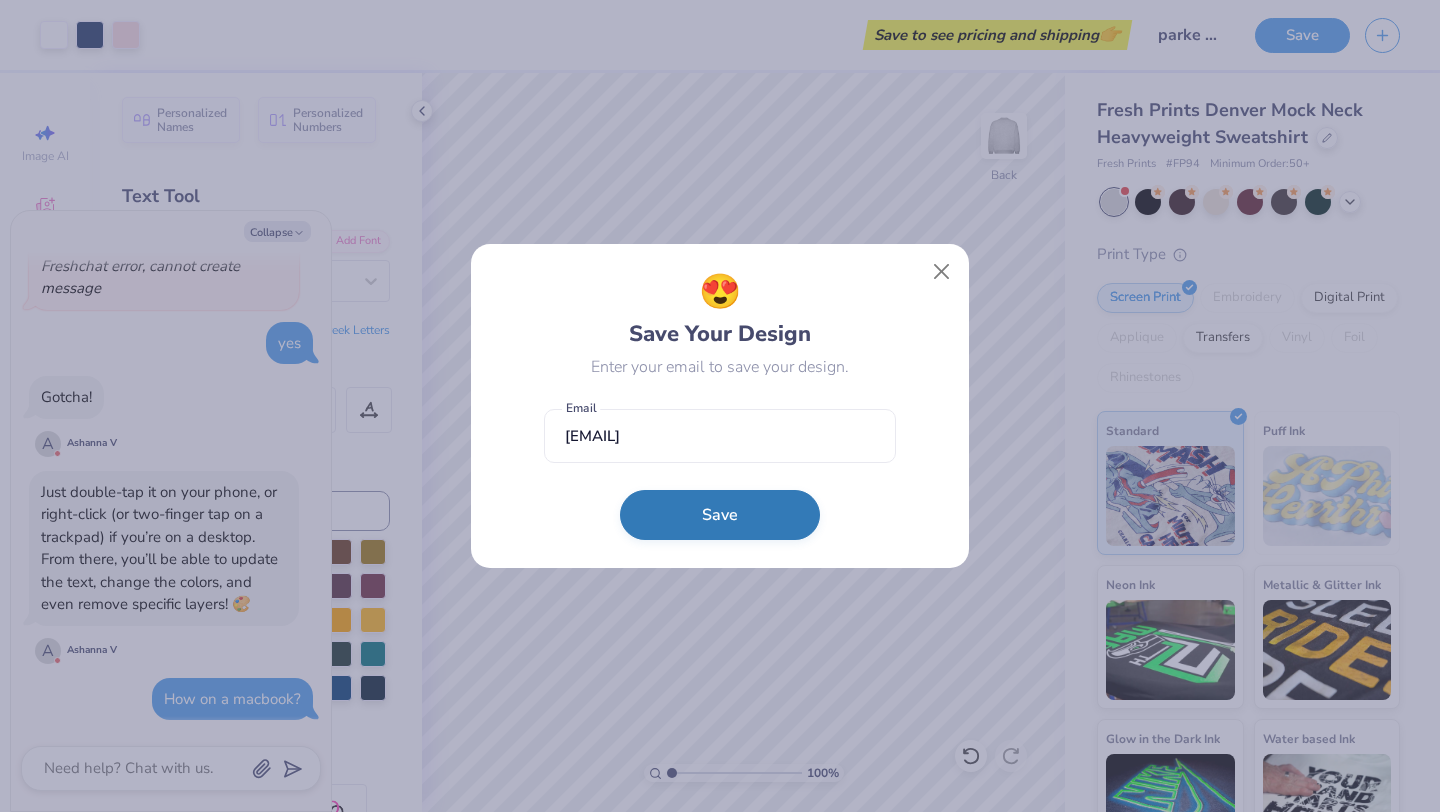 click on "Save" at bounding box center [720, 515] 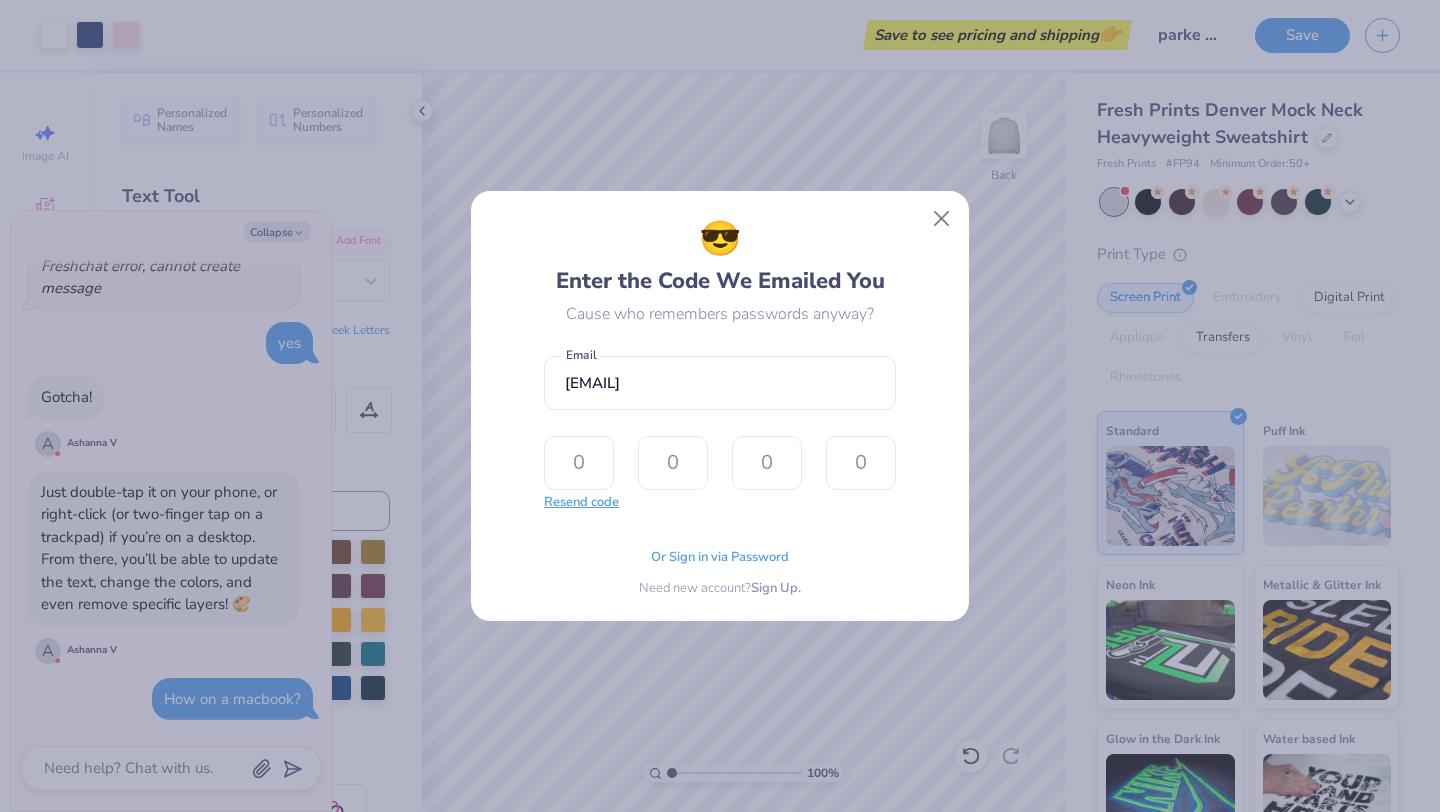 click on "Resend code" at bounding box center [581, 503] 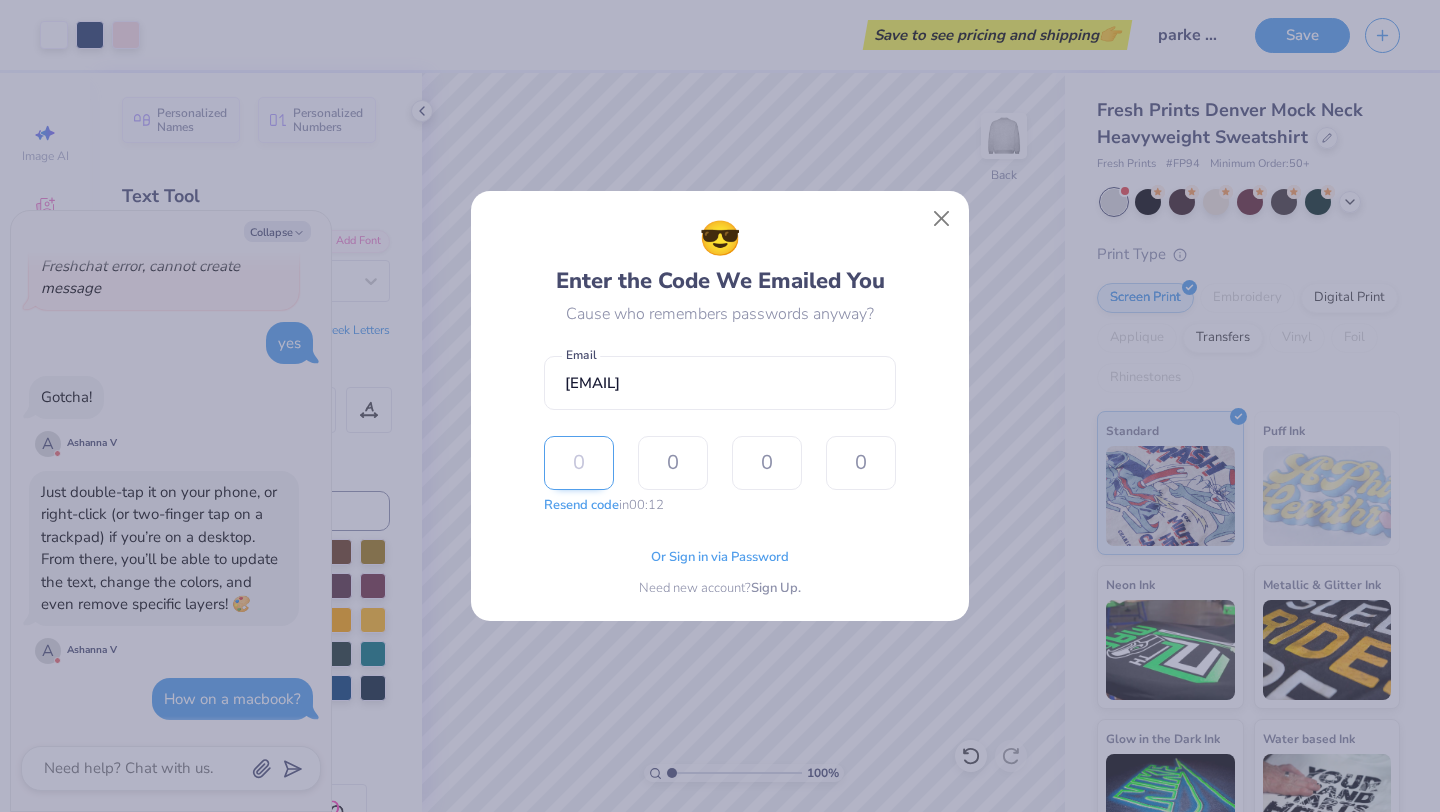 click at bounding box center (579, 463) 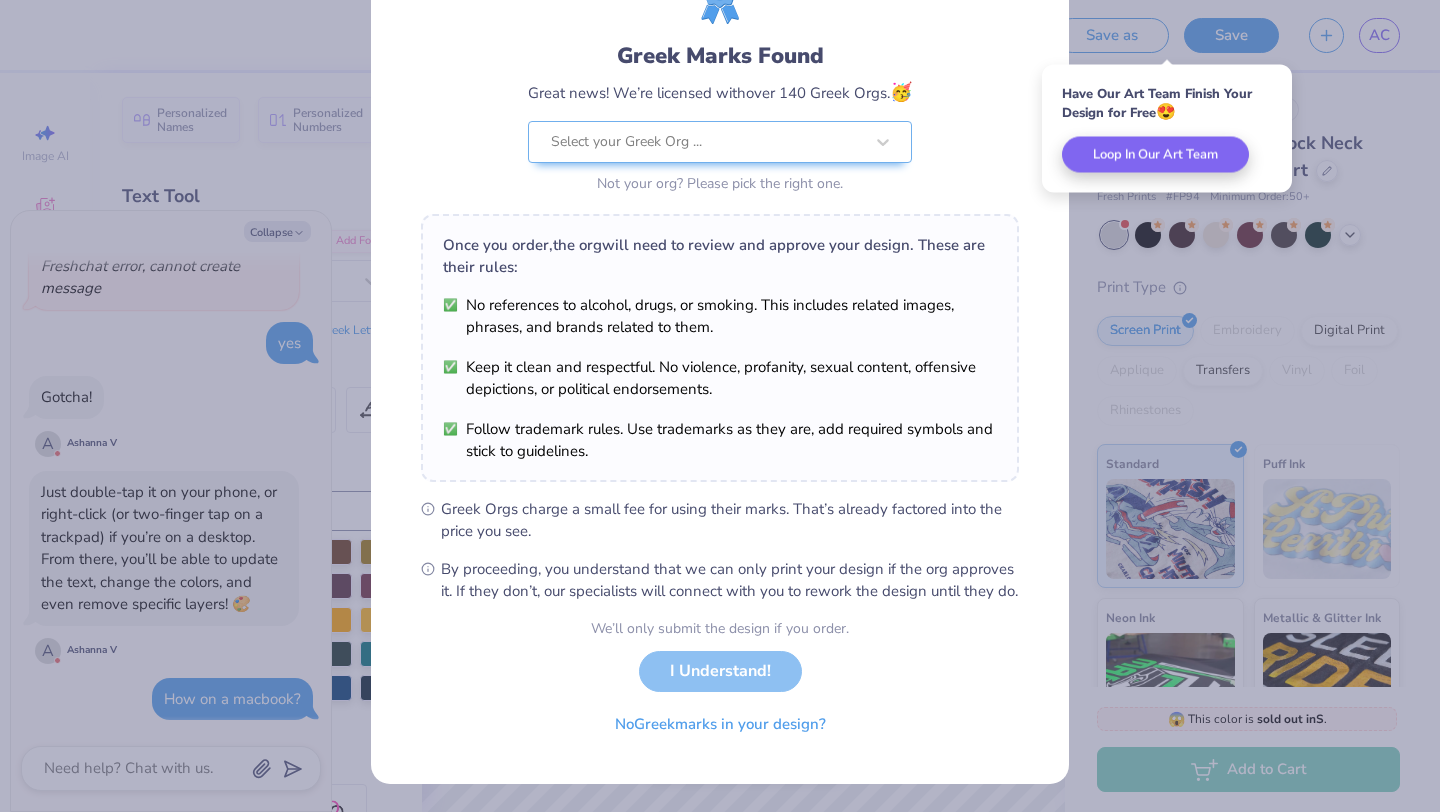 scroll, scrollTop: 124, scrollLeft: 0, axis: vertical 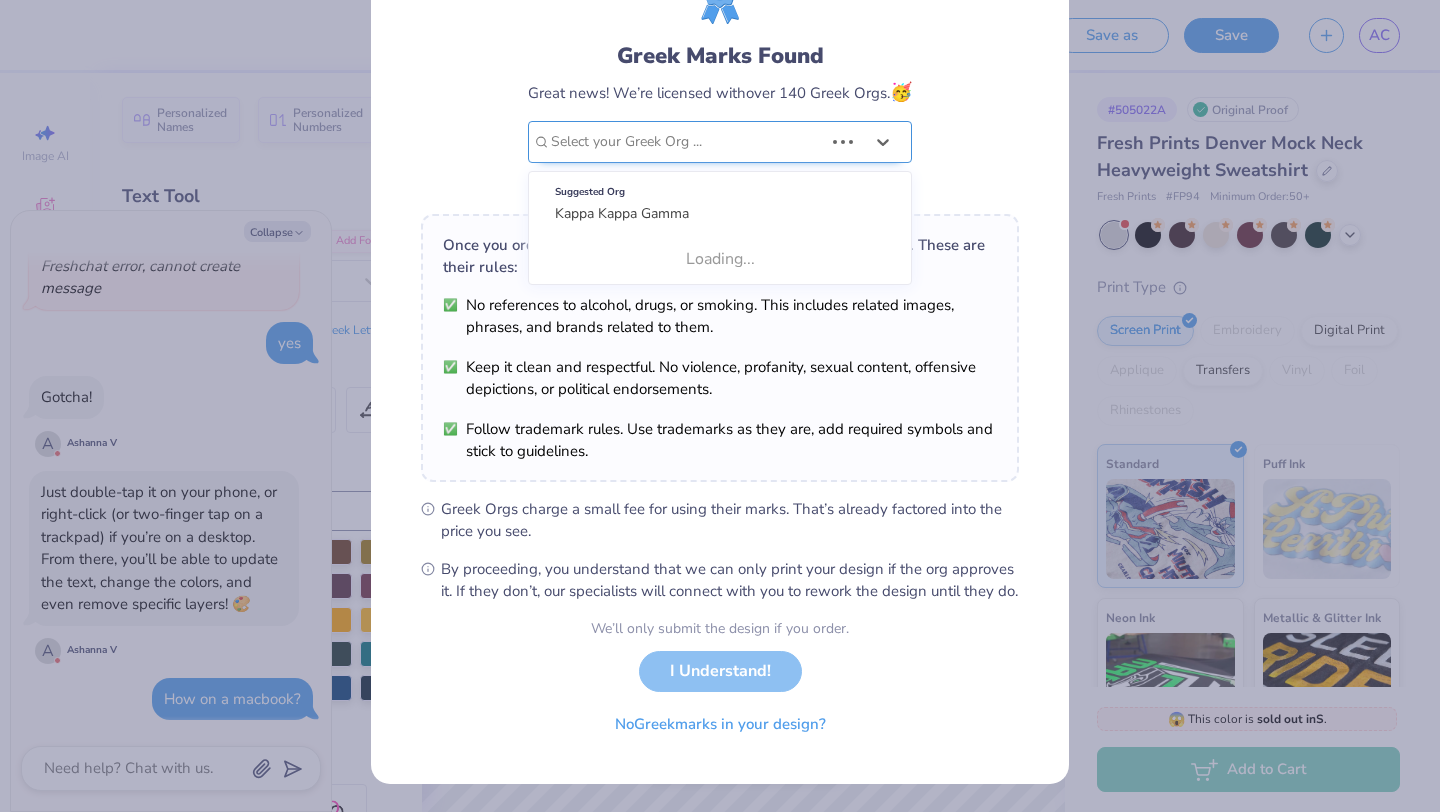 click on "Greek Marks Found Great news! We’re licensed with  over 140 Greek Orgs. 🥳   Use Up and Down to choose options, press Enter to select the currently focused option, press Escape to exit the menu, press Tab to select the option and exit the menu. Select your Greek Org ... Suggested Org Kappa Kappa Gamma Loading... Not your org? Please pick the right one." at bounding box center [720, 81] 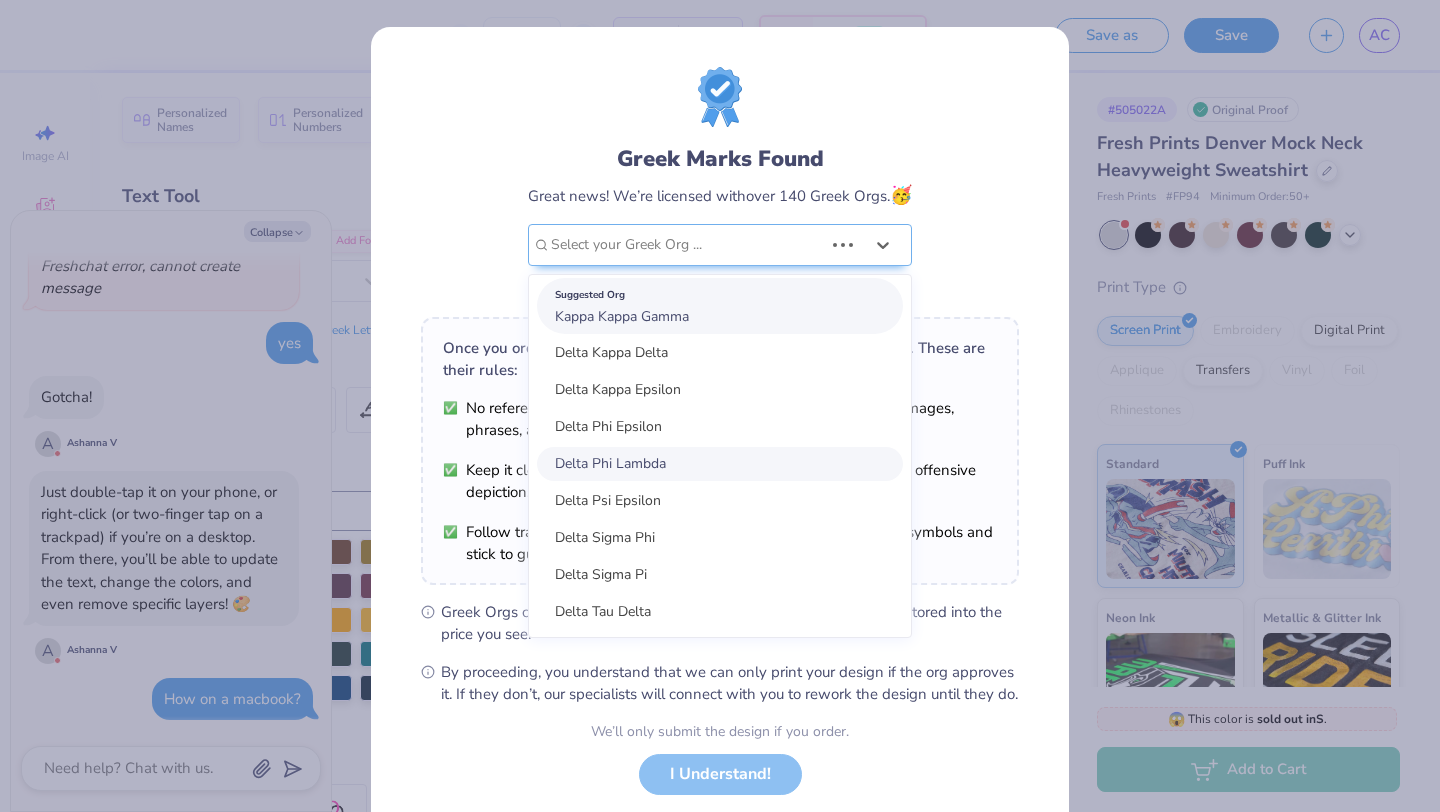scroll, scrollTop: 1432, scrollLeft: 0, axis: vertical 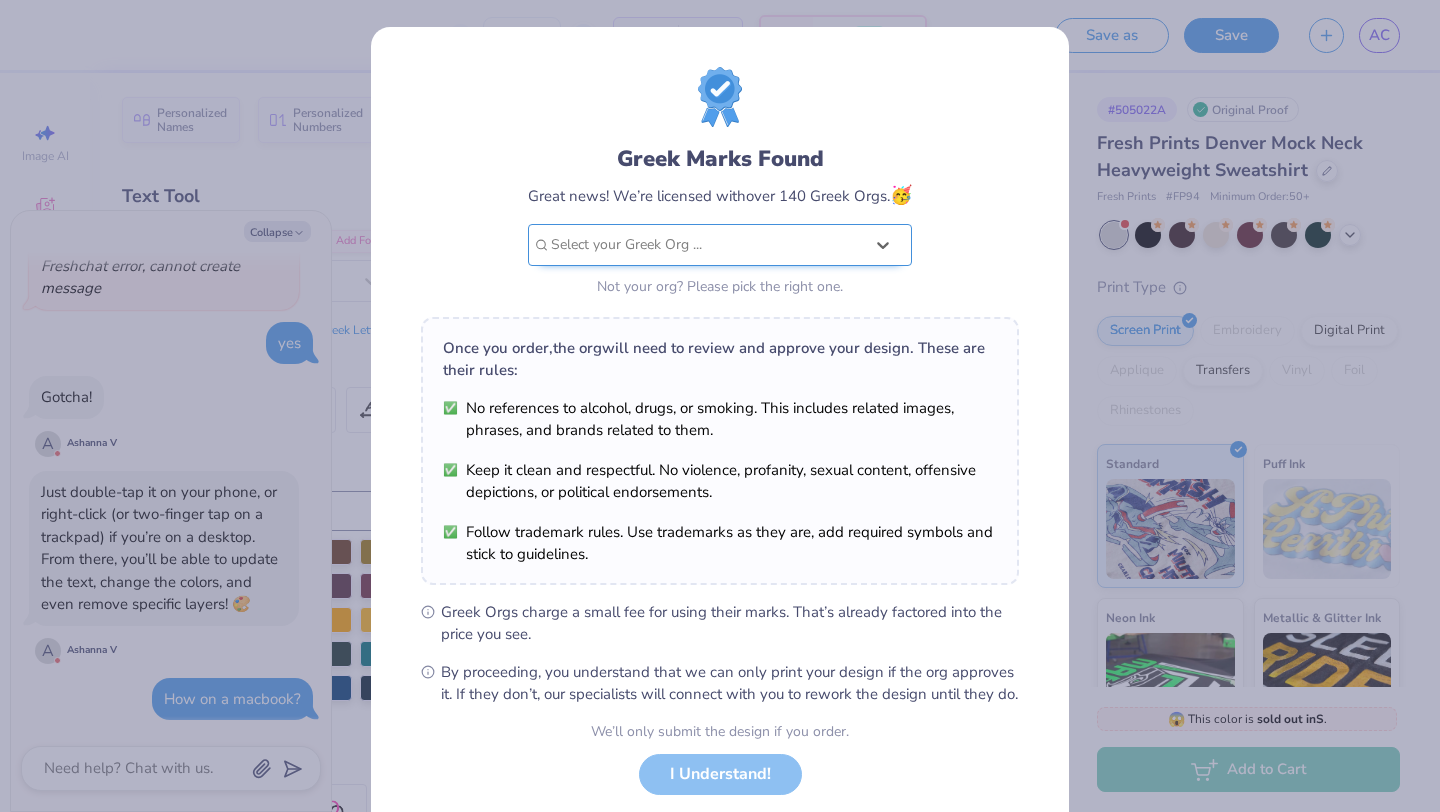 click at bounding box center [707, 245] 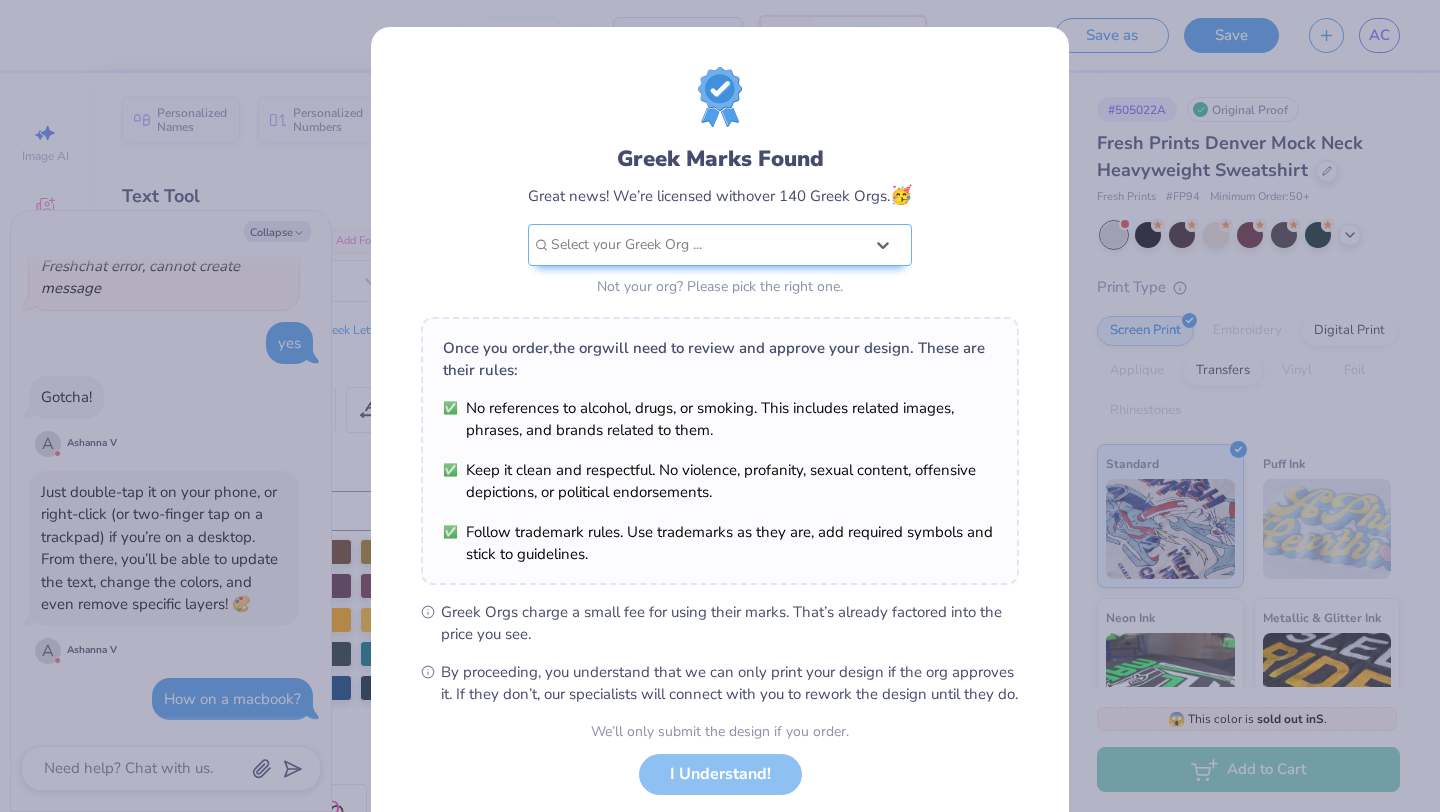 scroll, scrollTop: 124, scrollLeft: 0, axis: vertical 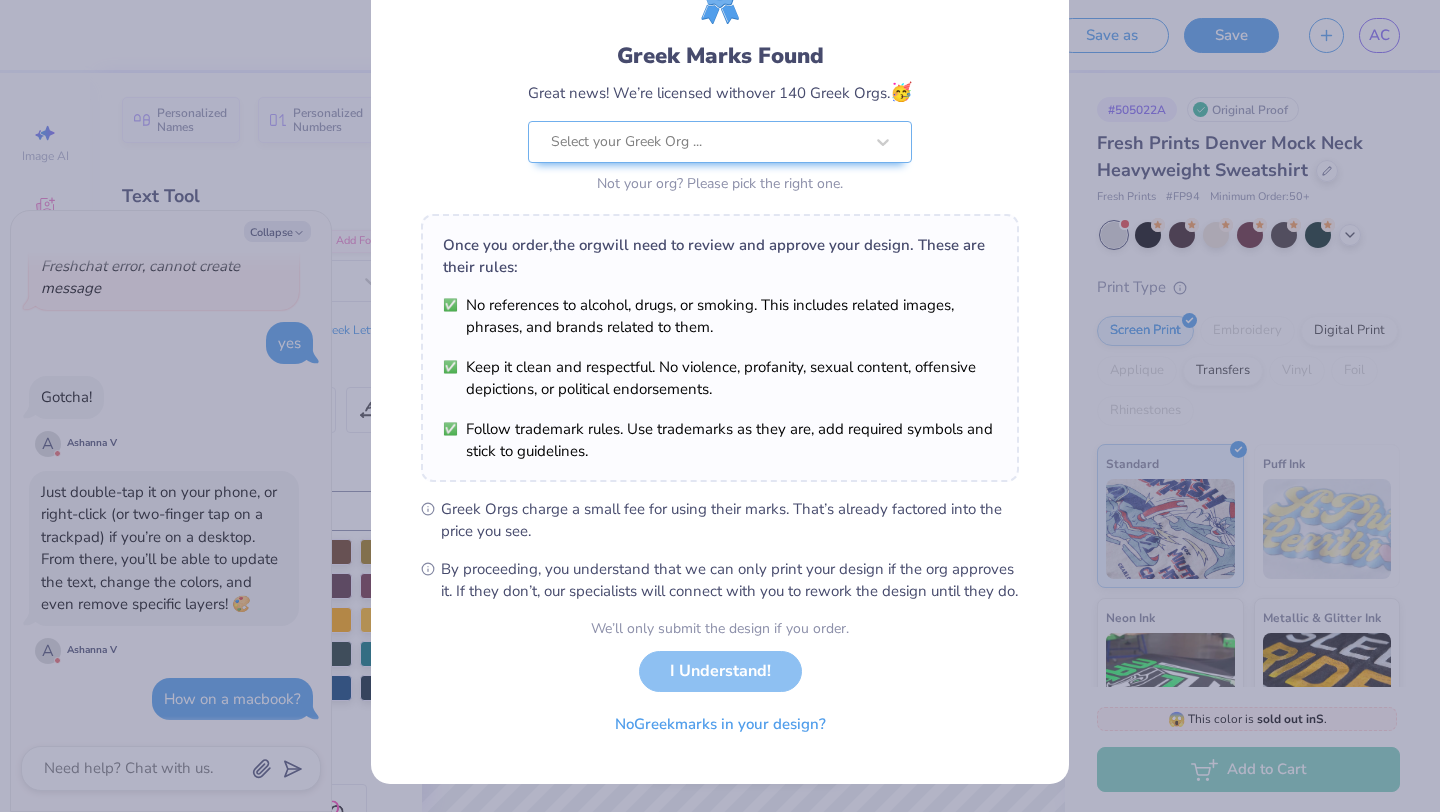 click on "We’ll only submit the design if you order. I Understand! No  Greek  marks in your design?" at bounding box center (720, 681) 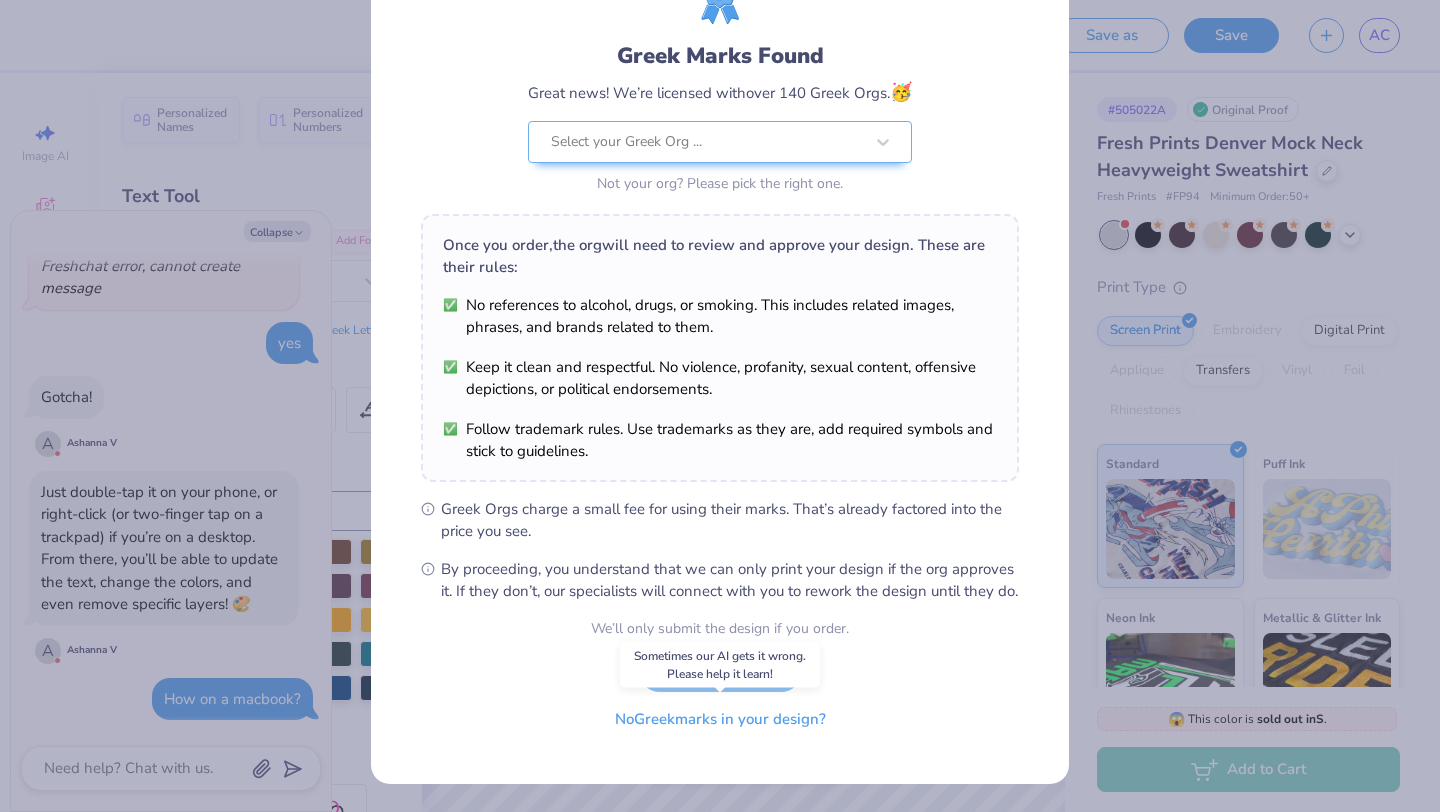 click on "No  Greek  marks in your design?" at bounding box center [720, 719] 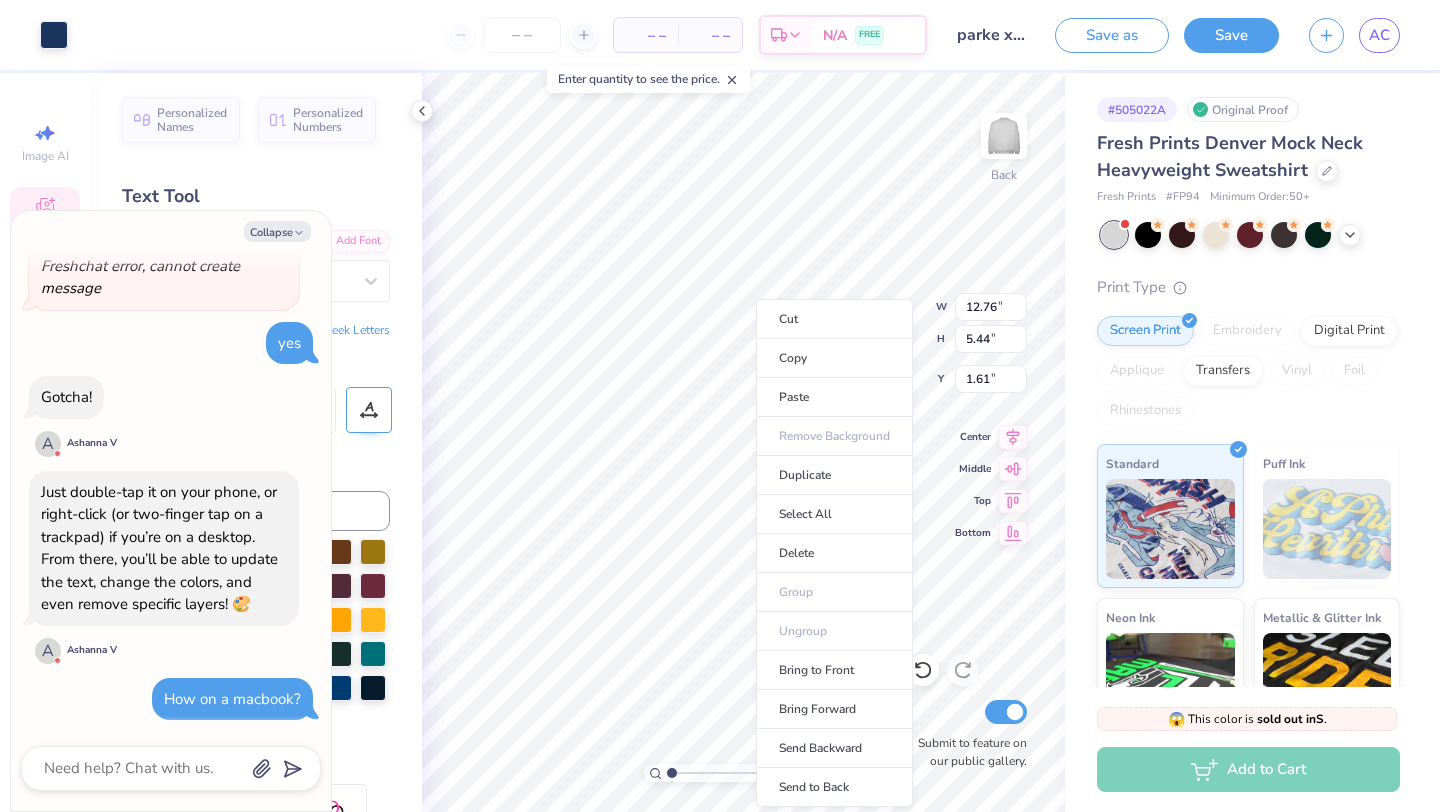 scroll, scrollTop: 941, scrollLeft: 0, axis: vertical 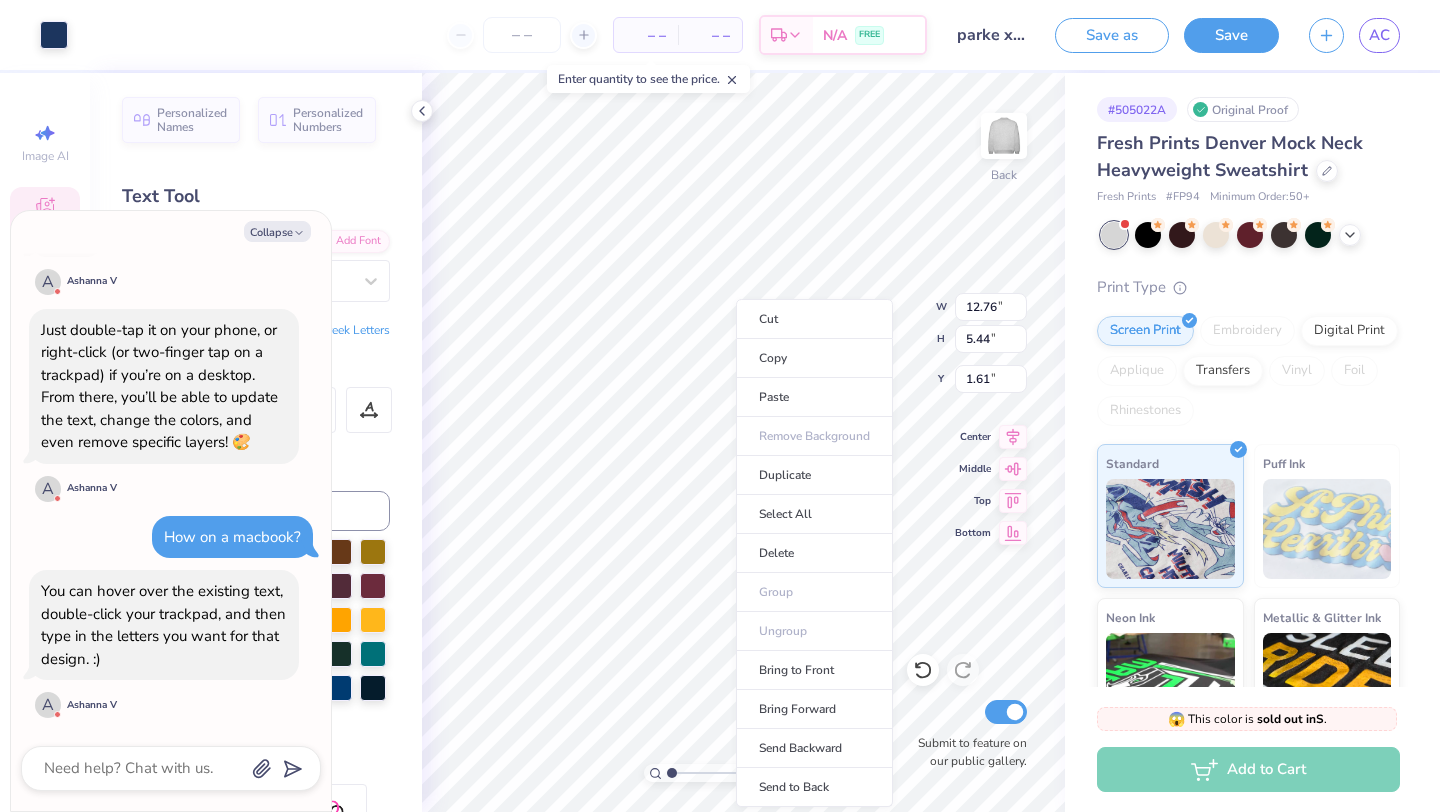 drag, startPoint x: 419, startPoint y: 434, endPoint x: 421, endPoint y: 346, distance: 88.02273 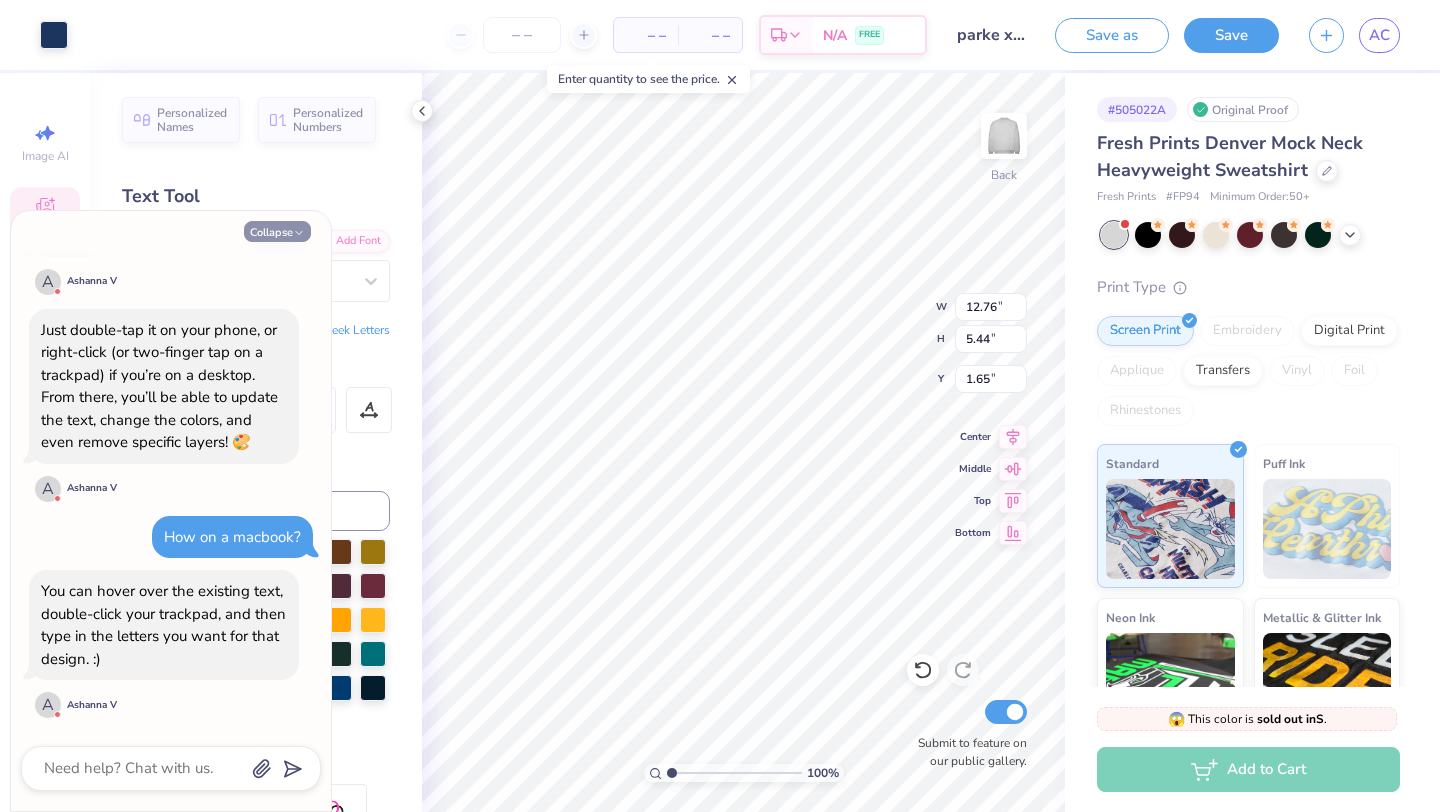 click 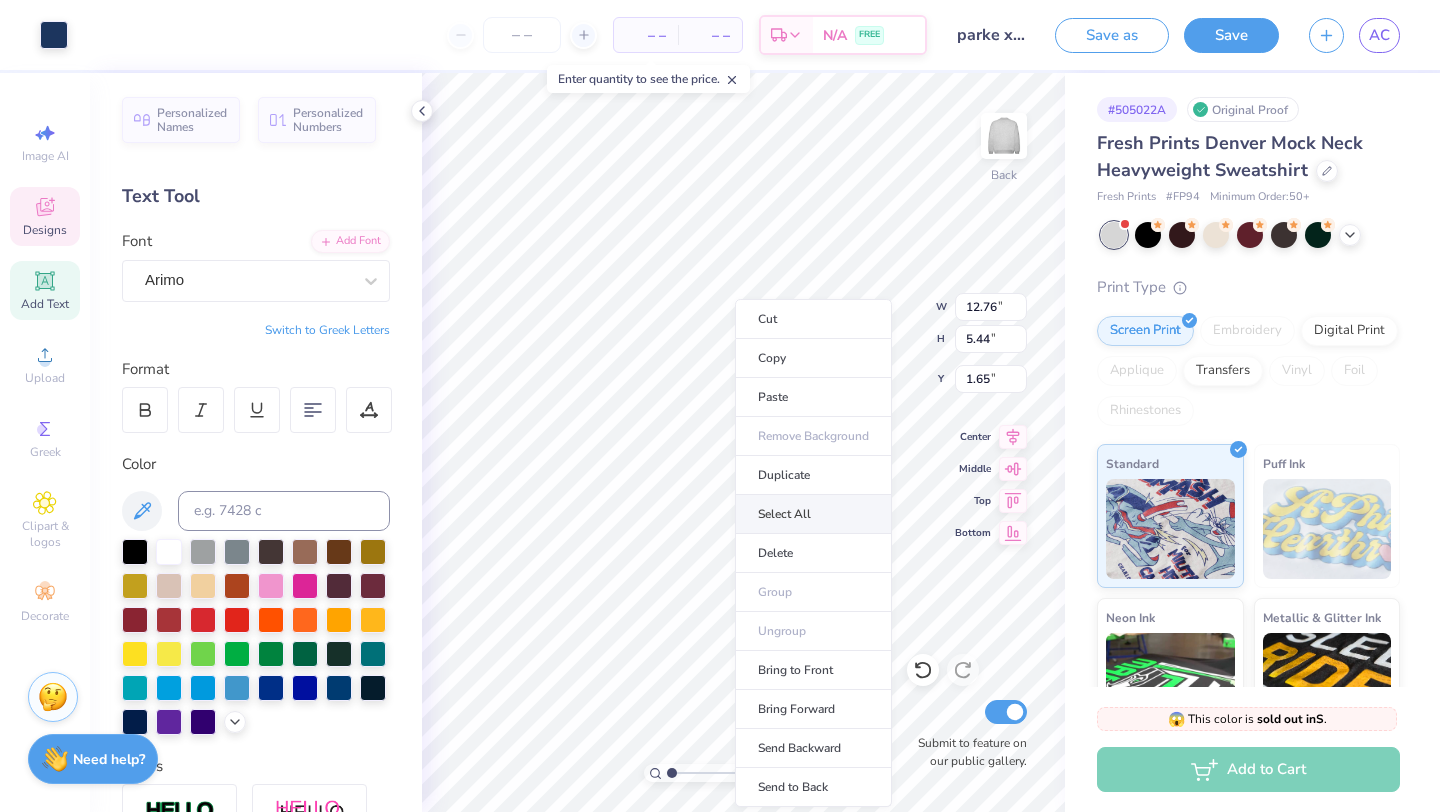 click on "Select All" at bounding box center (813, 514) 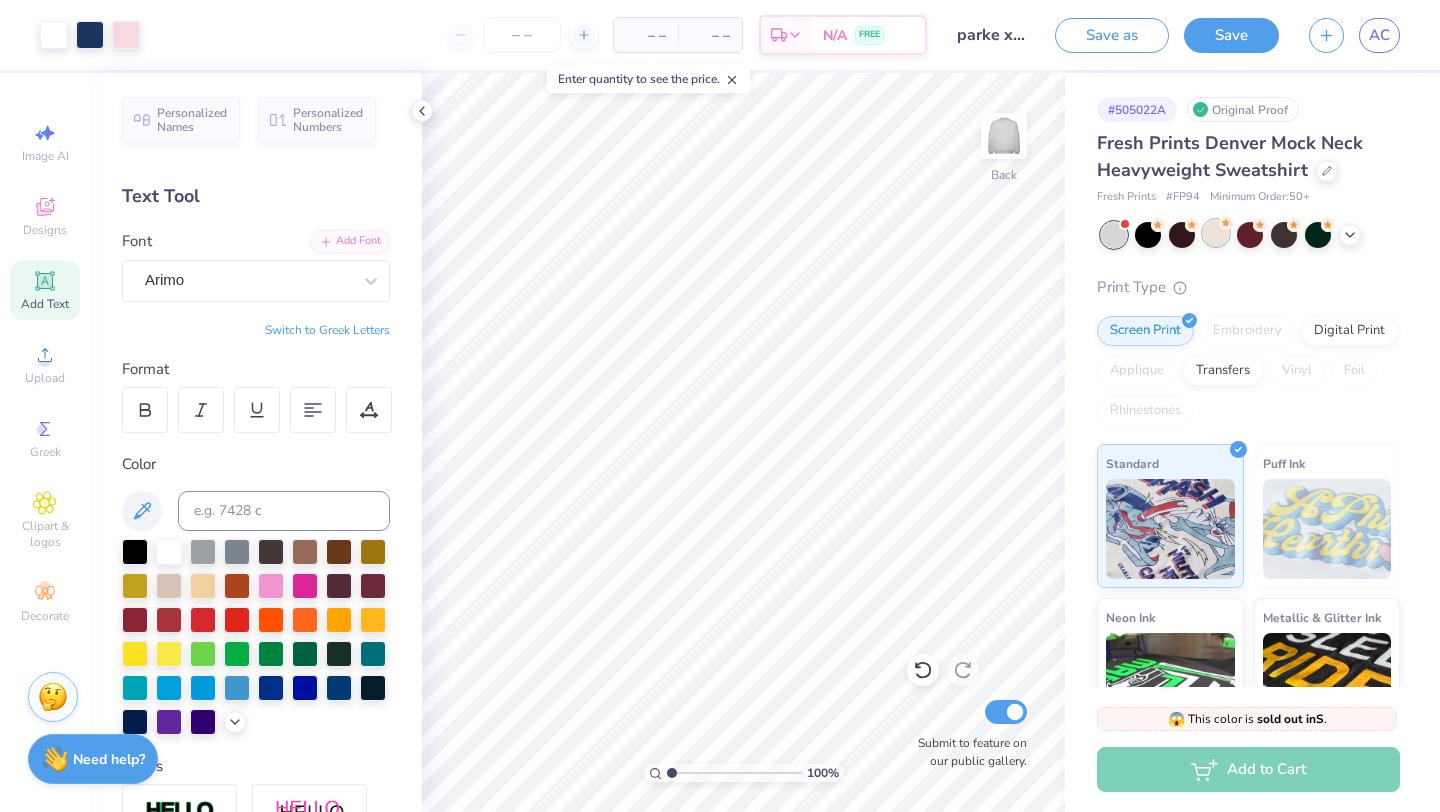 click at bounding box center (1216, 233) 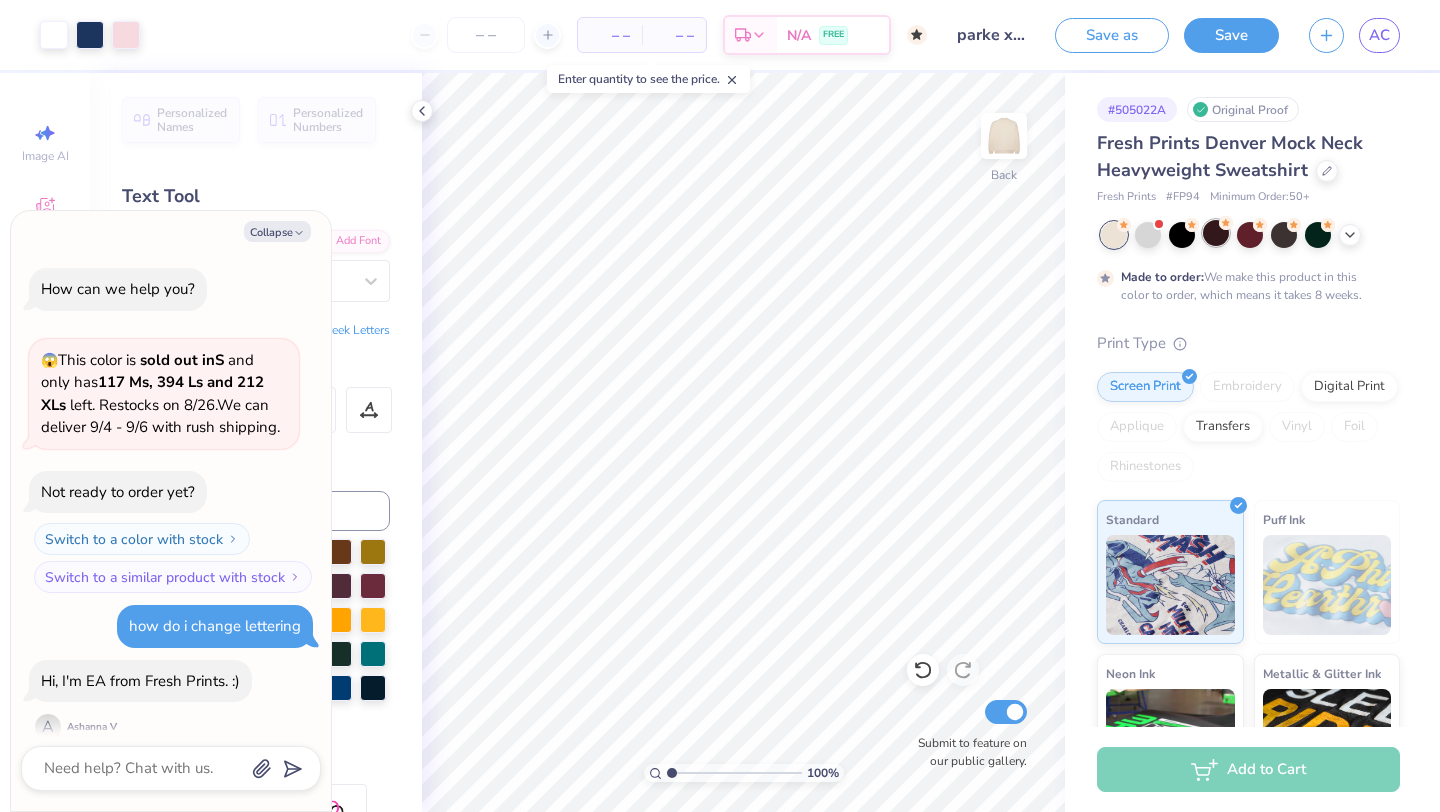 scroll, scrollTop: 1107, scrollLeft: 0, axis: vertical 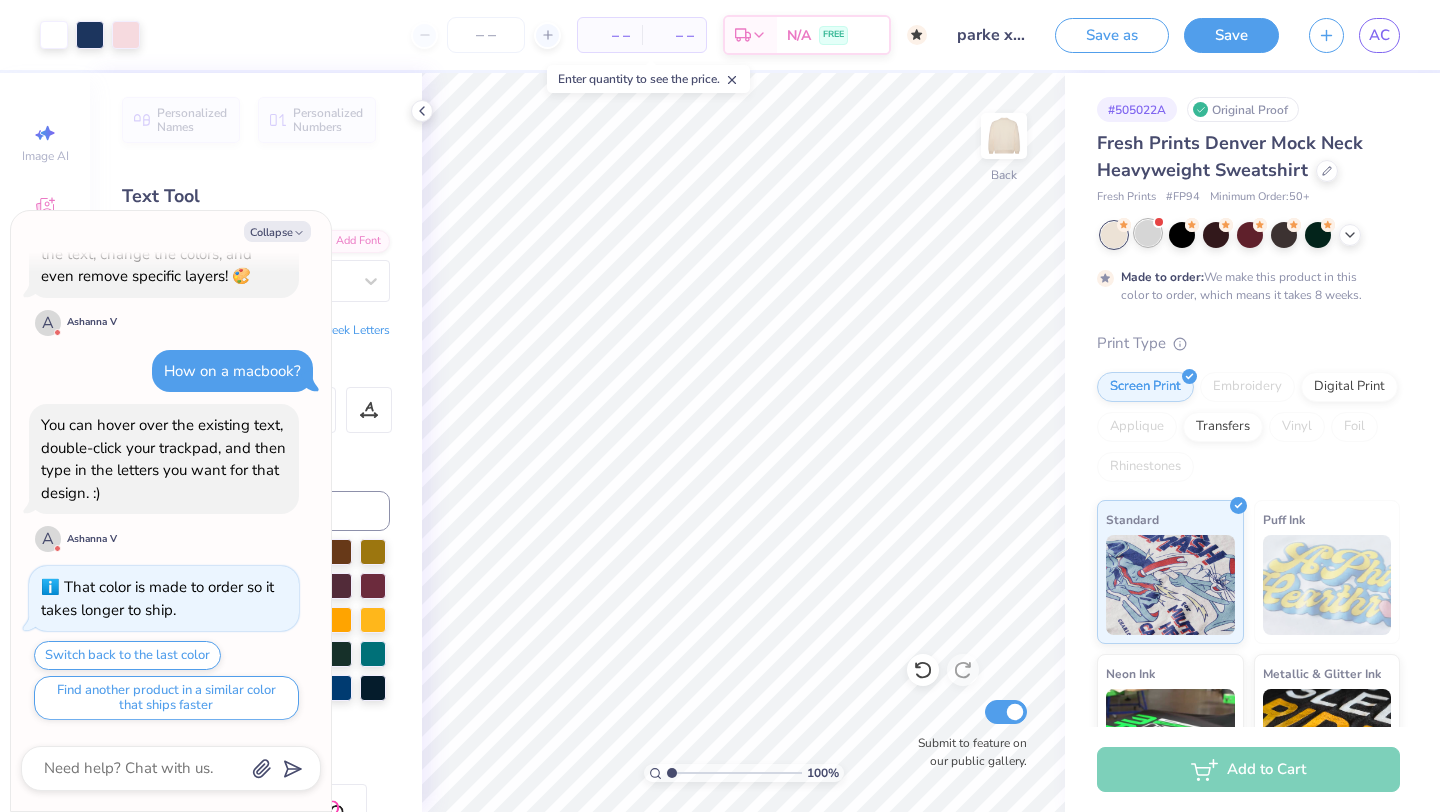 click at bounding box center (1148, 233) 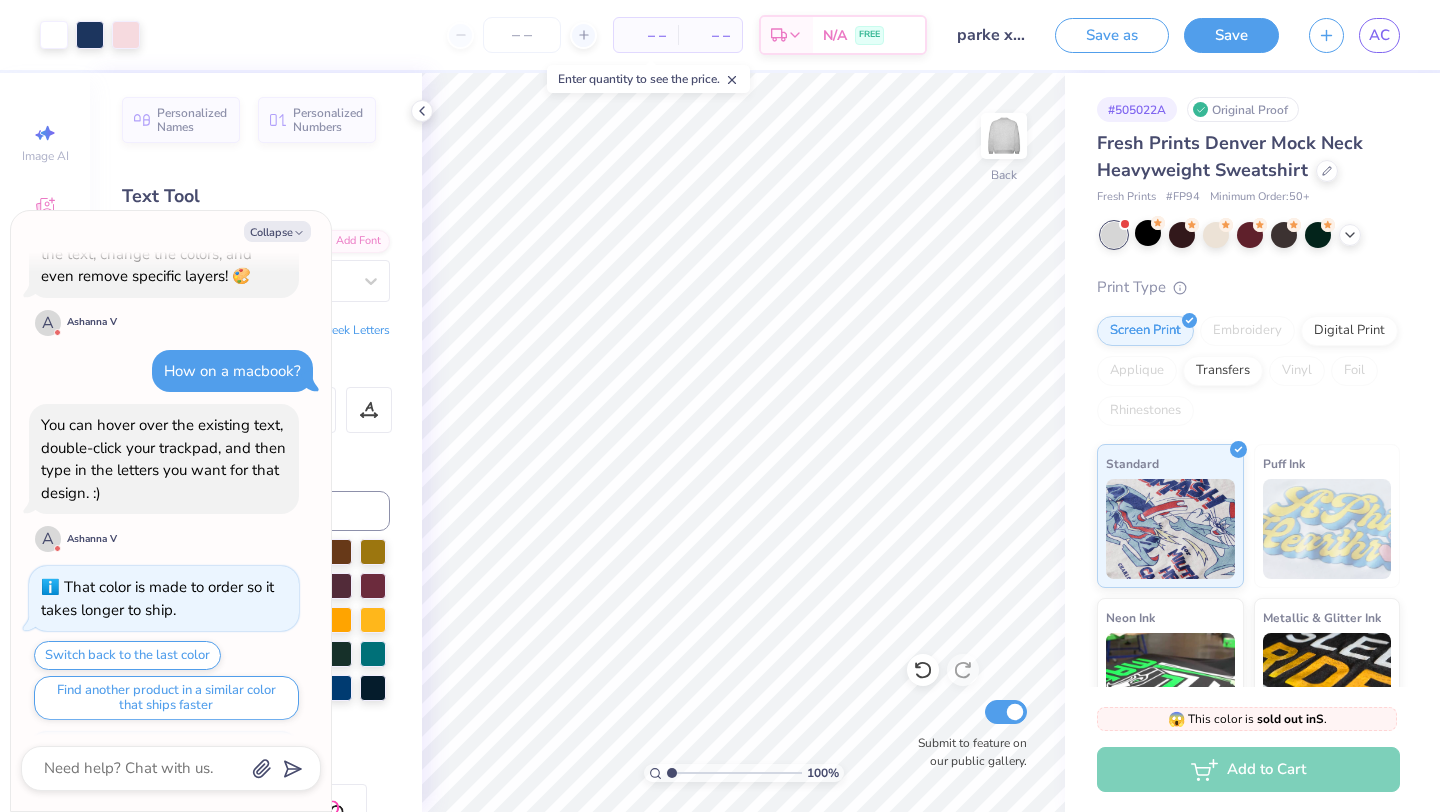 scroll, scrollTop: 1489, scrollLeft: 0, axis: vertical 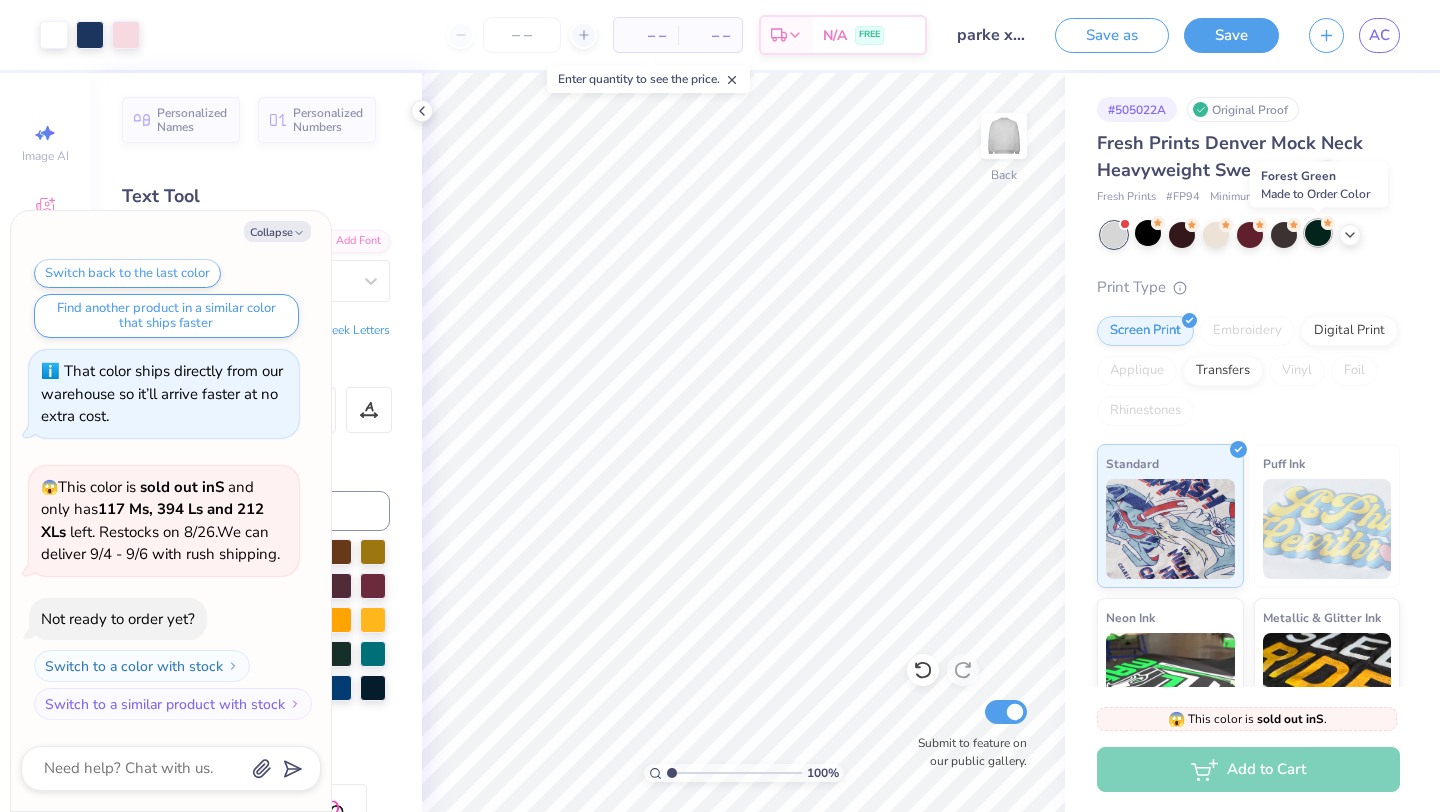 click at bounding box center [1318, 233] 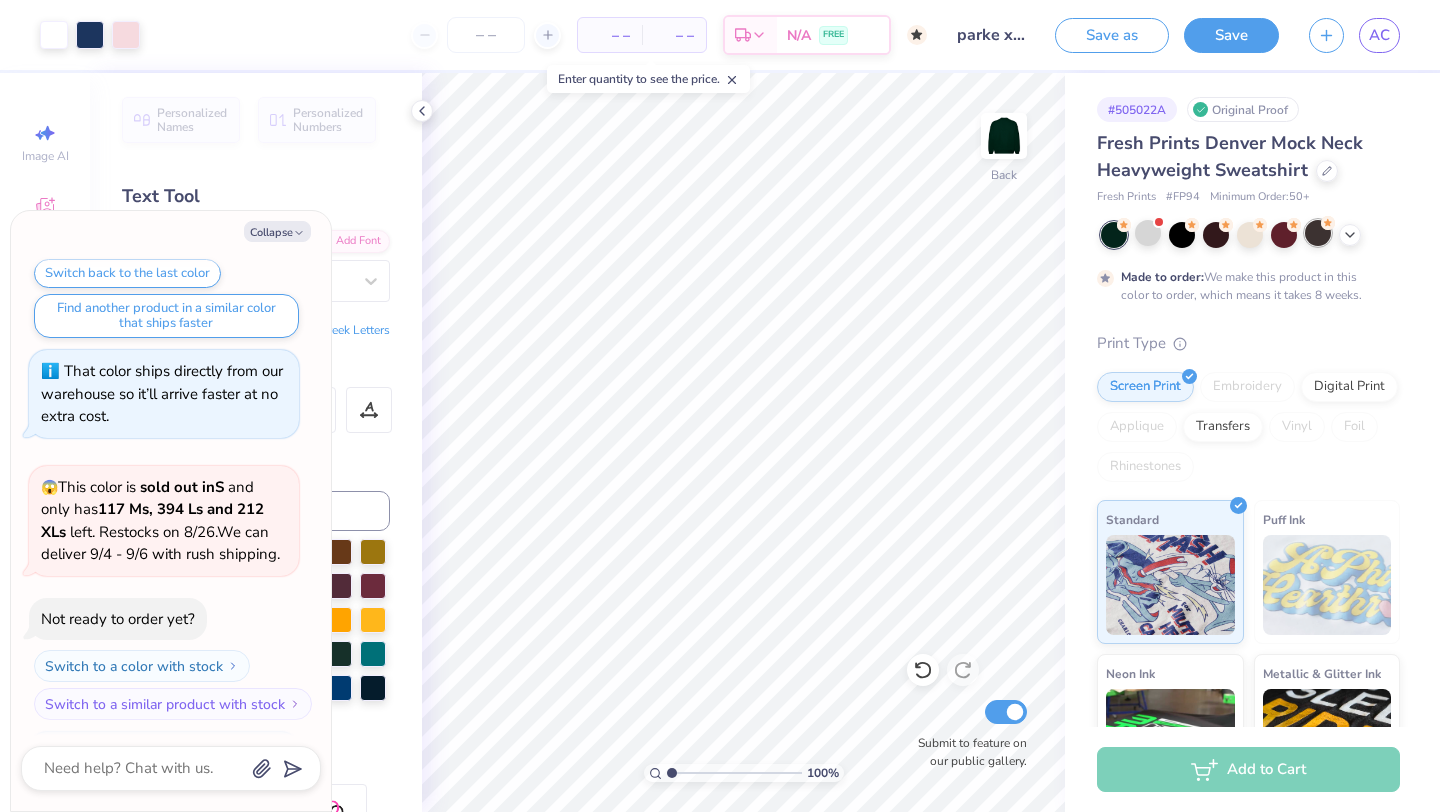 scroll, scrollTop: 1655, scrollLeft: 0, axis: vertical 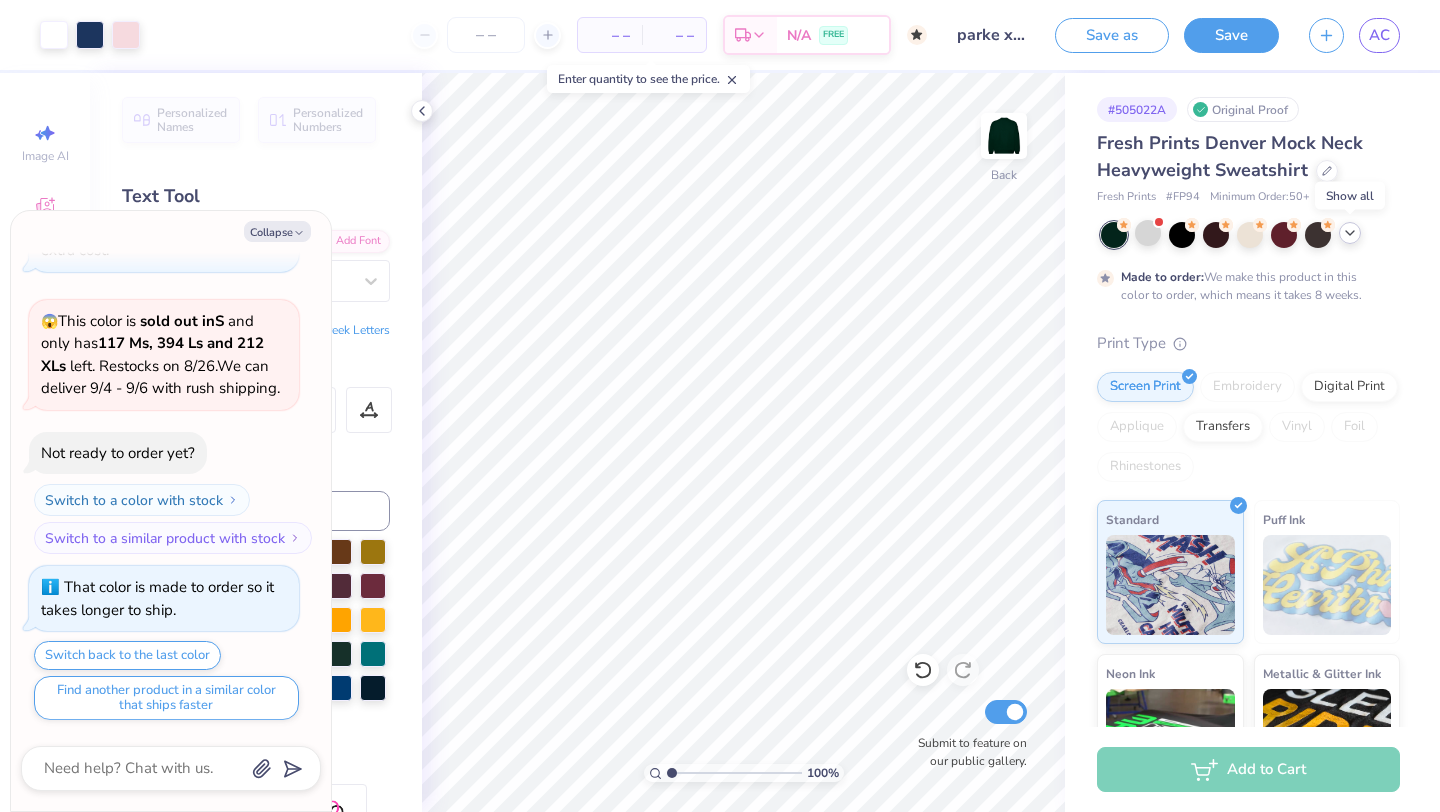 click 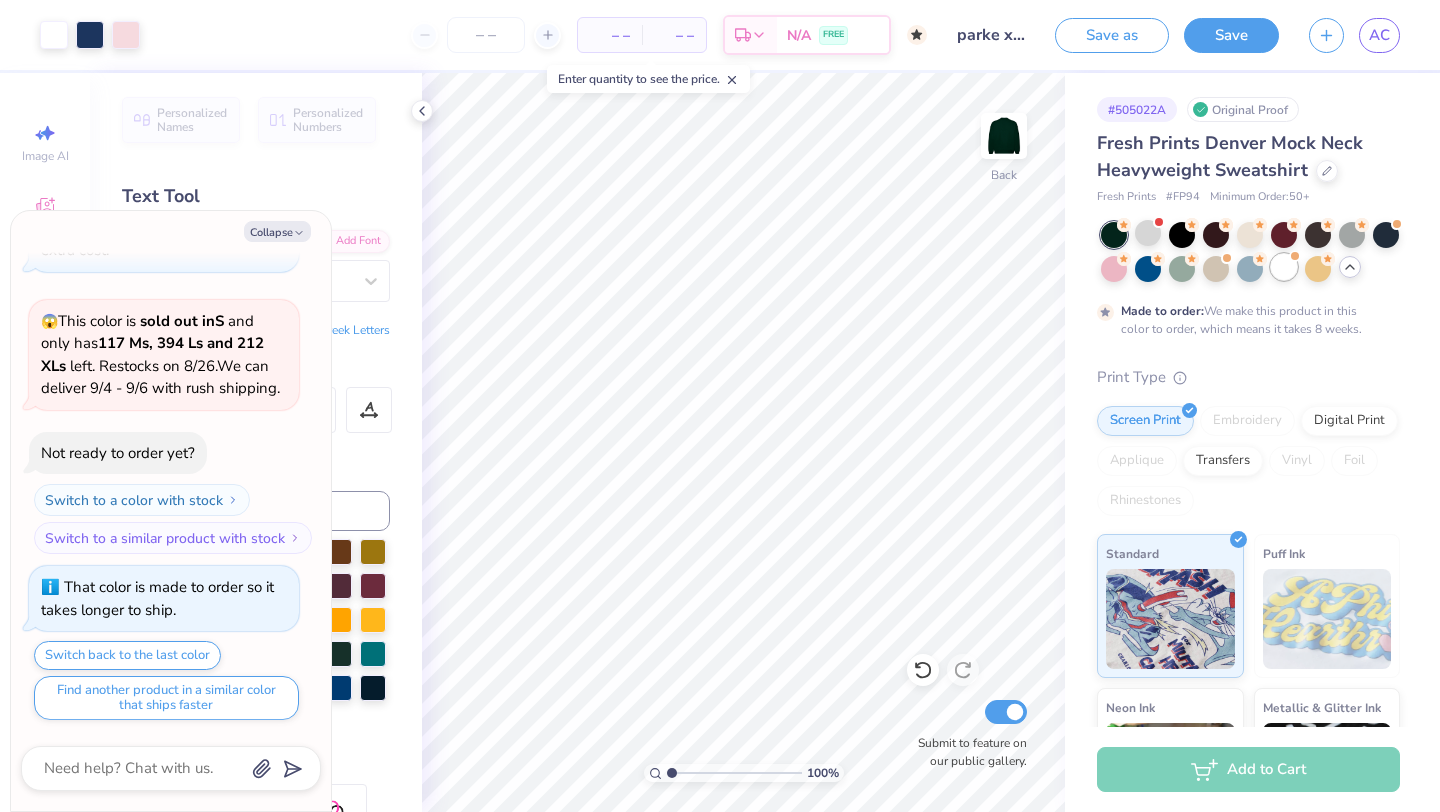click at bounding box center (1284, 267) 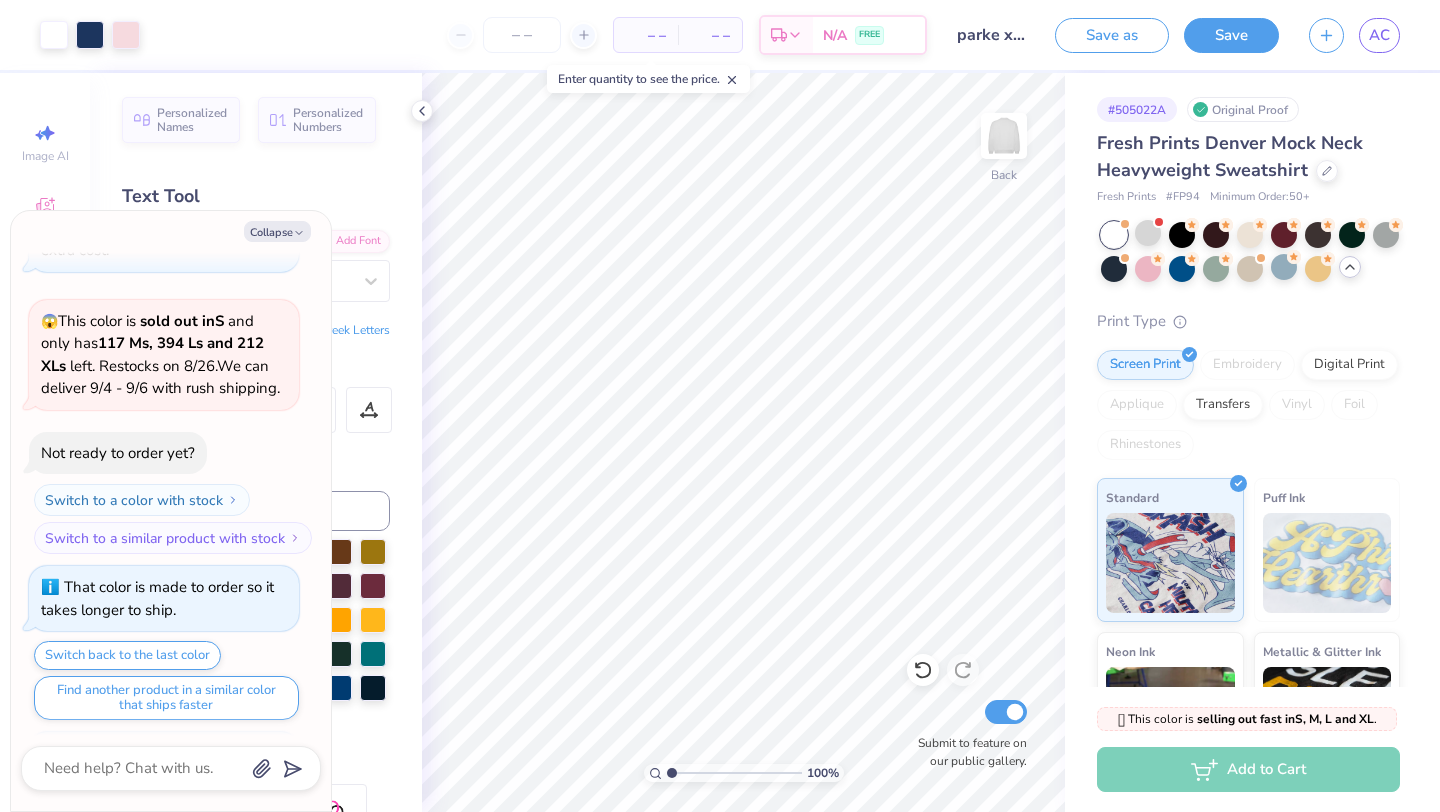 scroll, scrollTop: 2014, scrollLeft: 0, axis: vertical 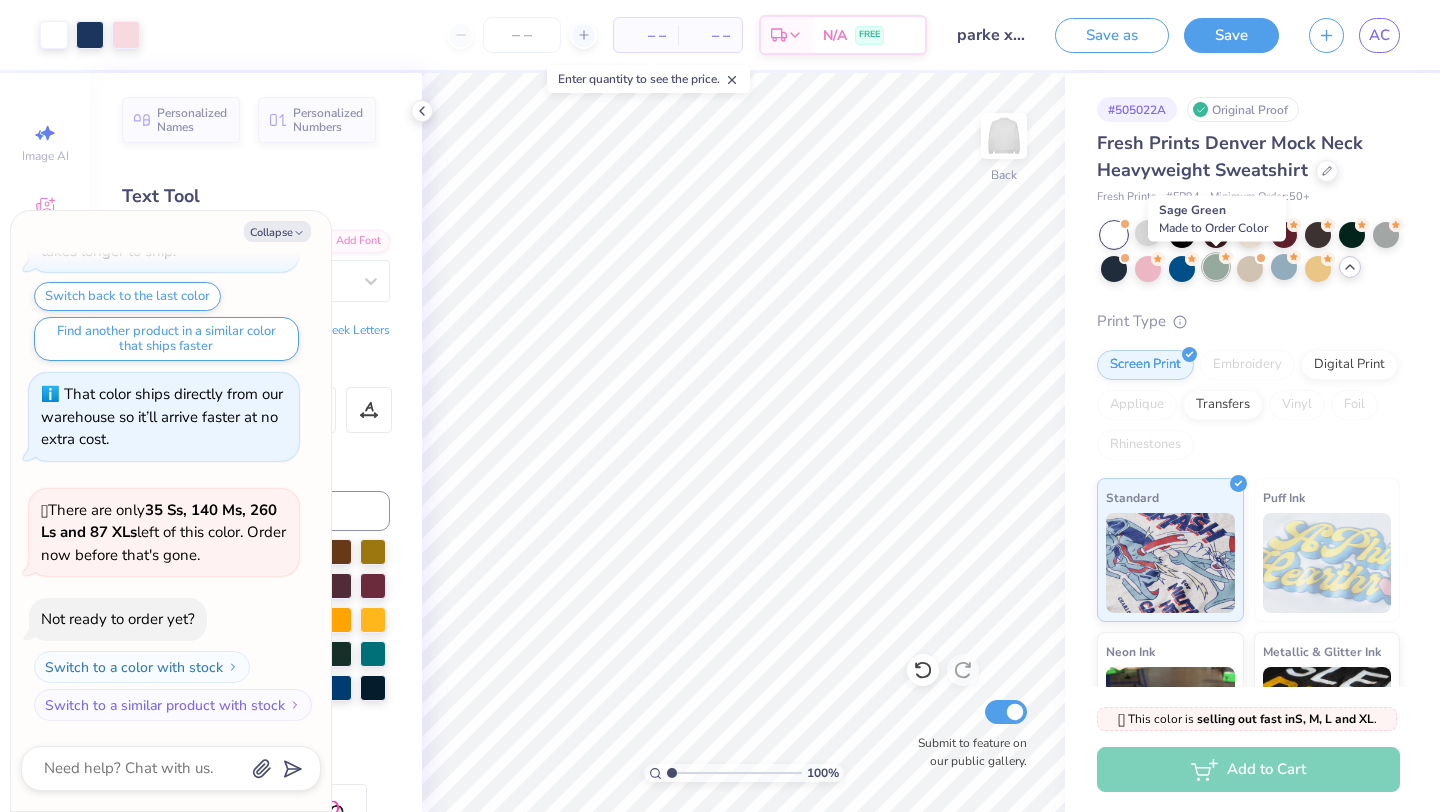 click at bounding box center [1216, 267] 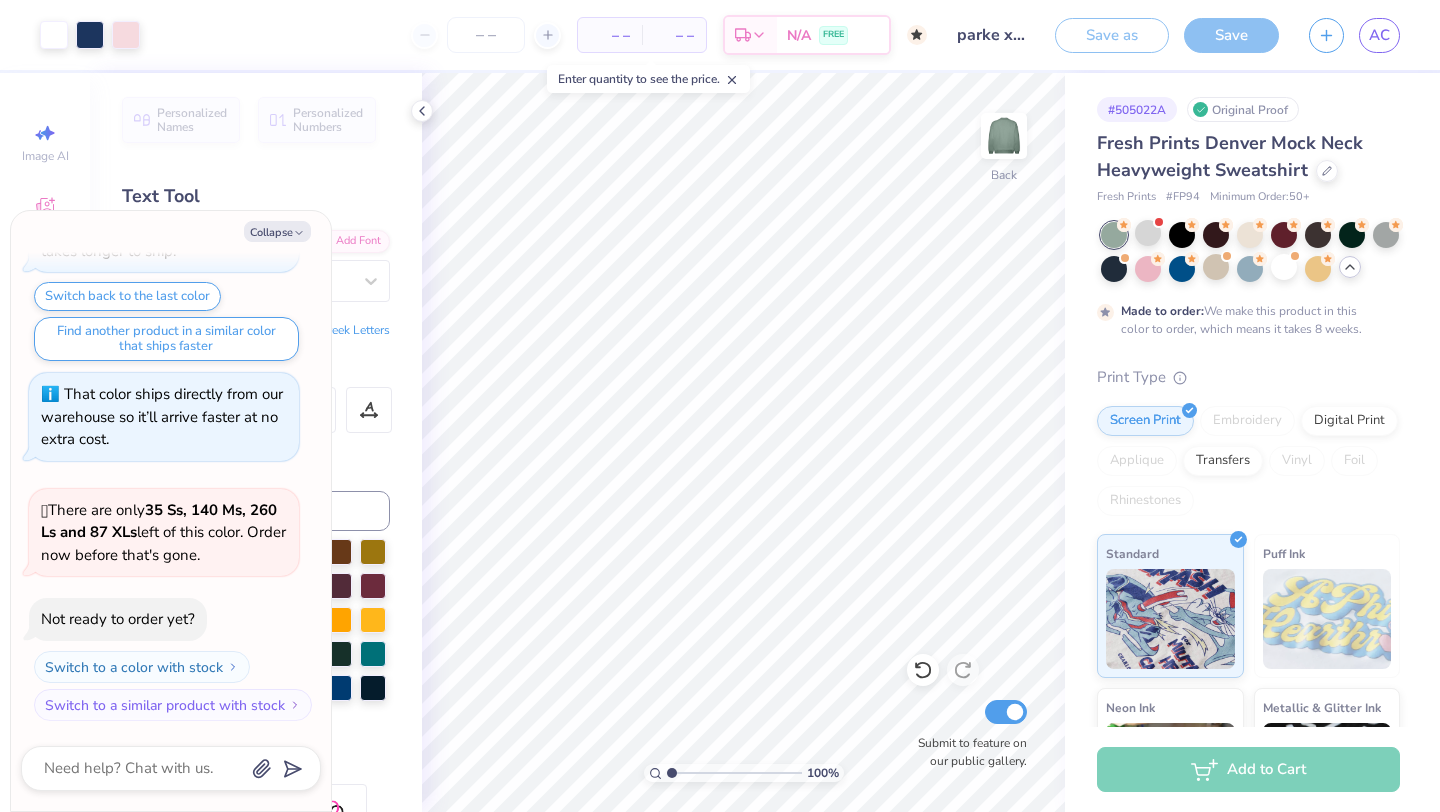 scroll, scrollTop: 2180, scrollLeft: 0, axis: vertical 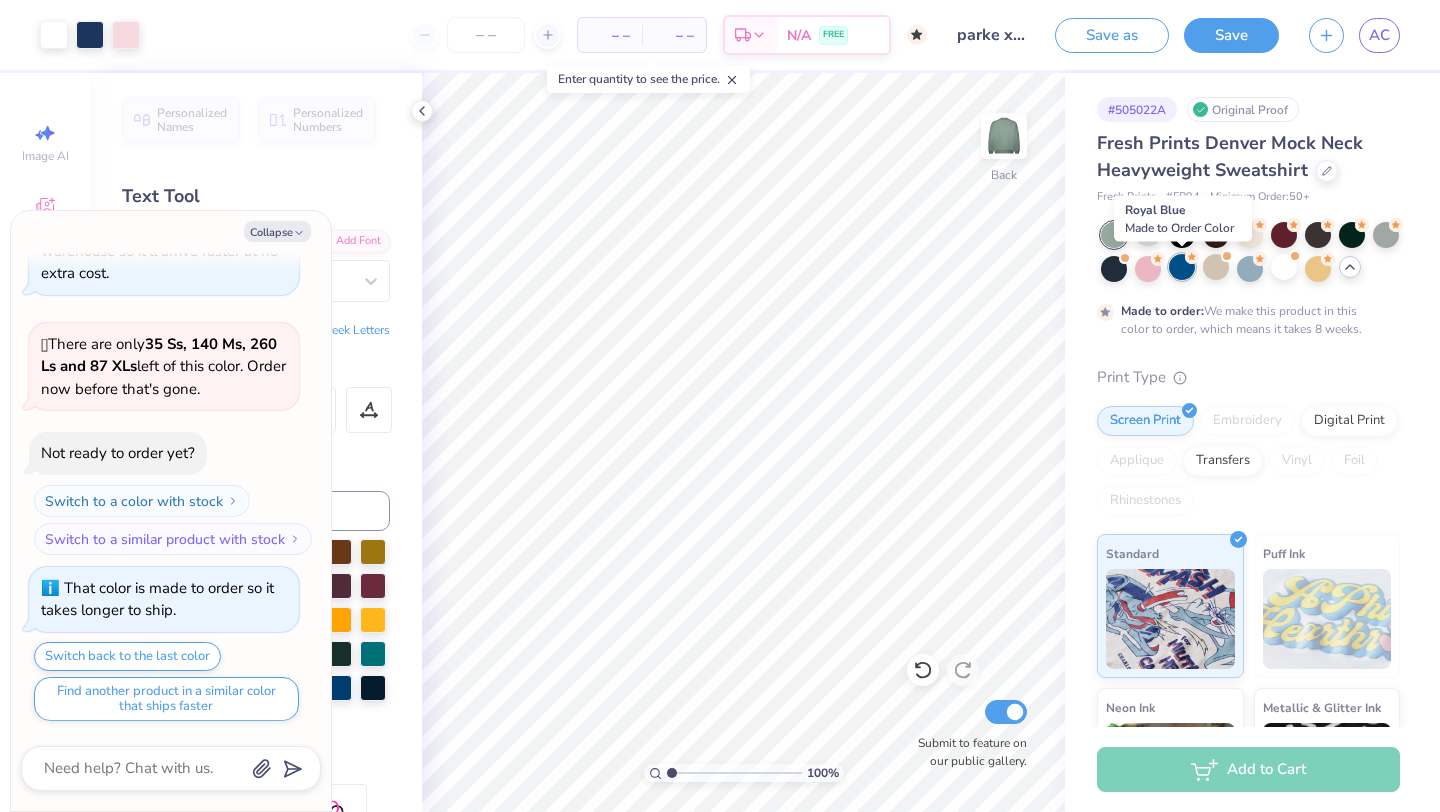 click at bounding box center (1182, 267) 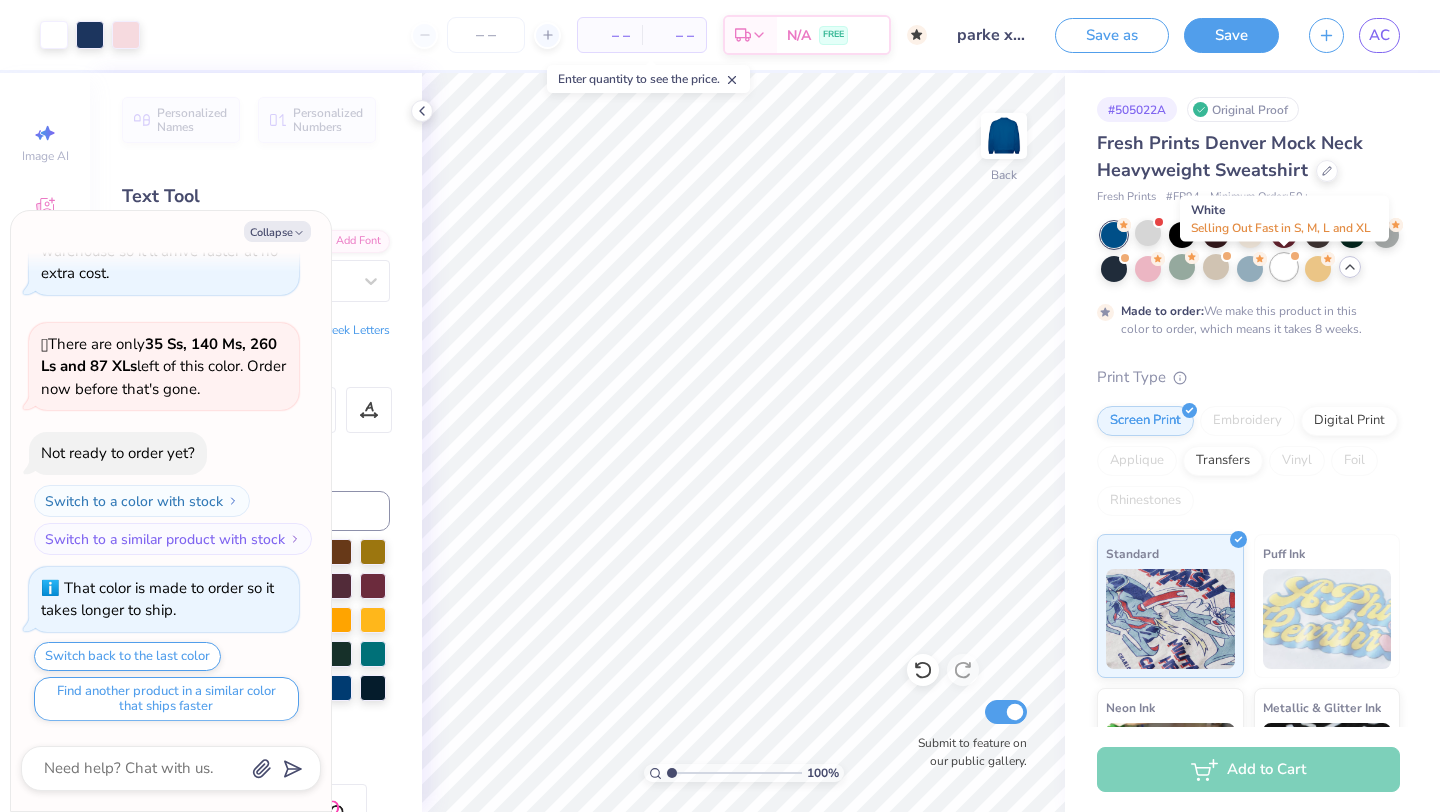 click at bounding box center [1284, 267] 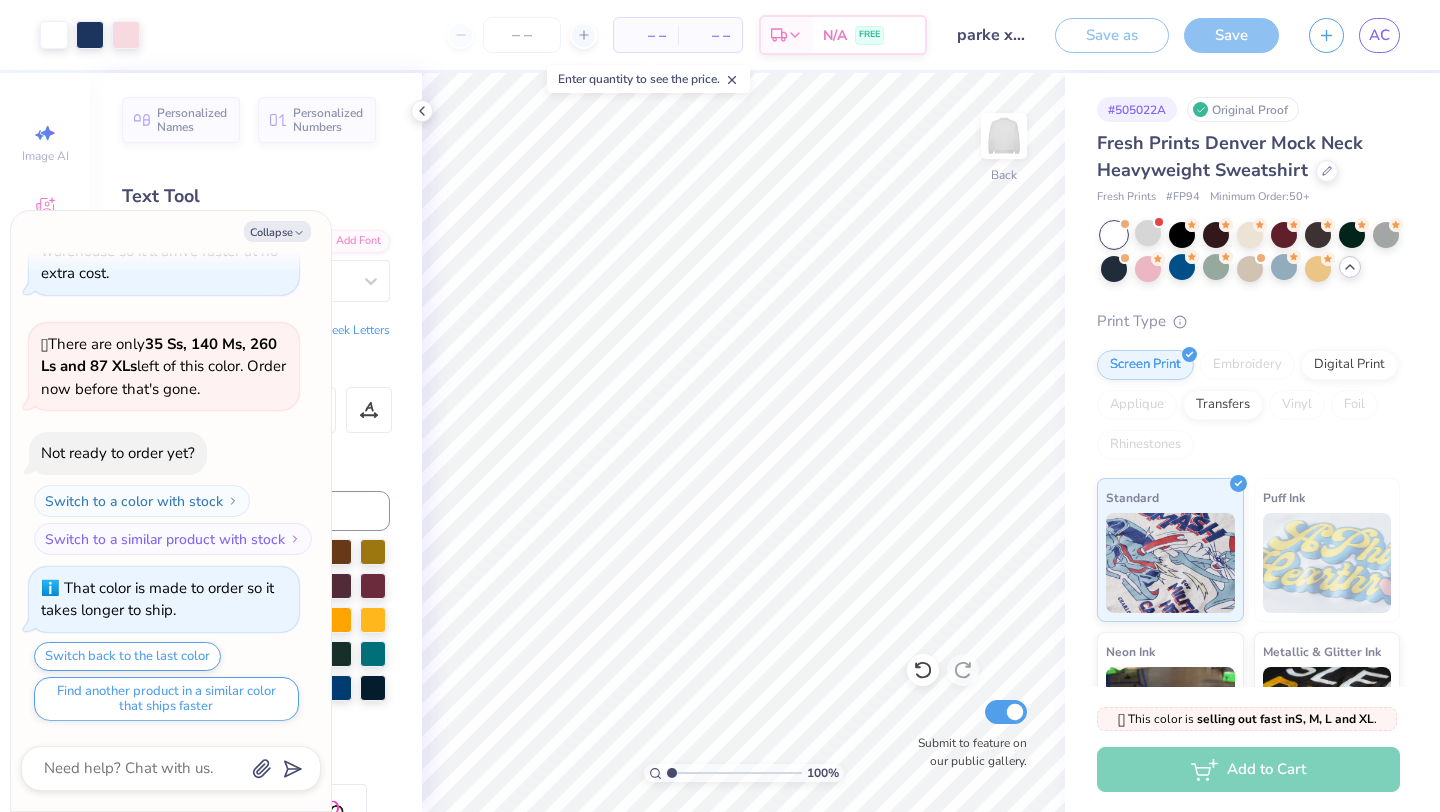 scroll, scrollTop: 2540, scrollLeft: 0, axis: vertical 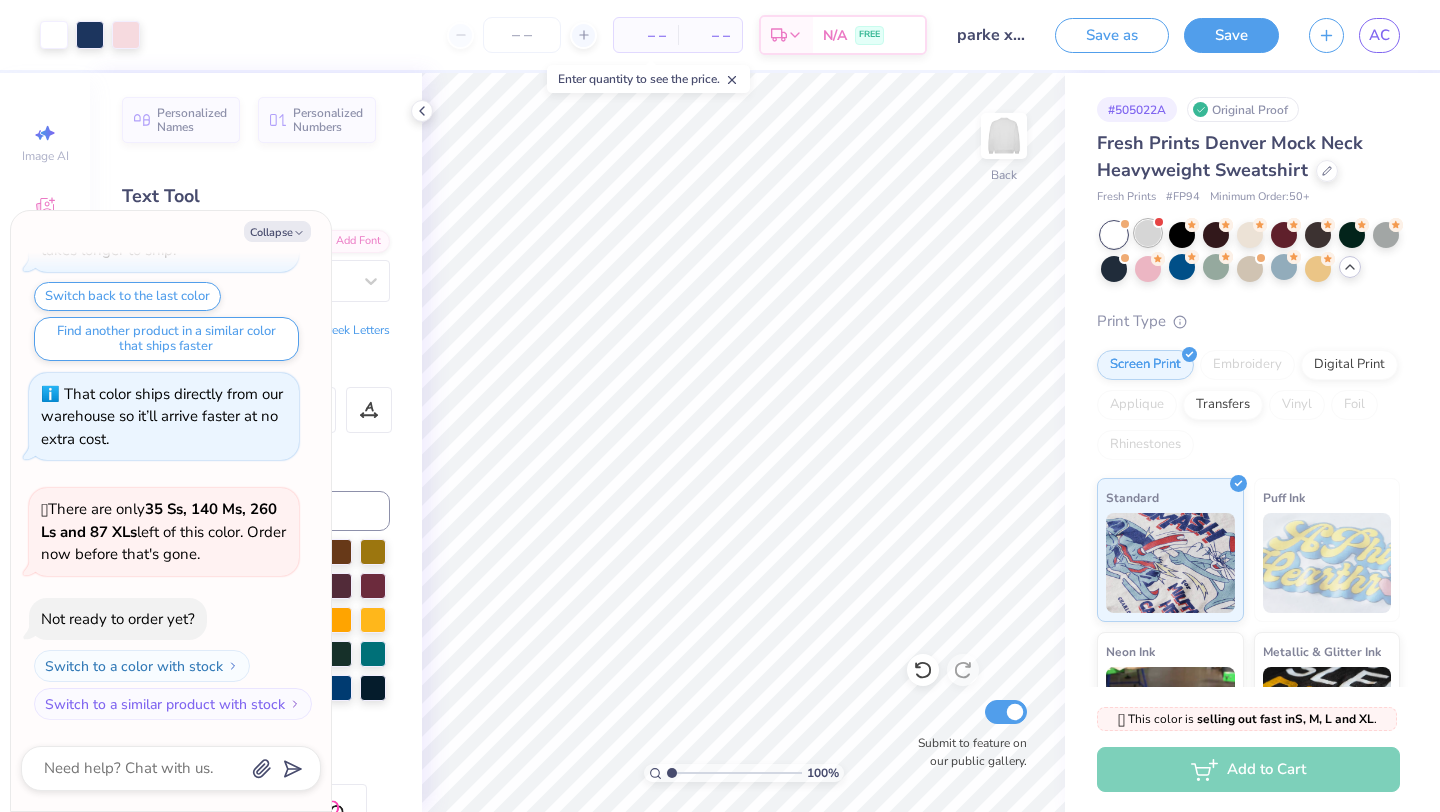 click at bounding box center [1148, 233] 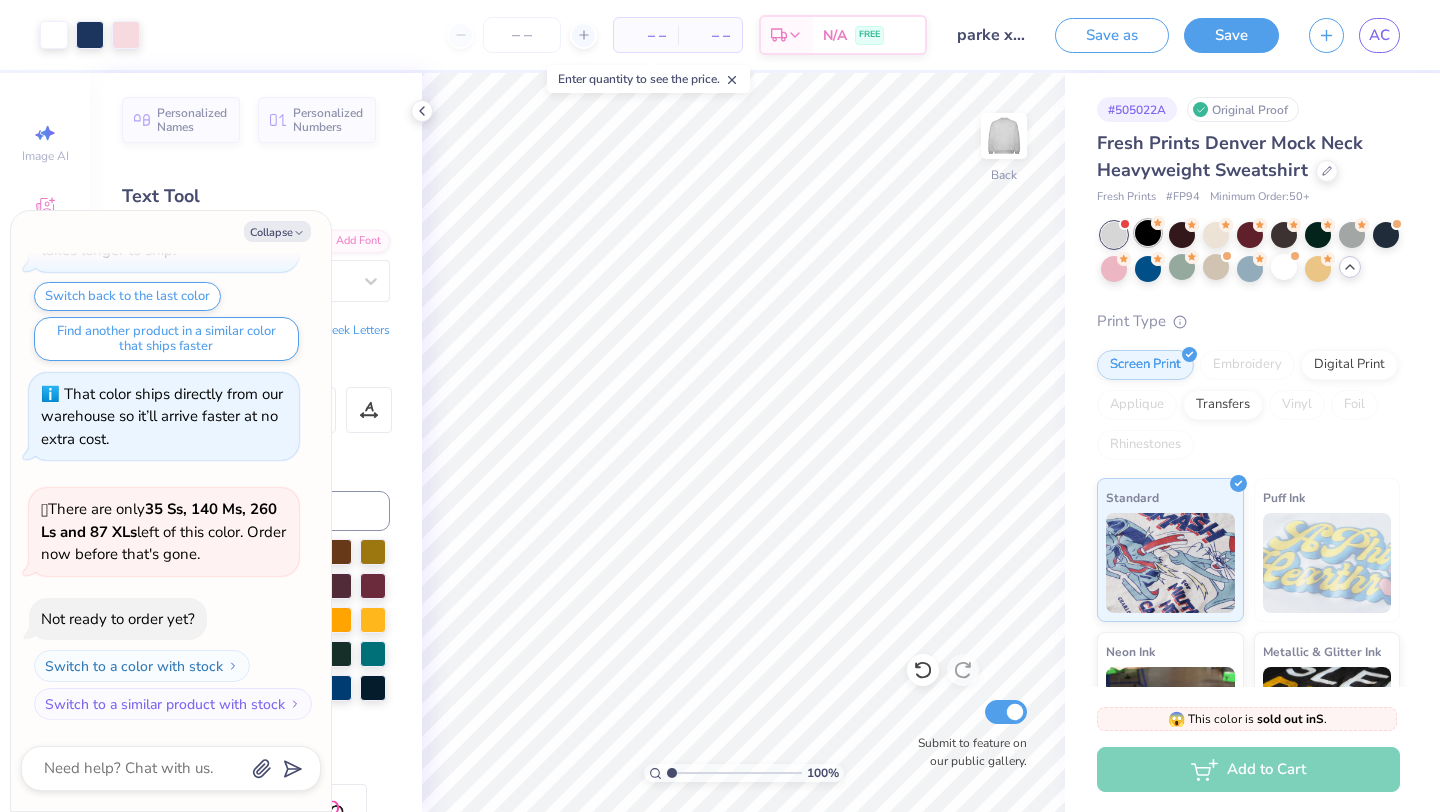scroll, scrollTop: 2822, scrollLeft: 0, axis: vertical 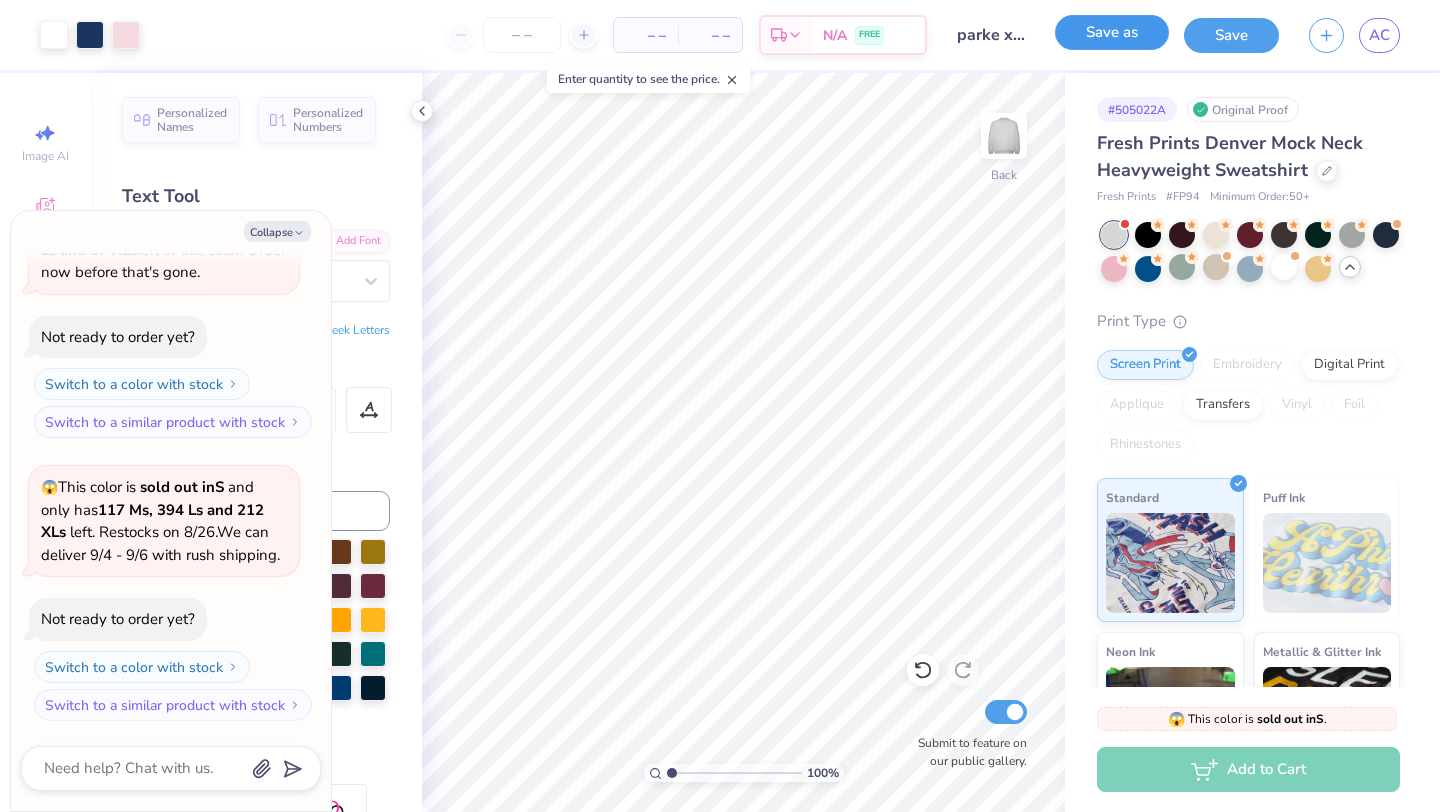 click on "Save as" at bounding box center [1112, 32] 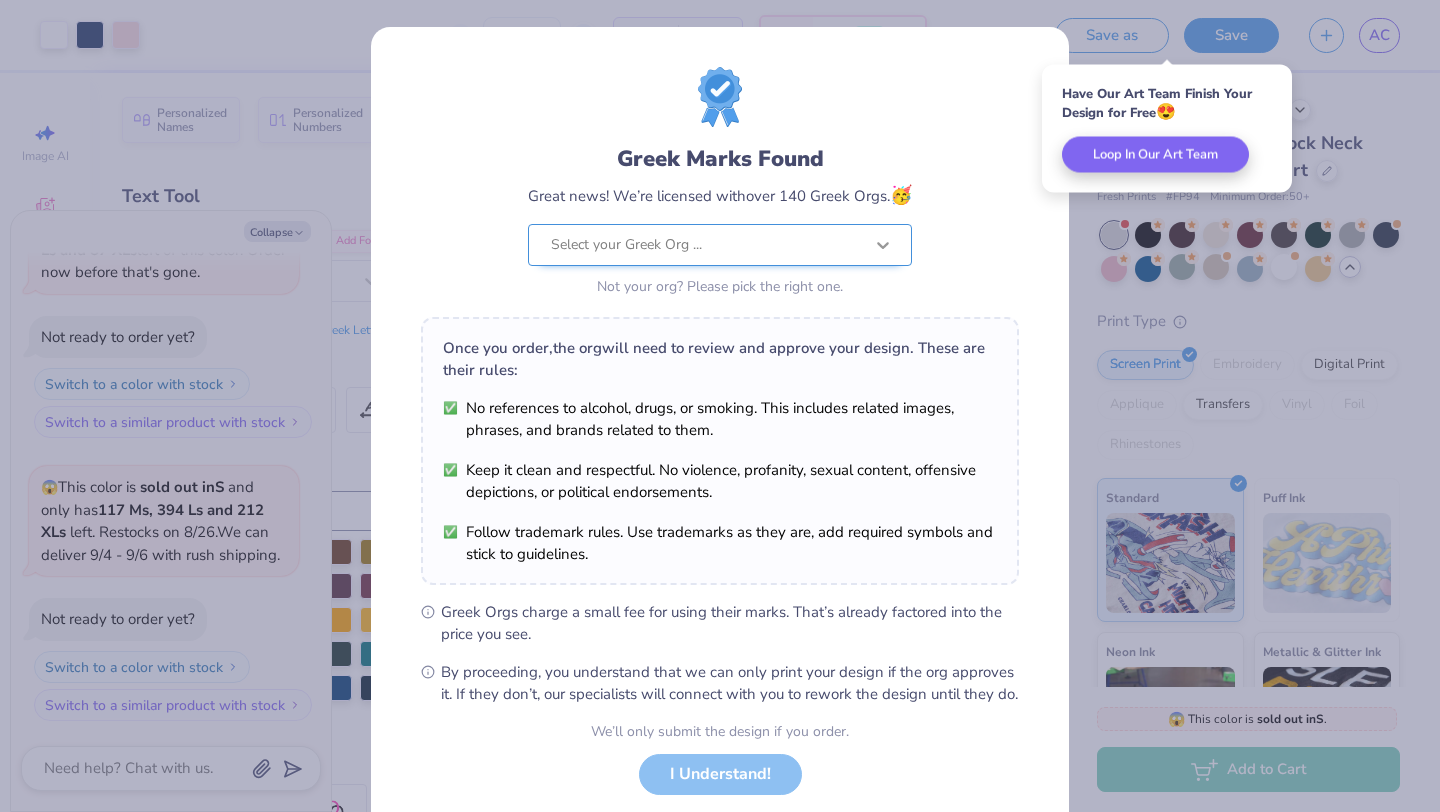scroll, scrollTop: 124, scrollLeft: 0, axis: vertical 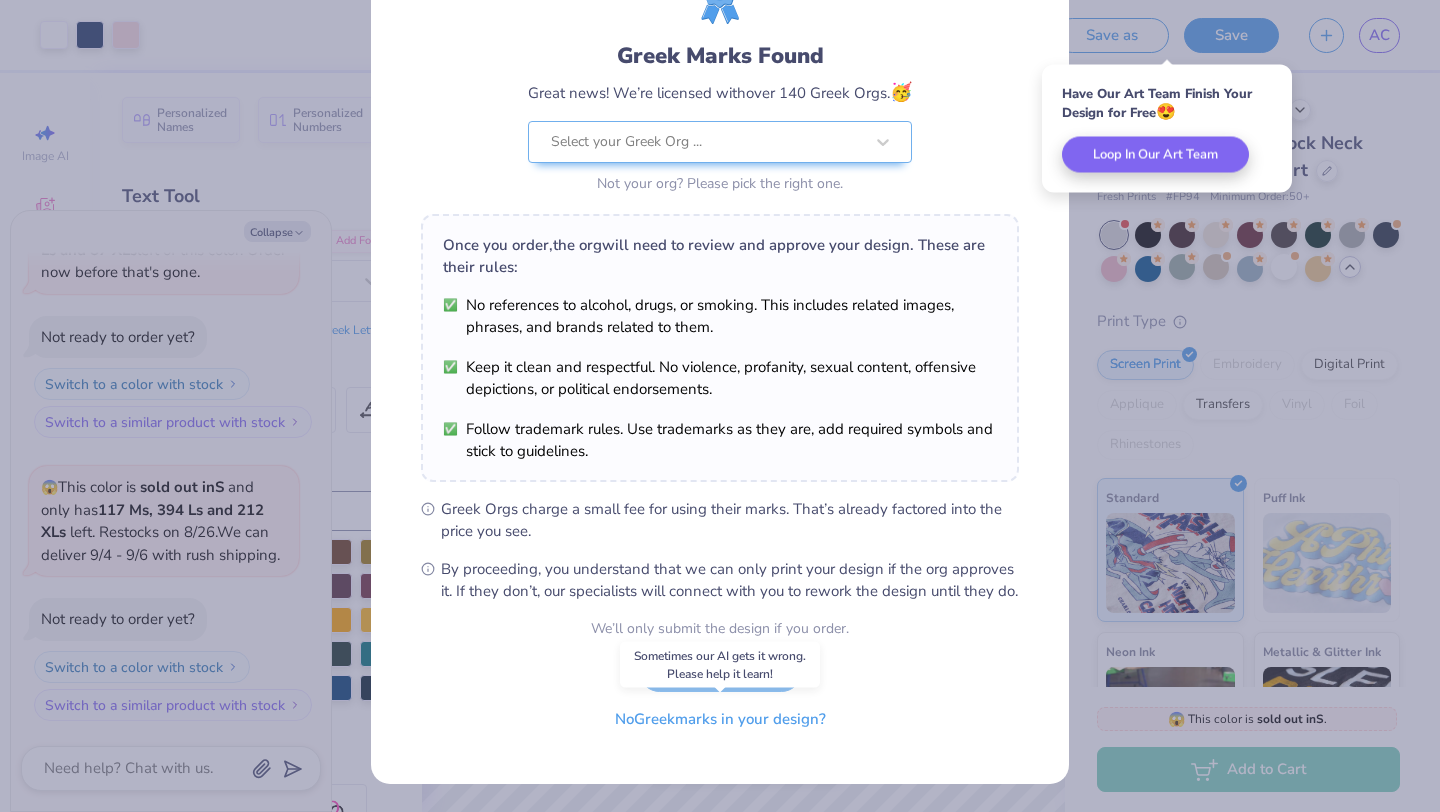 click on "No  Greek  marks in your design?" at bounding box center (720, 719) 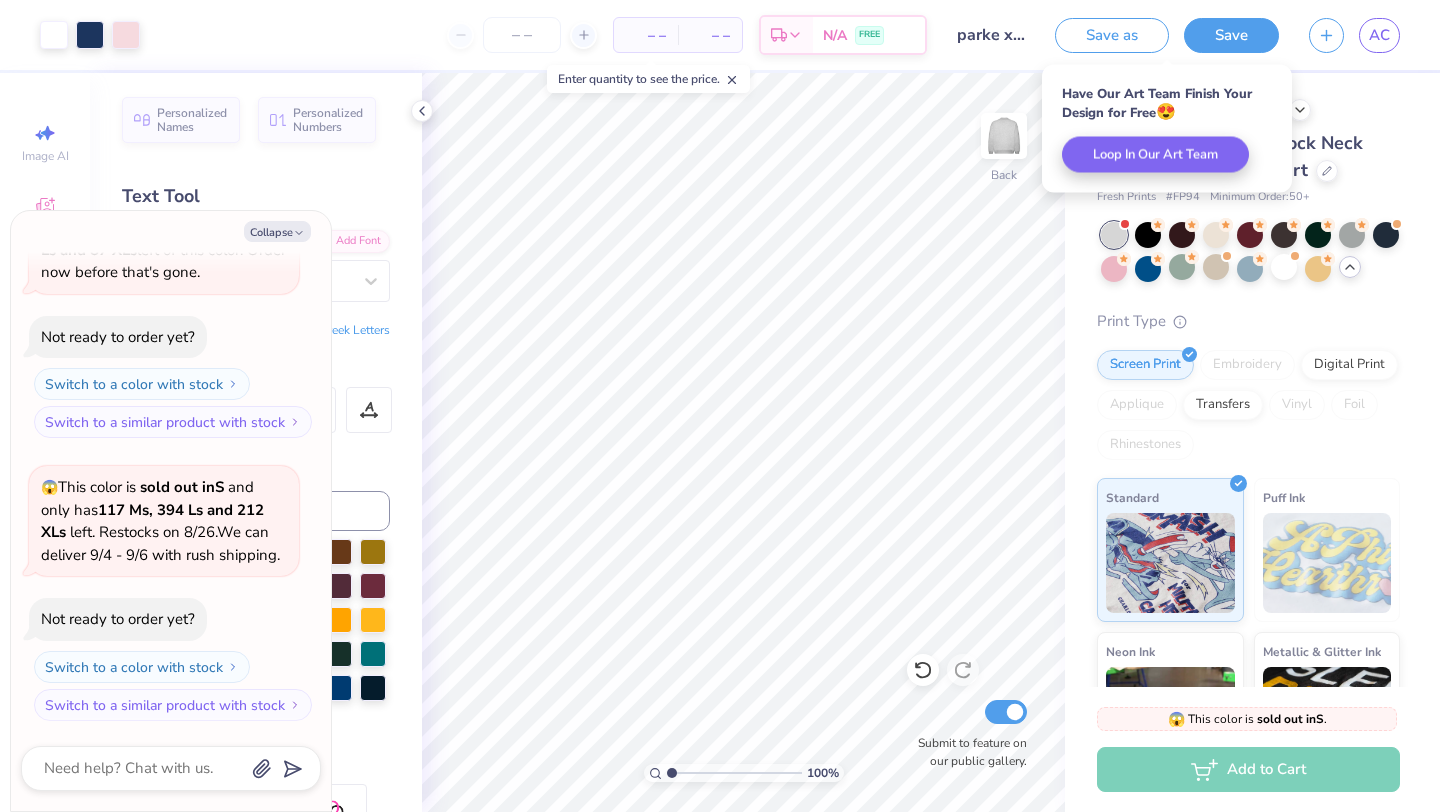 scroll, scrollTop: 0, scrollLeft: 0, axis: both 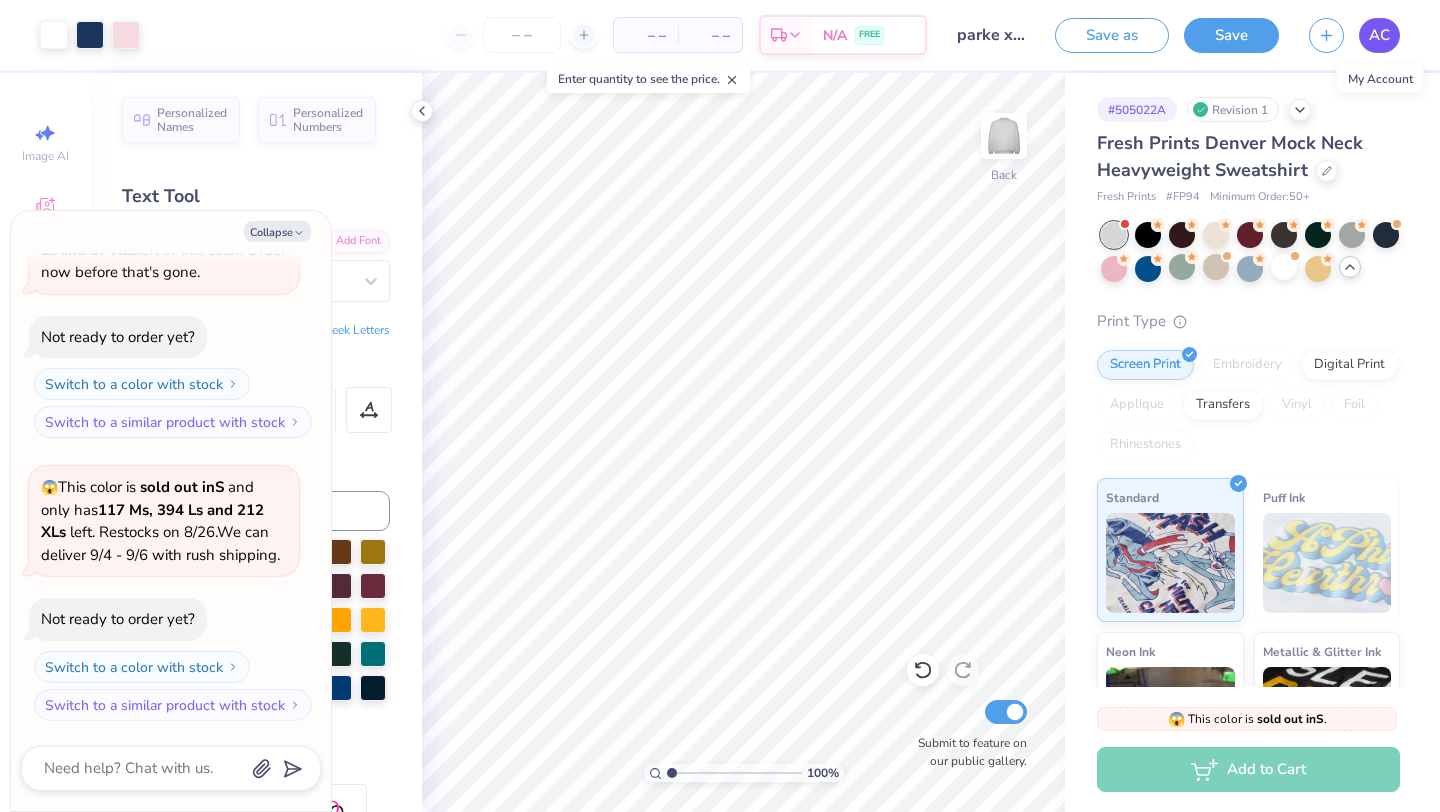 click on "AC" at bounding box center (1379, 35) 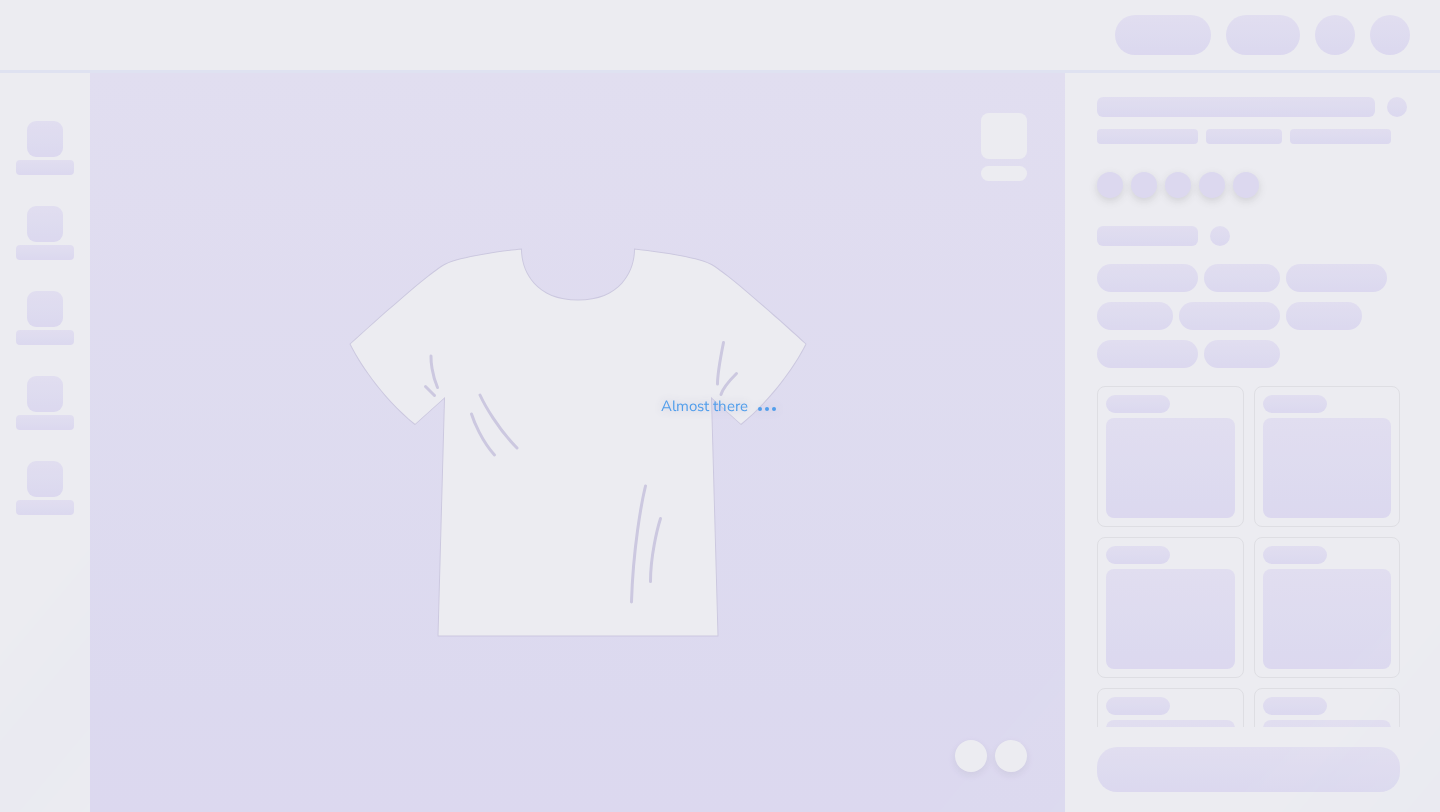 scroll, scrollTop: 0, scrollLeft: 0, axis: both 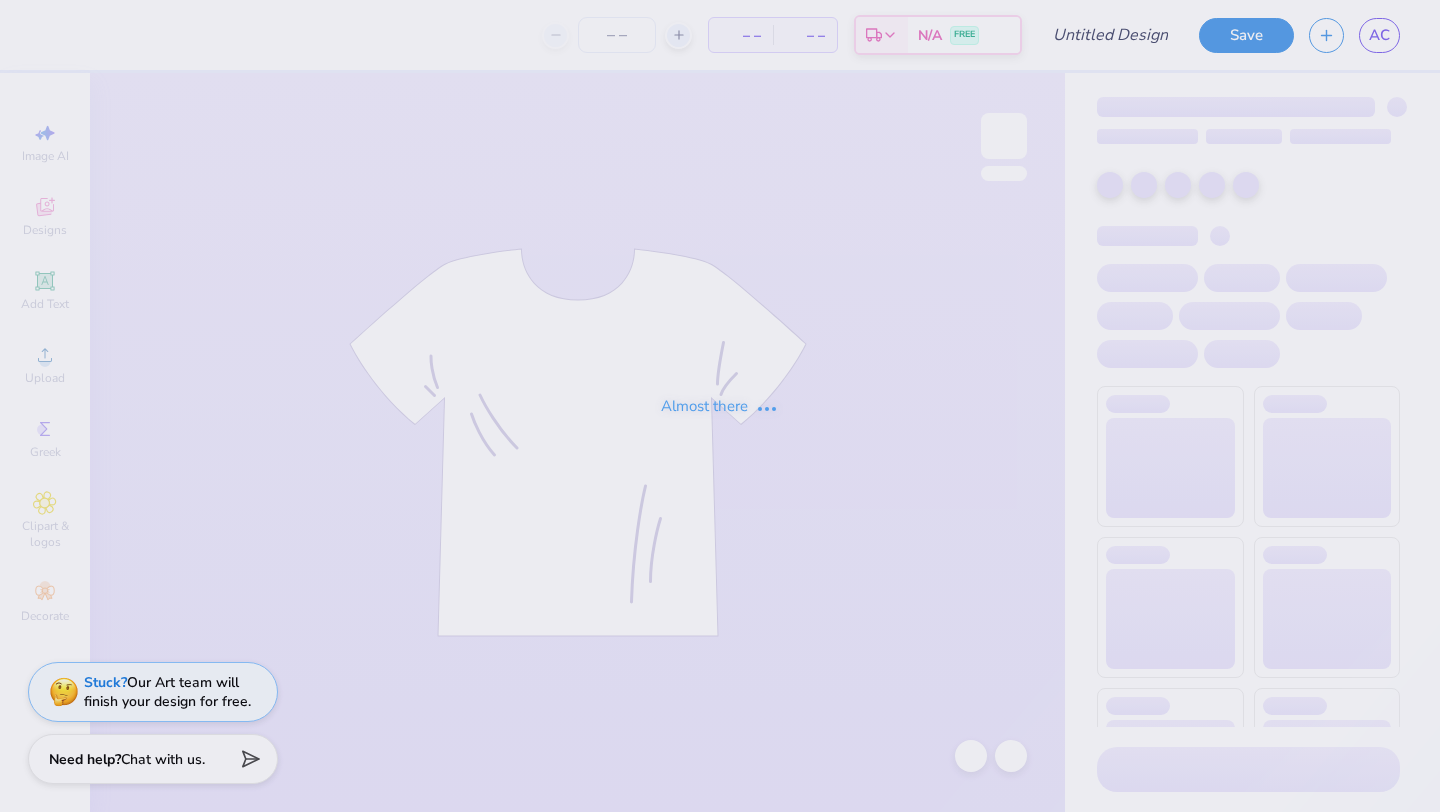 type on "[PERSON] x [PERSON]" 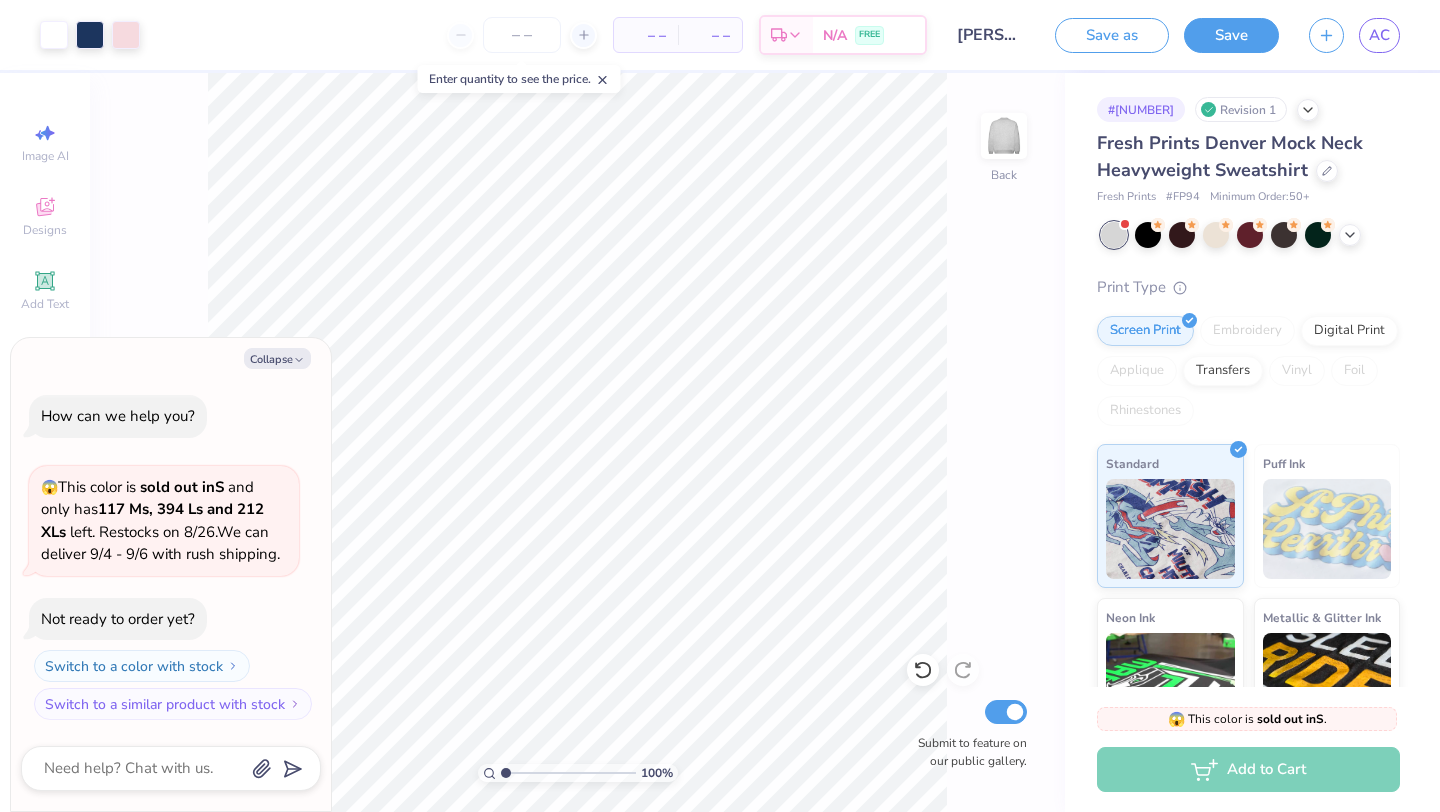 type on "x" 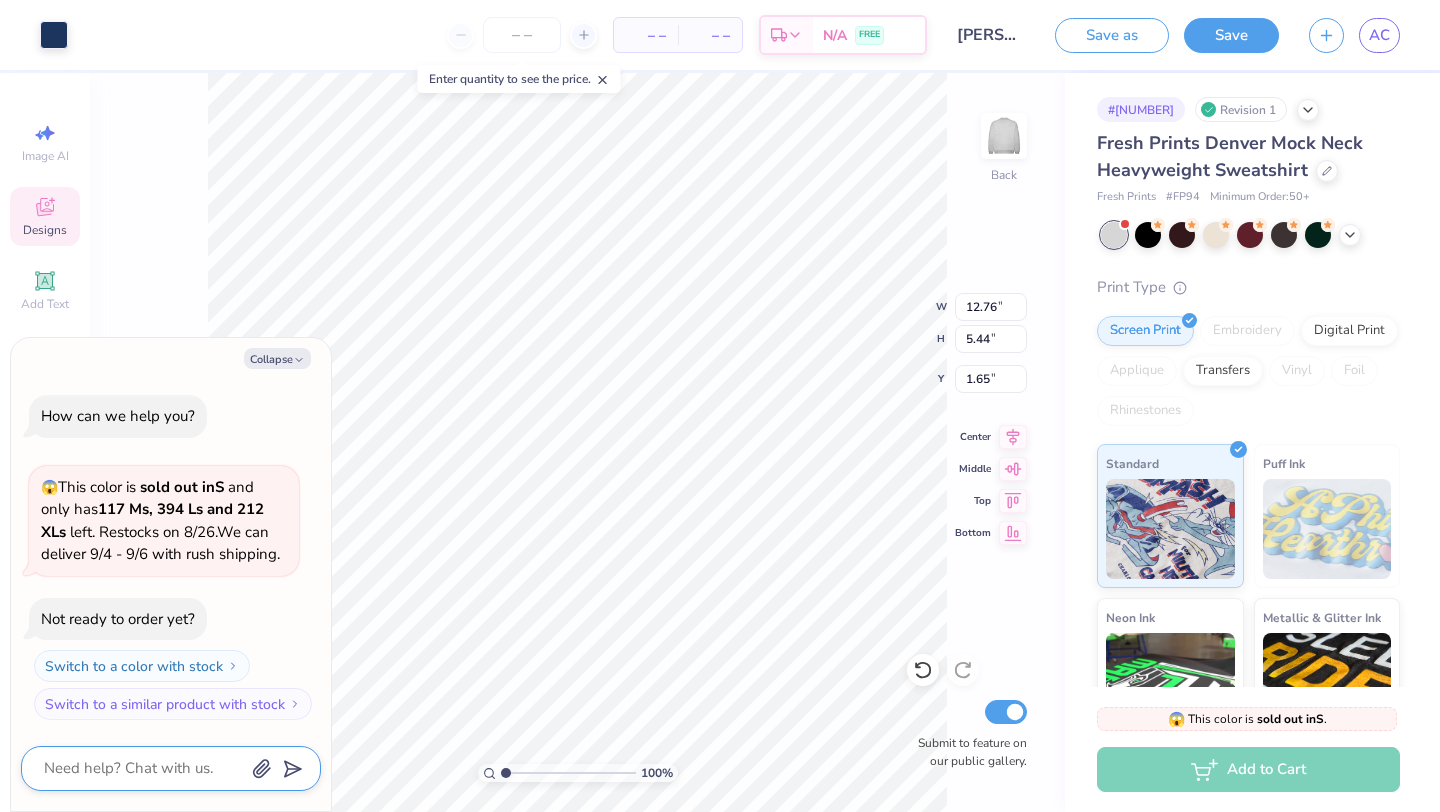 click at bounding box center (143, 768) 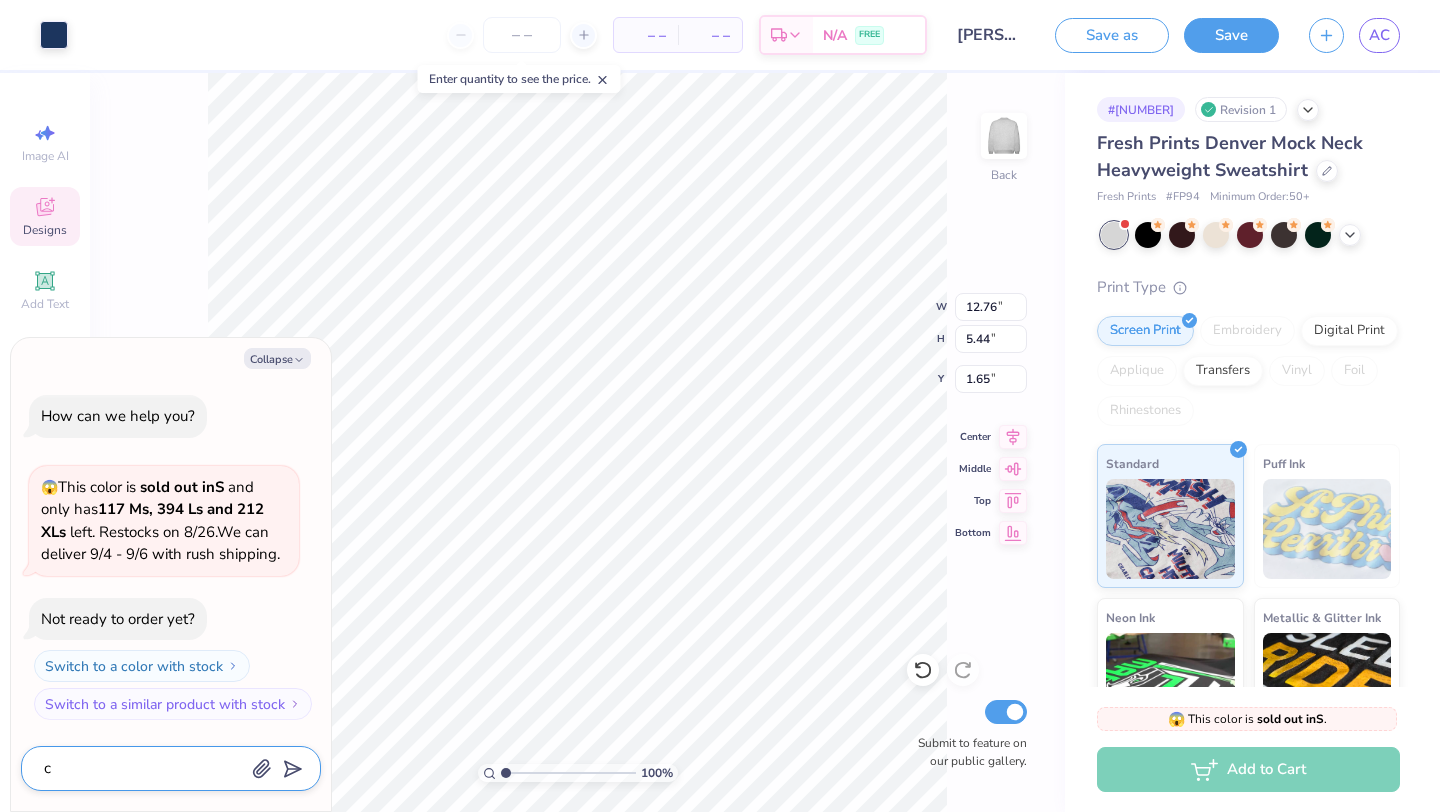 type on "c" 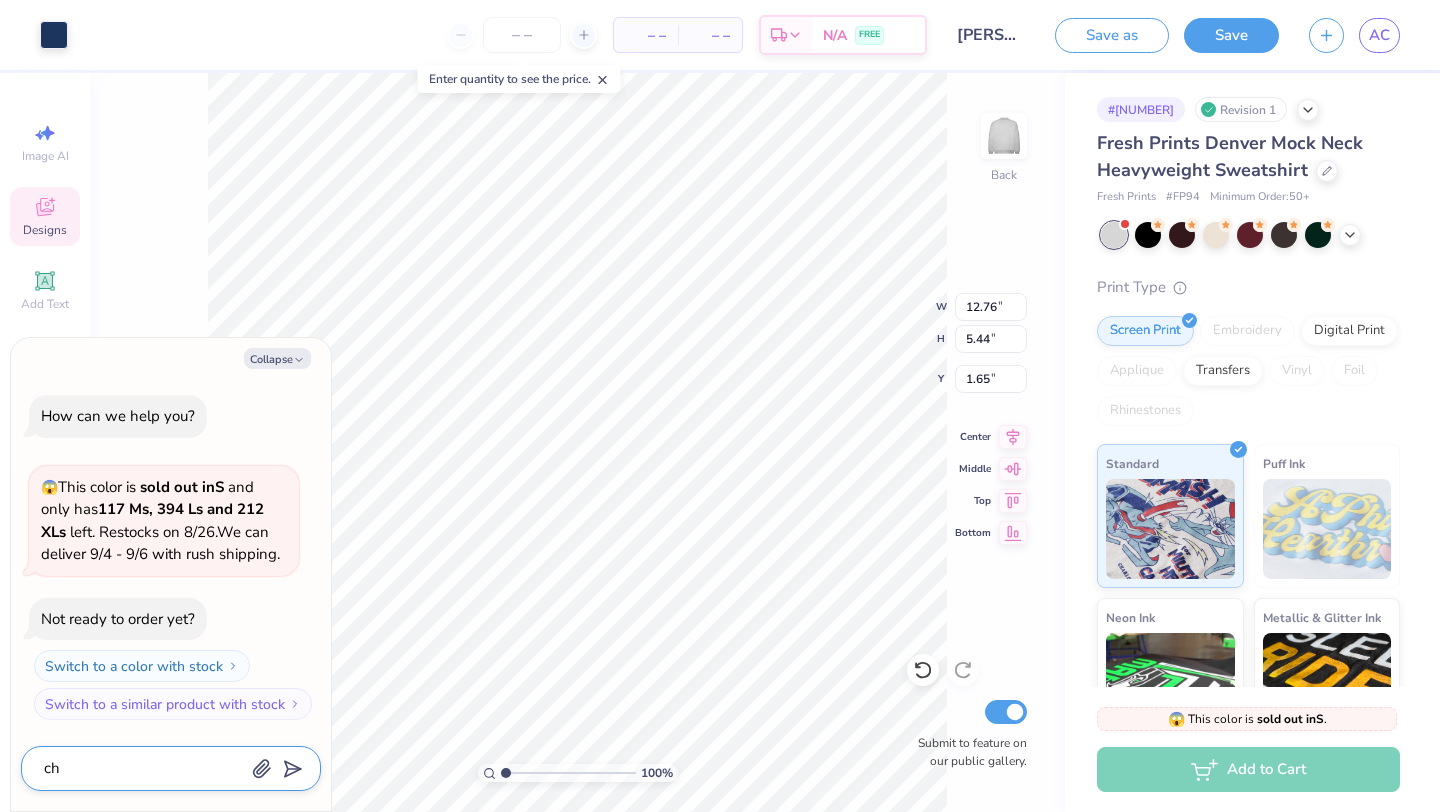 type on "cha" 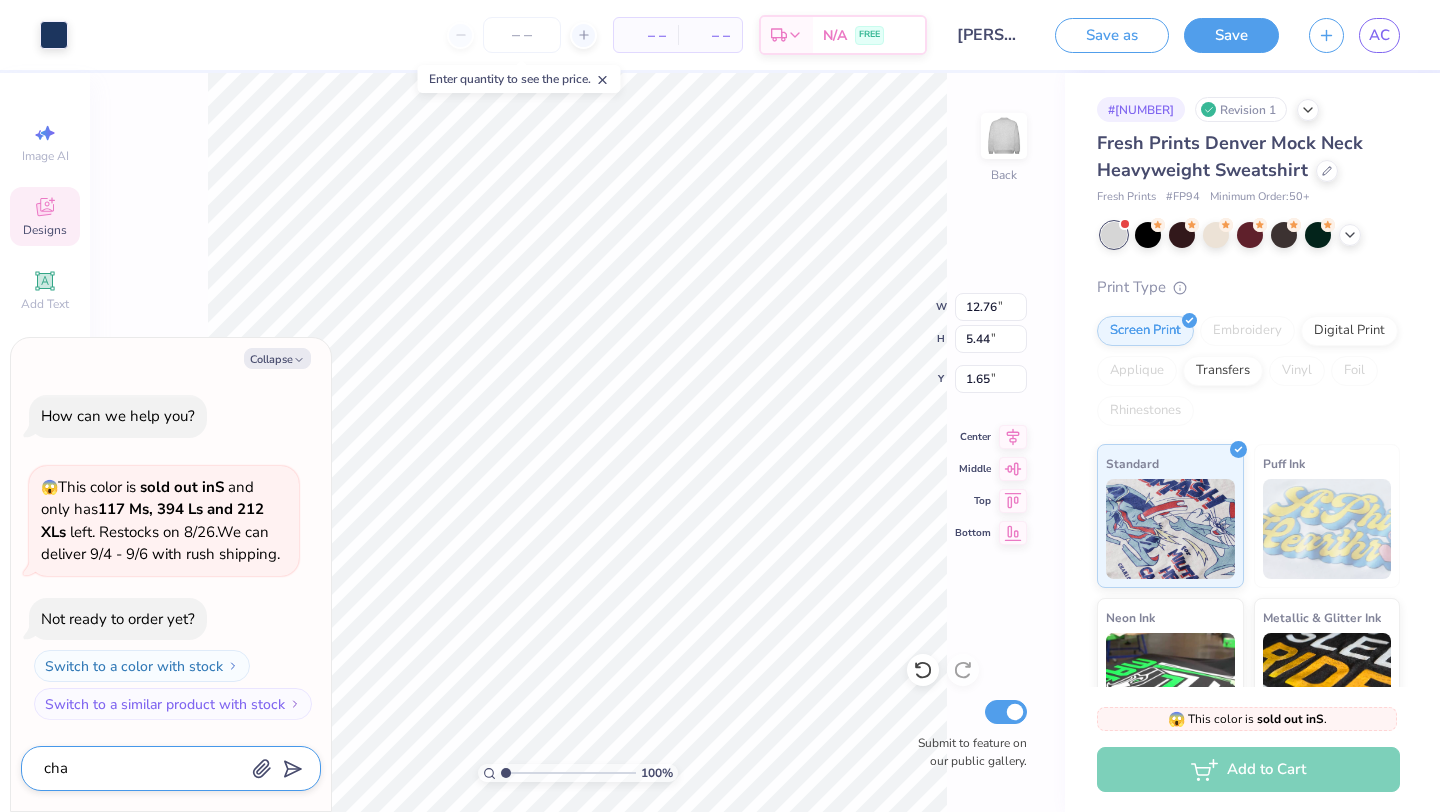 type on "chan" 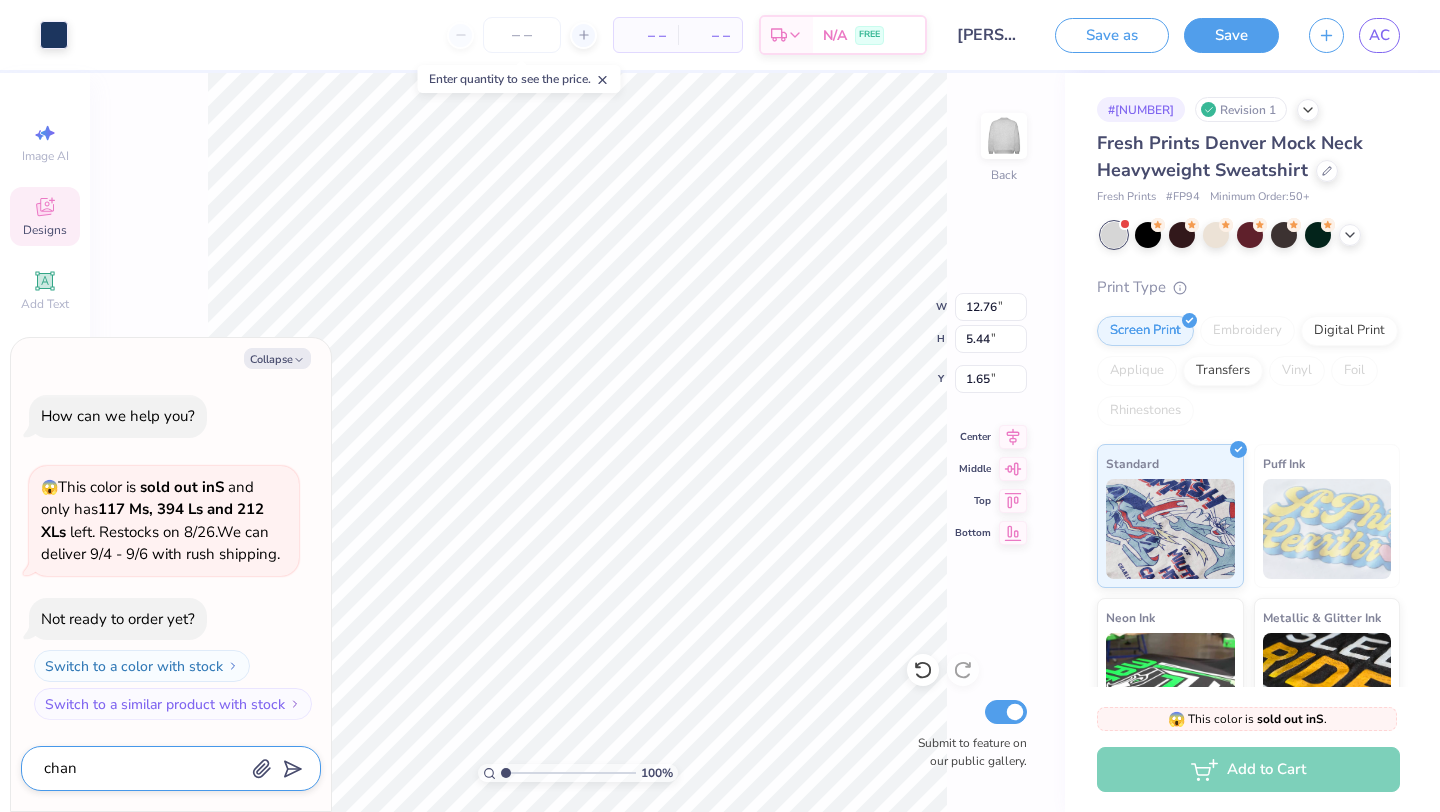 type on "chang" 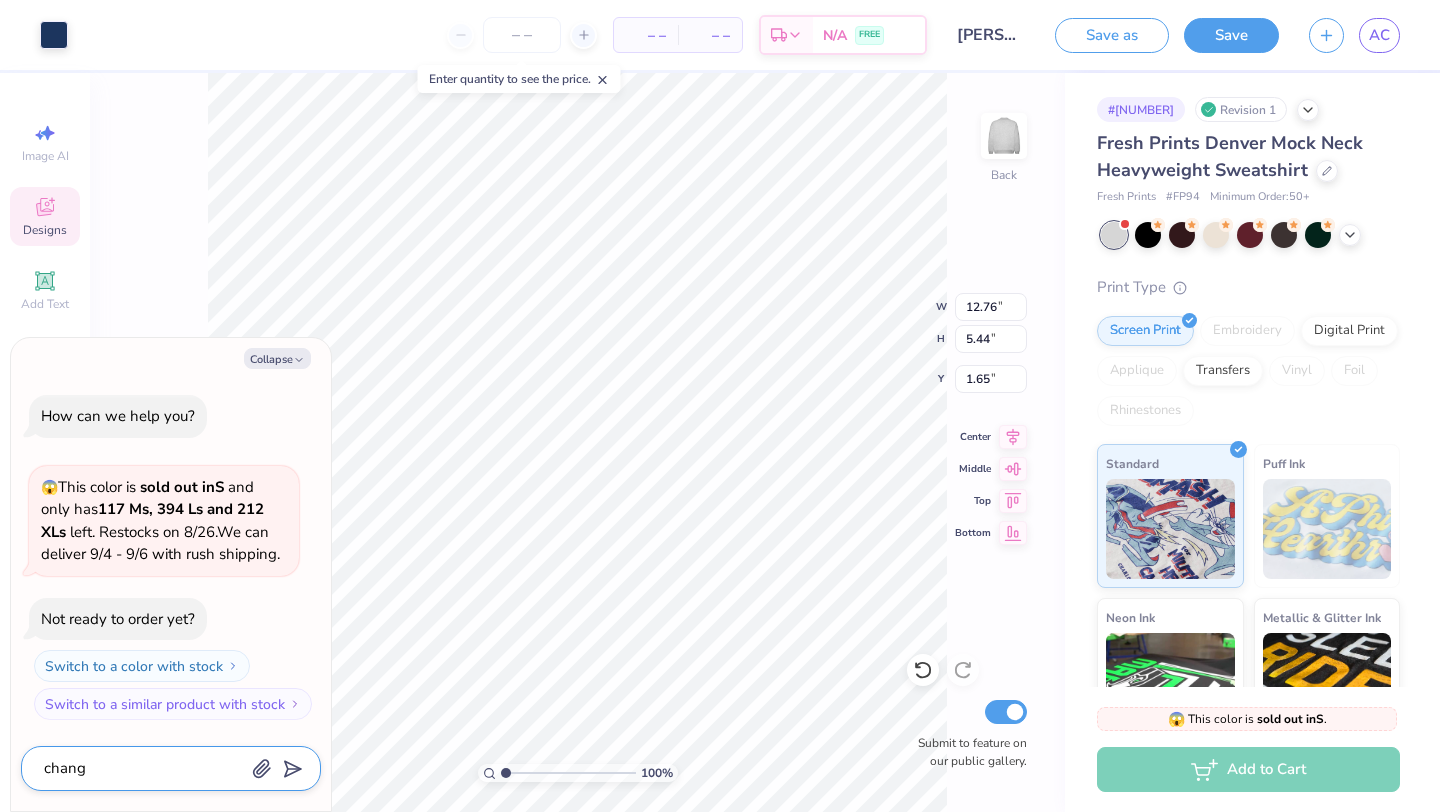 type on "change" 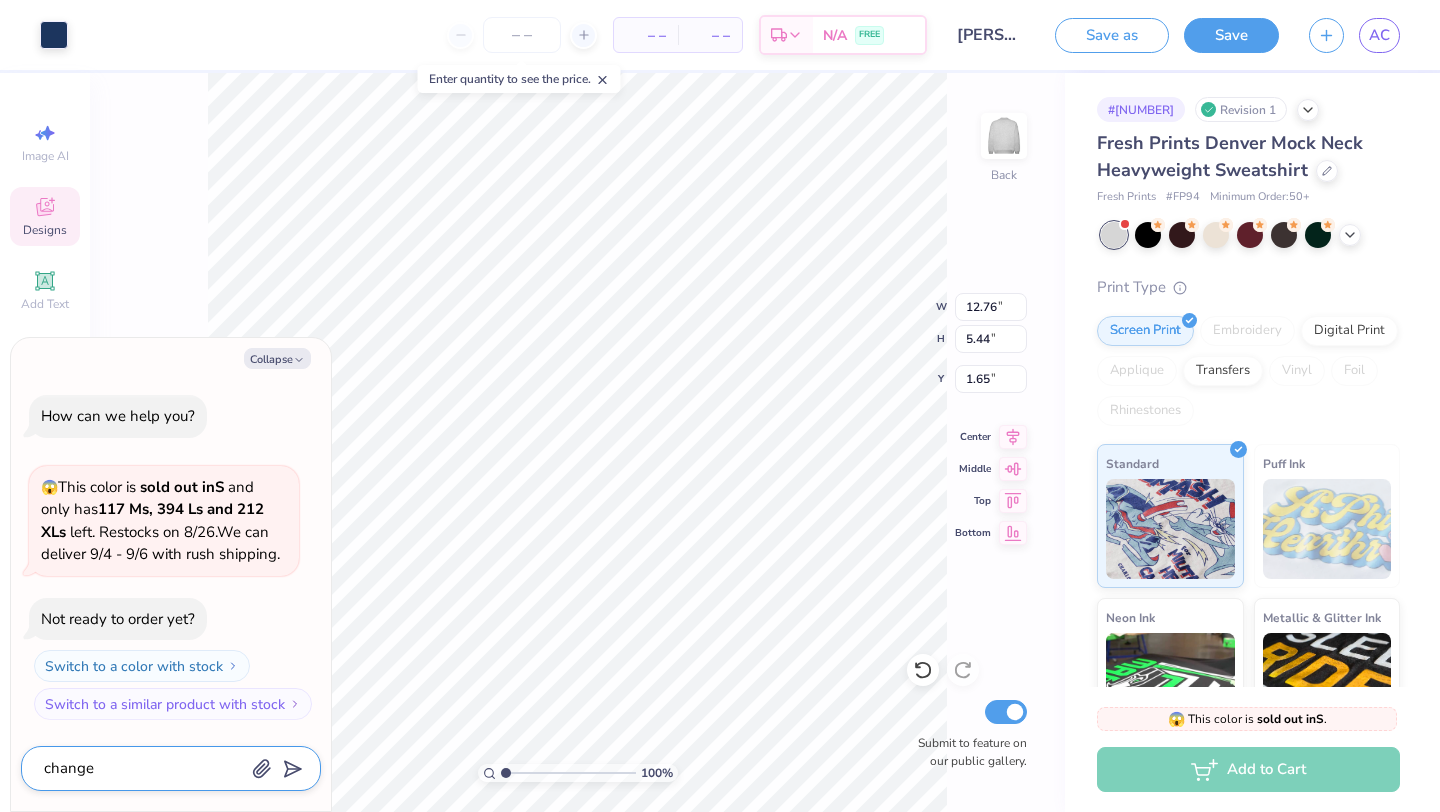 type on "change" 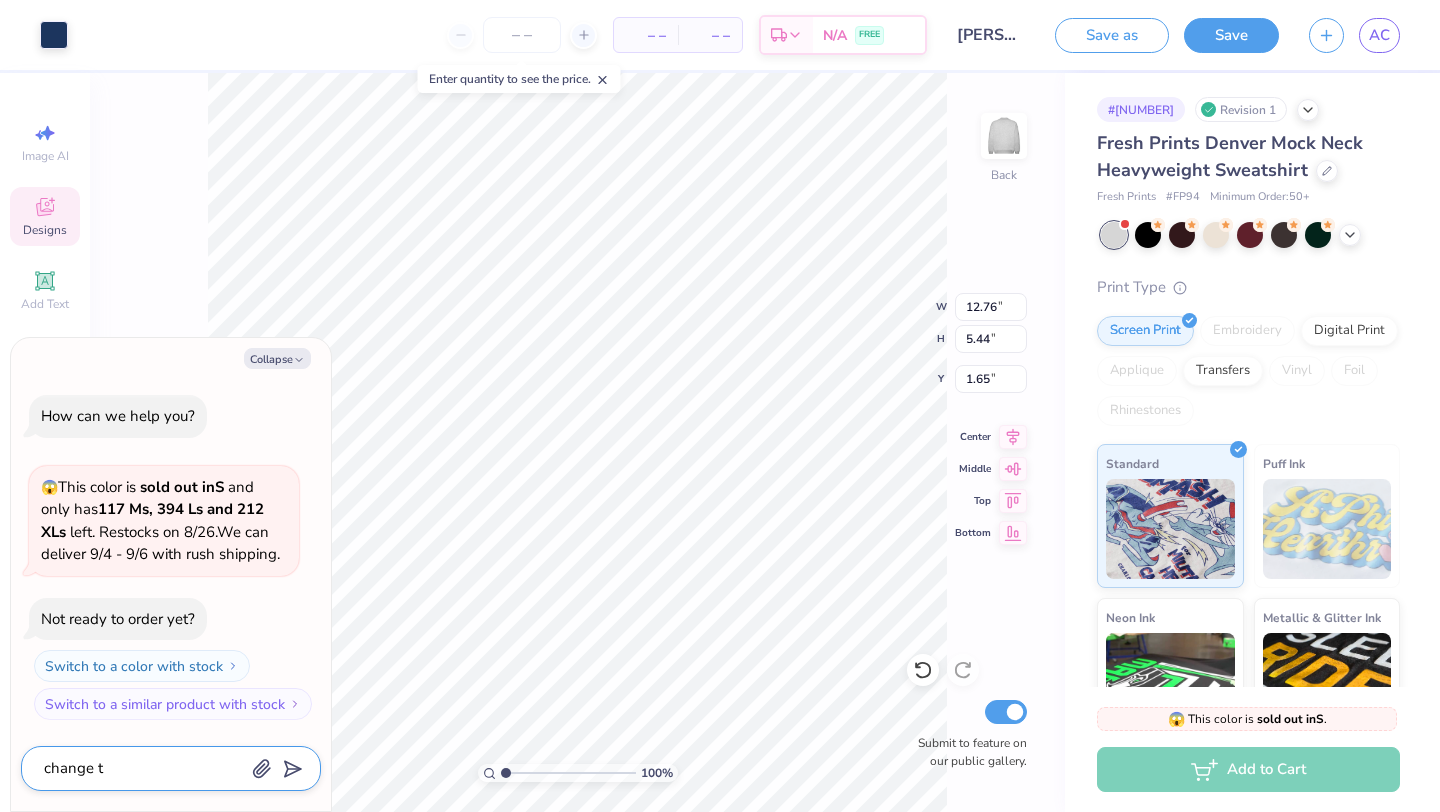 type on "change th" 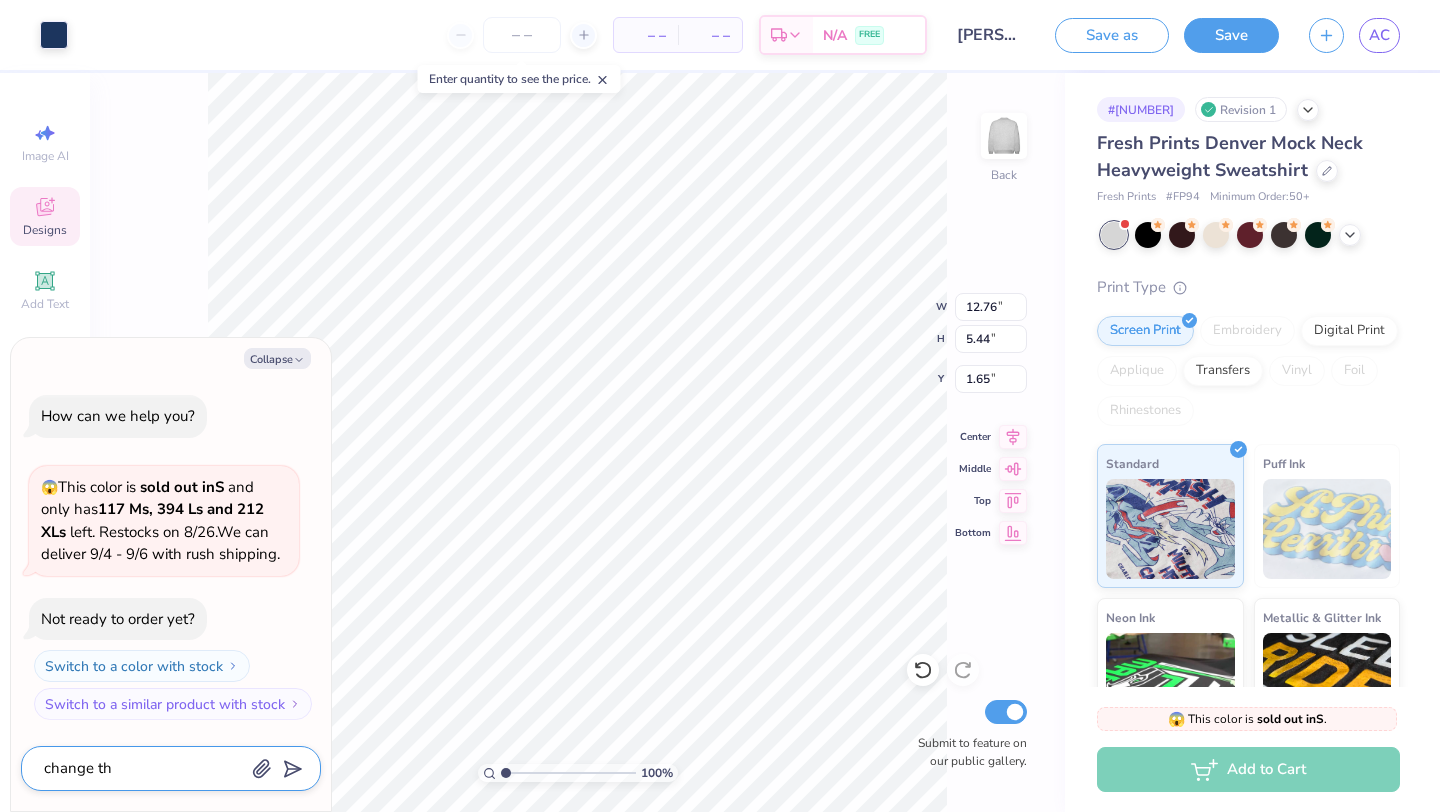 type on "x" 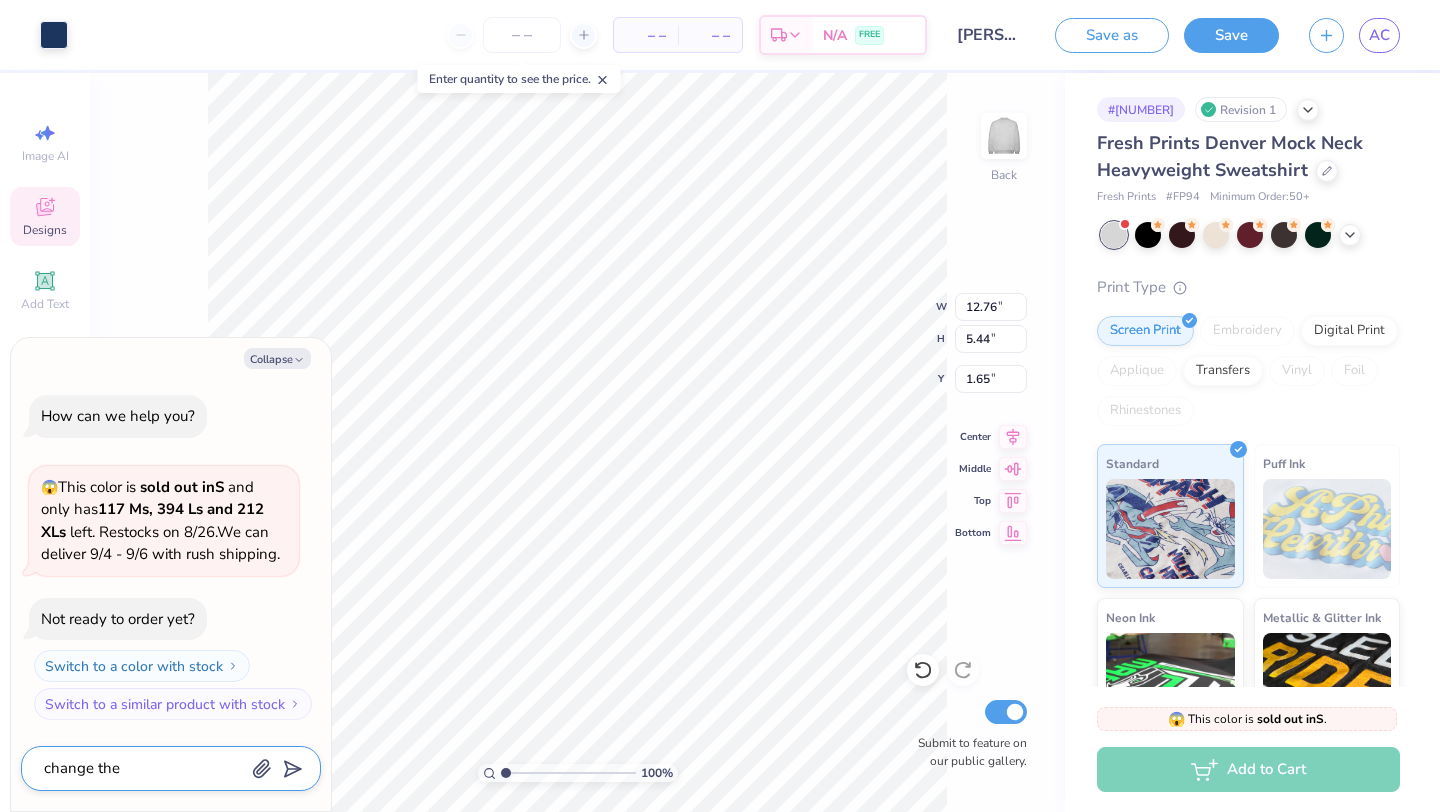 scroll, scrollTop: 828, scrollLeft: 0, axis: vertical 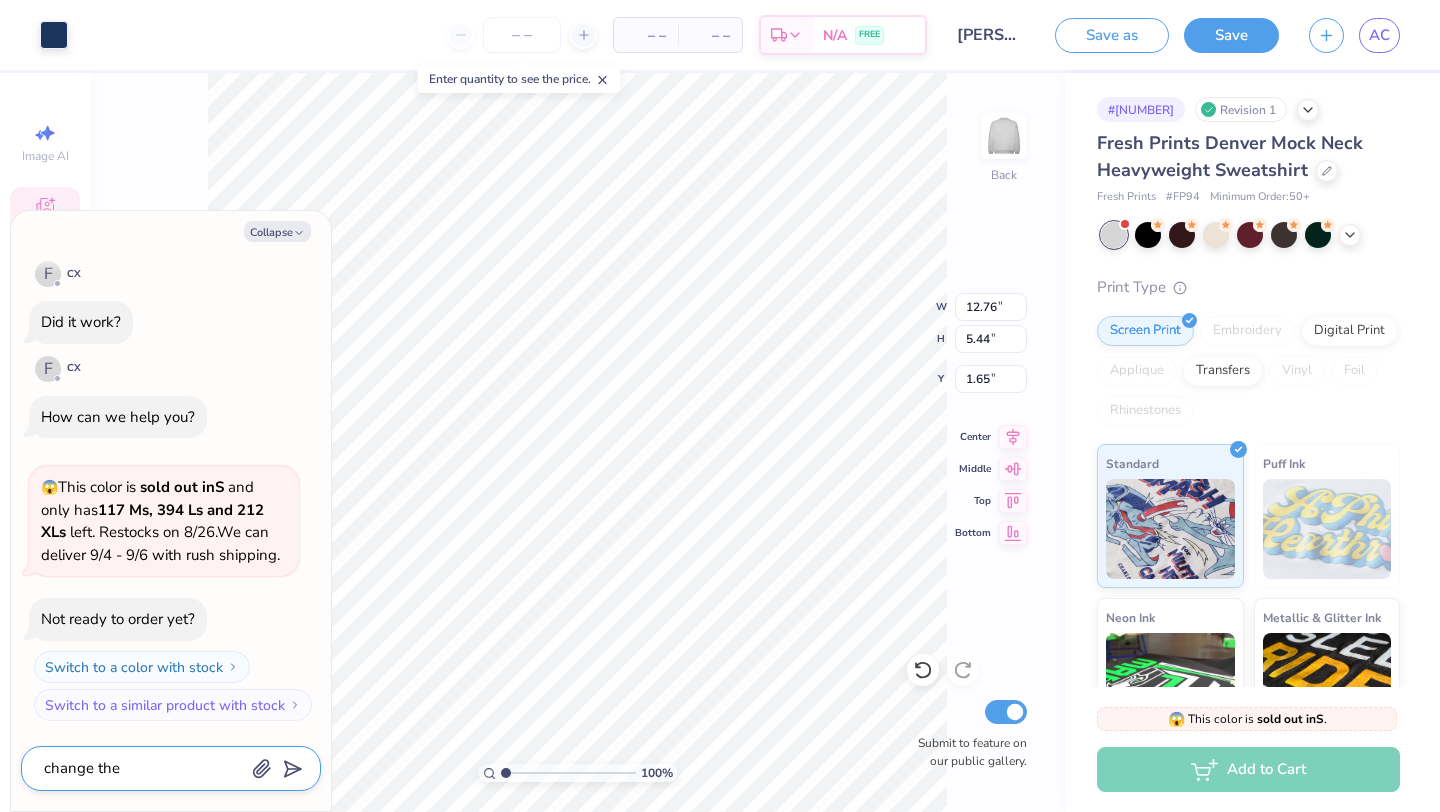 type on "change the" 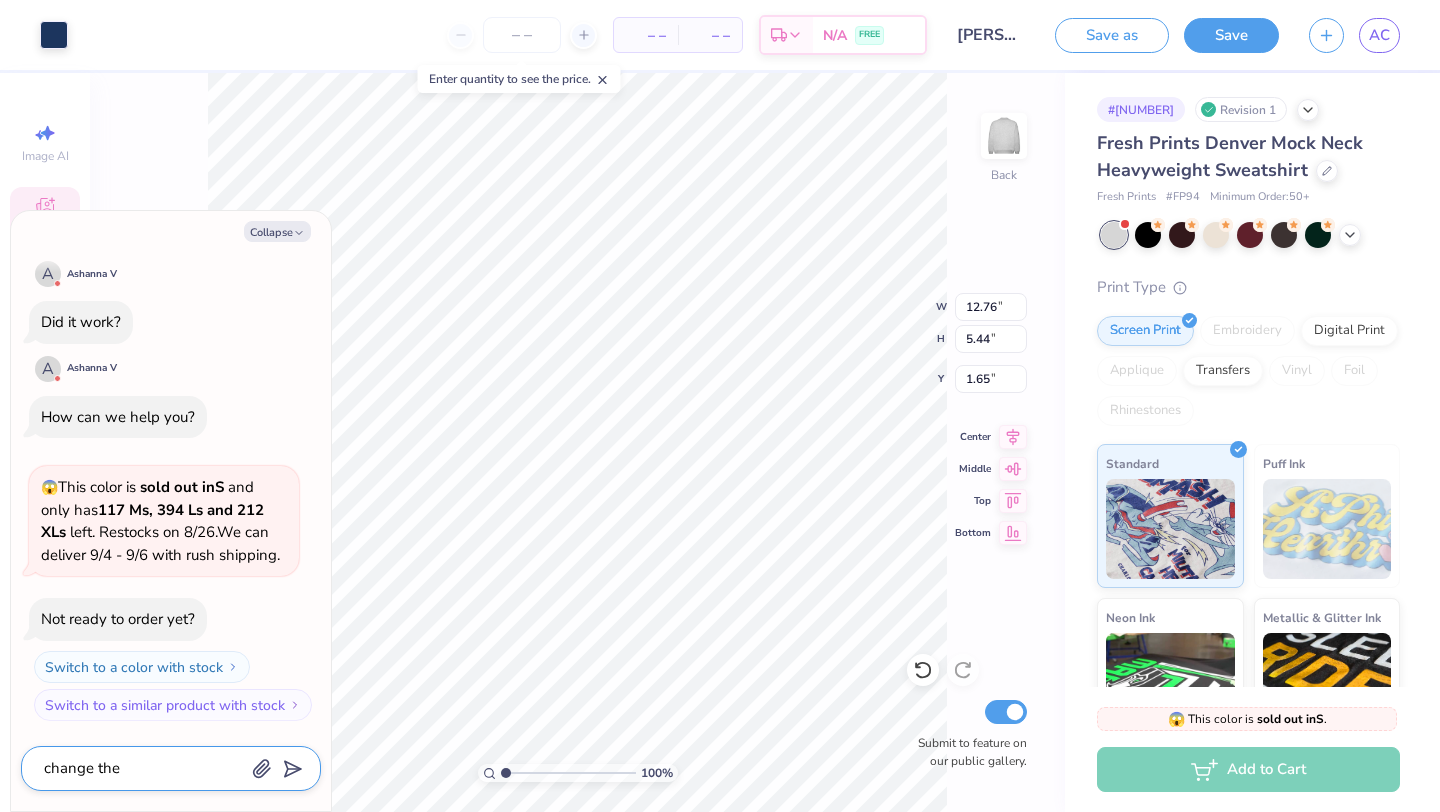 type on "change the k" 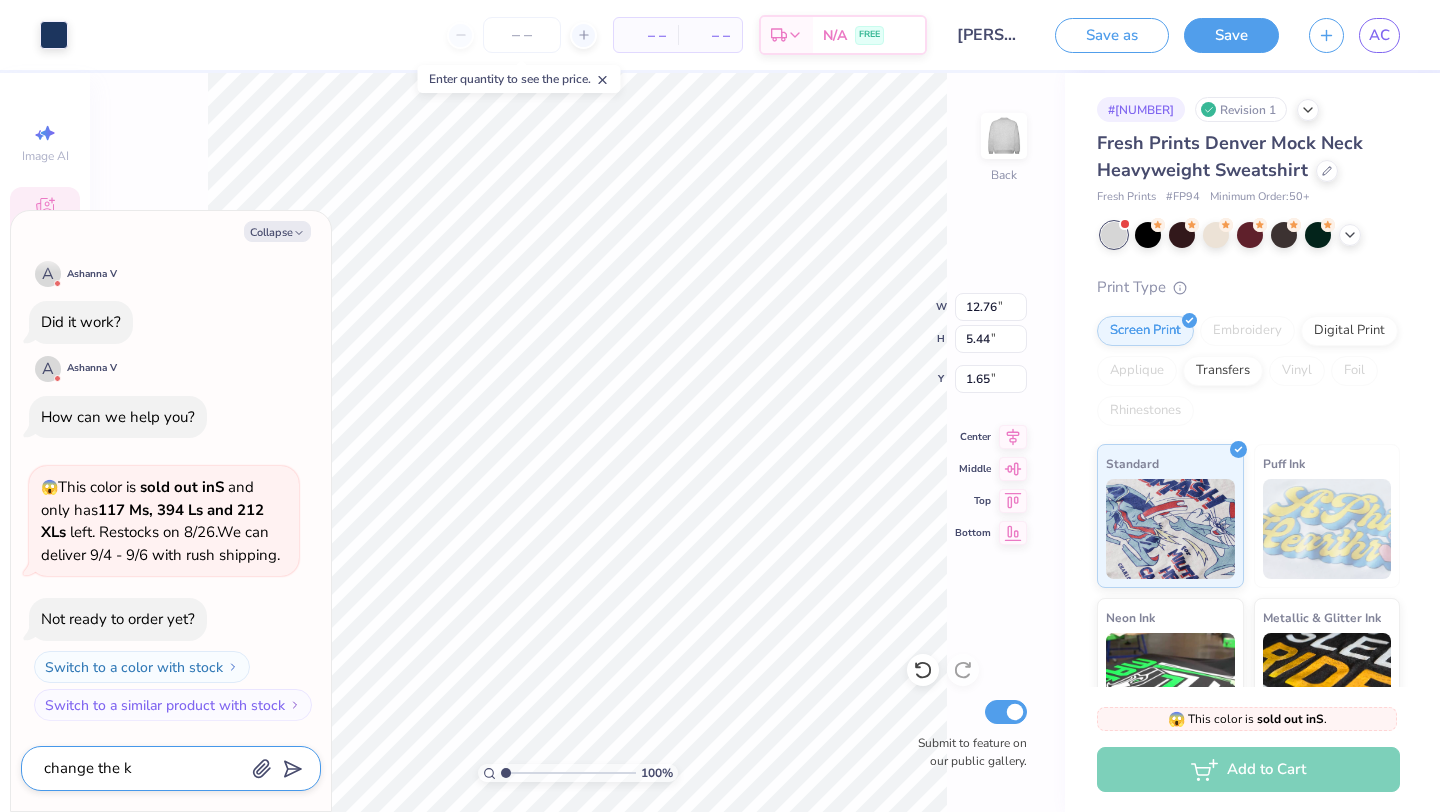 type on "change the kk" 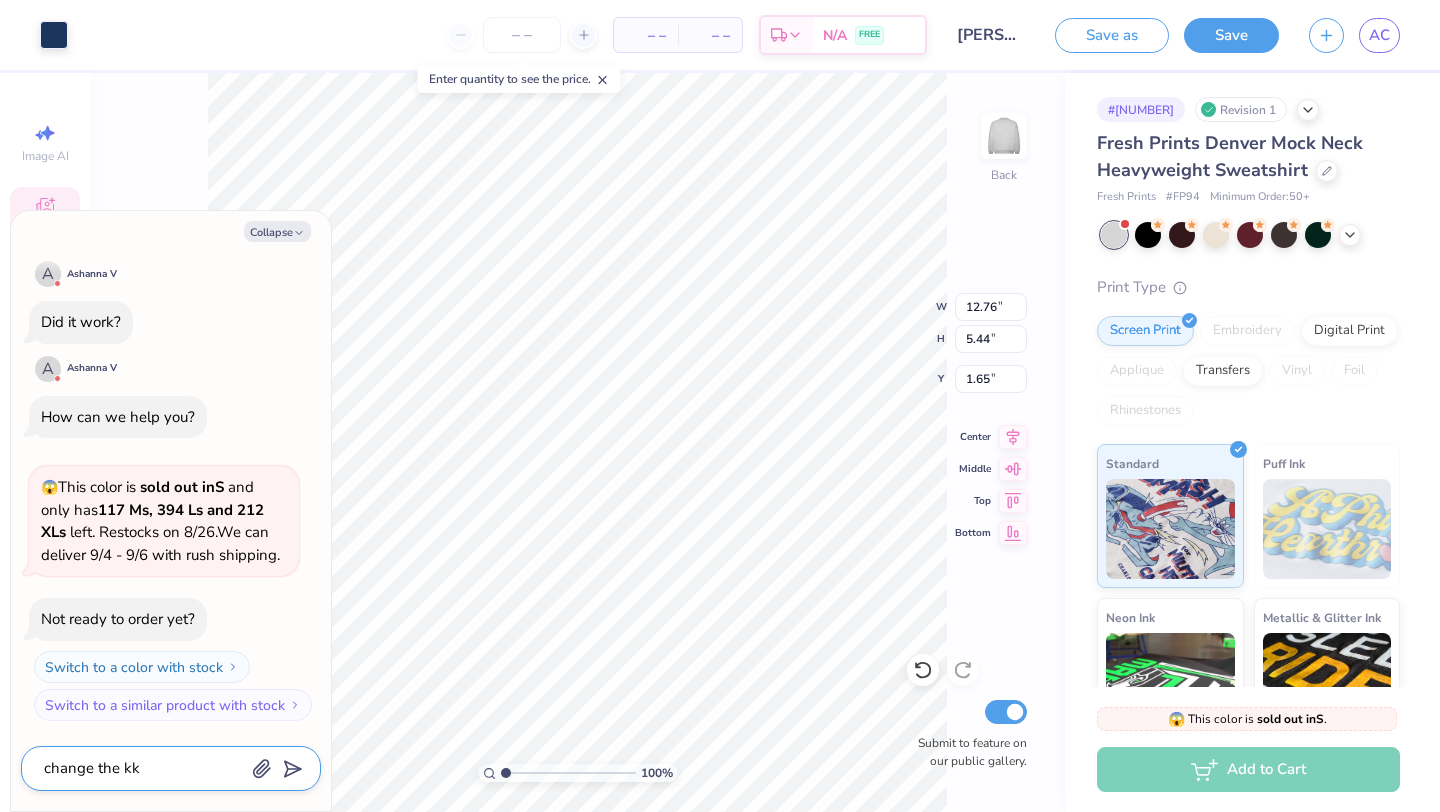 type on "change the kkg" 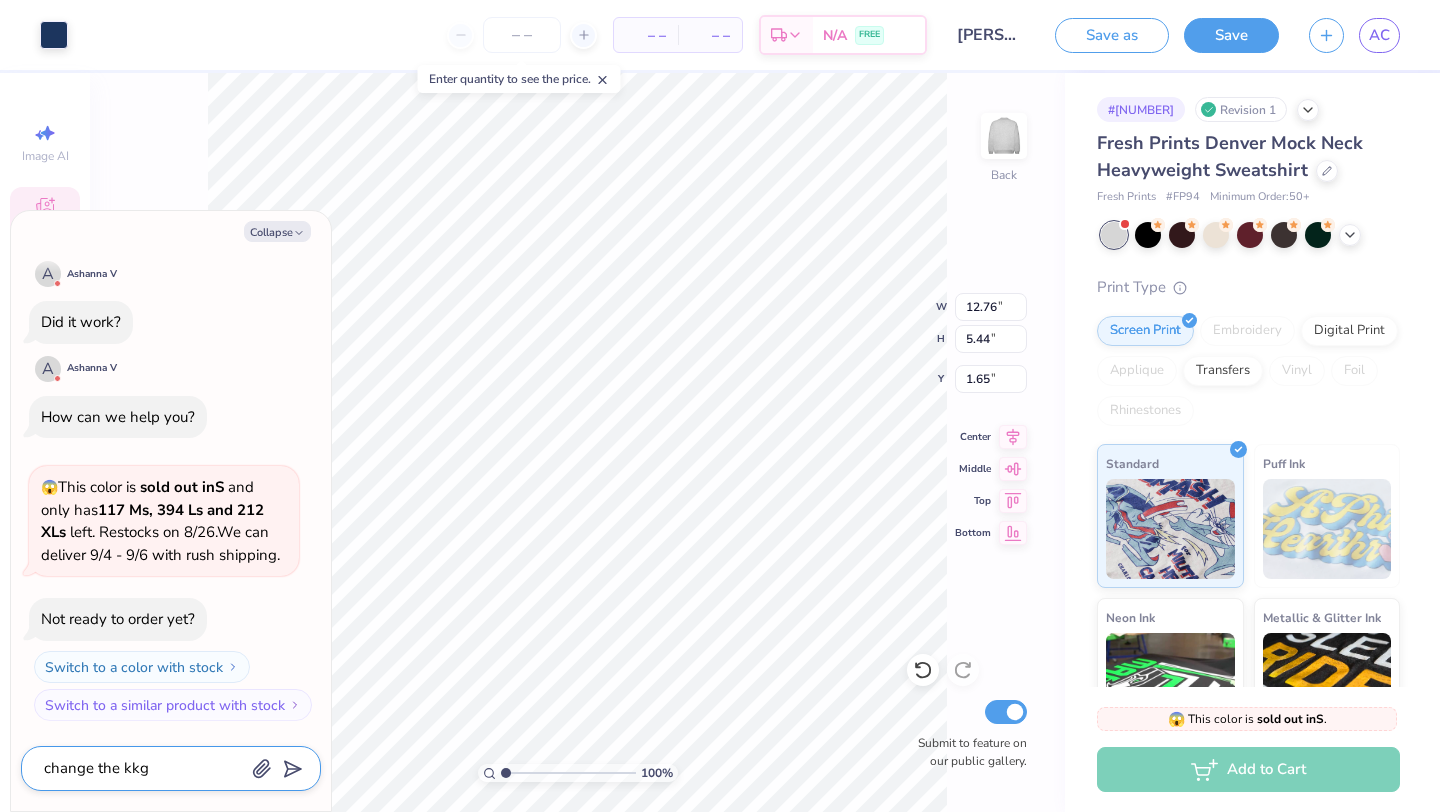 type on "change the kkg" 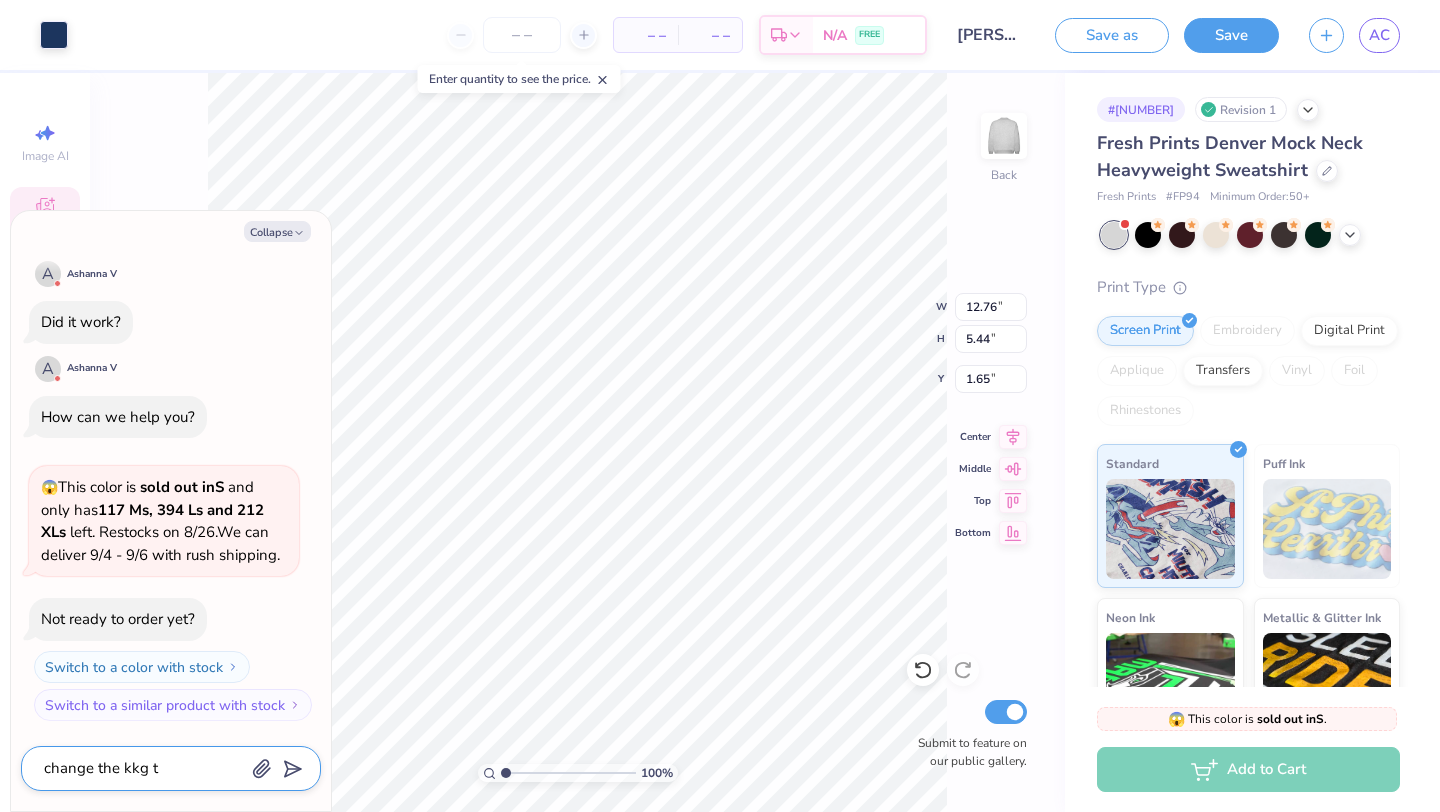 type on "change the kkg to" 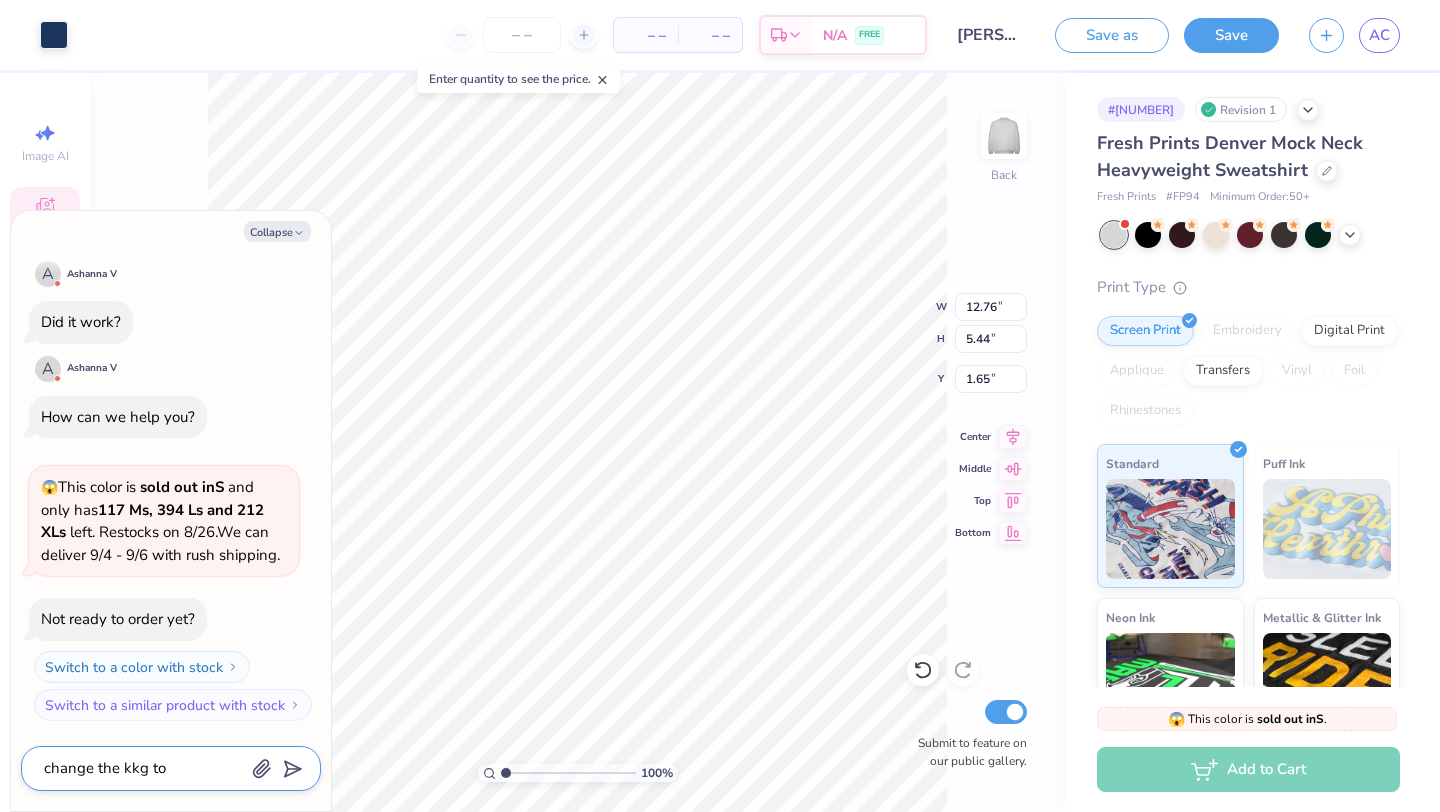 type on "change the kkg to" 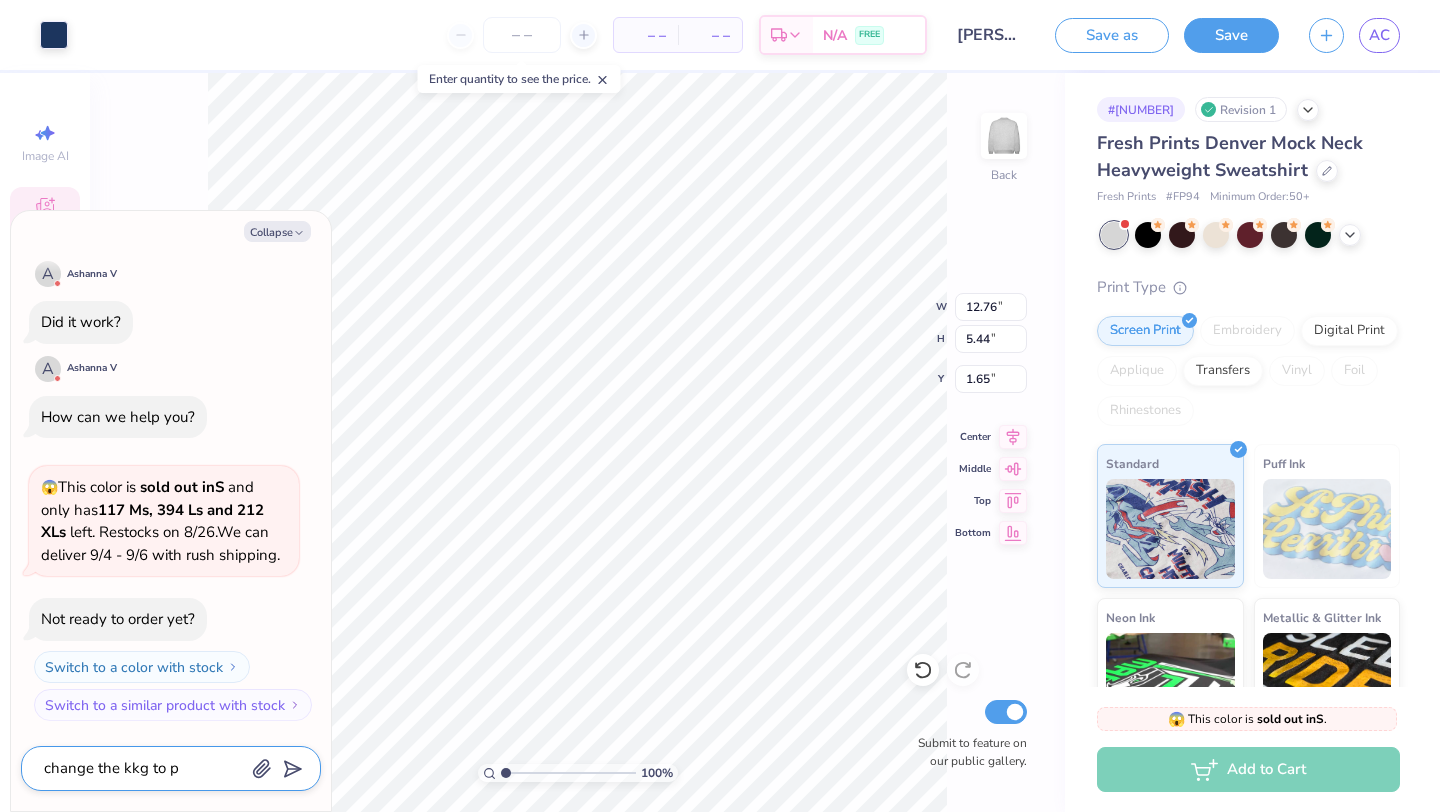 type on "change the kkg to po" 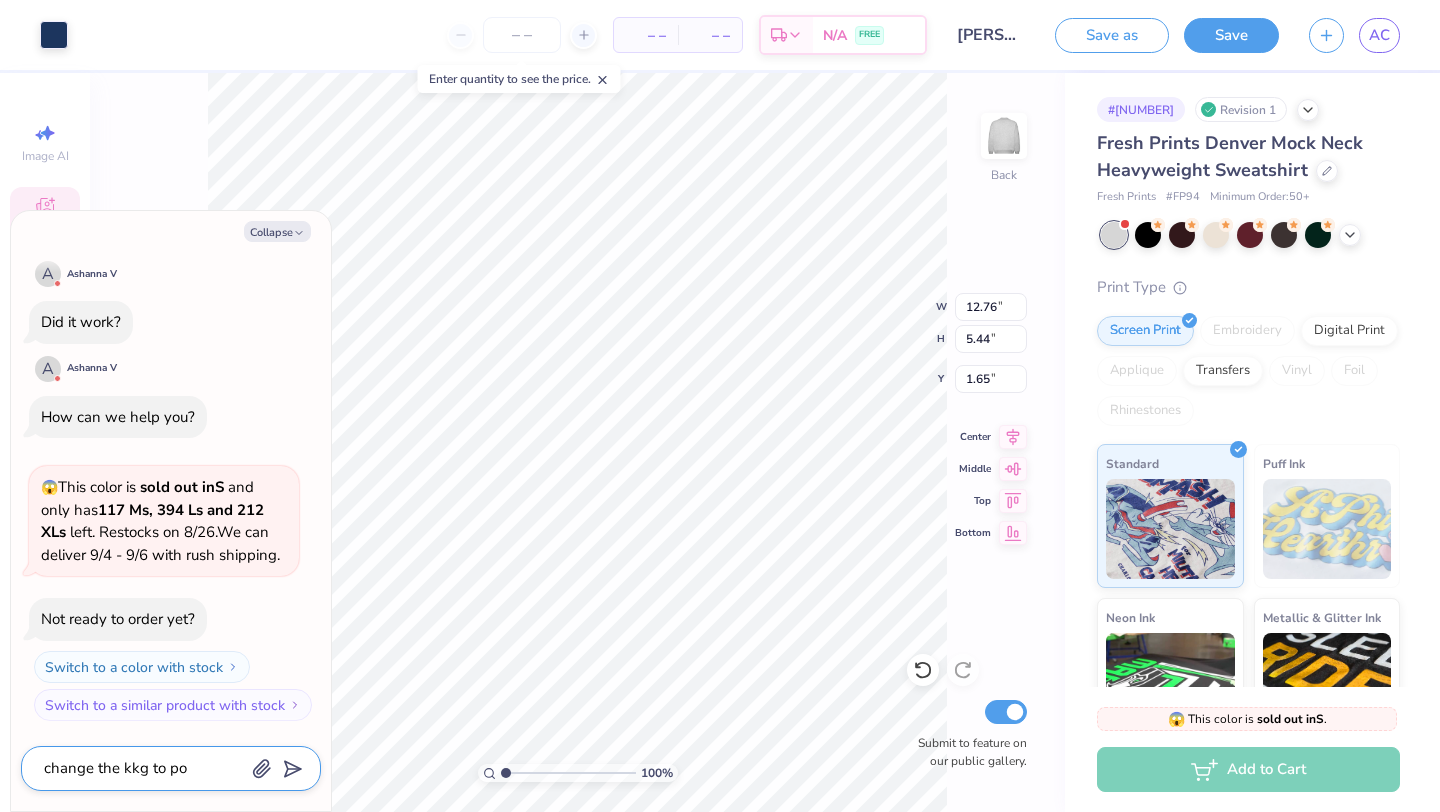 type on "change the kkg to pos" 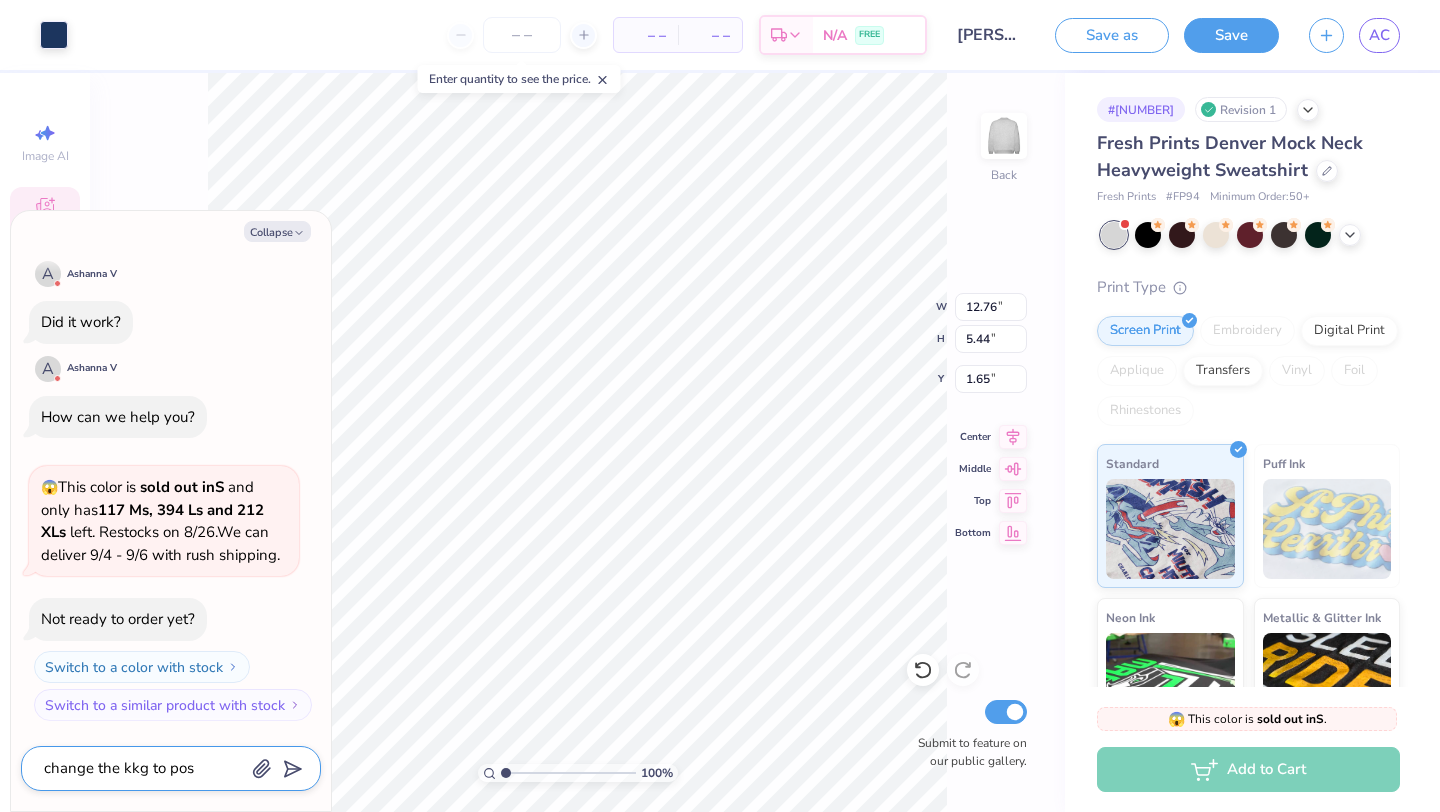 type on "change the kkg to posi" 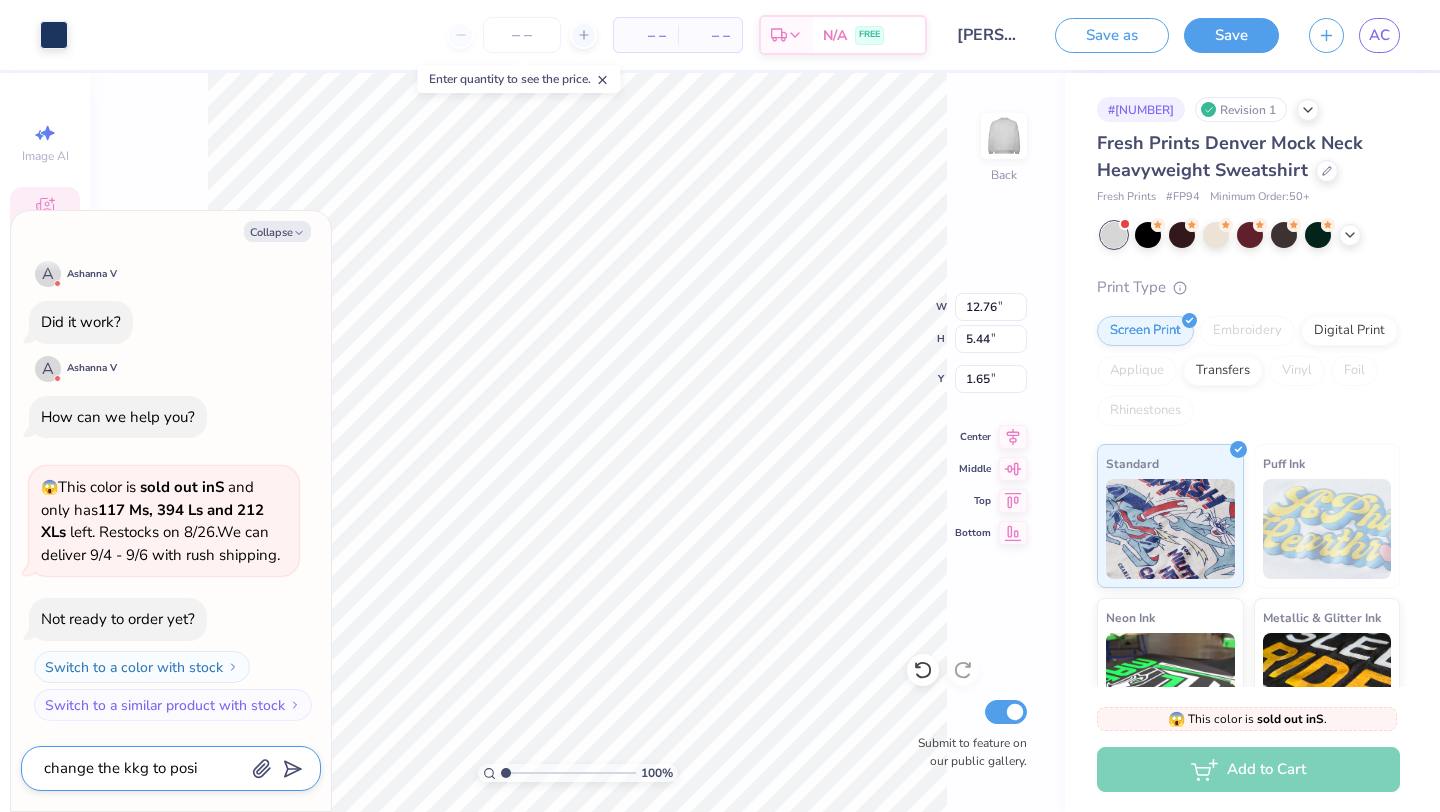 type on "change the kkg to po" 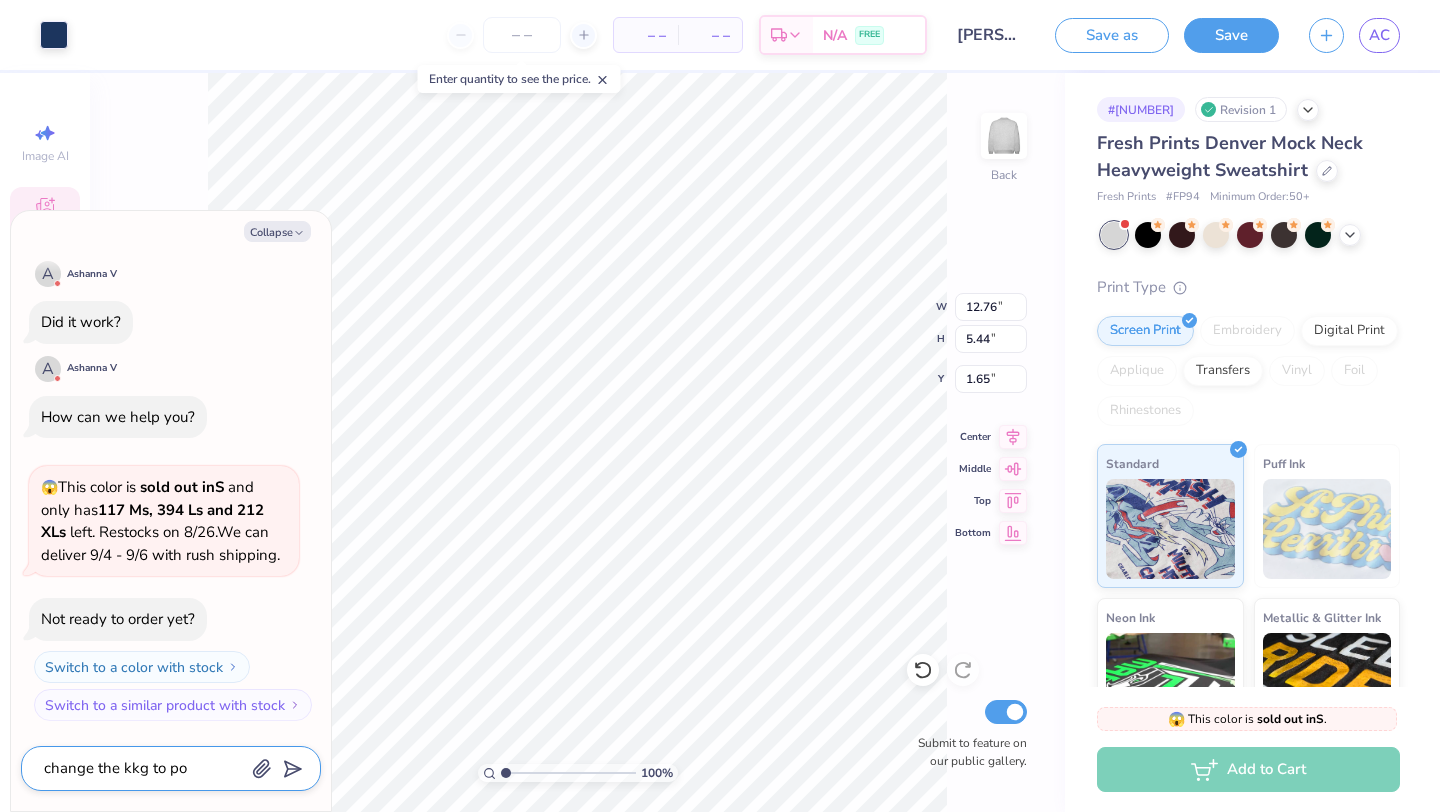 type on "change the kkg to positi" 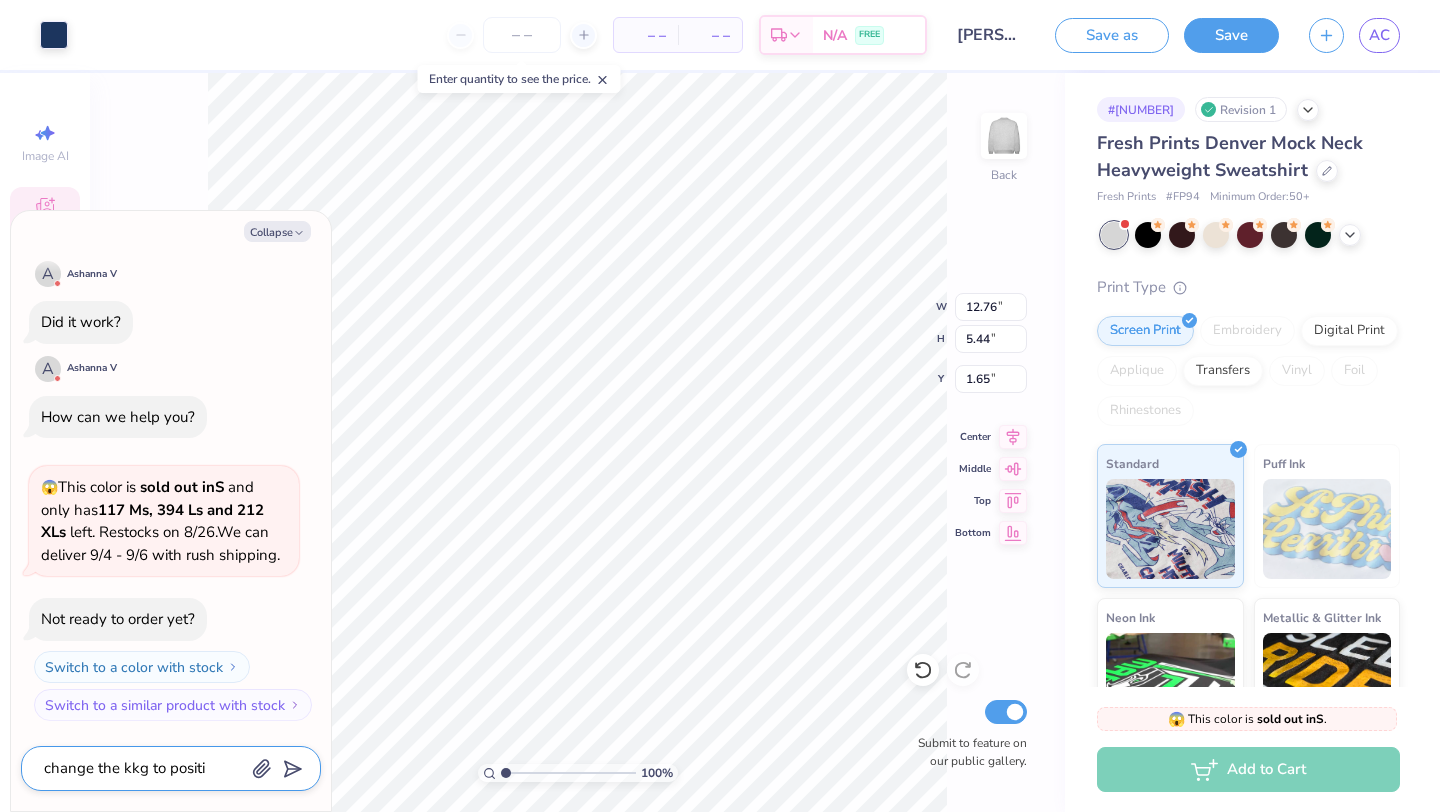 type on "change the kkg to positio" 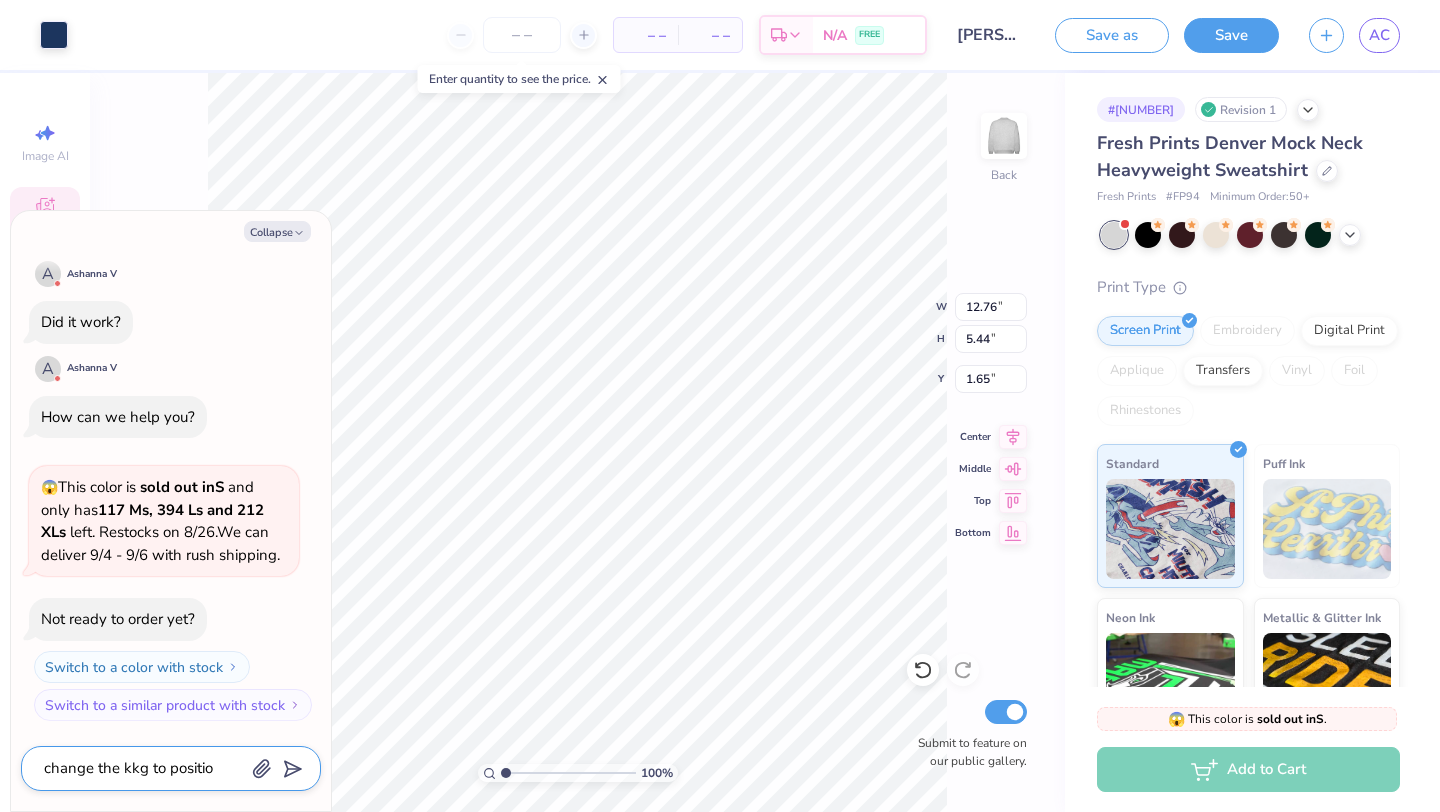 type on "change the kkg to position" 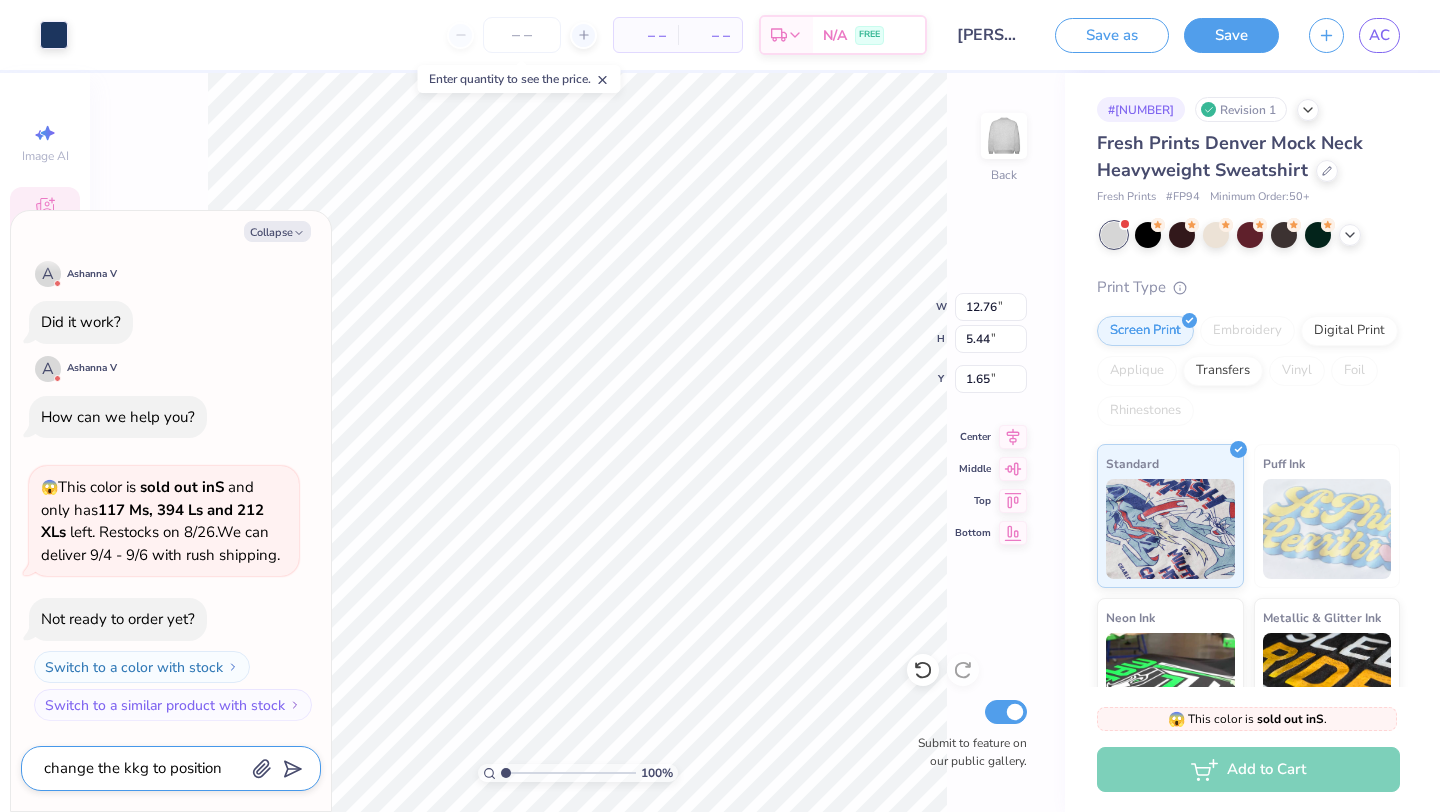 type on "change the kkg to position" 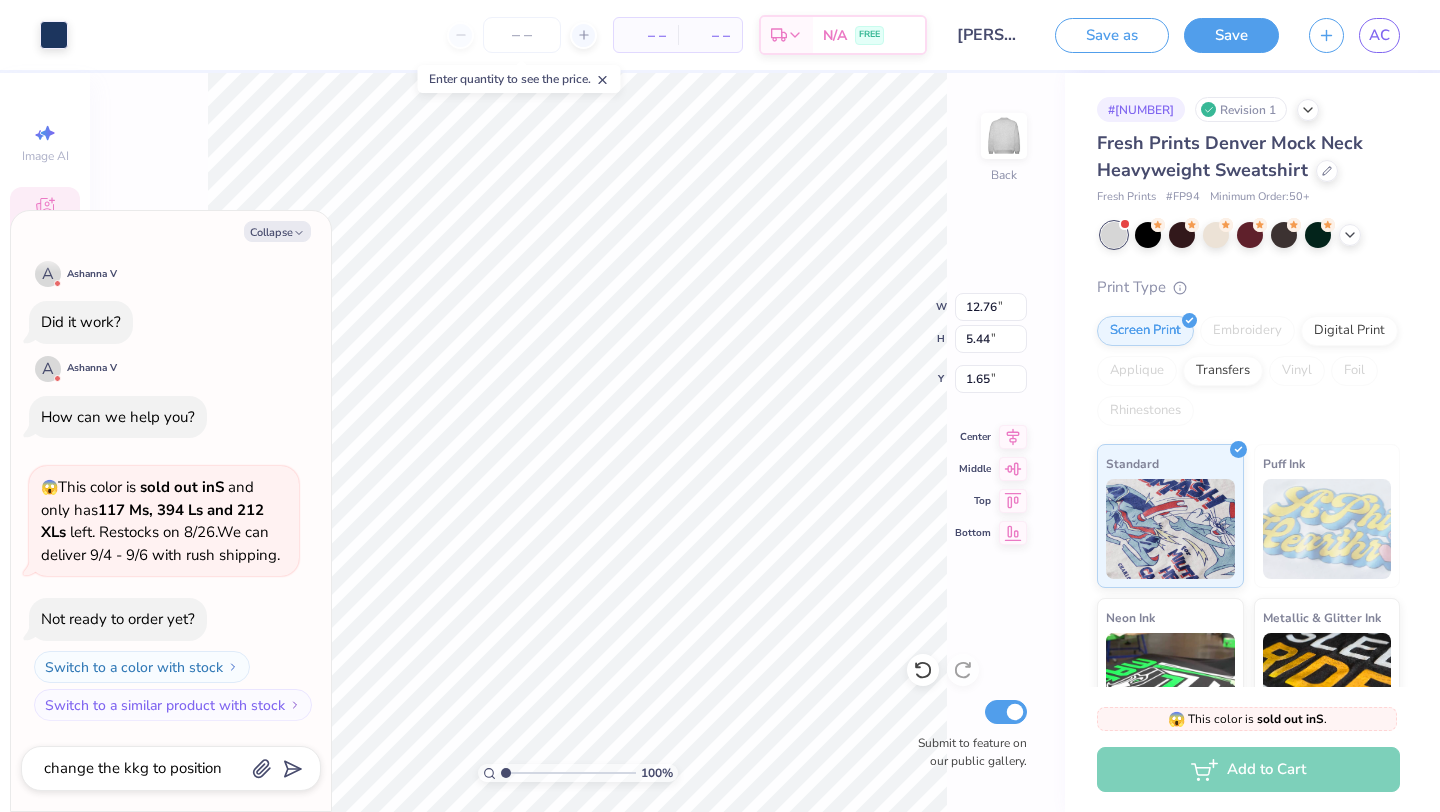 scroll, scrollTop: 883, scrollLeft: 0, axis: vertical 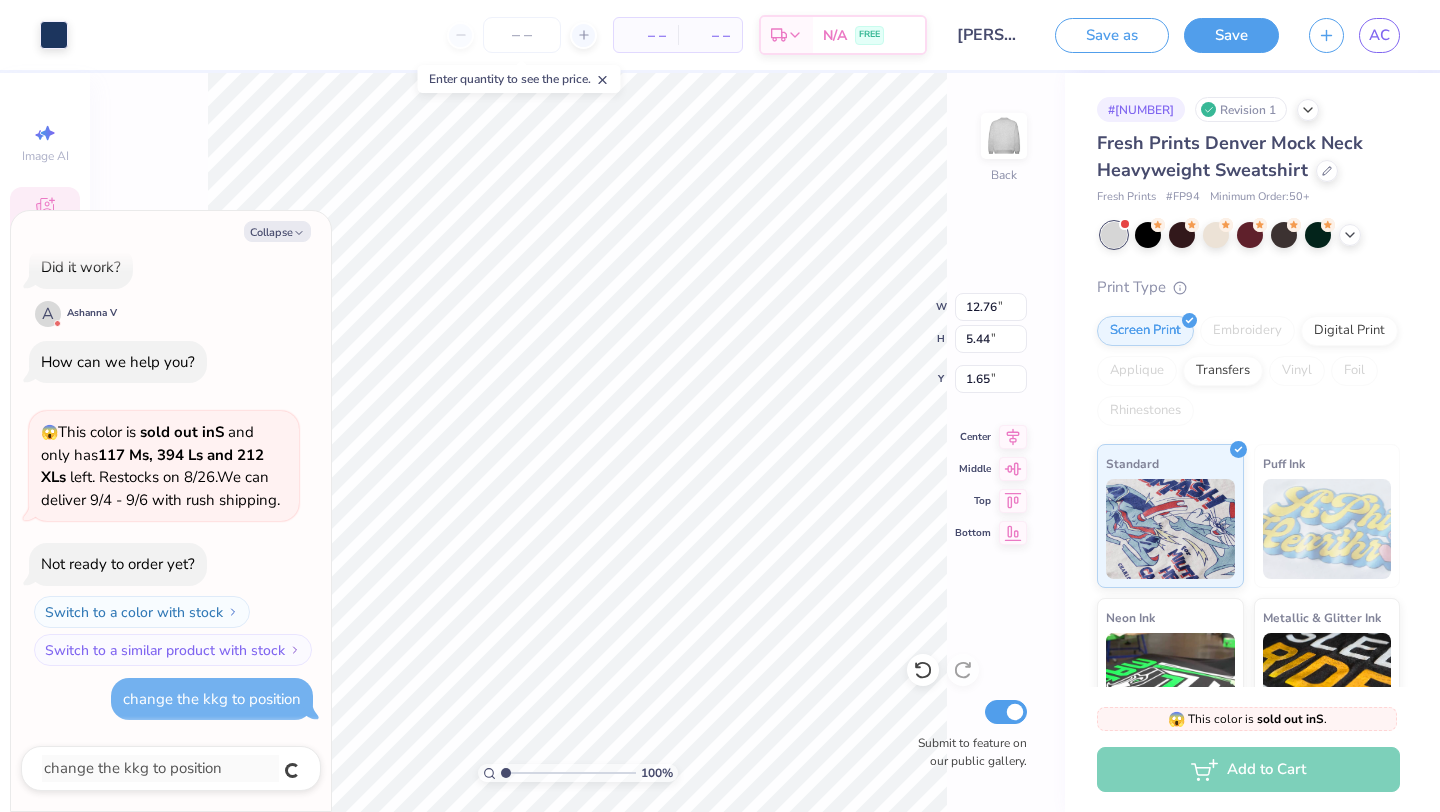 type on "x" 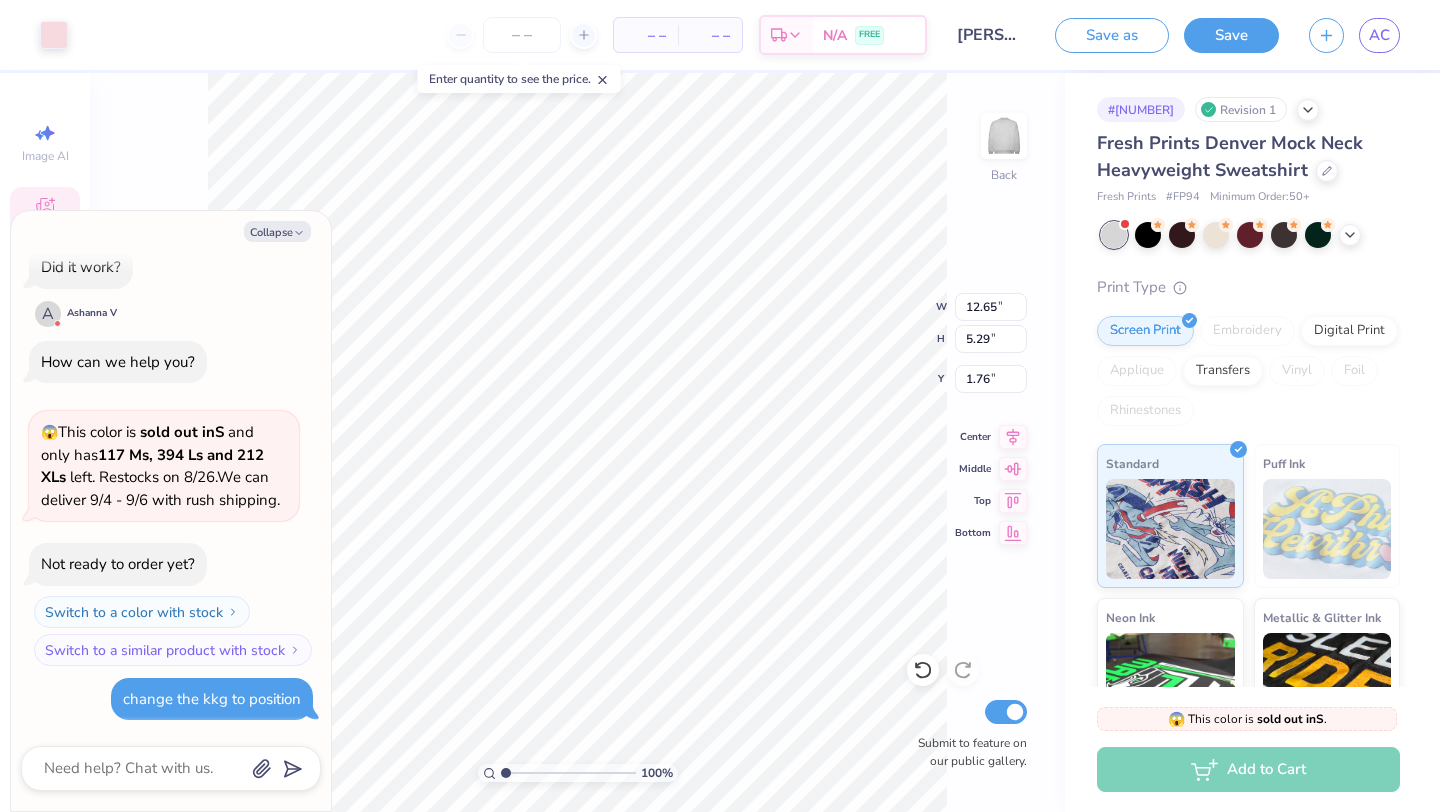 type on "x" 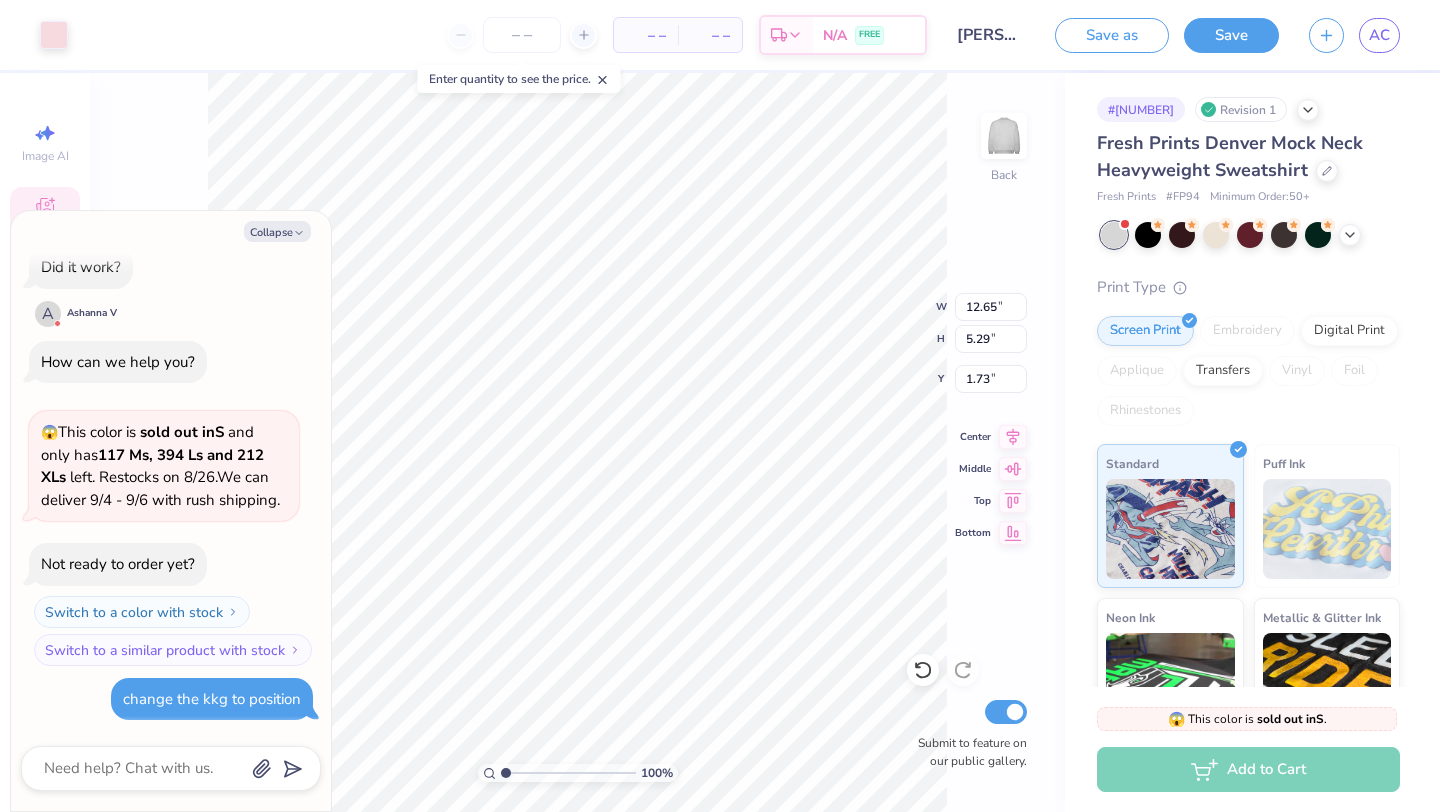 type on "x" 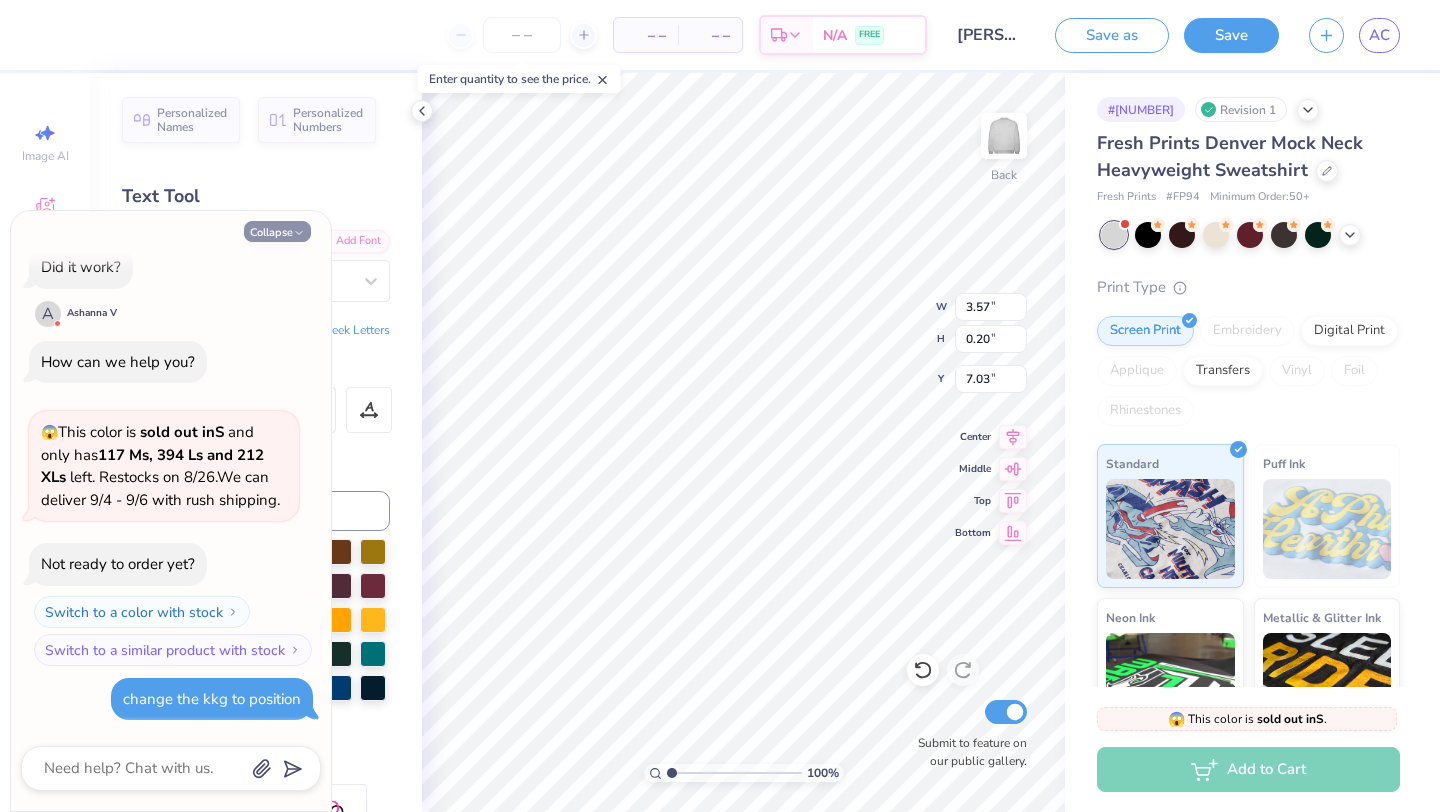 click on "Collapse" at bounding box center [277, 231] 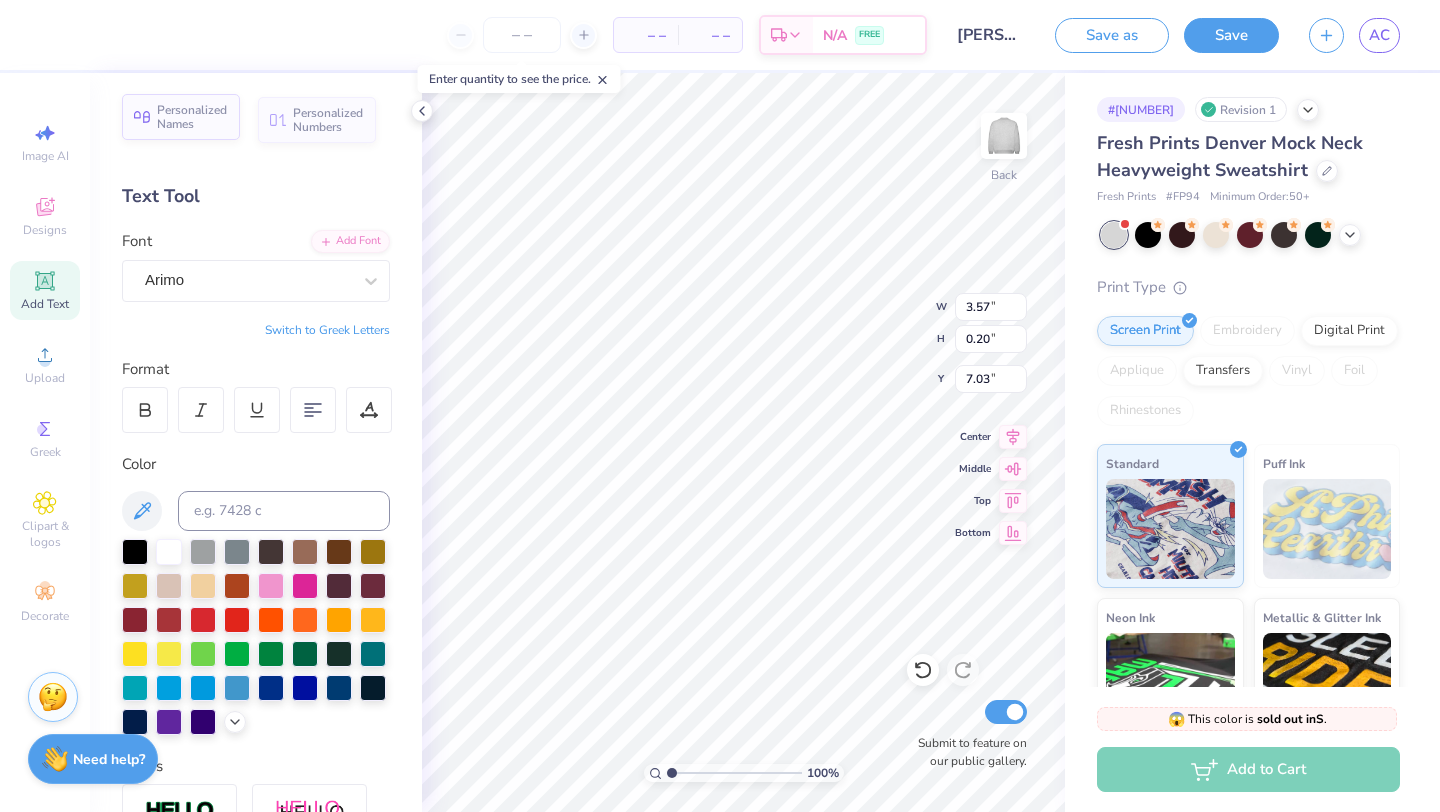 click on "Personalized Names" at bounding box center (192, 117) 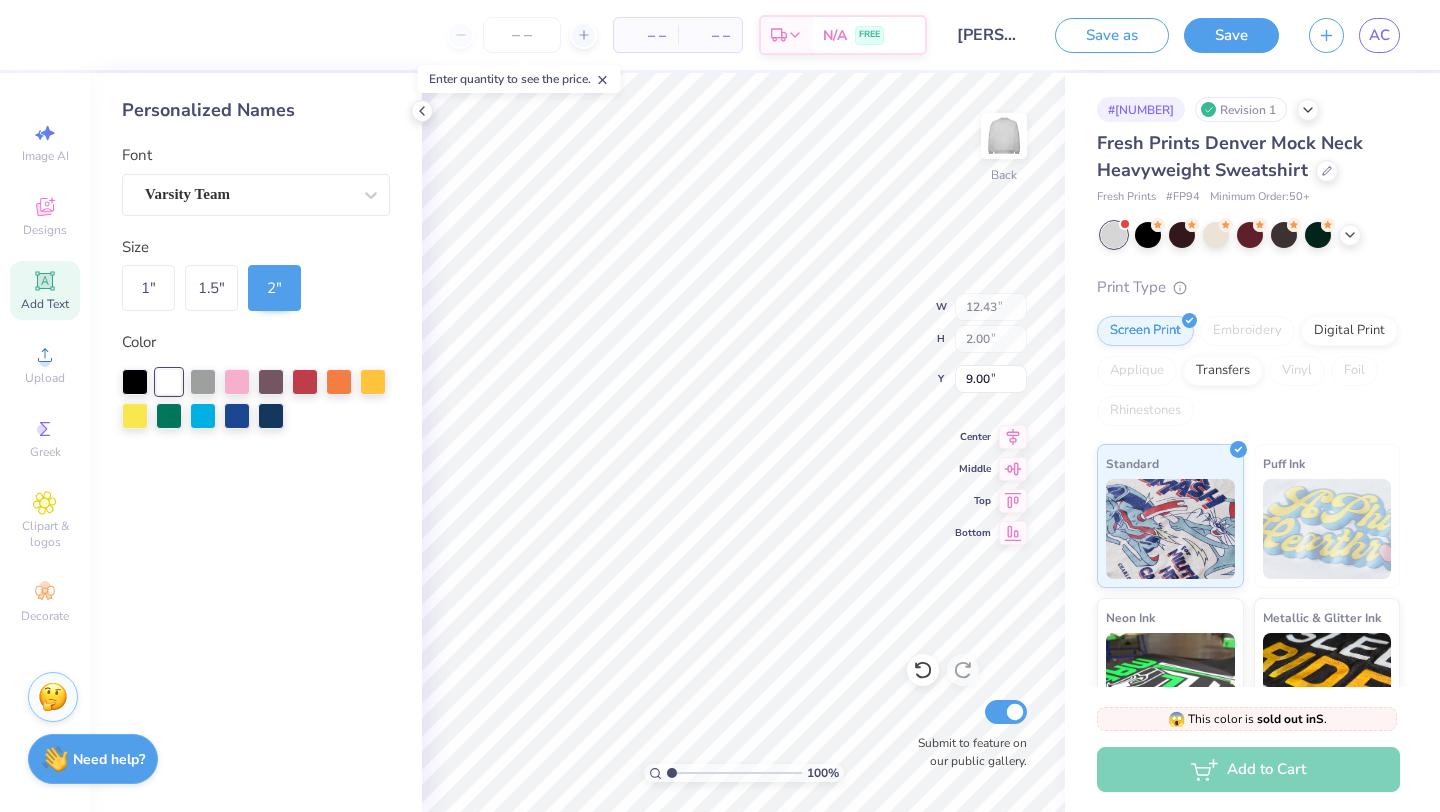 type on "12.43" 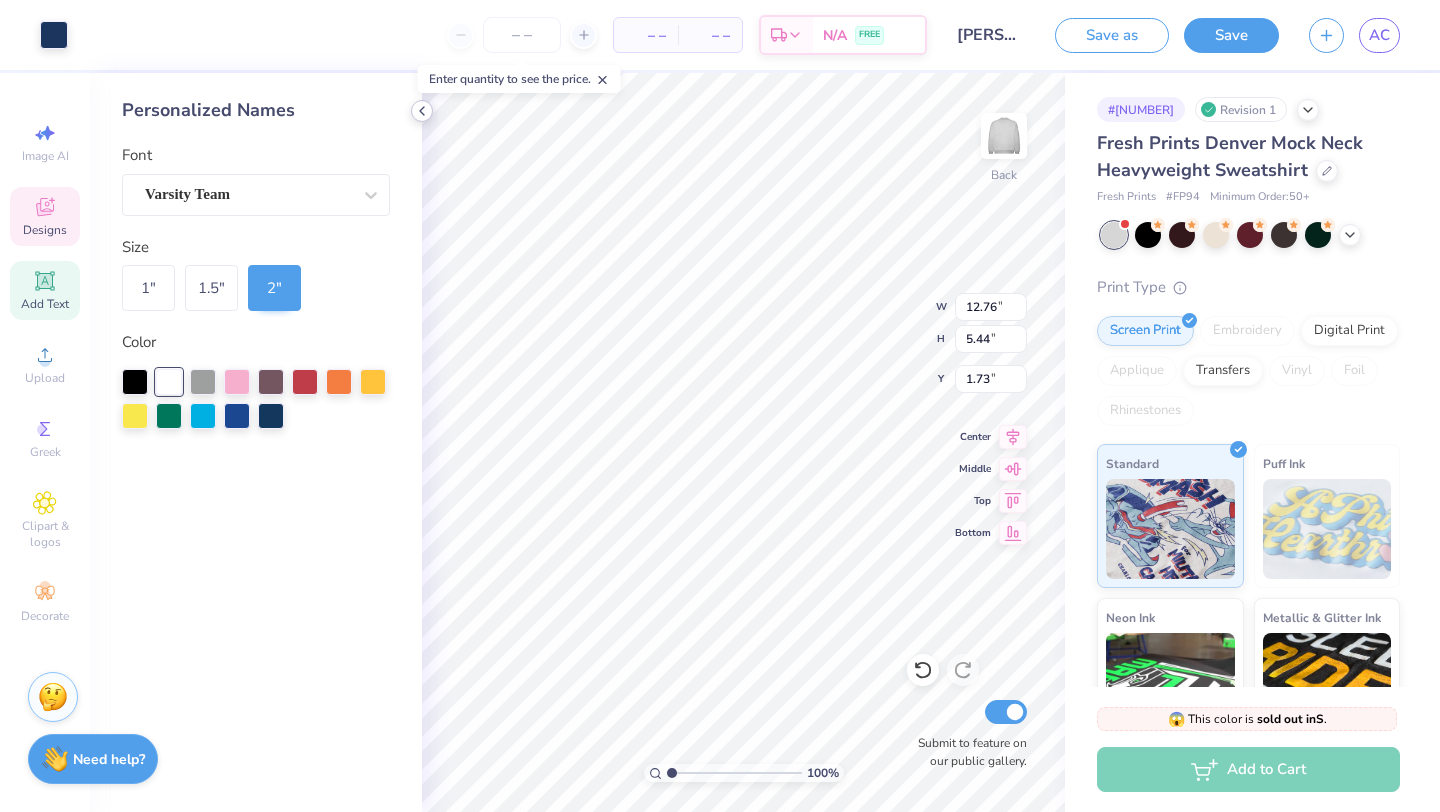 click 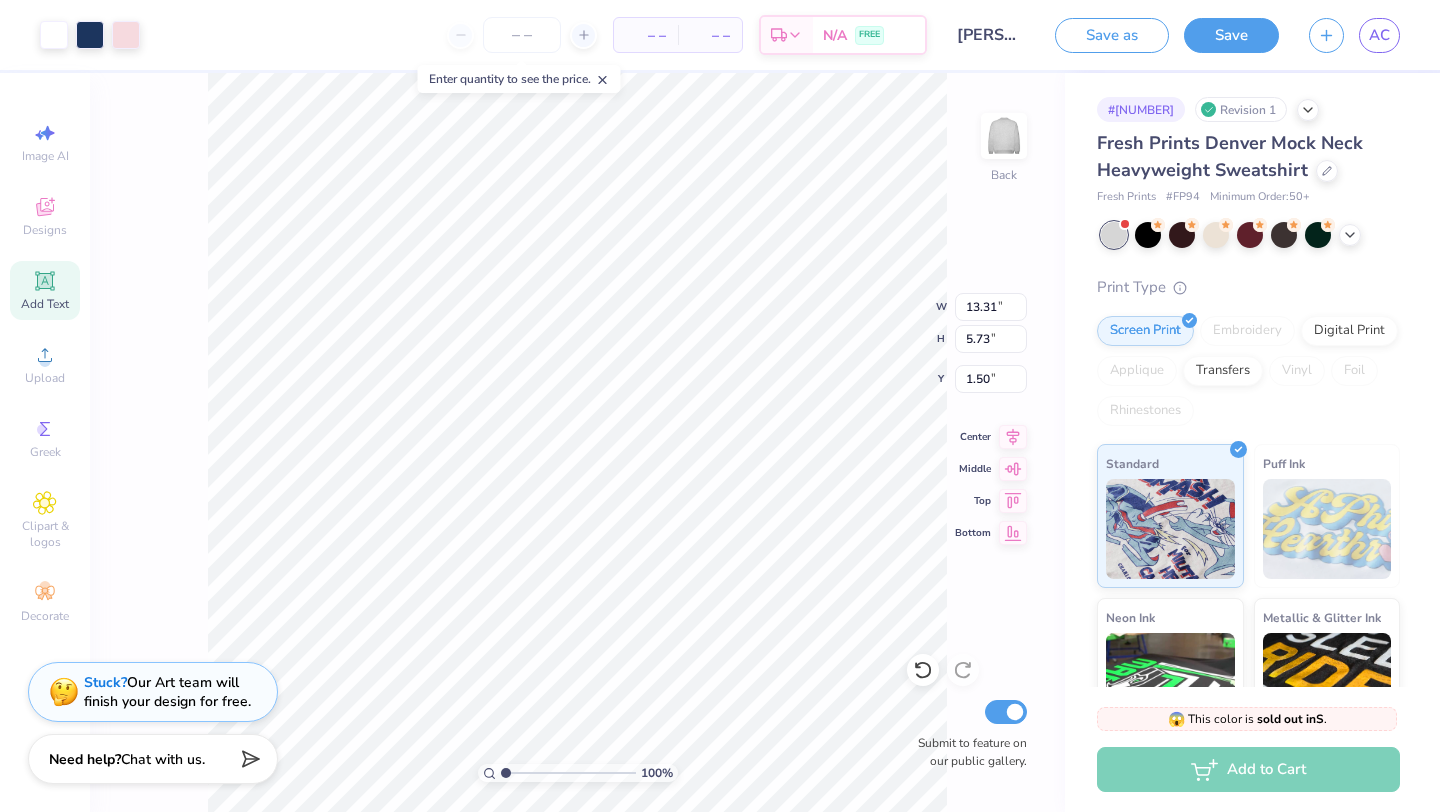type on "1.76" 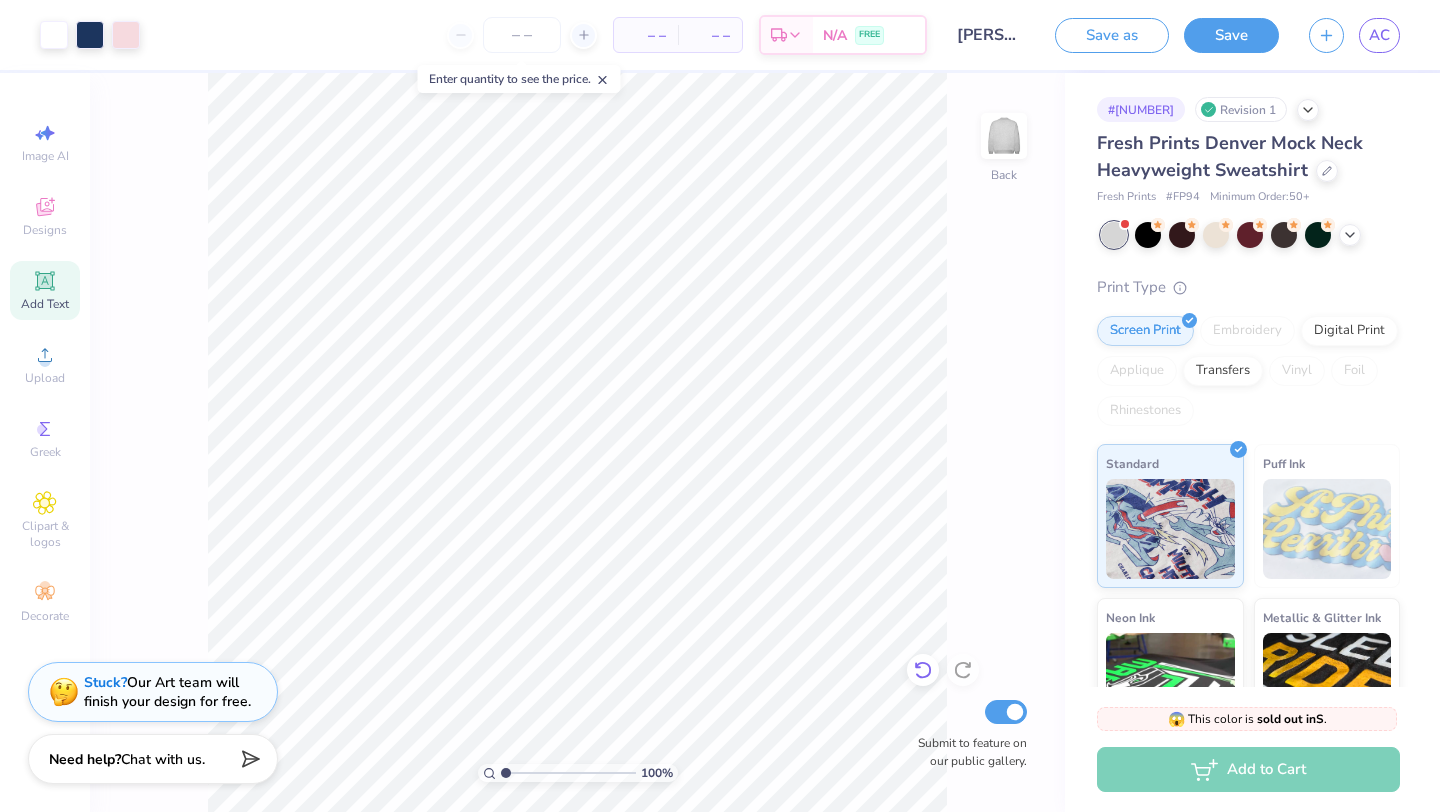 click 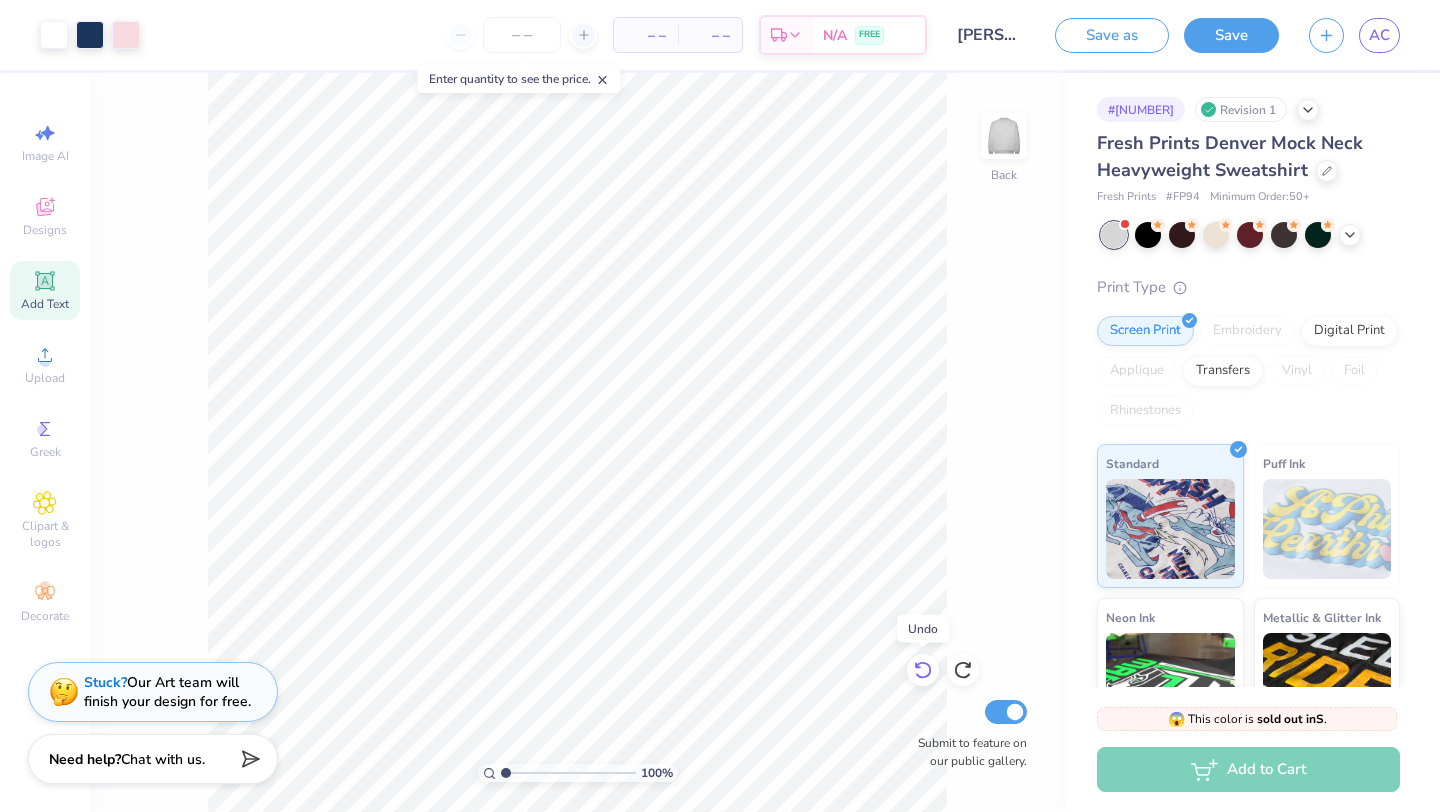 click 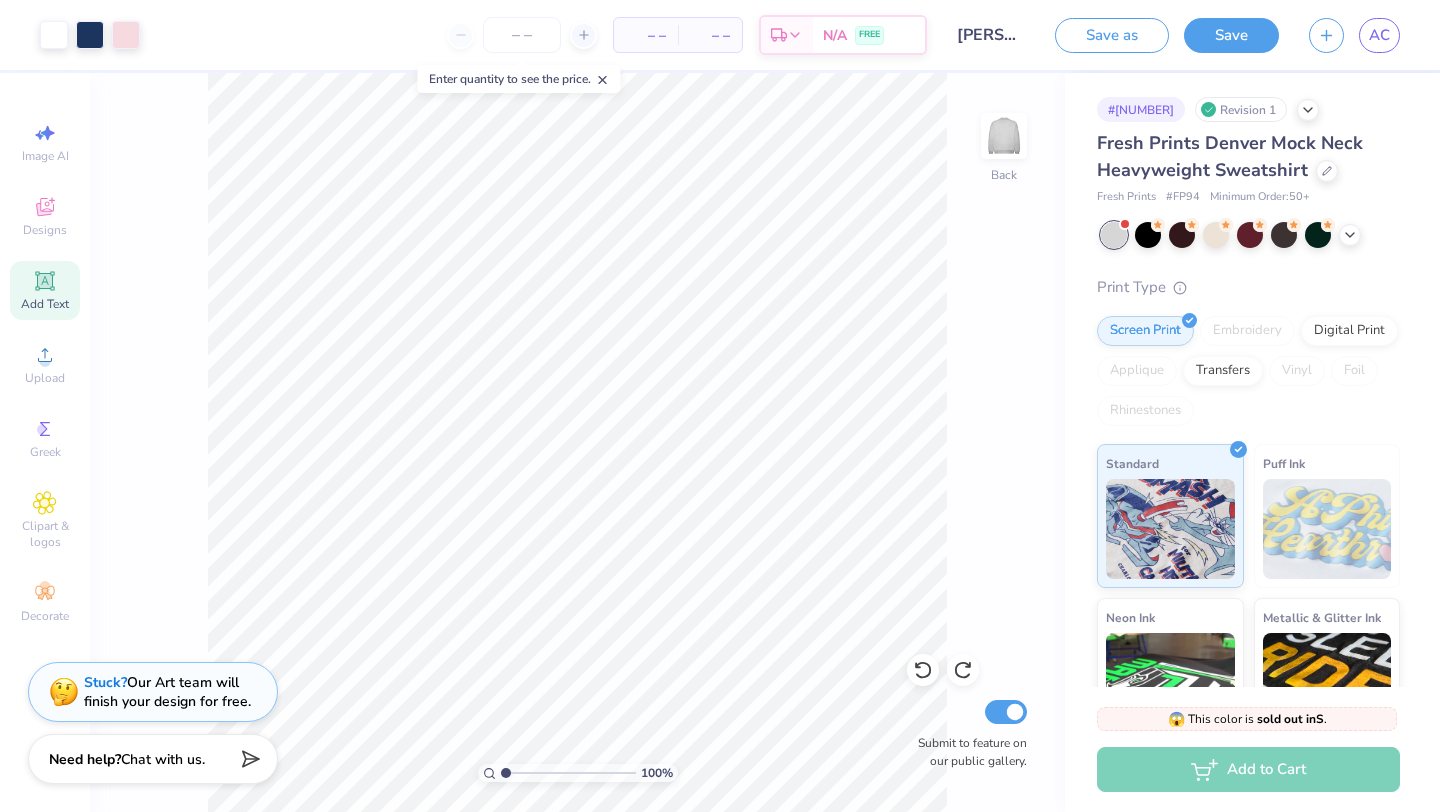 click on "100  % Back Submit to feature on our public gallery." at bounding box center [577, 442] 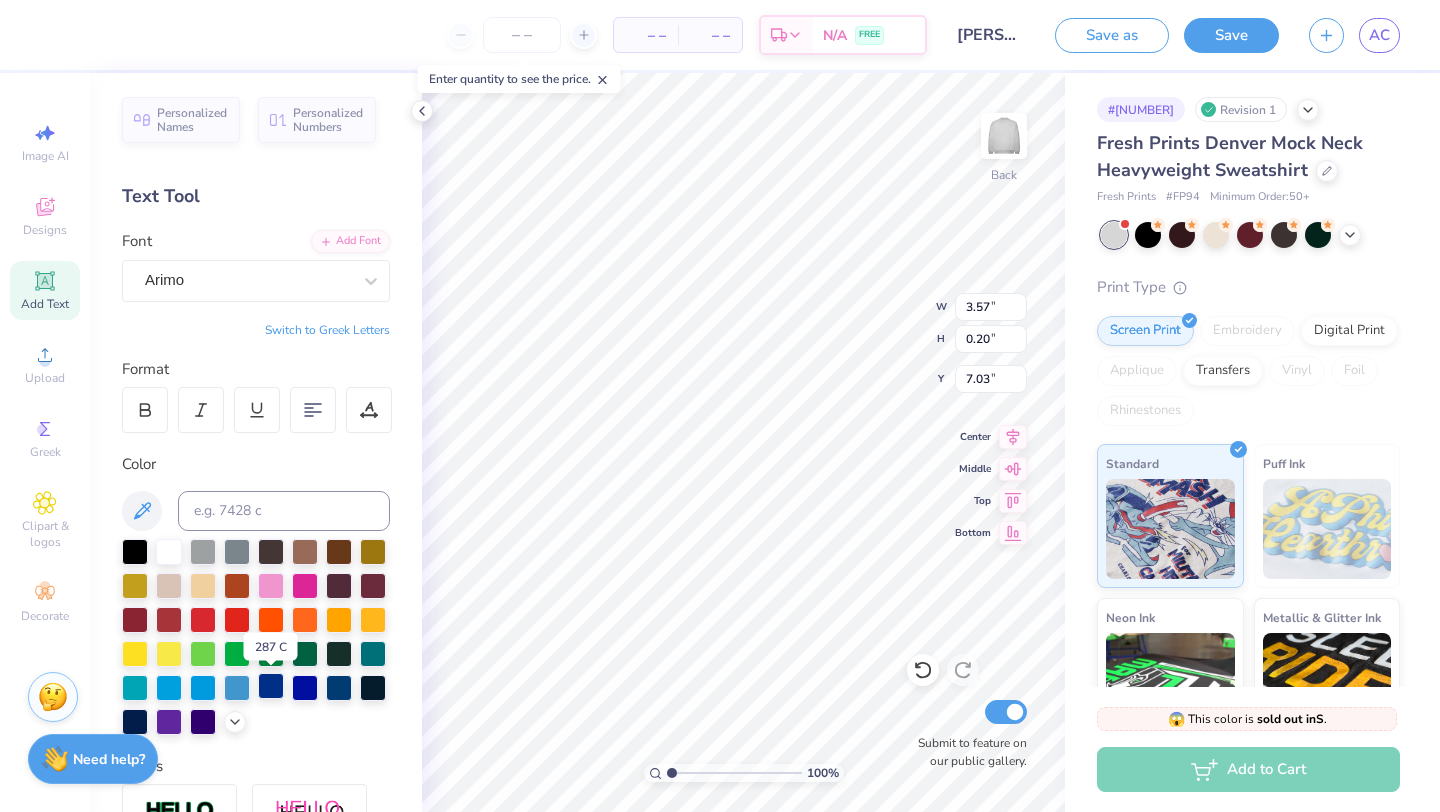 click at bounding box center (271, 686) 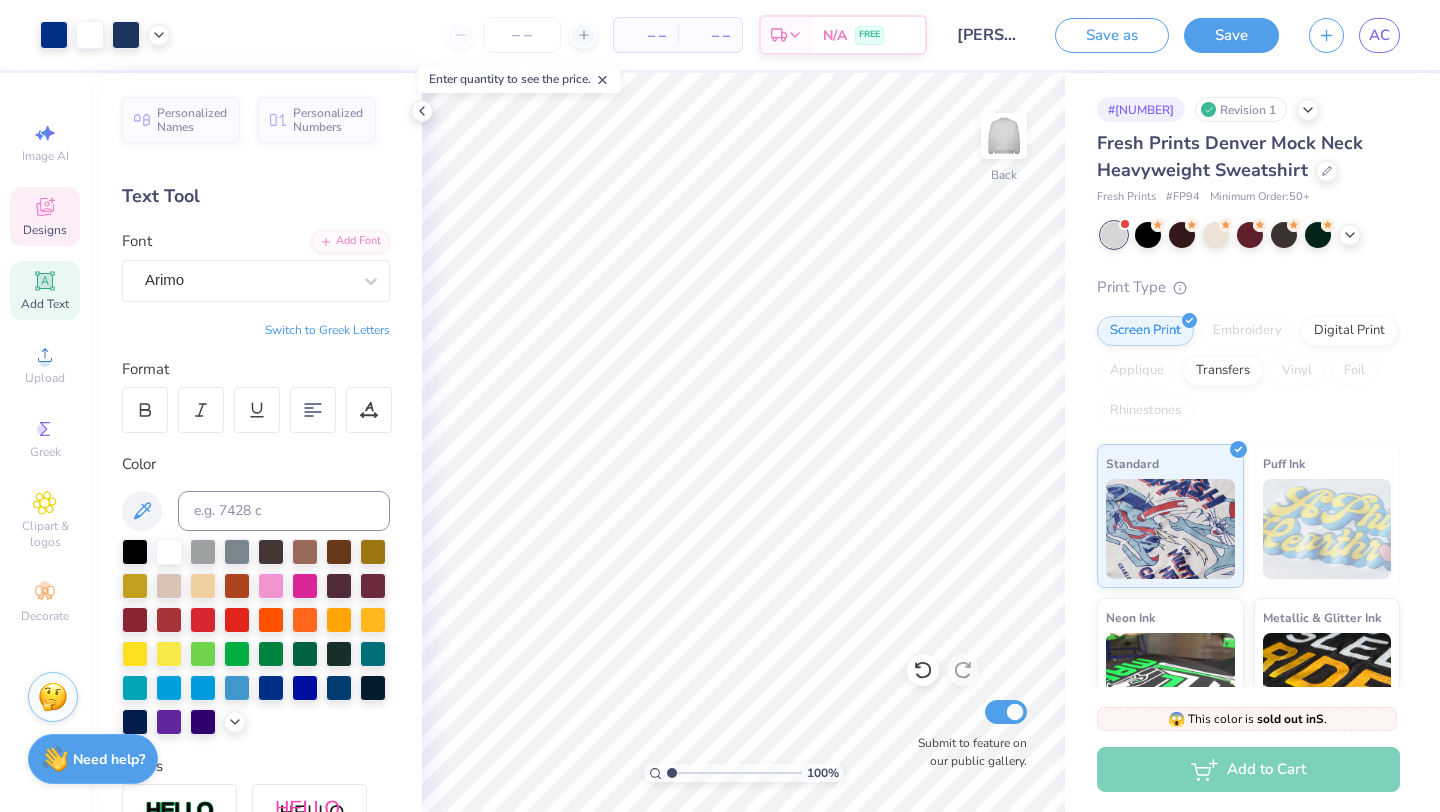 click 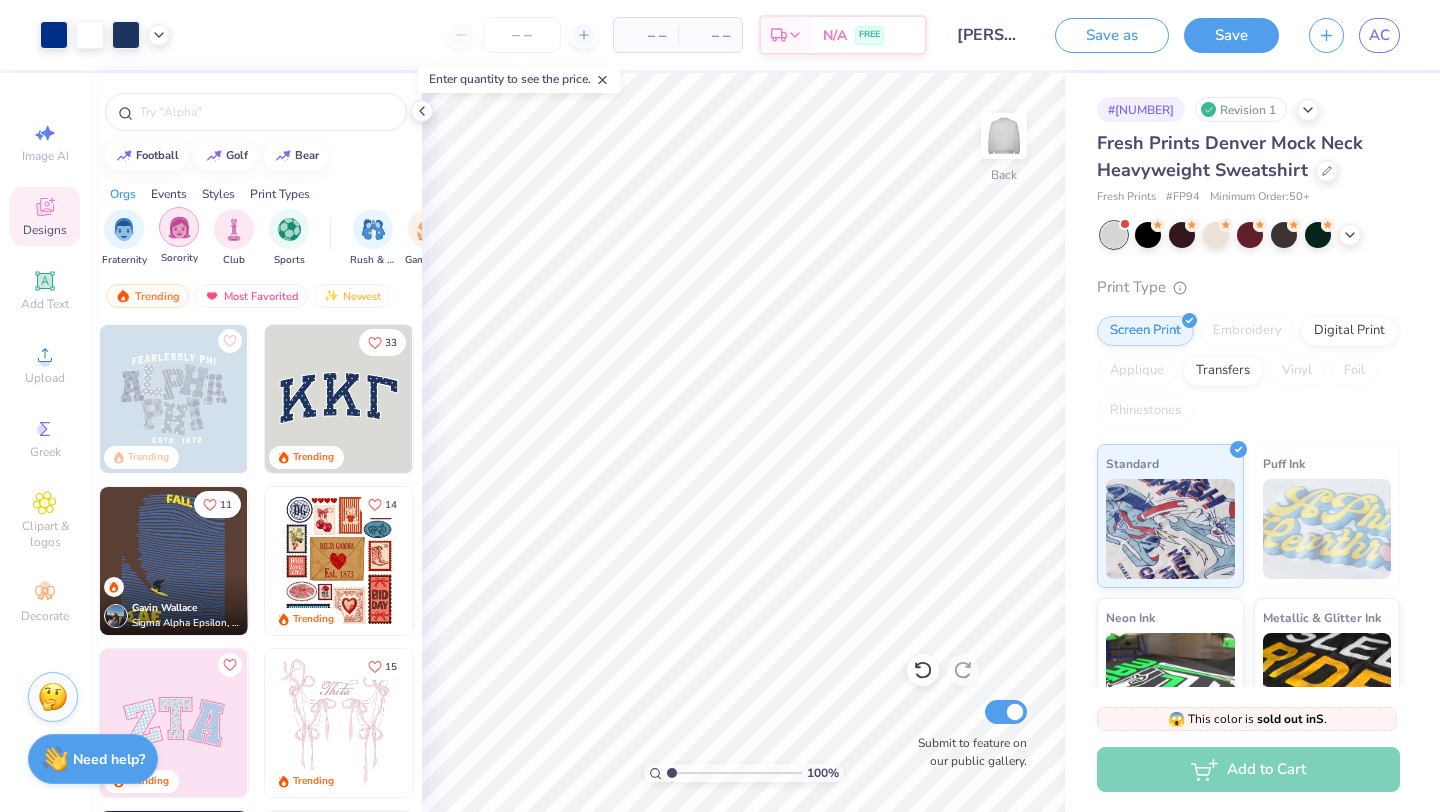 click at bounding box center [179, 227] 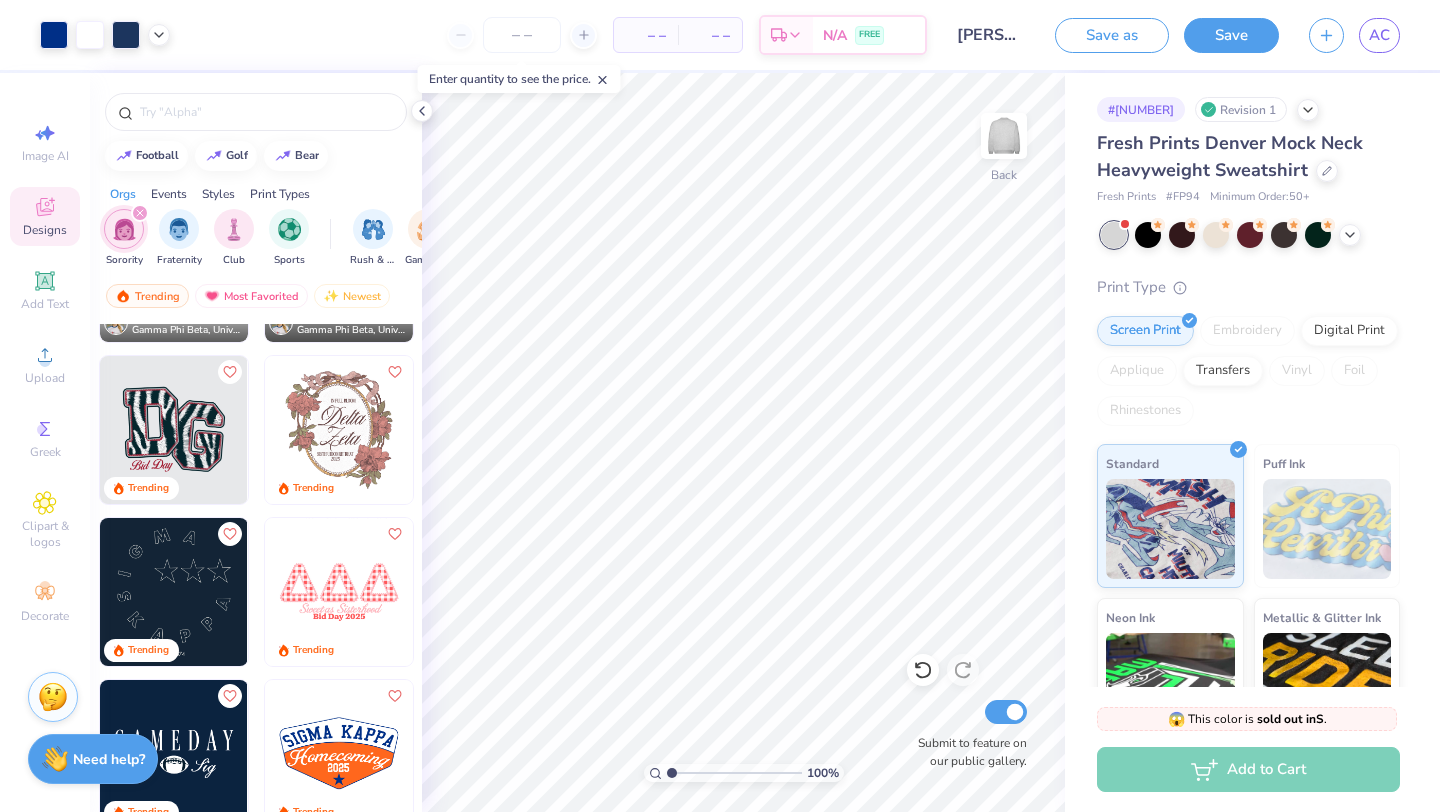 scroll, scrollTop: 3694, scrollLeft: 0, axis: vertical 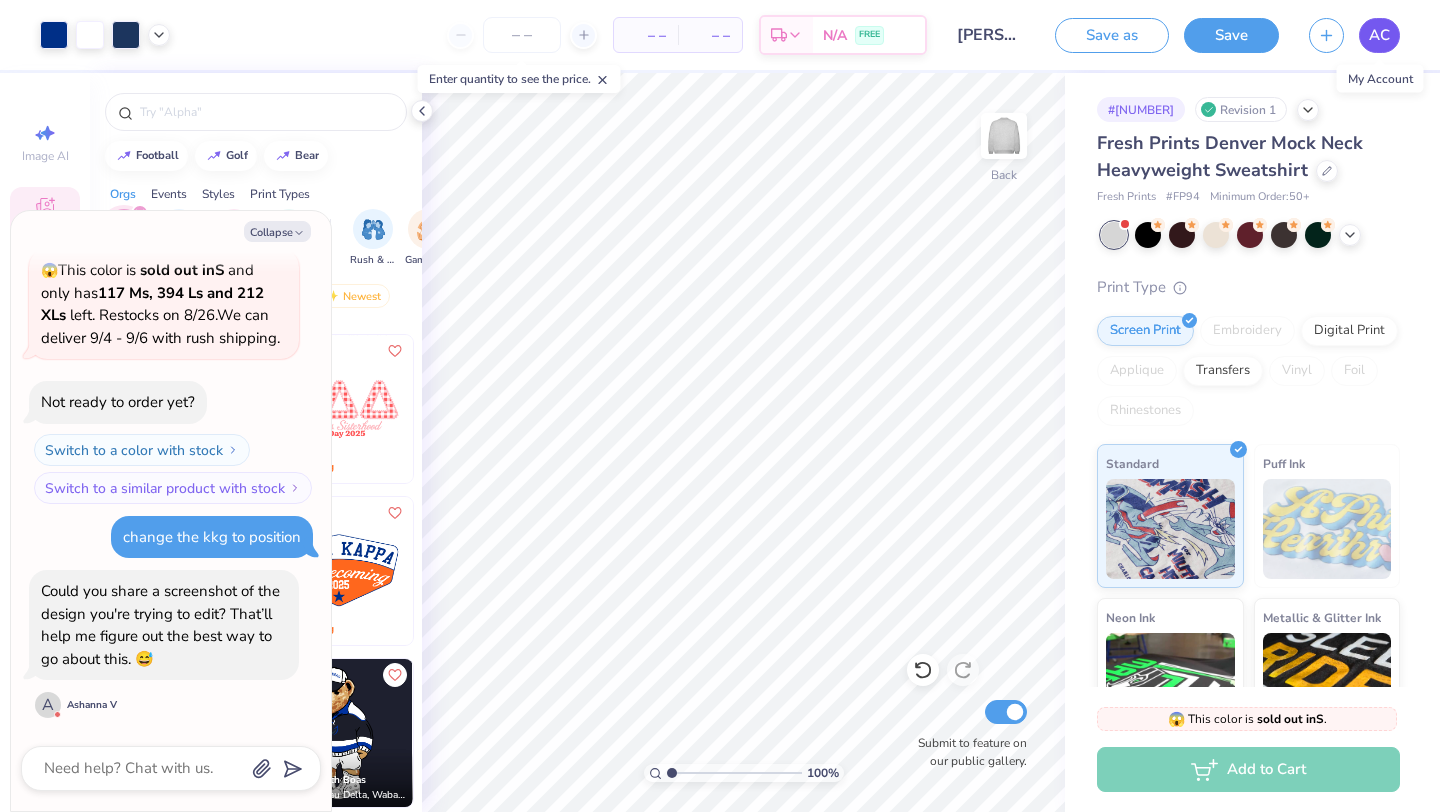 click on "AC" at bounding box center (1379, 35) 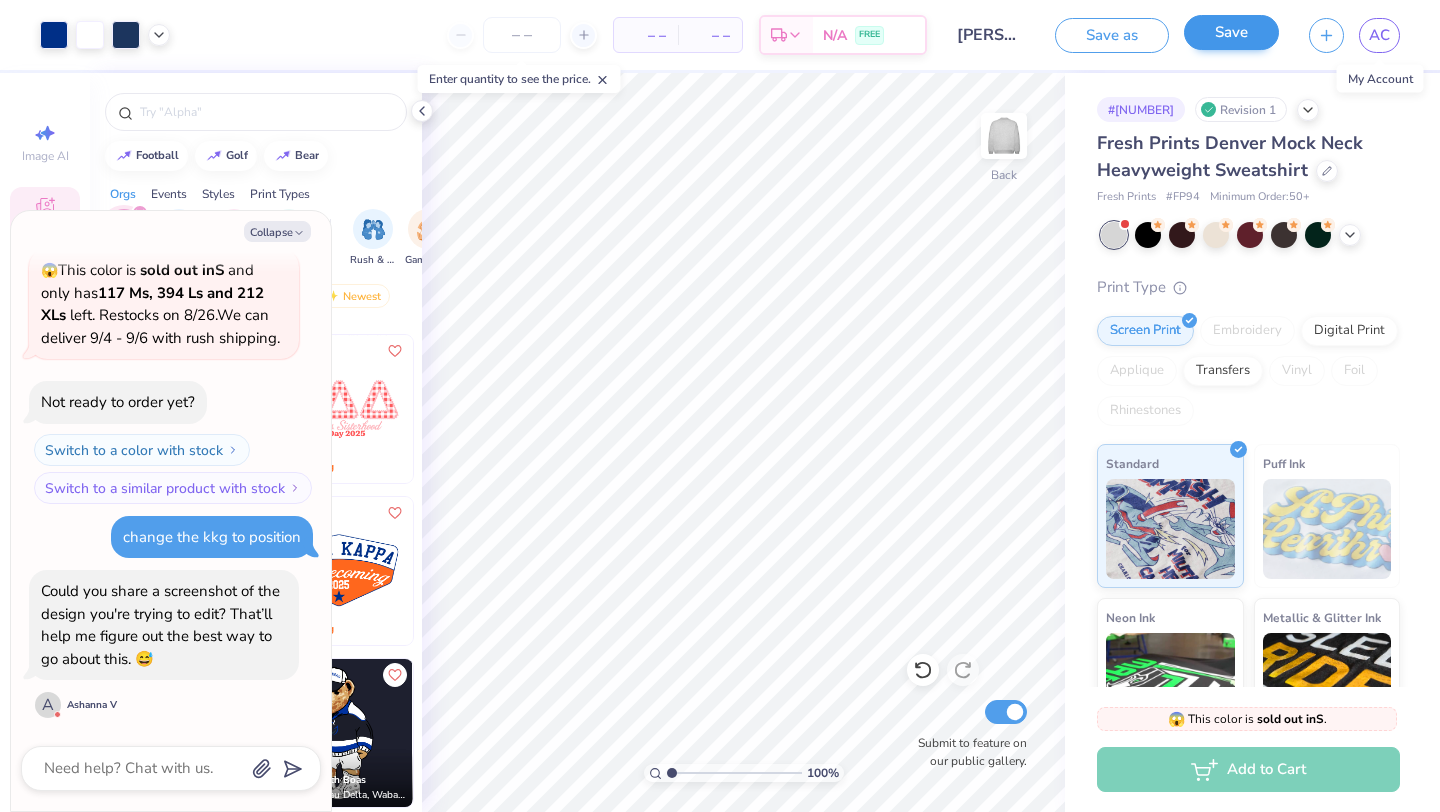 scroll, scrollTop: 1301, scrollLeft: 0, axis: vertical 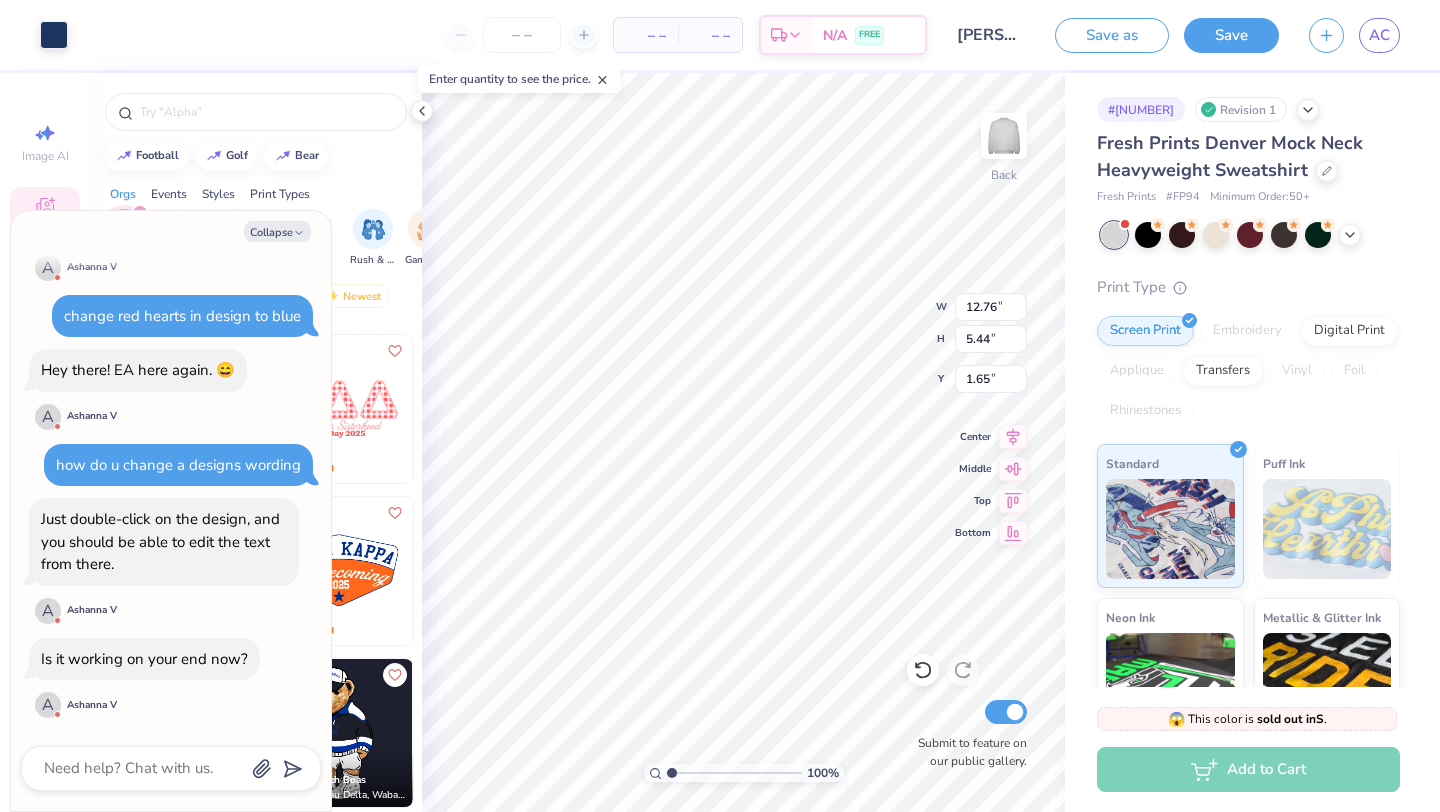 type on "x" 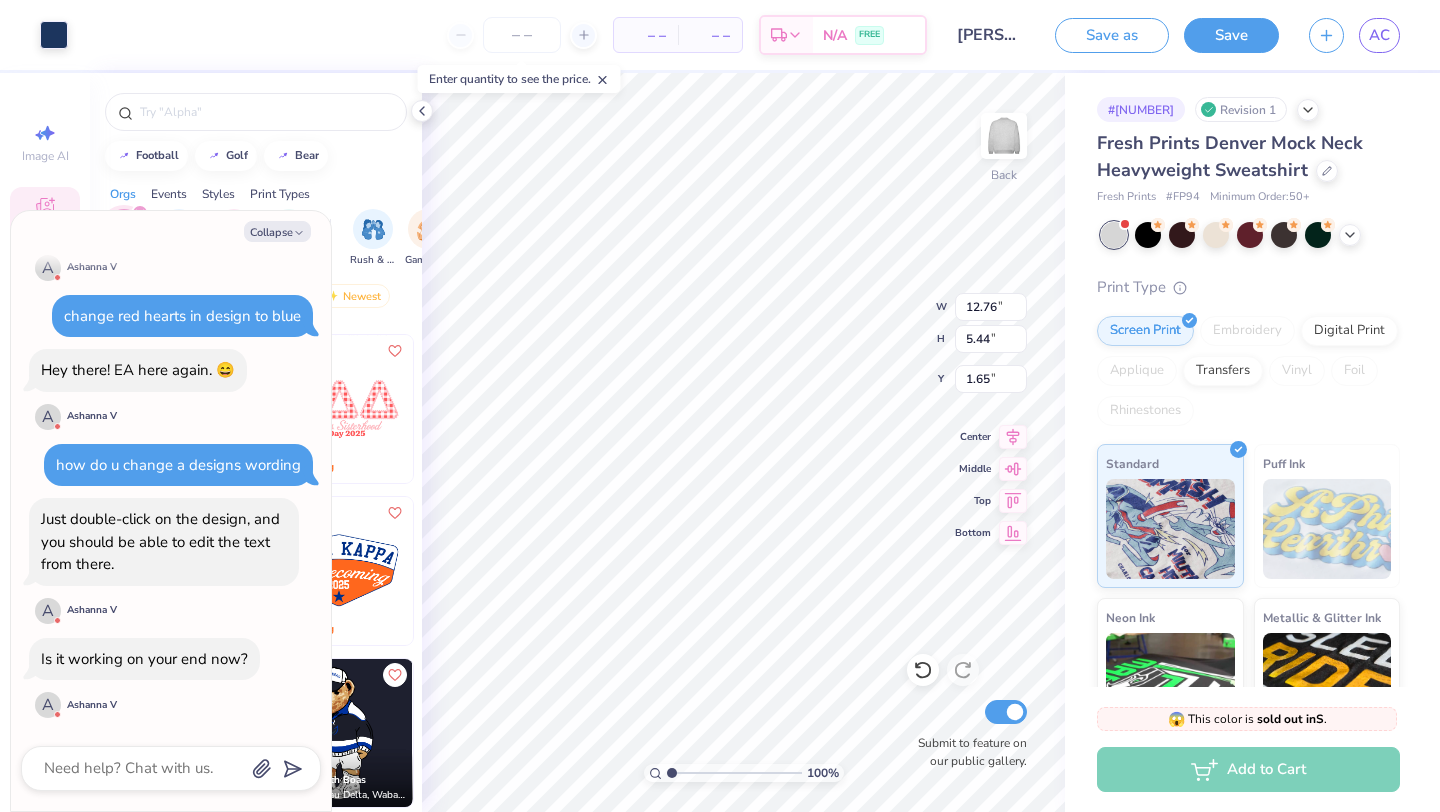 type on "1.73" 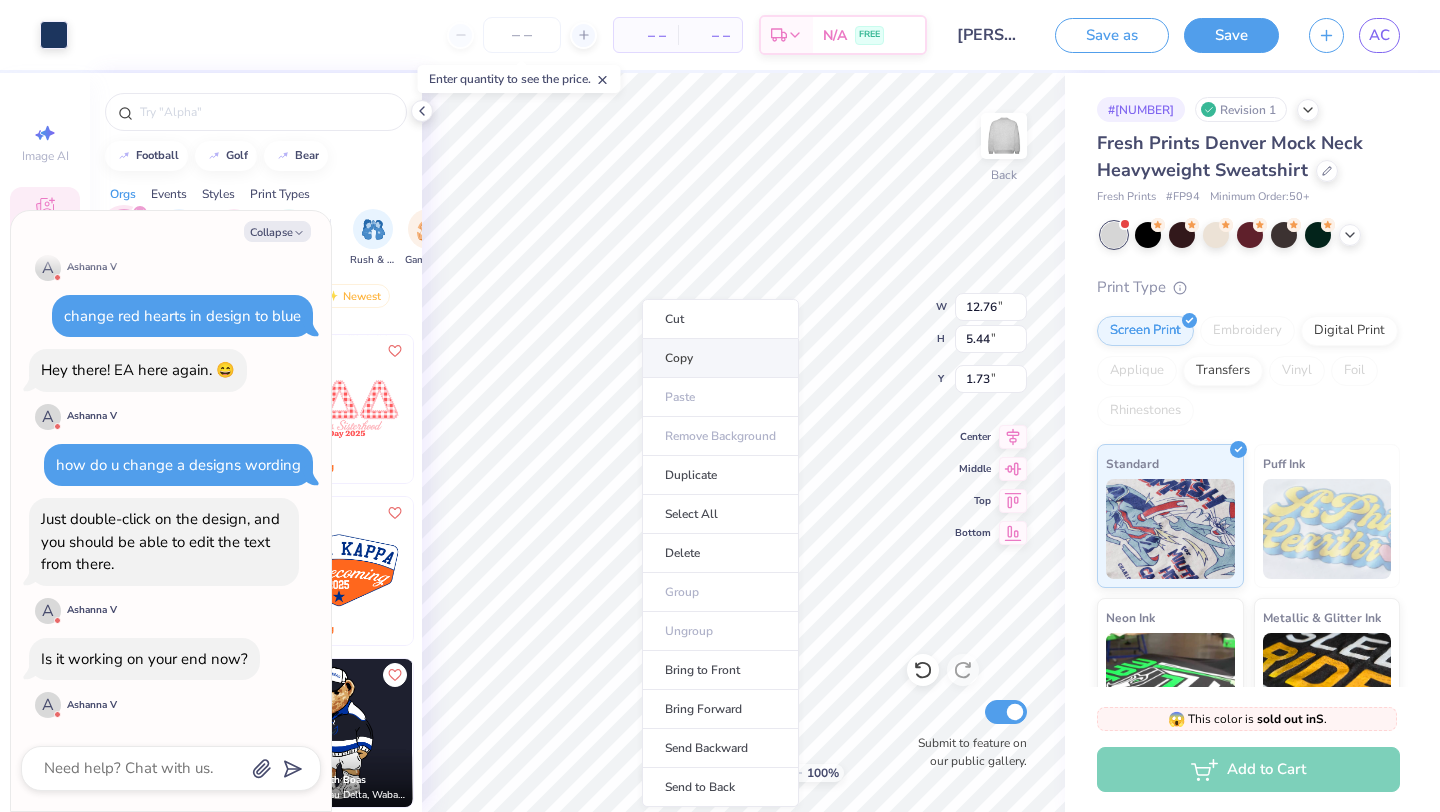 type on "x" 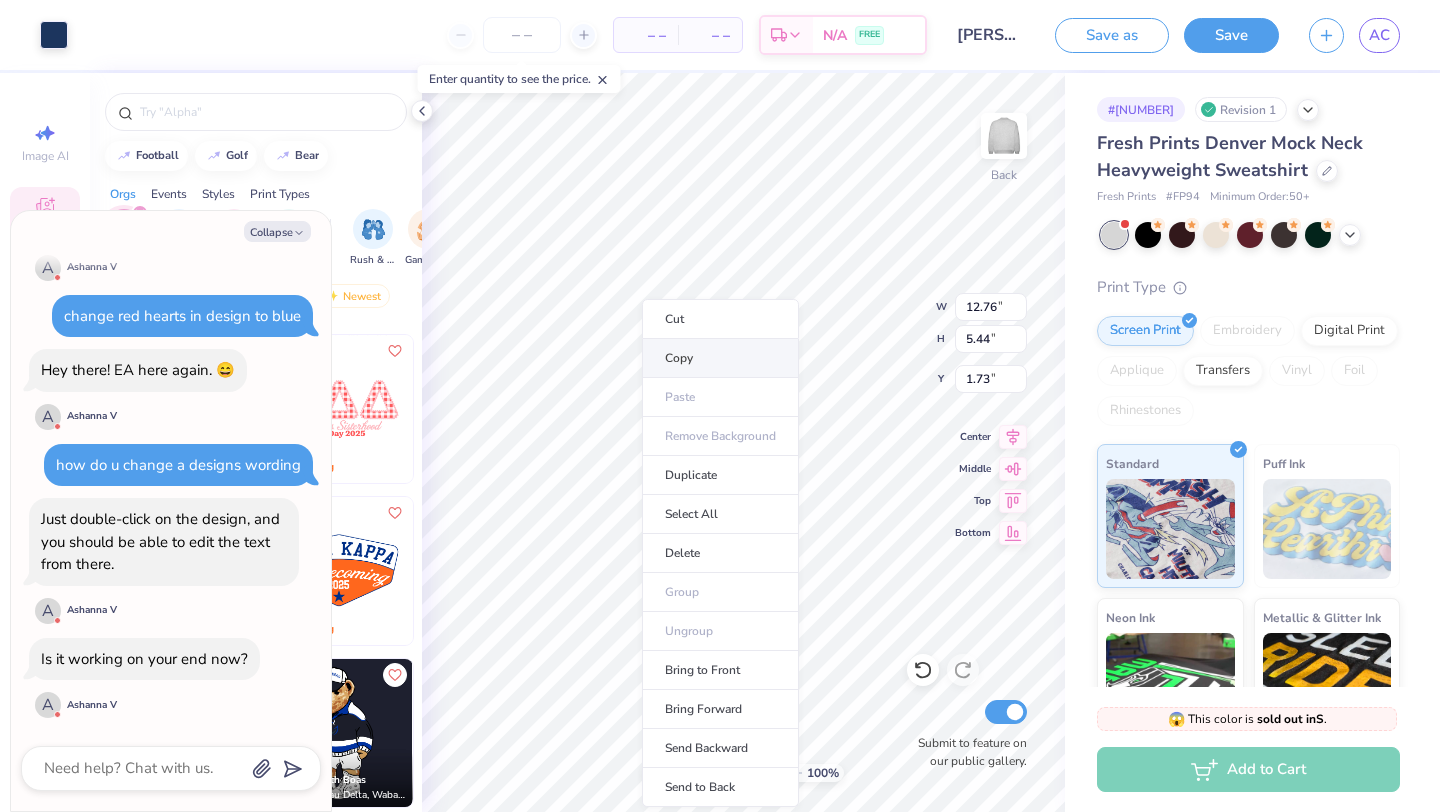 type on "13.14" 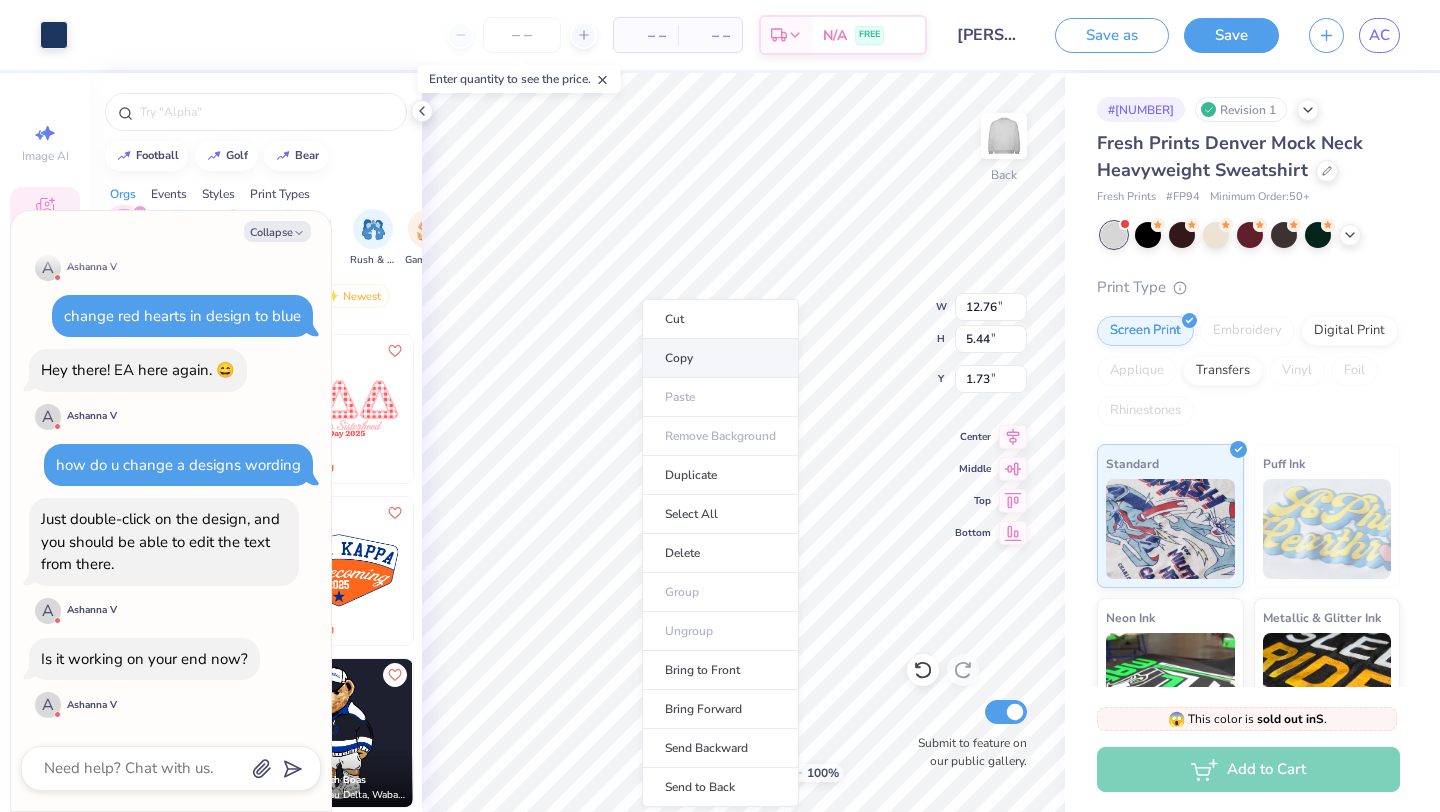 type on "5.49" 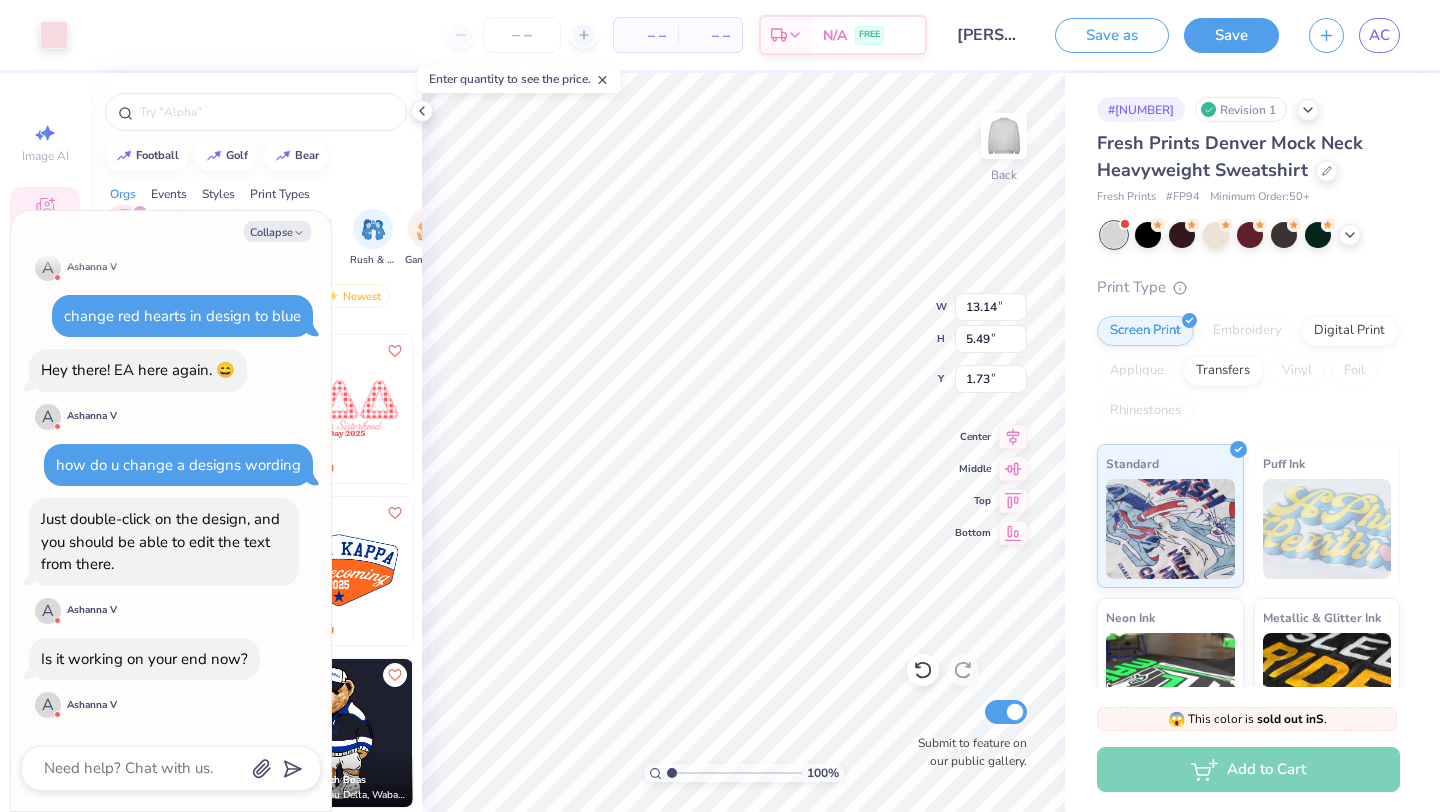 type on "x" 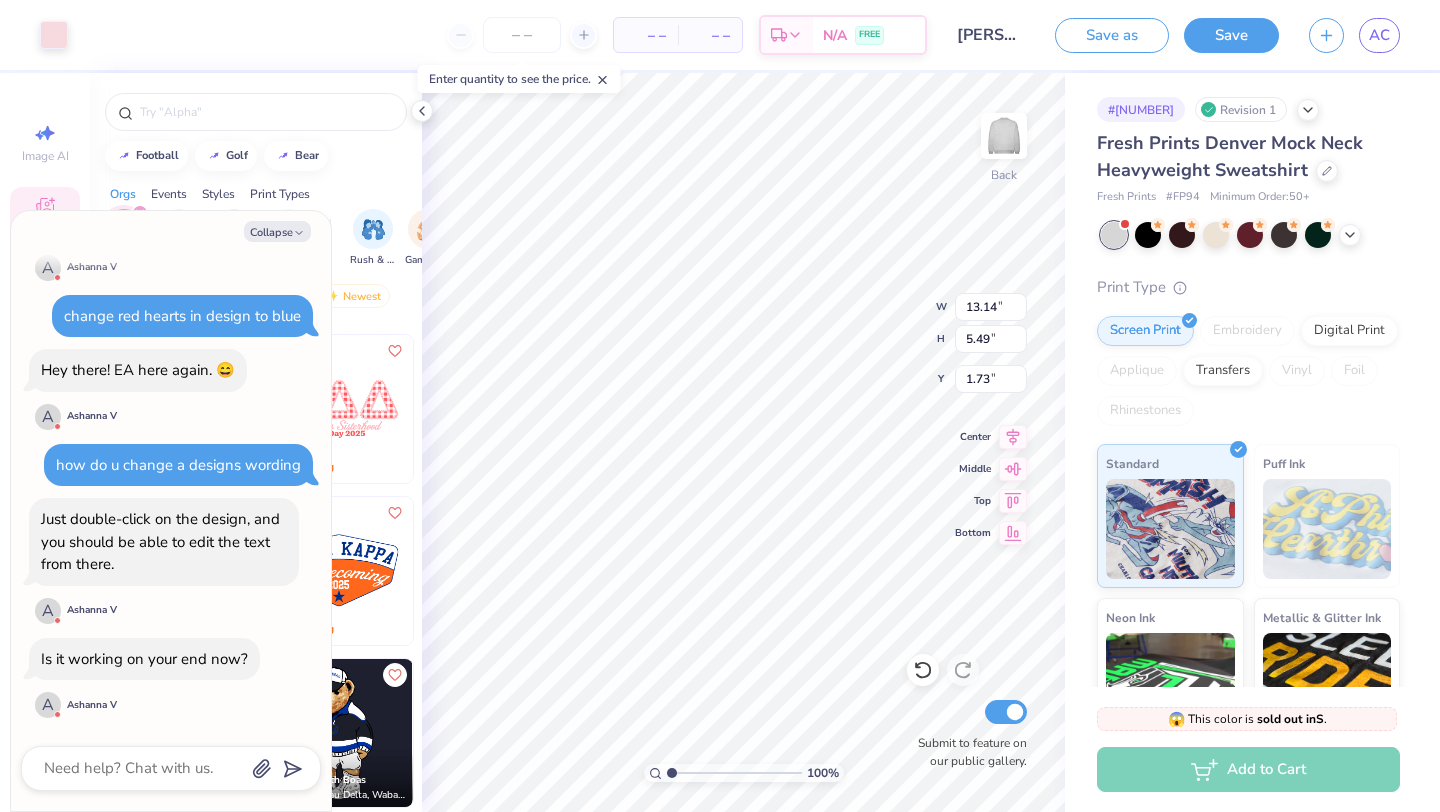 type on "12.76" 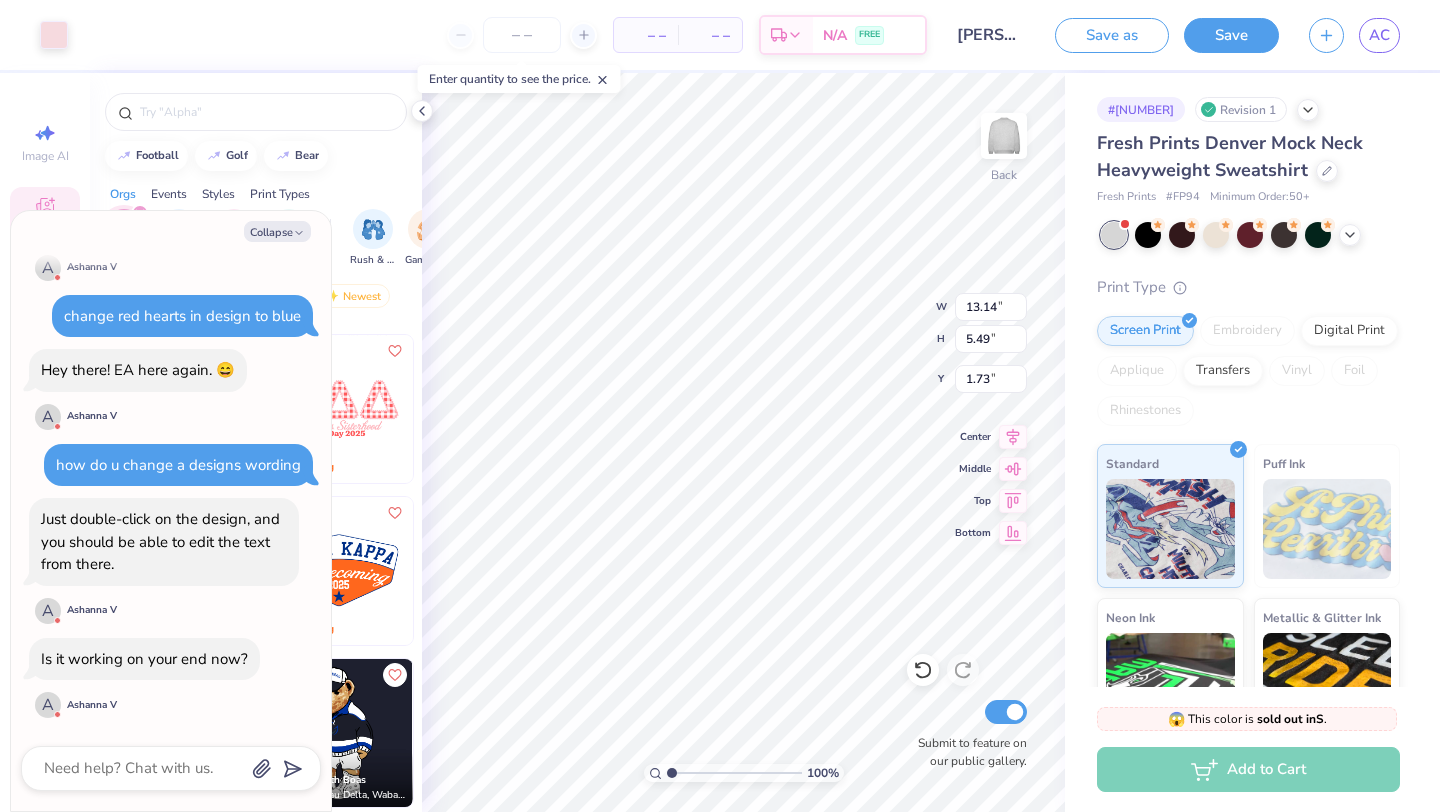 type on "5.44" 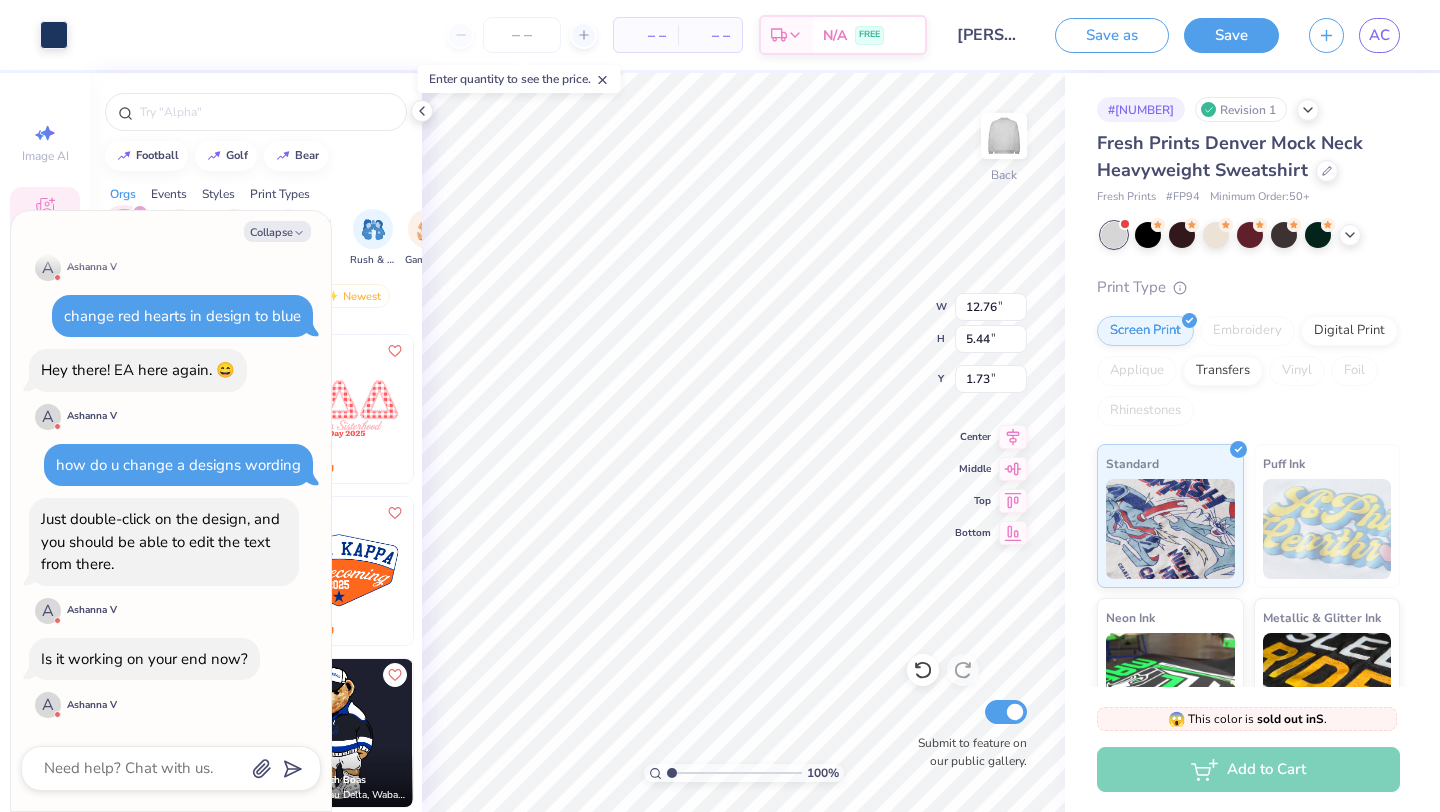 type on "x" 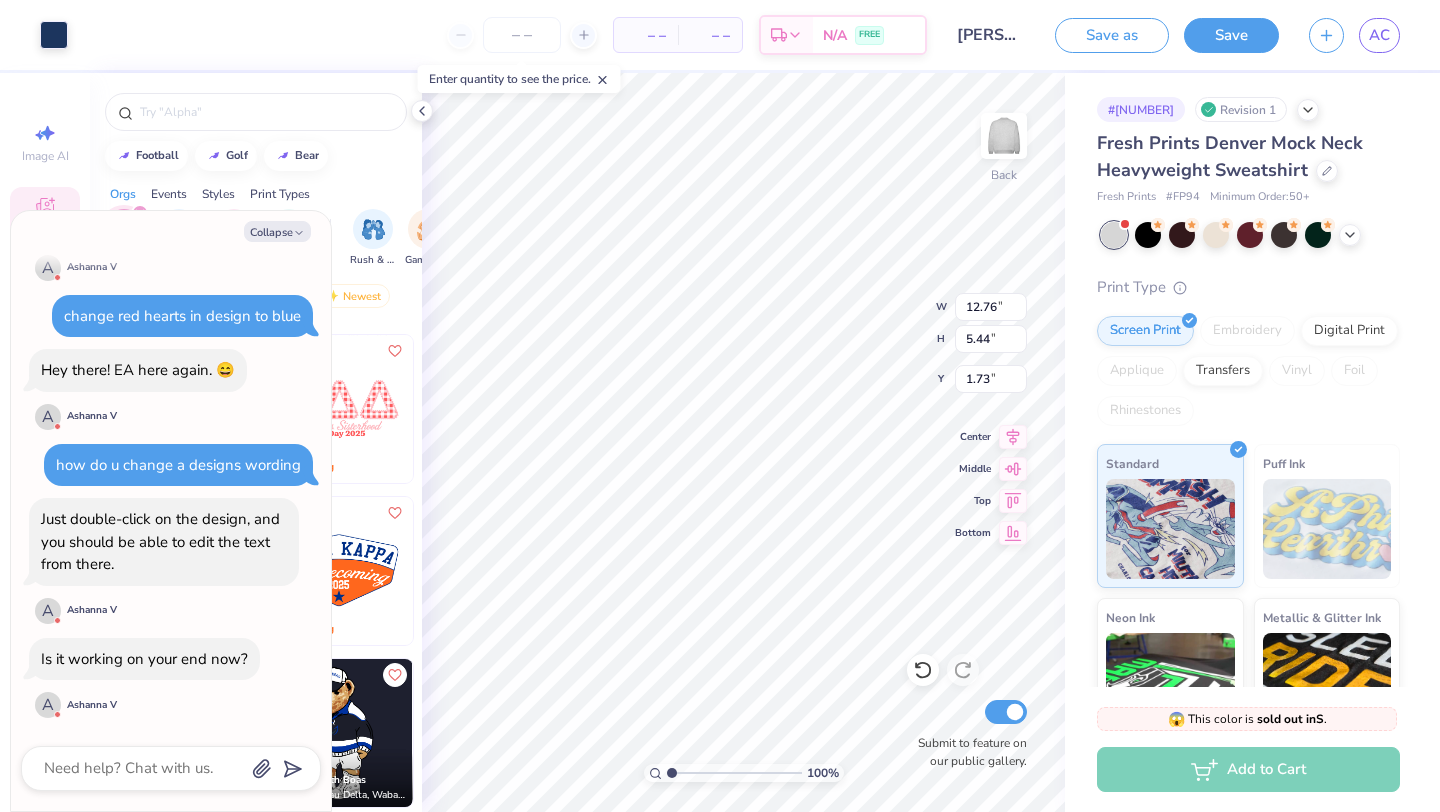type on "9.11" 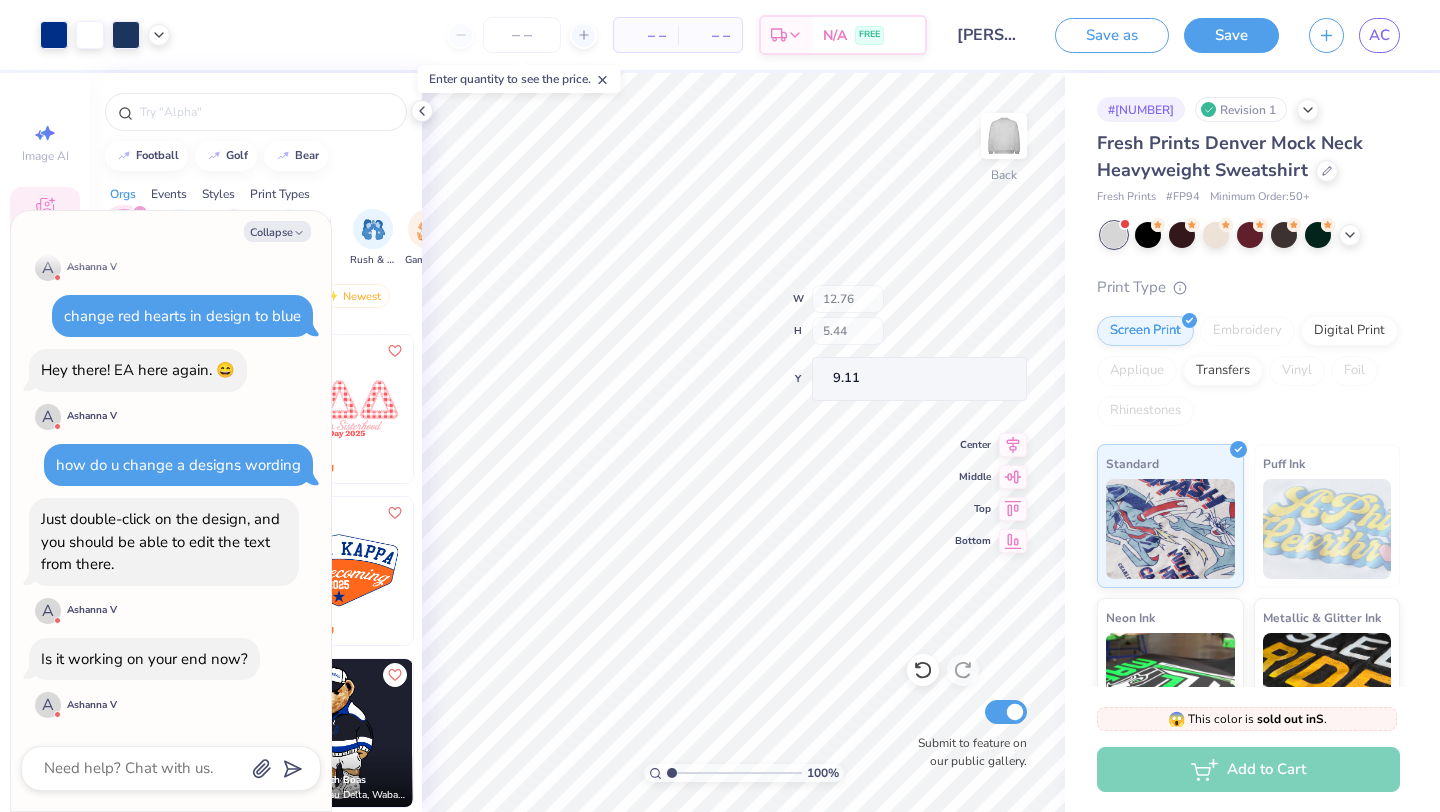 type on "x" 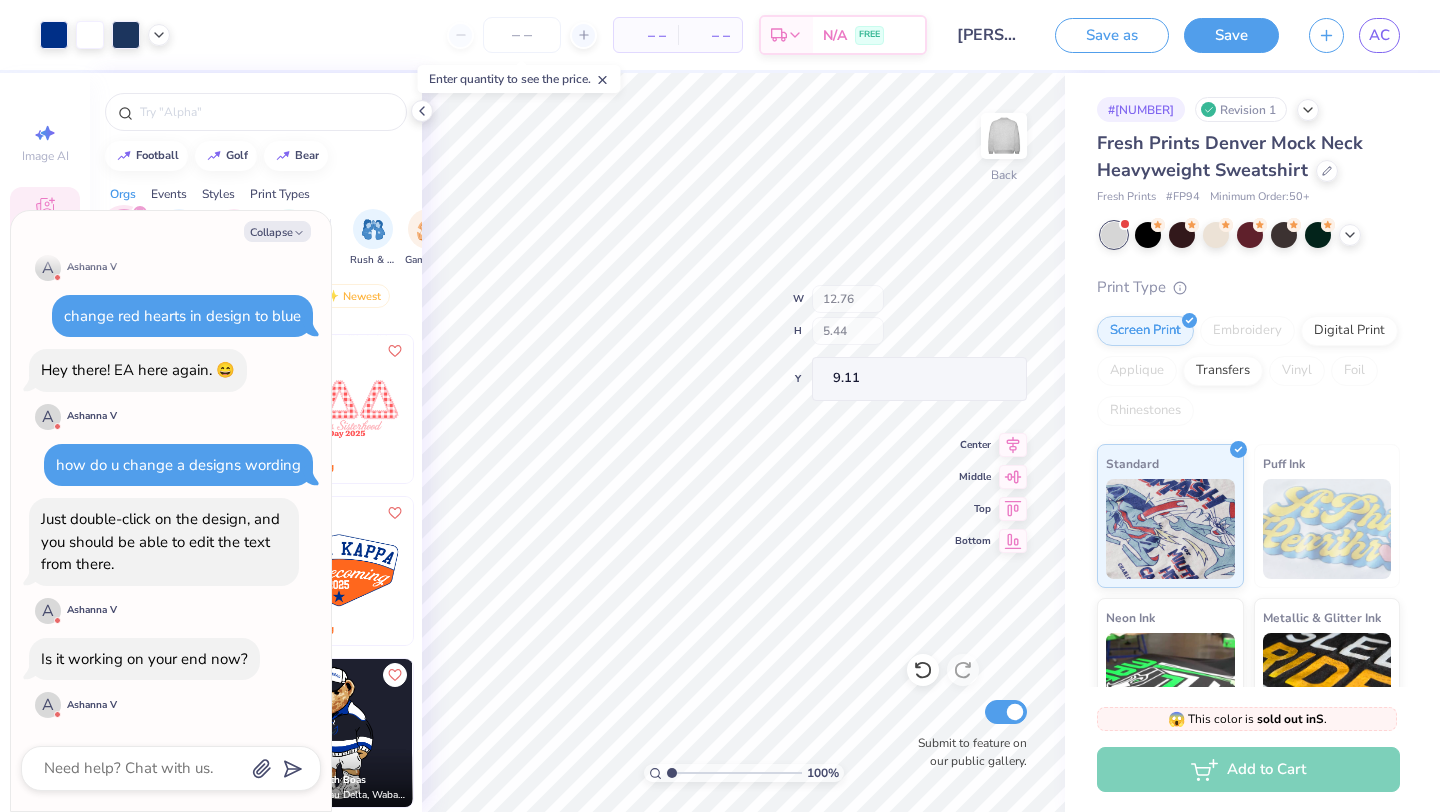 type on "13.31" 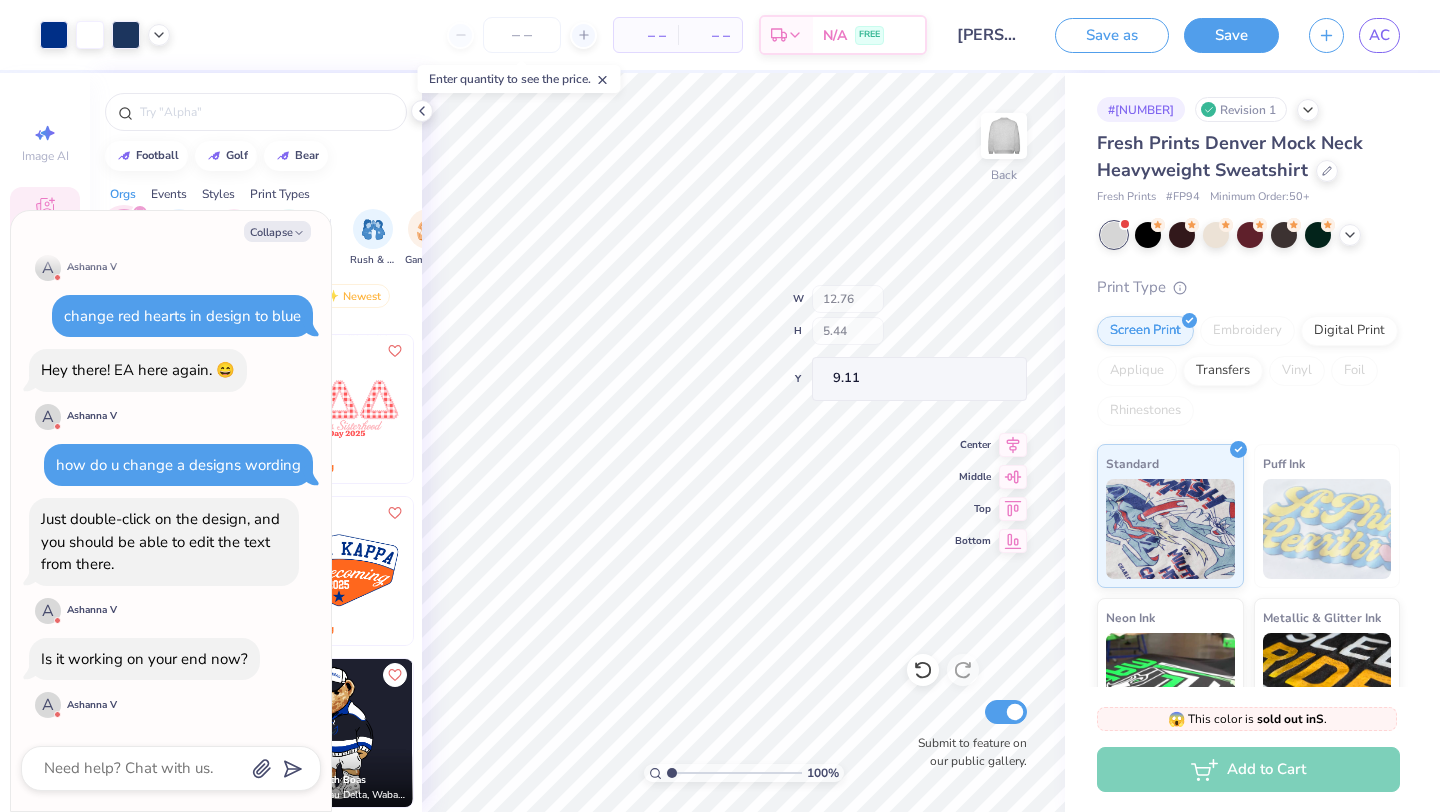 type on "5.73" 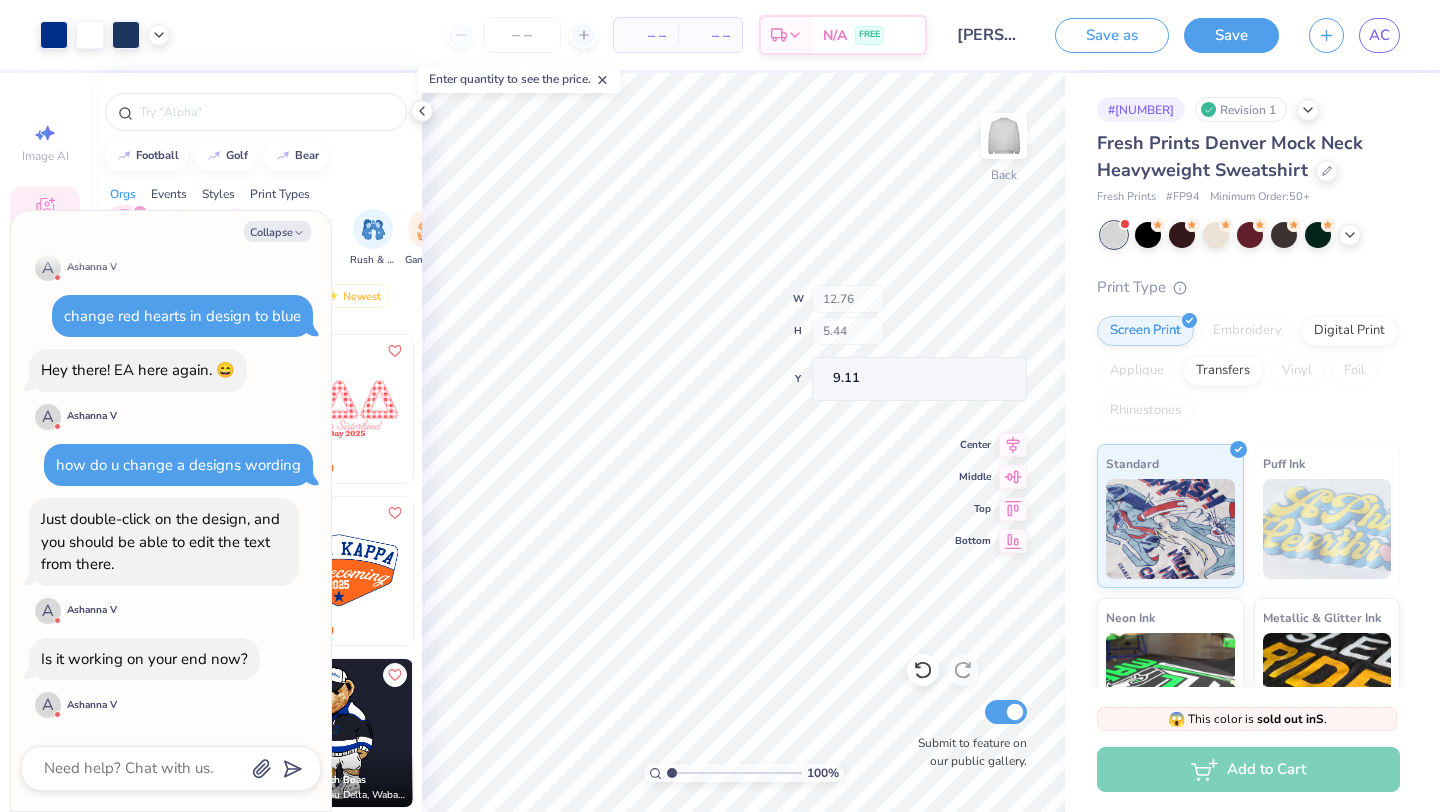 type on "1.50" 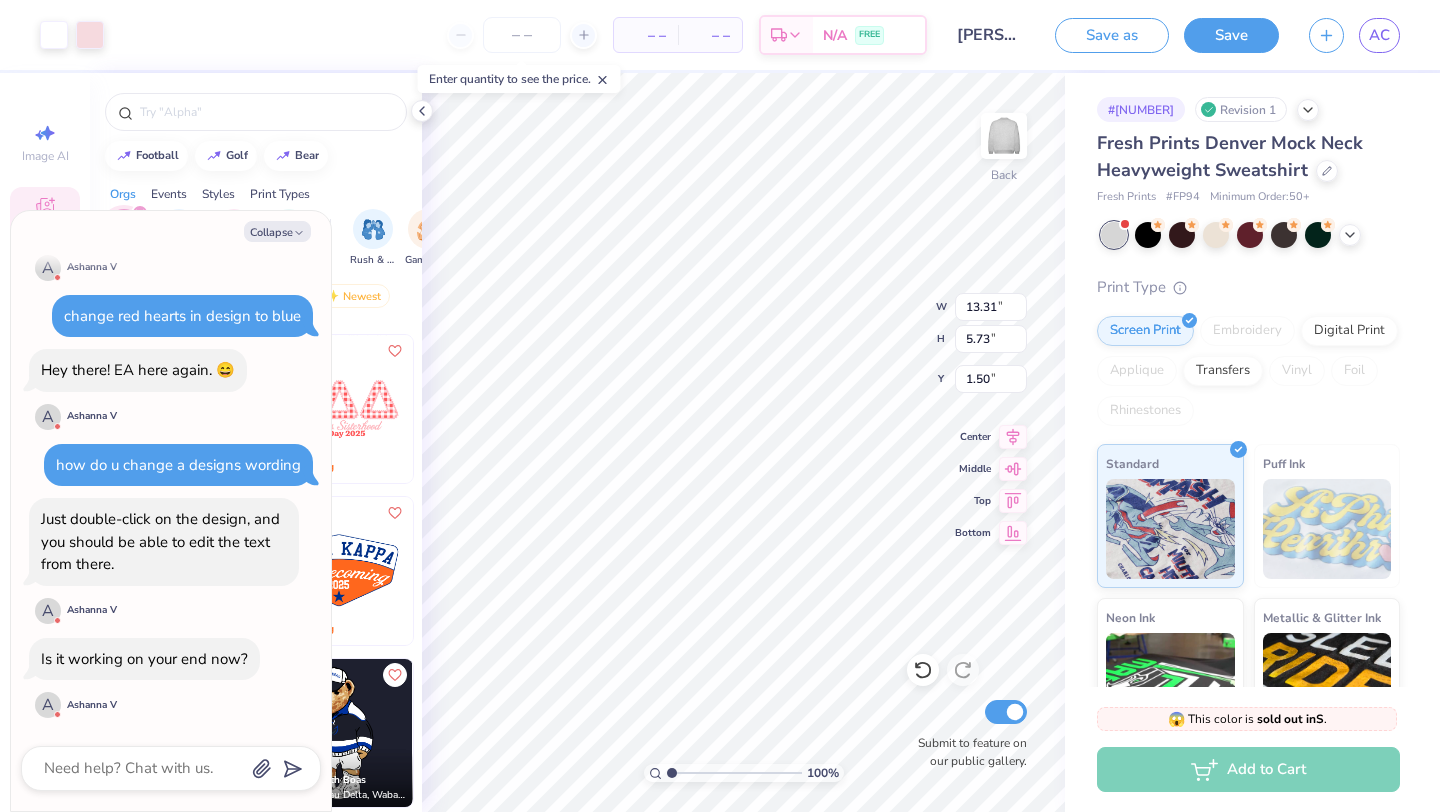 type on "x" 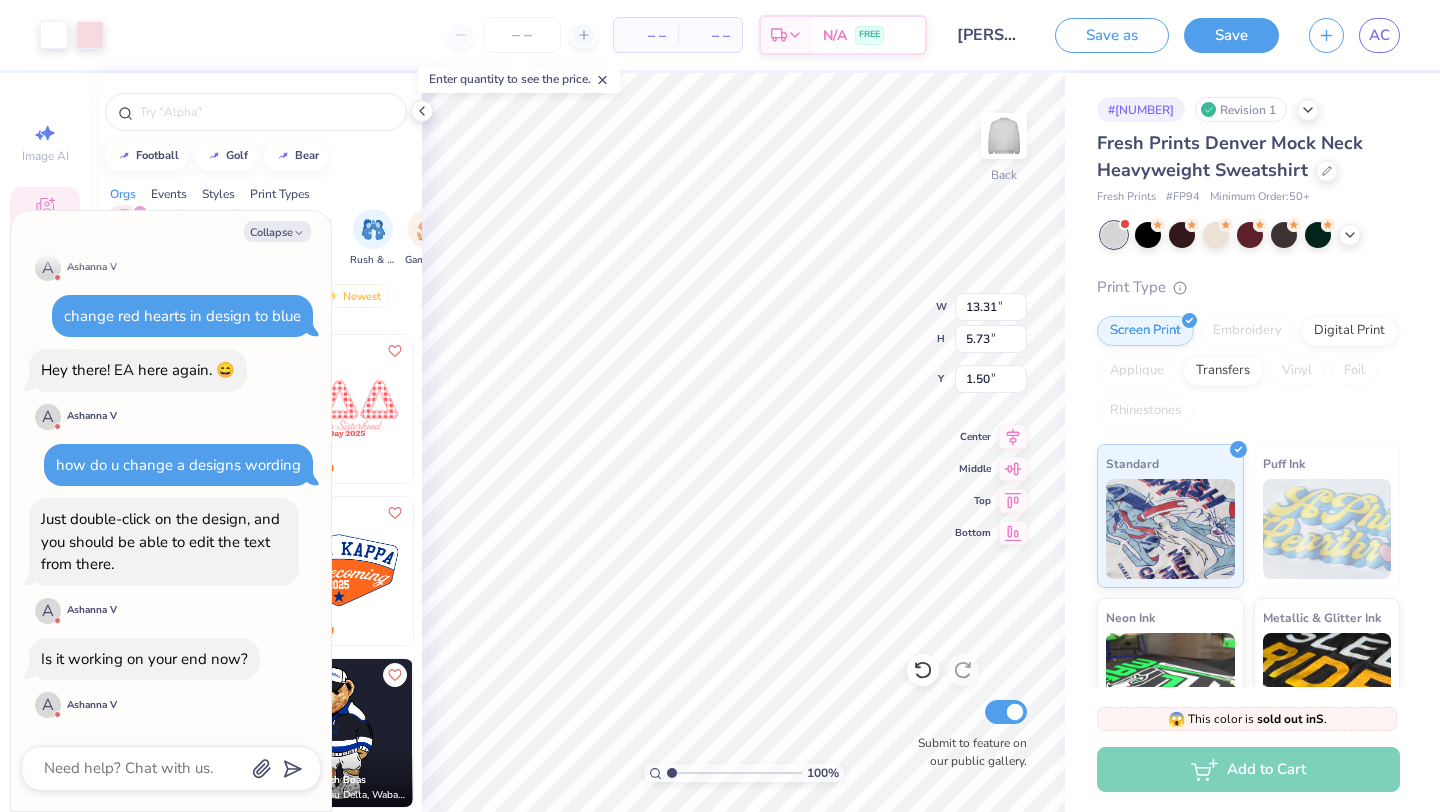 type on "12.76" 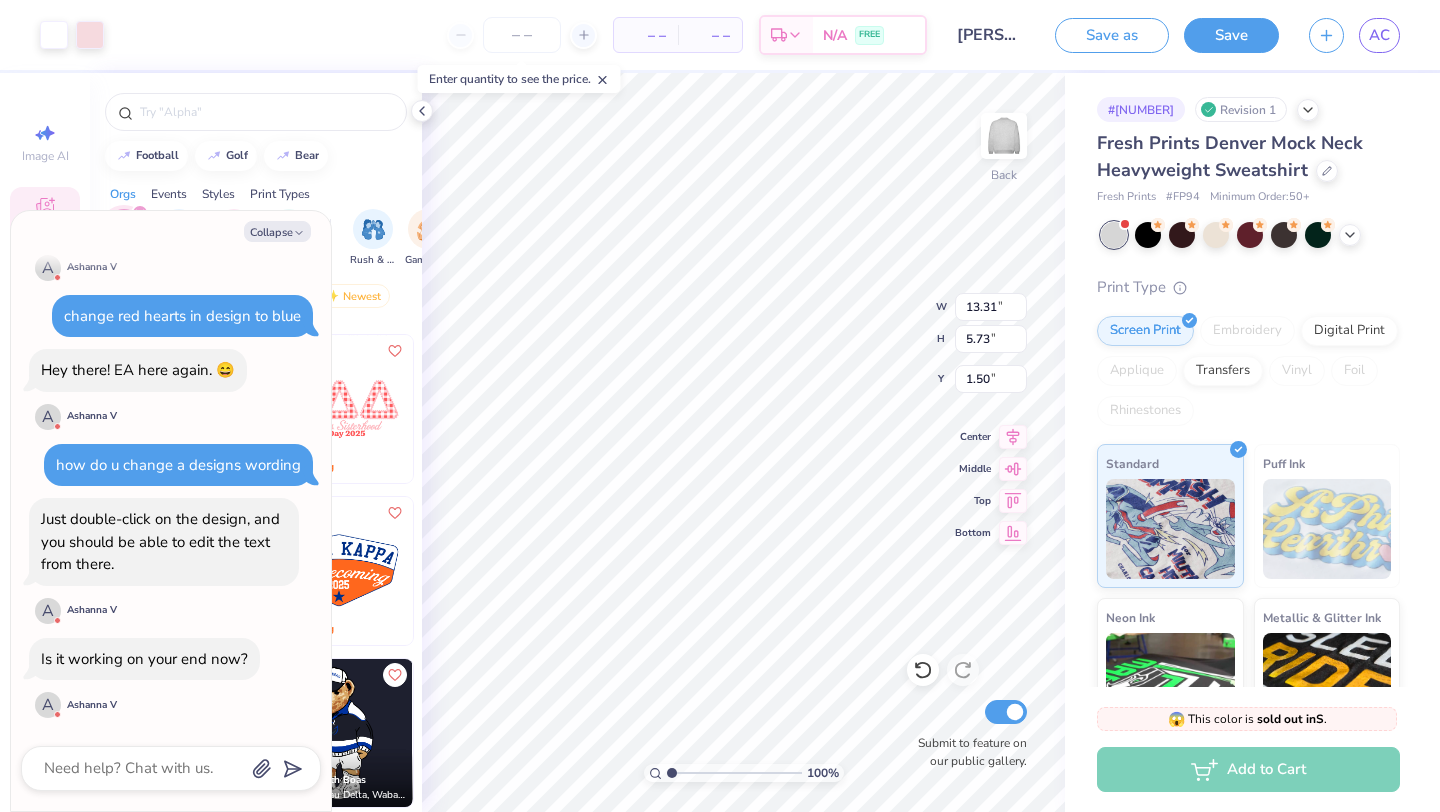 type on "5.44" 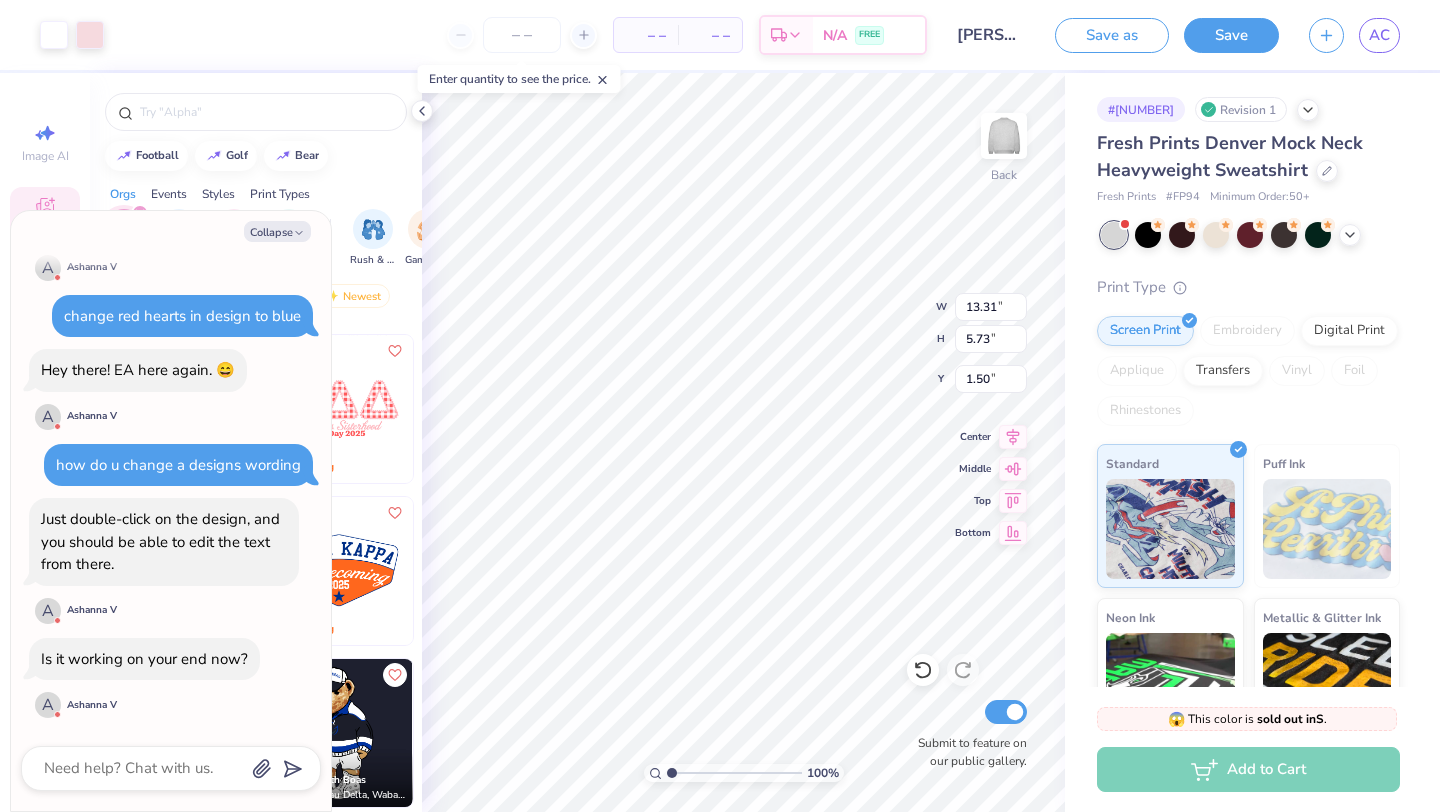 type on "9.11" 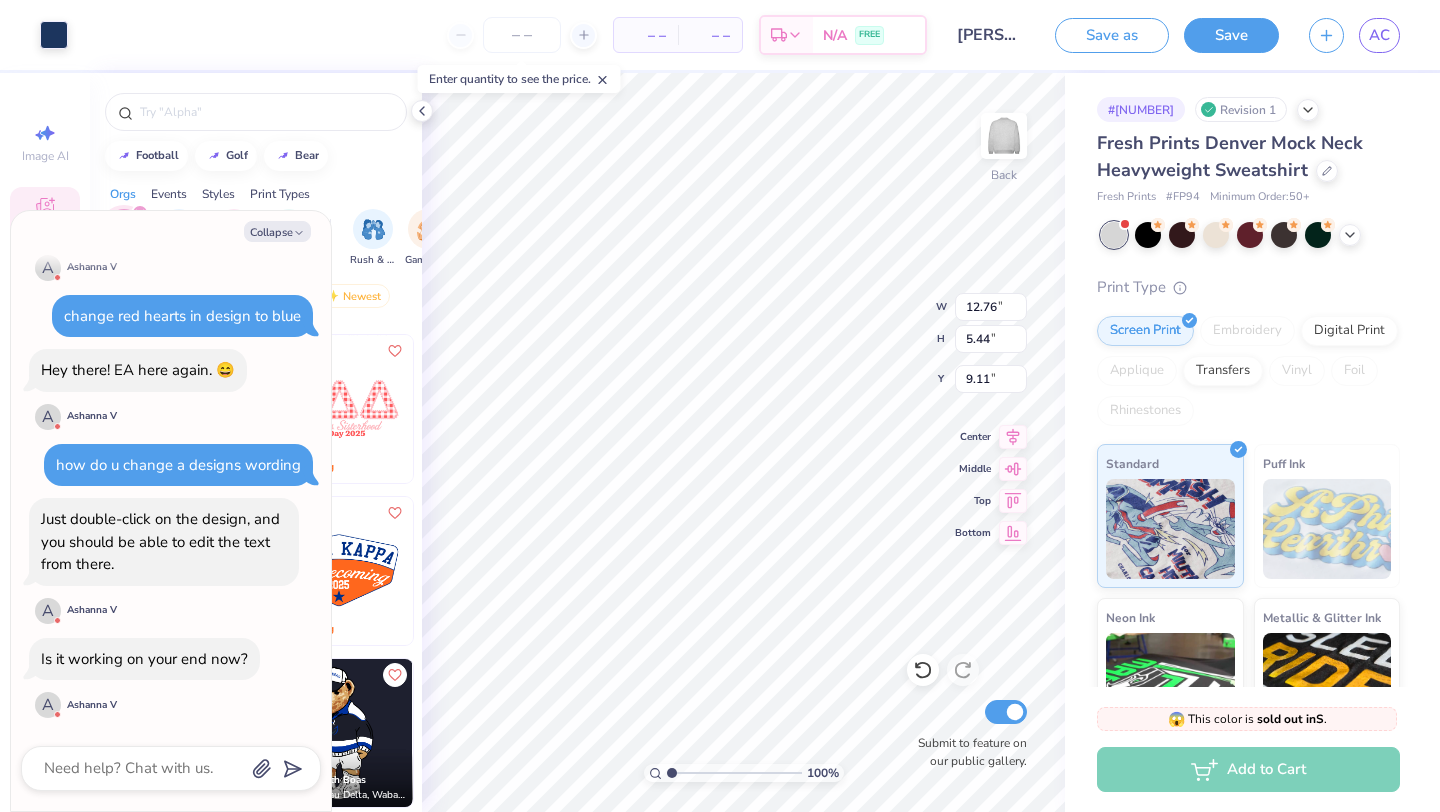 type on "x" 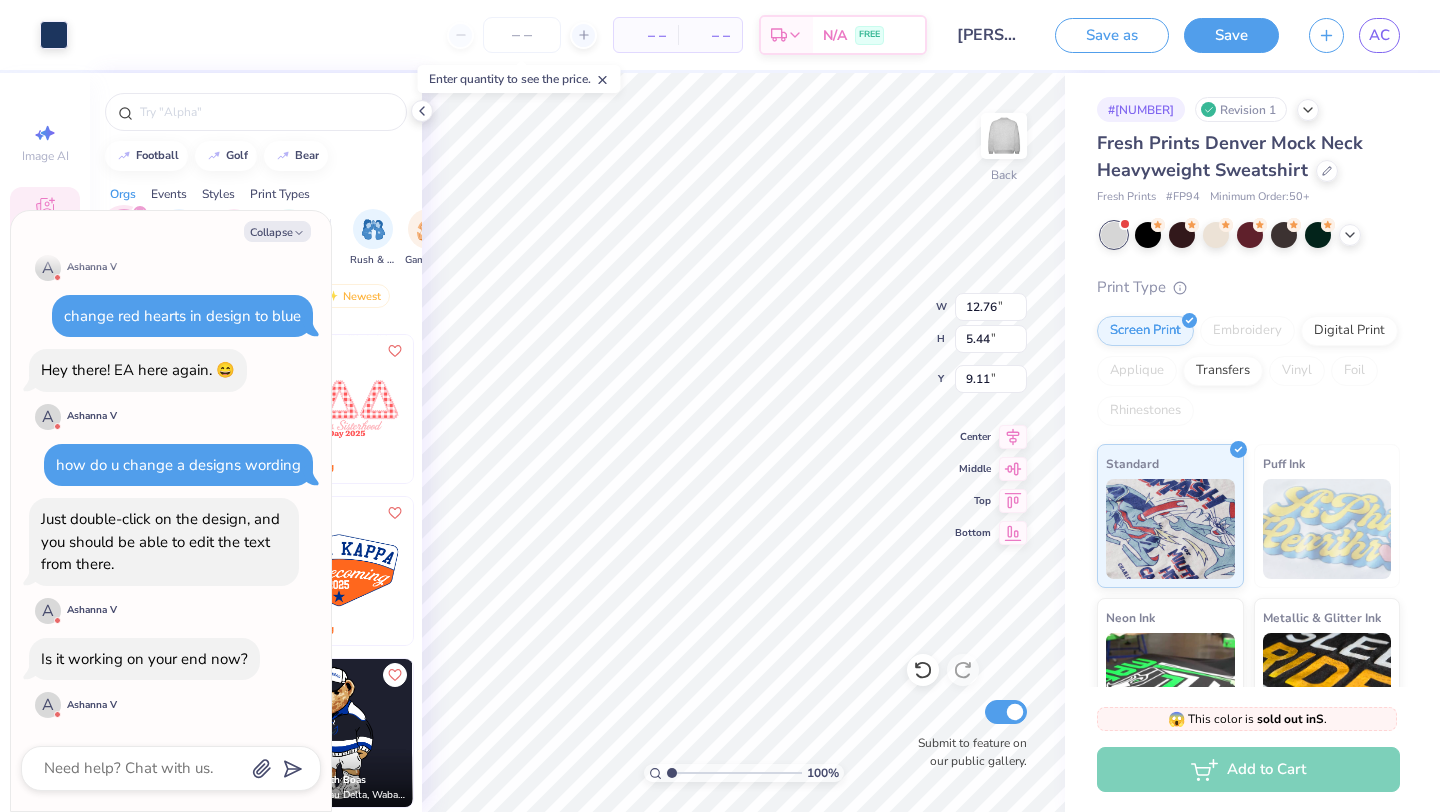 type on "8.67" 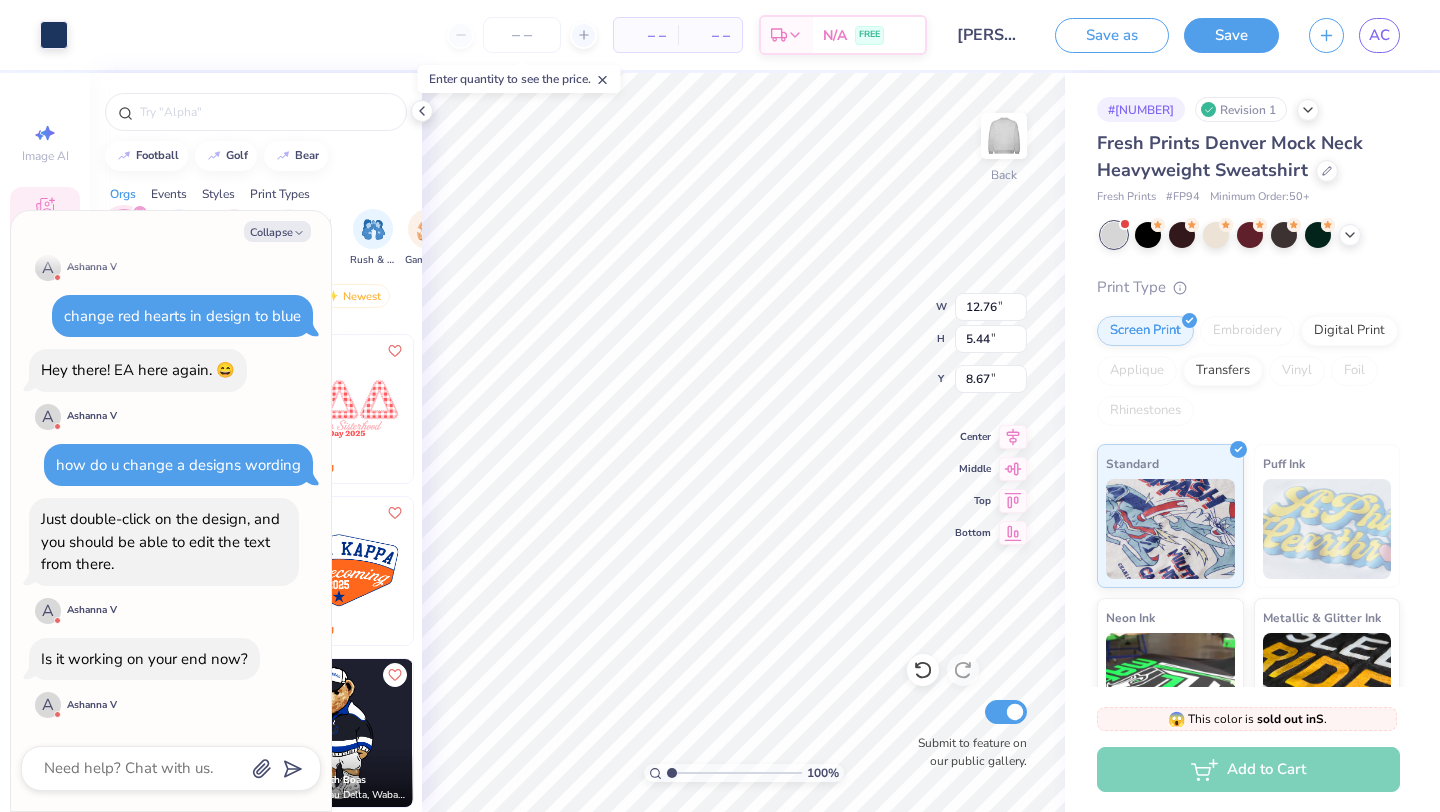 type on "x" 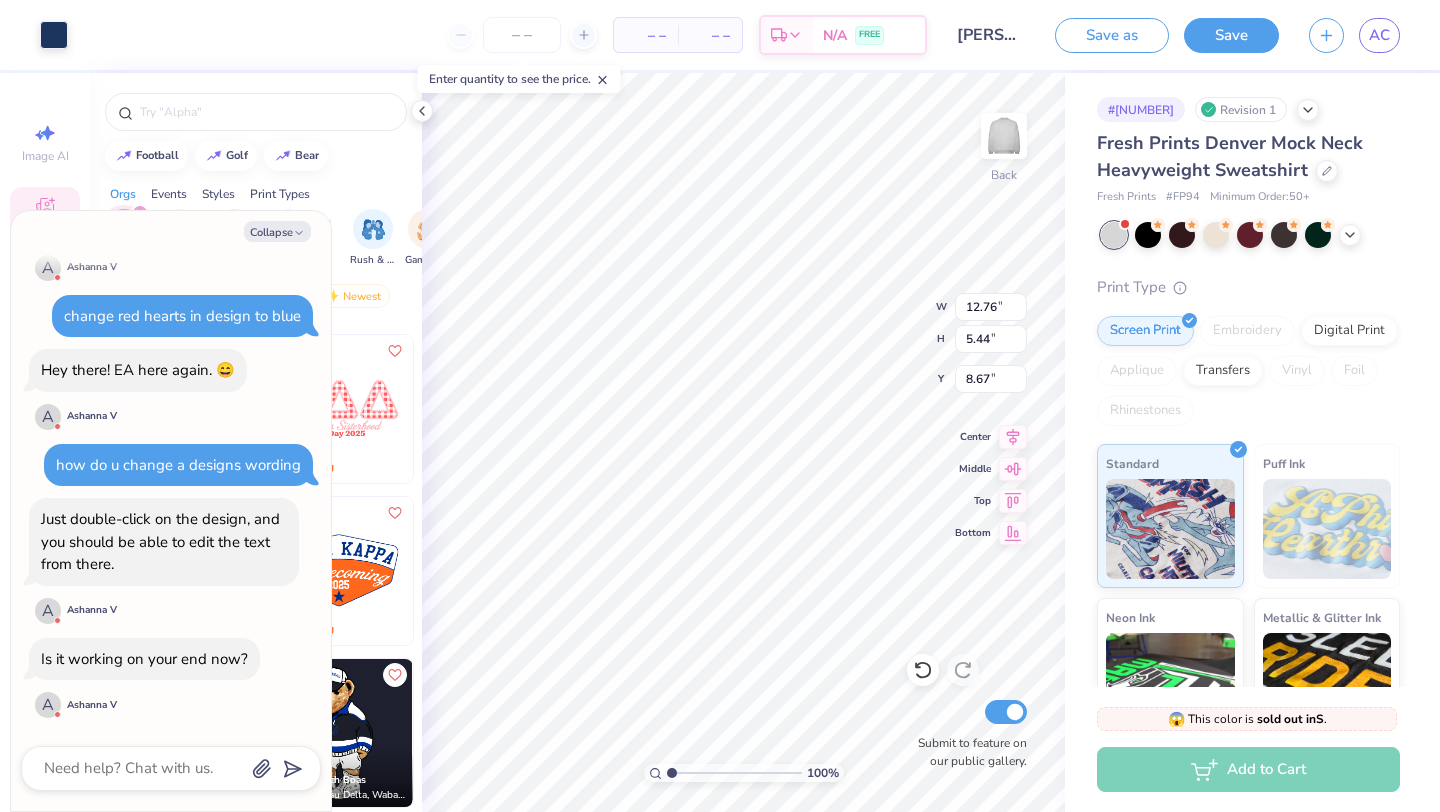 type on "1.73" 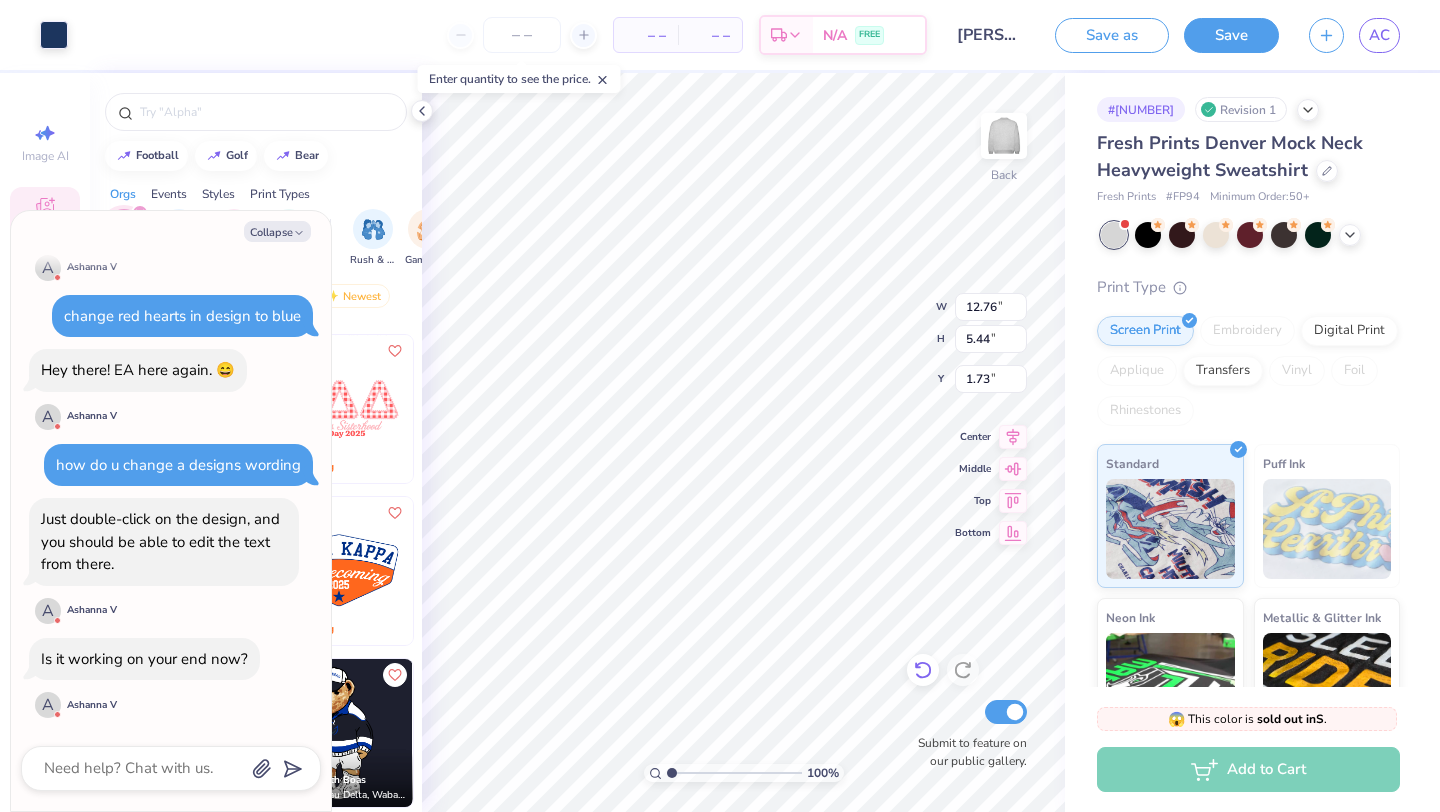 click 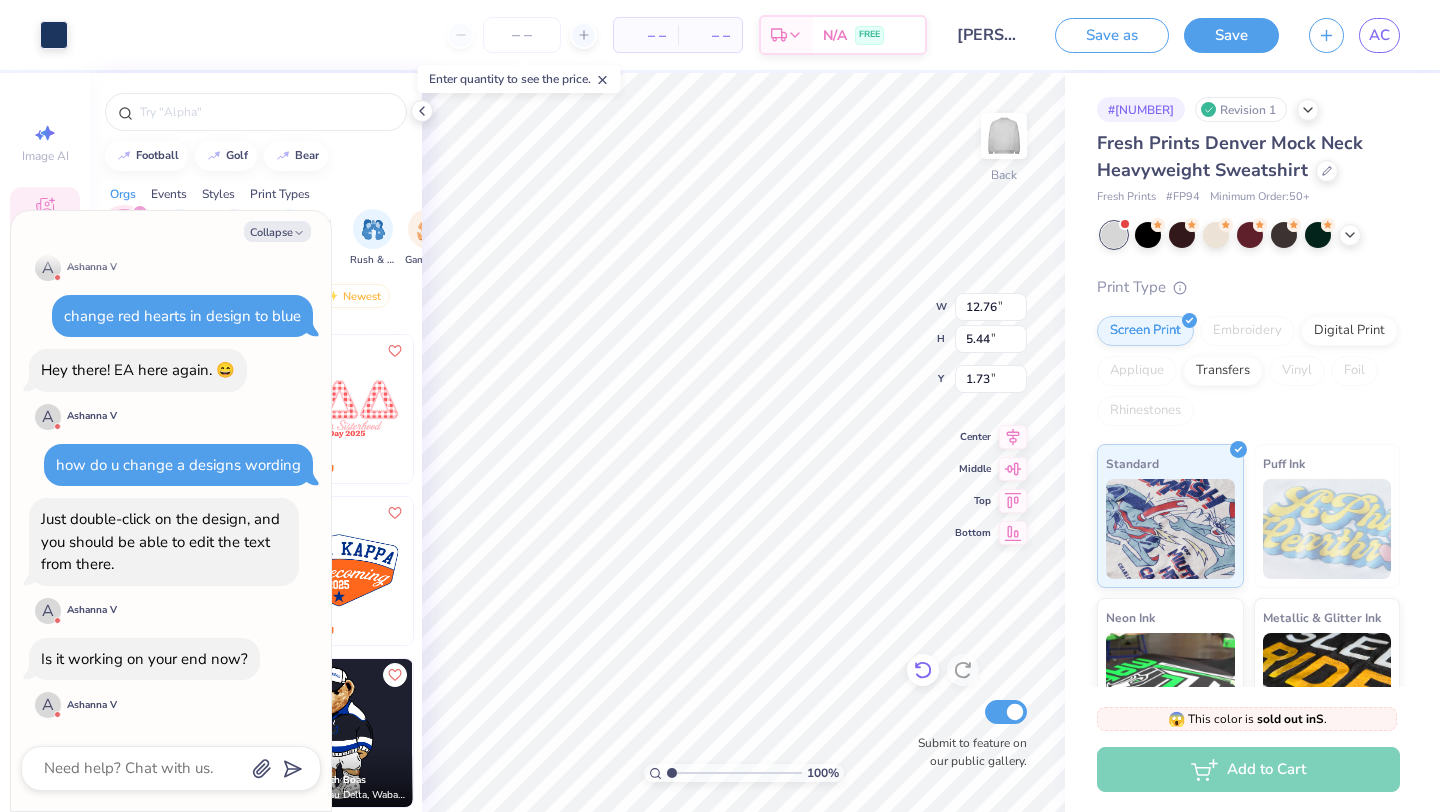 type on "x" 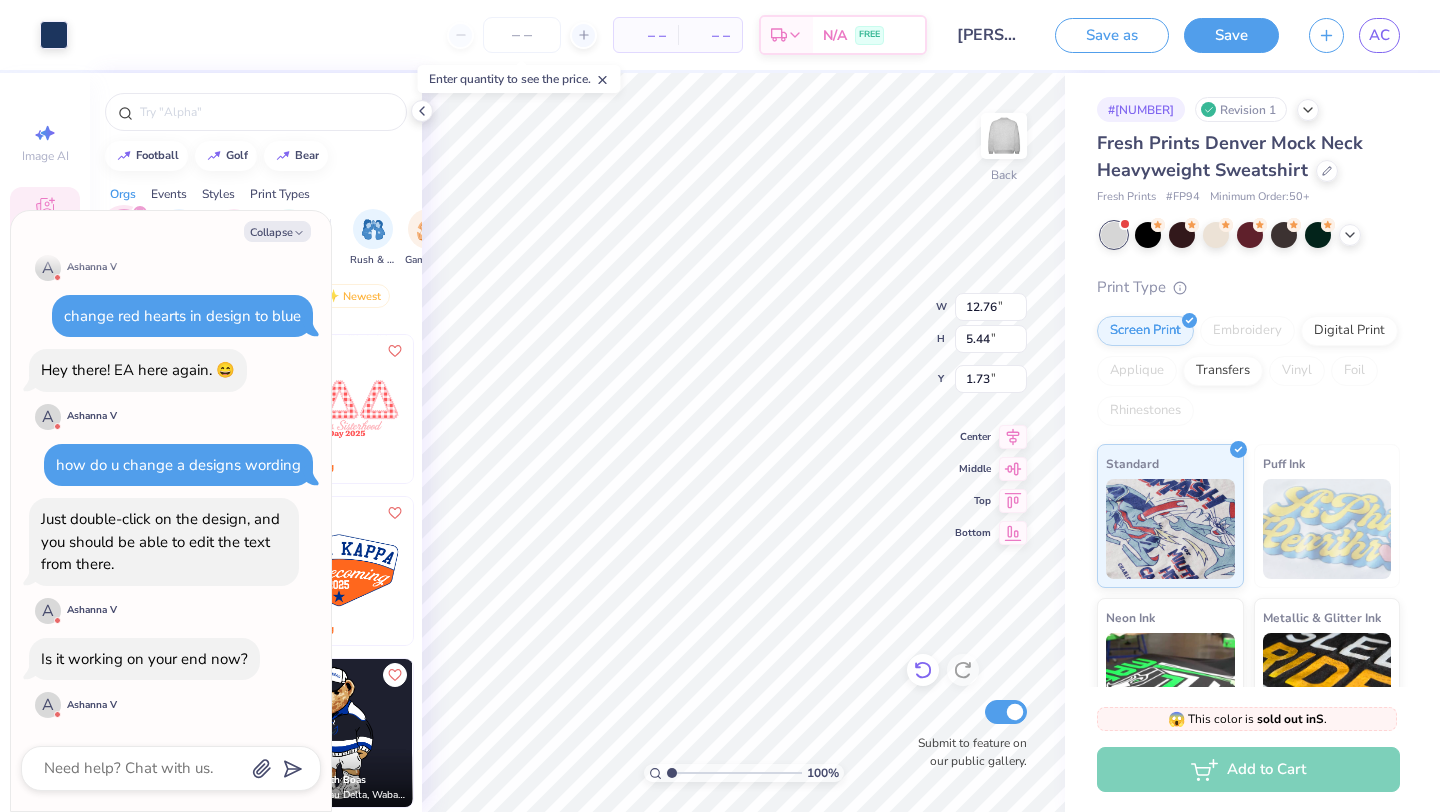 type on "8.67" 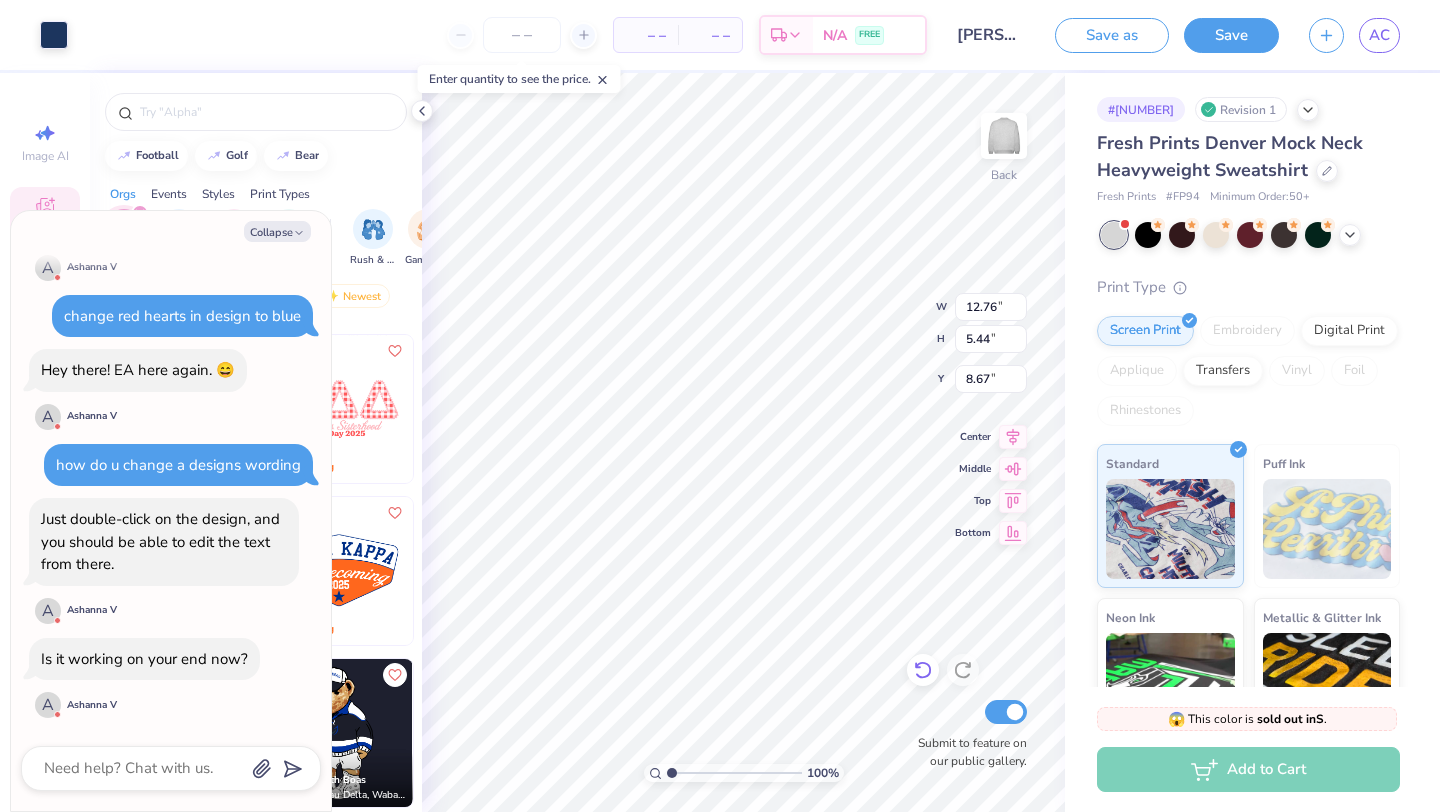 click 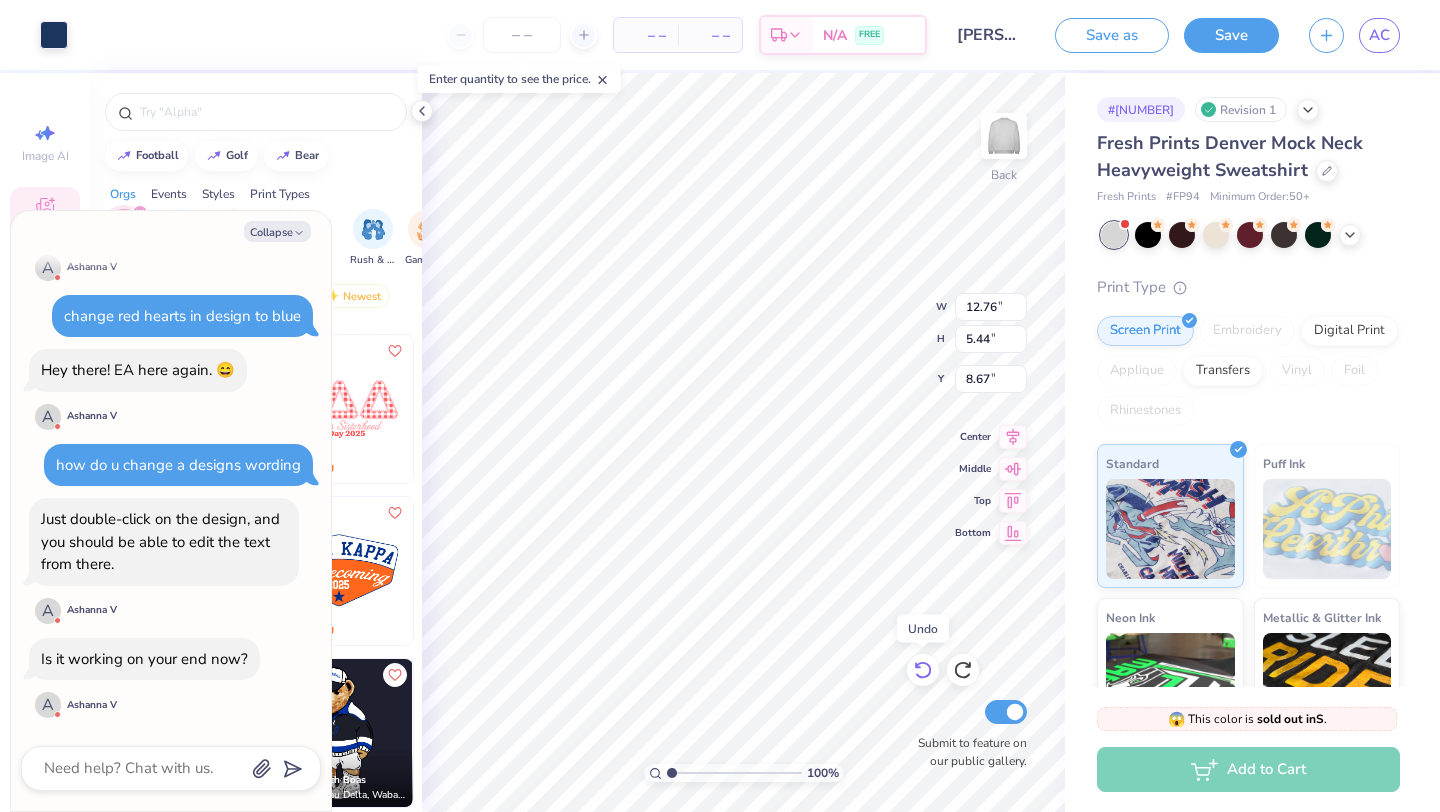 click 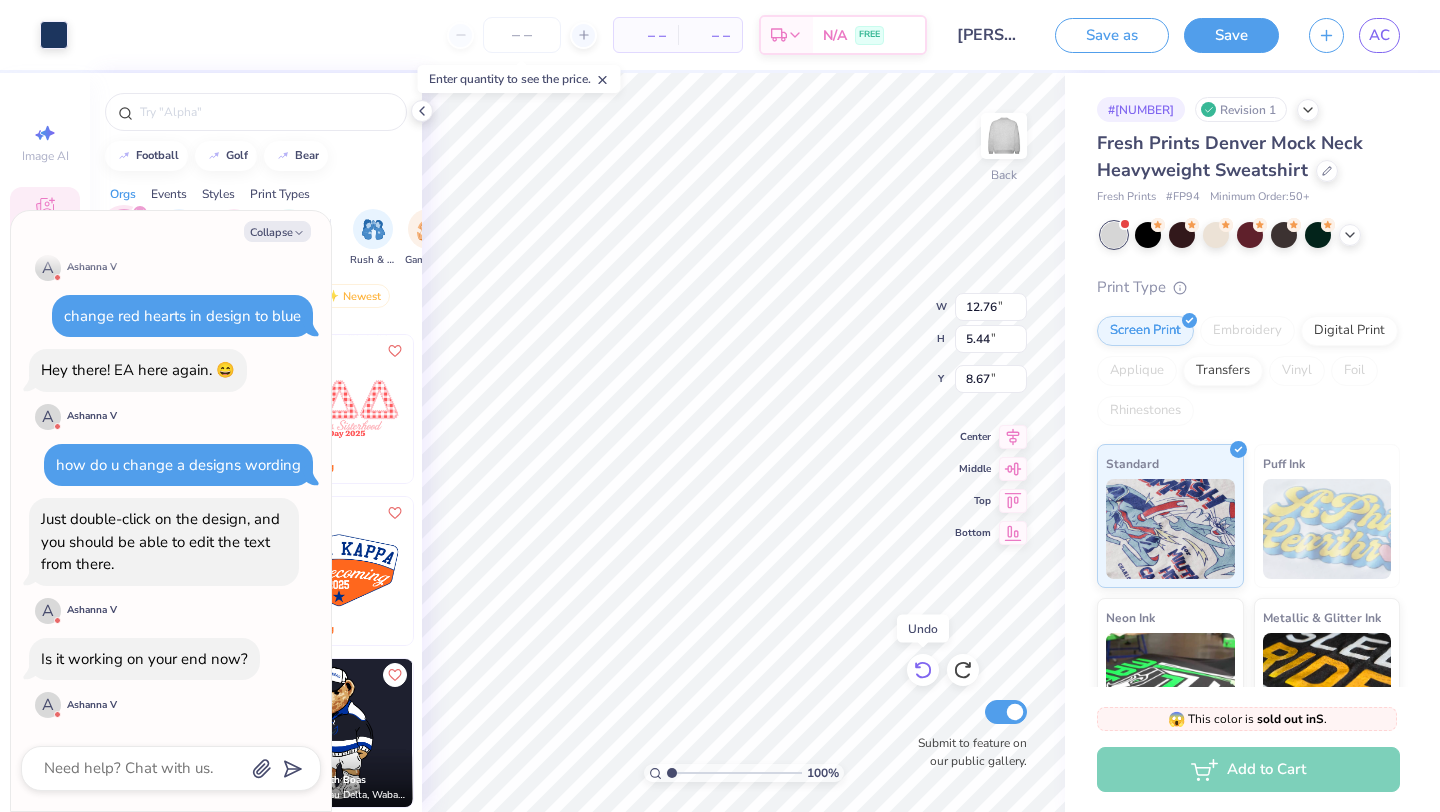 type on "x" 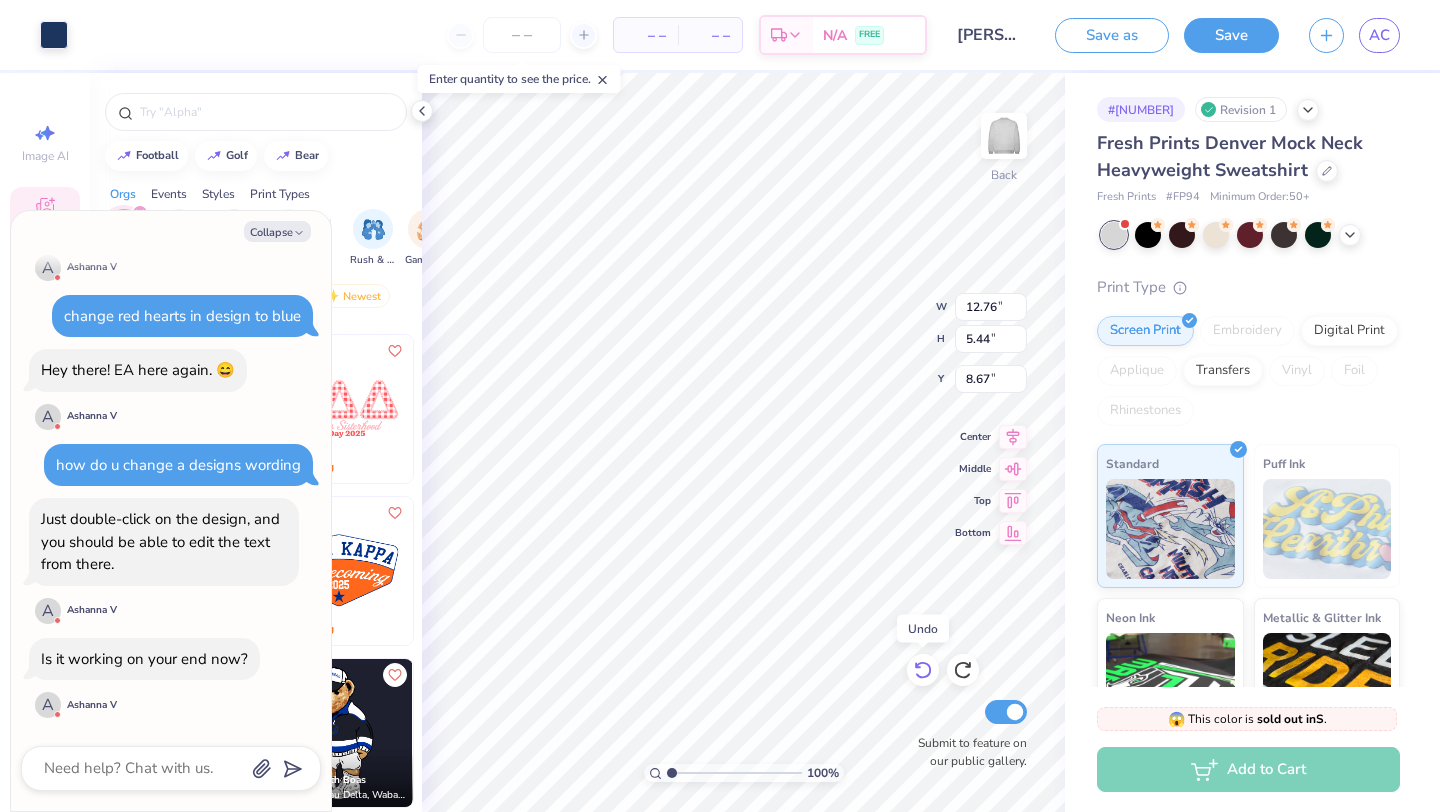 type on "9.11" 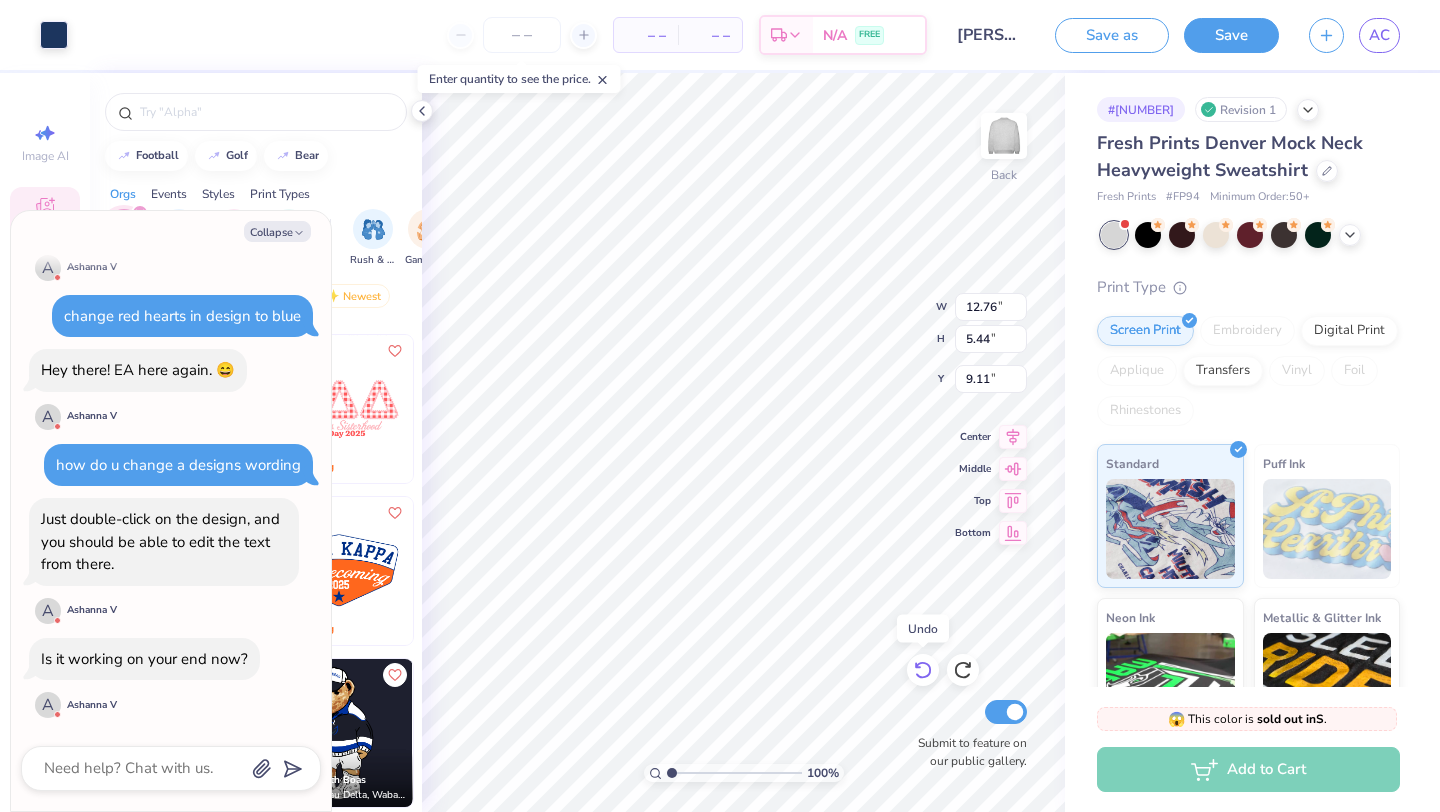 click 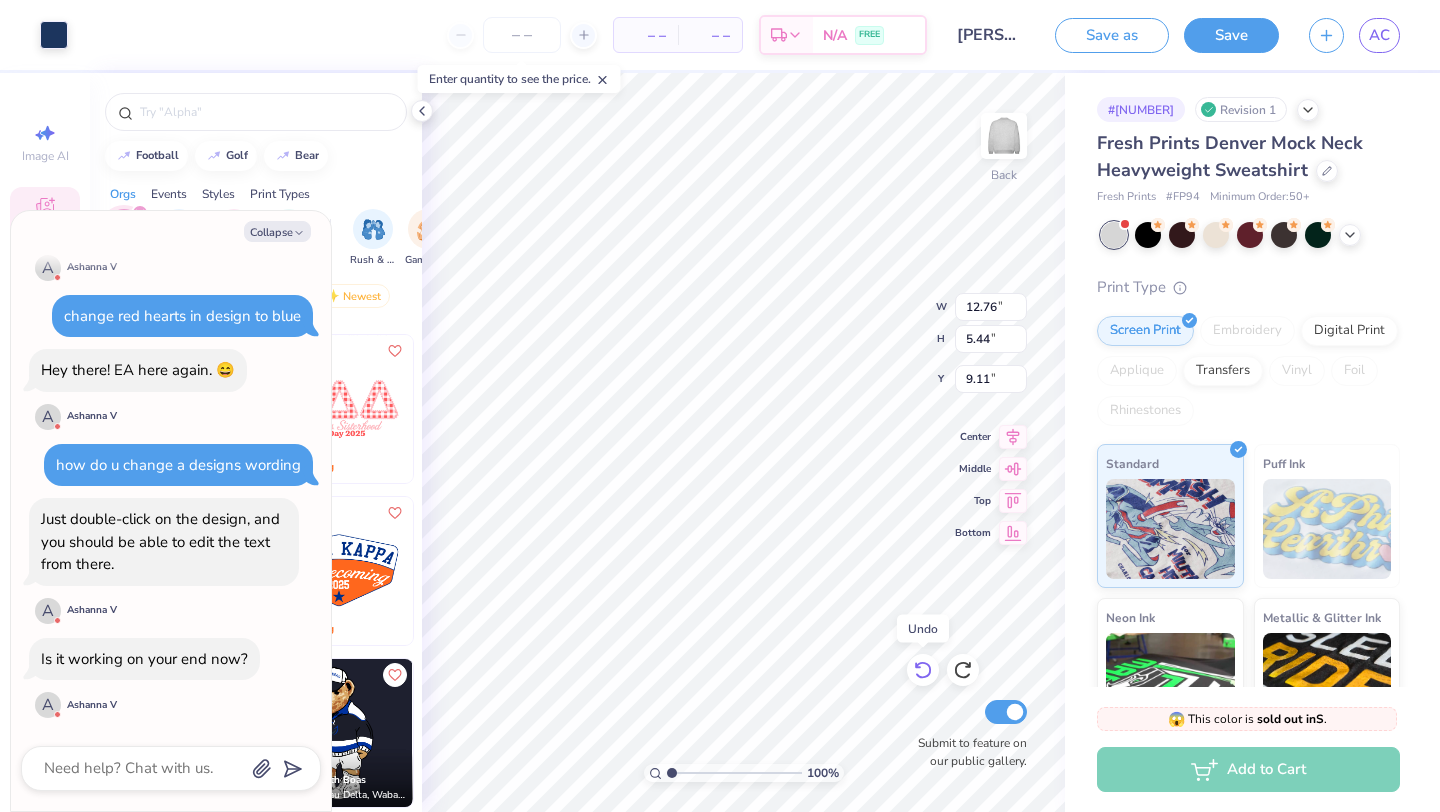 click 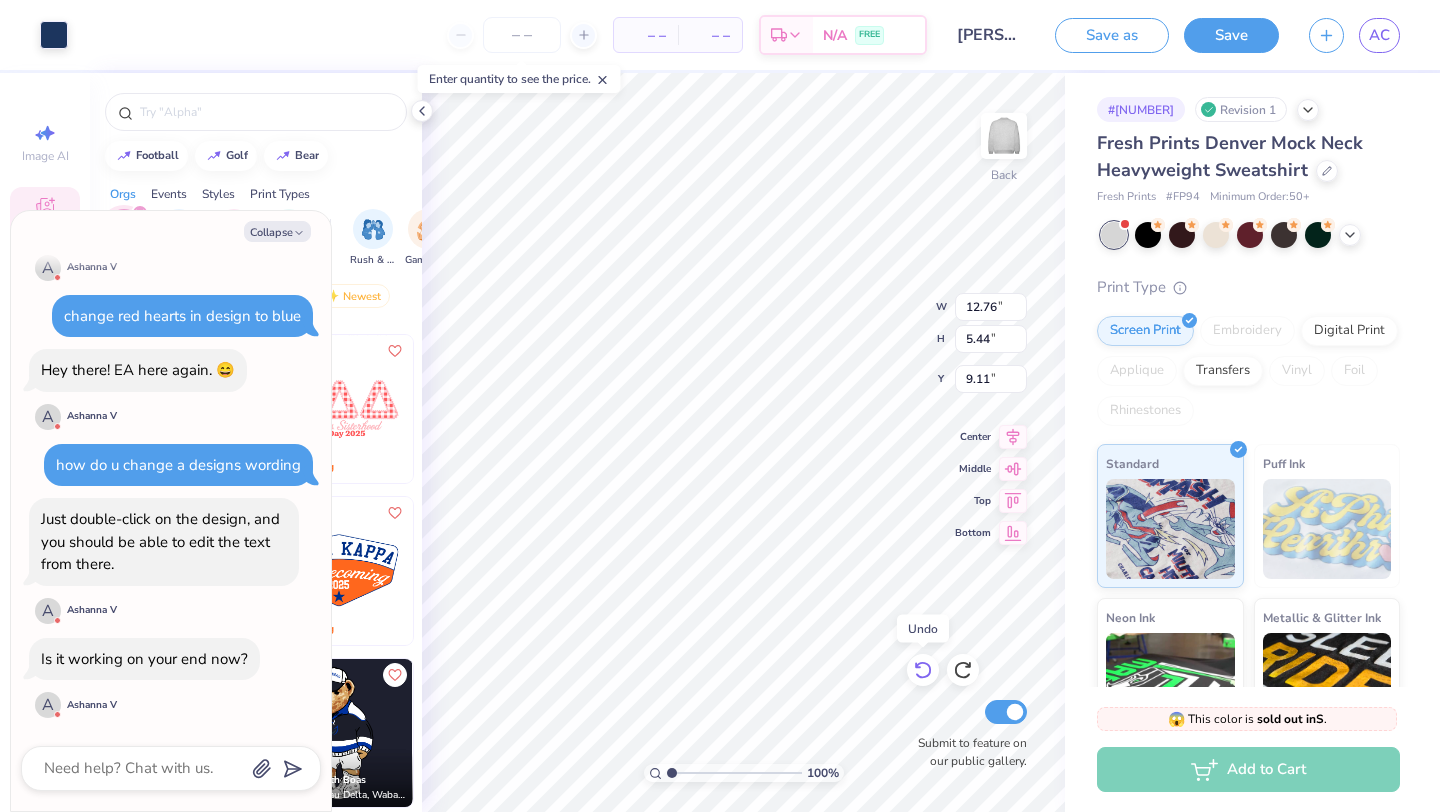 click 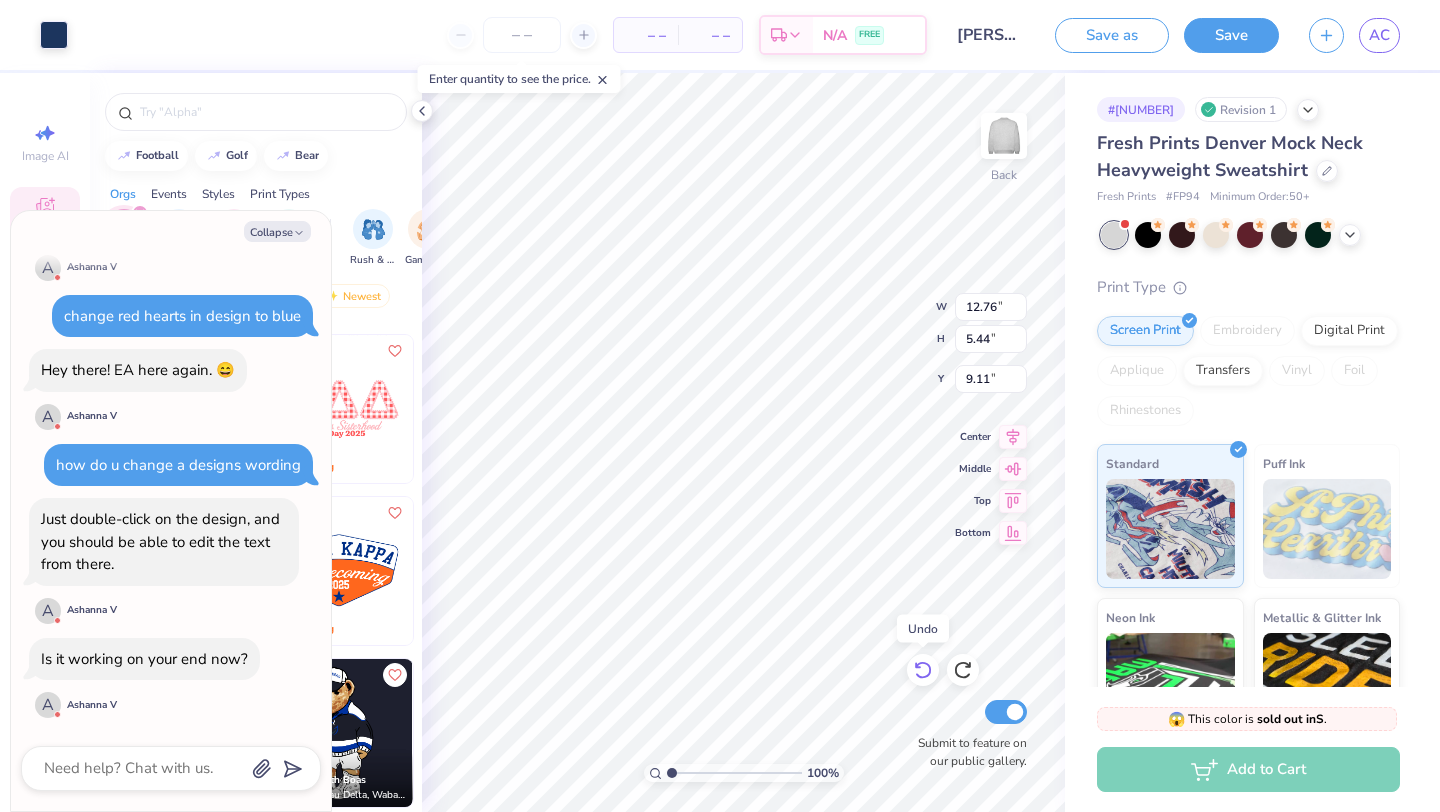 type on "x" 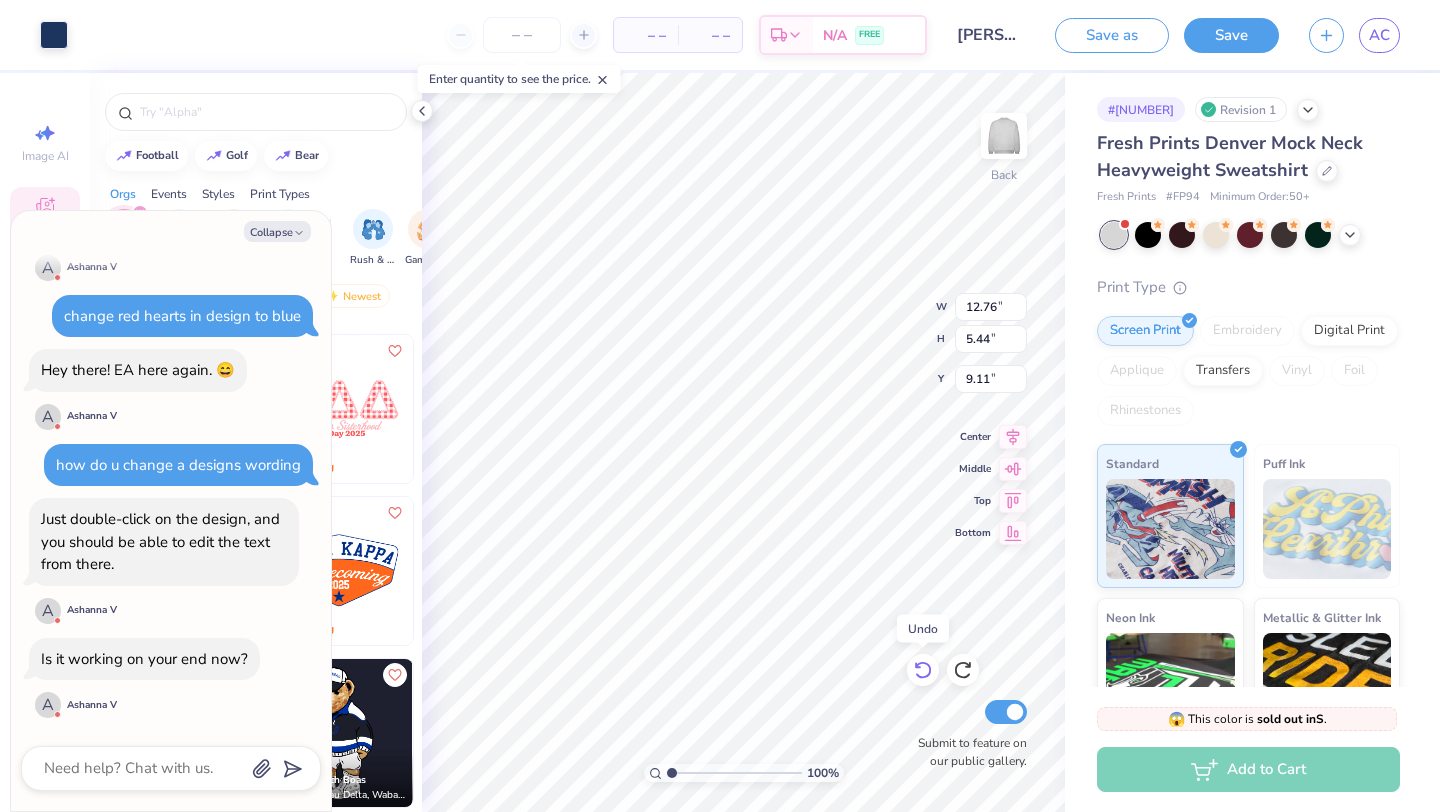type on "1.73" 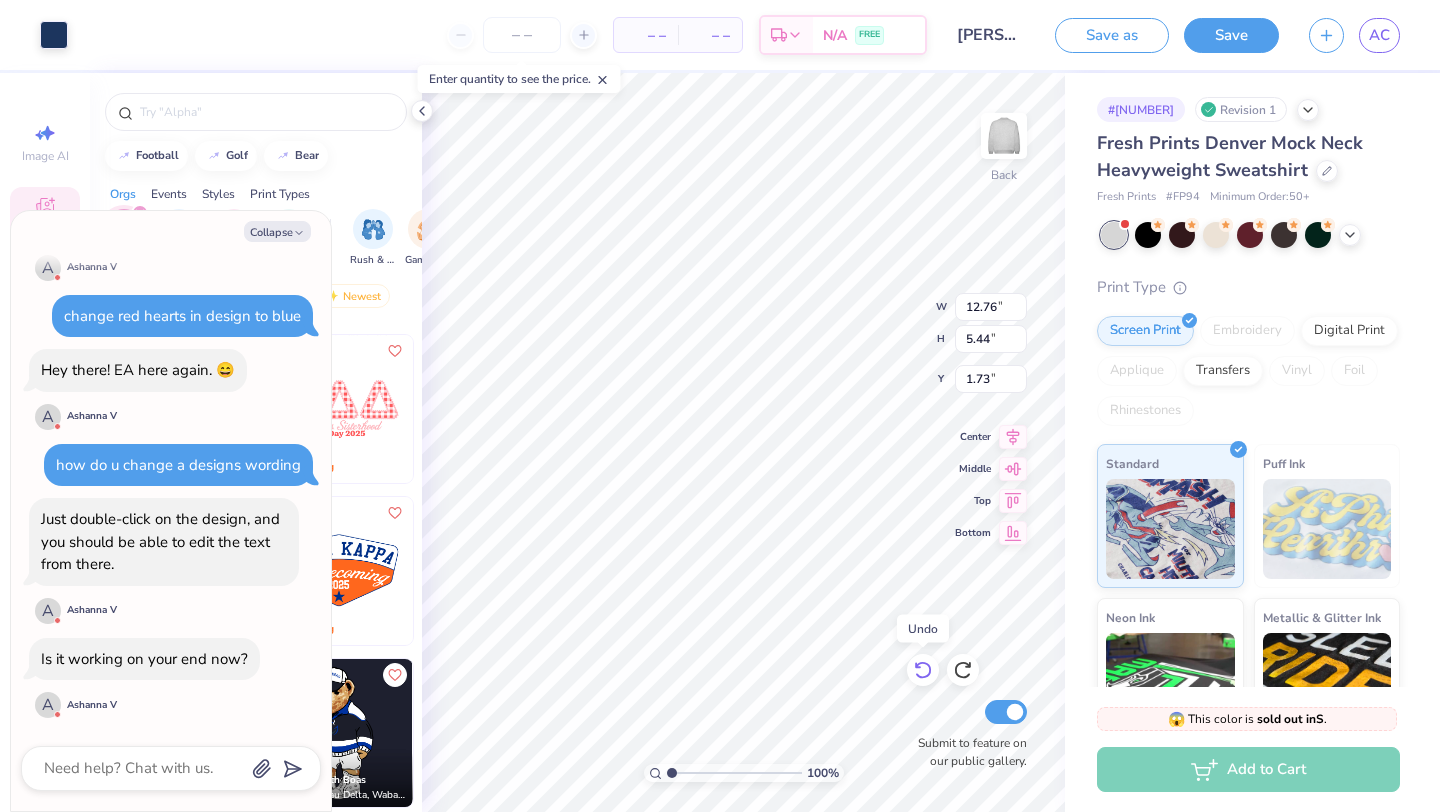 click 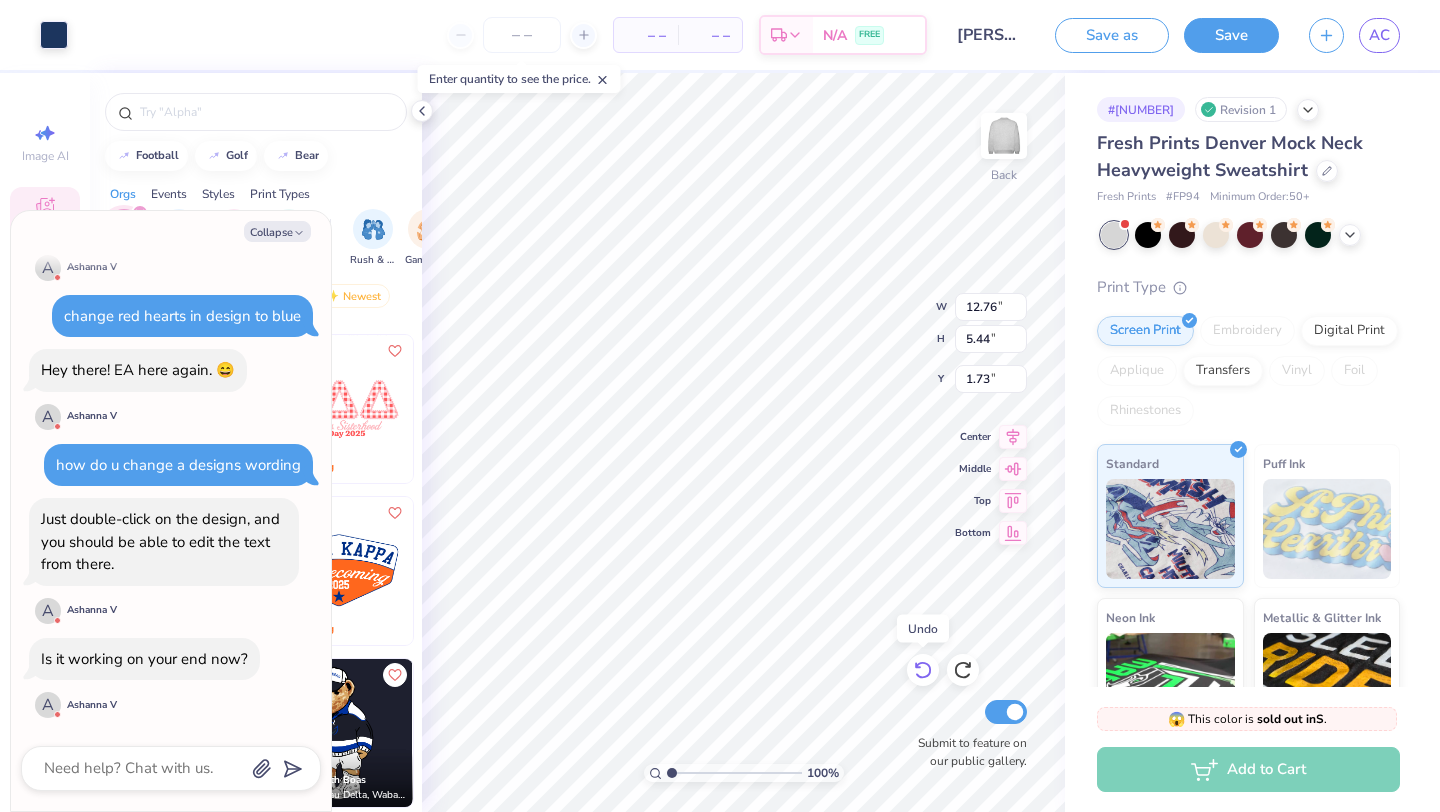 click 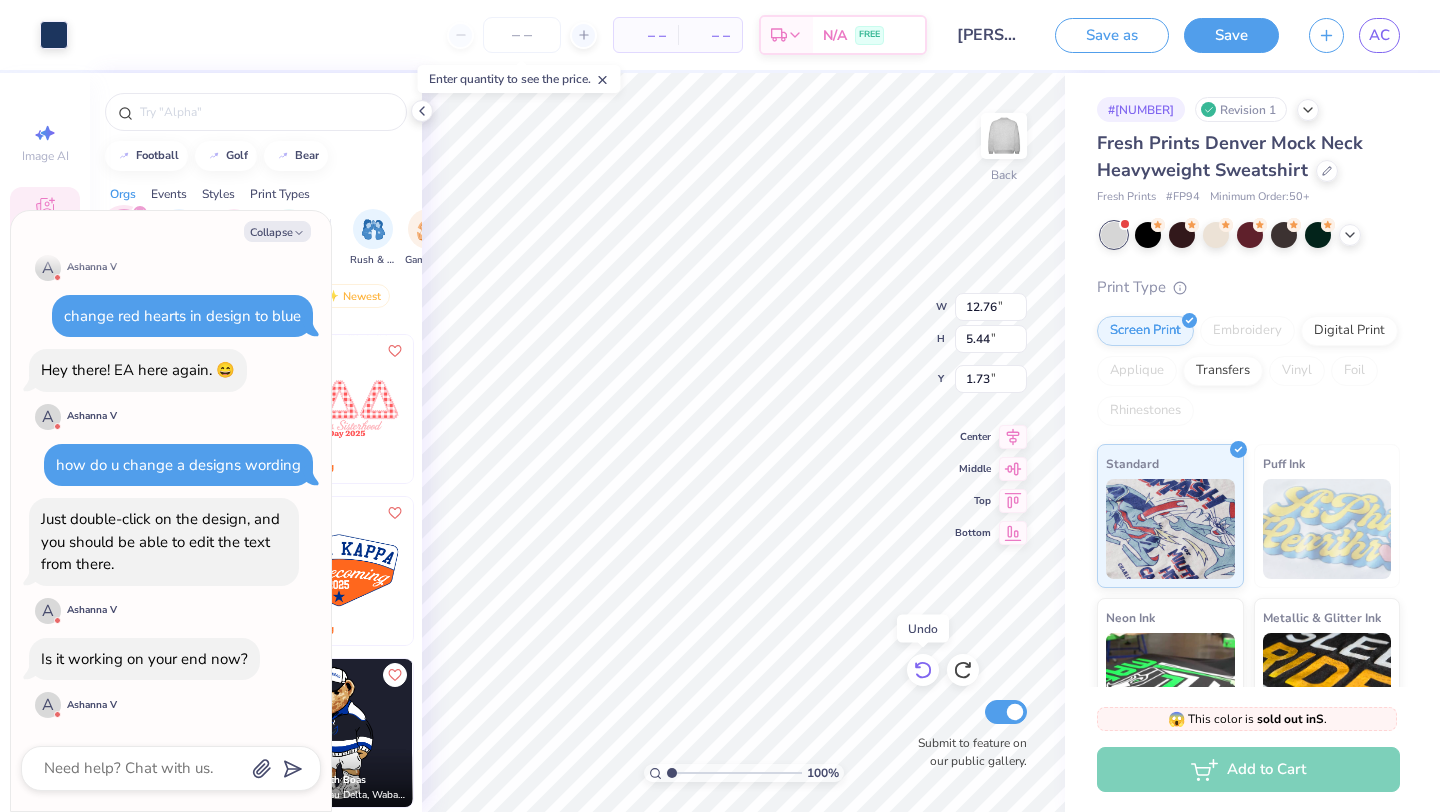 click 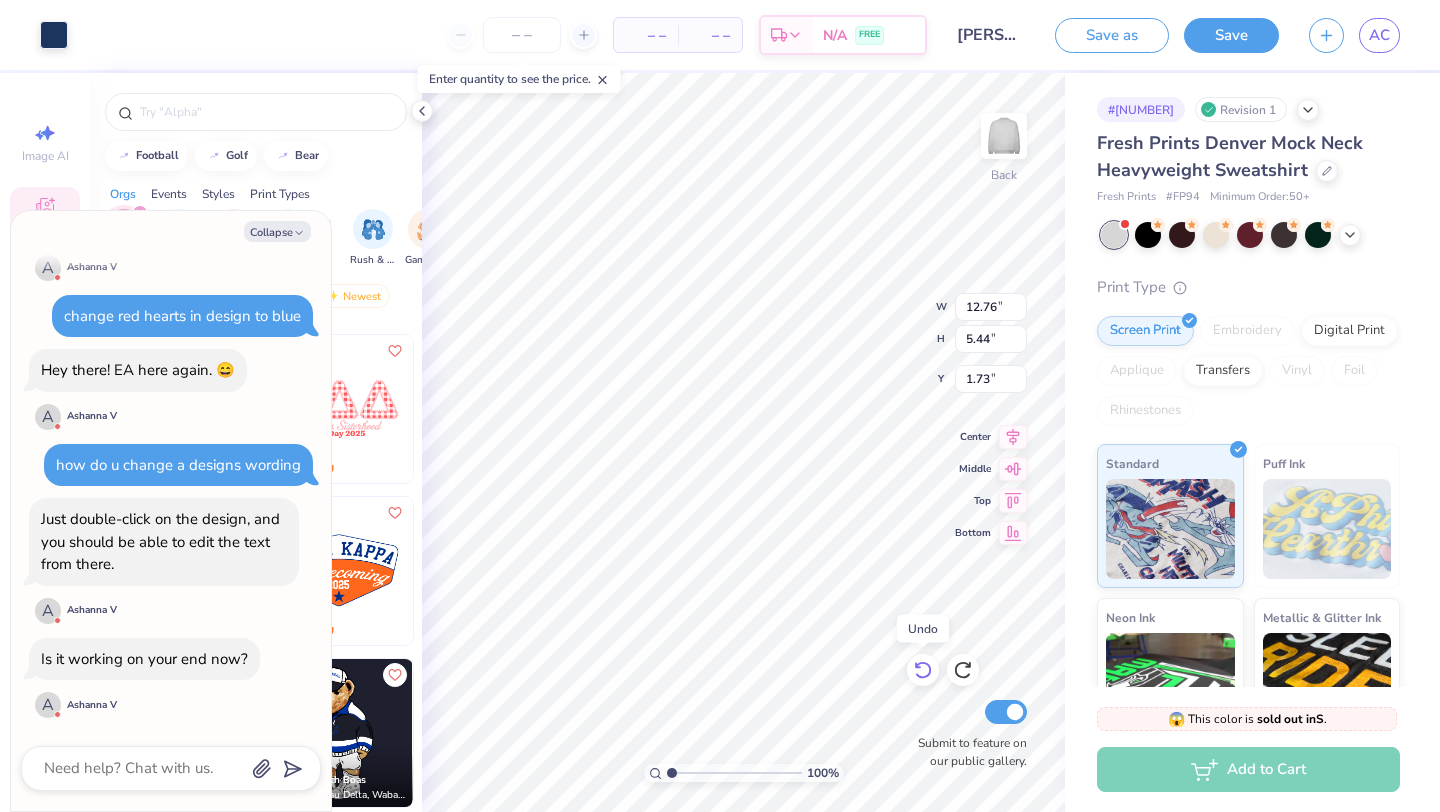 click 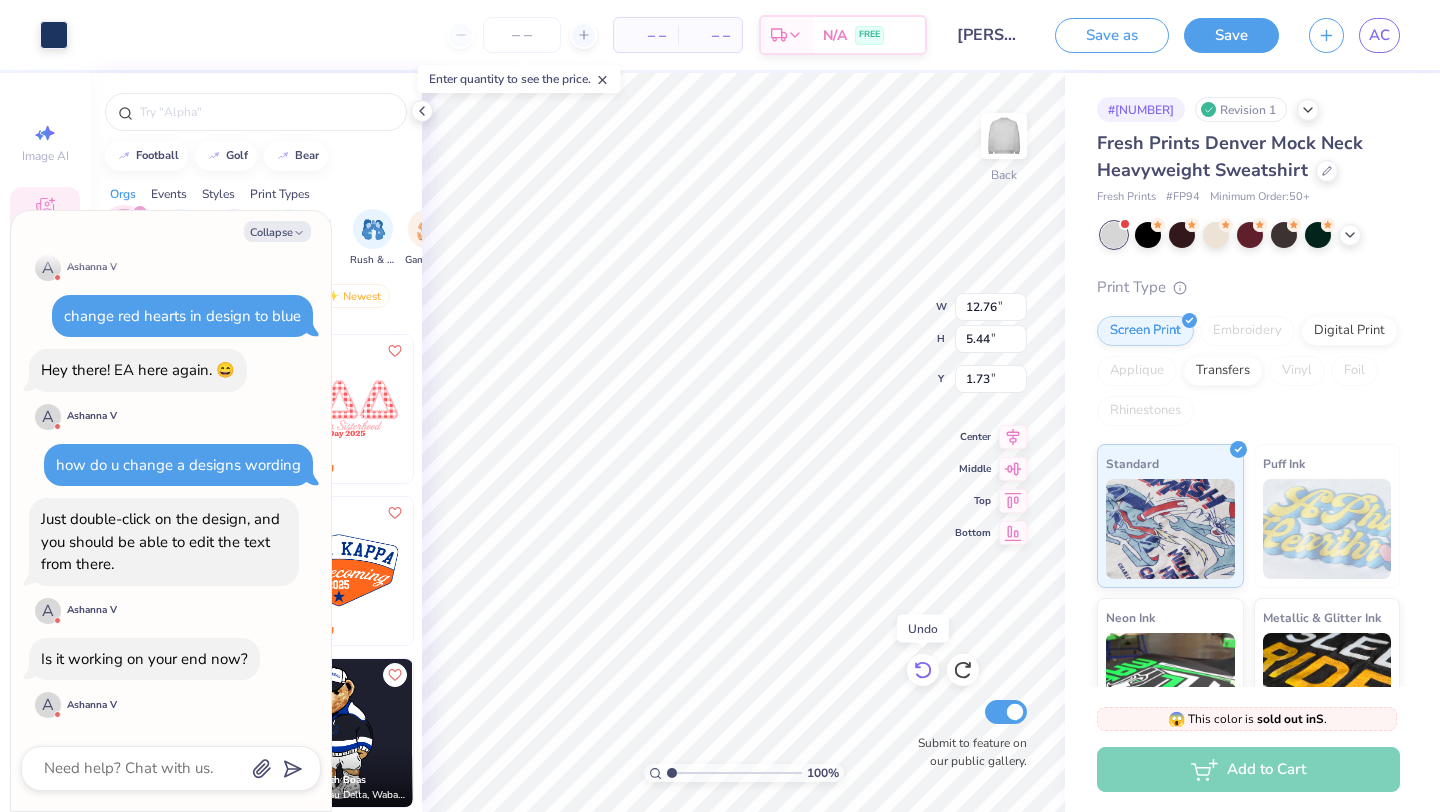 click 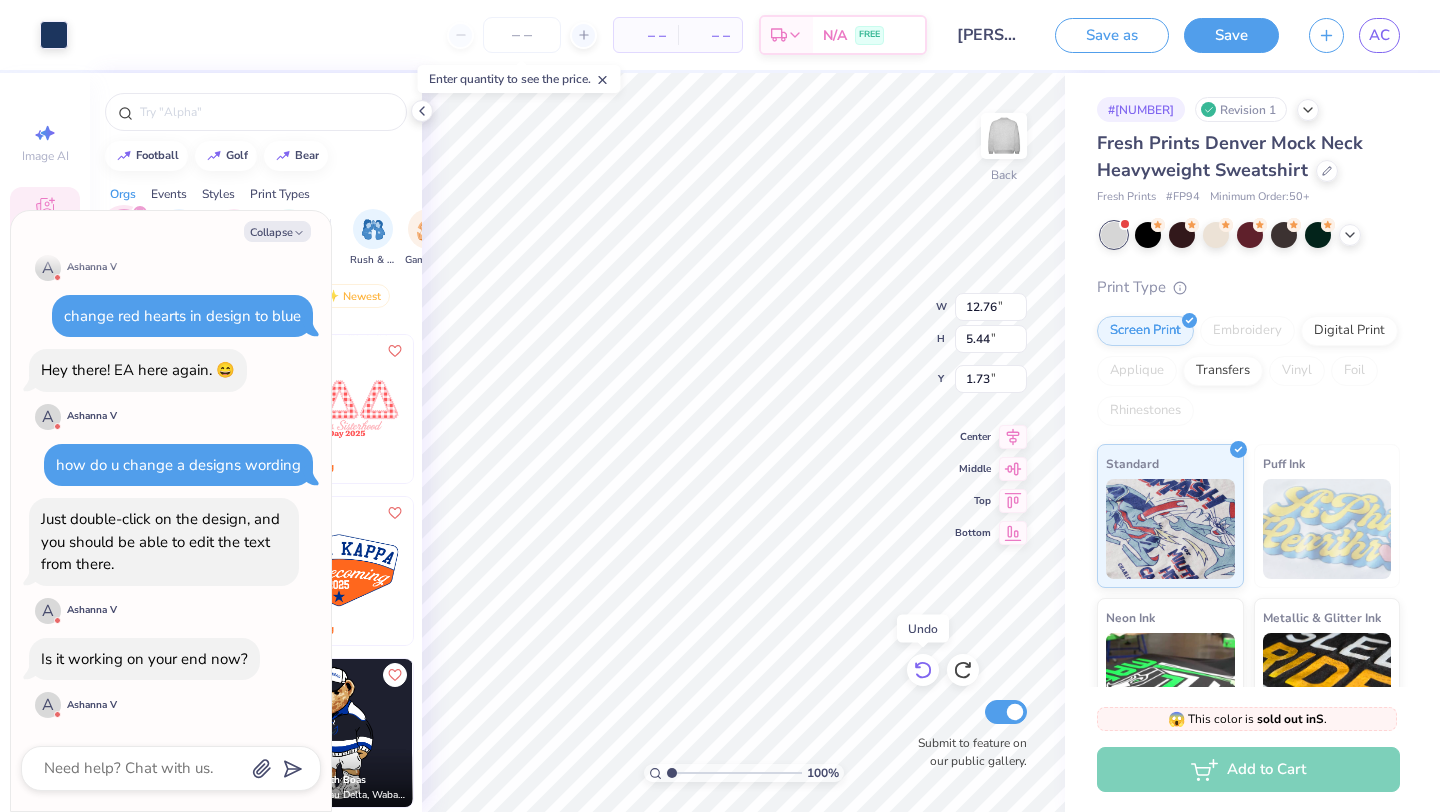 type on "x" 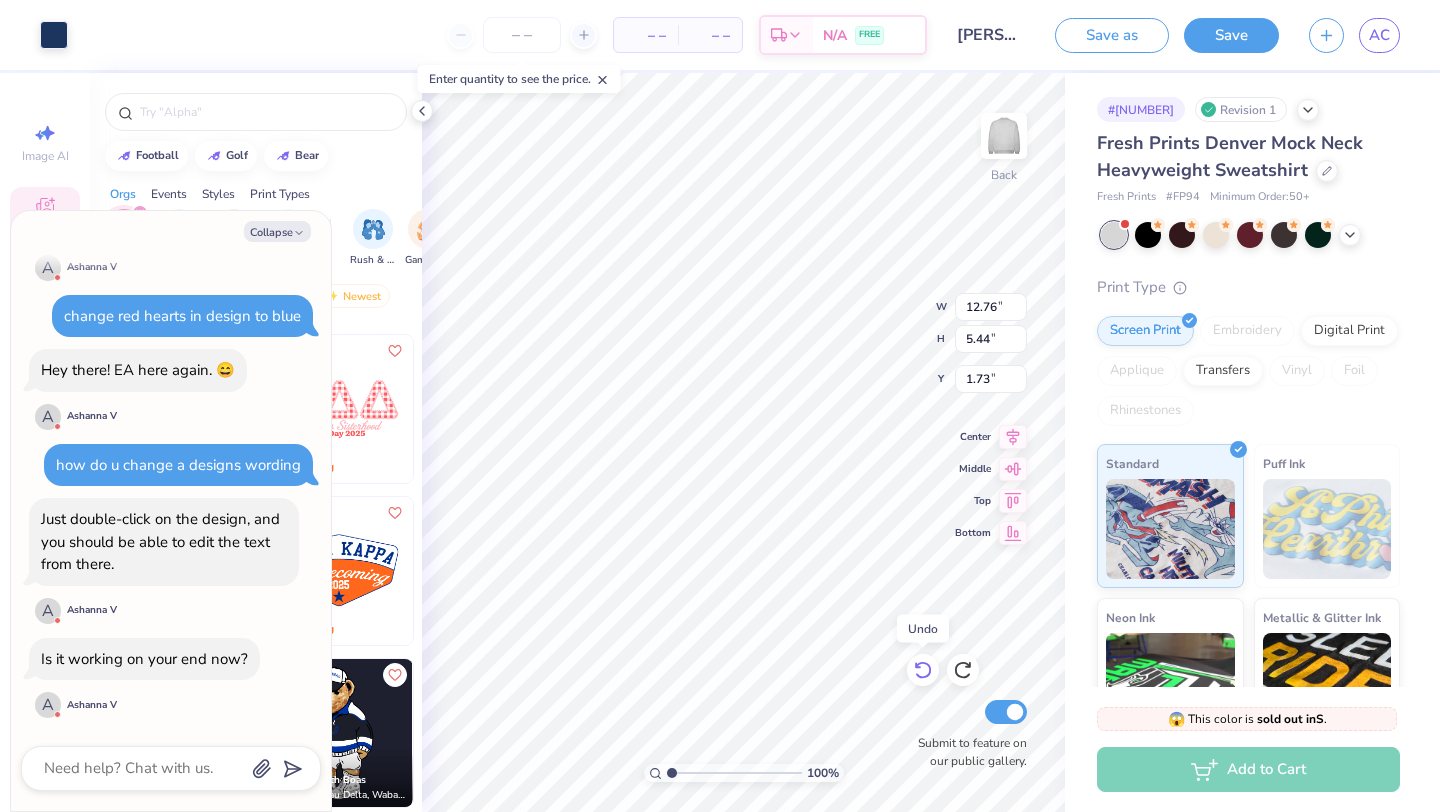 type on "1.65" 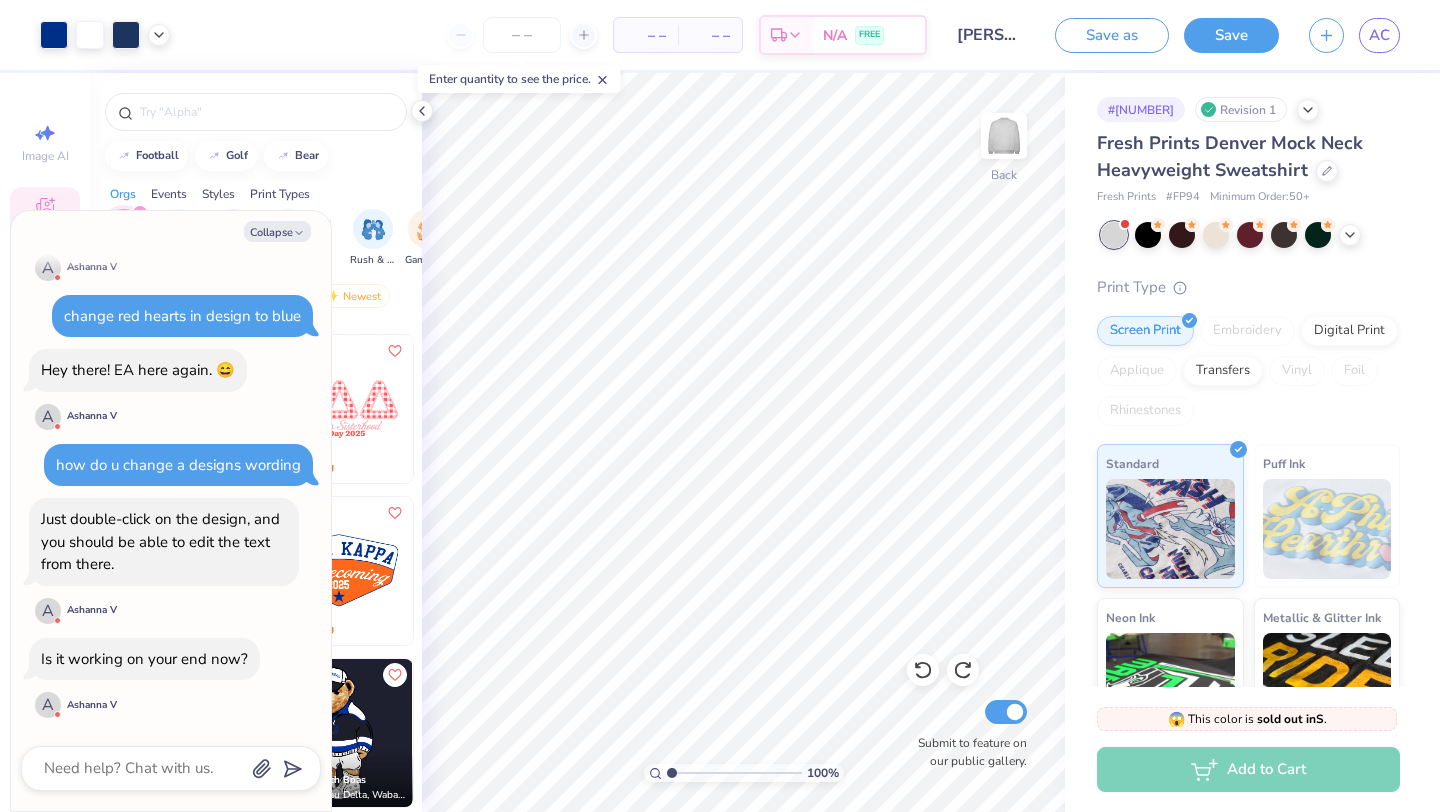 scroll, scrollTop: 1946, scrollLeft: 0, axis: vertical 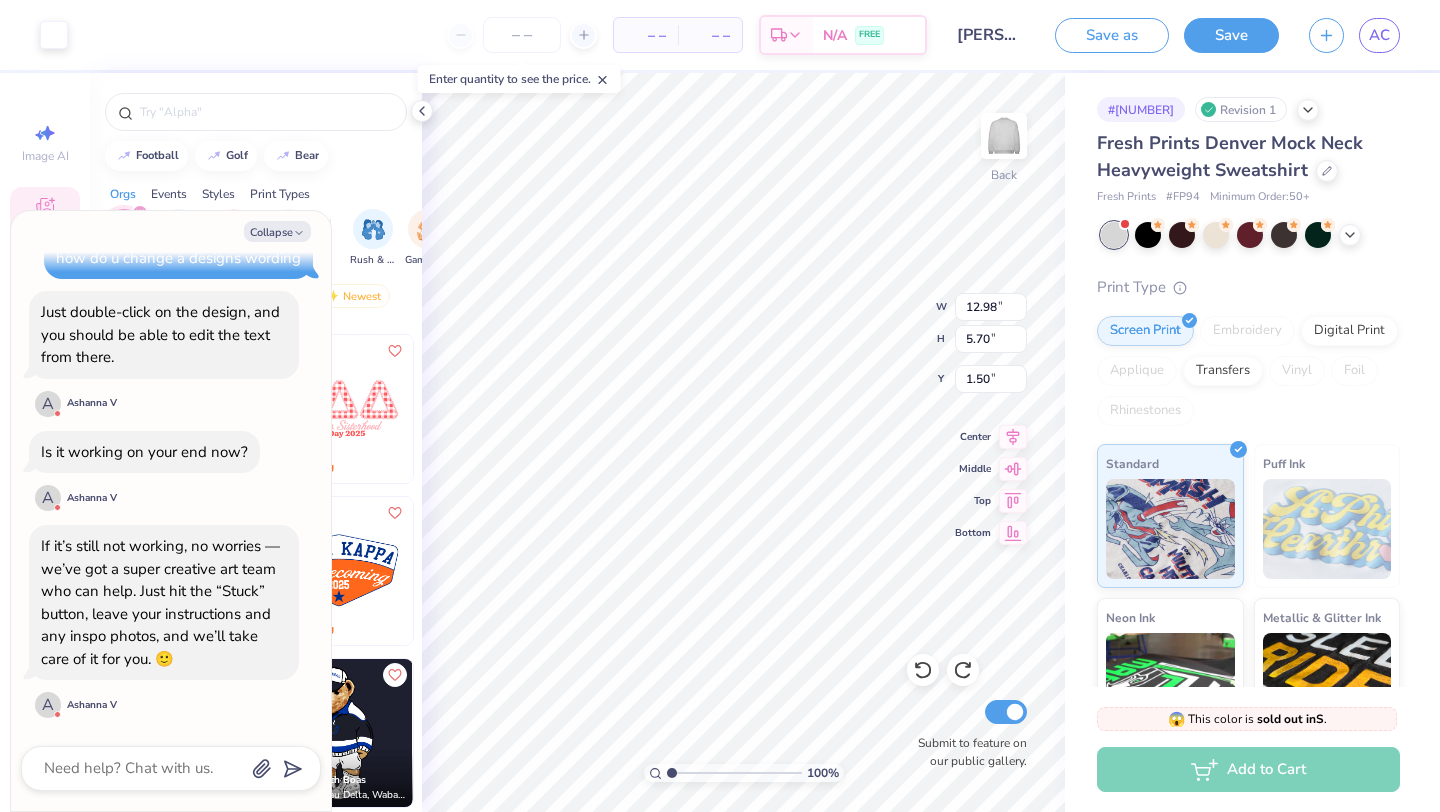 type on "x" 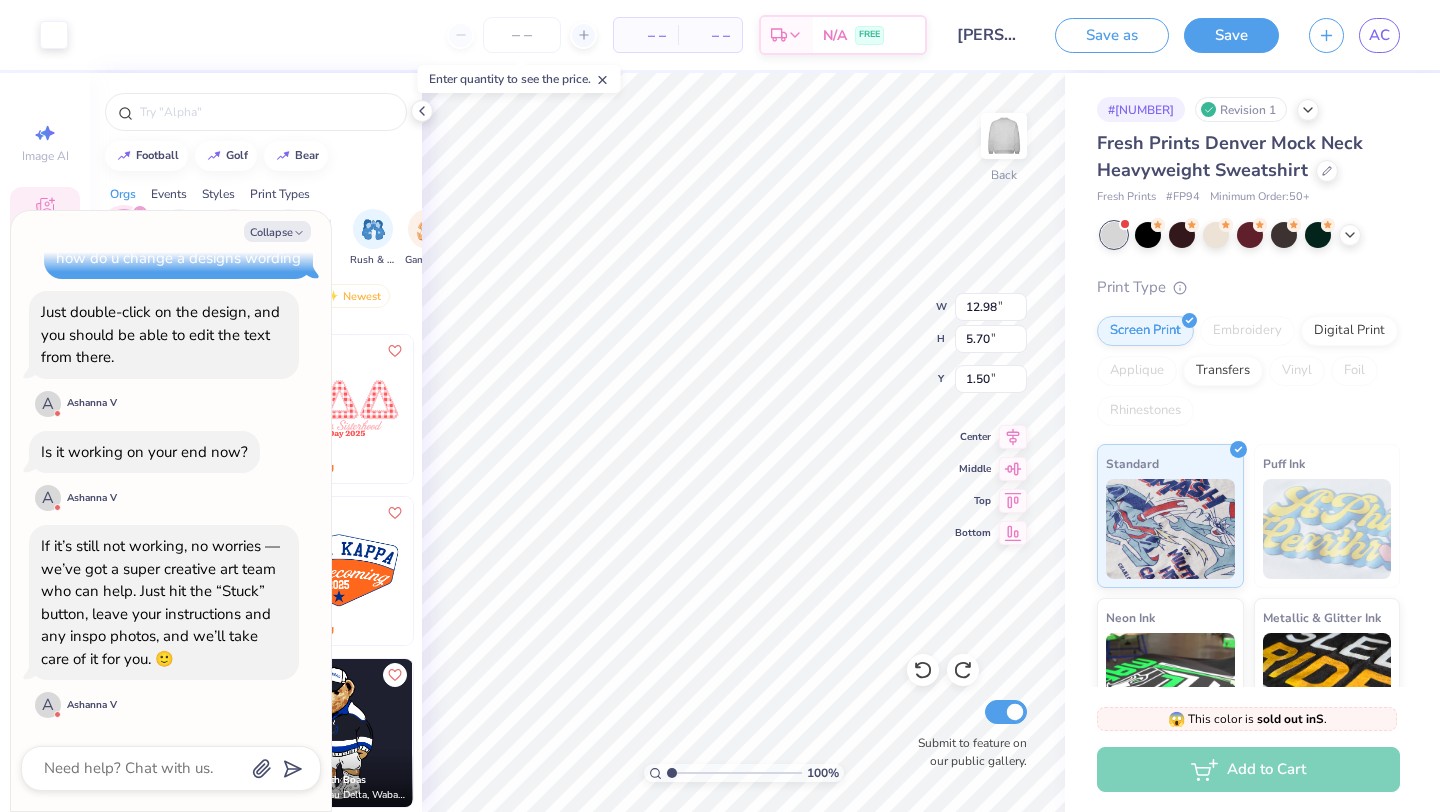 type on "1.53" 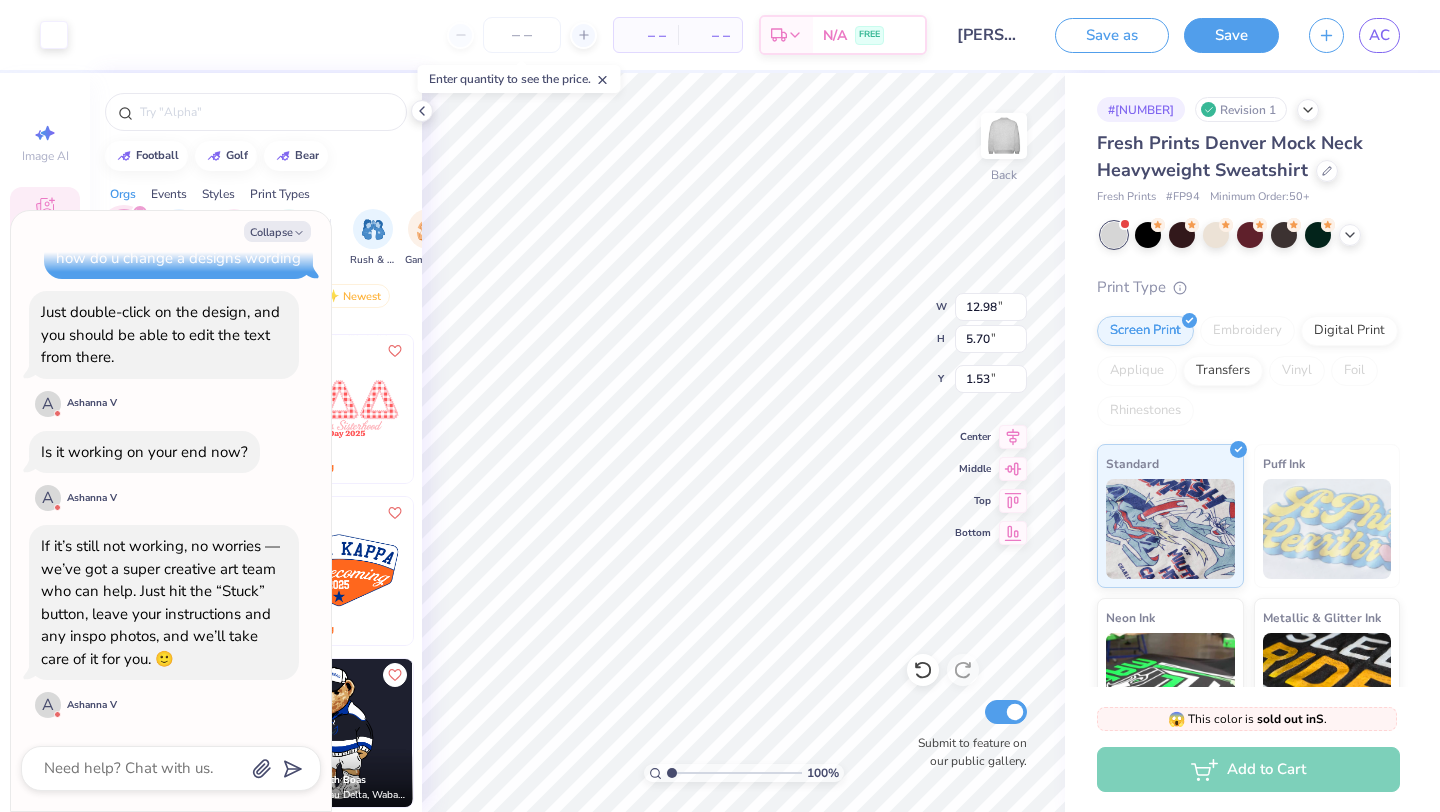 type on "x" 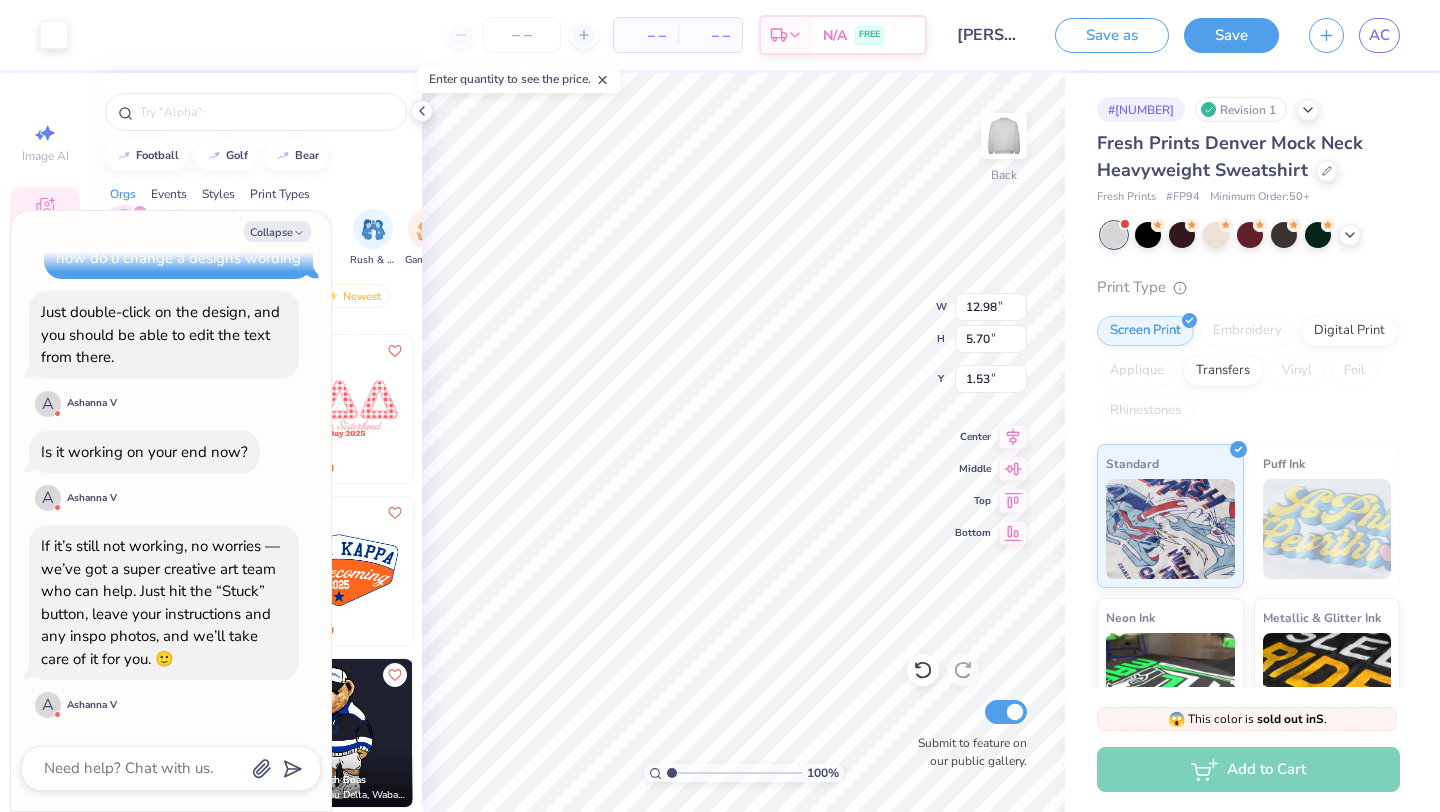 type on "12.76" 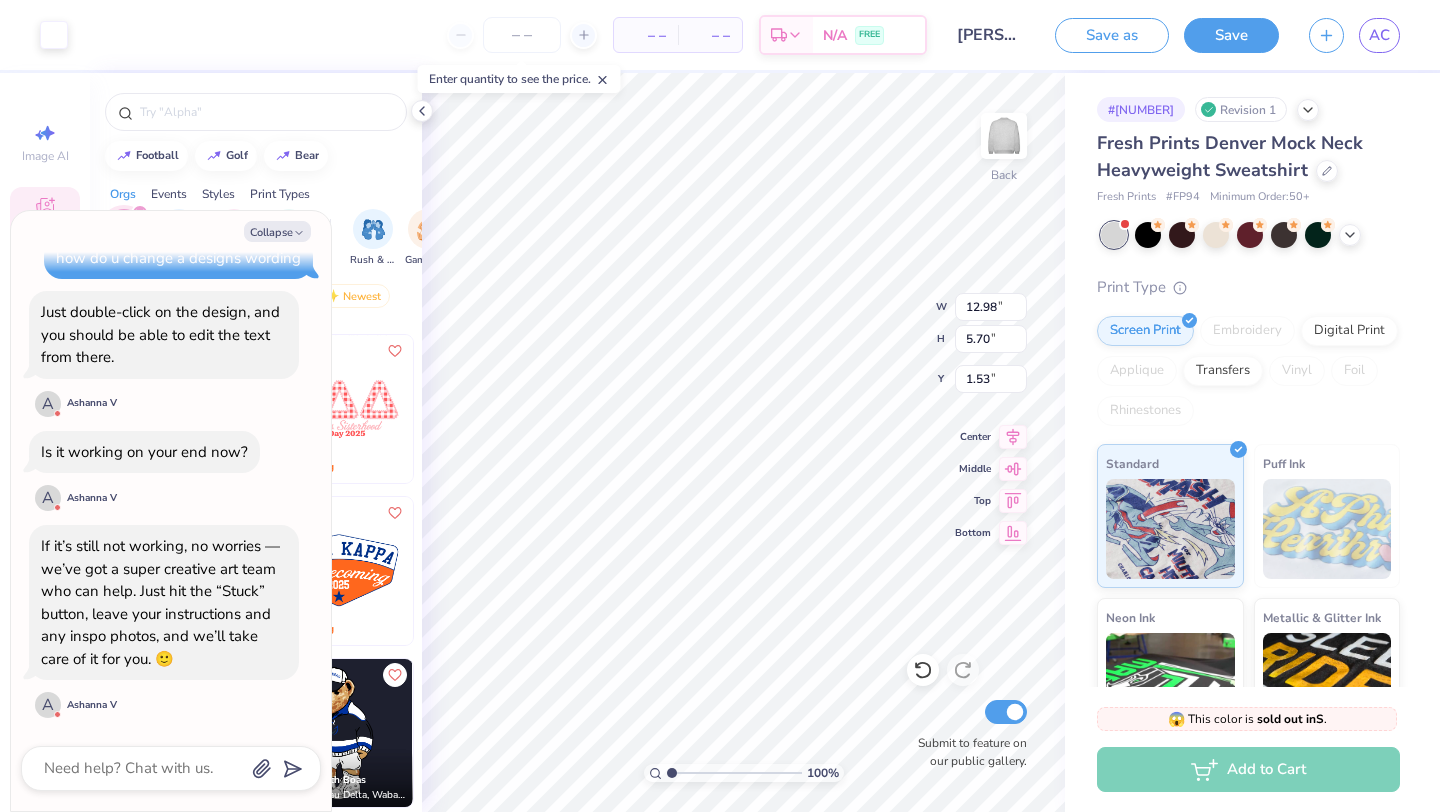 type on "5.44" 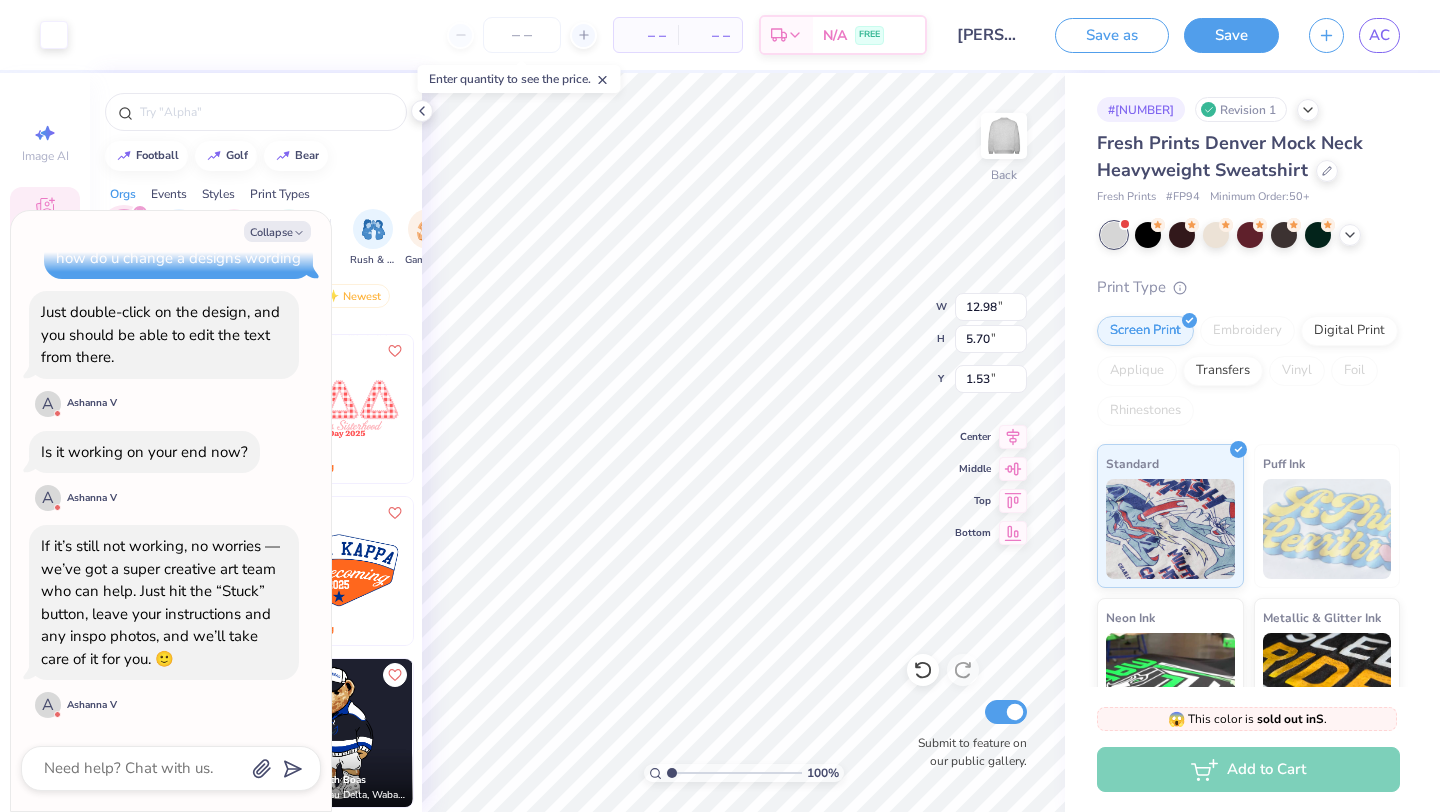 type on "1.65" 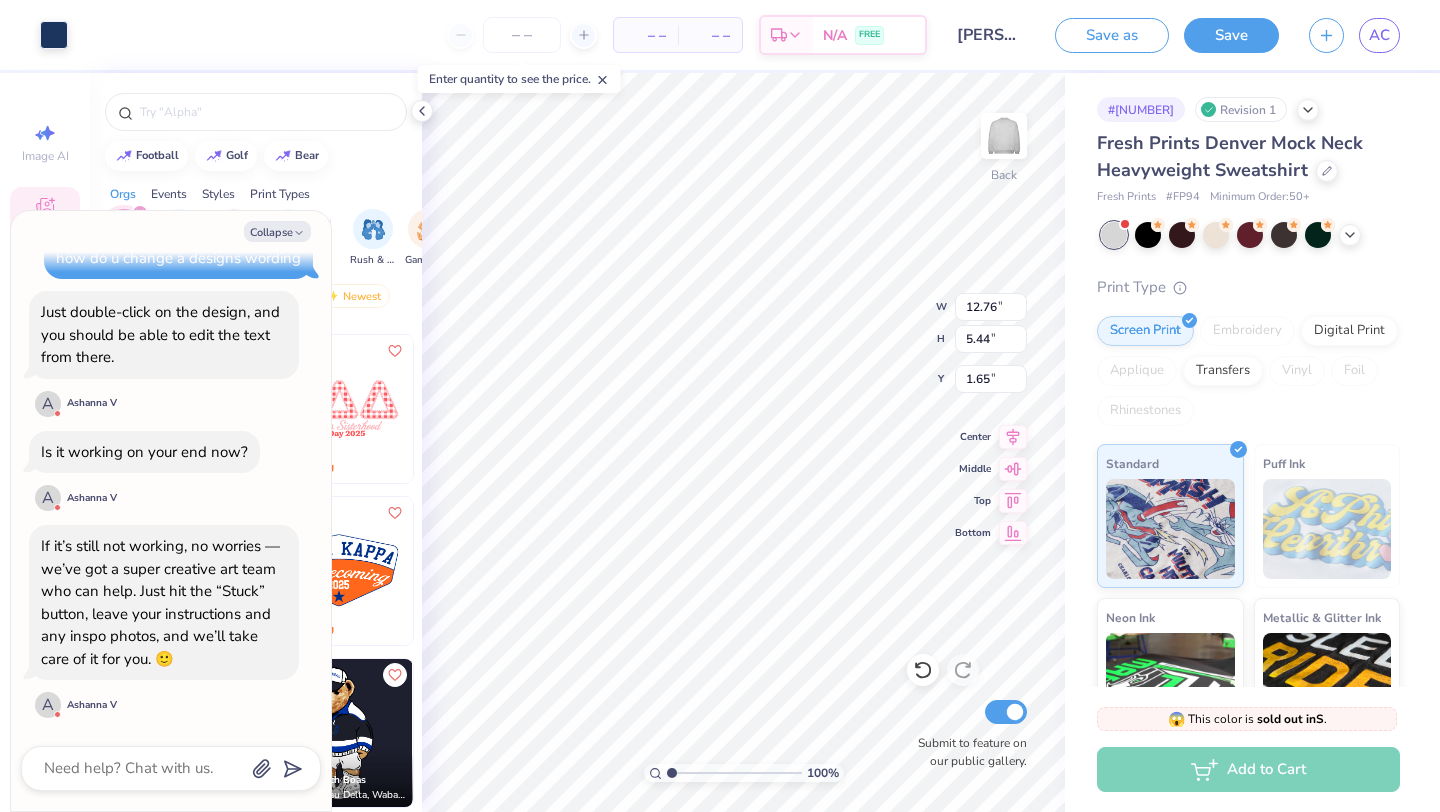 type on "x" 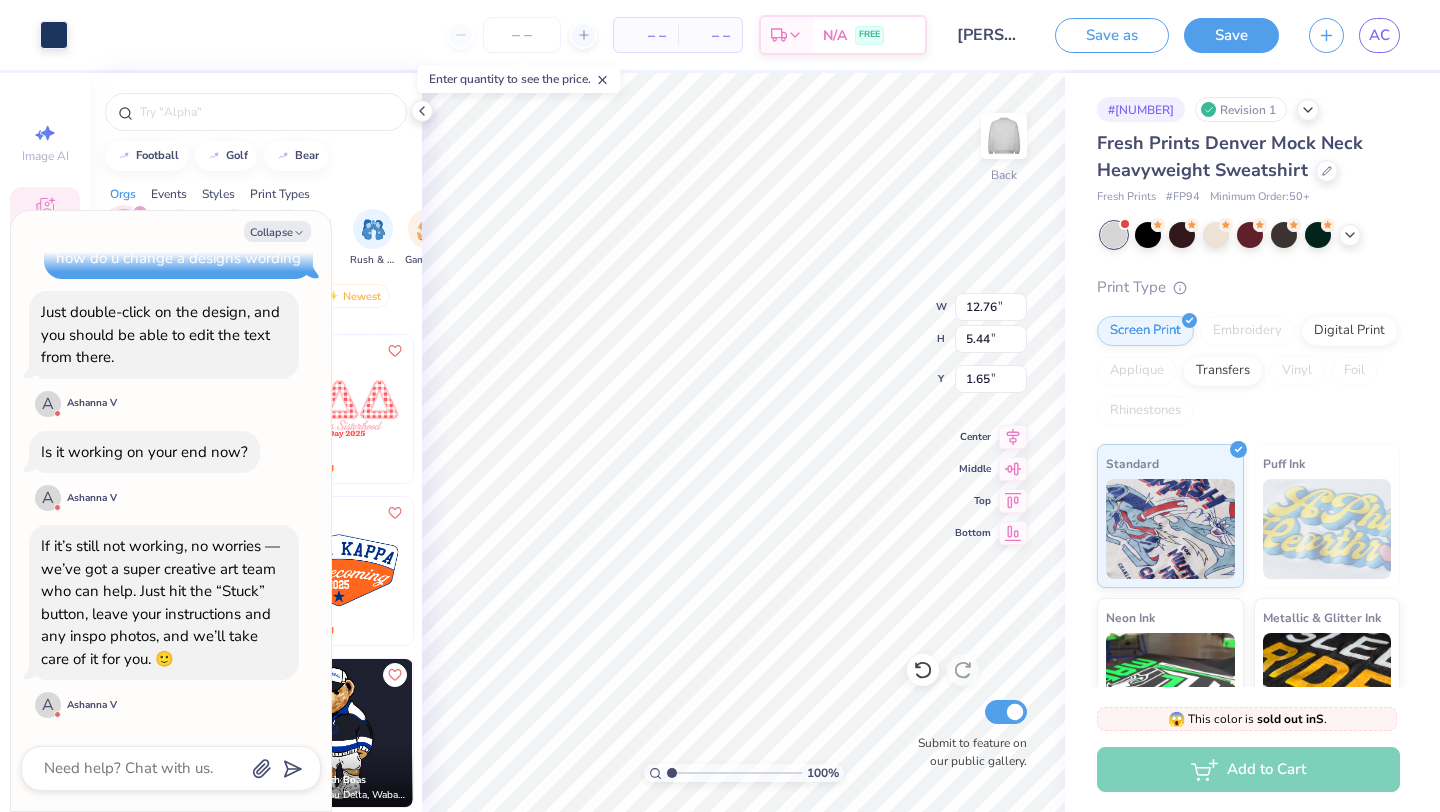 type on "1.73" 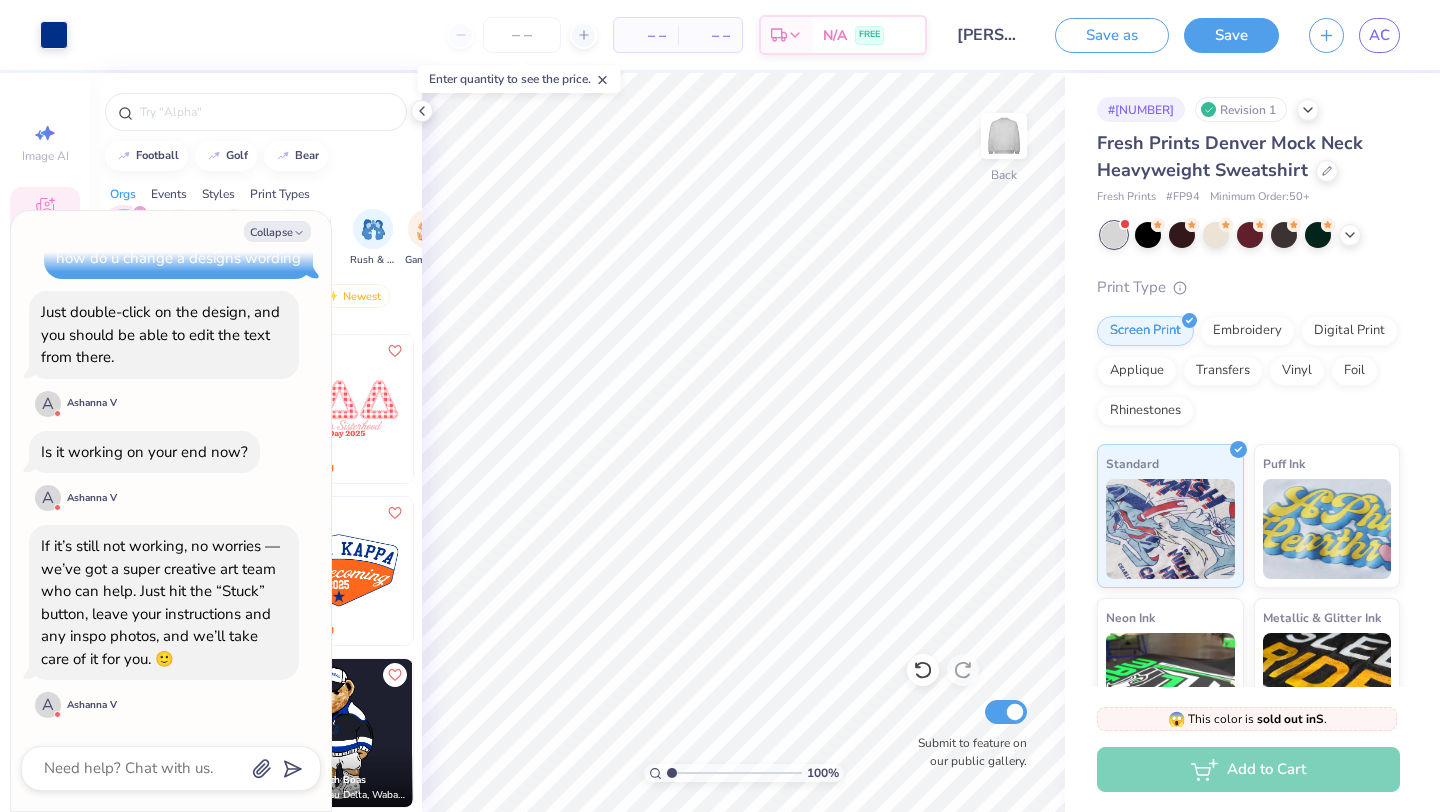 click on "Collapse how do i change lettering Hi, I'm [INITIAL] from Fresh Prints. :) A [NAME] V Are you trying to change the text of an existing design in the design tool? A [NAME] V yes Gotcha! A [NAME] V Just double-tap it on your phone, or right-click (or two-finger tap on a trackpad) if you’re on a desktop. From there, you’ll be able to update the text, change the colors, and even remove specific layers! 🎨 A [NAME] V How on a macbook? You can hover over the existing text, double-click your trackpad, and then type in the letters you want for that design. :) A [NAME] V Did it work? A [NAME] V How can we help you? 😱 This color is   sold out in  S   and only has  117 Ms, 394 Ls and 212 XLs   left . Restocks on 8/26.  We can deliver 9/4 - 9/6 with rush shipping. Not ready to order yet? Switch to a color with stock Switch to a similar product with stock change the kkg to position A [NAME] V Are we still connected? A [NAME] V A [NAME] V change red hearts in design to blue A [NAME] V A [NAME] V A A" at bounding box center (171, 511) 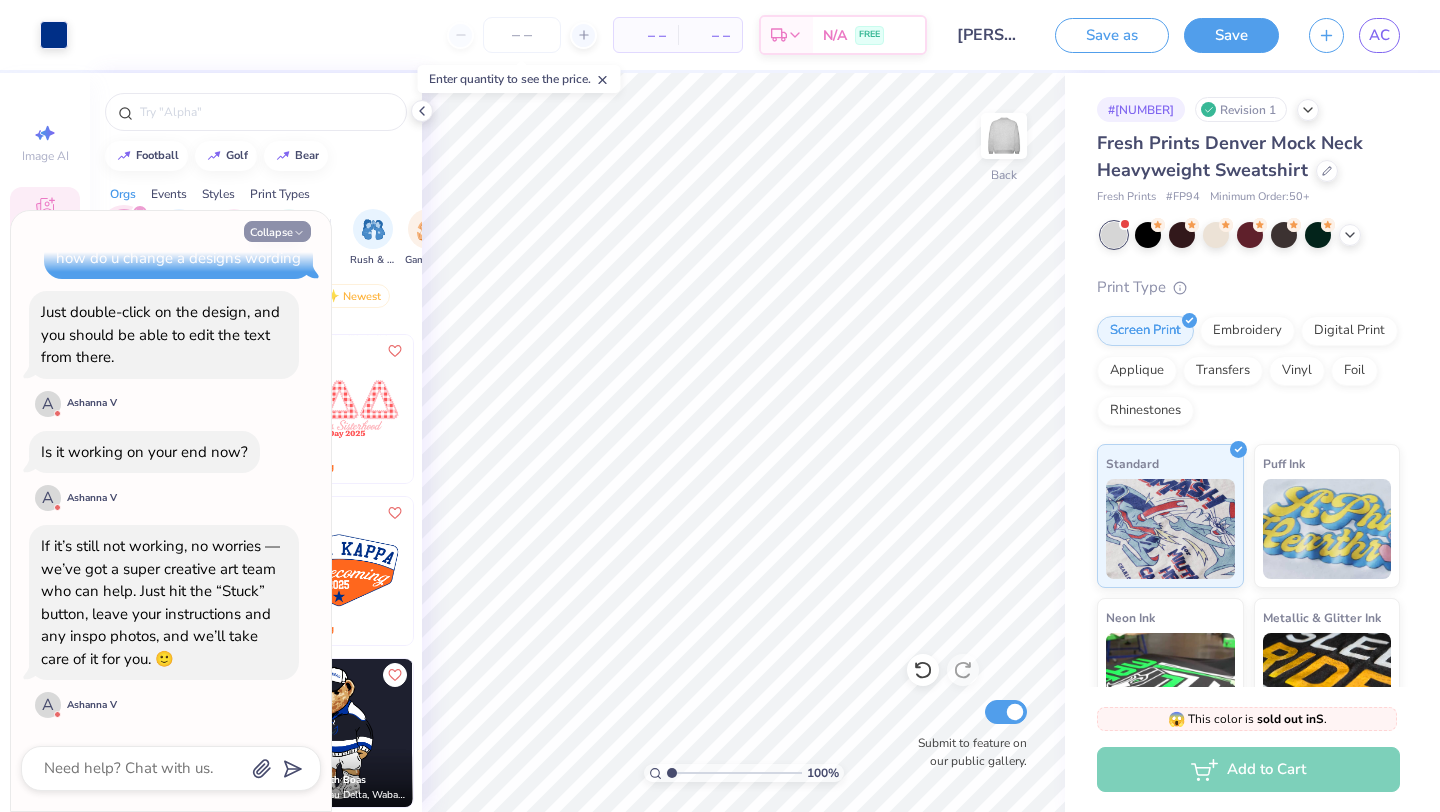 click on "Collapse" at bounding box center (277, 231) 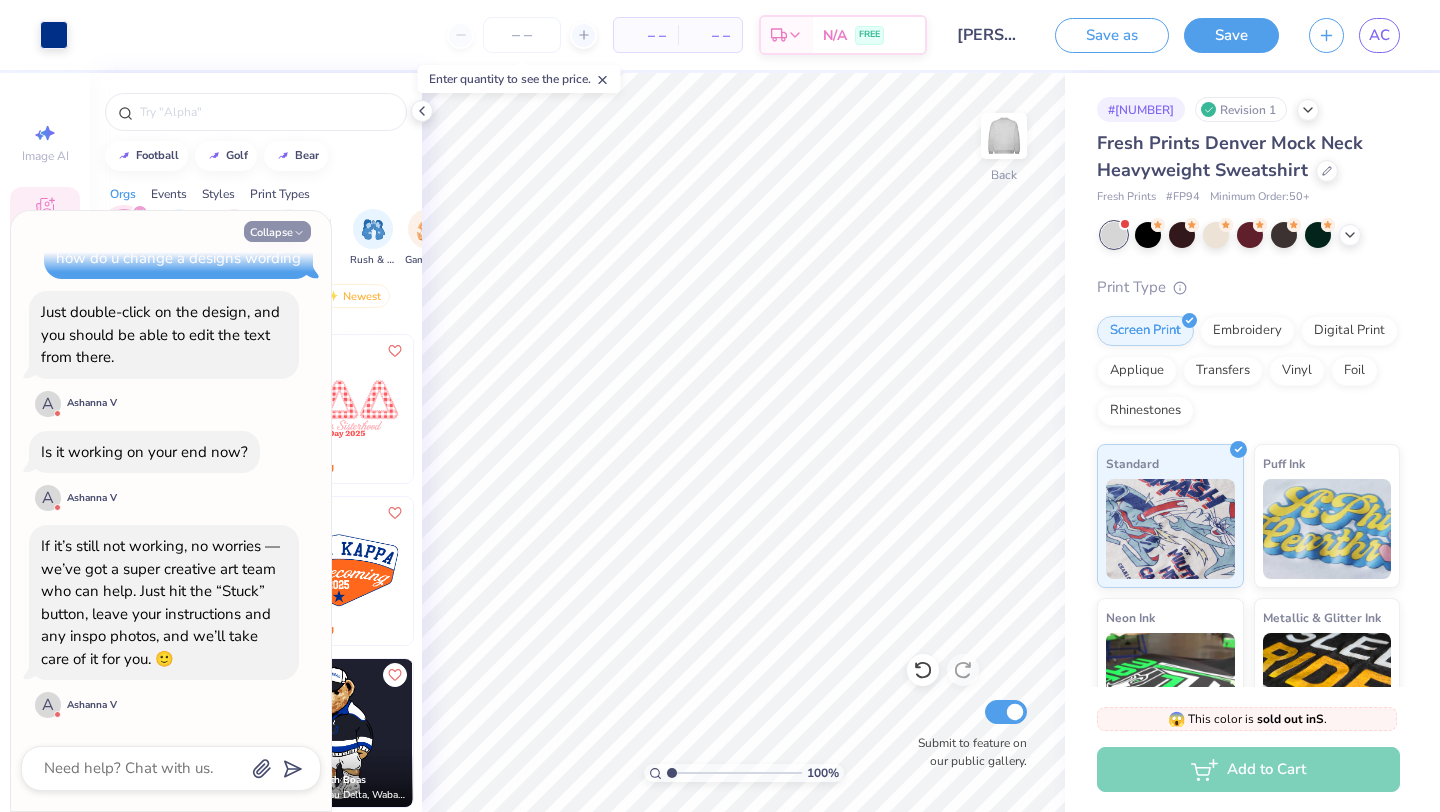type on "x" 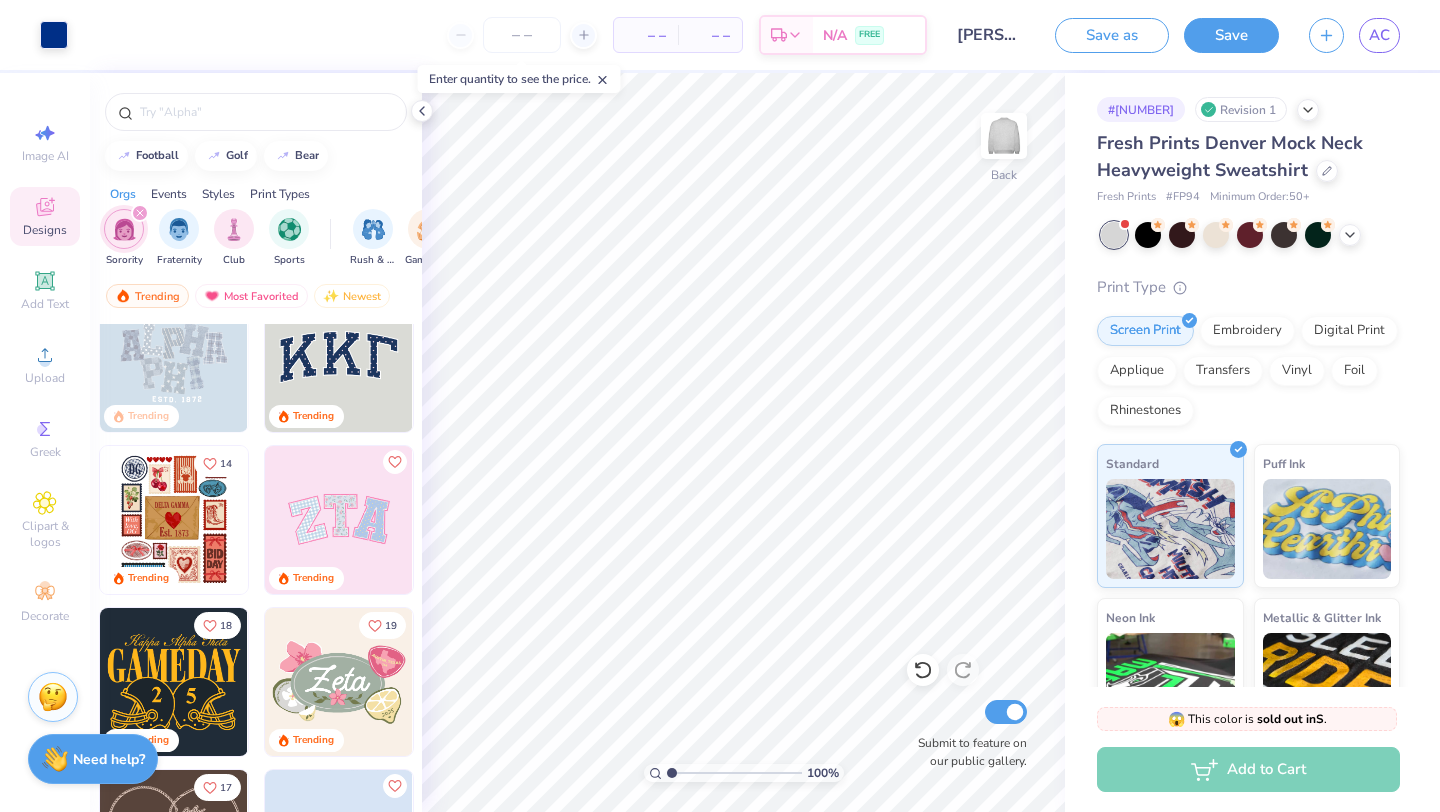 scroll, scrollTop: 0, scrollLeft: 0, axis: both 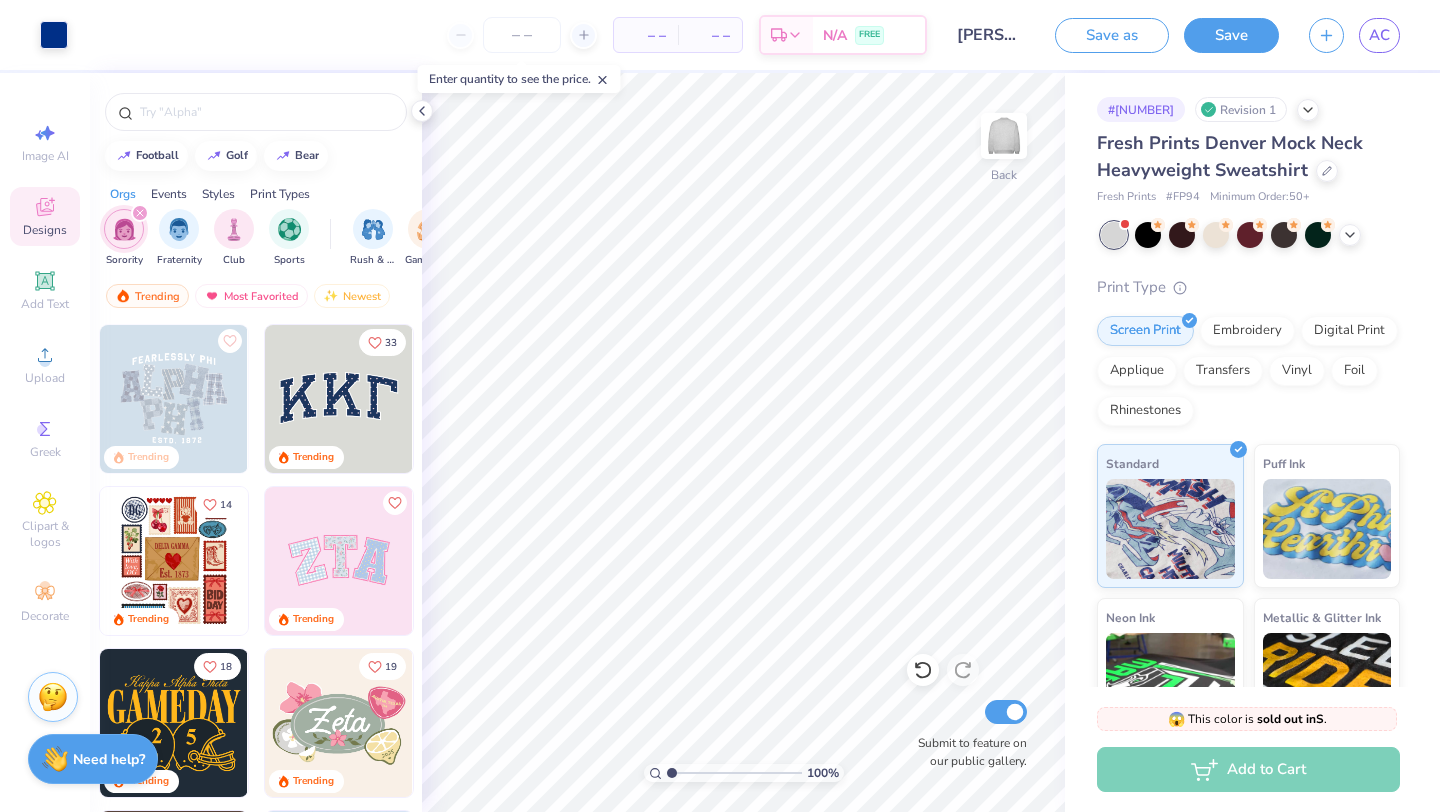 click at bounding box center [339, 399] 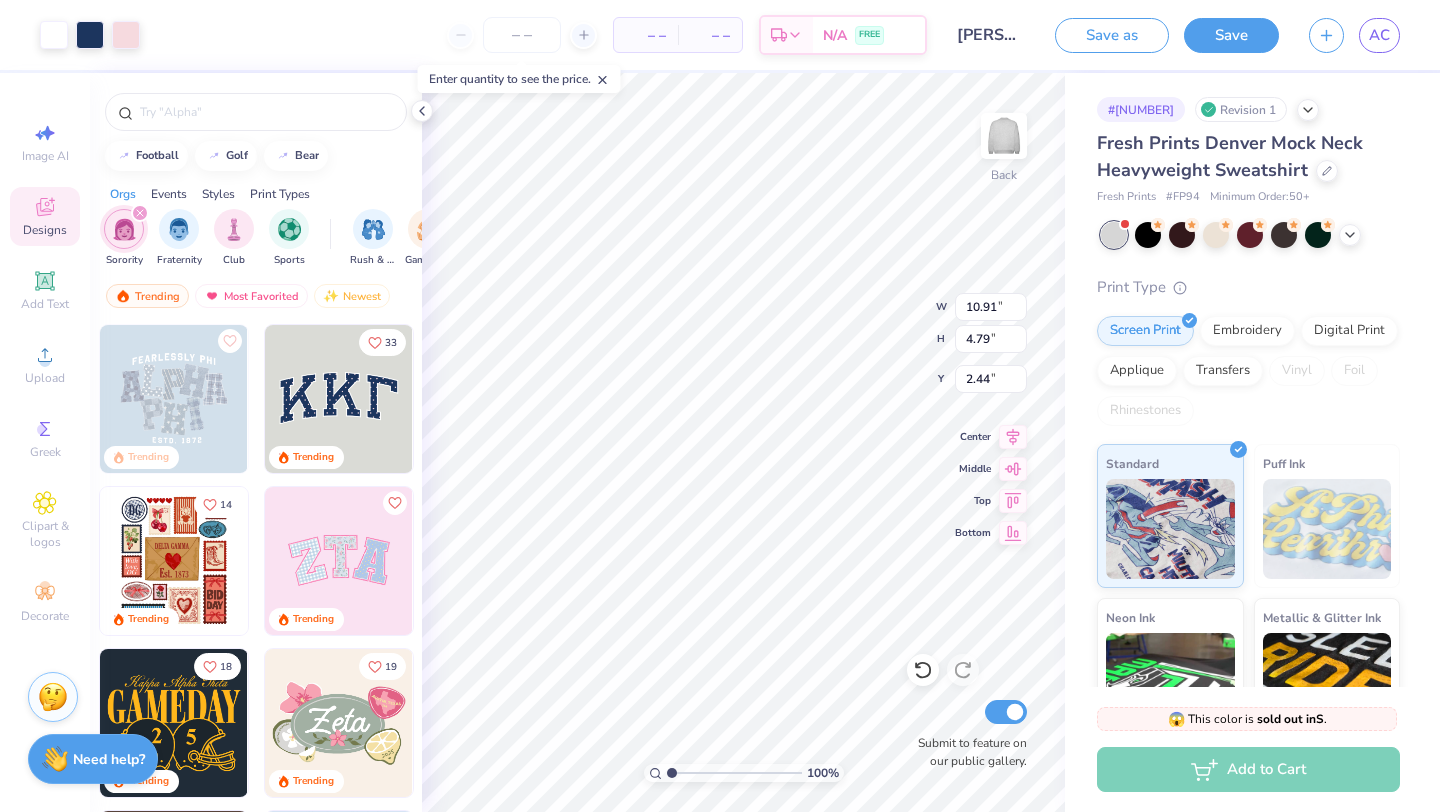 type on "2.44" 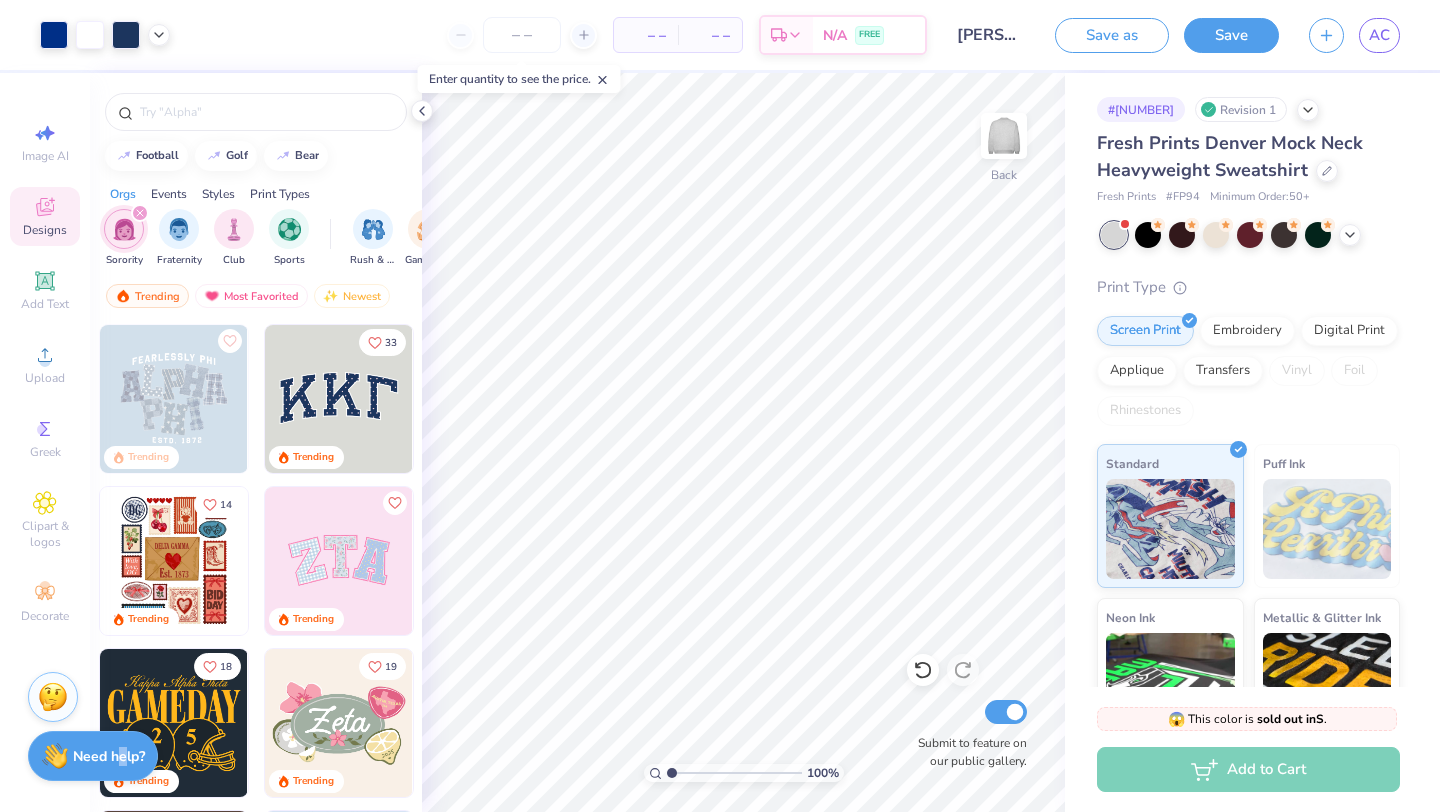 click on "Need help?" at bounding box center (109, 756) 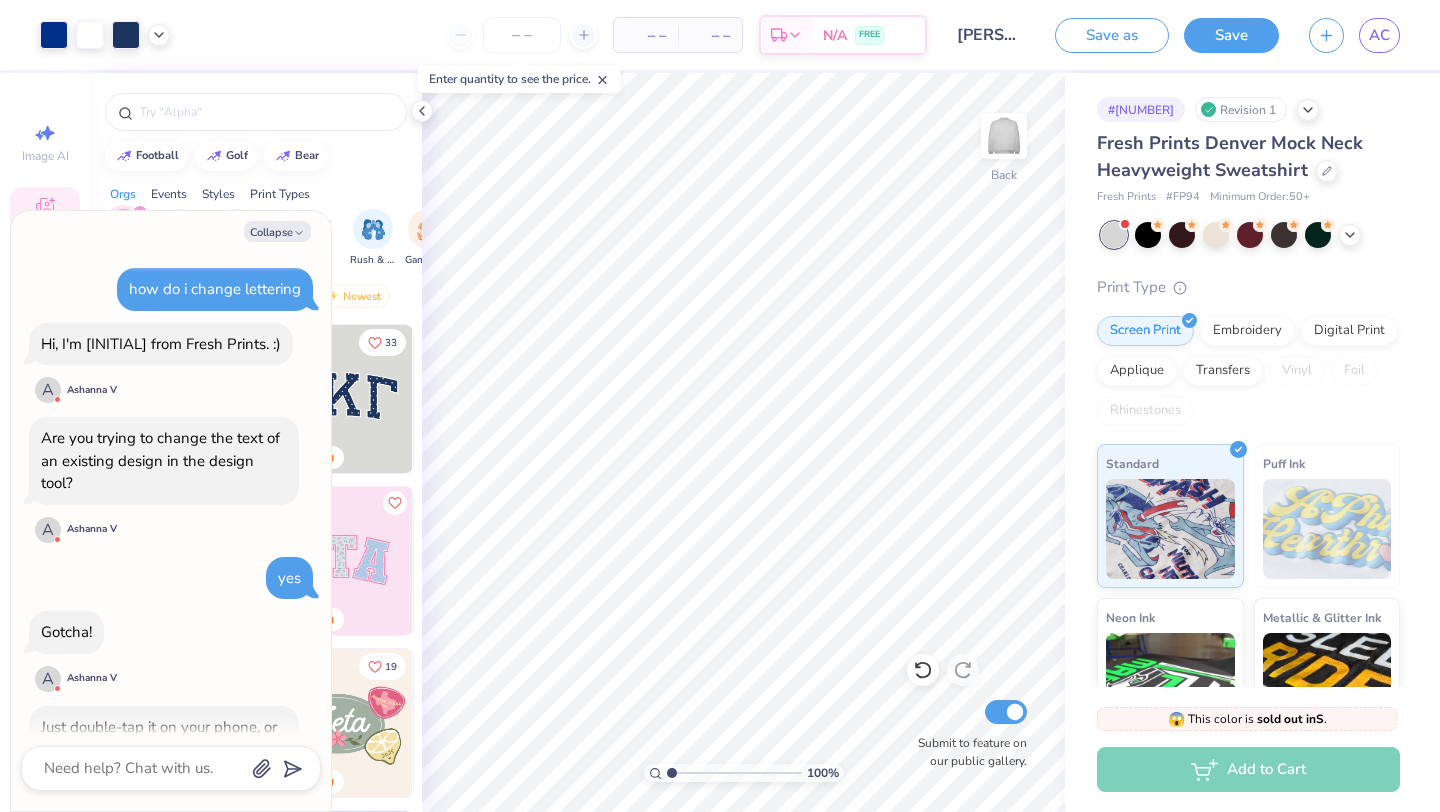 scroll, scrollTop: 1946, scrollLeft: 0, axis: vertical 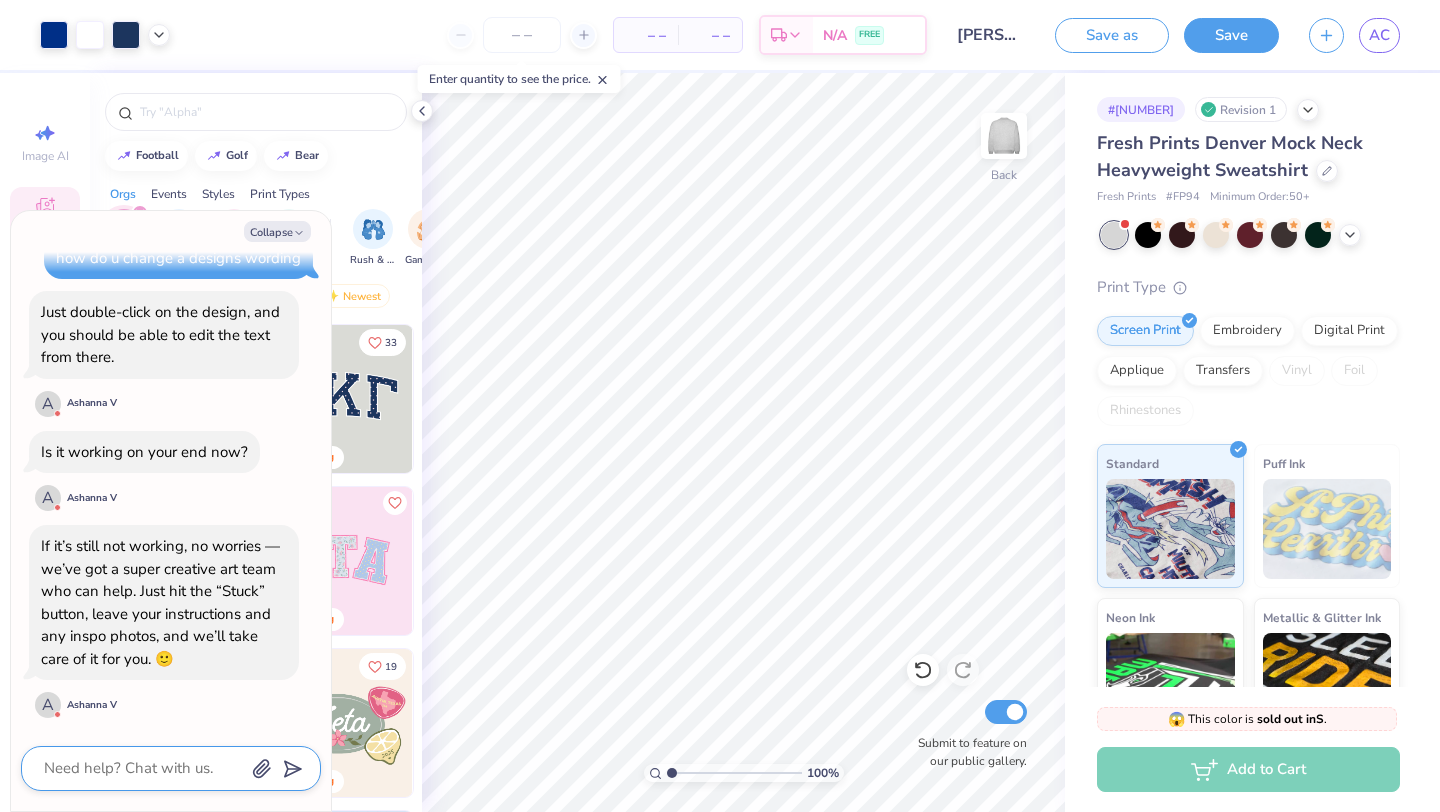 click at bounding box center [143, 768] 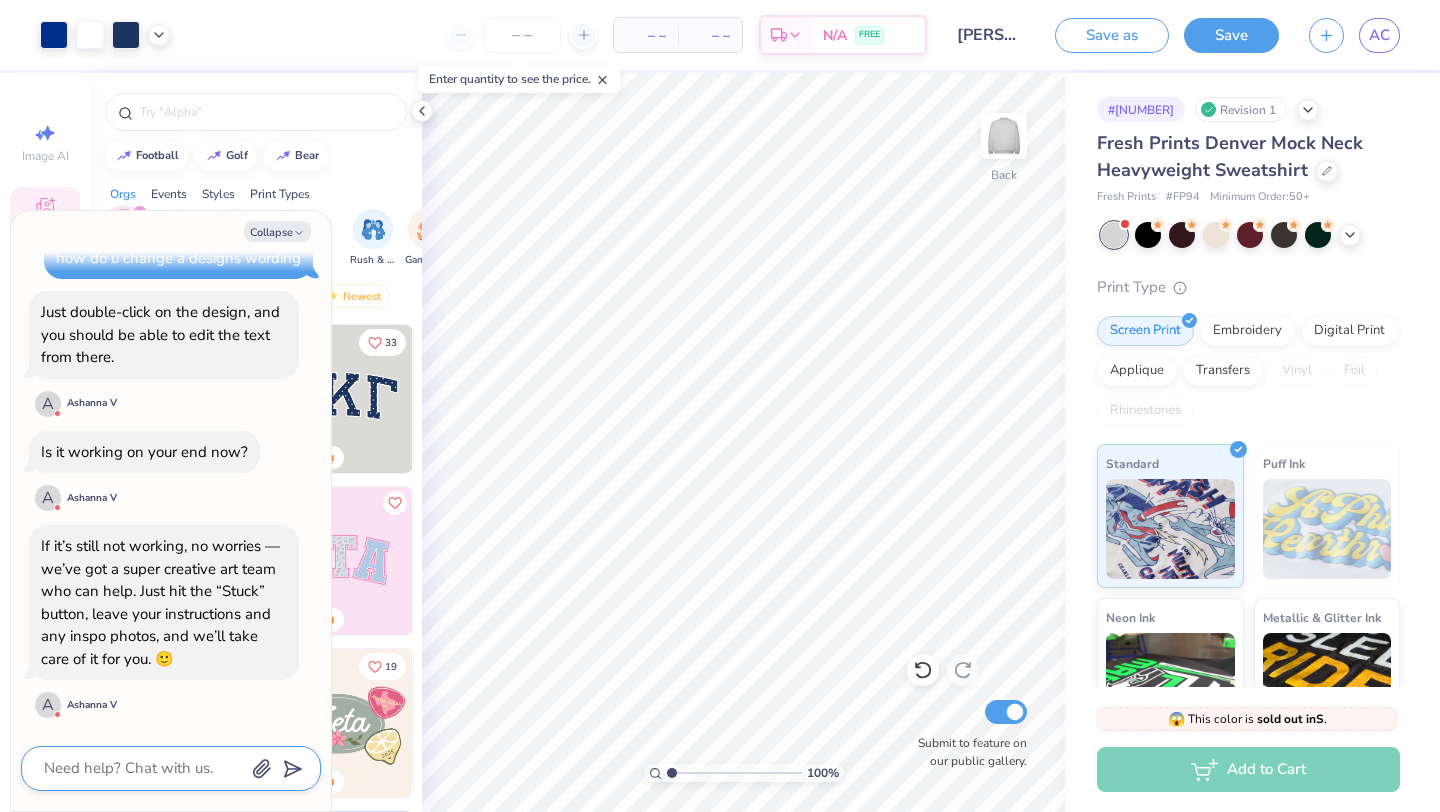 scroll, scrollTop: 2153, scrollLeft: 0, axis: vertical 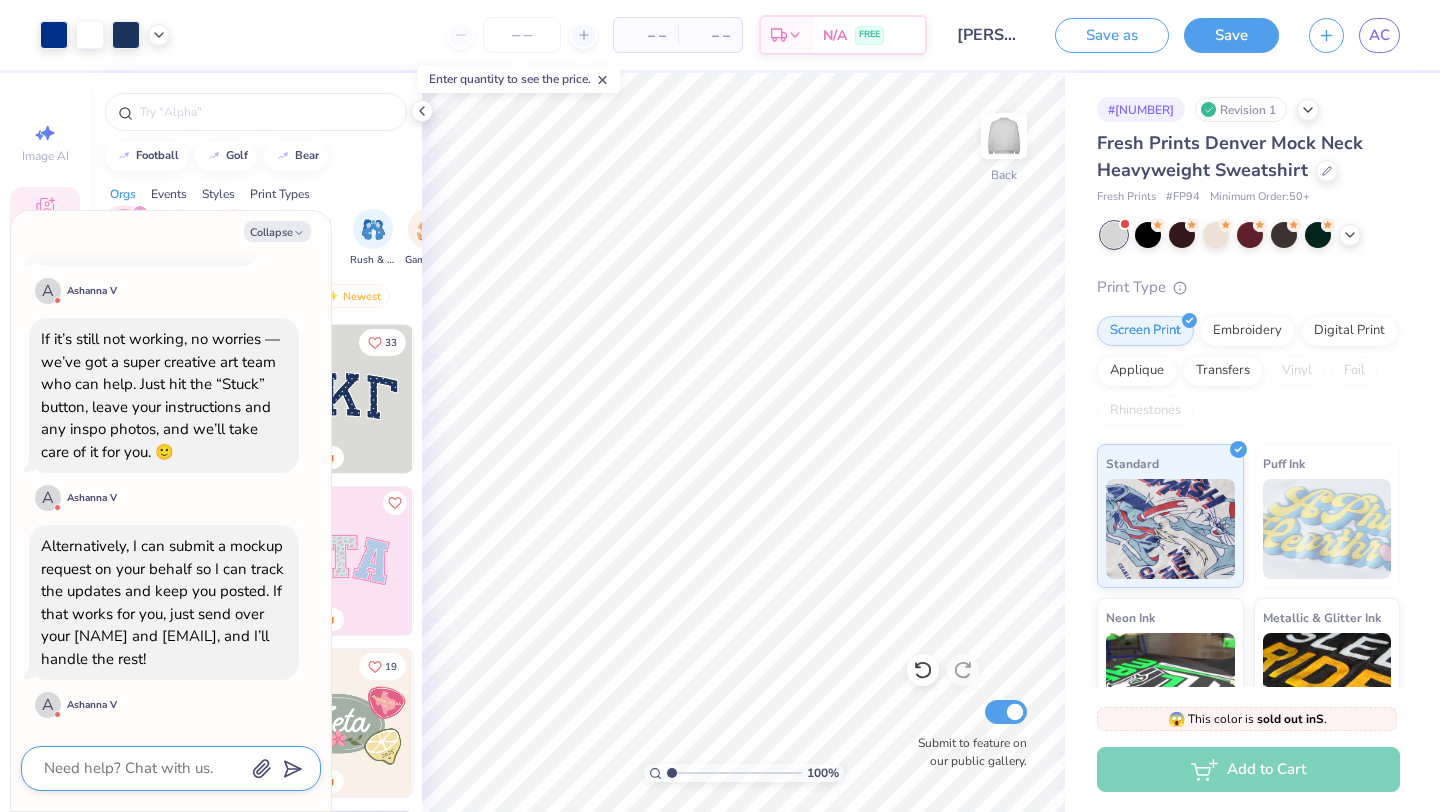 type on "x" 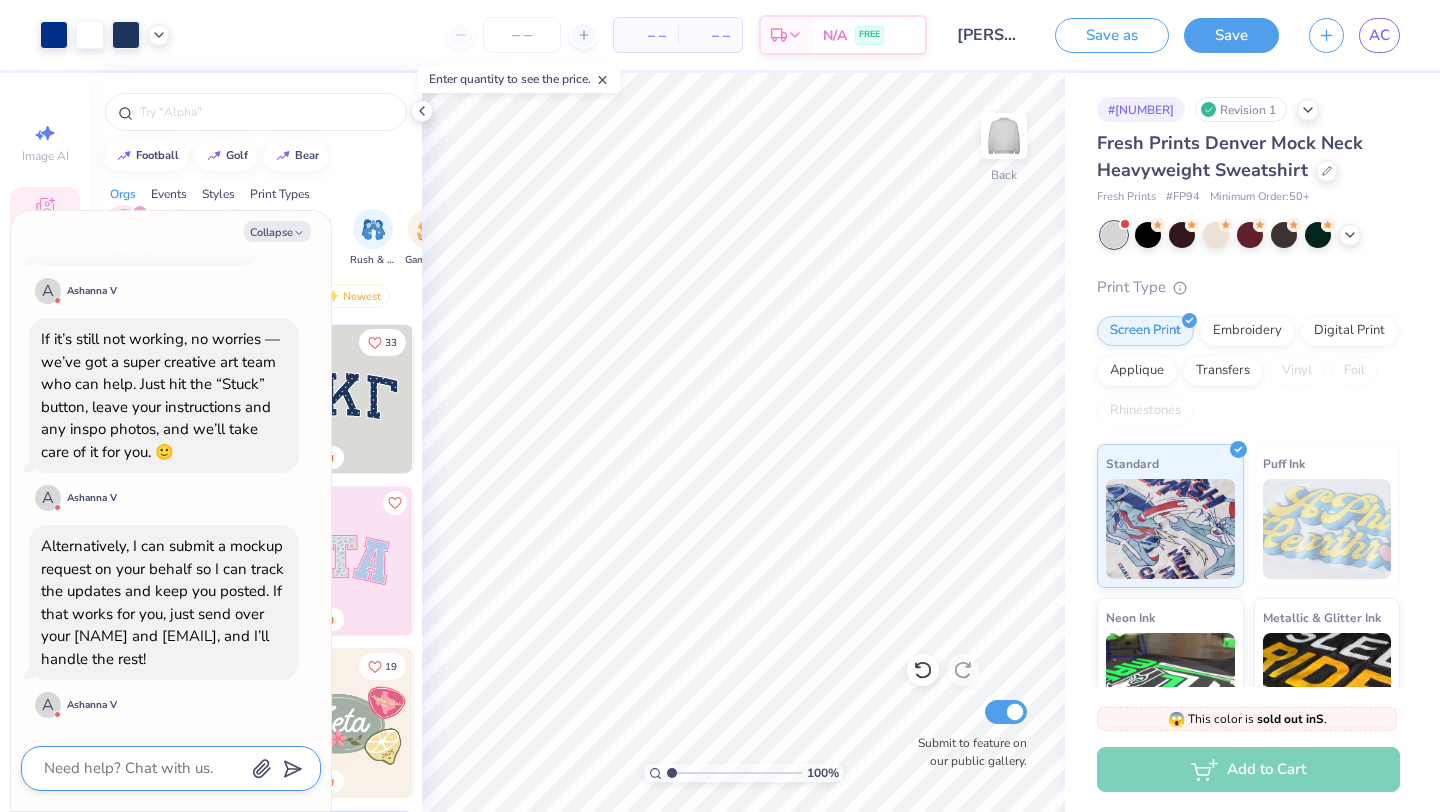 type on "w" 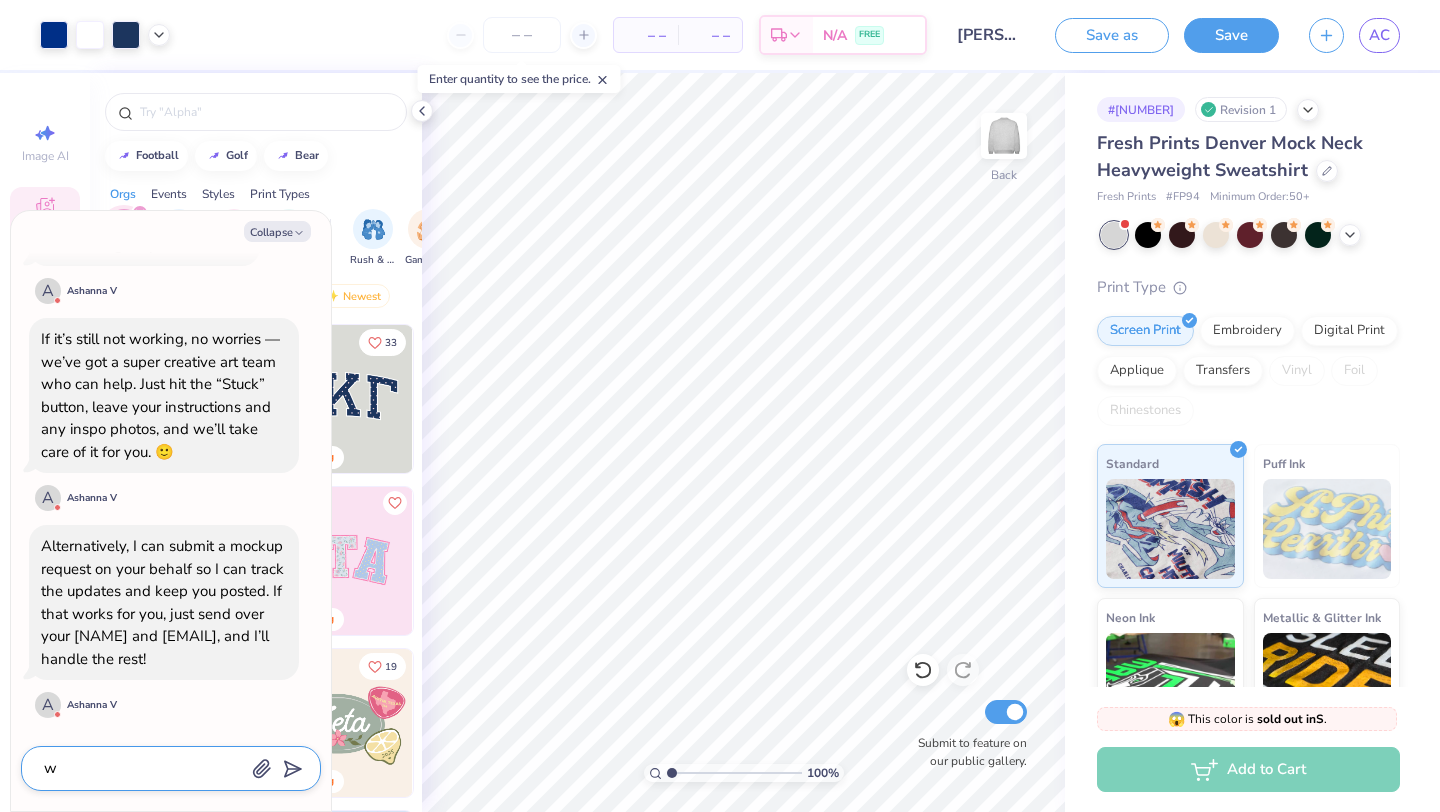 type on "x" 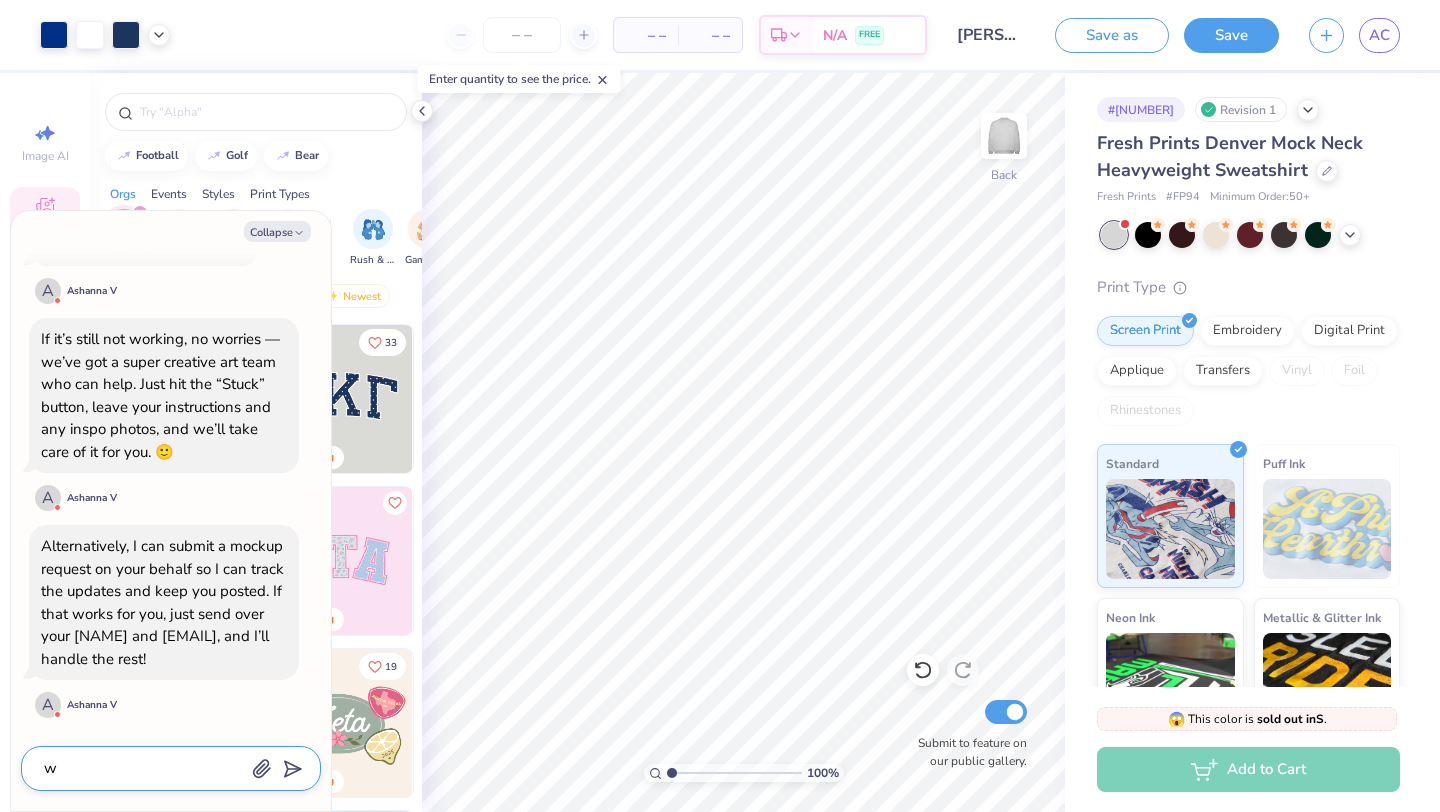 type on "wh" 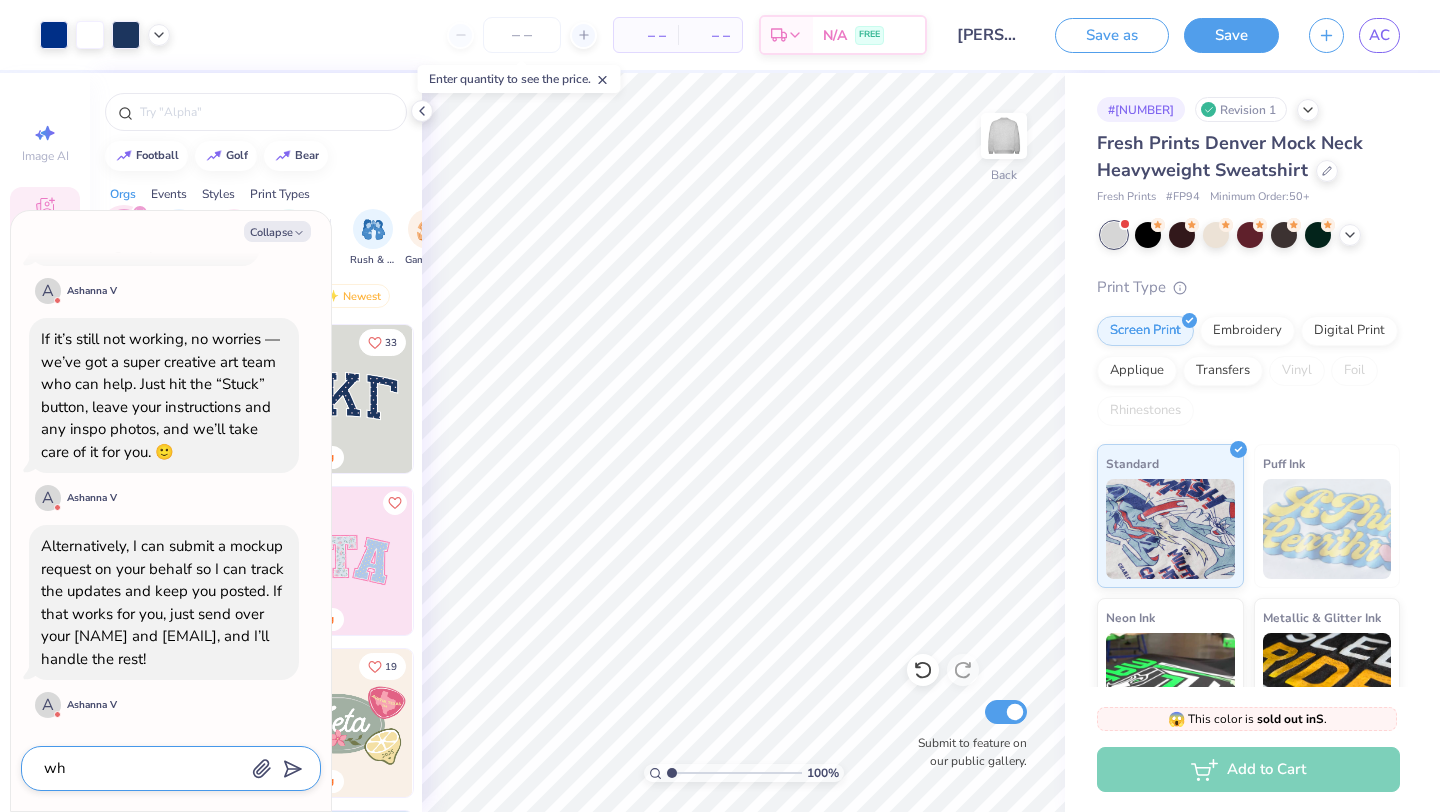 type on "x" 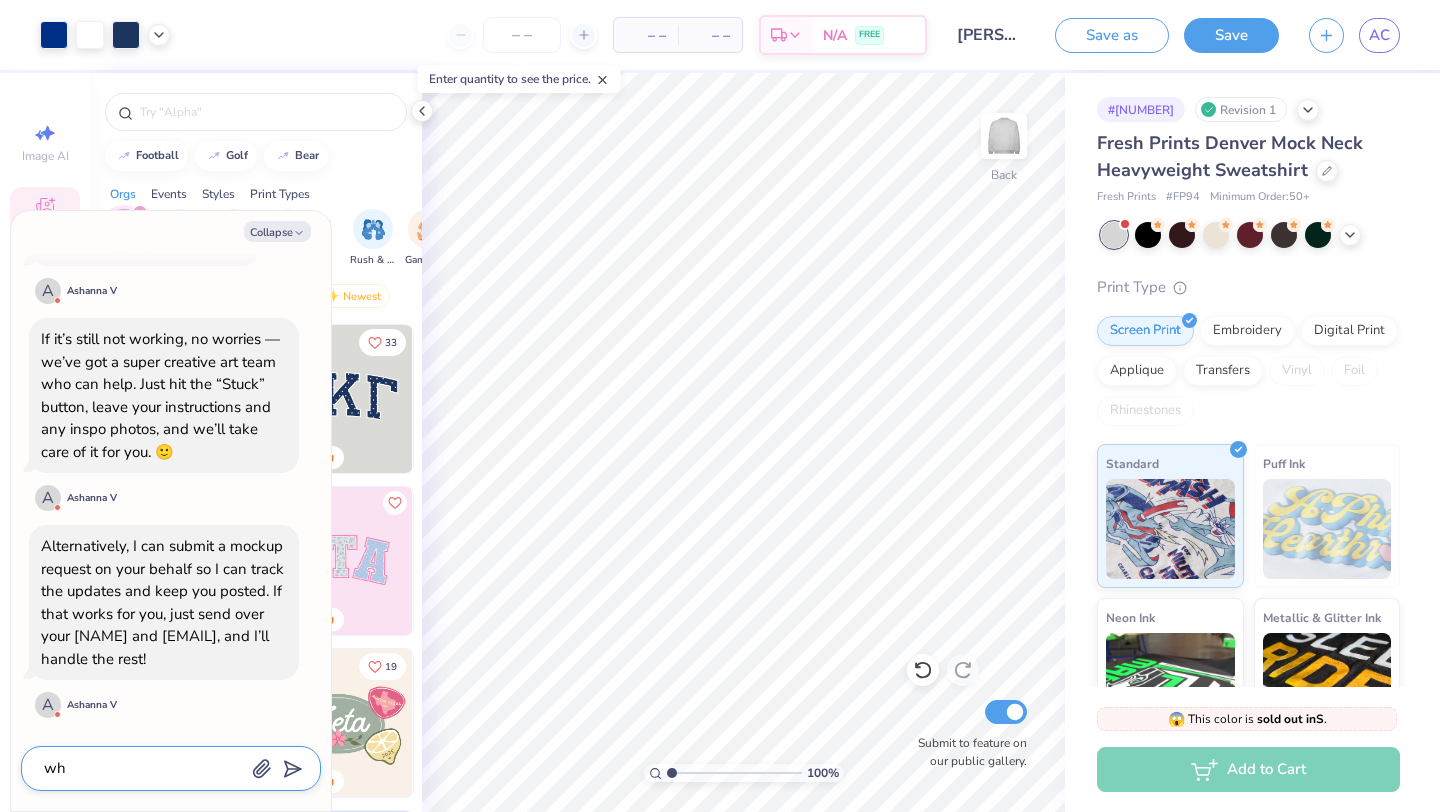 type on "w" 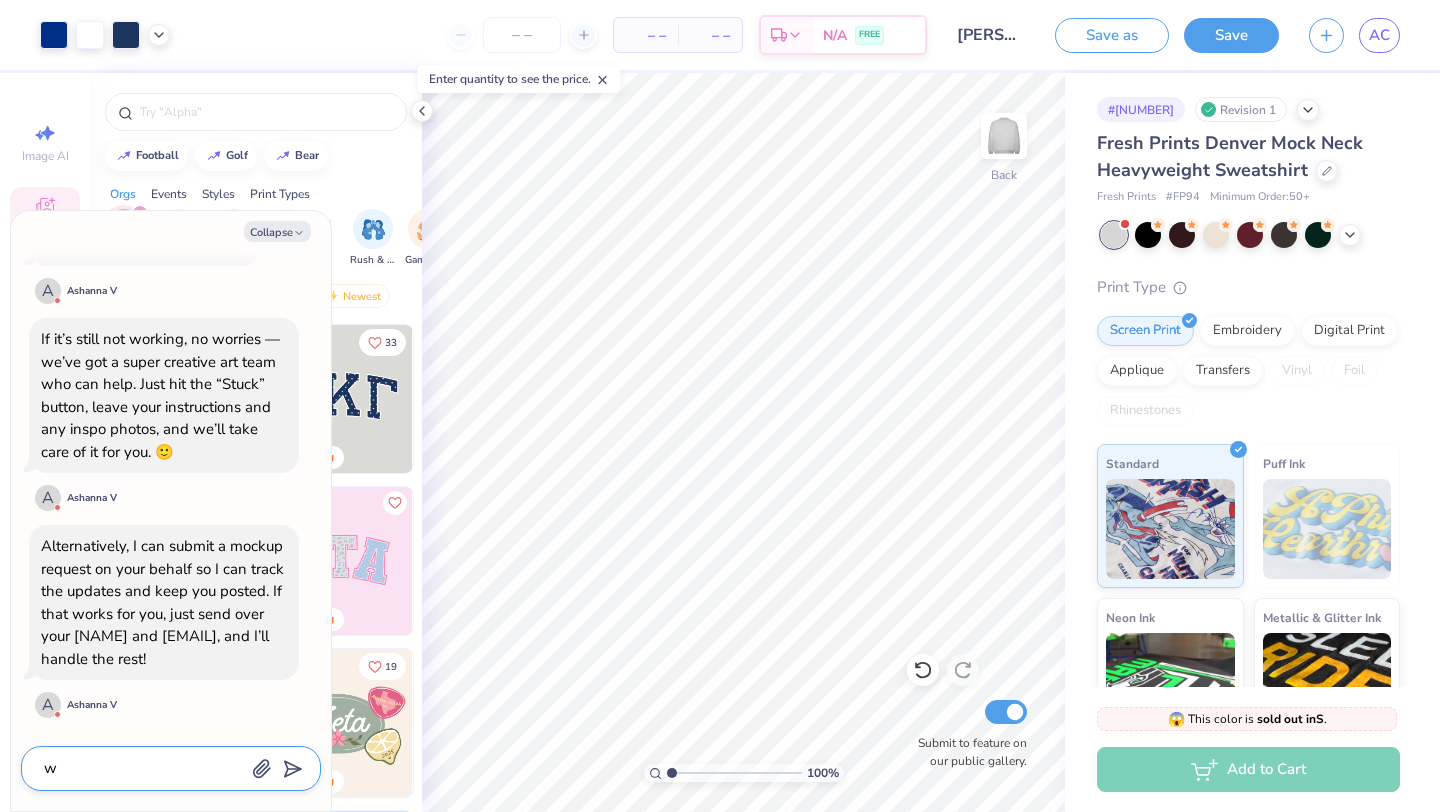 type on "x" 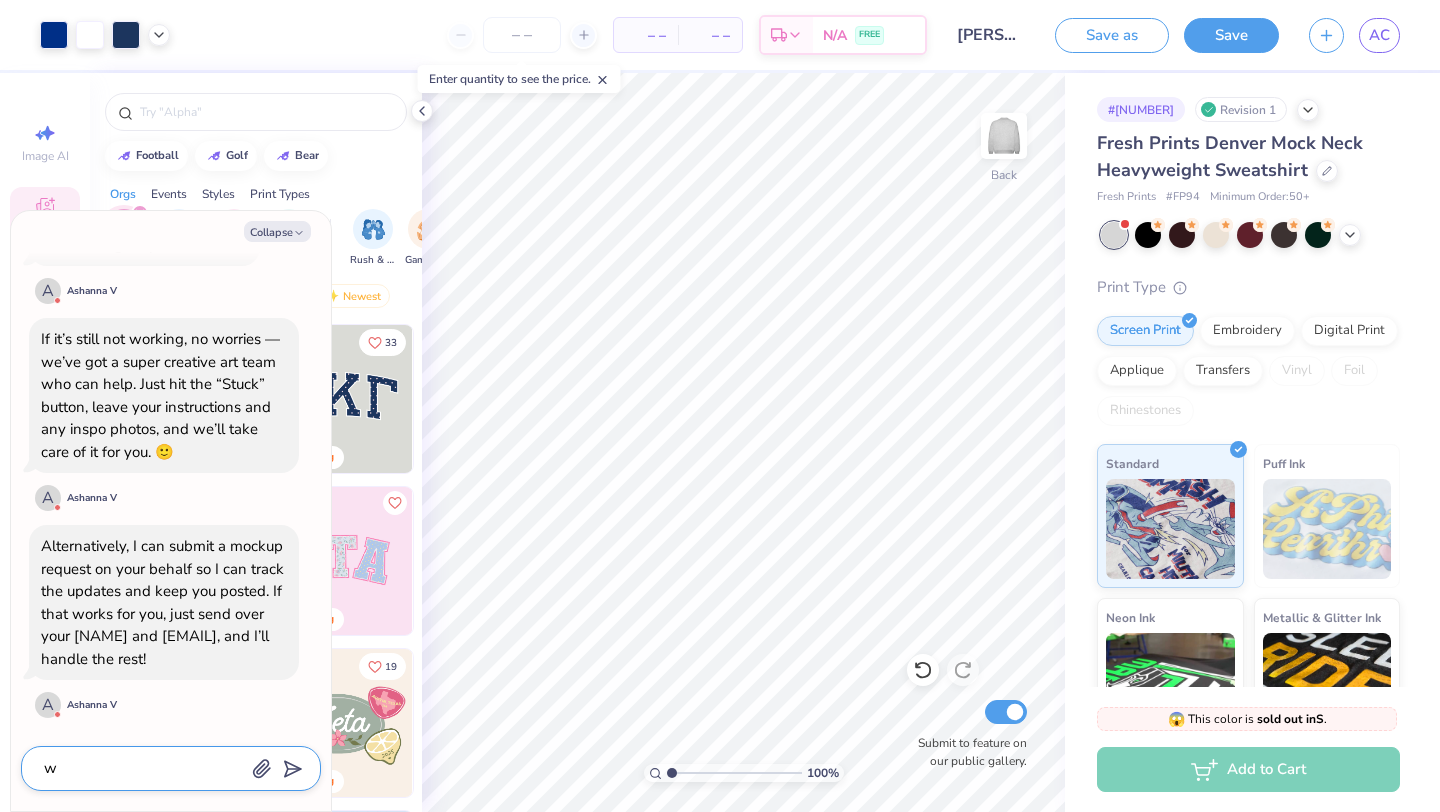 type 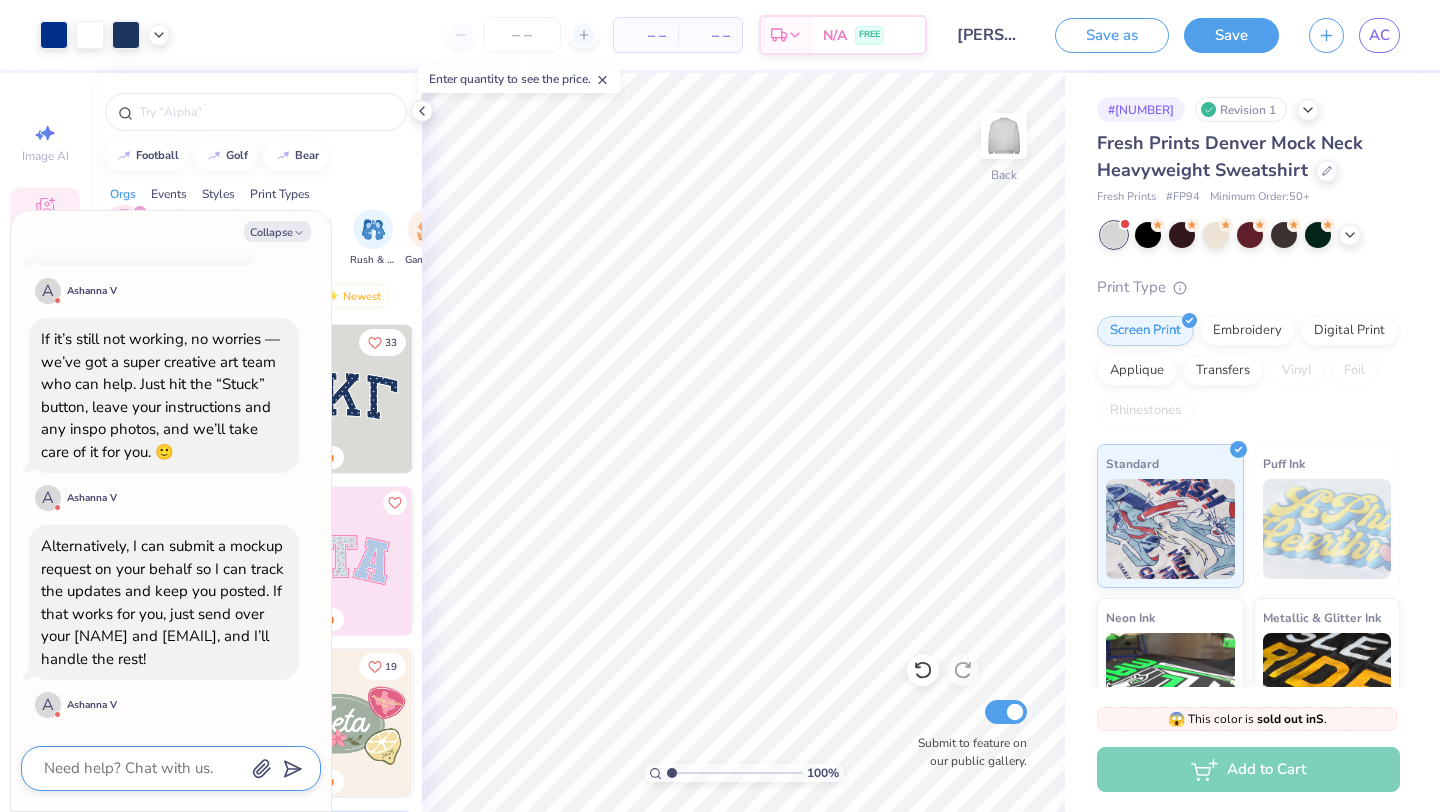 type on "x" 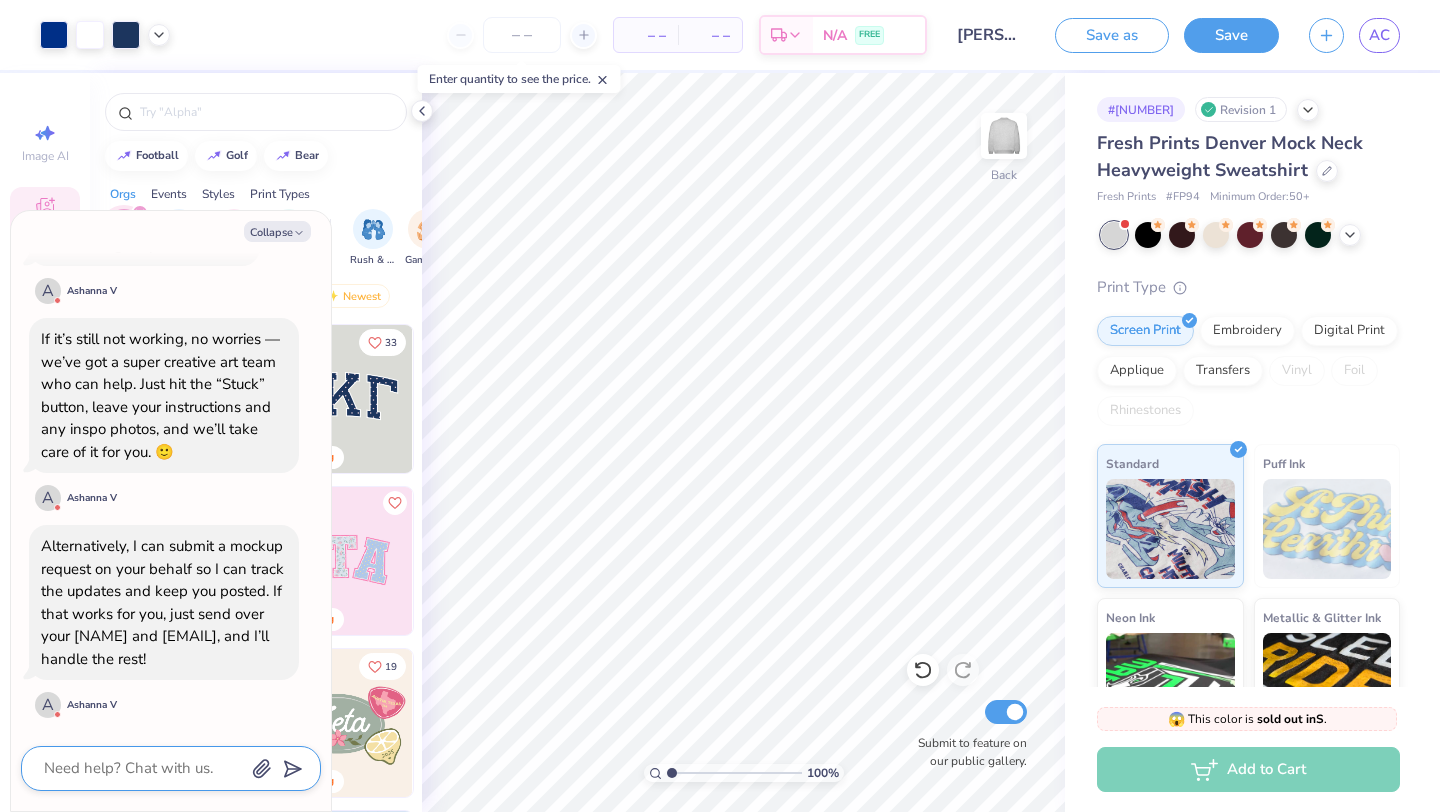 type on "c" 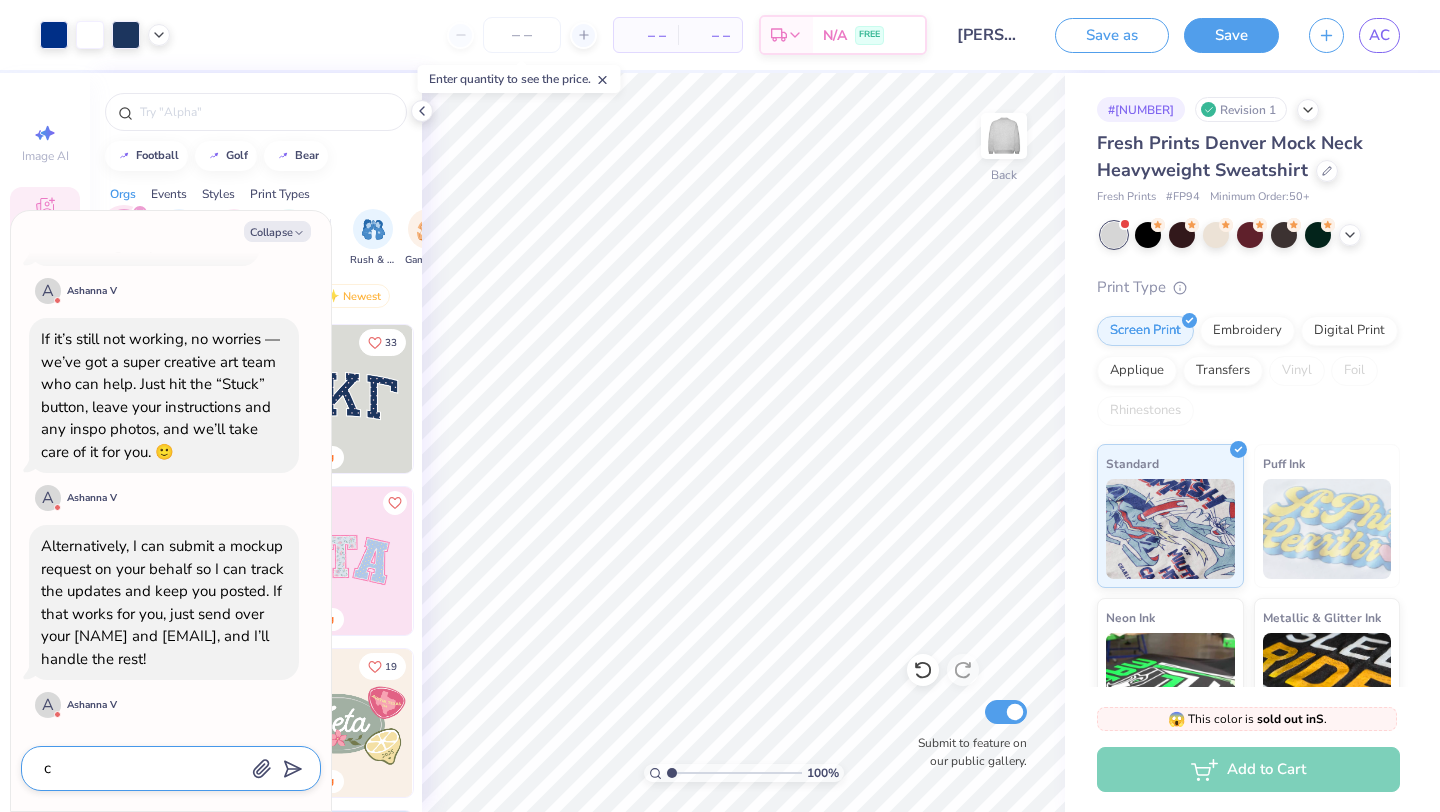 type on "x" 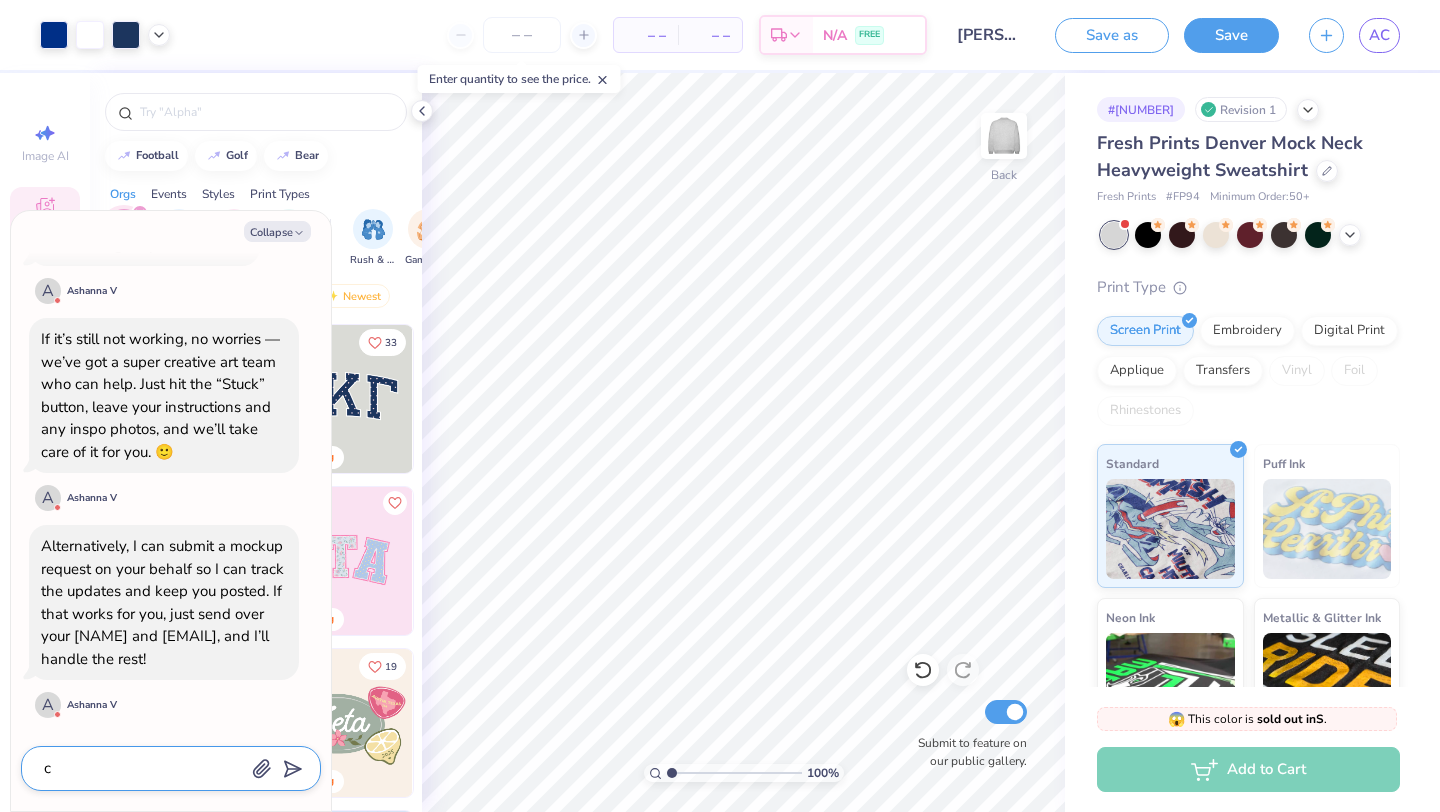 type on "ca" 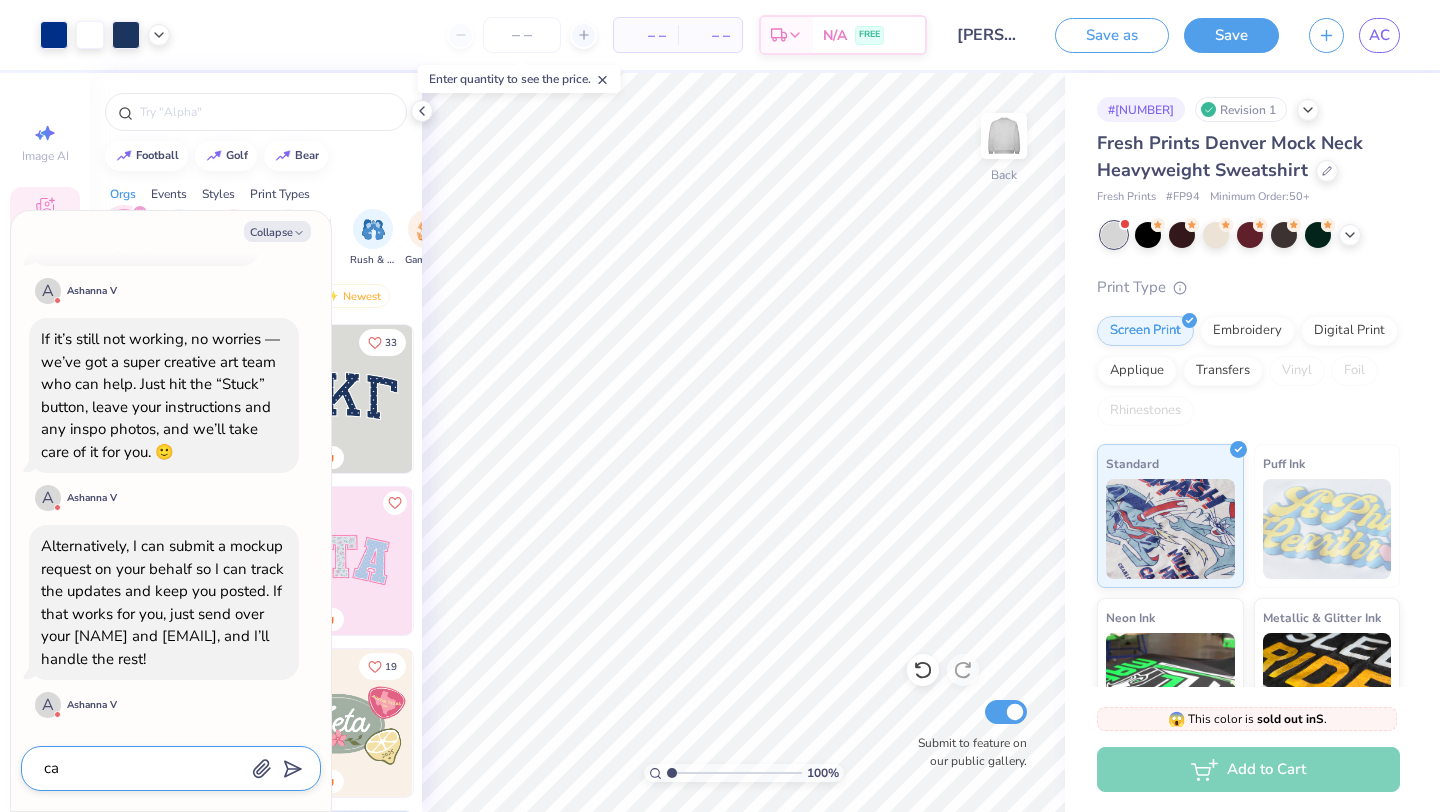 type on "x" 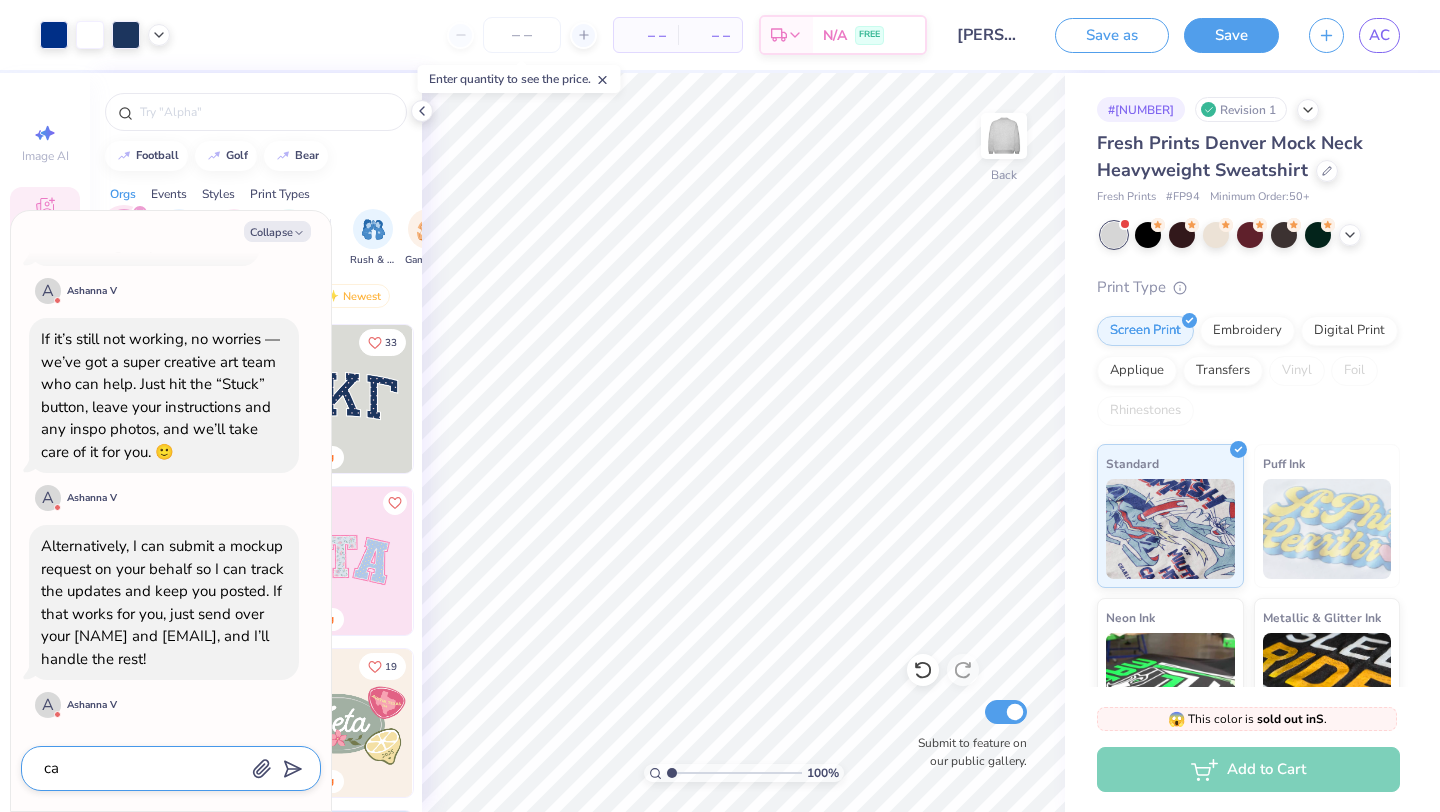 type on "can" 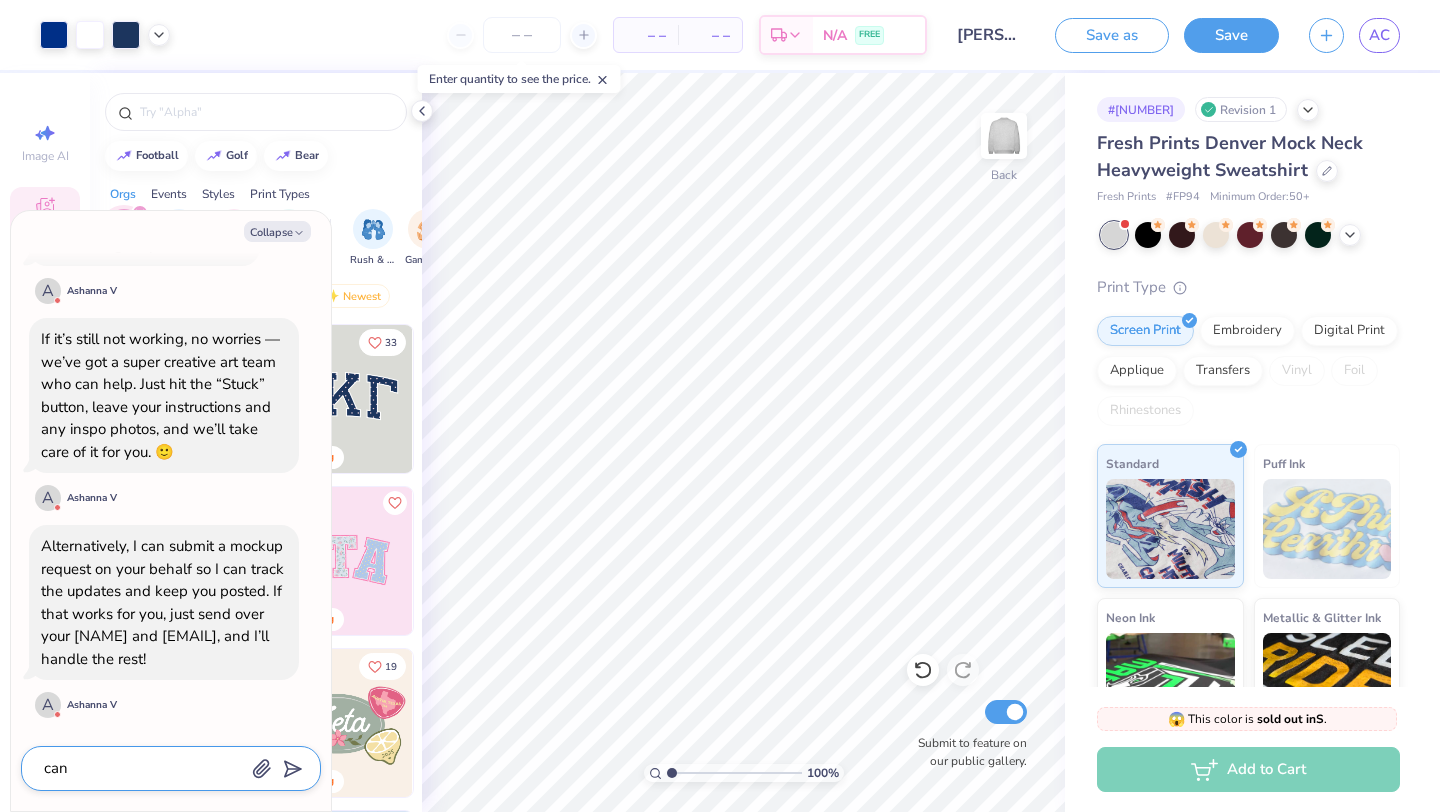 type on "x" 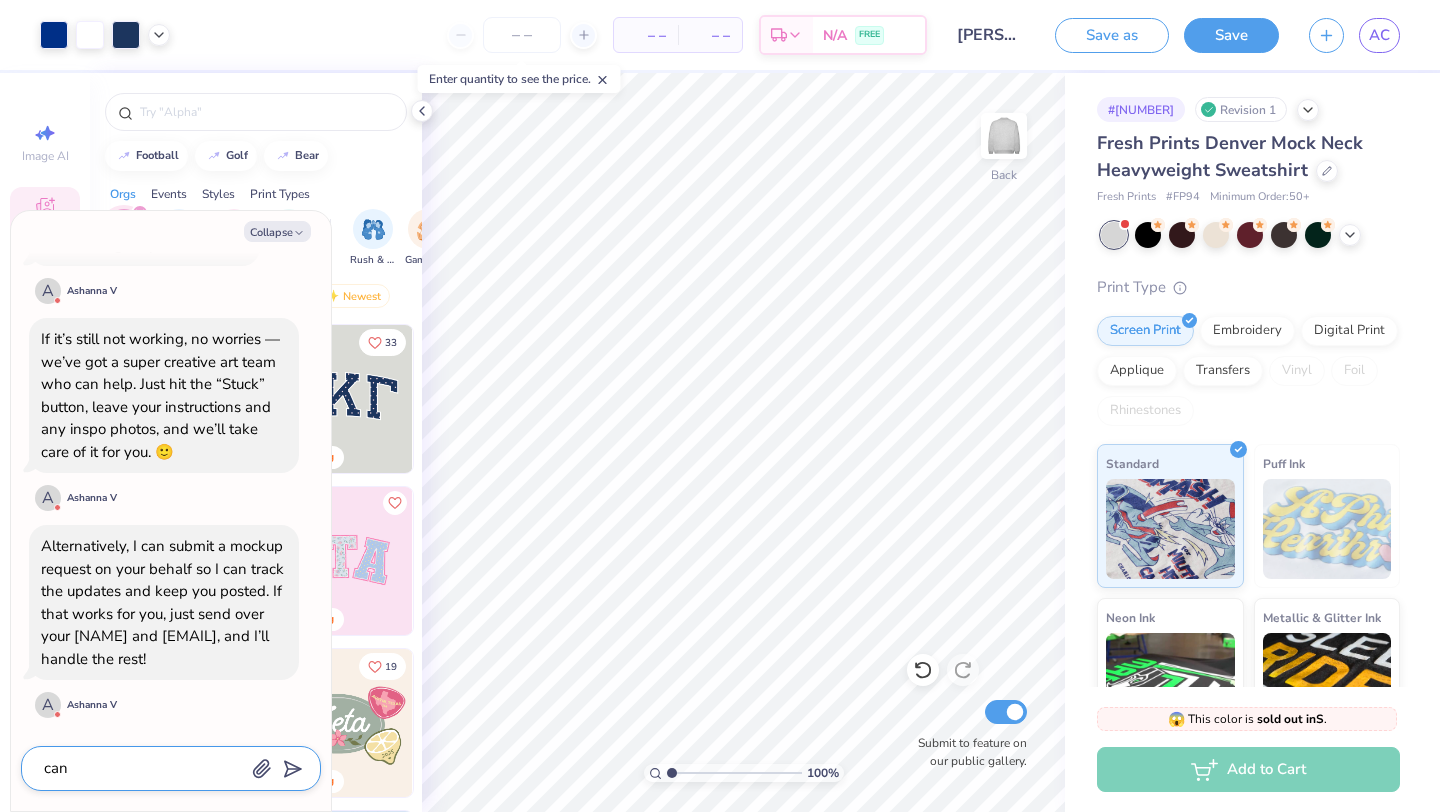 type on "can" 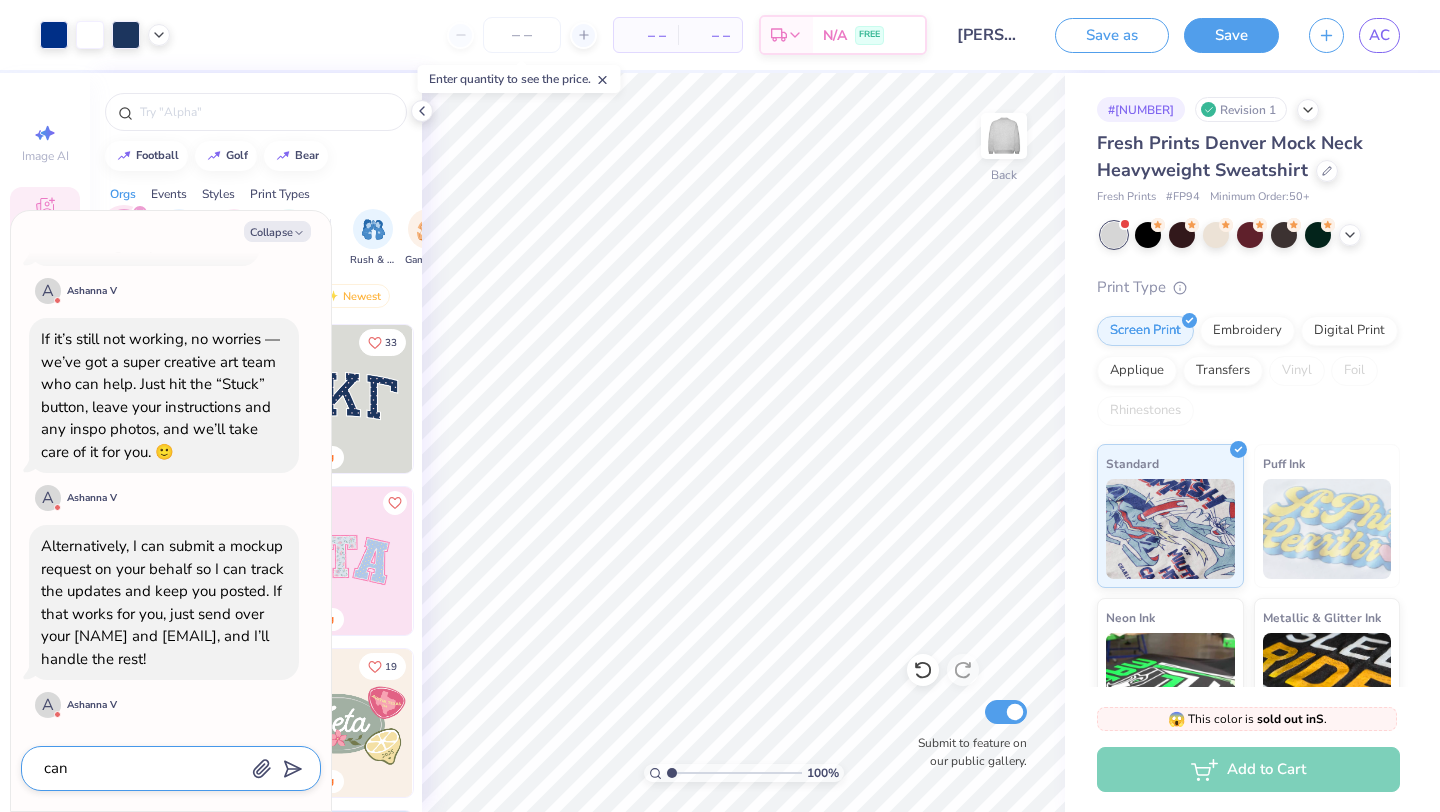 type on "x" 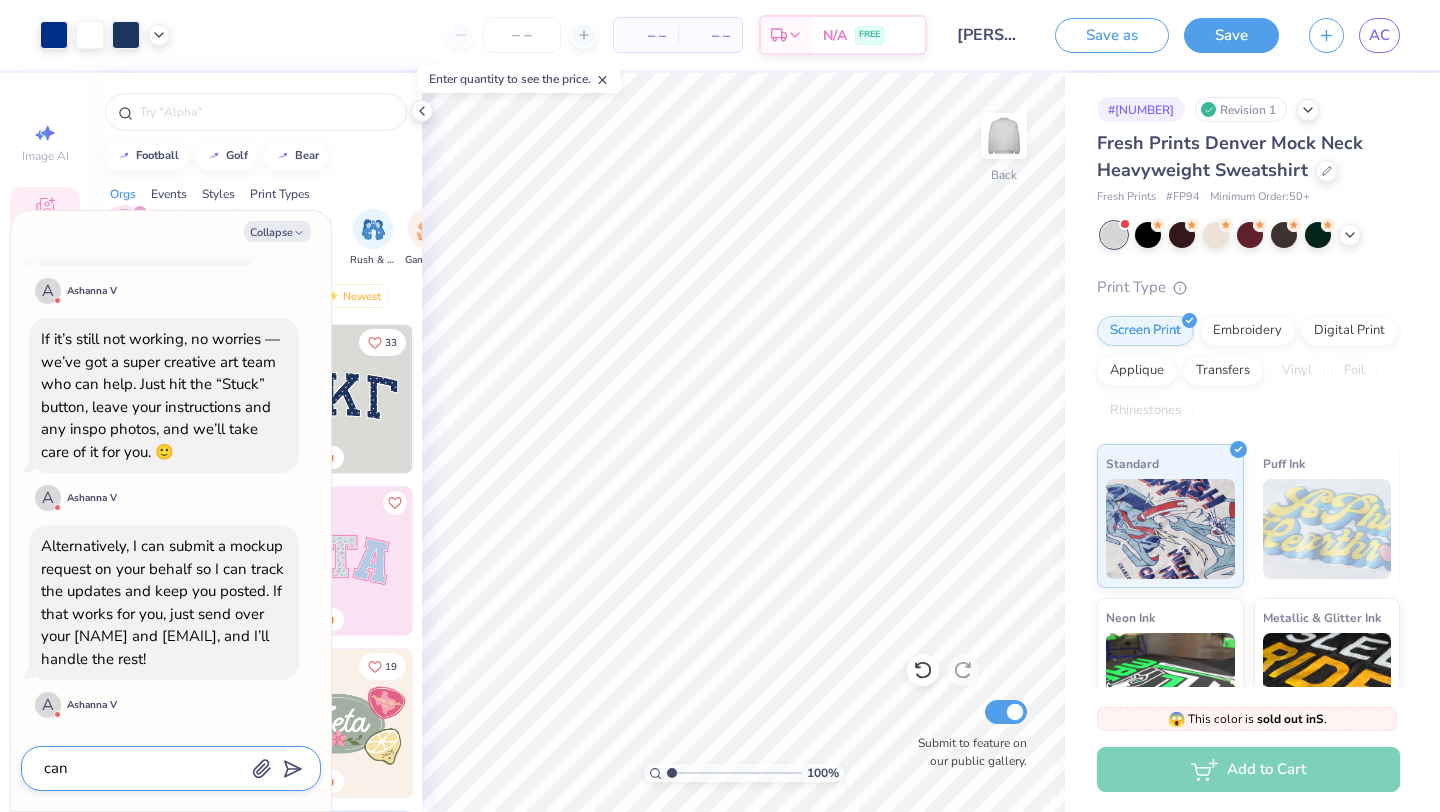 type on "can w" 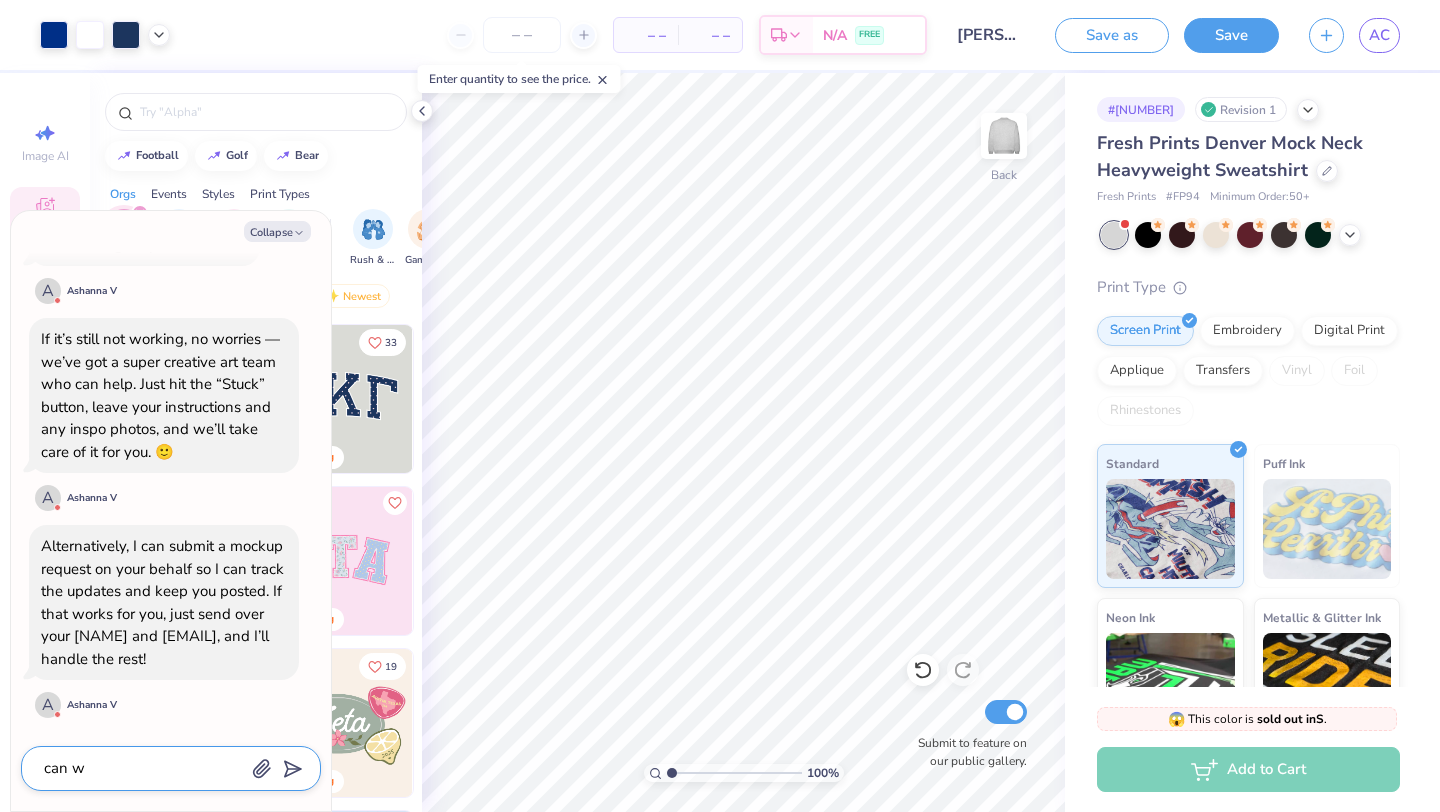 type on "x" 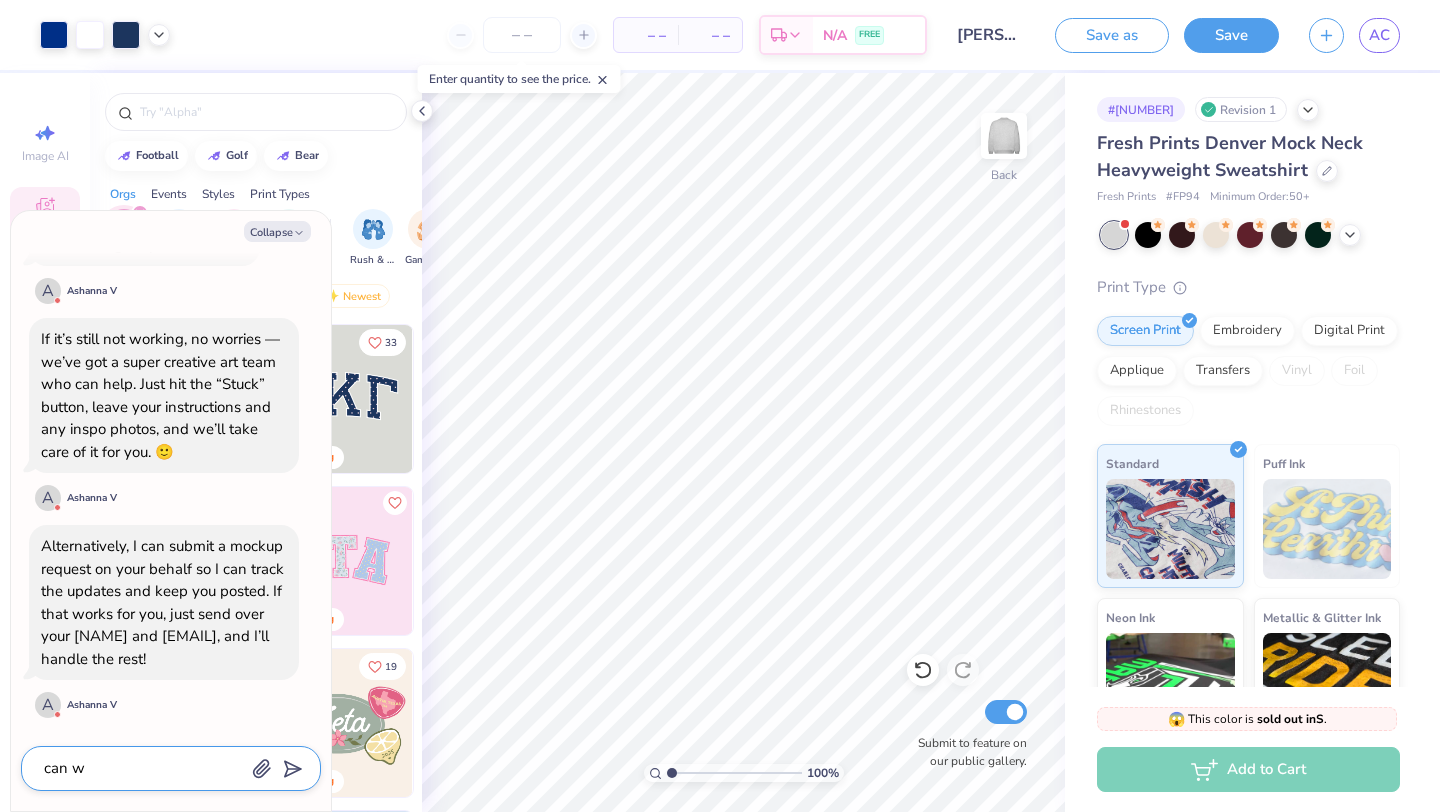 type on "can we" 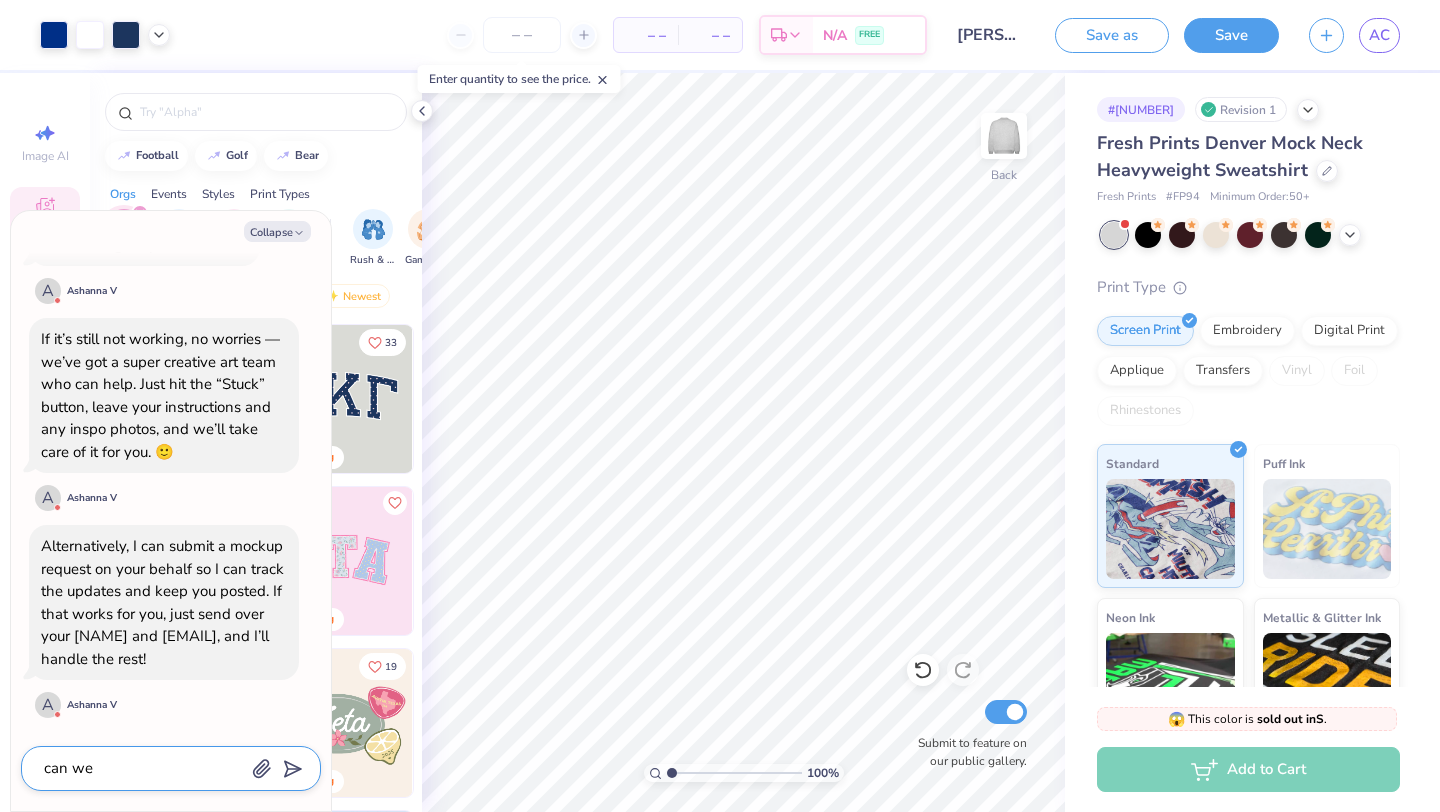 type on "x" 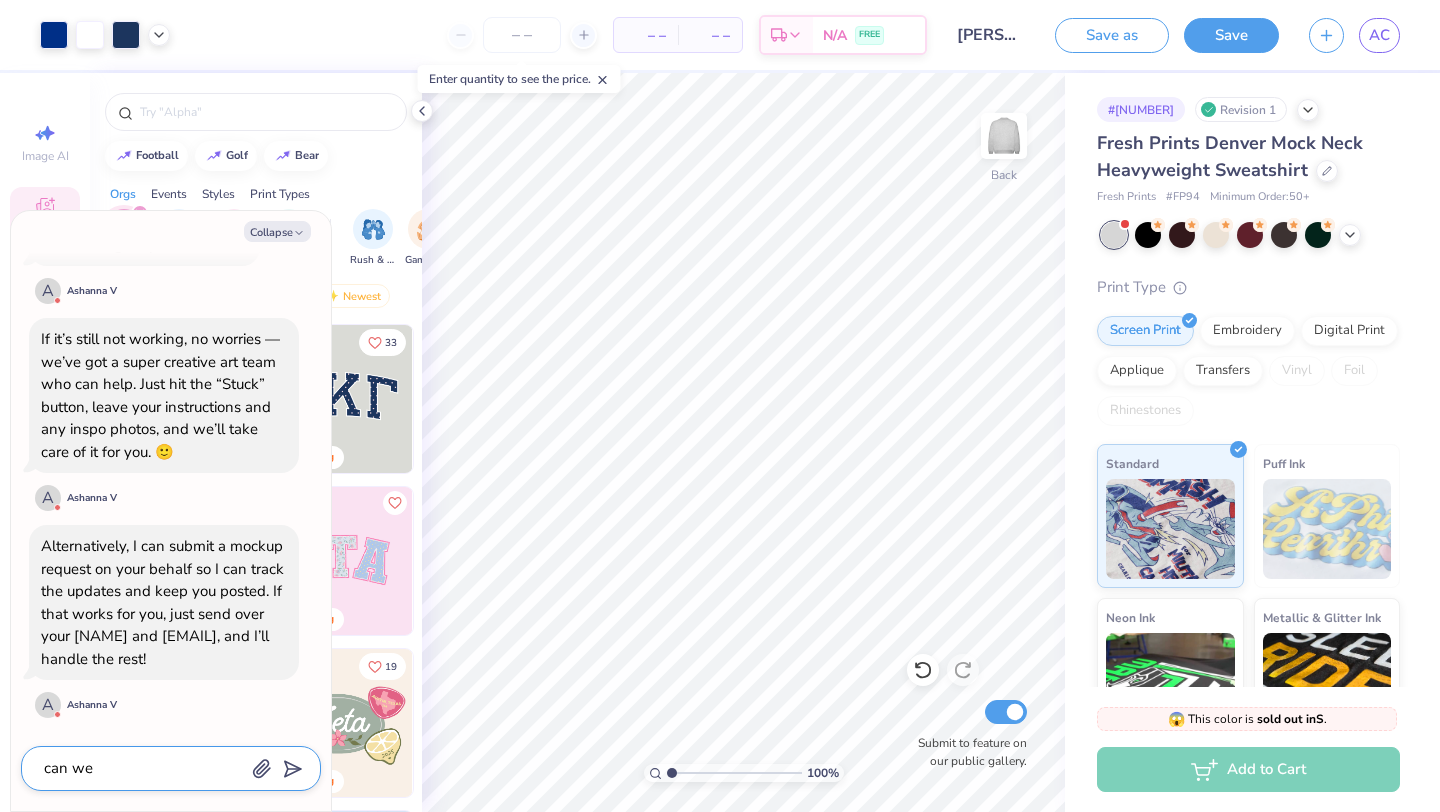 type on "can we" 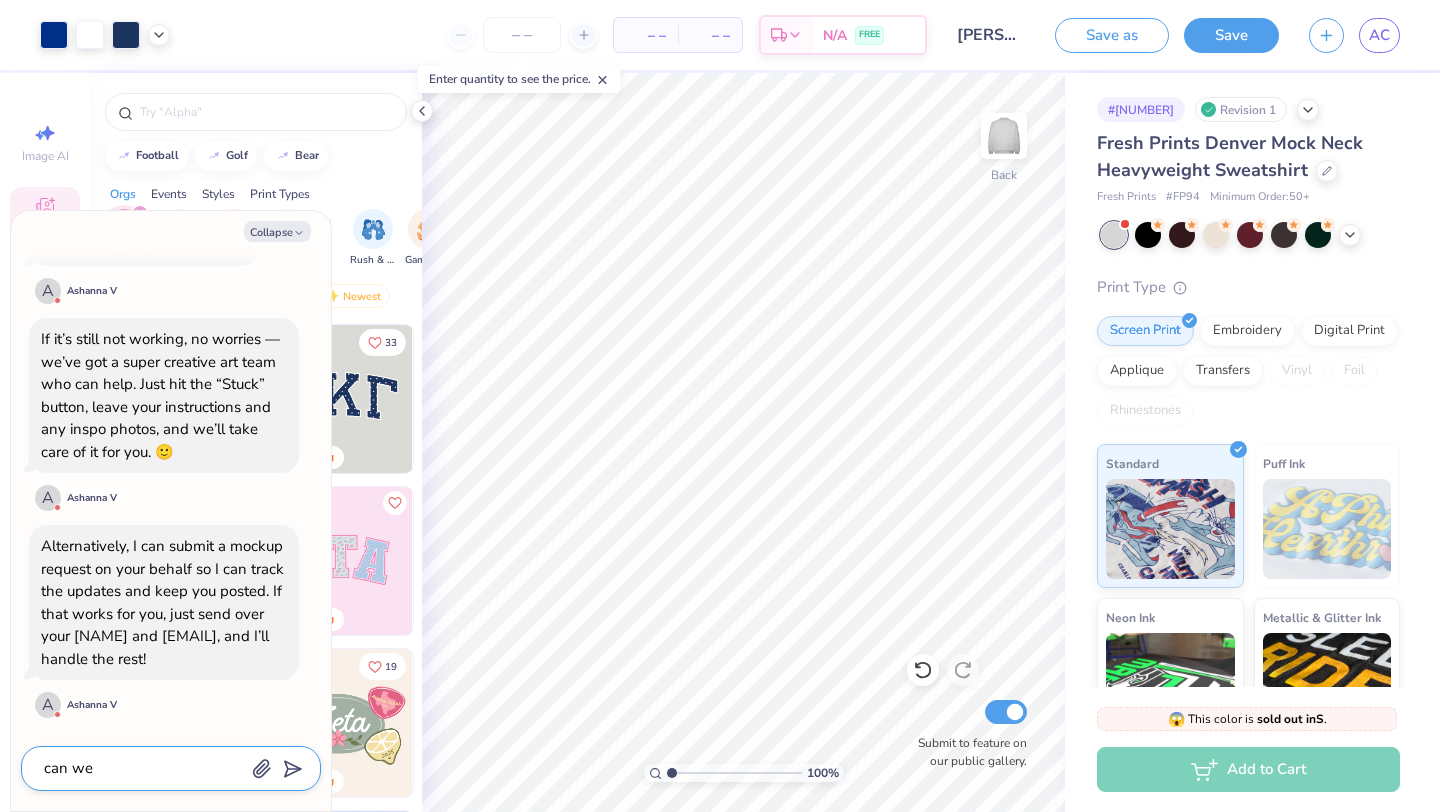 type on "x" 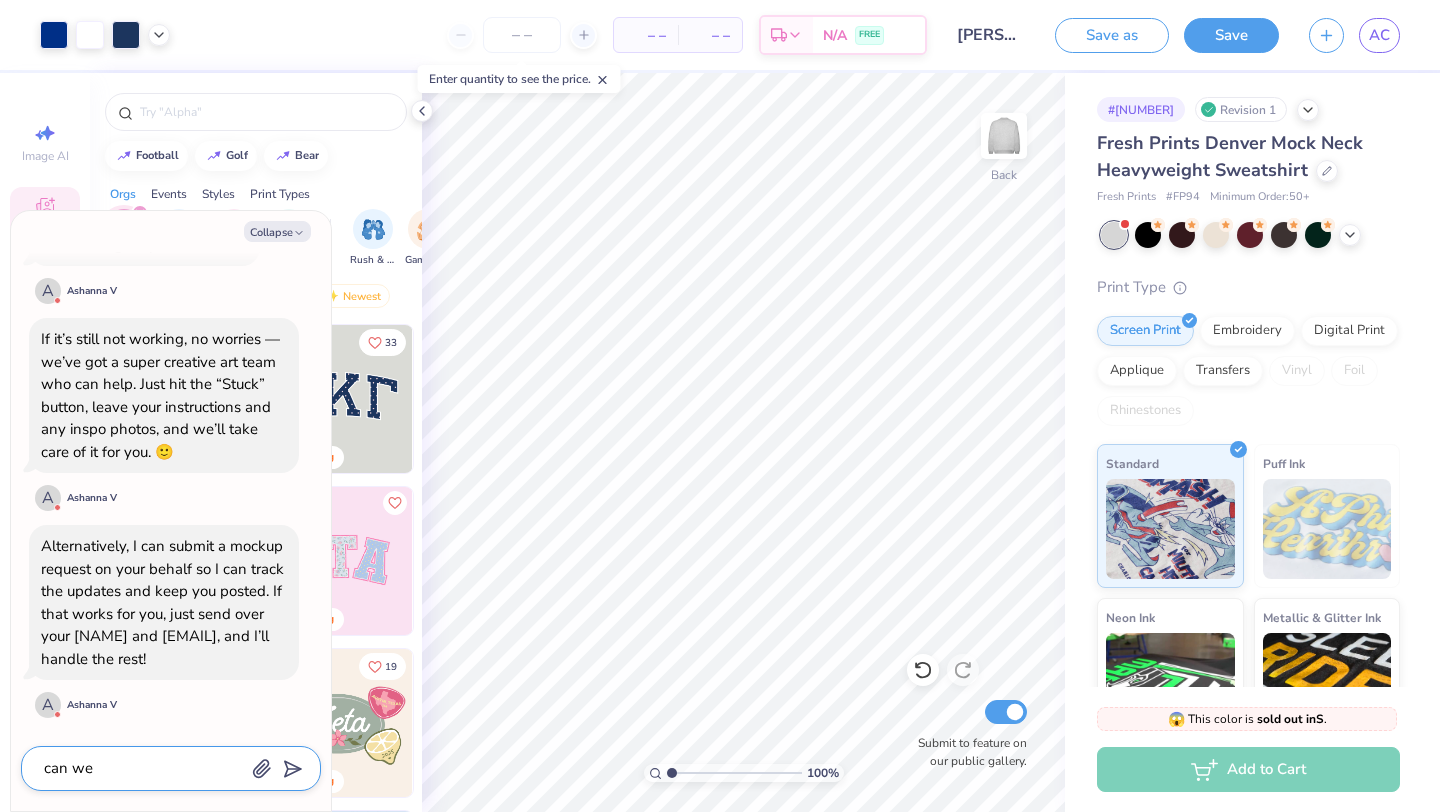 type on "can we p" 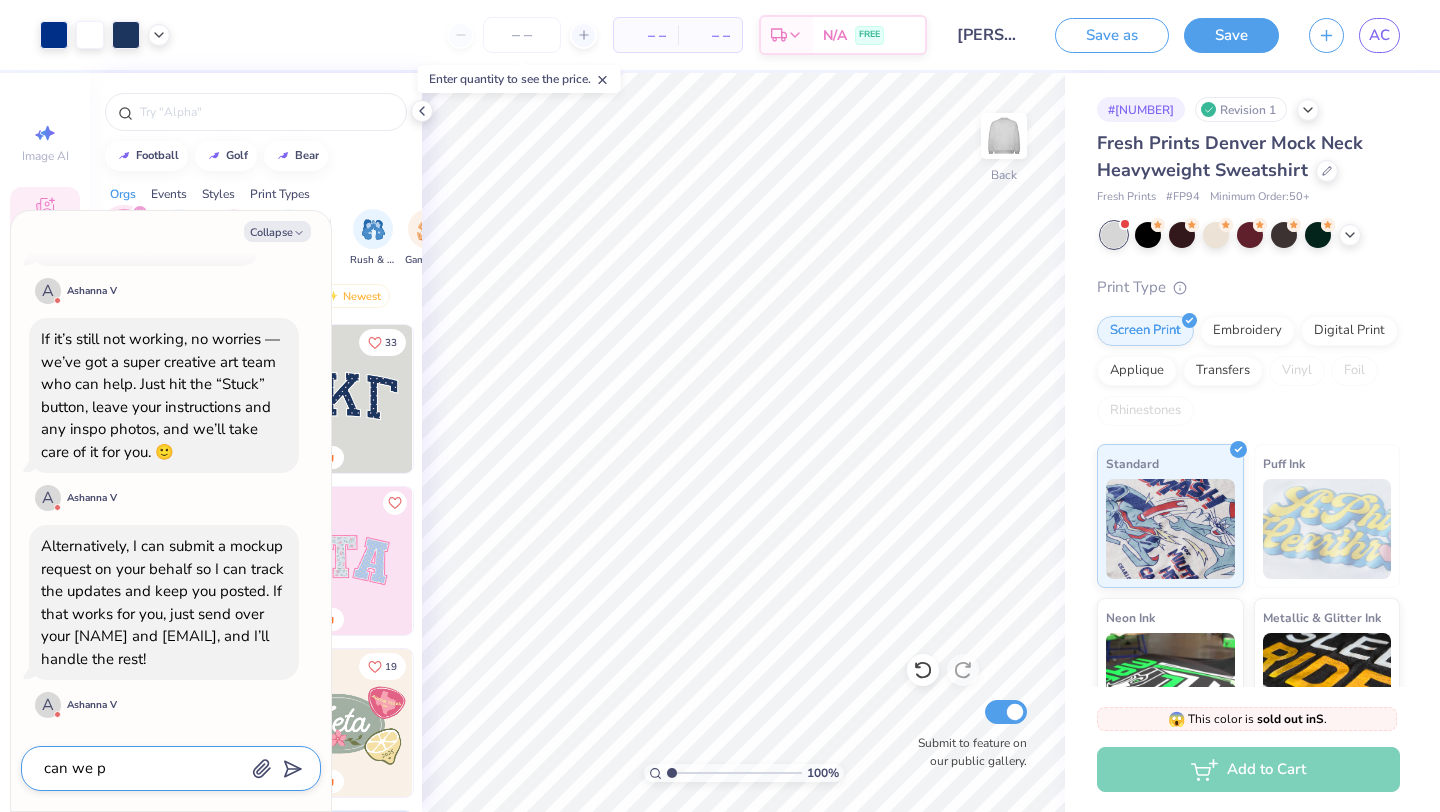 type on "x" 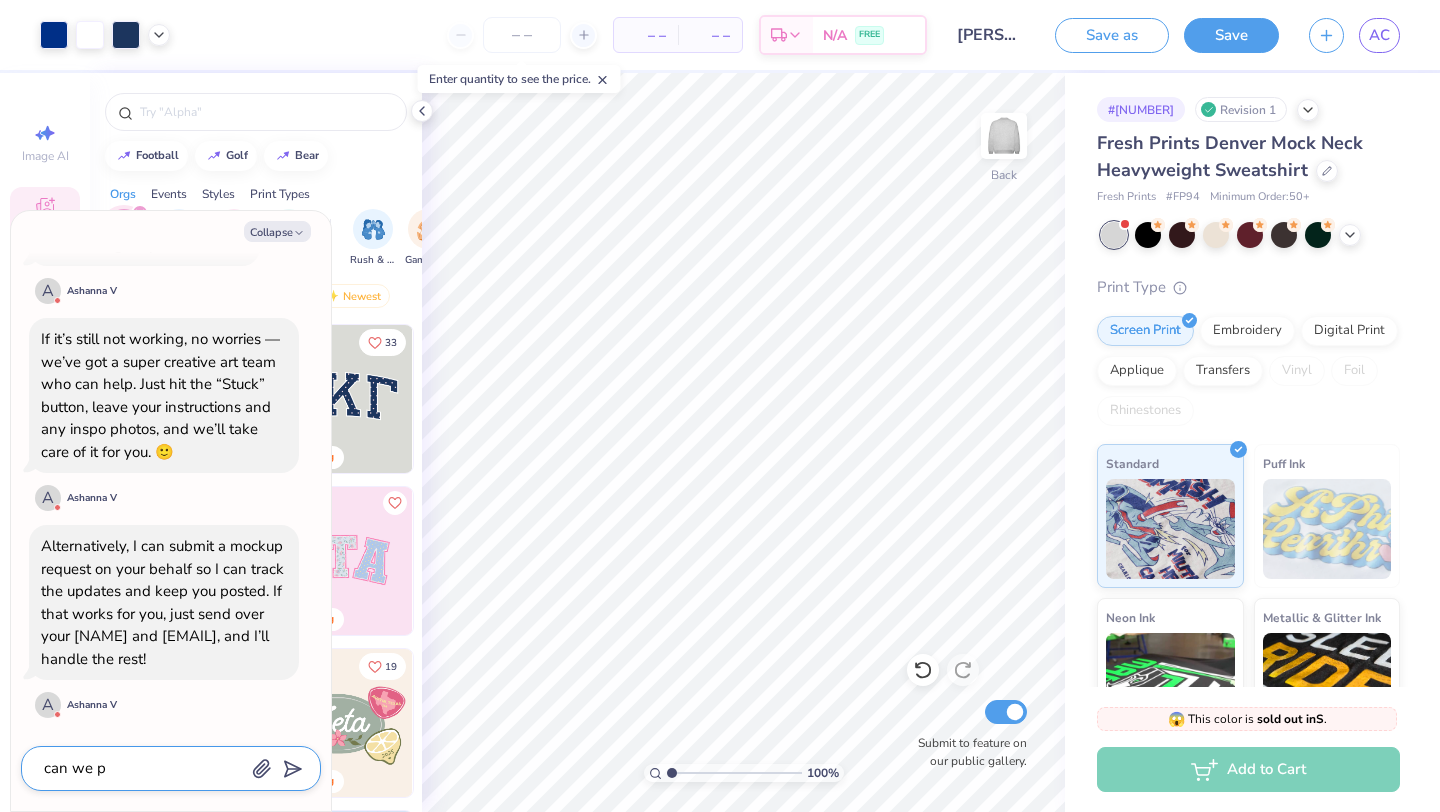 type on "can we pl" 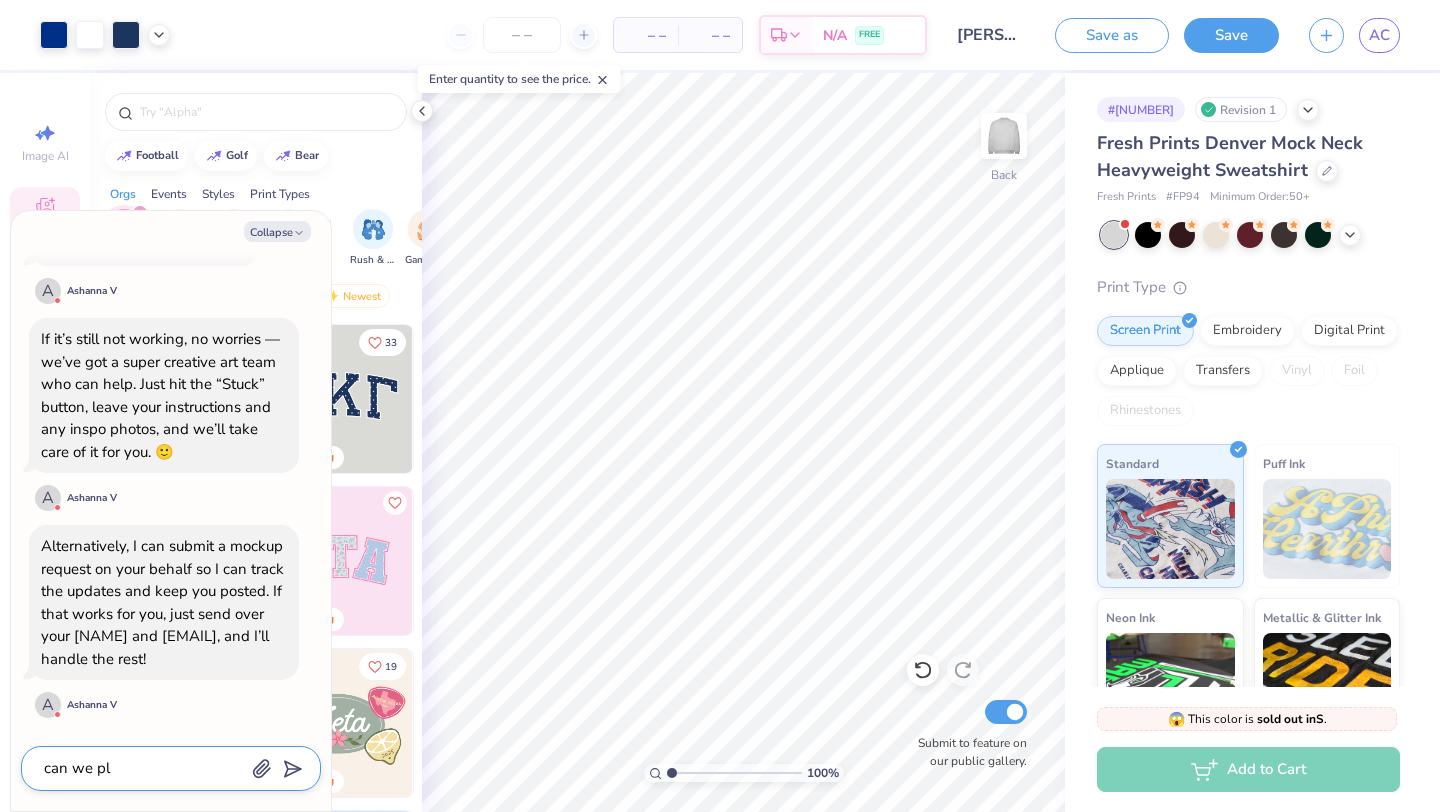 type on "x" 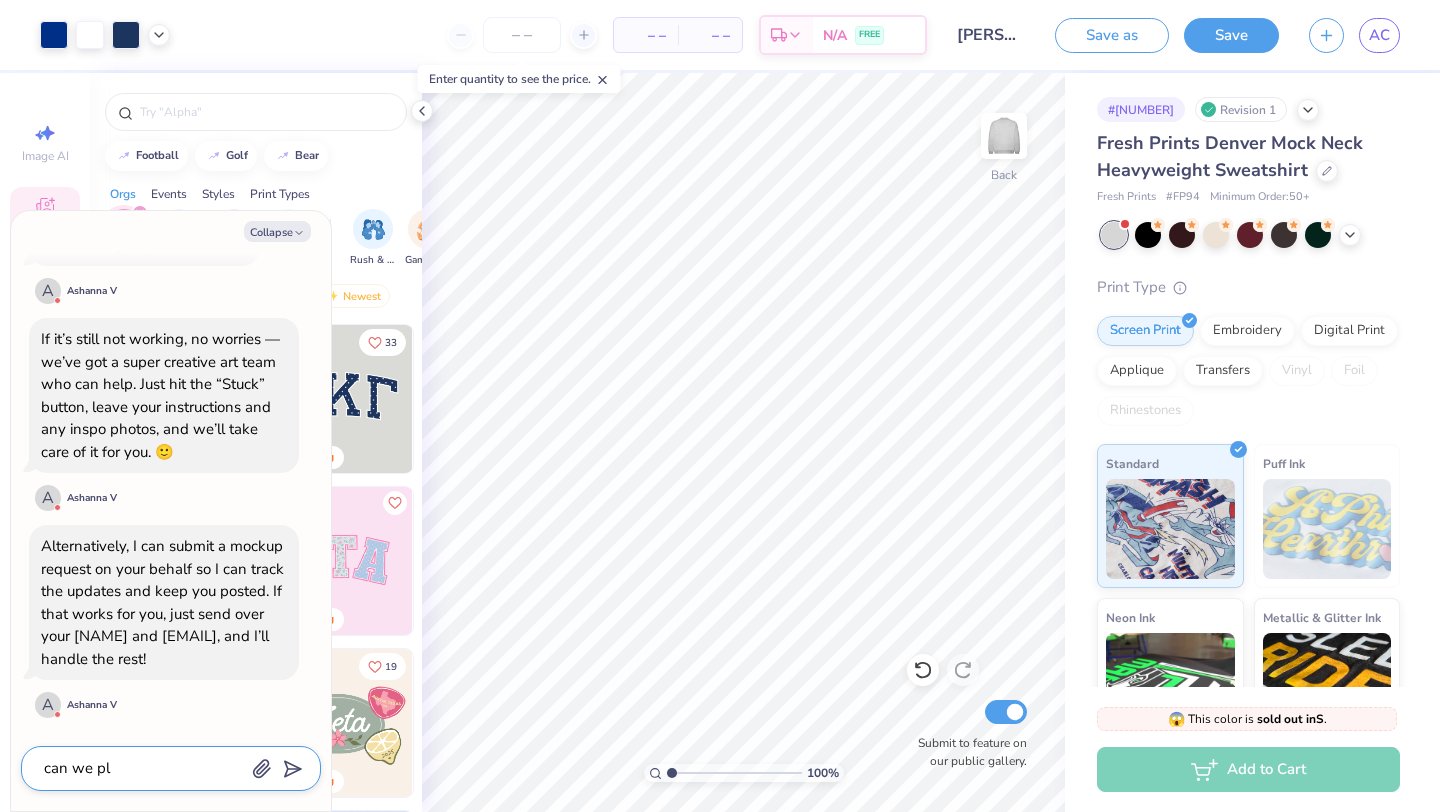 type on "can we ple" 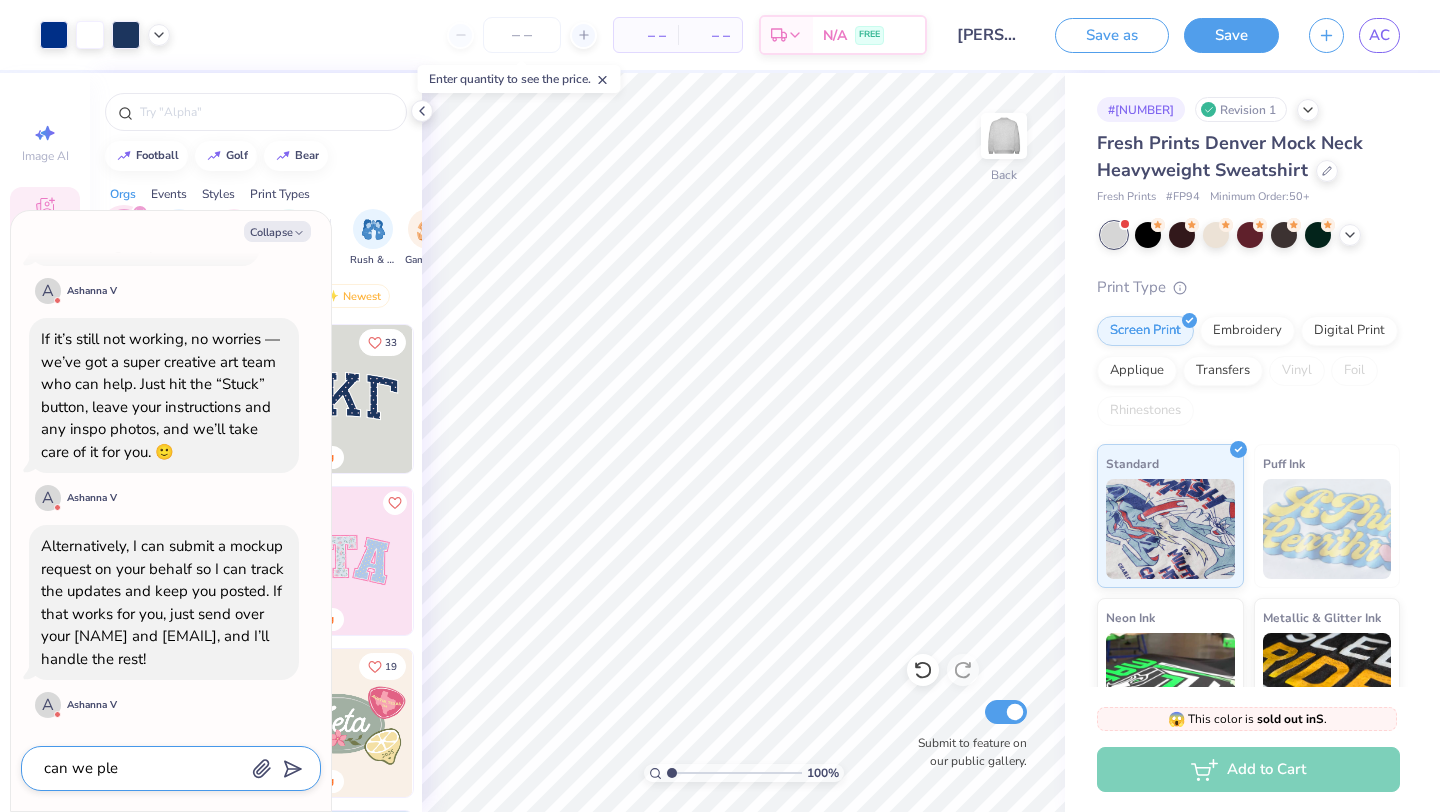 type on "x" 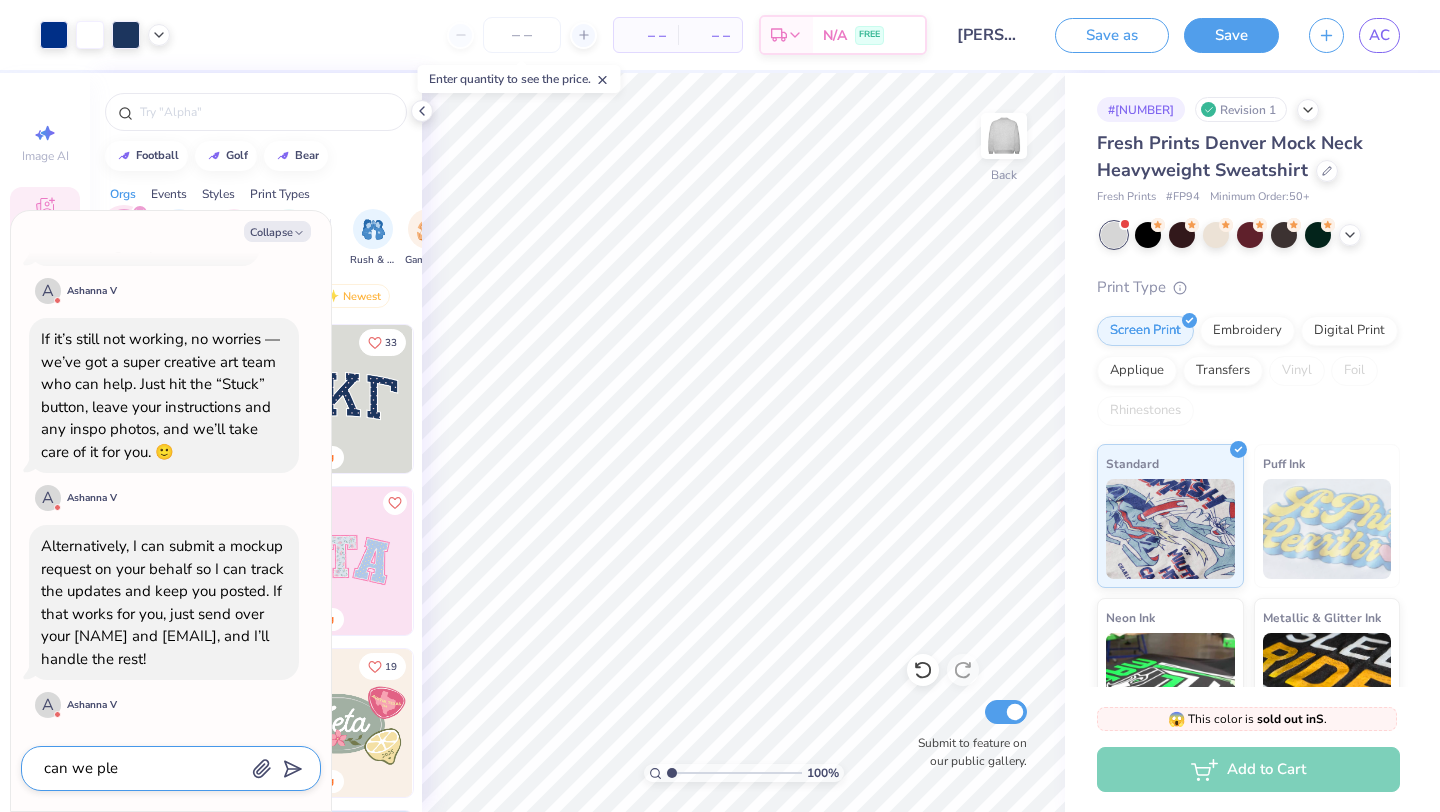 type on "can we plea" 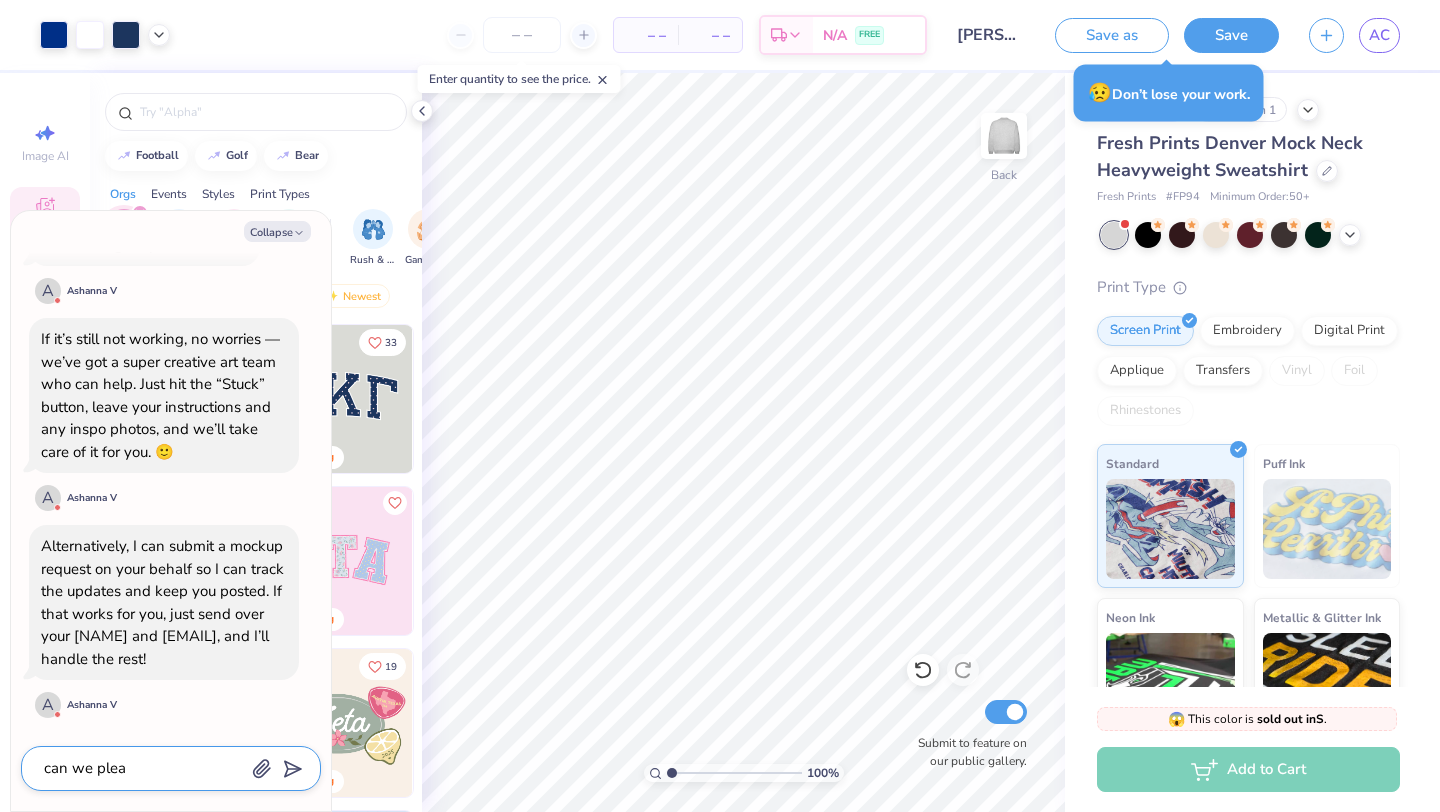 type on "x" 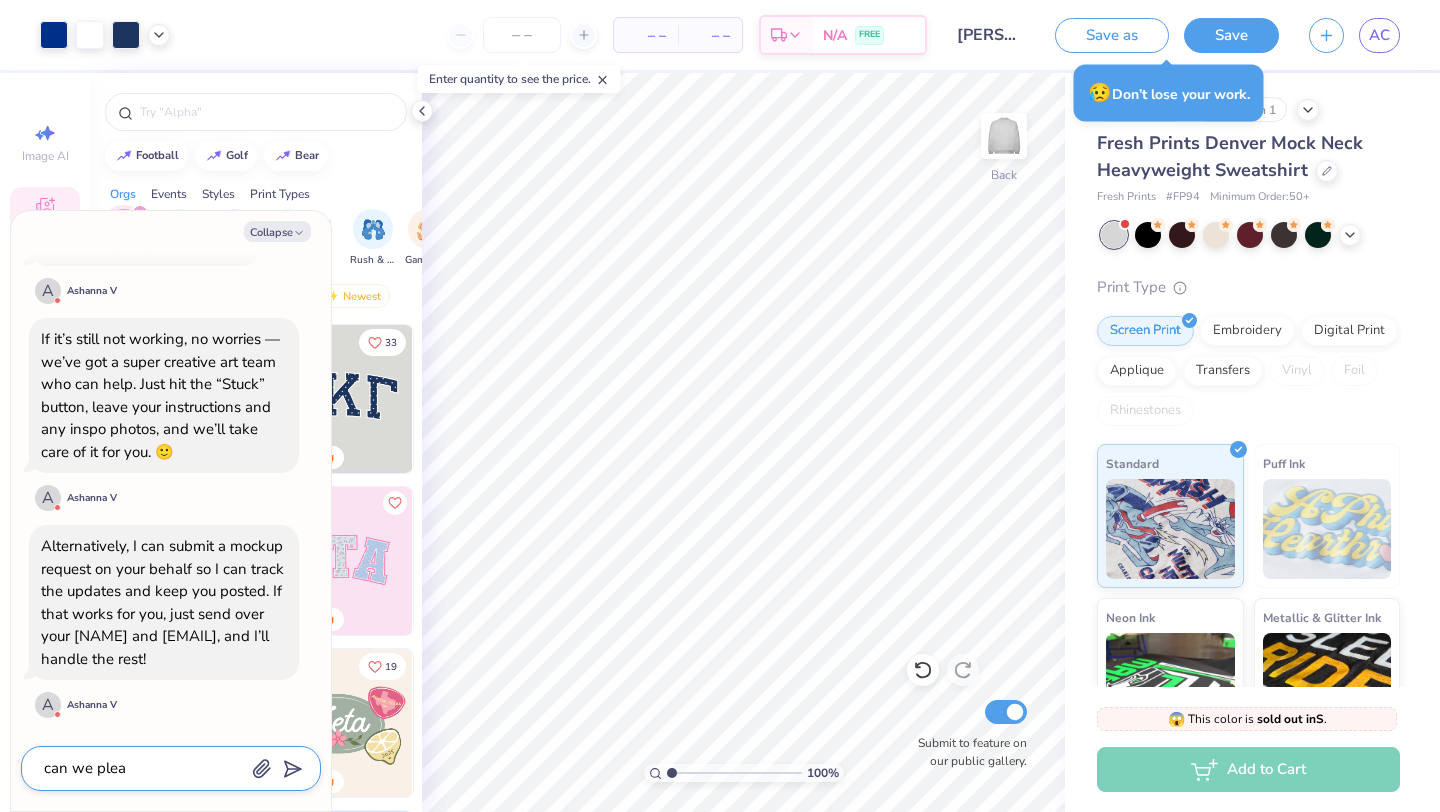 type on "can we pleas" 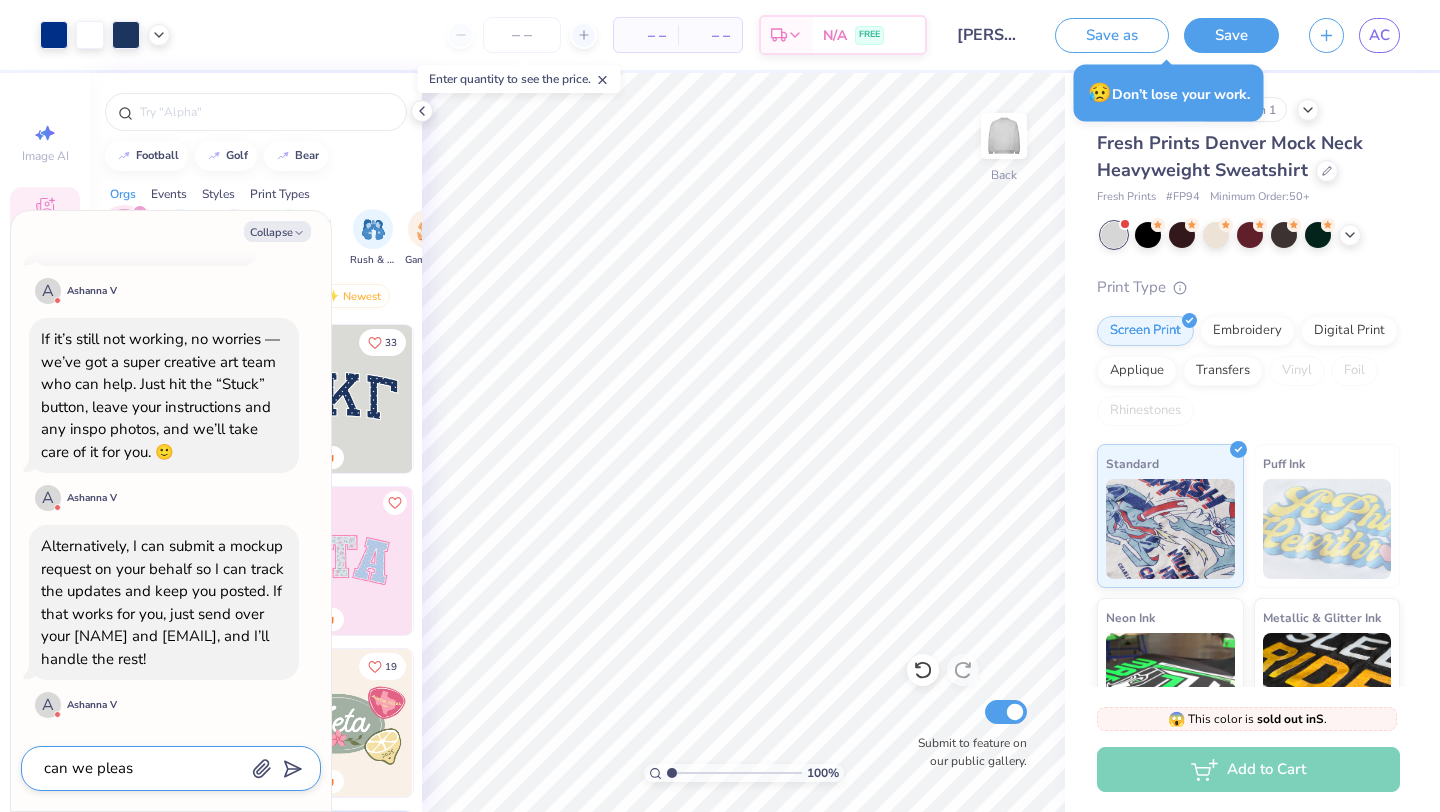 type on "x" 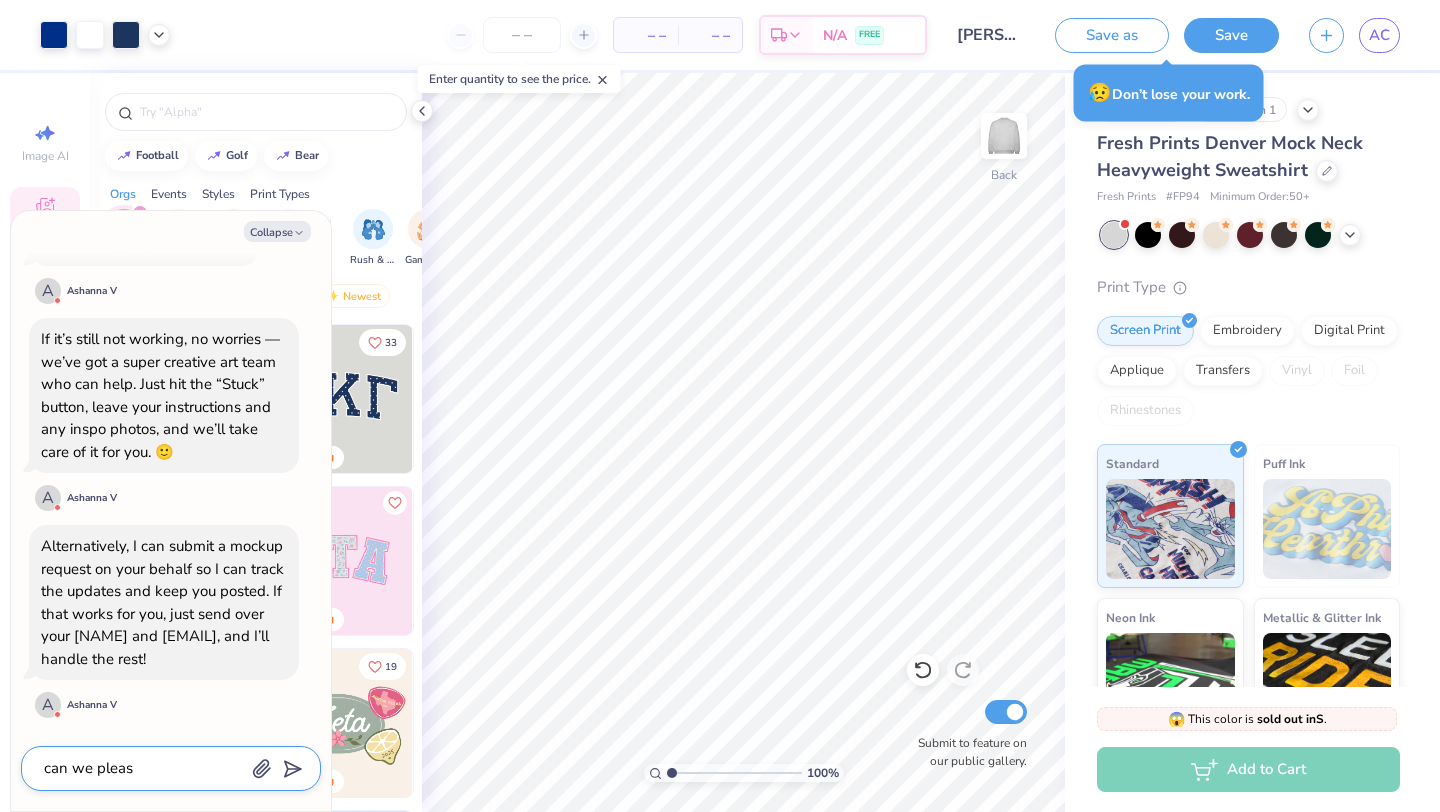 type on "can we please" 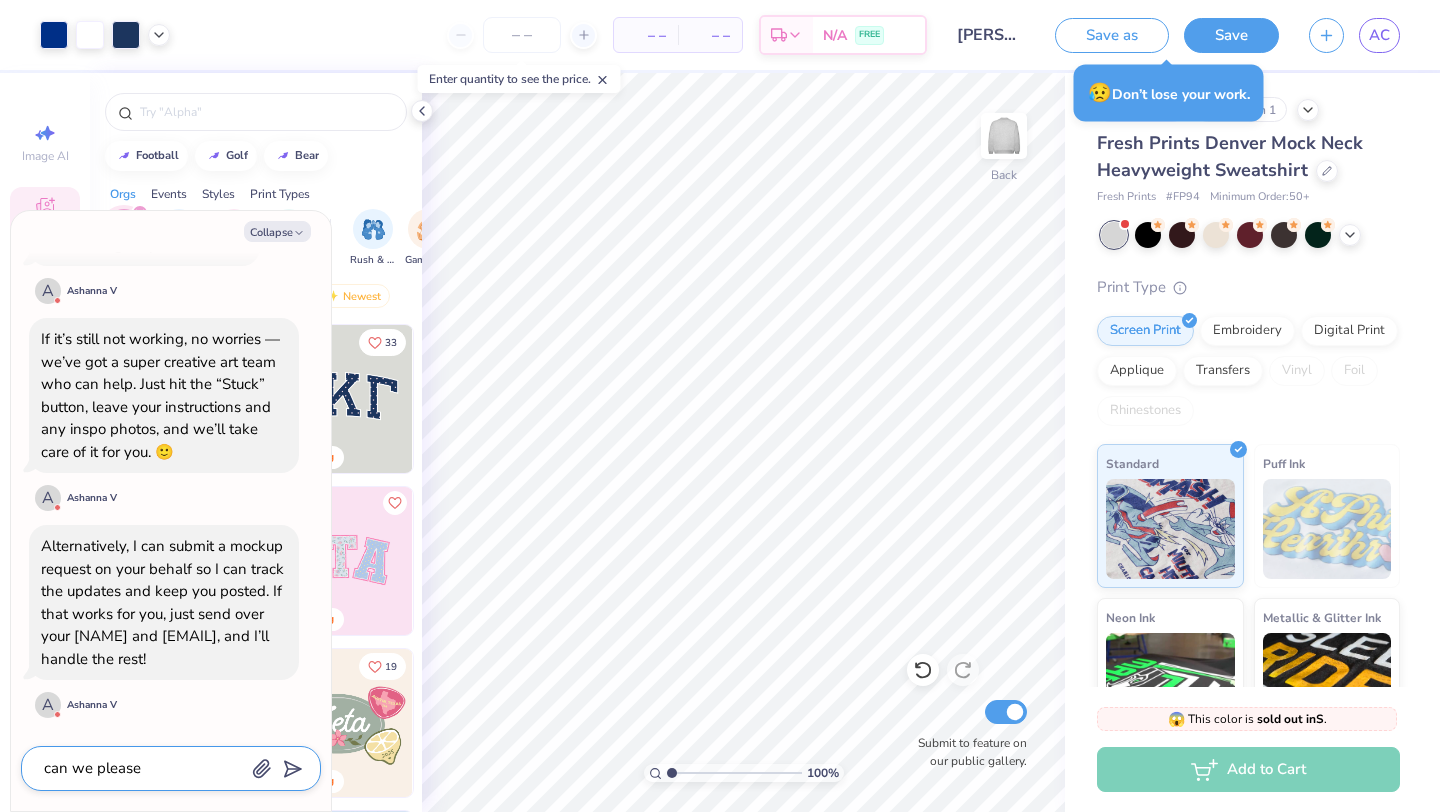 type on "x" 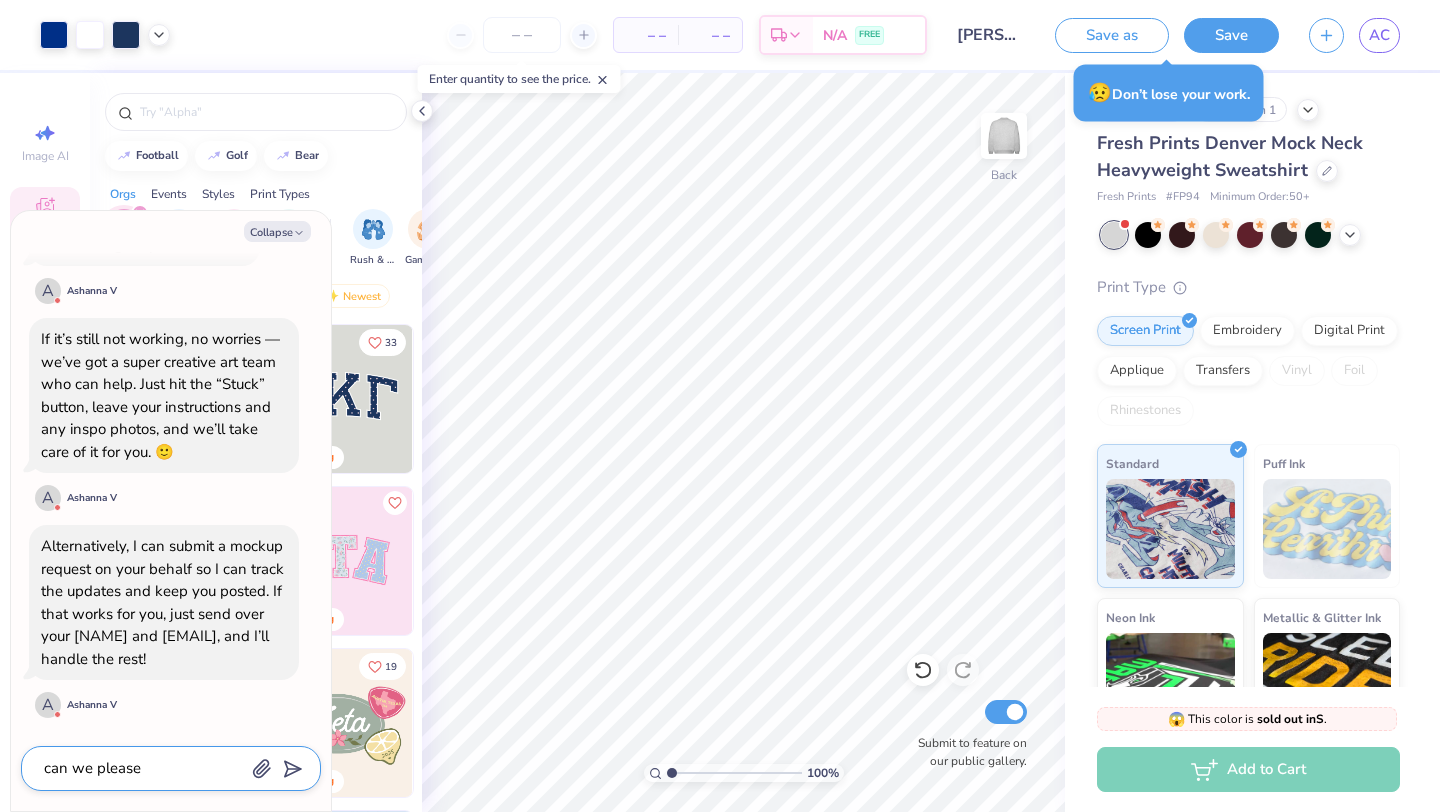 type on "can we please" 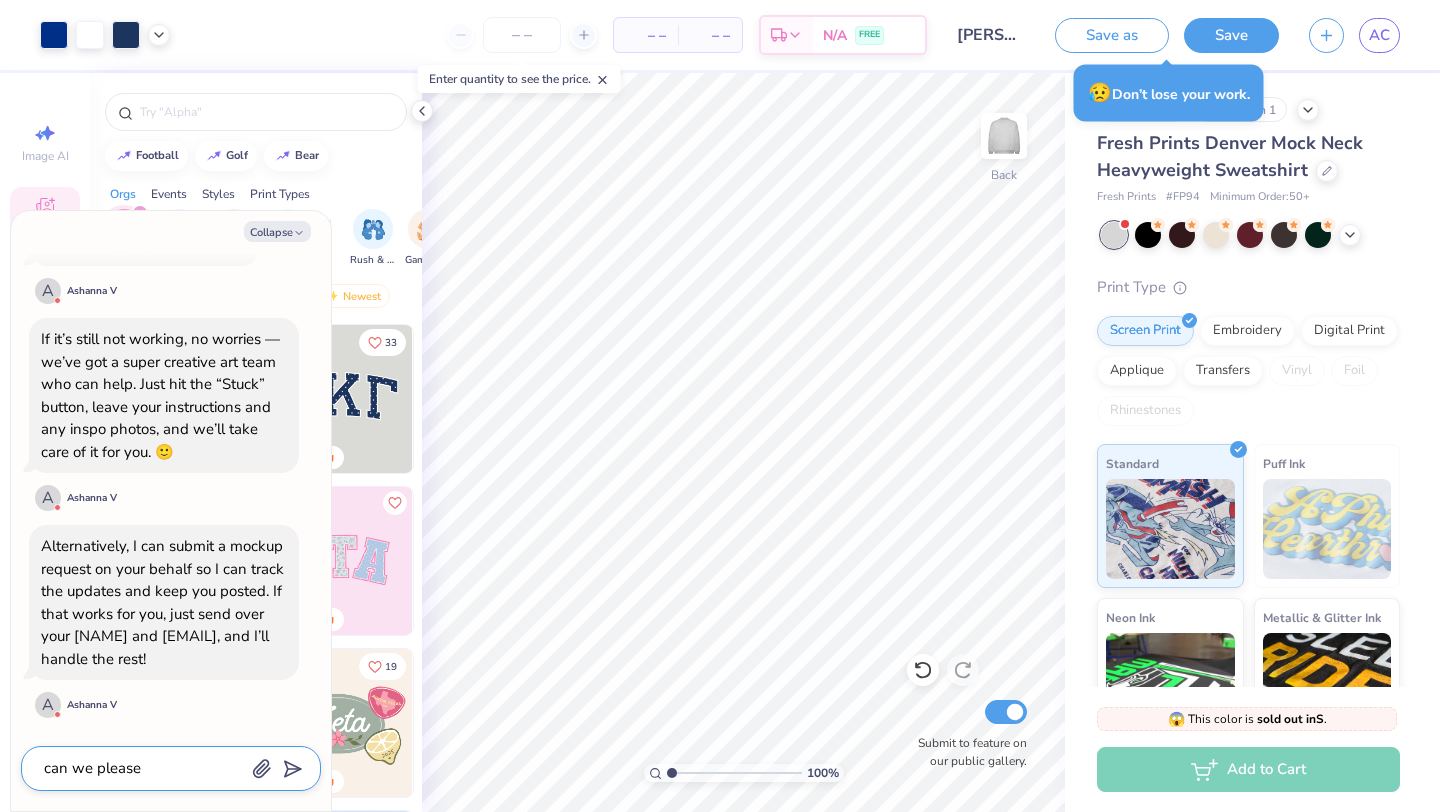 type on "x" 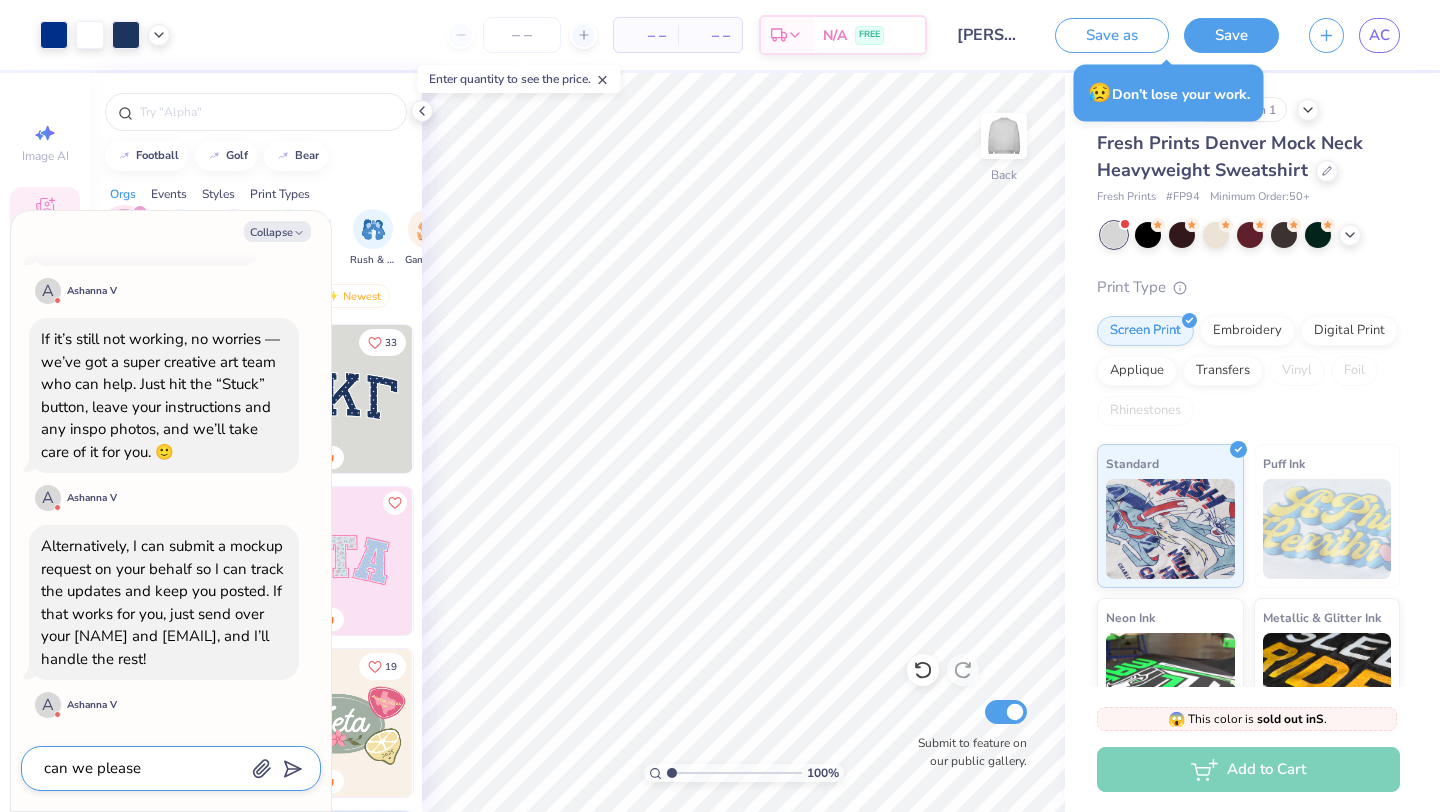 type on "can we please d" 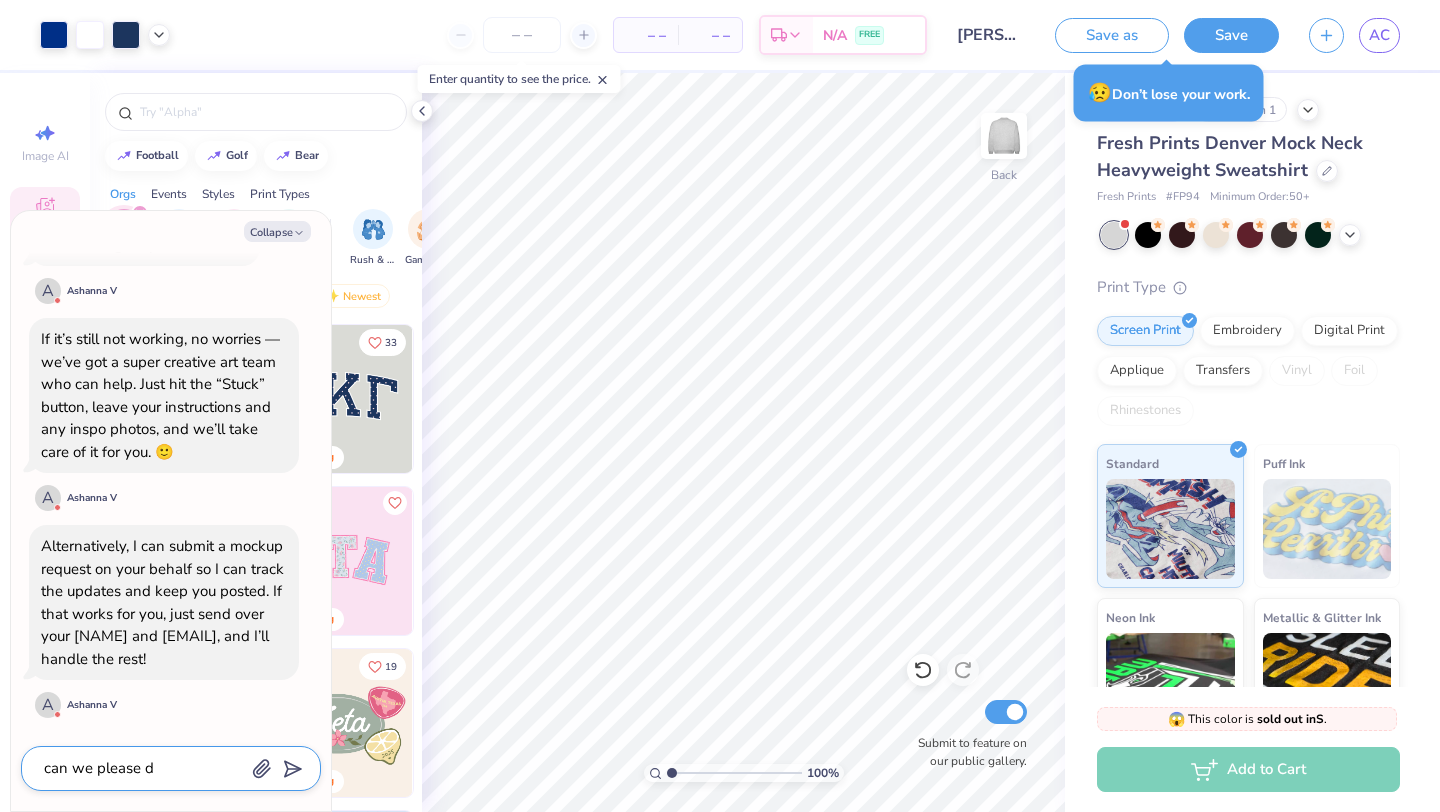 type on "x" 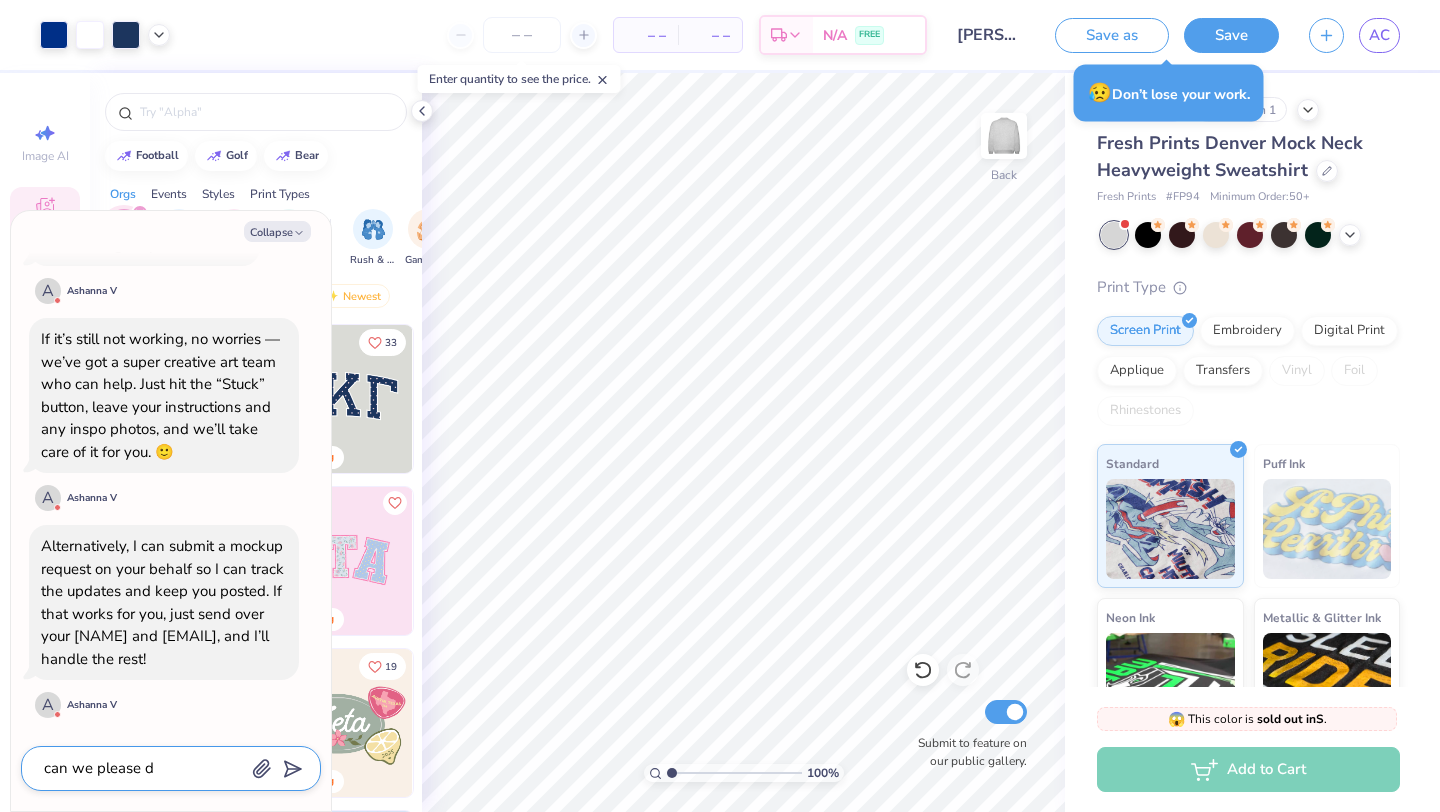 type on "can we please do" 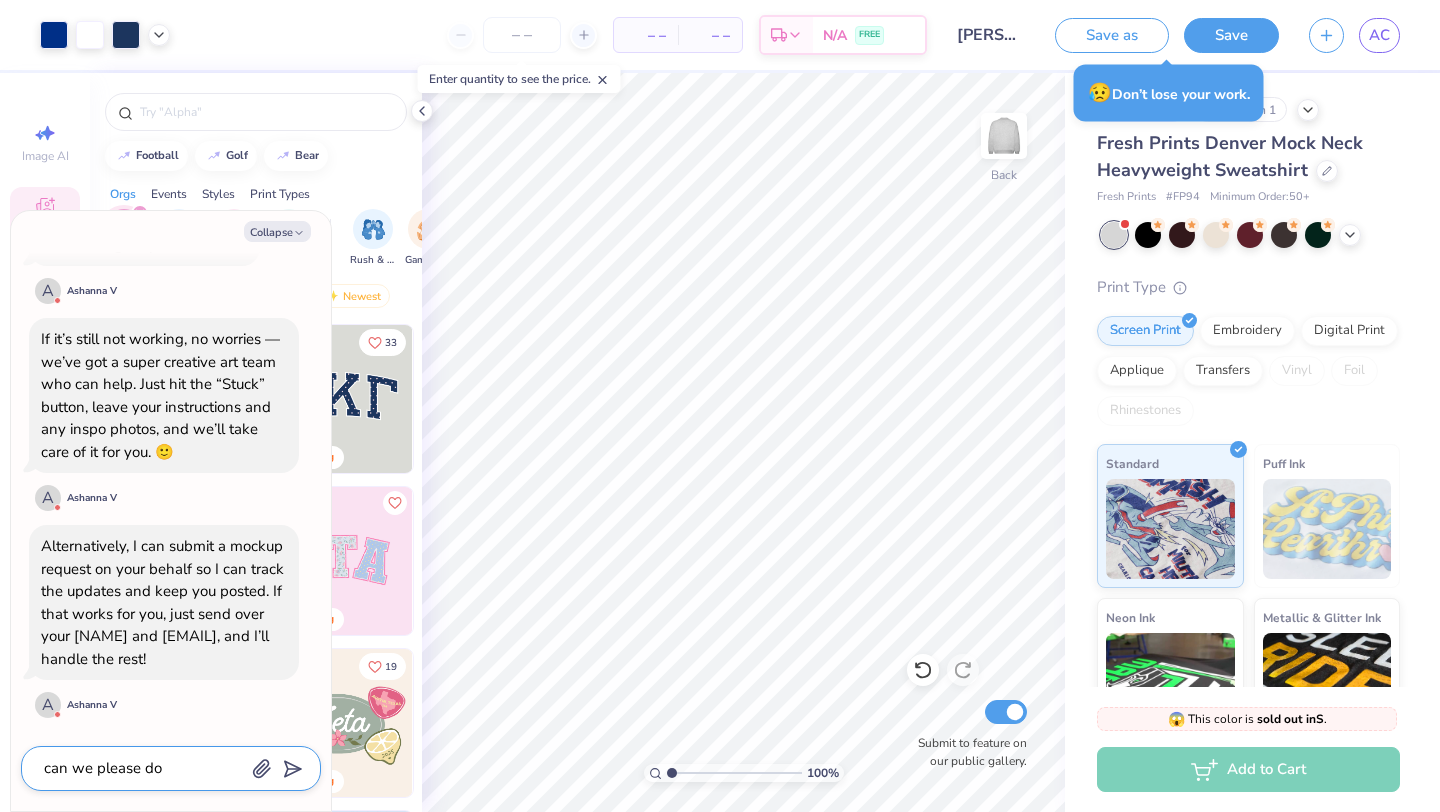 type on "x" 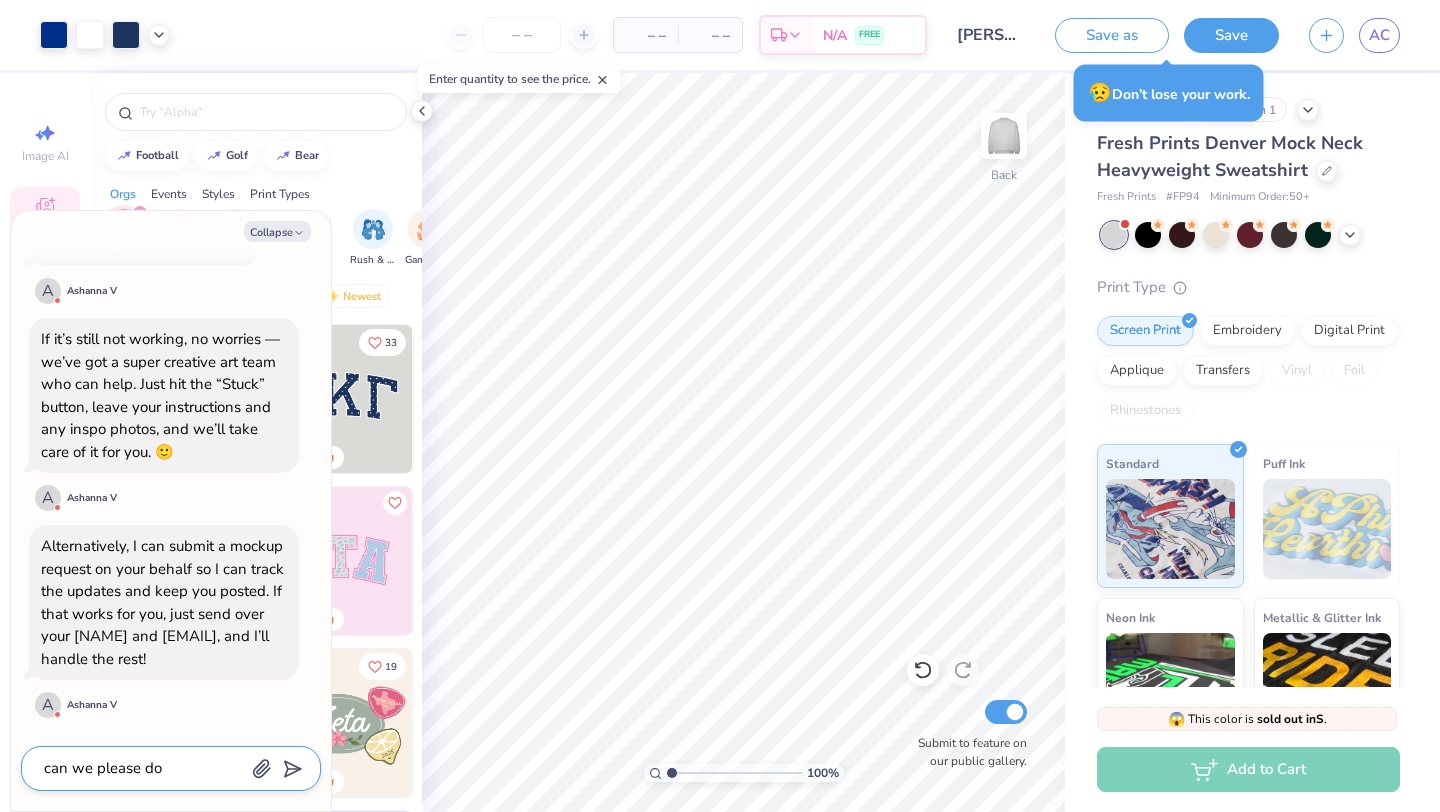 type on "can we please do" 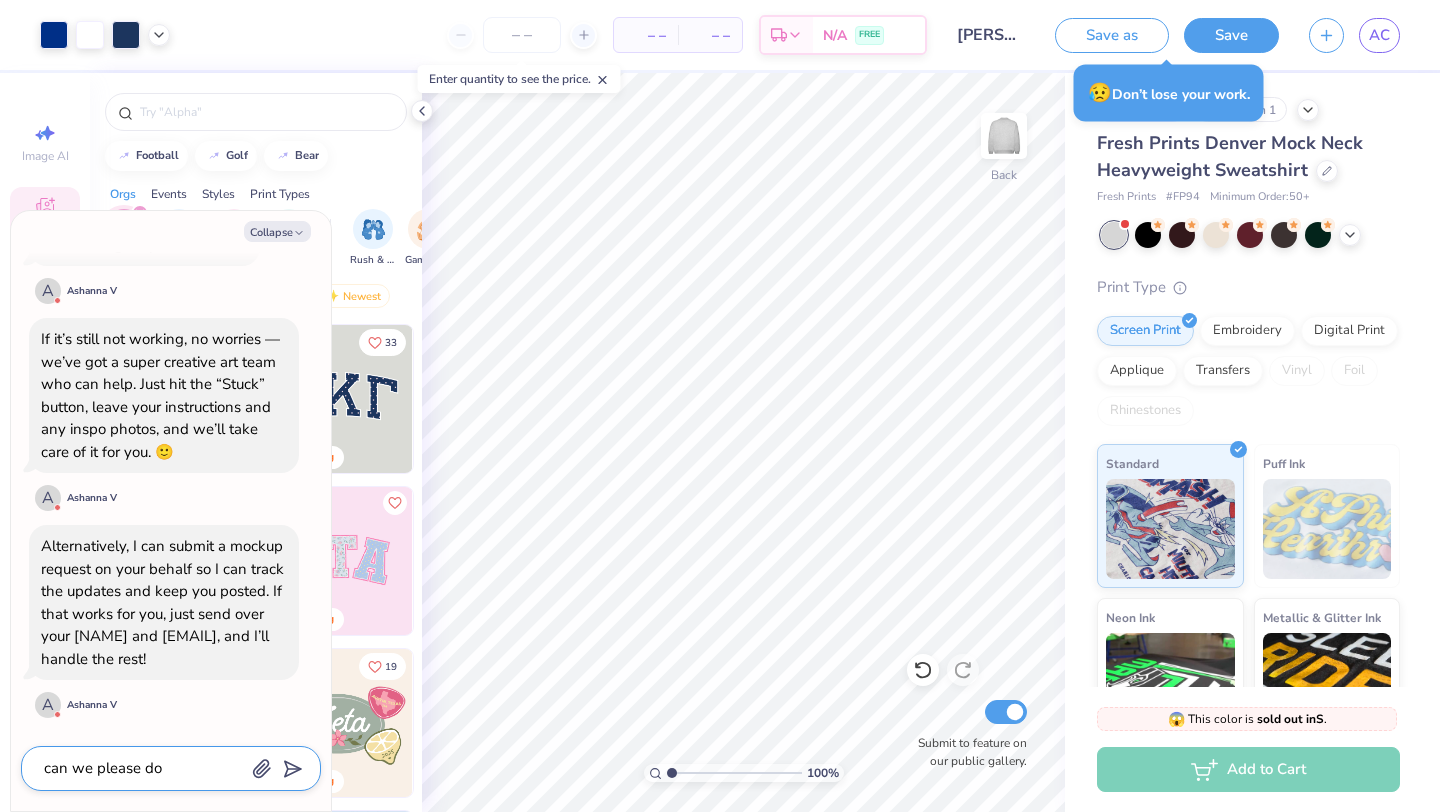 type on "x" 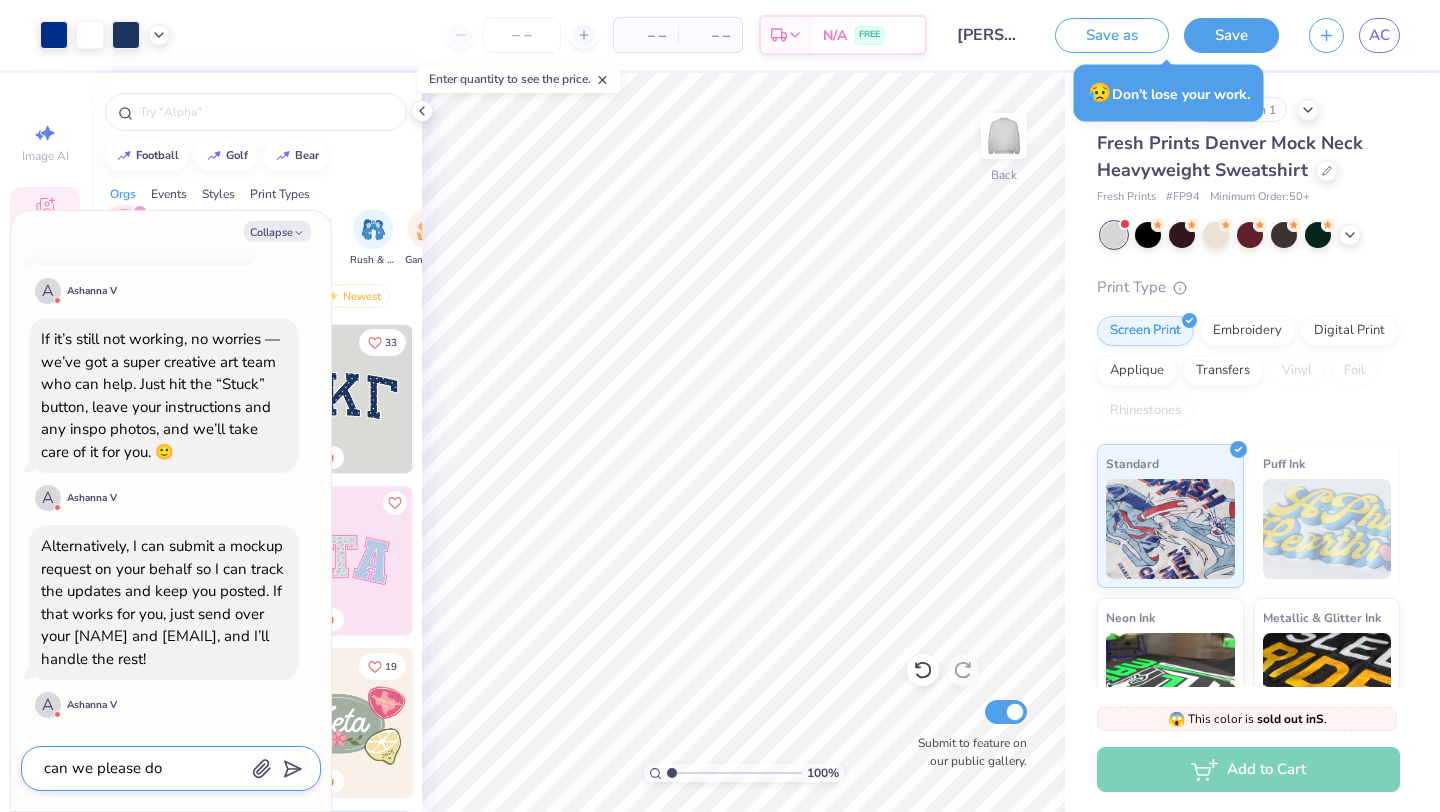 type on "can we please do t" 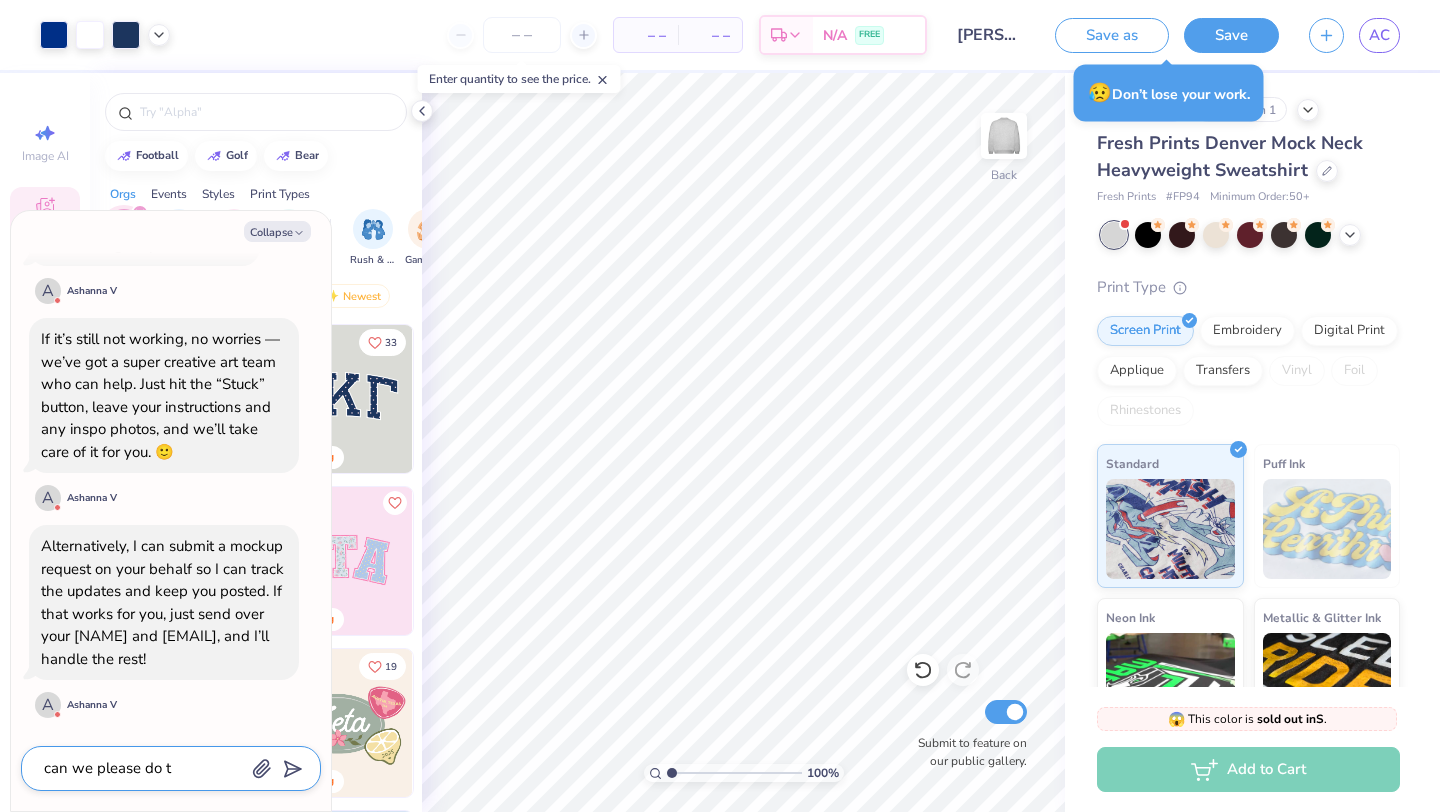type on "x" 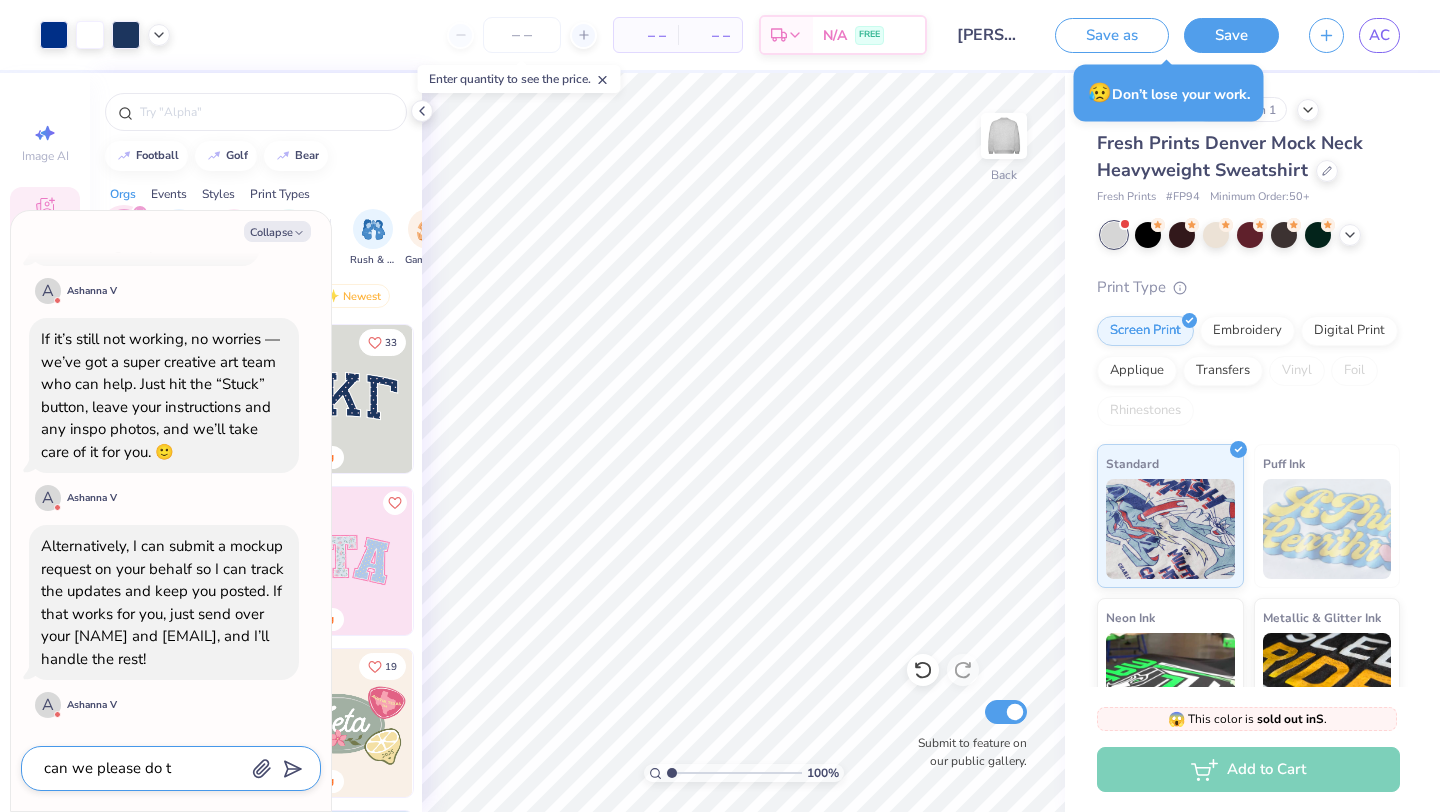 type on "can we please do th" 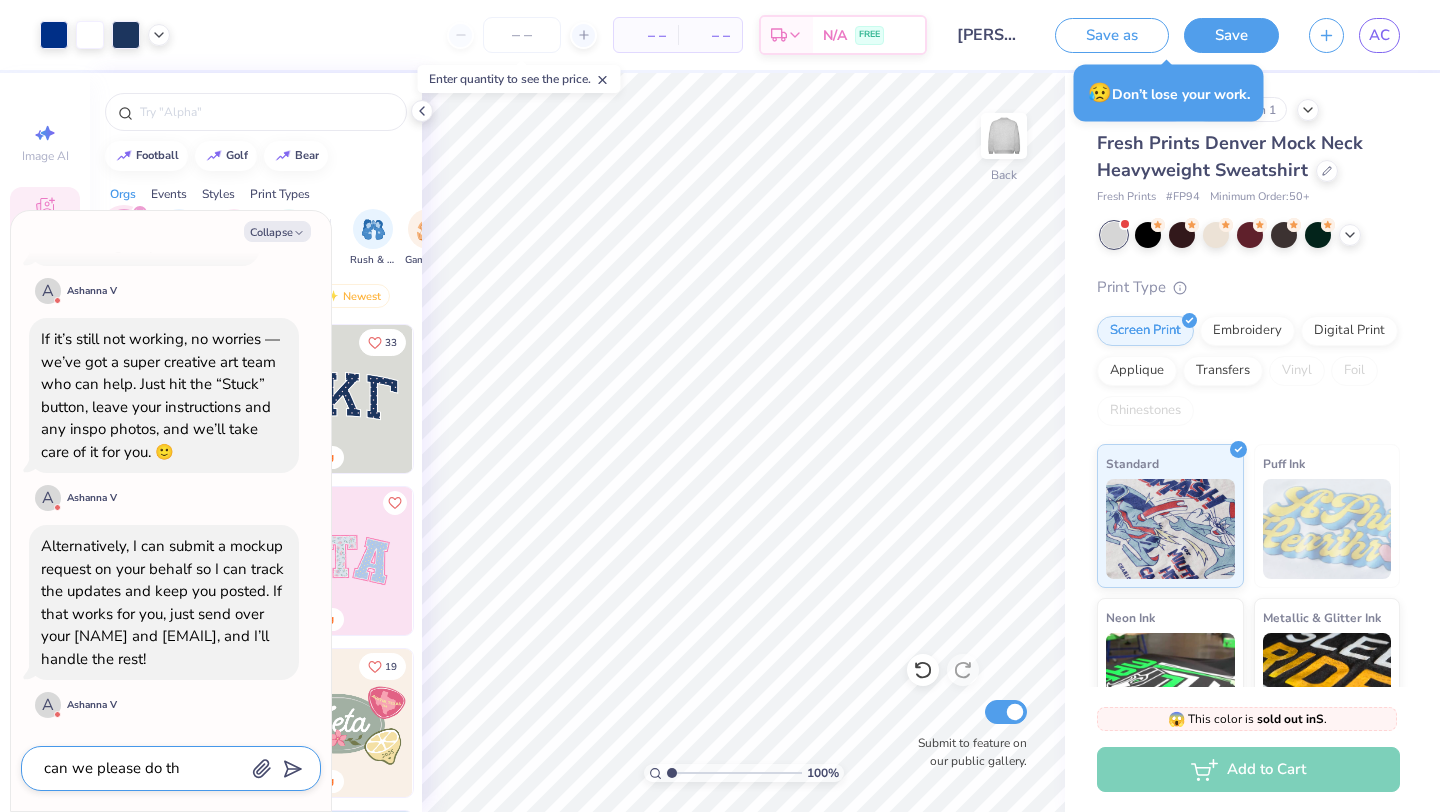 type on "x" 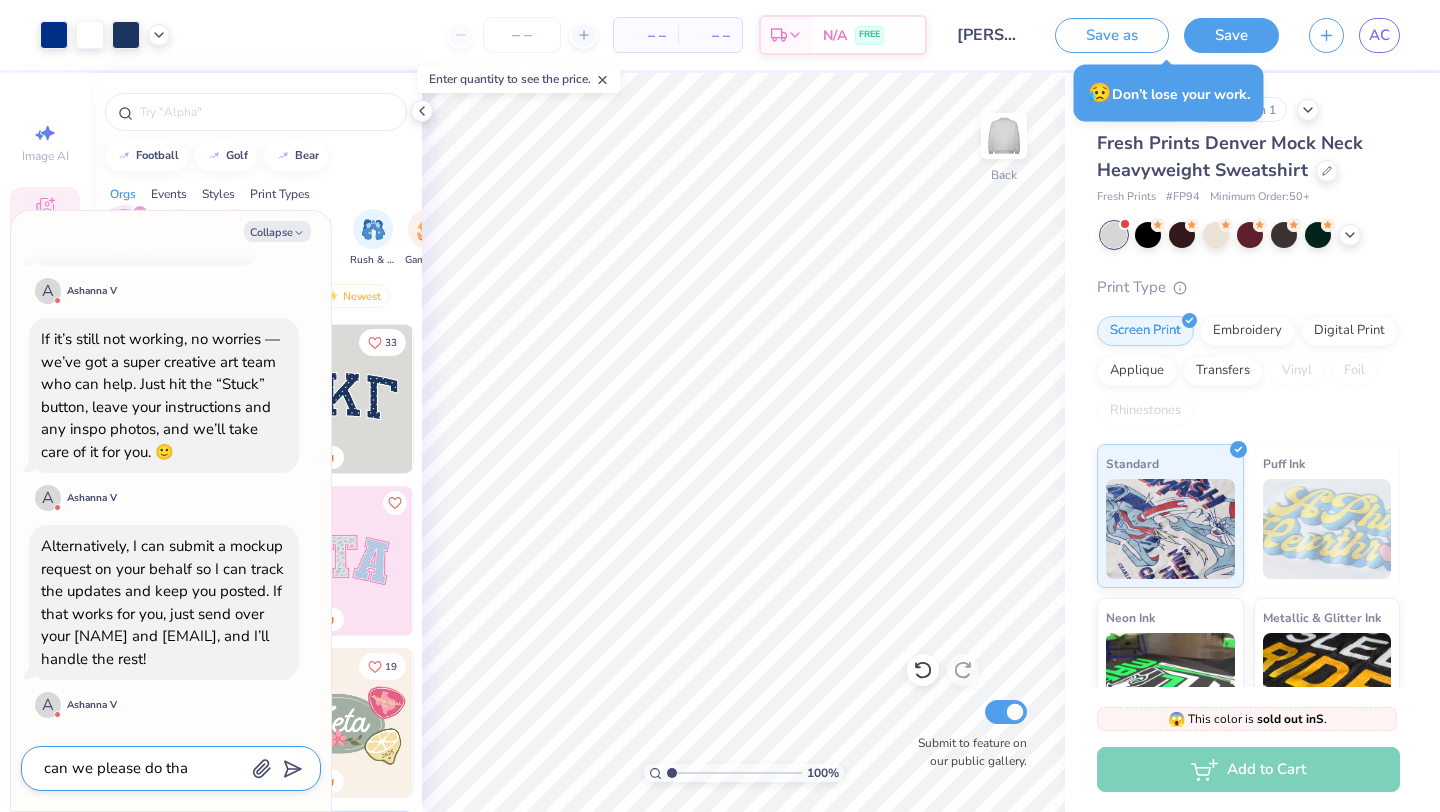 type on "can we please do that" 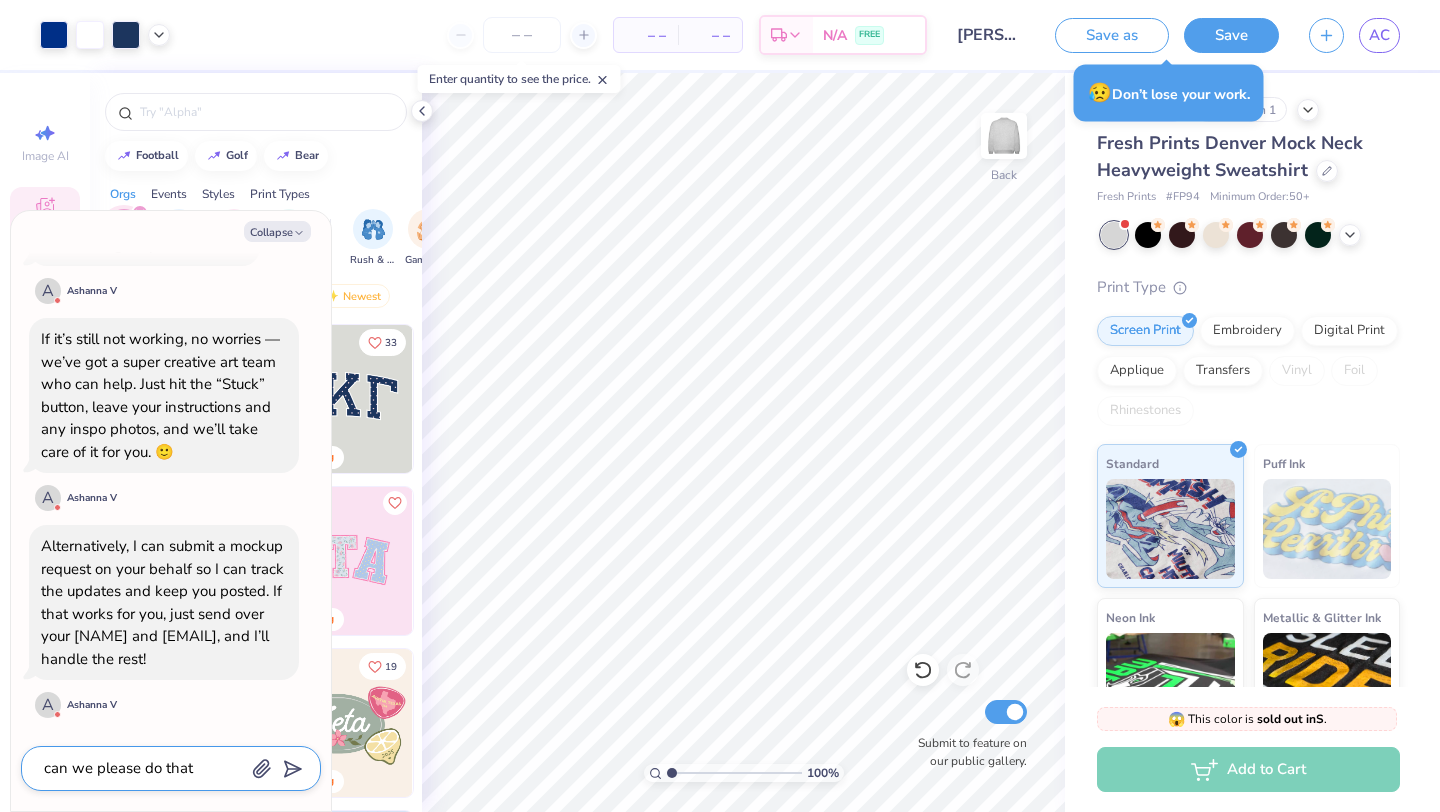 type on "x" 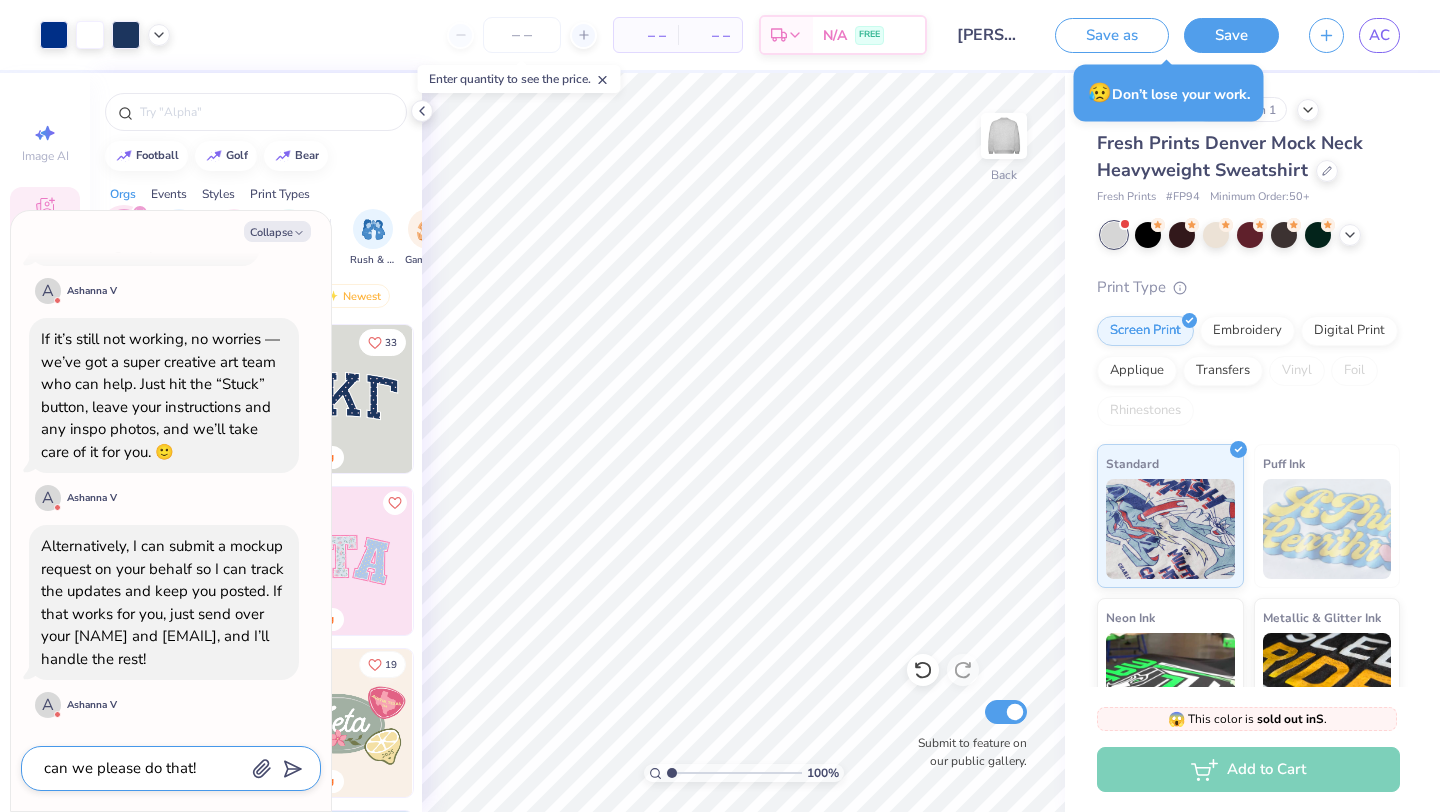 type on "can we please do that!" 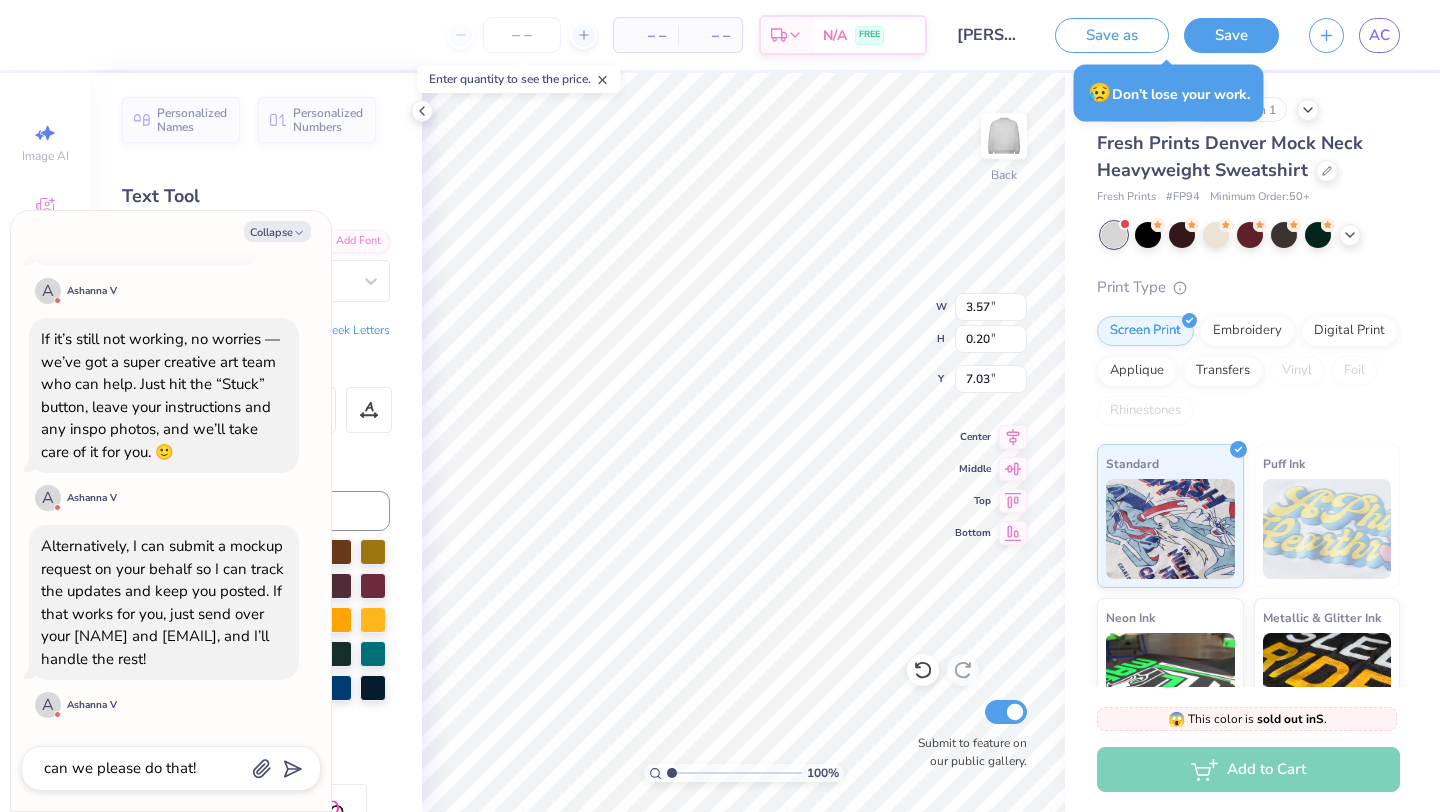 scroll, scrollTop: 0, scrollLeft: 8, axis: horizontal 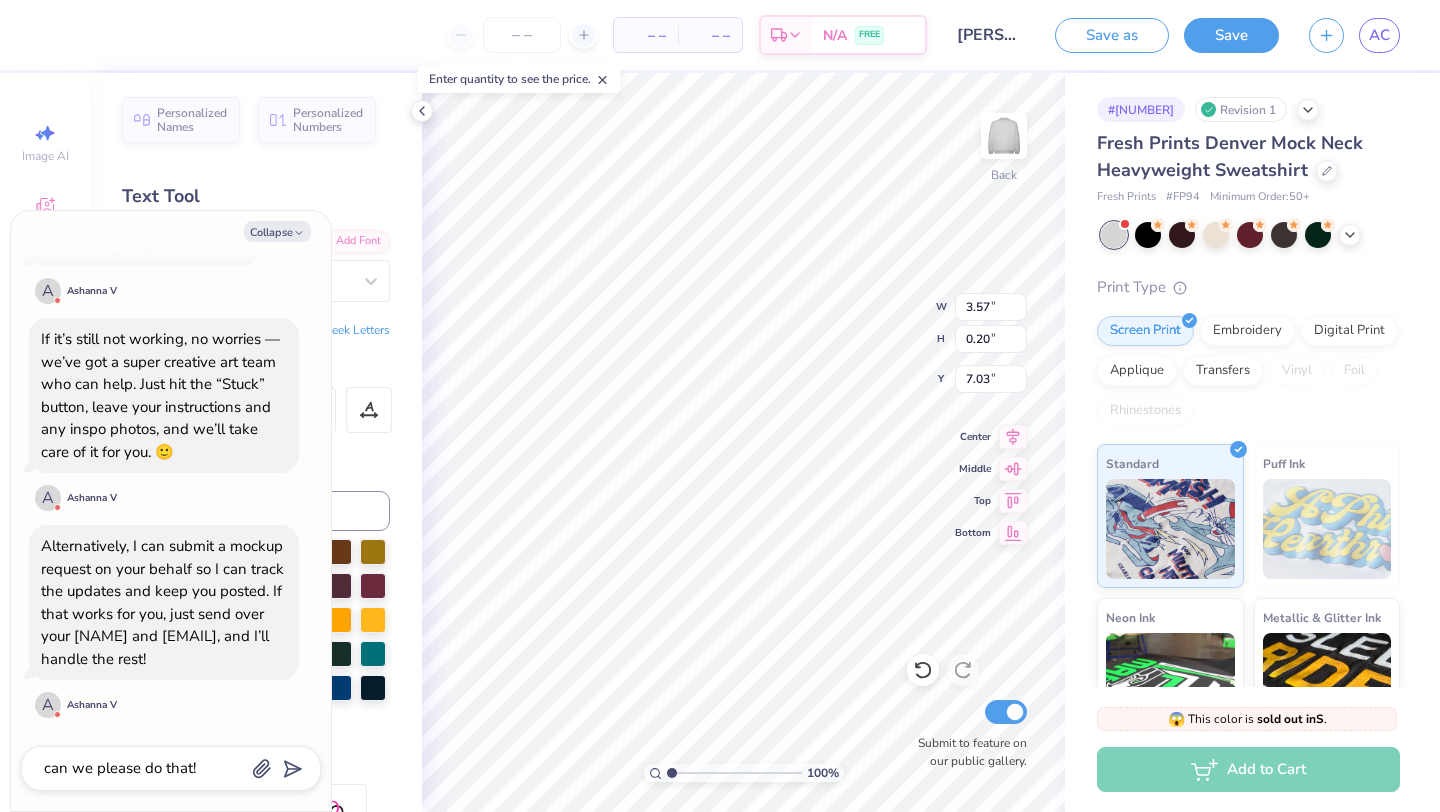 type on "x" 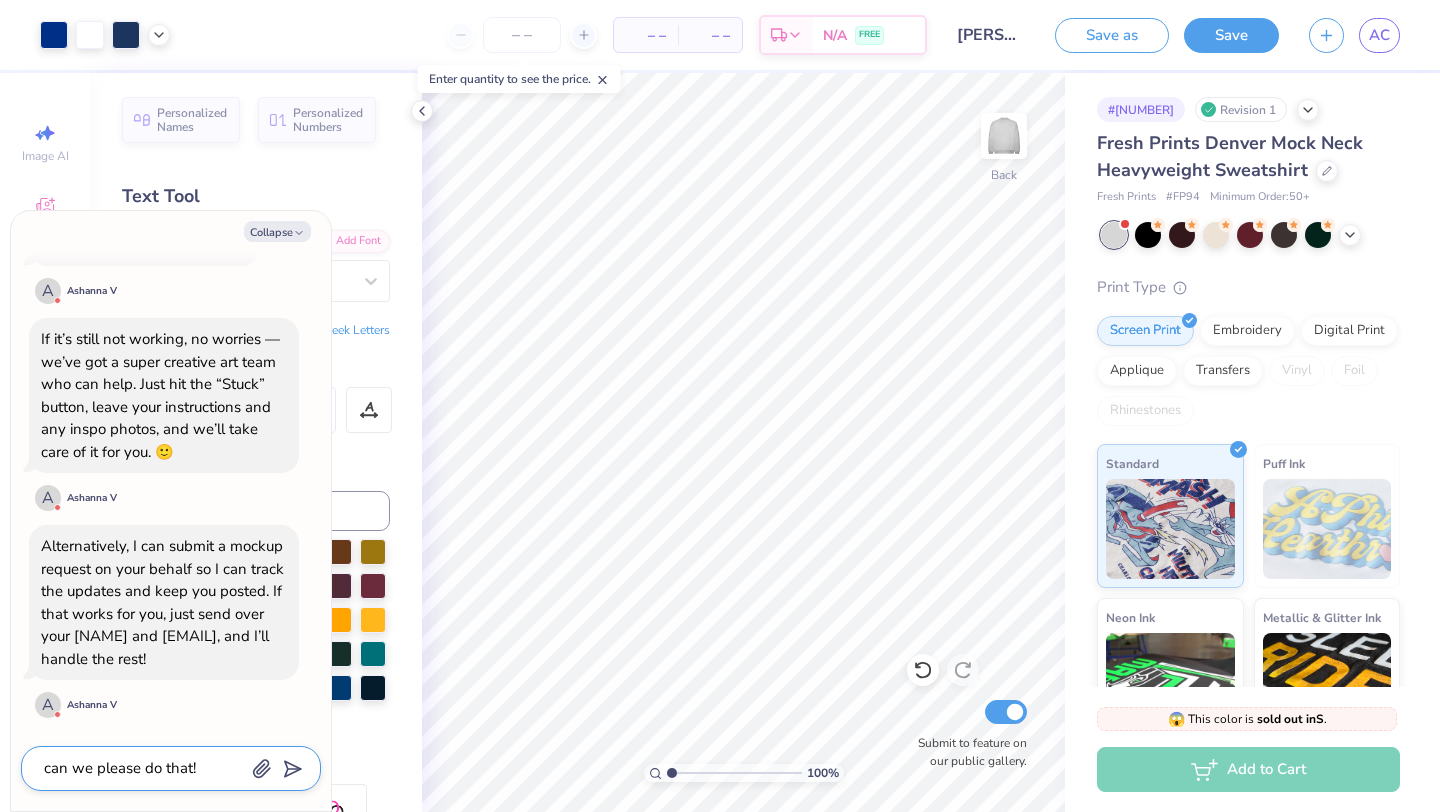 click on "can we please do that!" at bounding box center (143, 768) 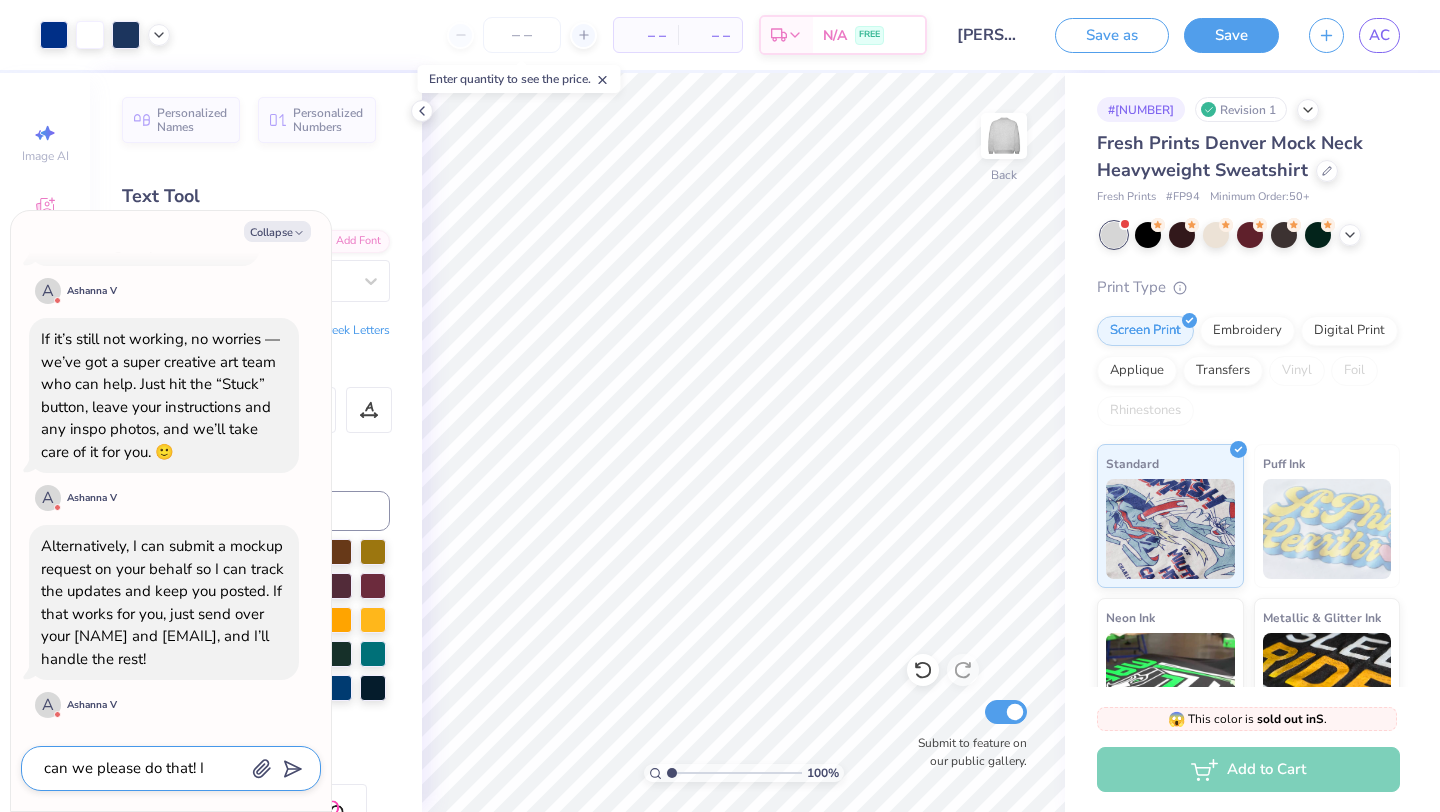 type on "x" 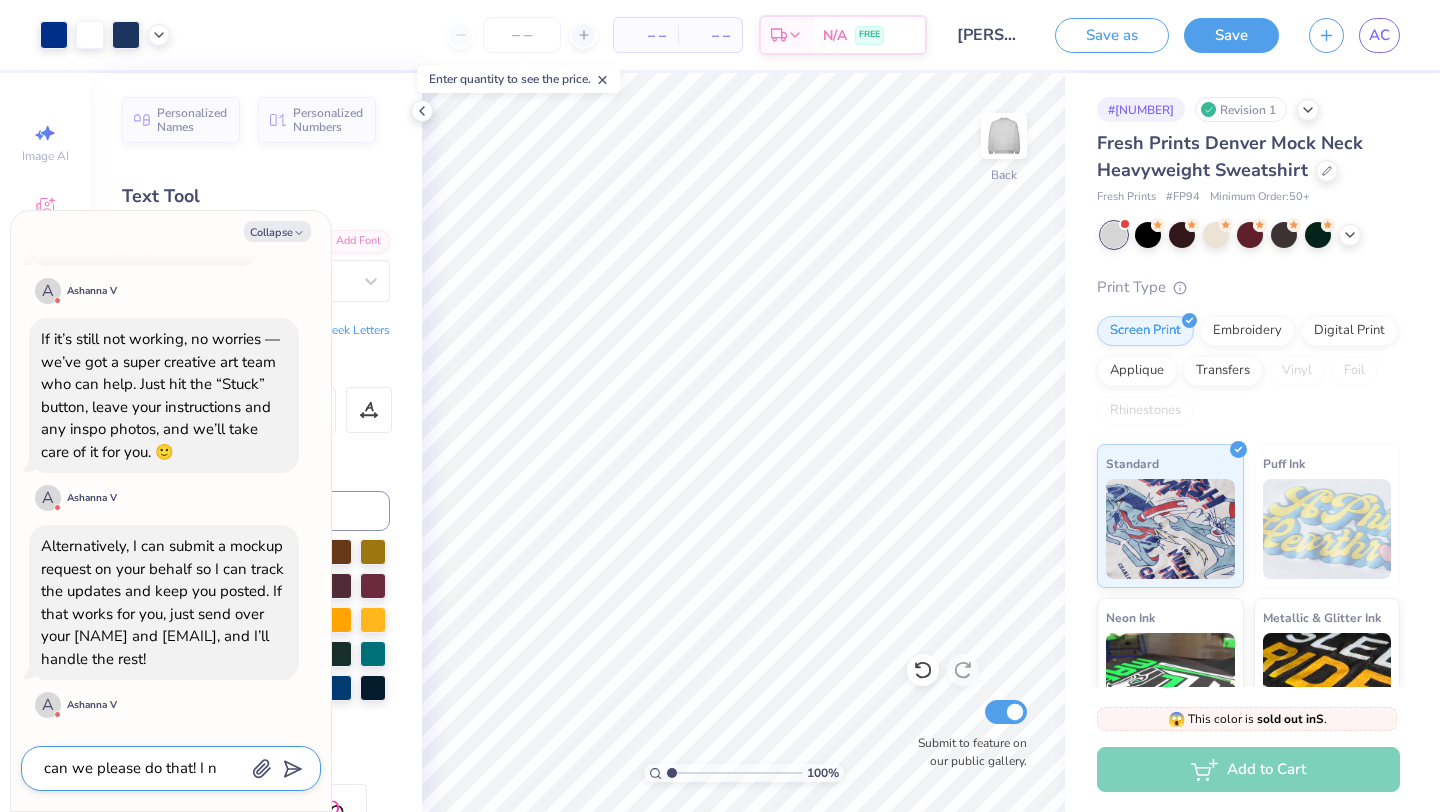 type on "x" 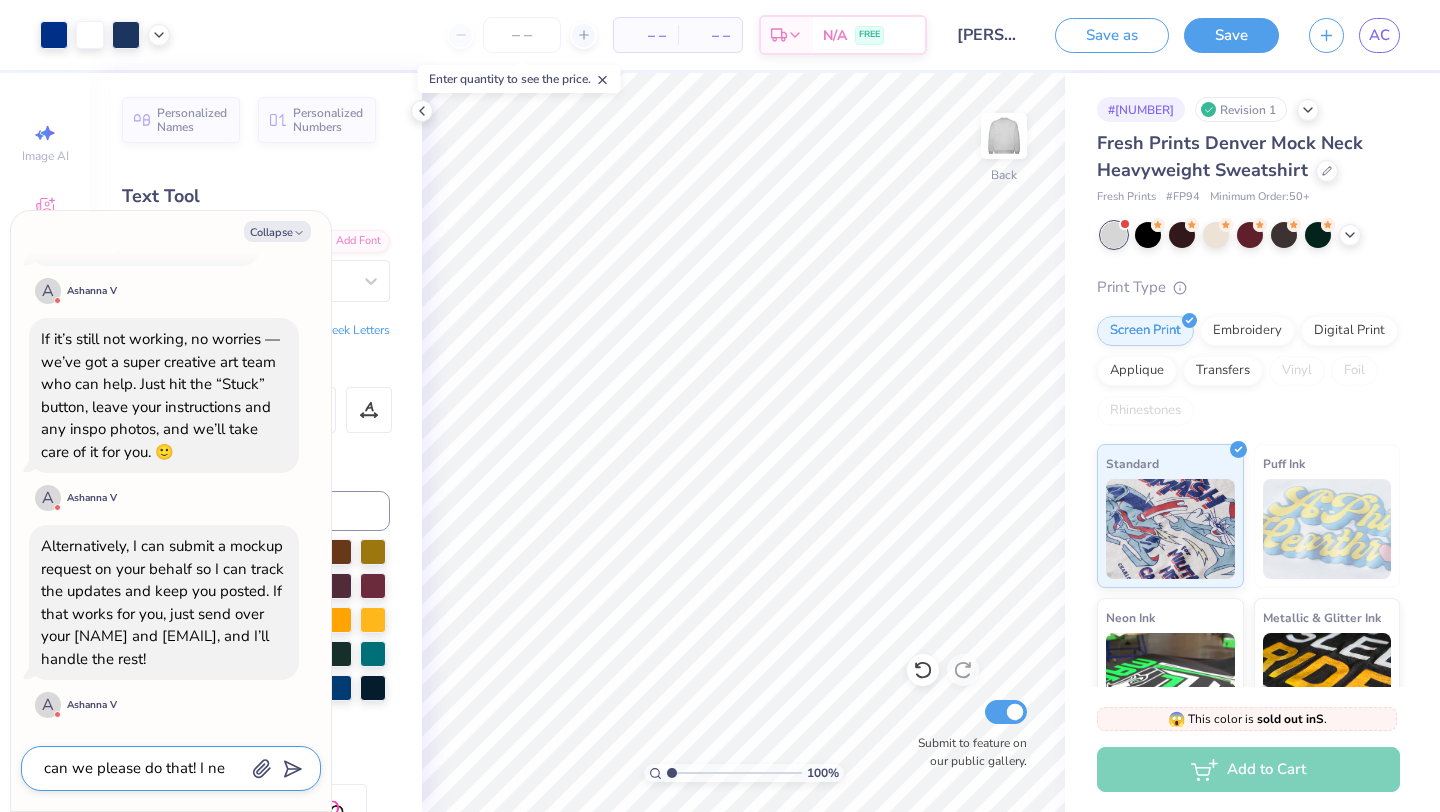type on "x" 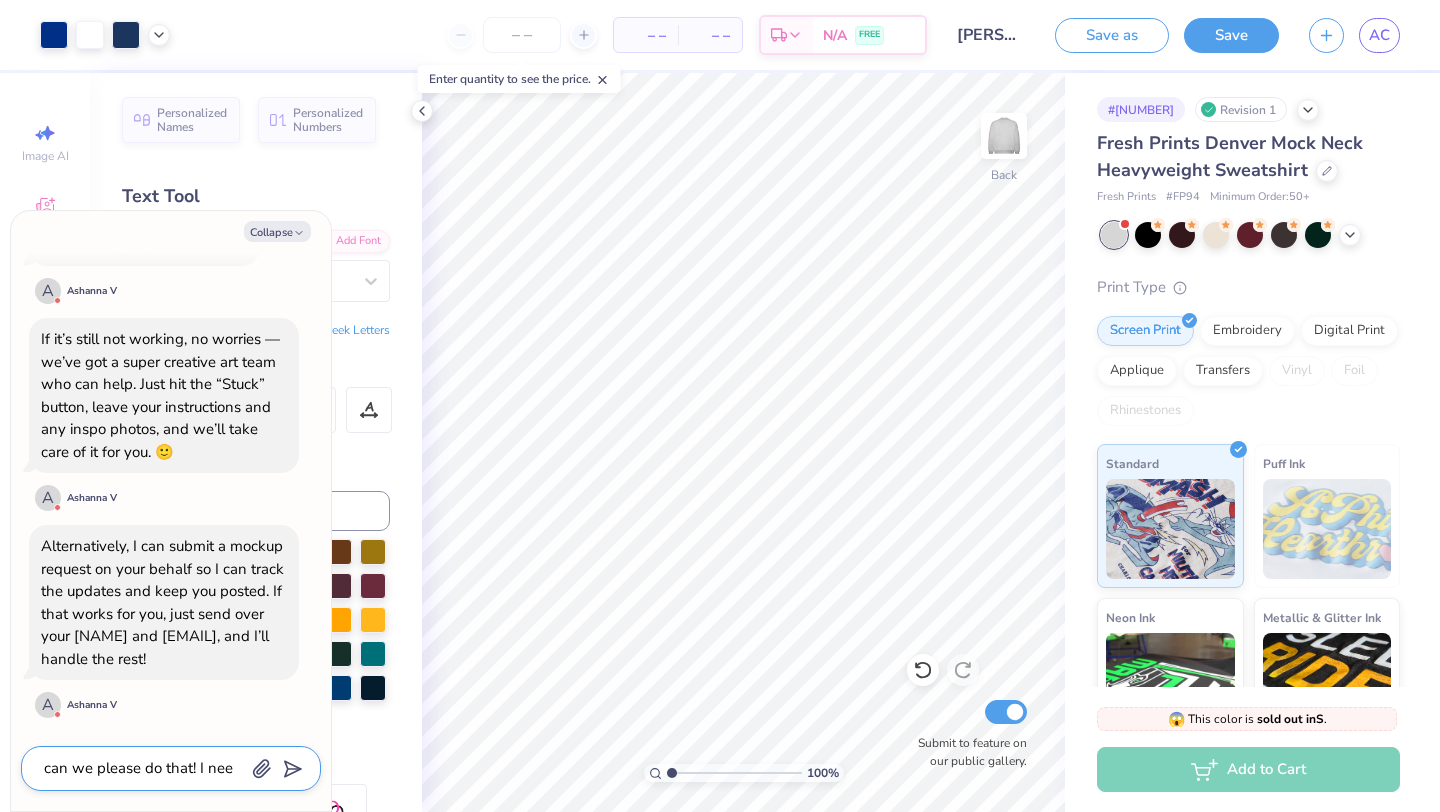 type on "x" 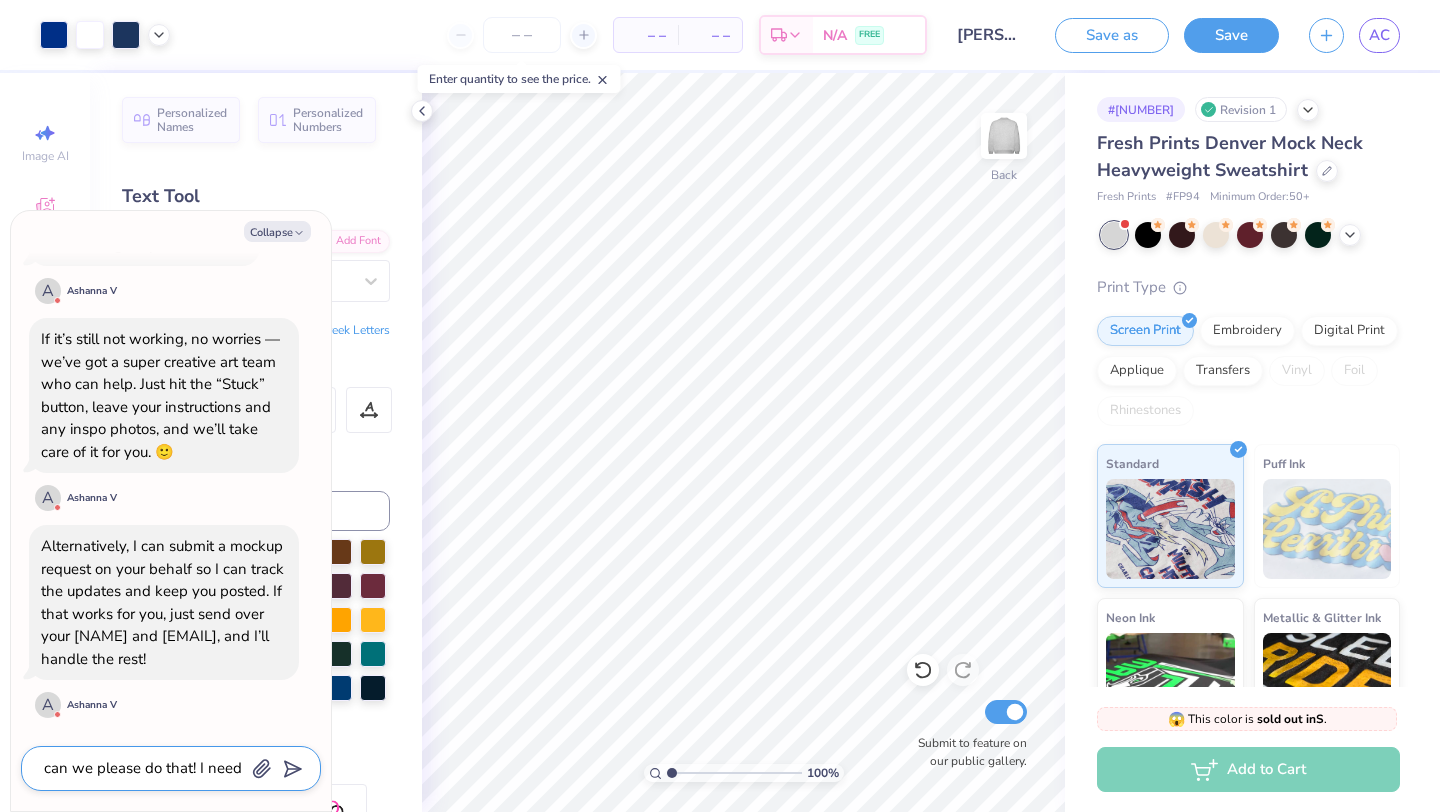 type on "x" 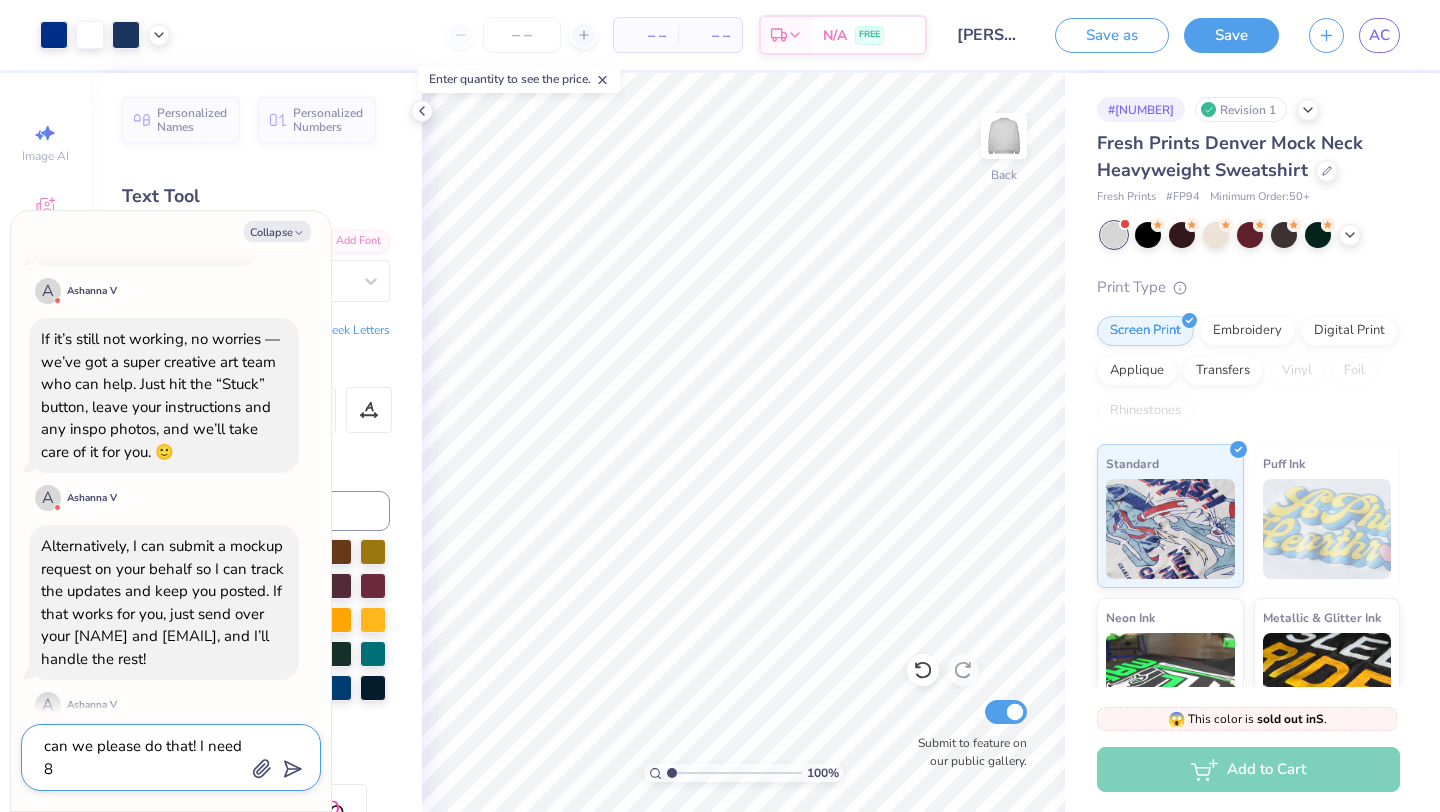 type on "x" 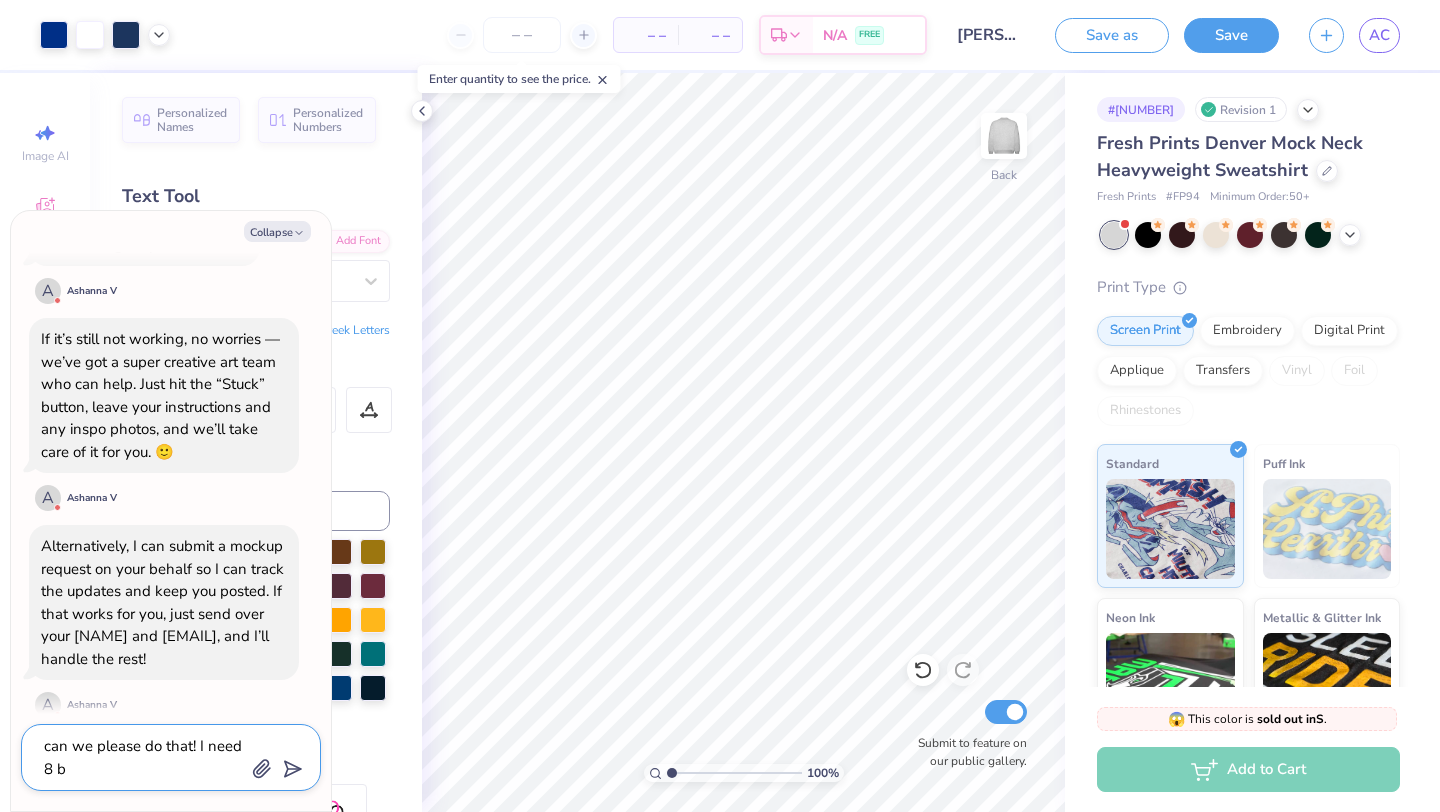 type on "x" 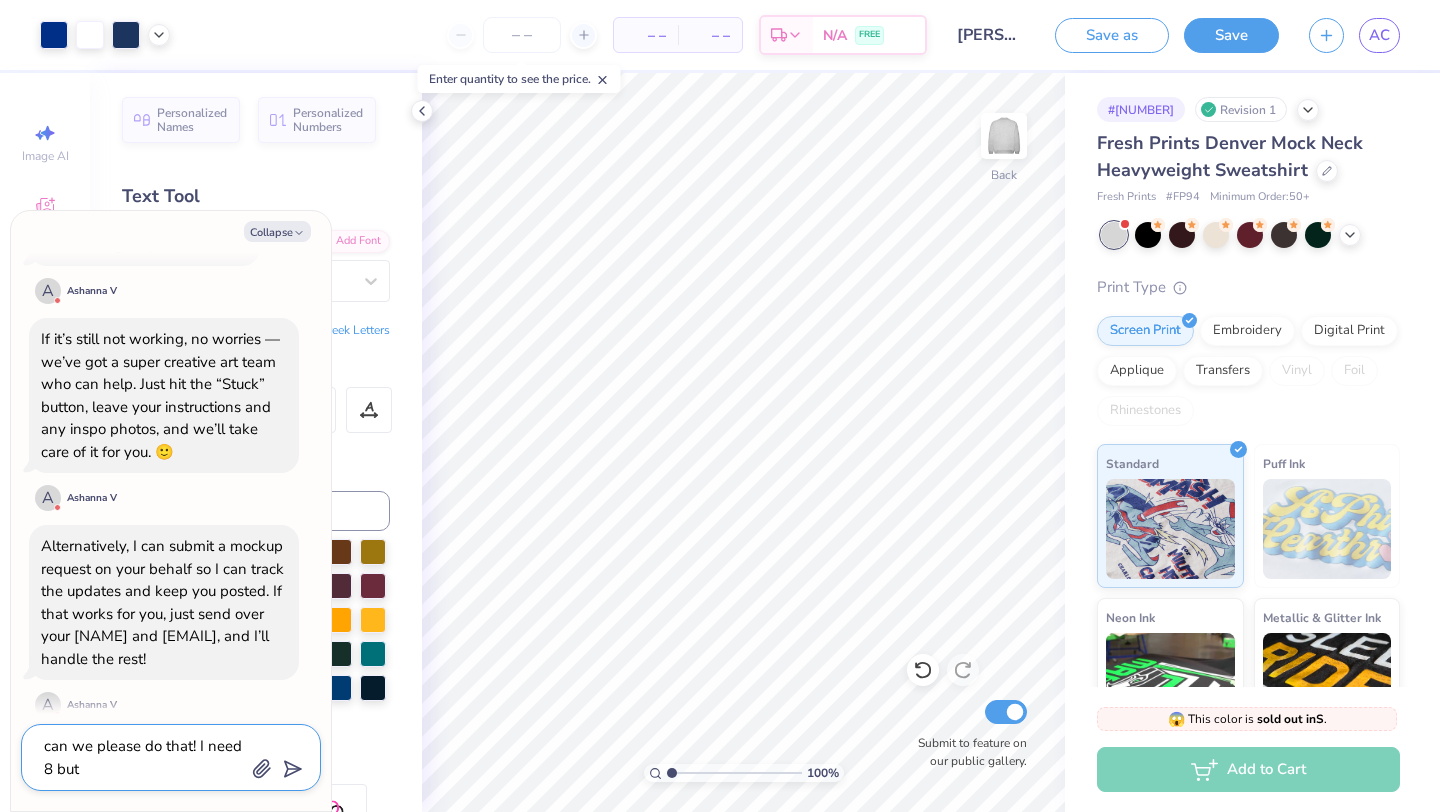 type on "x" 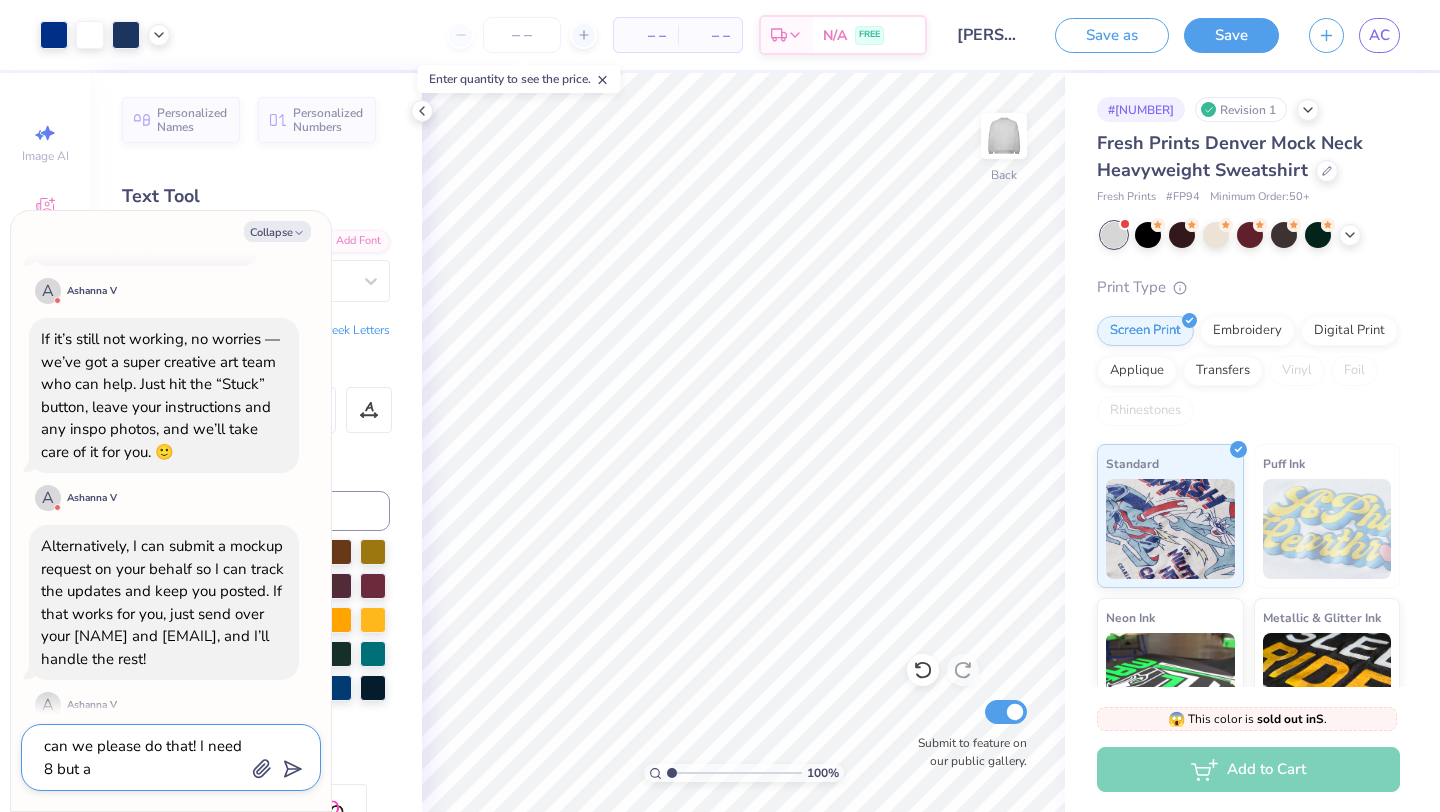 type on "x" 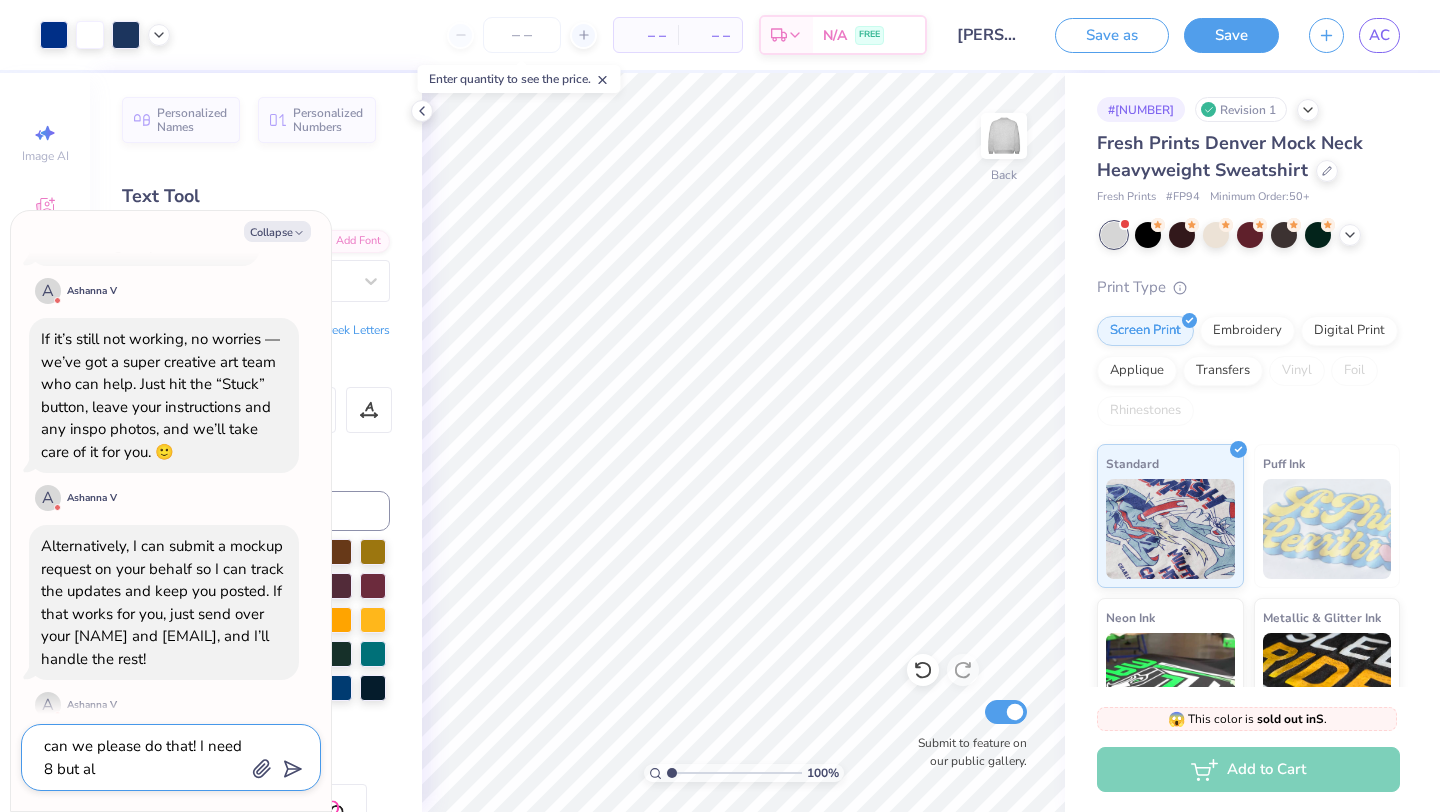 type on "x" 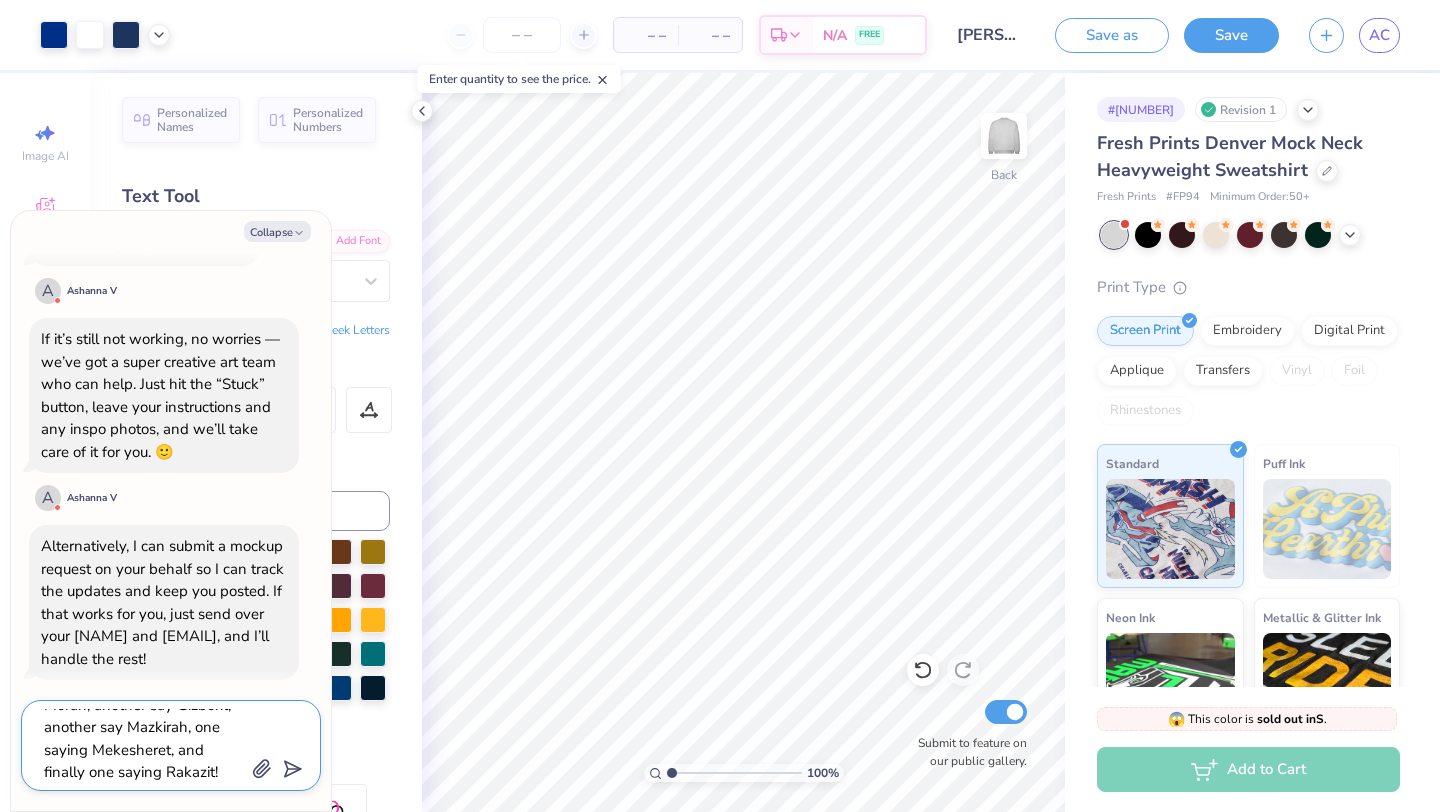 scroll, scrollTop: 153, scrollLeft: 0, axis: vertical 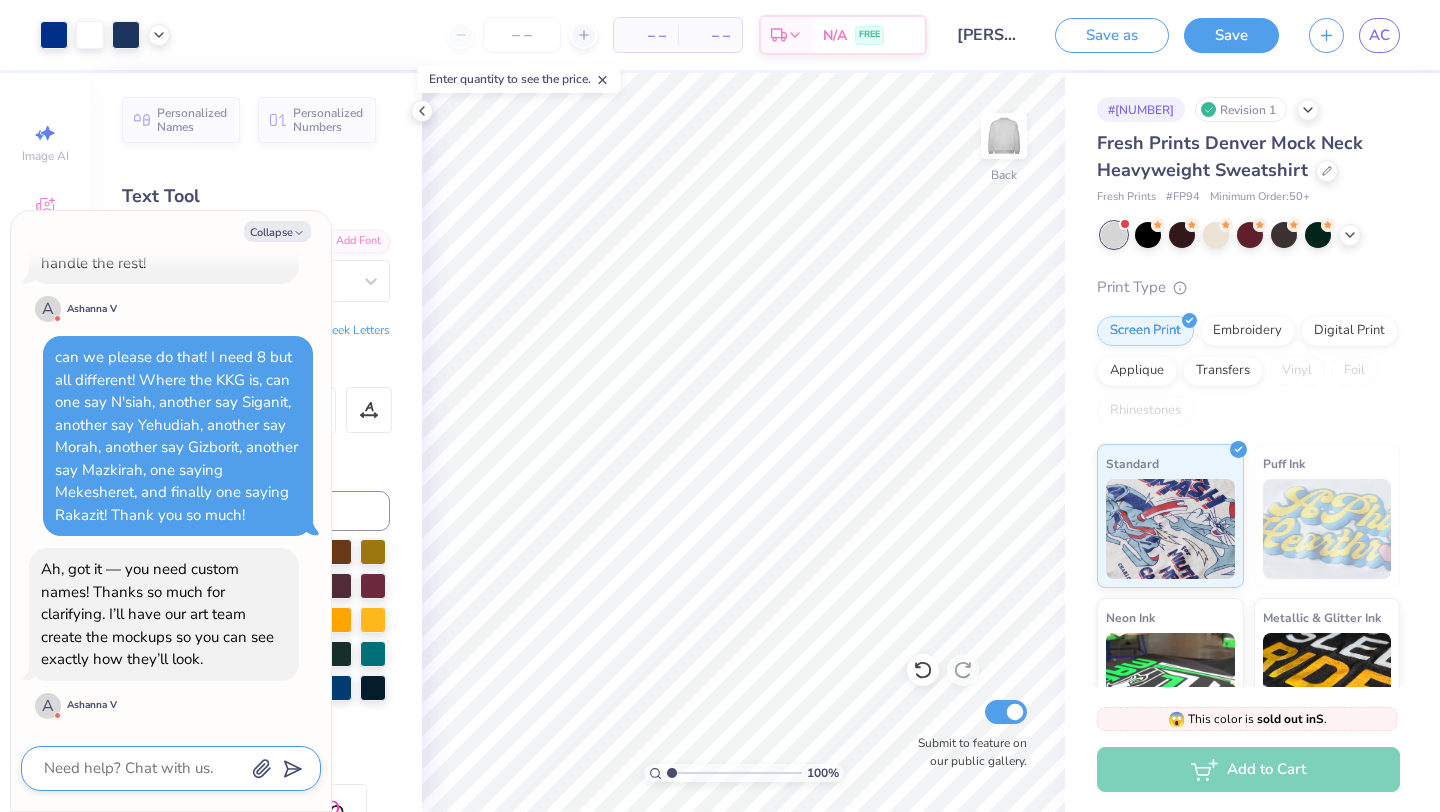 click at bounding box center [143, 768] 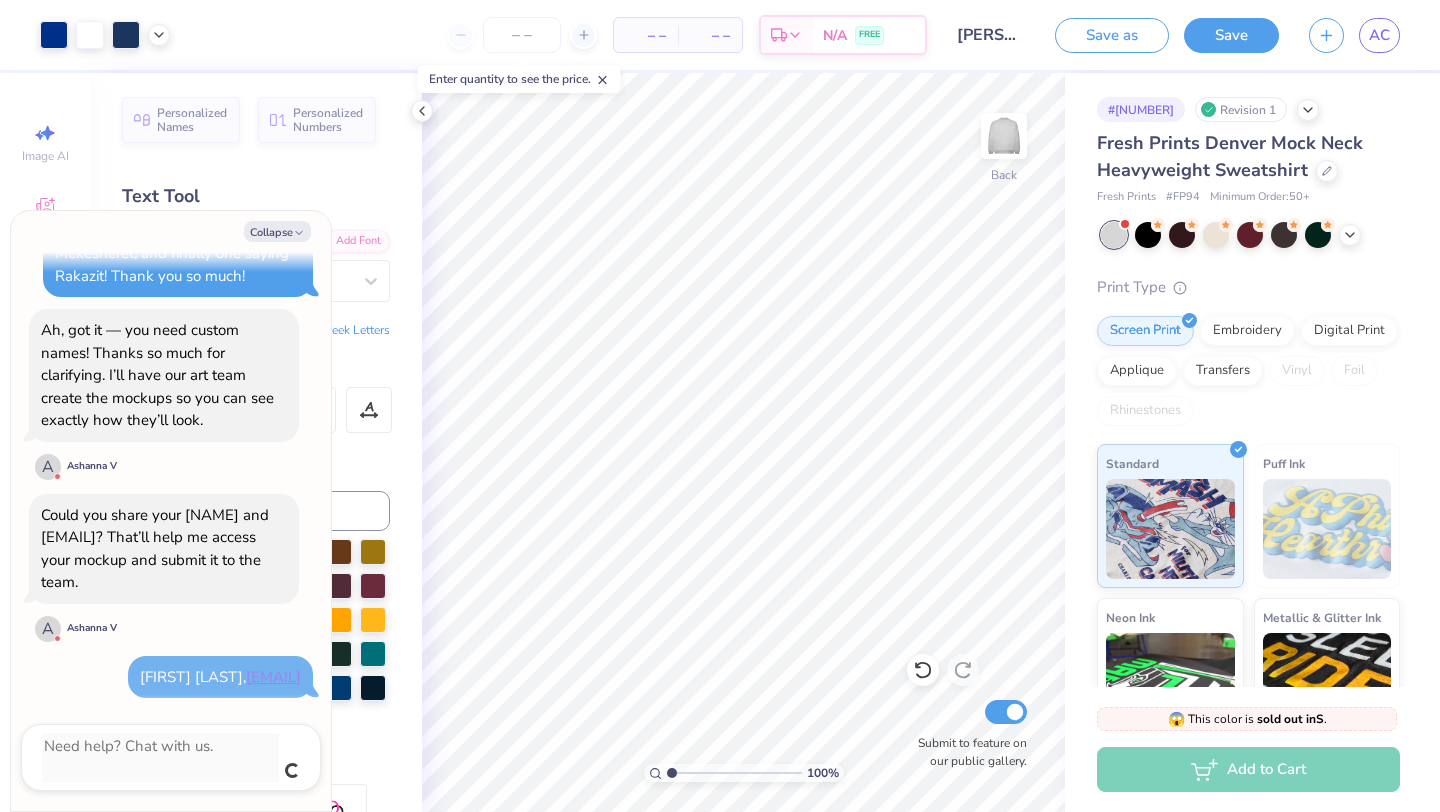 scroll, scrollTop: 2766, scrollLeft: 0, axis: vertical 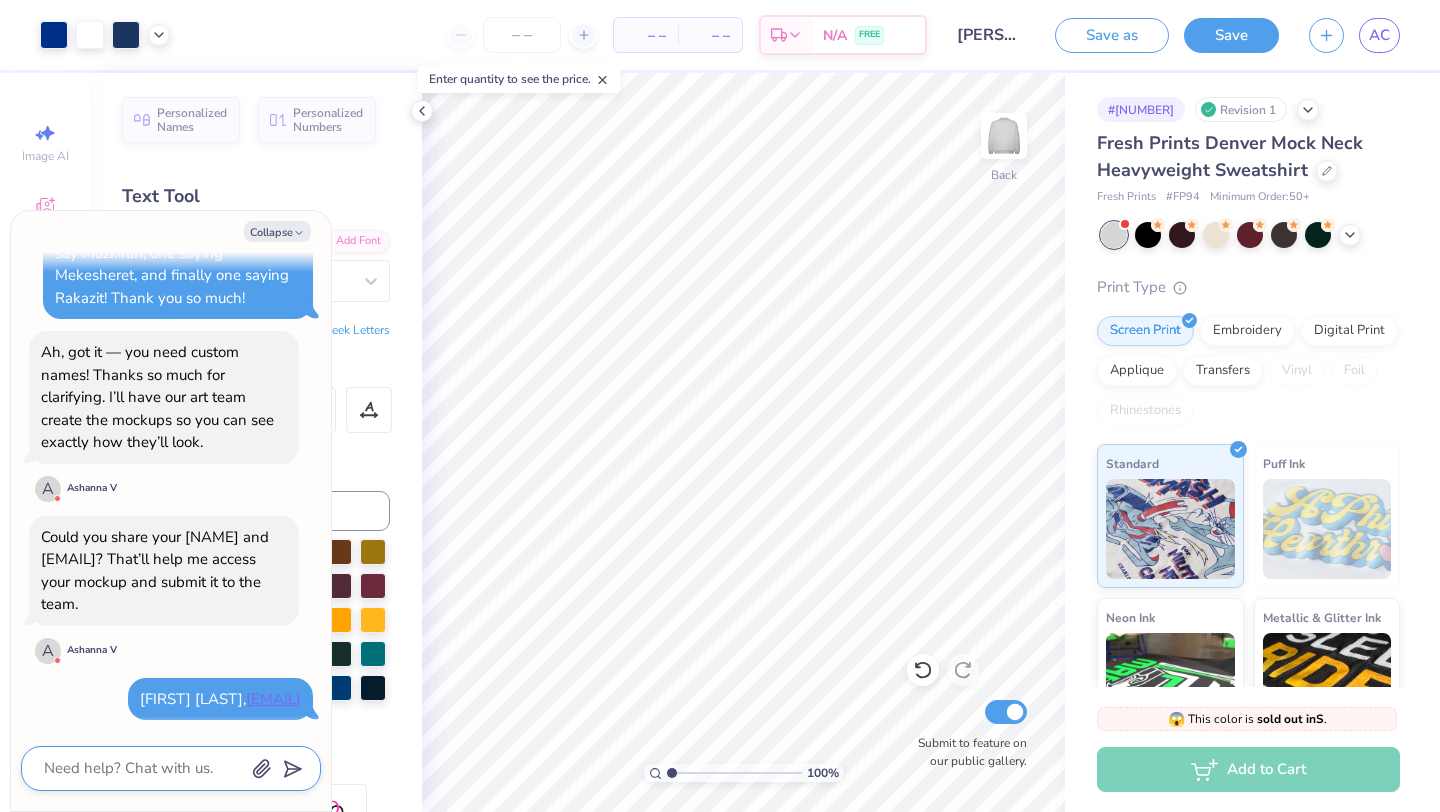 click at bounding box center [143, 768] 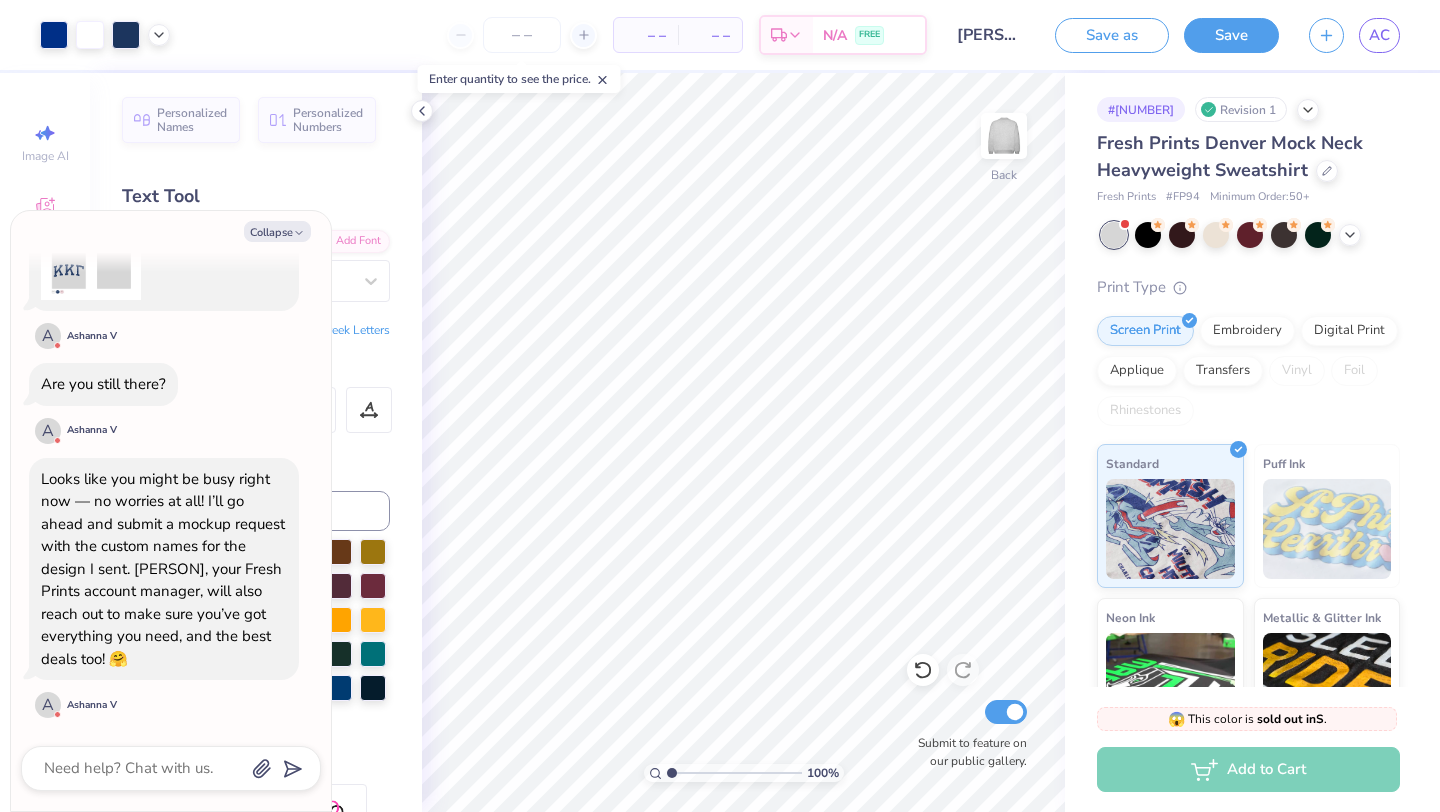 scroll, scrollTop: 3510, scrollLeft: 0, axis: vertical 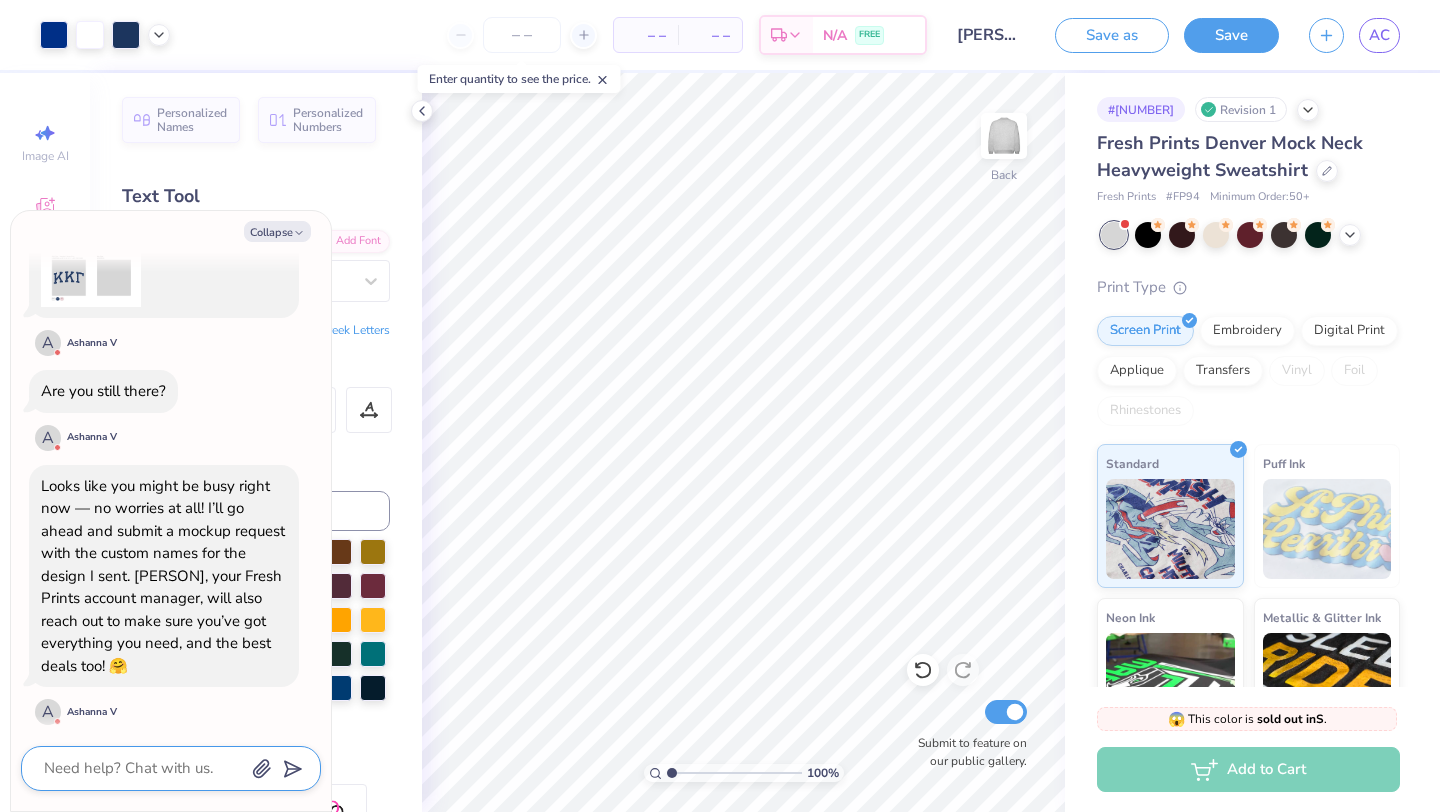 click at bounding box center [143, 768] 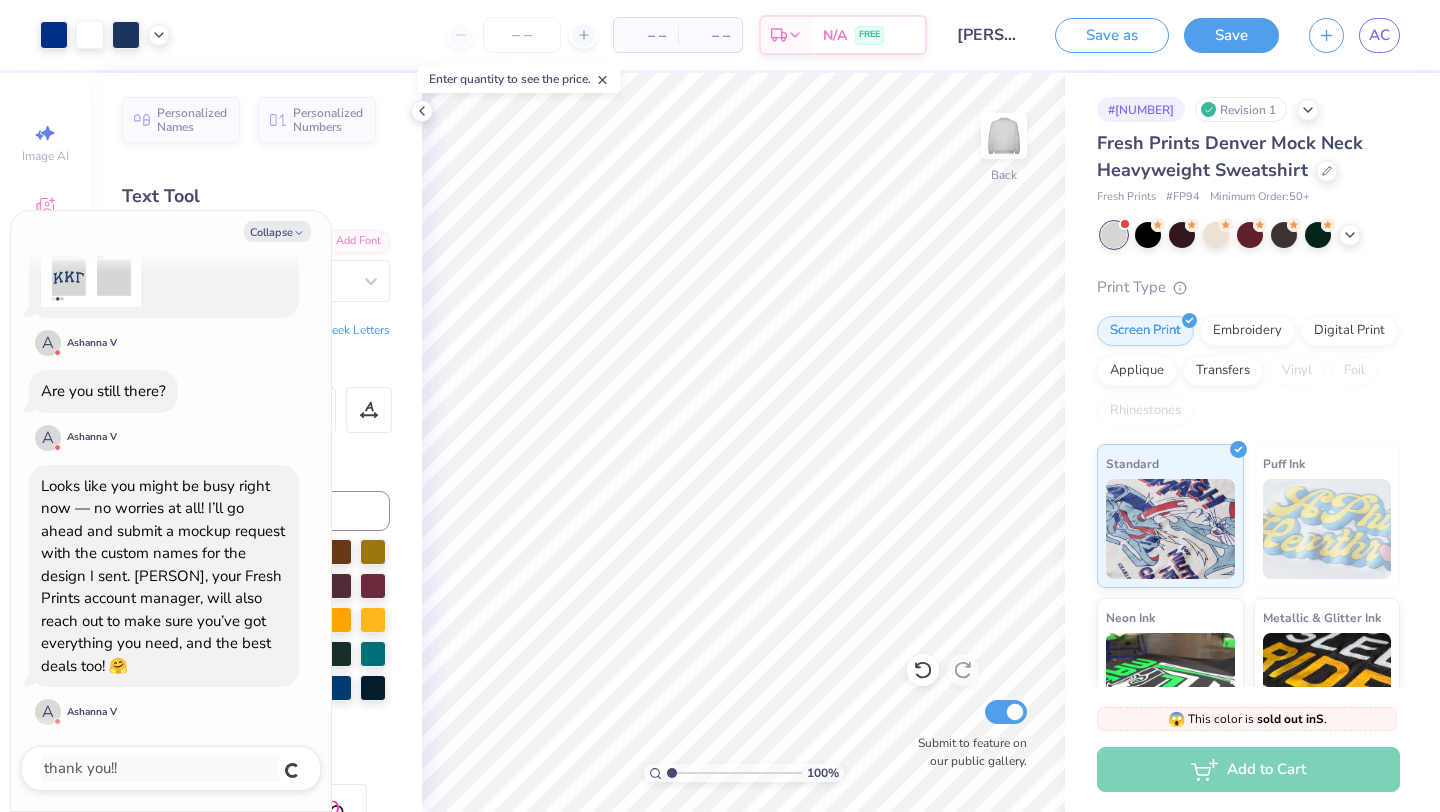 scroll, scrollTop: 3571, scrollLeft: 0, axis: vertical 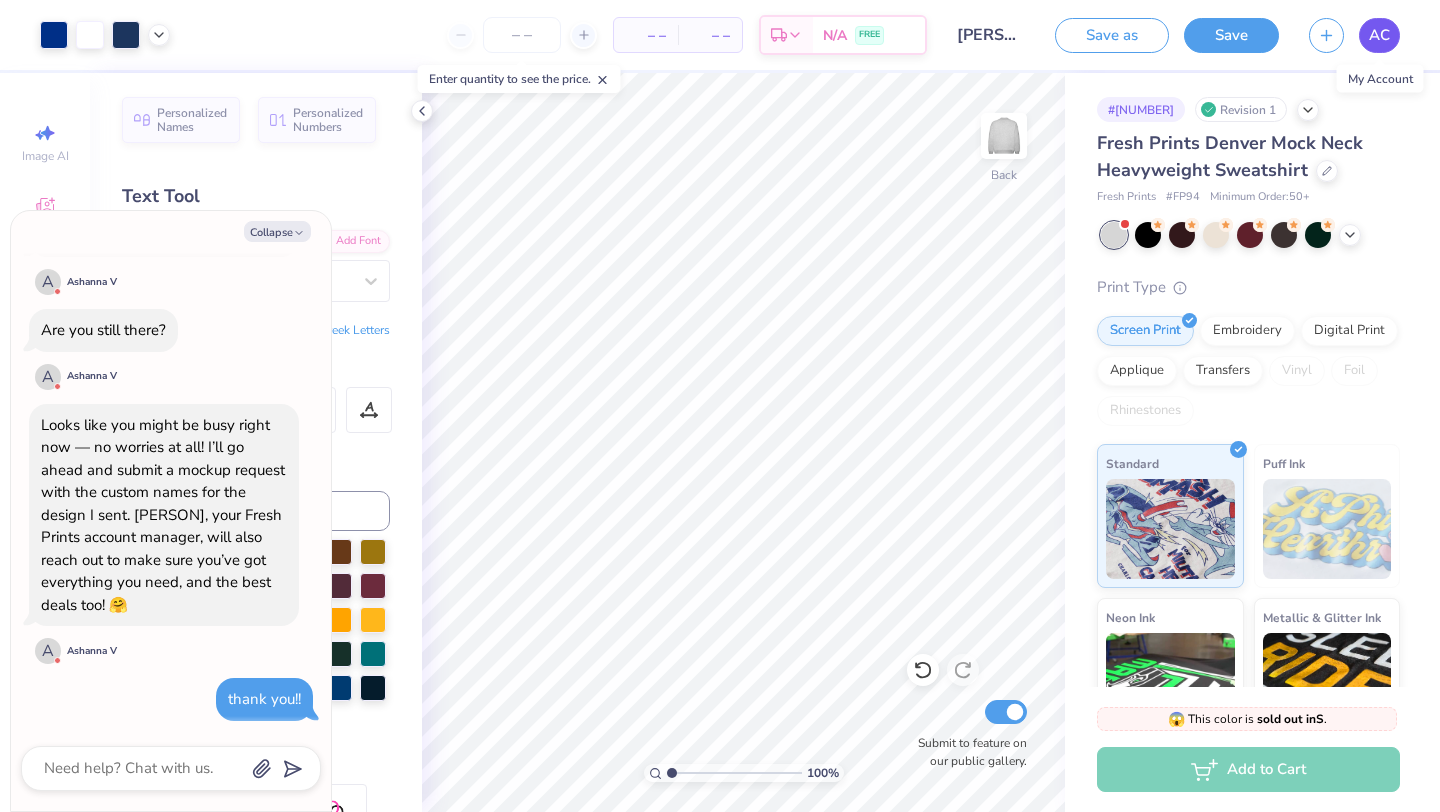 click on "AC" at bounding box center [1379, 35] 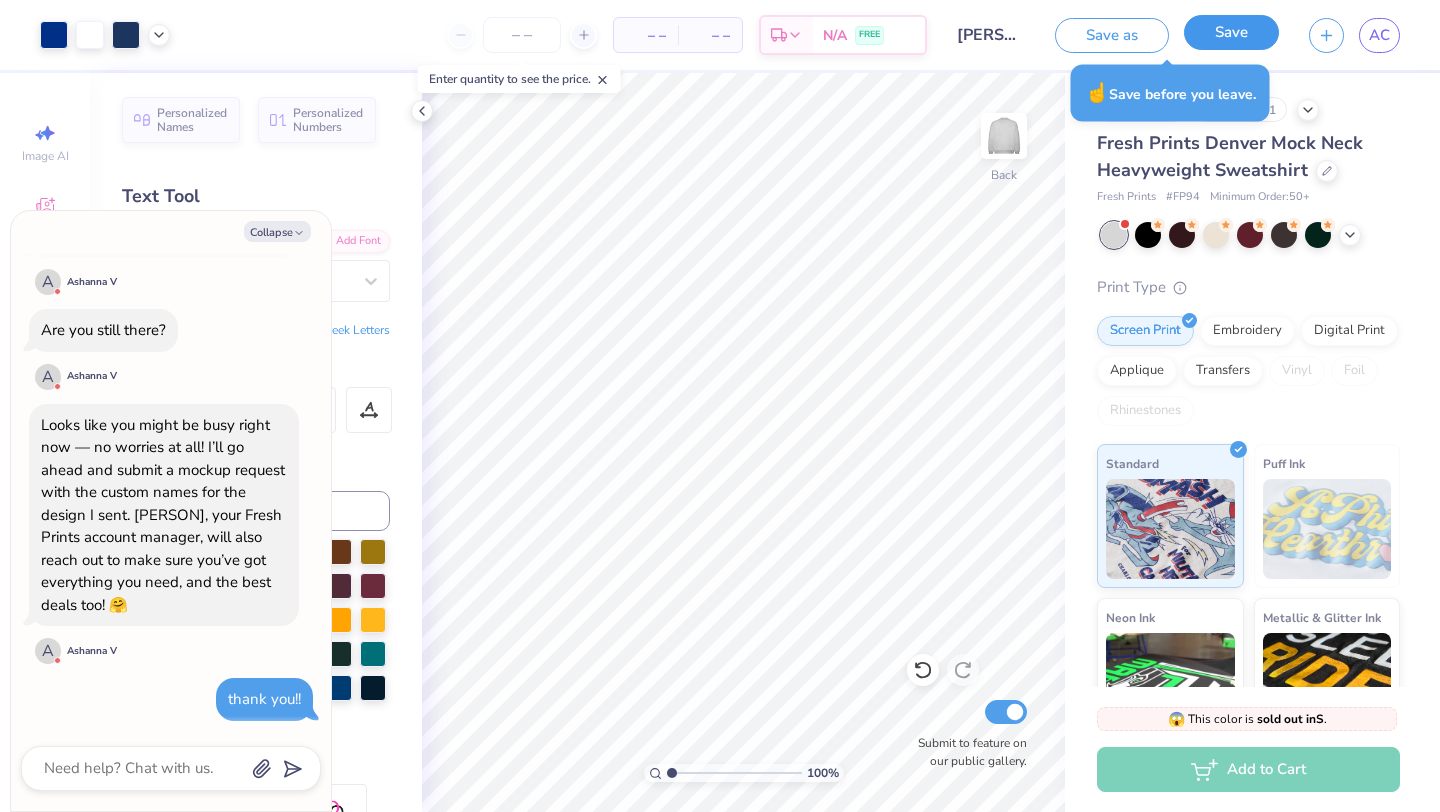 click on "Save" at bounding box center [1231, 32] 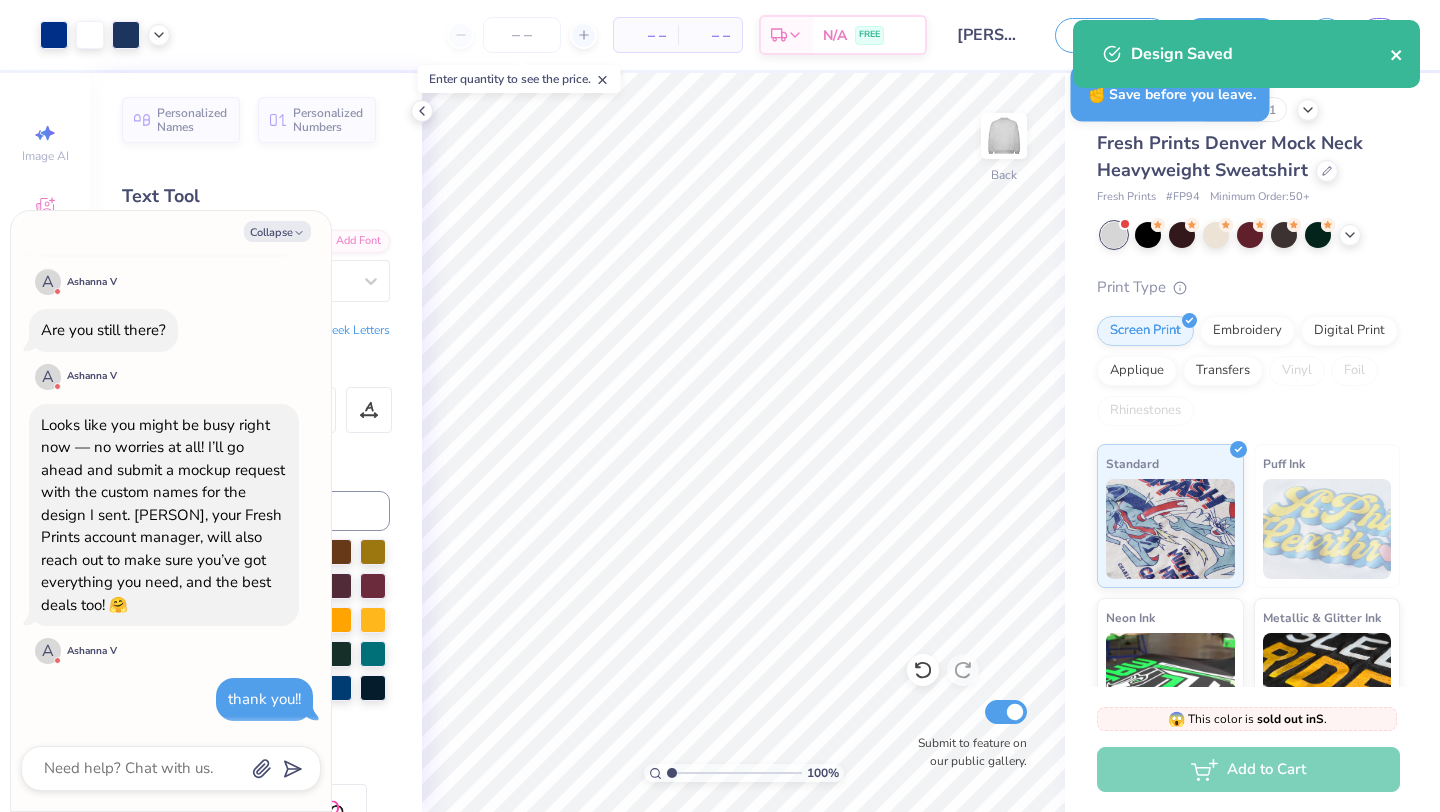 click 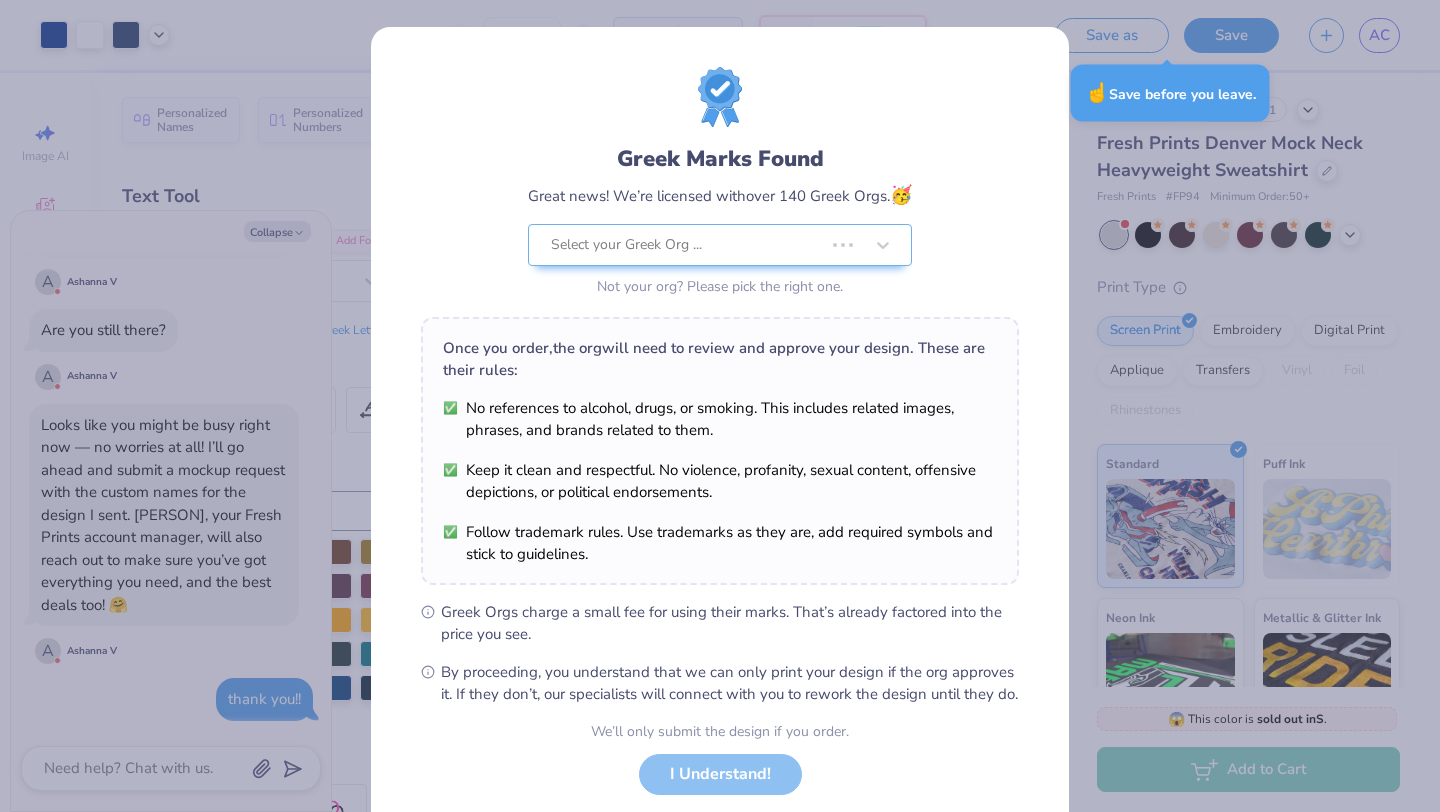 click on "Art colors – – Per Item – – Total Est.  Delivery N/A FREE Design Title parke x board Save as Save AC Image AI Designs Add Text Upload Greek Clipart & logos Decorate Personalized Names Personalized Numbers Text Tool  Add Font Font Arimo Switch to Greek Letters Format Color Styles Text Shape 100  % Back Submit to feature on our public gallery. # 505022A Revision 1 Fresh Prints Denver Mock Neck Heavyweight Sweatshirt Fresh Prints # FP94 Minimum Order:  50 +   Print Type Screen Print Embroidery Digital Print Applique Transfers Vinyl Foil Rhinestones Standard Puff Ink Neon Ink Metallic & Glitter Ink Glow in the Dark Ink Water based Ink 😱   This color is   sold out in  S . 😱   This color is   sold out in  S   and only has  117 Ms, 394 Ls and 212 XLs   left . Restocks on 8/26.  We can deliver 9/4 - 9/6 with rush shipping. Not ready to order yet? Switch to a color with stock Add to Cart Stuck?  Our Art team will finish your design for free. Need help?  Chat with us." at bounding box center (720, 406) 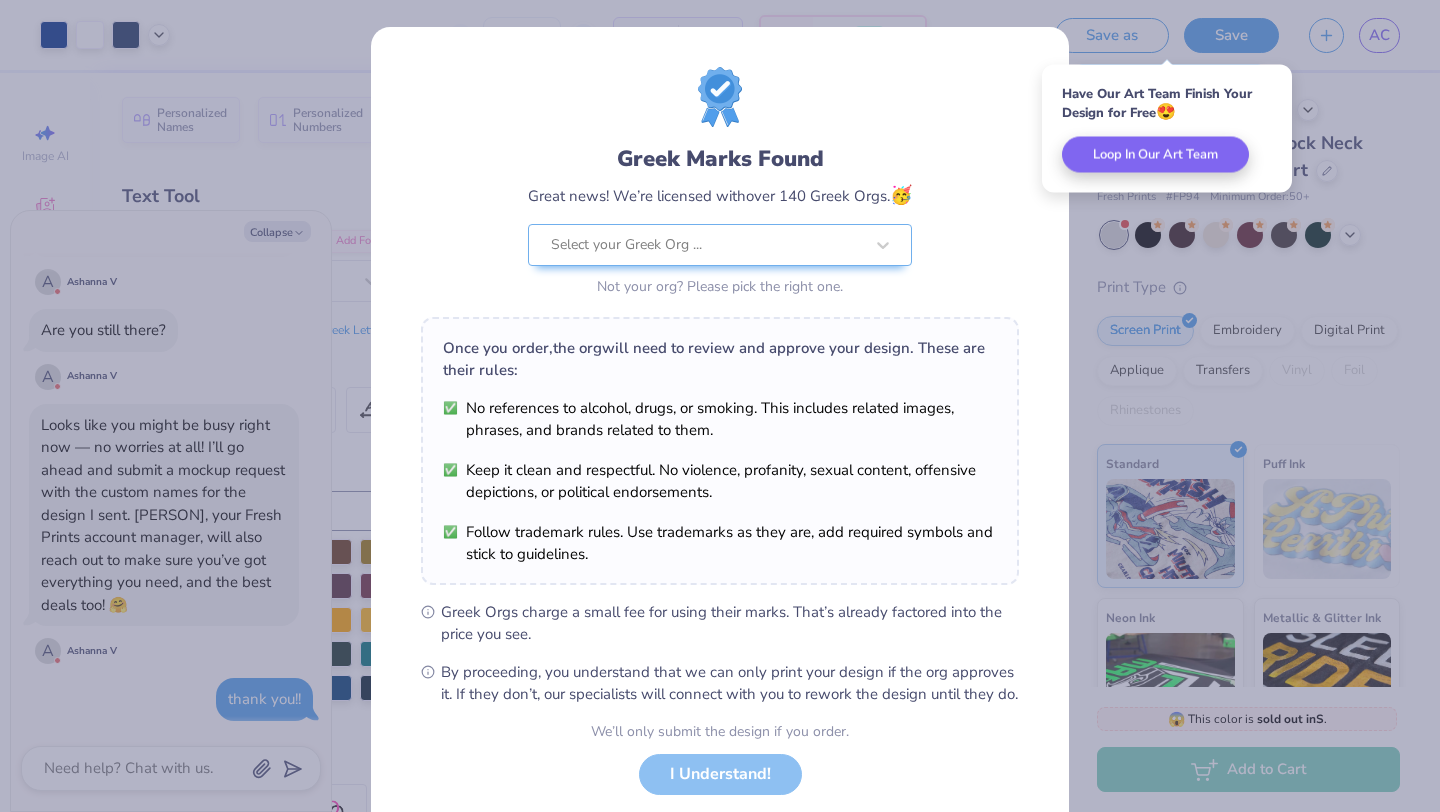 scroll, scrollTop: 124, scrollLeft: 0, axis: vertical 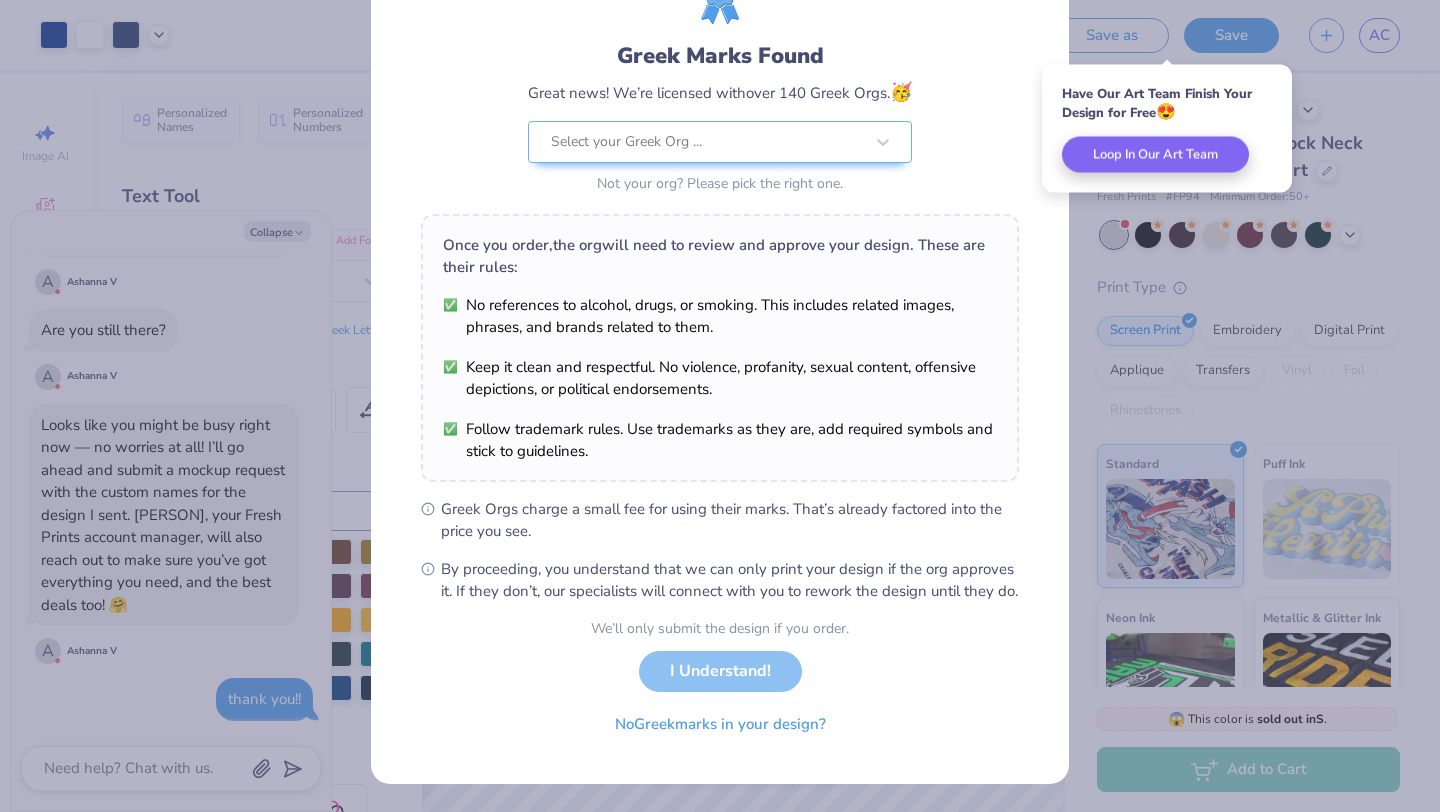 click on "We’ll only submit the design if you order. I Understand! No  Greek  marks in your design?" at bounding box center [720, 681] 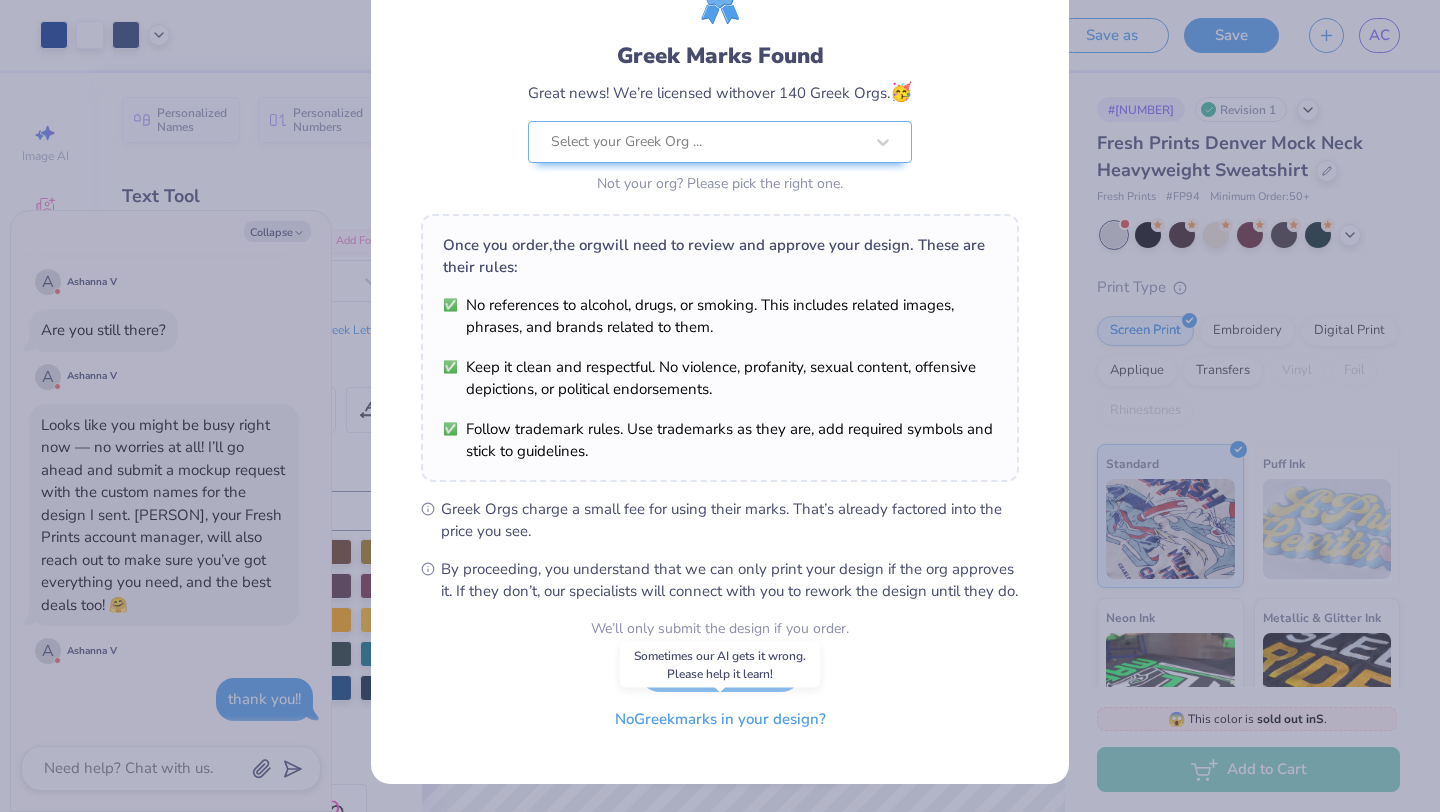 click on "No  Greek  marks in your design?" at bounding box center [720, 719] 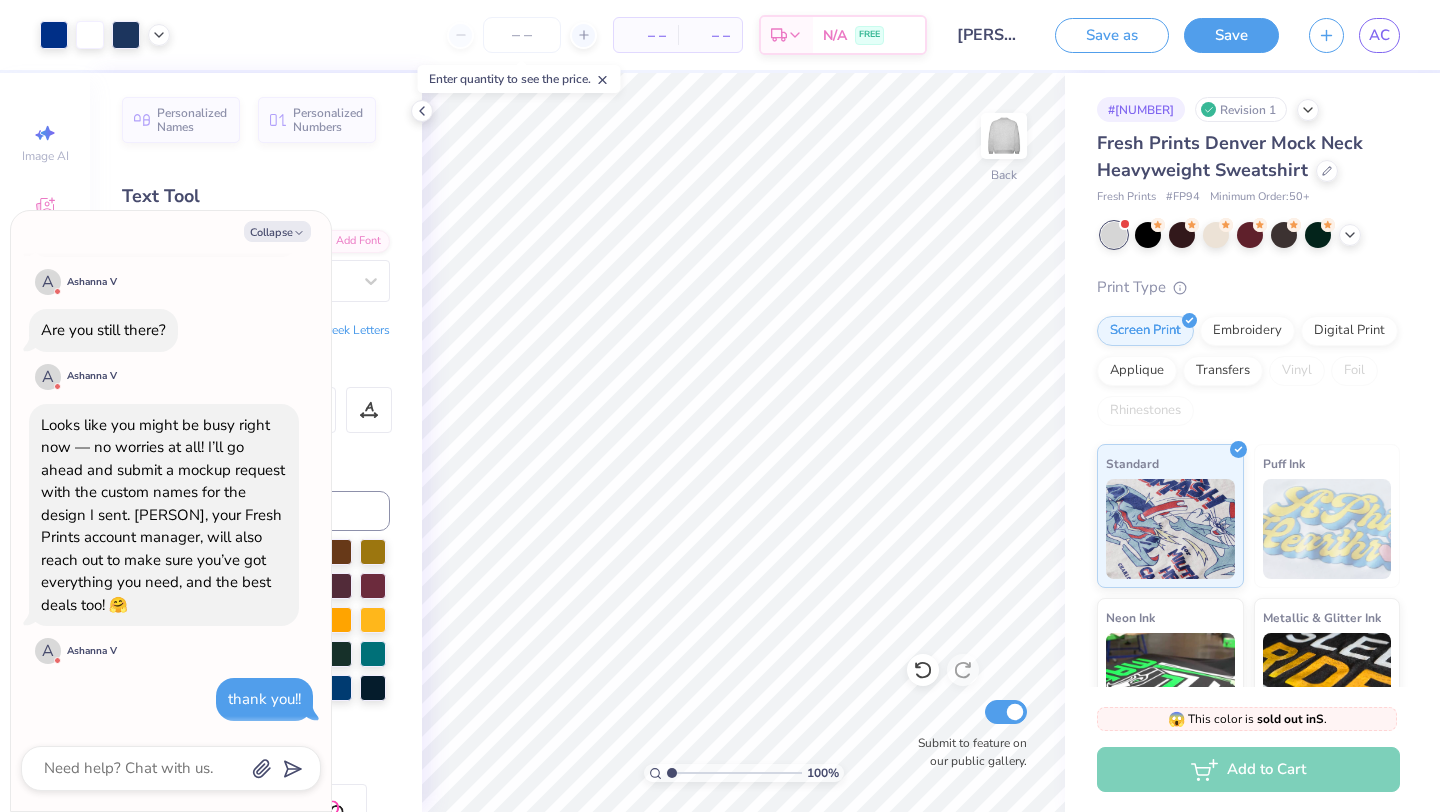 scroll, scrollTop: 0, scrollLeft: 0, axis: both 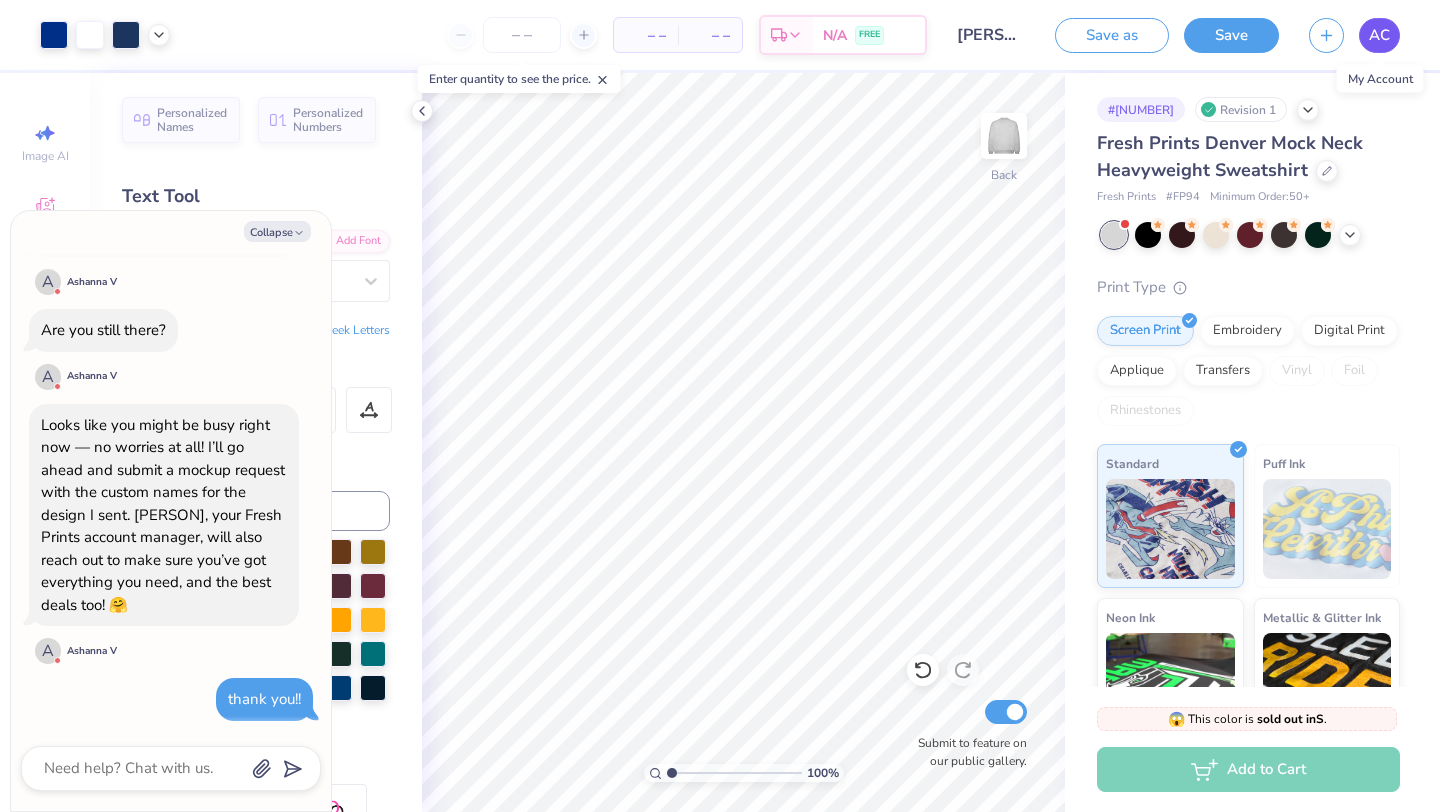 click on "AC" at bounding box center (1379, 35) 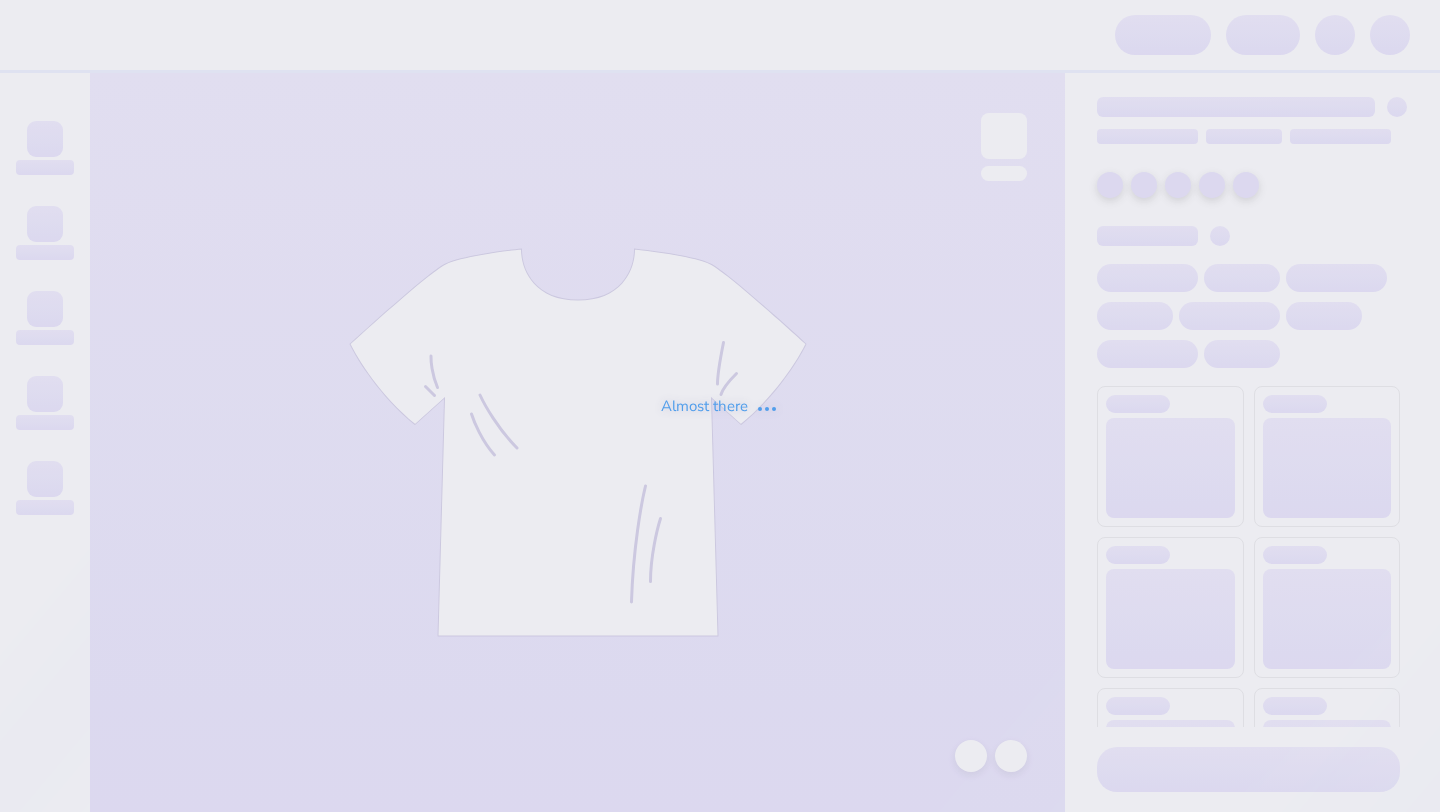 scroll, scrollTop: 0, scrollLeft: 0, axis: both 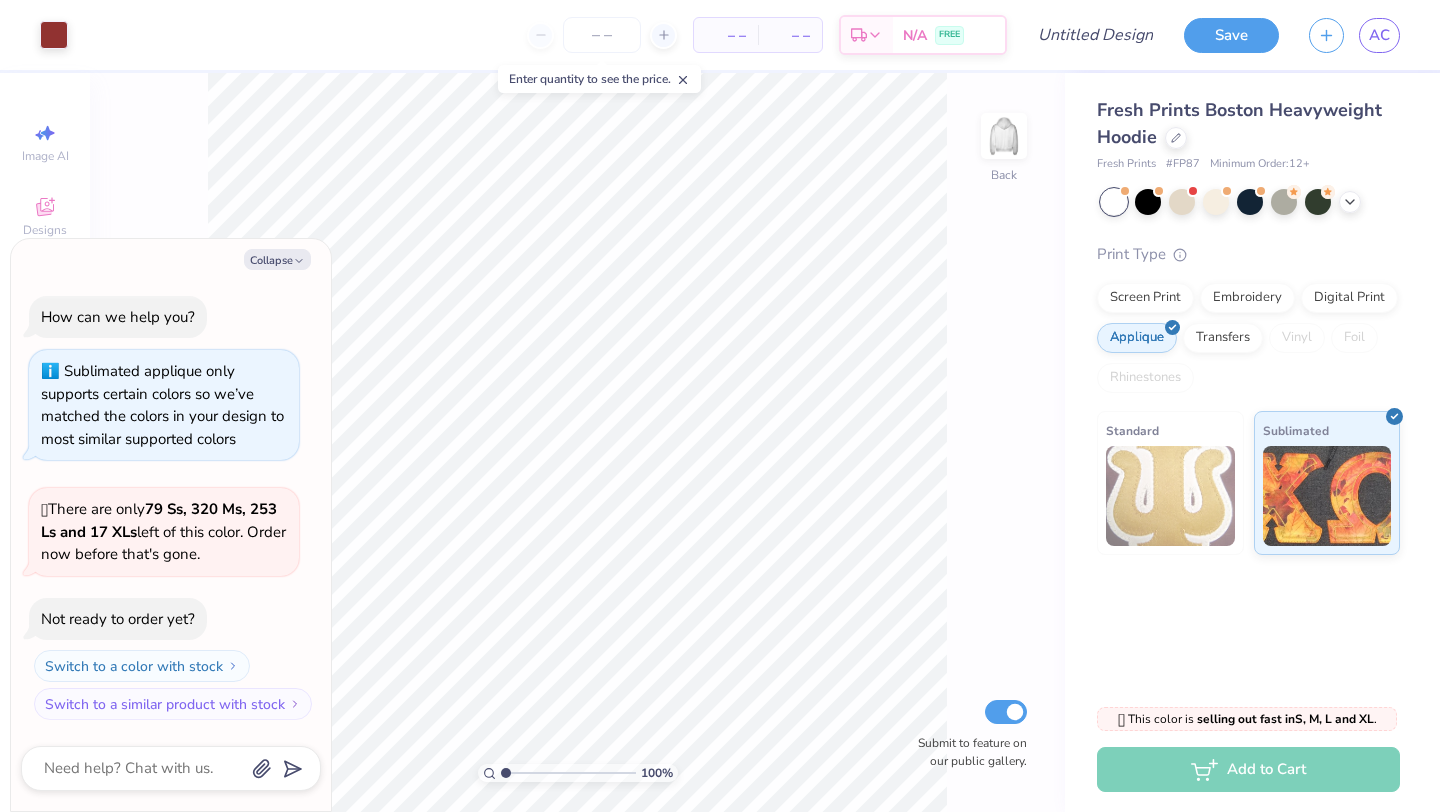 click on "100  % Back Submit to feature on our public gallery." at bounding box center [577, 442] 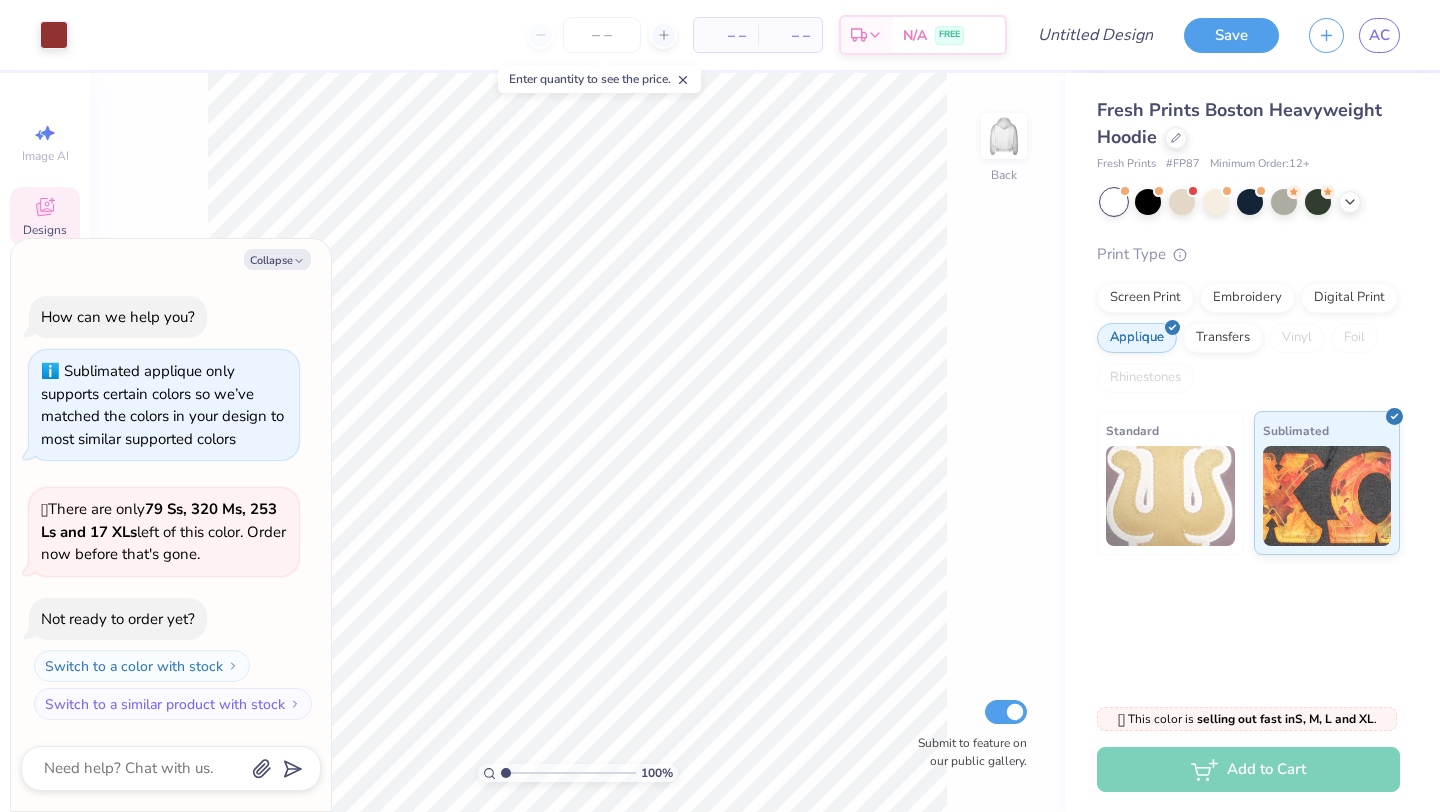 click on "Designs" at bounding box center (45, 216) 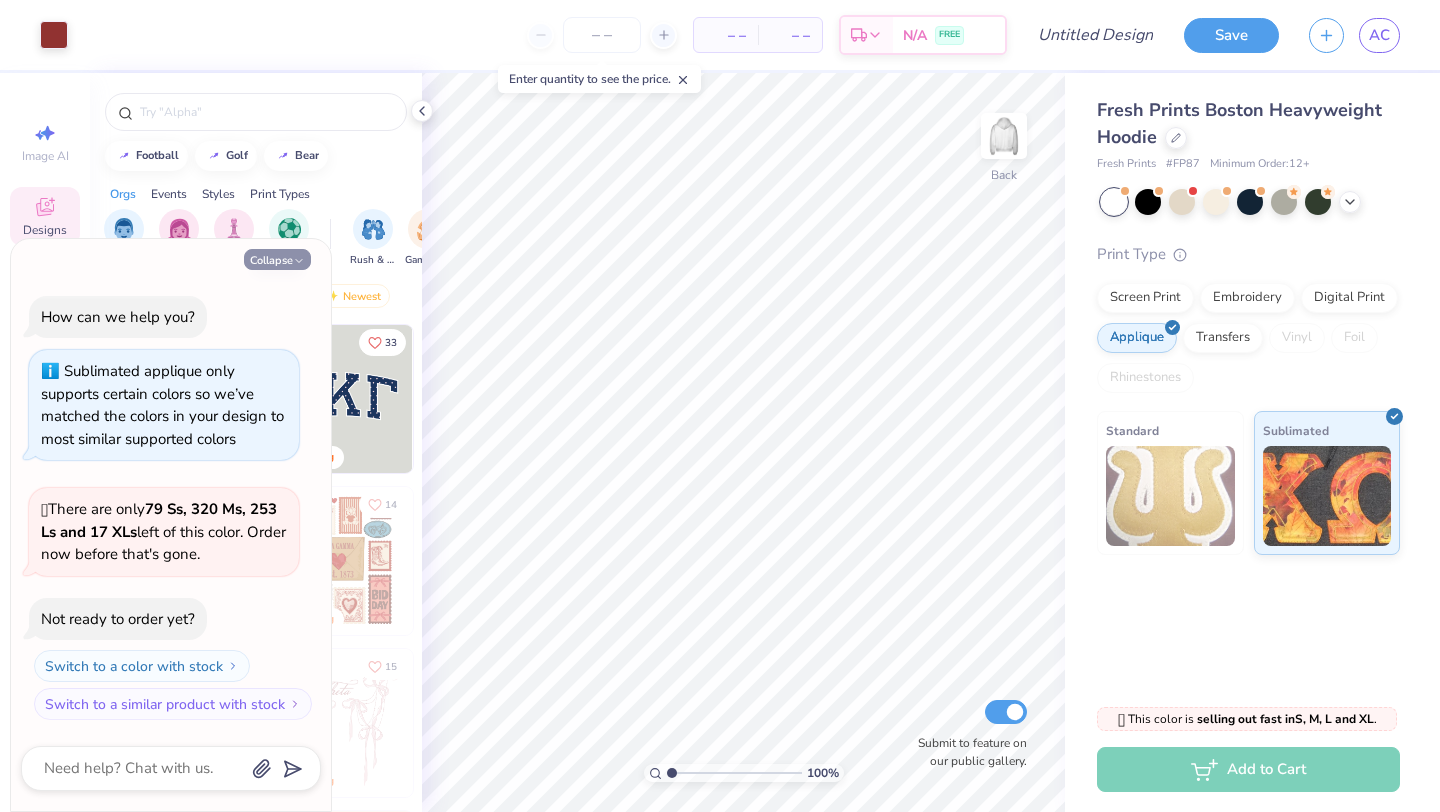 click on "Collapse" at bounding box center (277, 259) 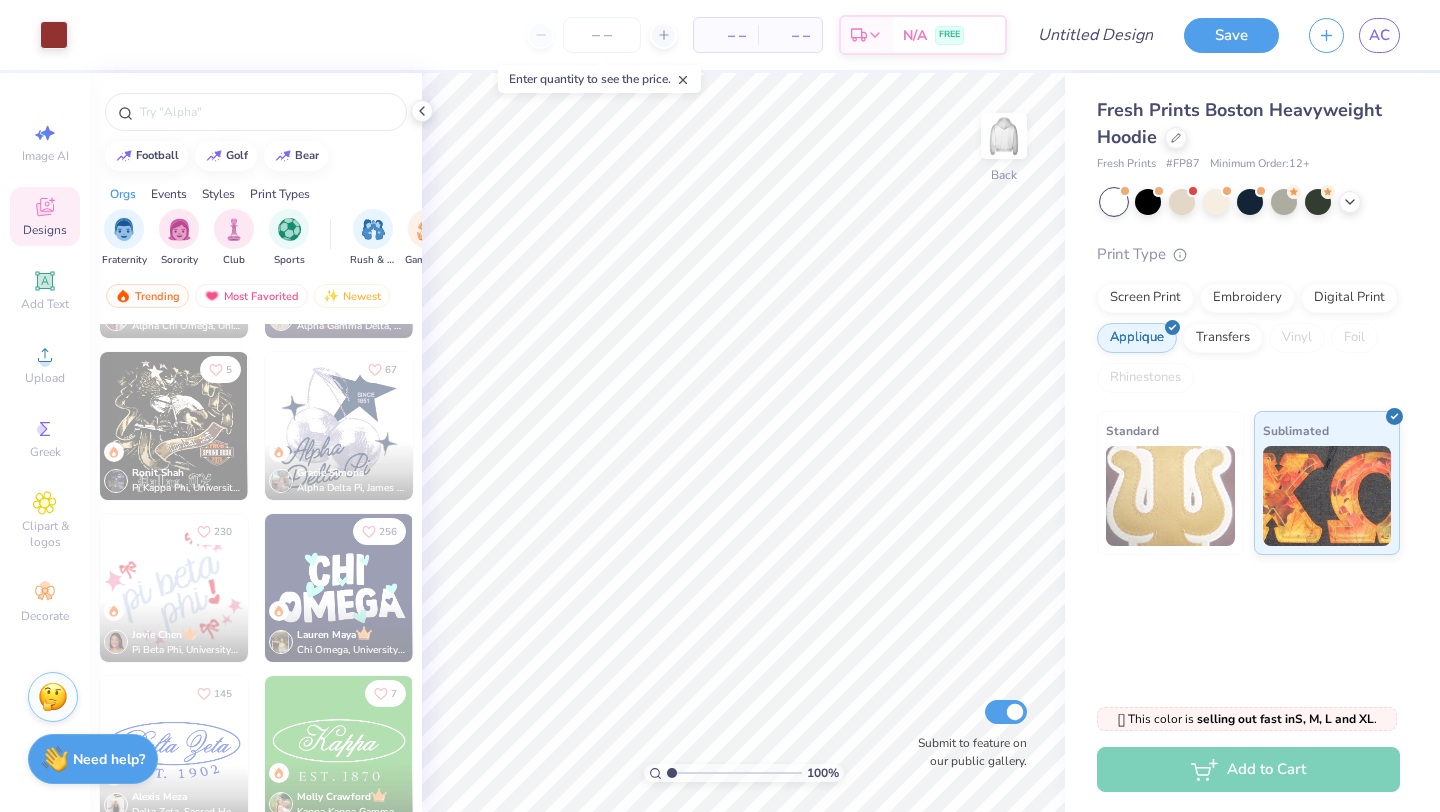 scroll, scrollTop: 4466, scrollLeft: 0, axis: vertical 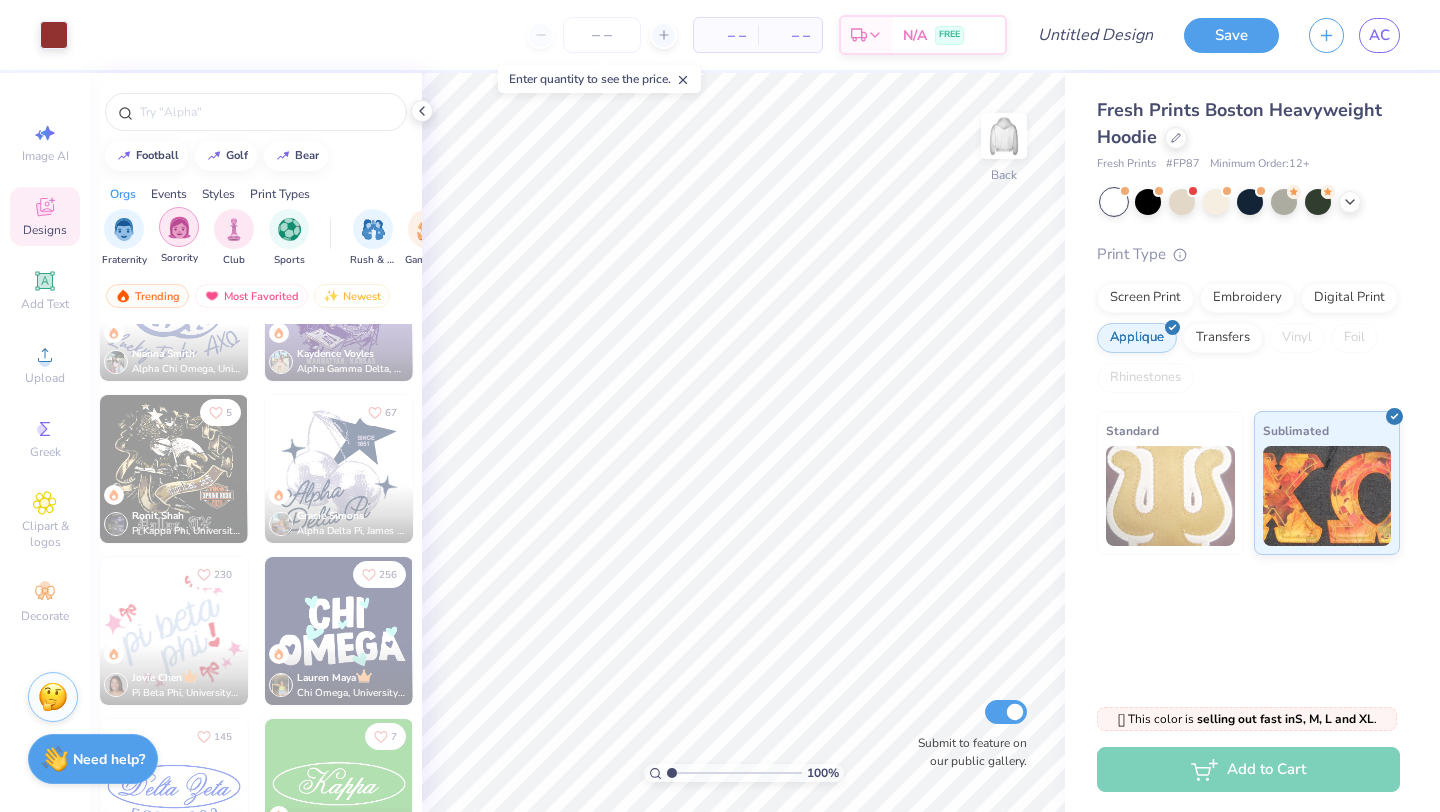 click at bounding box center (179, 227) 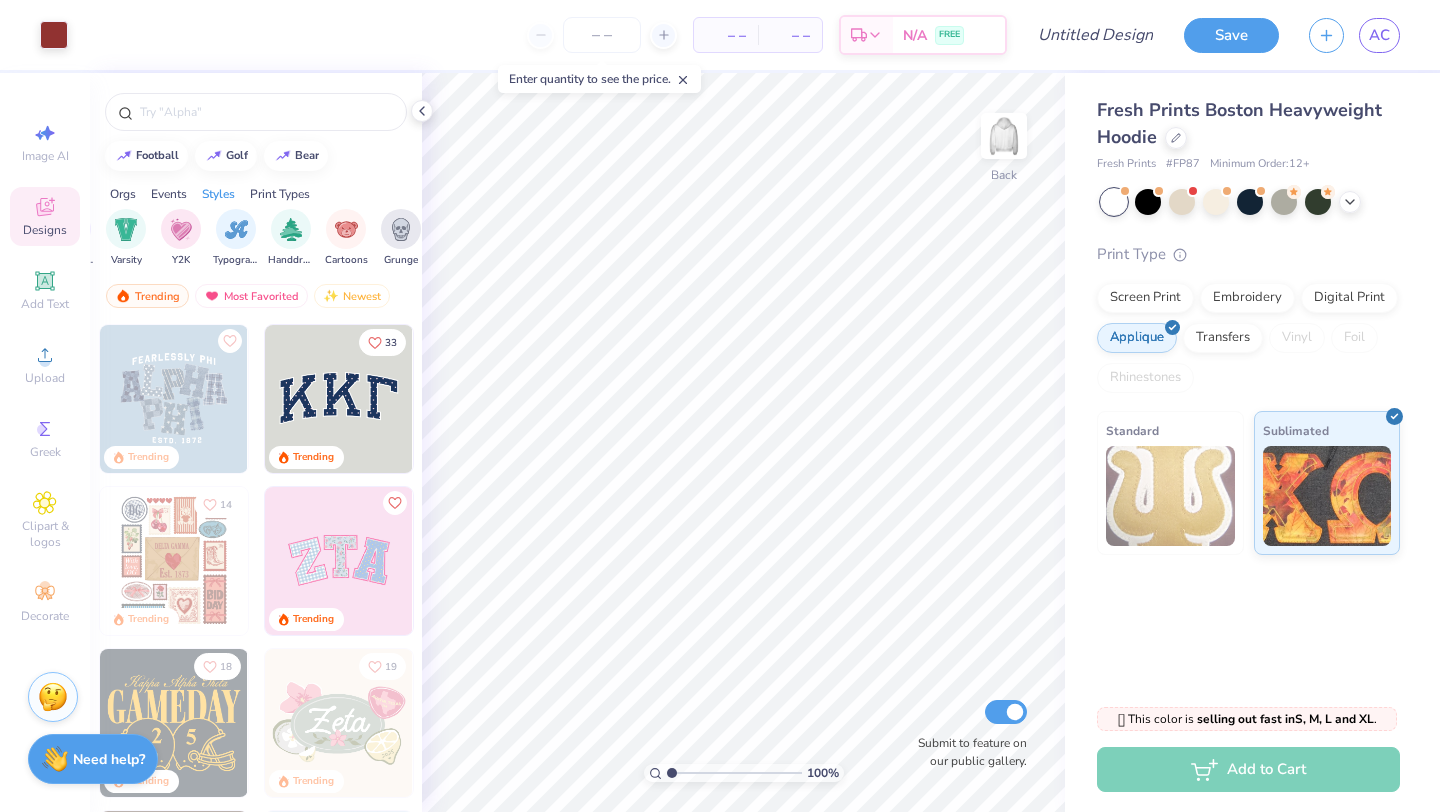 scroll, scrollTop: 0, scrollLeft: 1155, axis: horizontal 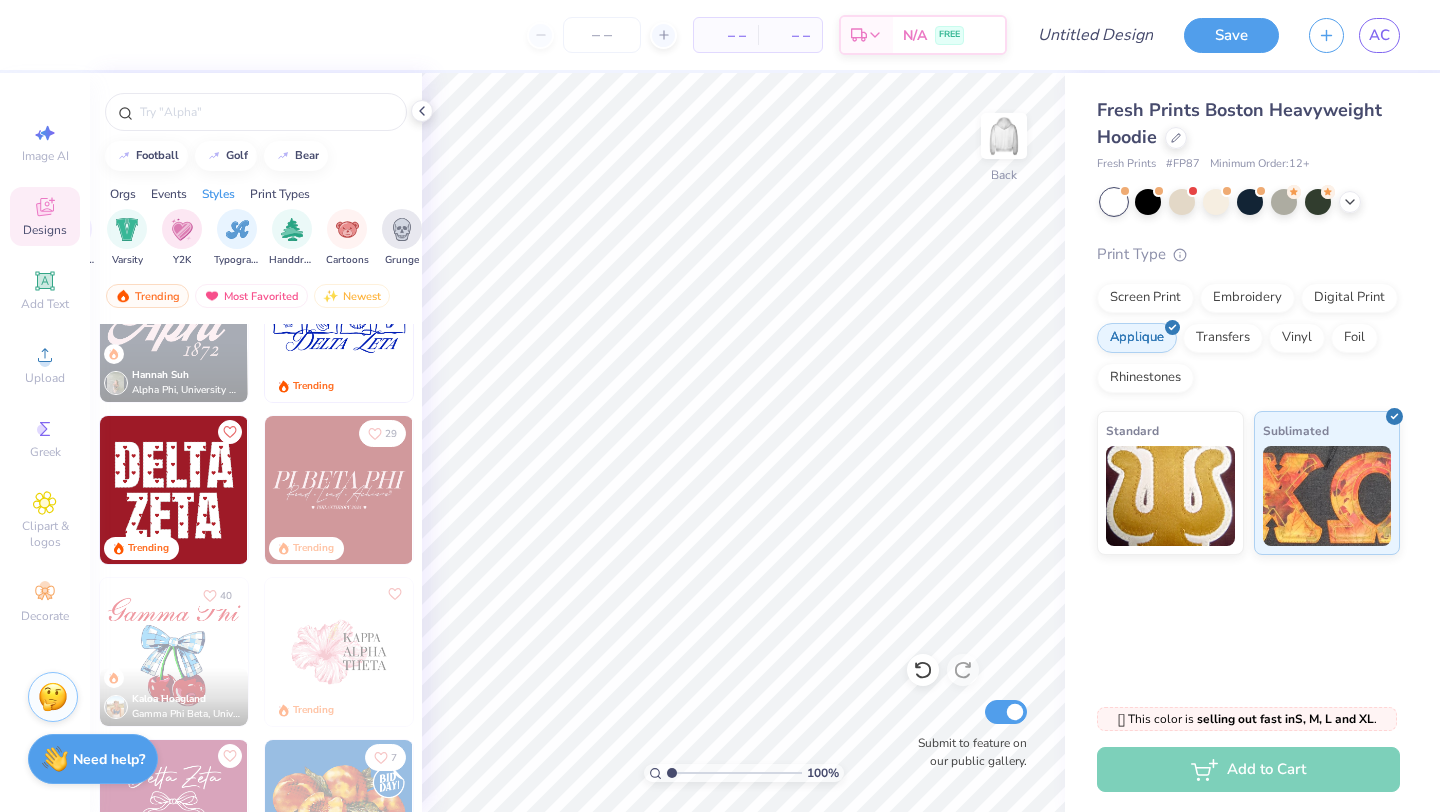 click at bounding box center [174, 490] 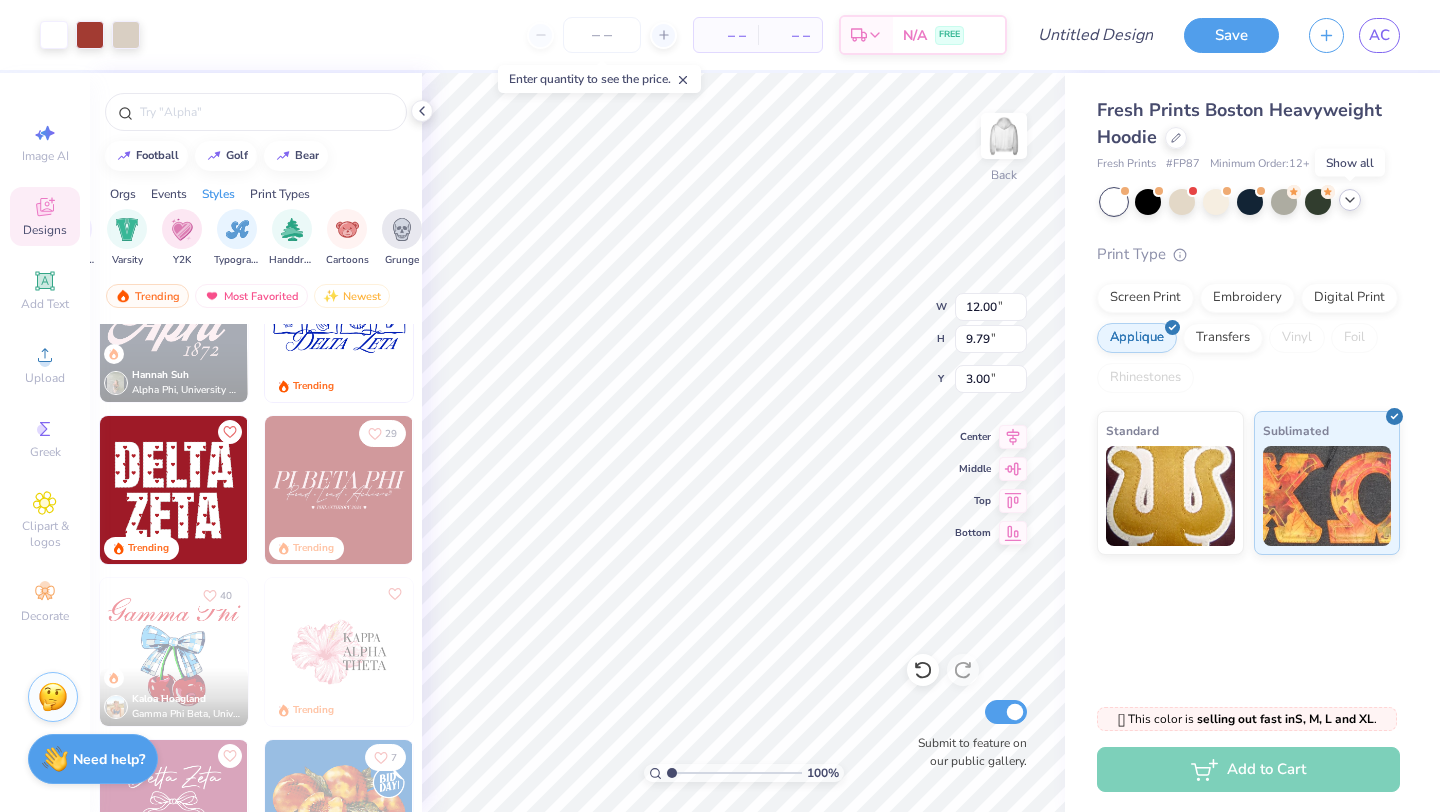 click 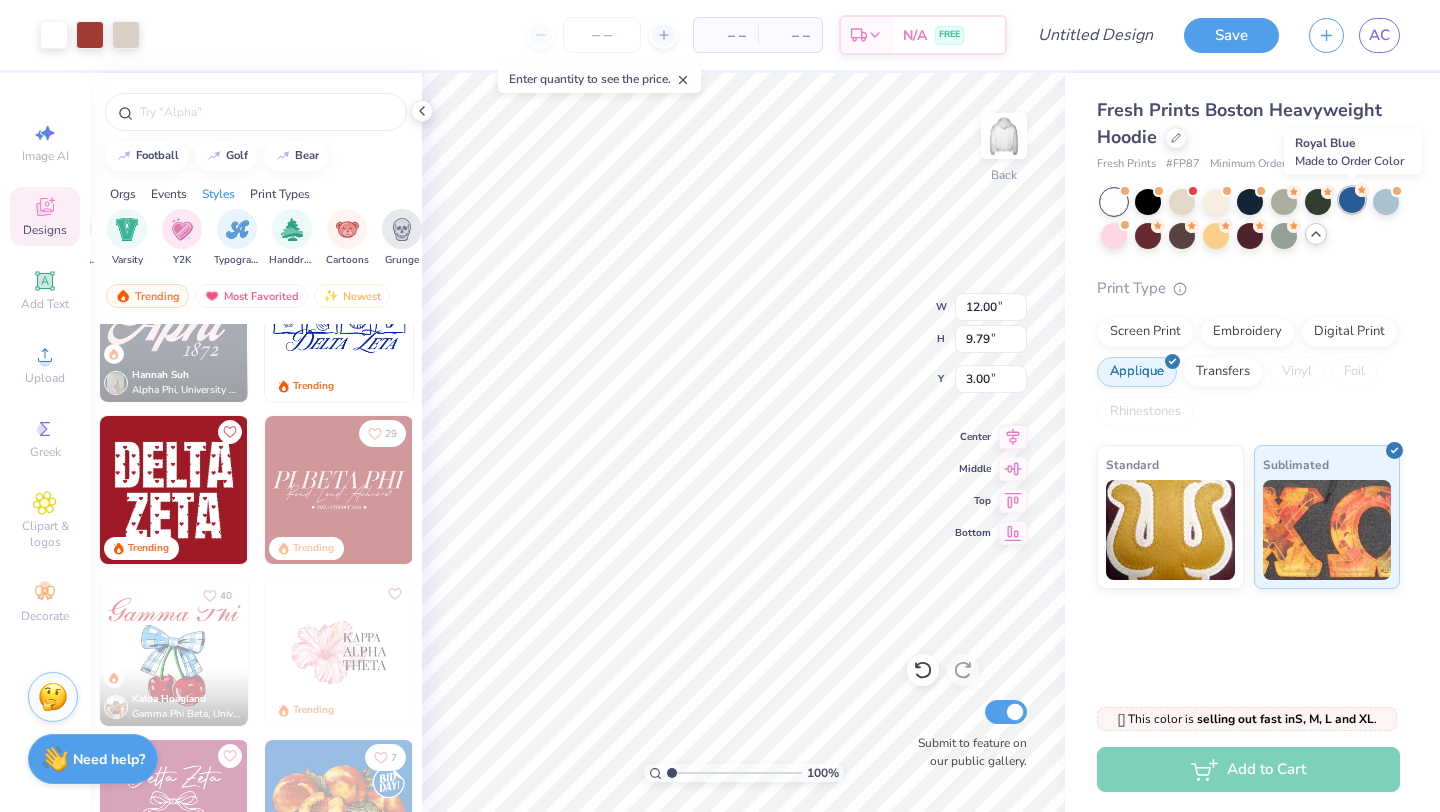 click at bounding box center (1352, 200) 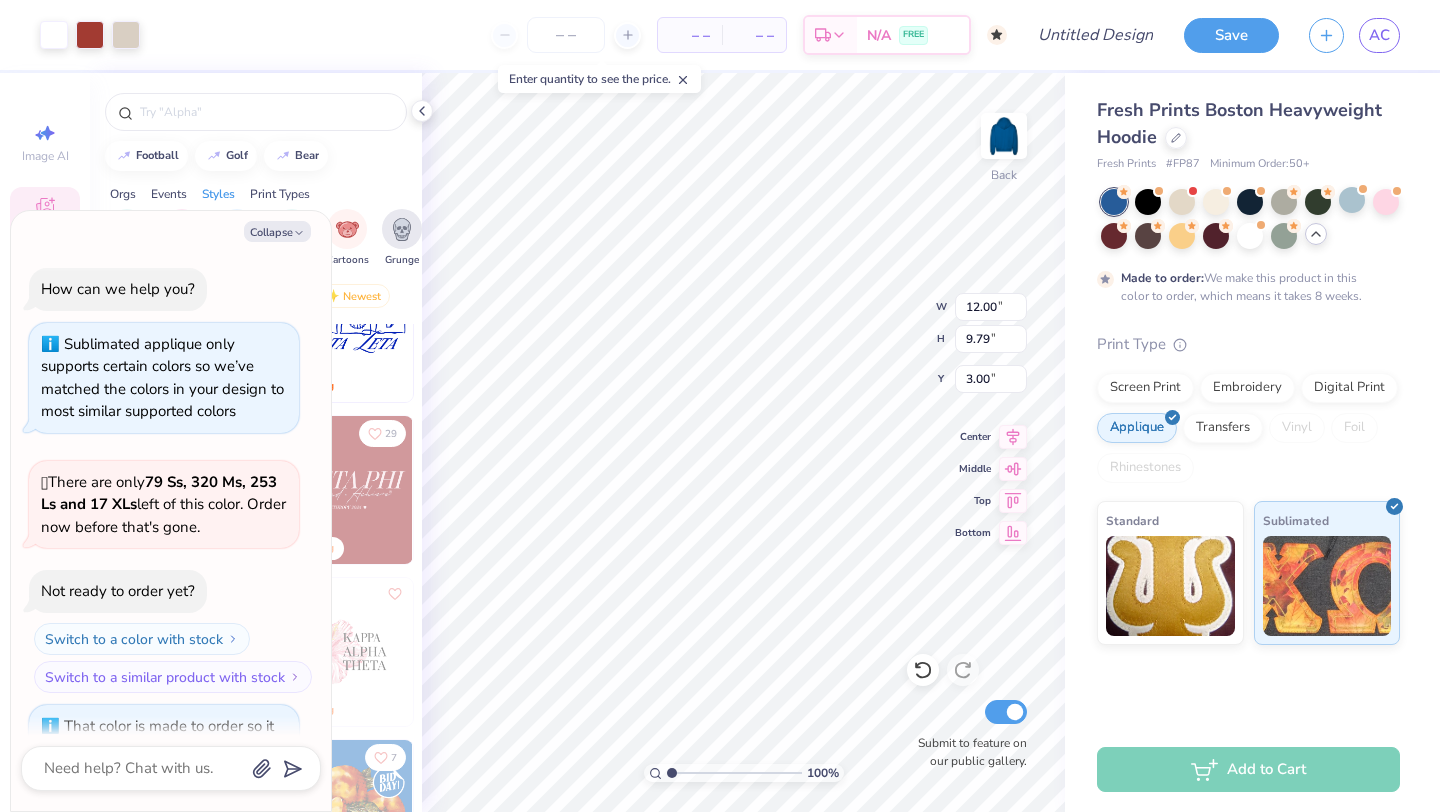 scroll, scrollTop: 138, scrollLeft: 0, axis: vertical 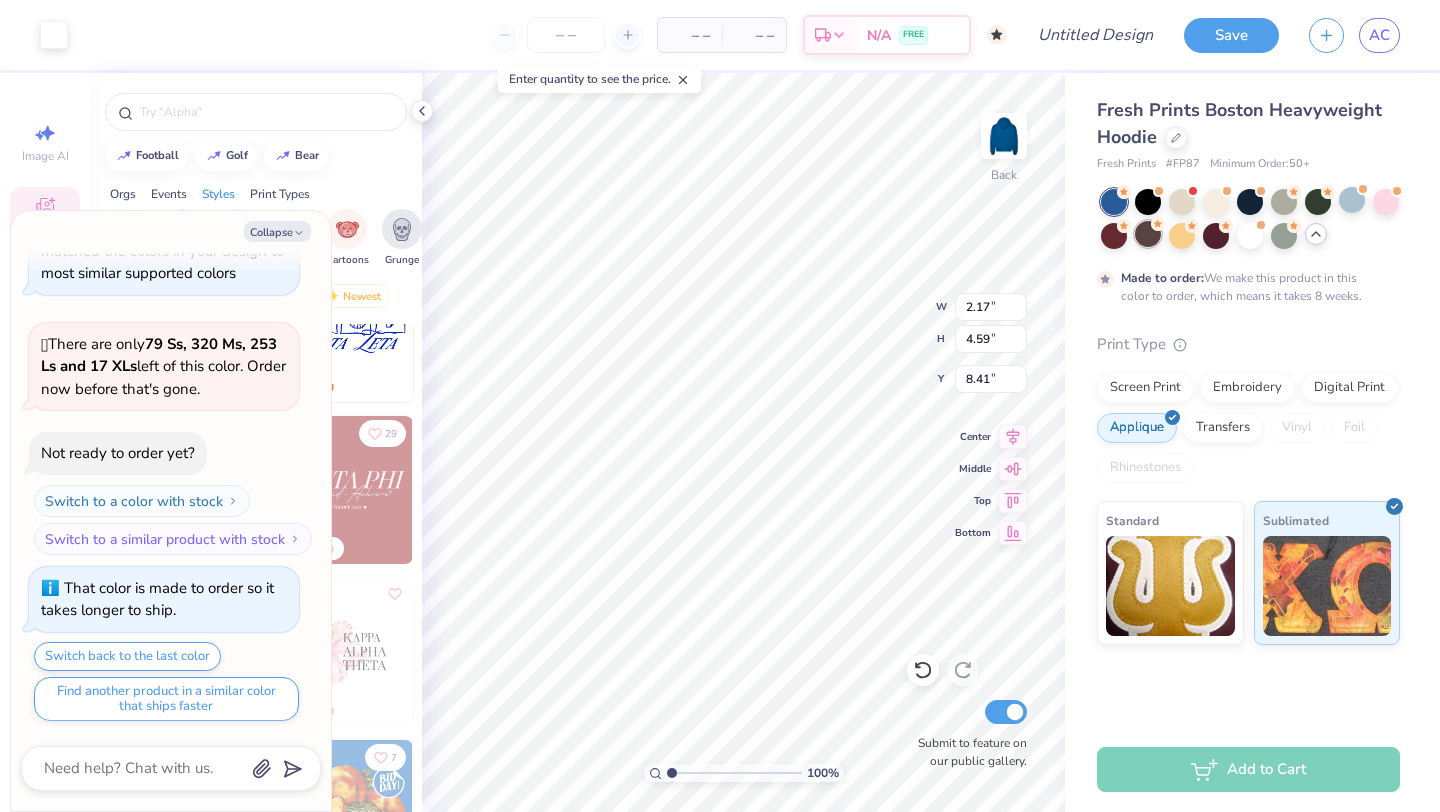 type on "x" 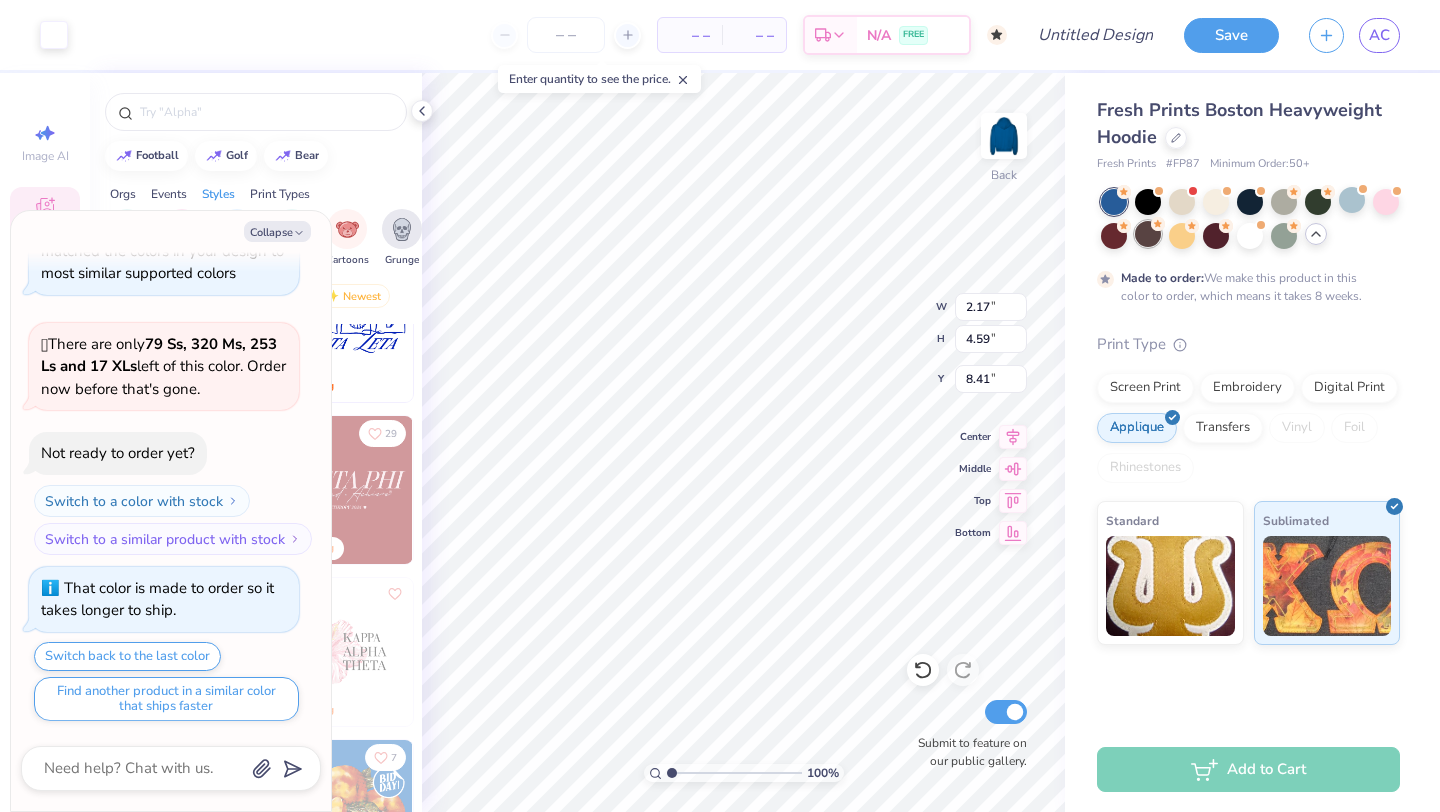 type on "8.14" 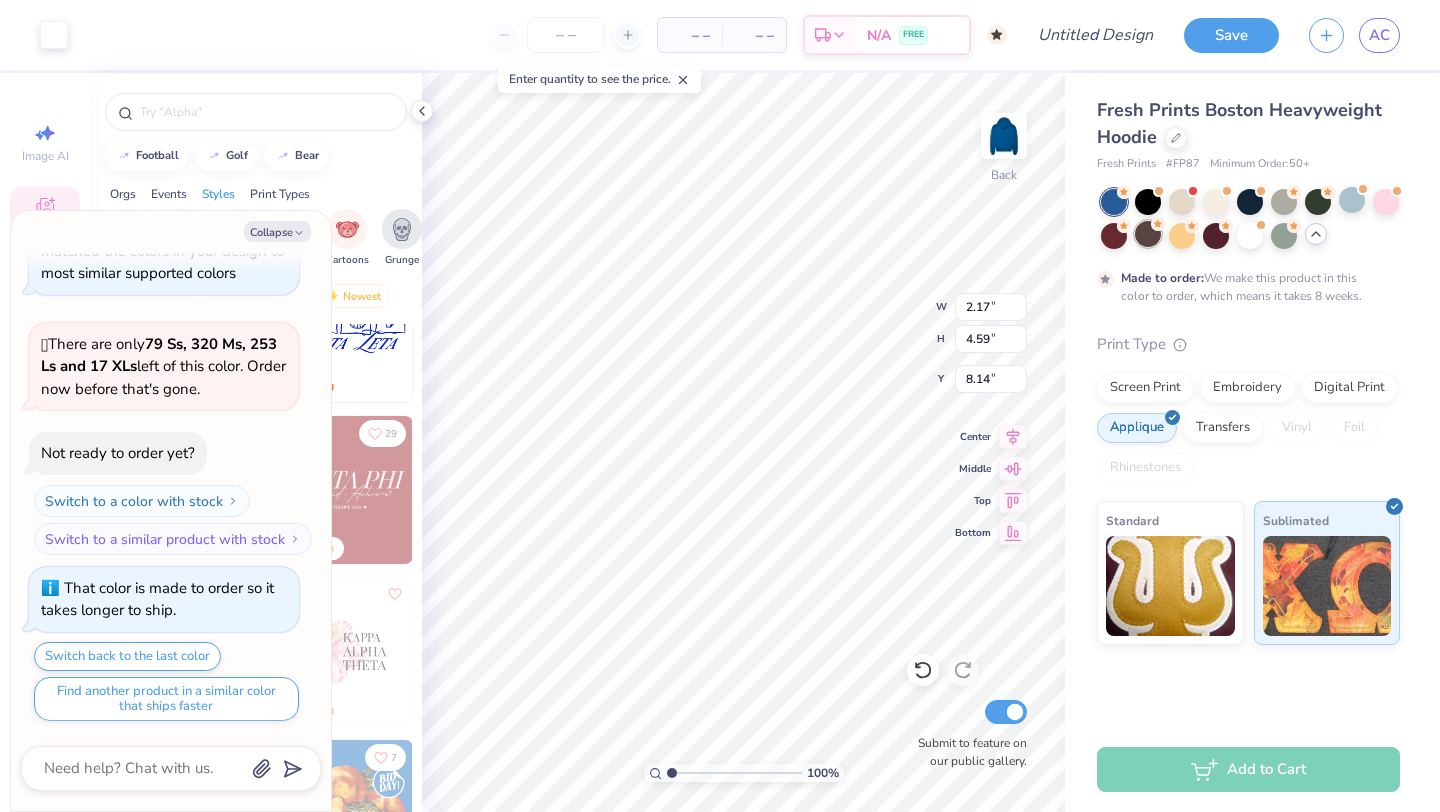 type on "x" 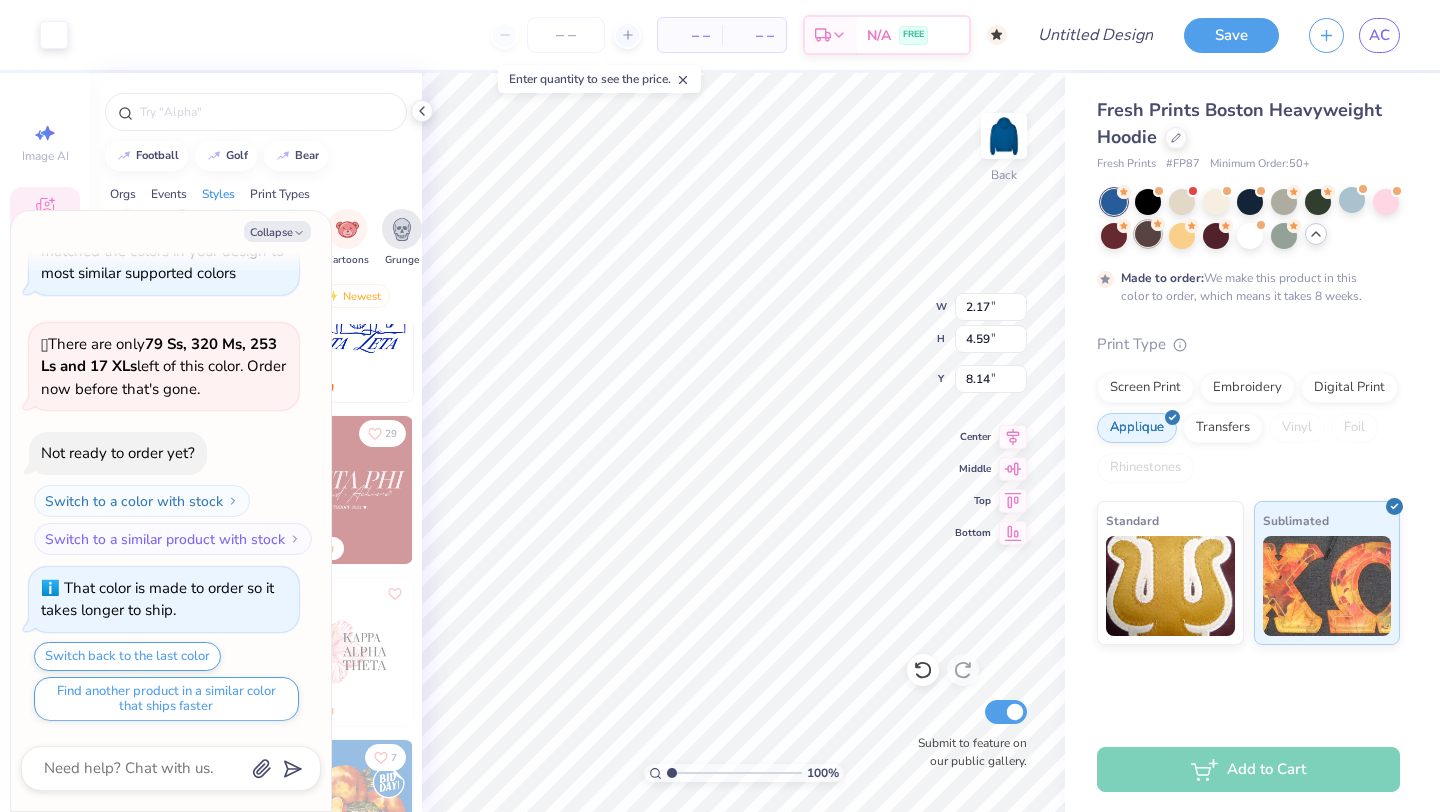 type on "2.01" 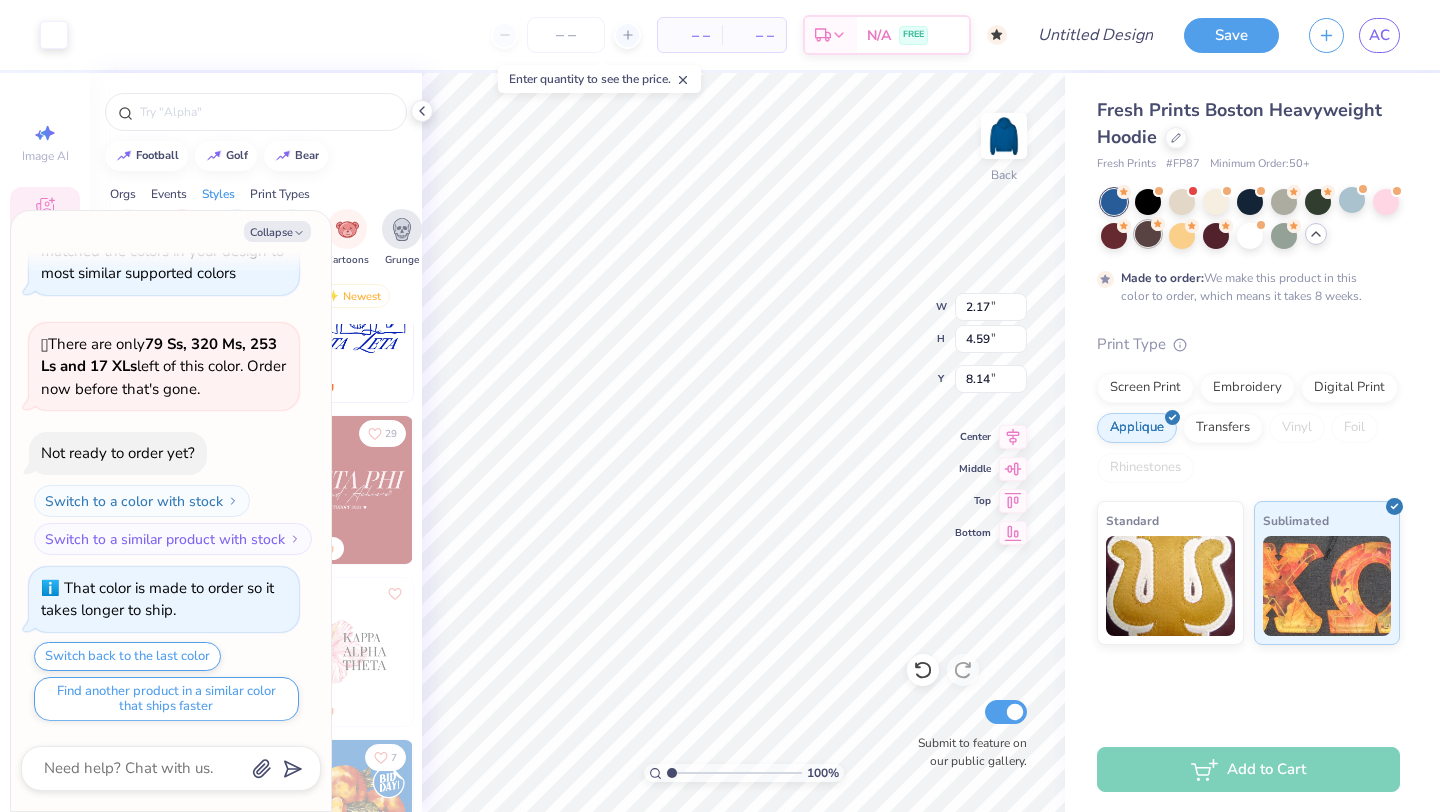 type on "3.03" 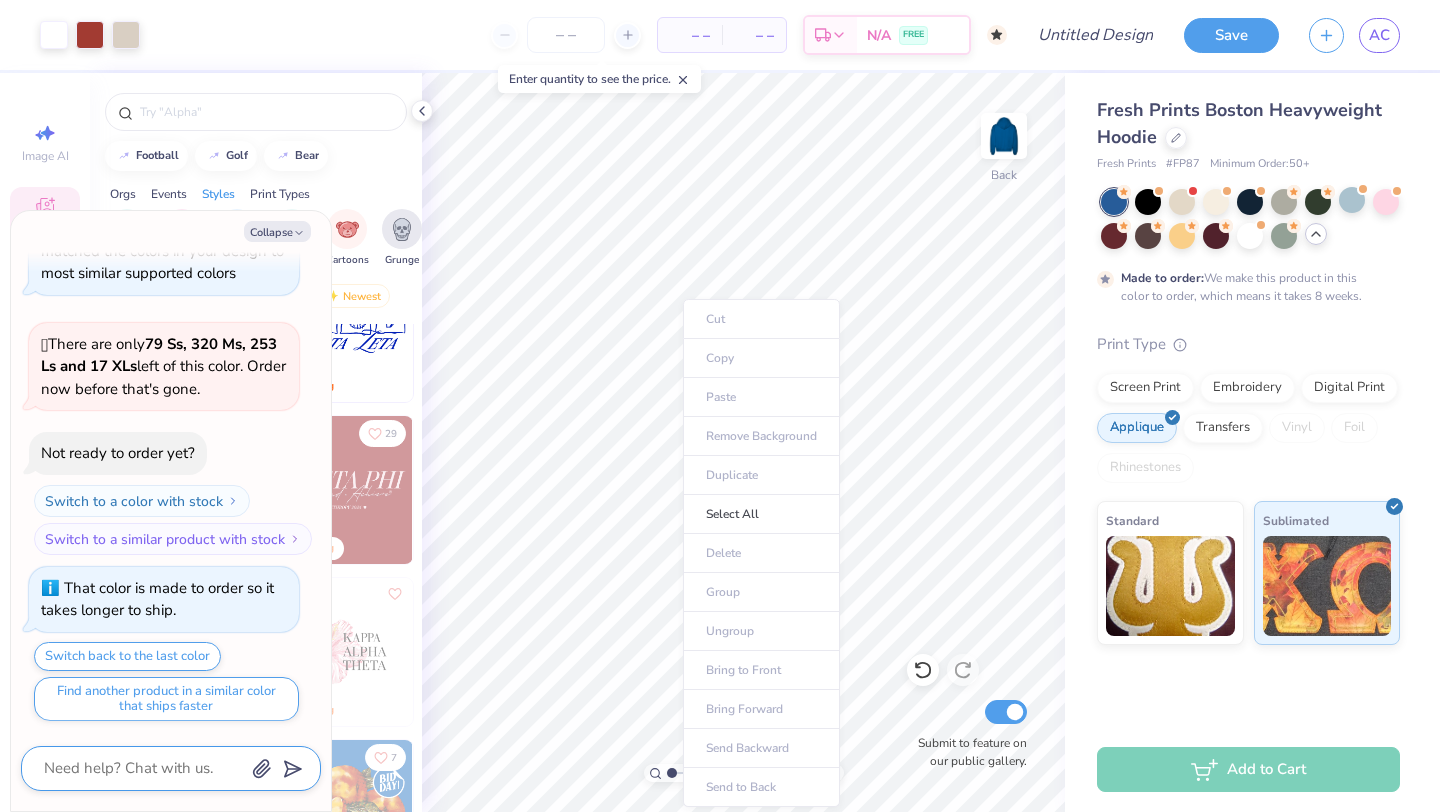 click at bounding box center [143, 768] 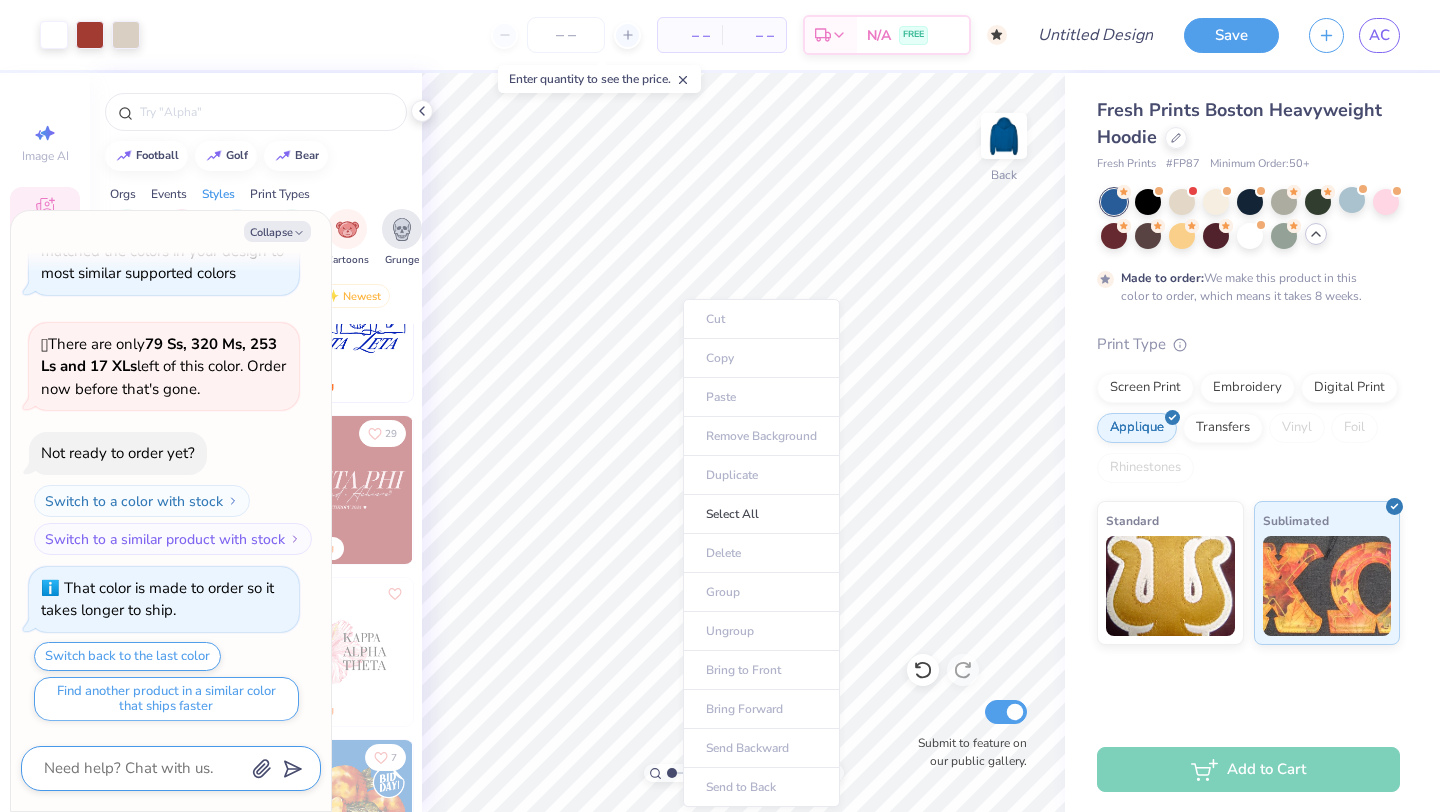 type on "x" 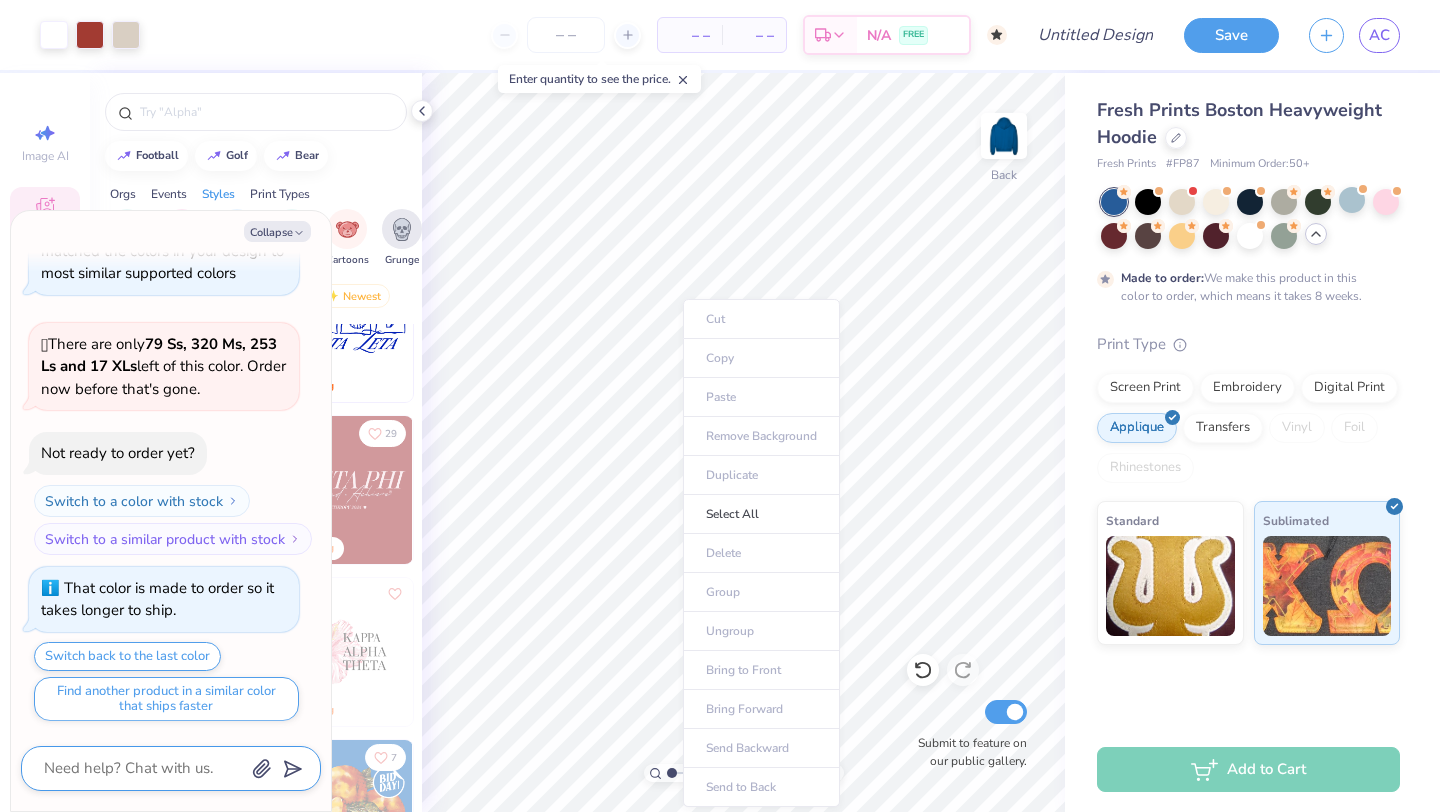 type on "c" 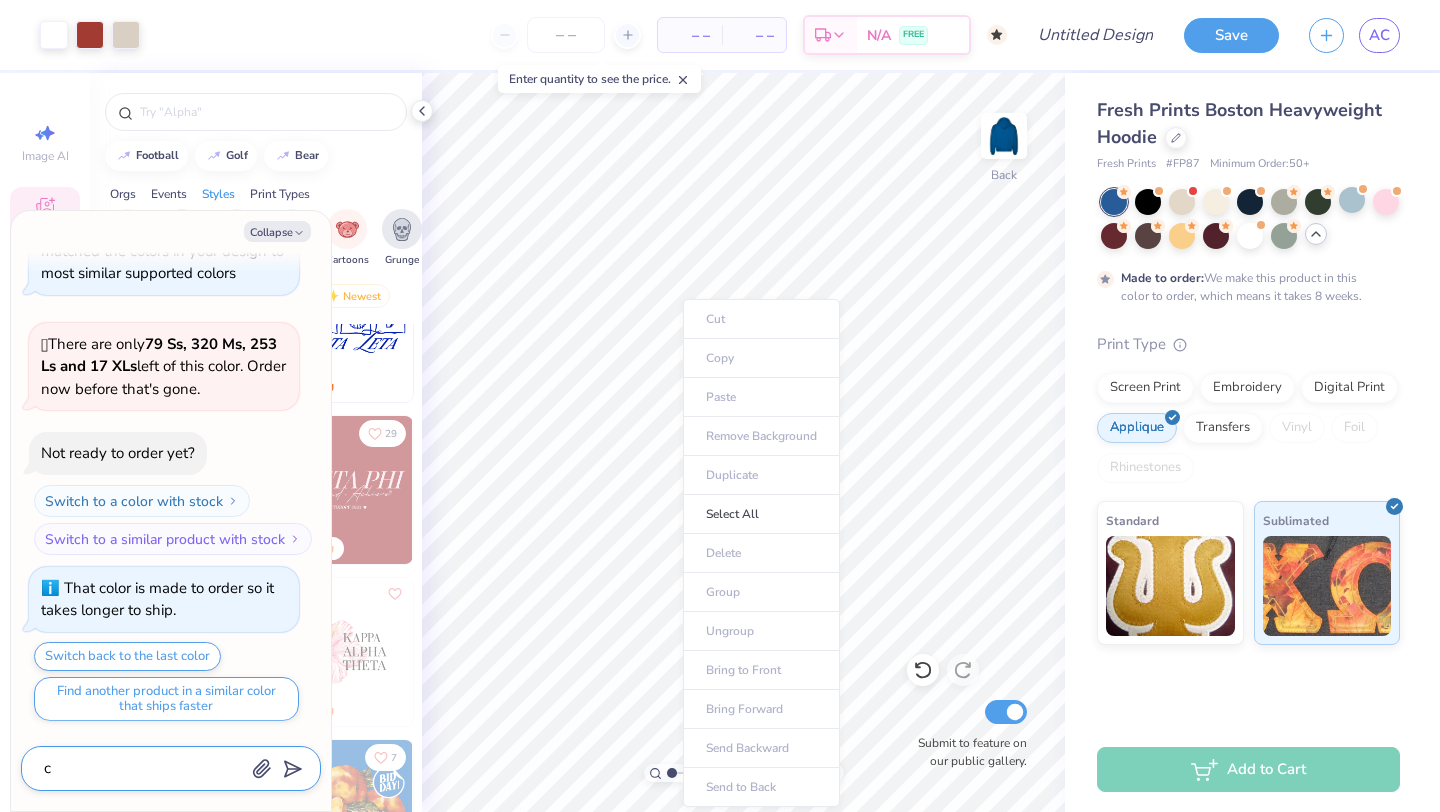 type on "x" 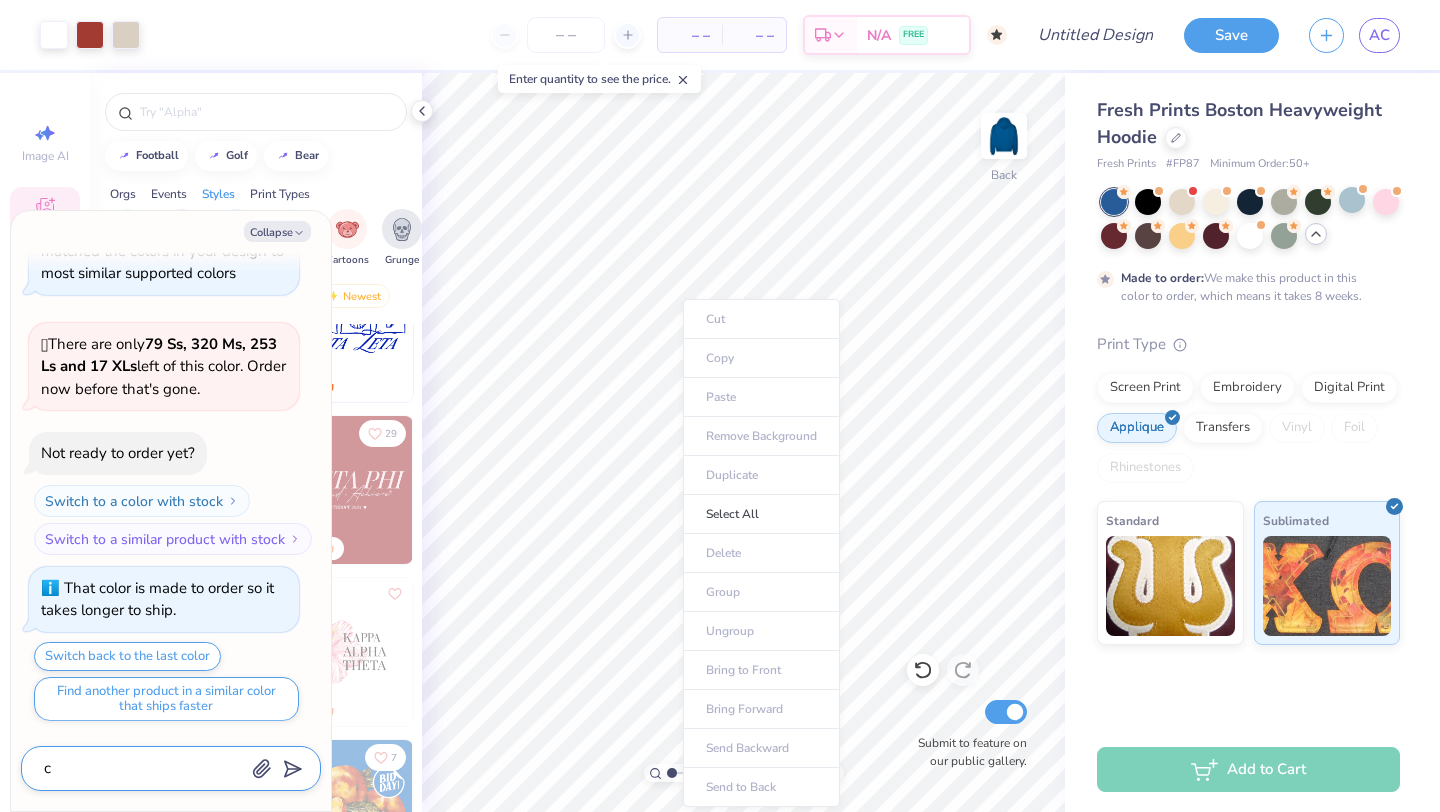 type on "ch" 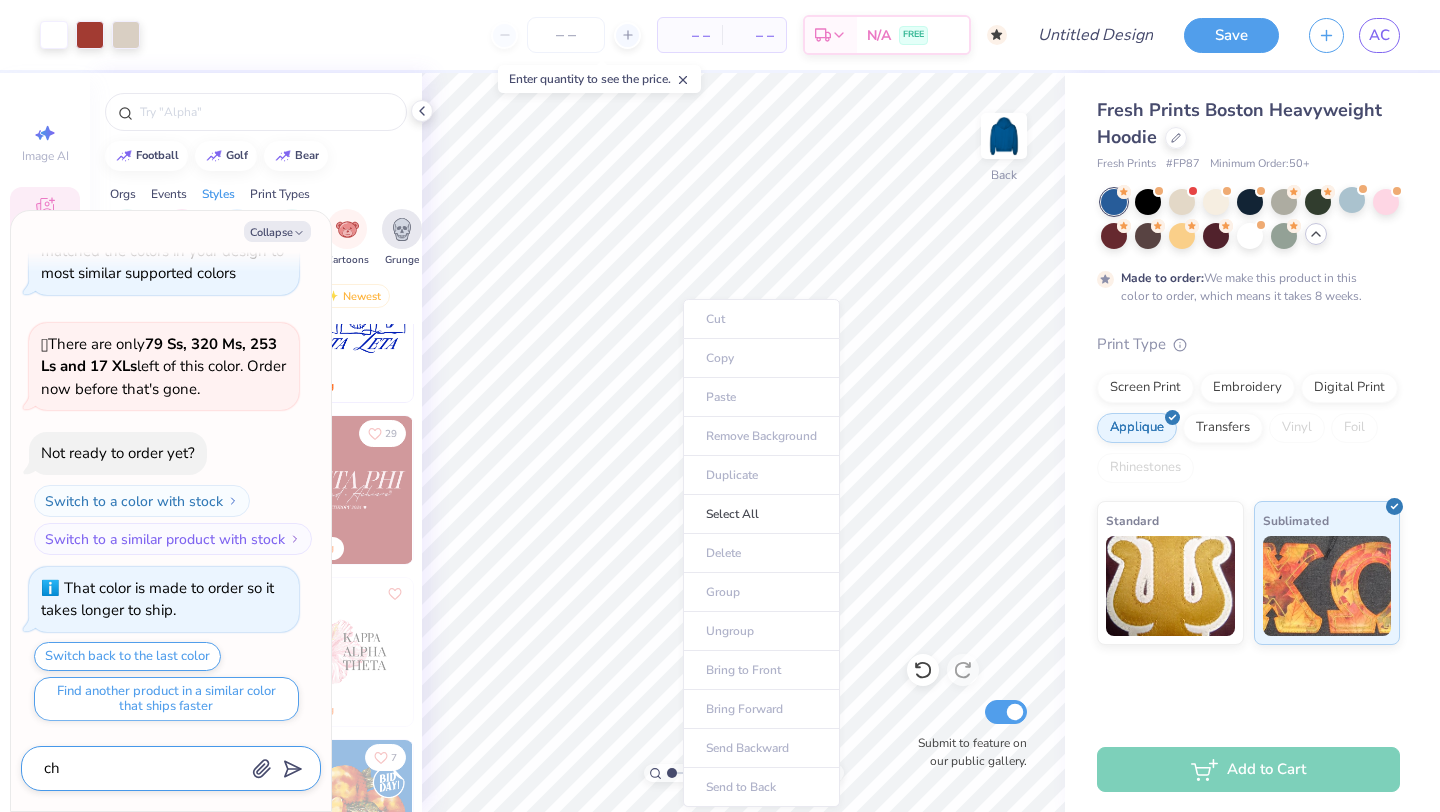 type on "x" 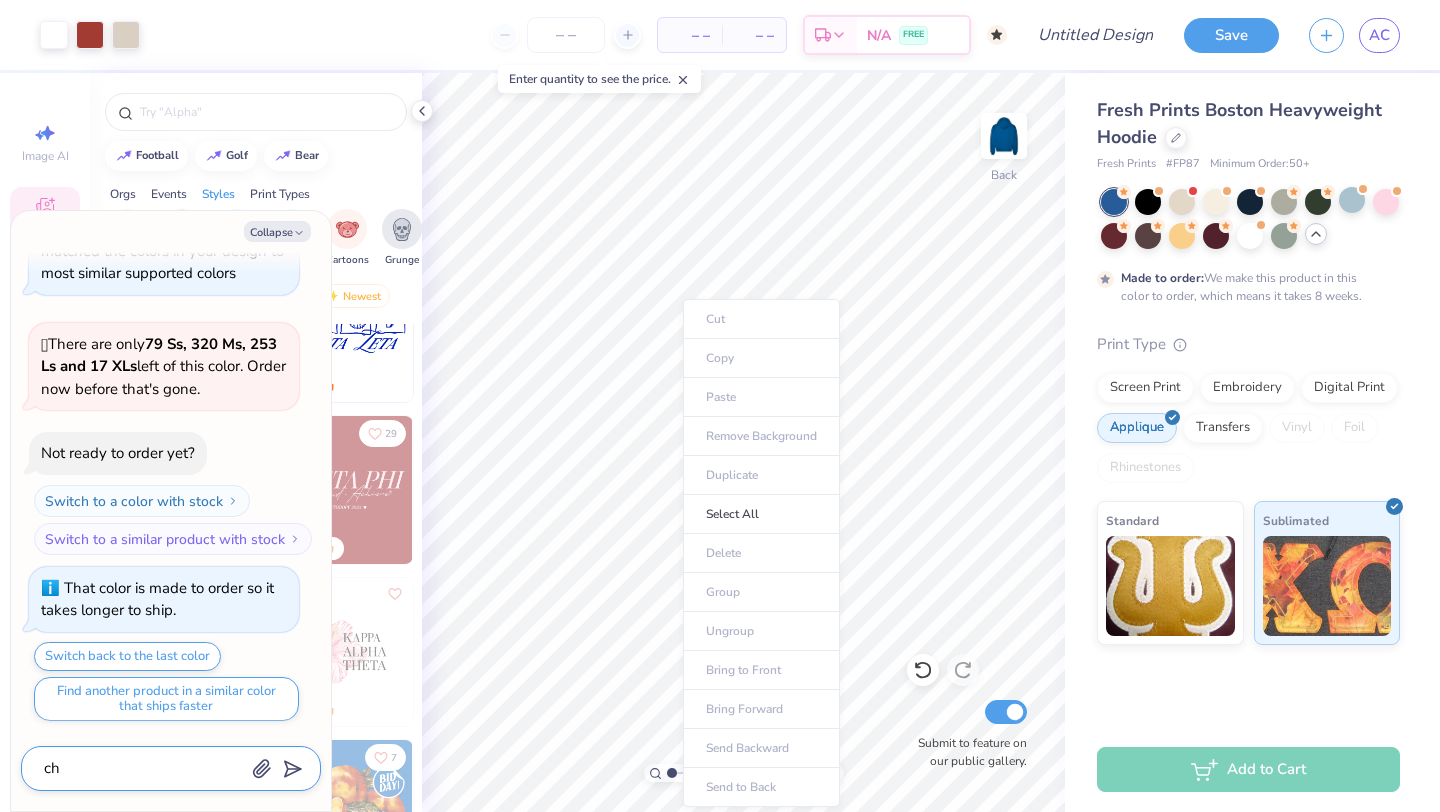 type on "cha" 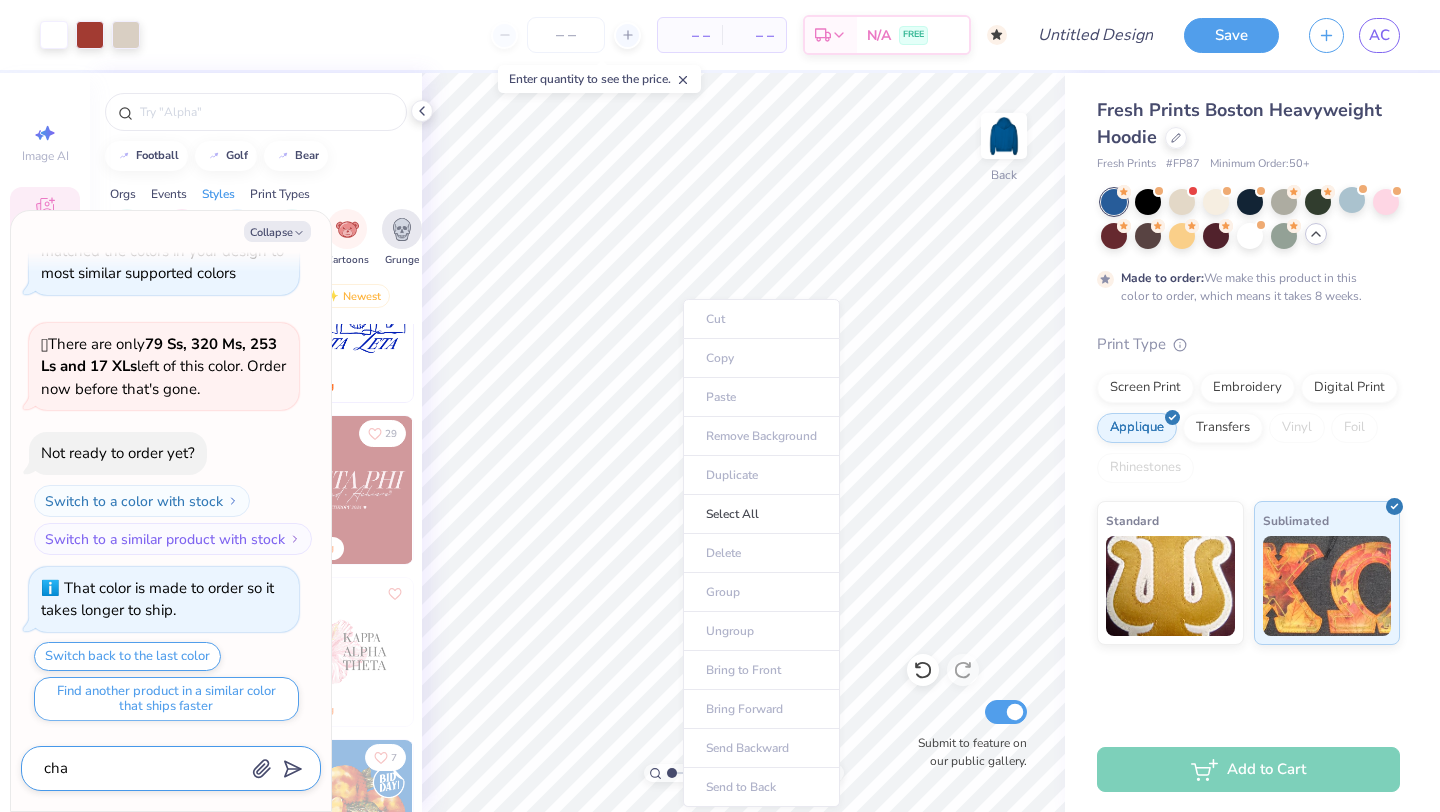 type on "x" 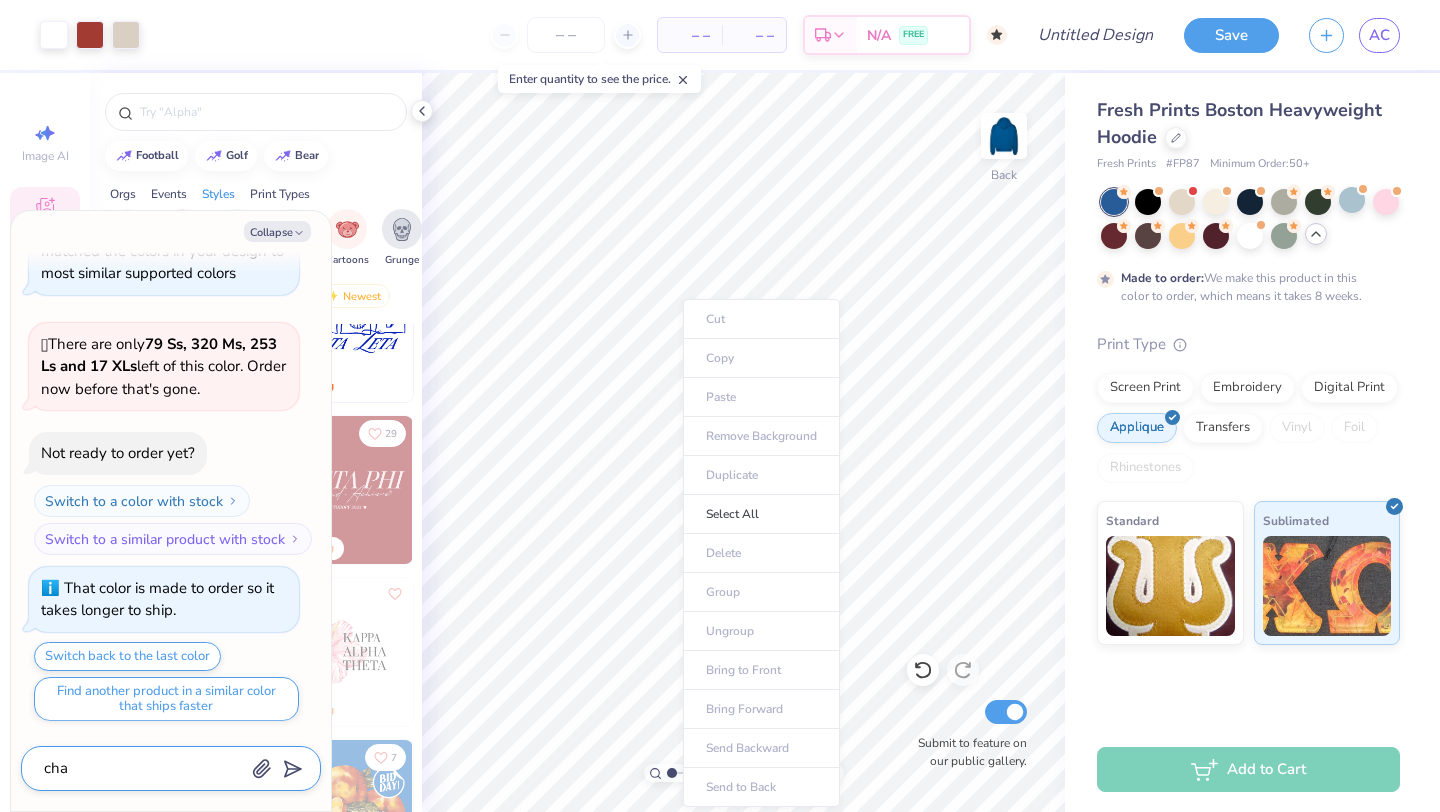 type on "chan" 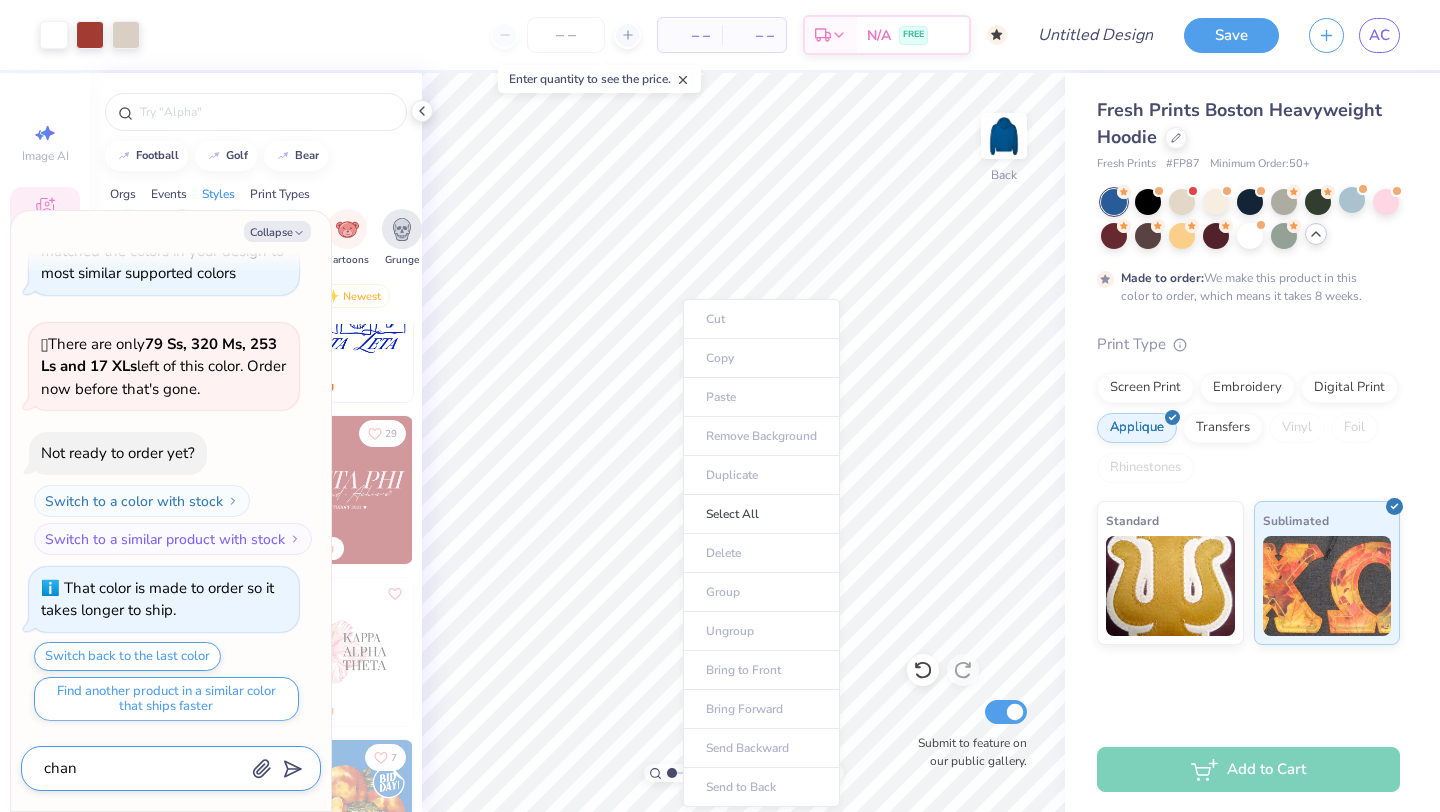 type on "x" 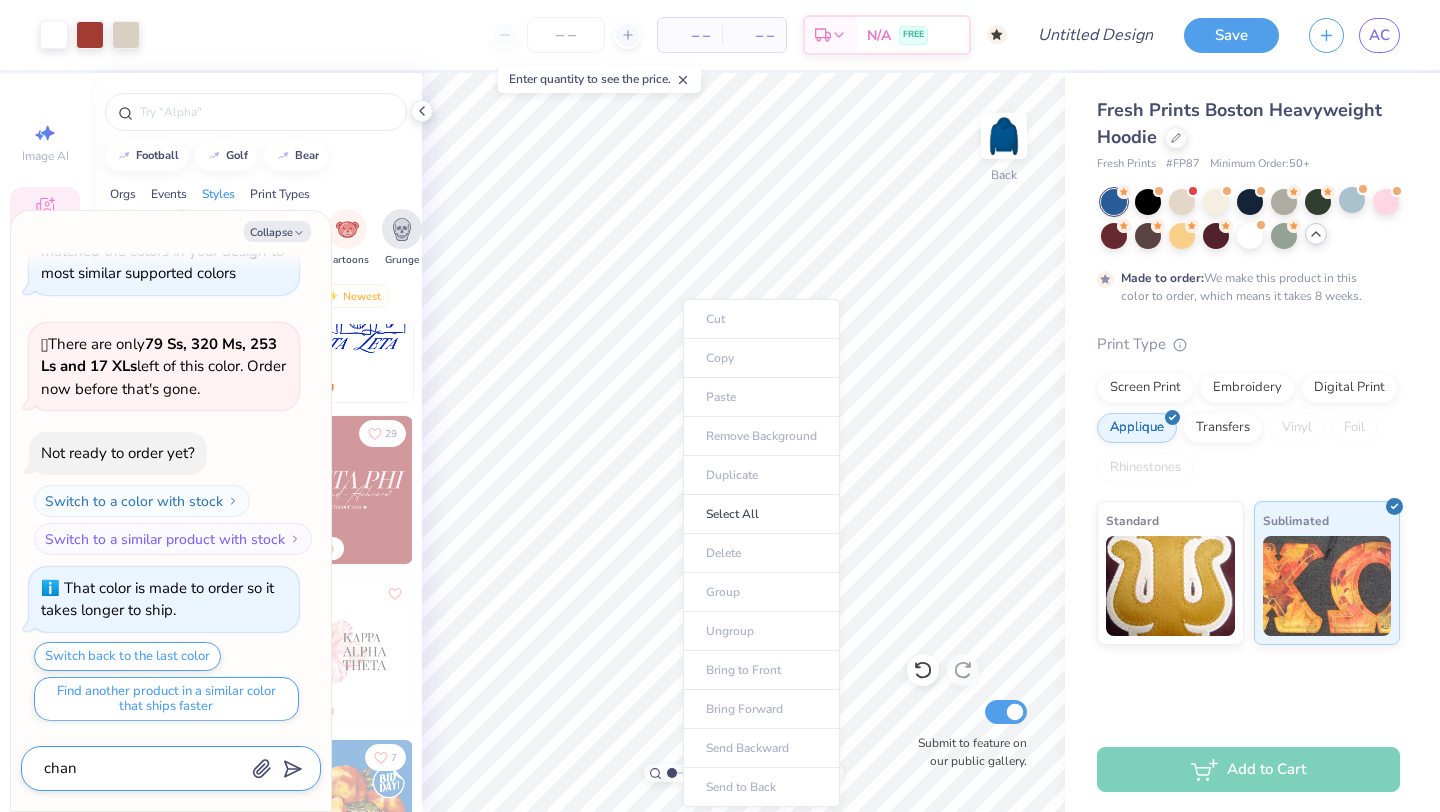 type on "chang" 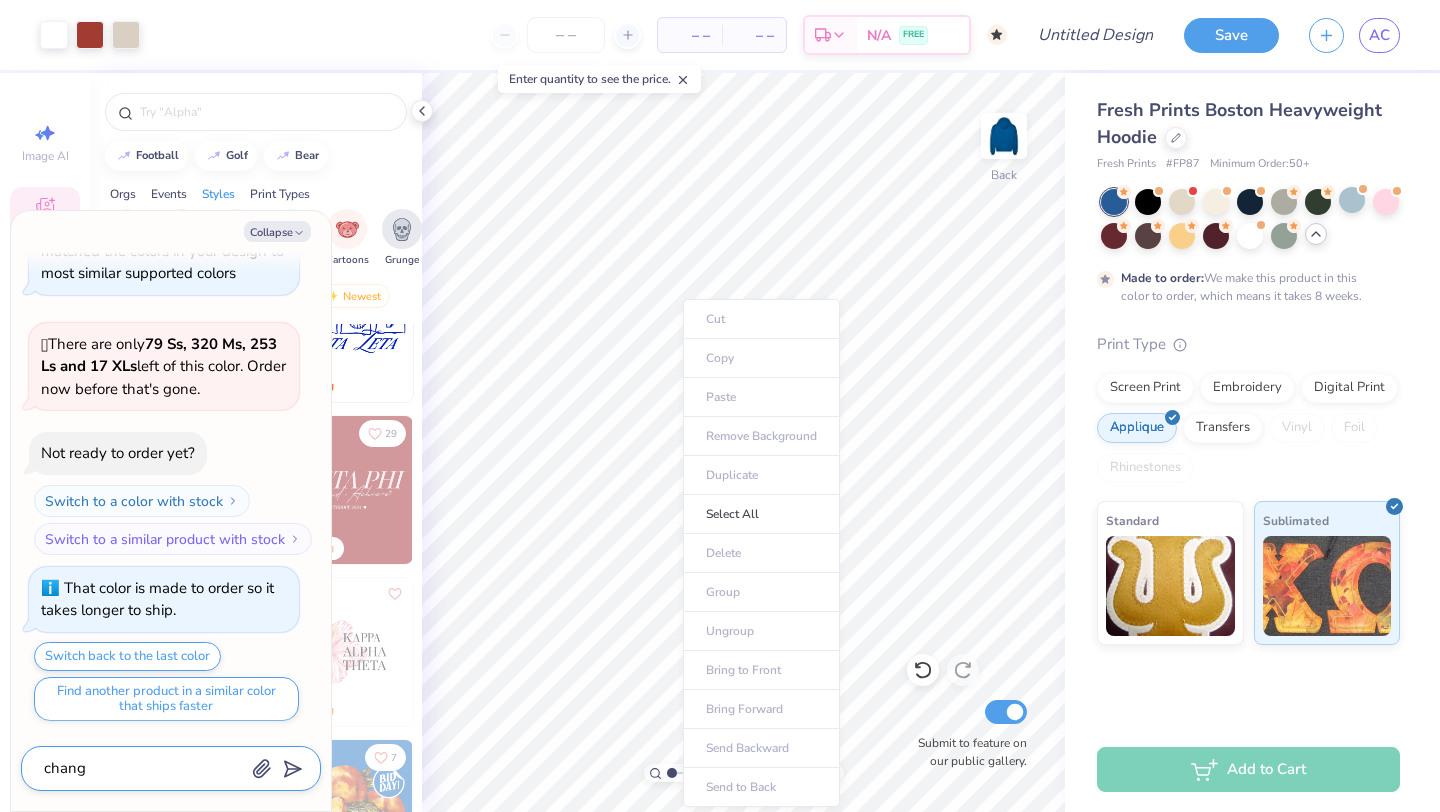 type on "x" 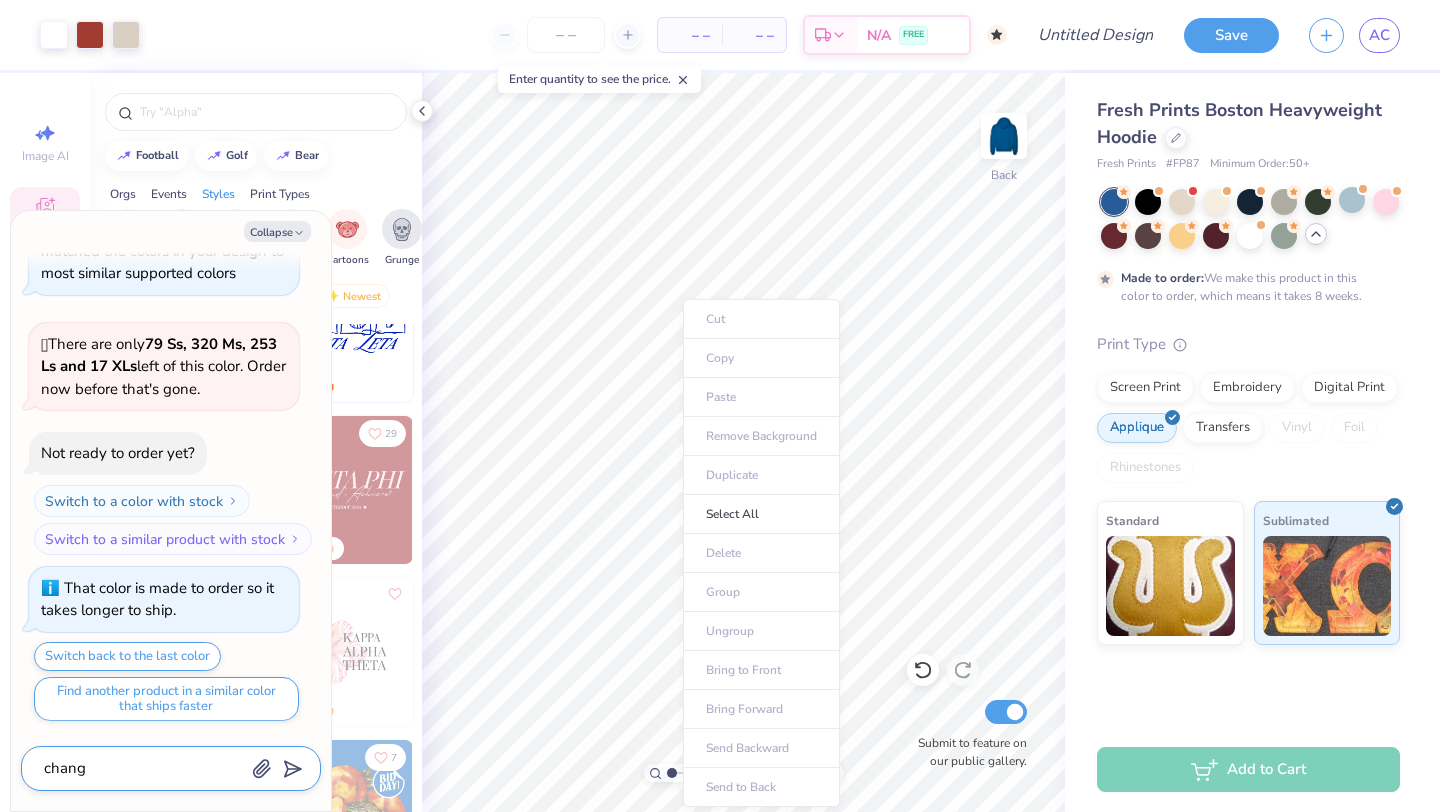 type on "change" 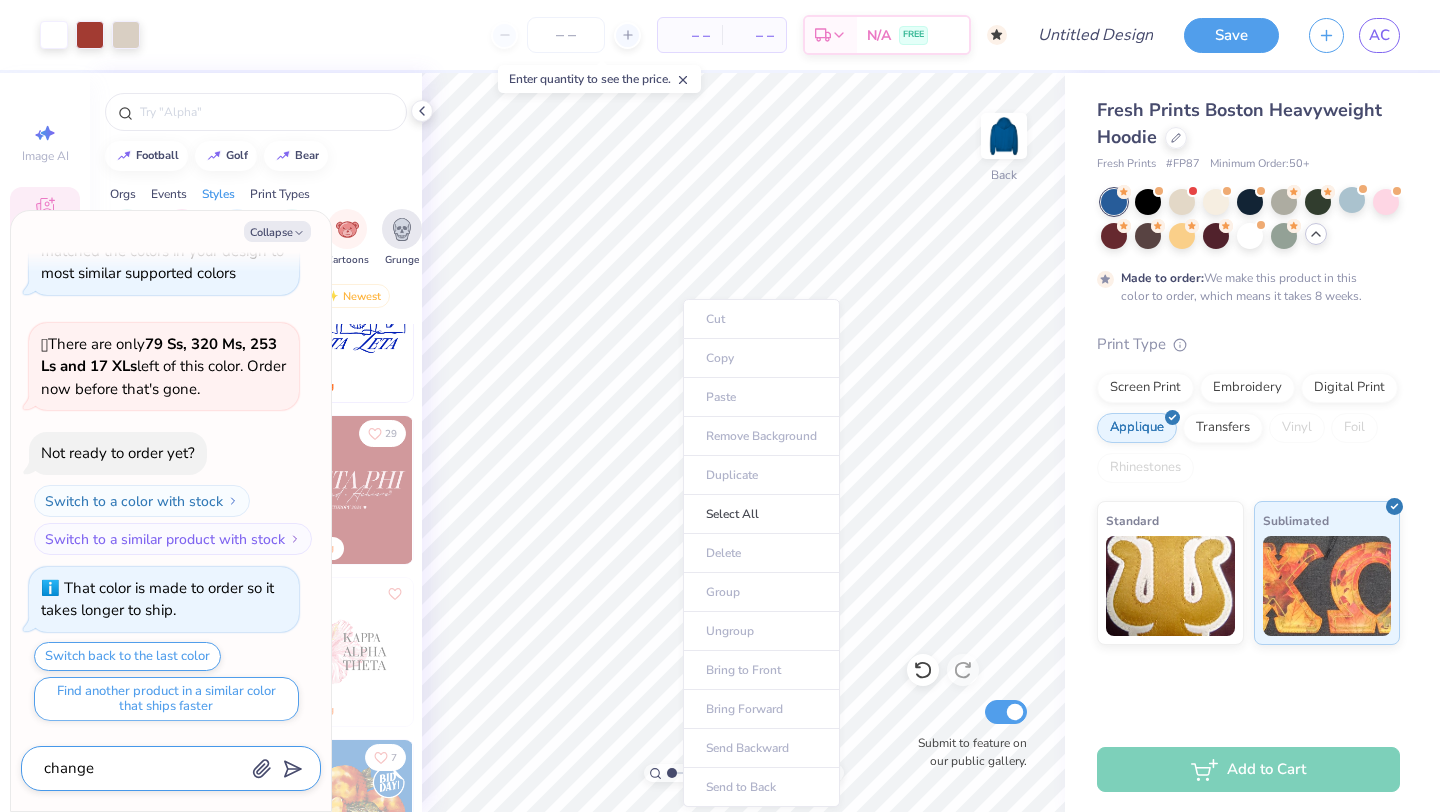 type on "x" 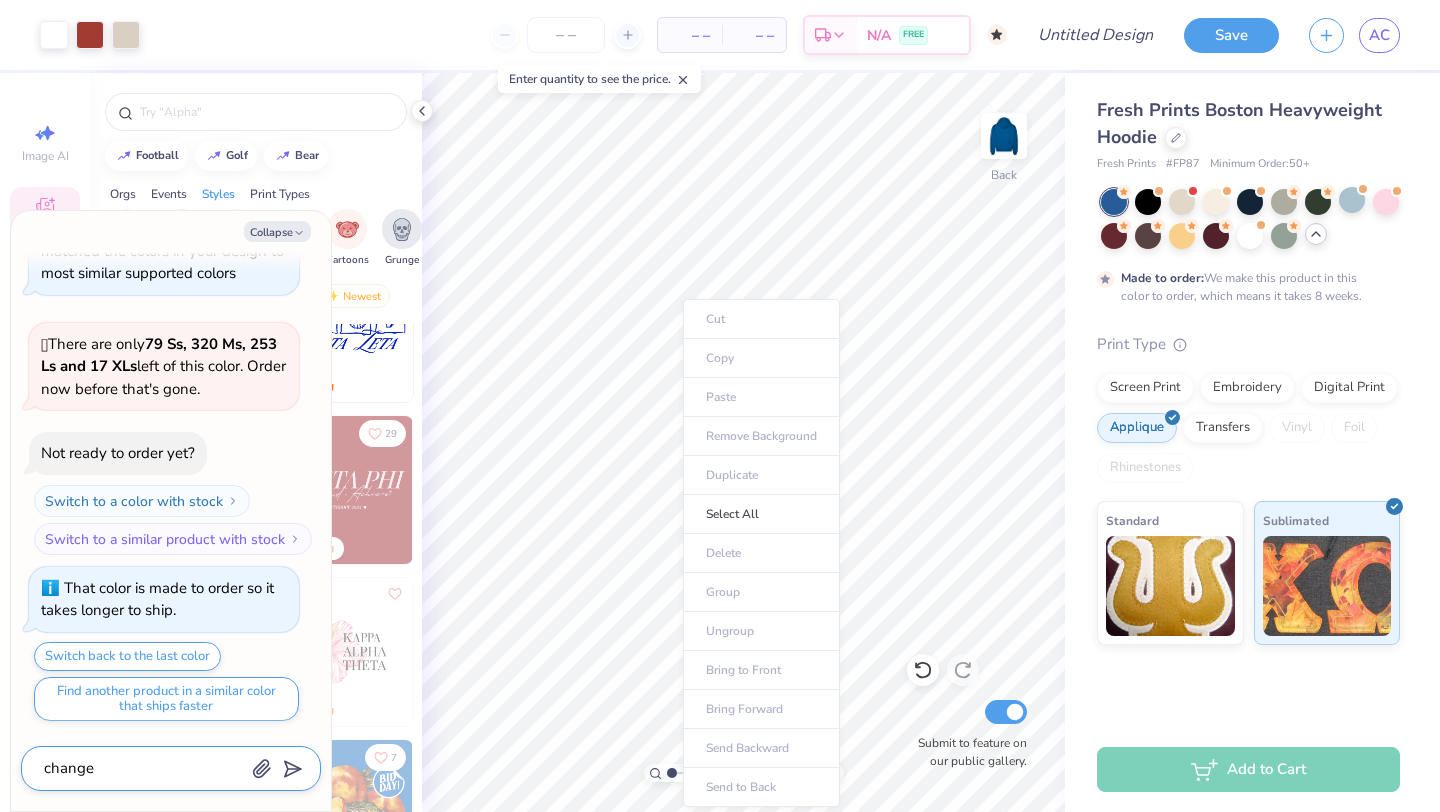 type on "change" 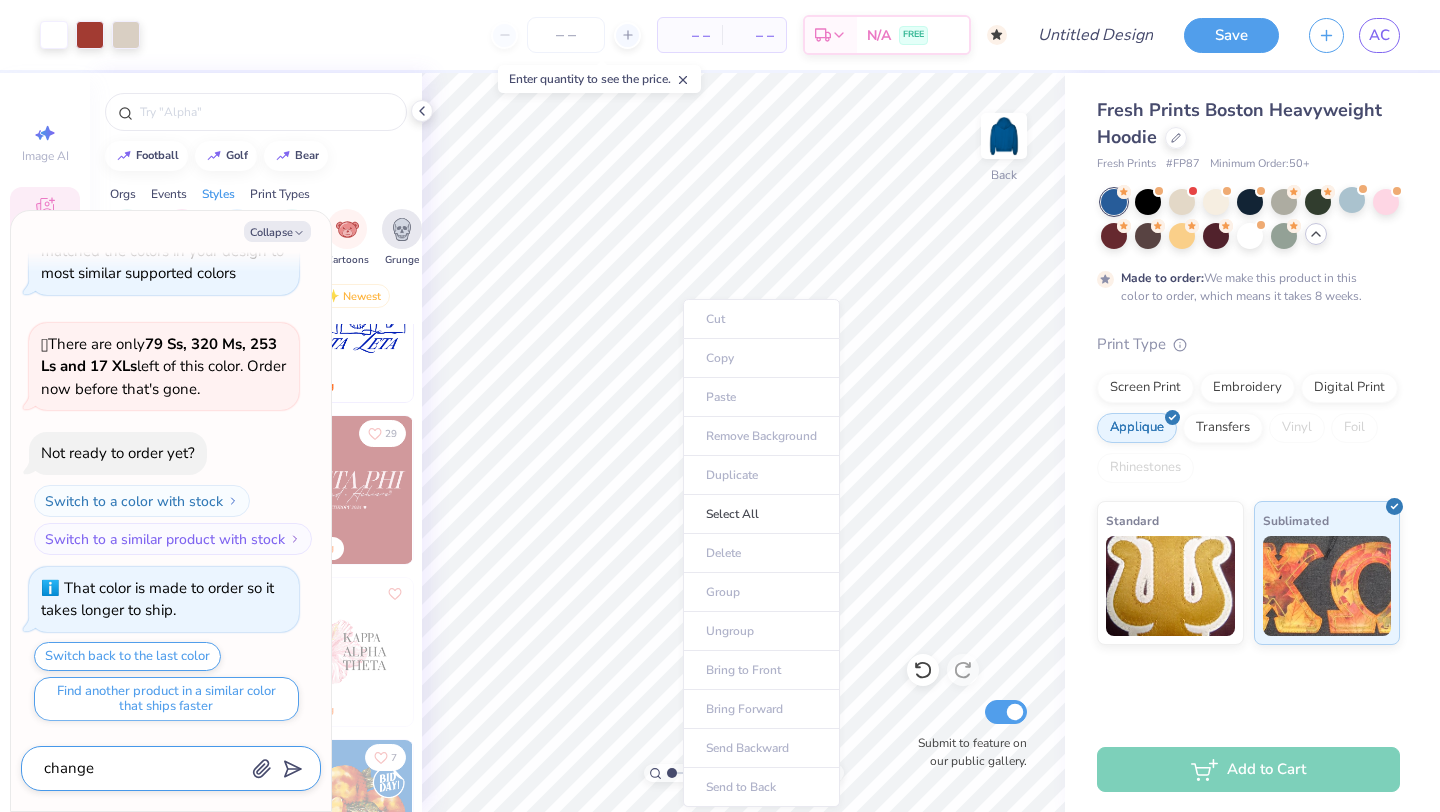 type on "x" 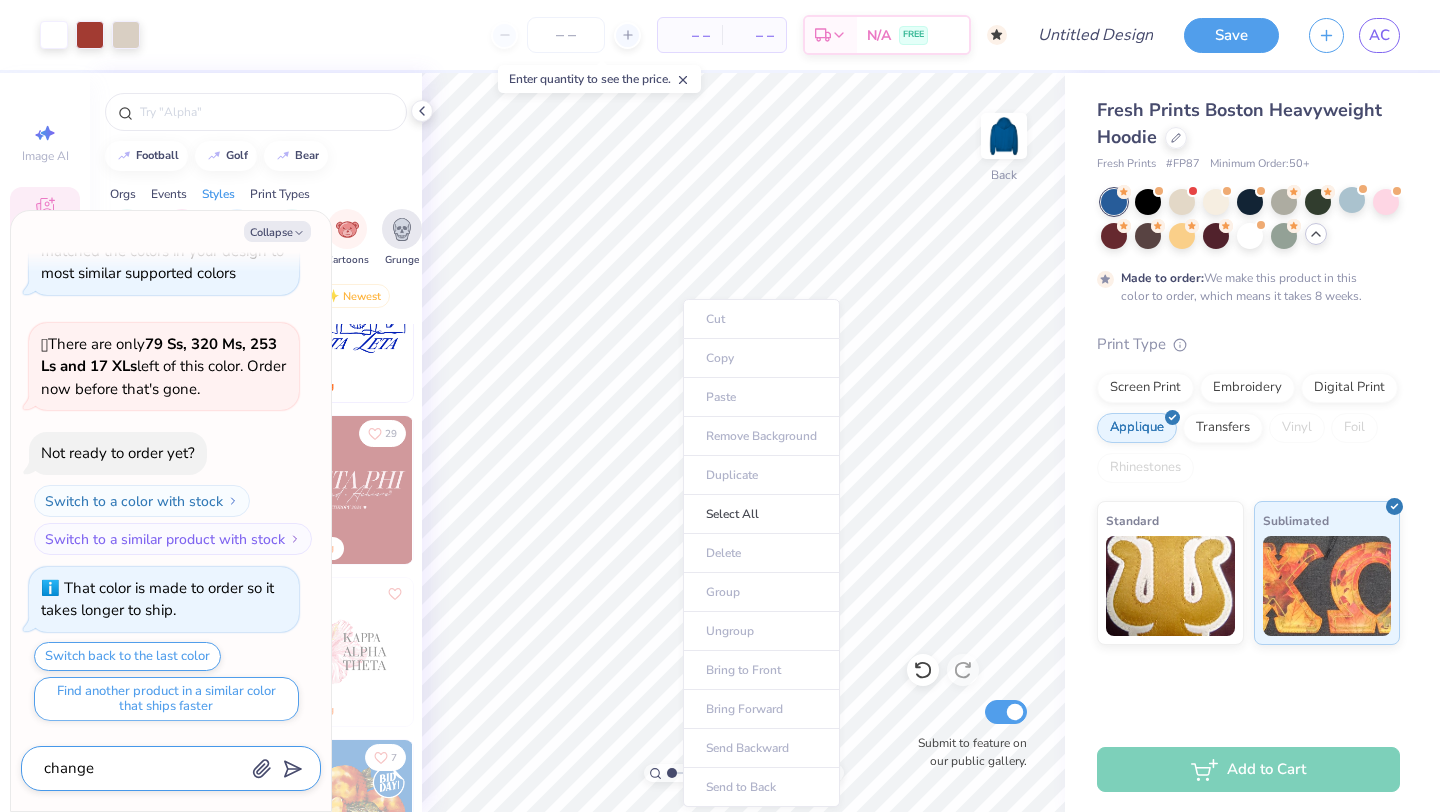 type on "change r" 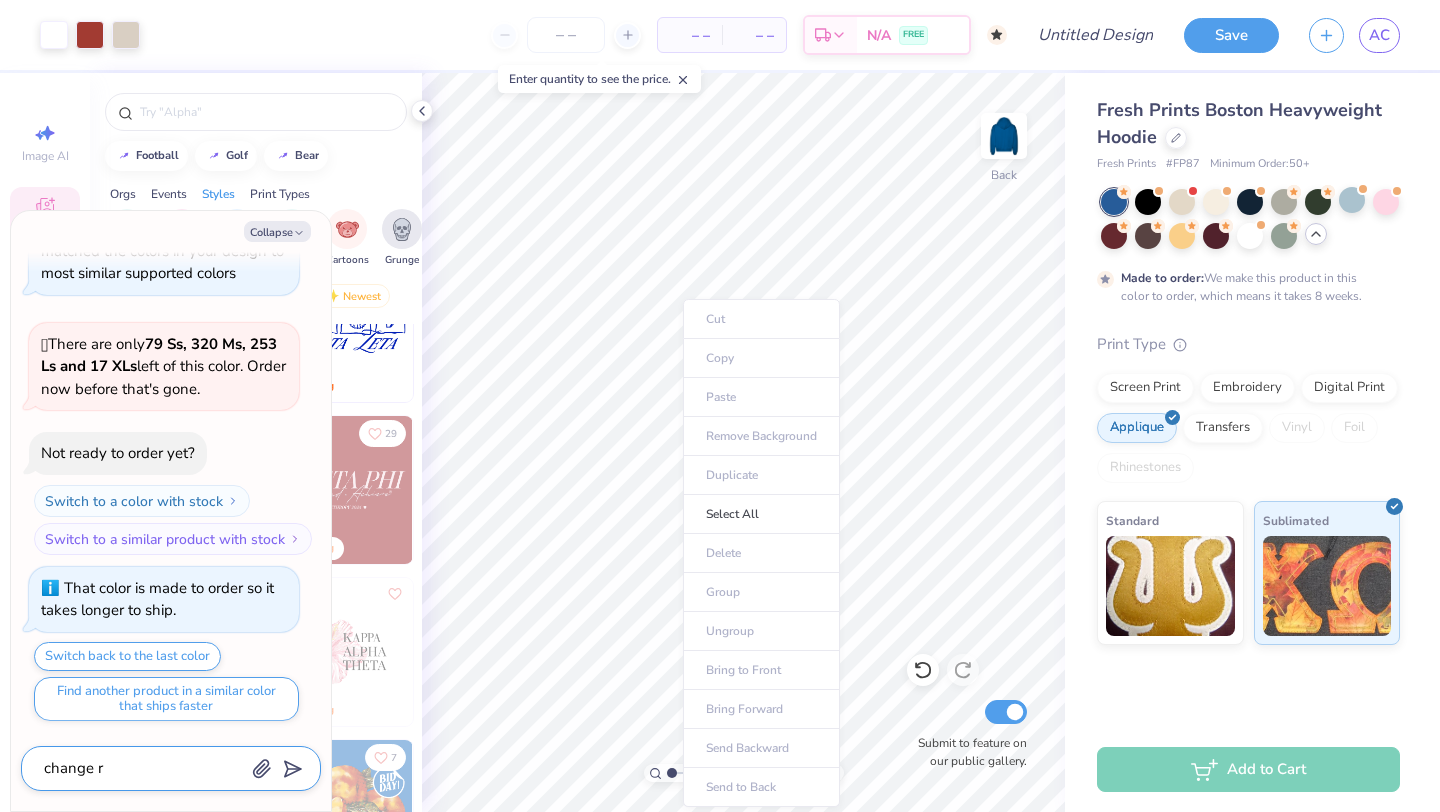 type on "x" 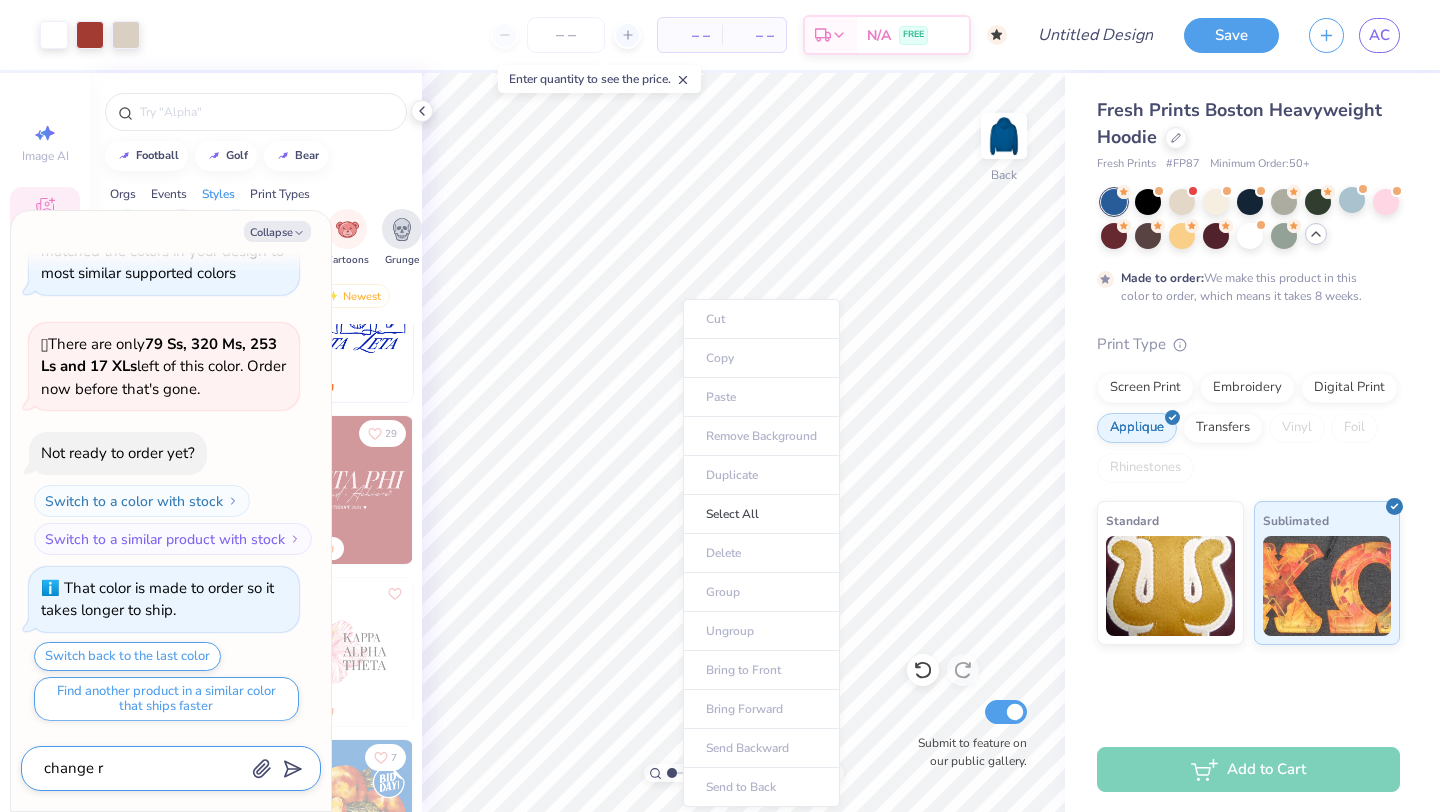 type on "change re" 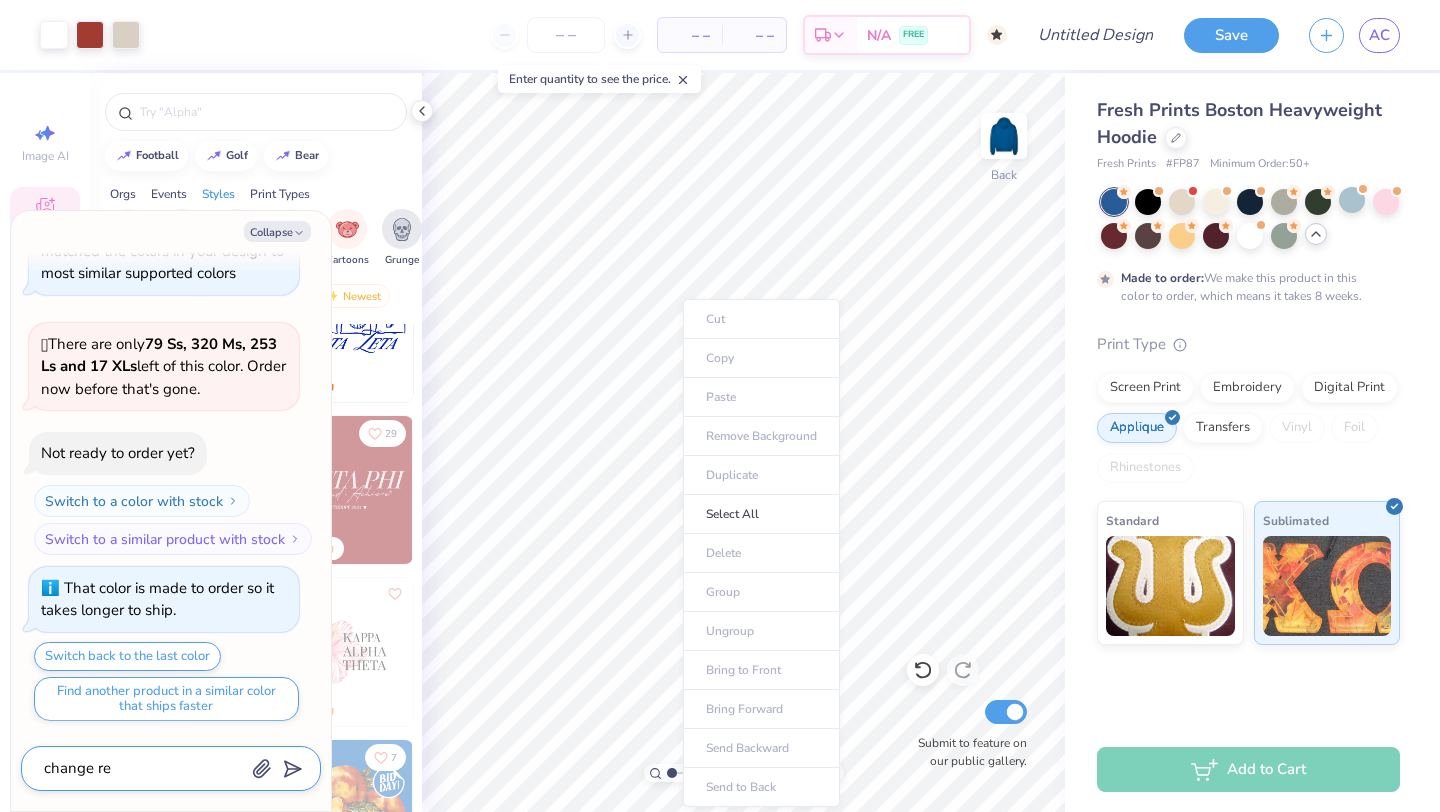 type on "x" 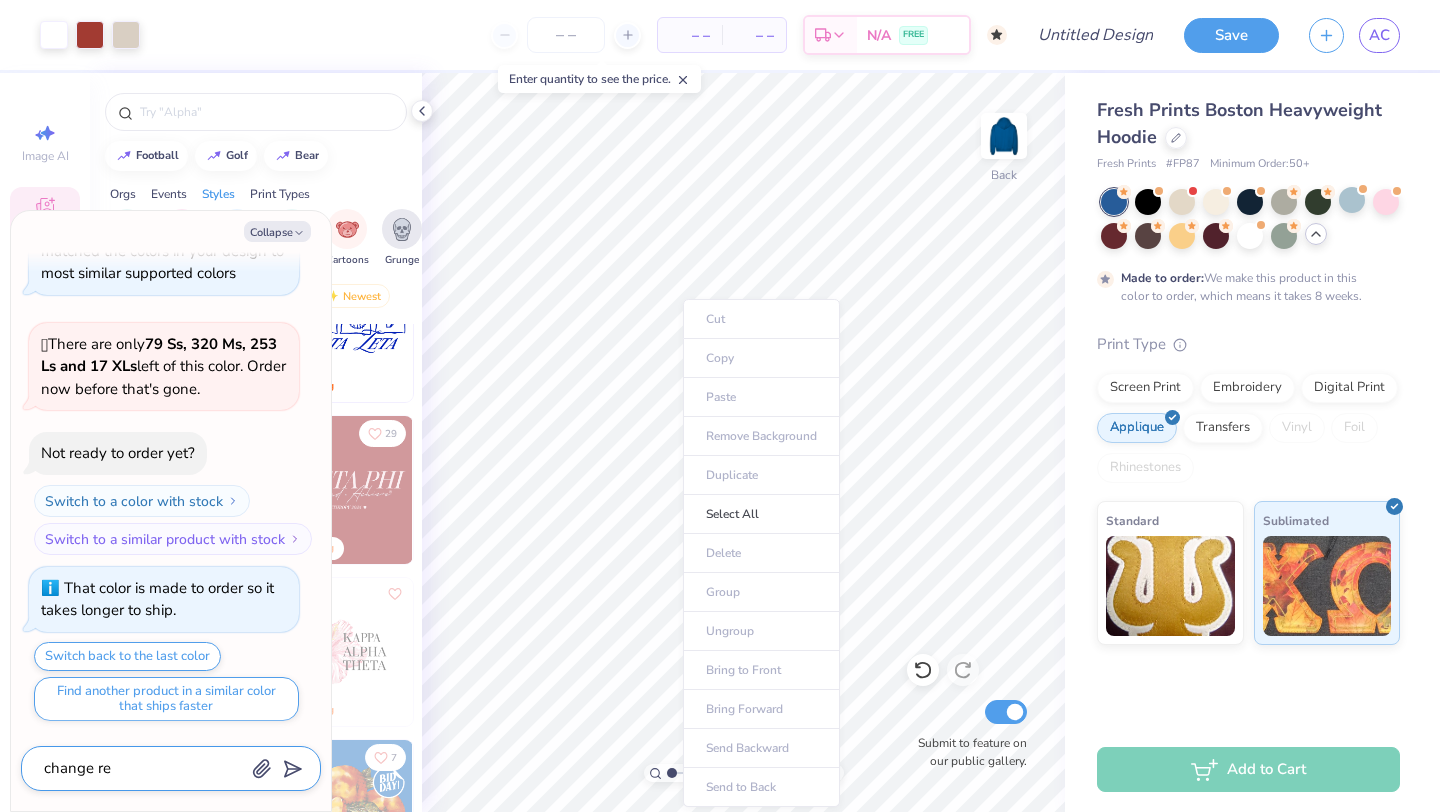 type on "change red" 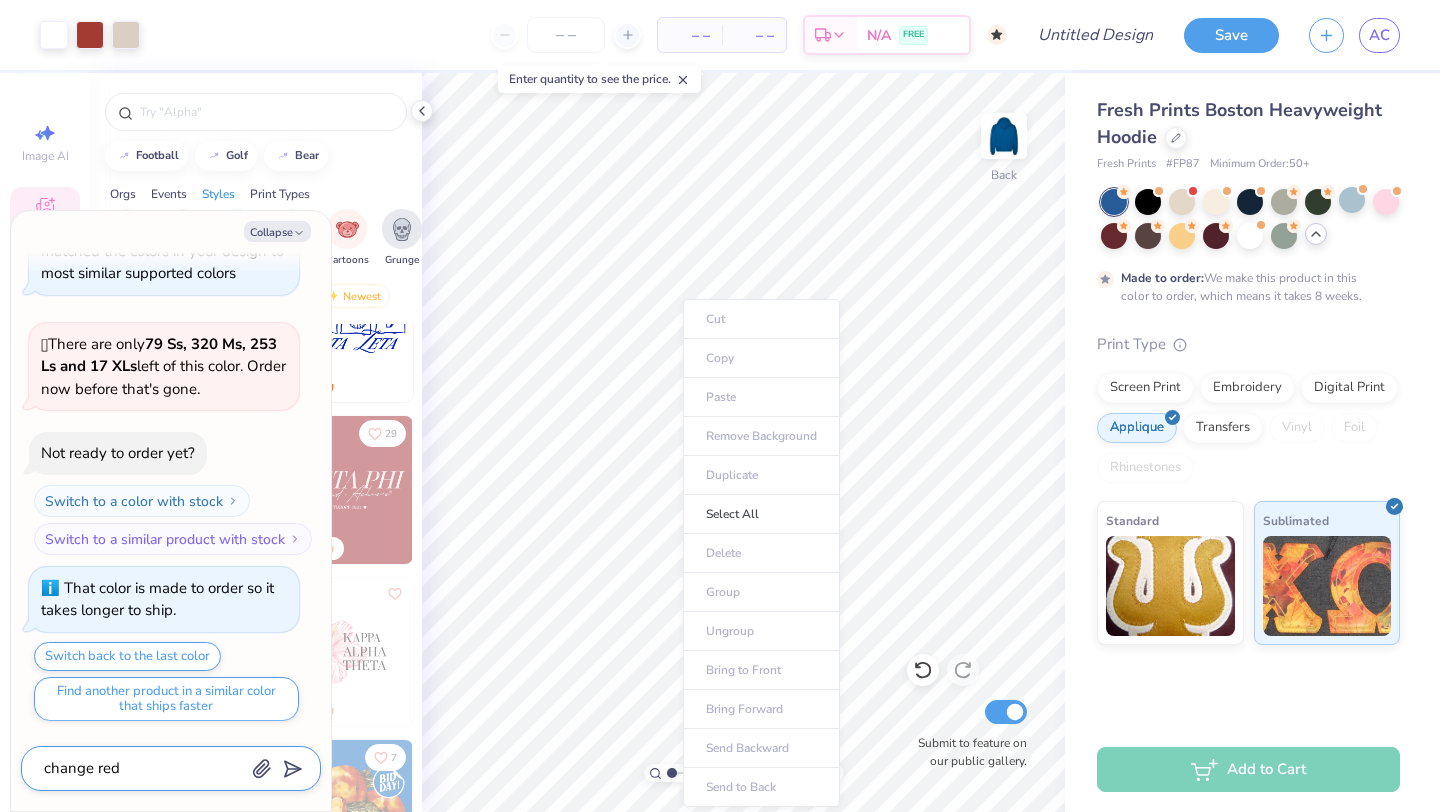 type on "x" 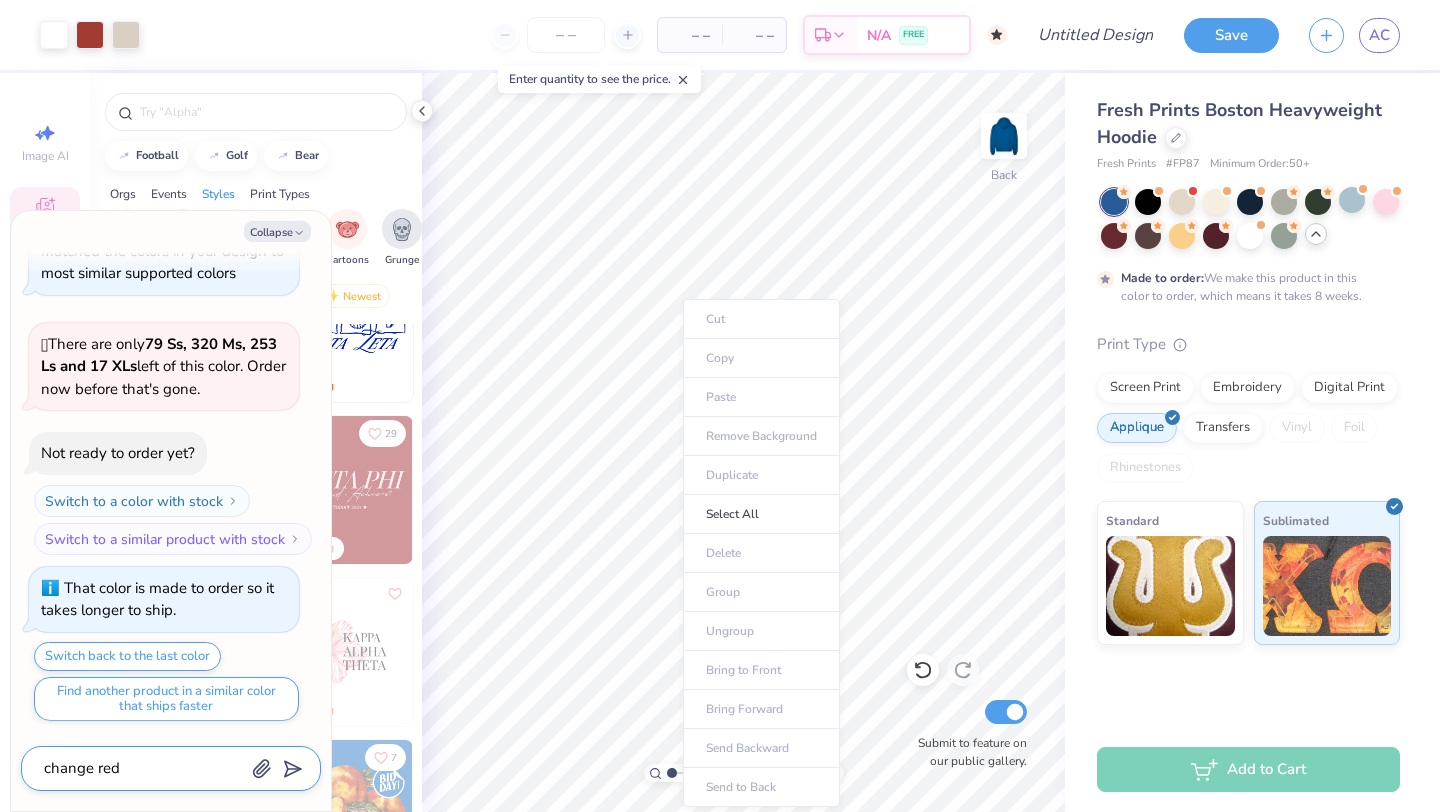 type on "change red" 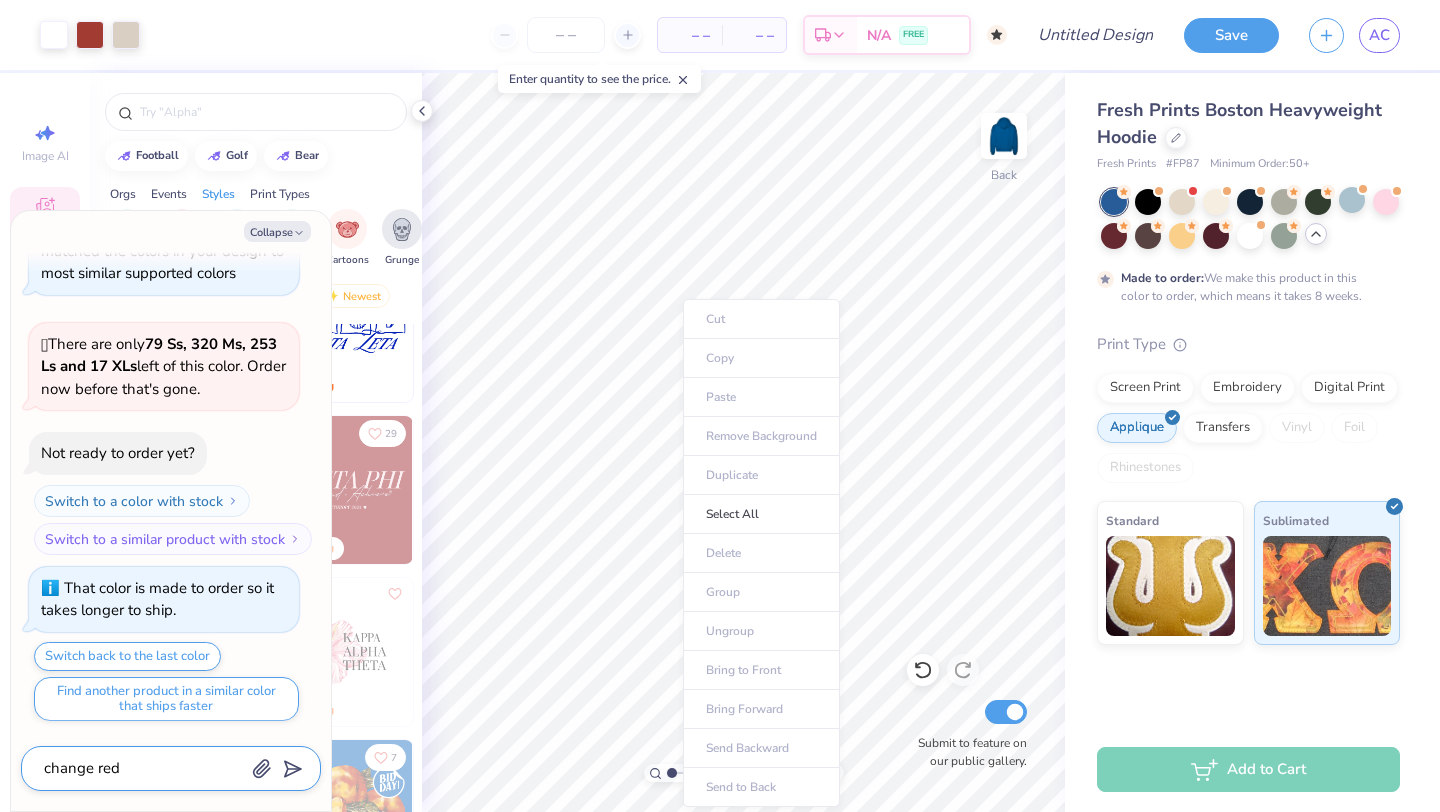 type on "x" 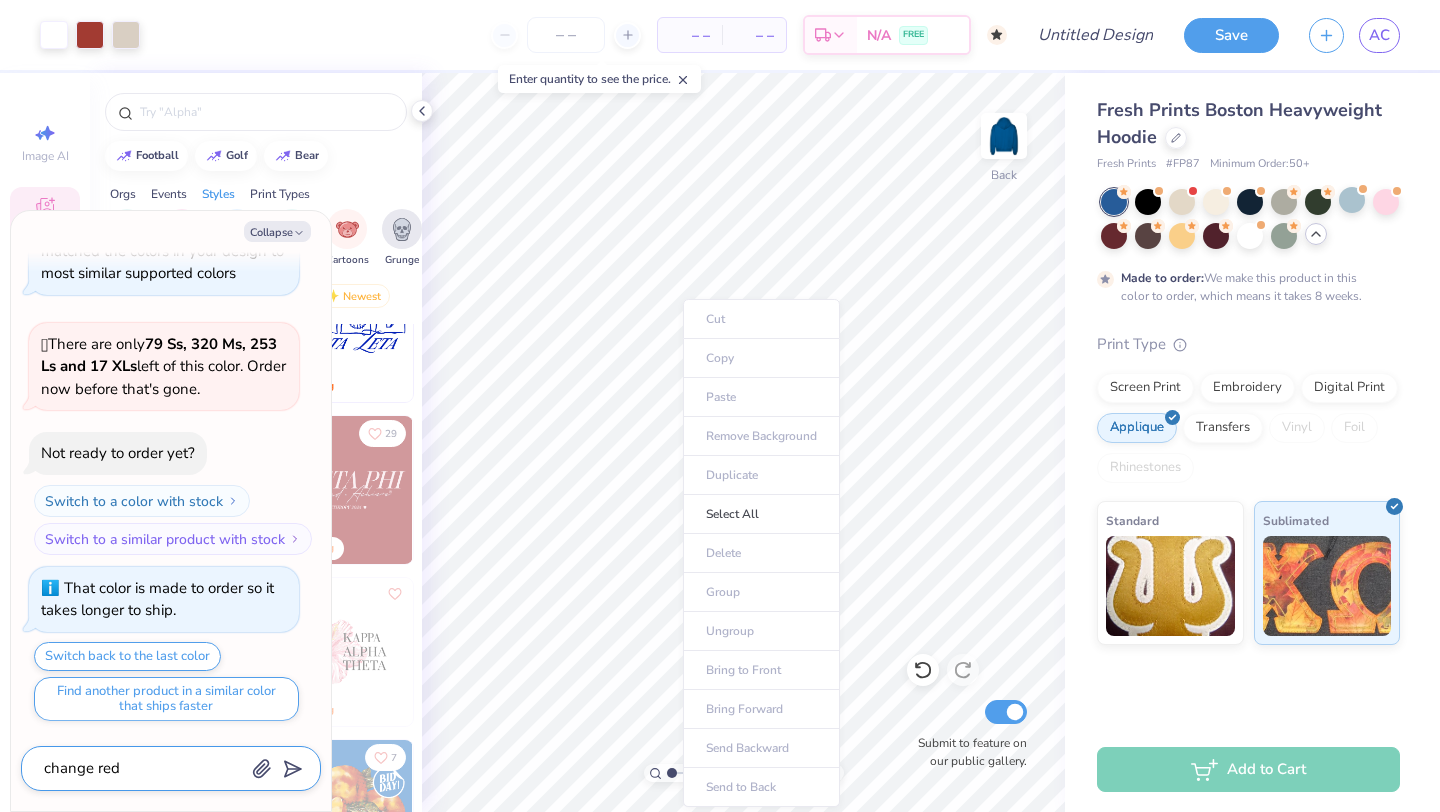 type on "change red h" 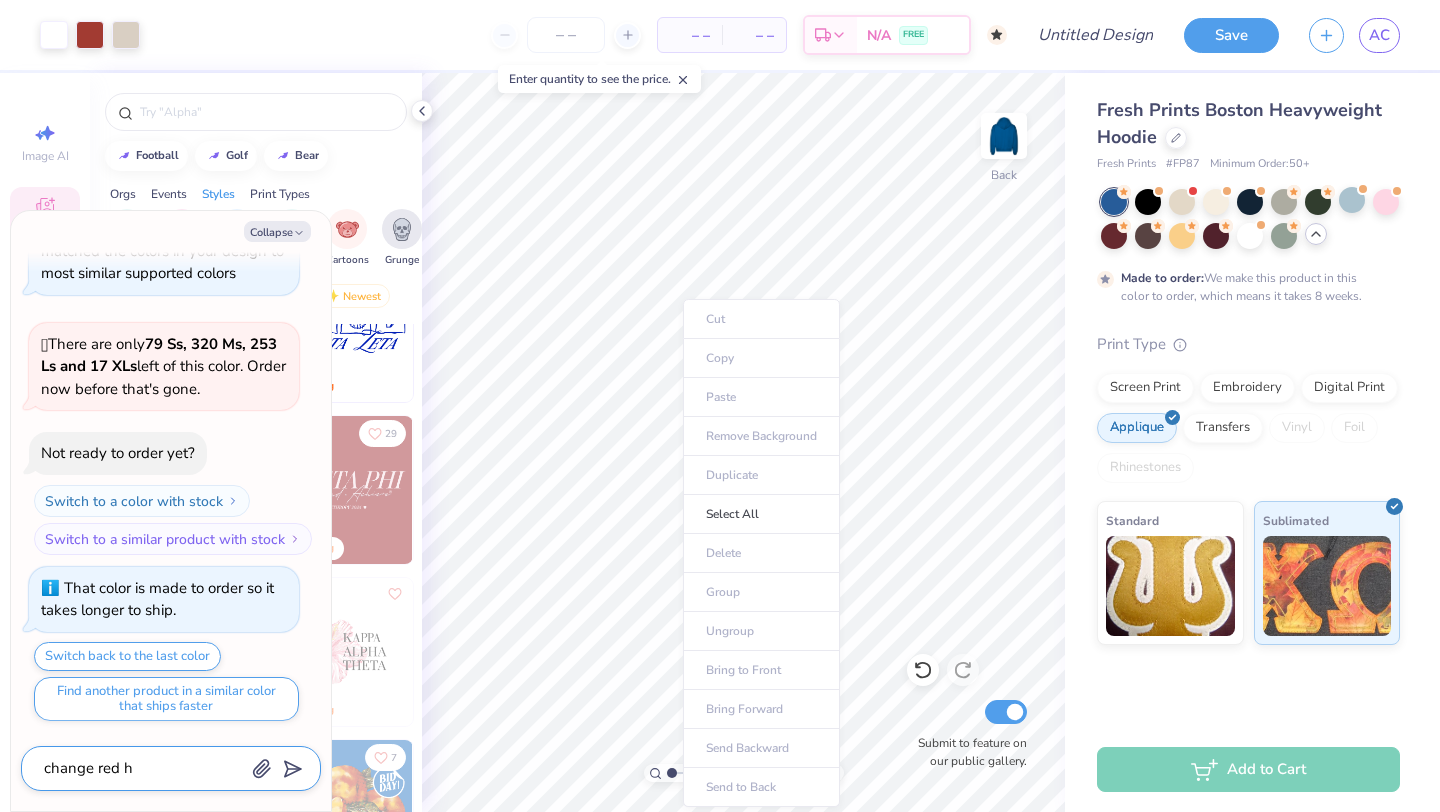 type on "x" 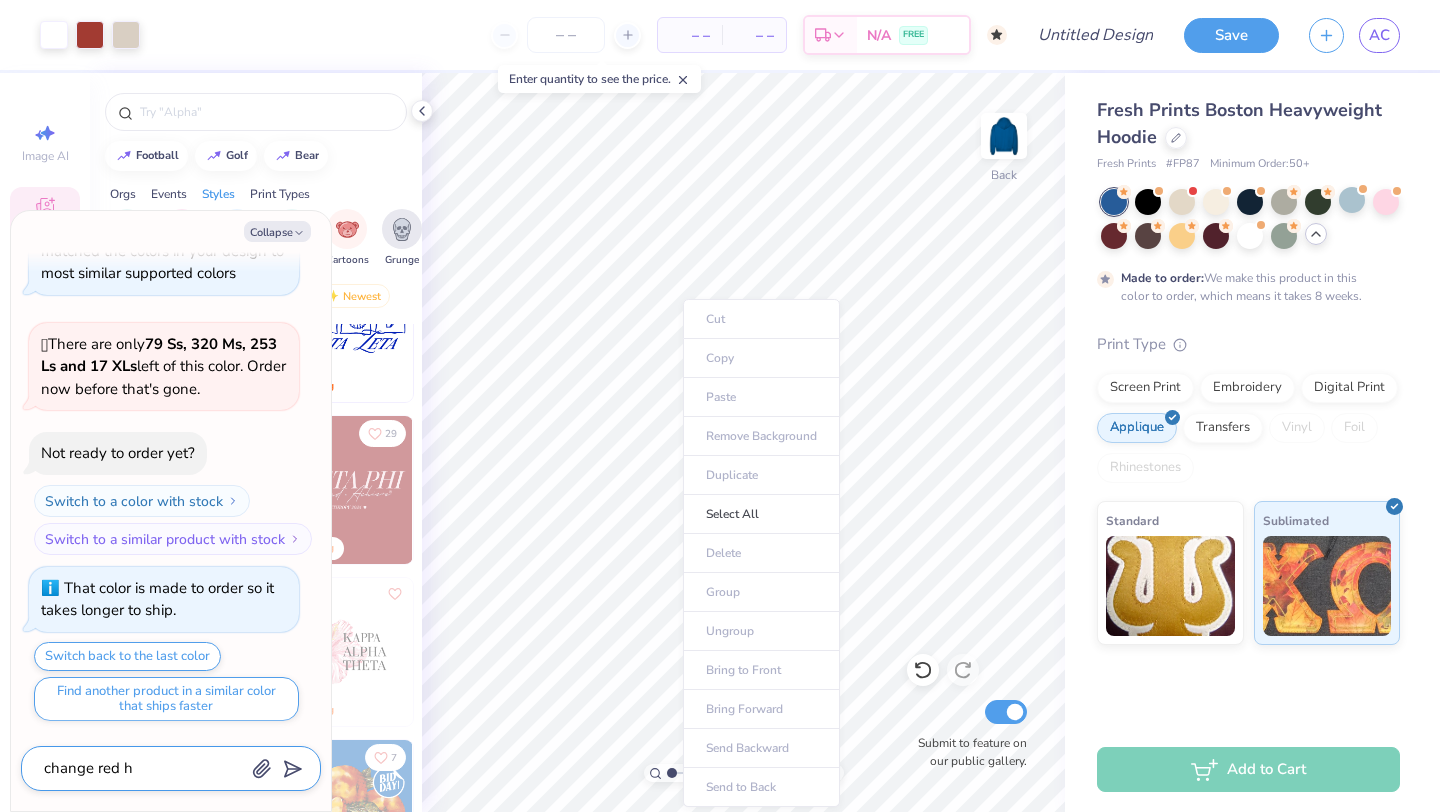 type on "change red he" 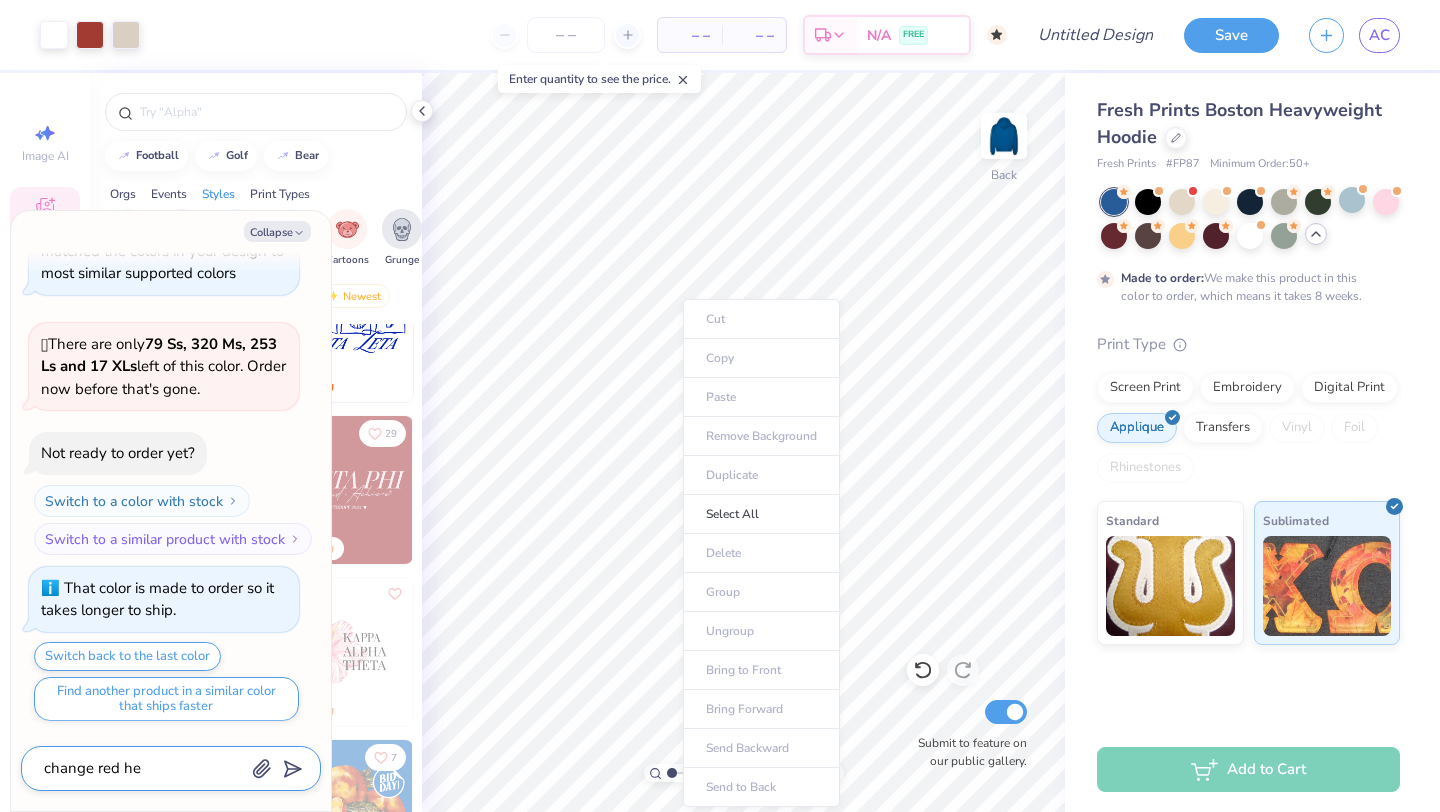 type on "x" 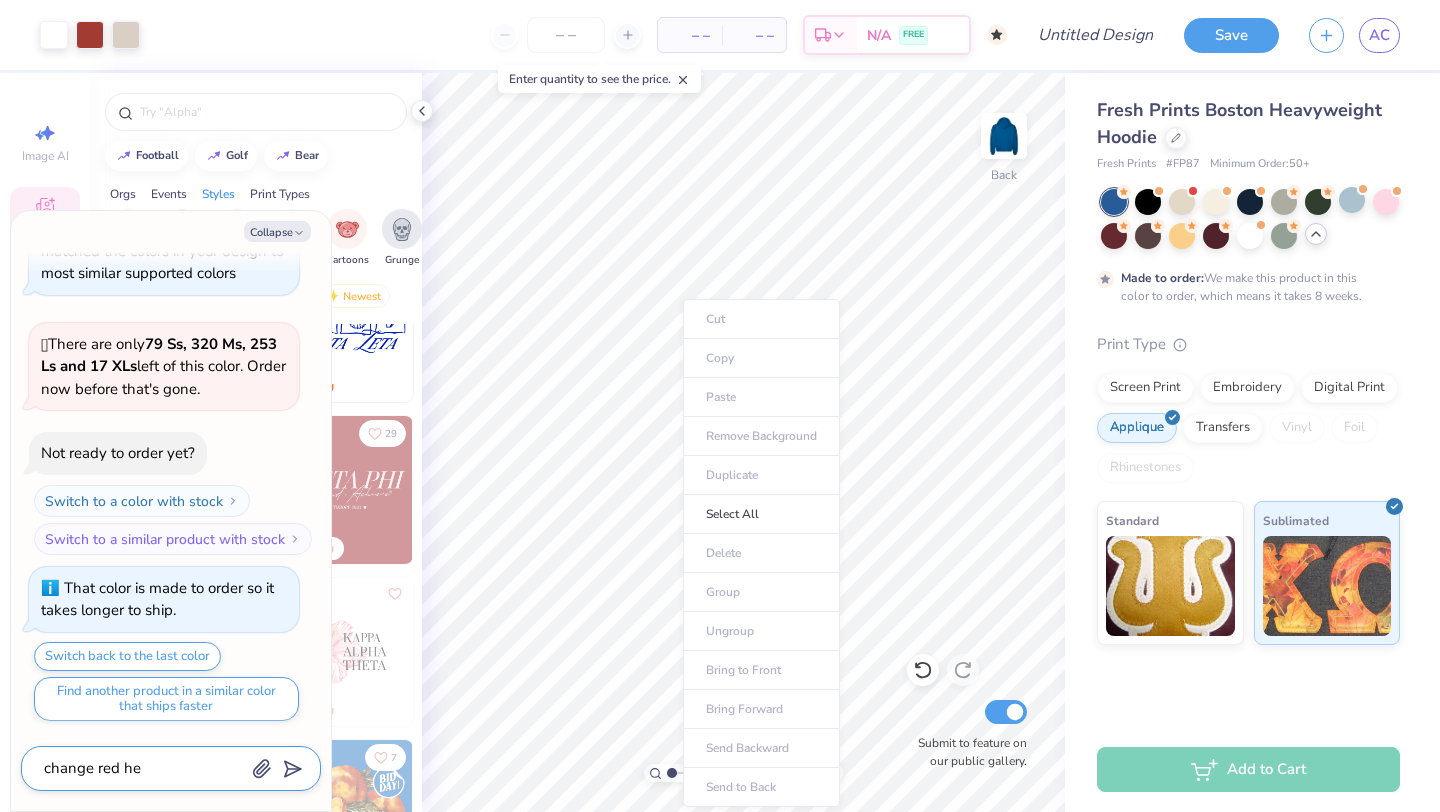 type on "change red hea" 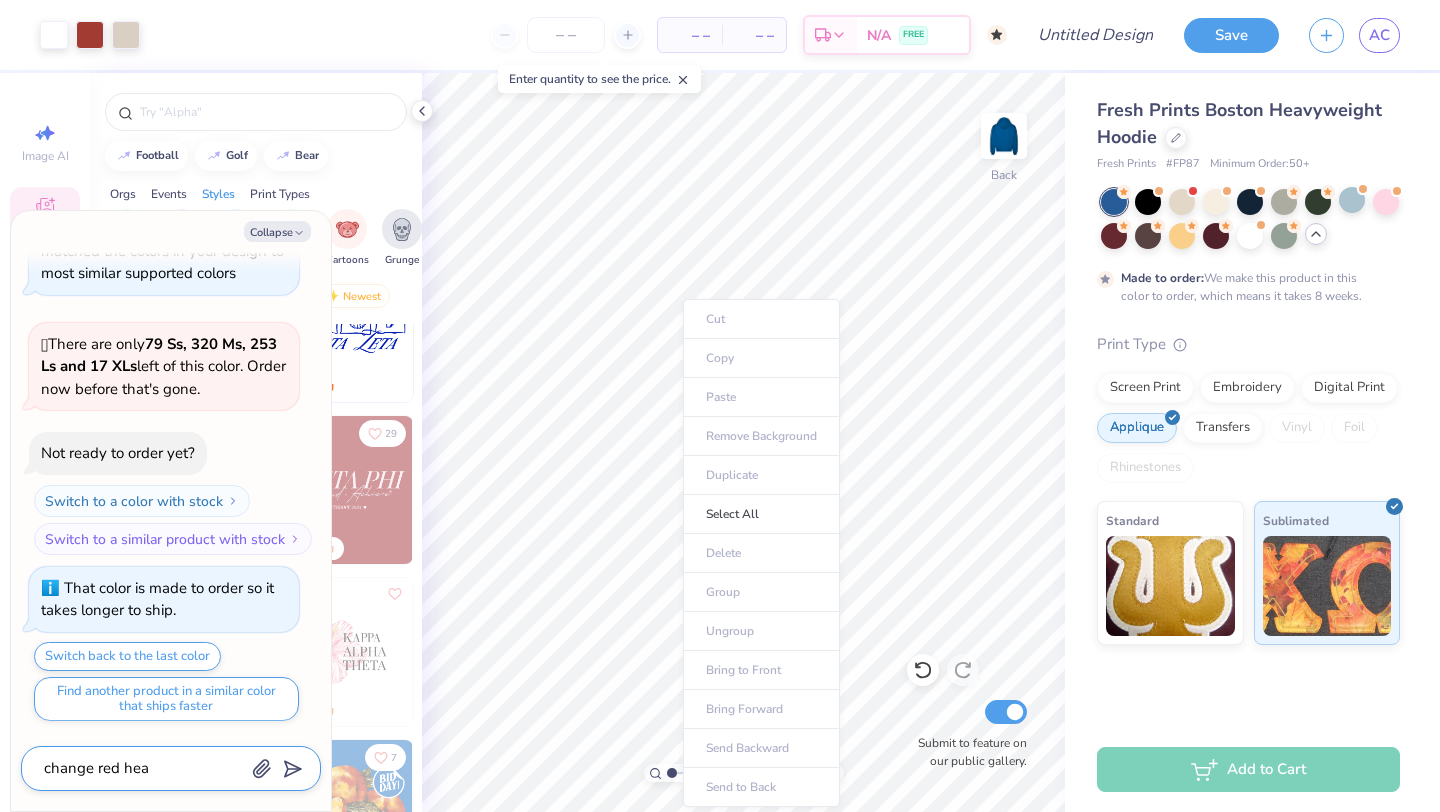 type on "x" 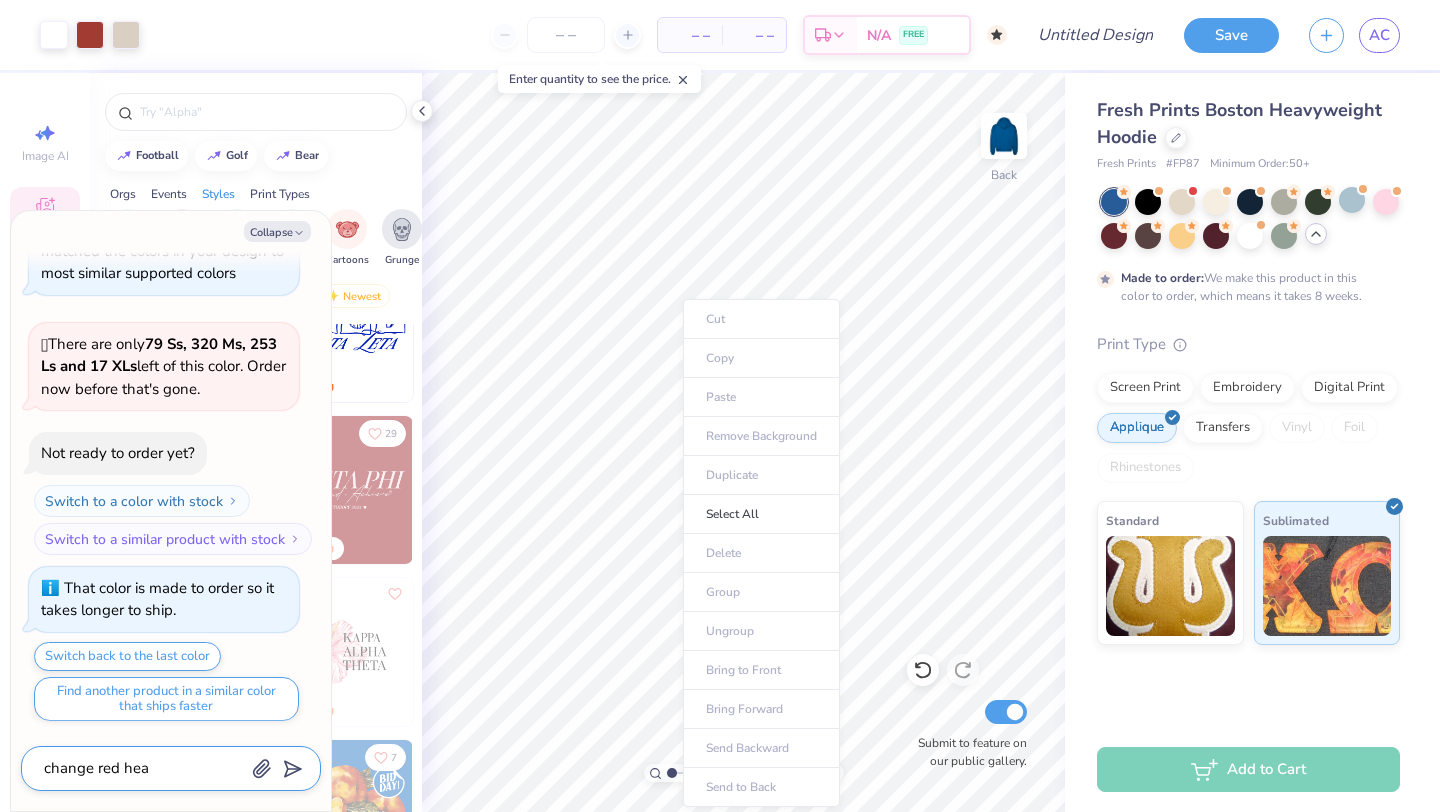 type on "change red hear" 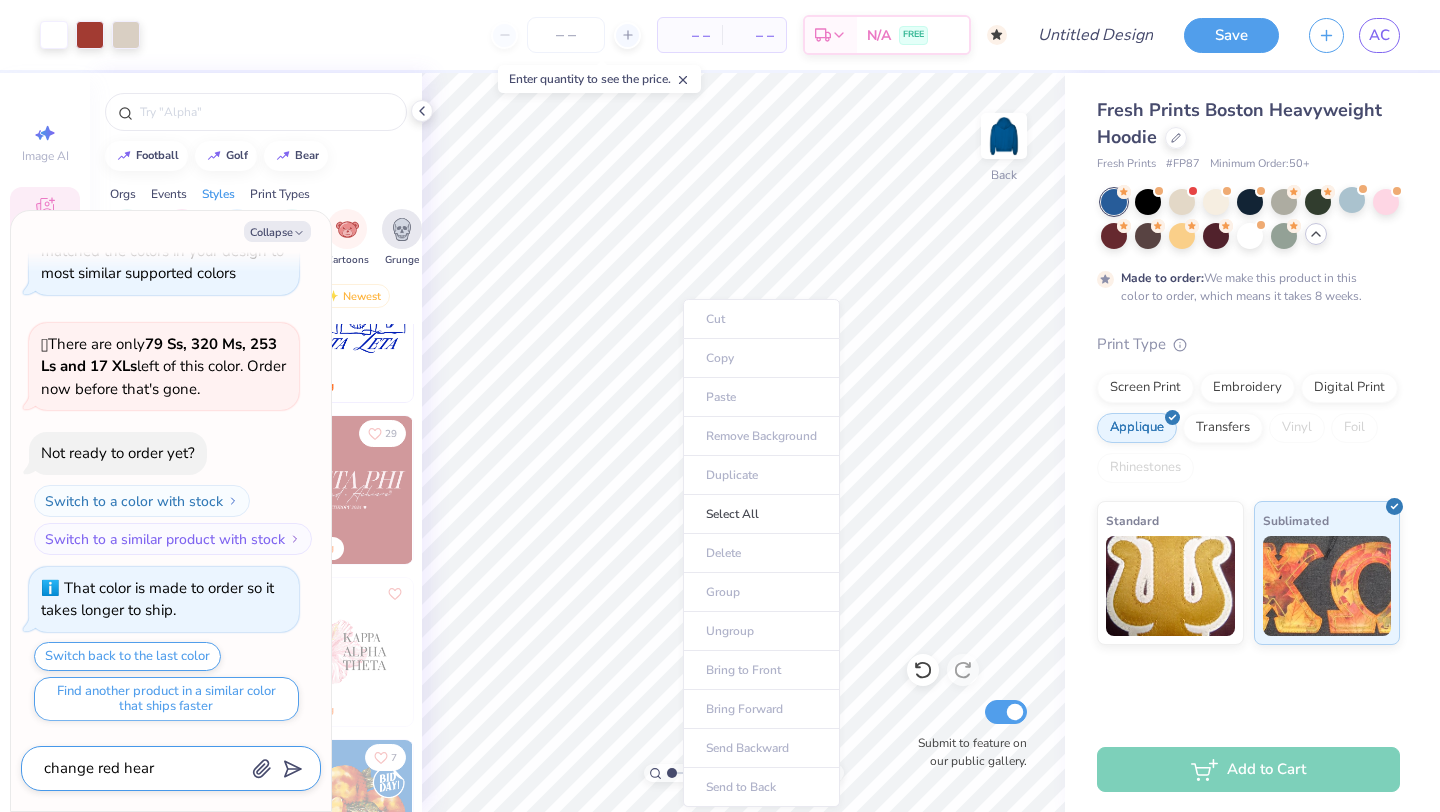 type on "x" 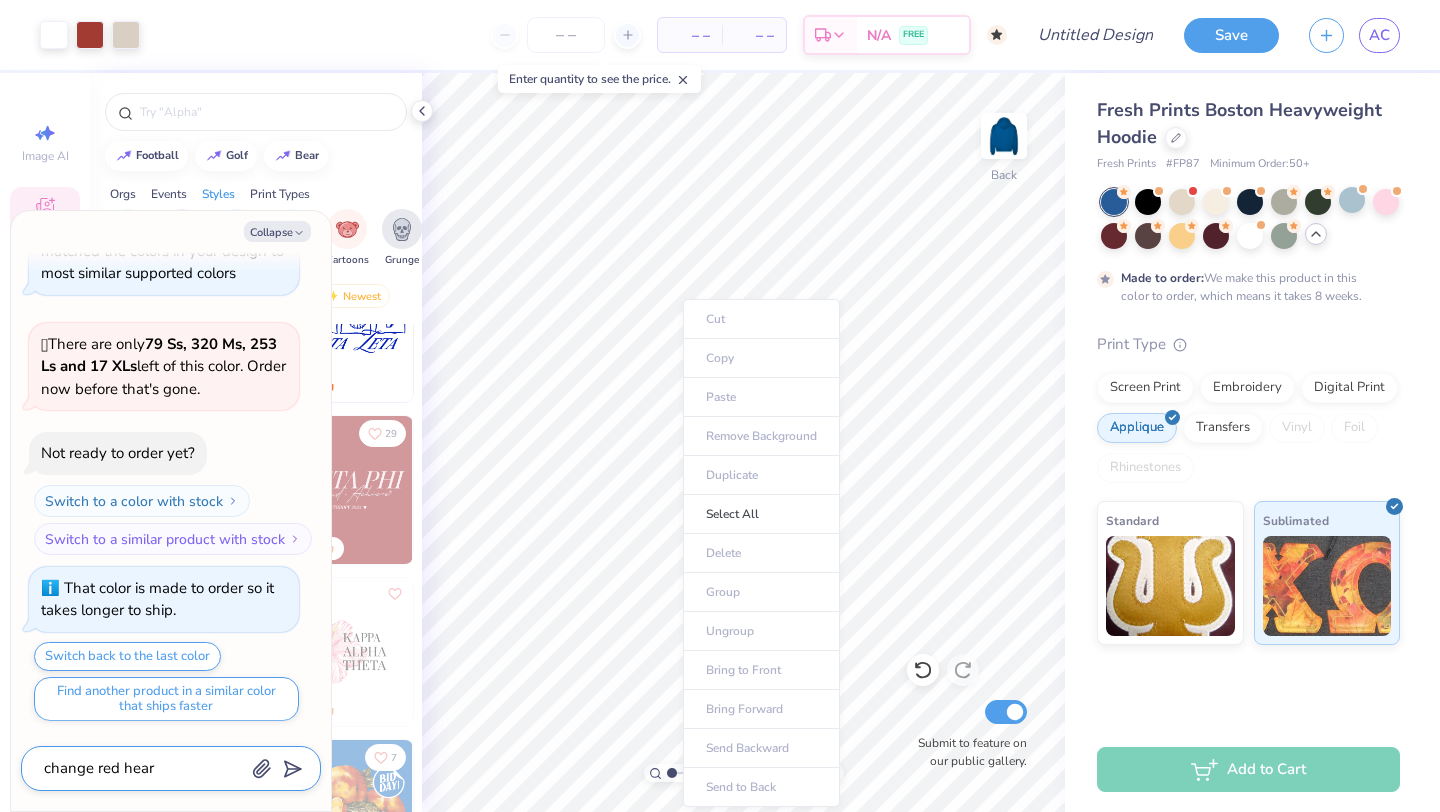 type on "change red heart" 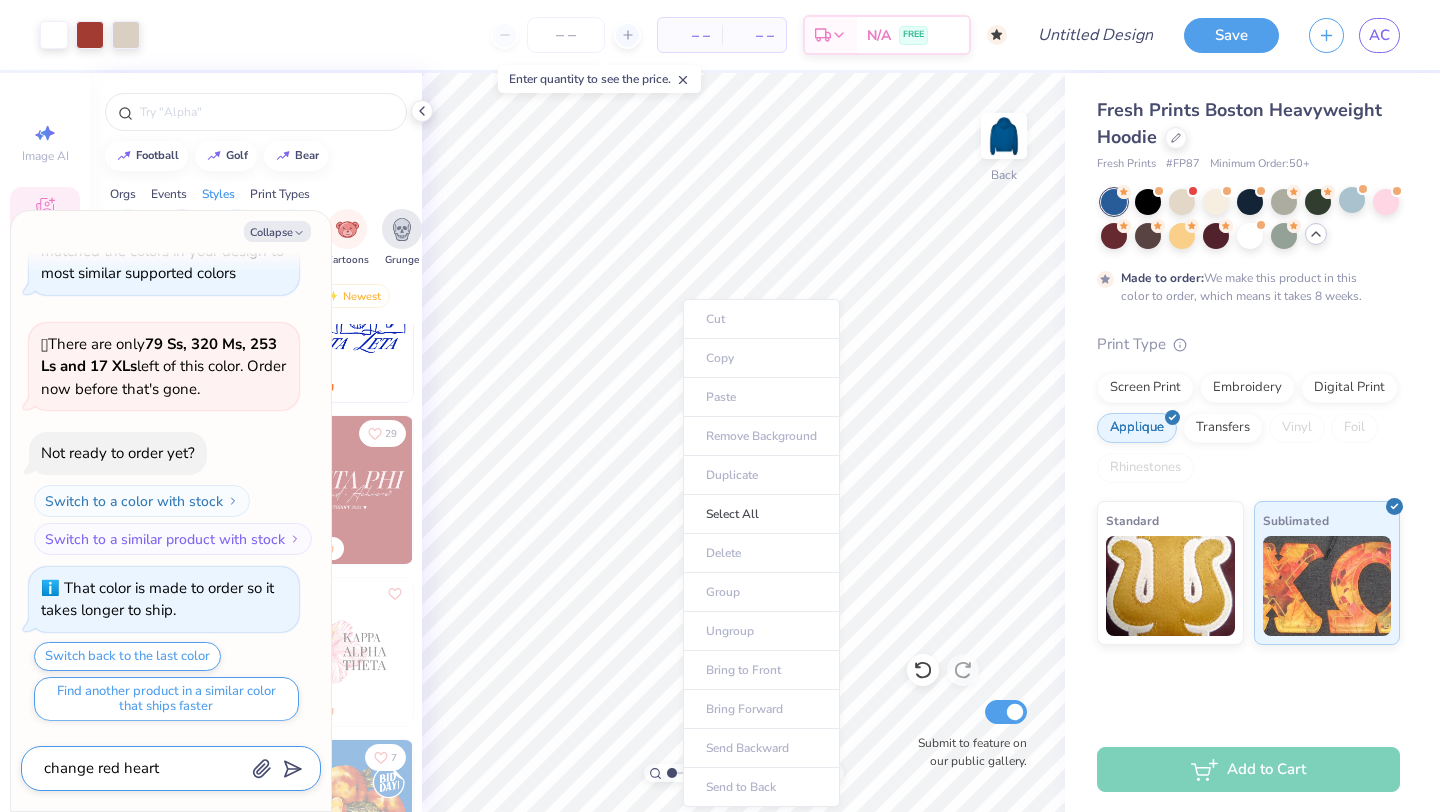 type on "x" 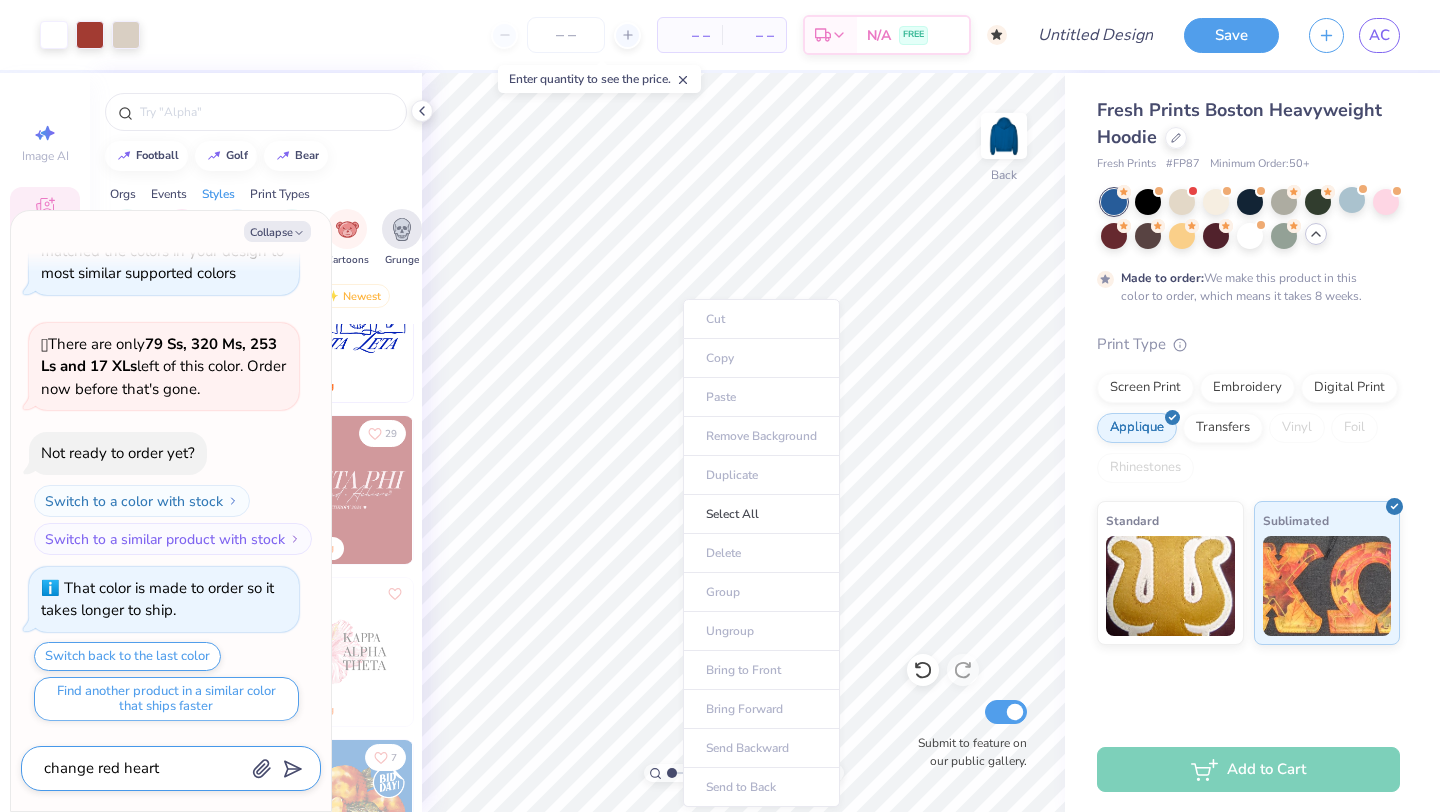 type on "change red hearts" 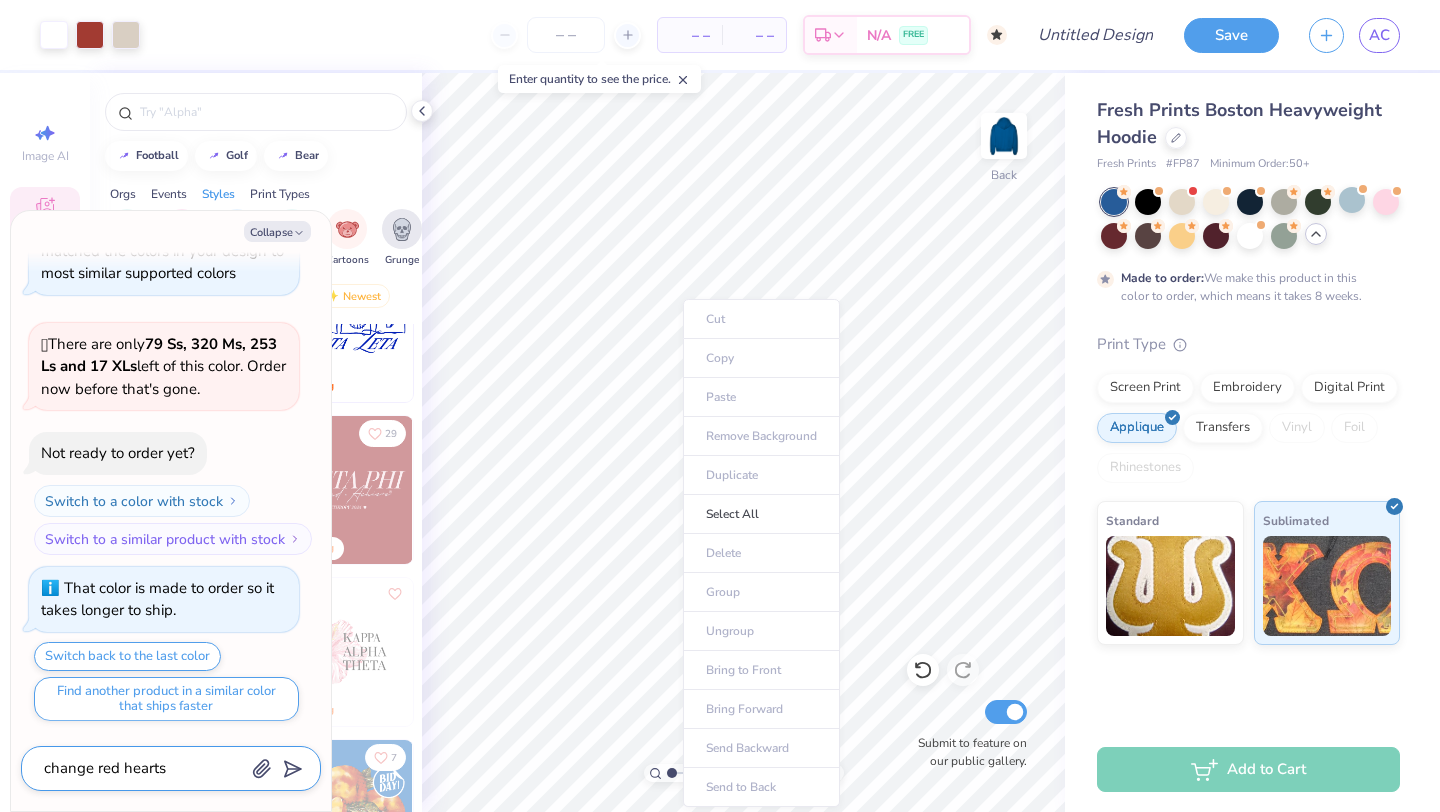 type on "x" 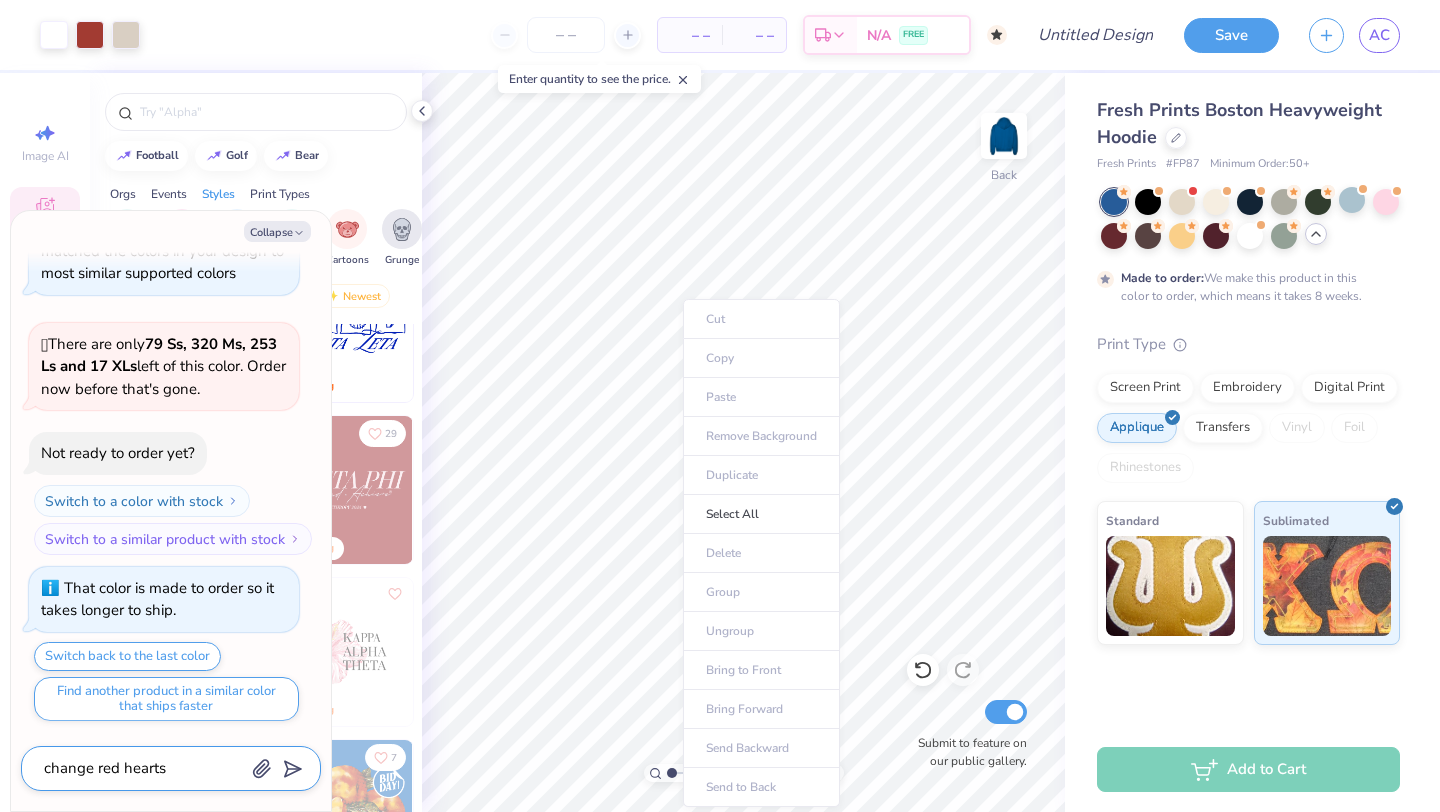 type on "change red hearts" 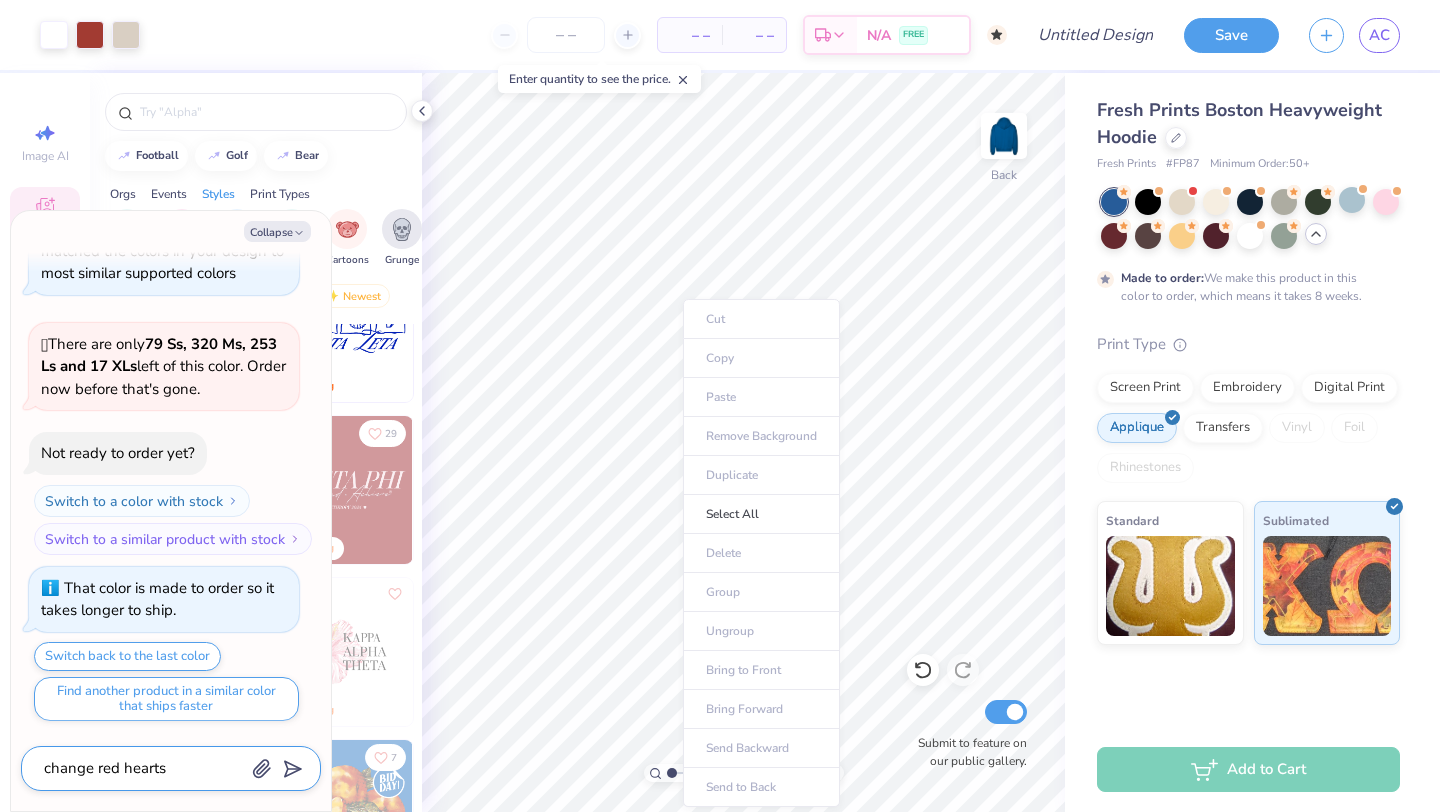 type on "x" 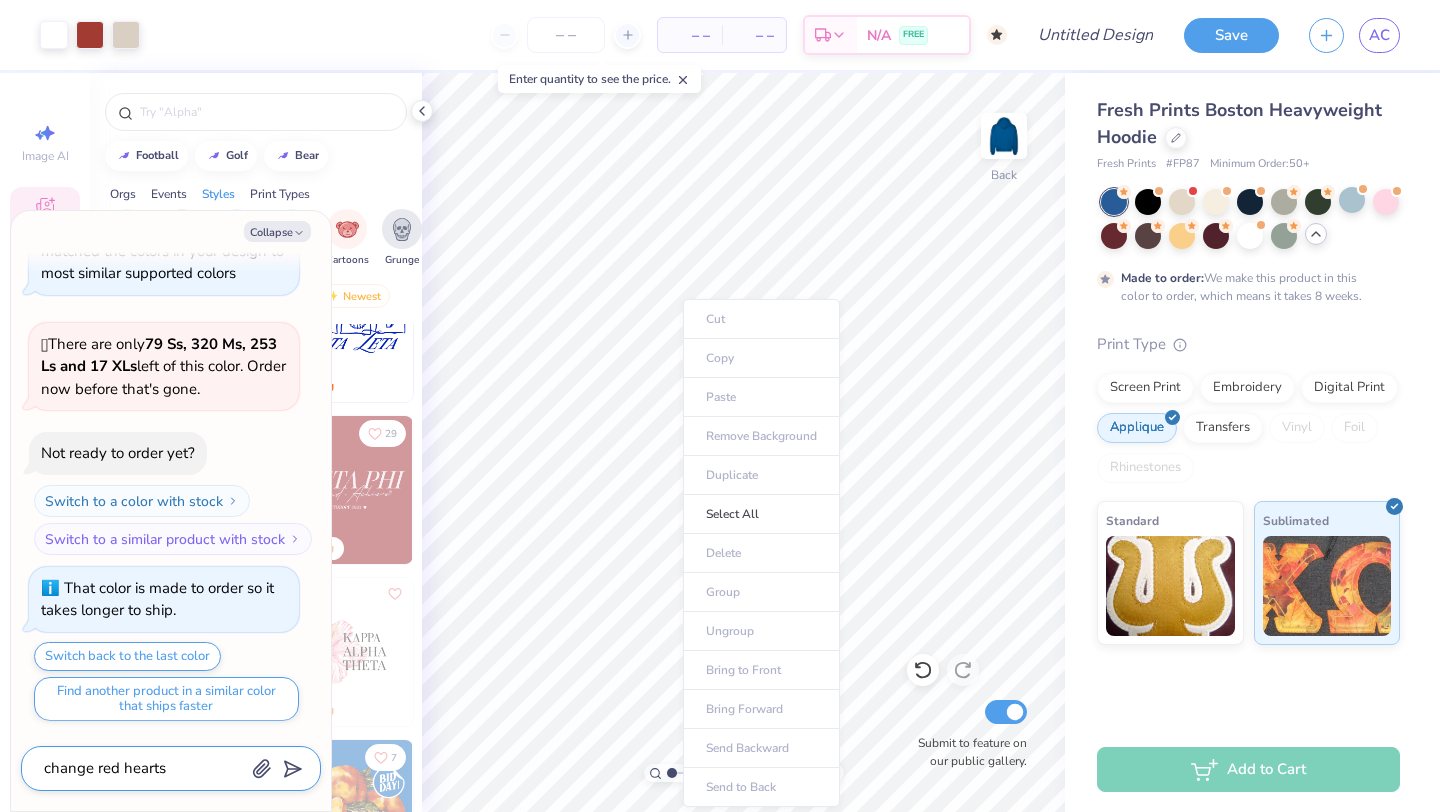 type on "change red hearts i" 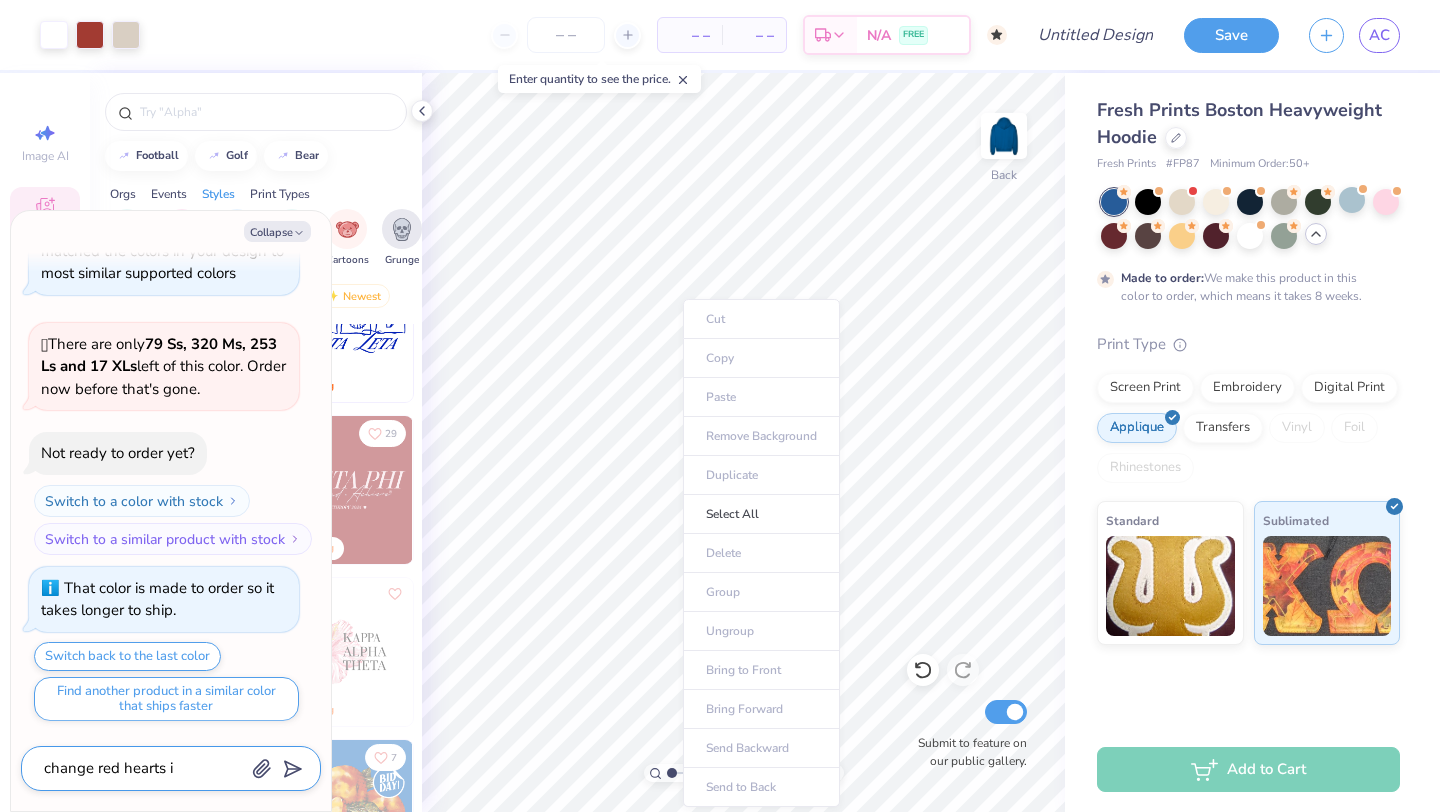 type on "x" 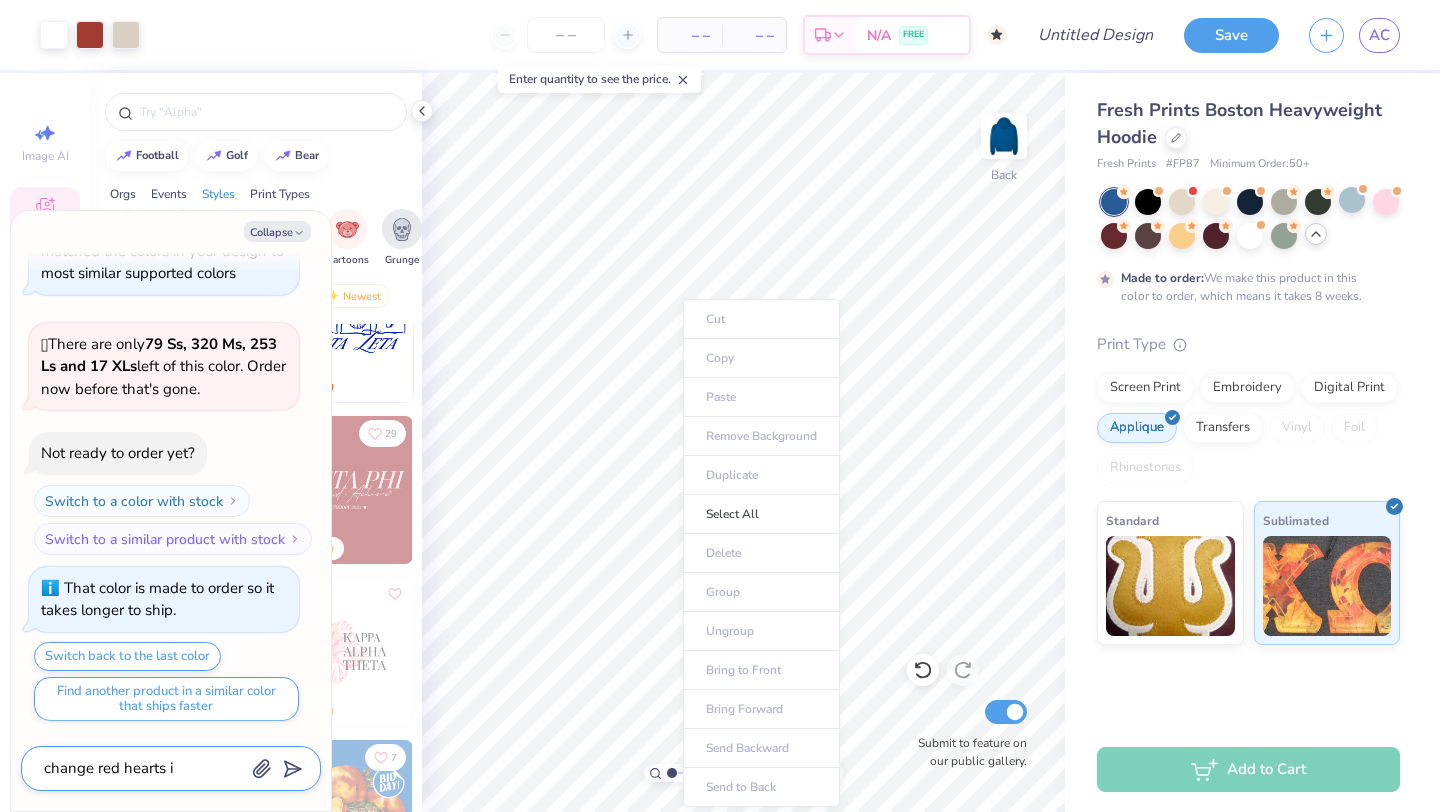 type on "change red hearts in" 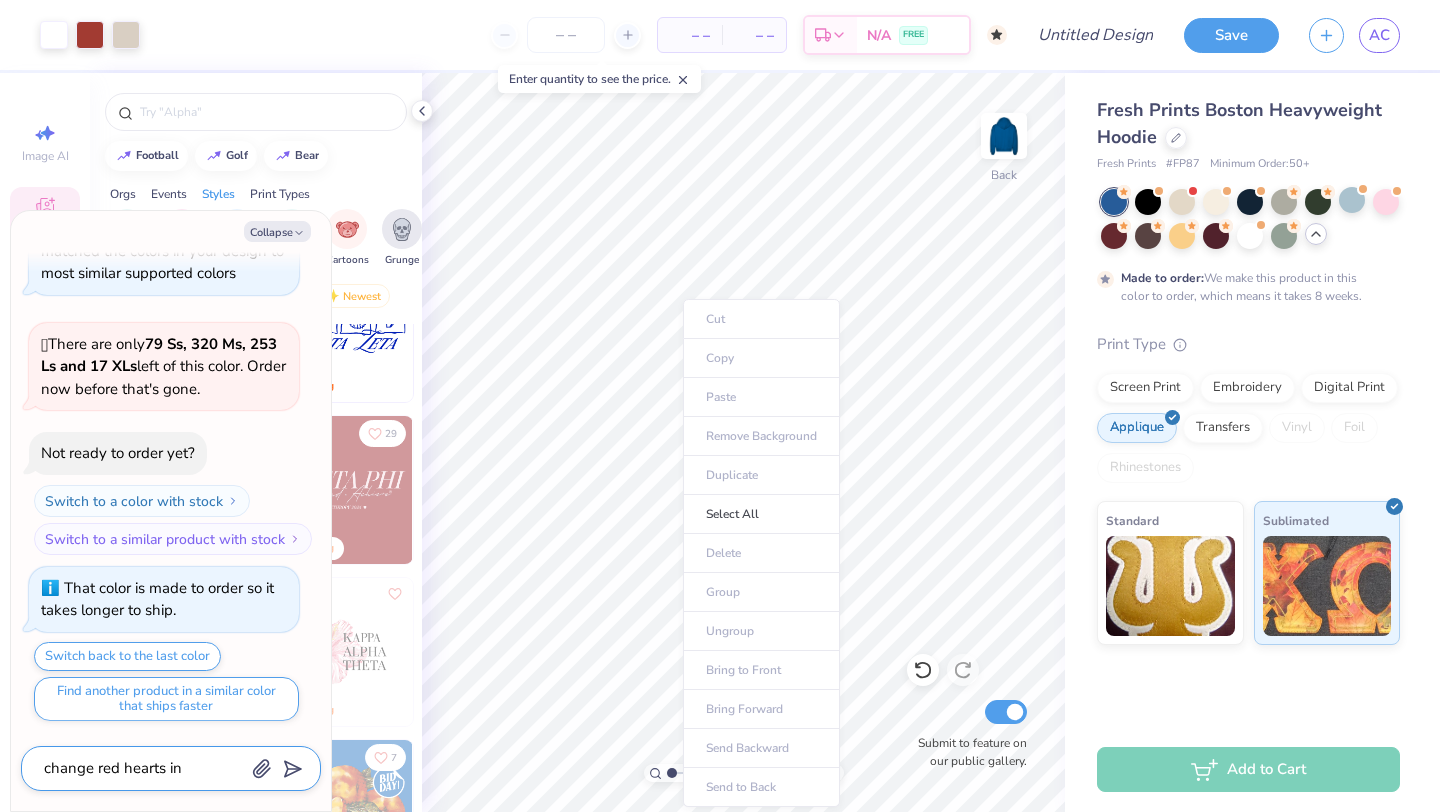 type on "x" 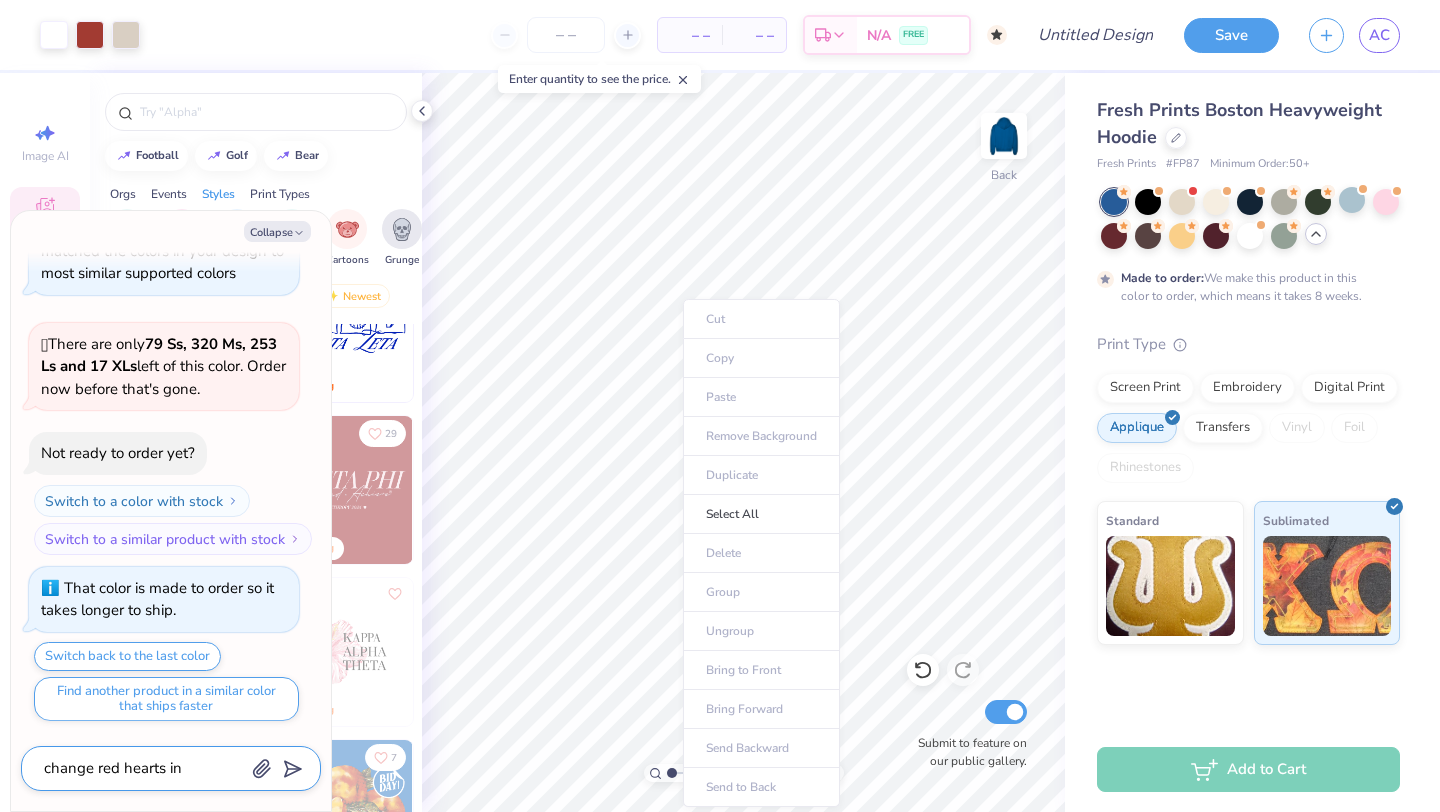 type on "change red hearts in" 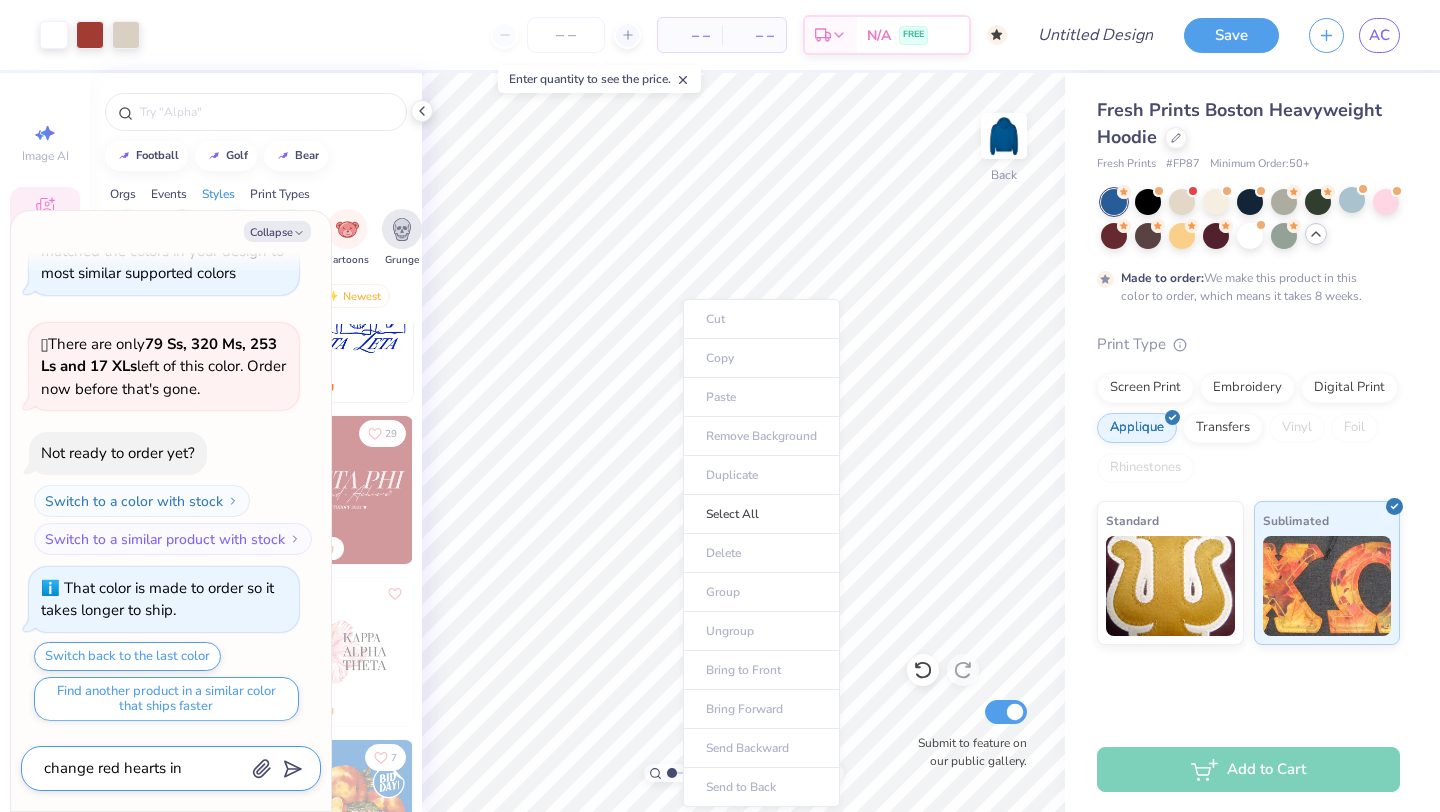 type on "x" 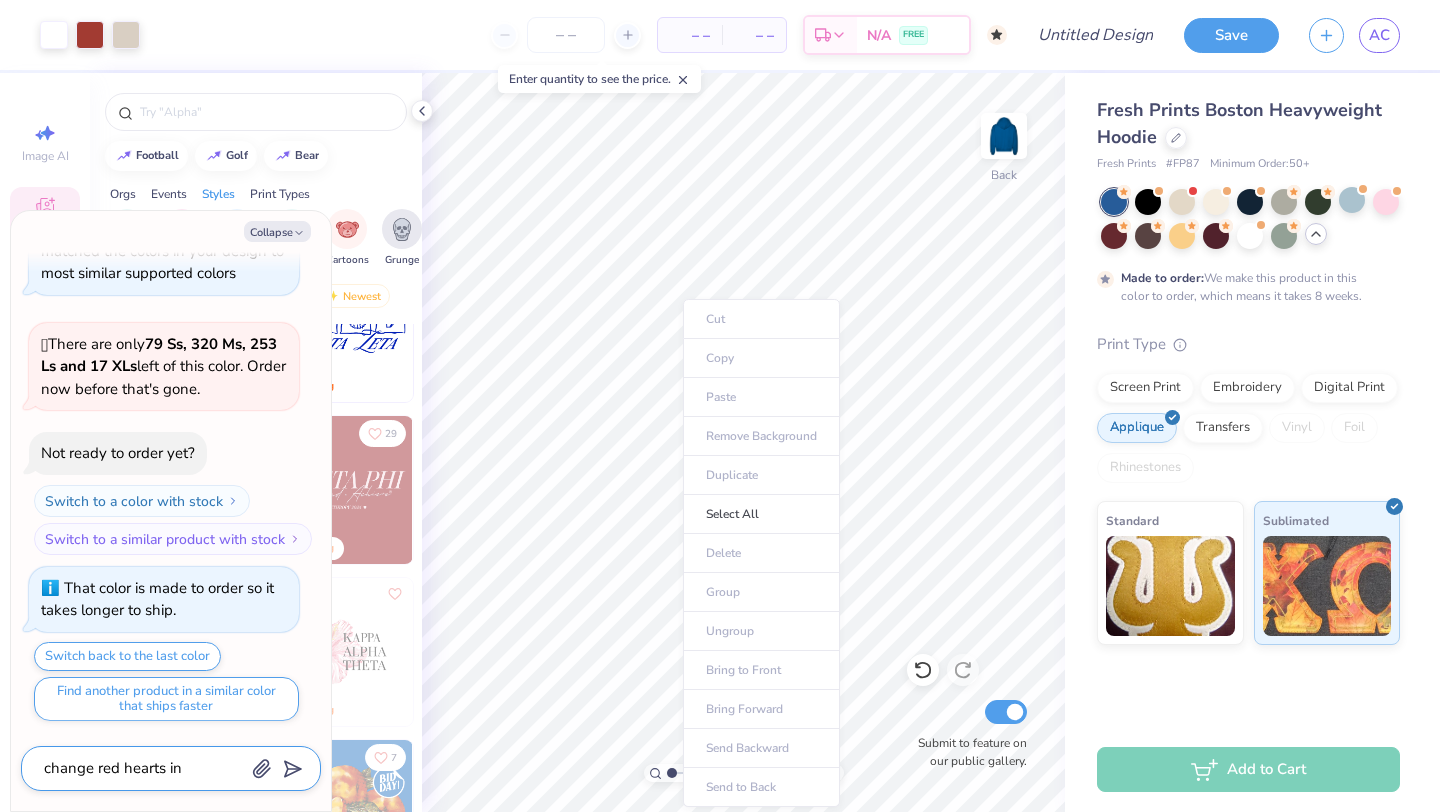 type on "change red hearts in d" 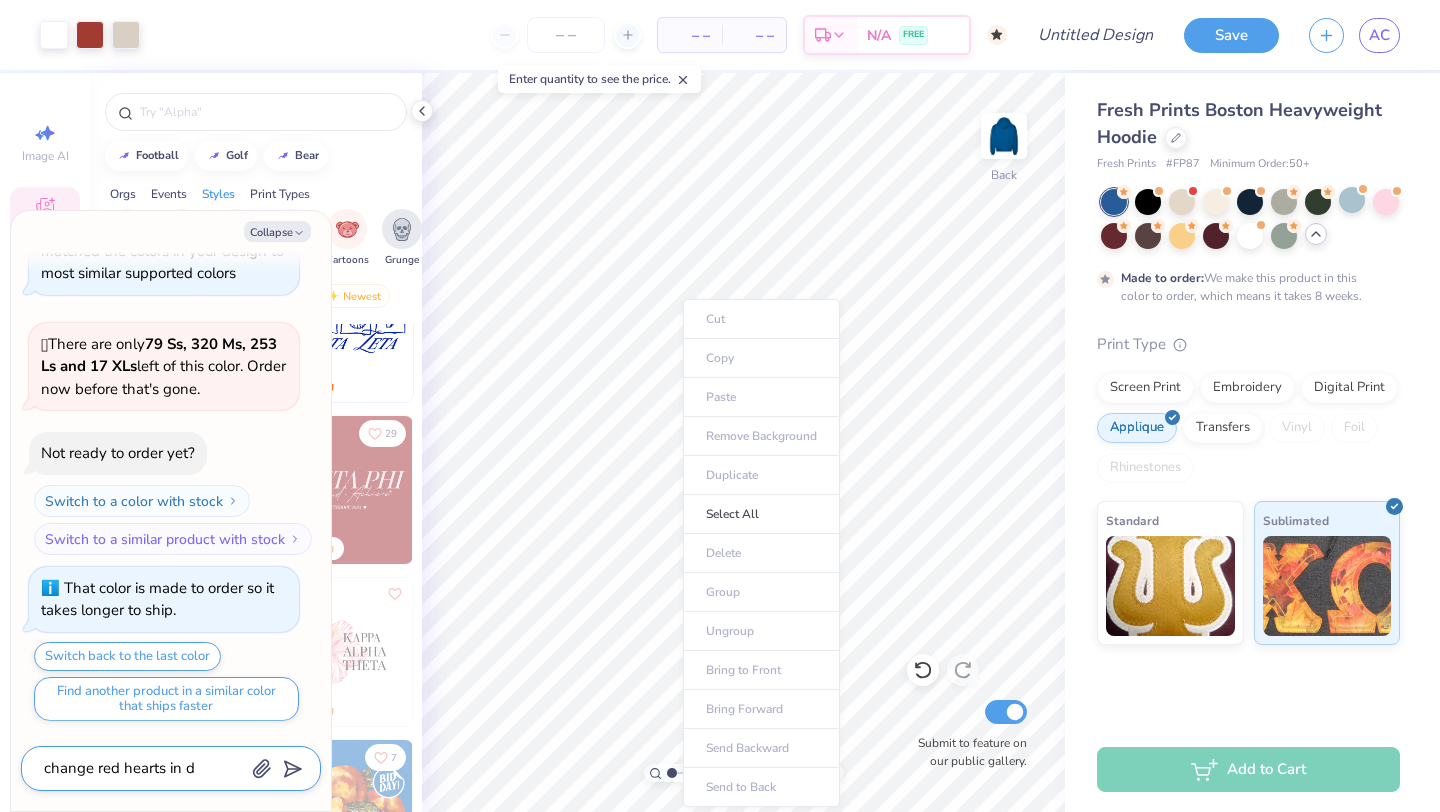type on "x" 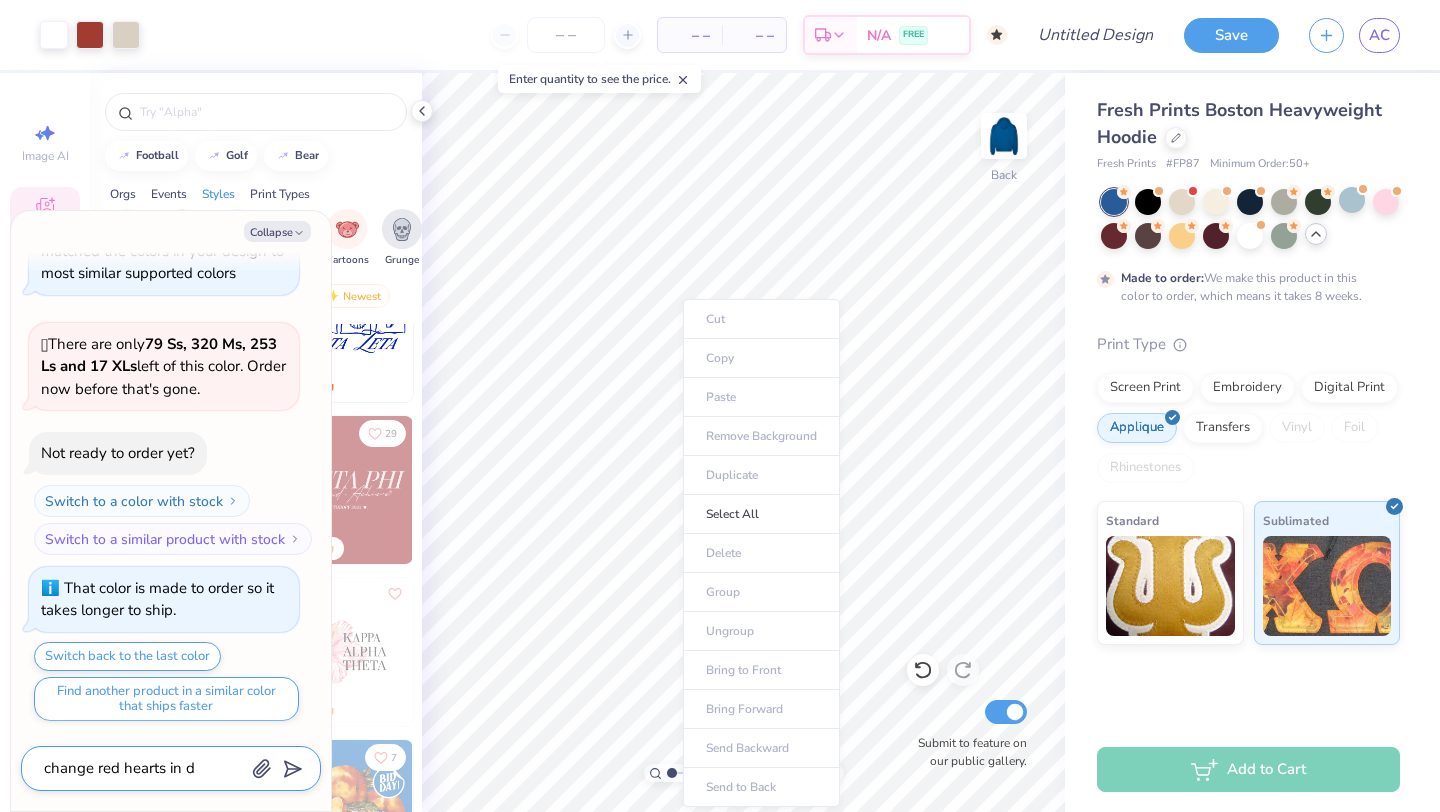 type on "change red hearts in de" 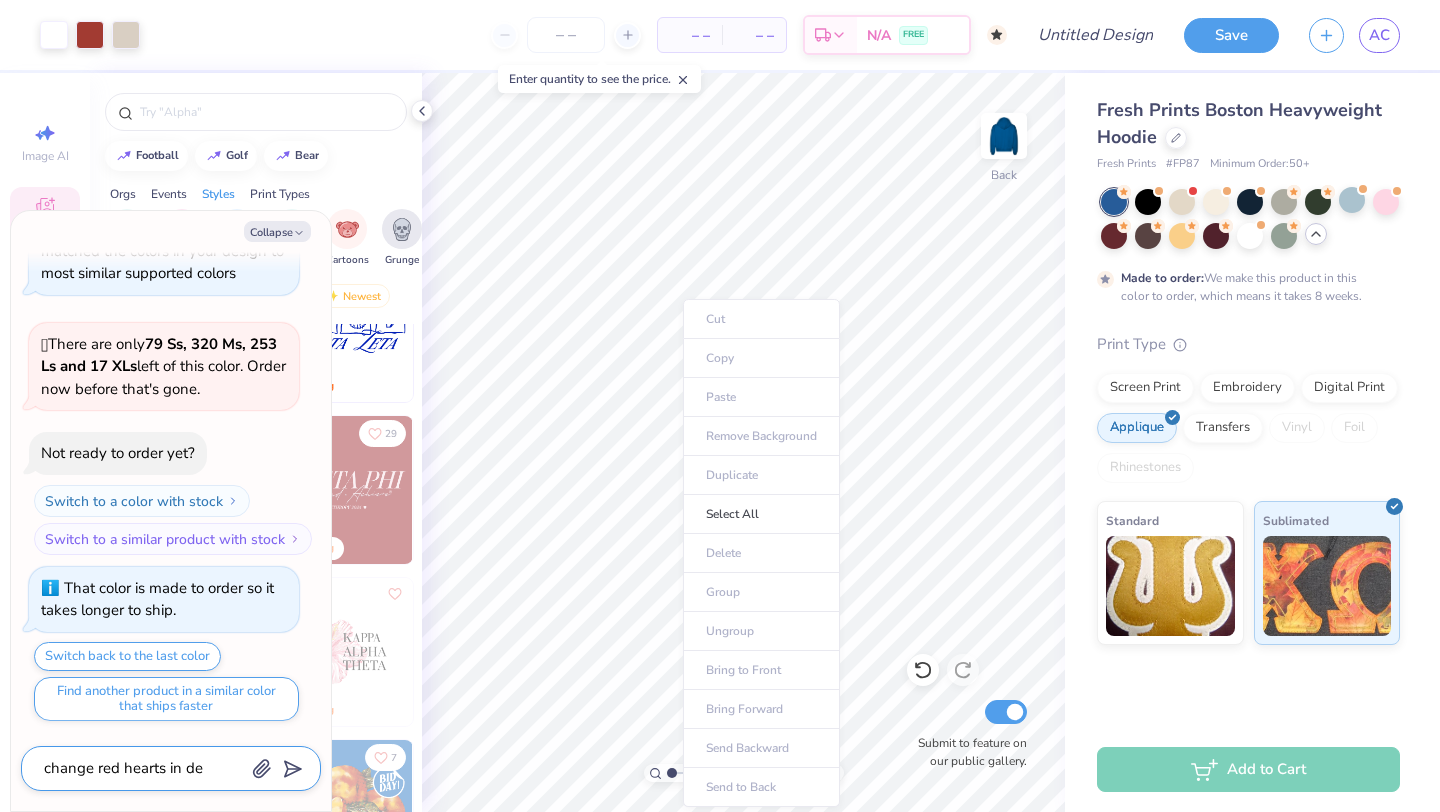 type on "x" 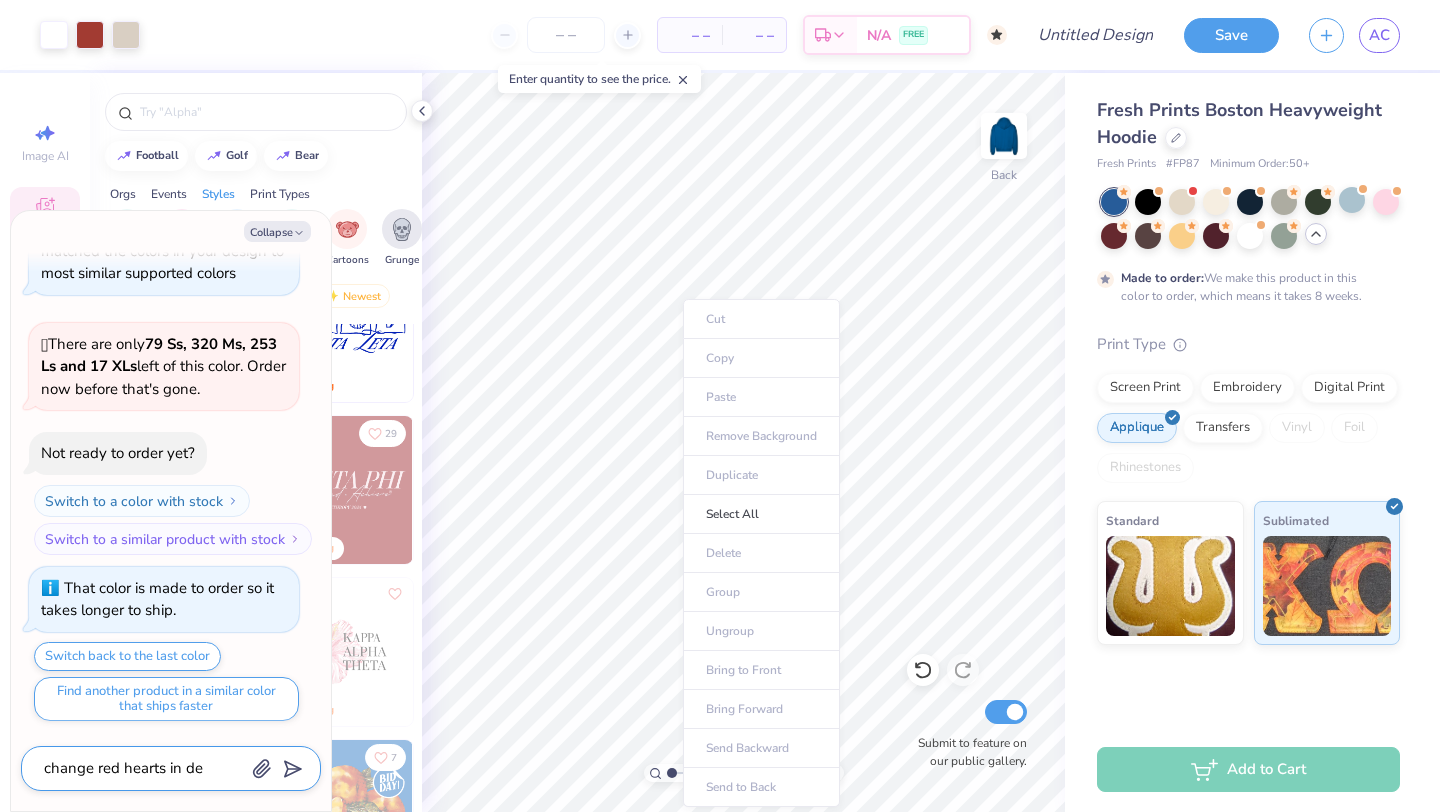 type on "change red hearts in des" 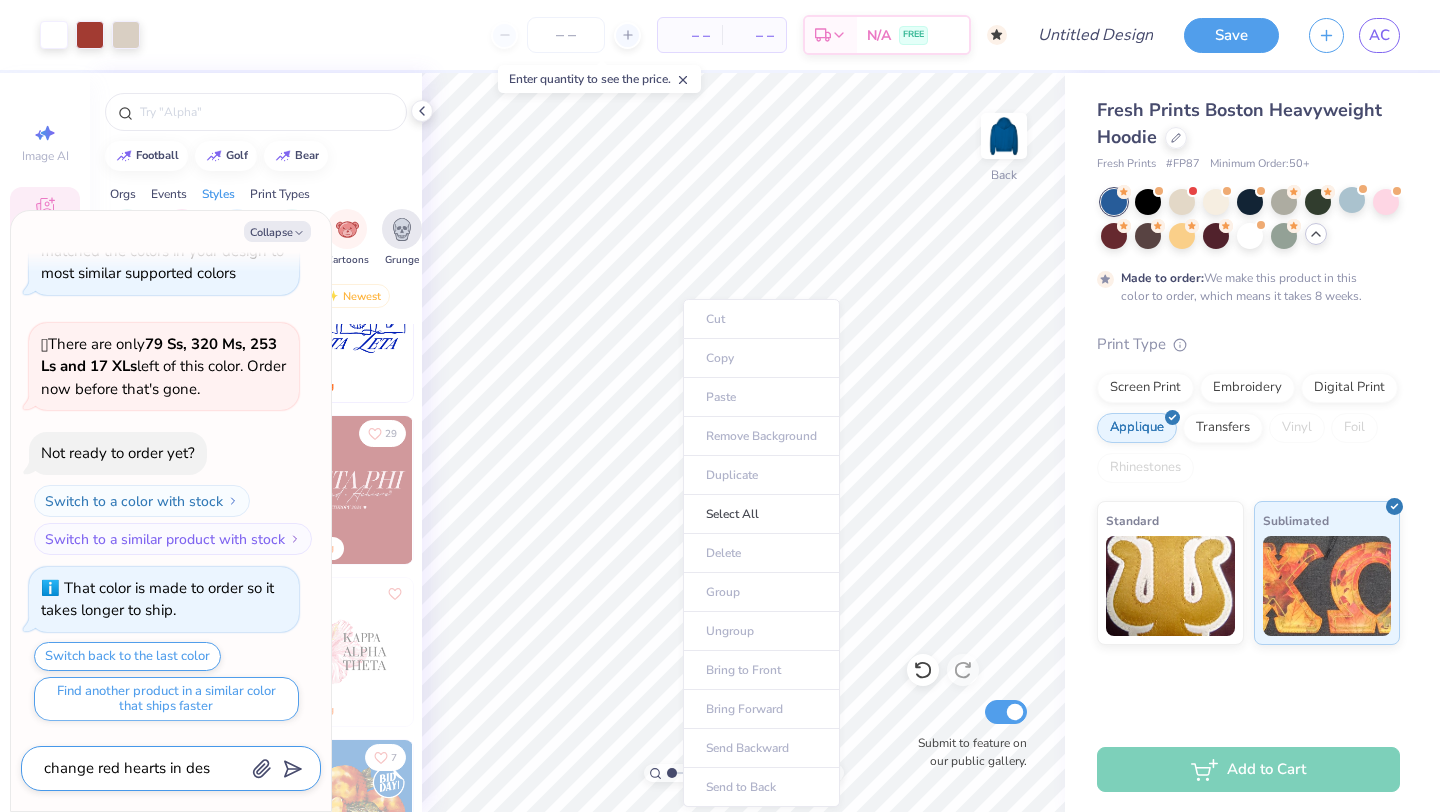 type on "x" 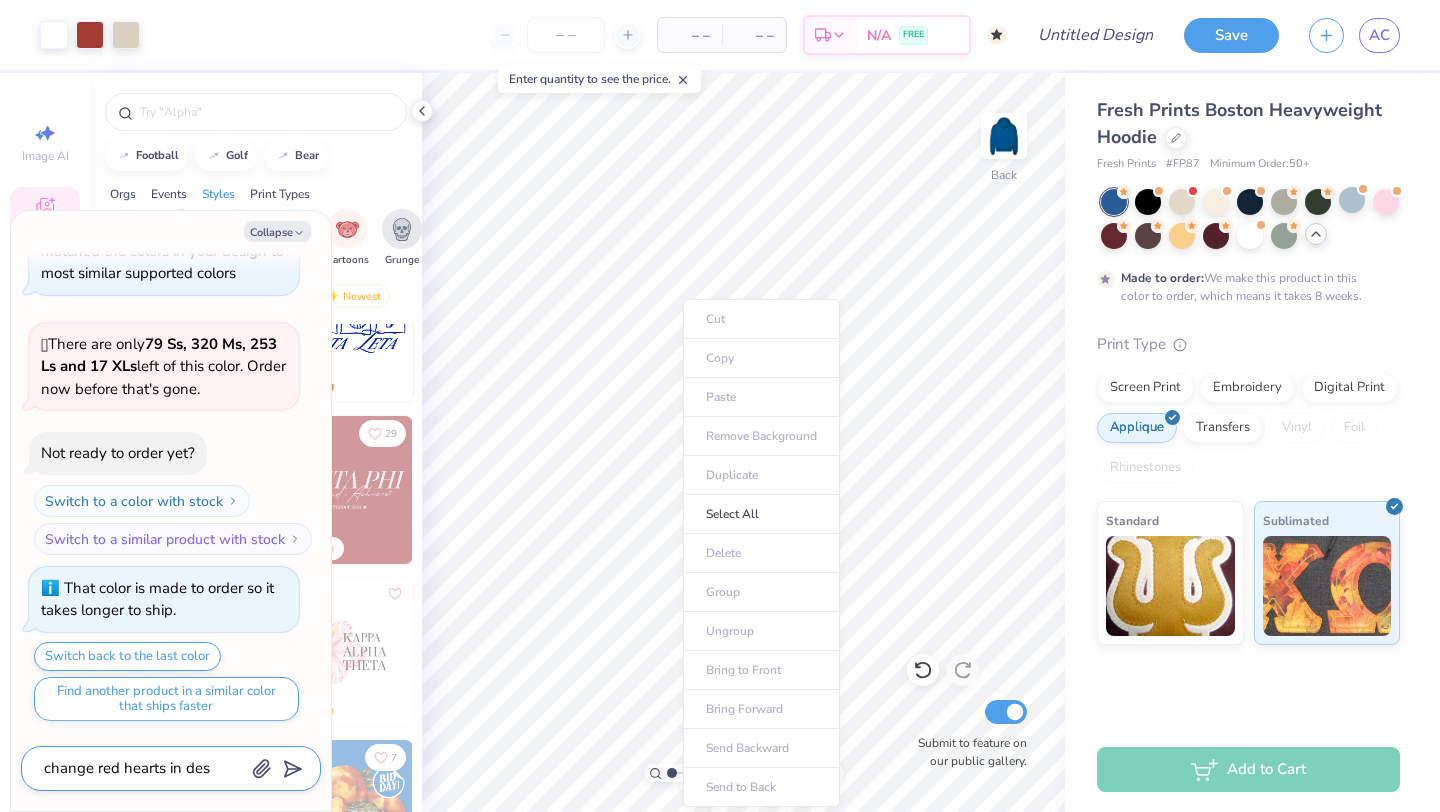 type on "change red hearts in desi" 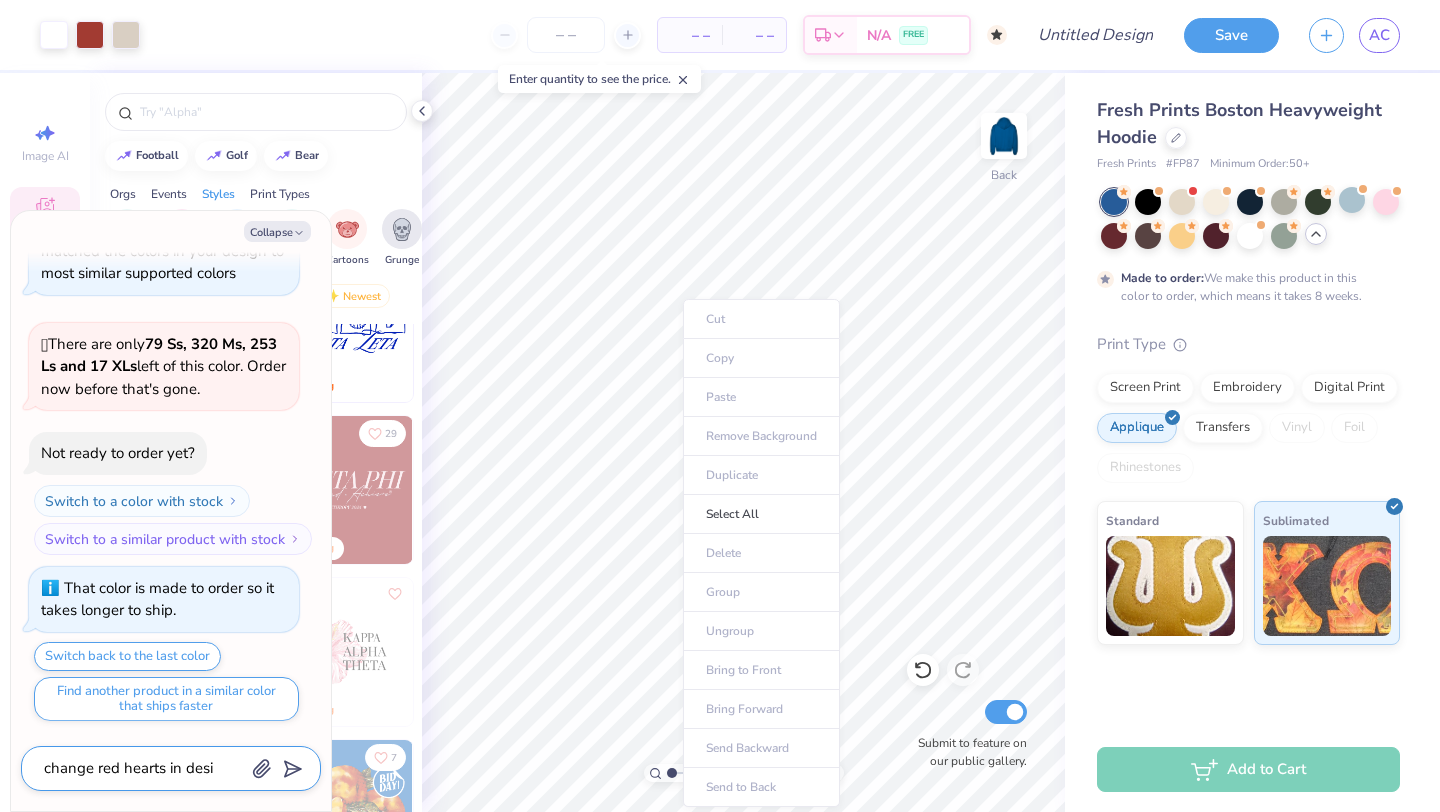 type on "x" 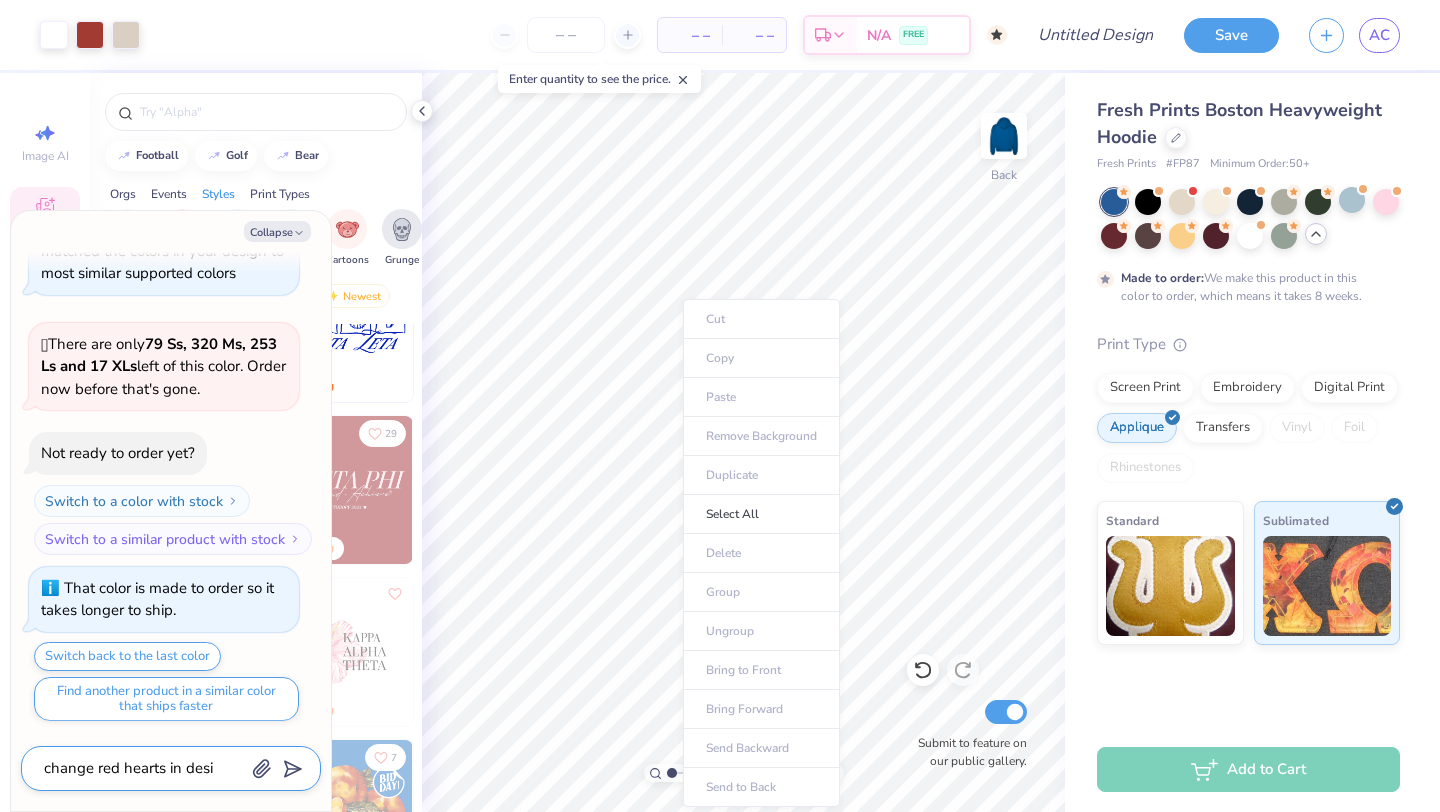 type on "change red hearts in desig" 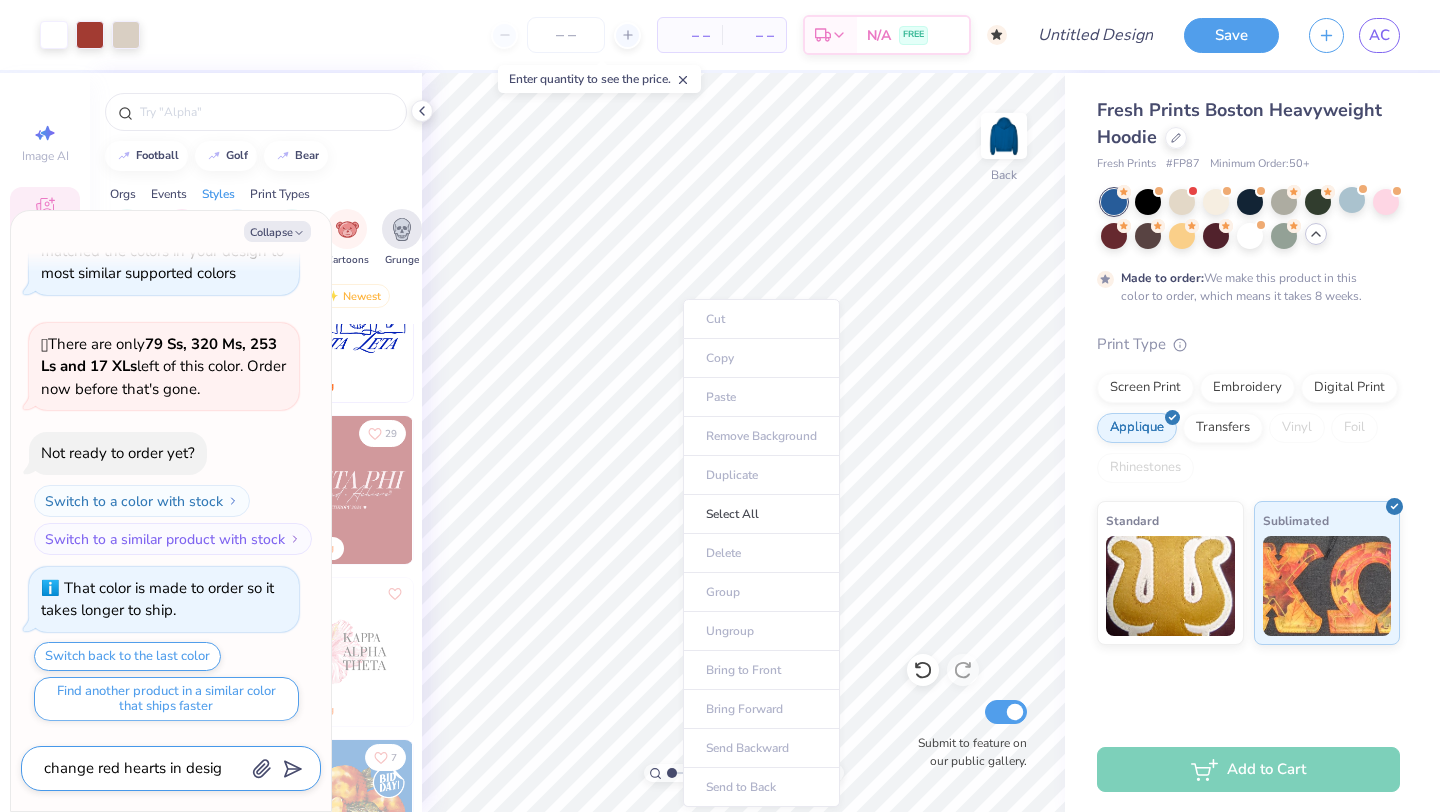 type on "x" 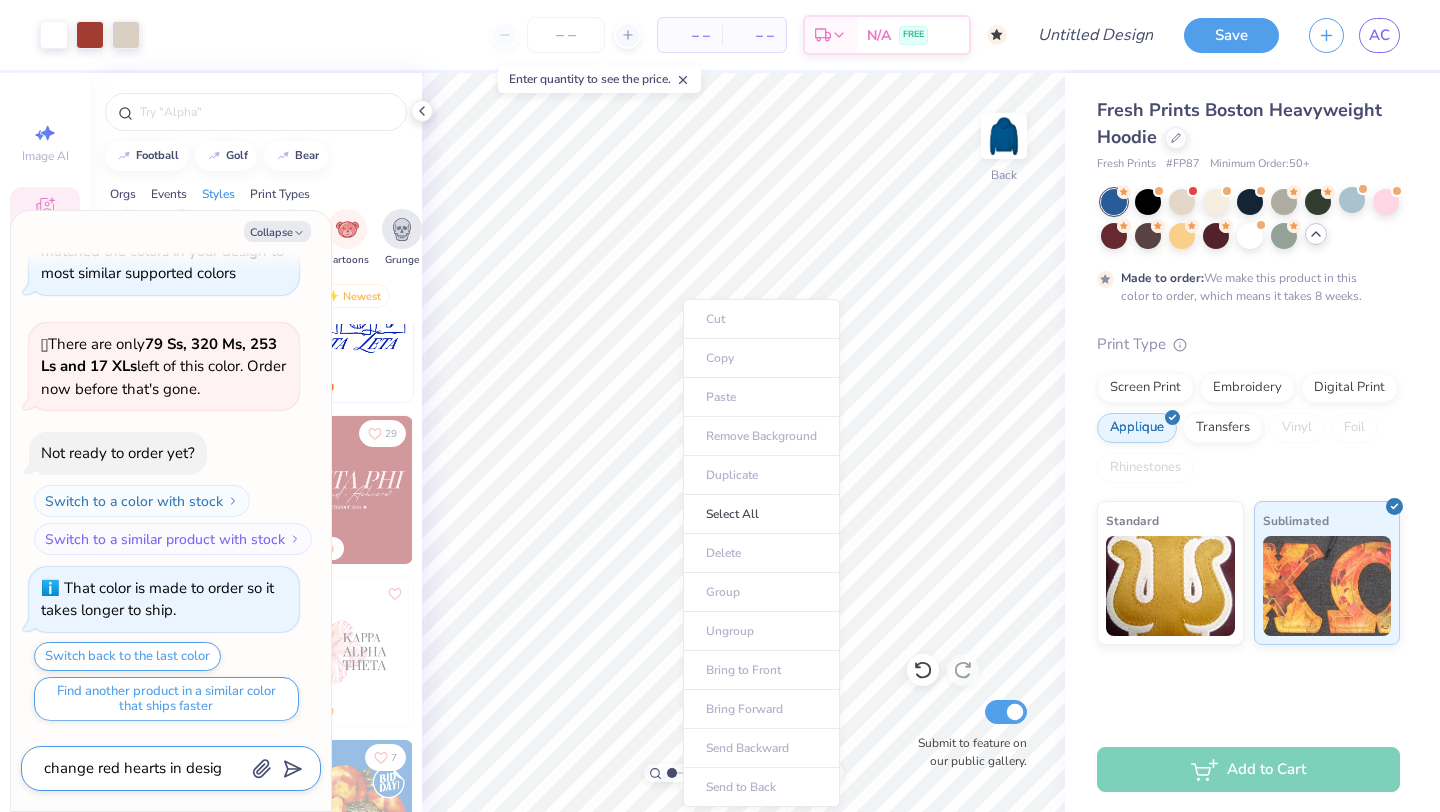 type on "change red hearts in design" 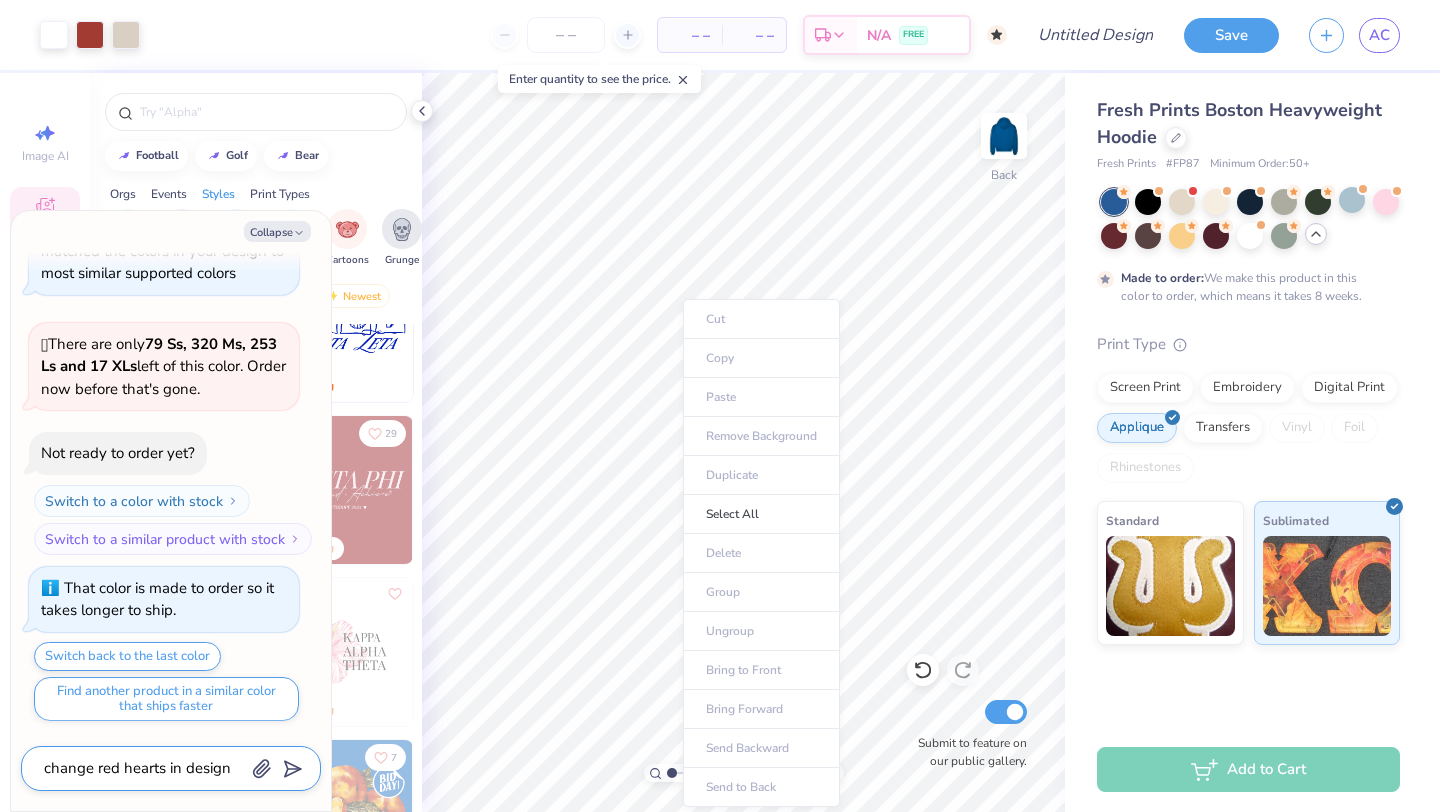 type on "x" 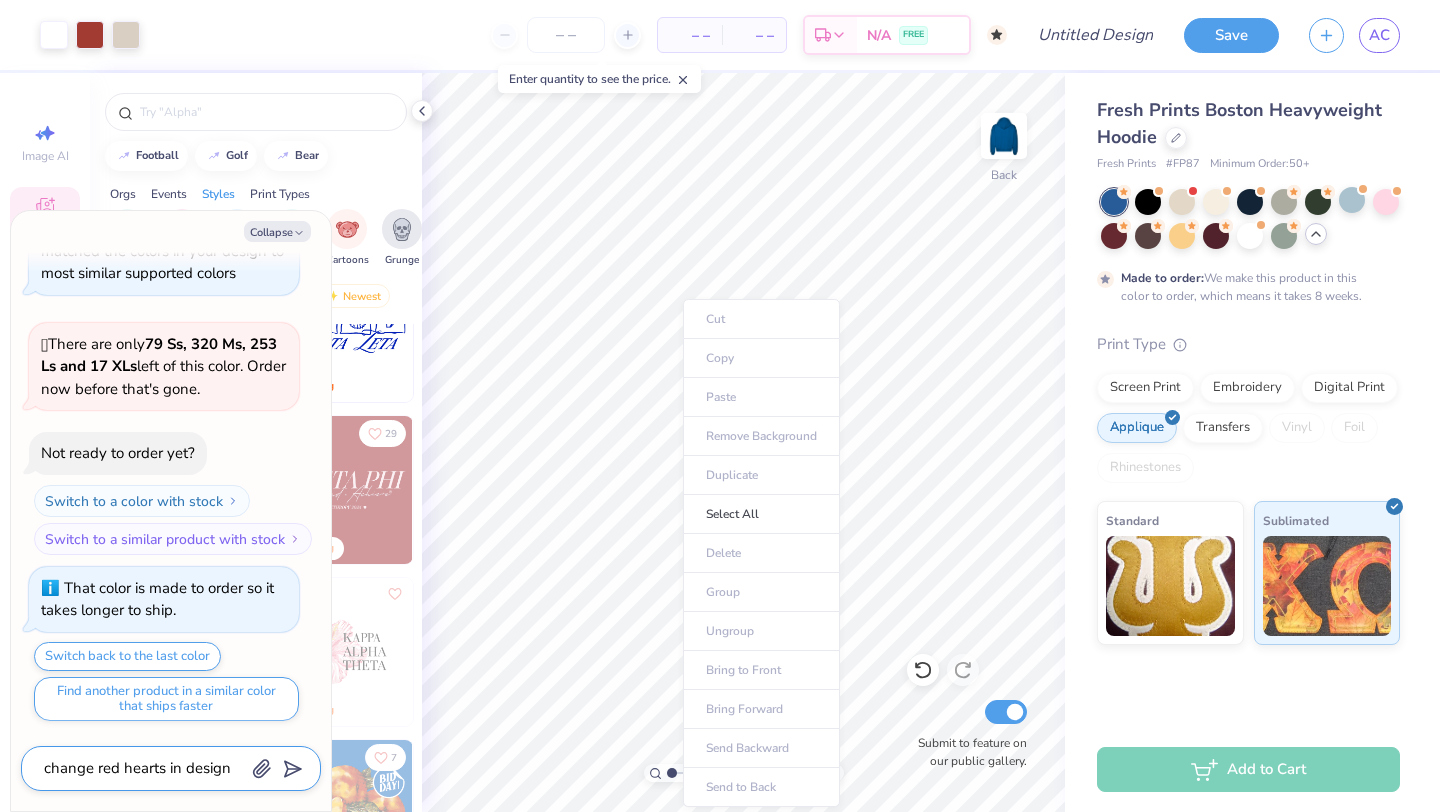 type on "change red hearts in design" 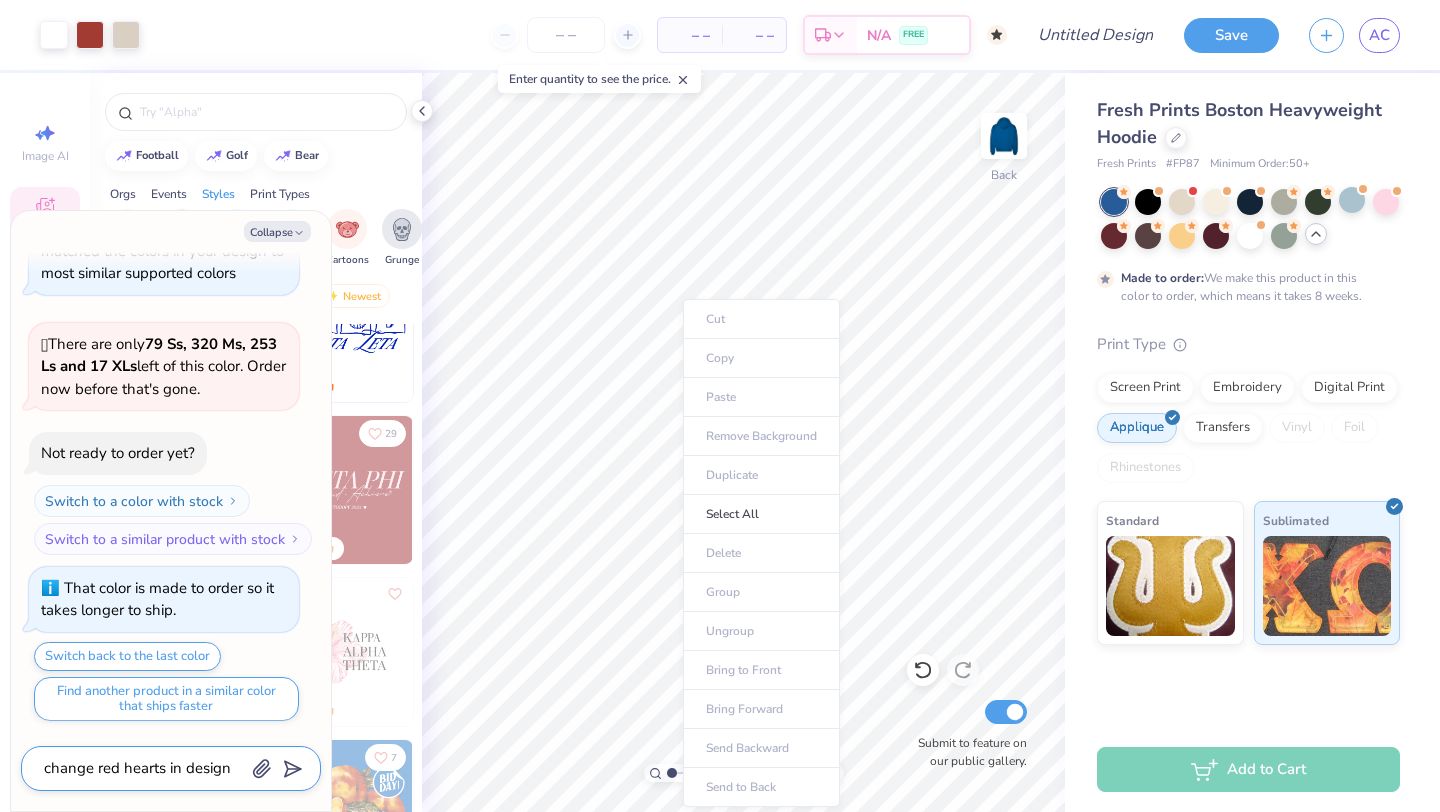 type on "x" 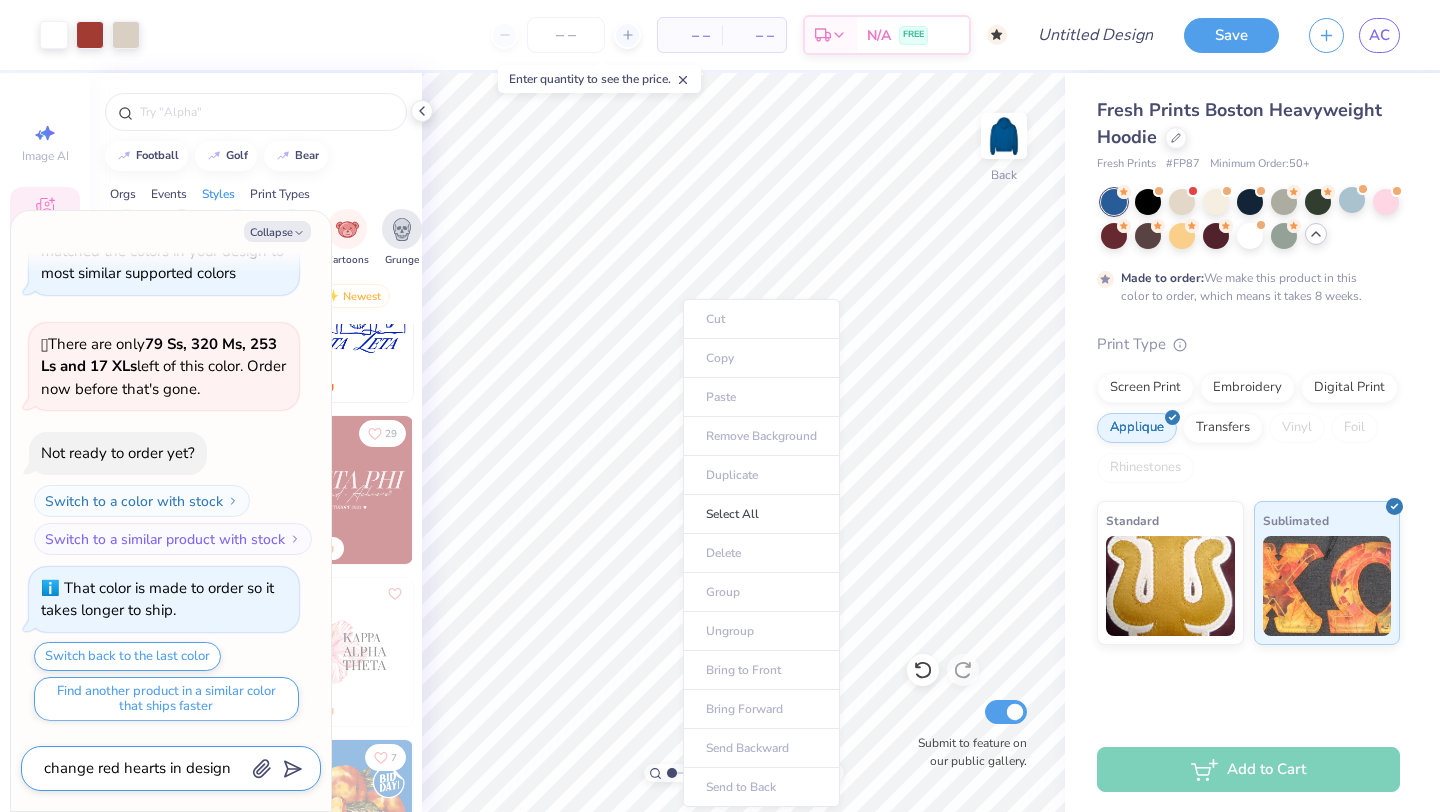 type on "change red hearts in design t" 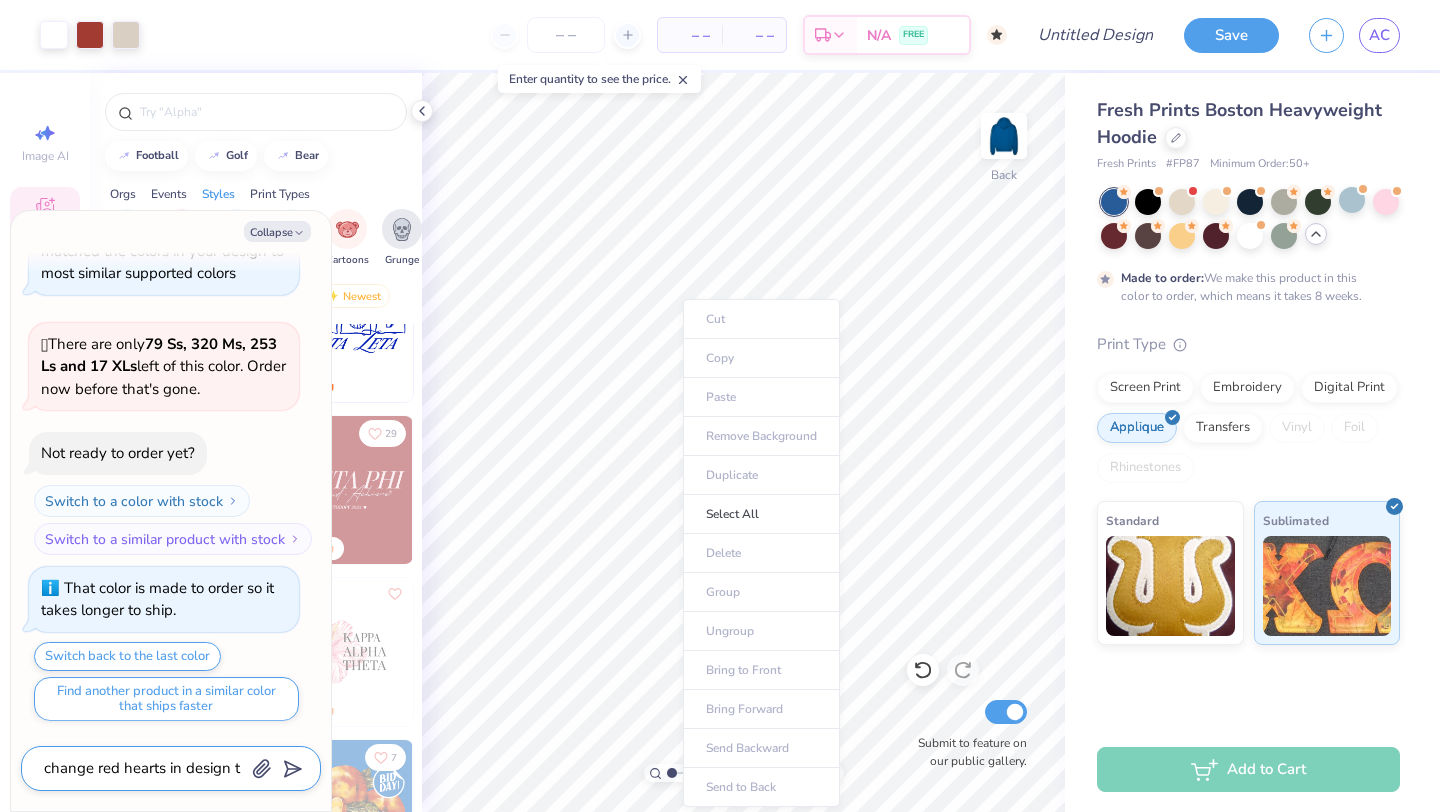 type on "x" 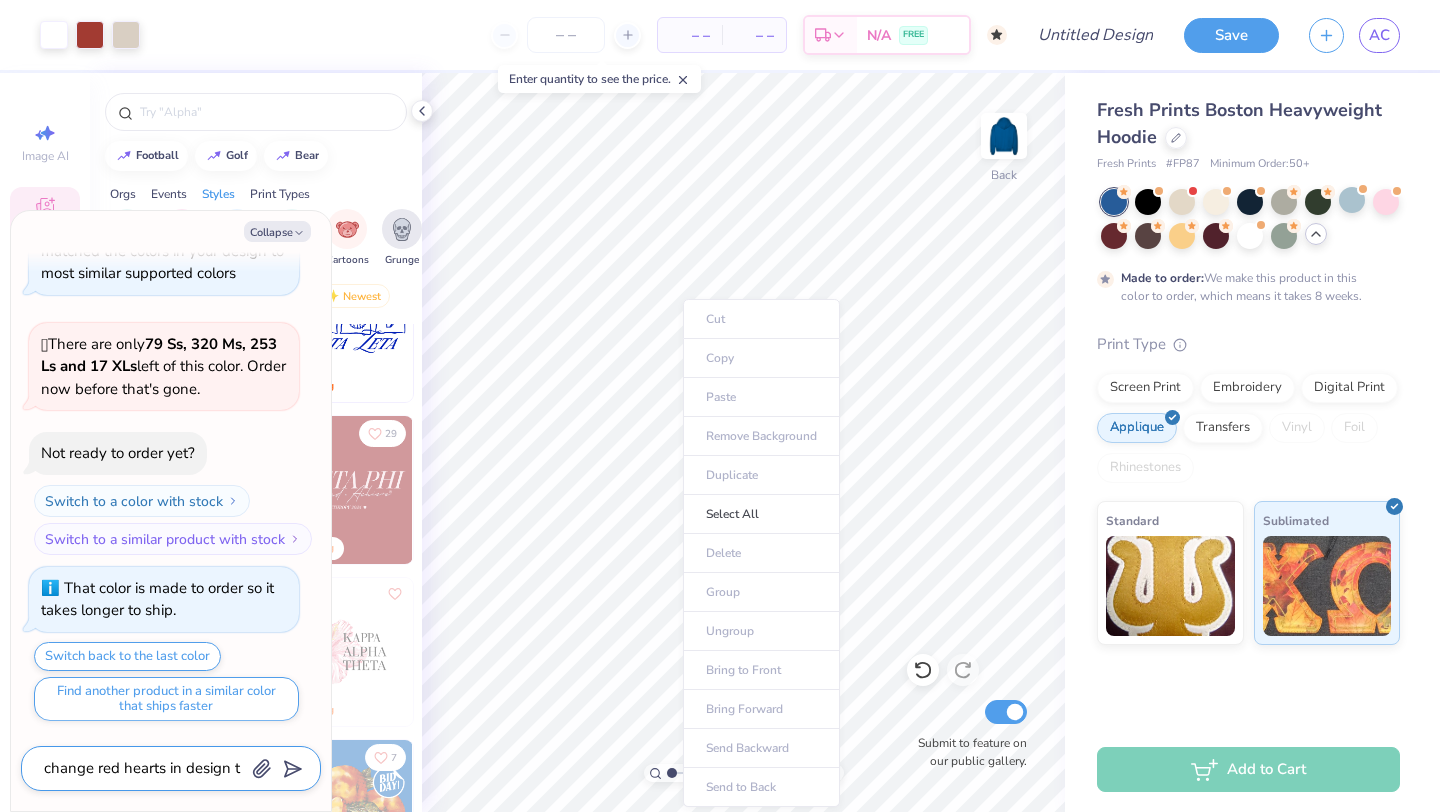 type on "change red hearts in design to" 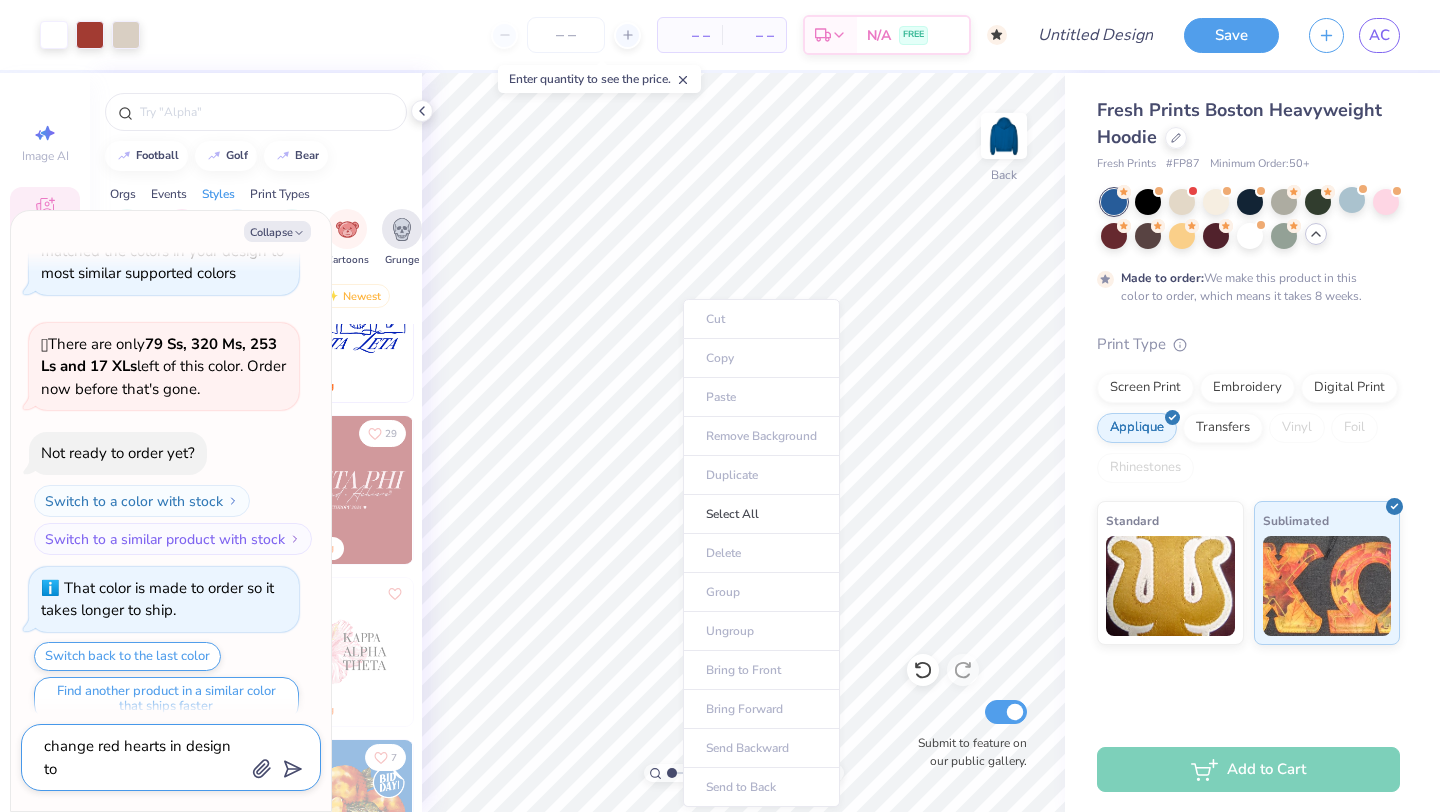 type on "x" 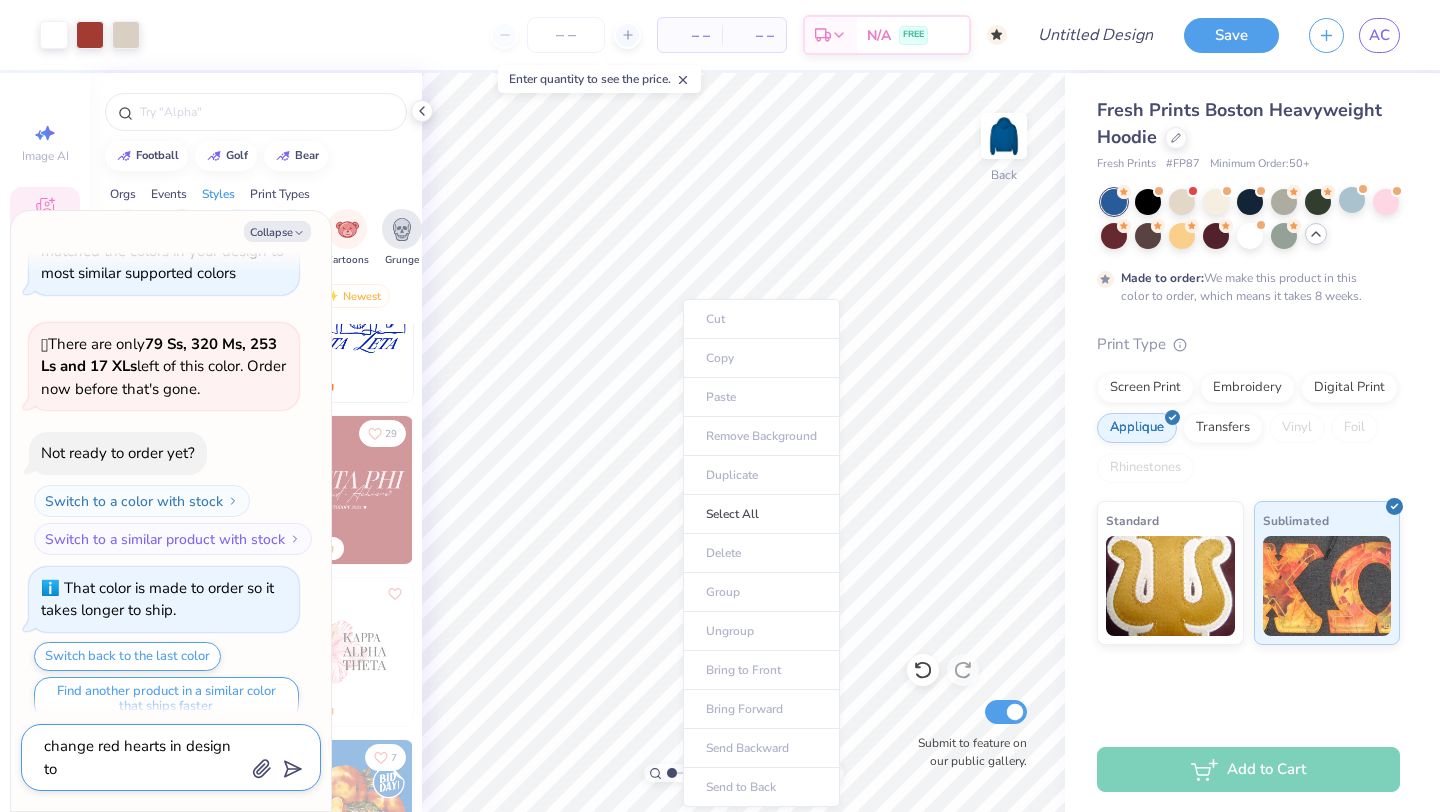 type on "change red hearts in design to" 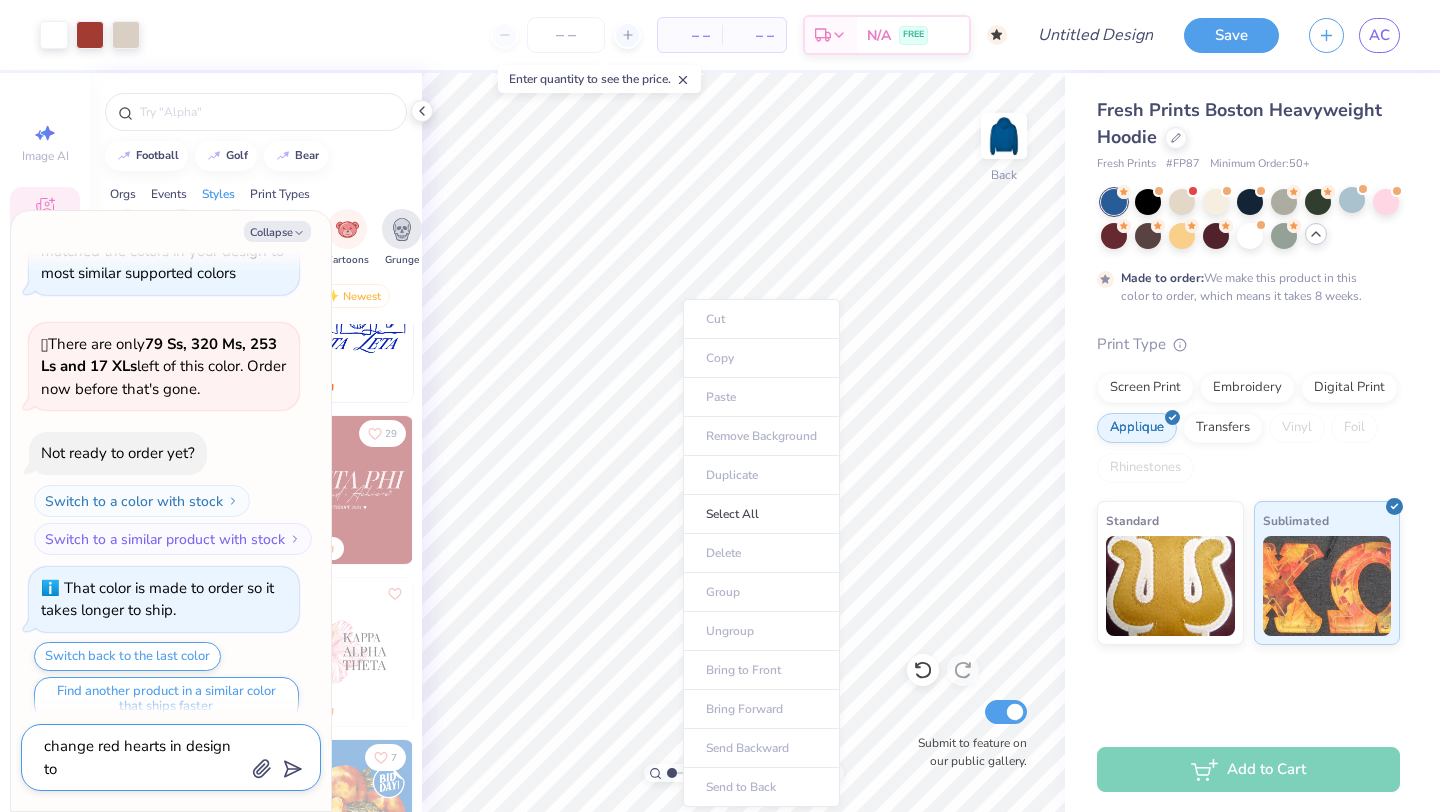 type on "x" 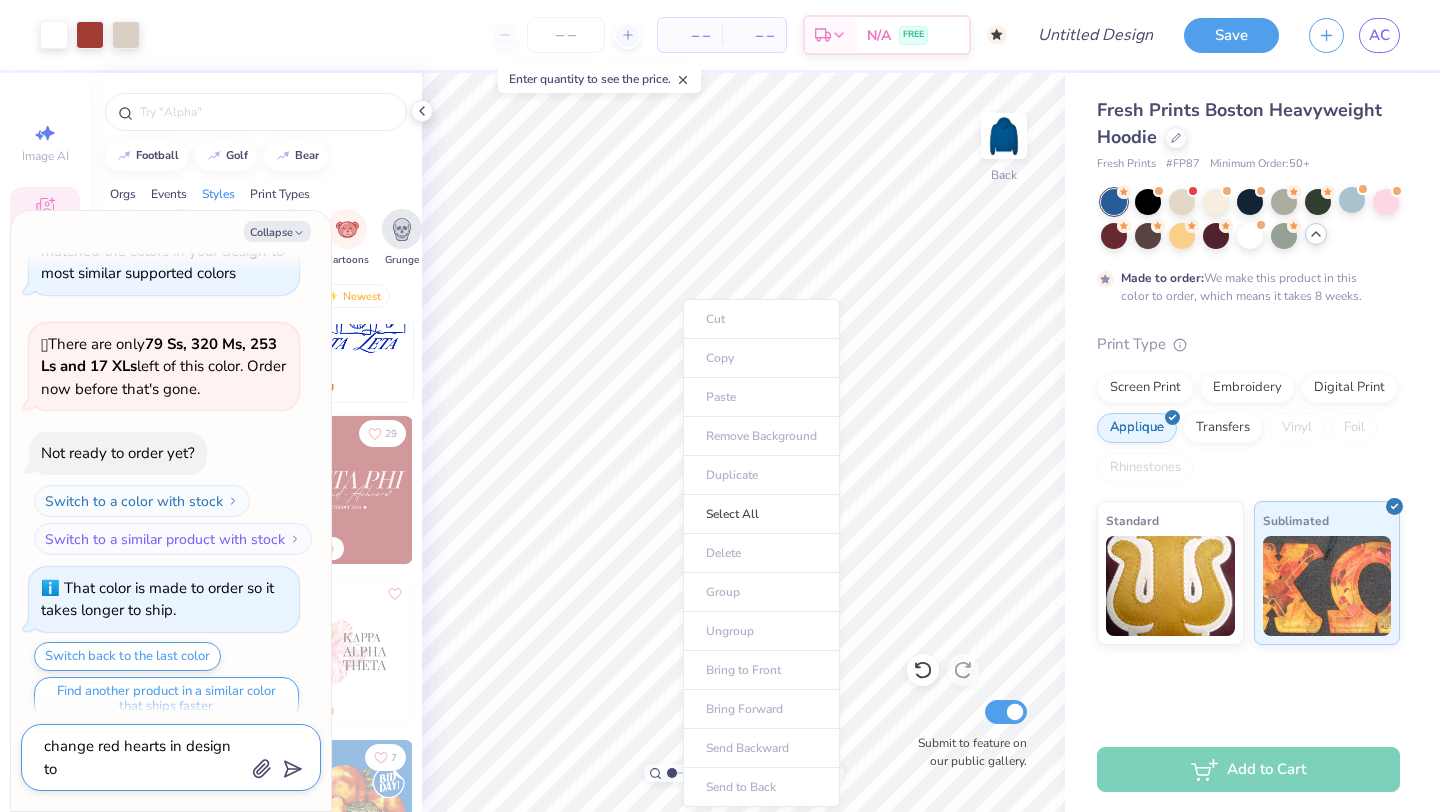 type on "change red hearts in design to b" 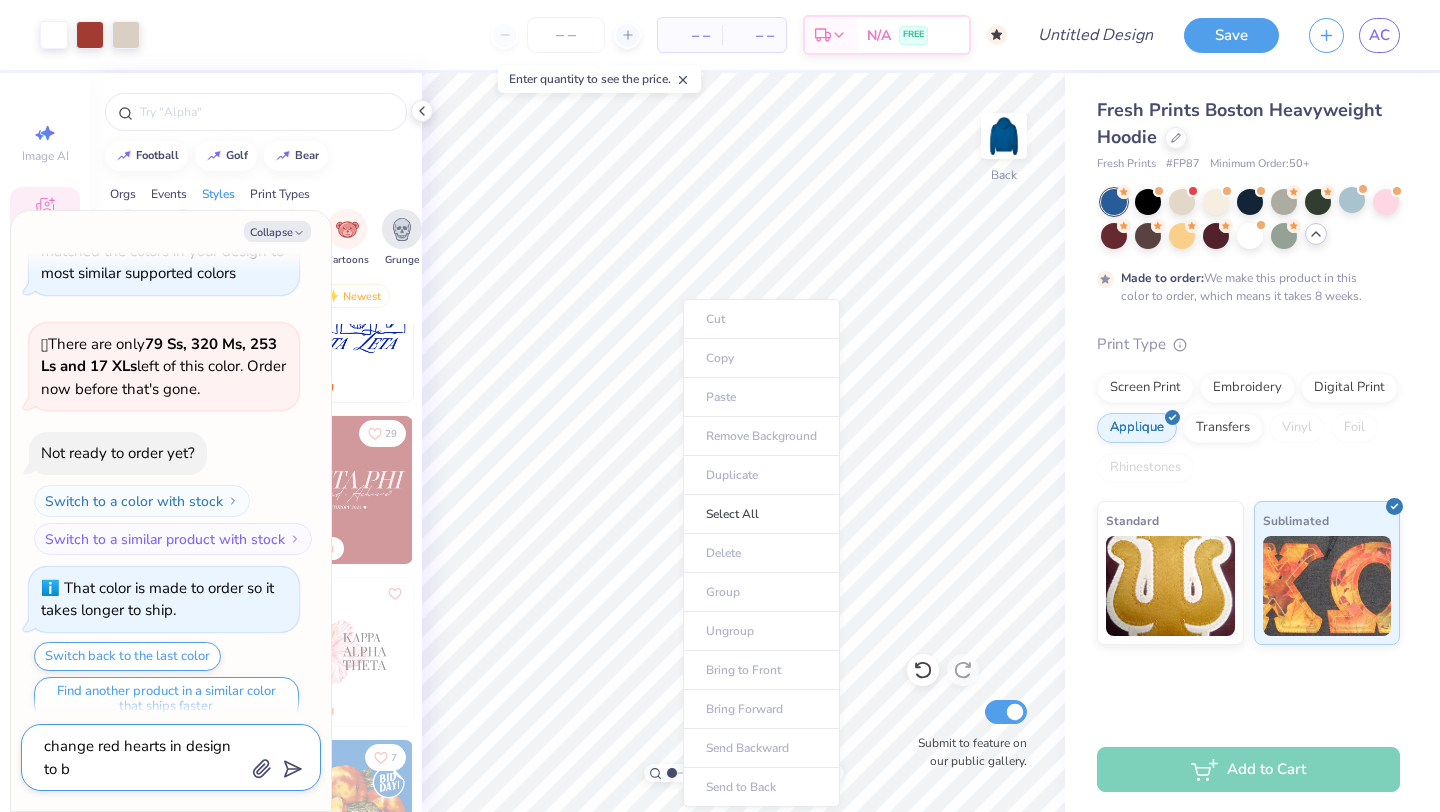 type on "x" 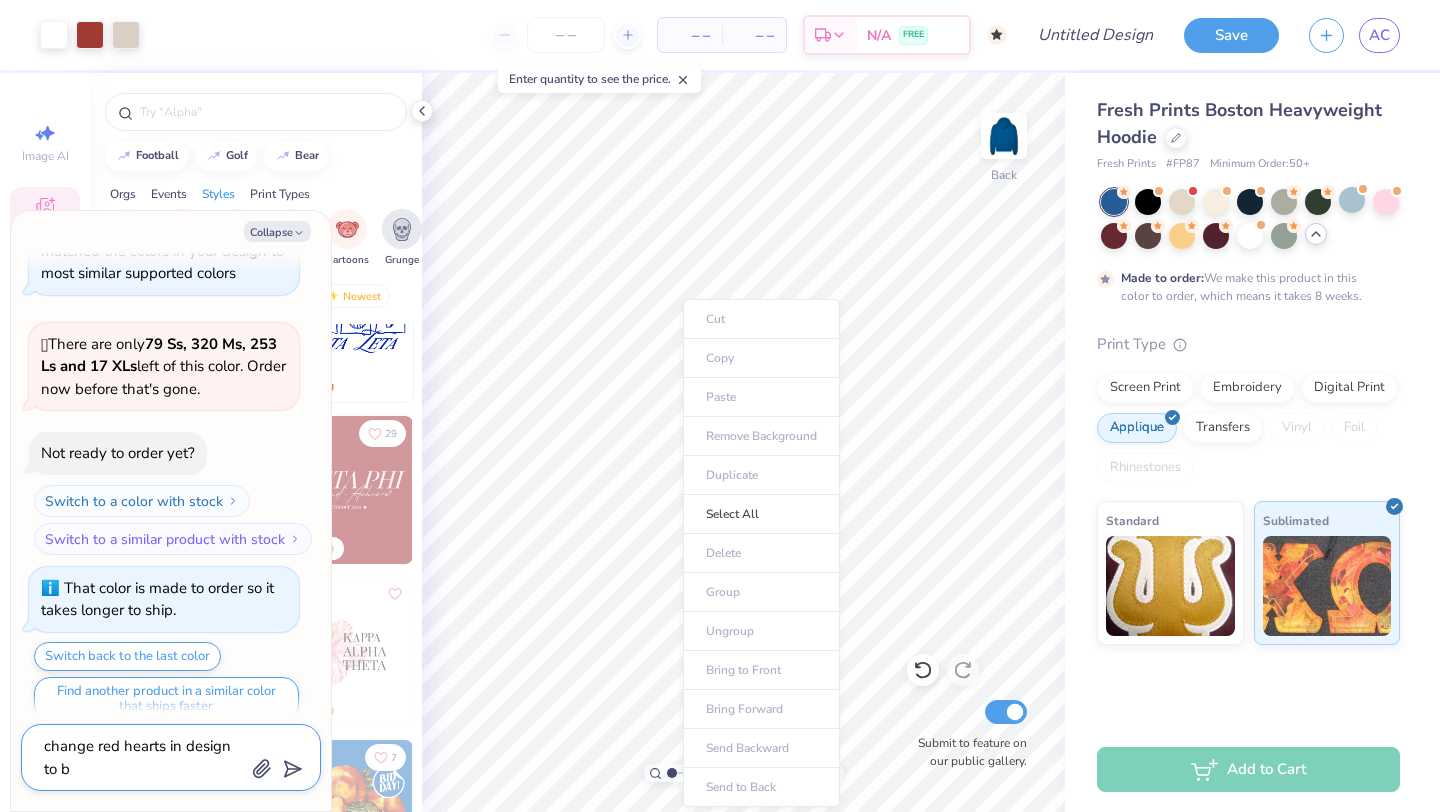 type on "change red hearts in design to bl" 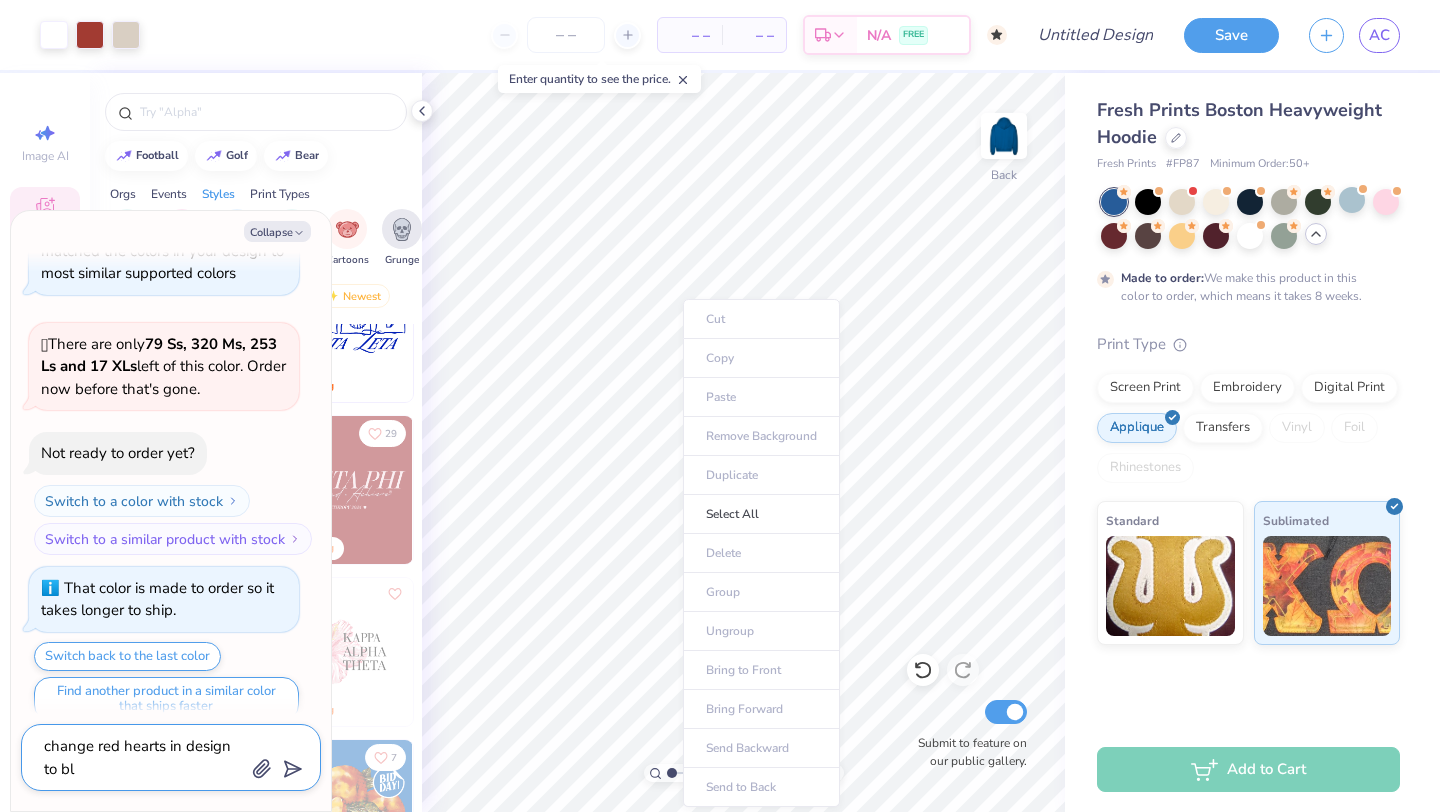 type on "x" 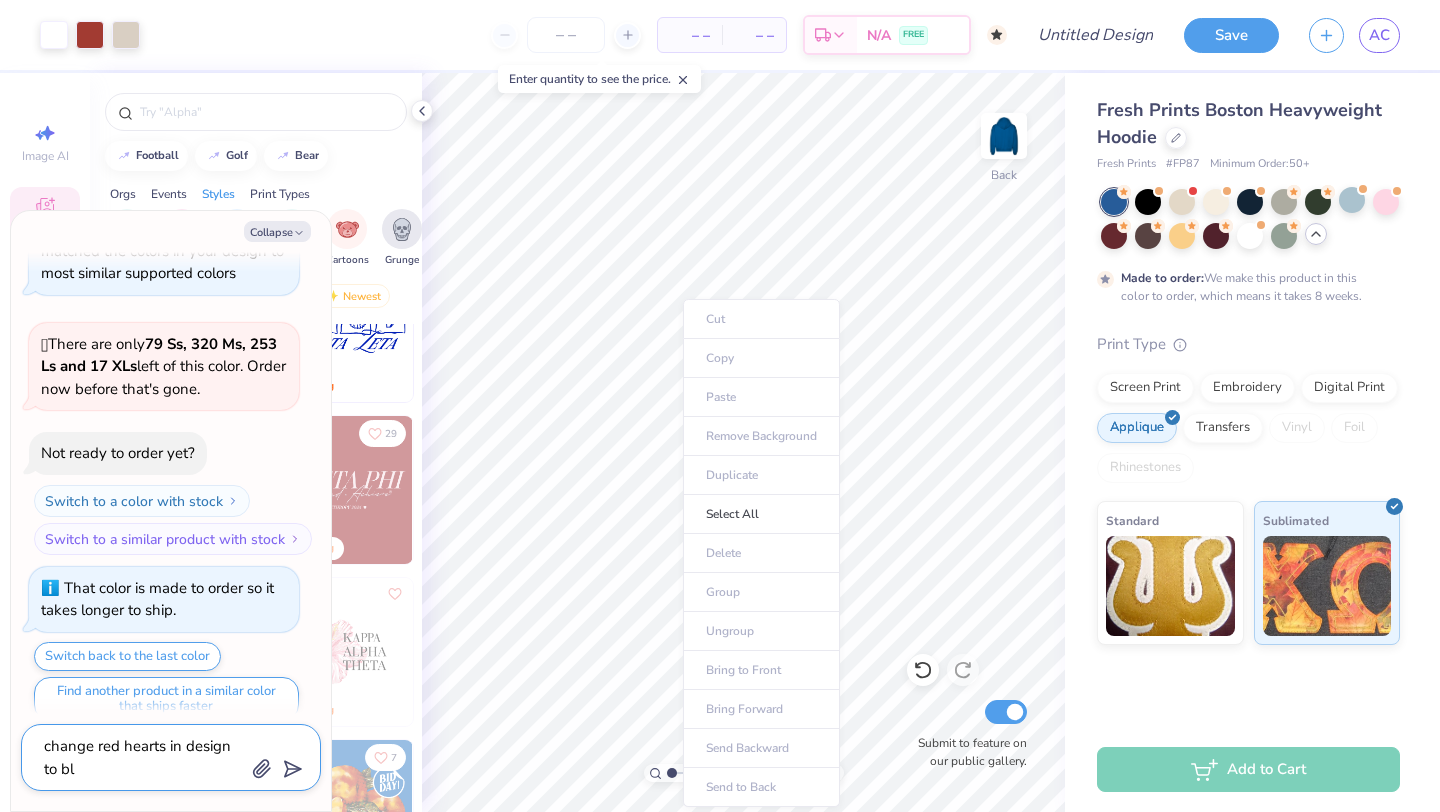 type on "change red hearts in design to blu" 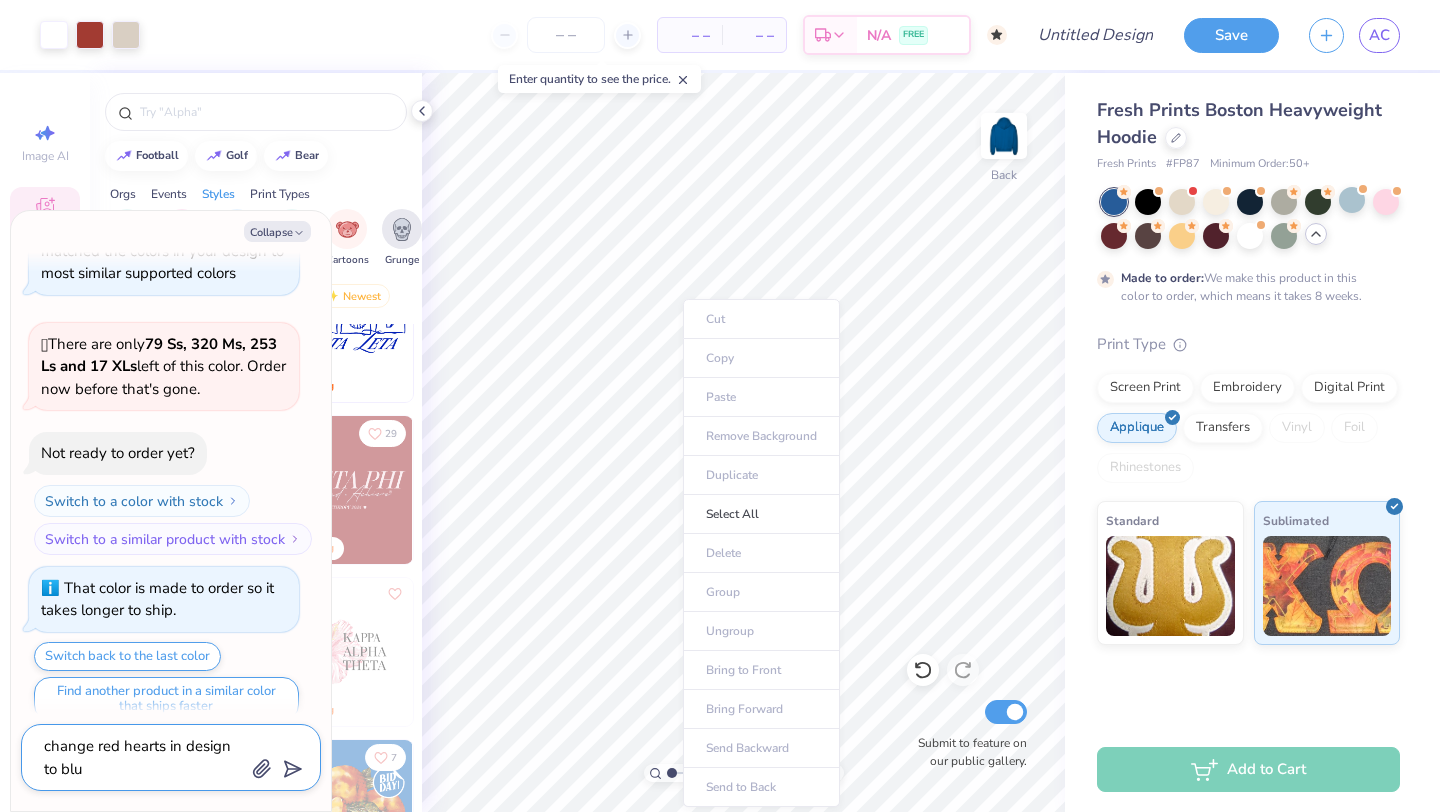 type on "x" 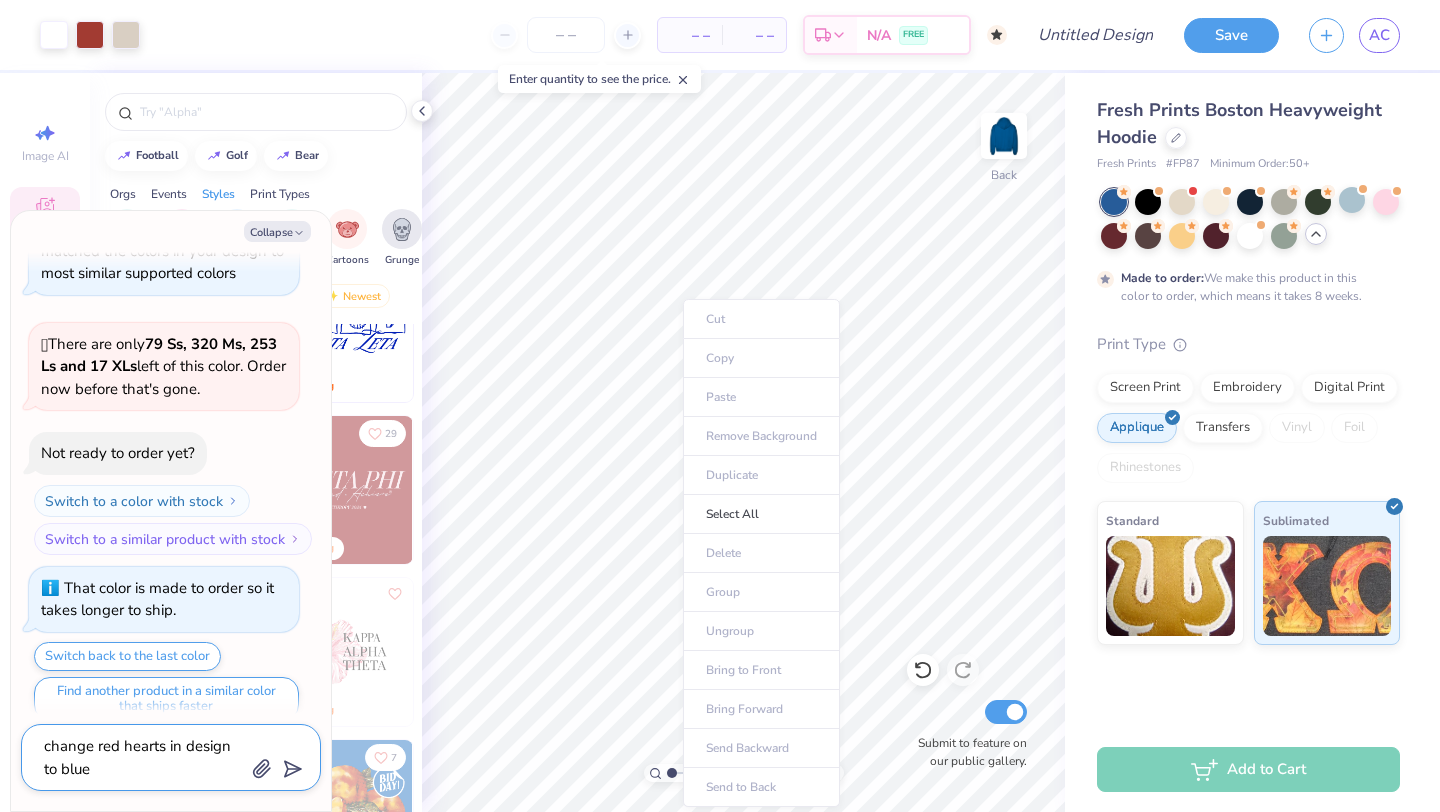 type on "change red hearts in design to blue" 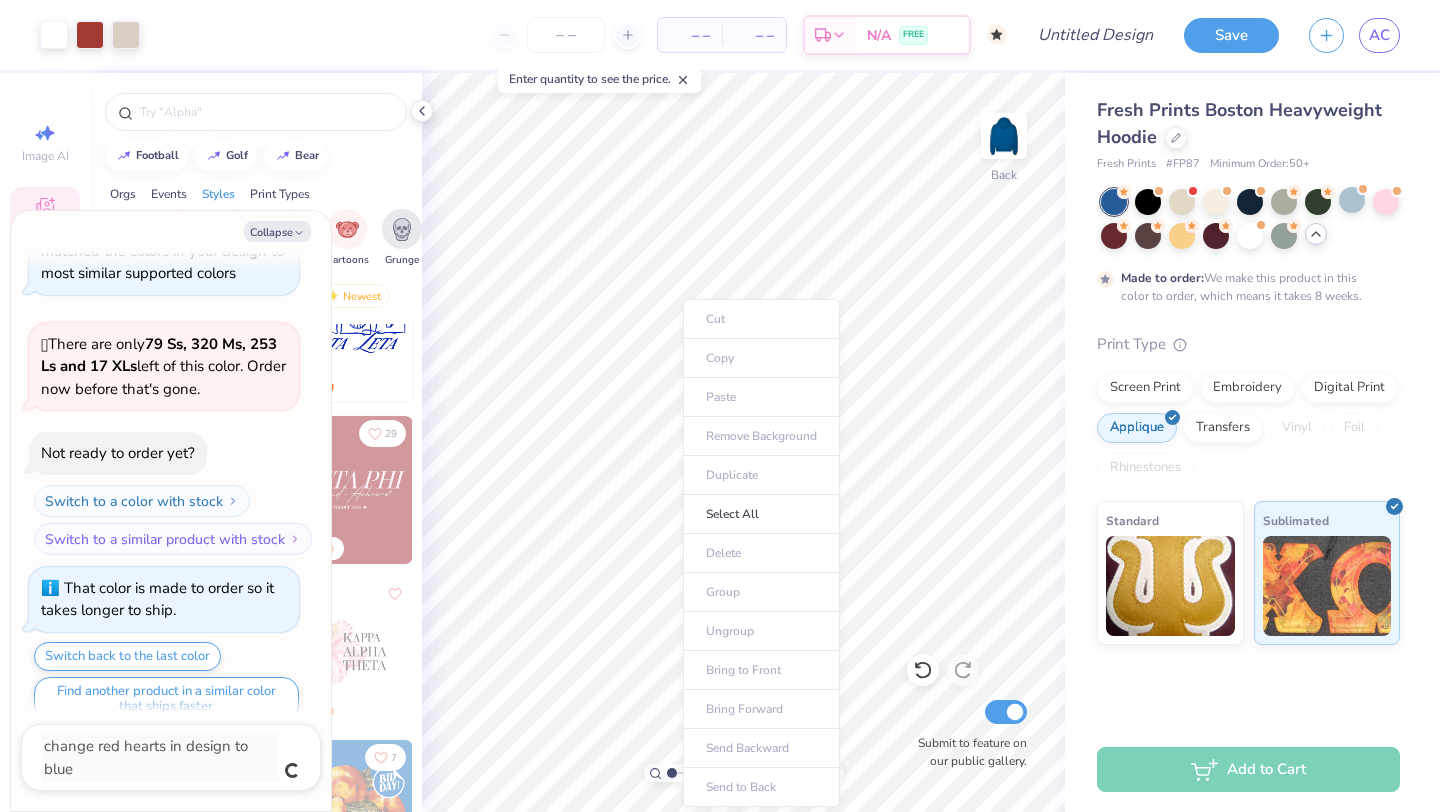 scroll, scrollTop: 215, scrollLeft: 0, axis: vertical 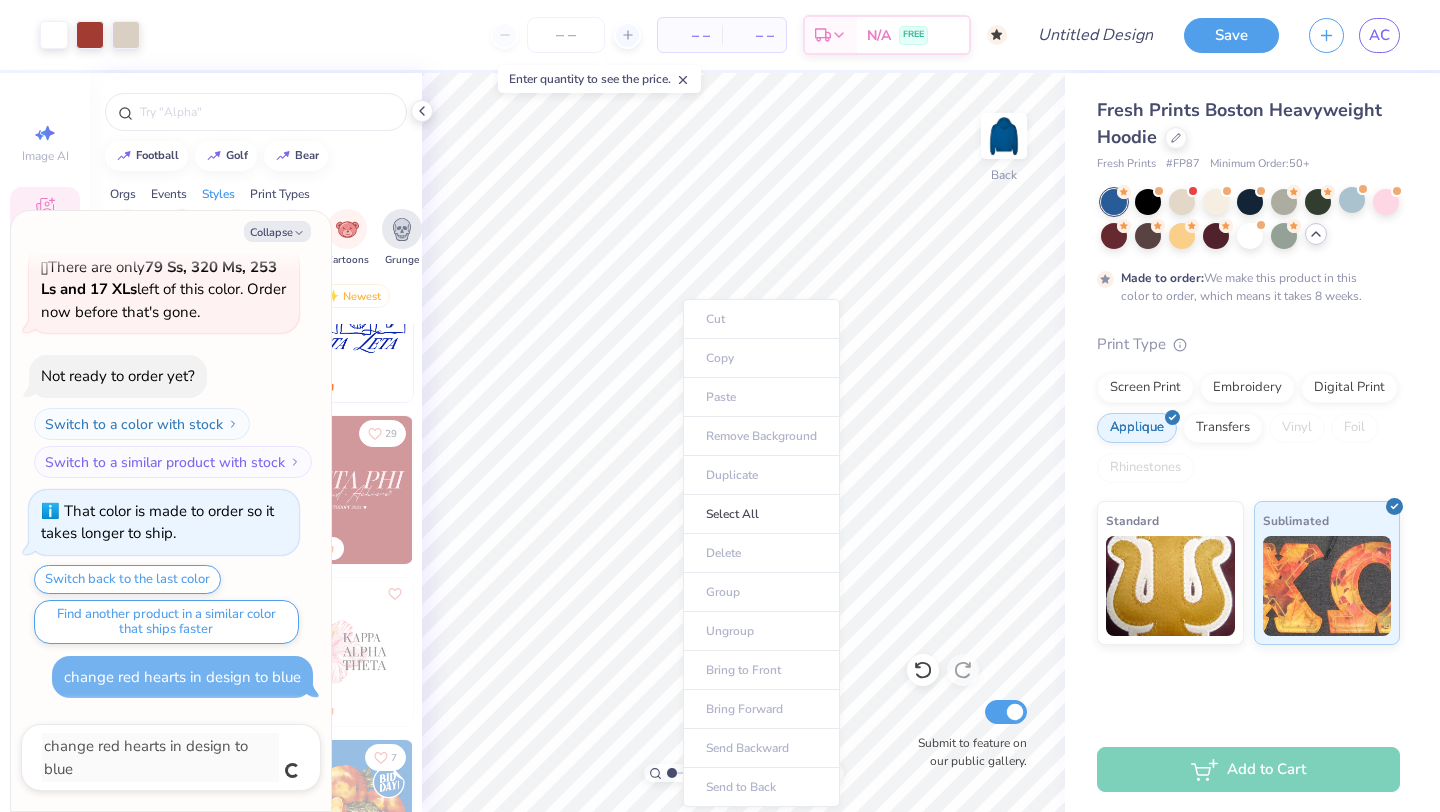 type on "x" 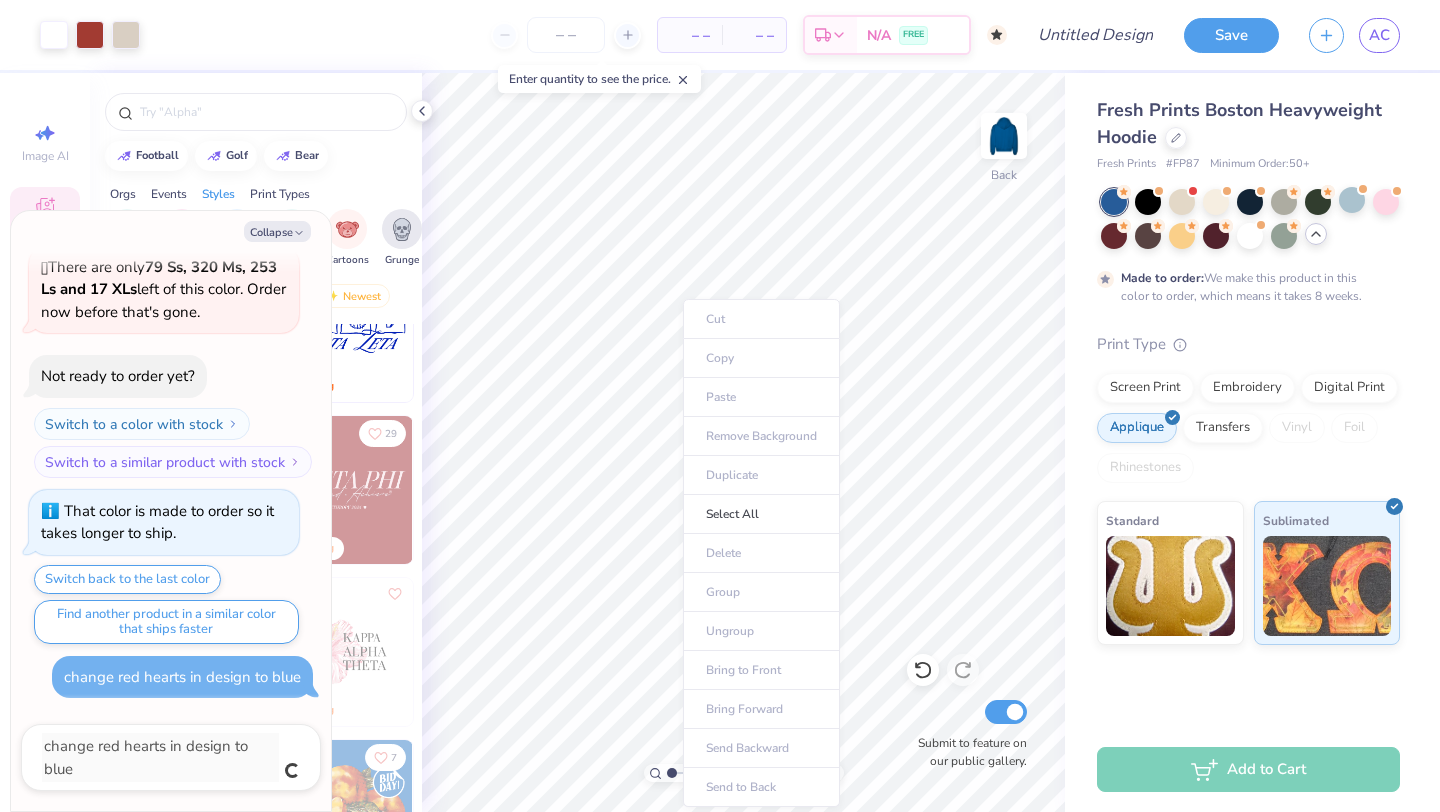 type 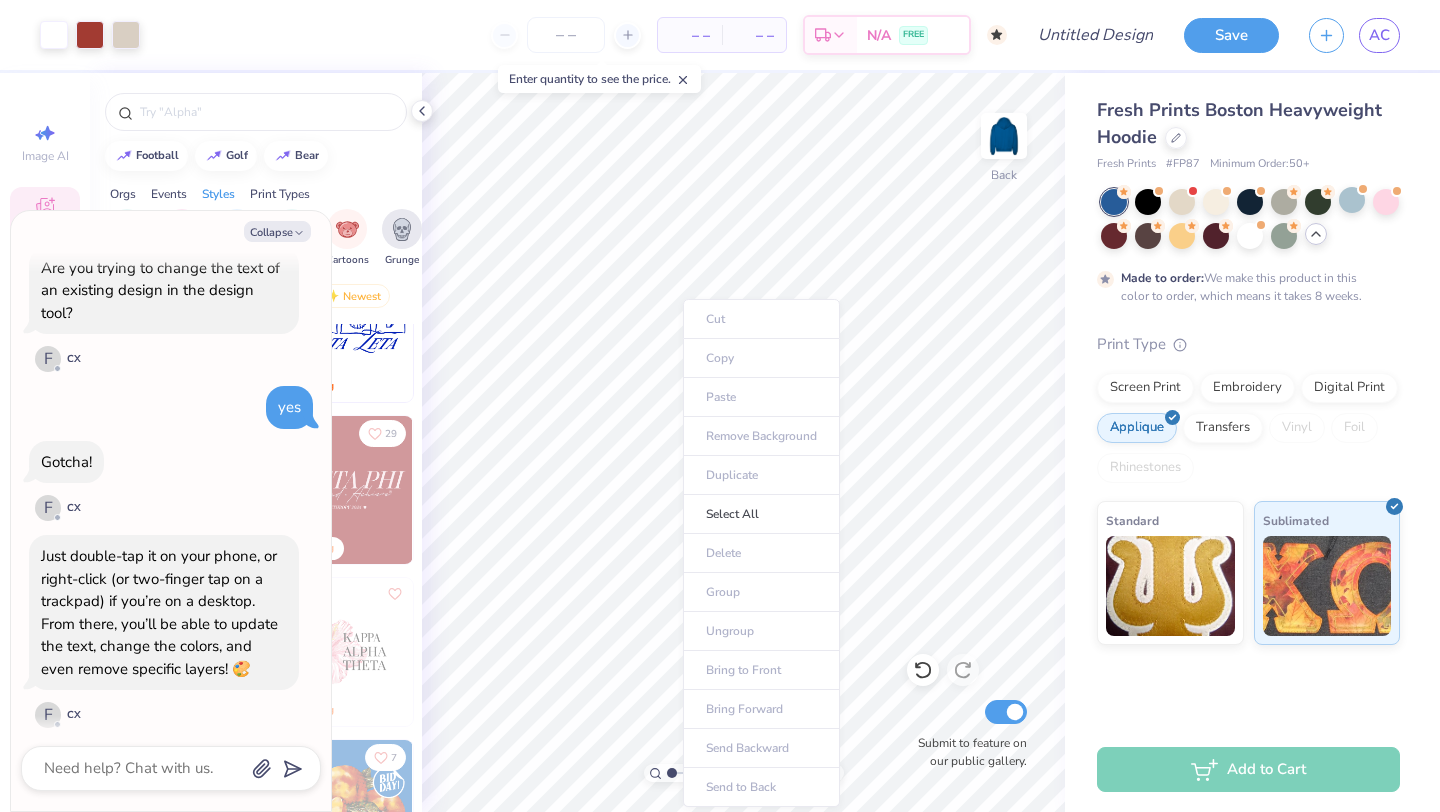 scroll, scrollTop: 1621, scrollLeft: 0, axis: vertical 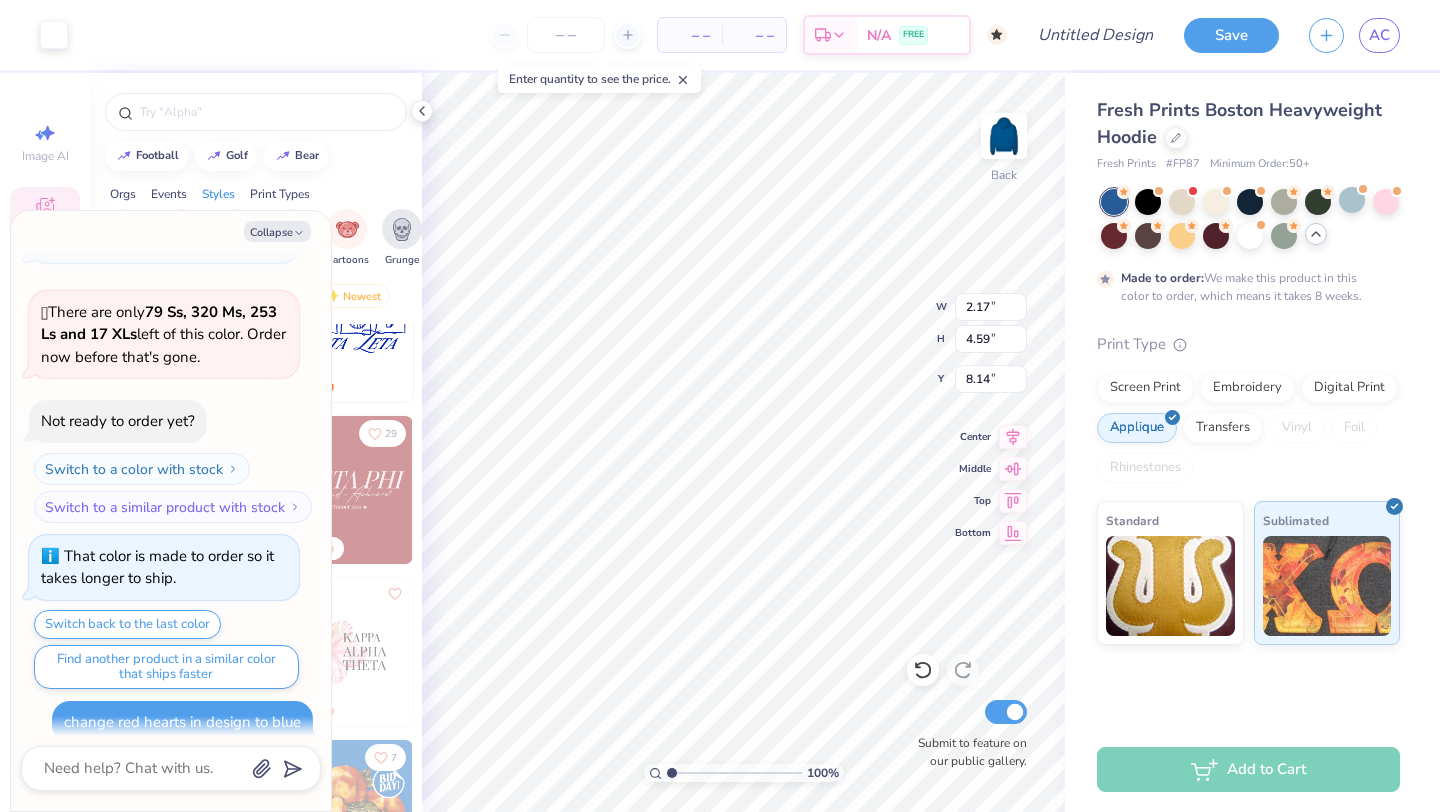 click 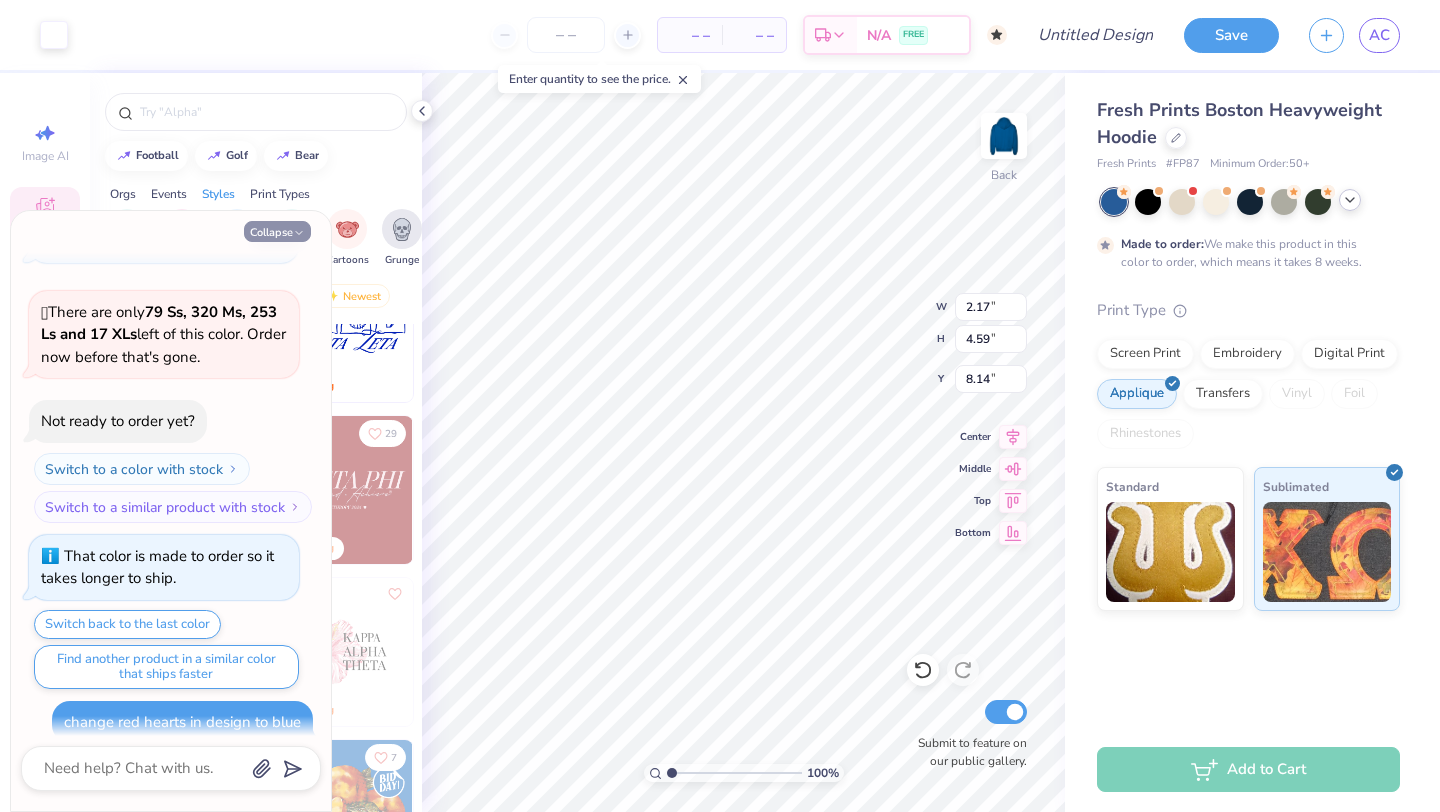 click 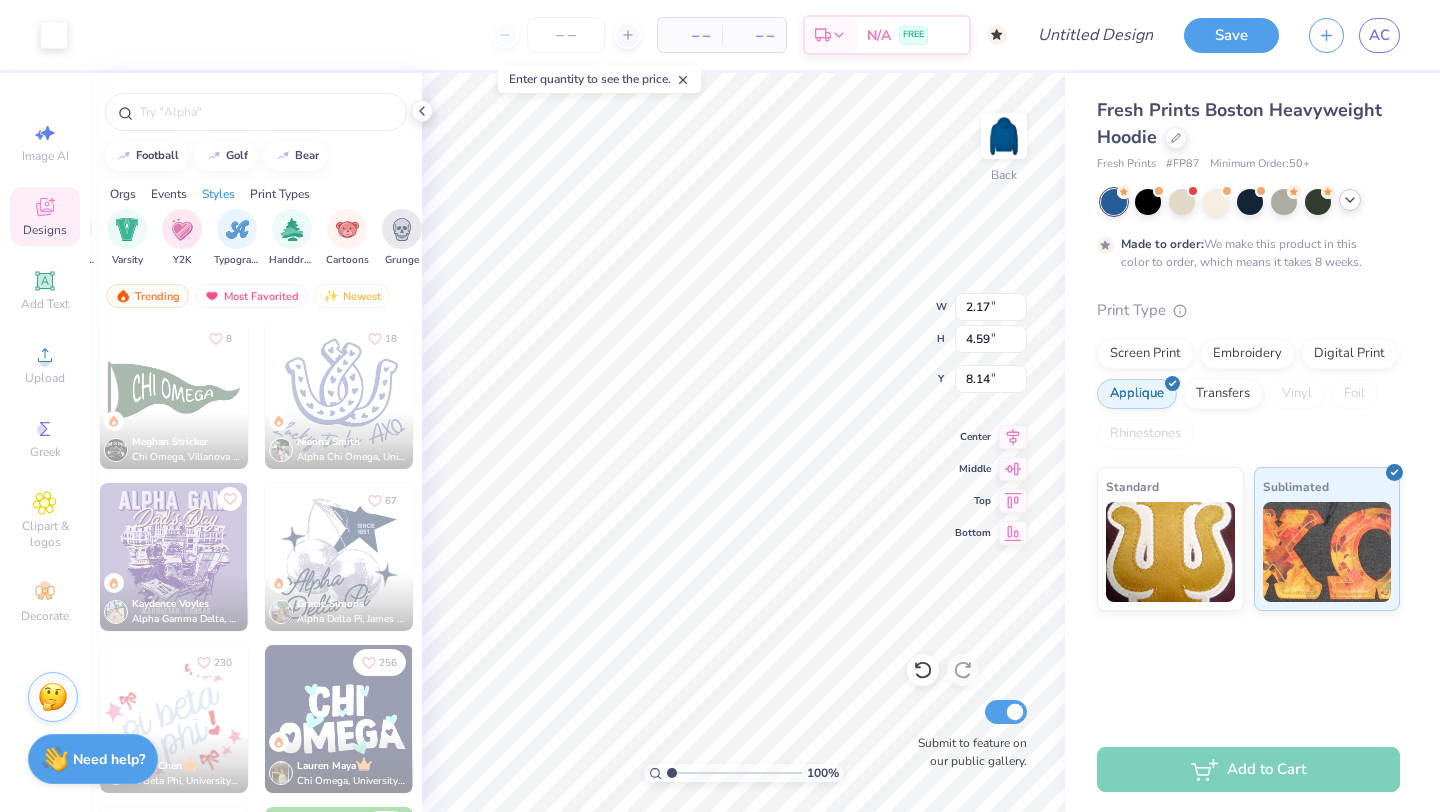 scroll, scrollTop: 2756, scrollLeft: 0, axis: vertical 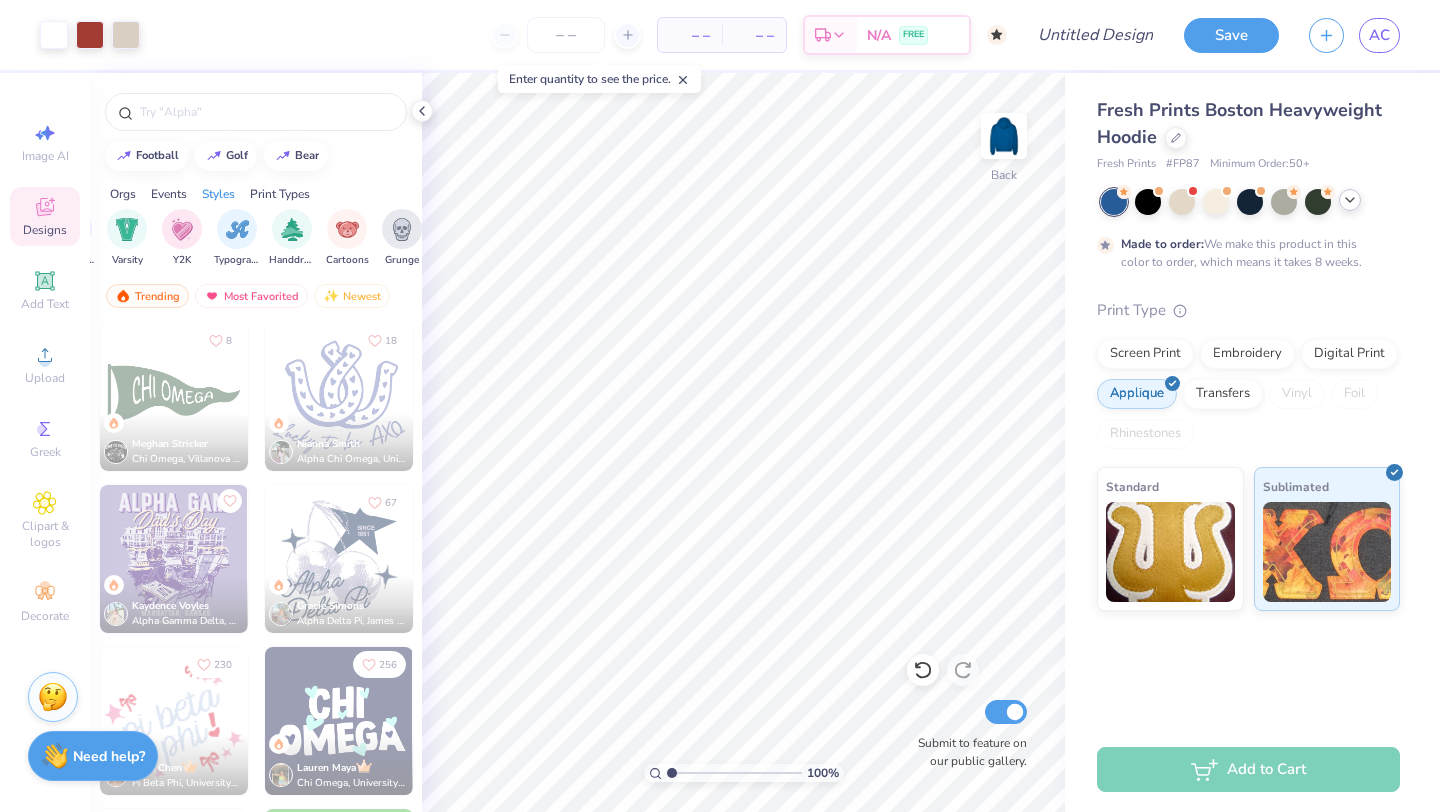 click on "Need help?  Chat with us." at bounding box center (93, 756) 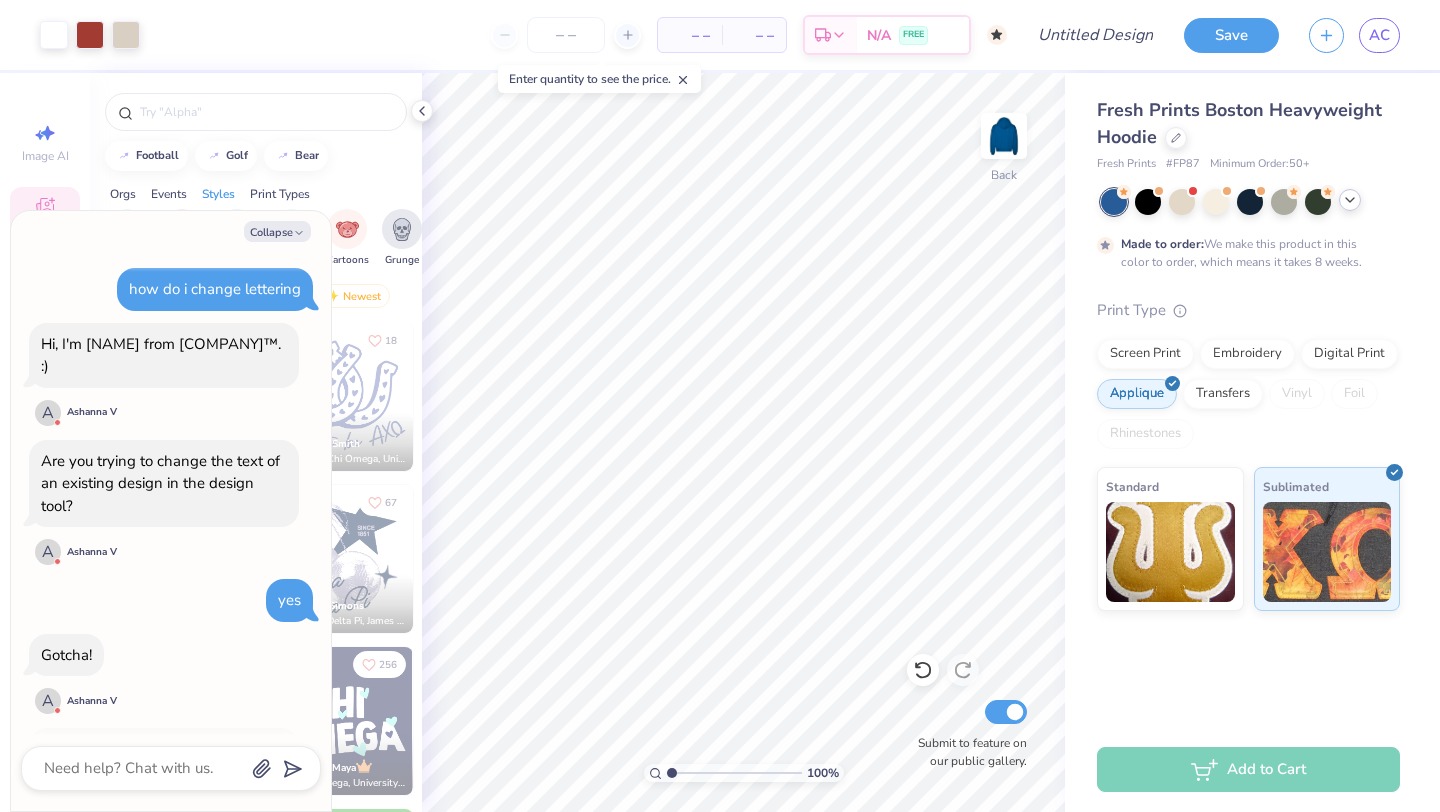 scroll, scrollTop: 1621, scrollLeft: 0, axis: vertical 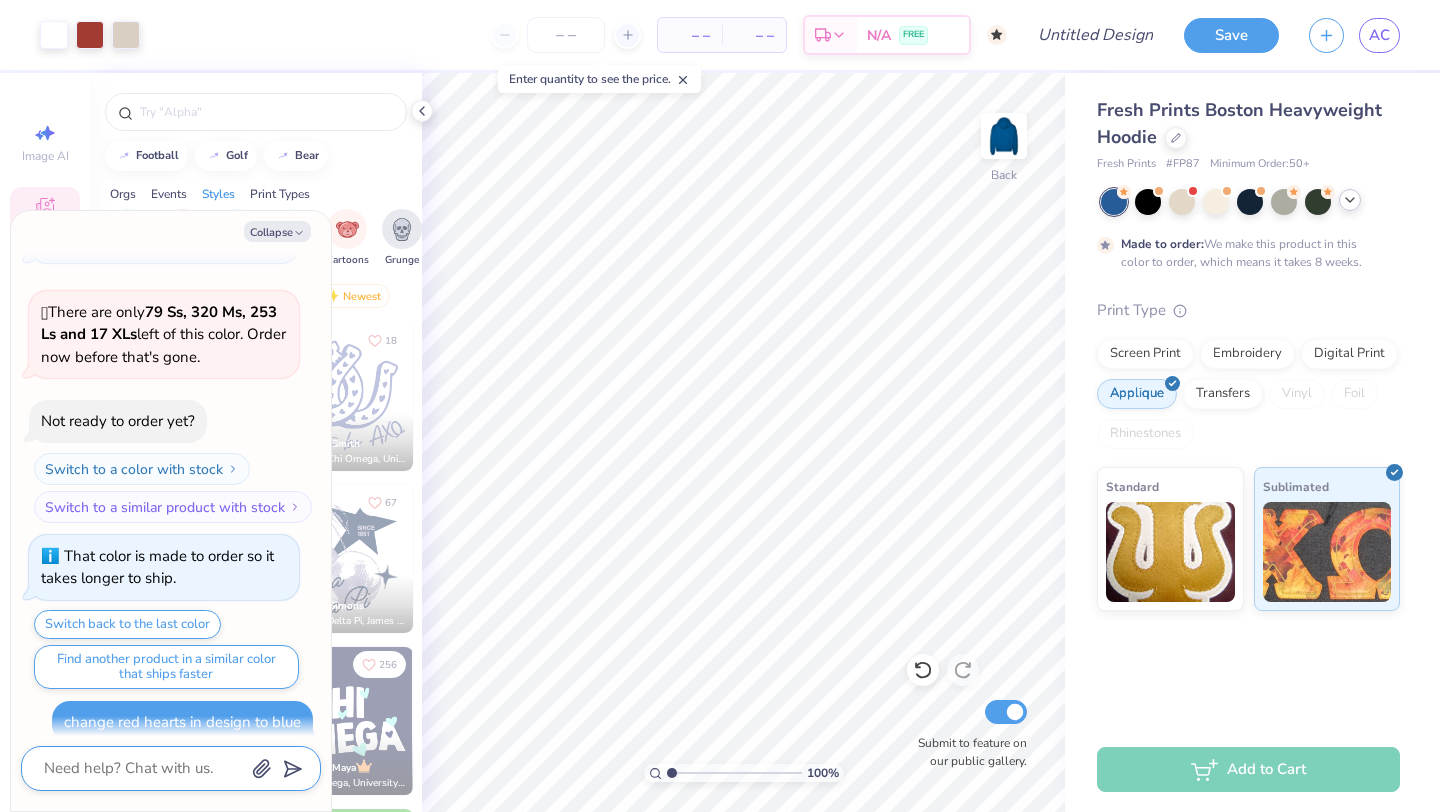click at bounding box center (143, 768) 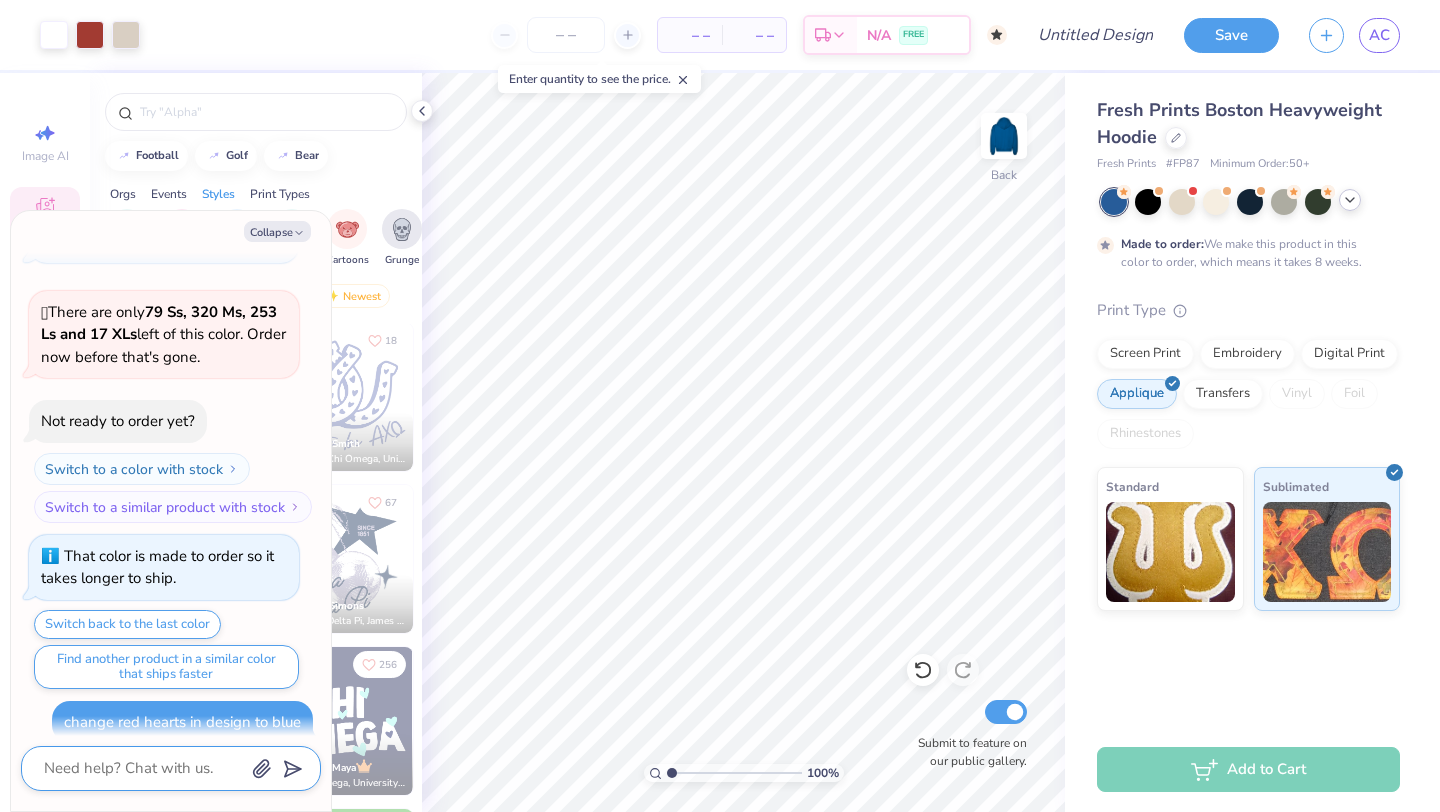 type on "x" 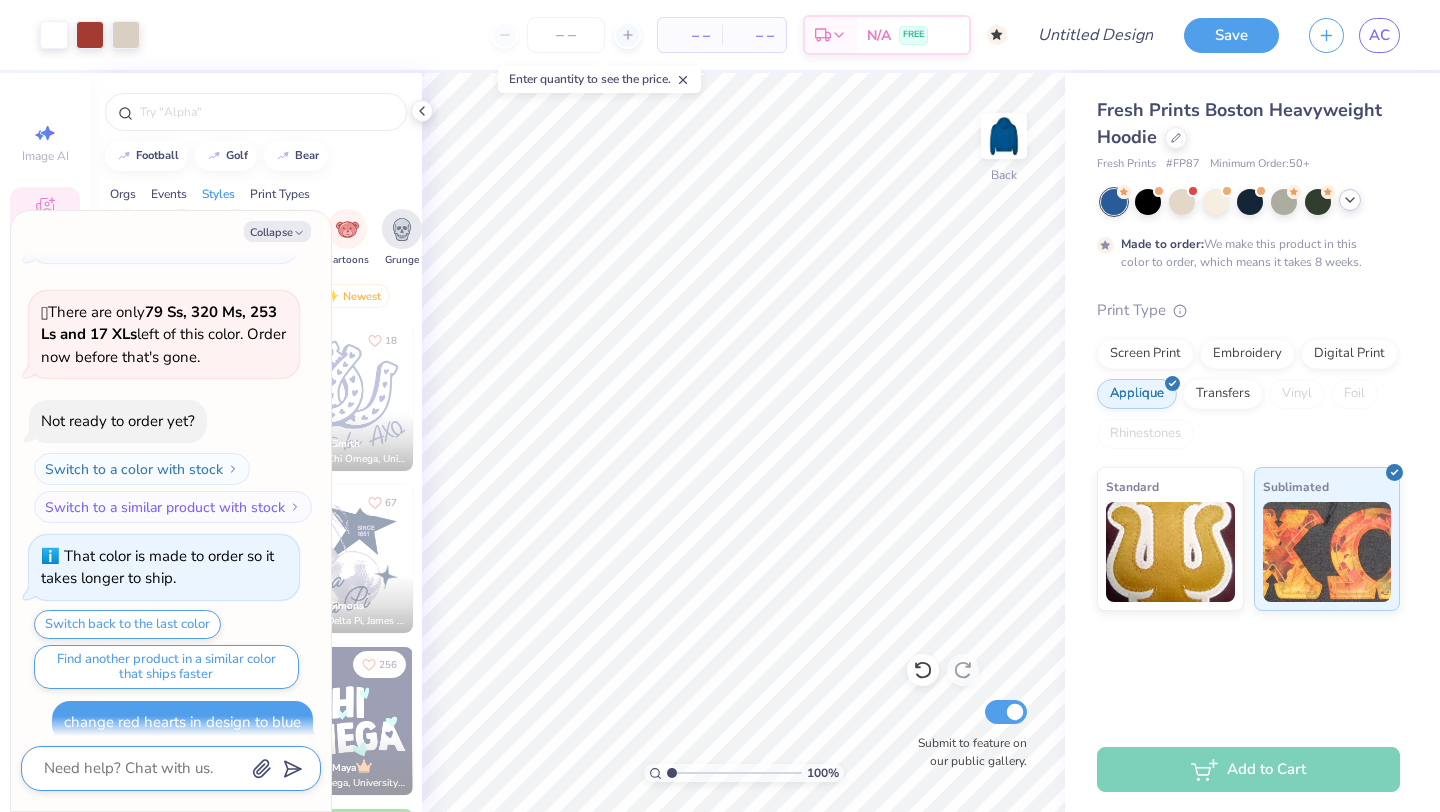 type on "h" 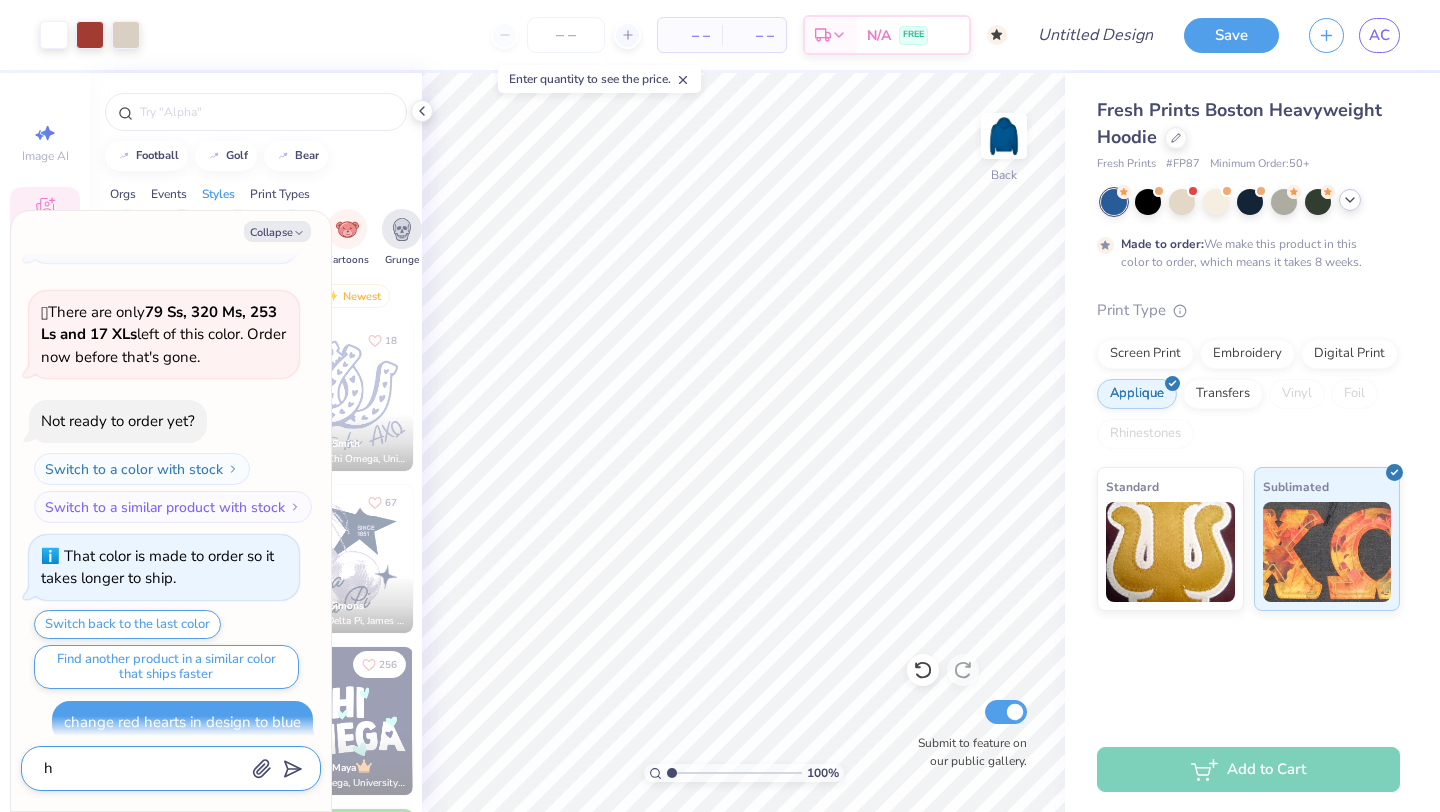 type on "x" 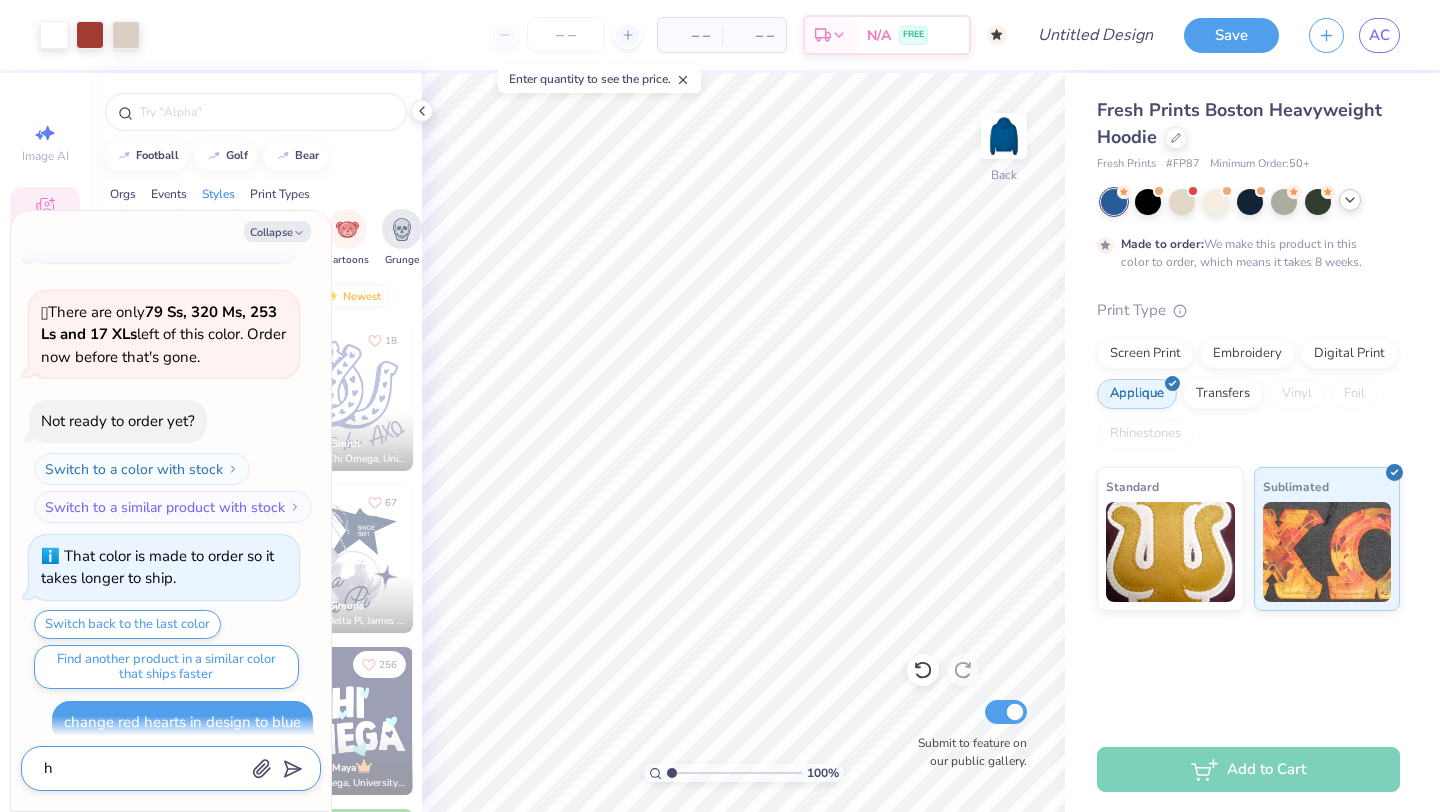 type on "ho" 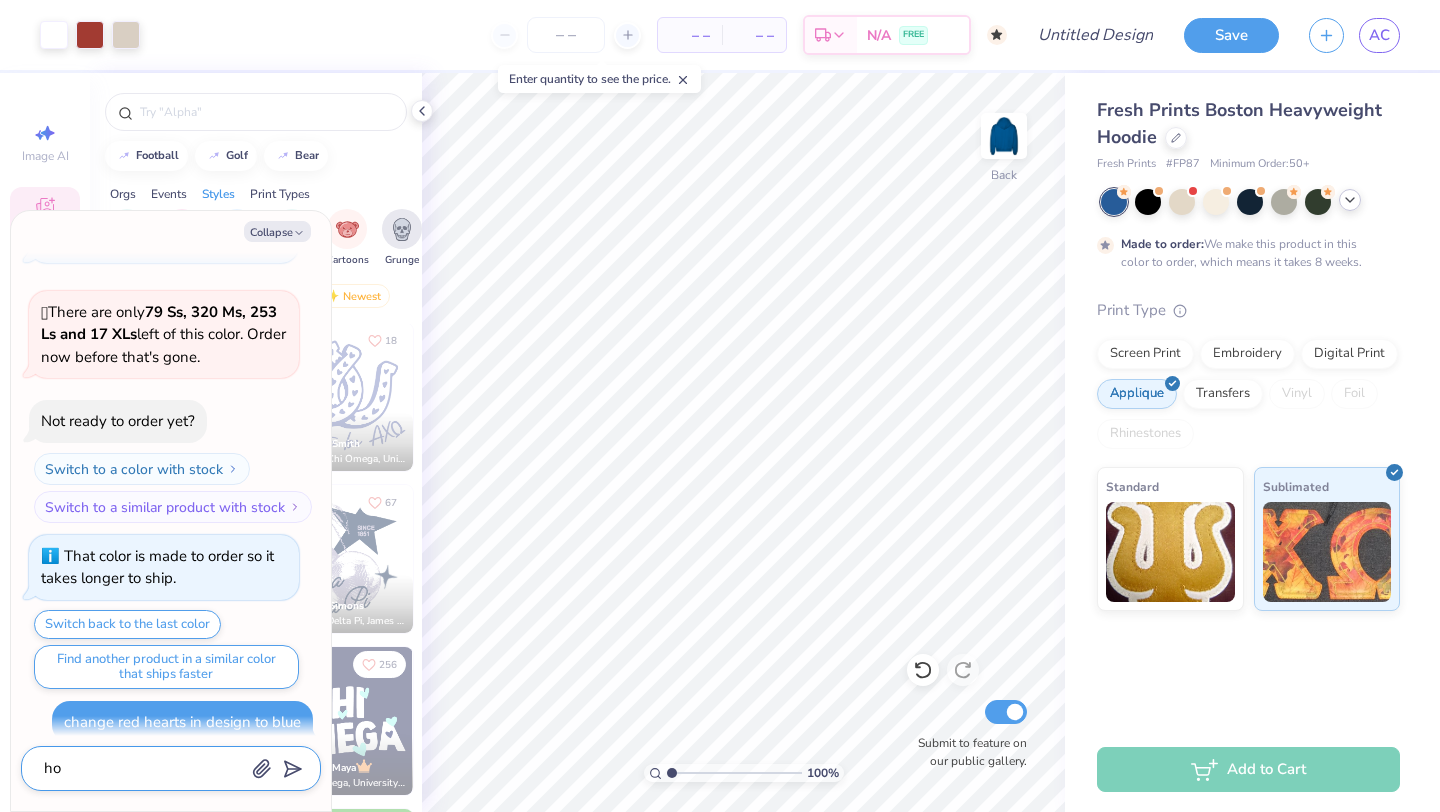 type on "x" 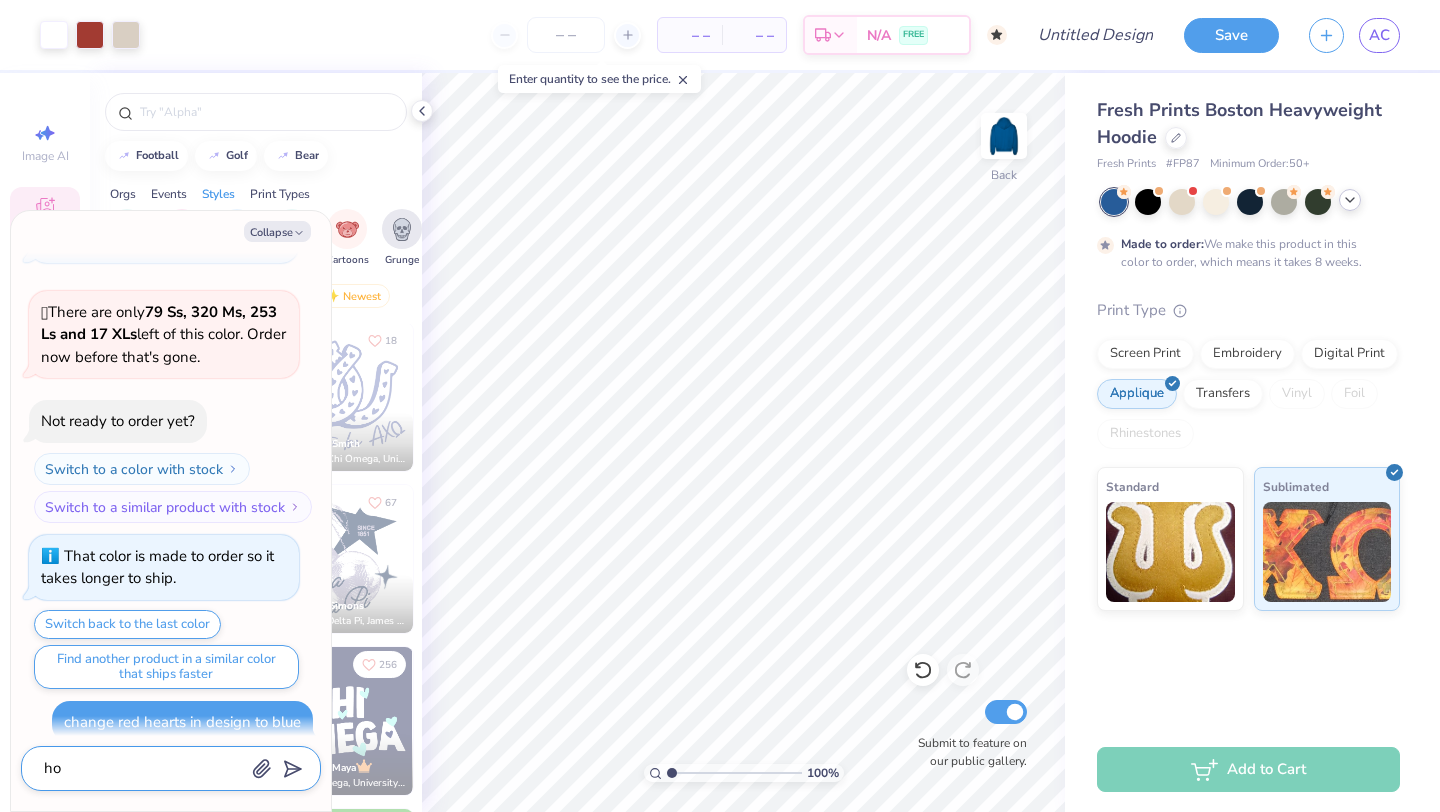 type on "how" 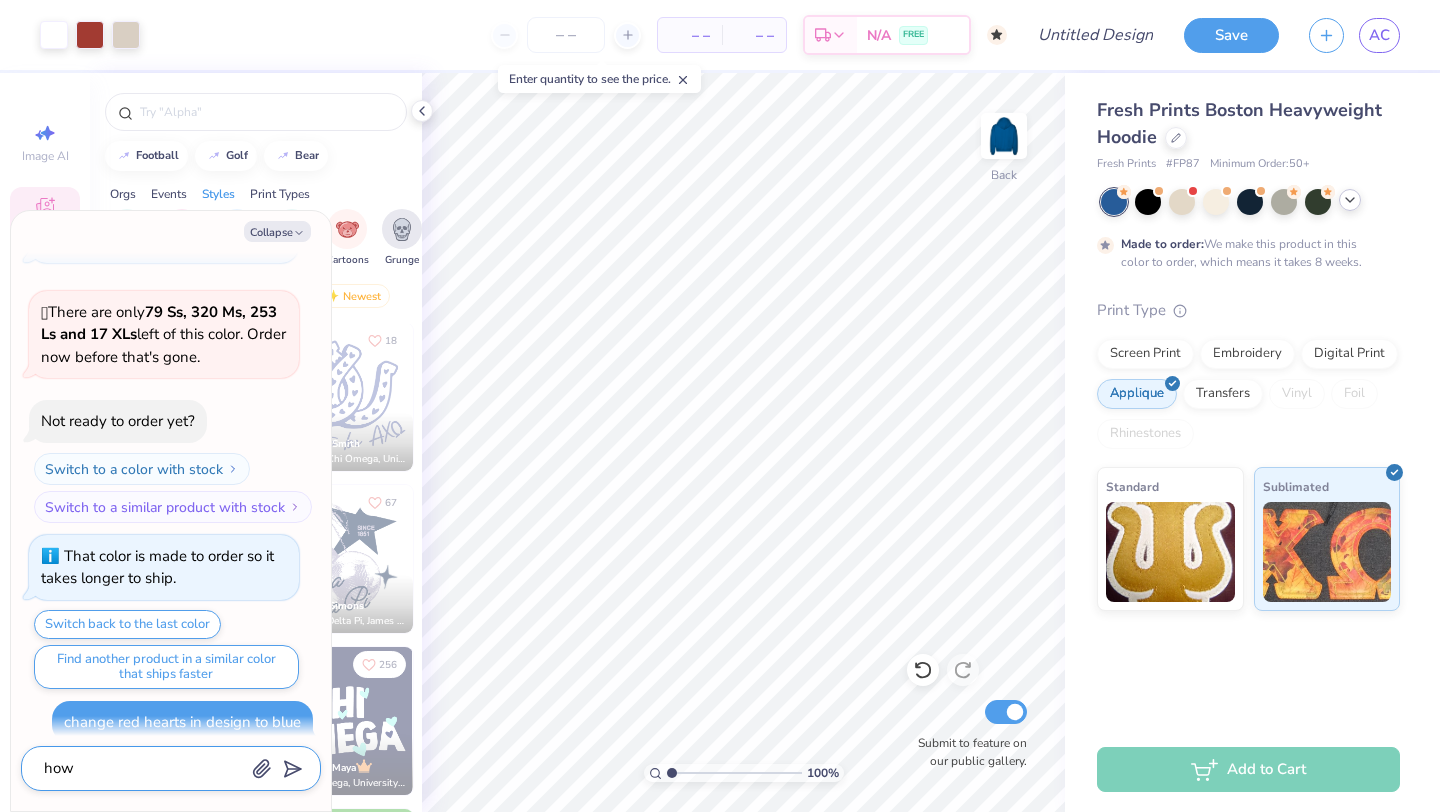 type on "x" 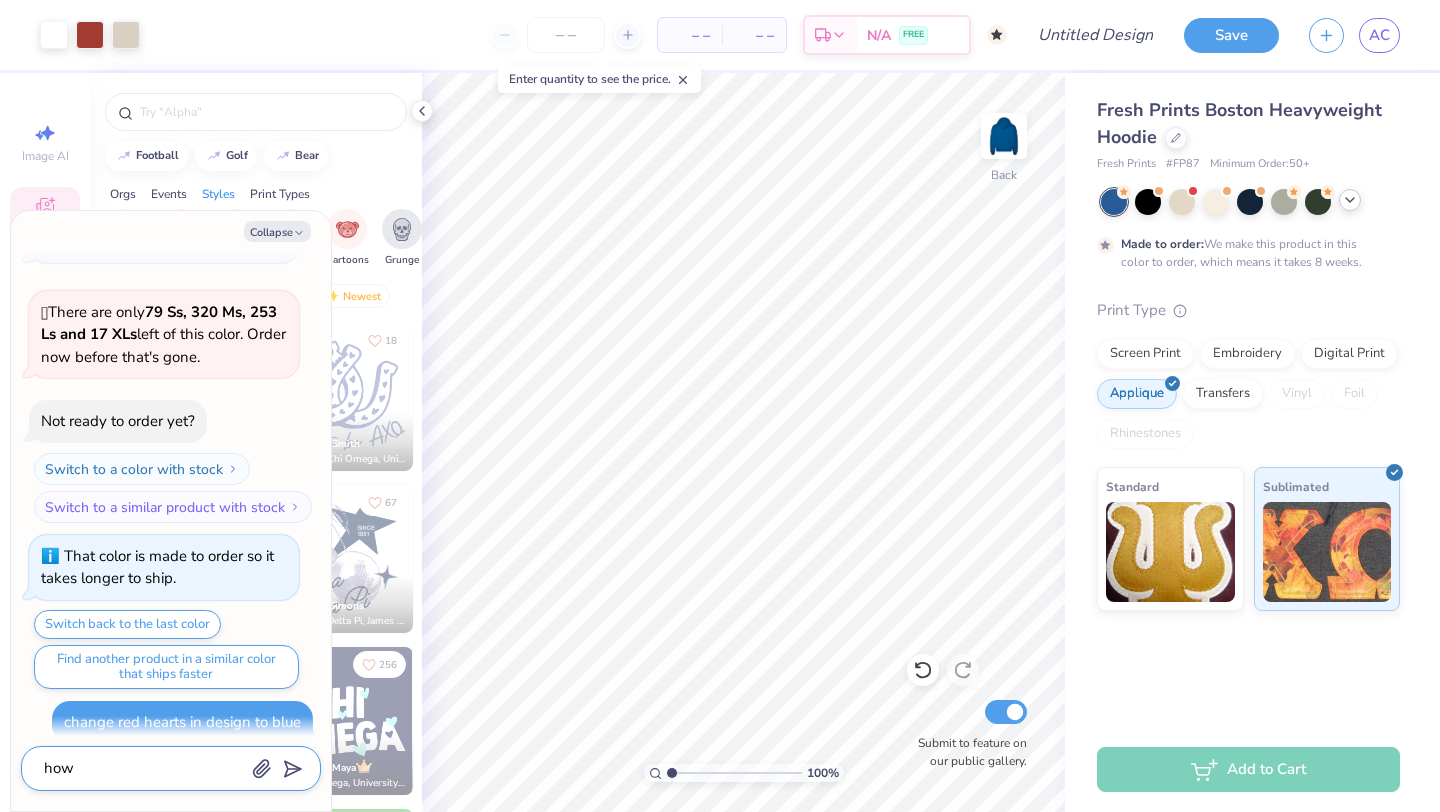 type on "how" 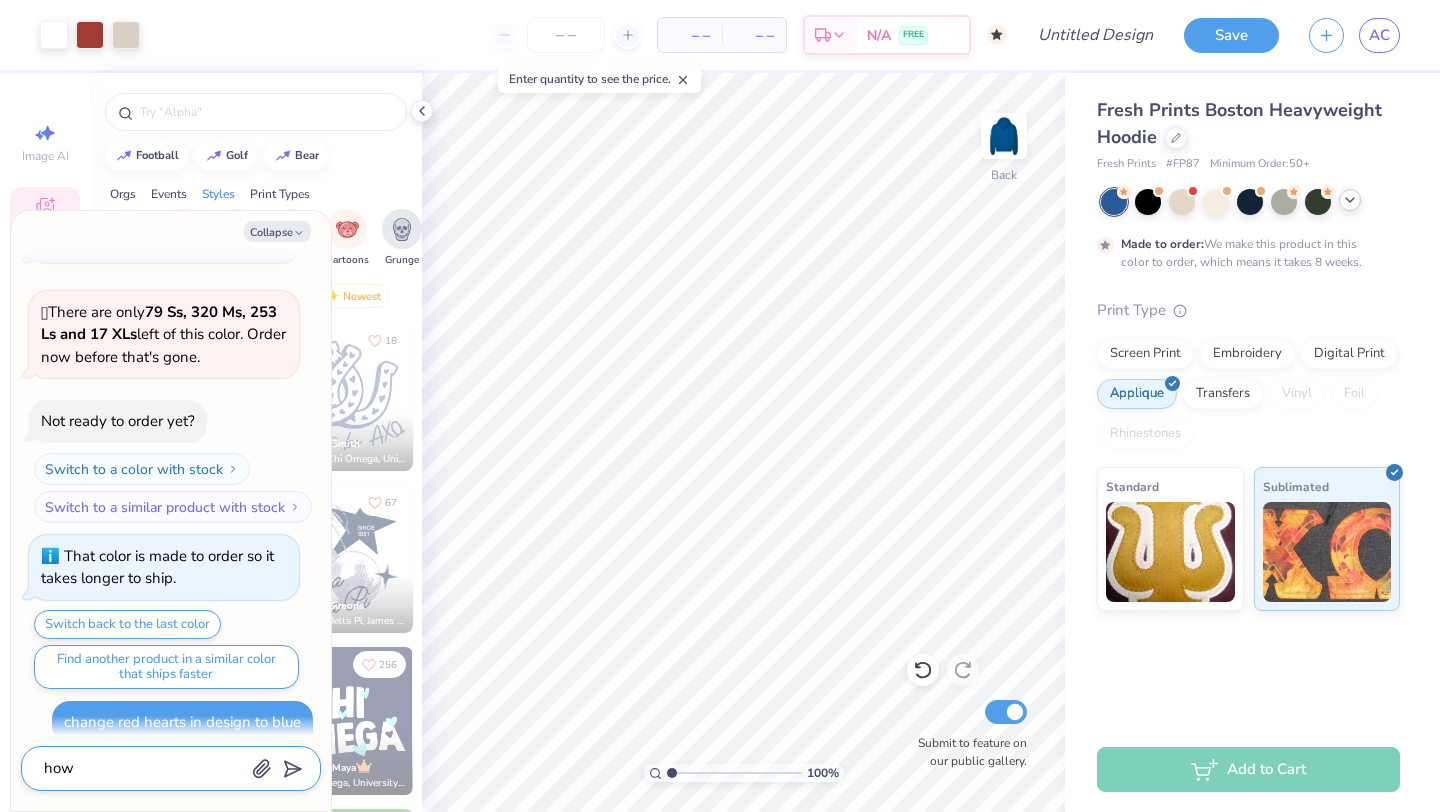 type on "x" 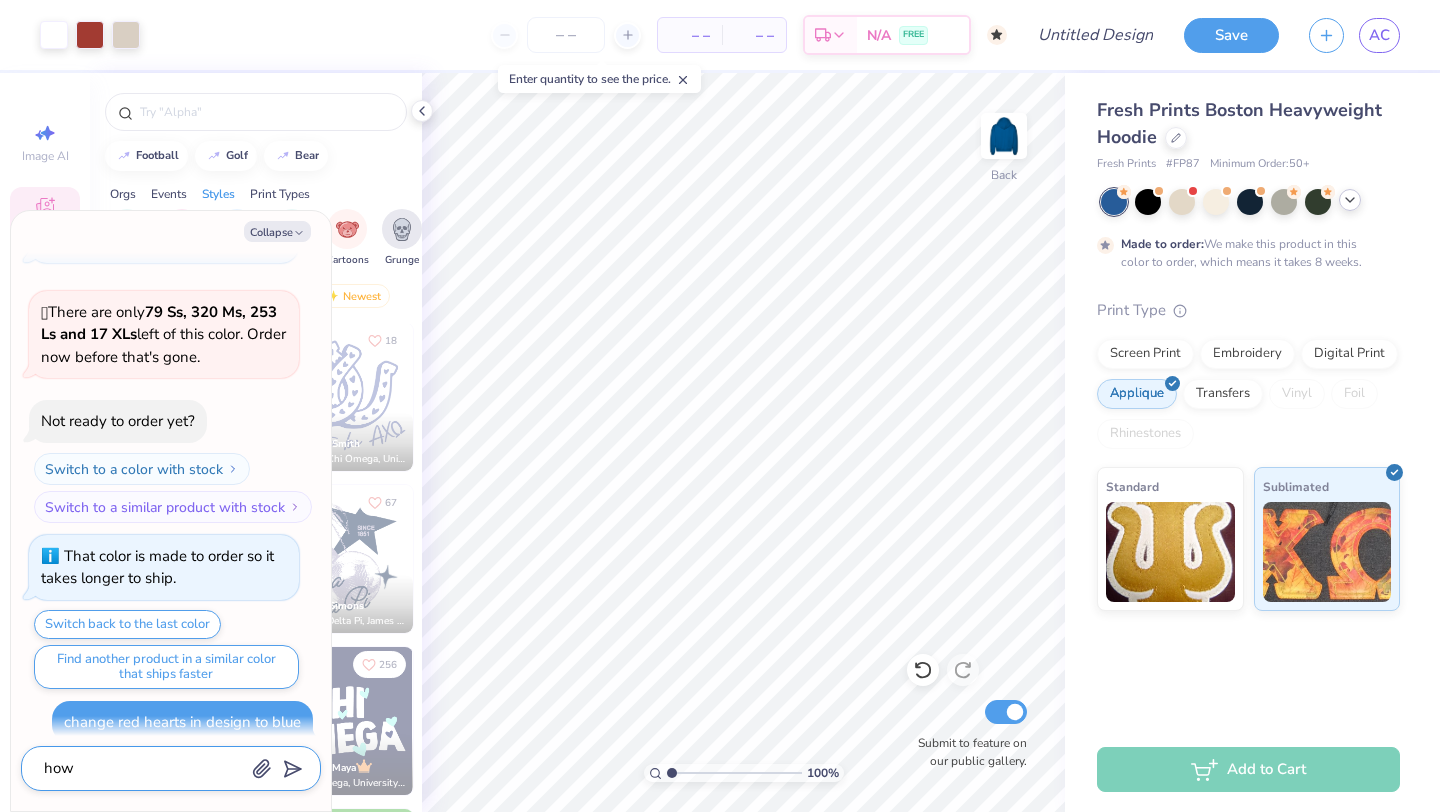 type on "how d" 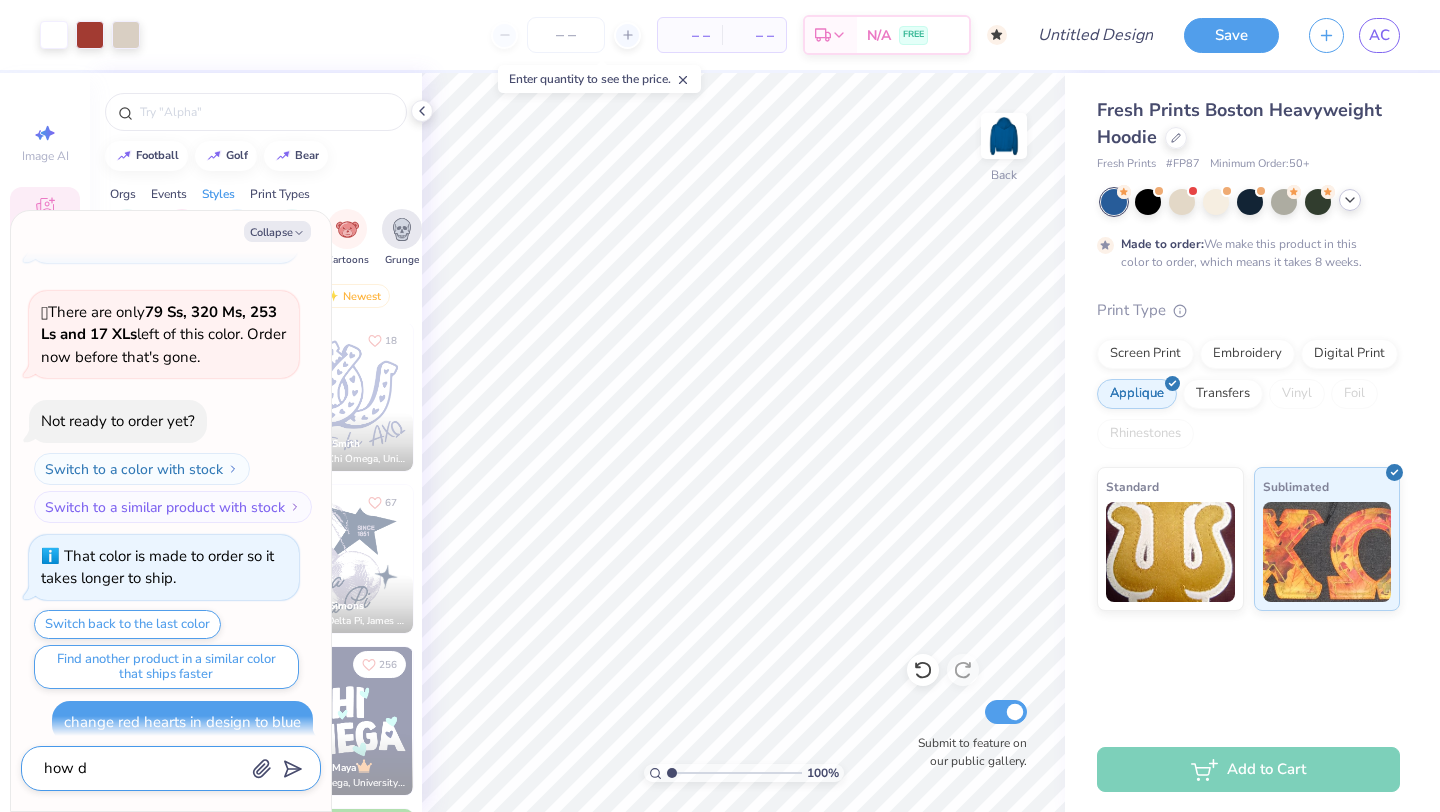 type on "x" 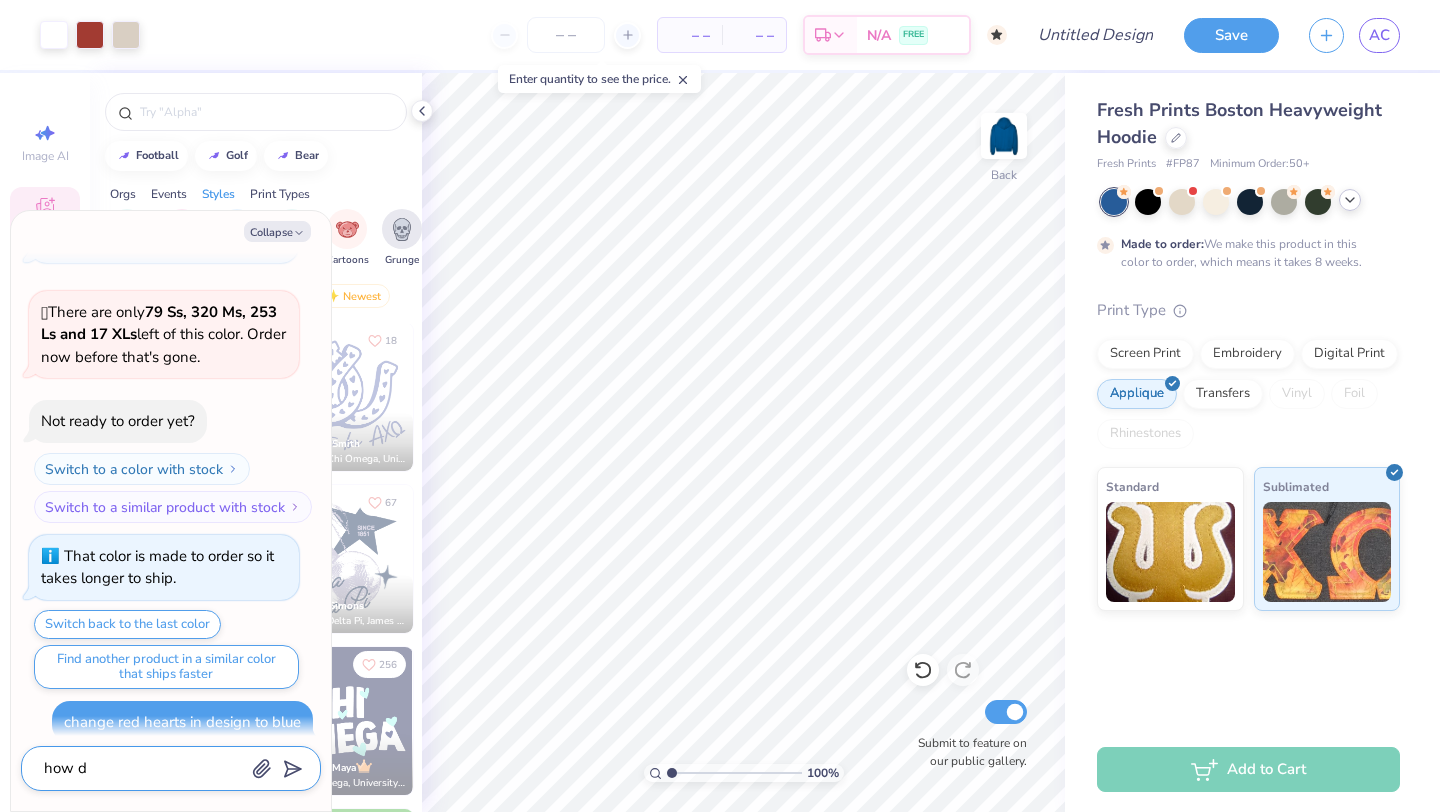 type on "how do" 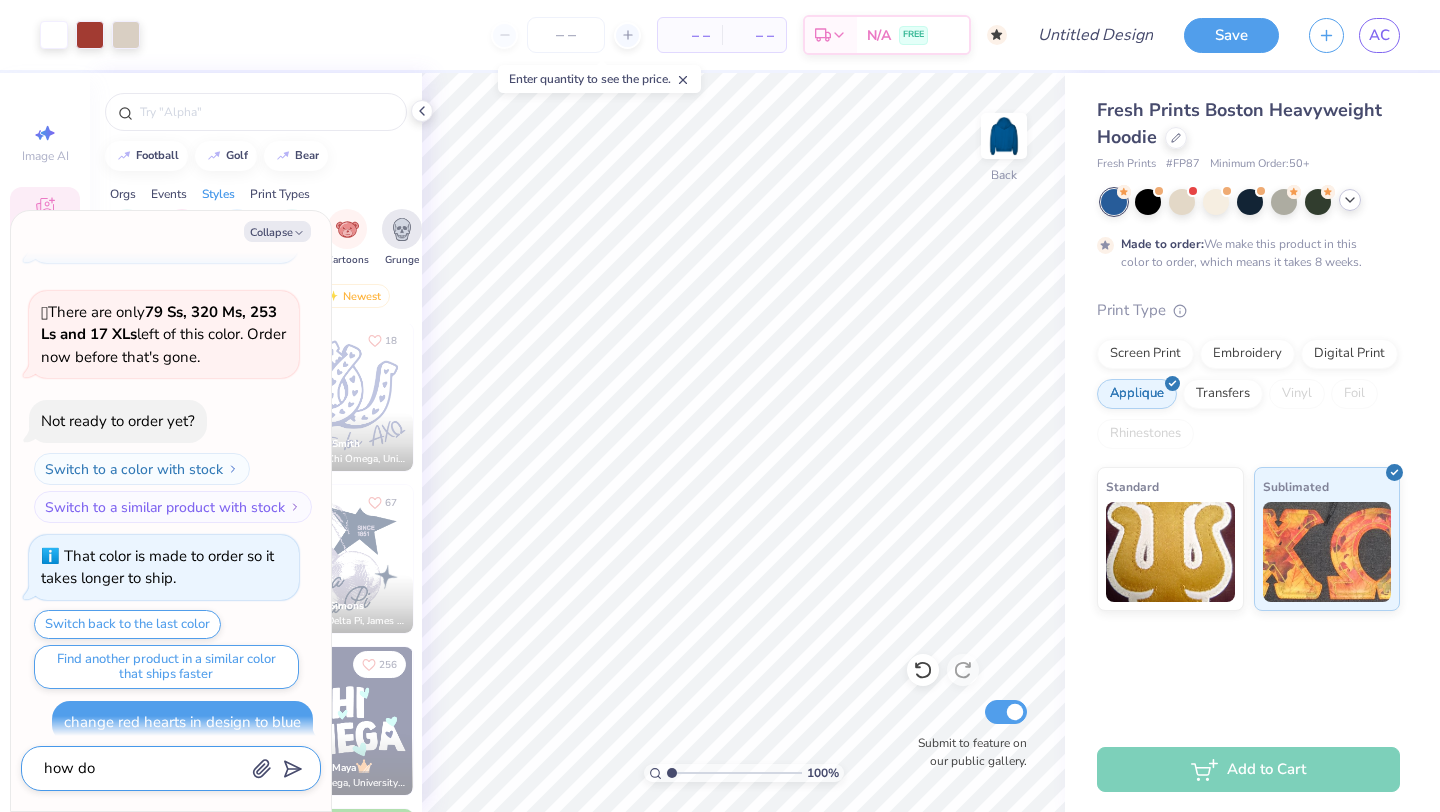 type on "x" 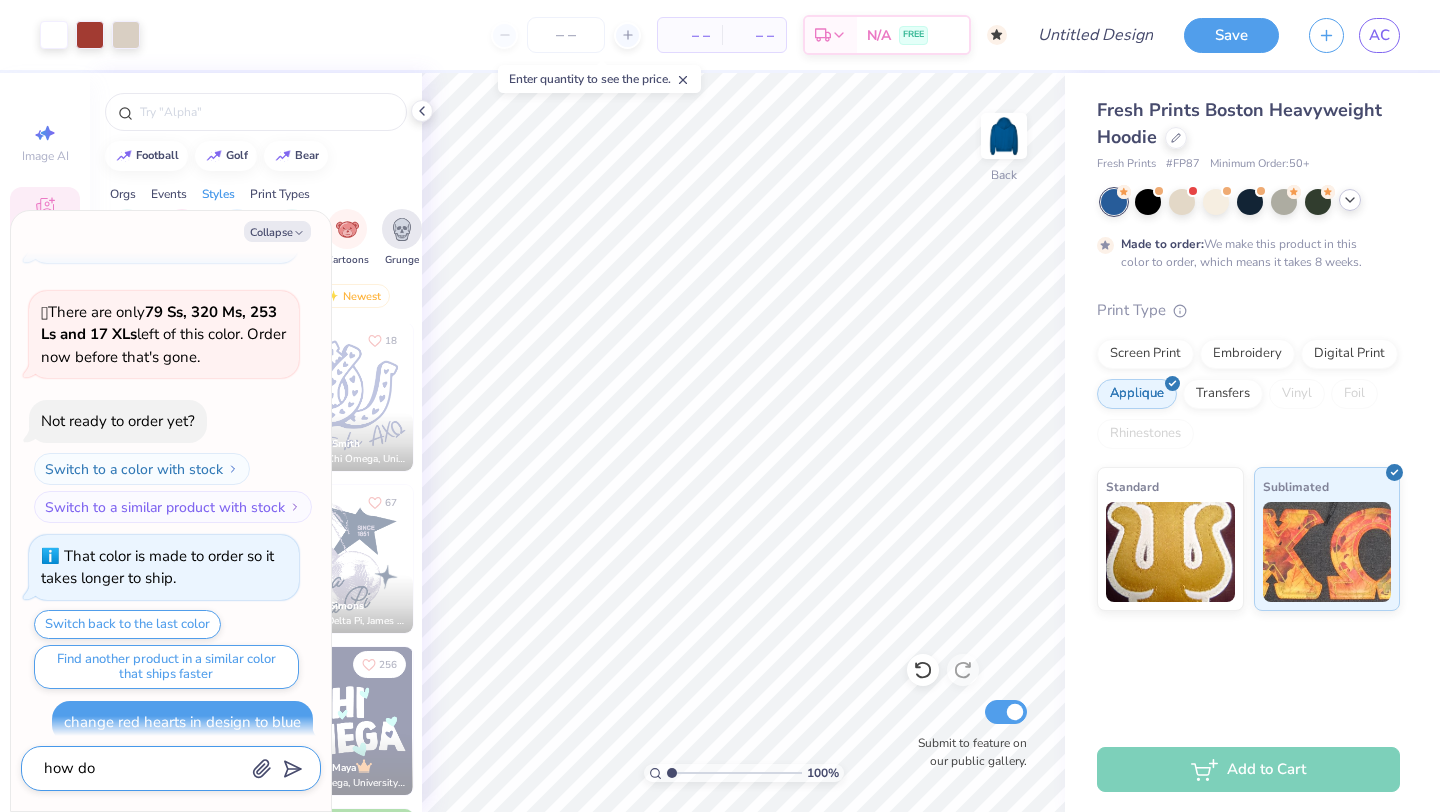 type on "how do" 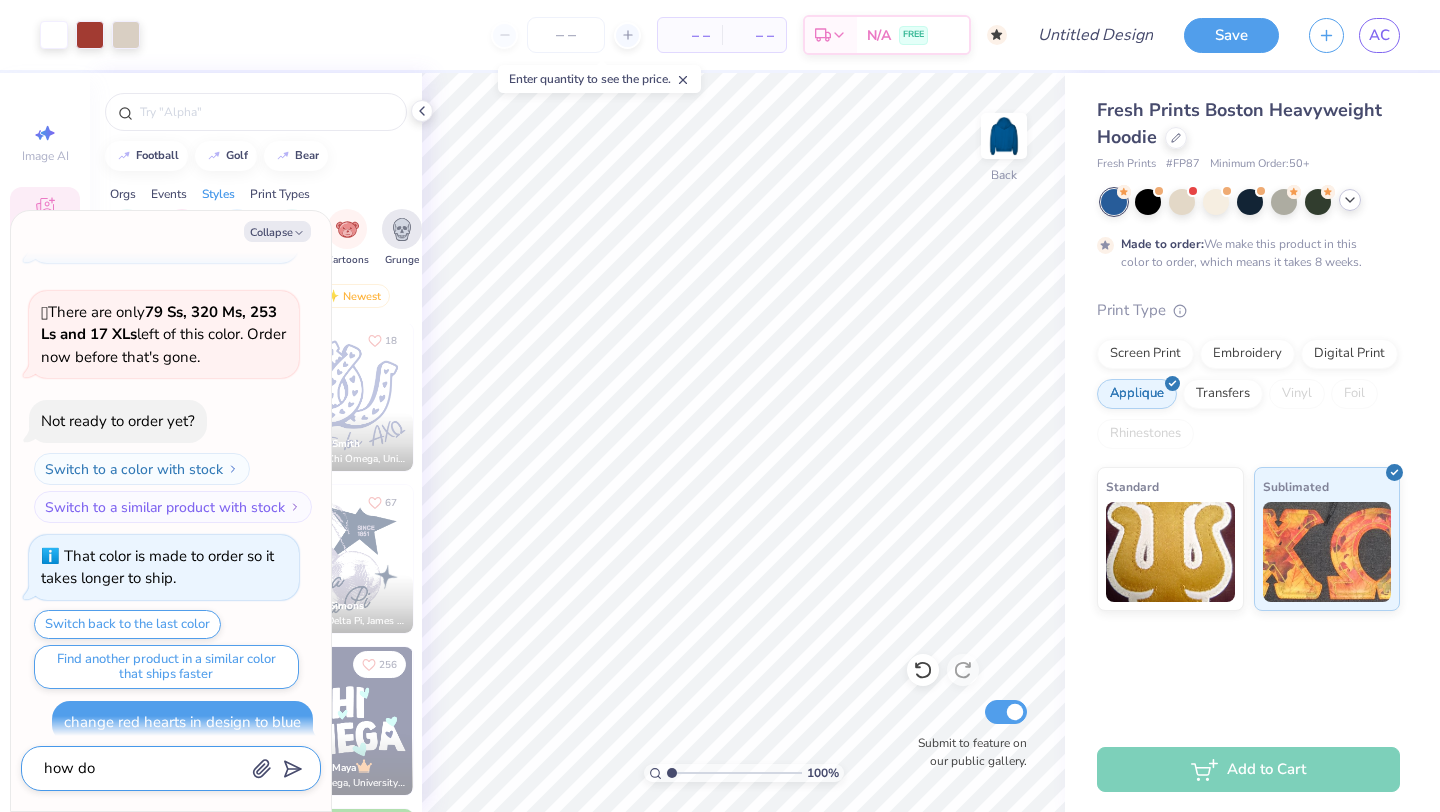 type on "x" 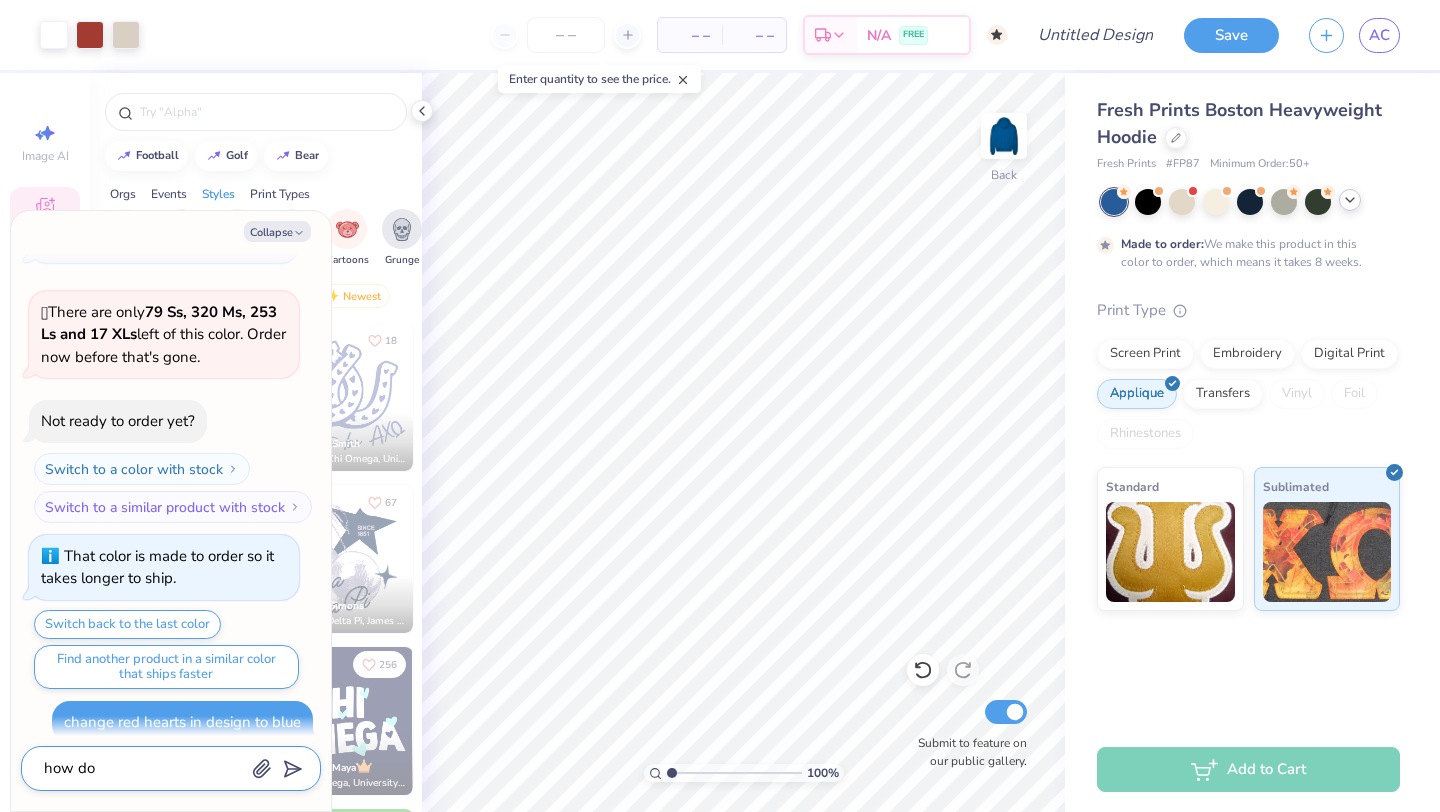 type on "how do u" 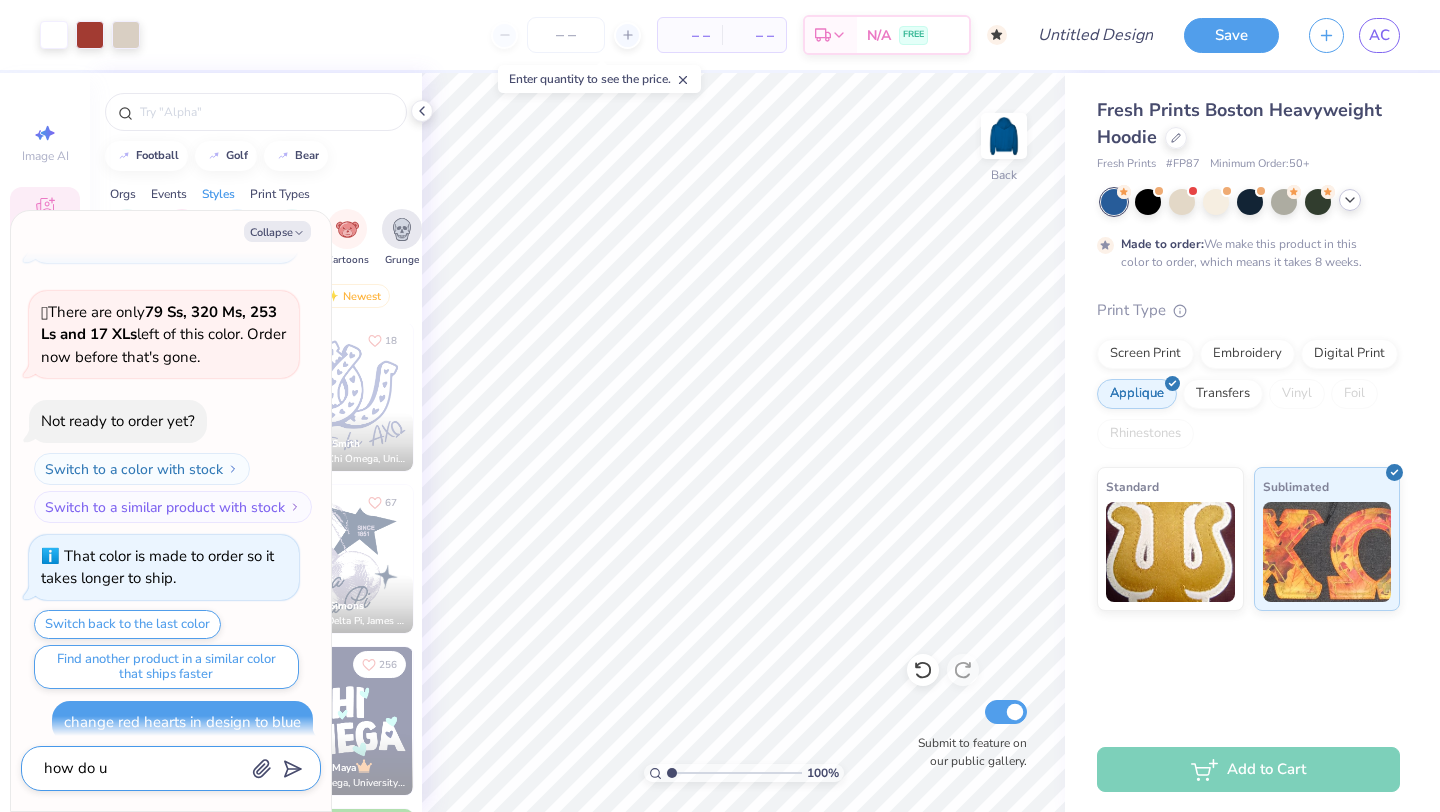 type on "x" 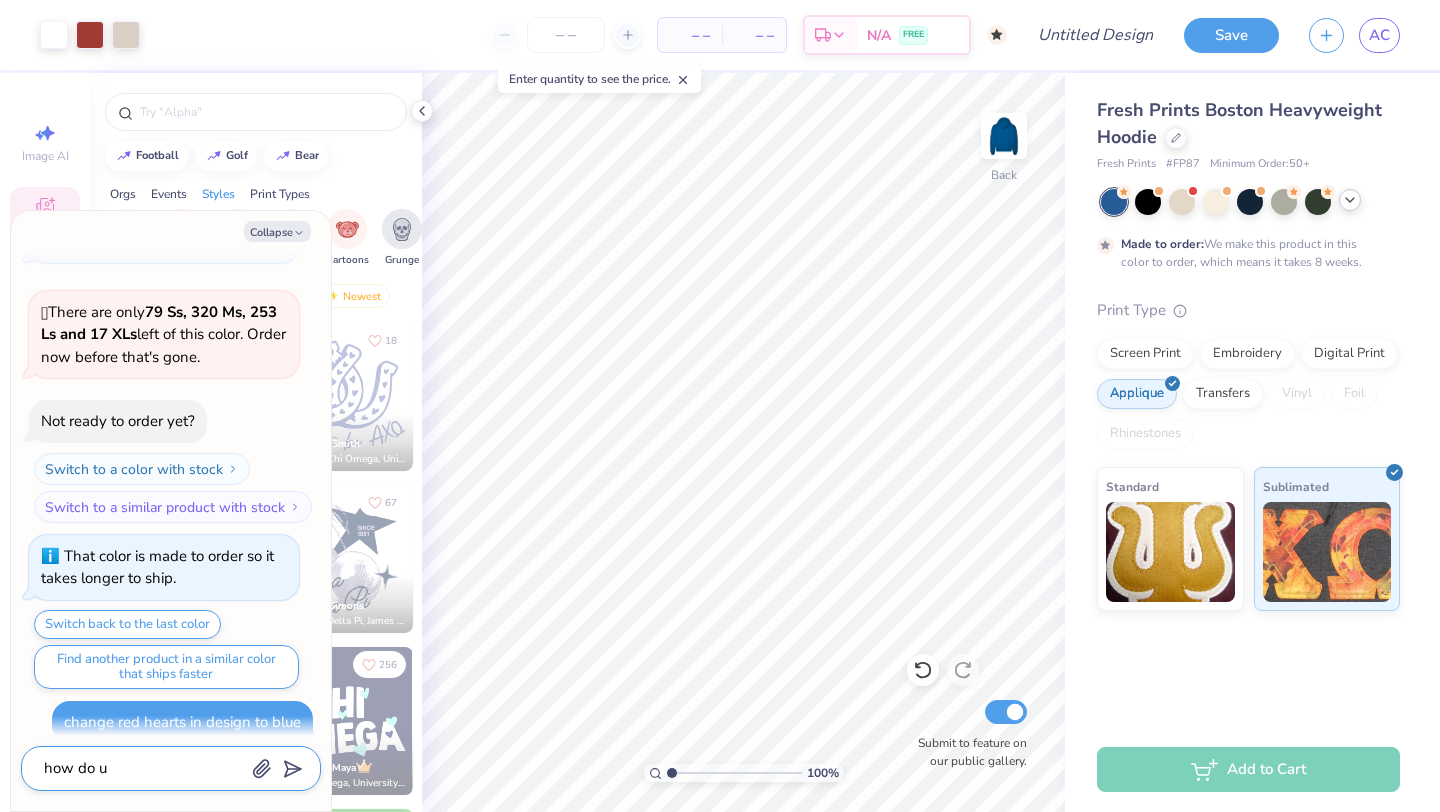 type on "how do u" 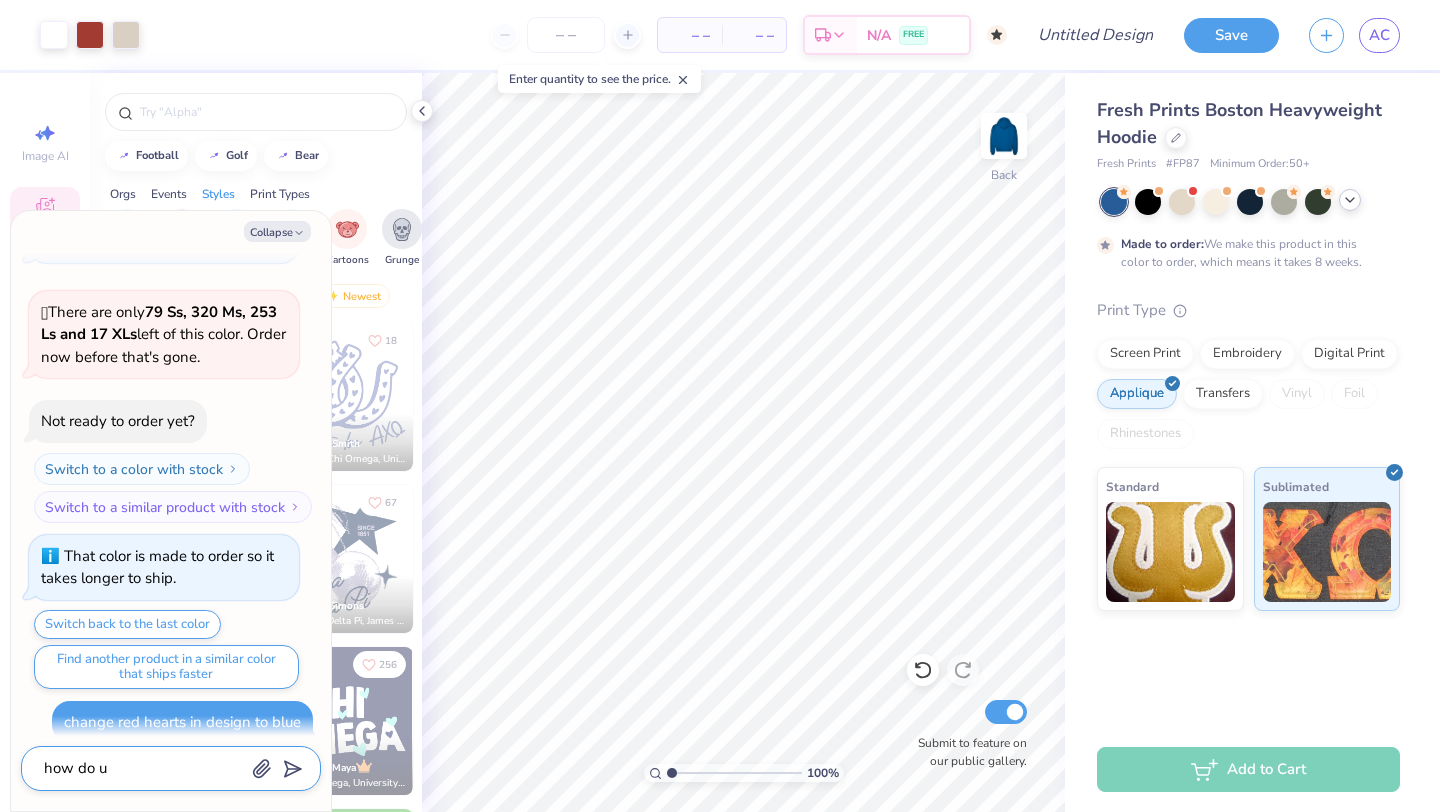 type on "x" 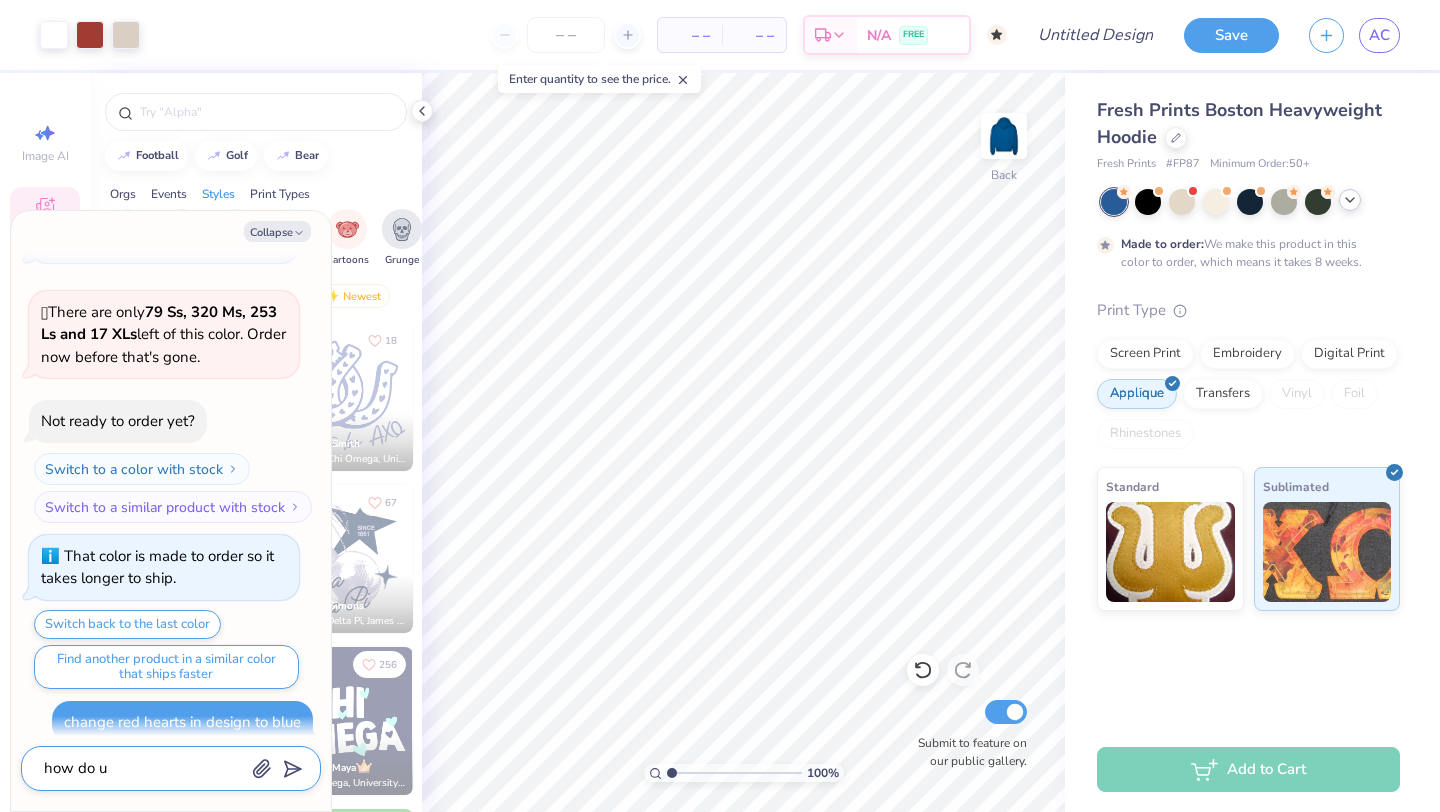 type on "how do u c" 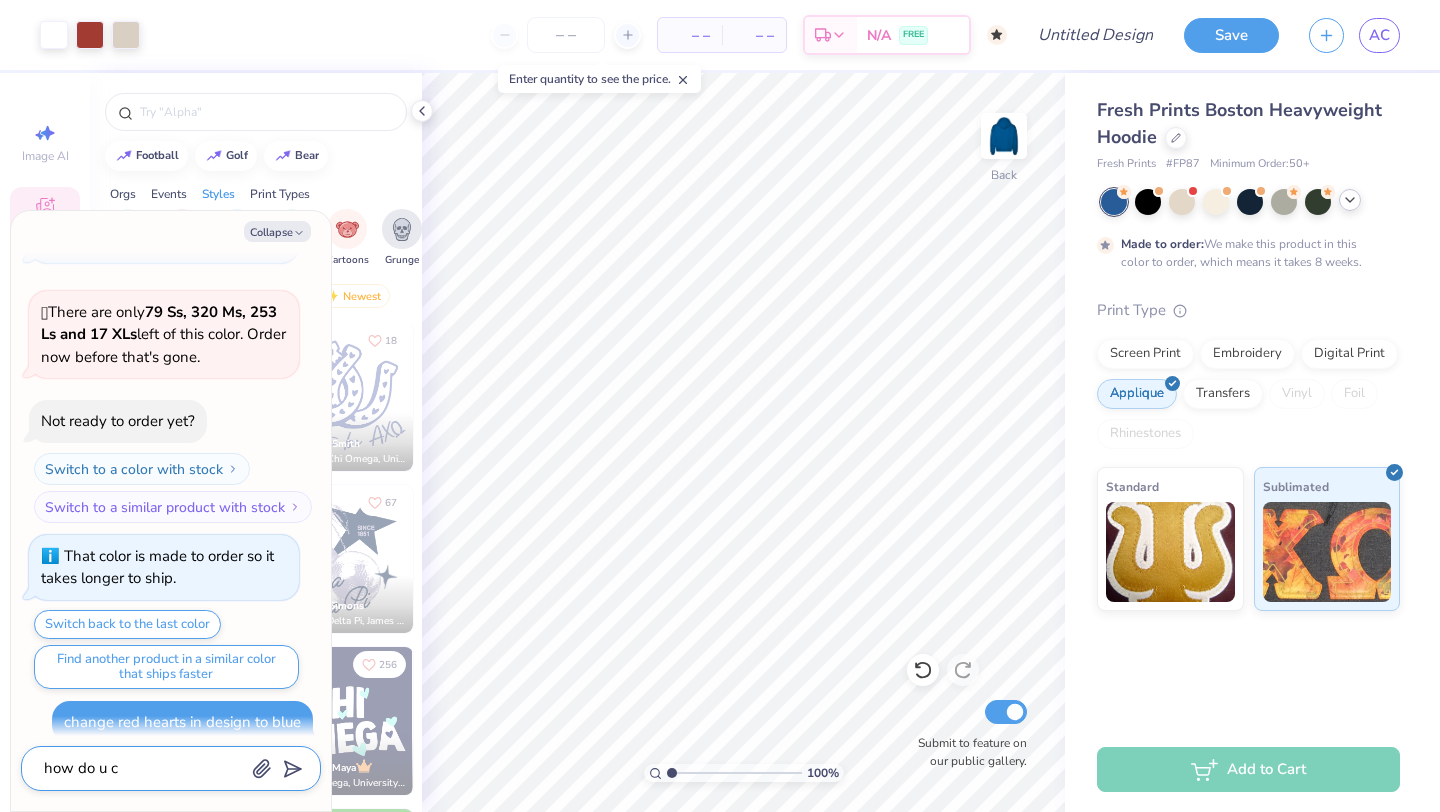 type on "x" 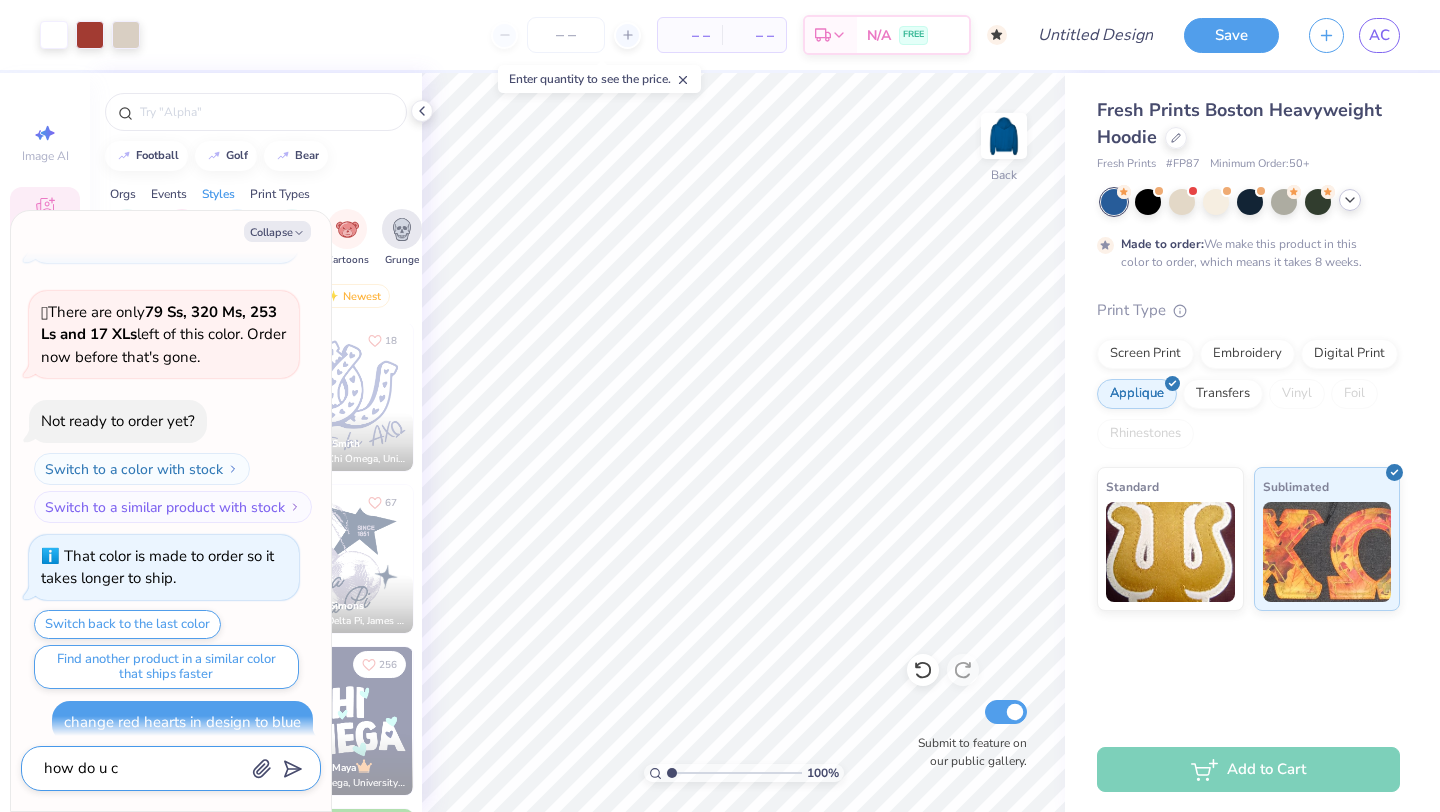 type on "how do u ch" 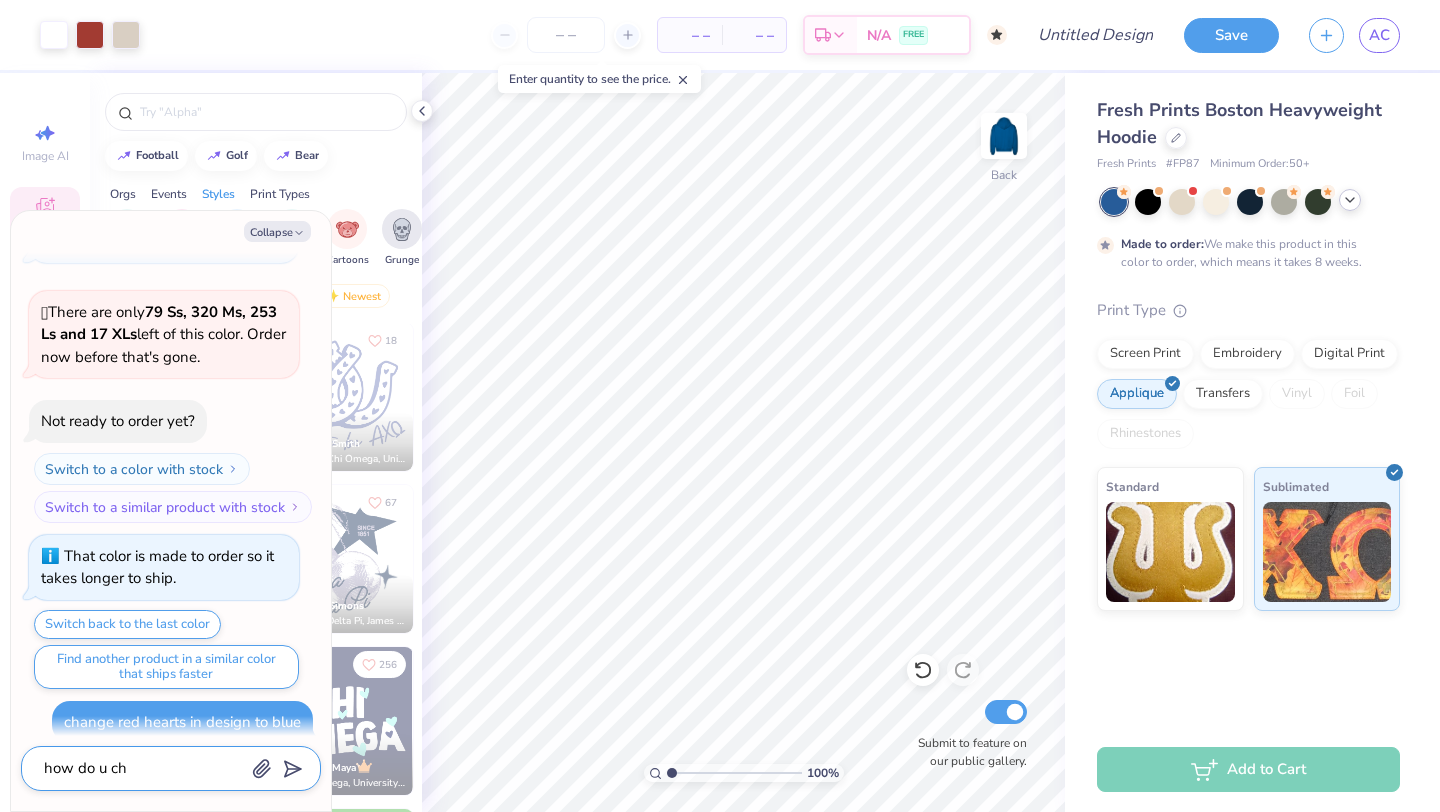 type on "x" 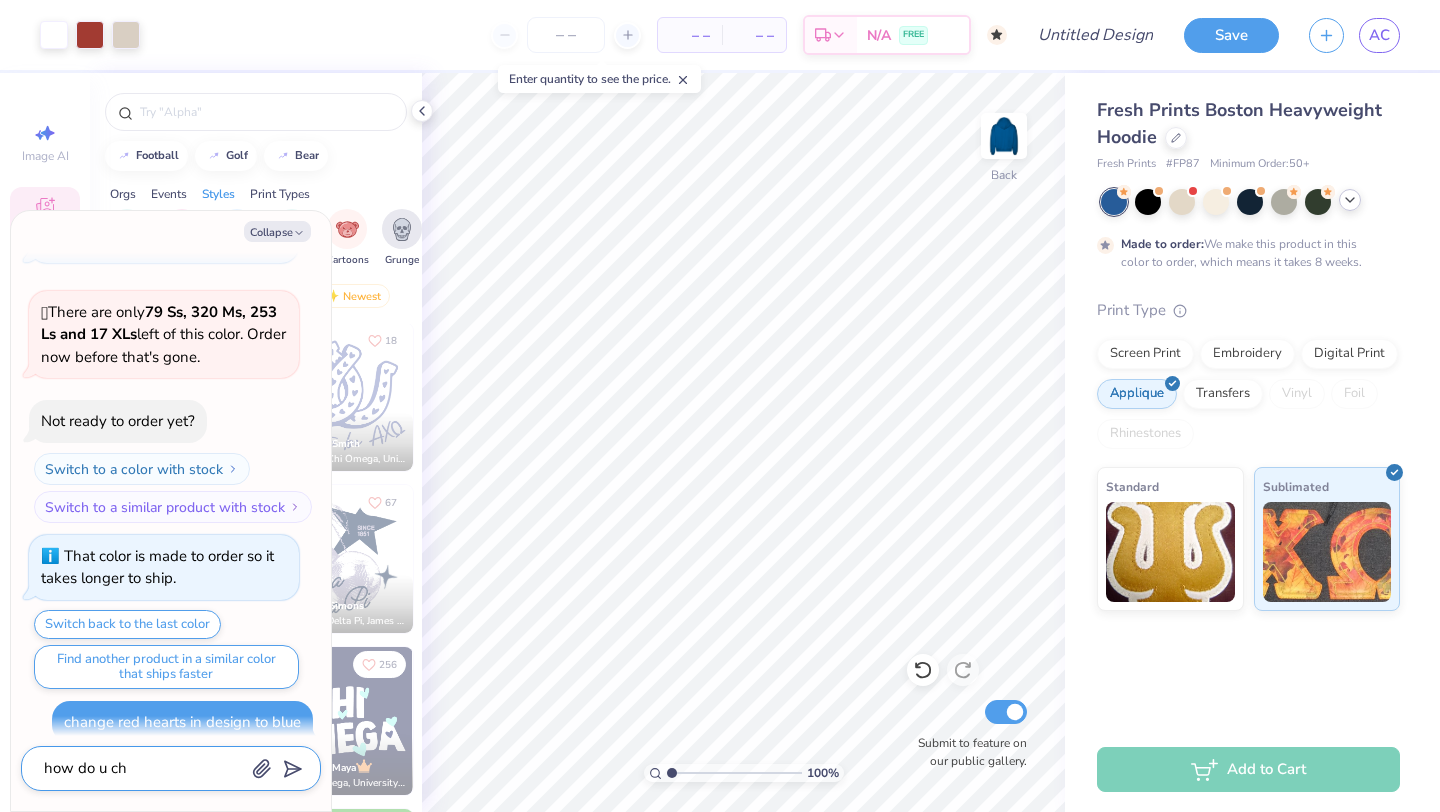 type on "how do u cha" 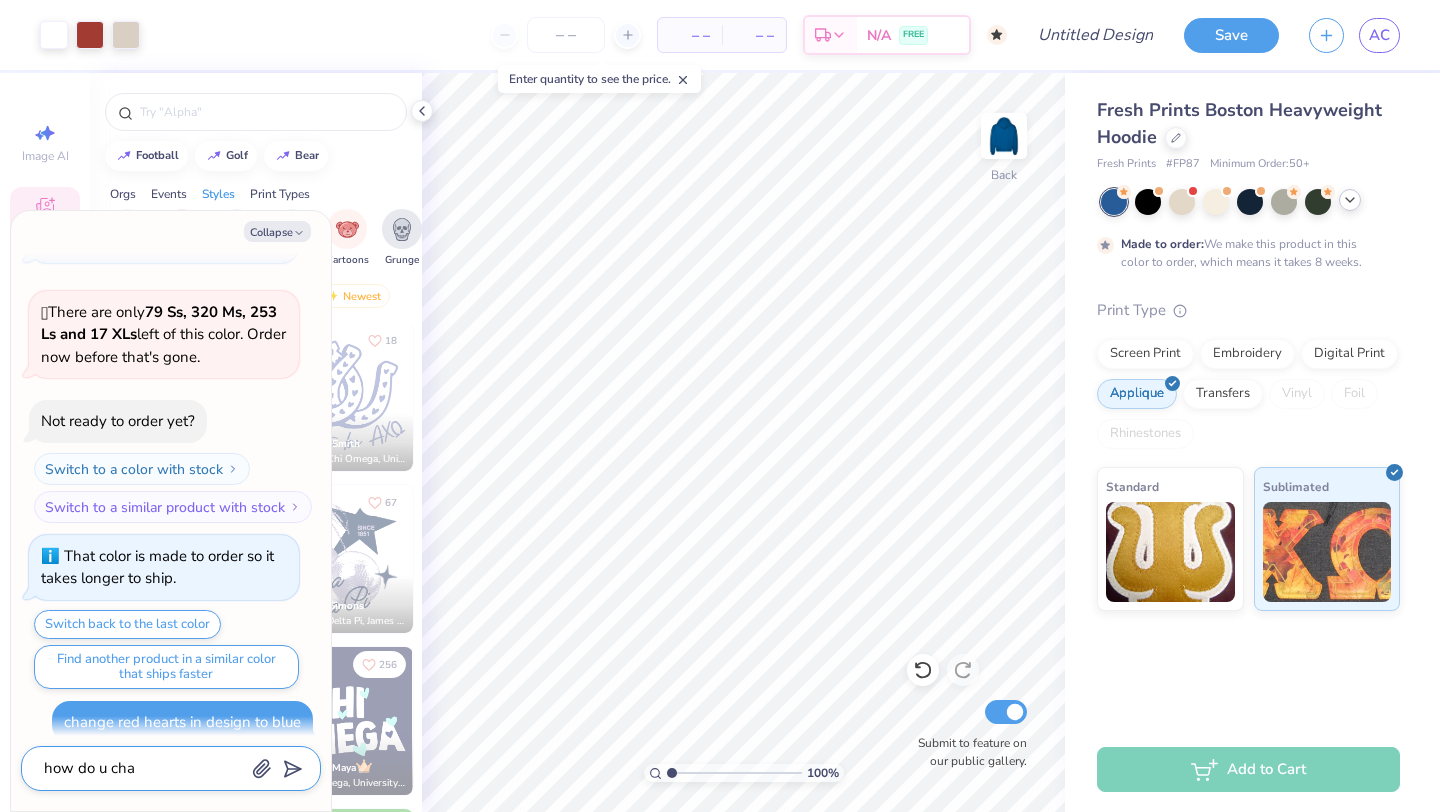 type on "x" 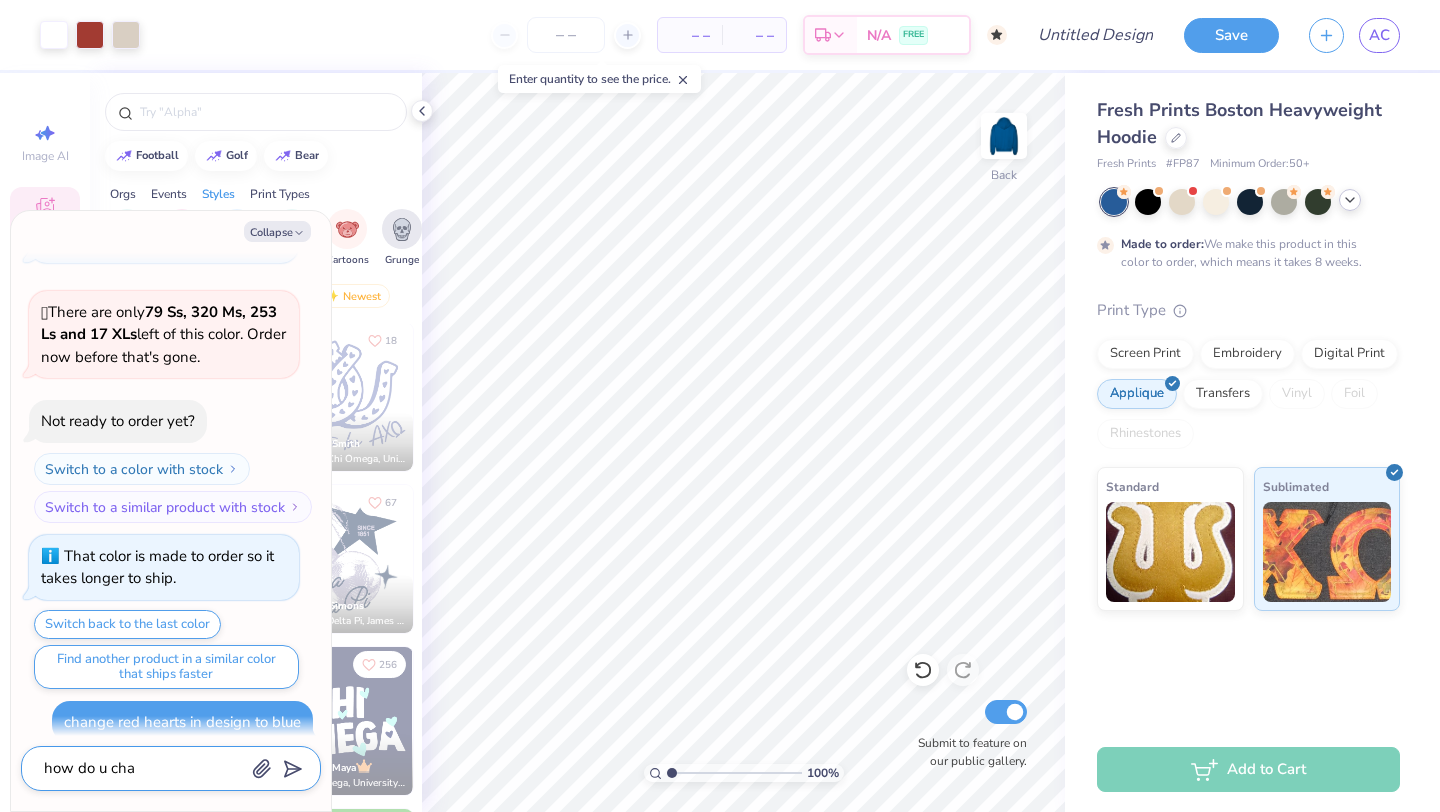 type on "how do u chan" 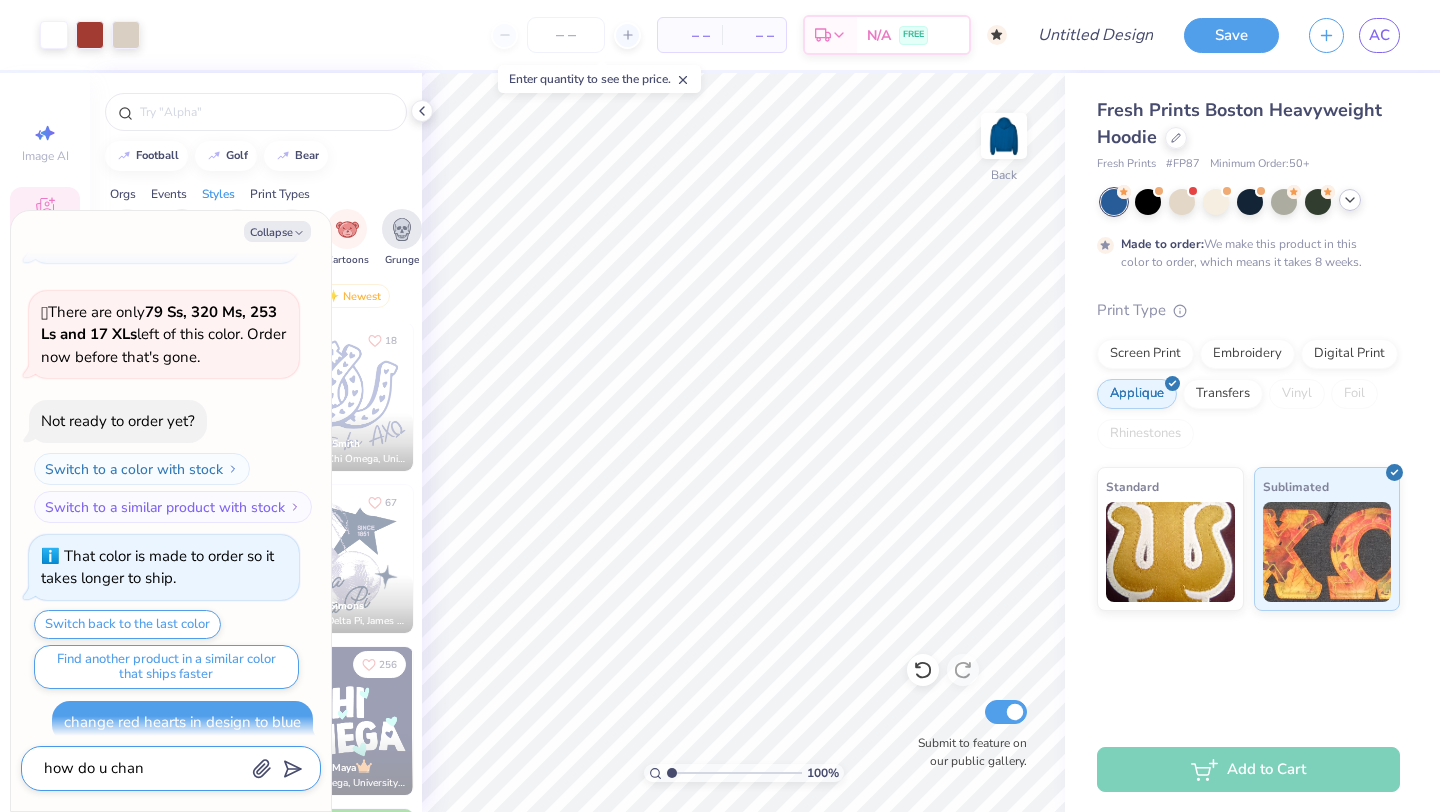 type on "x" 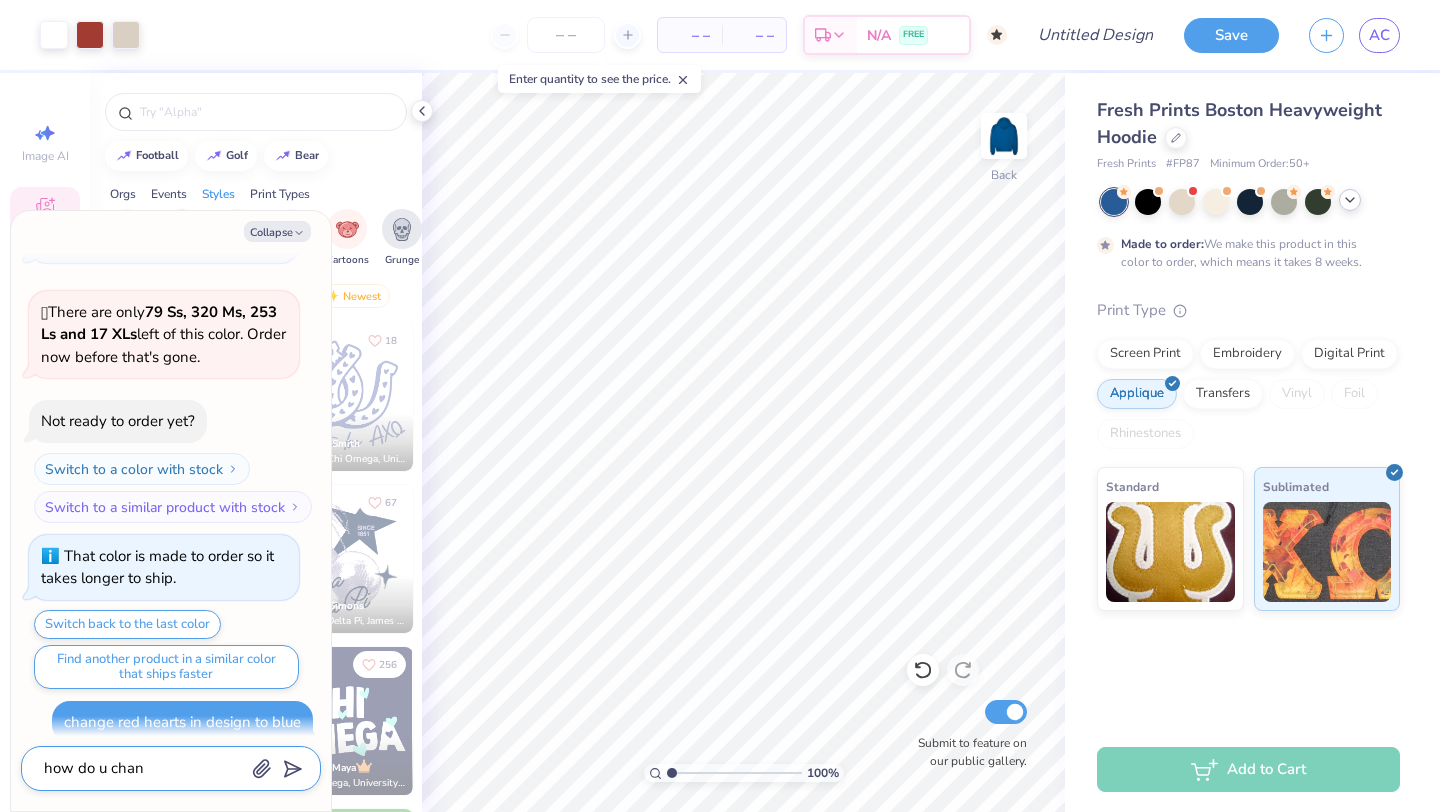 type on "how do u chang" 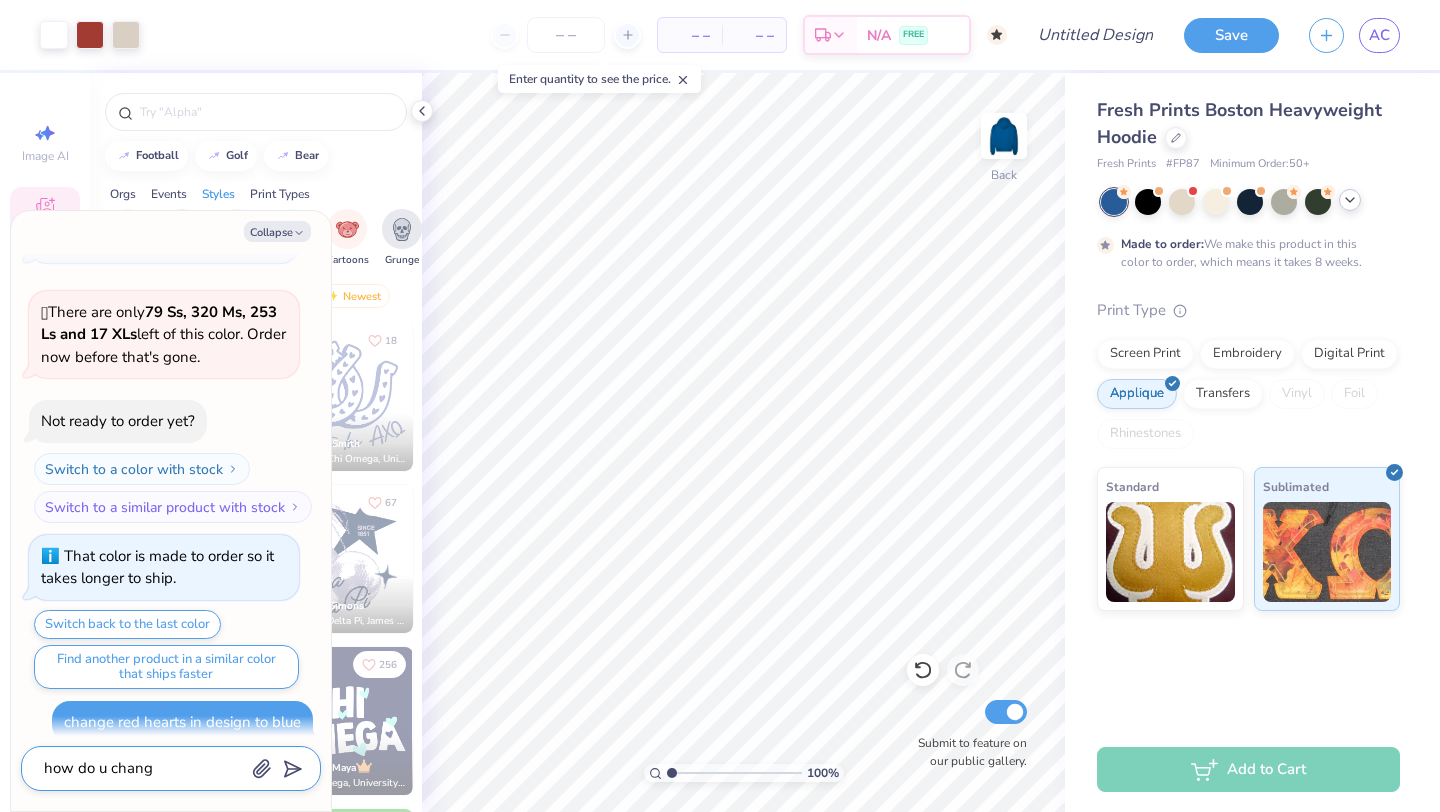 type on "x" 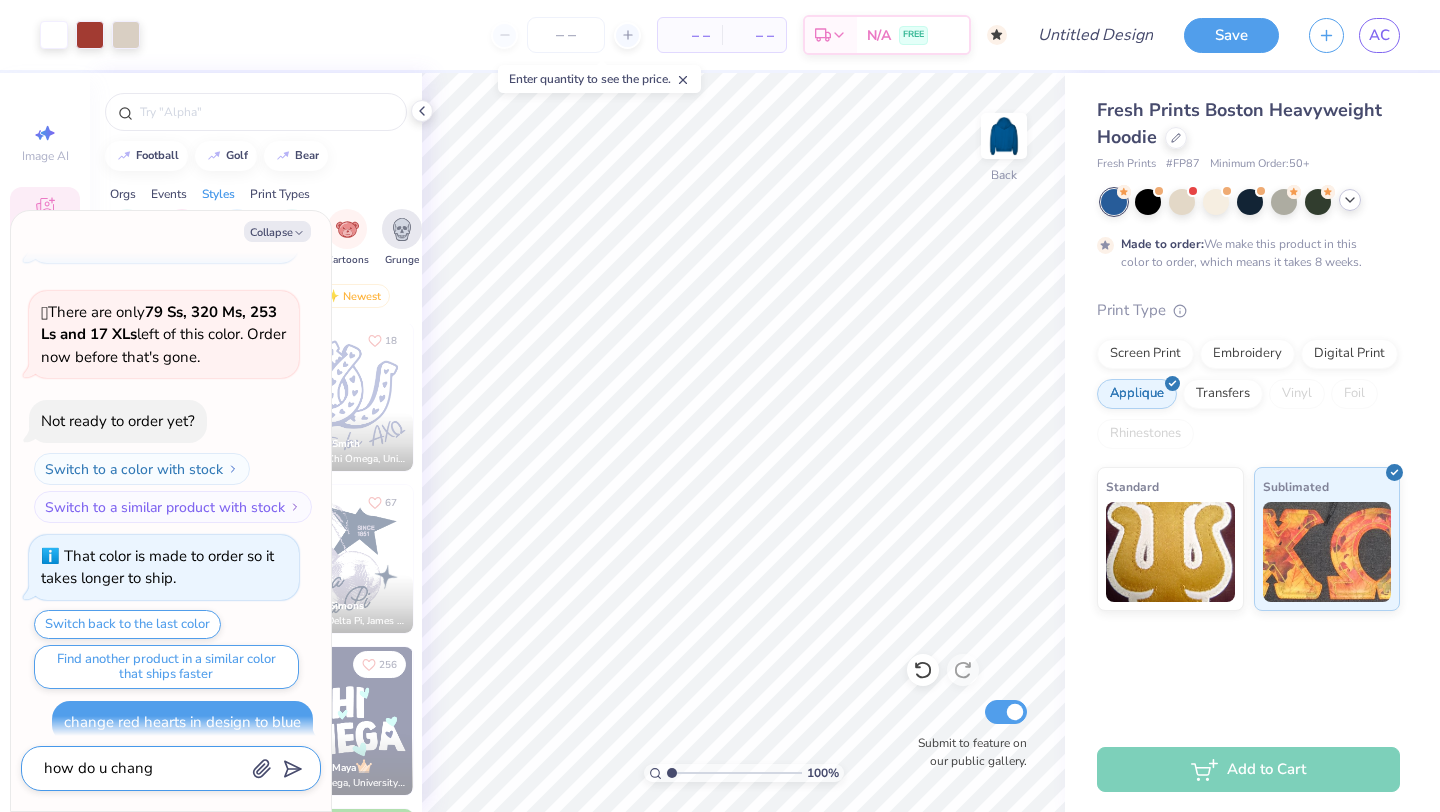 type on "how do u change" 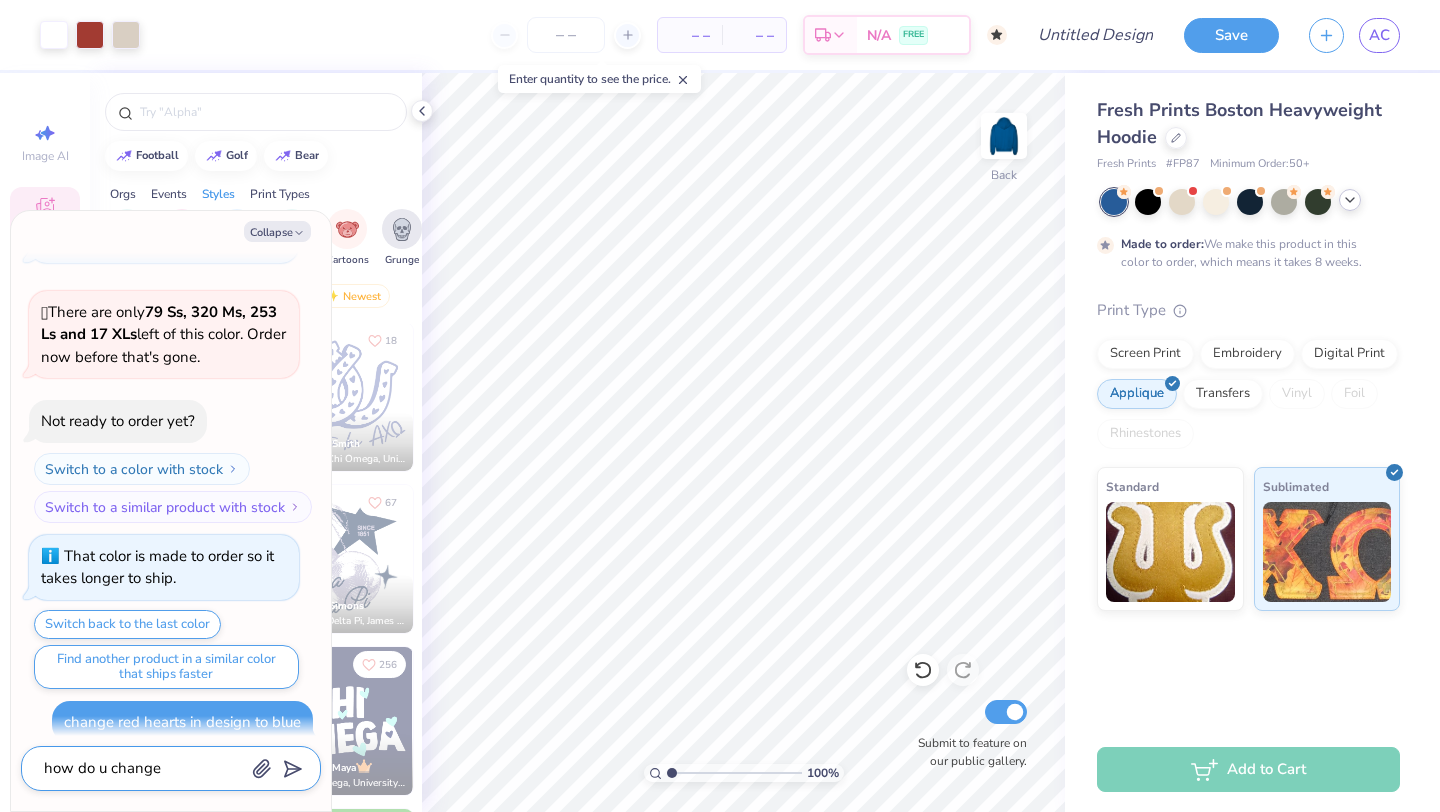 type on "x" 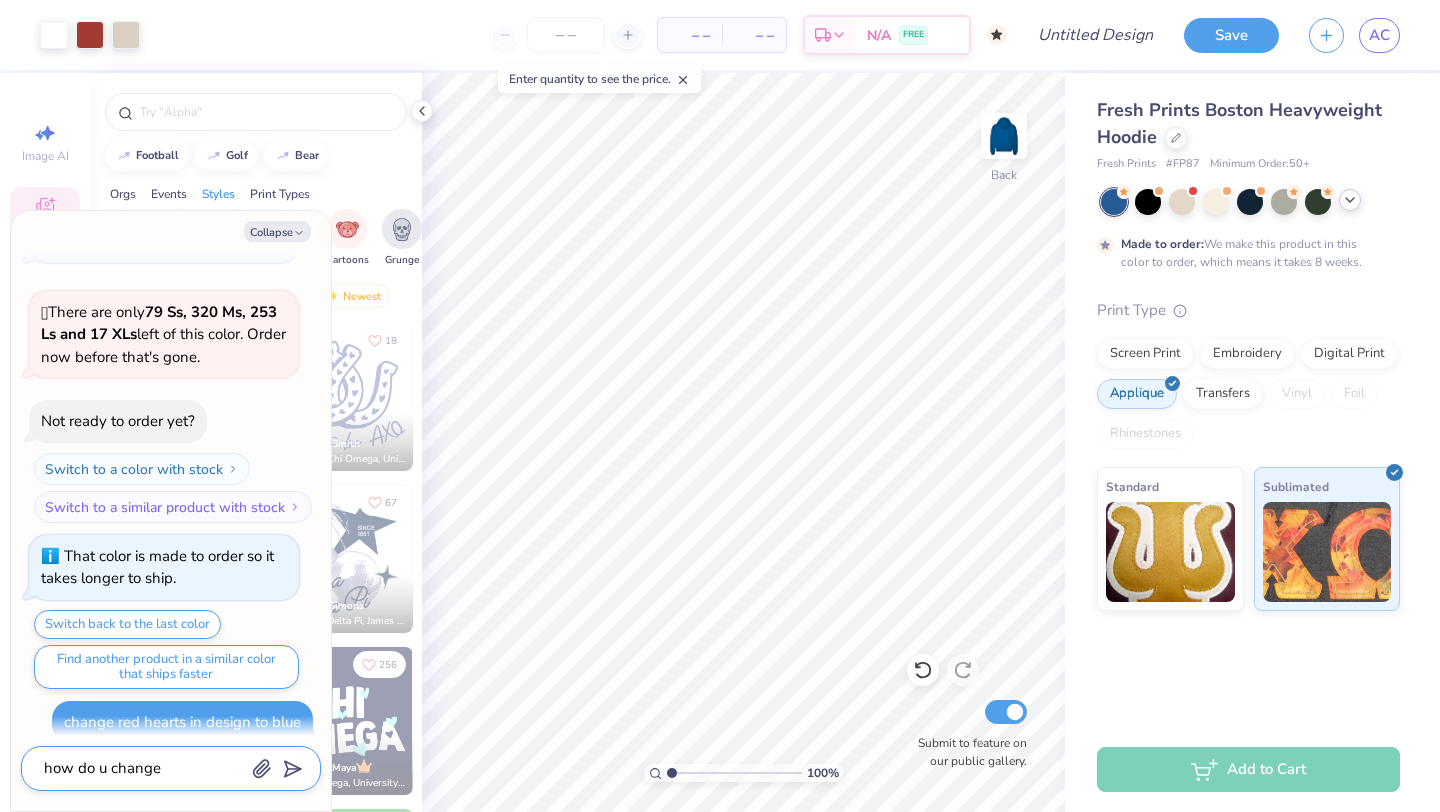 type on "how do u change" 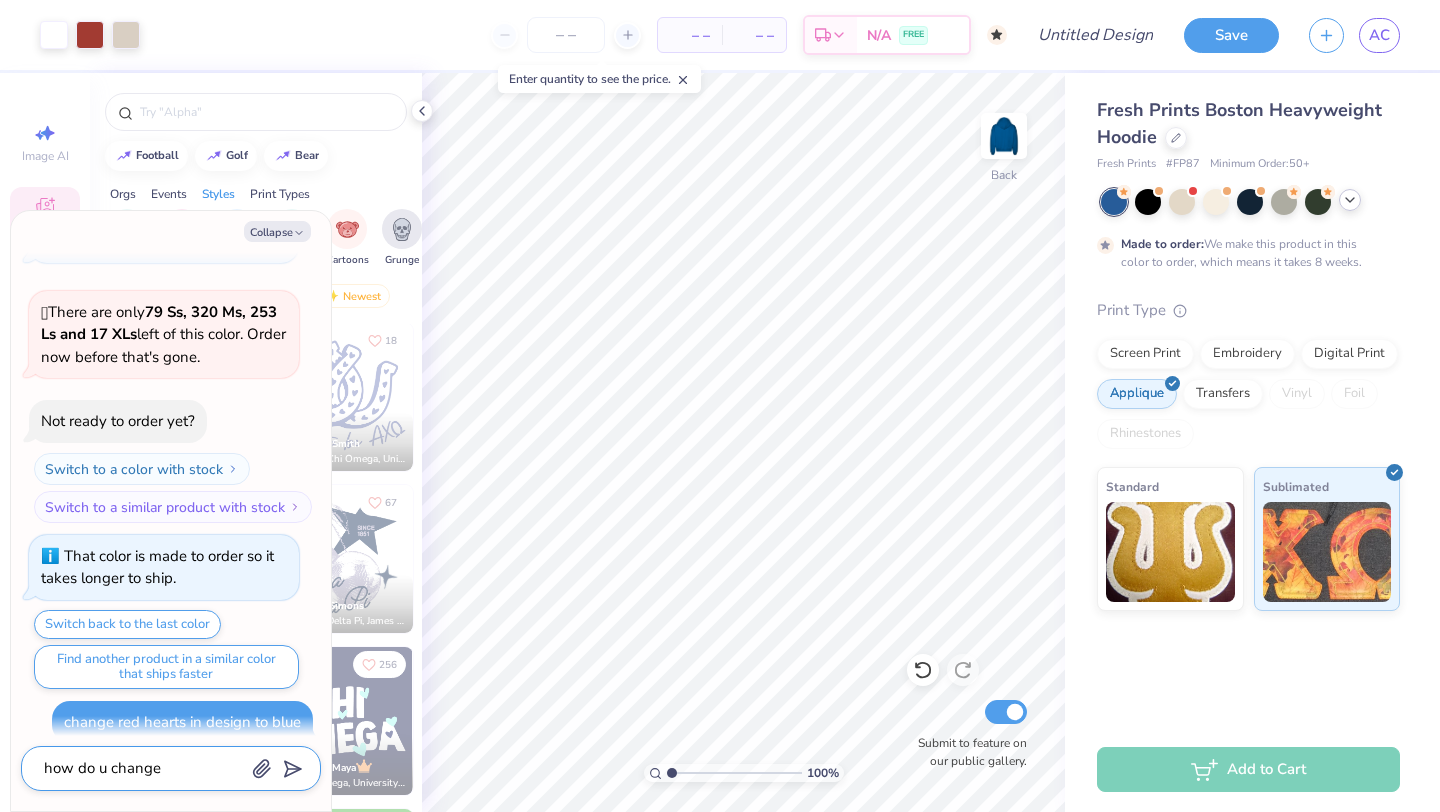 type on "x" 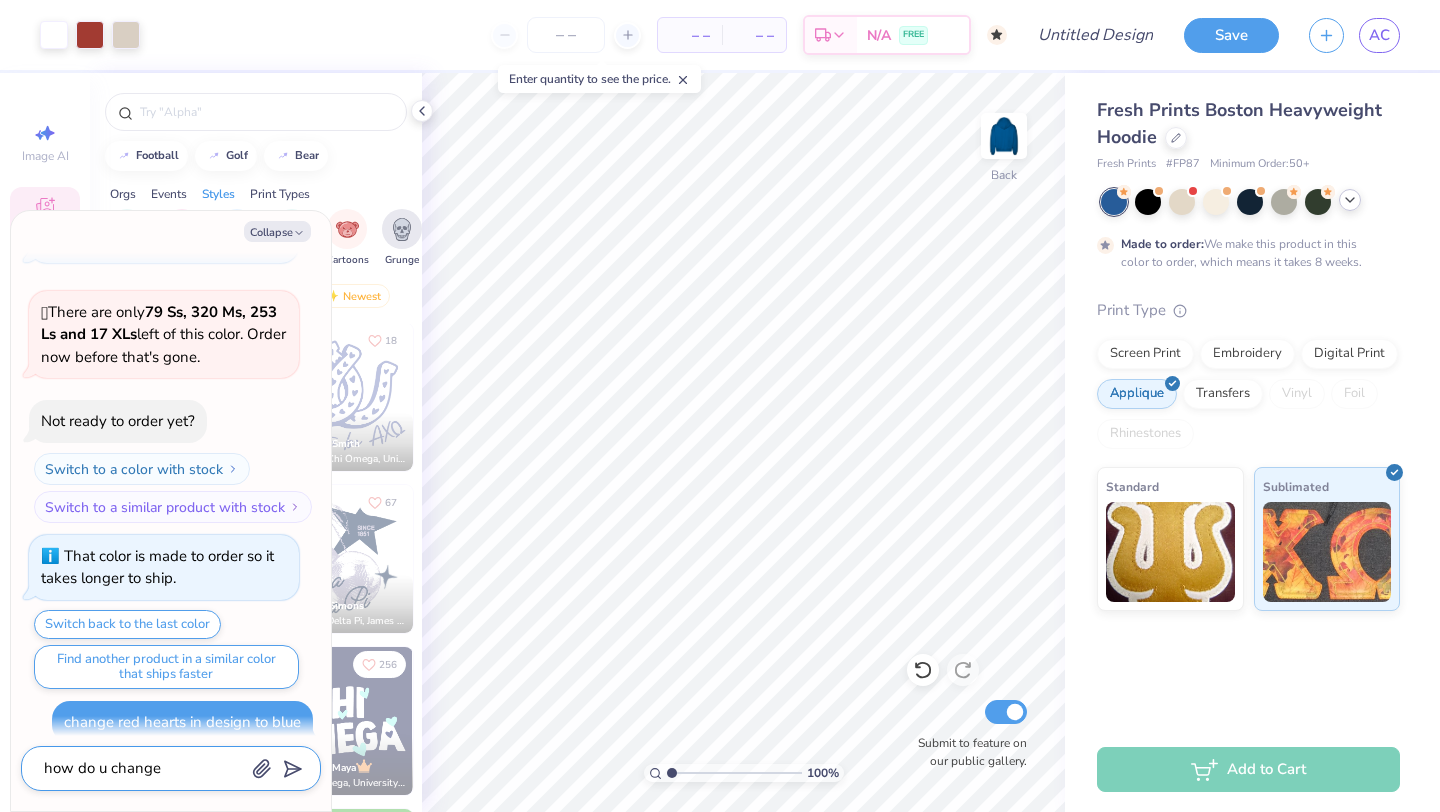 type on "how do u change a" 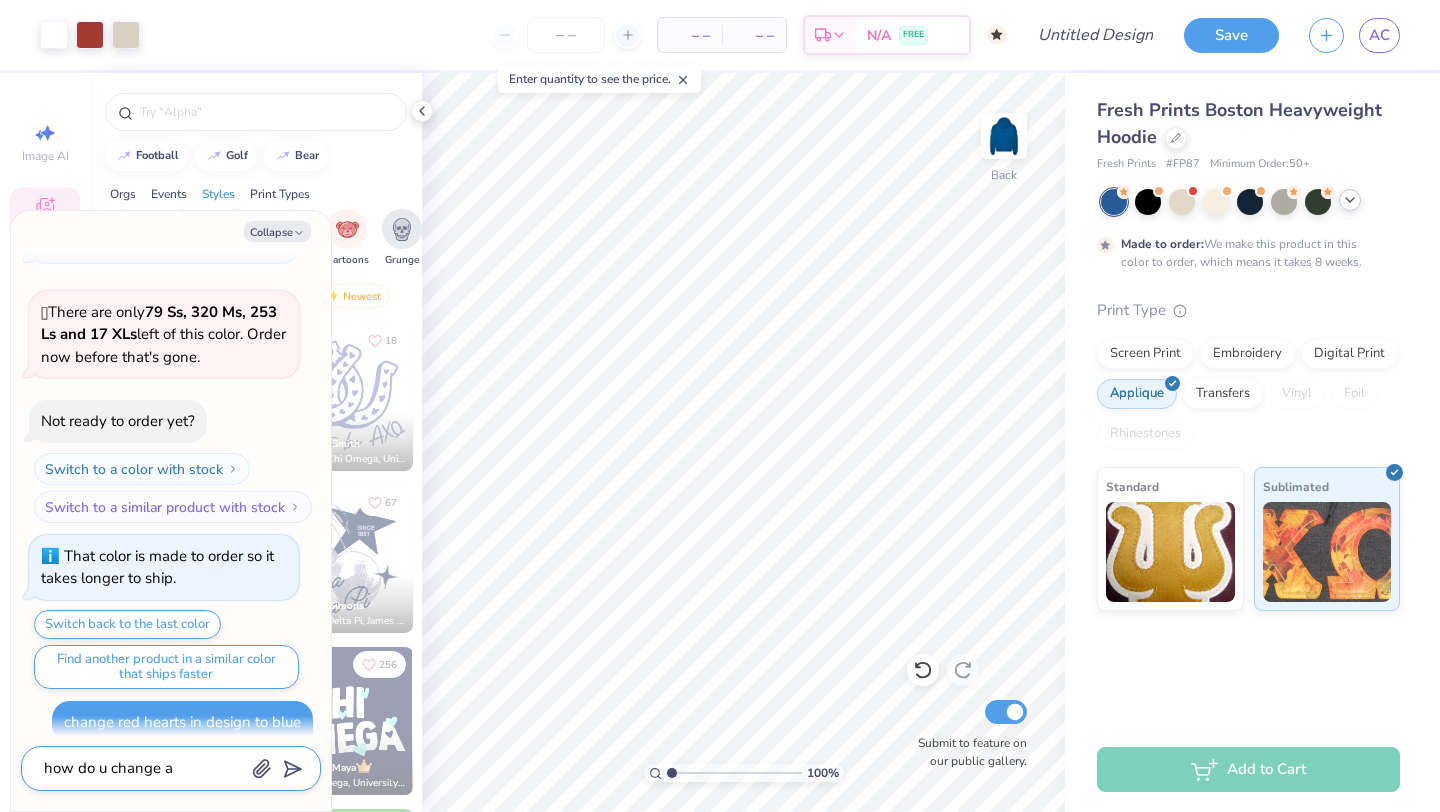 type on "x" 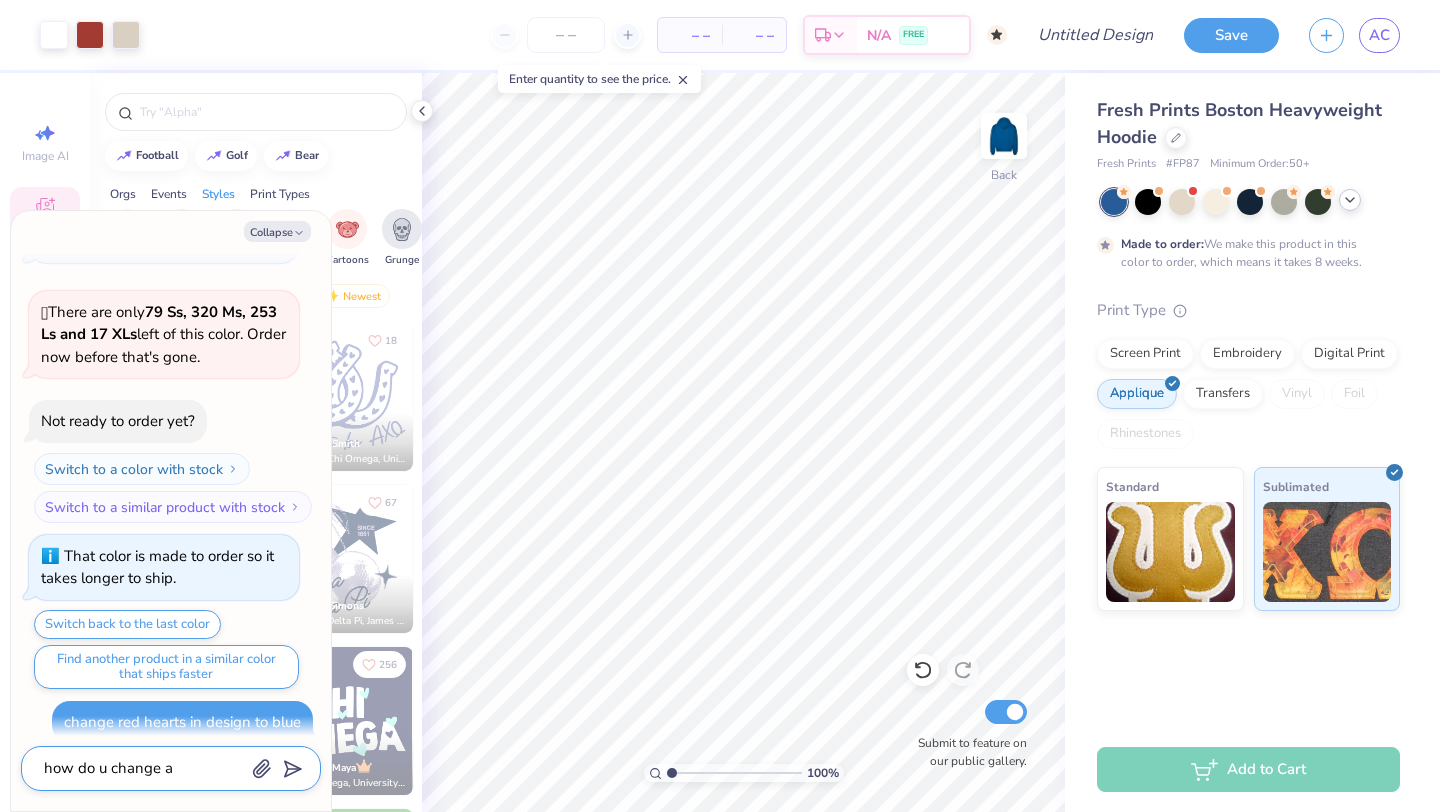 type on "how do u change a" 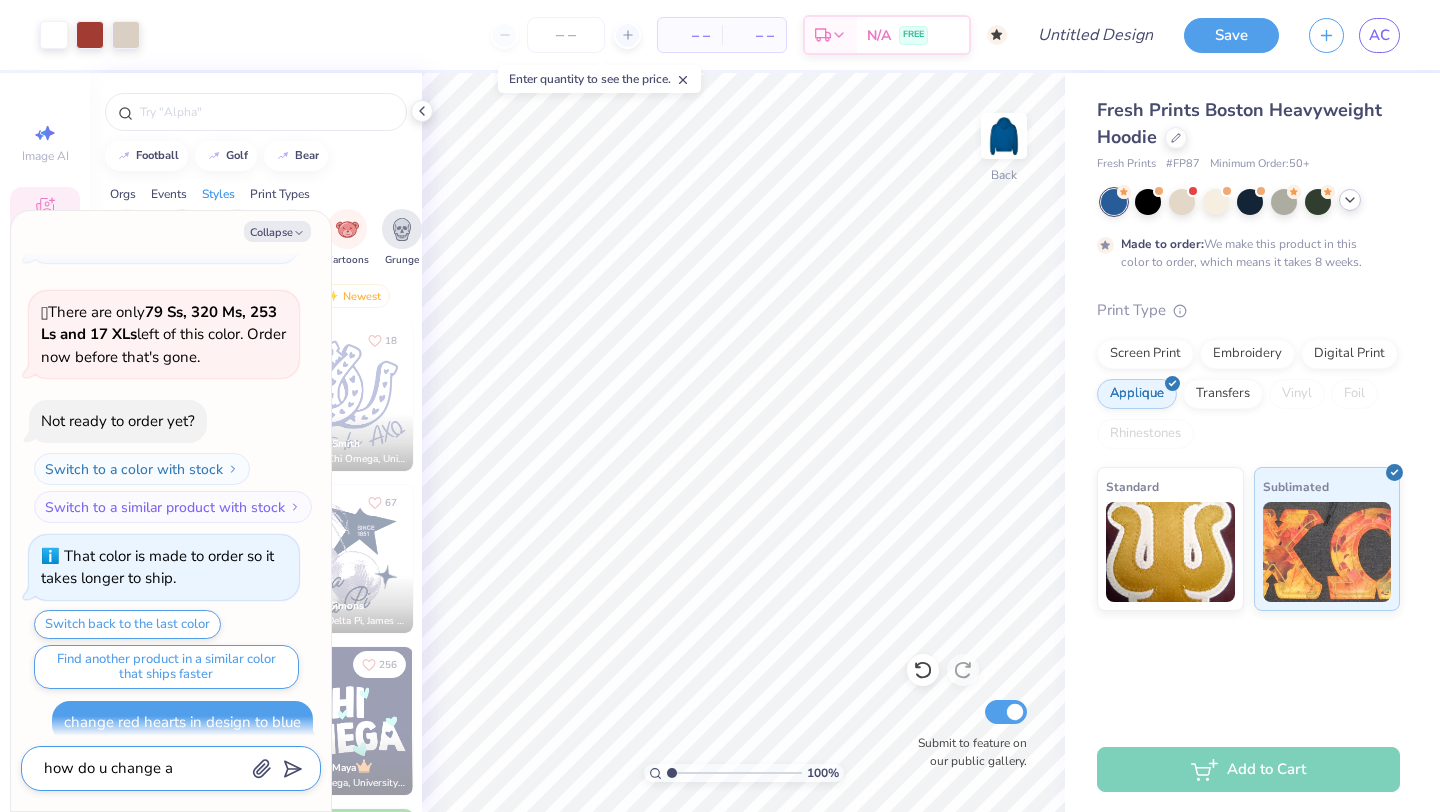 type on "x" 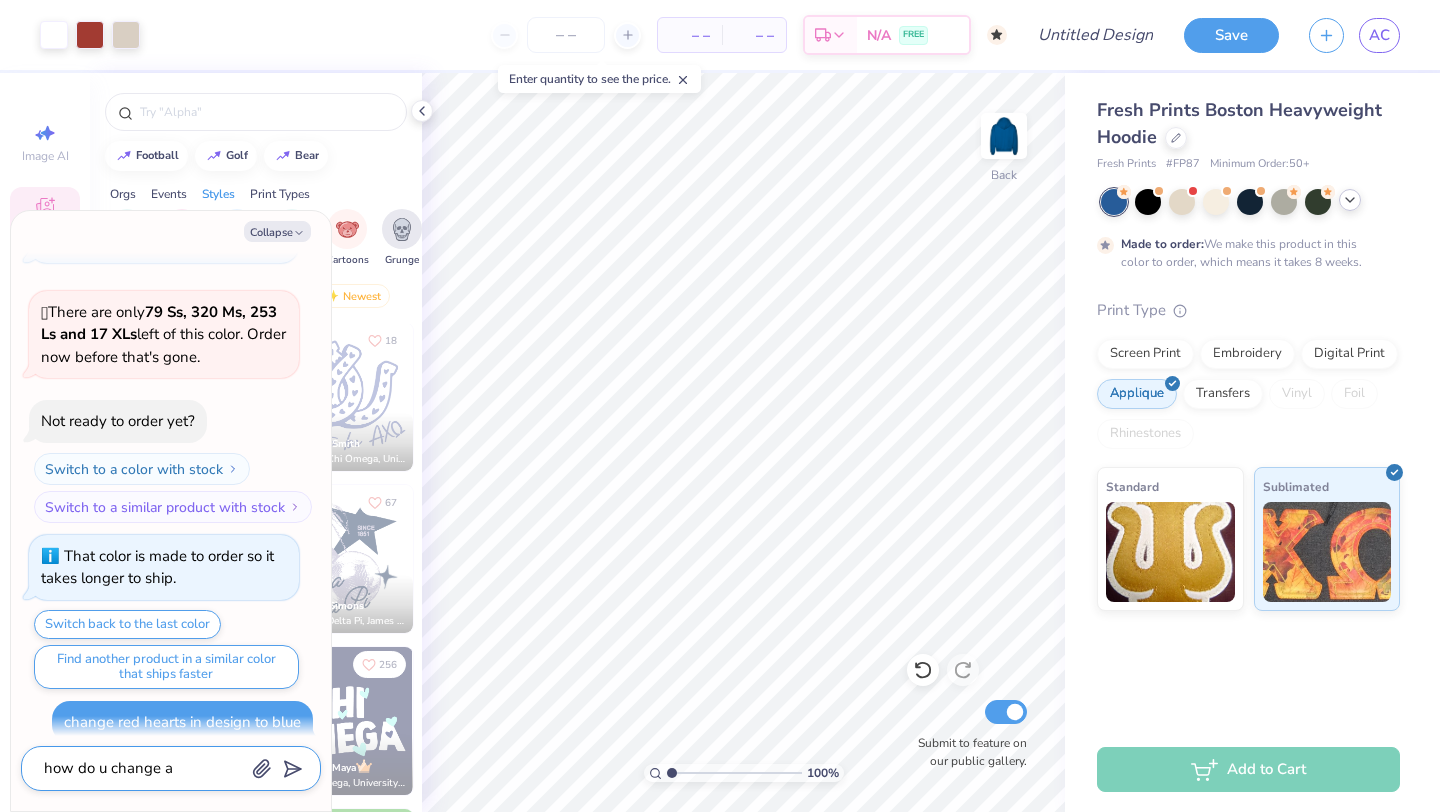 type on "how do u change a d" 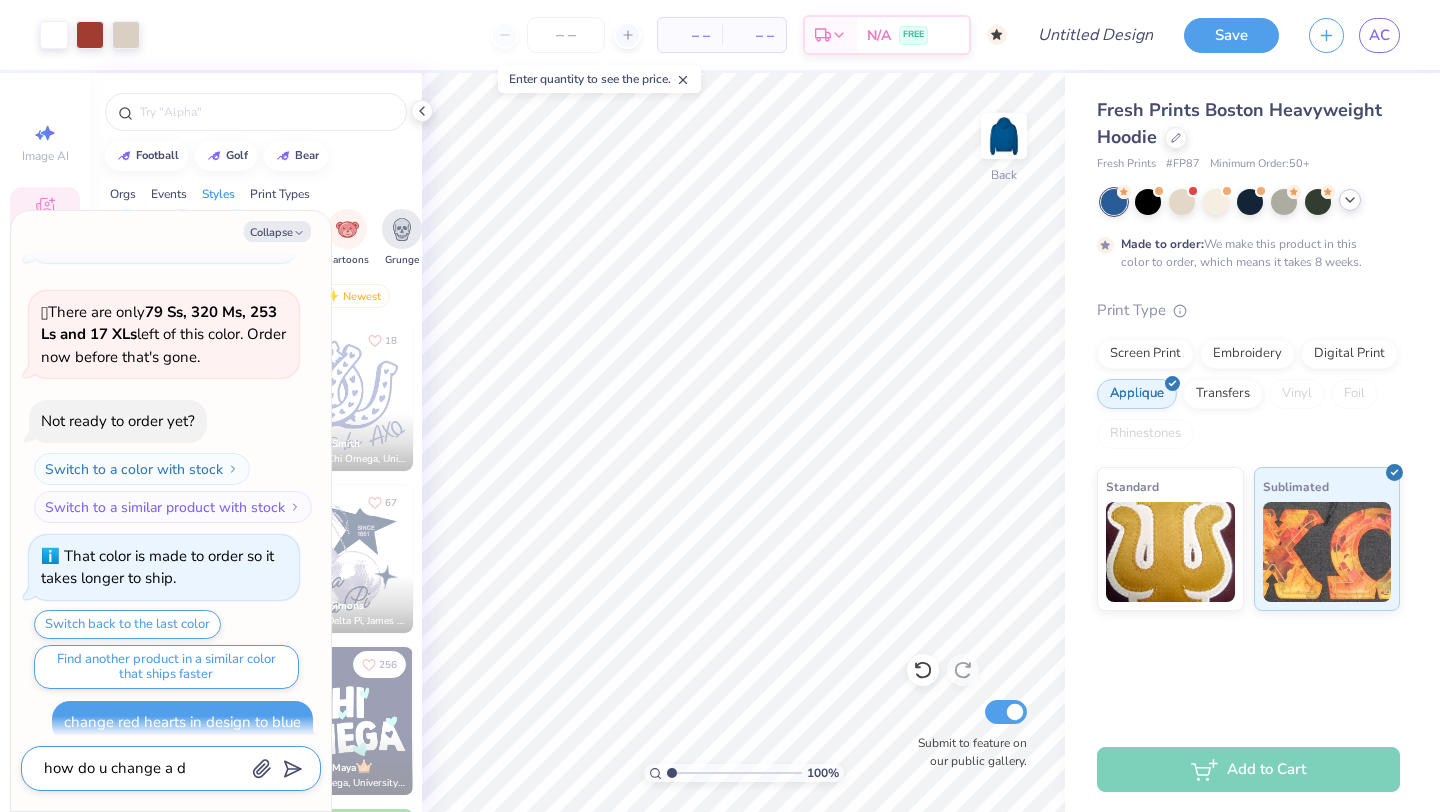 type on "x" 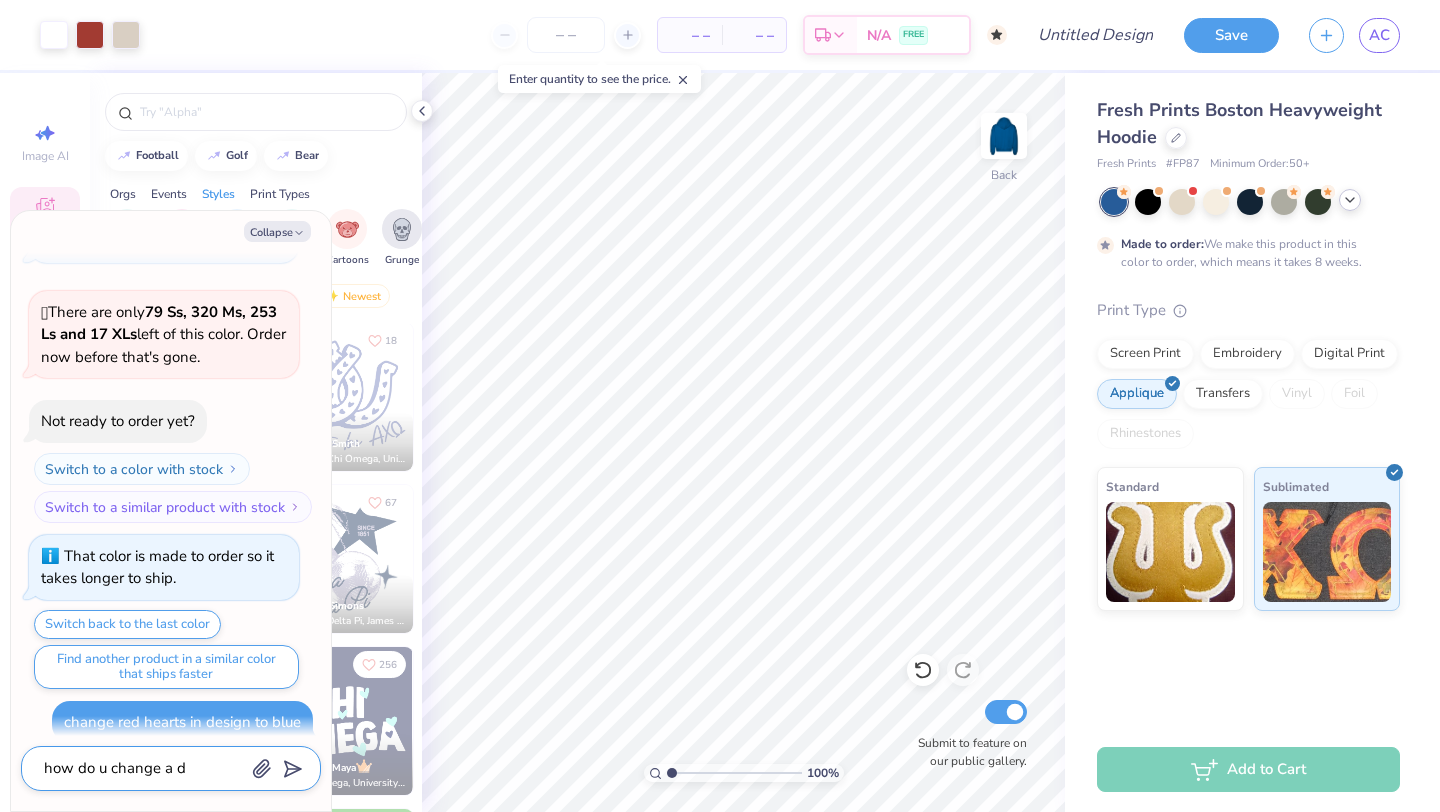 type on "how do u change a de" 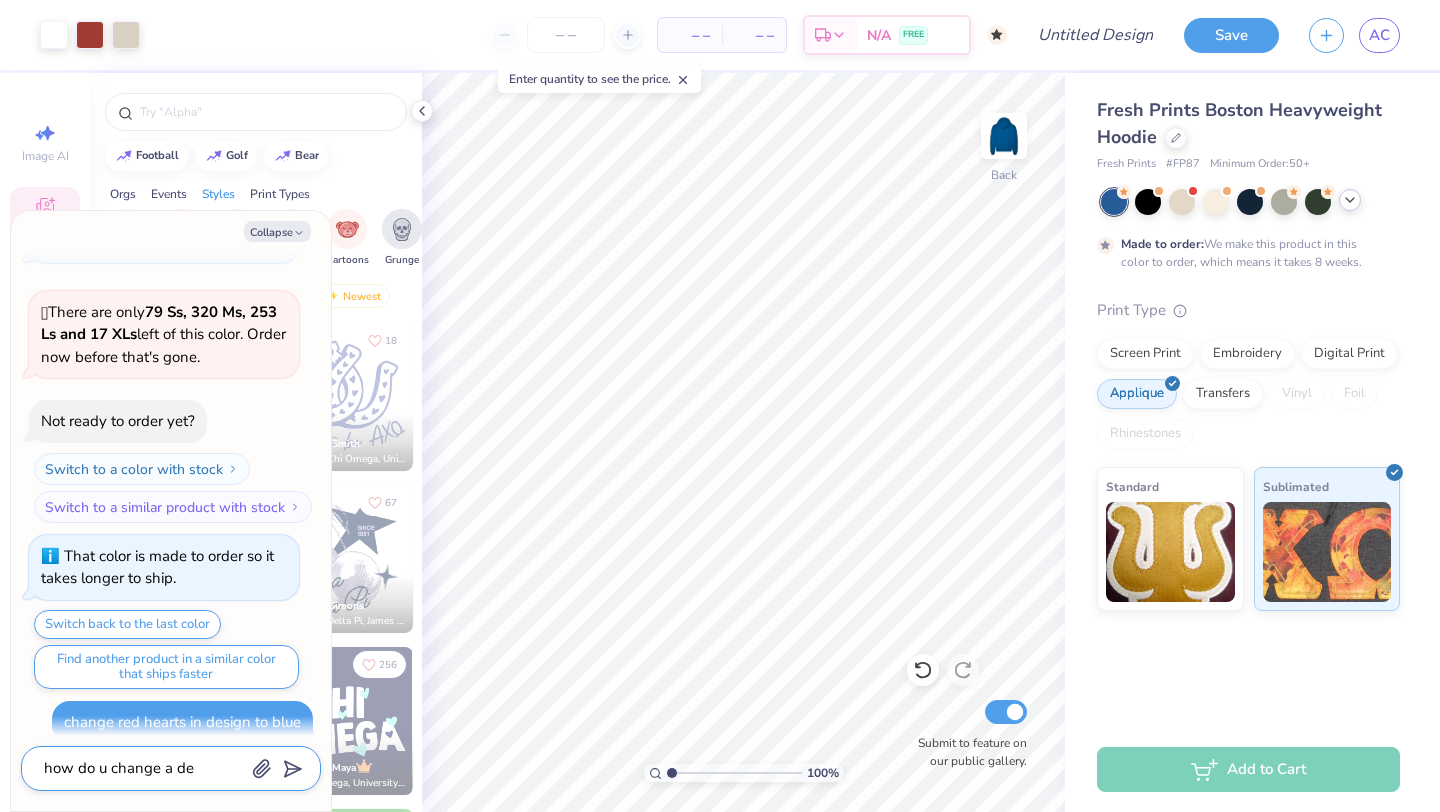 type on "x" 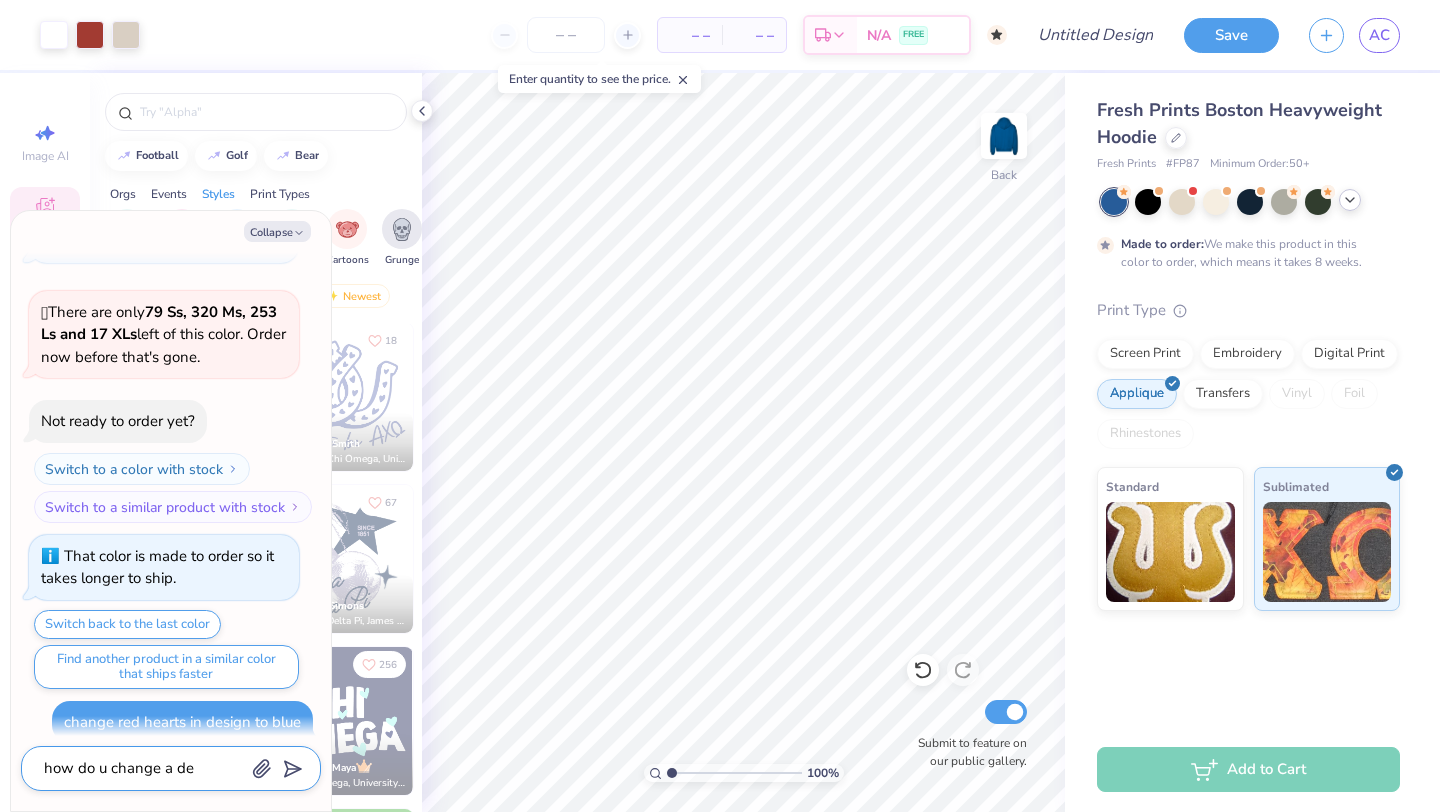 type on "how do u change a des" 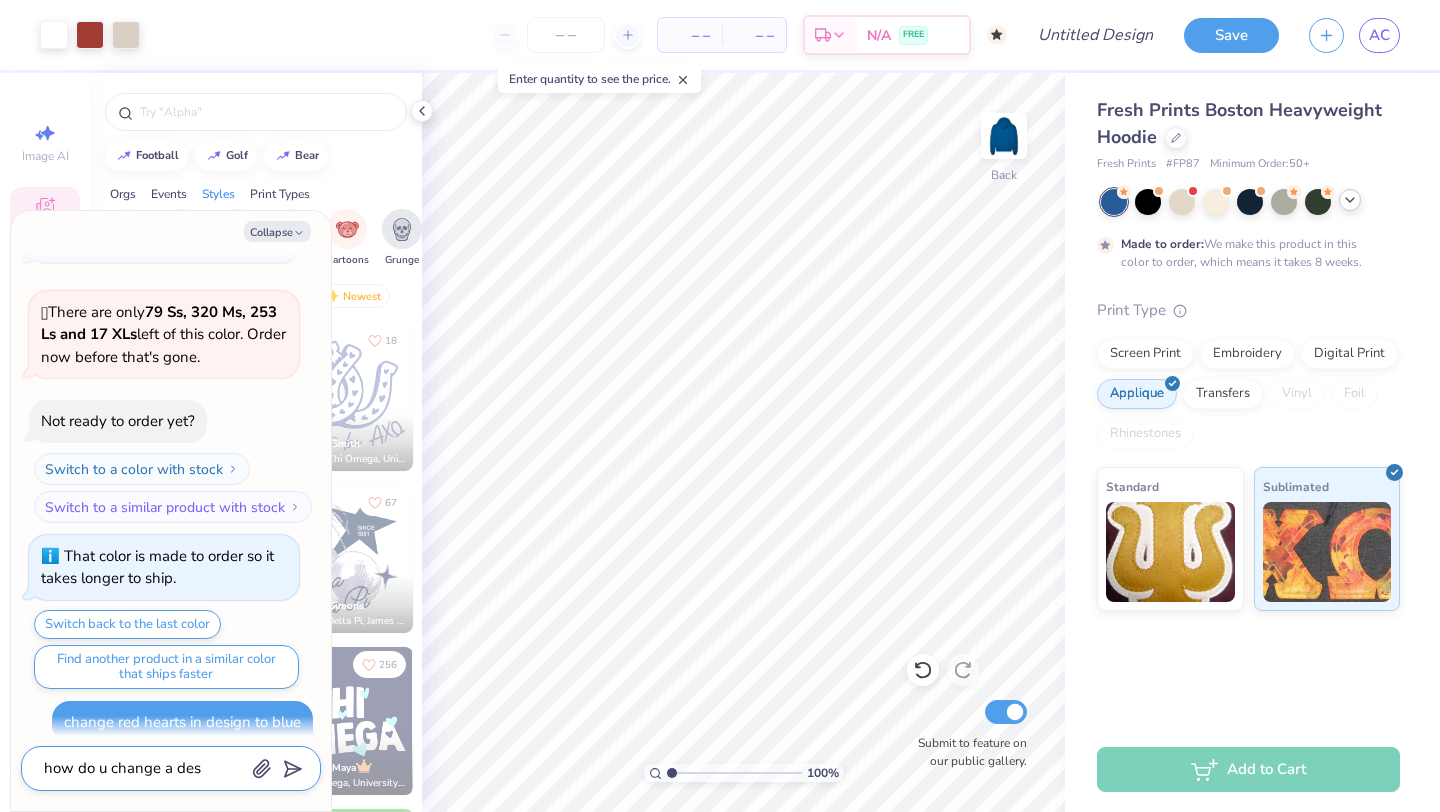 type on "x" 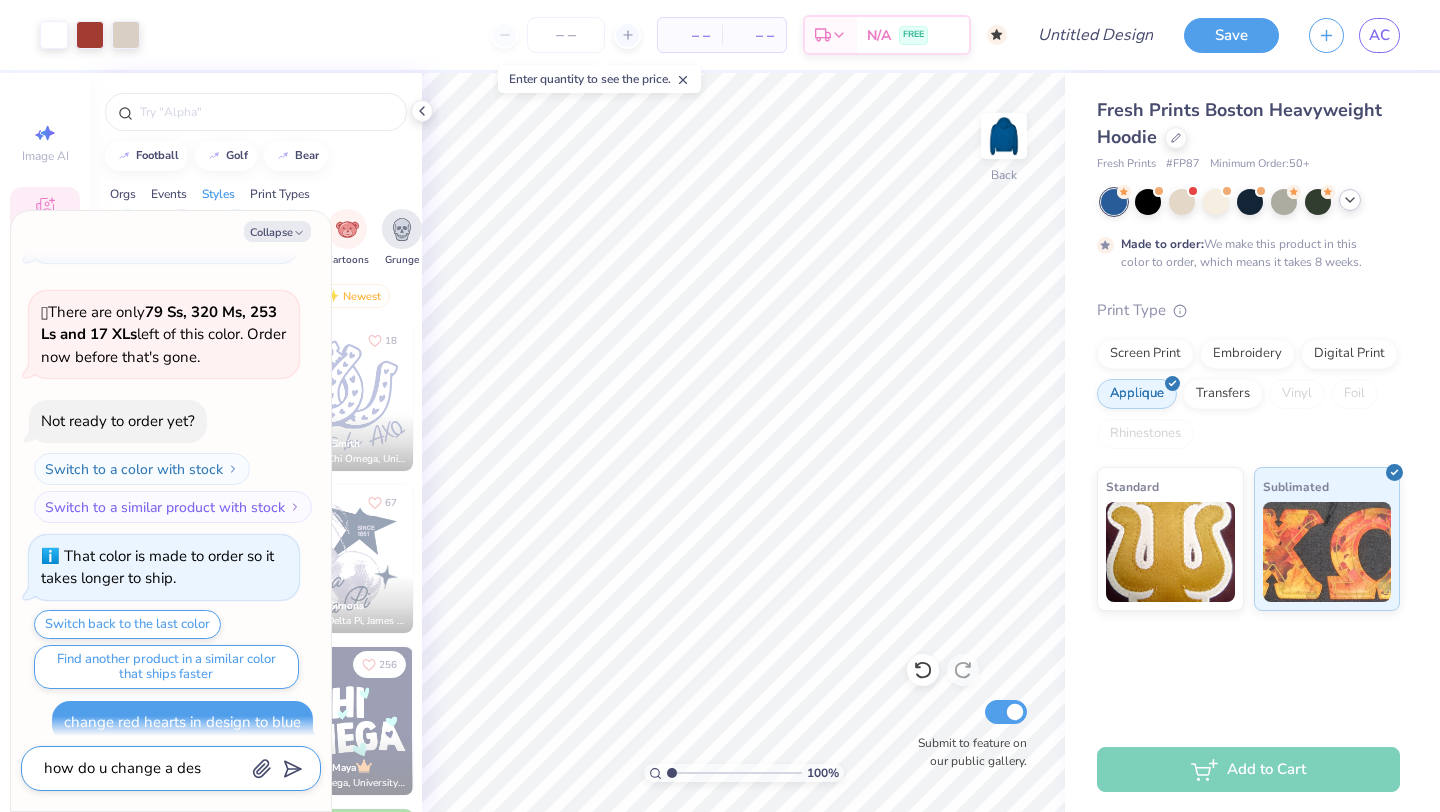 type on "how do u change a desi" 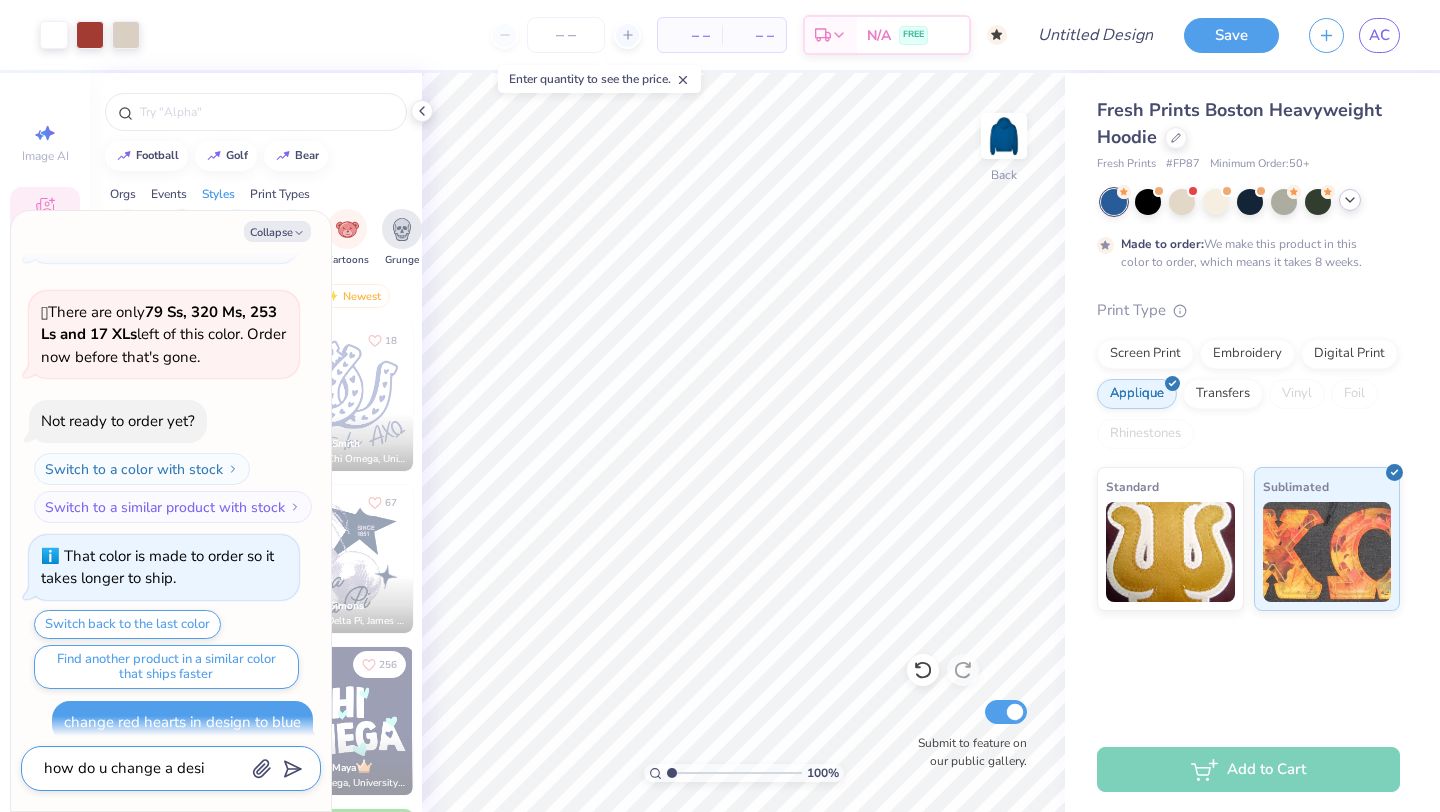 type on "x" 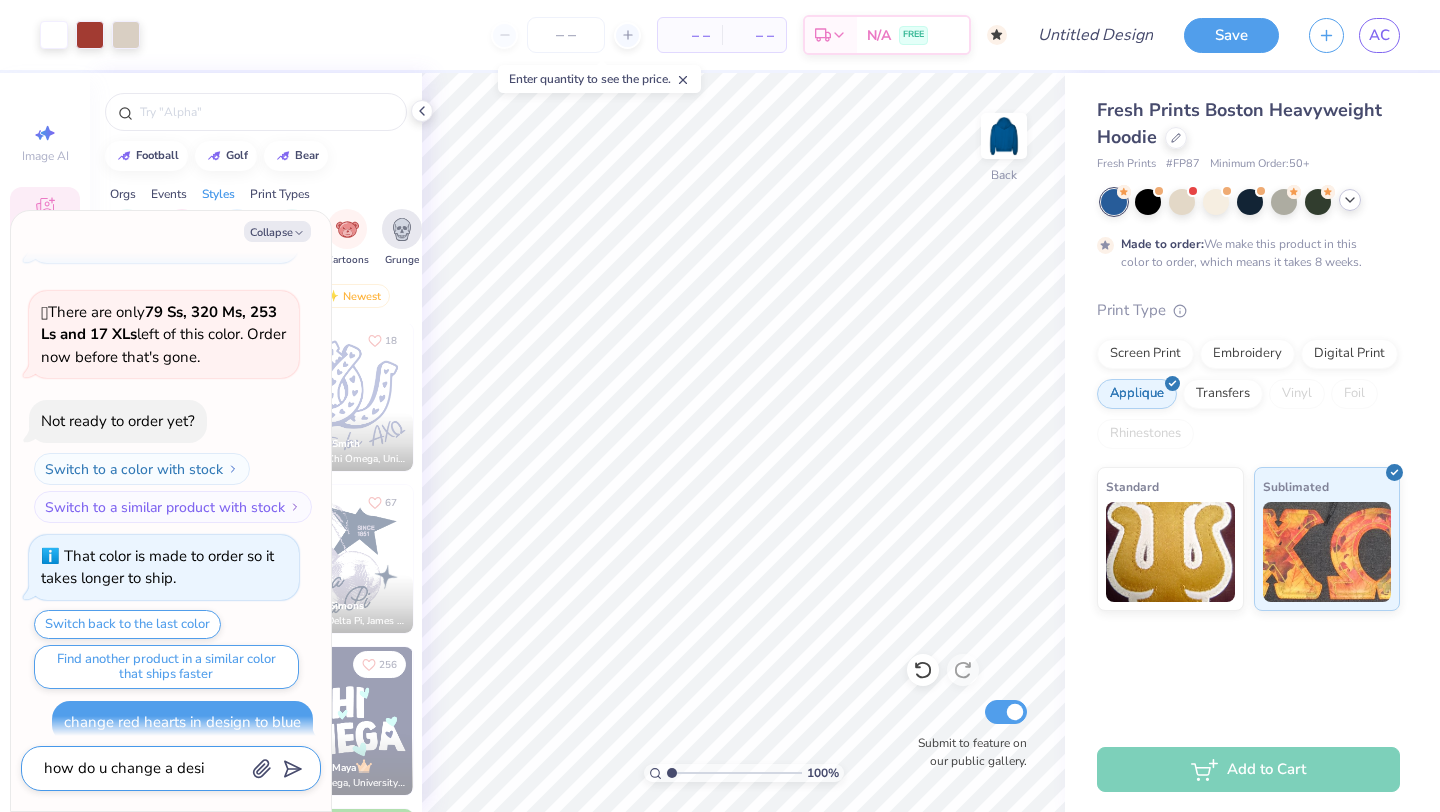 type on "how do u change a desig" 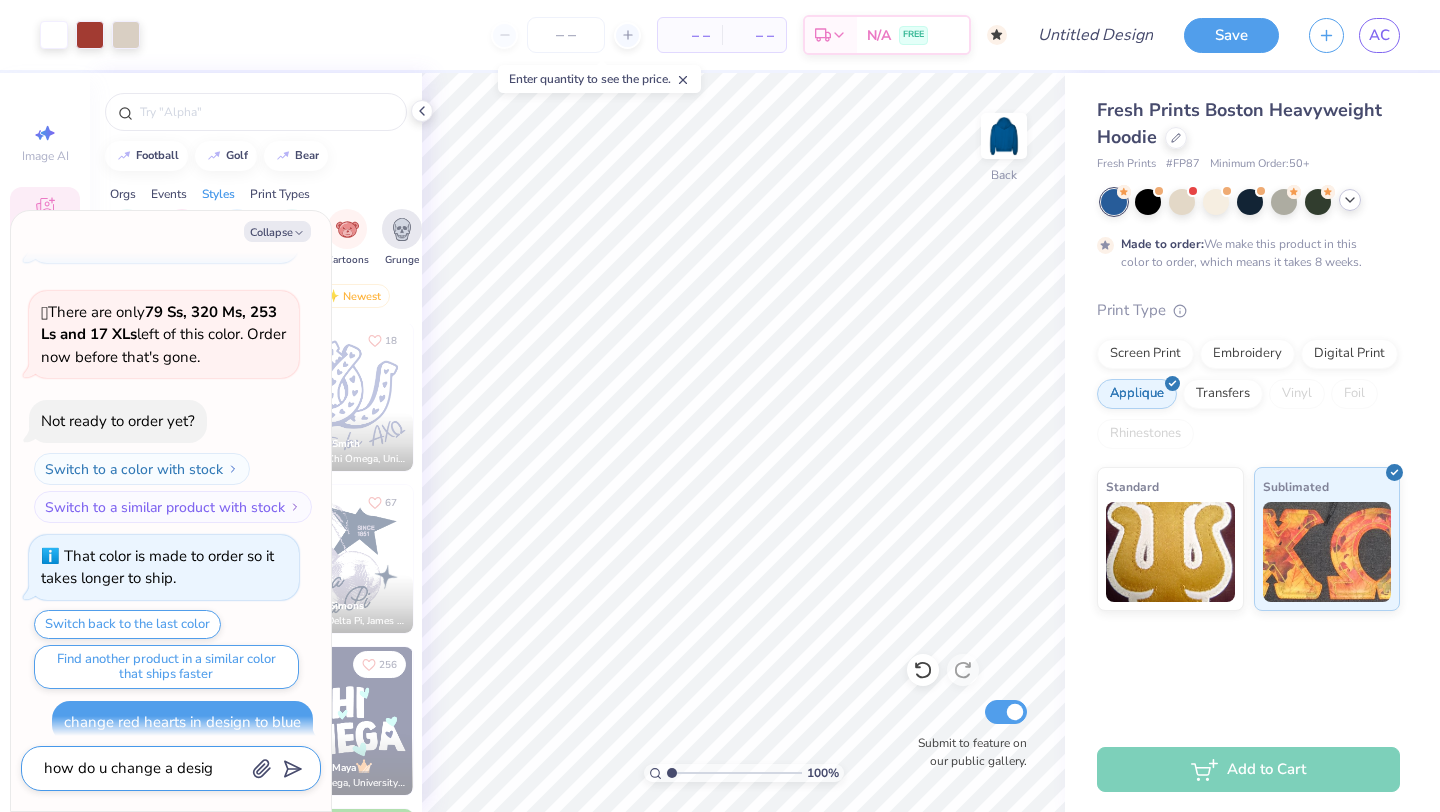 type on "x" 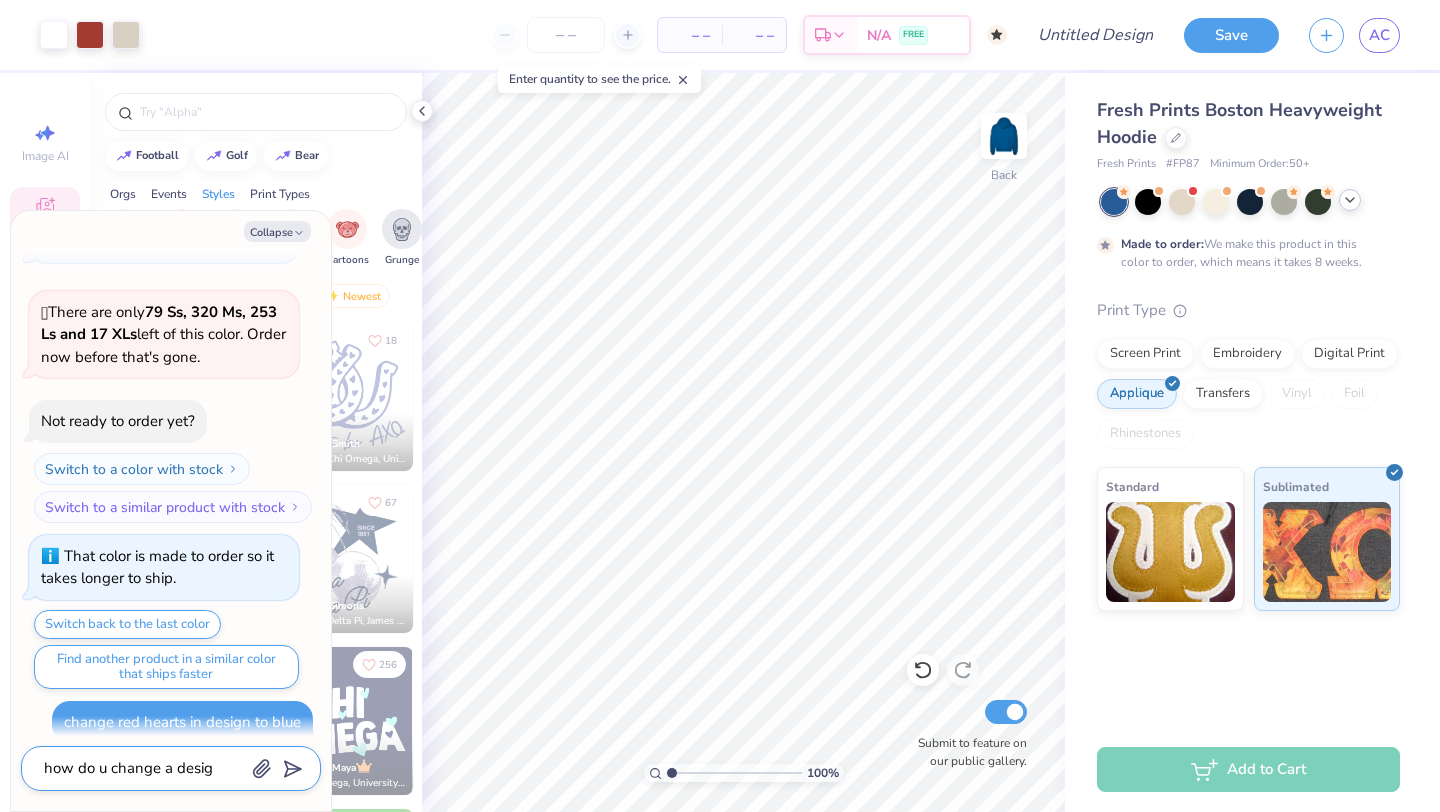 type on "how do u change a design" 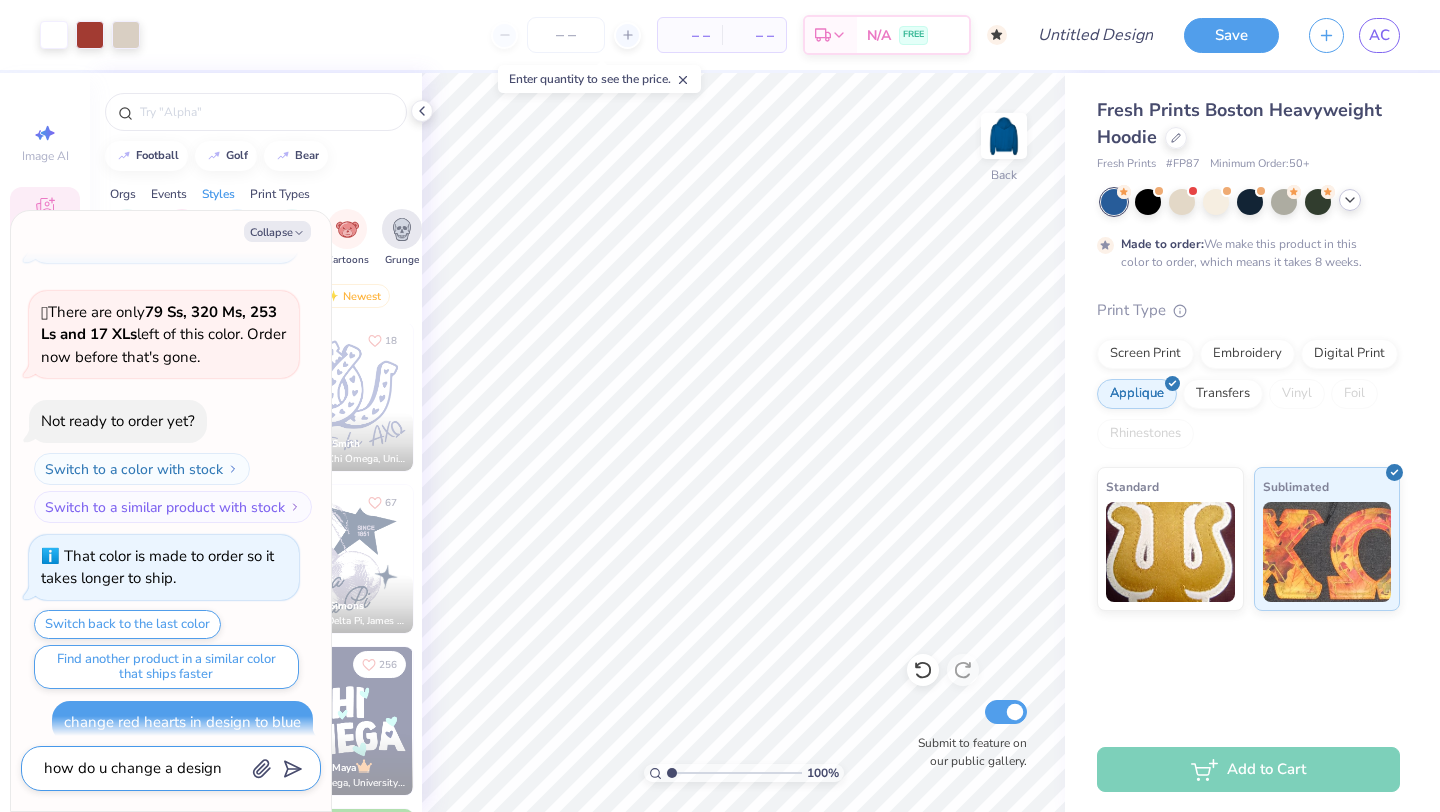 type on "x" 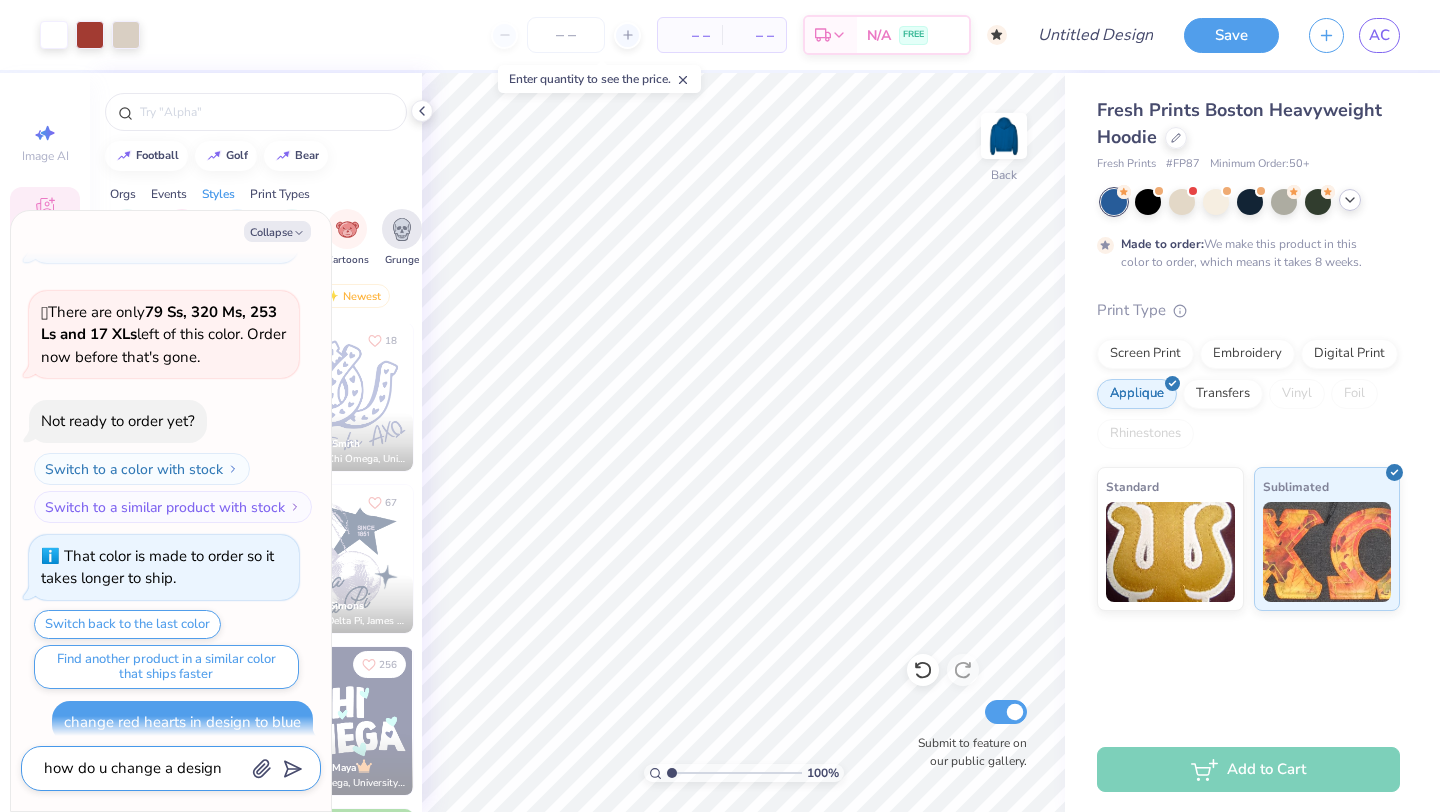 type on "how do u change a designs" 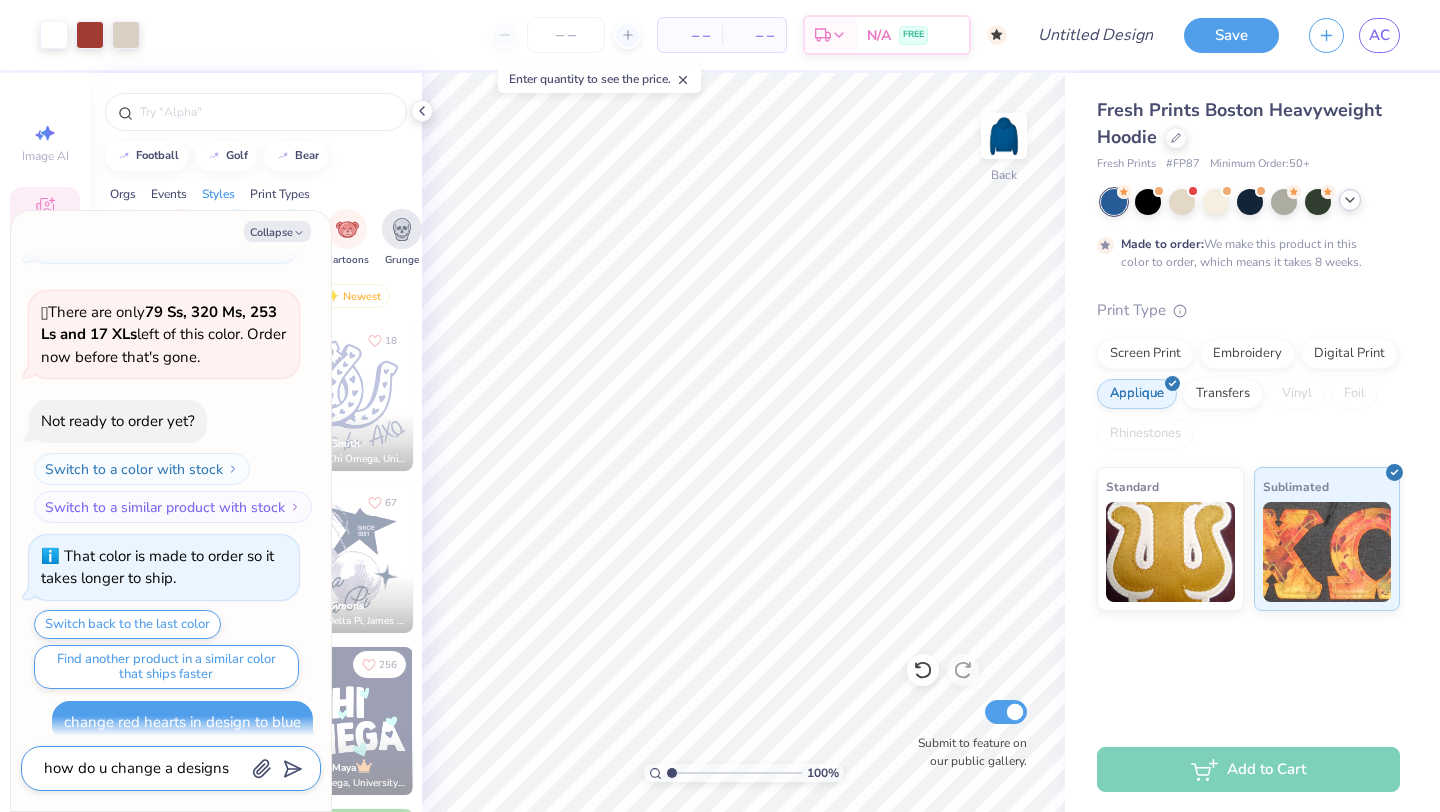 type on "x" 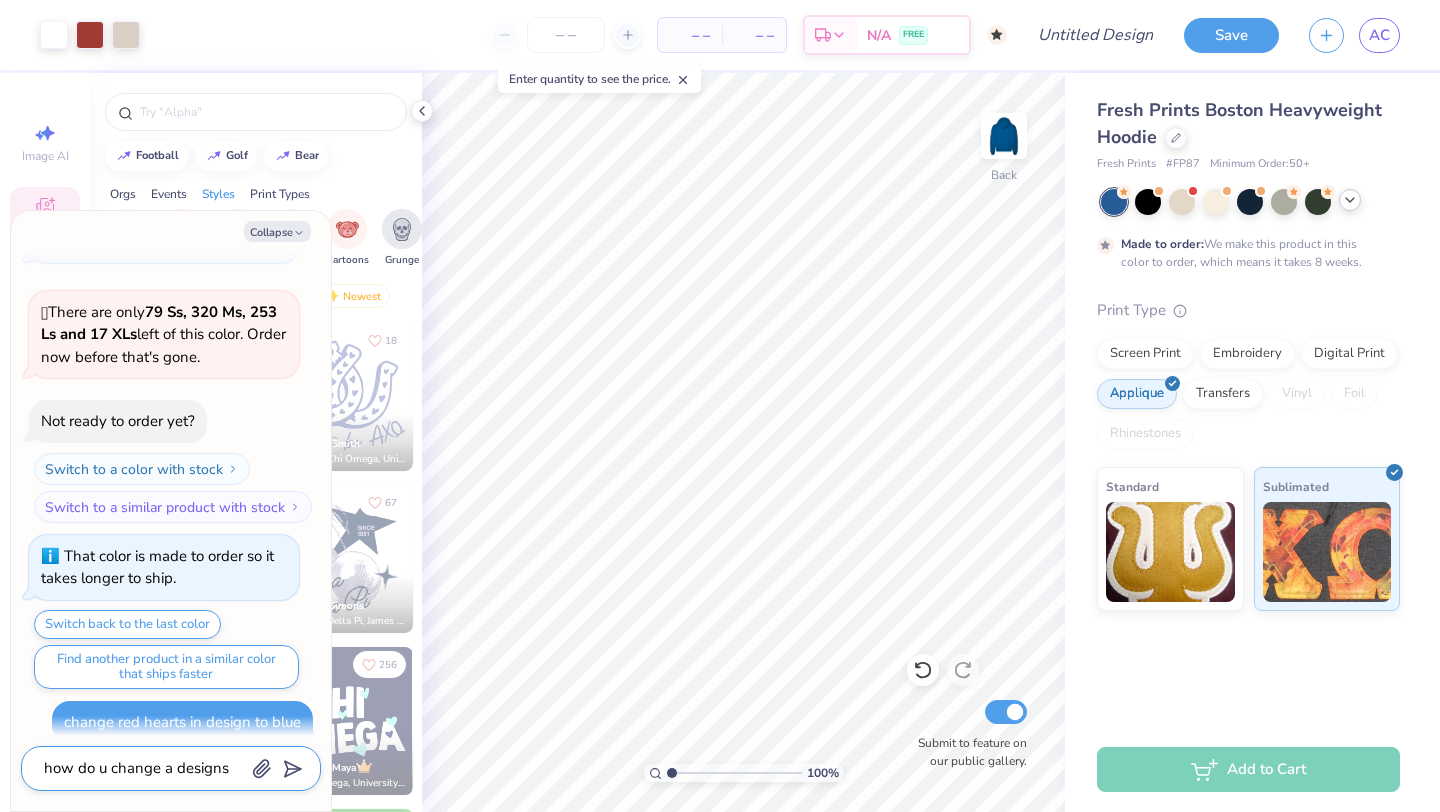type on "how do u change a designs" 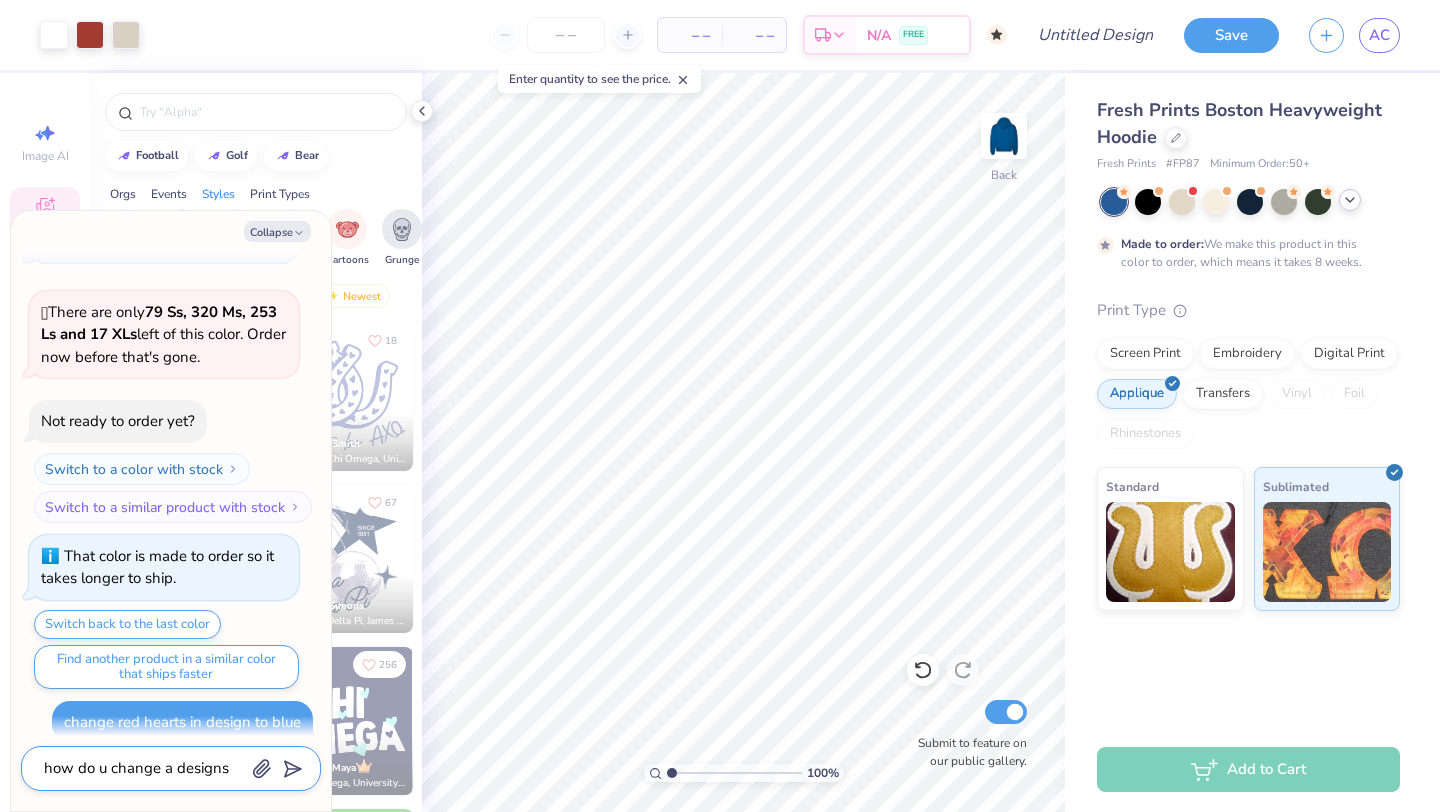 type on "x" 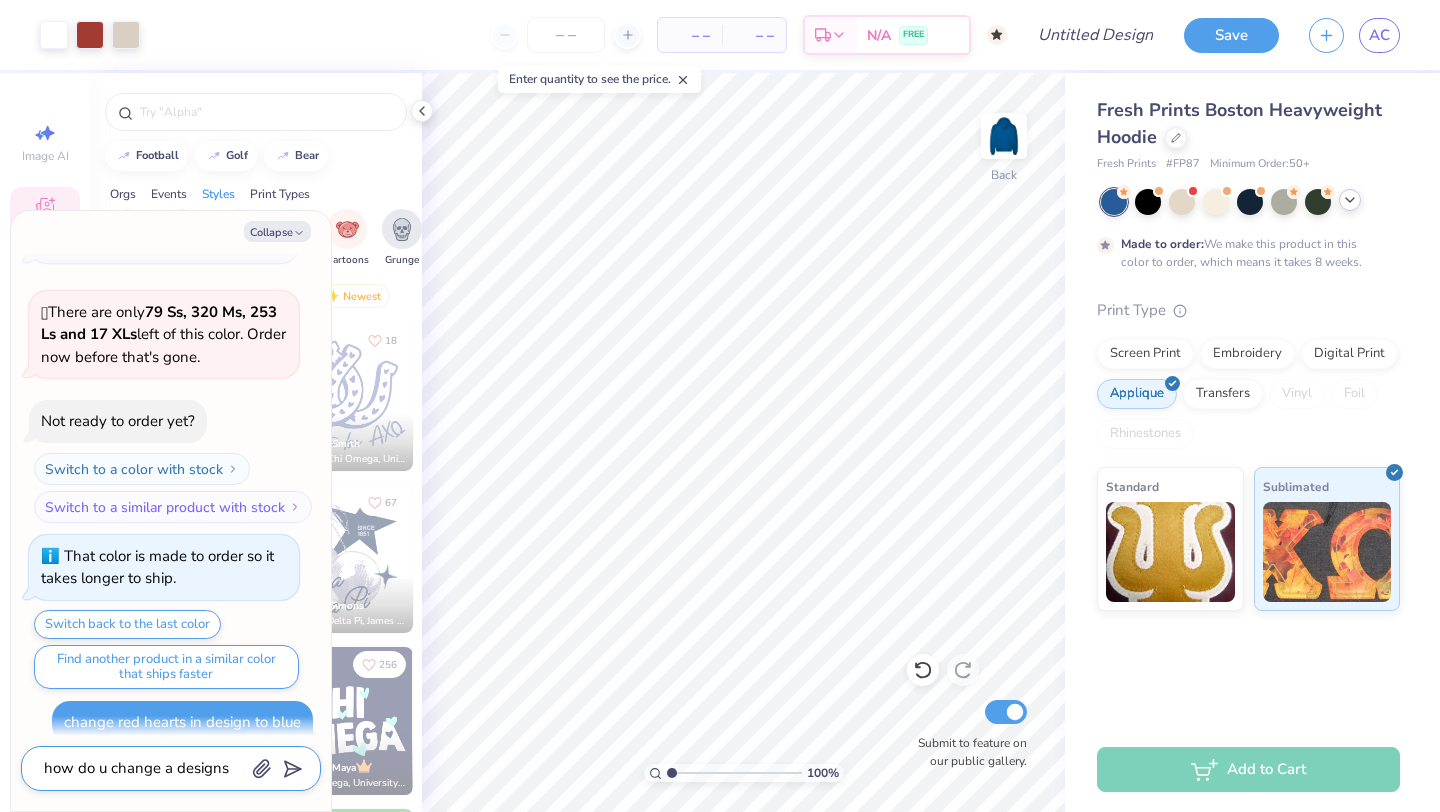 type on "how do u change a designs w" 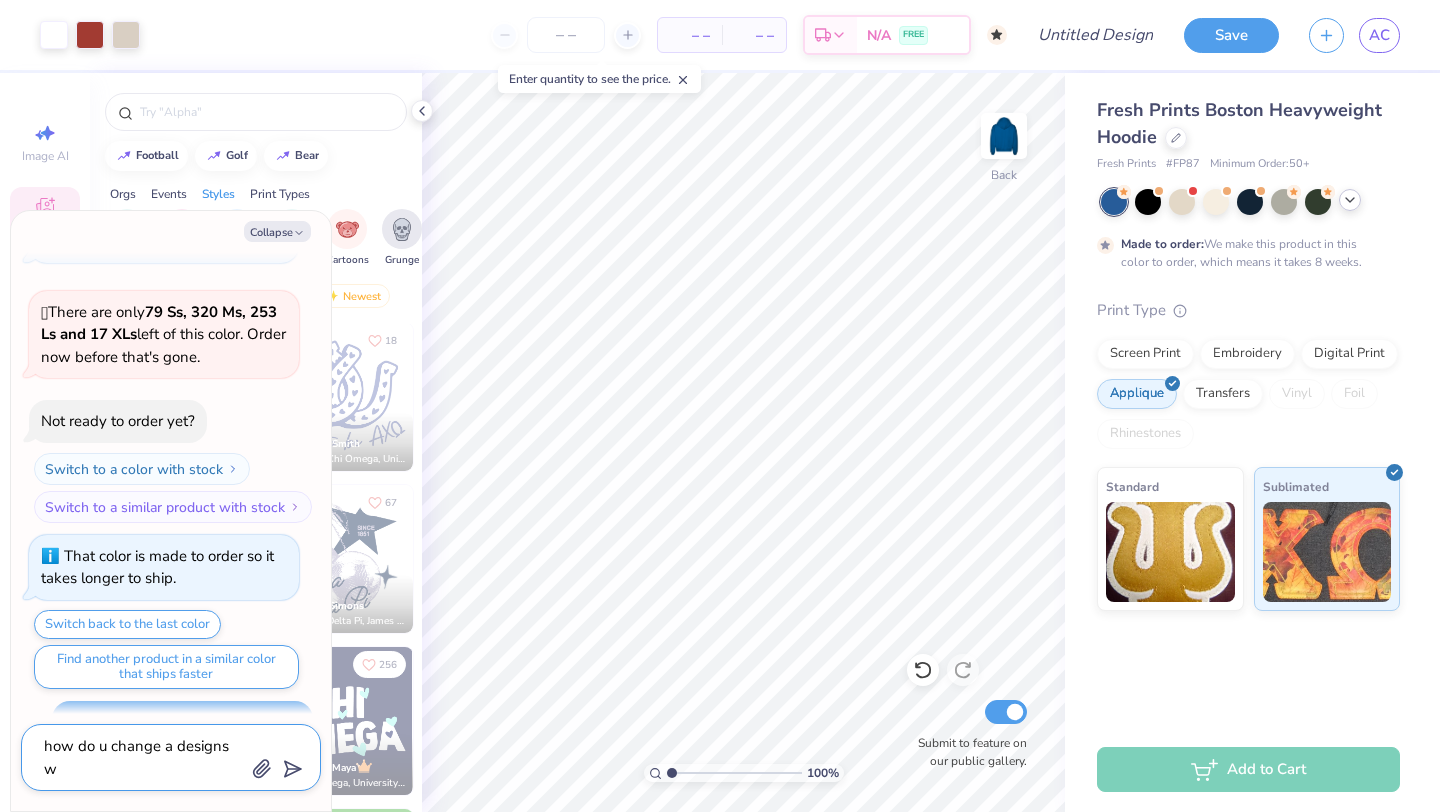 type on "x" 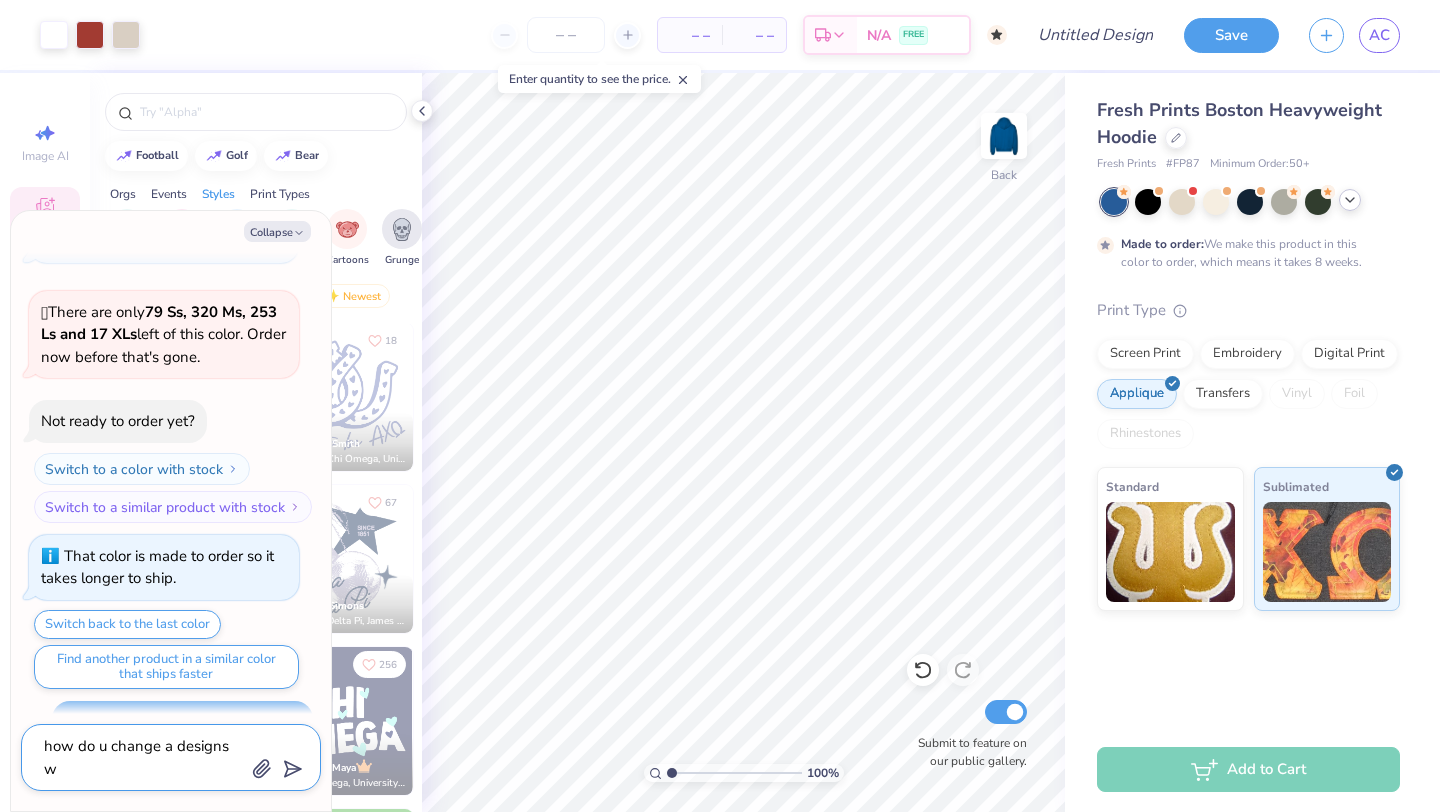 type on "how do u change a designs wo" 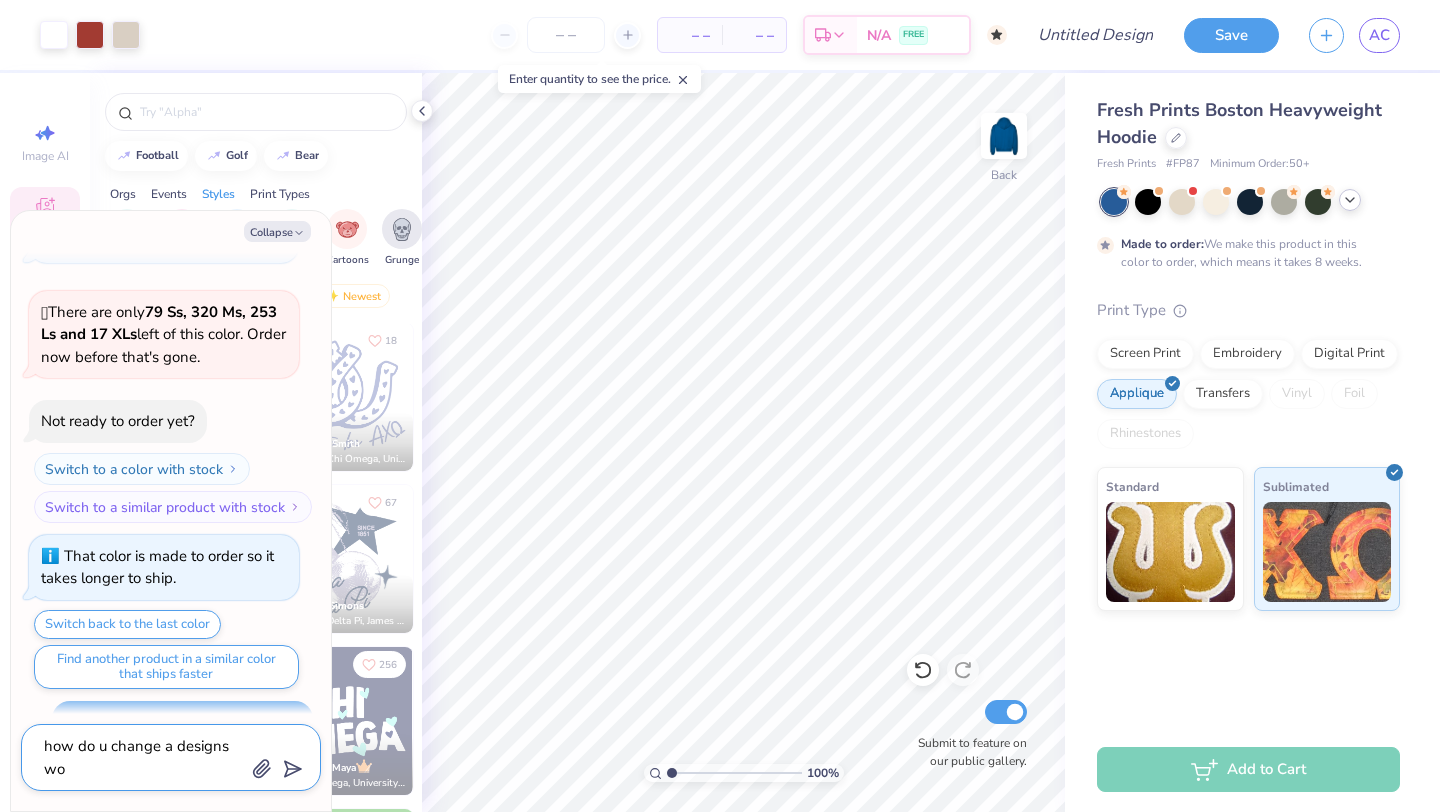 type on "x" 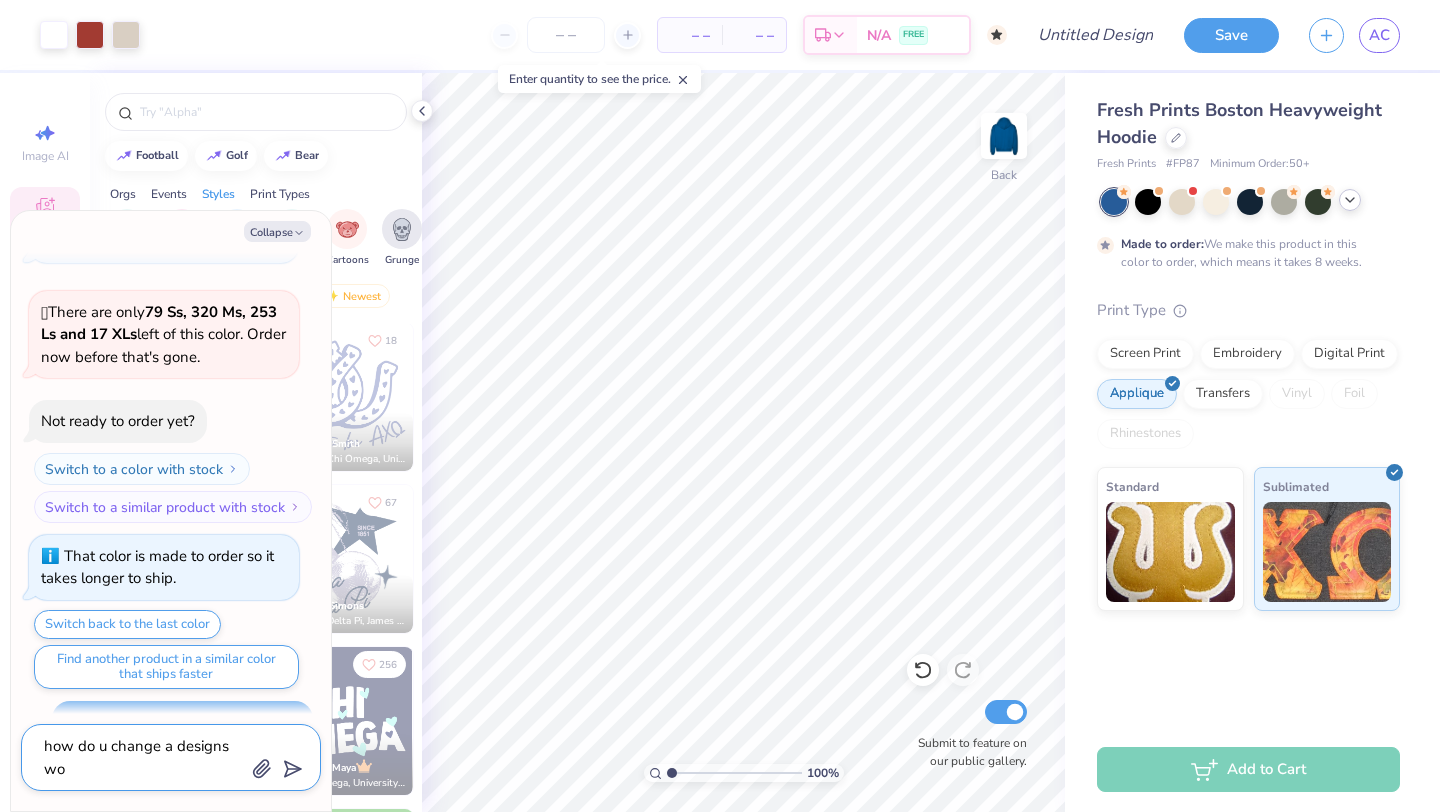 type on "how do u change a designs wor" 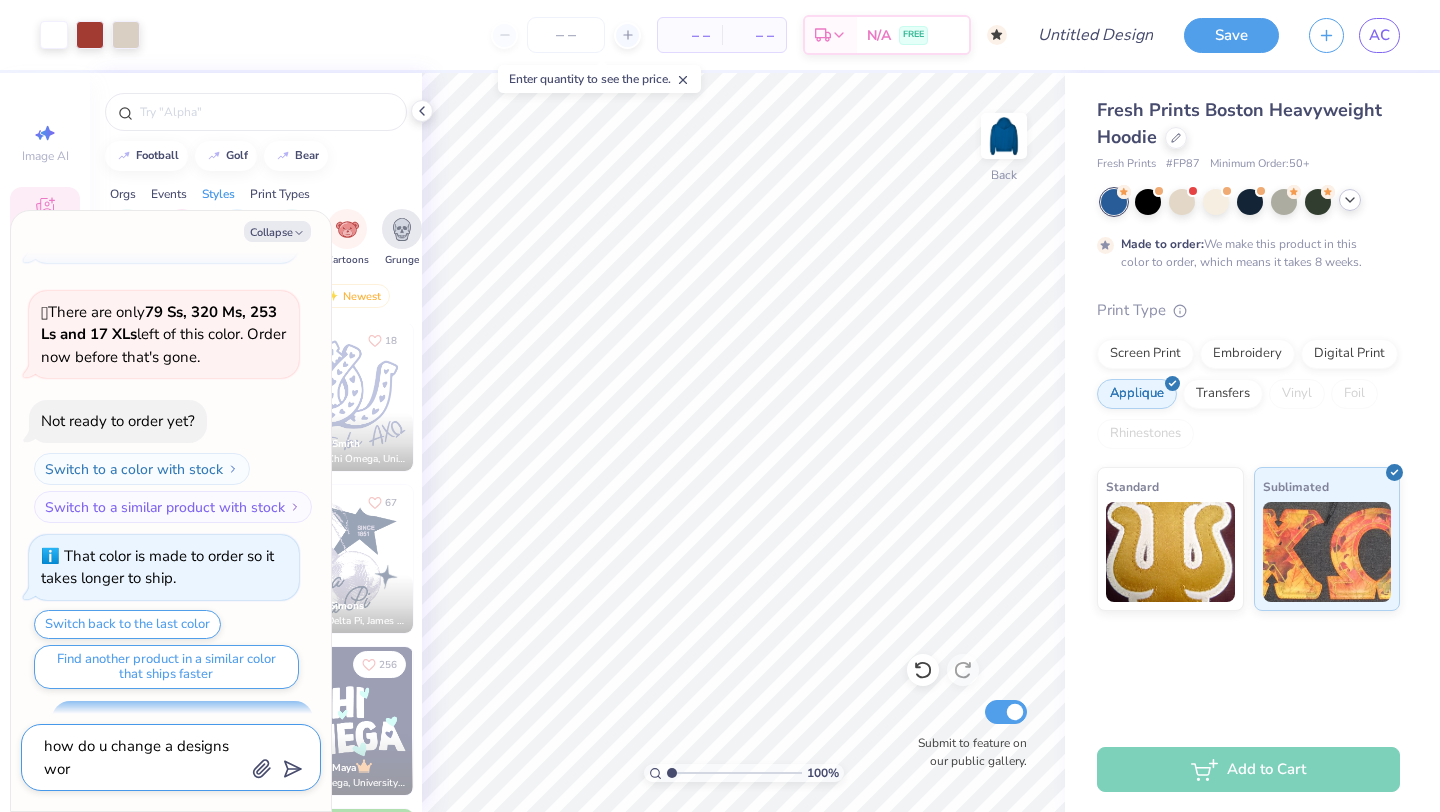 type on "x" 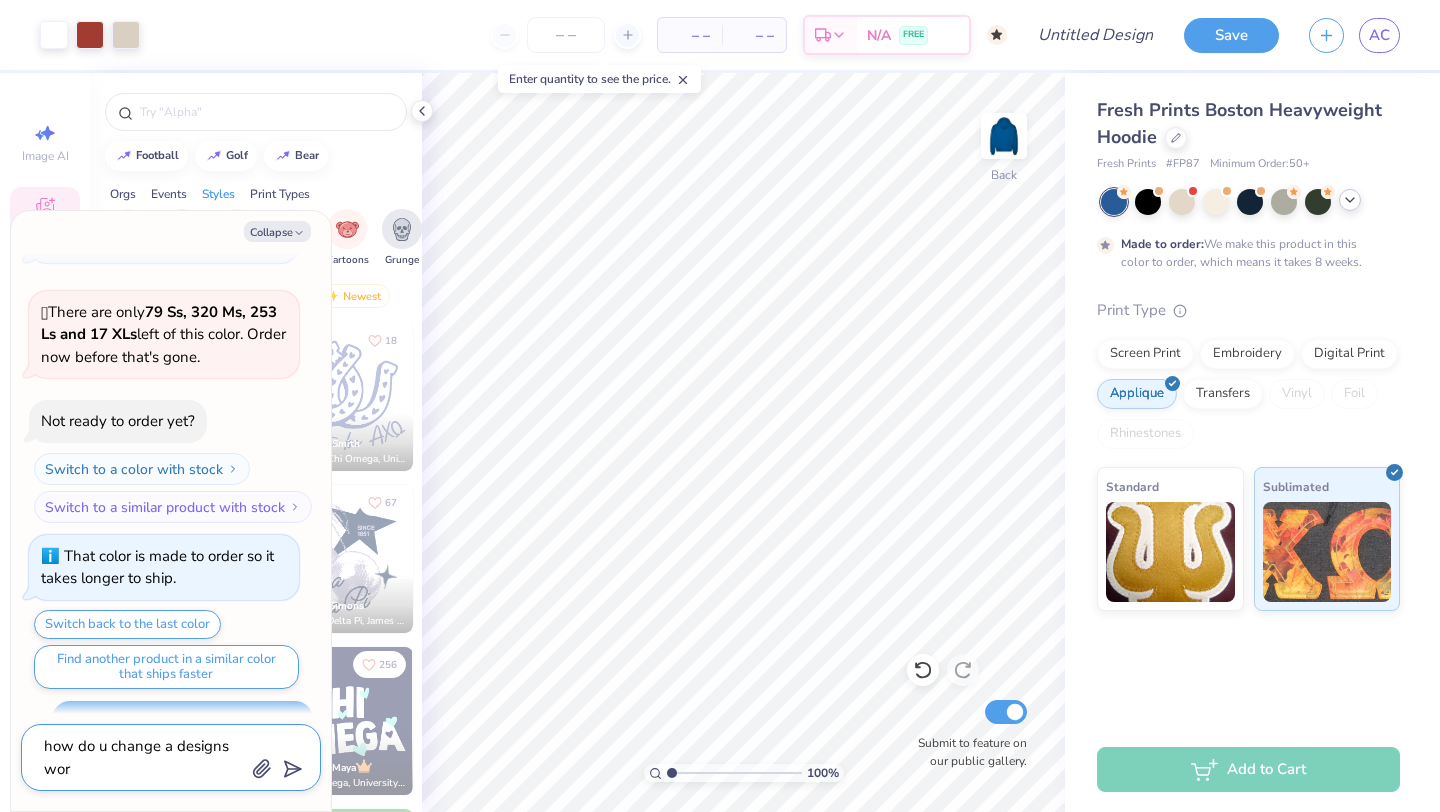 type on "how do u change a designs word" 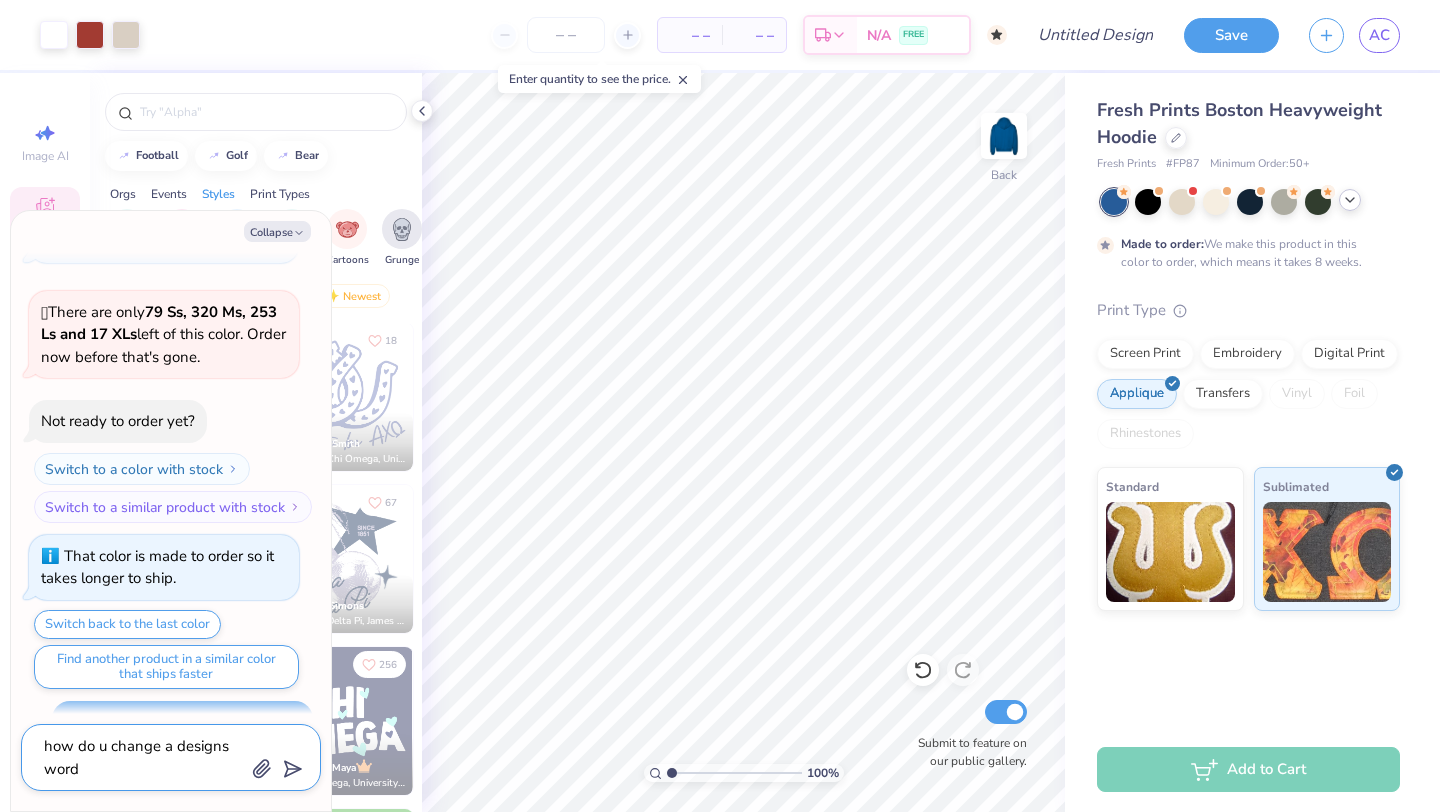 type on "x" 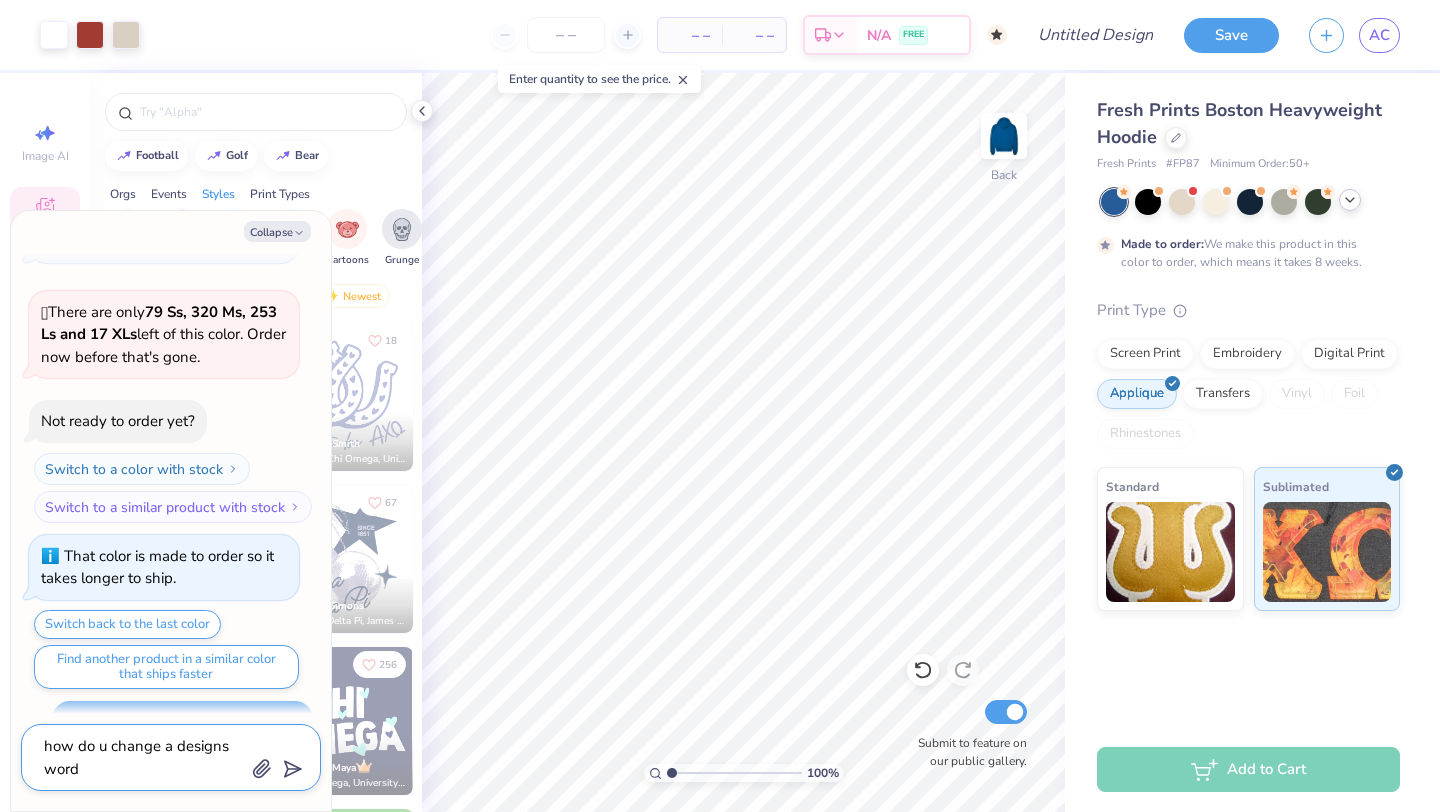 type on "how do u change a designs wordu" 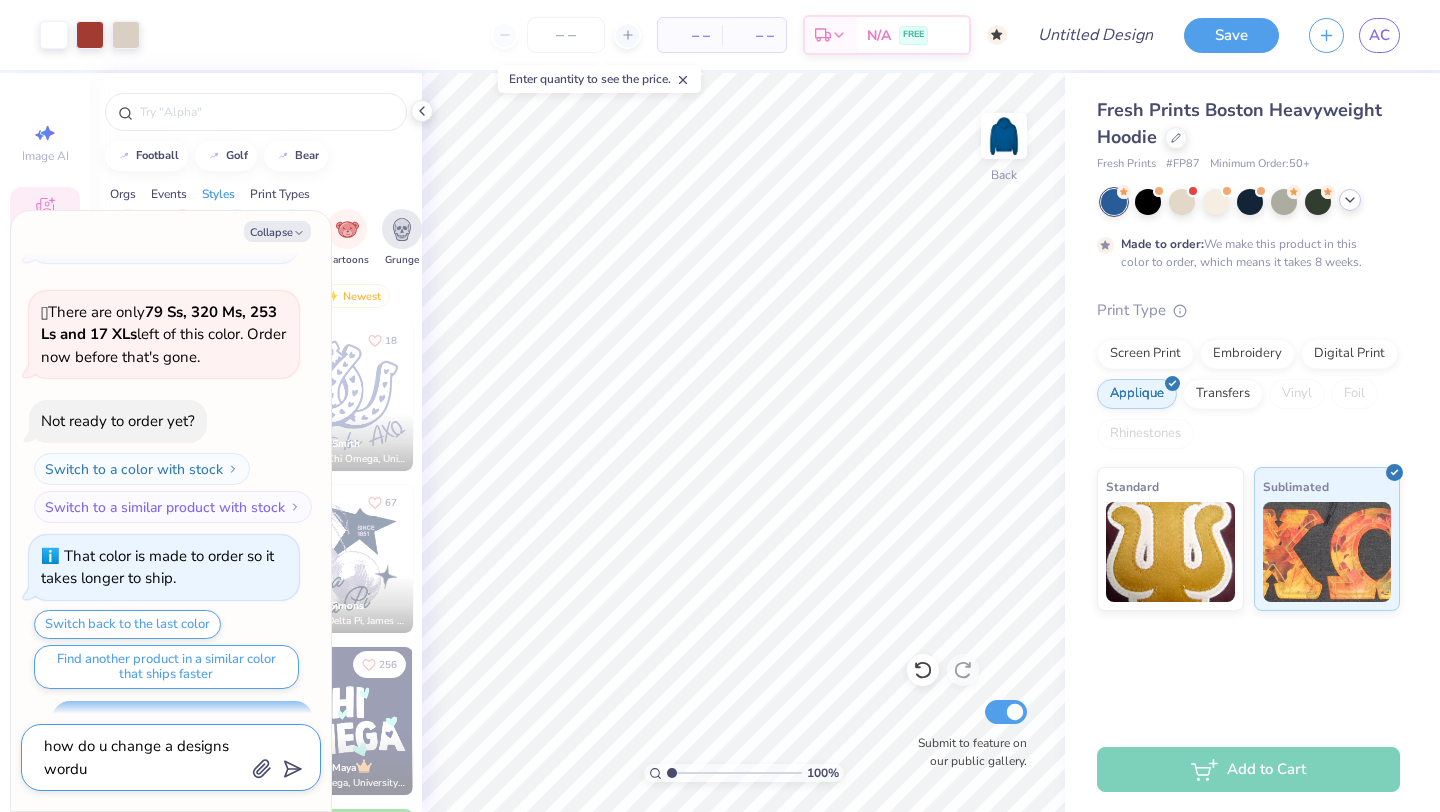 type on "x" 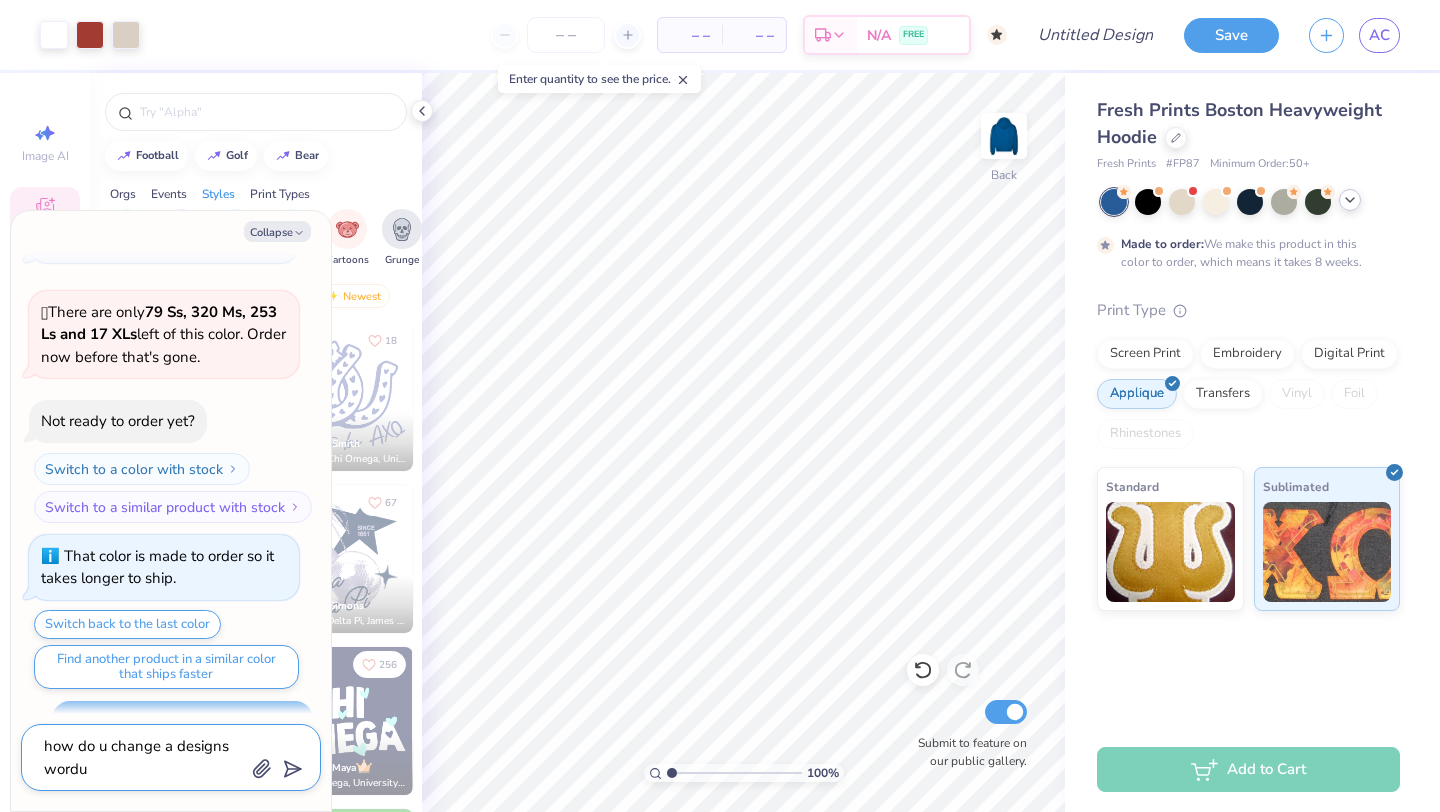 type on "how do u change a designs word" 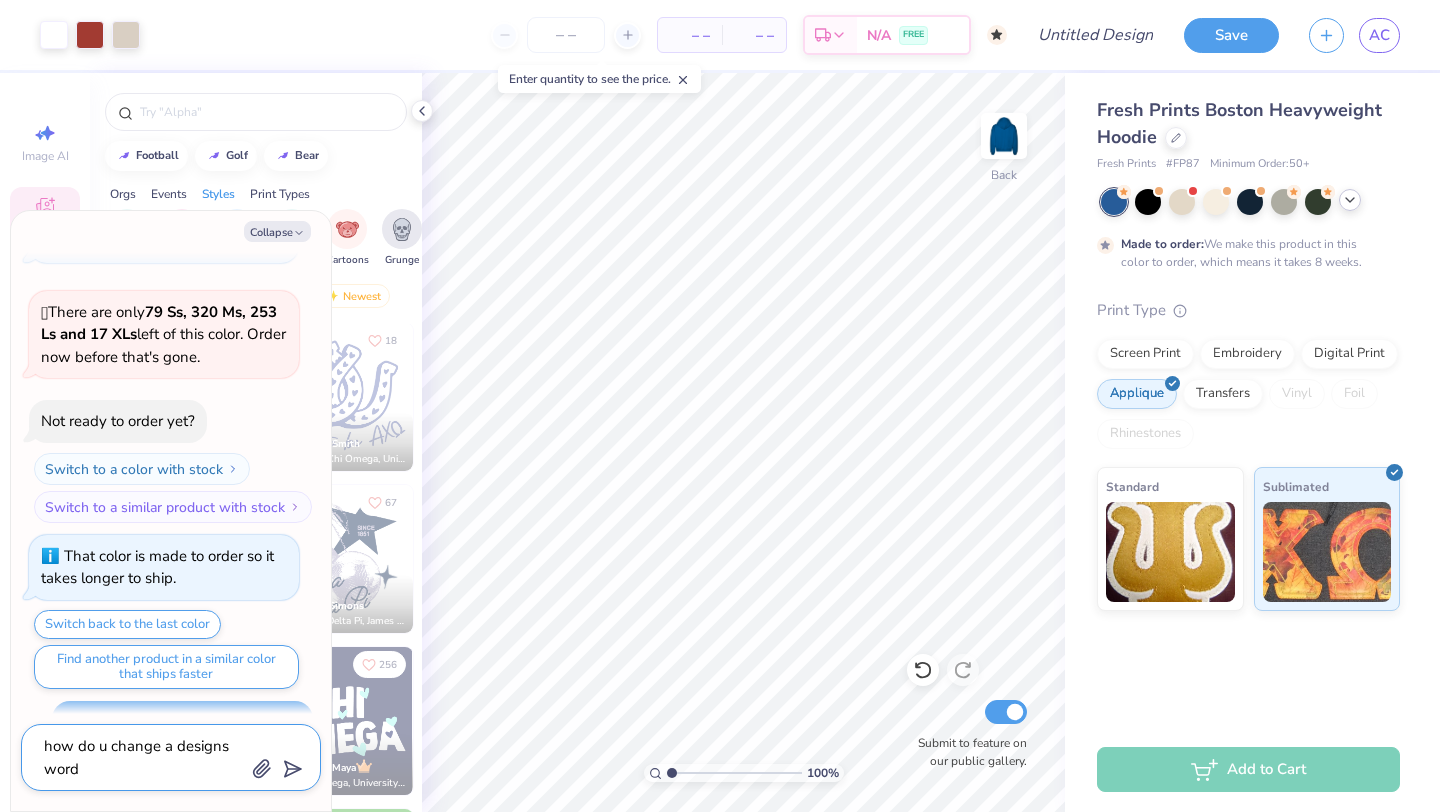 type on "x" 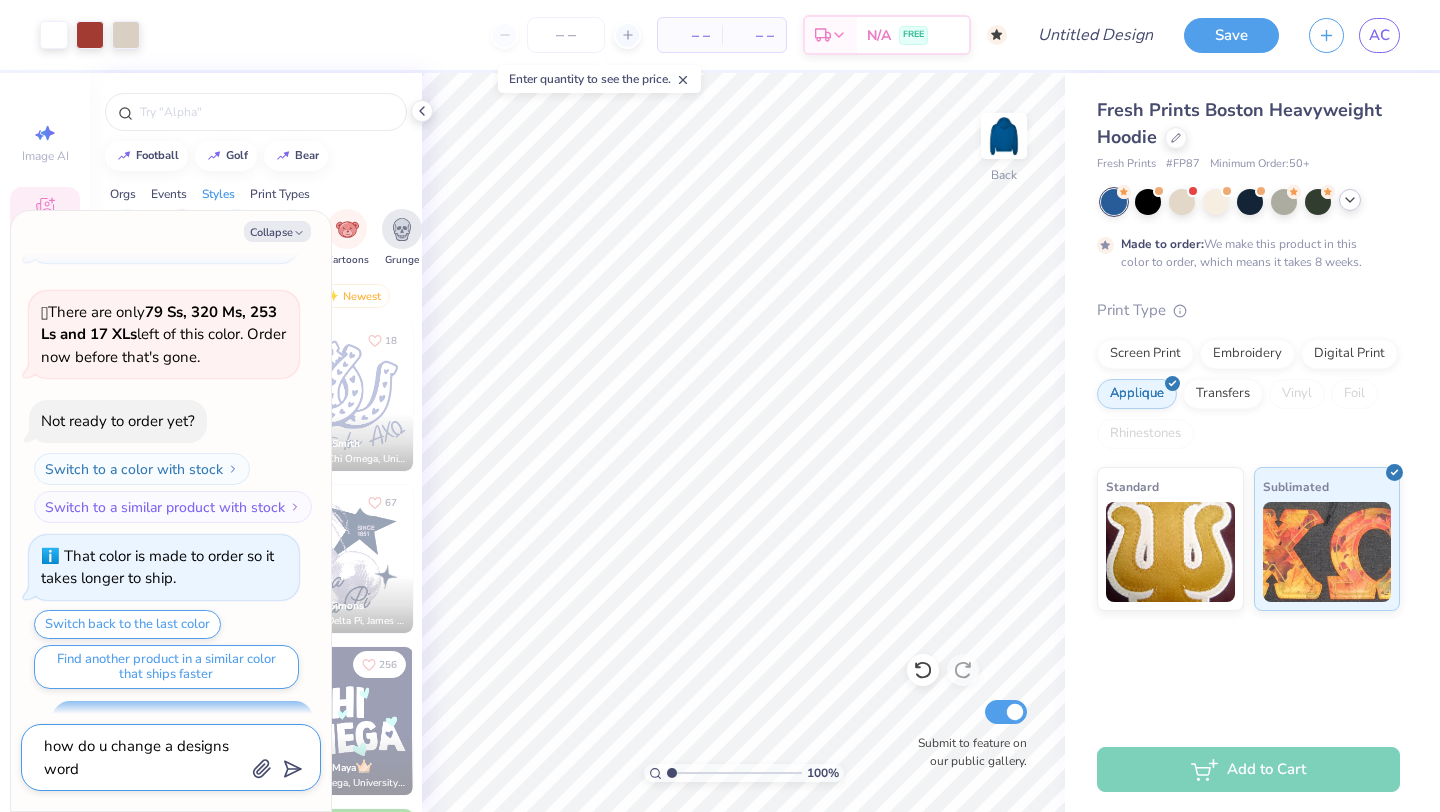 type on "how do u change a designs wordi" 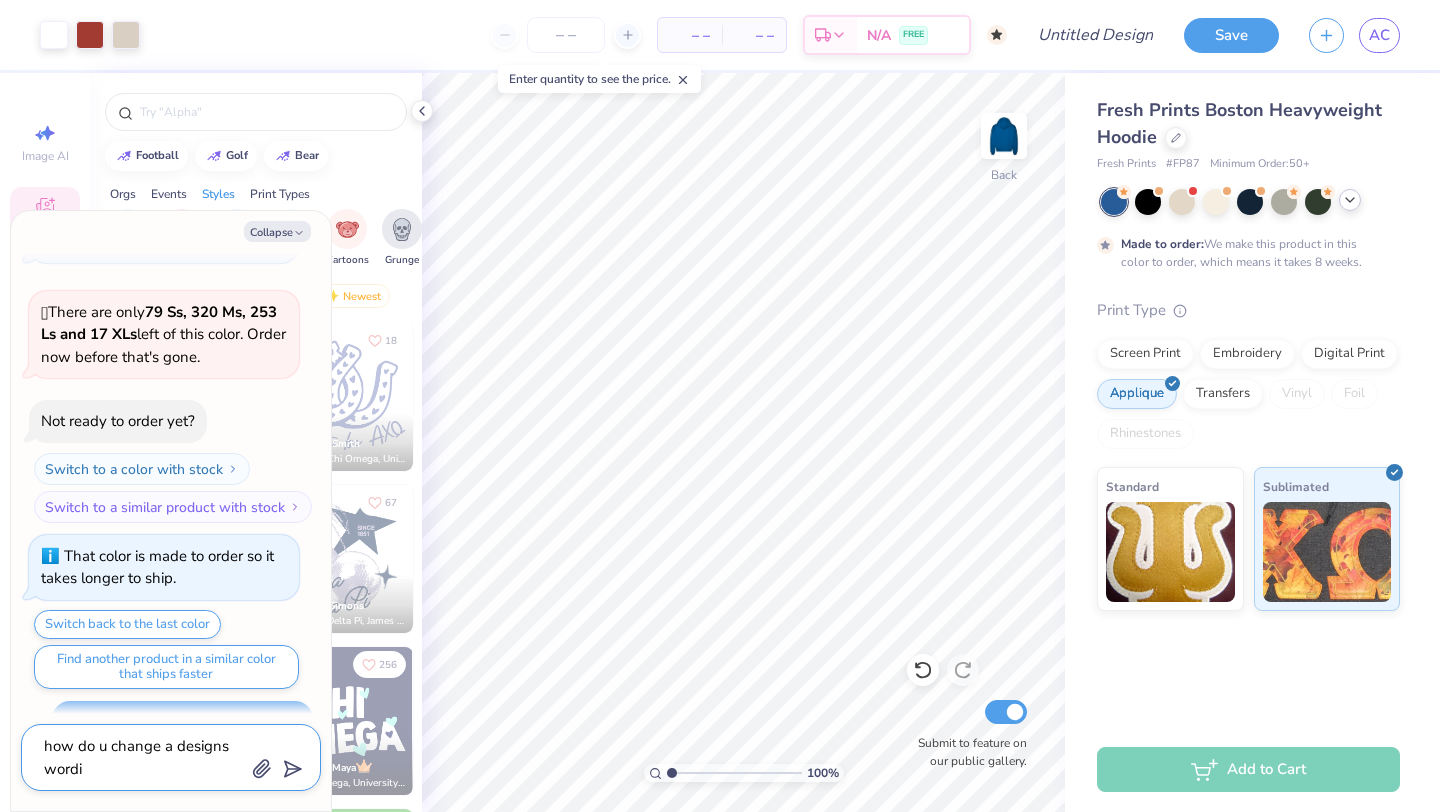 type on "x" 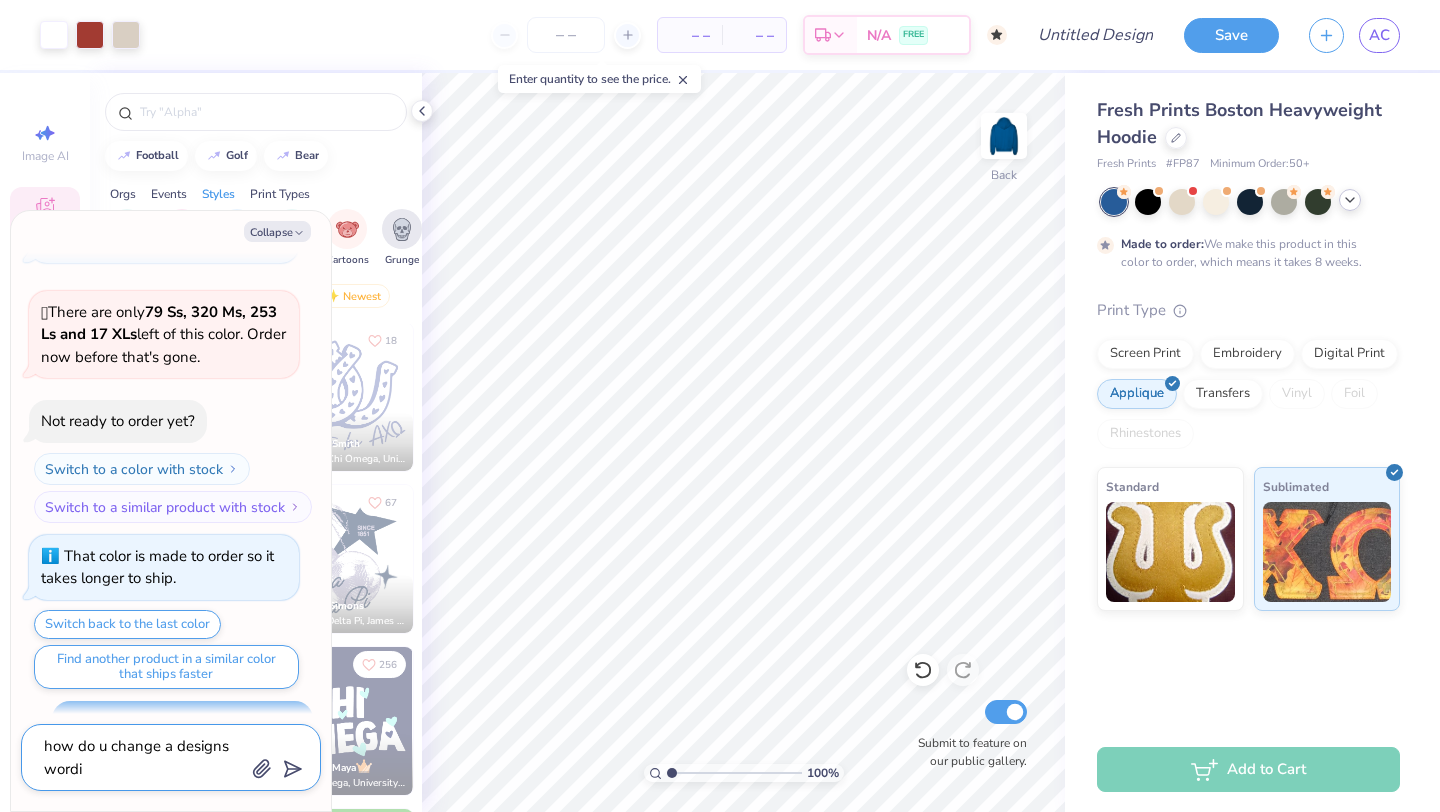 type on "how do u change a designs wordin" 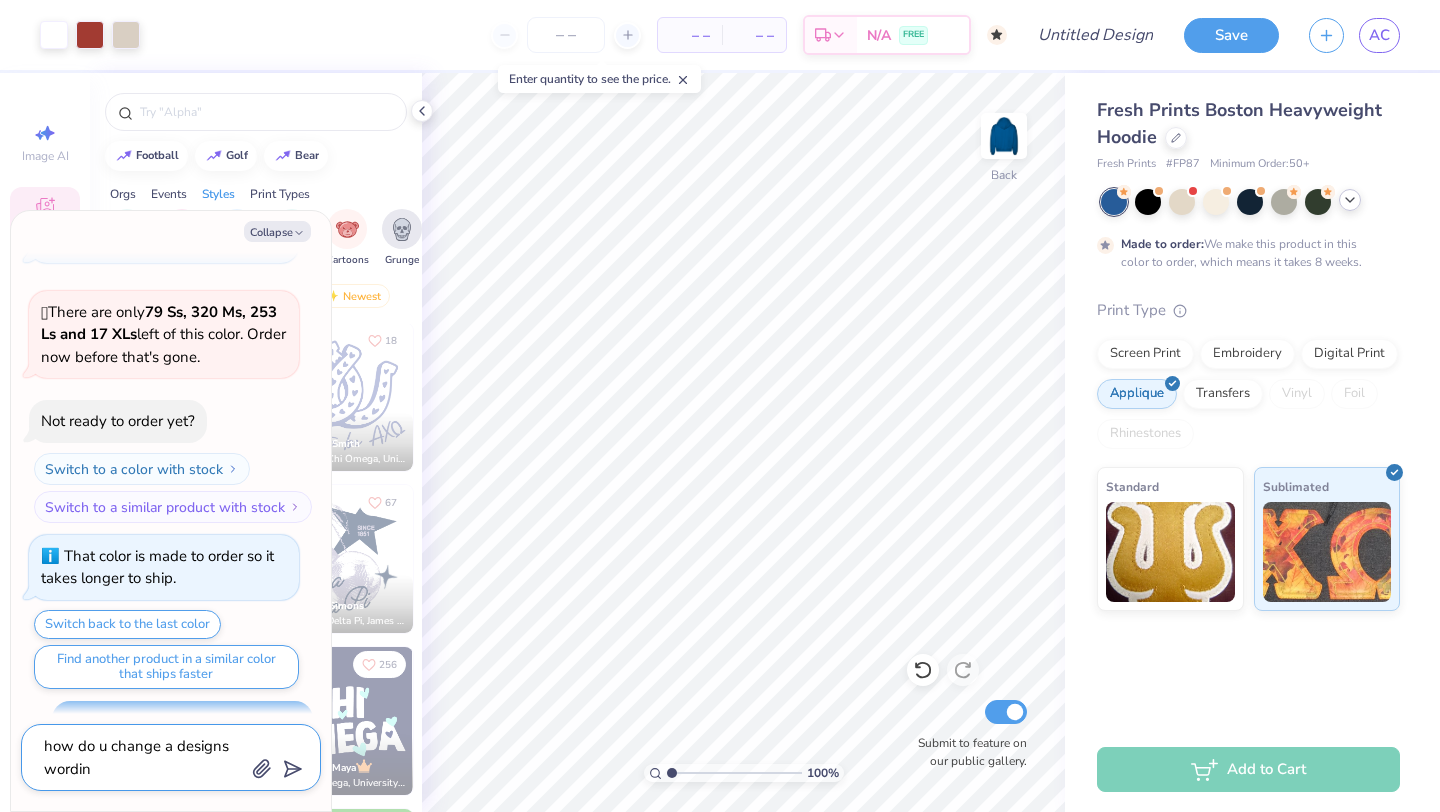type on "x" 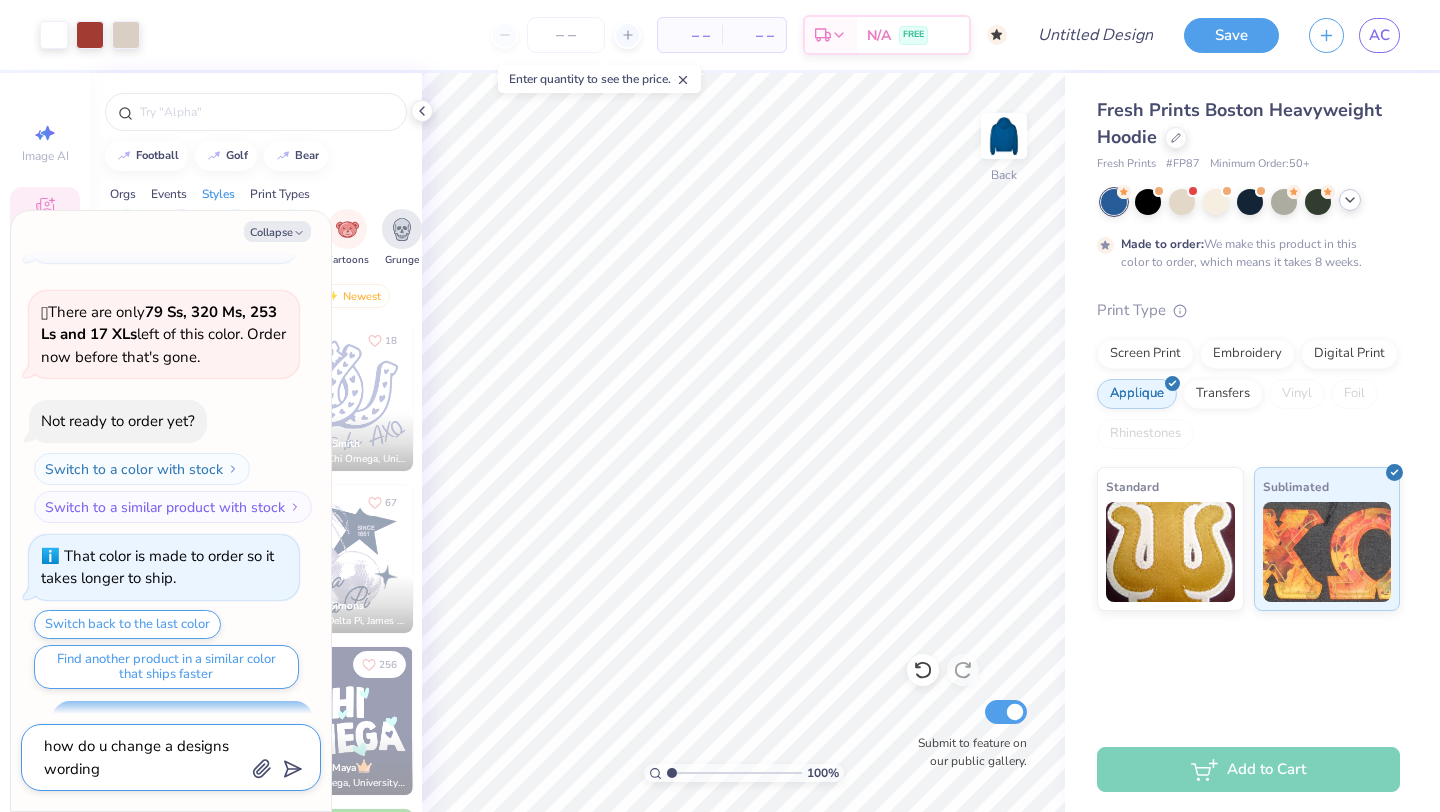 type on "how do u change a designs wording" 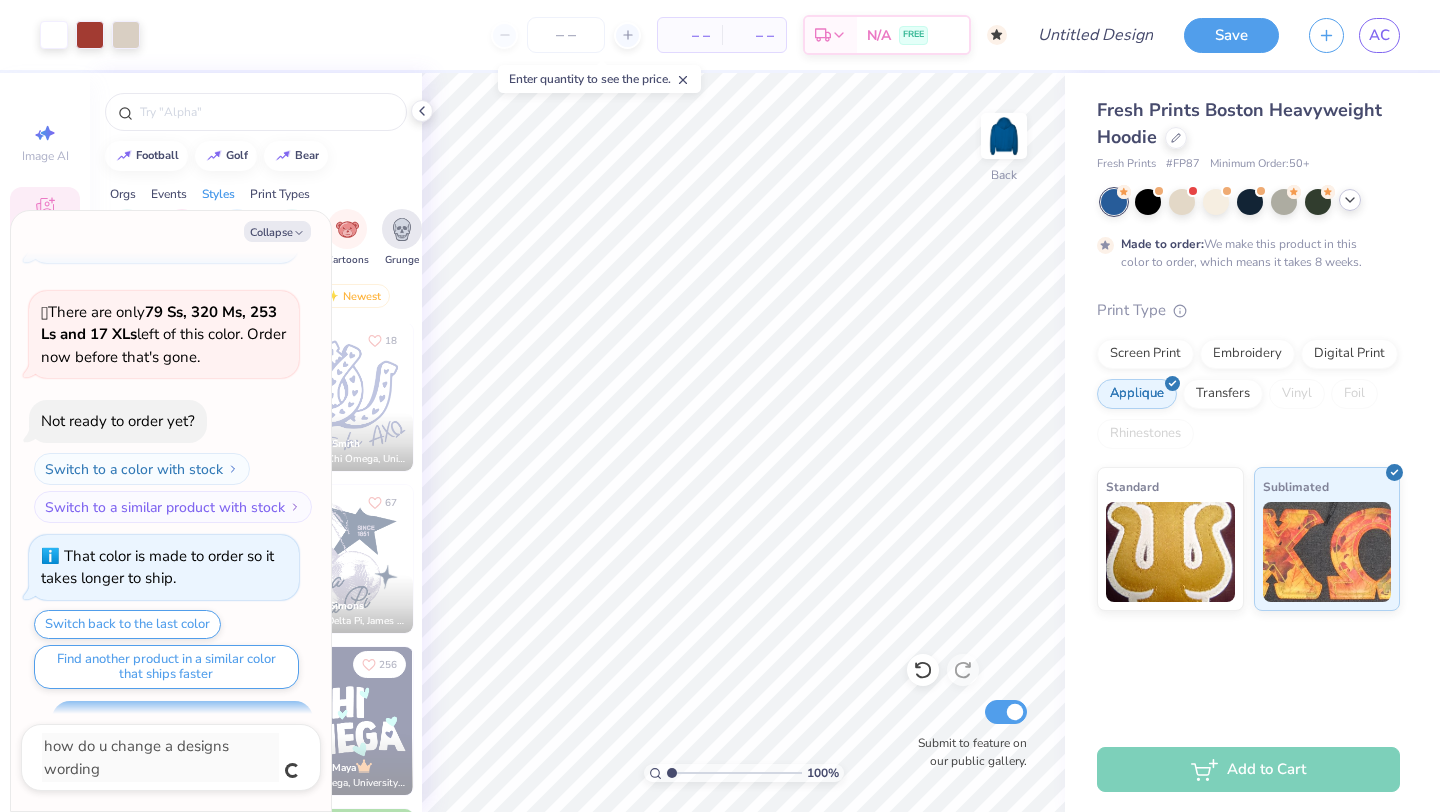 scroll, scrollTop: 1698, scrollLeft: 0, axis: vertical 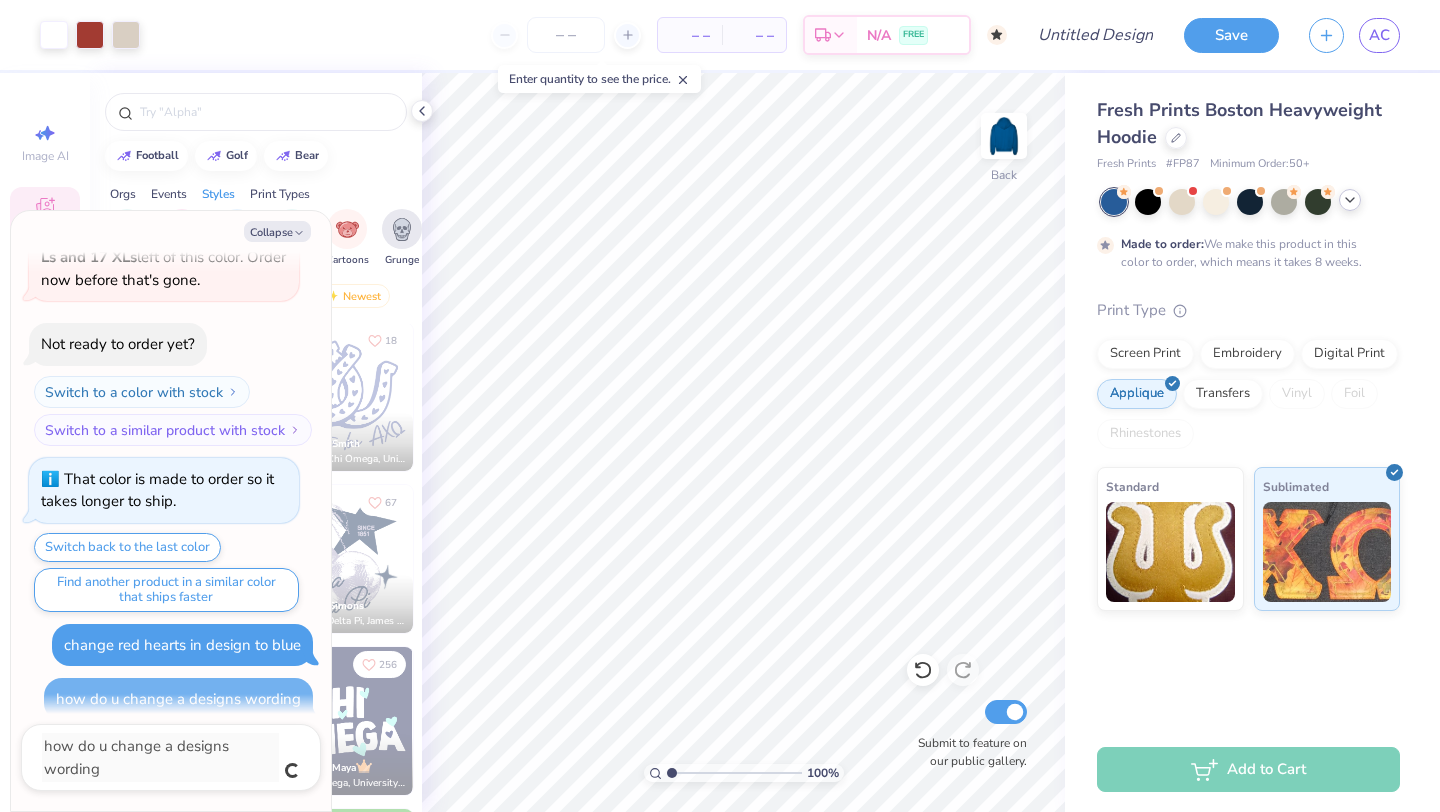 type on "x" 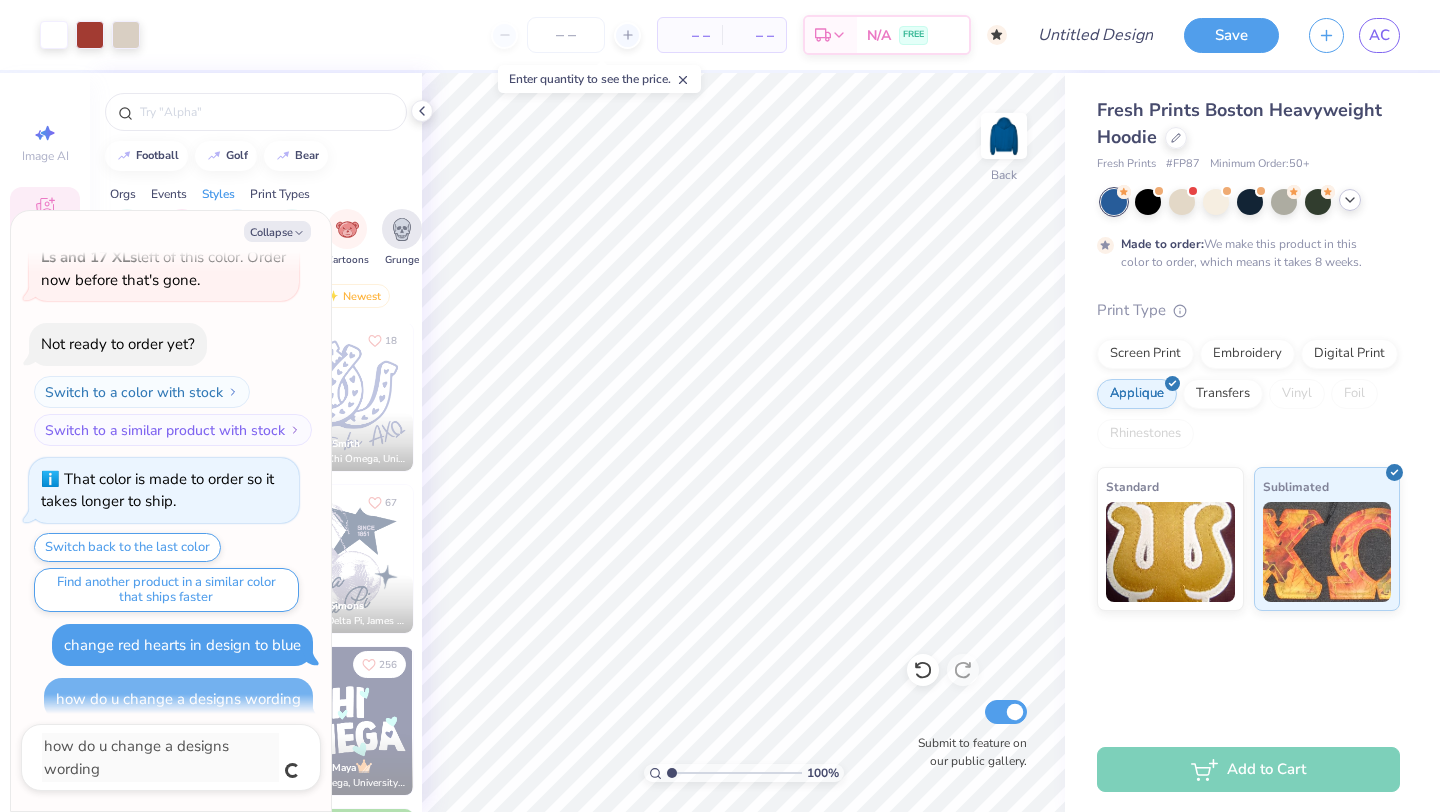 type 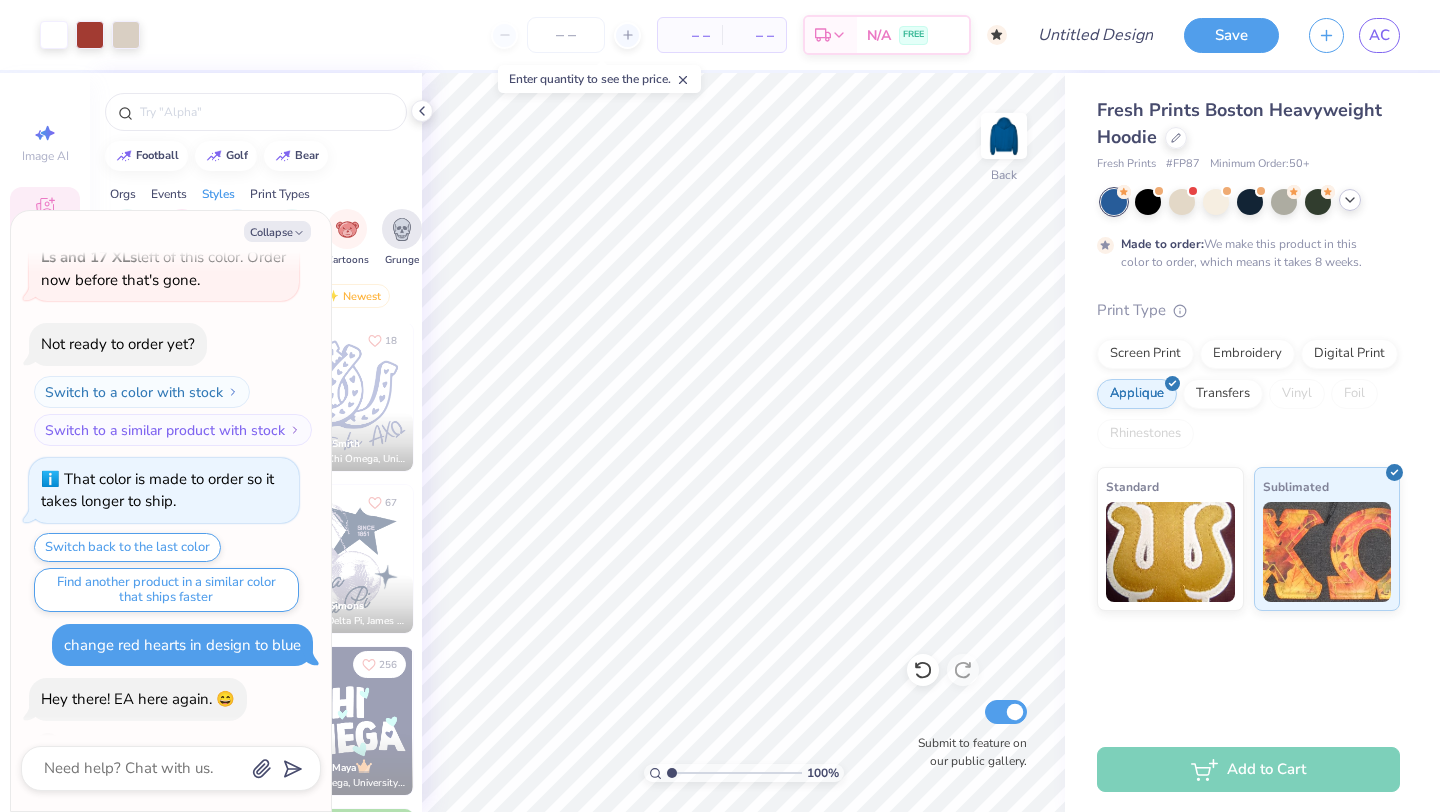 scroll, scrollTop: 1770, scrollLeft: 0, axis: vertical 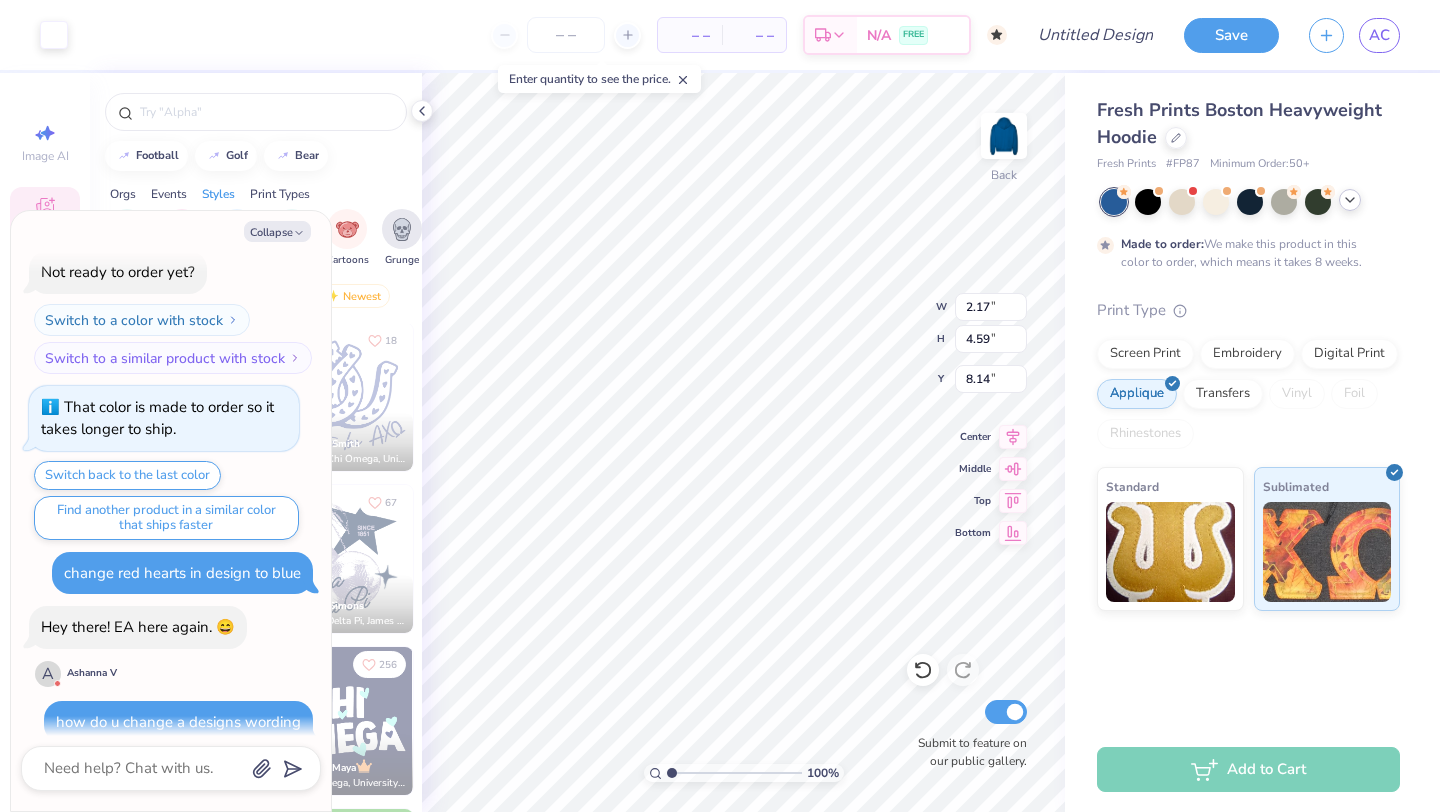 type on "x" 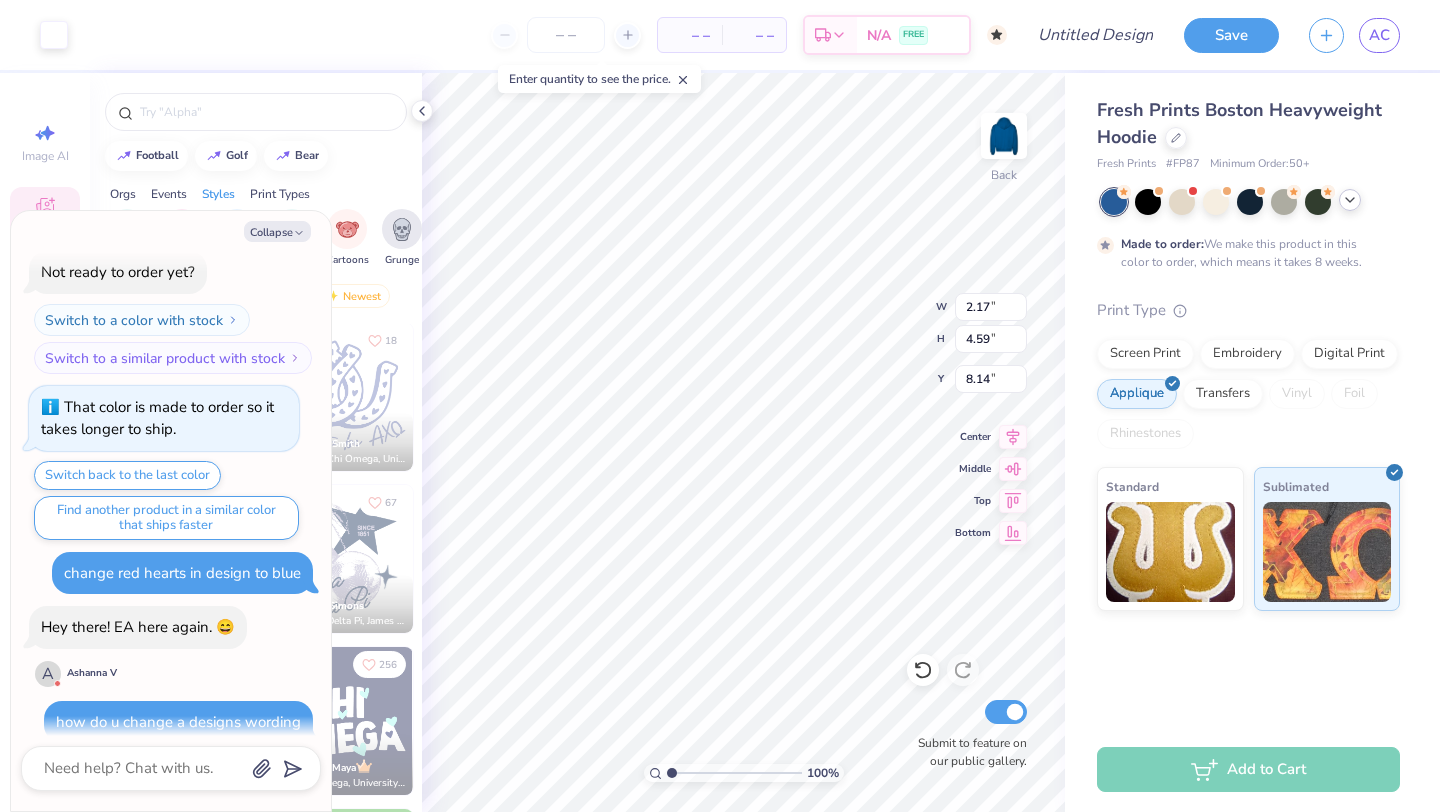 type on "8.41" 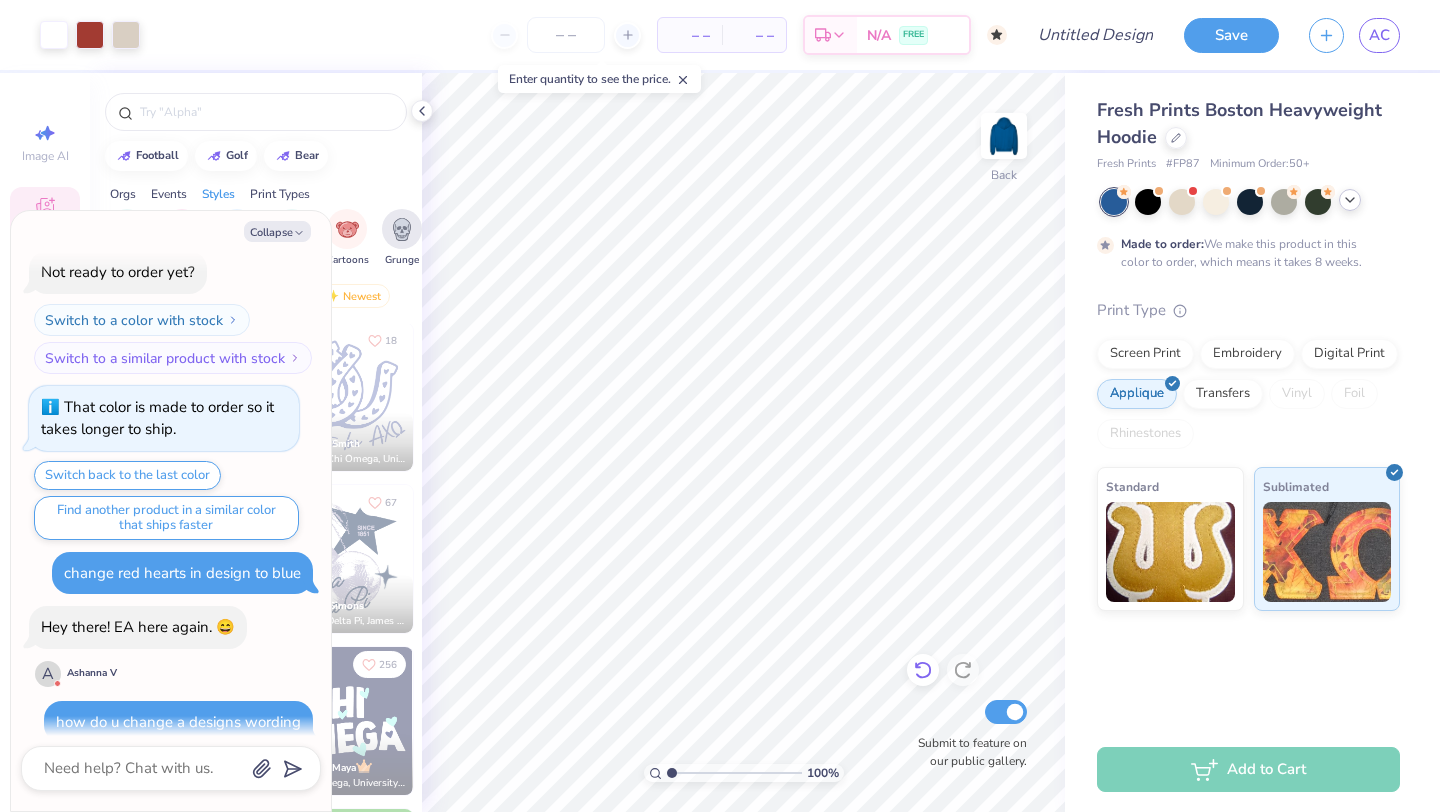 click 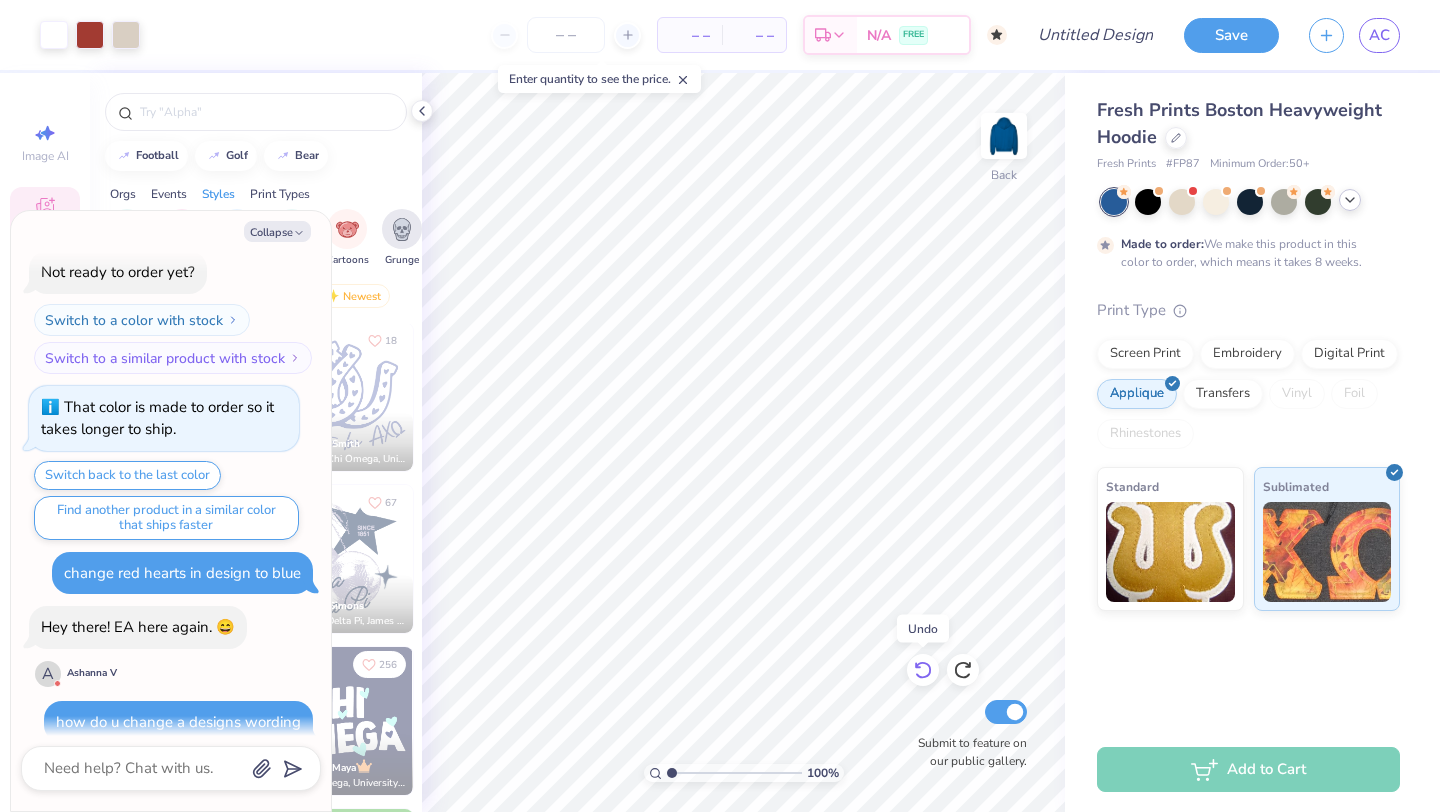 click 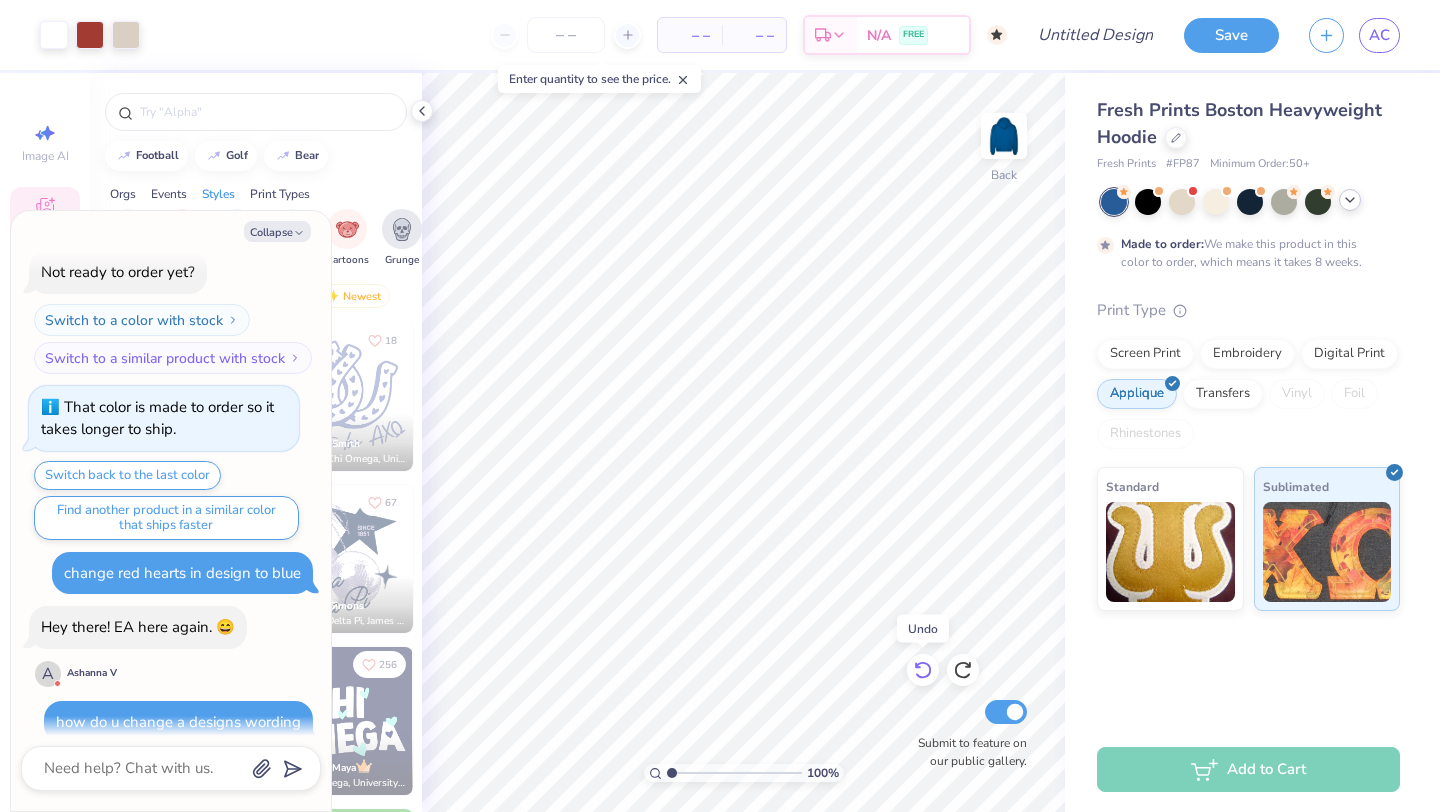 click 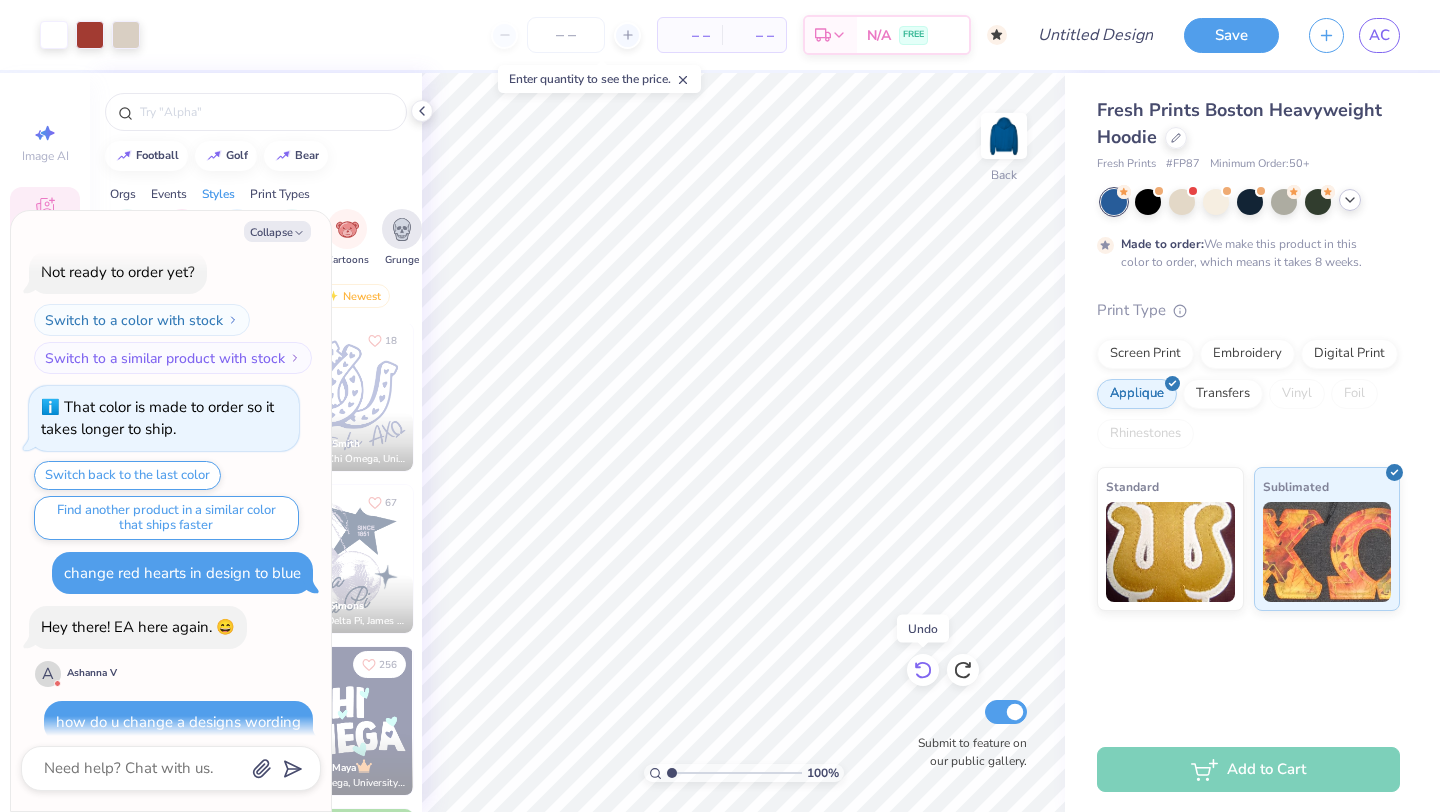 click 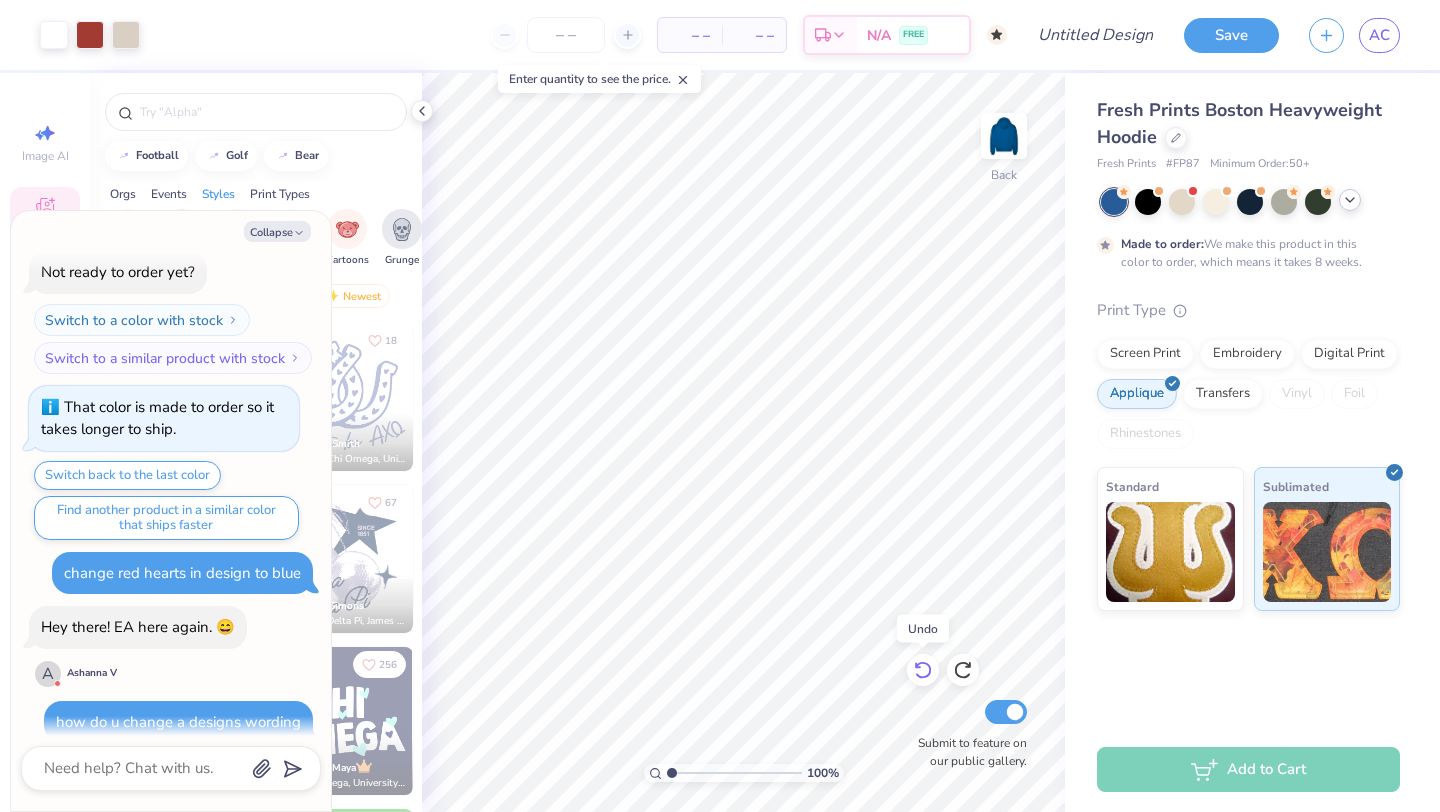 click 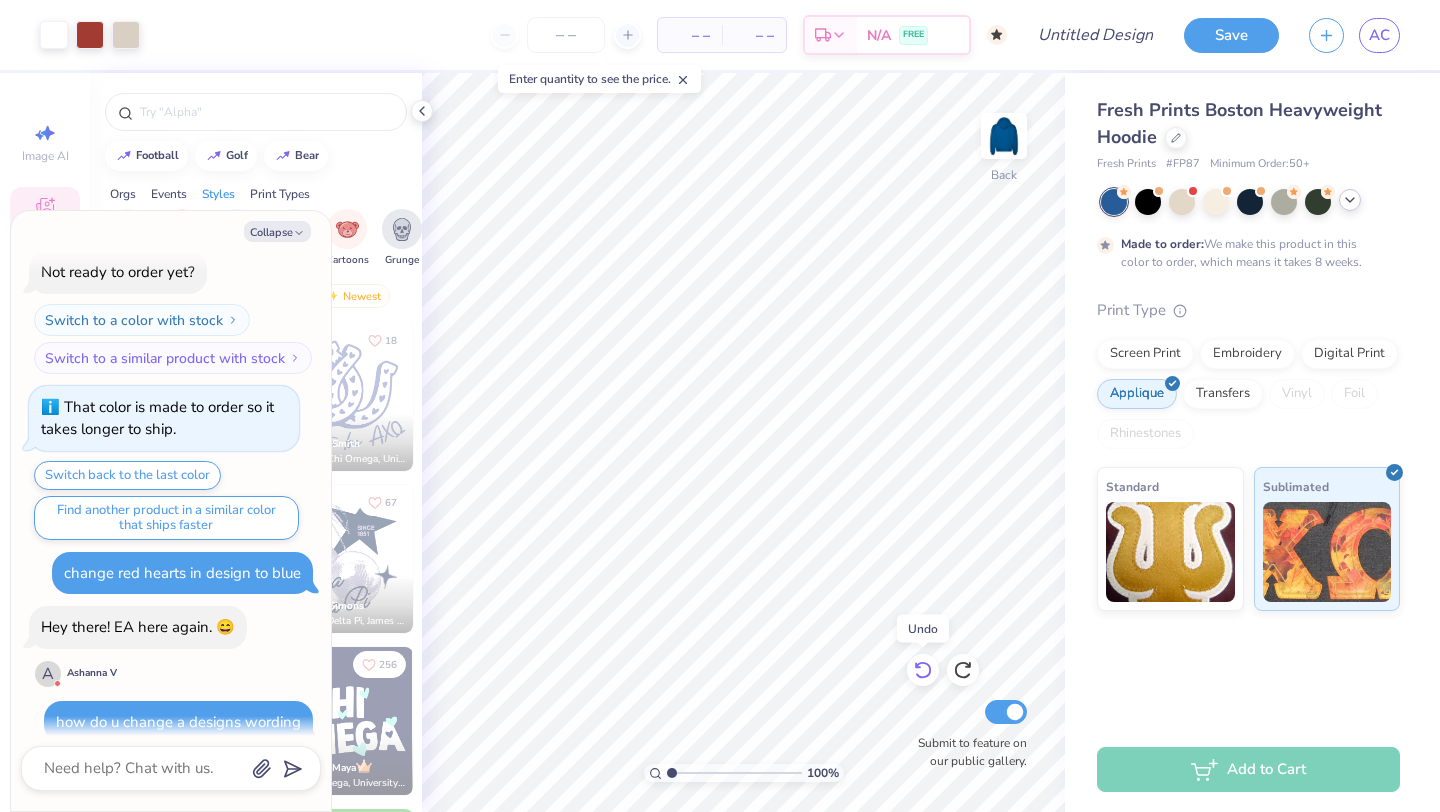 click 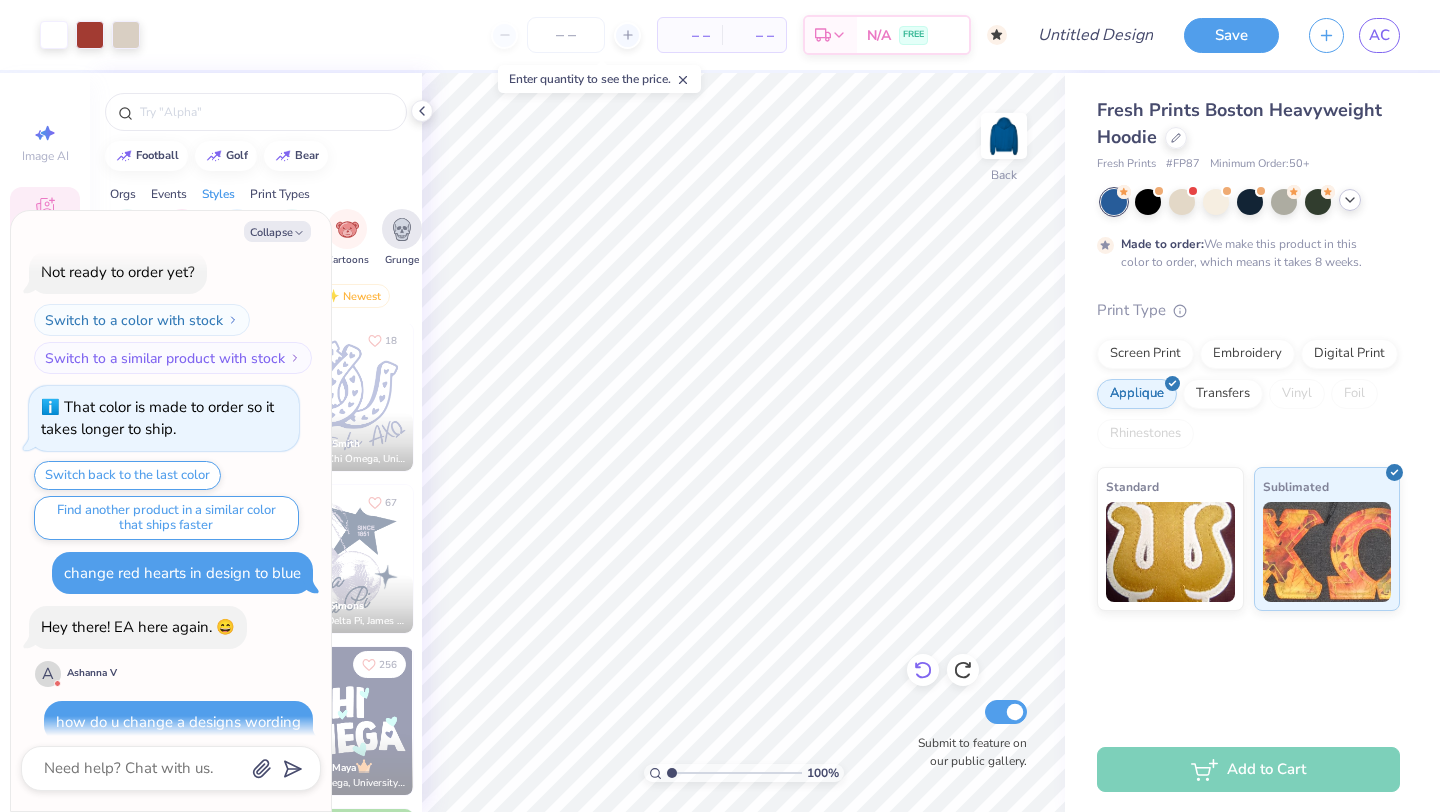 click 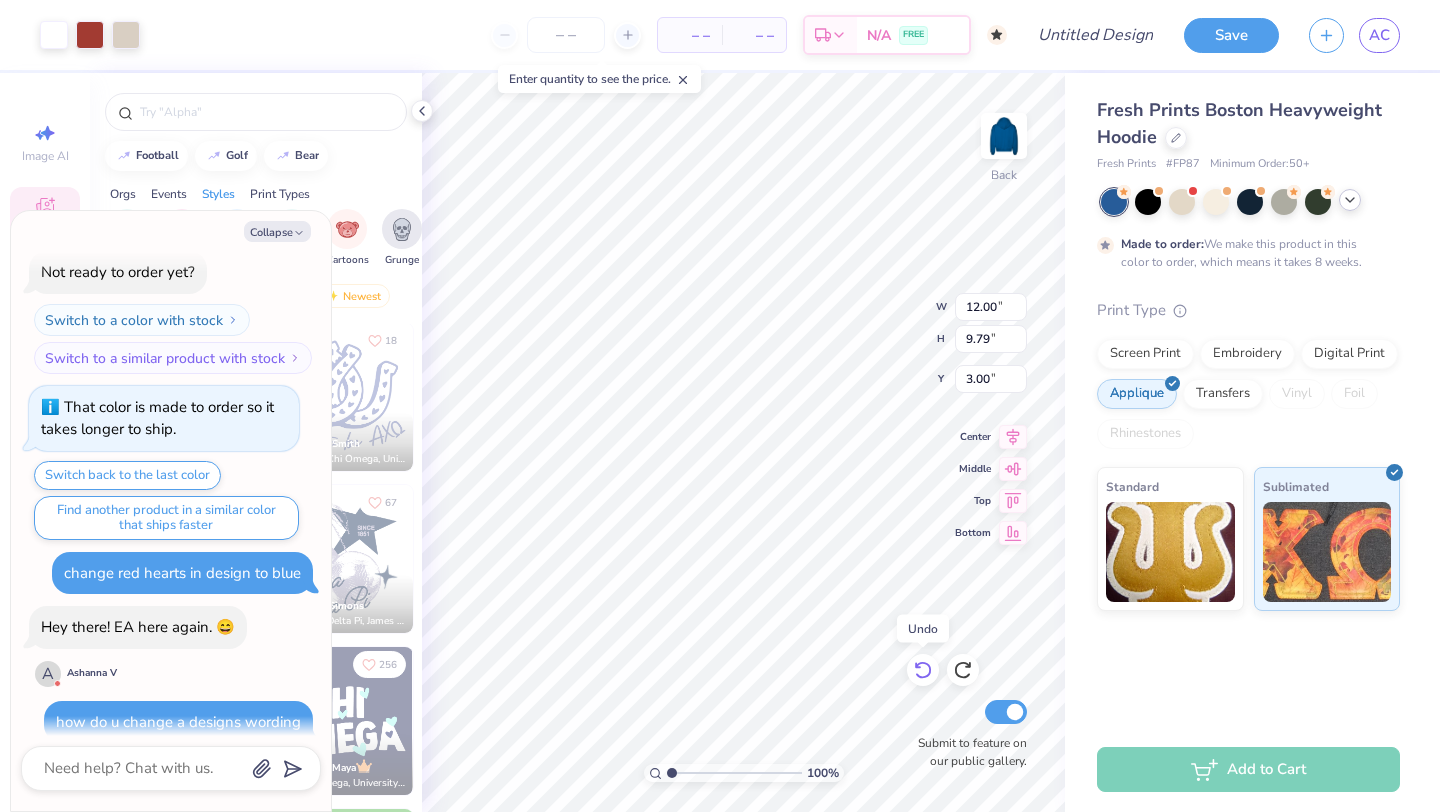 click 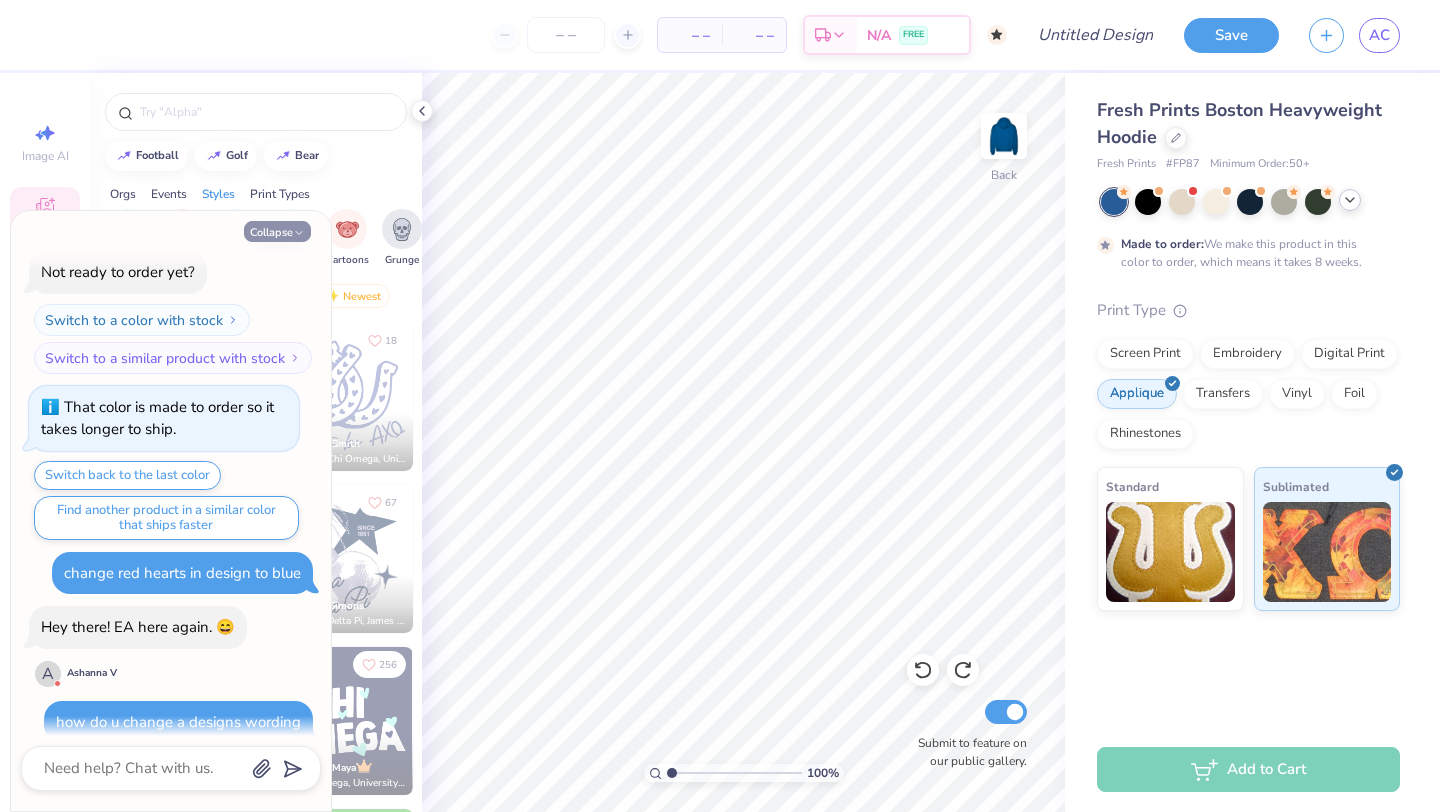 click 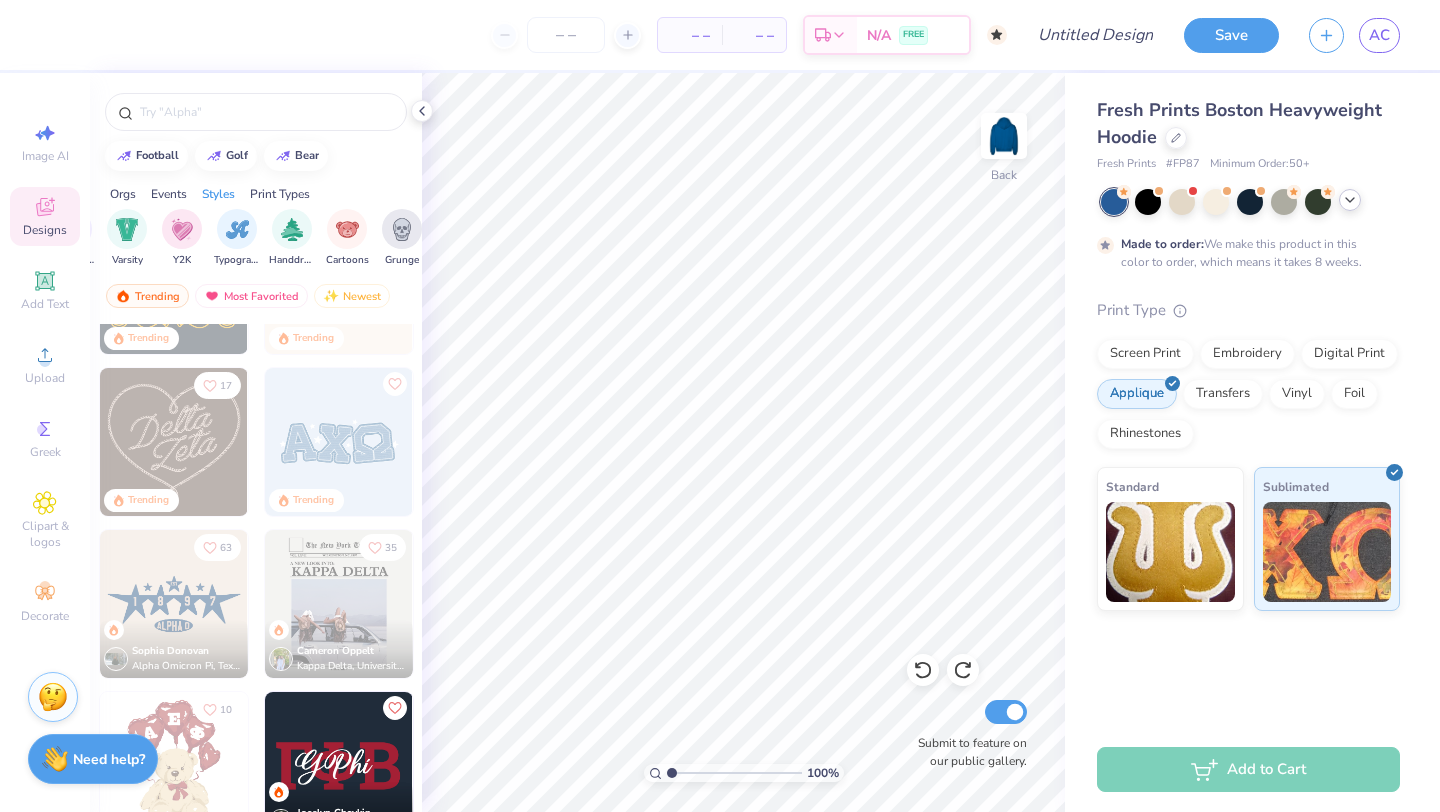 scroll, scrollTop: 0, scrollLeft: 0, axis: both 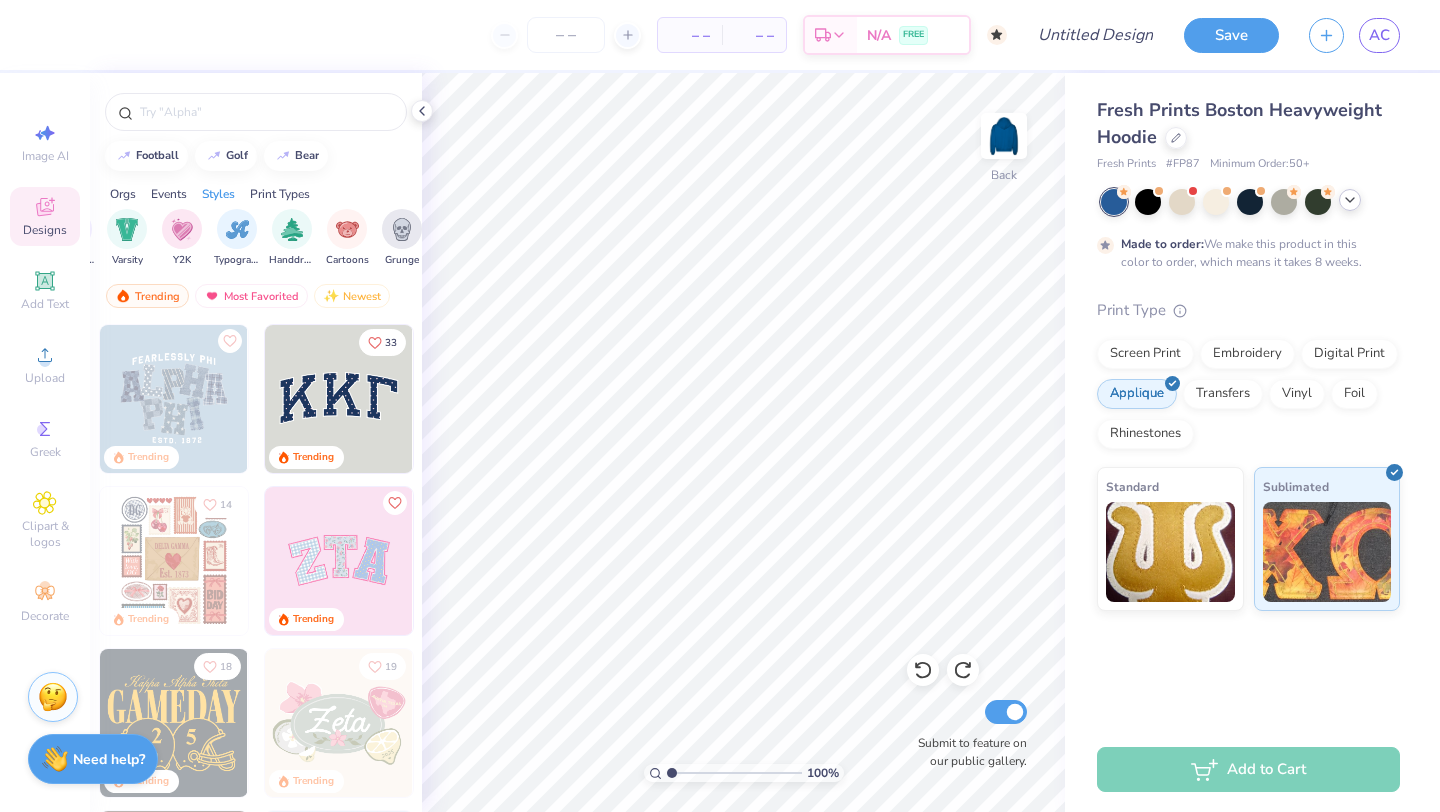 type on "x" 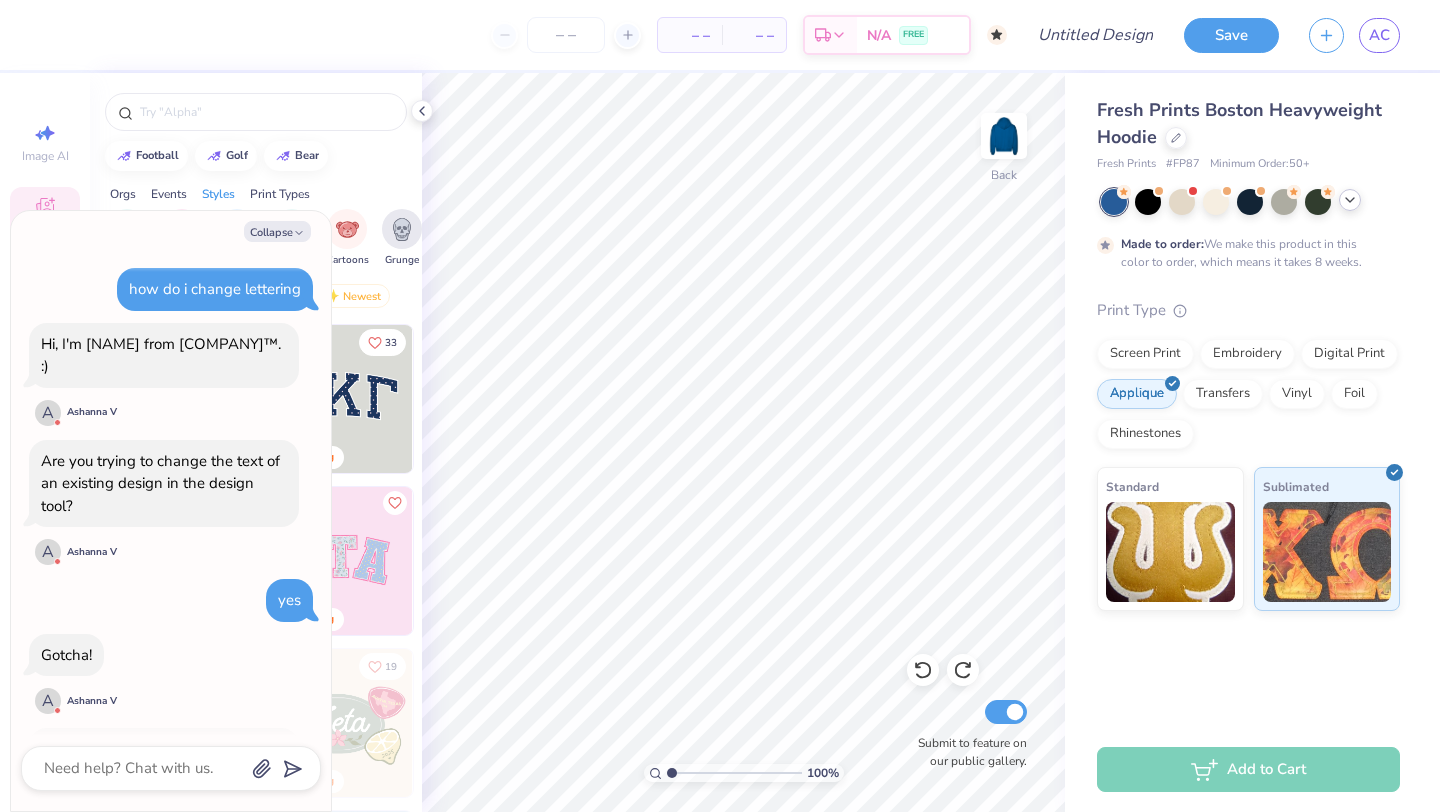 scroll, scrollTop: 1910, scrollLeft: 0, axis: vertical 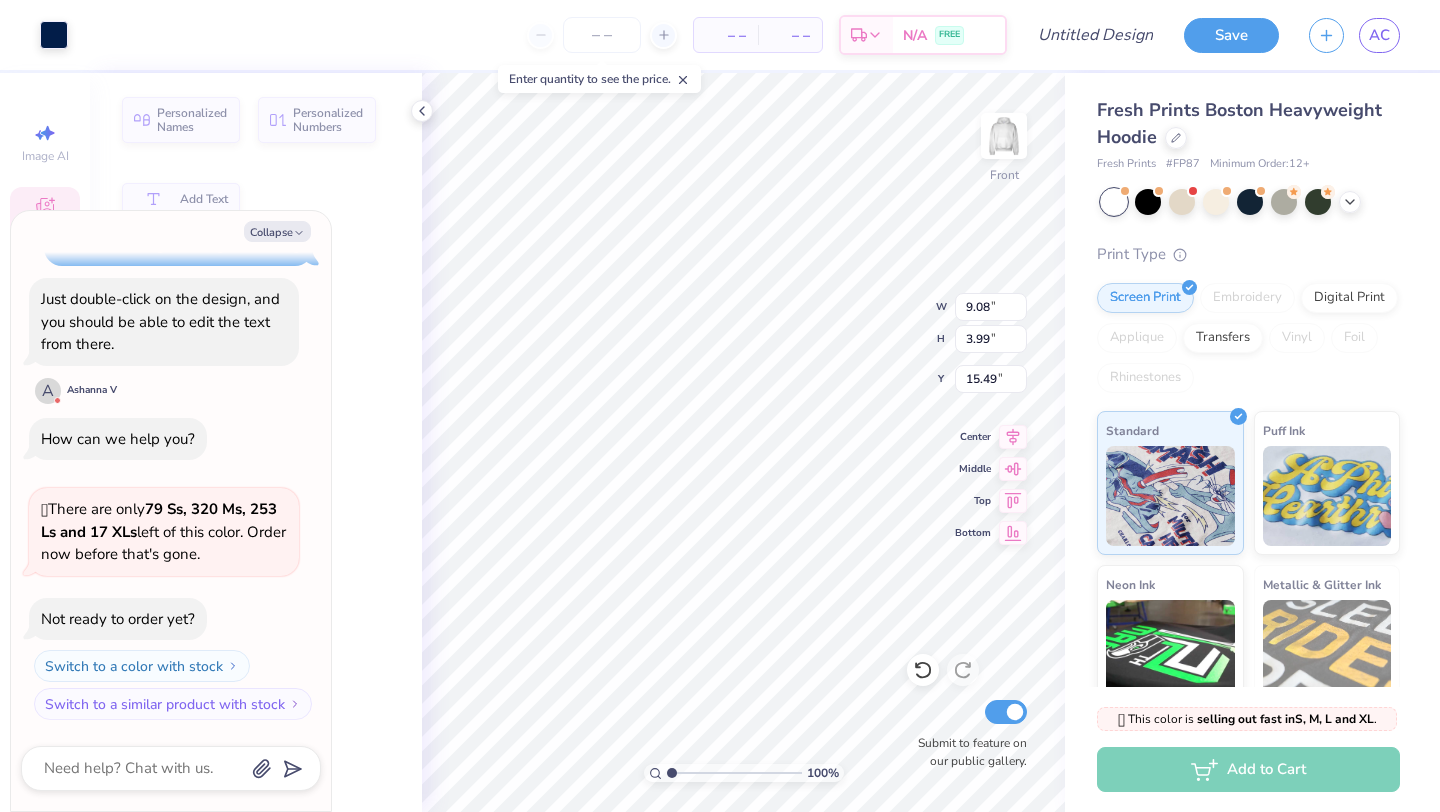 type on "x" 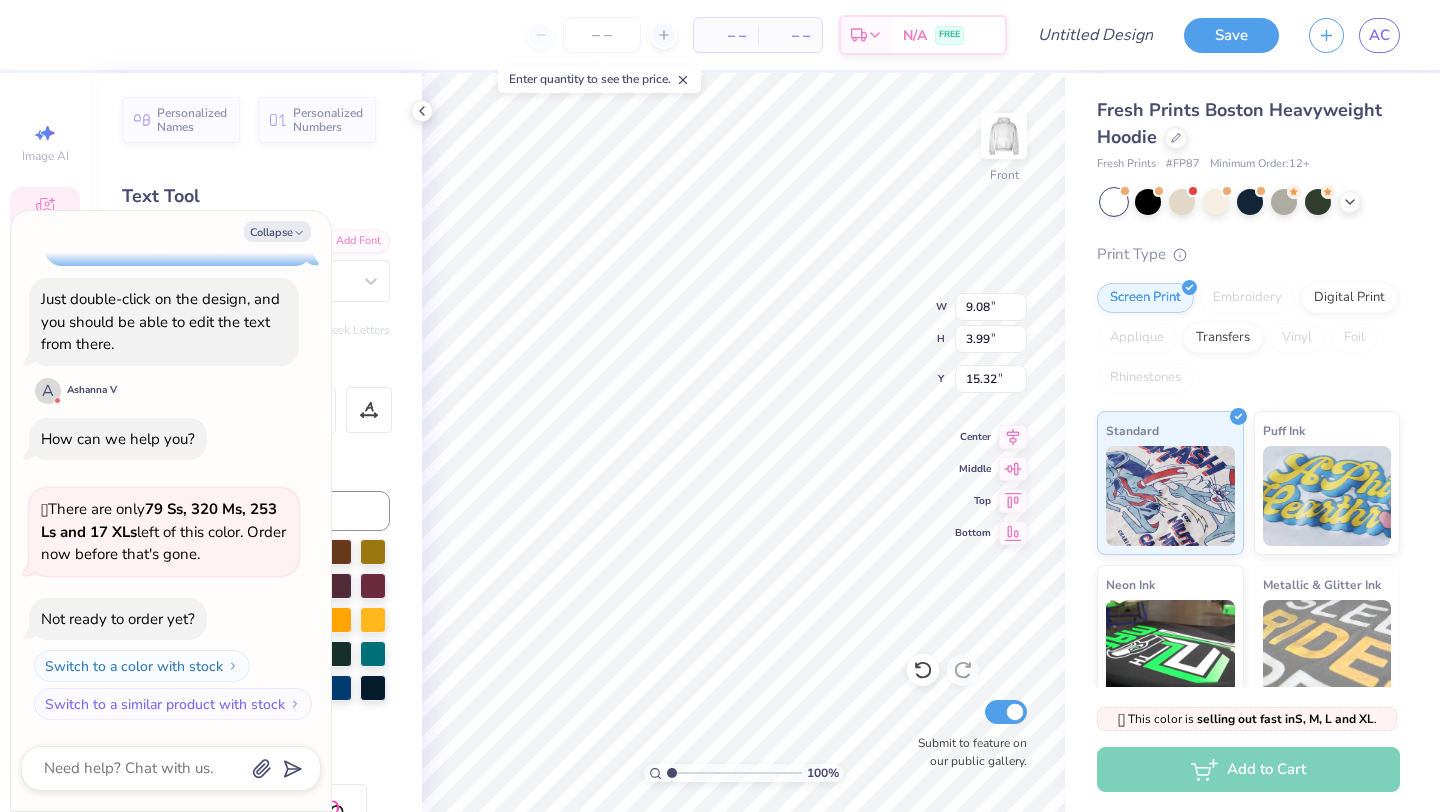 scroll, scrollTop: 0, scrollLeft: 1, axis: horizontal 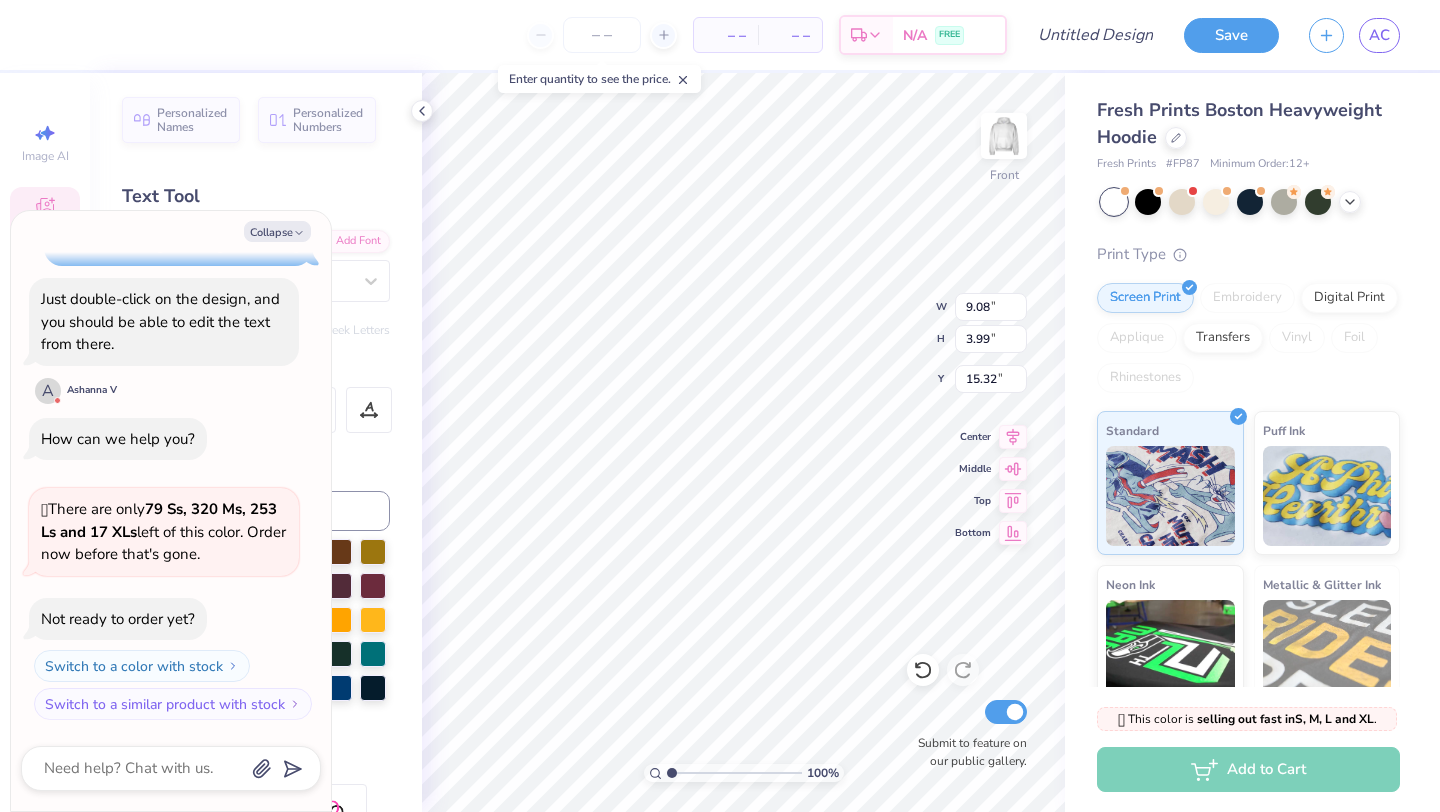 type on "x" 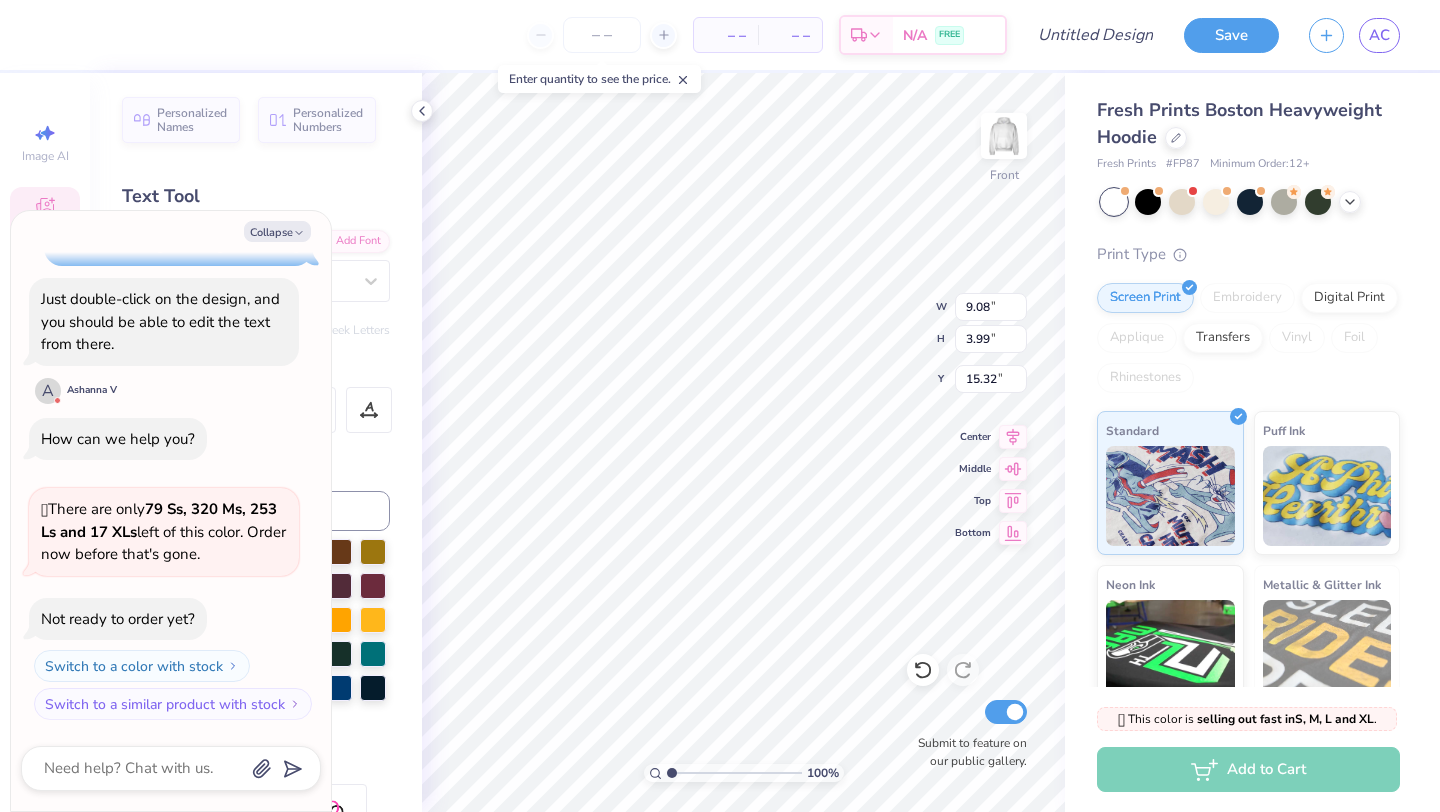 type on "[NAME]" 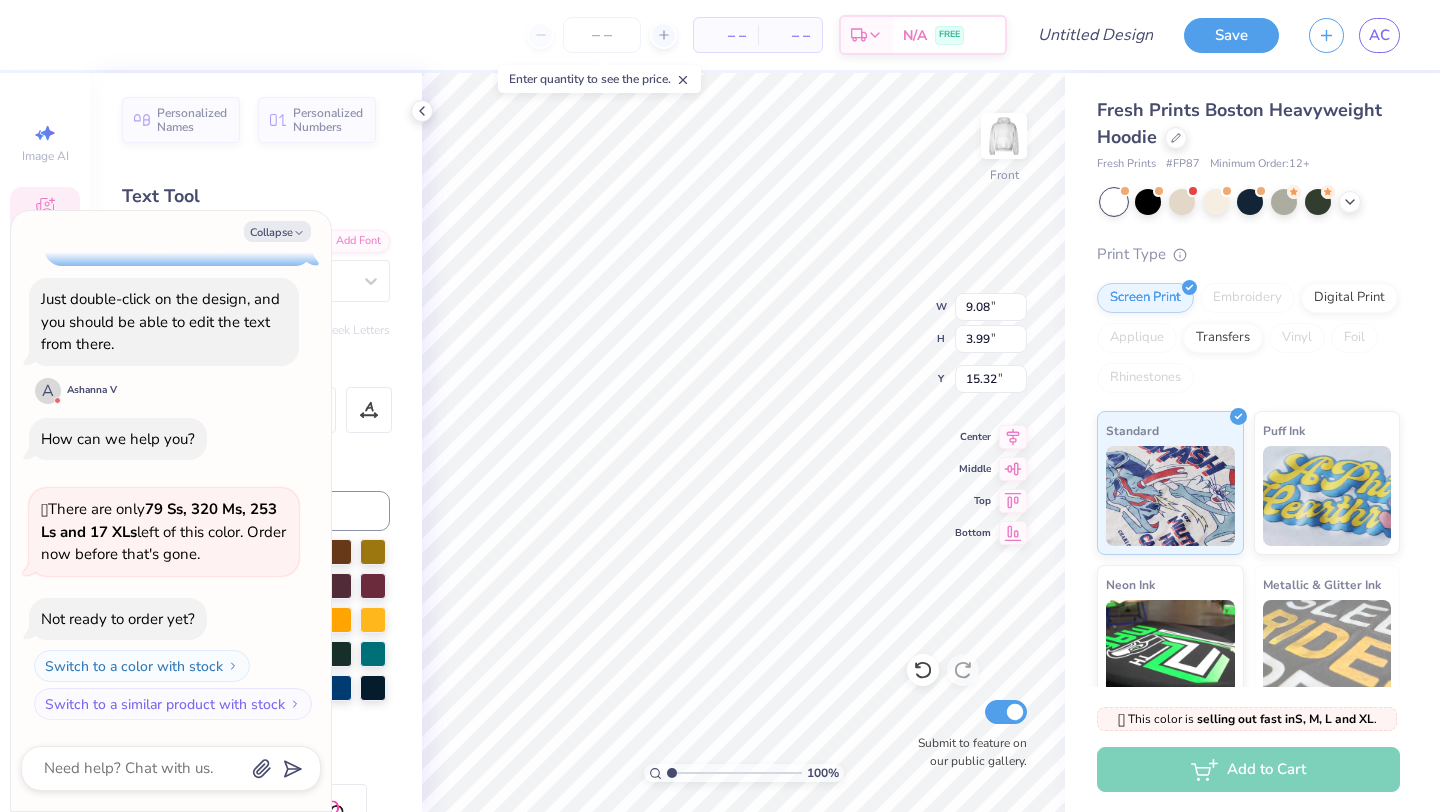 type on "x" 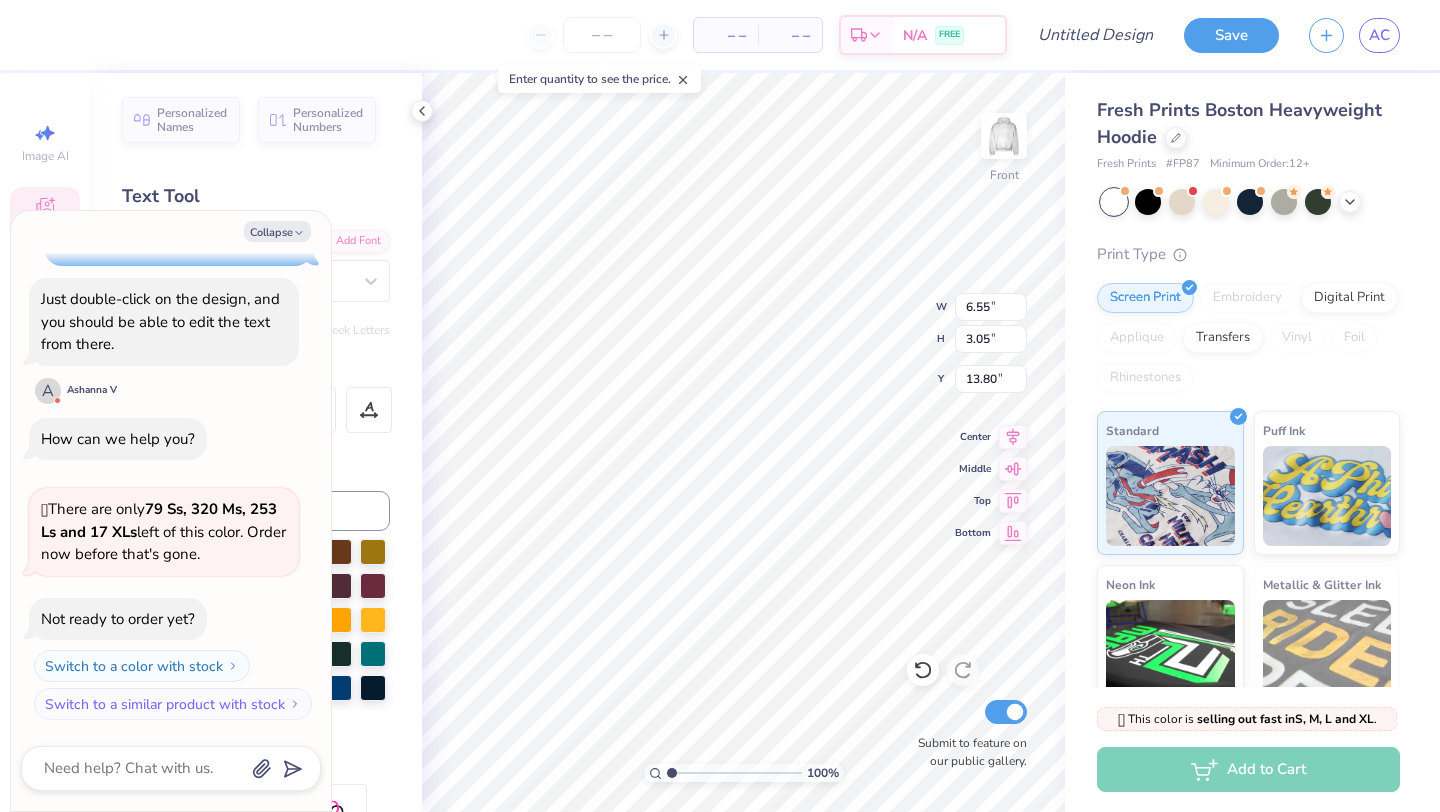 type on "x" 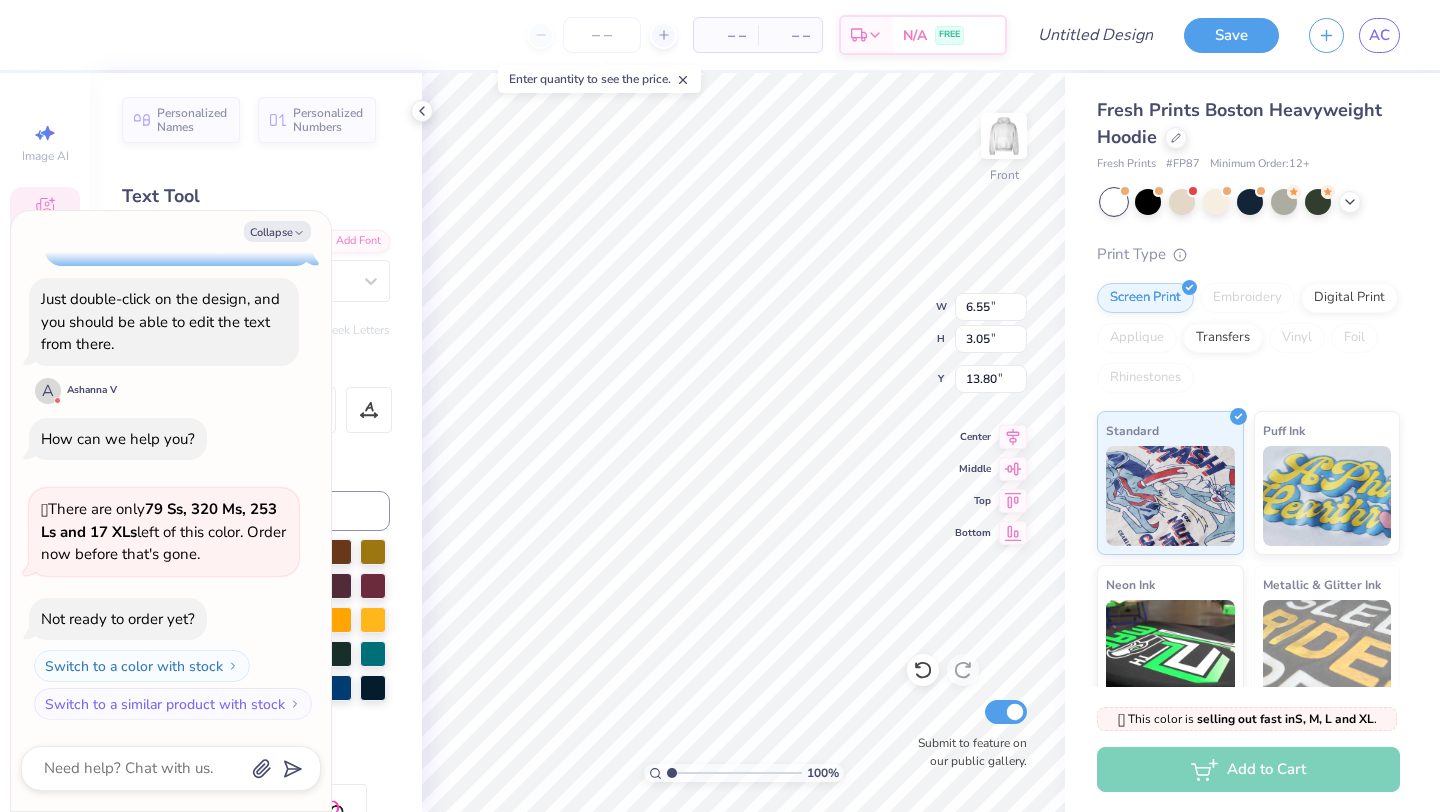 type on "x" 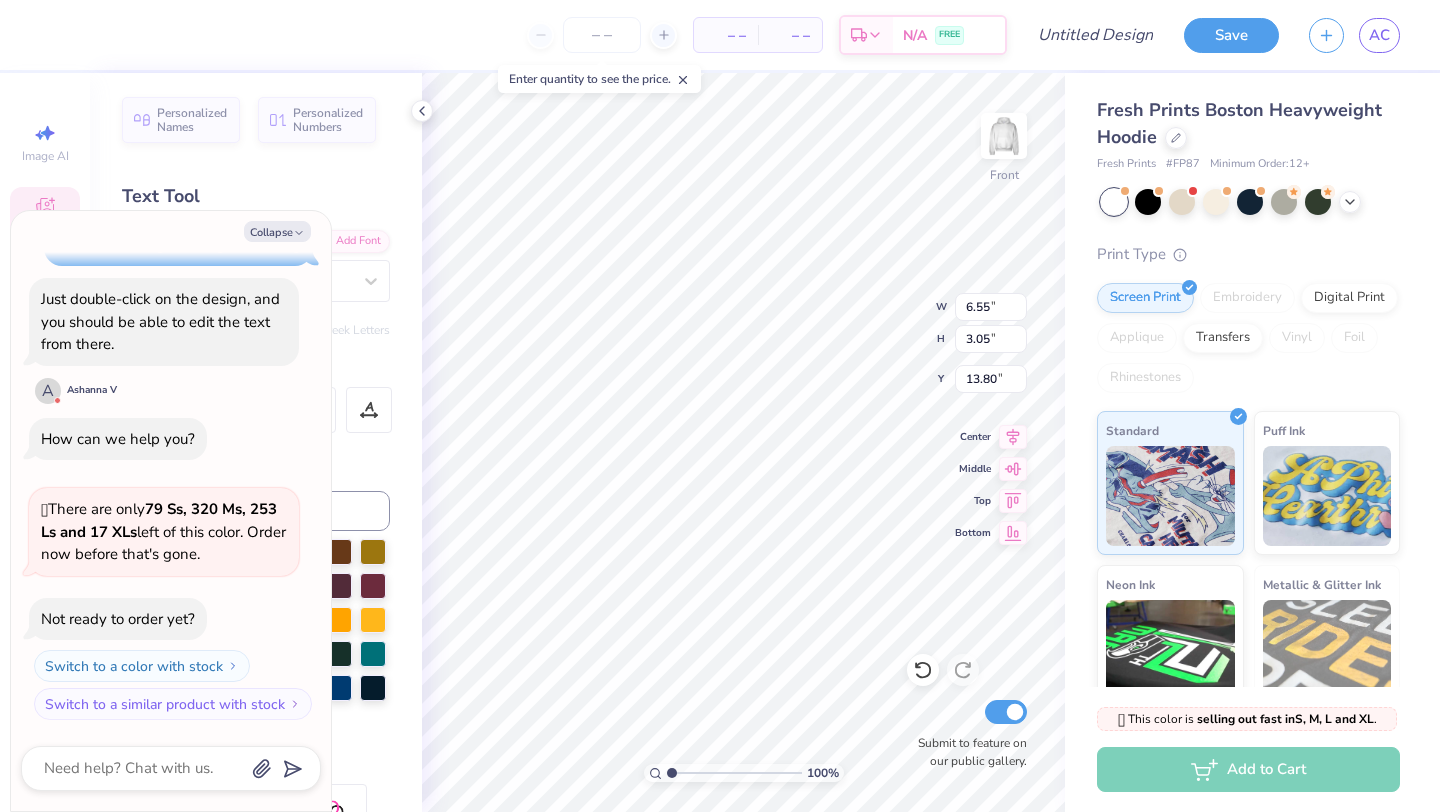 type on "N'shama" 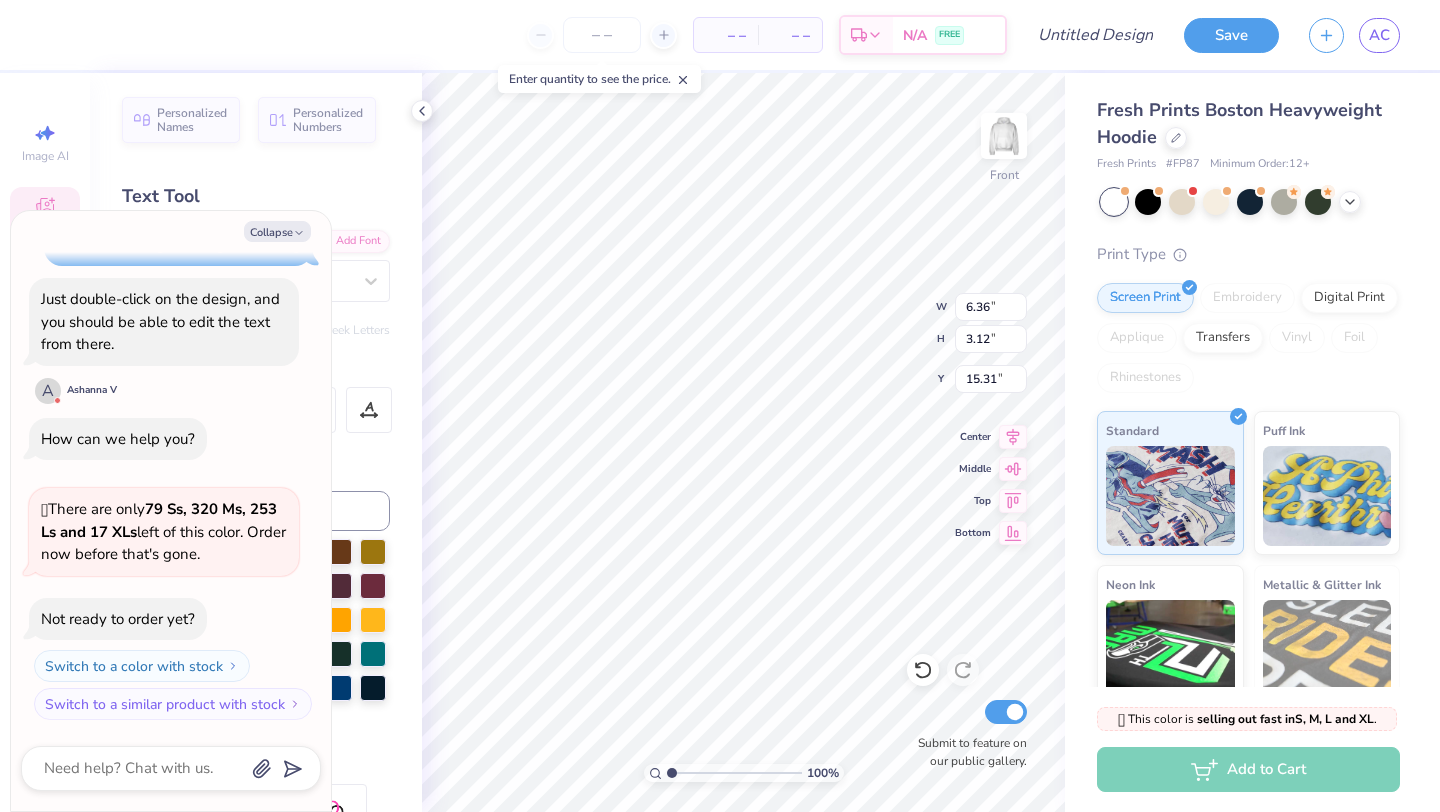 scroll, scrollTop: 0, scrollLeft: 0, axis: both 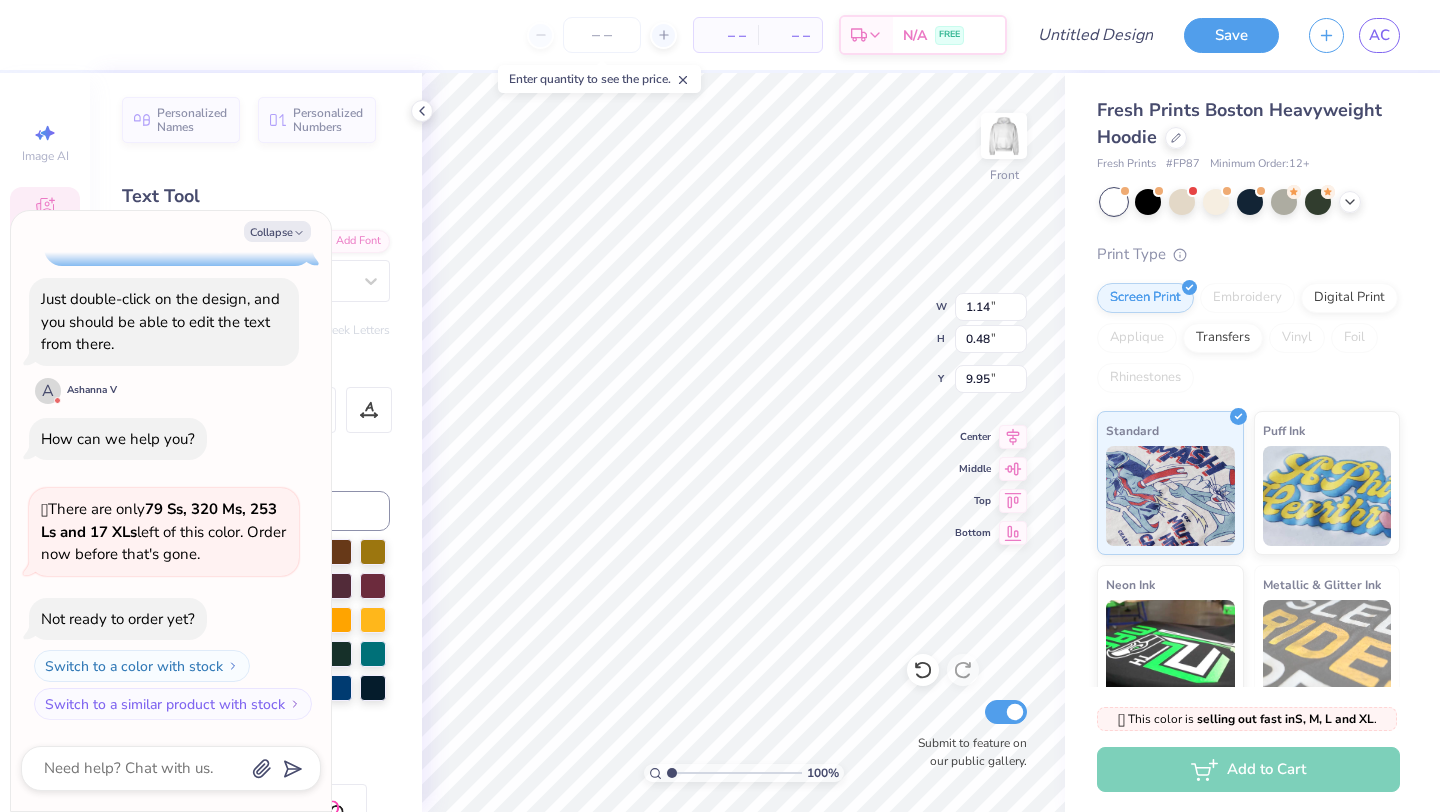 type on "x" 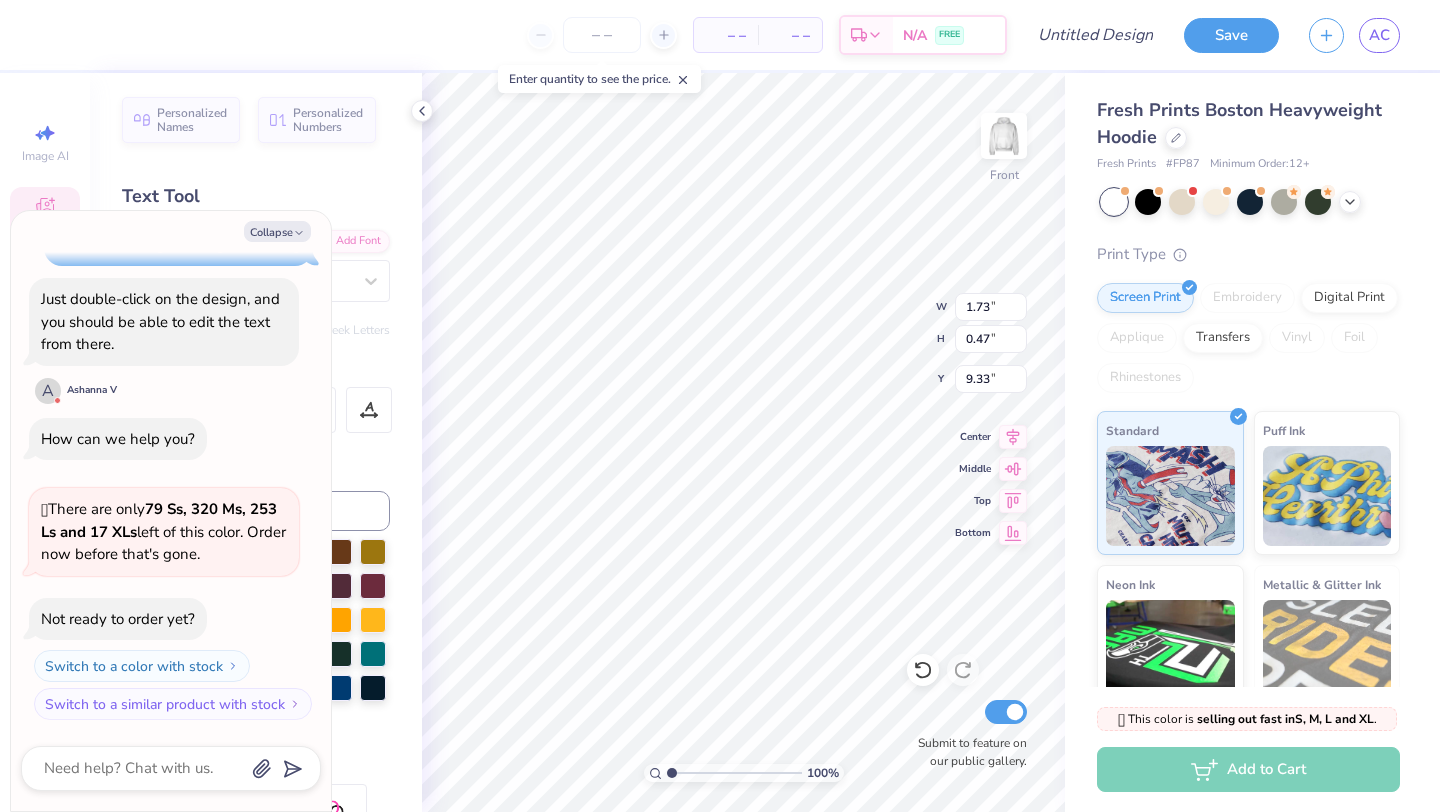 type on "x" 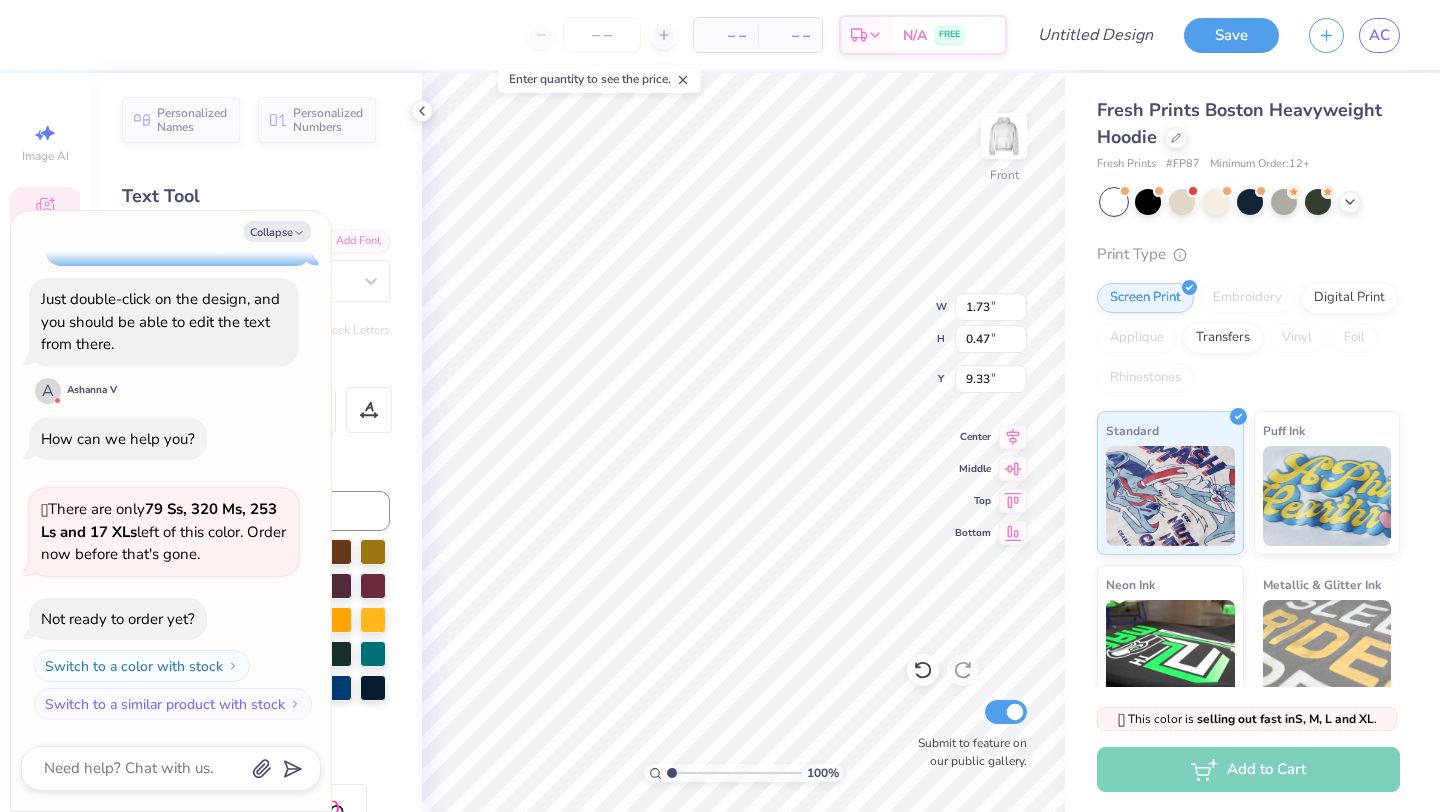 type on "x" 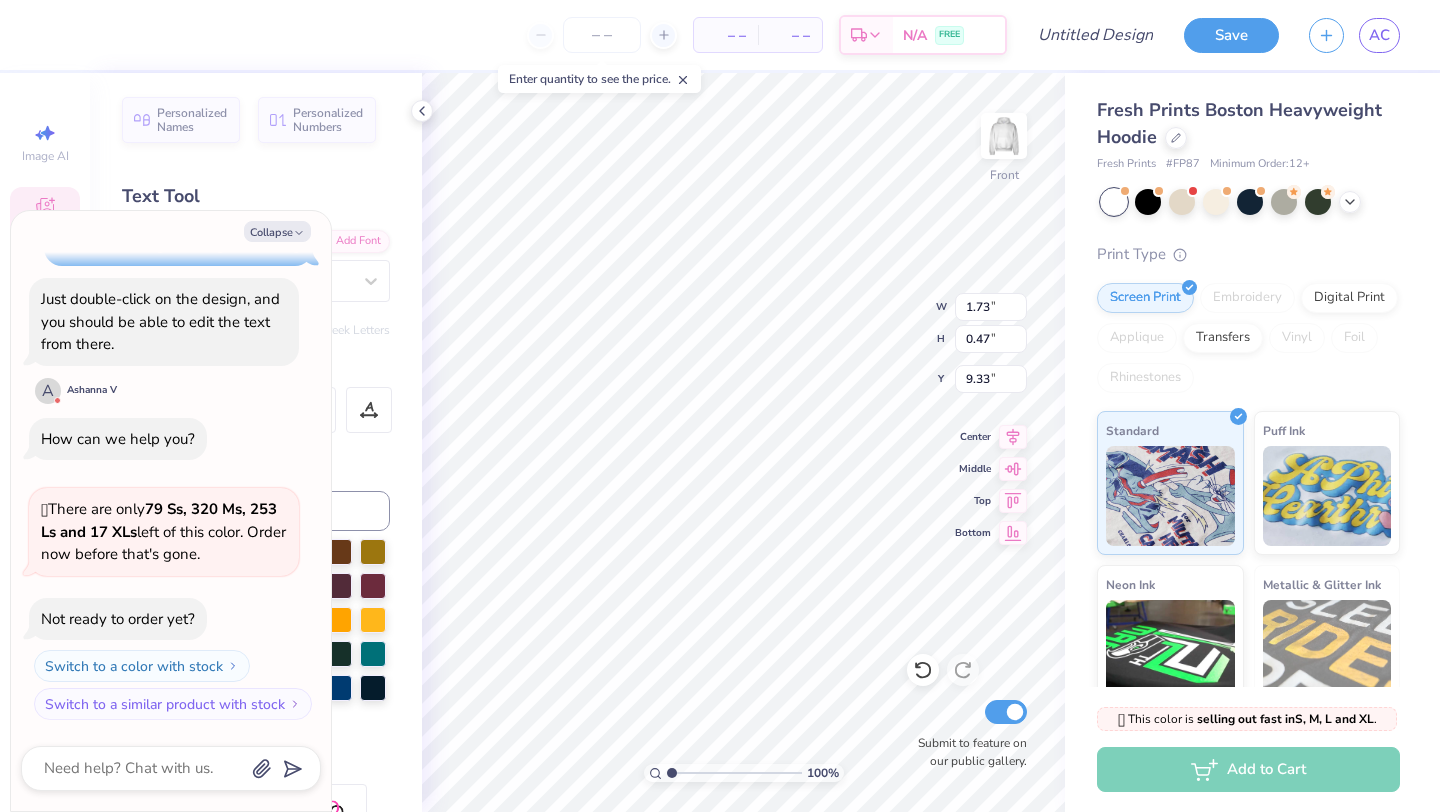 type on "x" 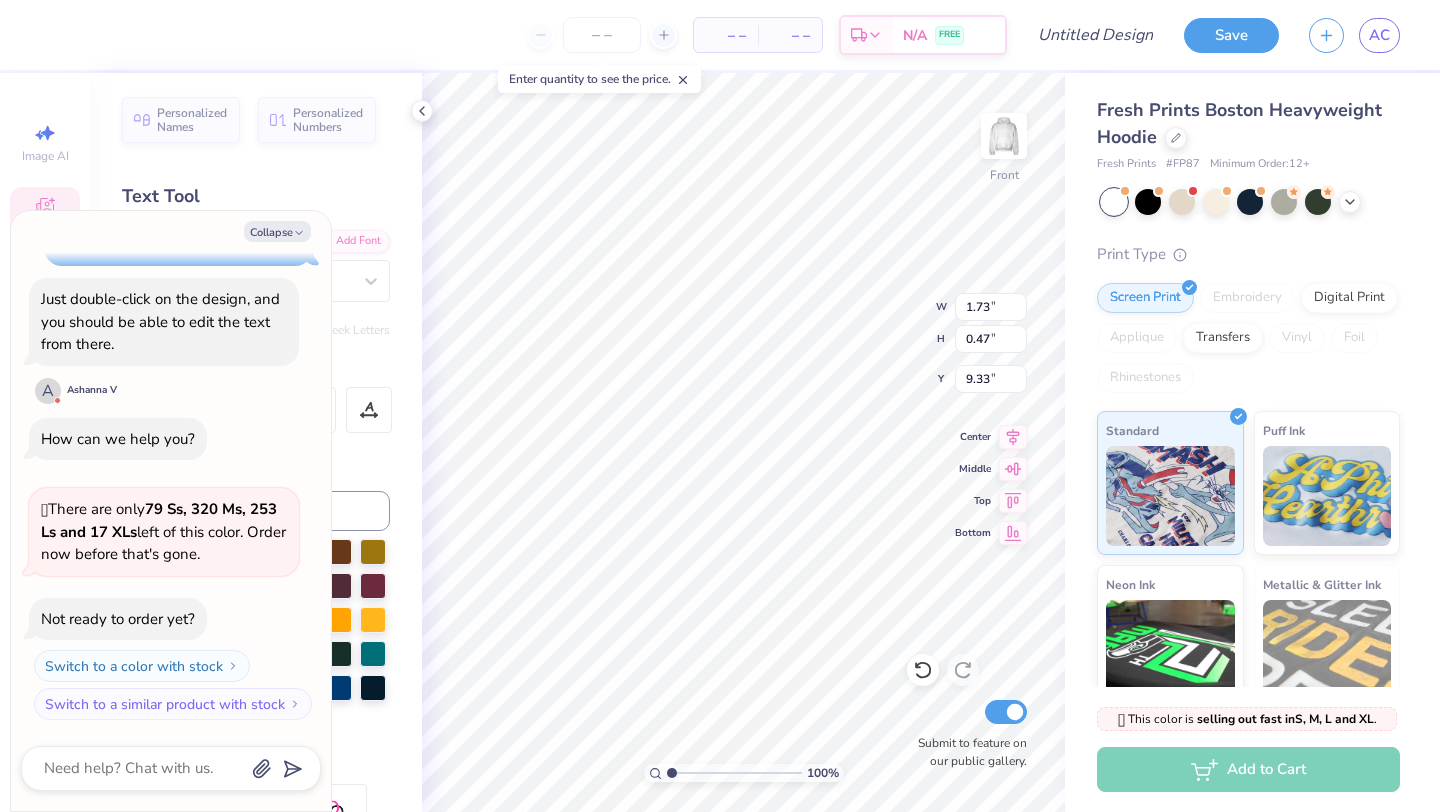 type on "x" 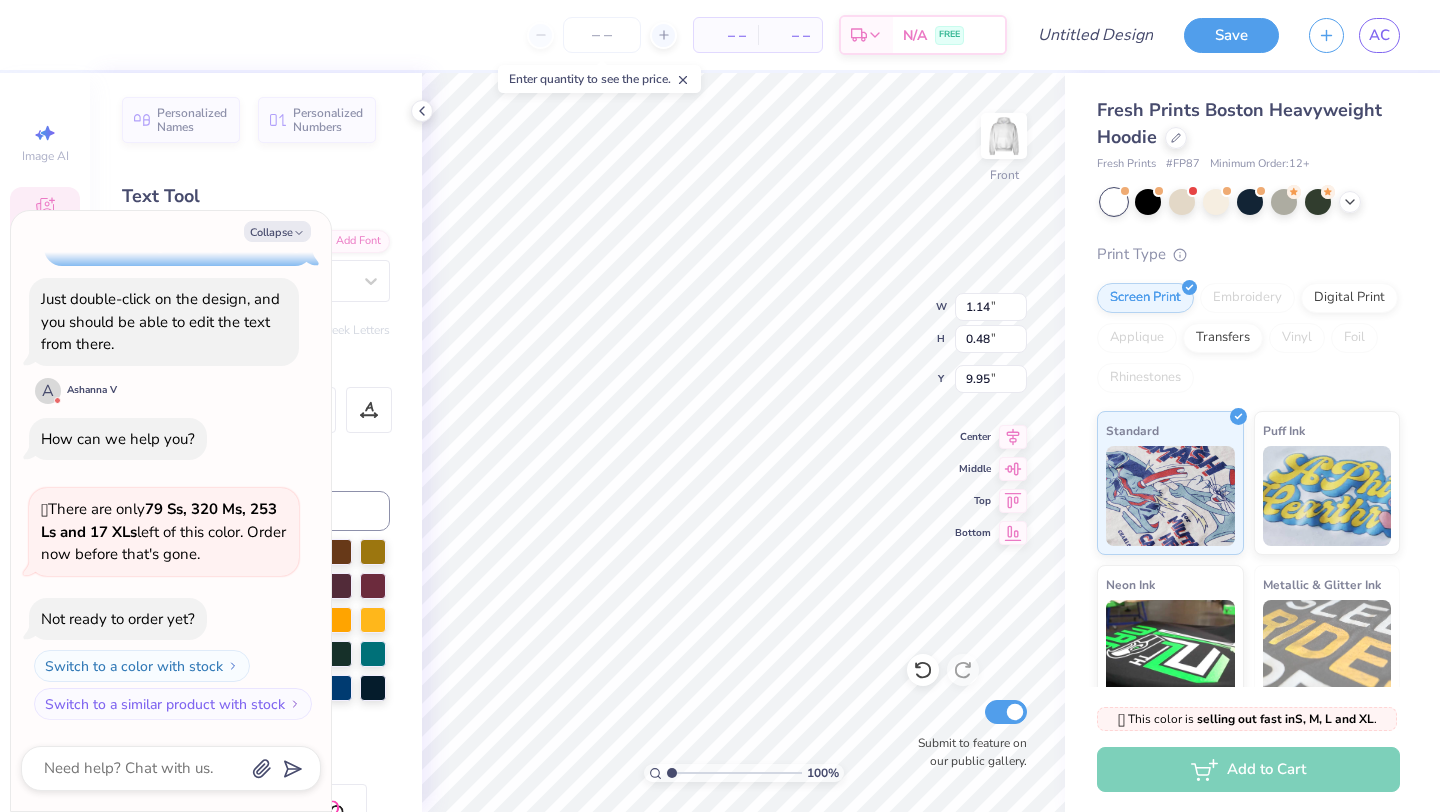 type on "x" 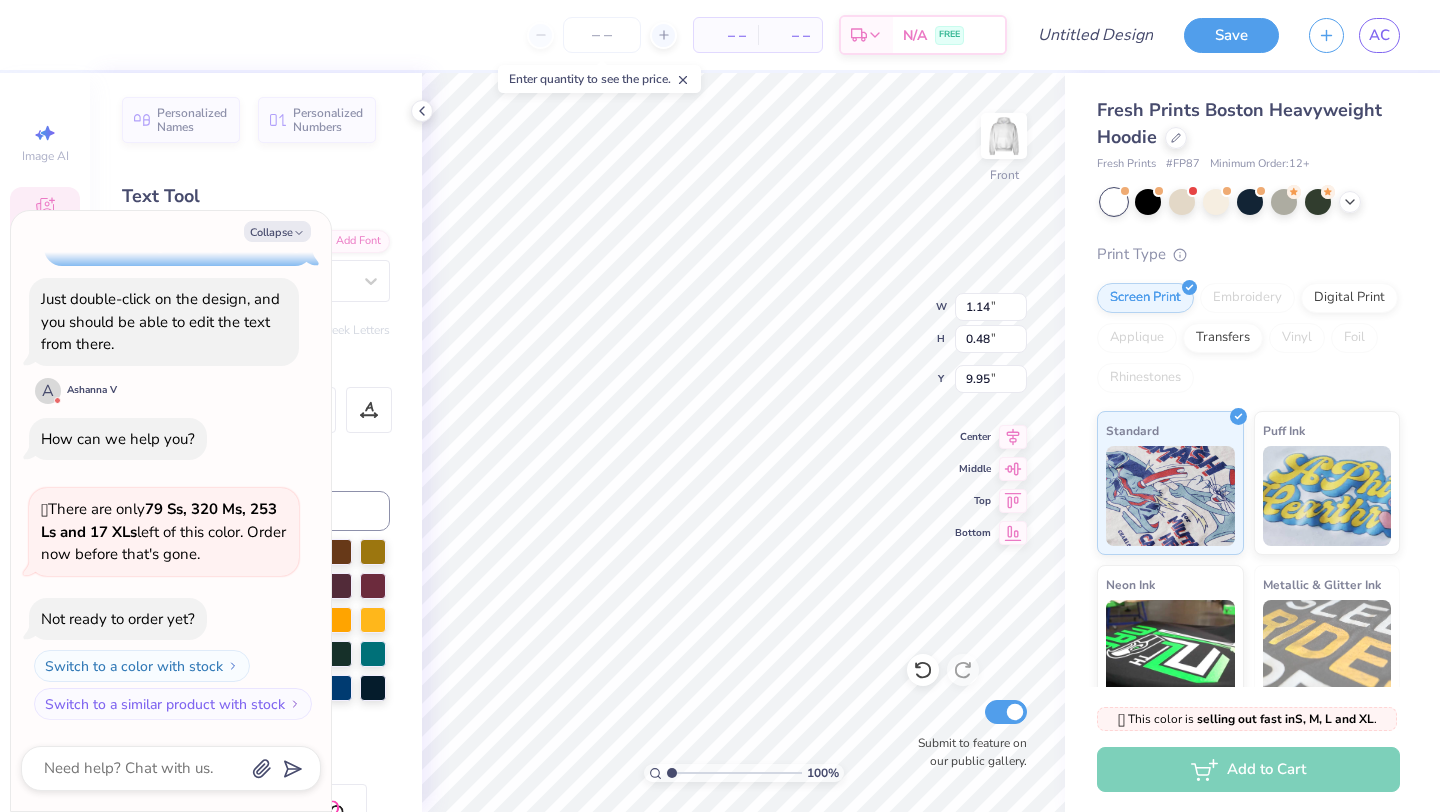 type on "FALL 25" 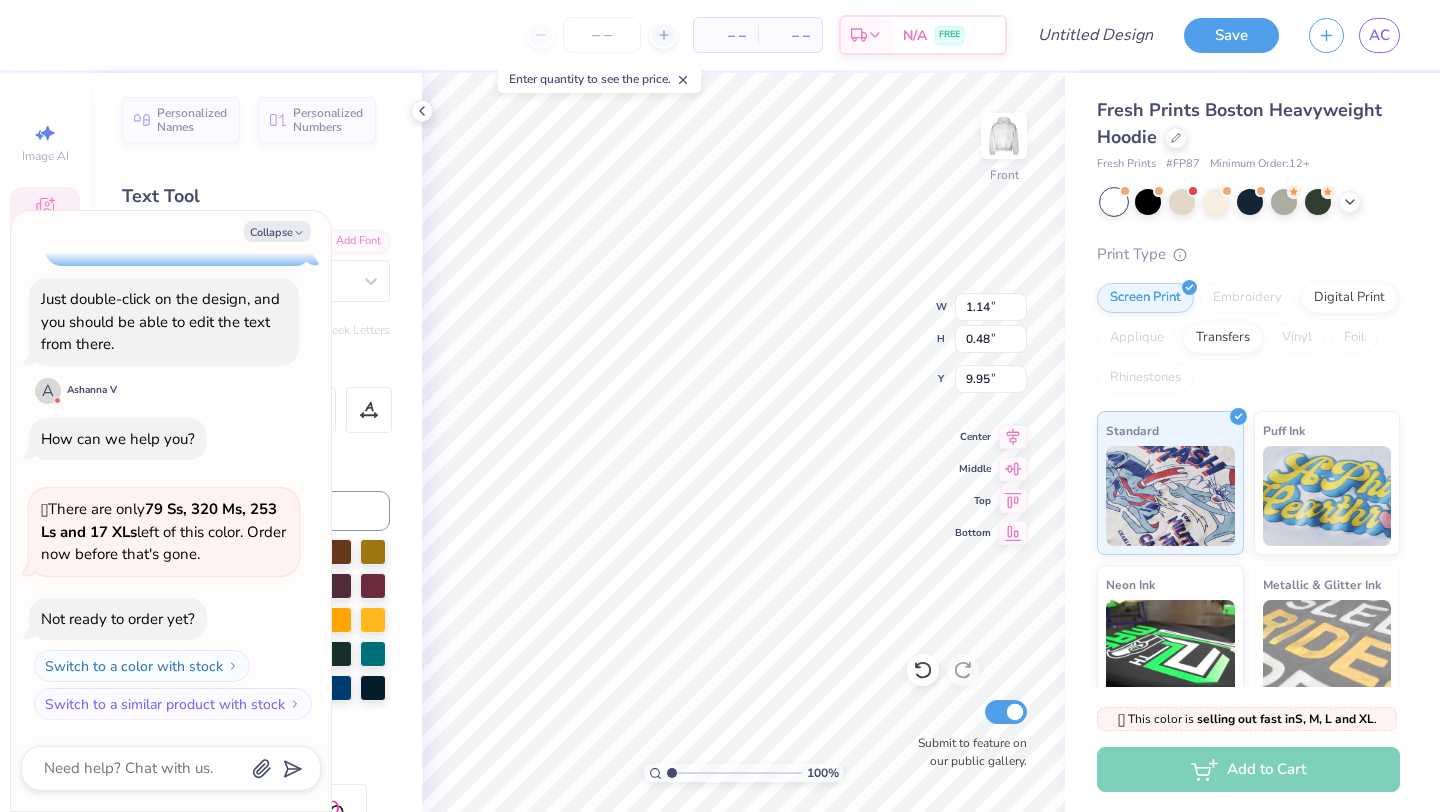 type on "x" 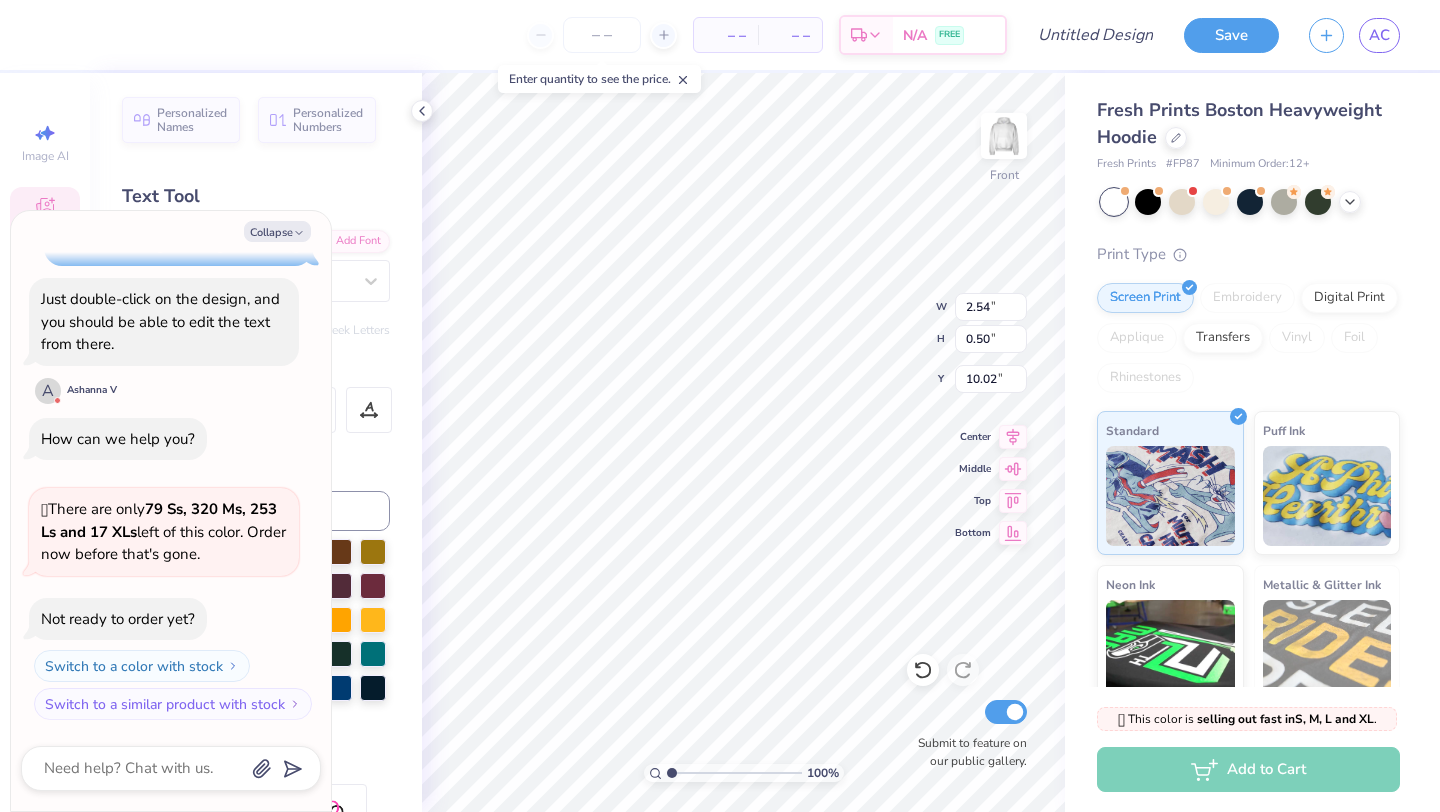 type on "x" 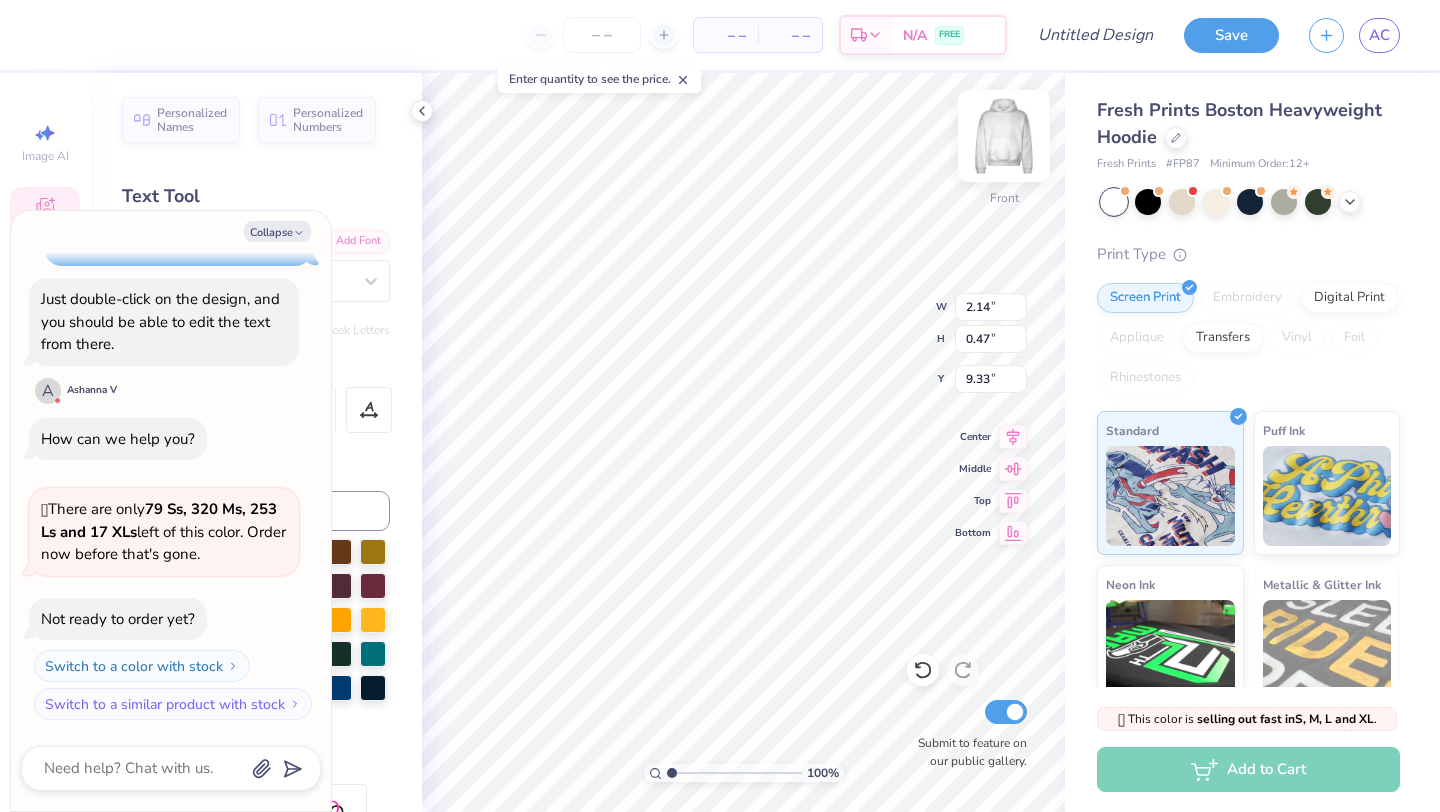 type on "x" 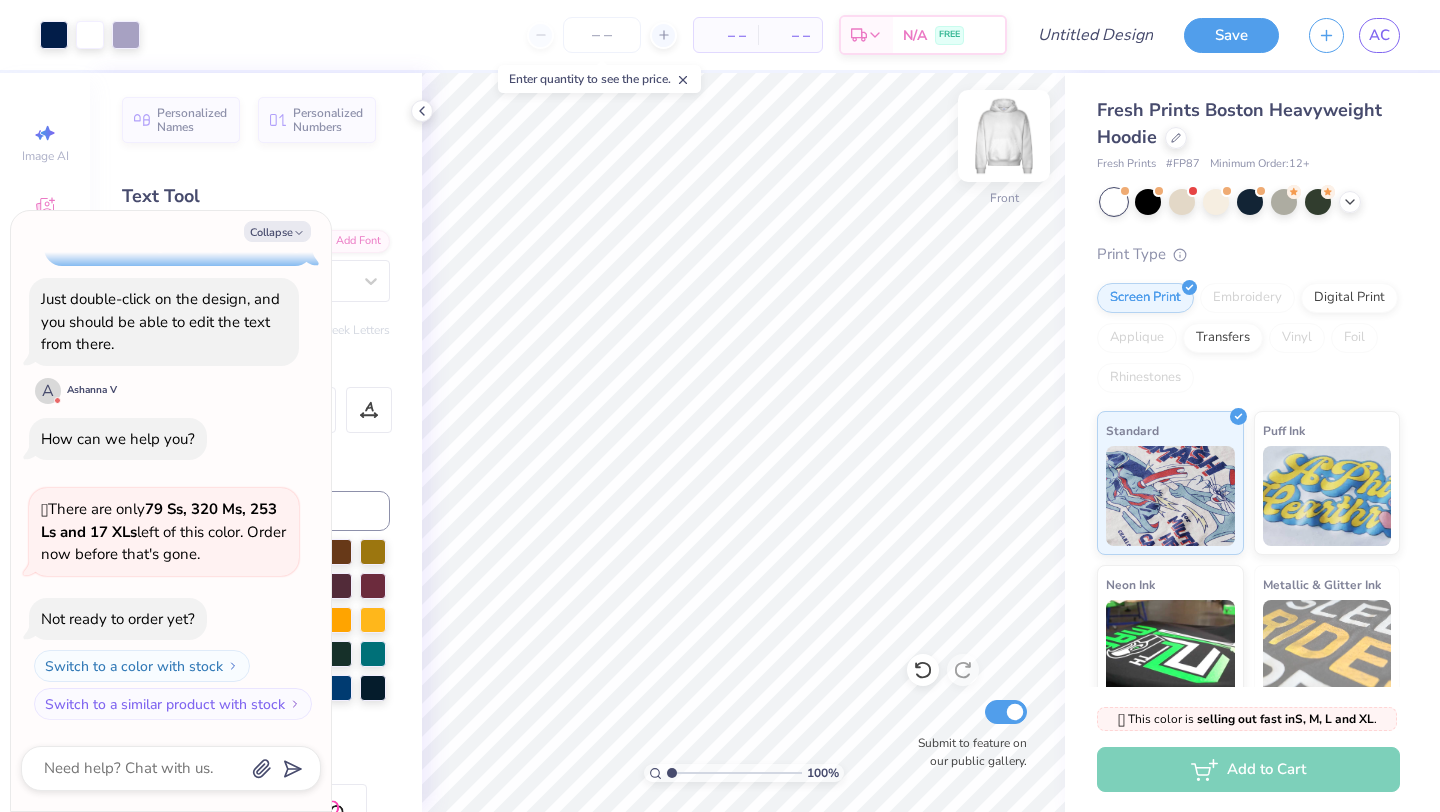 click at bounding box center (1004, 136) 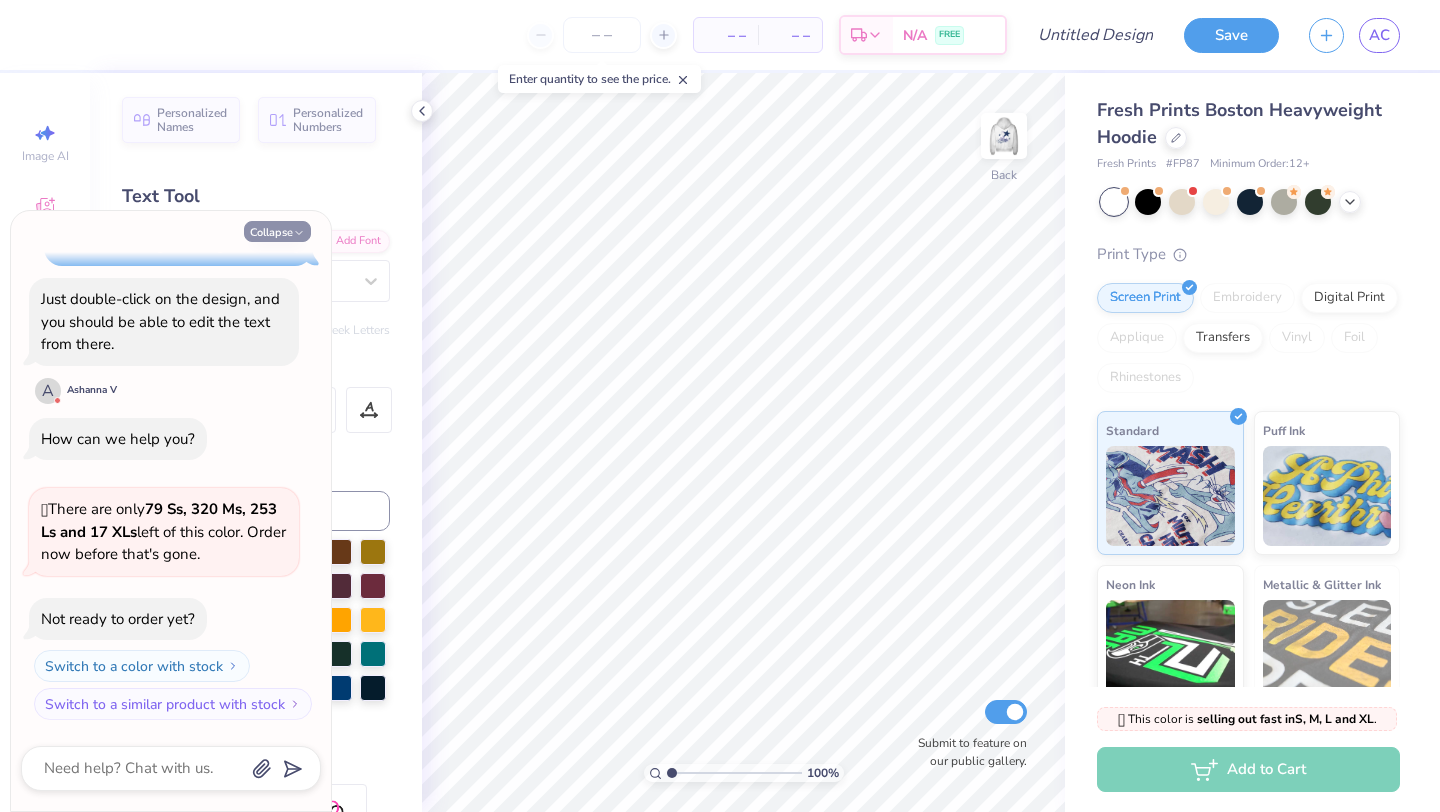 click 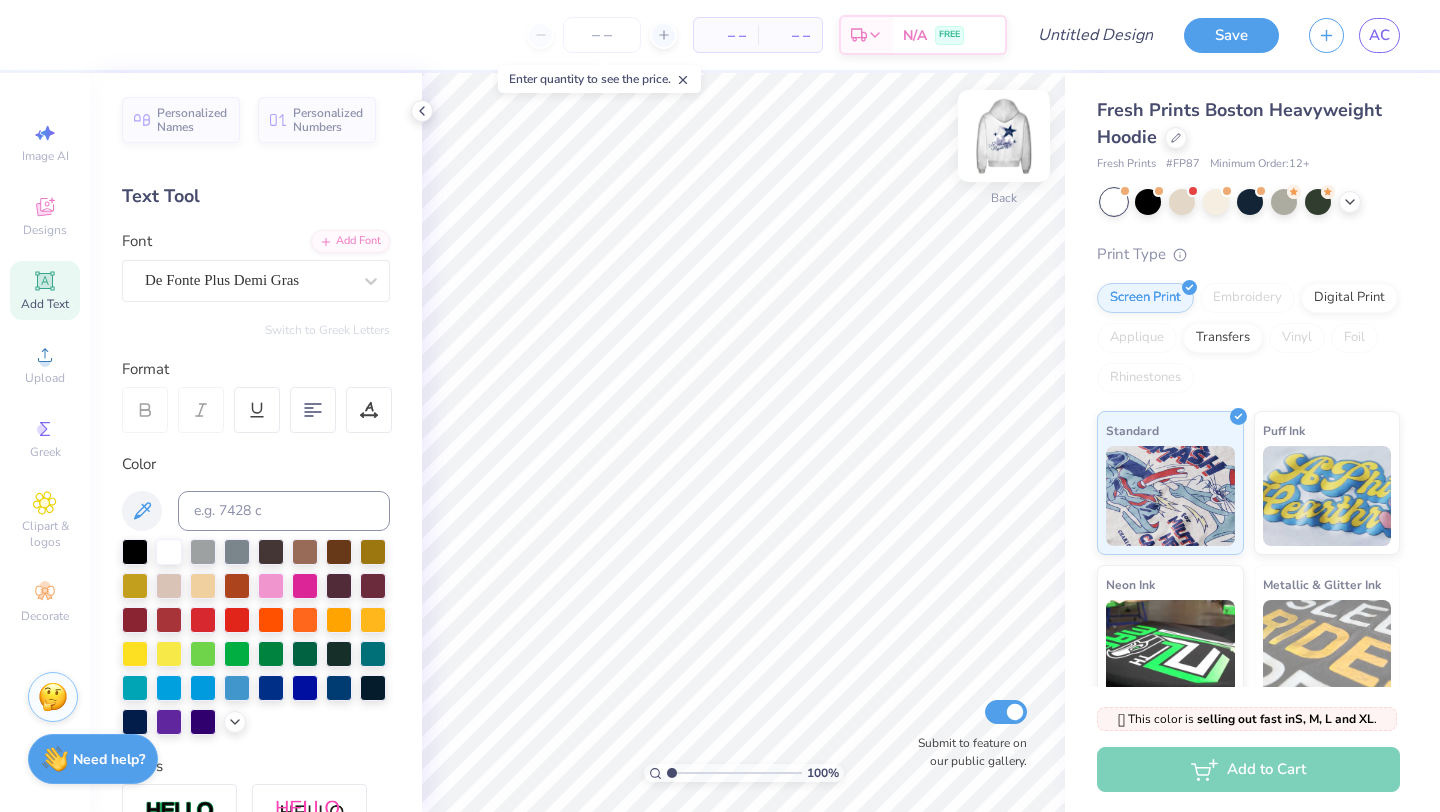 click at bounding box center (1004, 136) 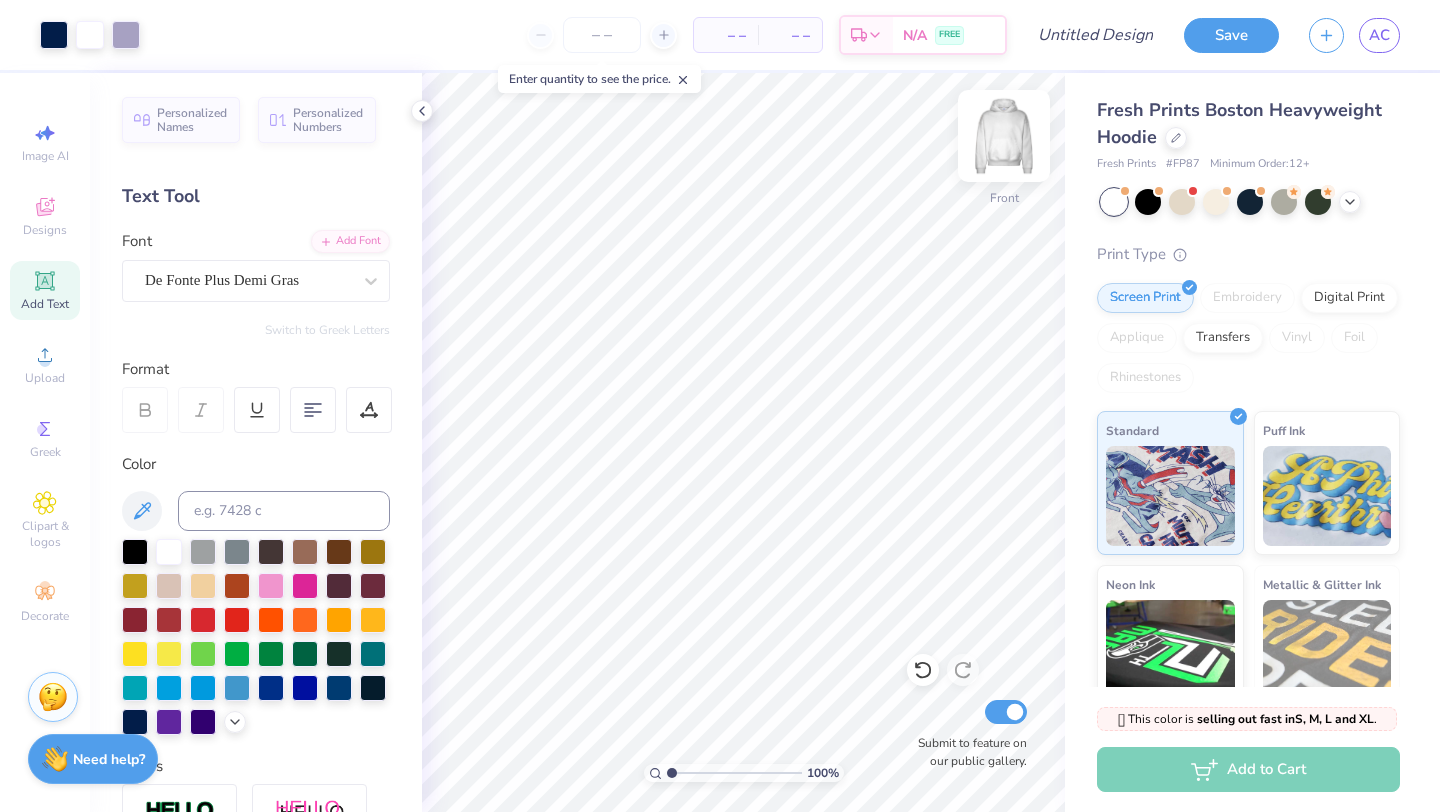 click at bounding box center [1004, 136] 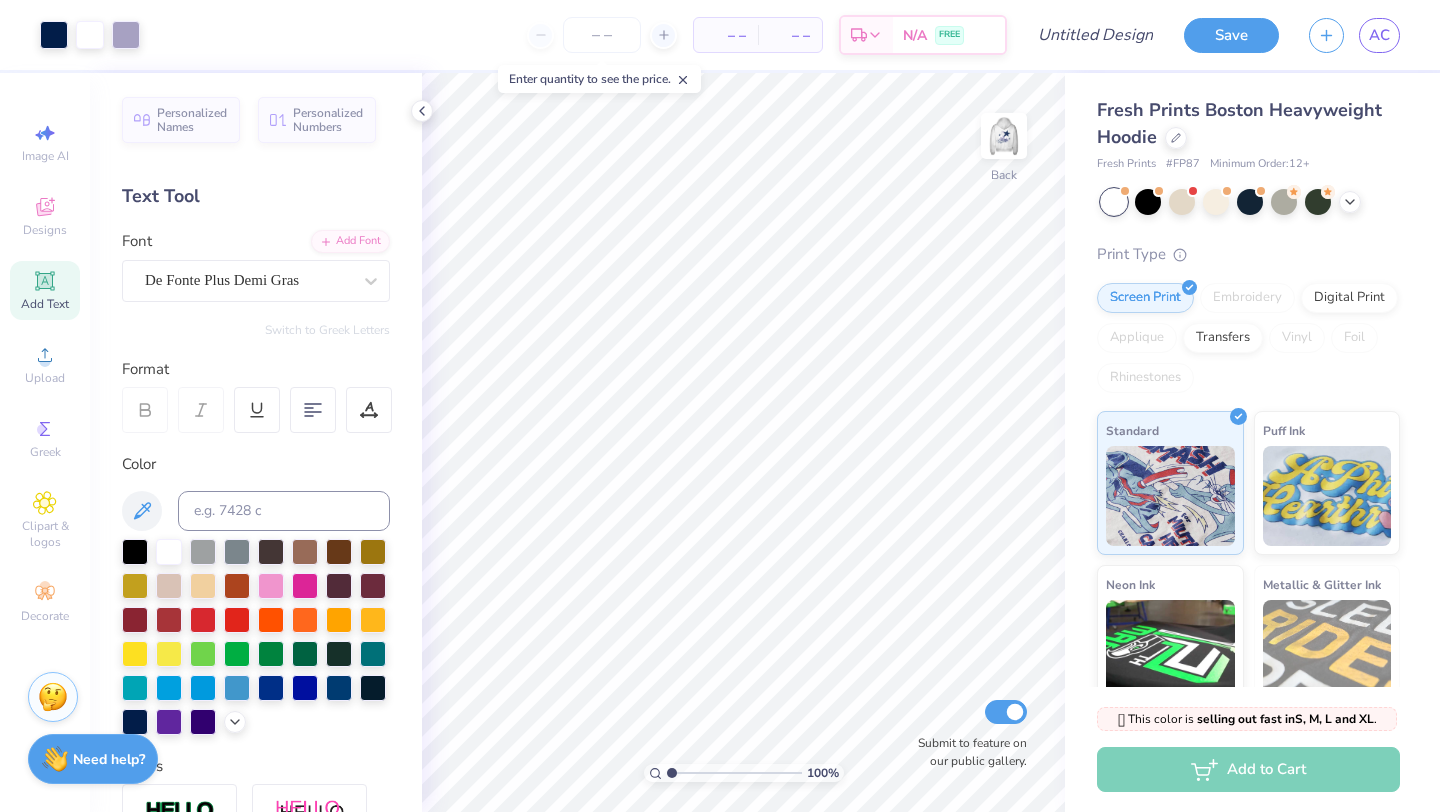 click at bounding box center [1004, 136] 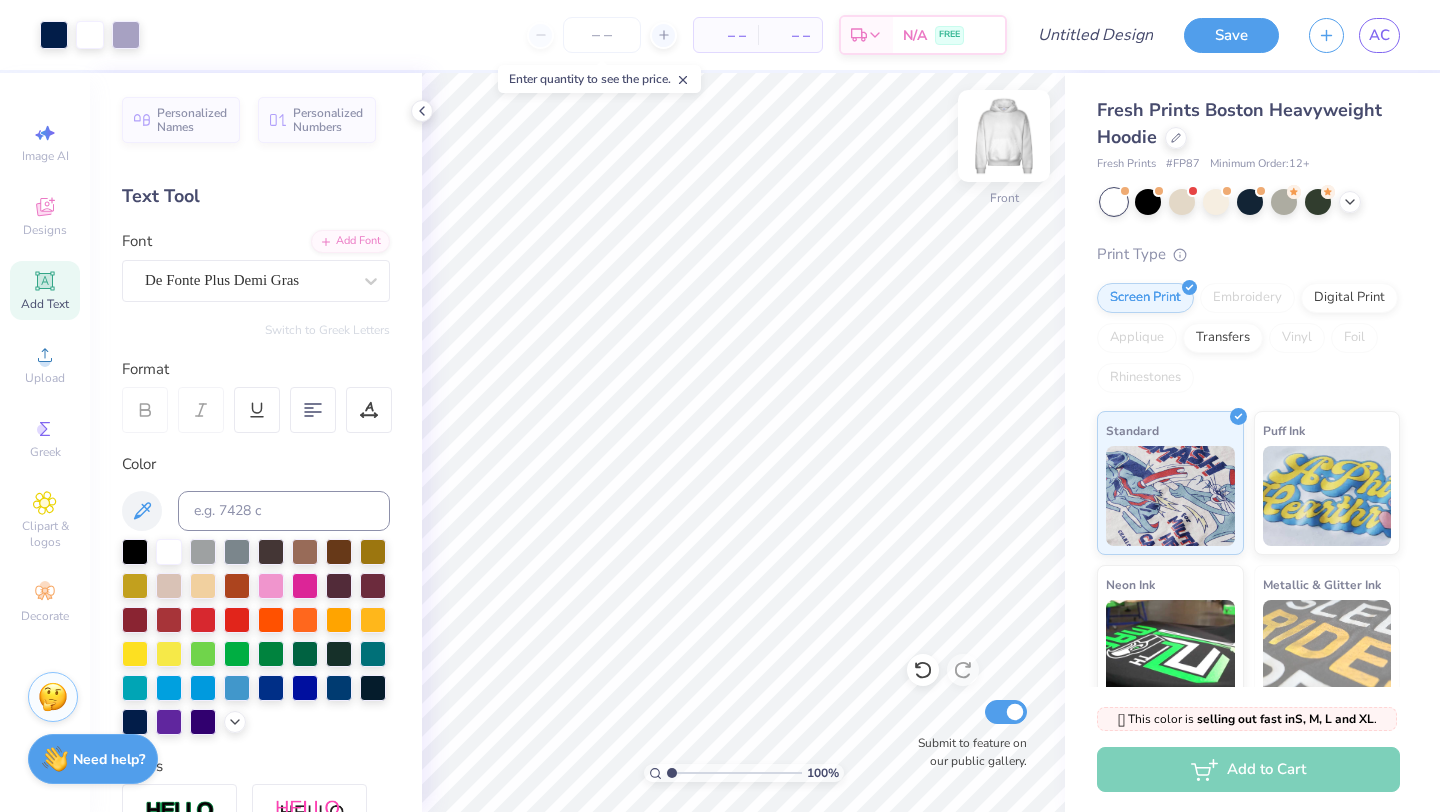 click at bounding box center (1004, 136) 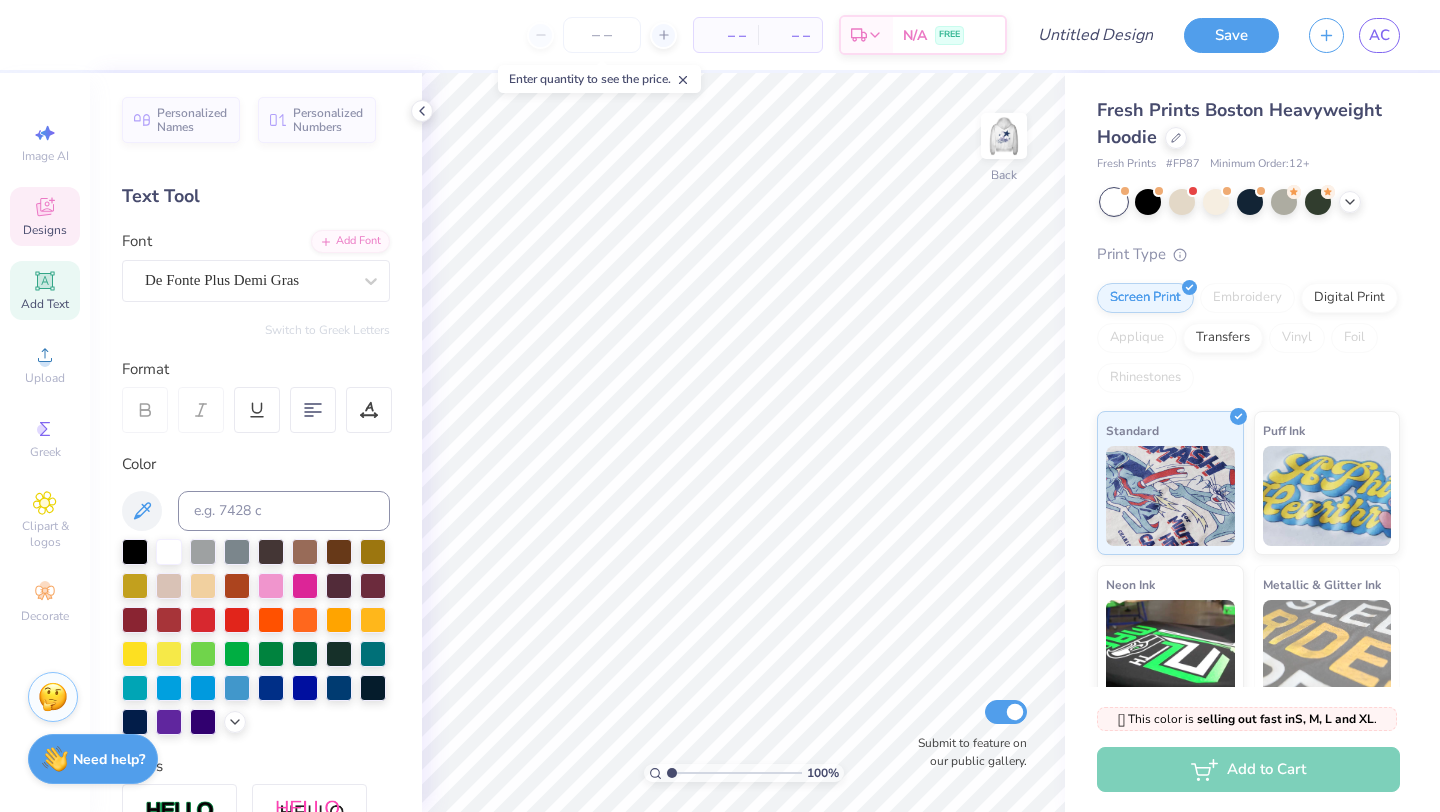 click 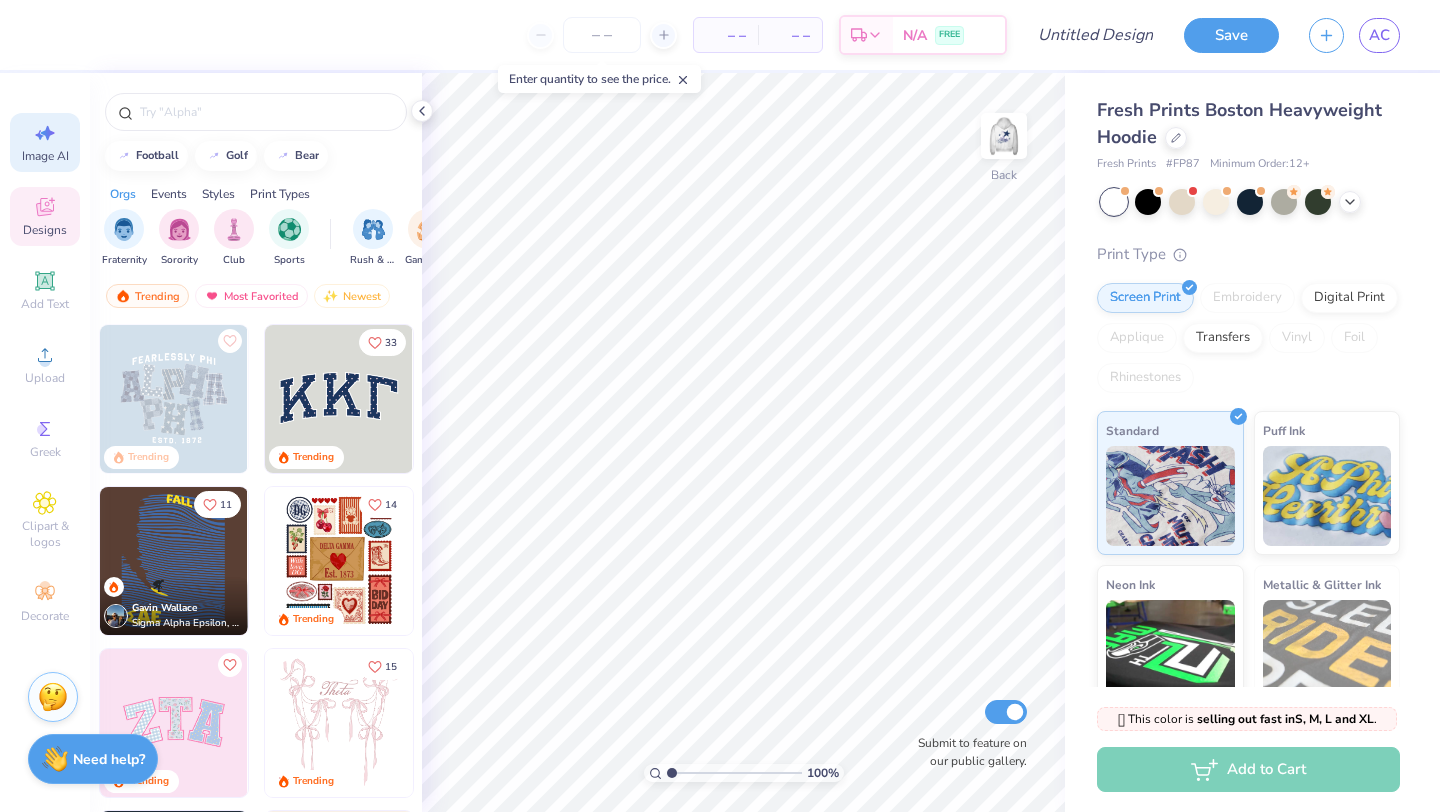 click on "Image AI" at bounding box center (45, 156) 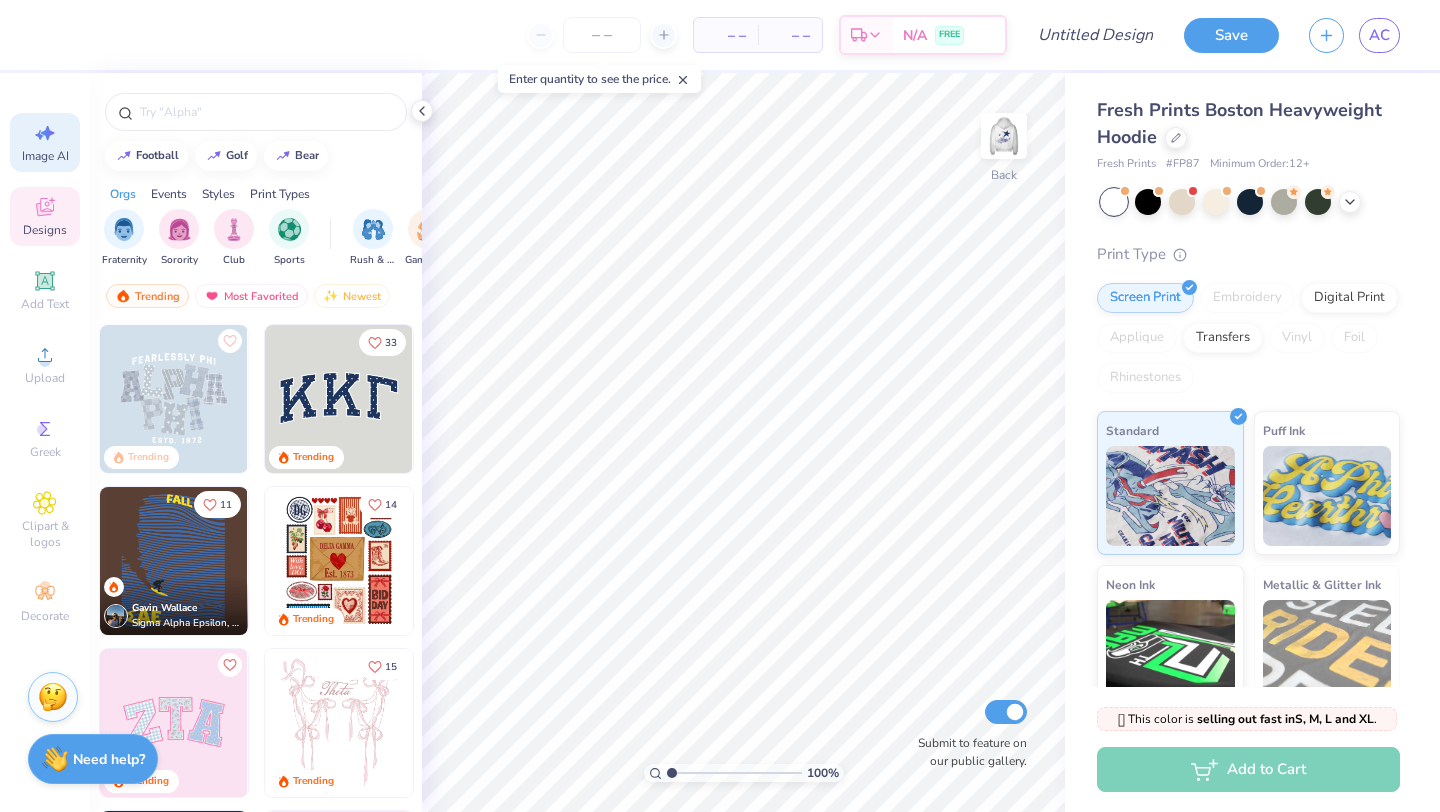 select on "4" 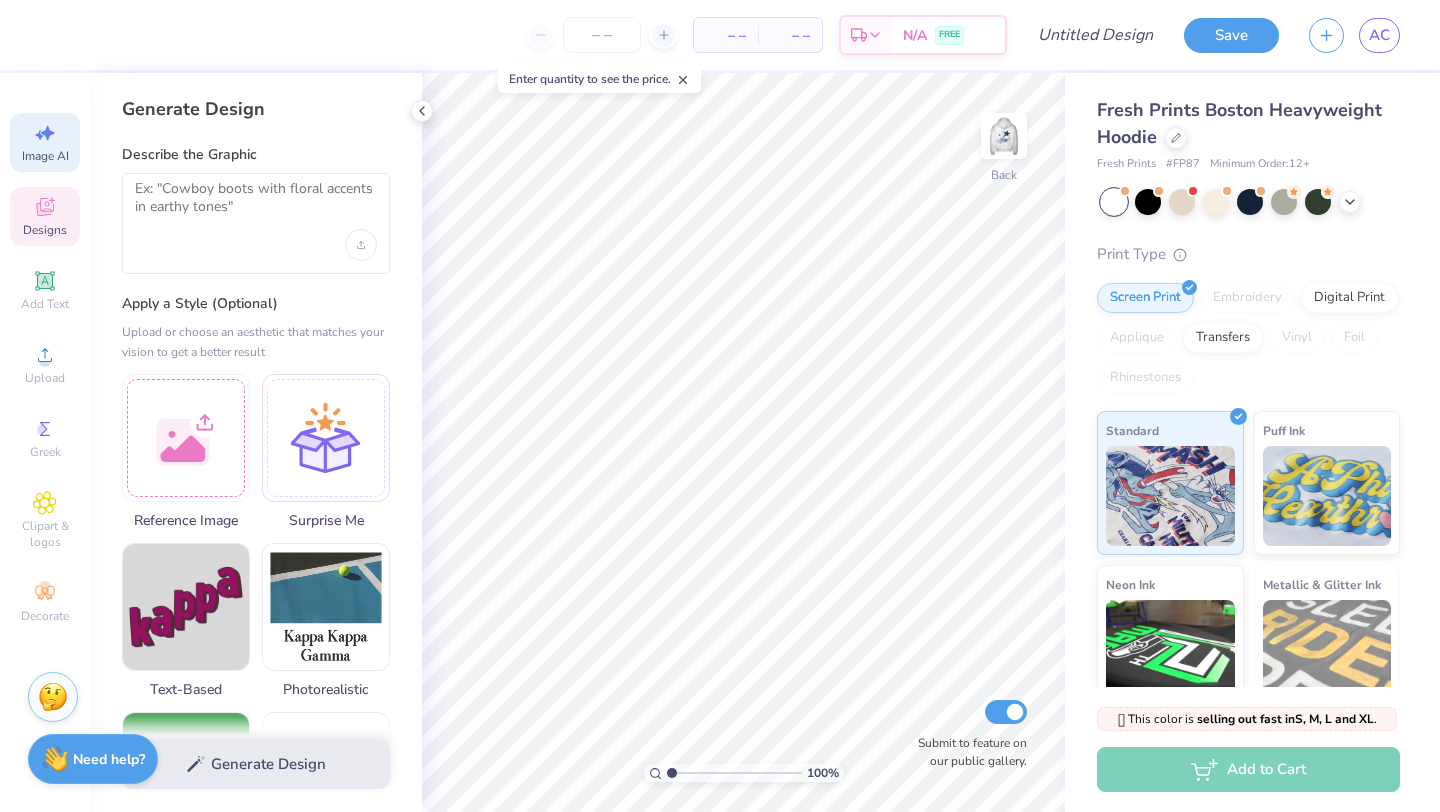 click 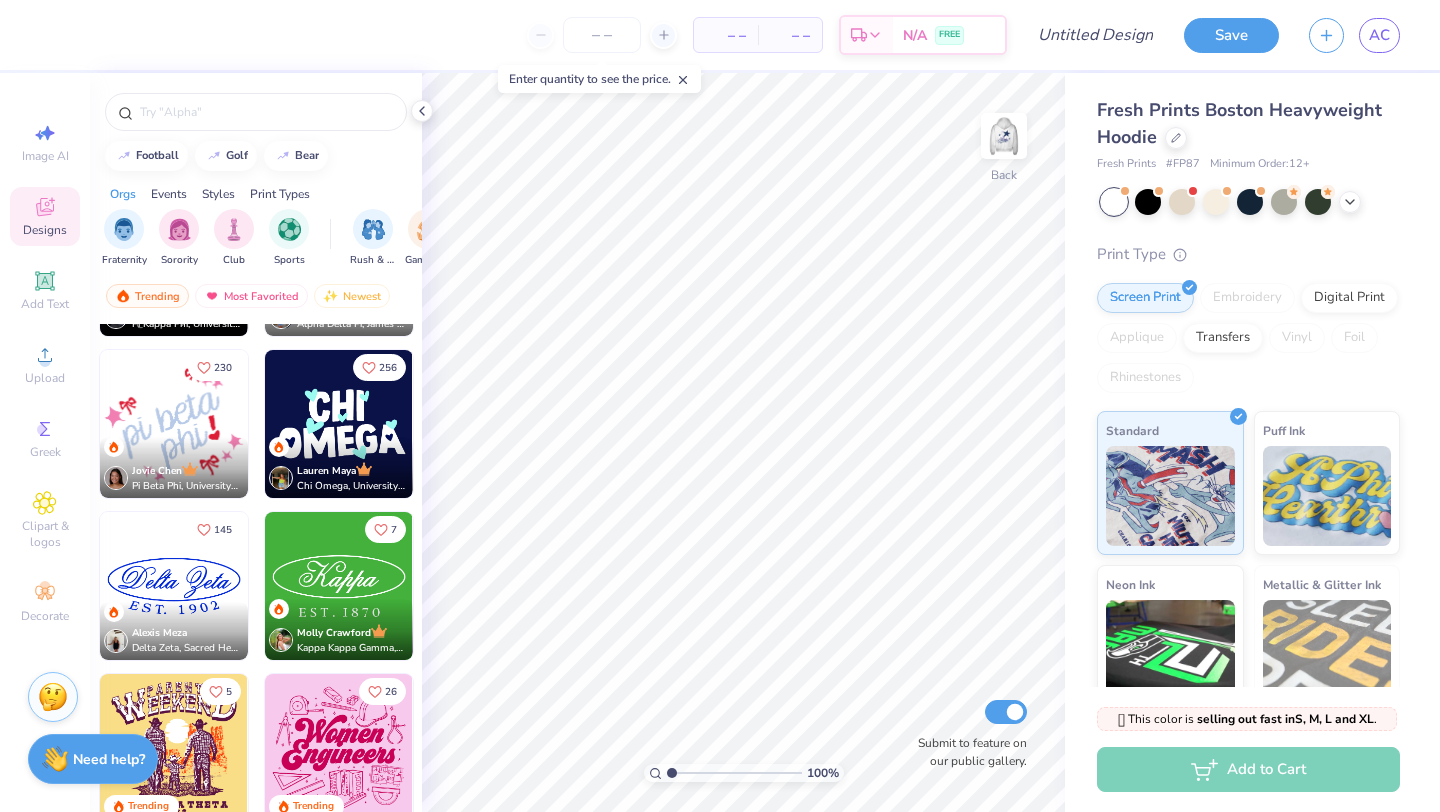 scroll, scrollTop: 4795, scrollLeft: 0, axis: vertical 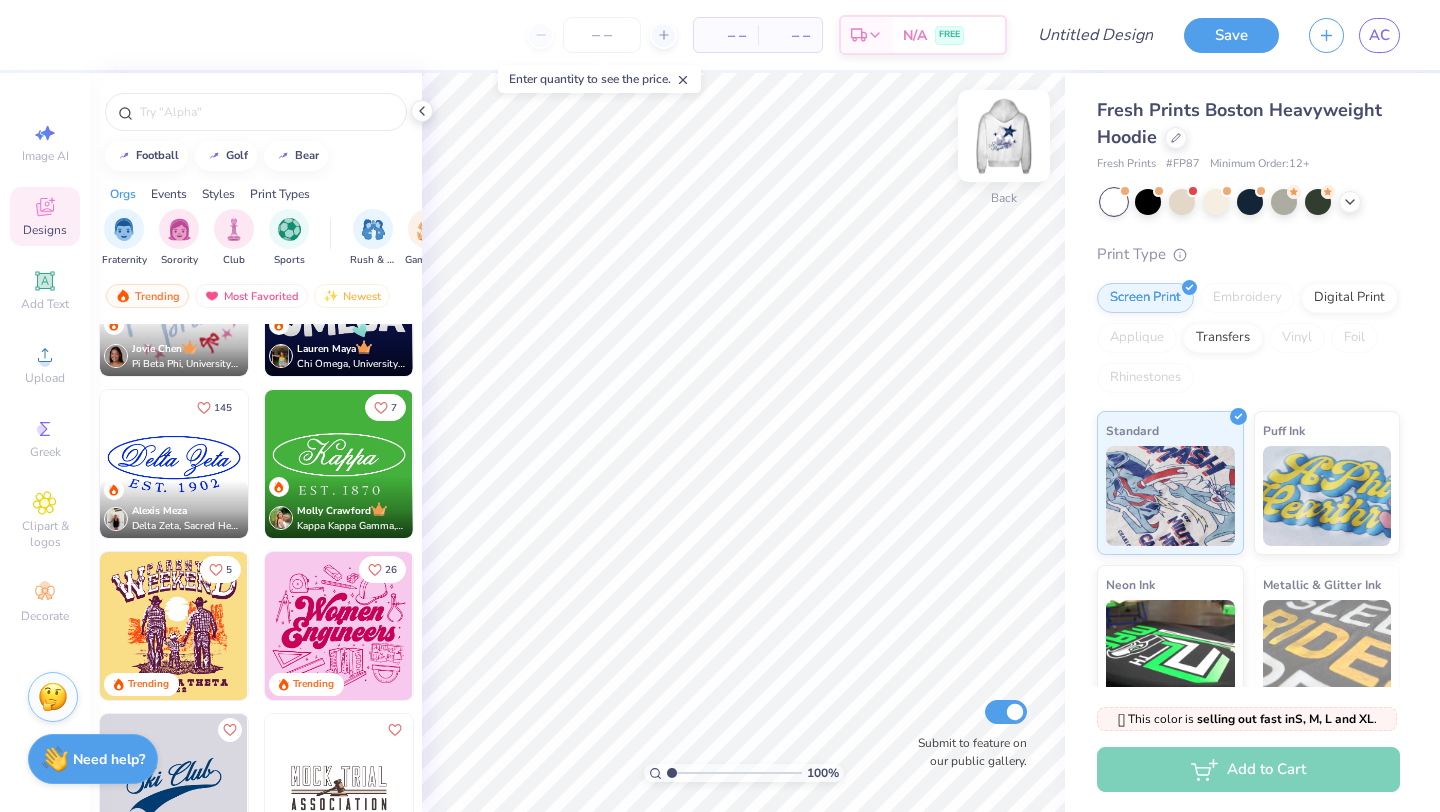 click at bounding box center [1004, 136] 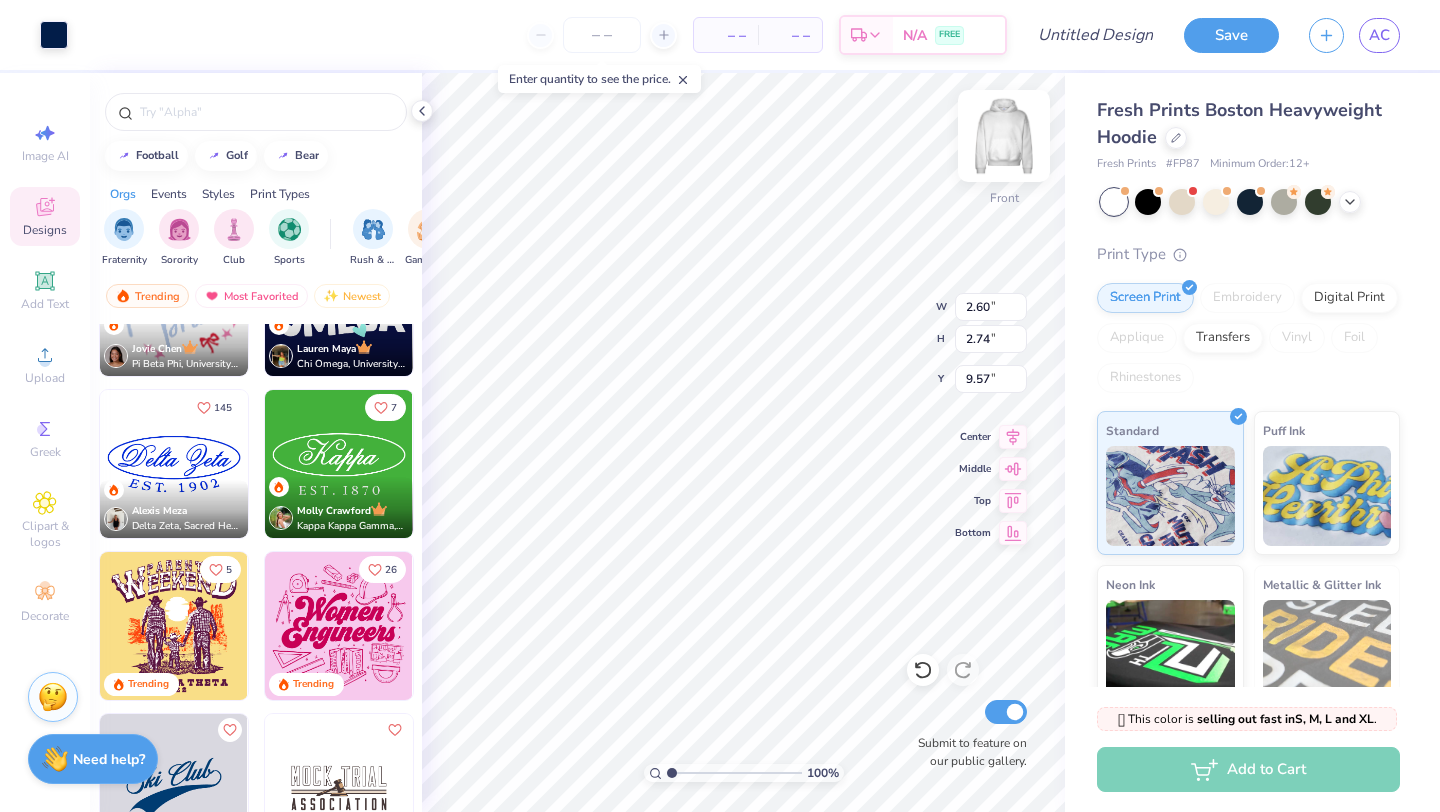 click at bounding box center (1004, 136) 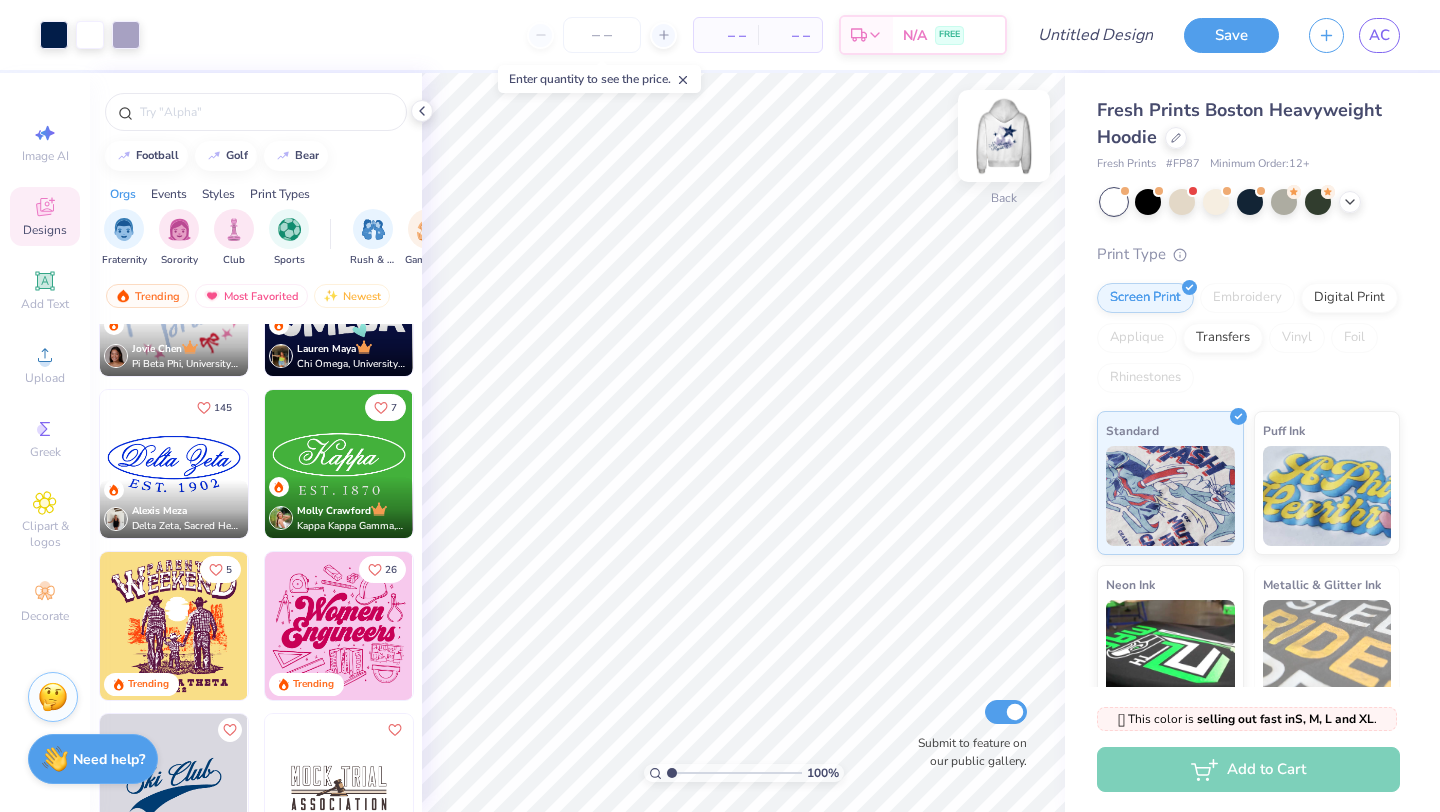 click at bounding box center [1004, 136] 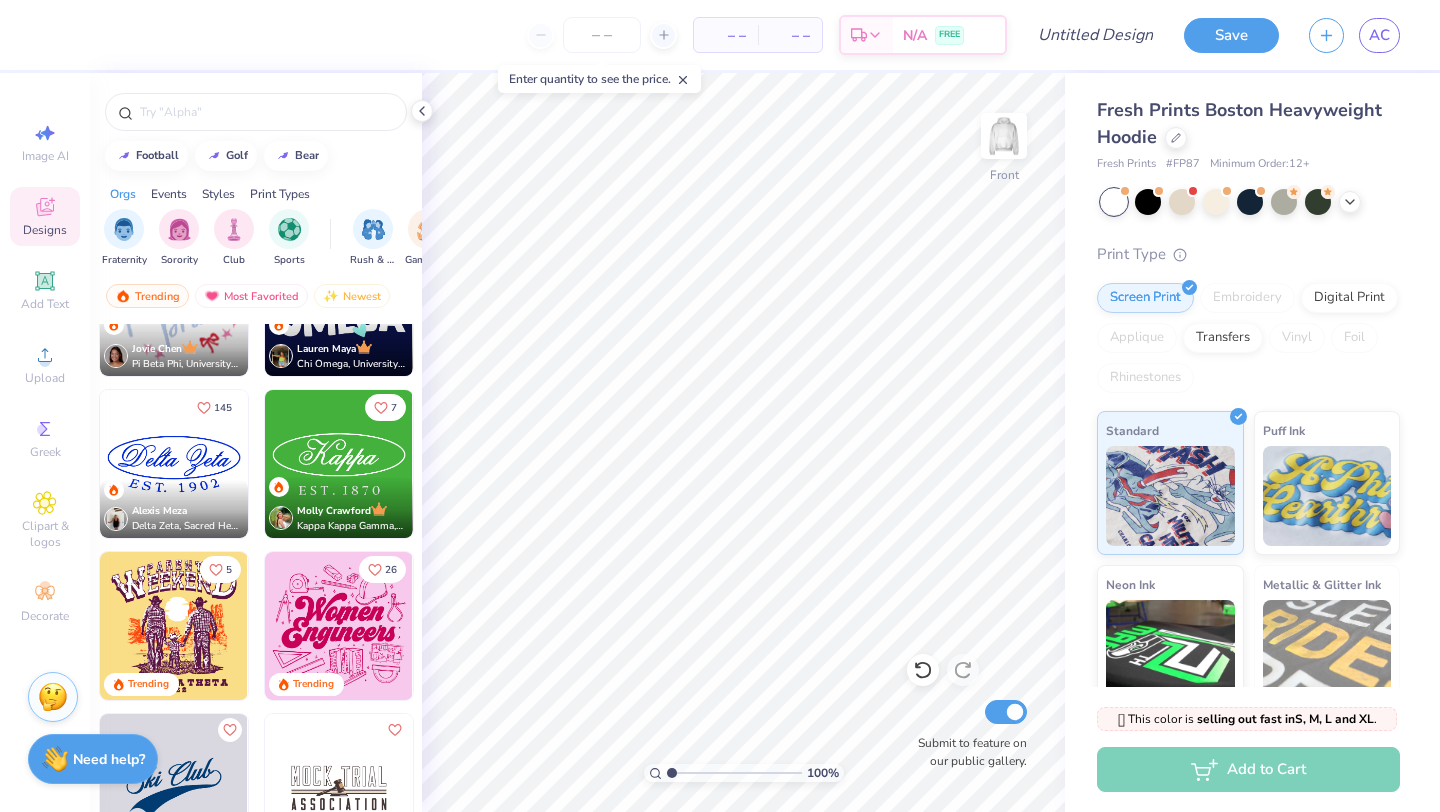 click at bounding box center [1004, 136] 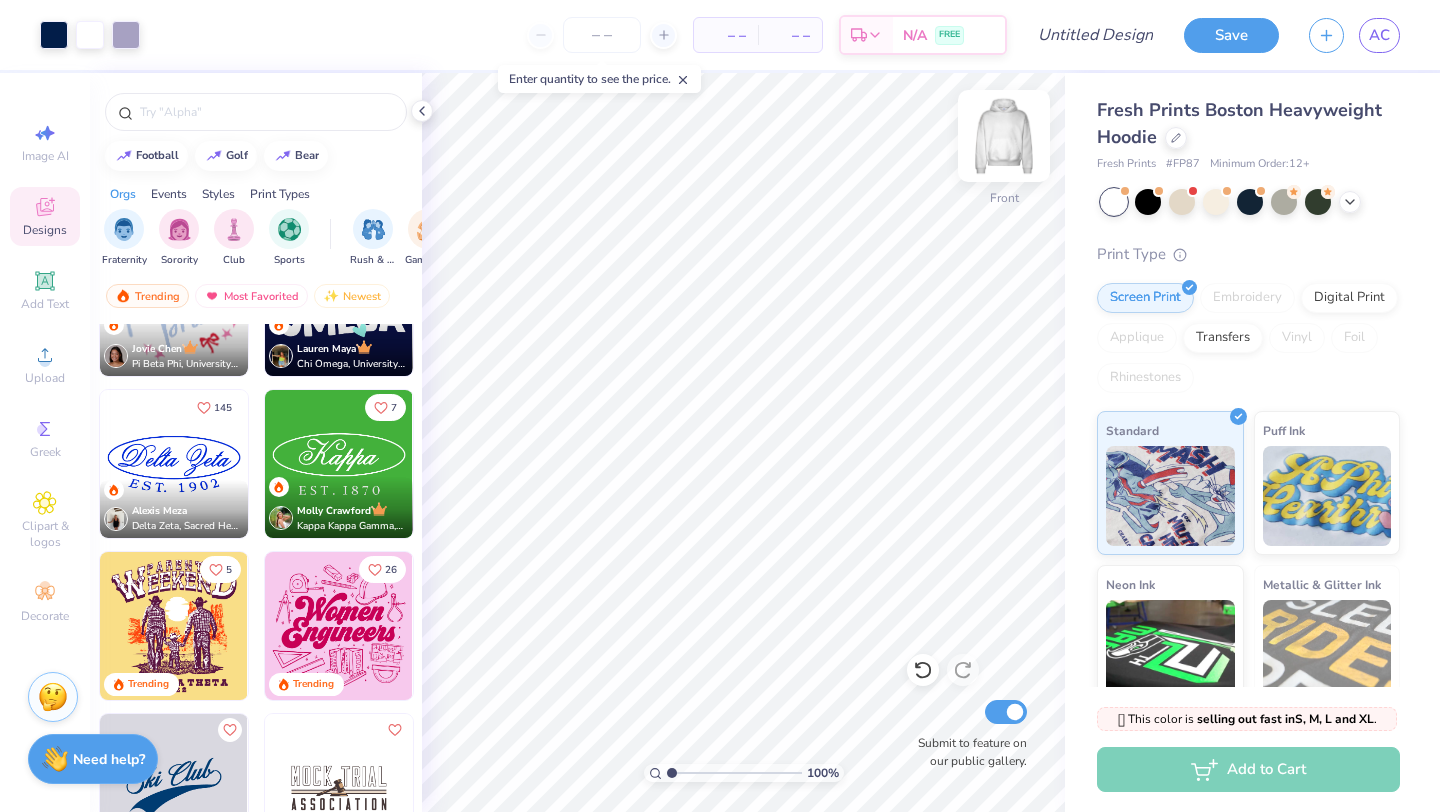click at bounding box center [1004, 136] 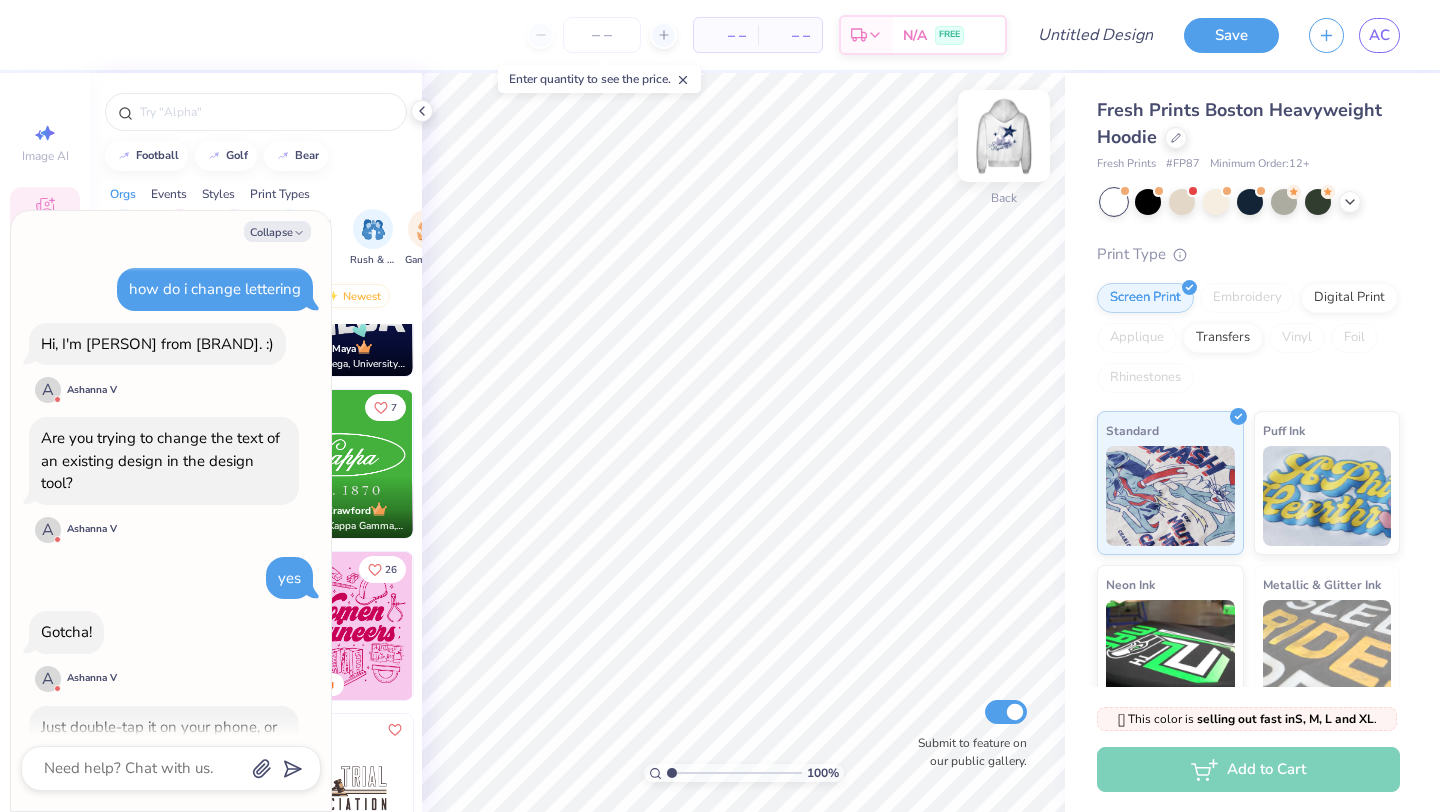 scroll, scrollTop: 1716, scrollLeft: 0, axis: vertical 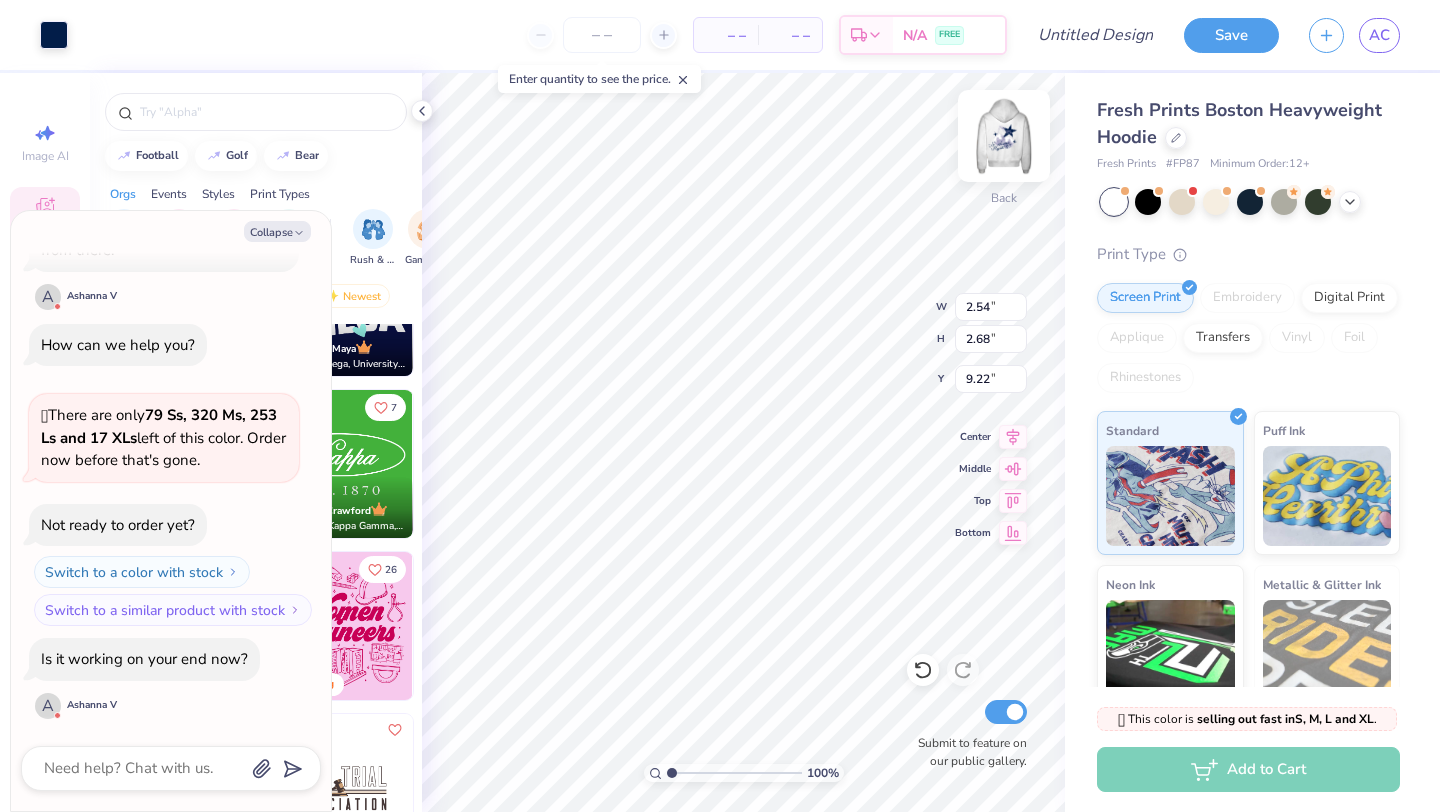 type on "x" 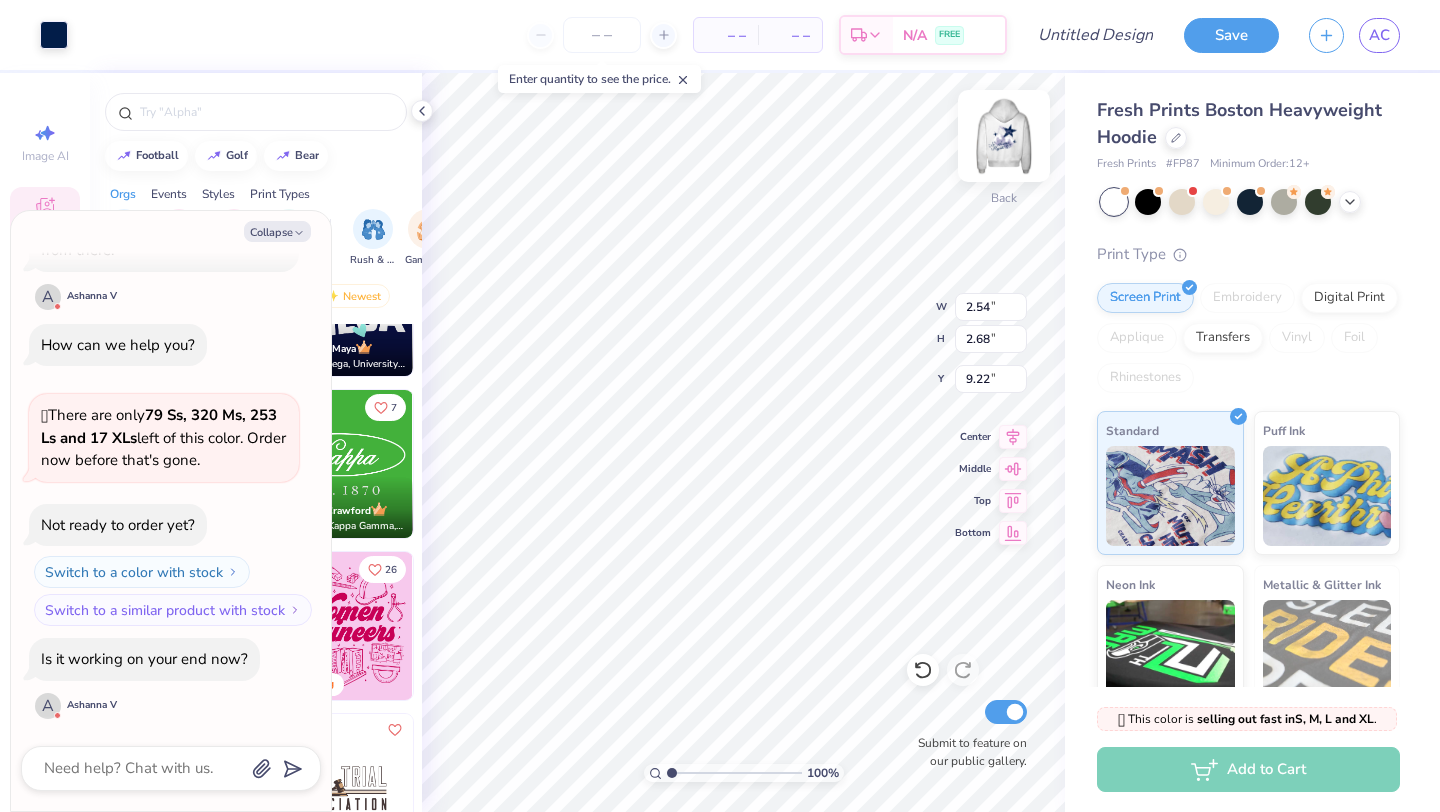 type on "1.66" 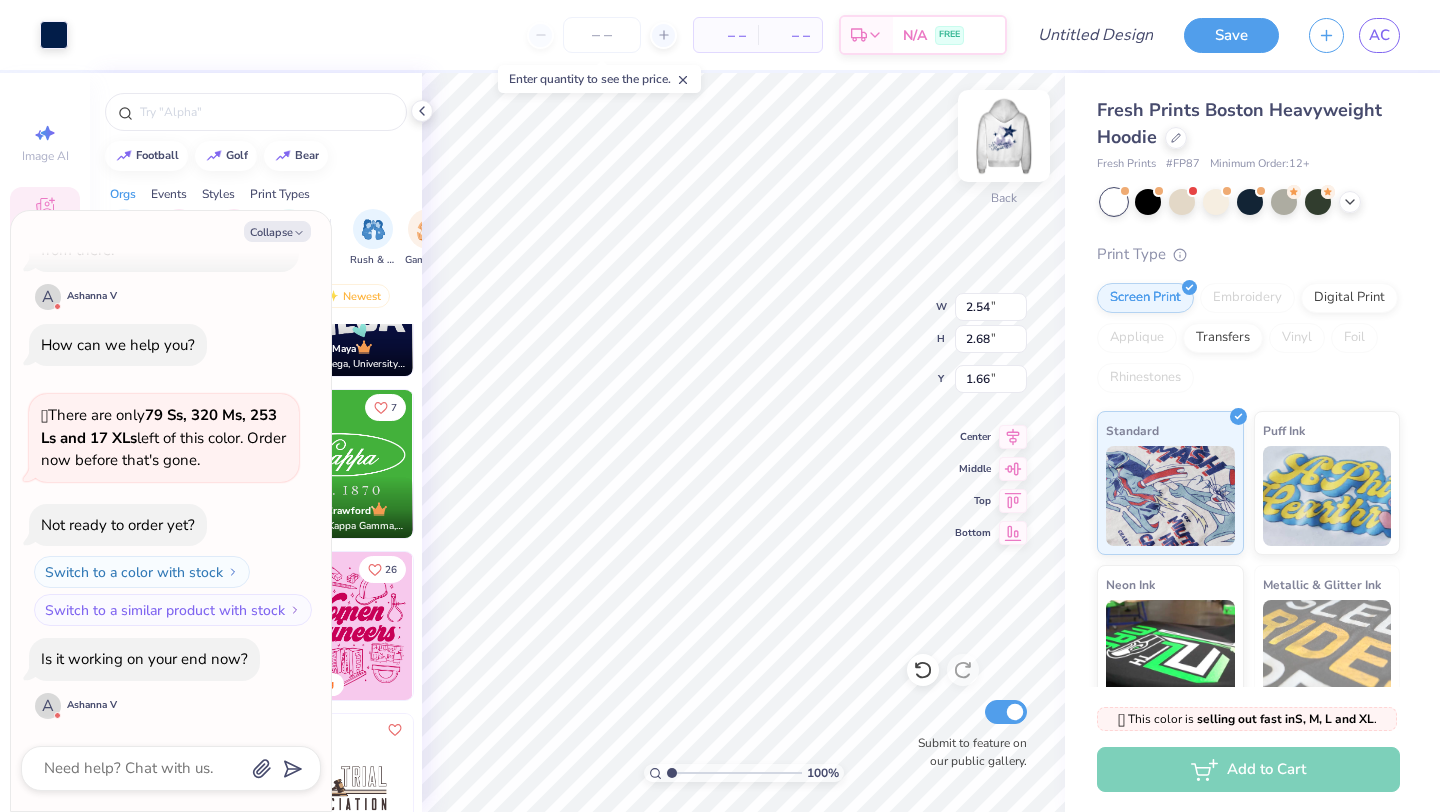 type on "x" 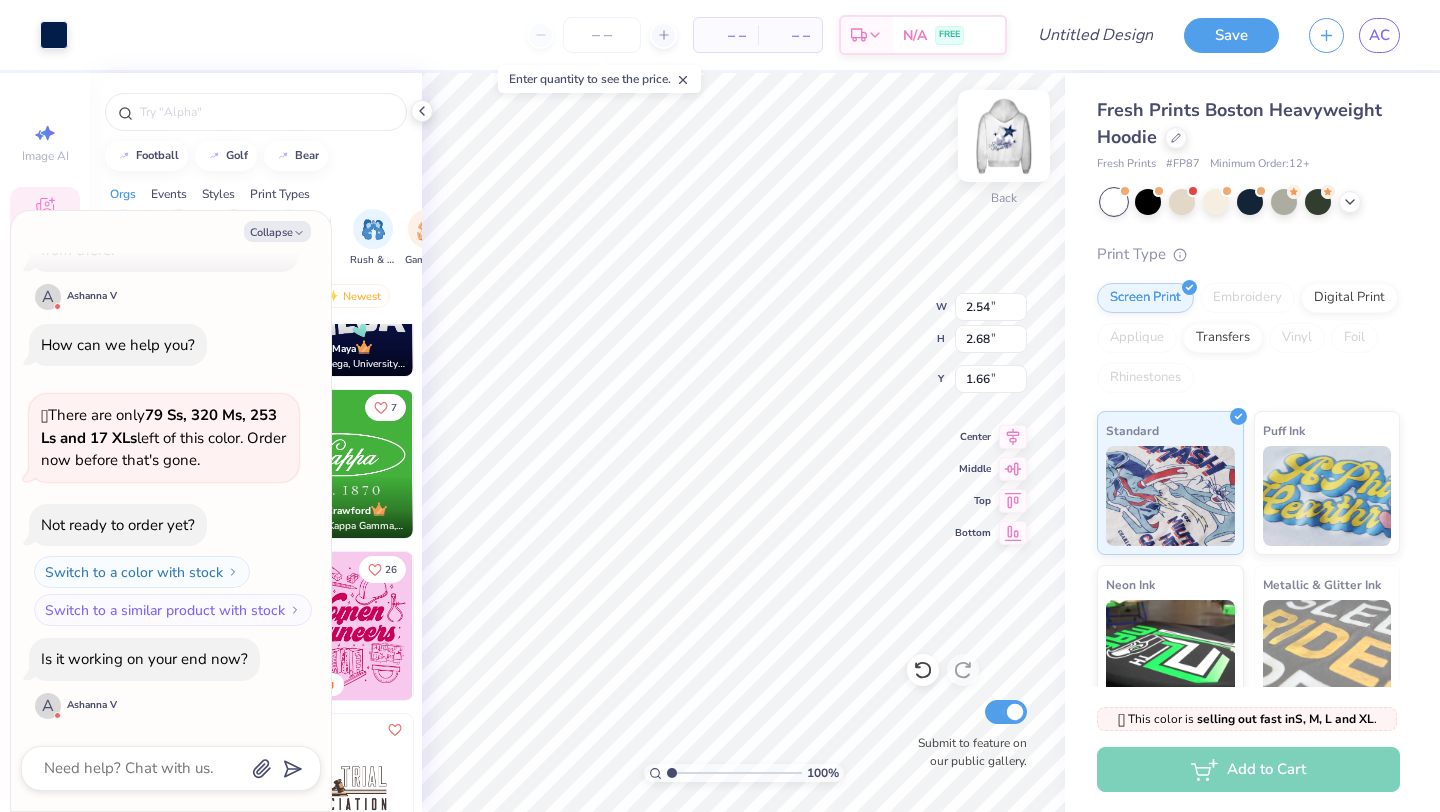 type on "1.08" 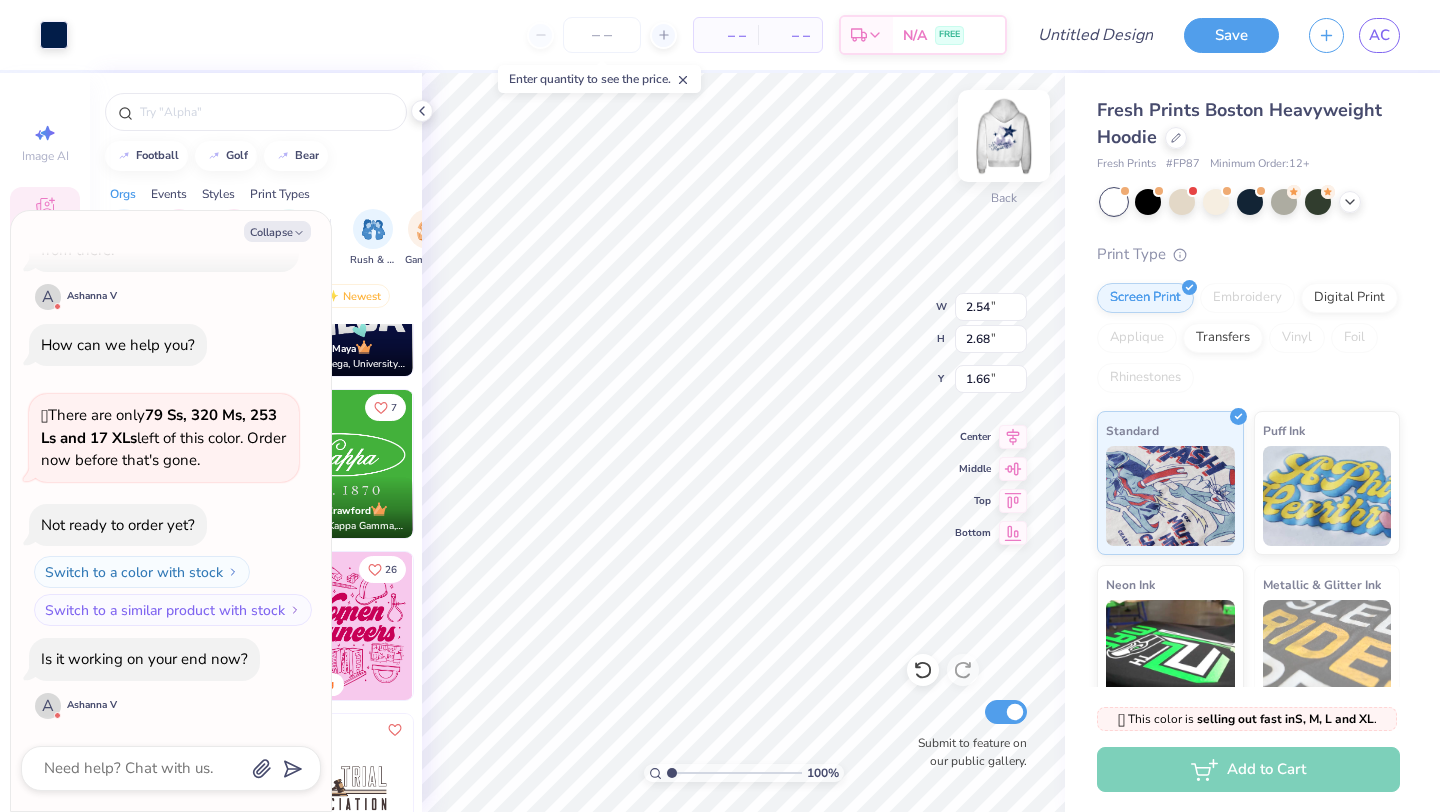 type on "1.13" 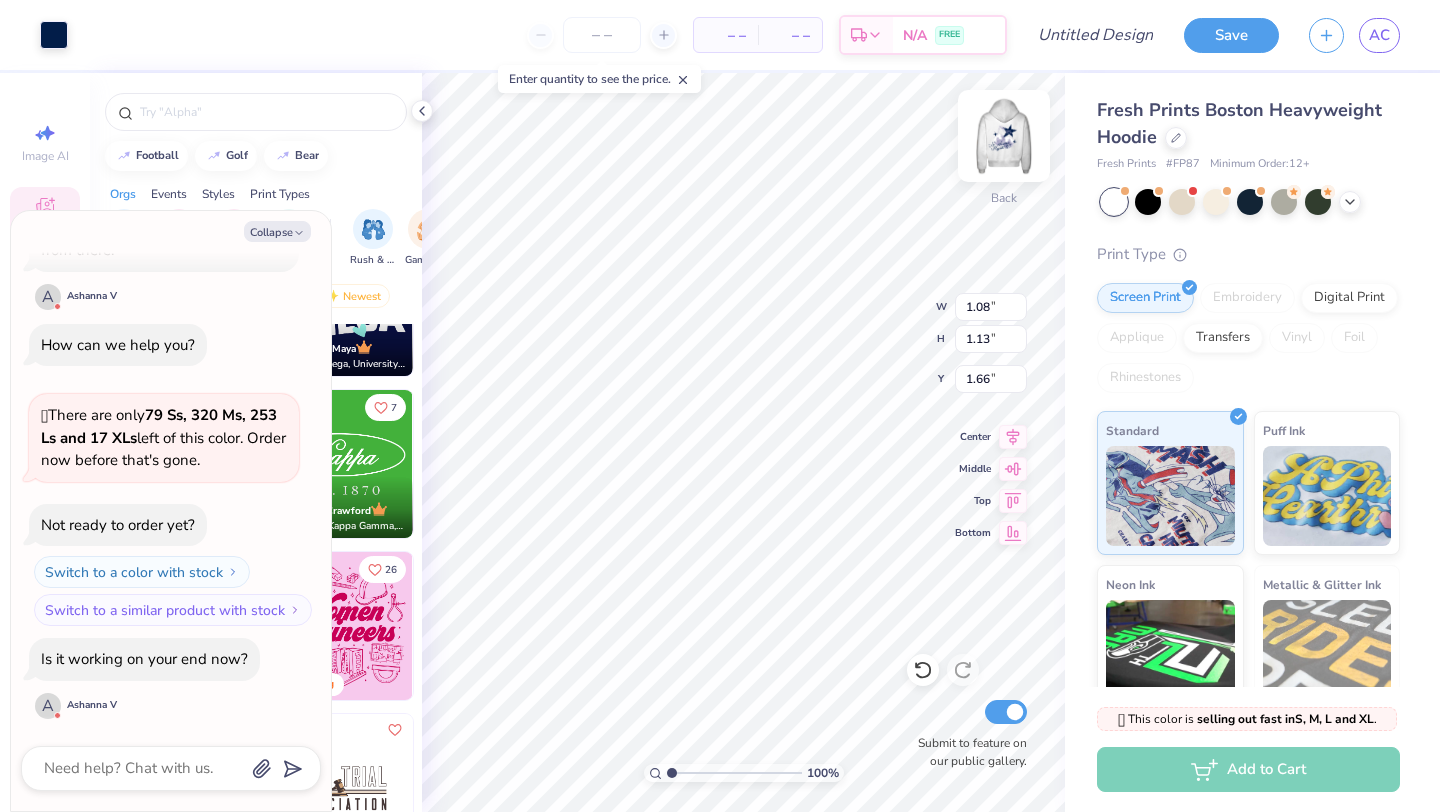 type on "x" 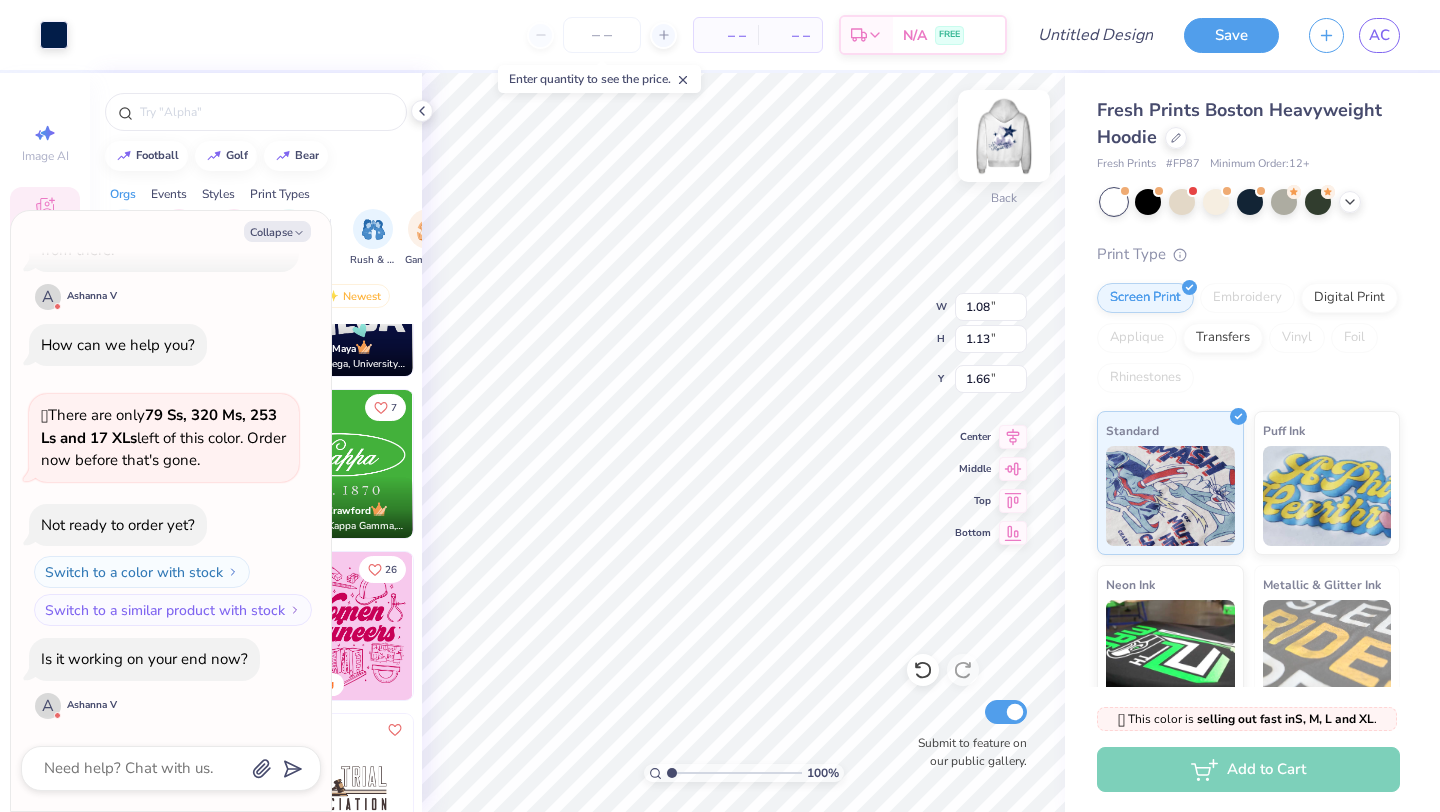 type on "2.43" 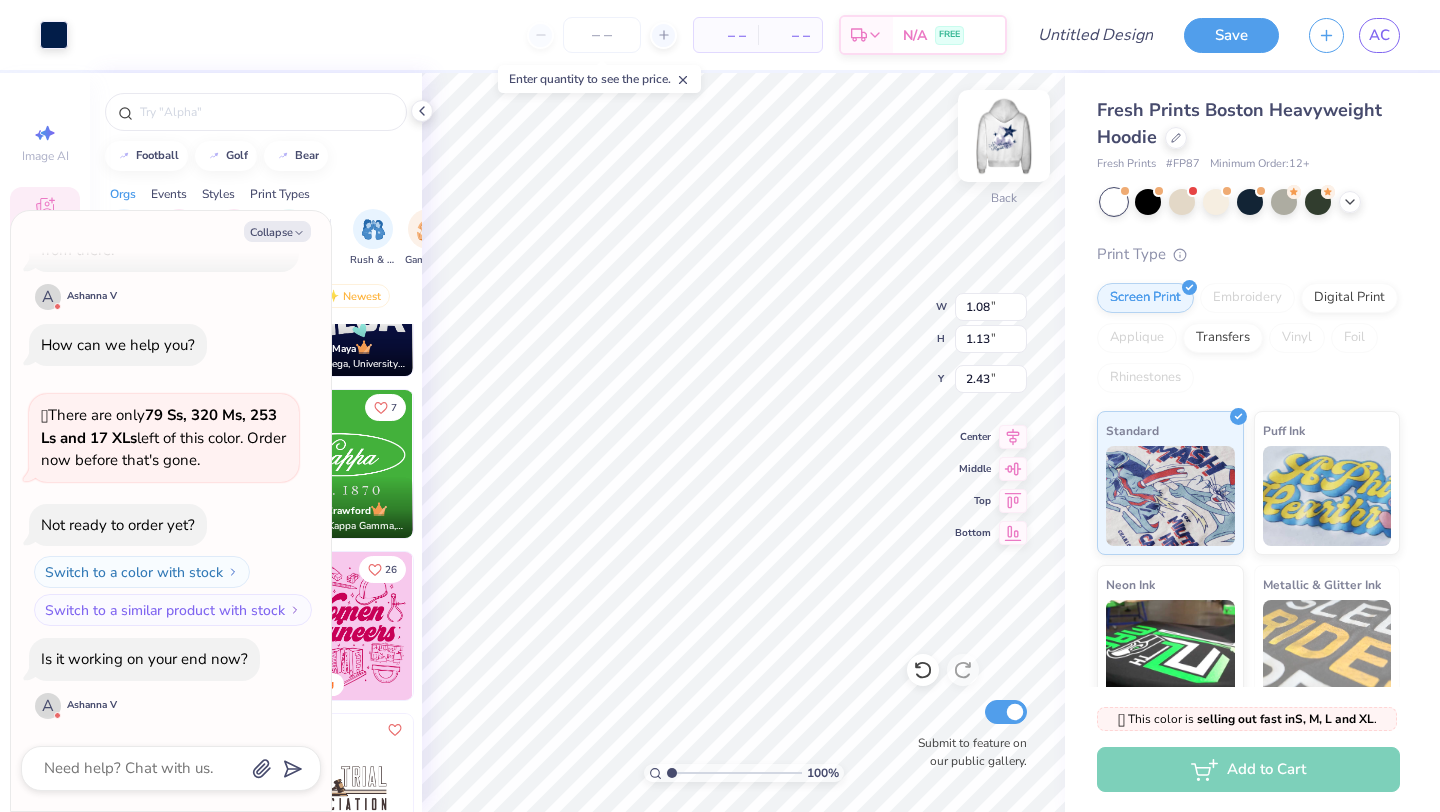 click at bounding box center (1004, 136) 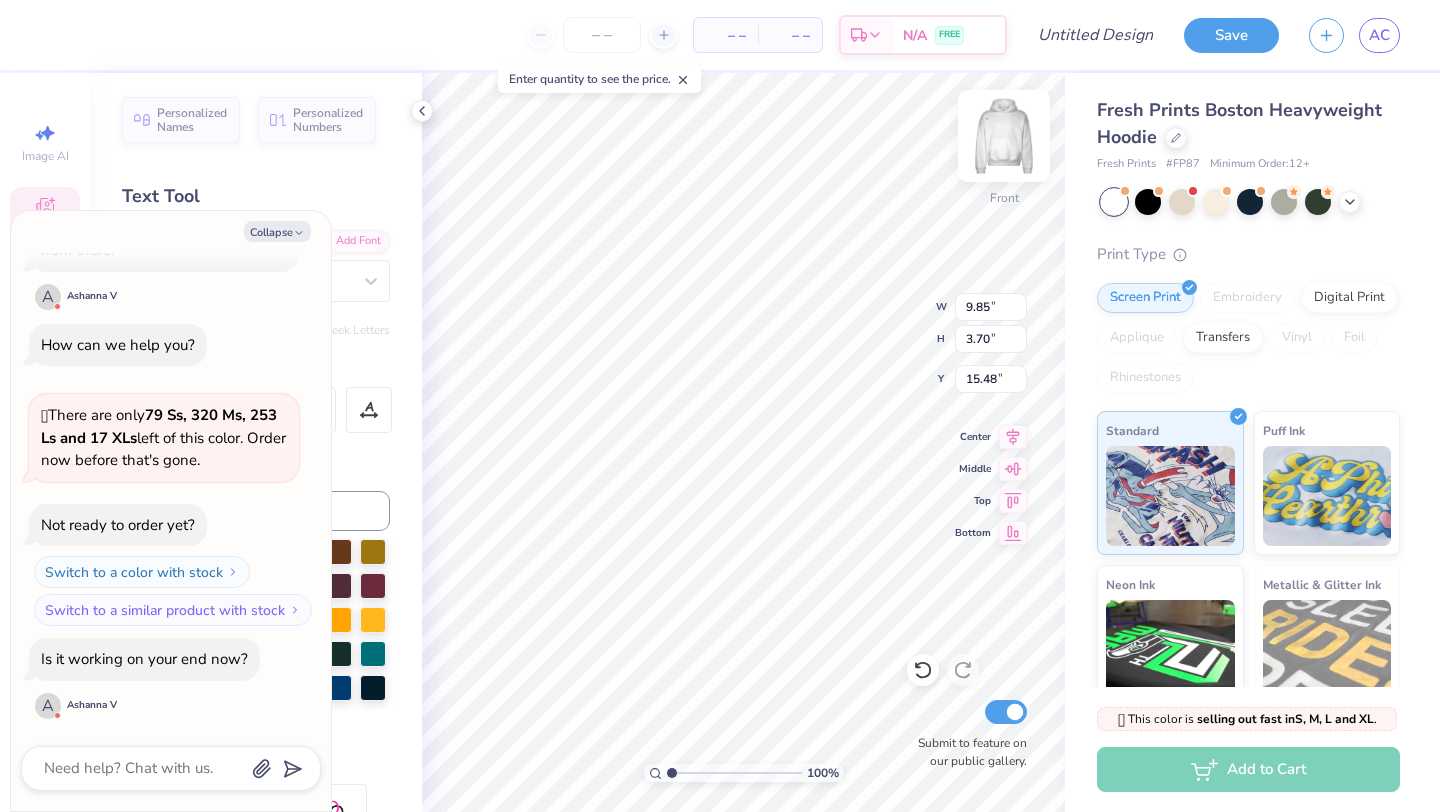 click at bounding box center (1004, 136) 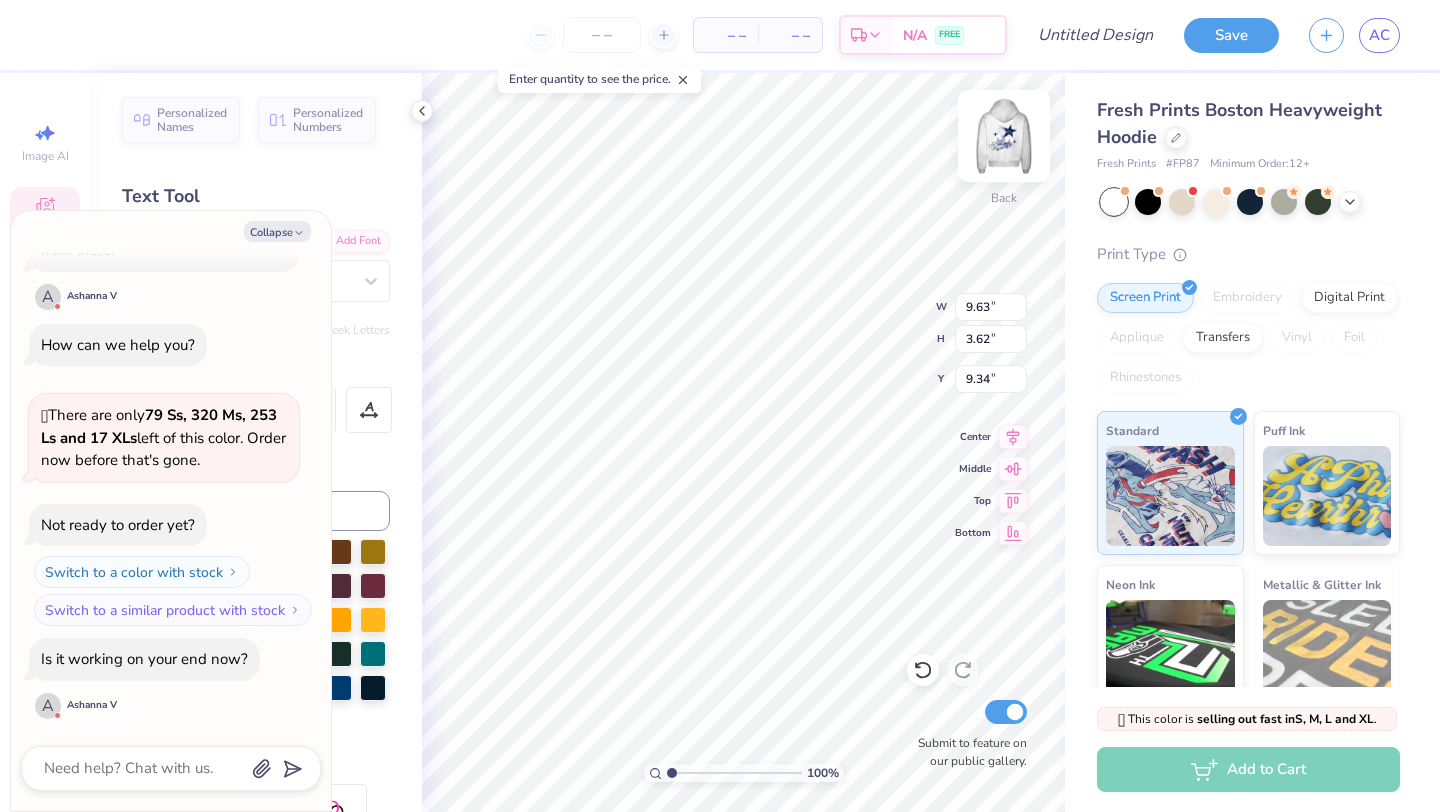 scroll, scrollTop: 0, scrollLeft: 0, axis: both 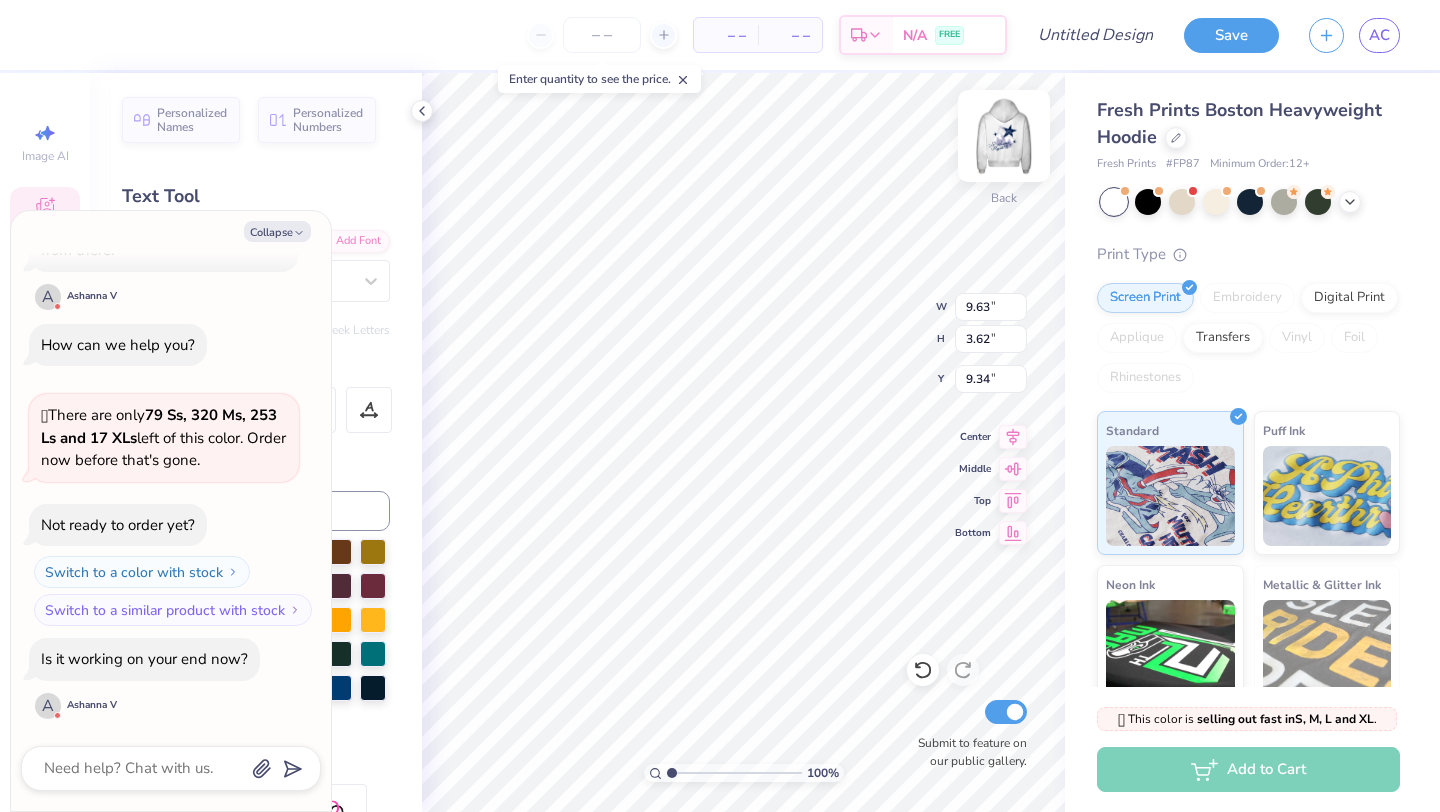 type on "x" 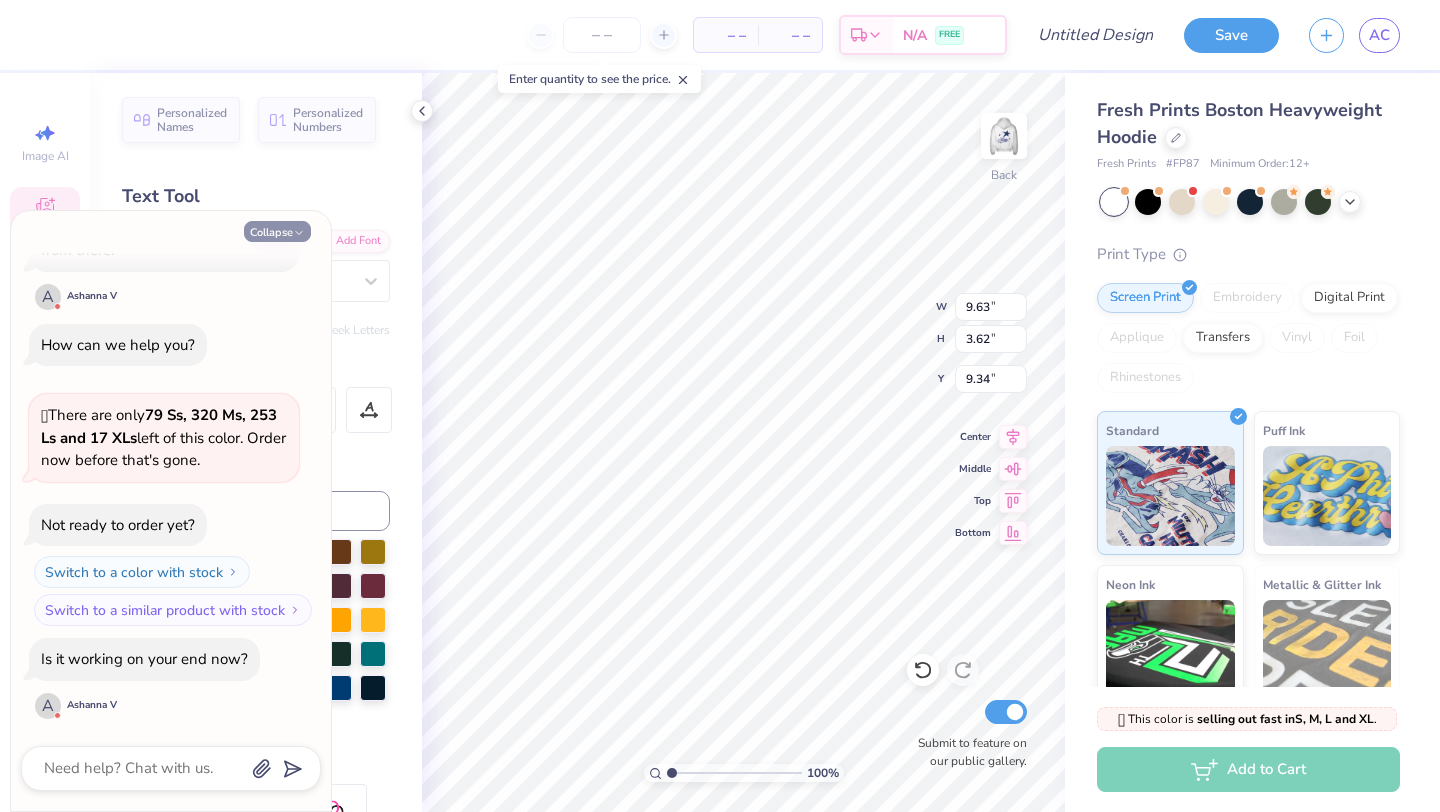 click on "Collapse" at bounding box center [277, 231] 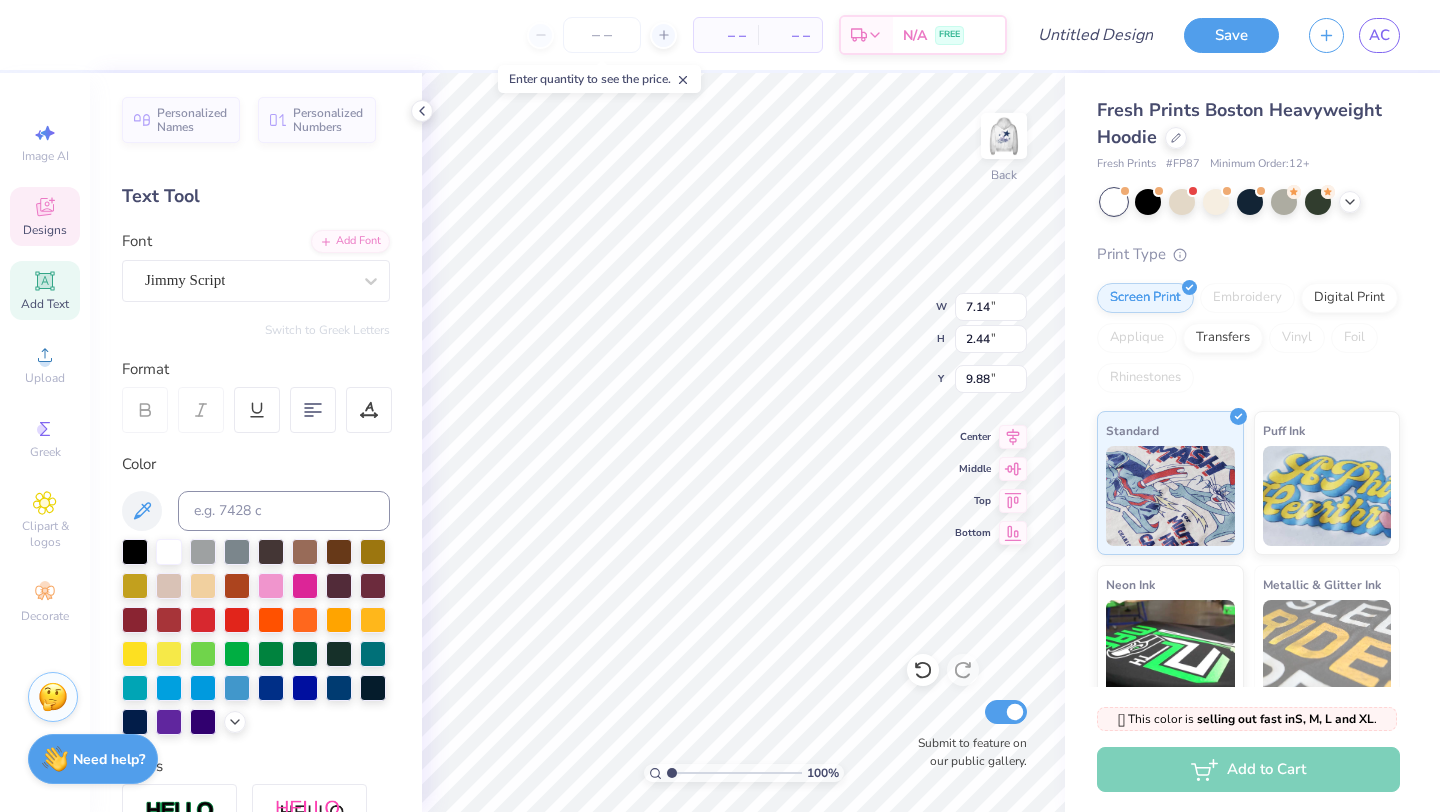 type on "6.75" 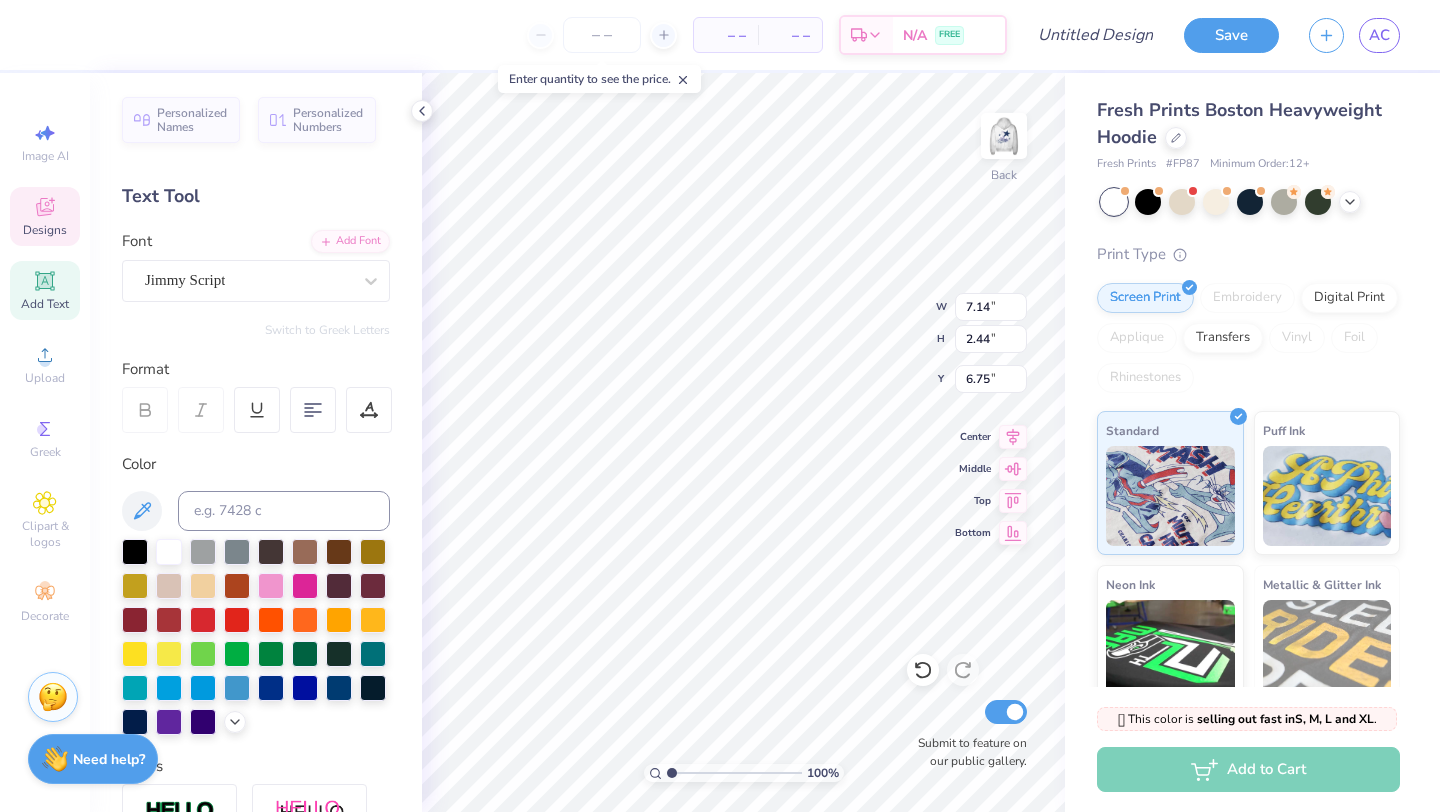 type on "7.21" 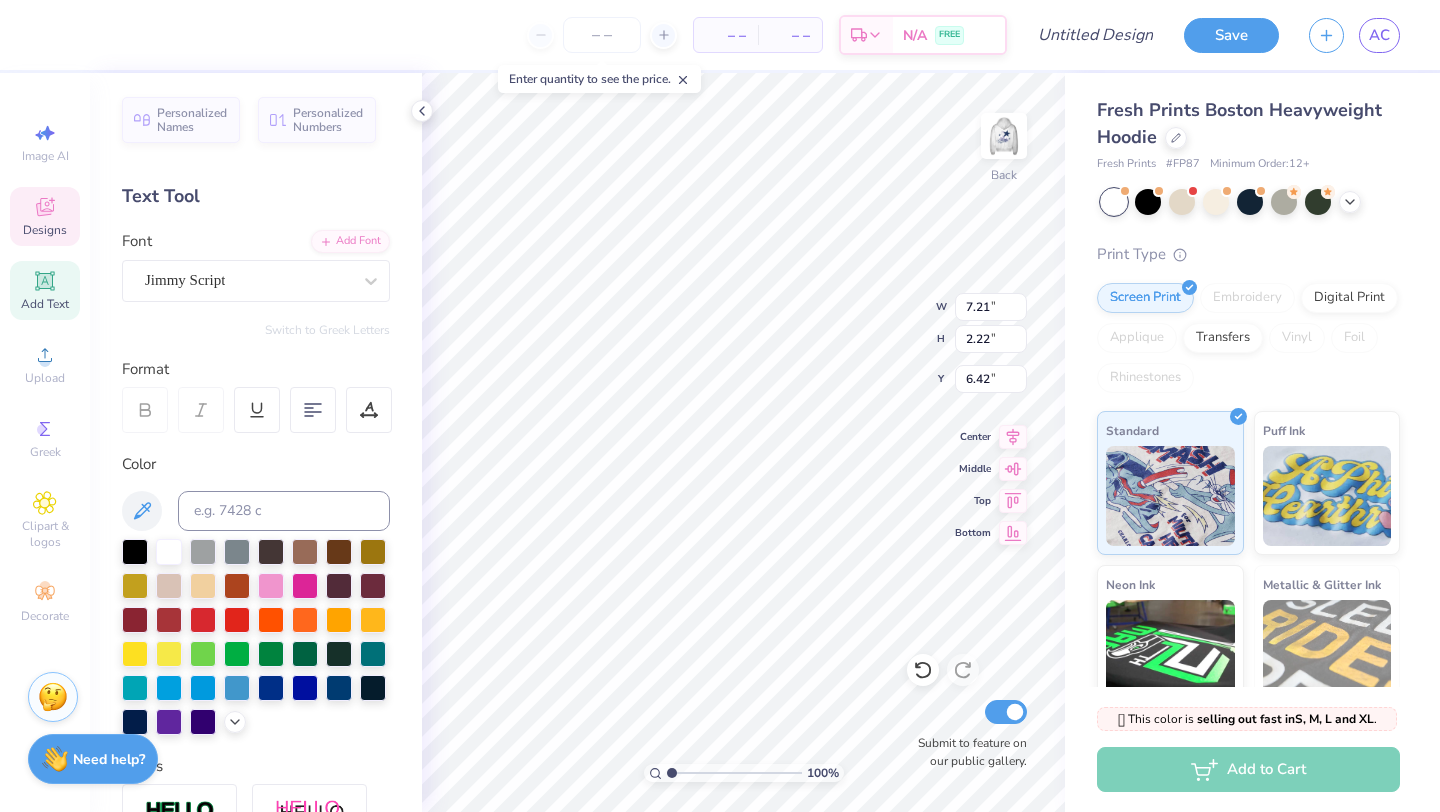 type on "3.00" 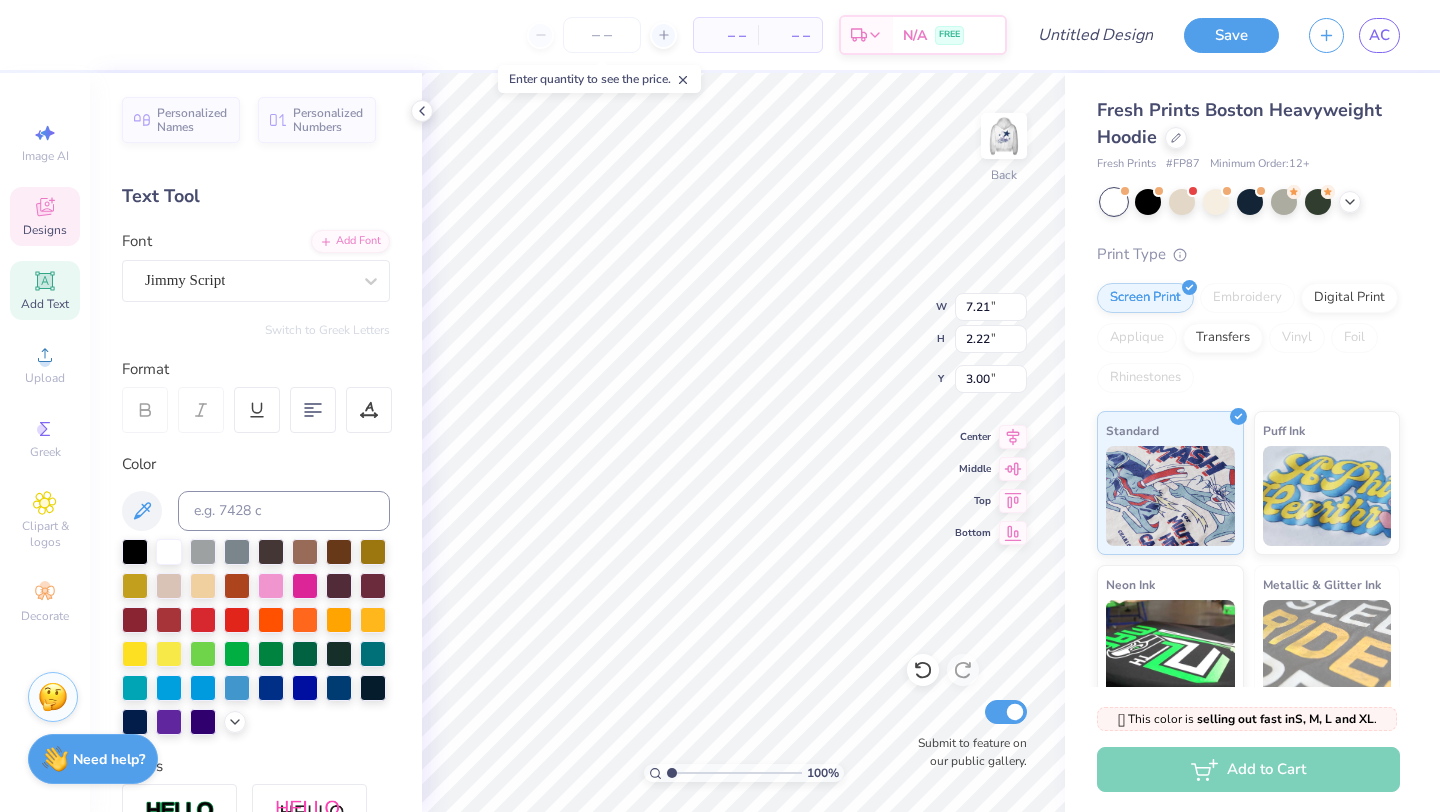 type on "3.87" 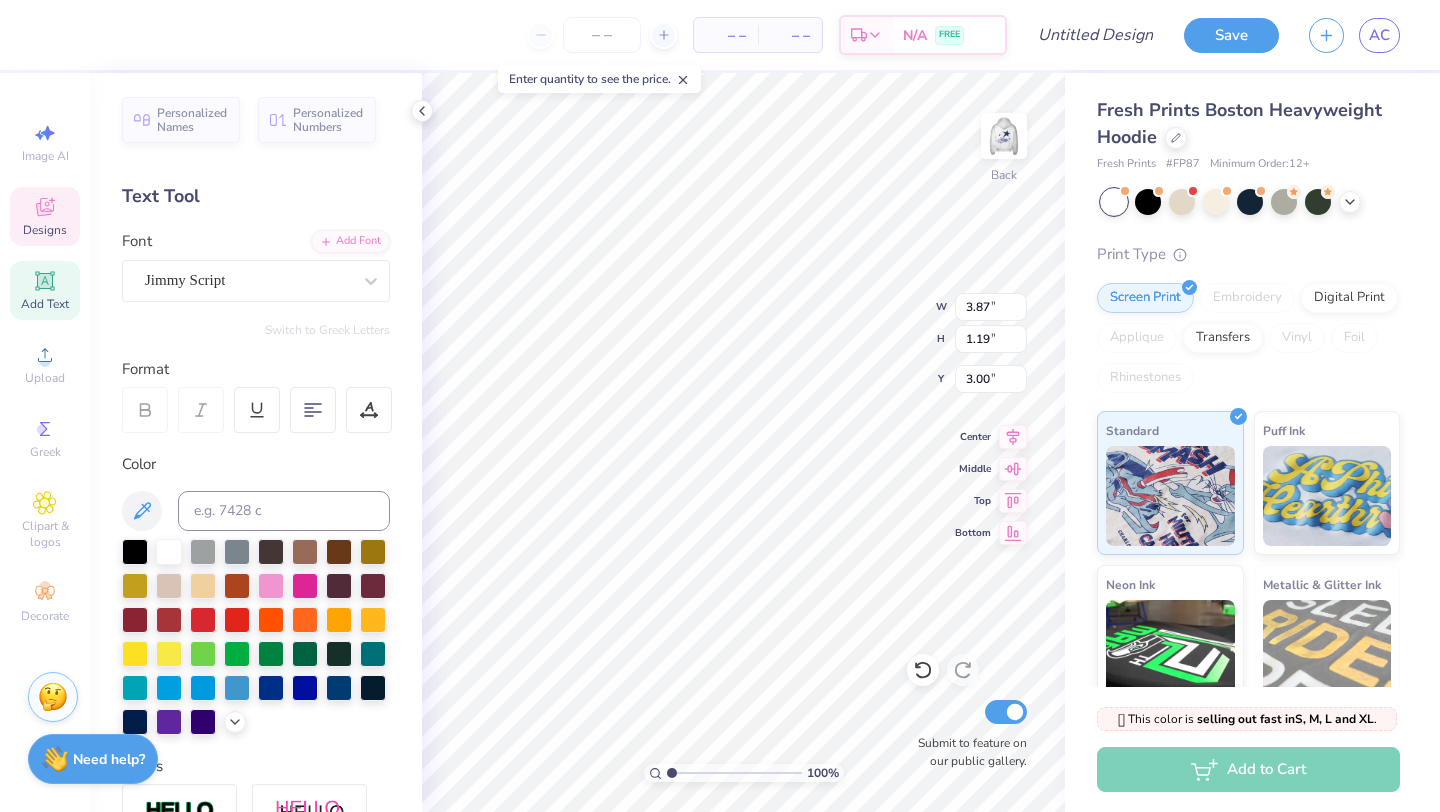 type on "3.26" 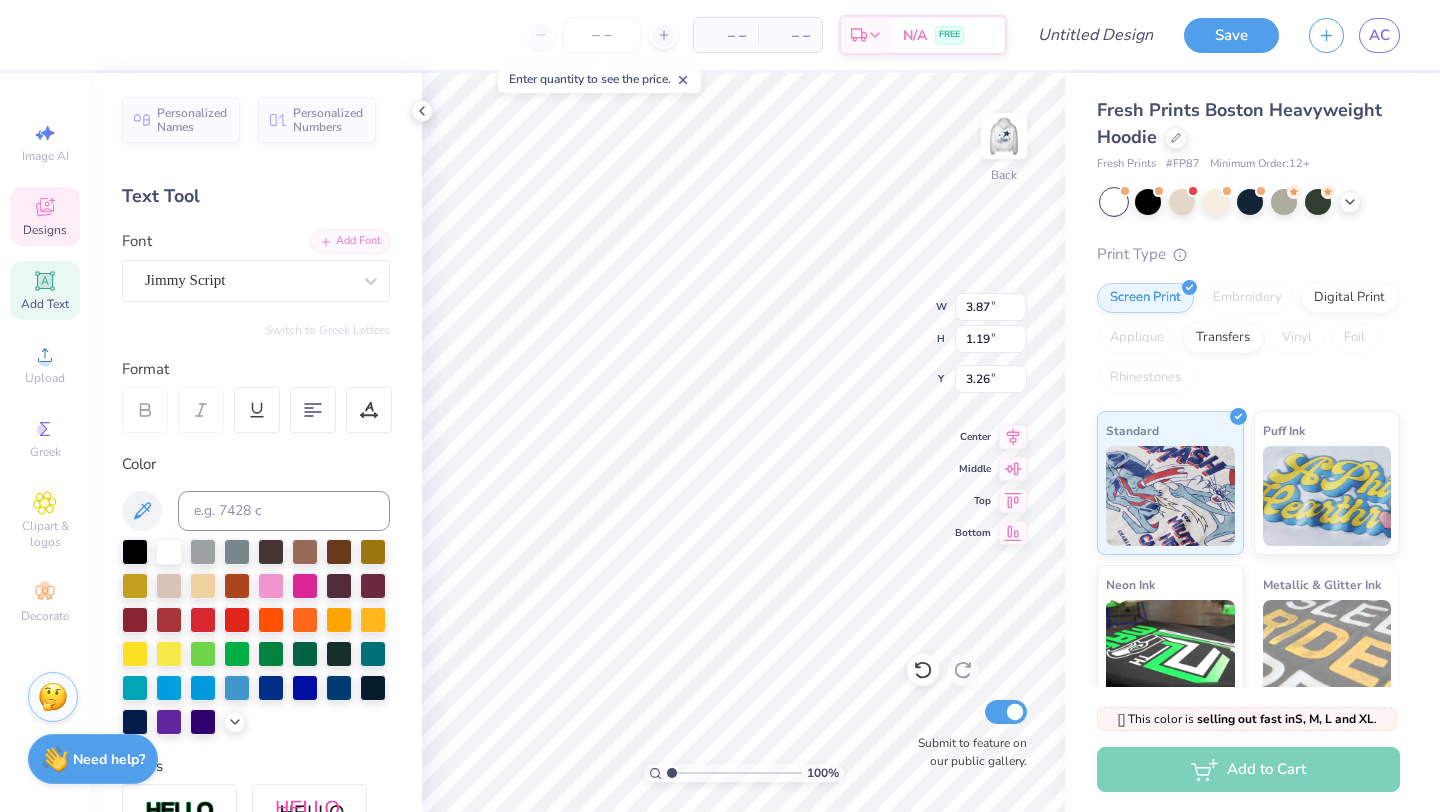 type on "3.31" 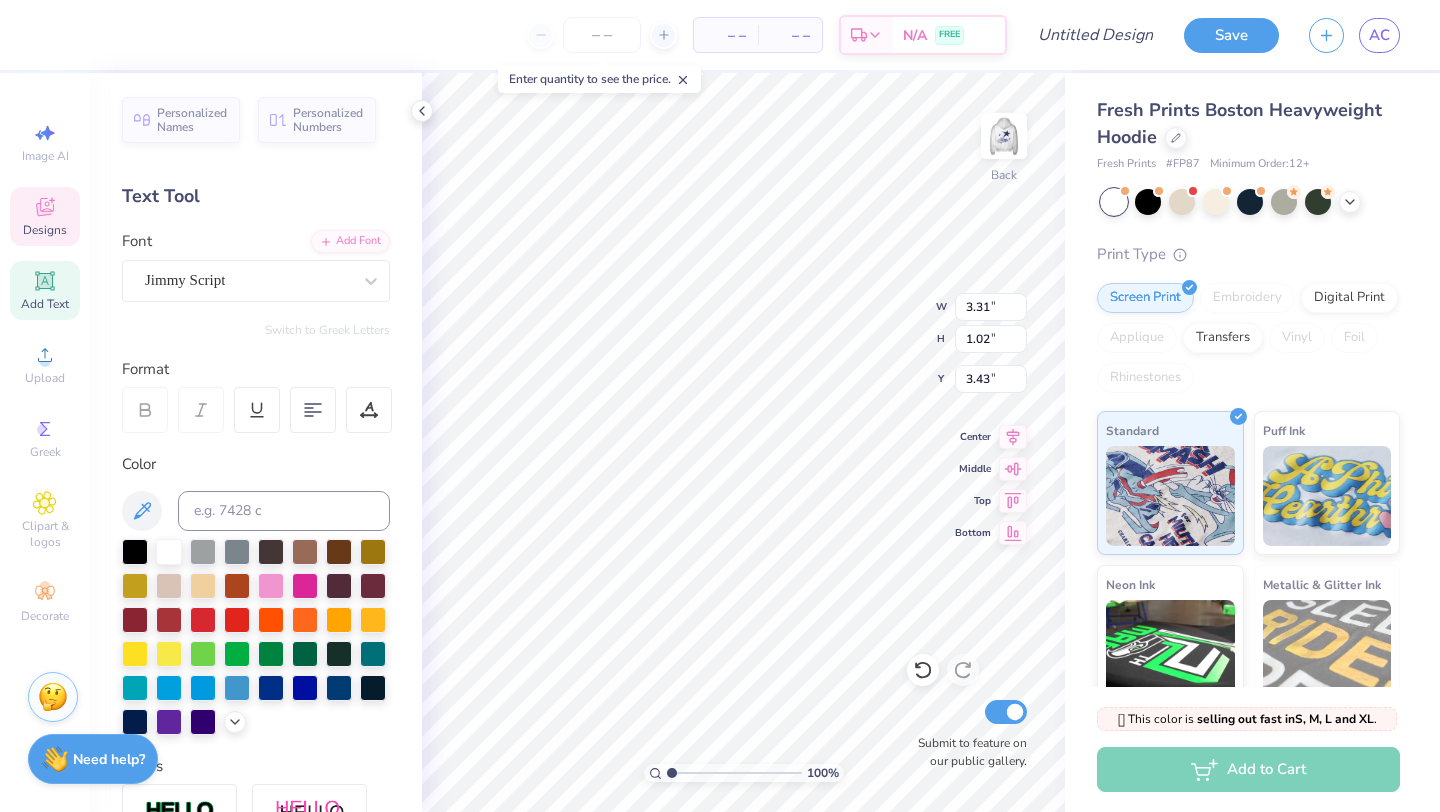 type on "1.08" 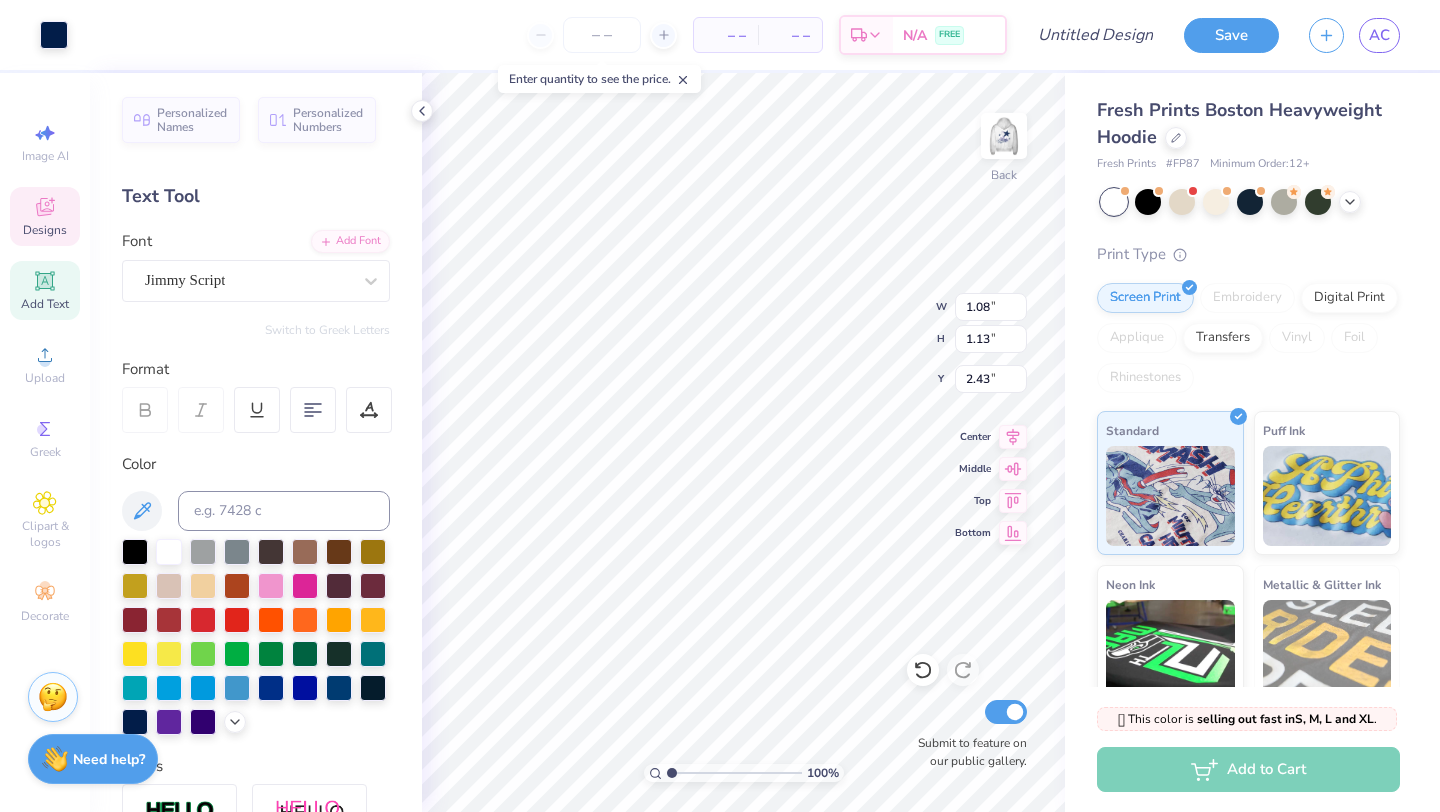 type on "3.94" 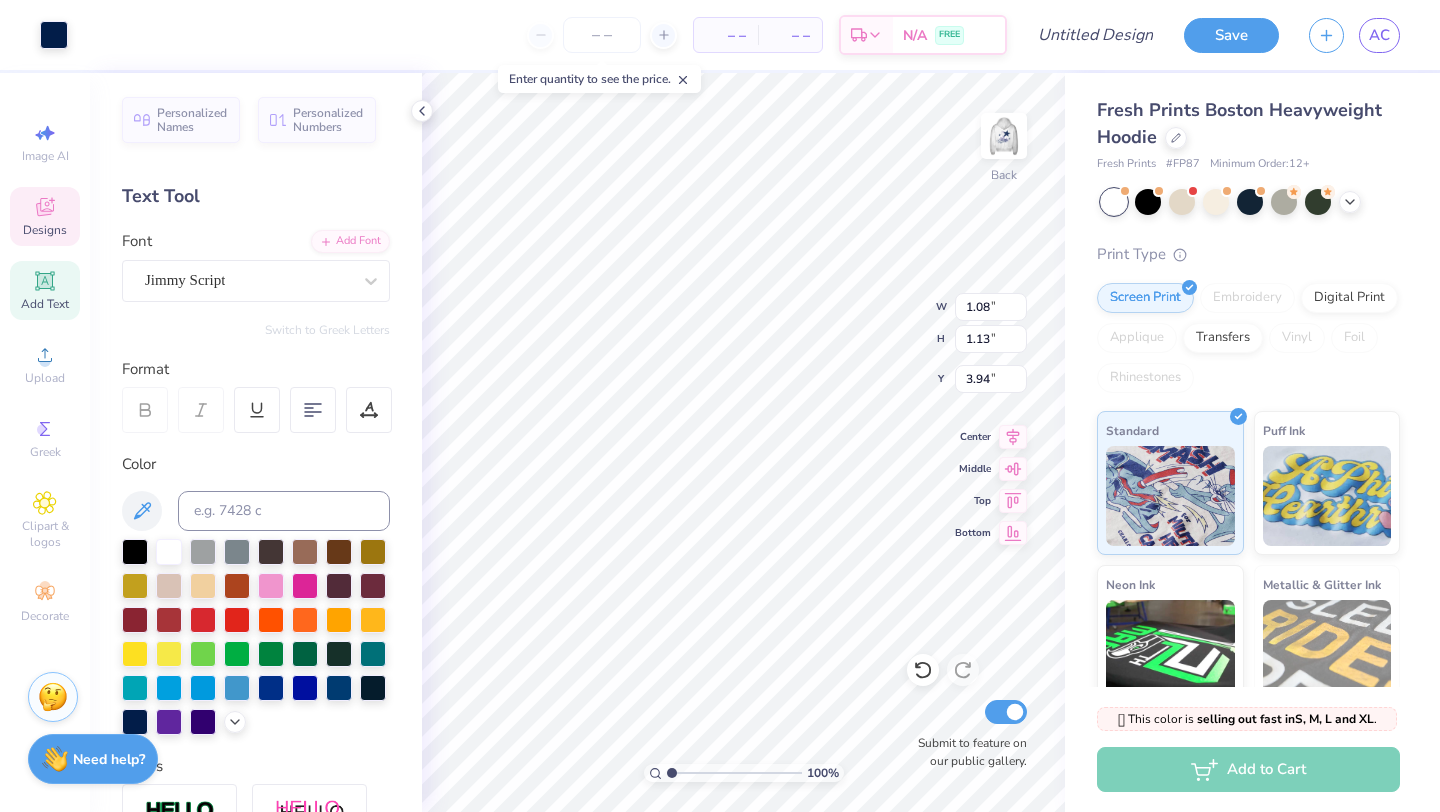type on "0.45" 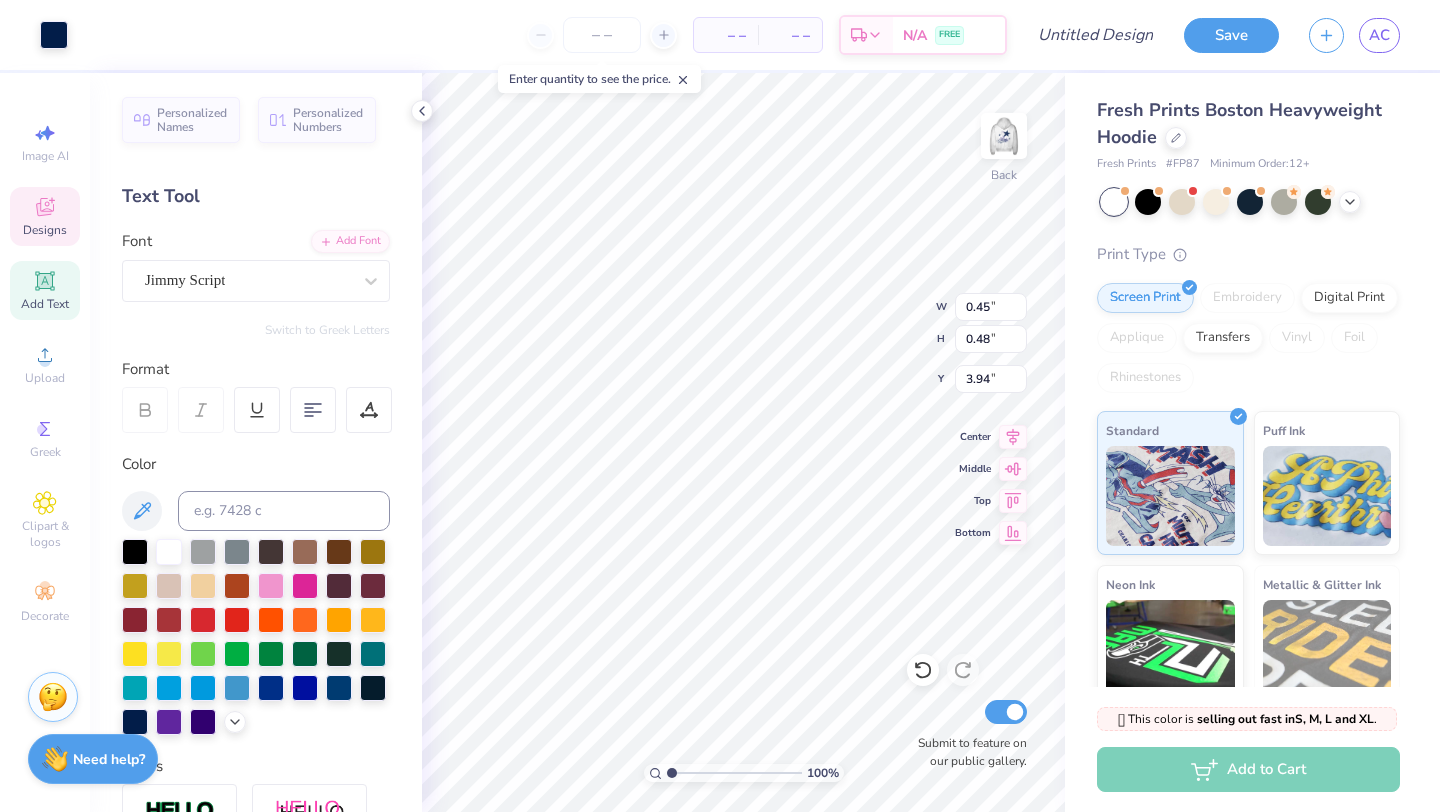 type on "3.31" 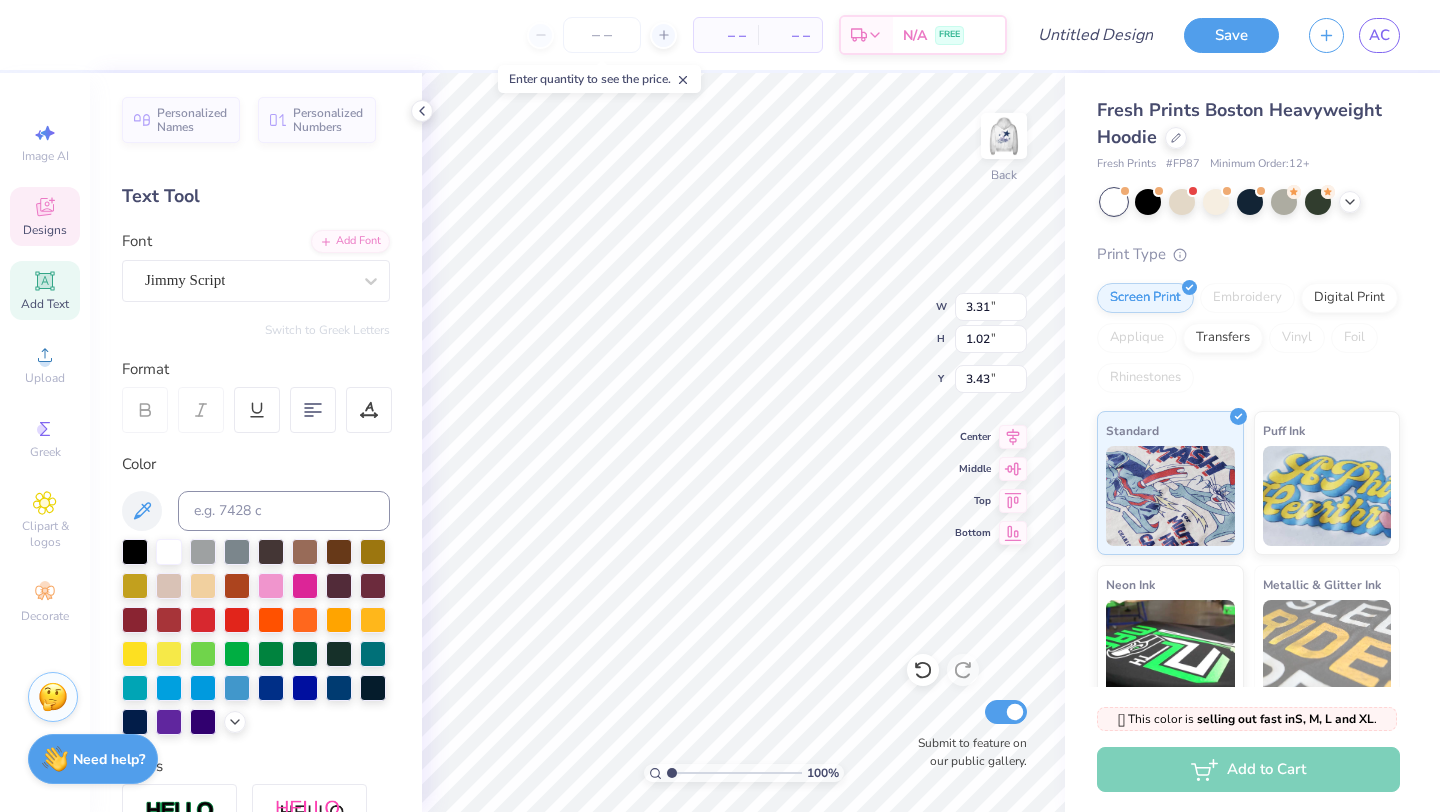 type on "3.00" 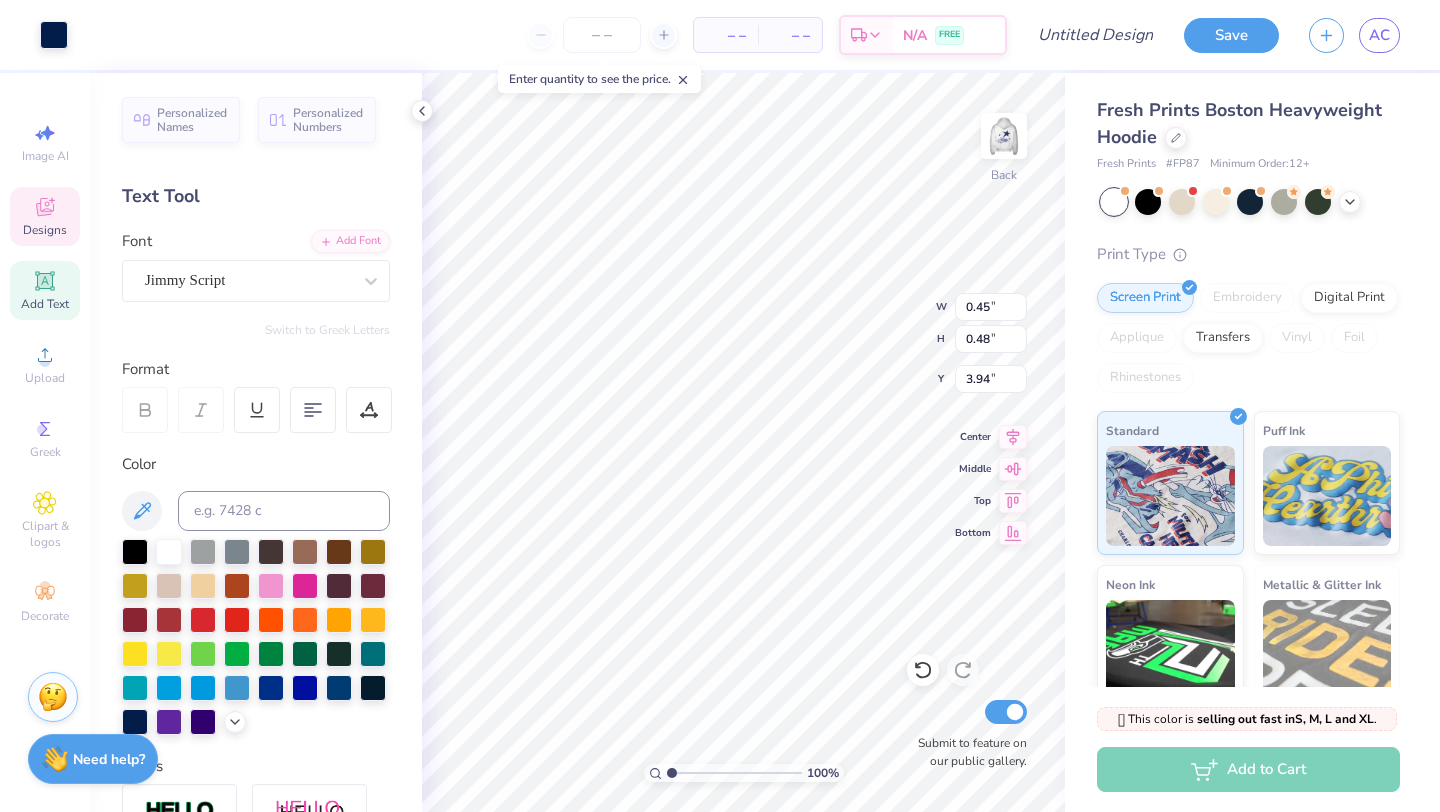 type on "4.02" 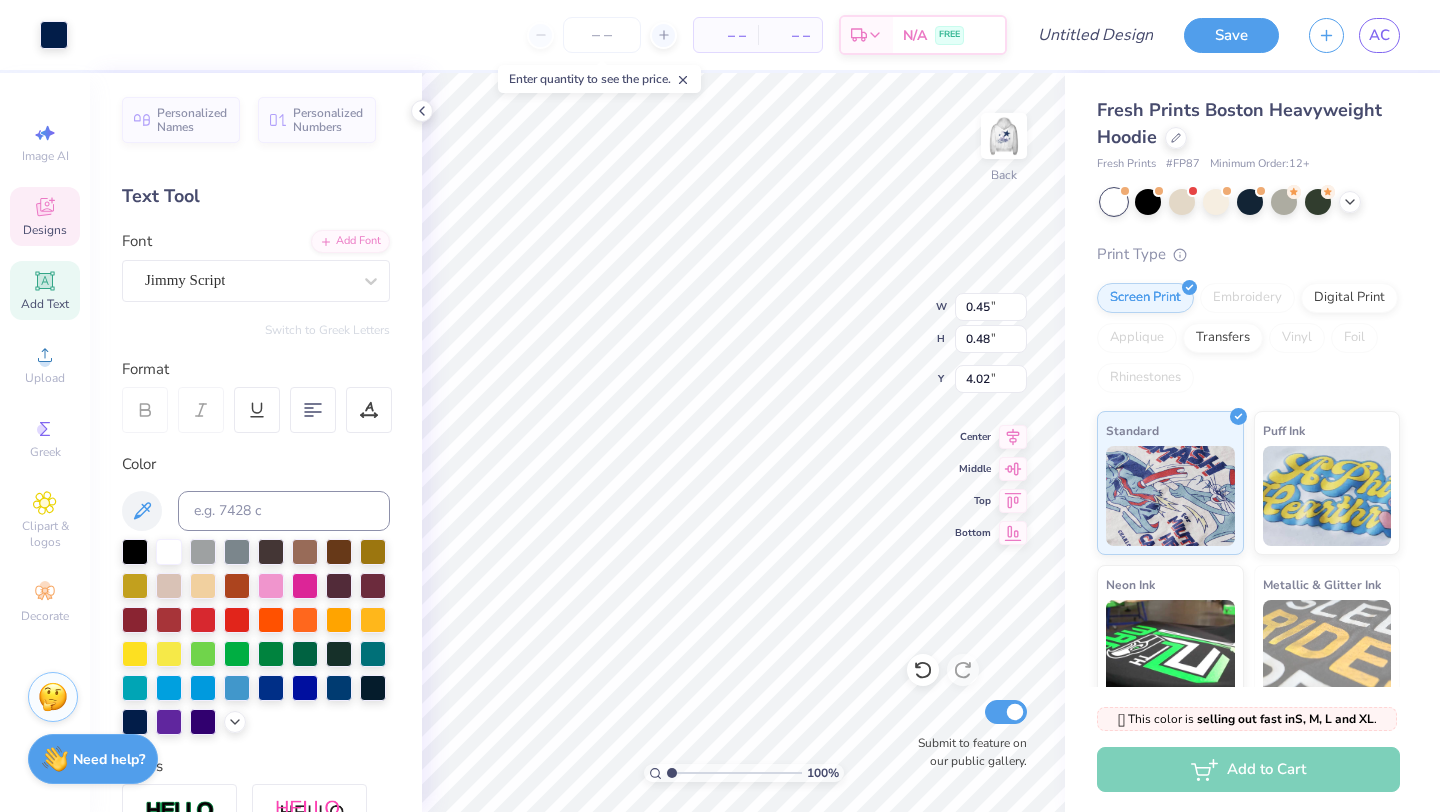 type on "1.55" 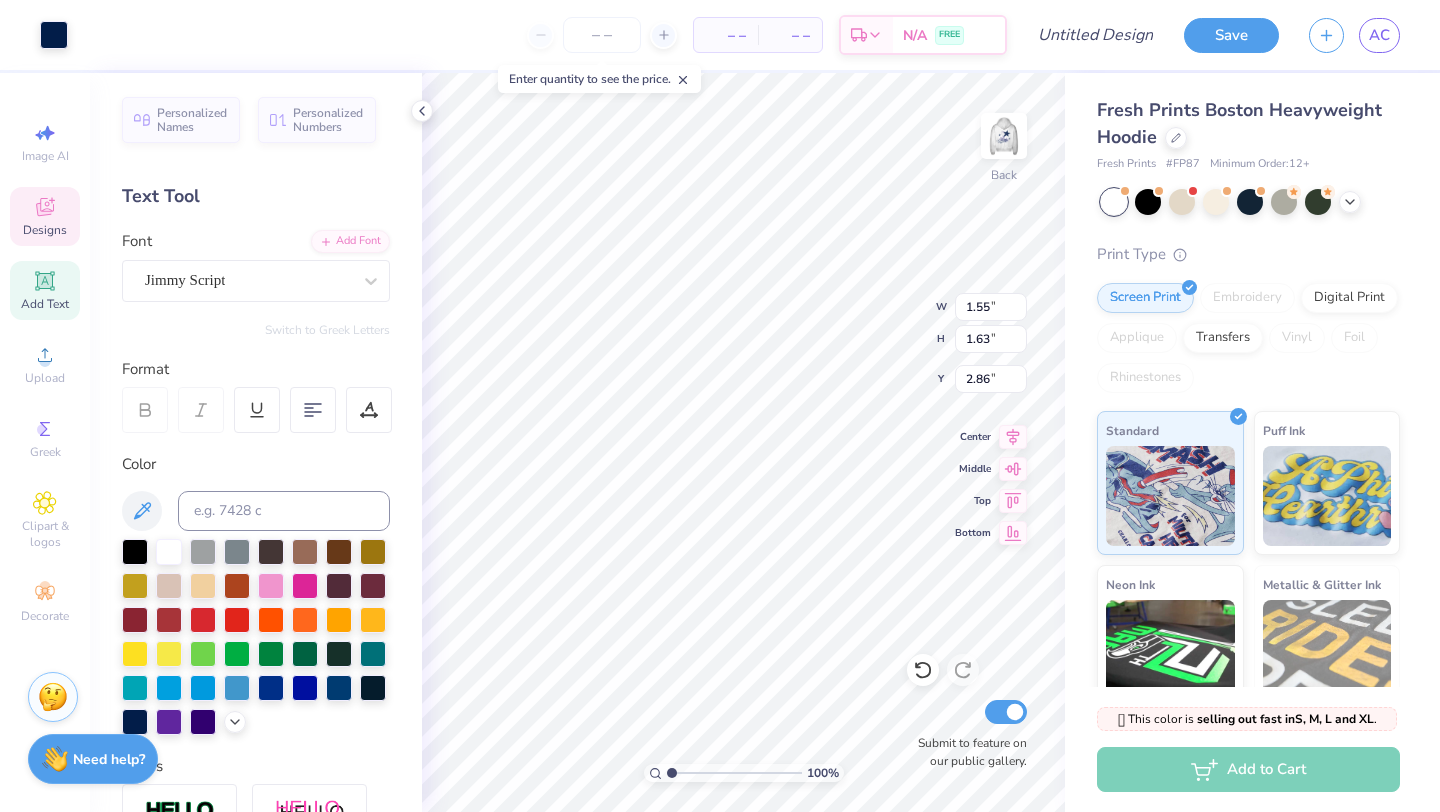type on "2.18" 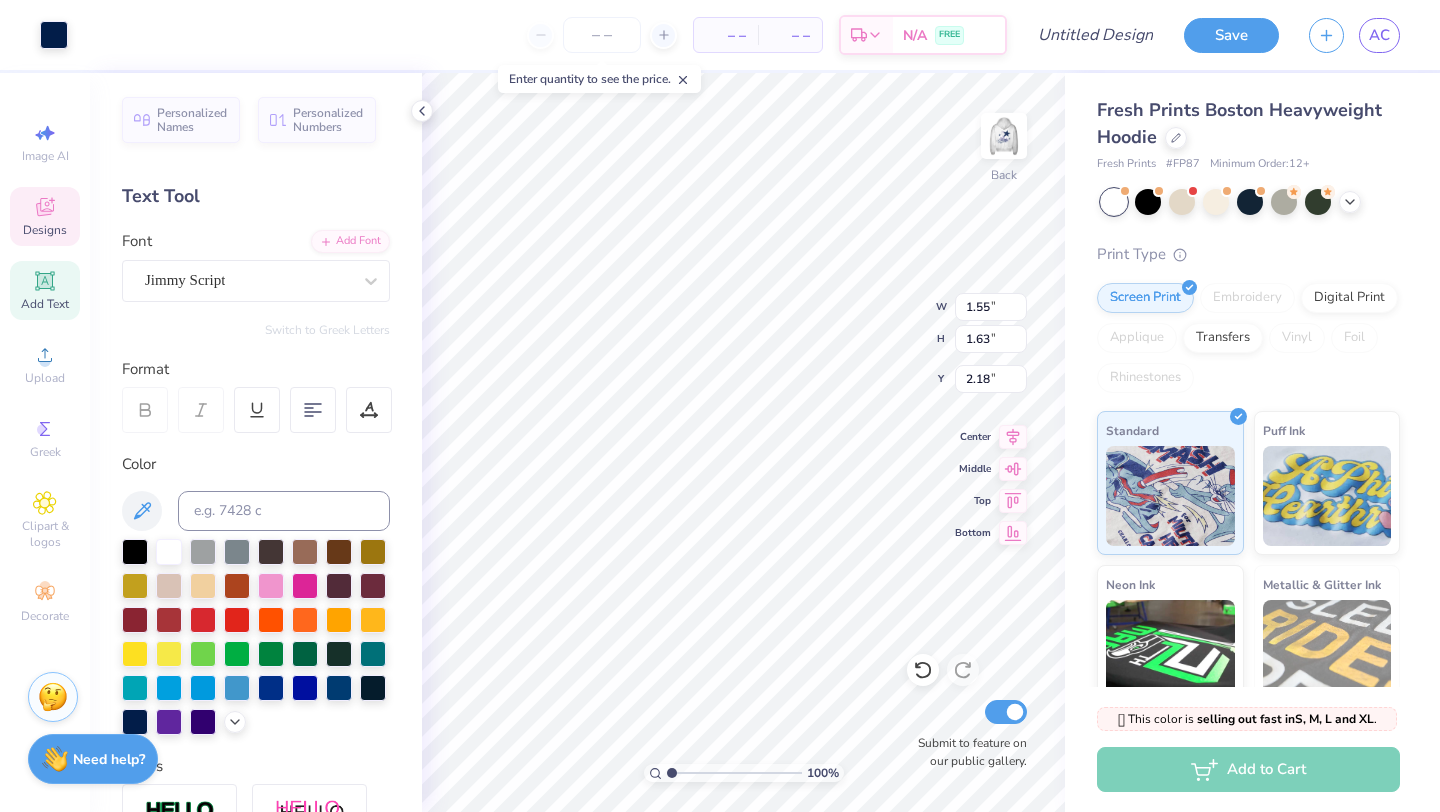 type on "0.61" 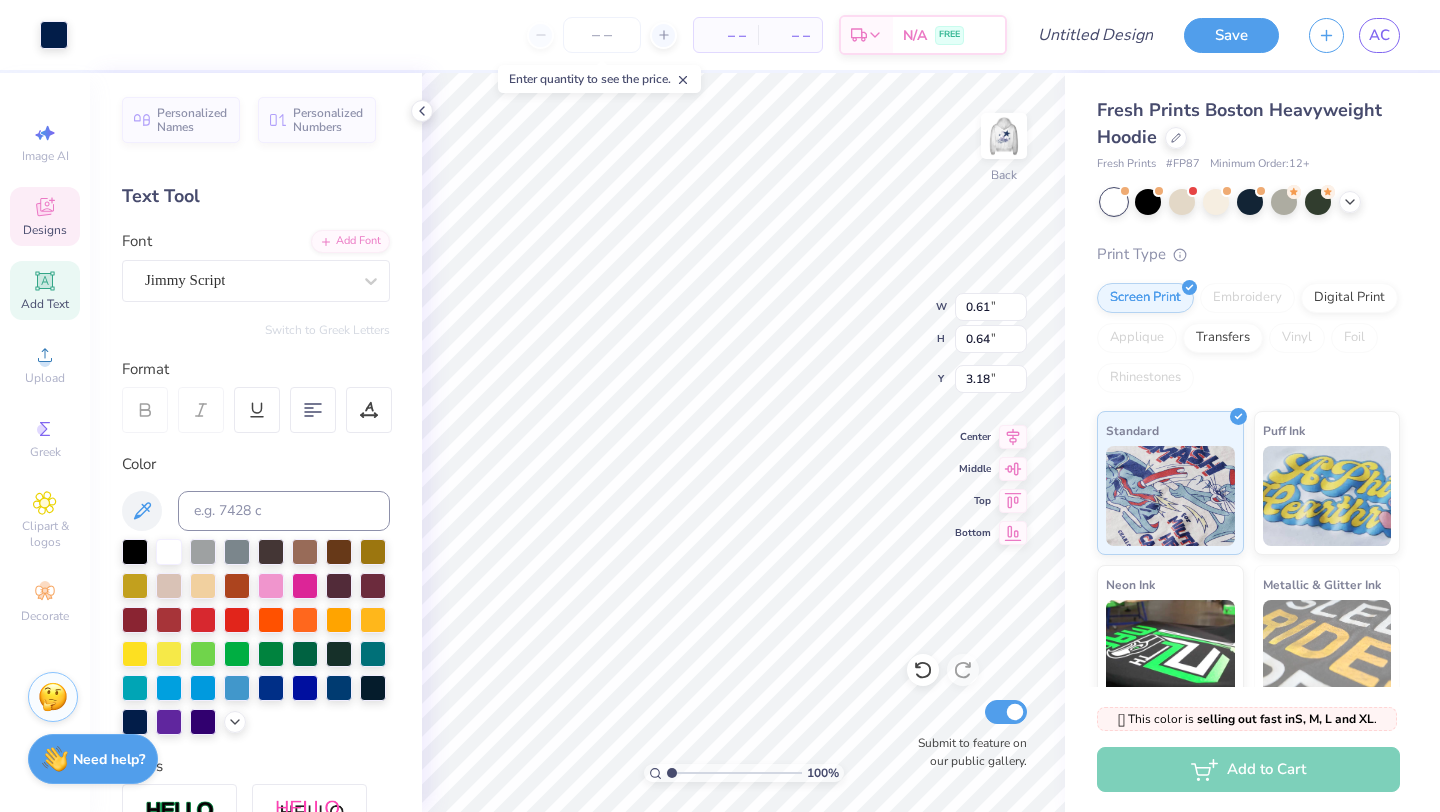 type on "3.00" 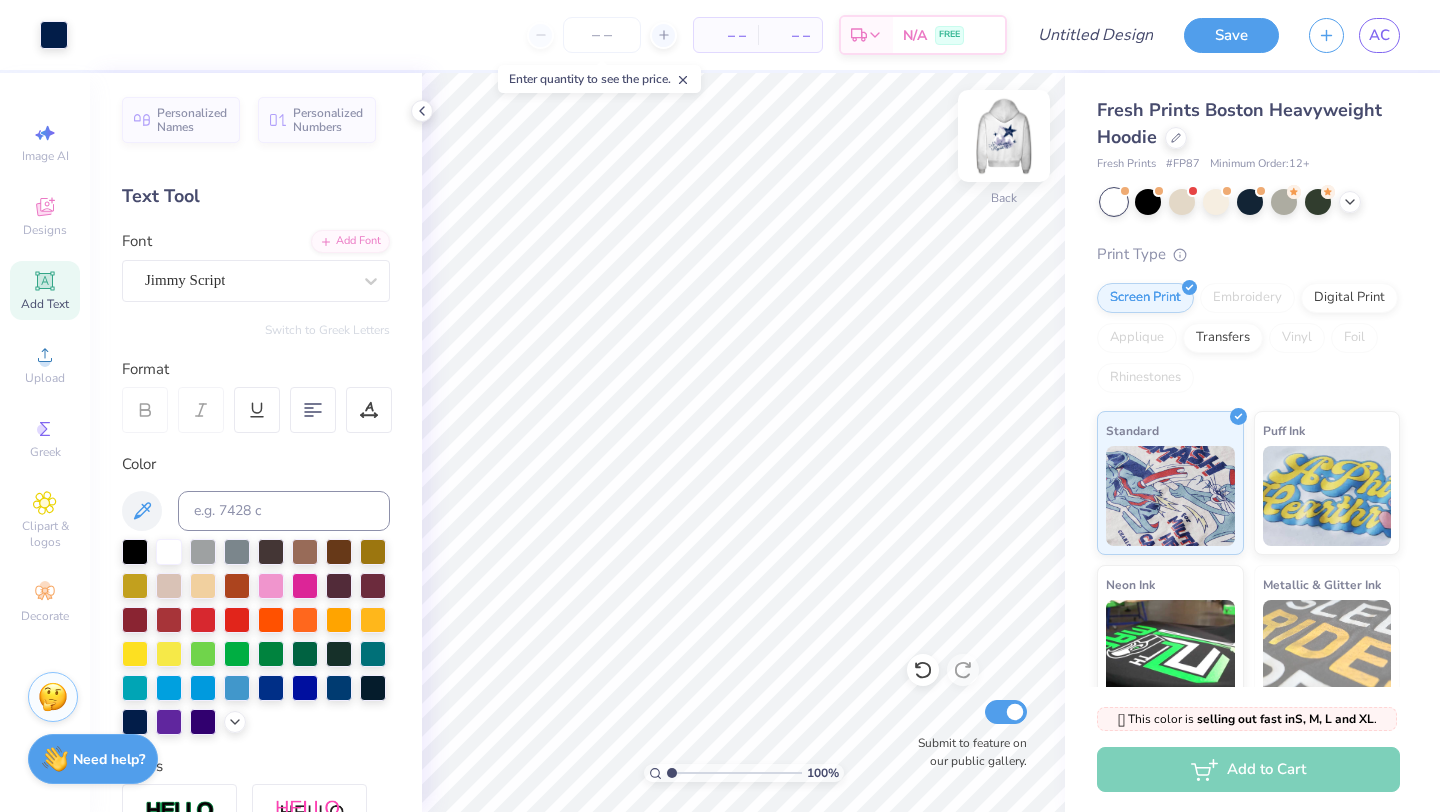 click at bounding box center [1004, 136] 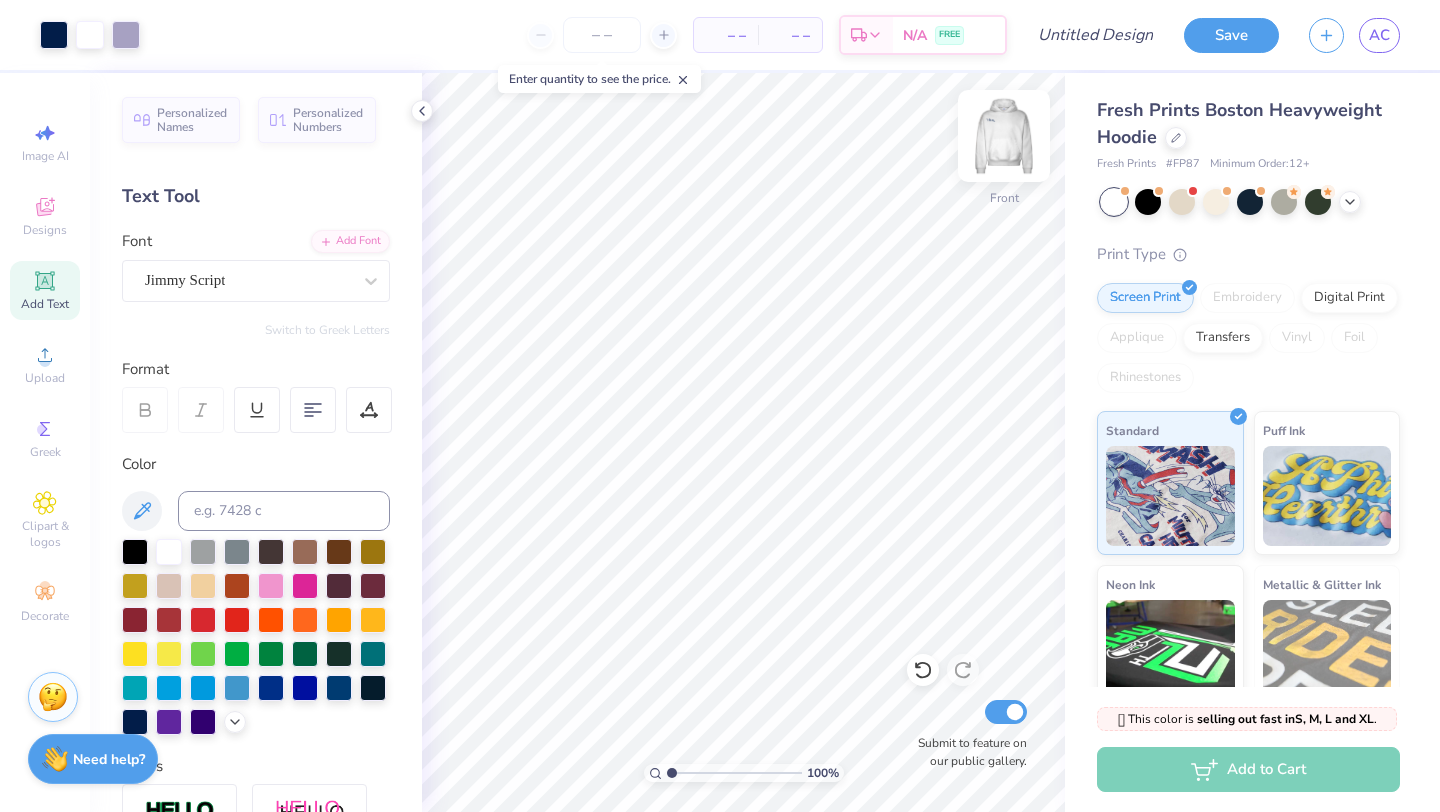 click at bounding box center (1004, 136) 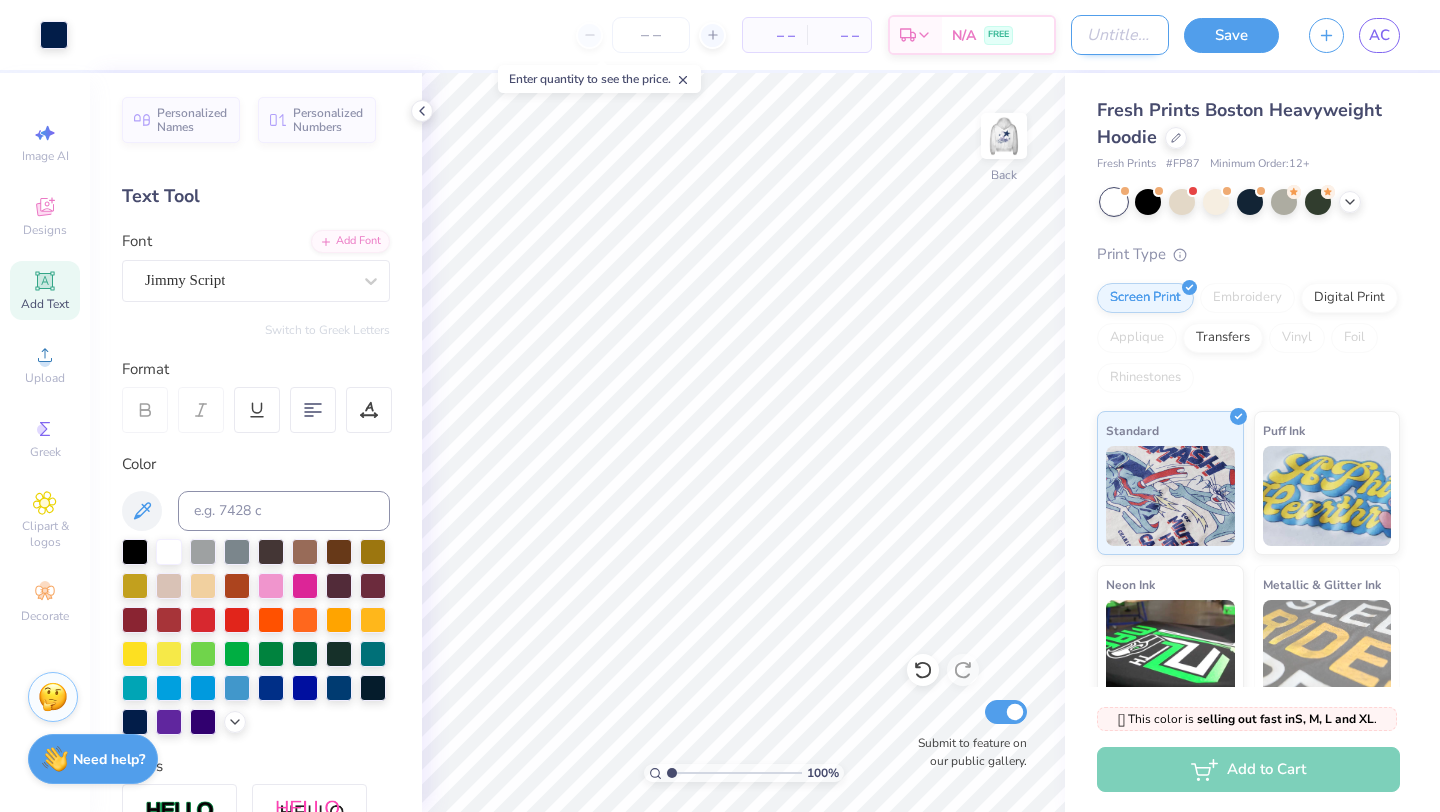 click on "Design Title" at bounding box center (1120, 35) 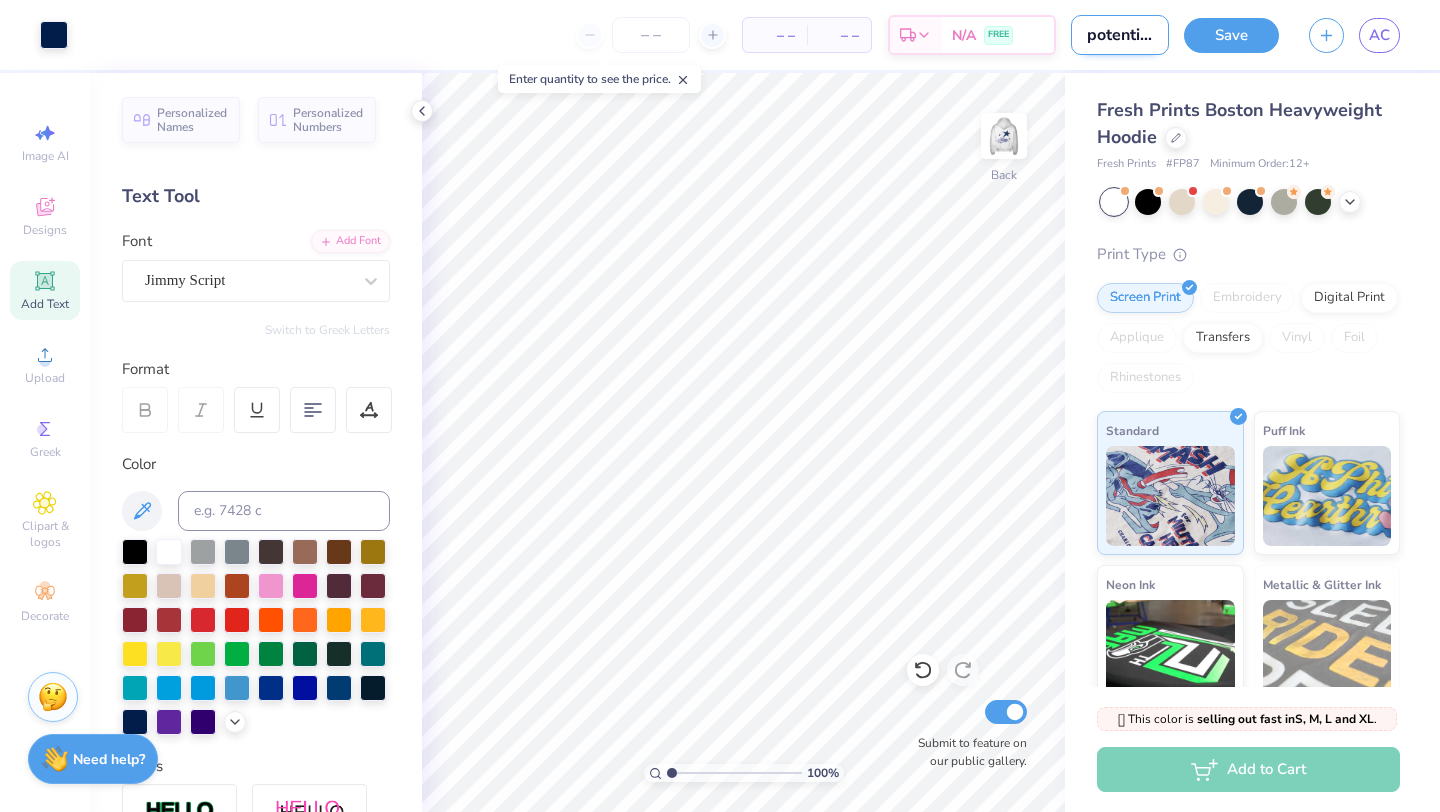 scroll, scrollTop: 0, scrollLeft: 0, axis: both 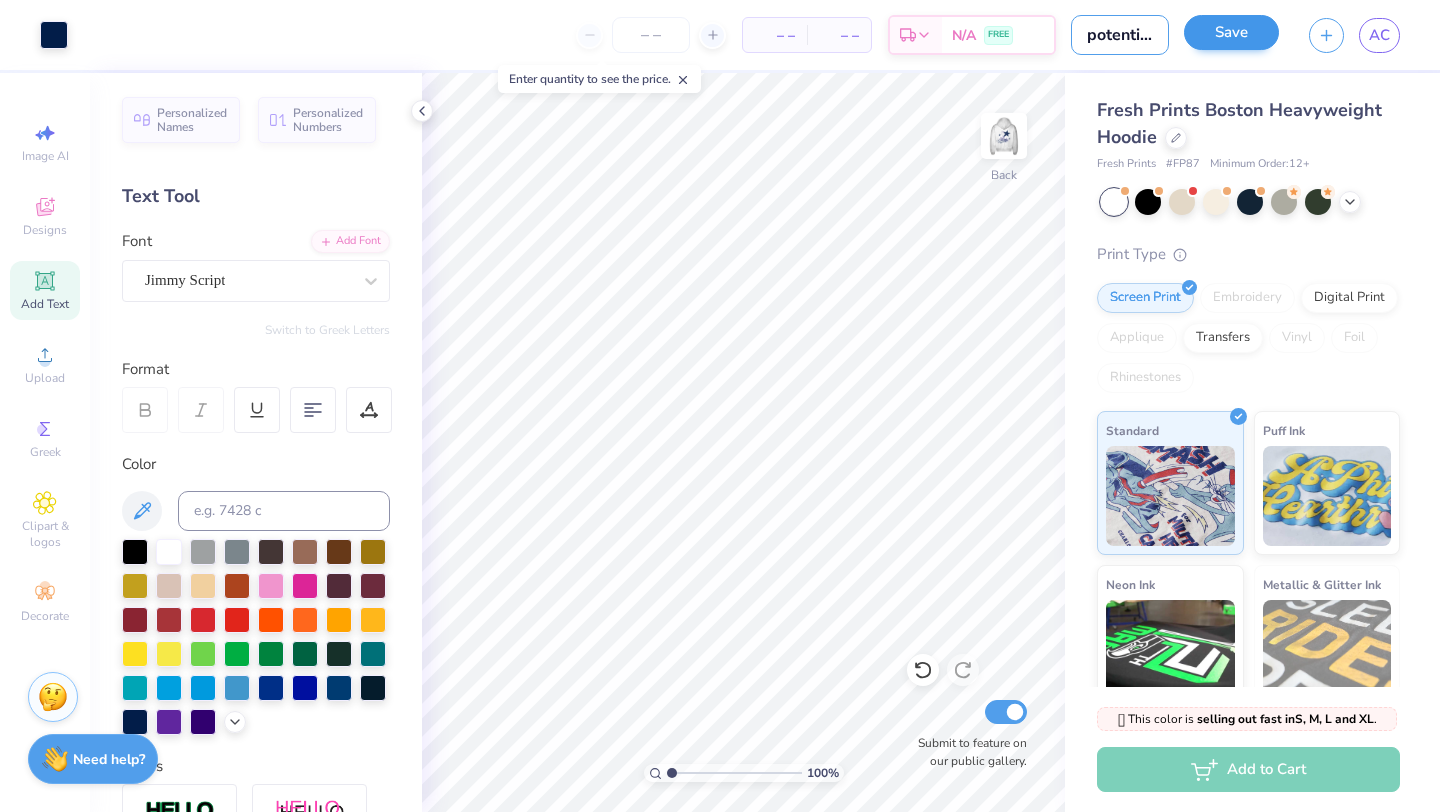 type on "potential" 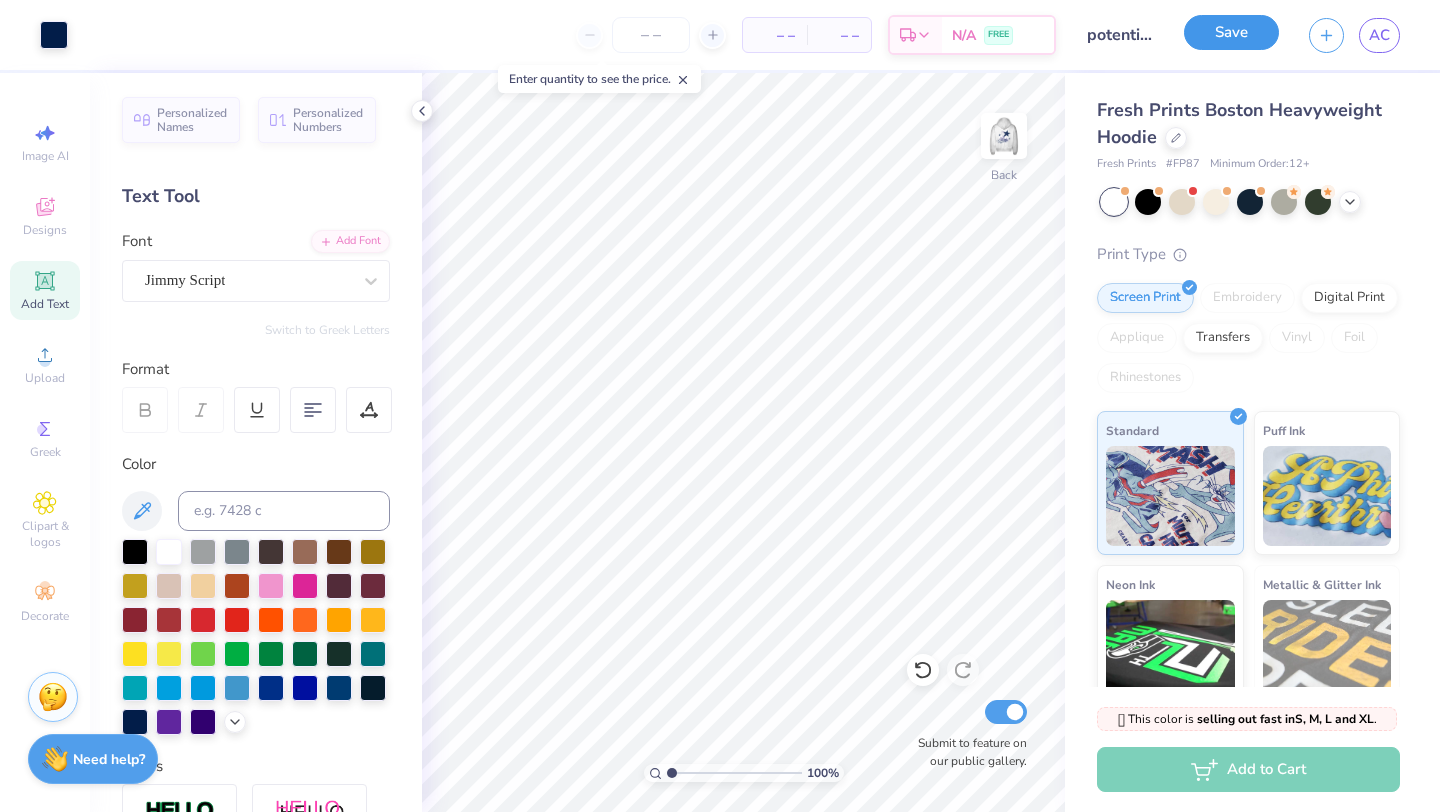 scroll, scrollTop: 0, scrollLeft: 0, axis: both 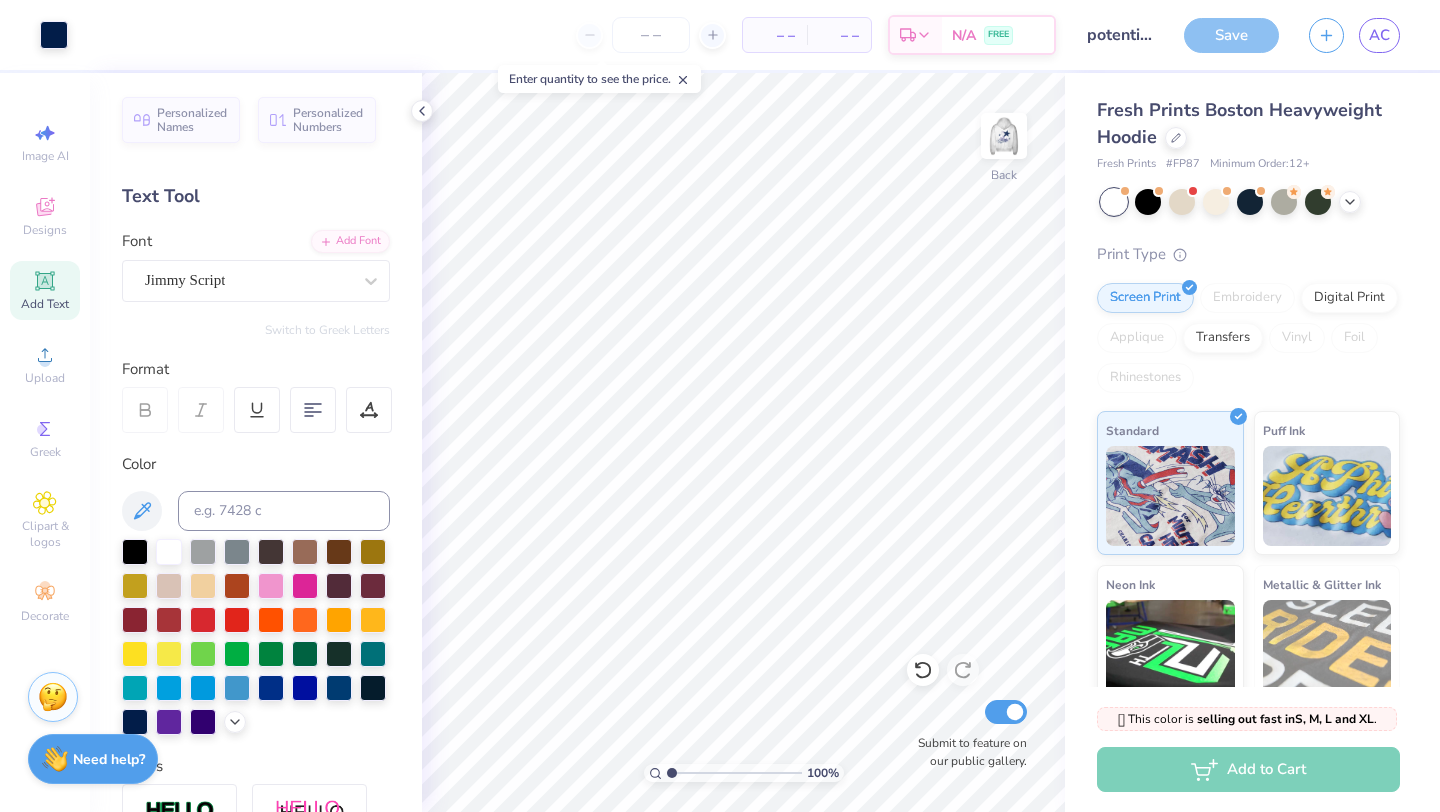 click on "Save" at bounding box center (1231, 35) 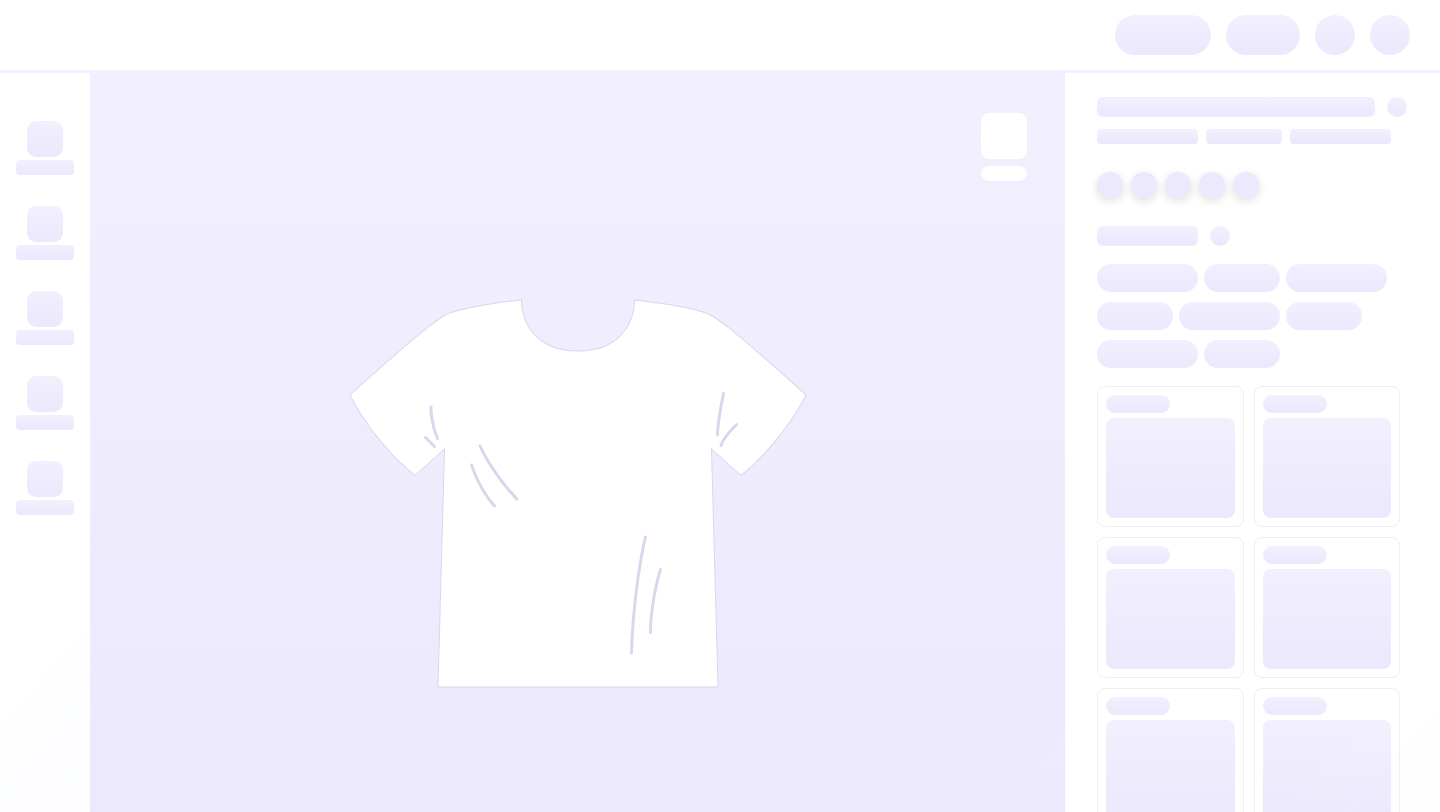 scroll, scrollTop: 0, scrollLeft: 0, axis: both 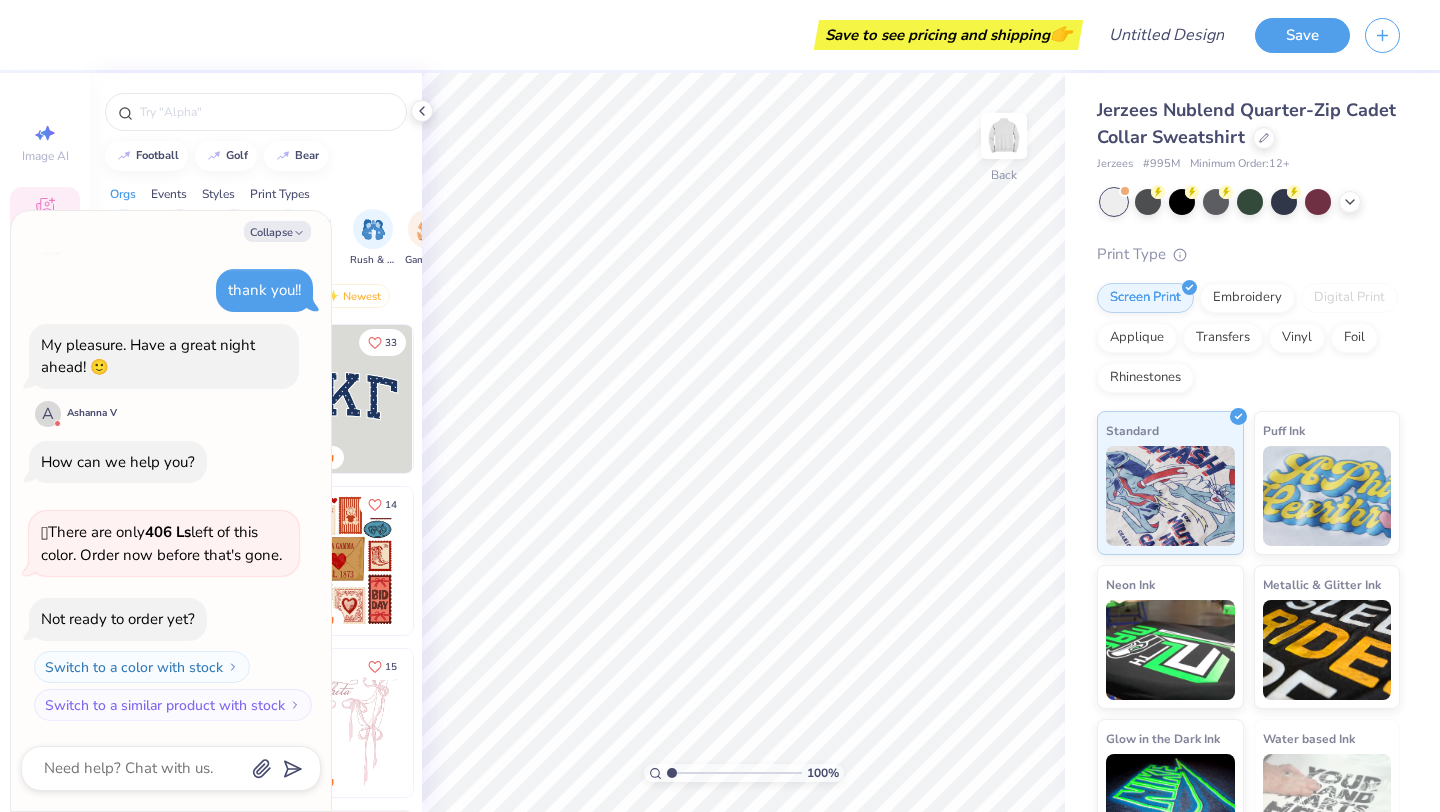 click on "Orgs Events Styles Print Types" at bounding box center (256, 189) 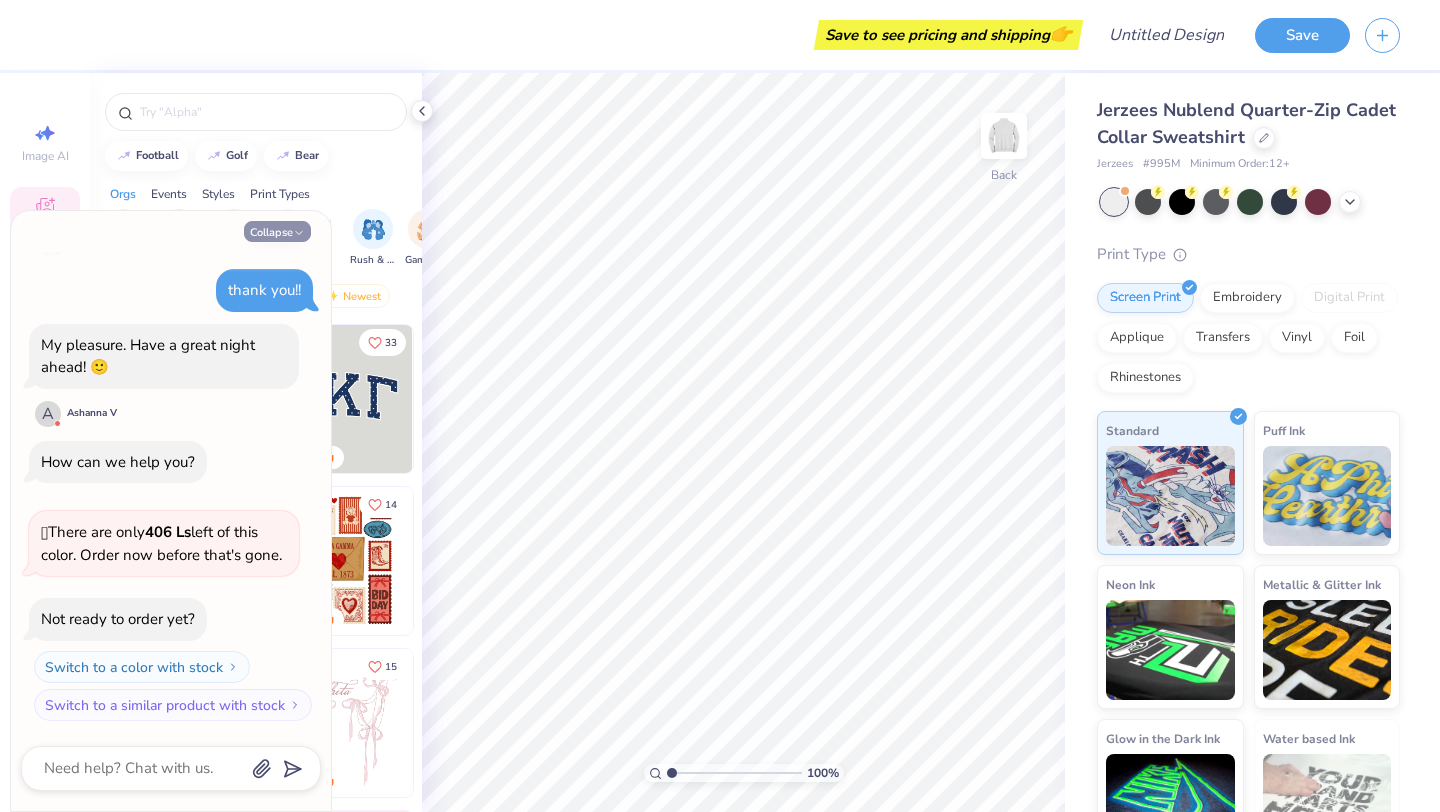 click on "Collapse" at bounding box center (277, 231) 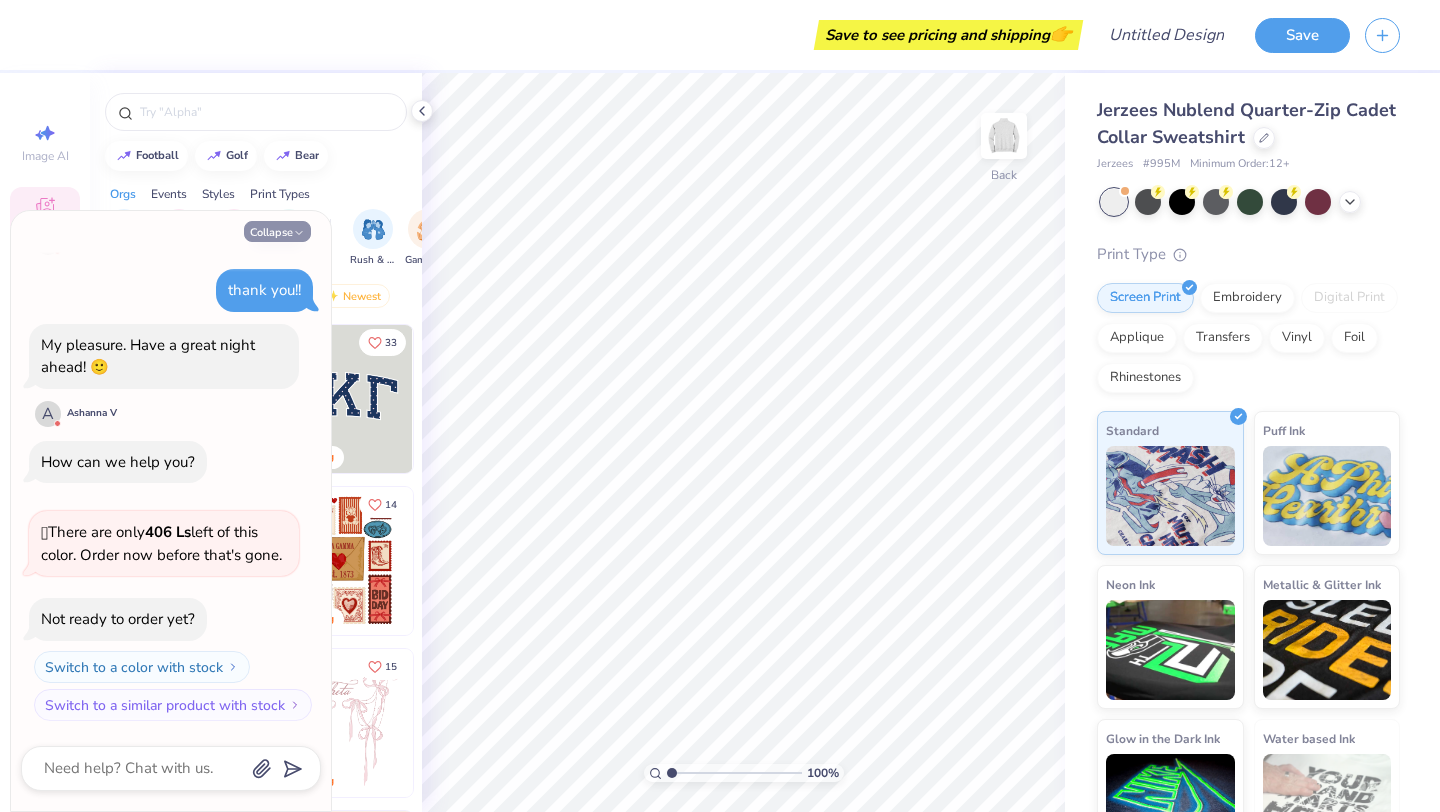 type on "x" 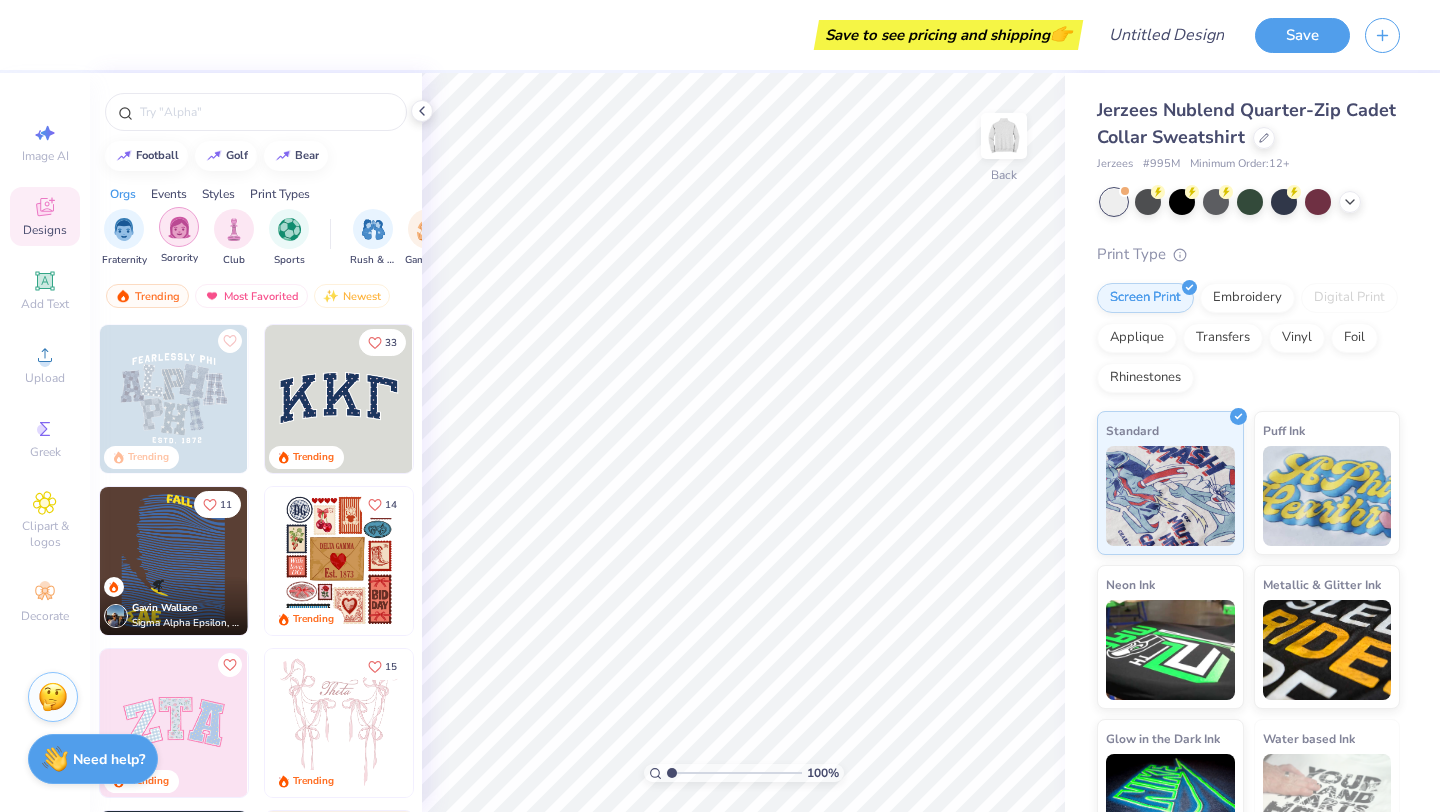 click at bounding box center (179, 227) 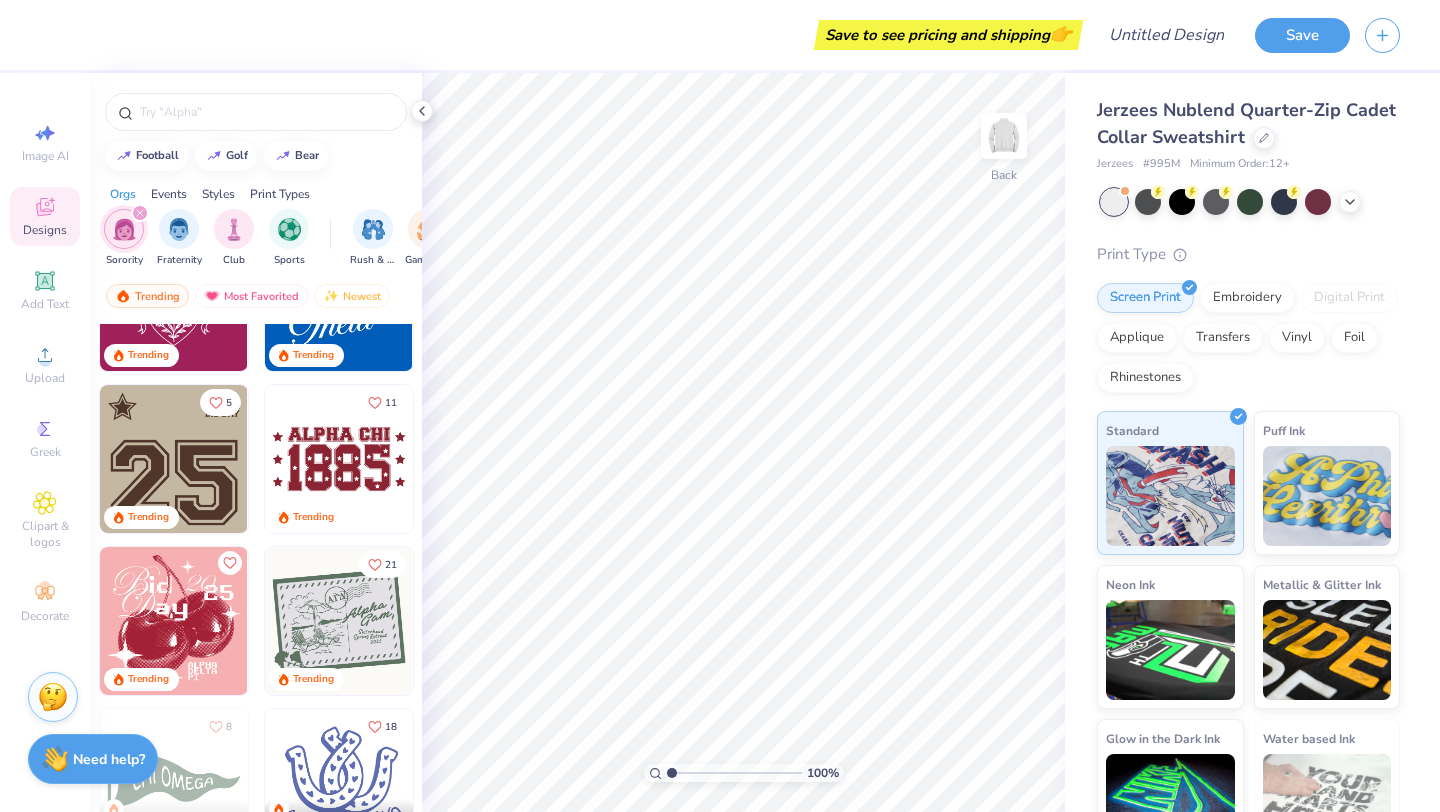 scroll, scrollTop: 2372, scrollLeft: 0, axis: vertical 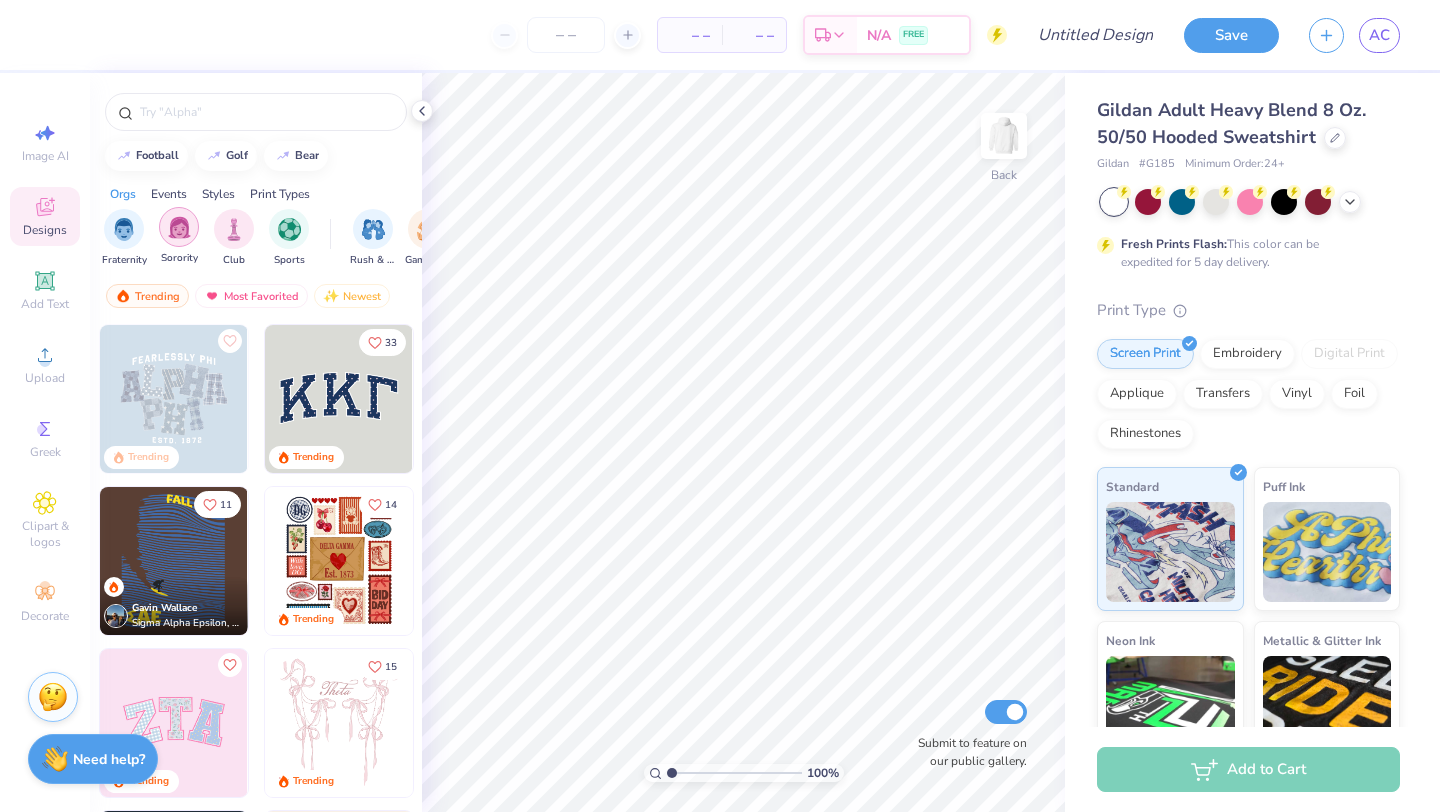 click at bounding box center (179, 227) 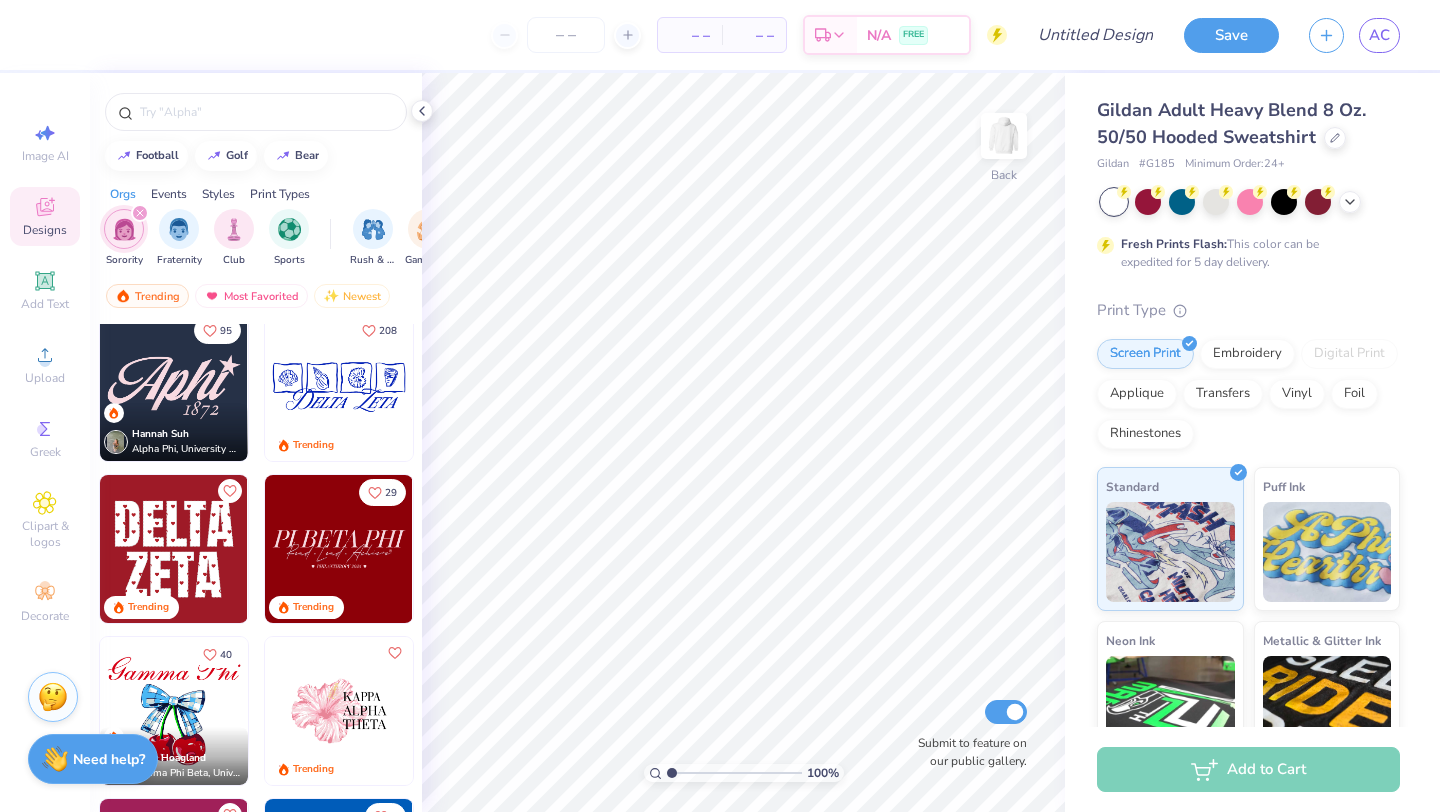 scroll, scrollTop: 1793, scrollLeft: 0, axis: vertical 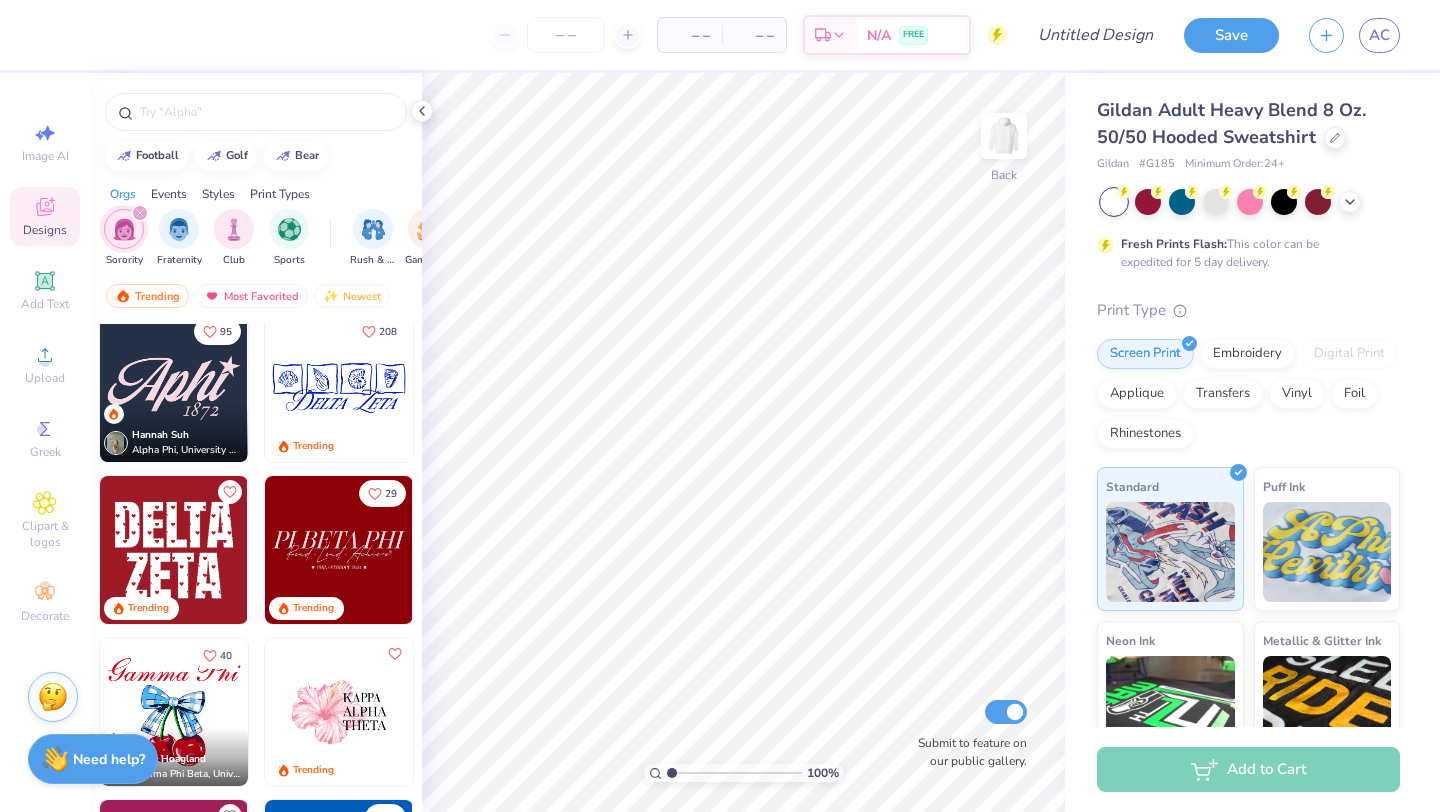 click at bounding box center (174, 550) 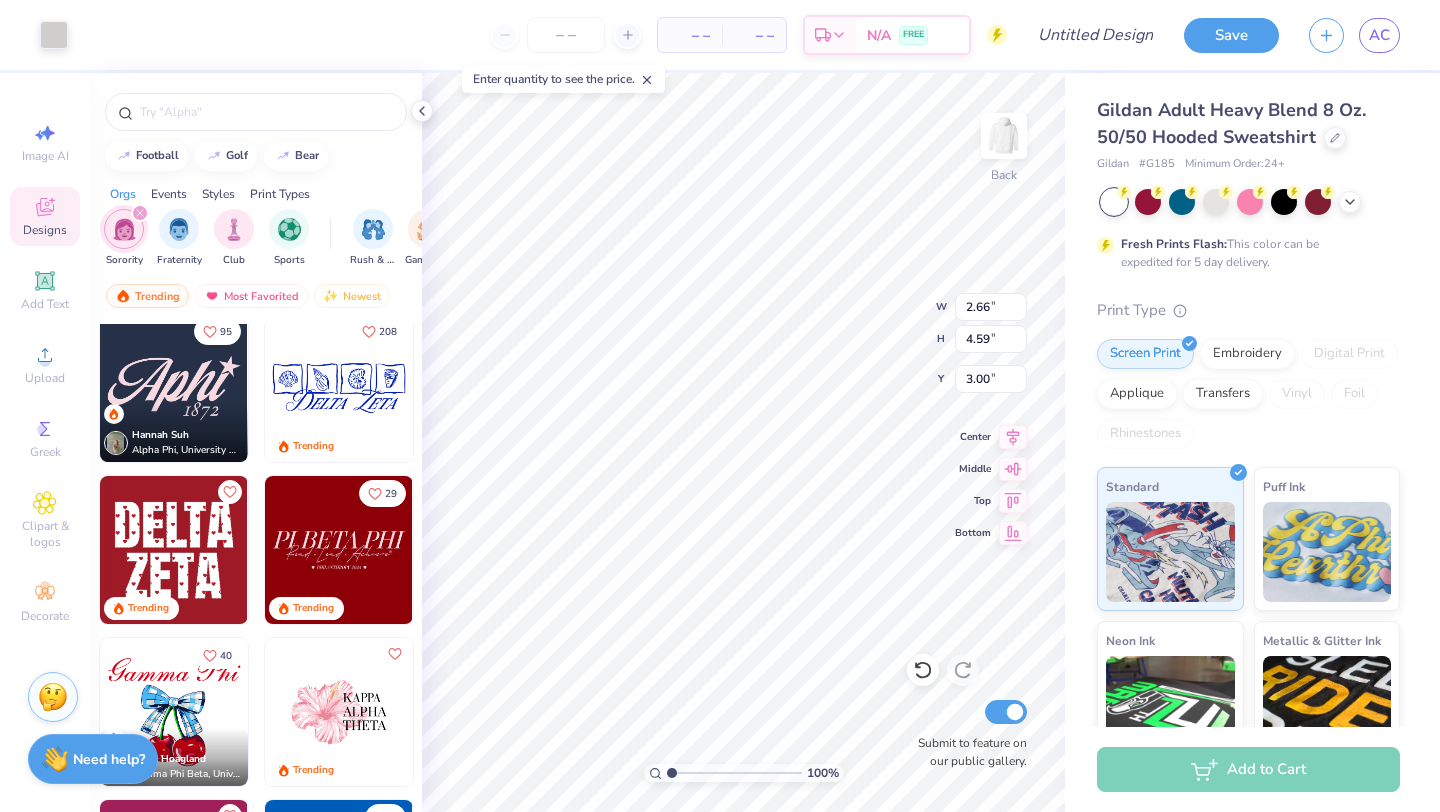 type on "2.47" 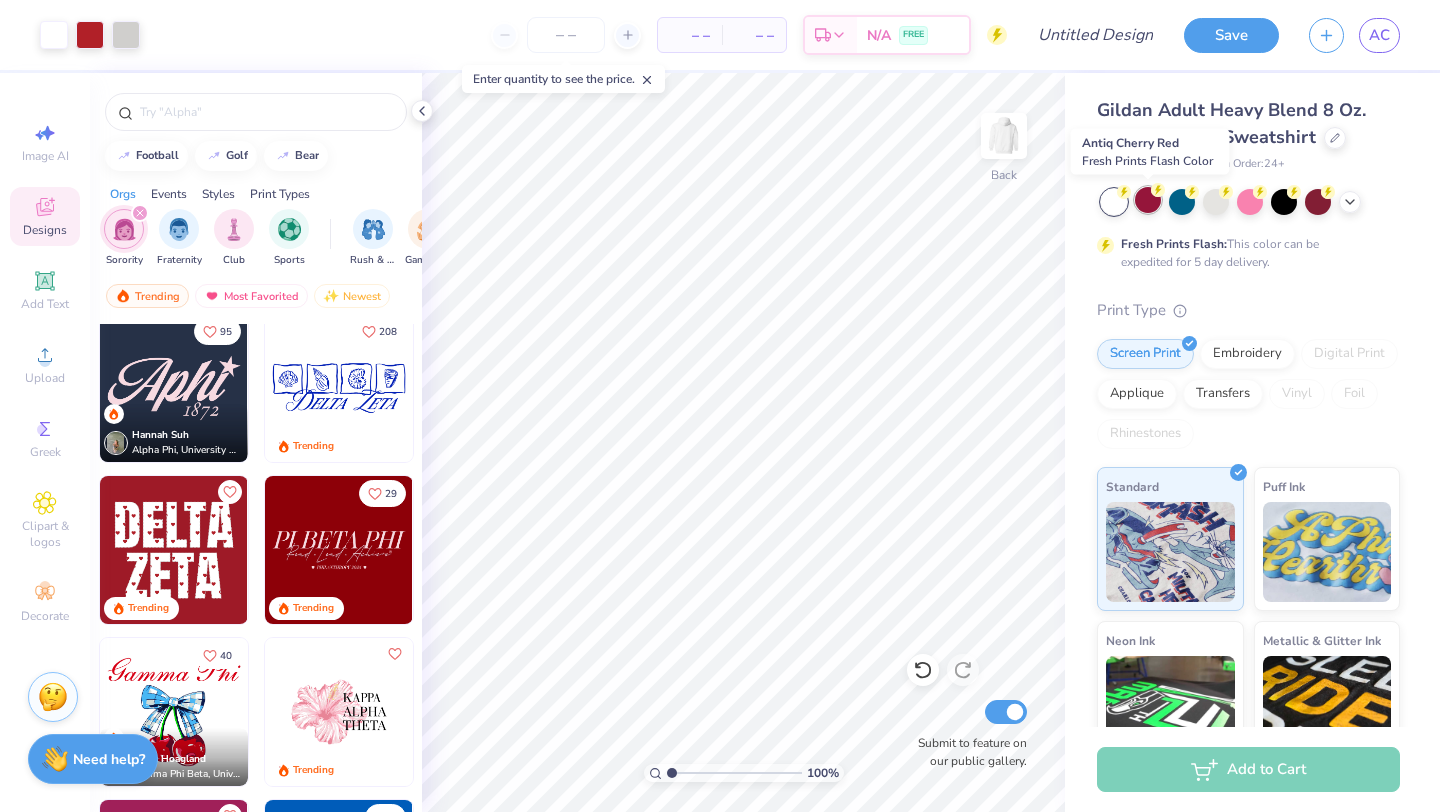 click at bounding box center [1148, 200] 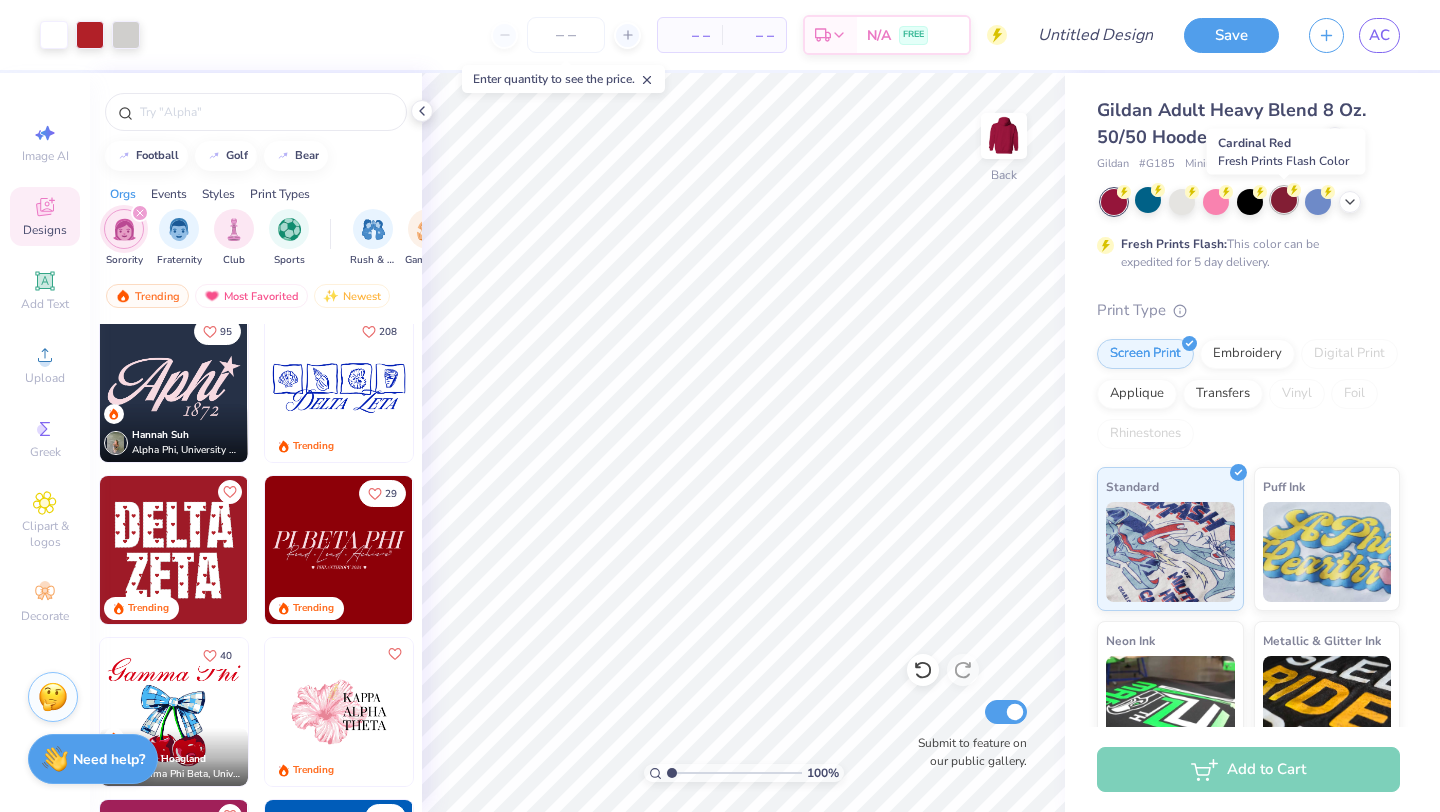 click at bounding box center (1284, 200) 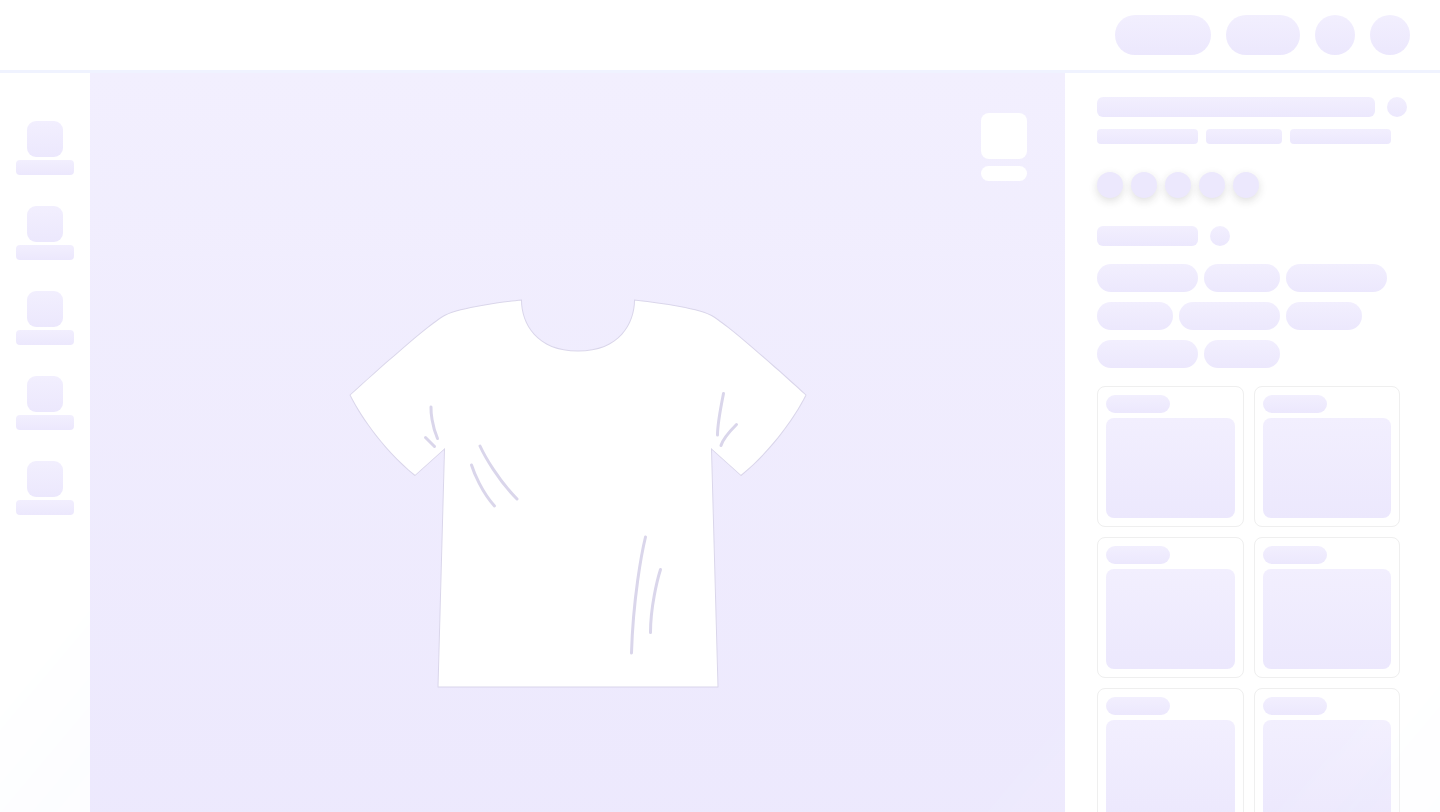 scroll, scrollTop: 0, scrollLeft: 0, axis: both 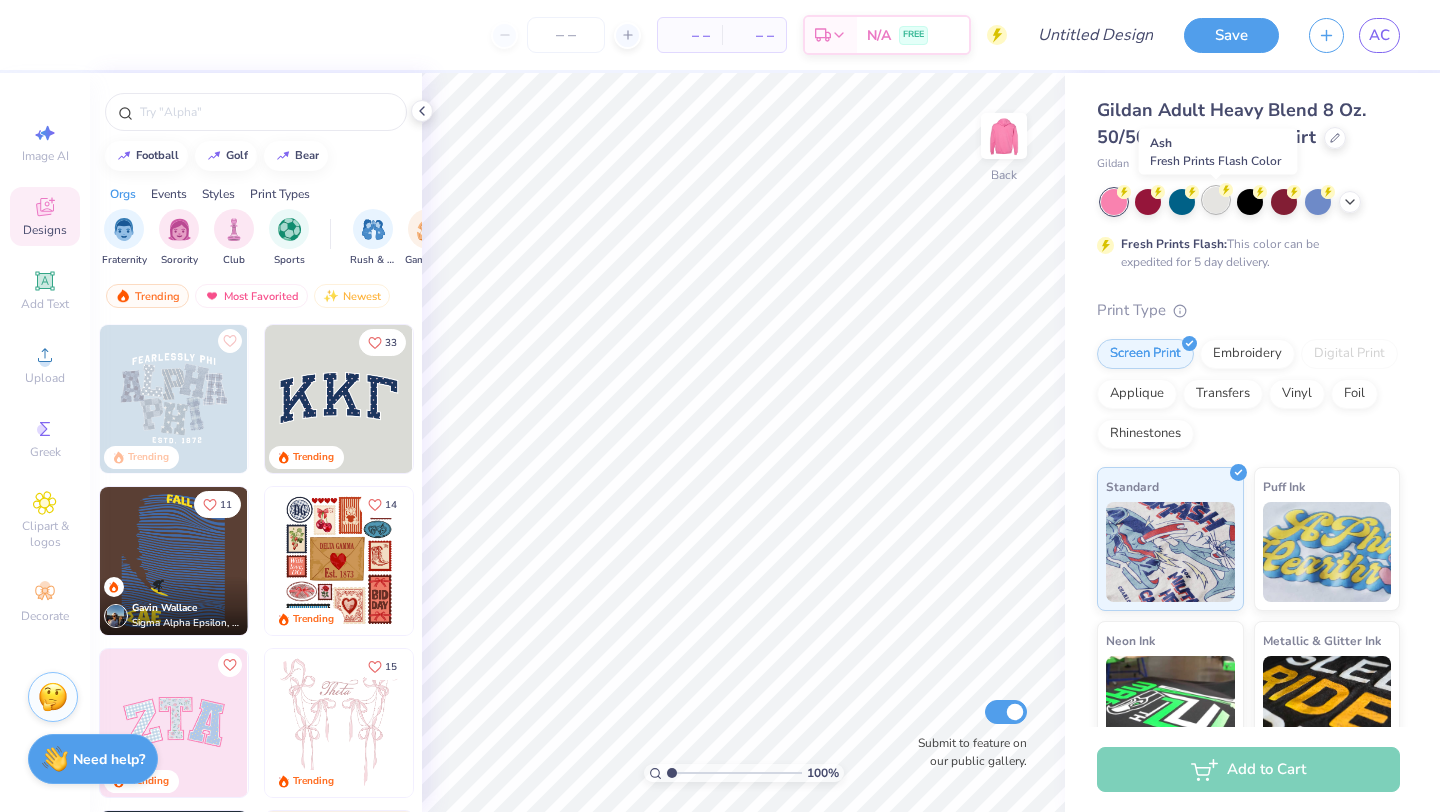click at bounding box center [1216, 200] 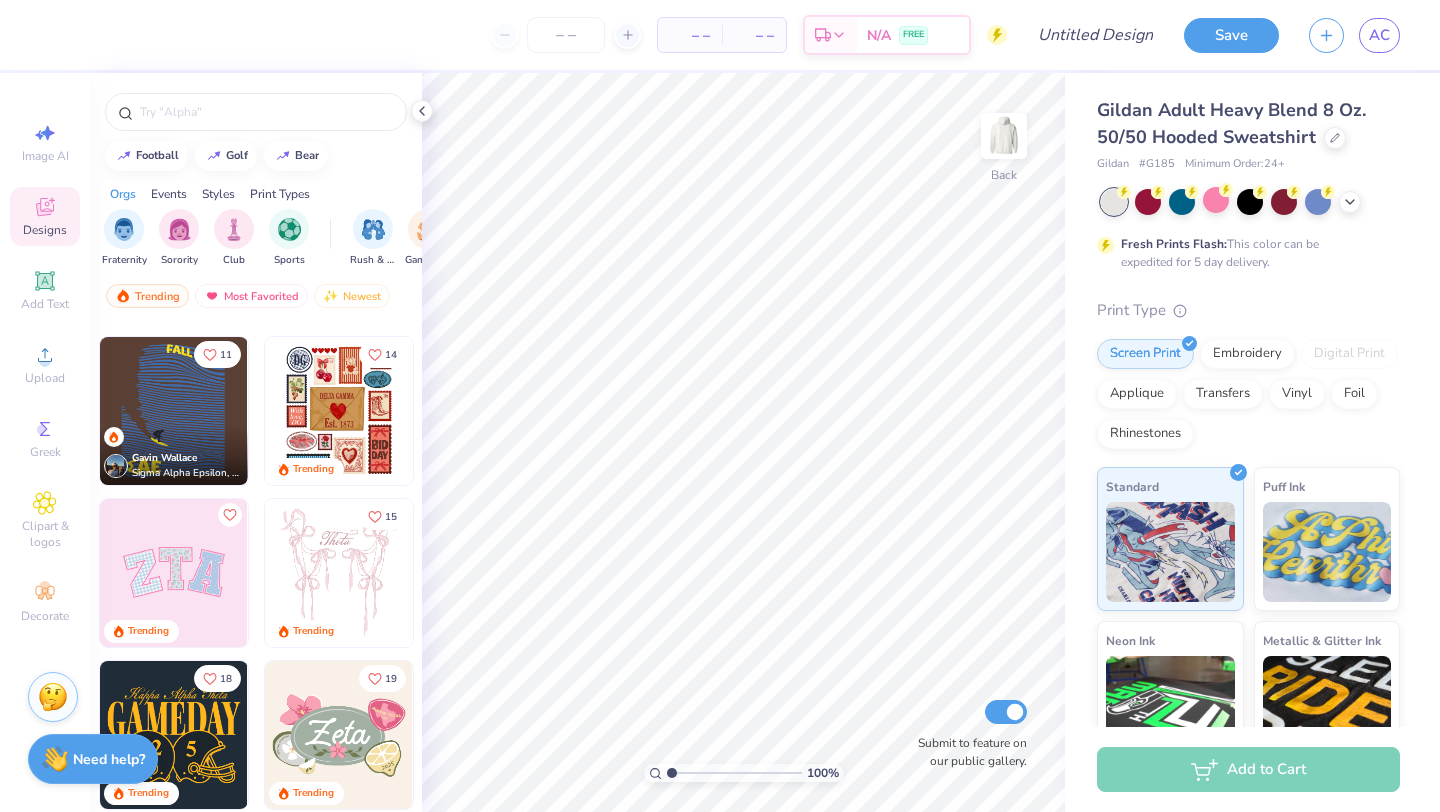 scroll, scrollTop: 152, scrollLeft: 0, axis: vertical 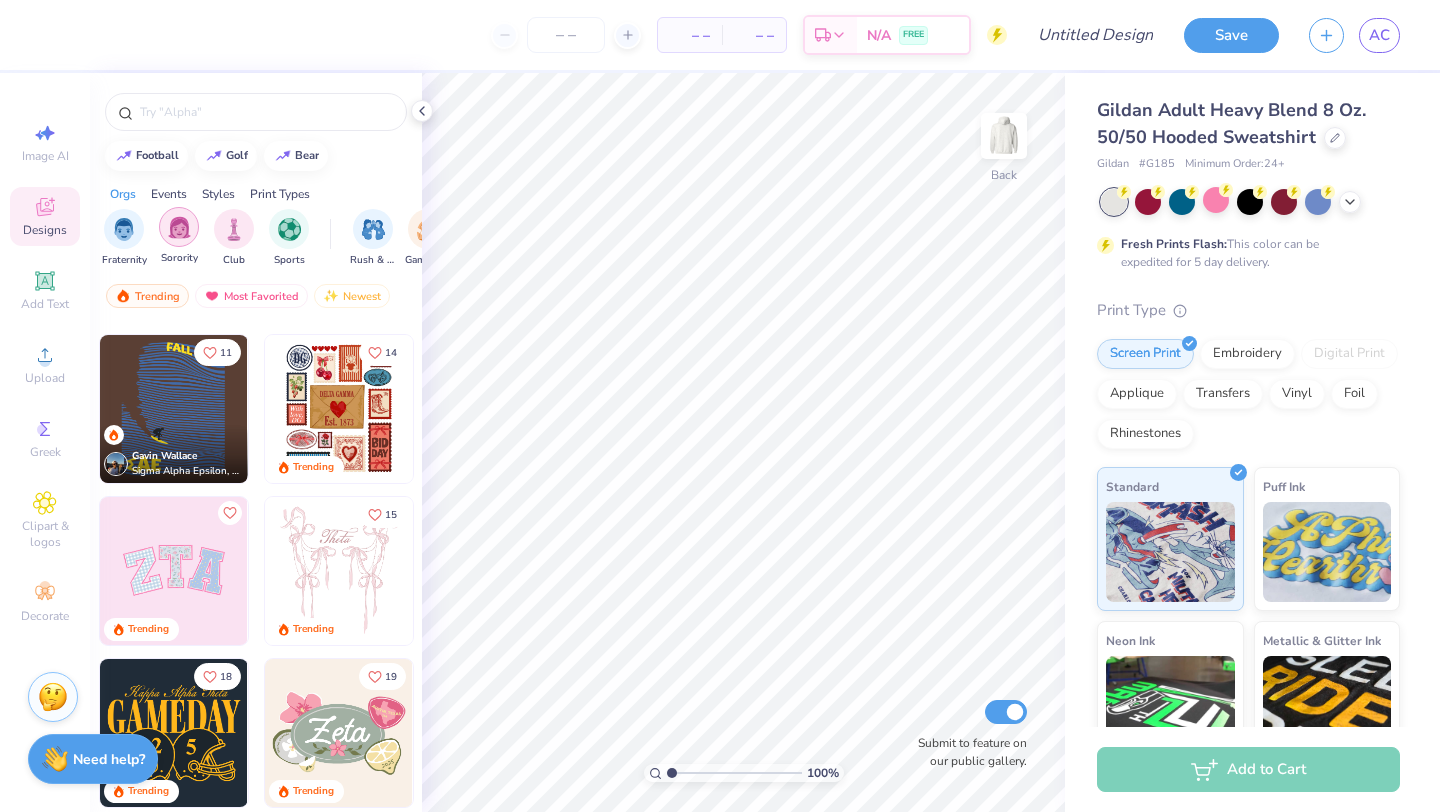 click at bounding box center (179, 227) 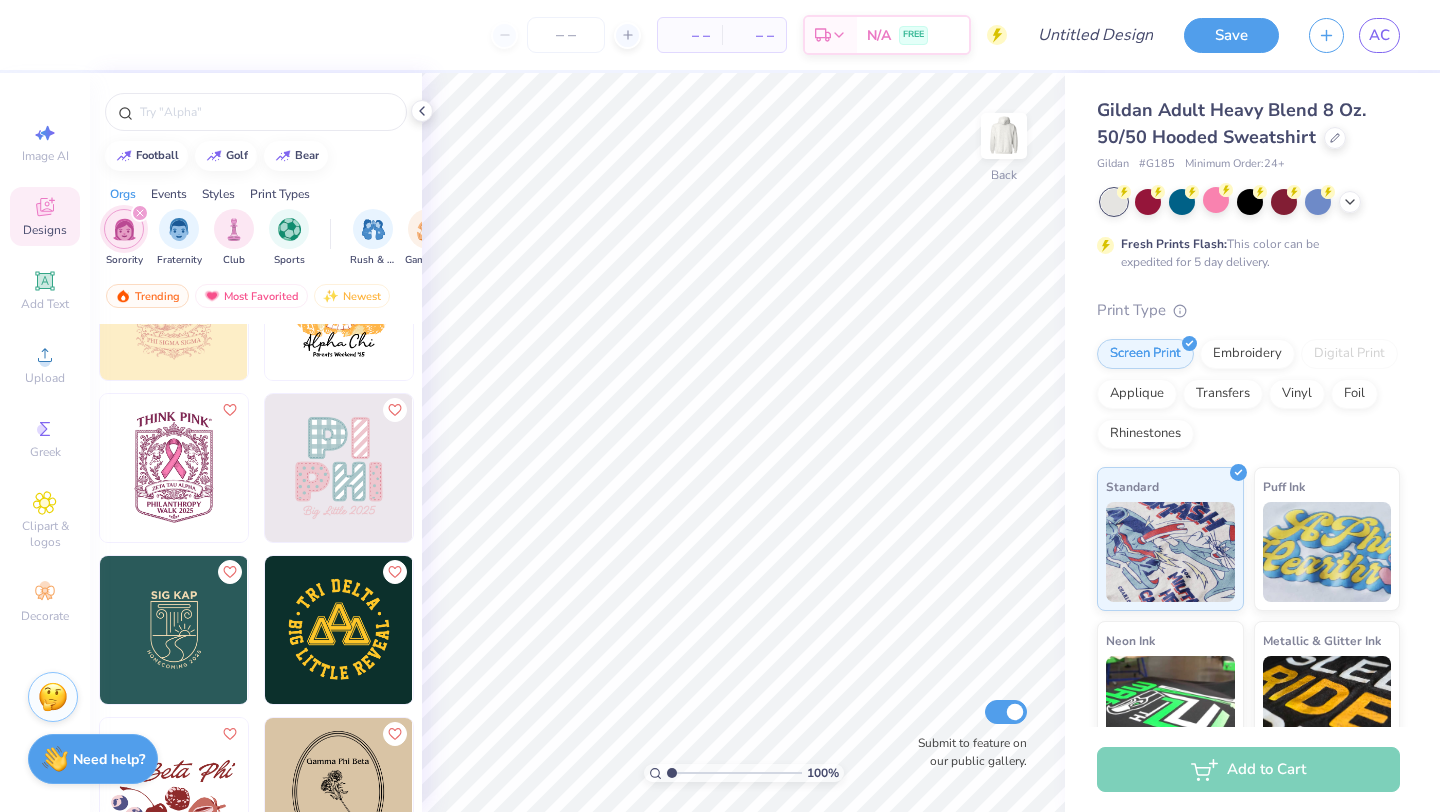 scroll, scrollTop: 16621, scrollLeft: 0, axis: vertical 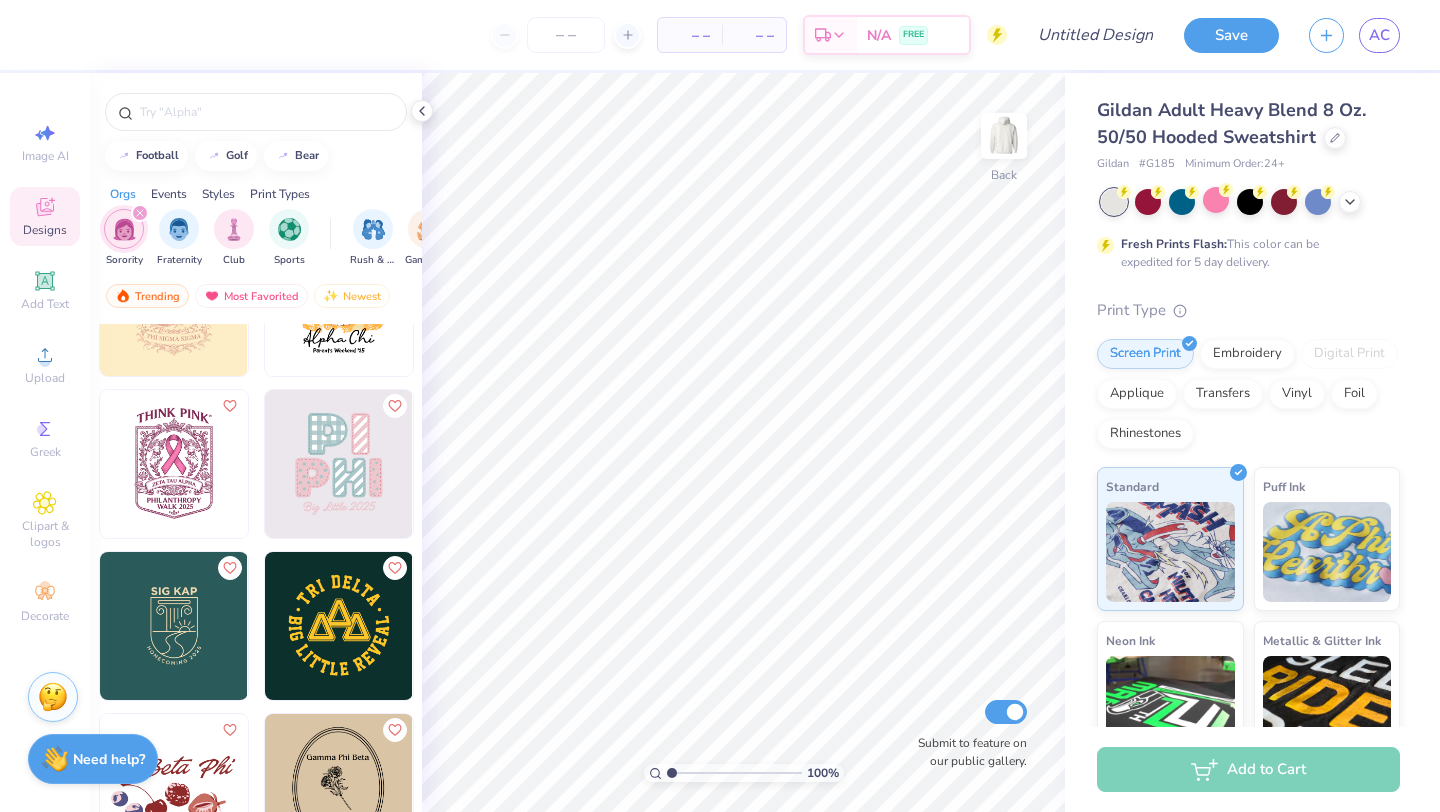click on "Styles" at bounding box center (218, 194) 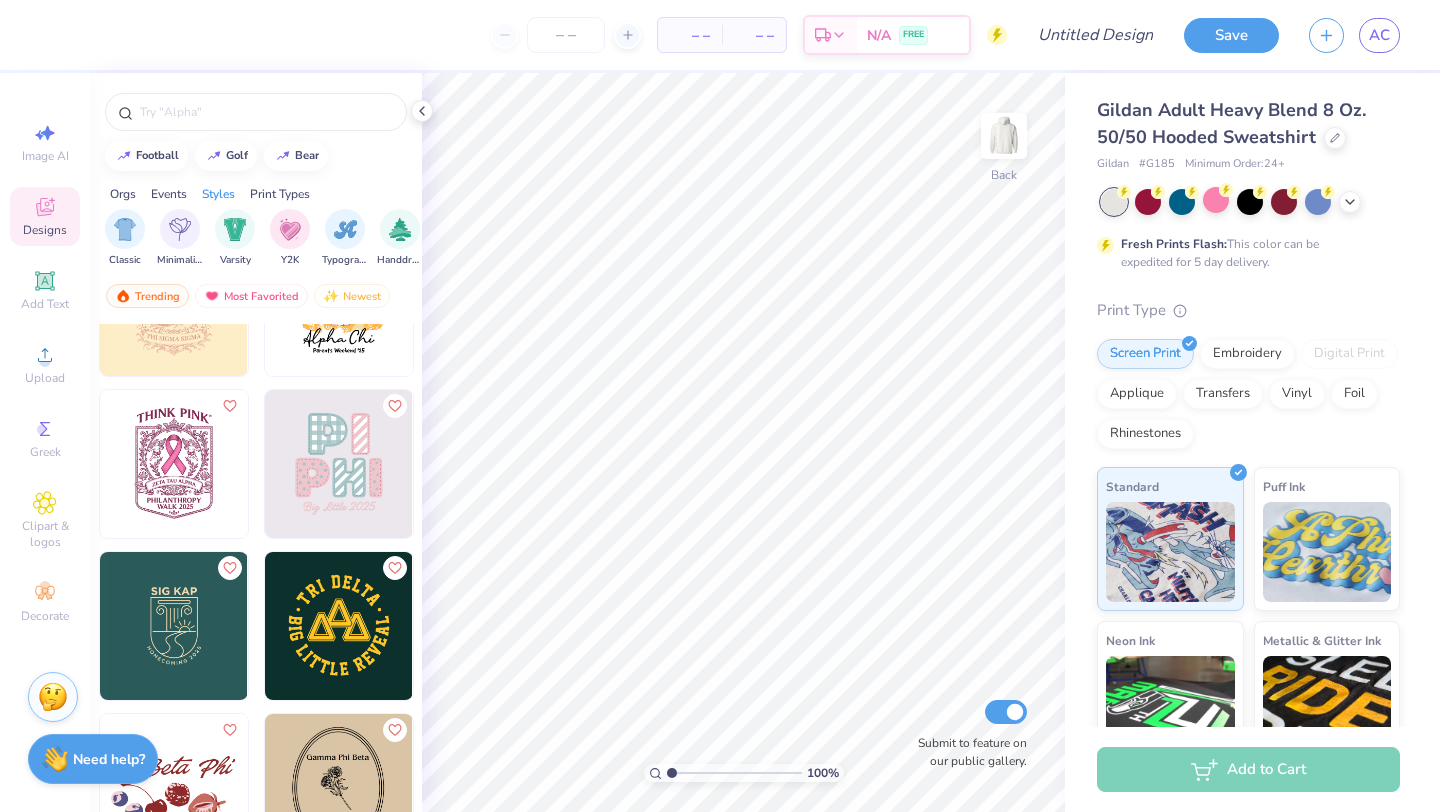 scroll, scrollTop: 0, scrollLeft: 1048, axis: horizontal 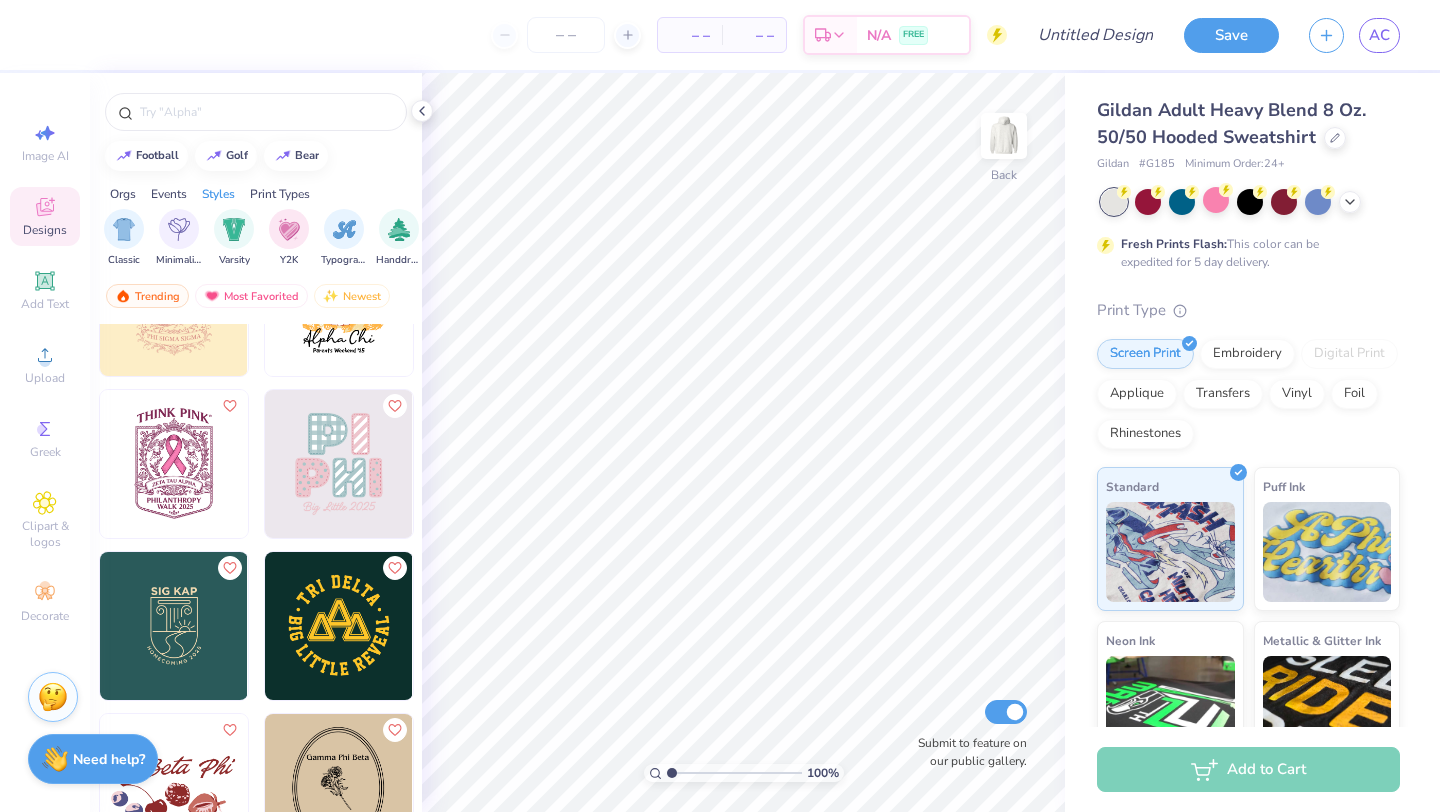 click on "Print Types" at bounding box center [280, 194] 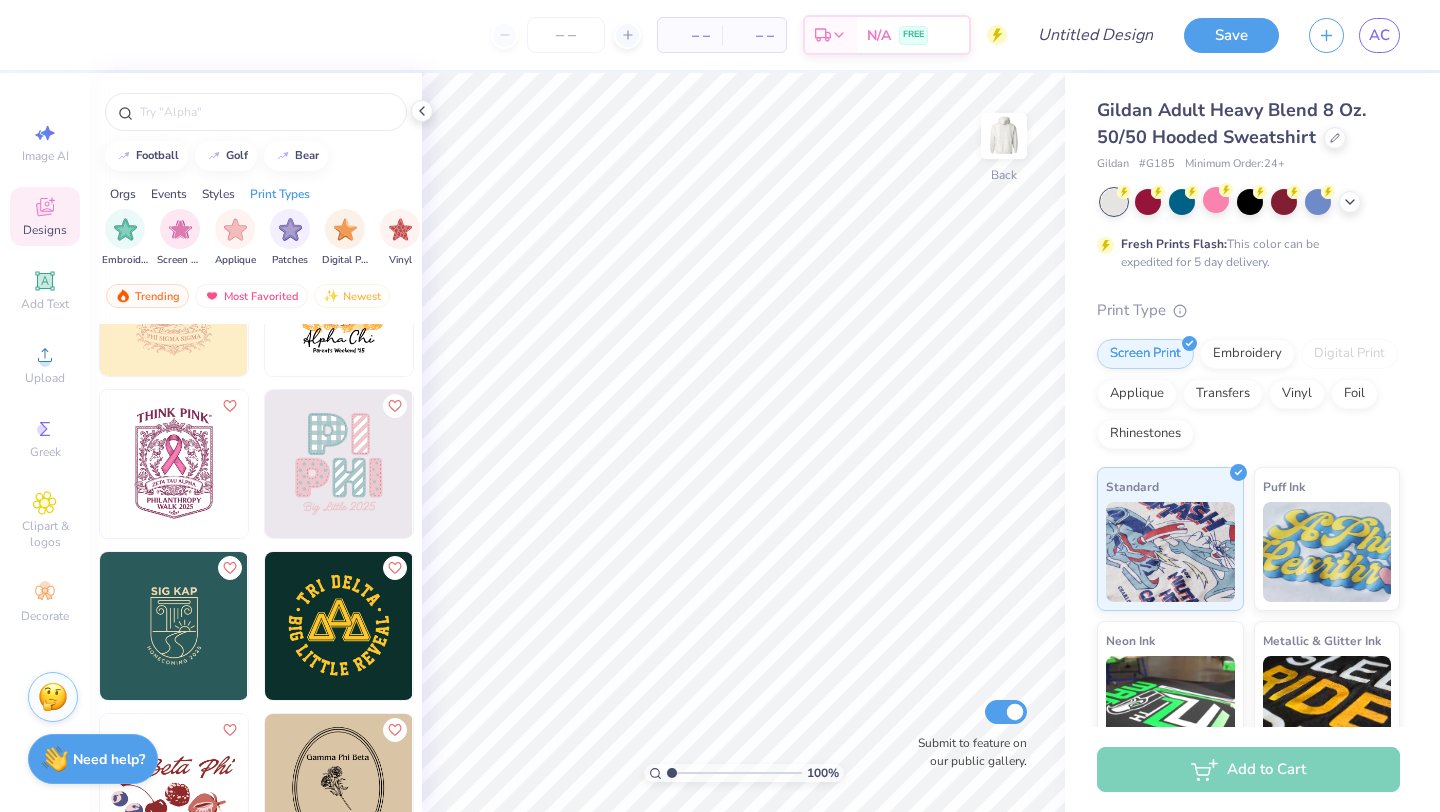 scroll, scrollTop: 0, scrollLeft: 1627, axis: horizontal 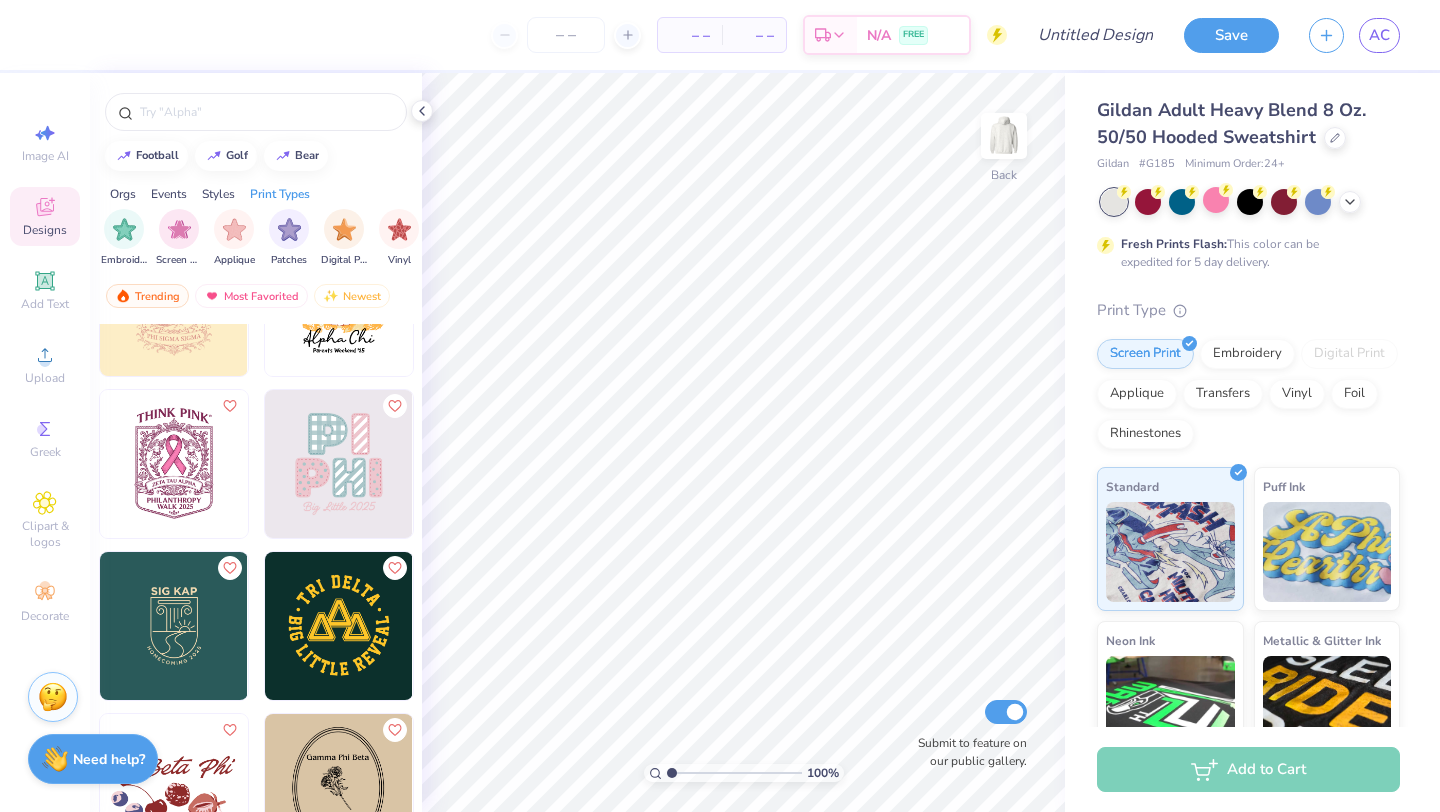 click on "Events" at bounding box center (169, 194) 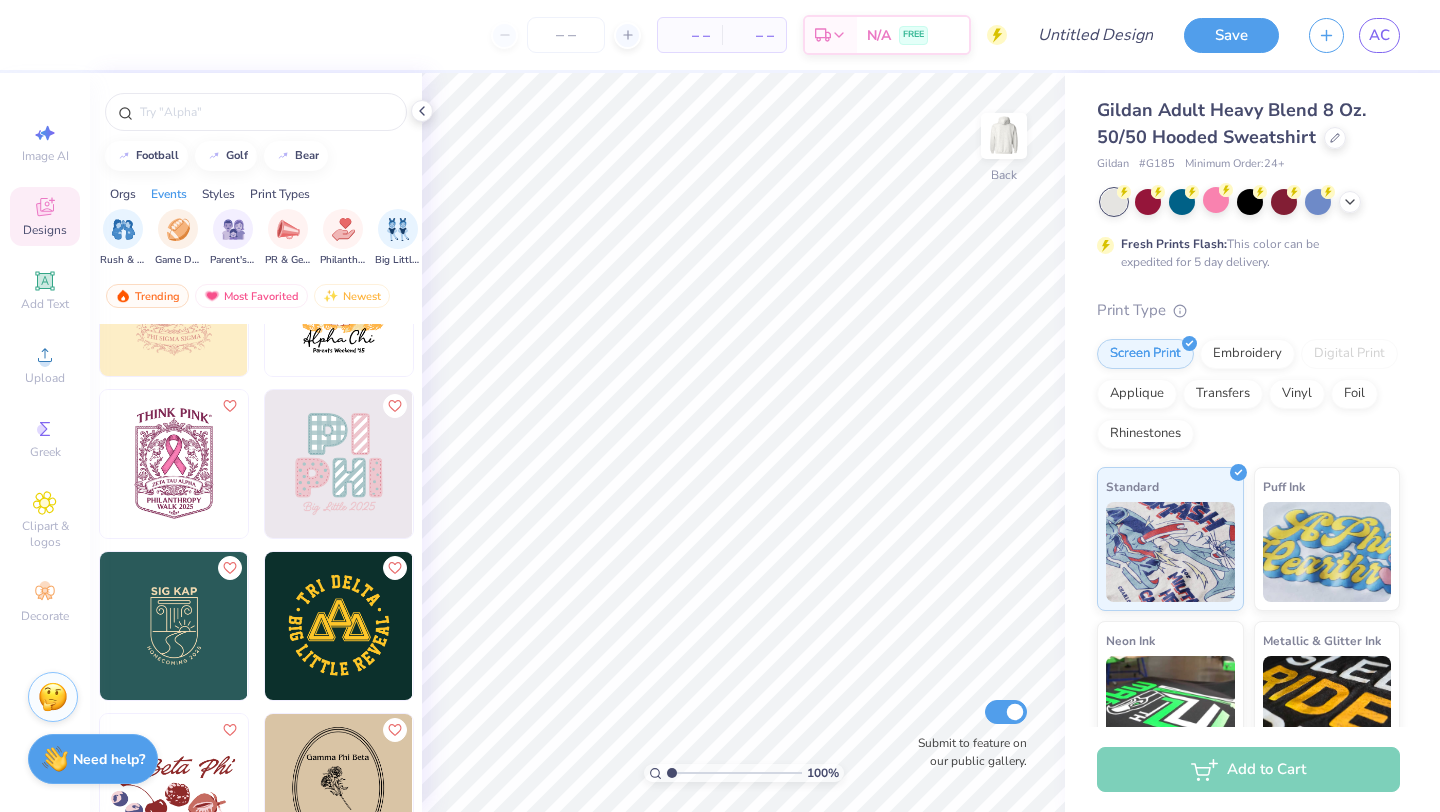 scroll, scrollTop: 0, scrollLeft: 249, axis: horizontal 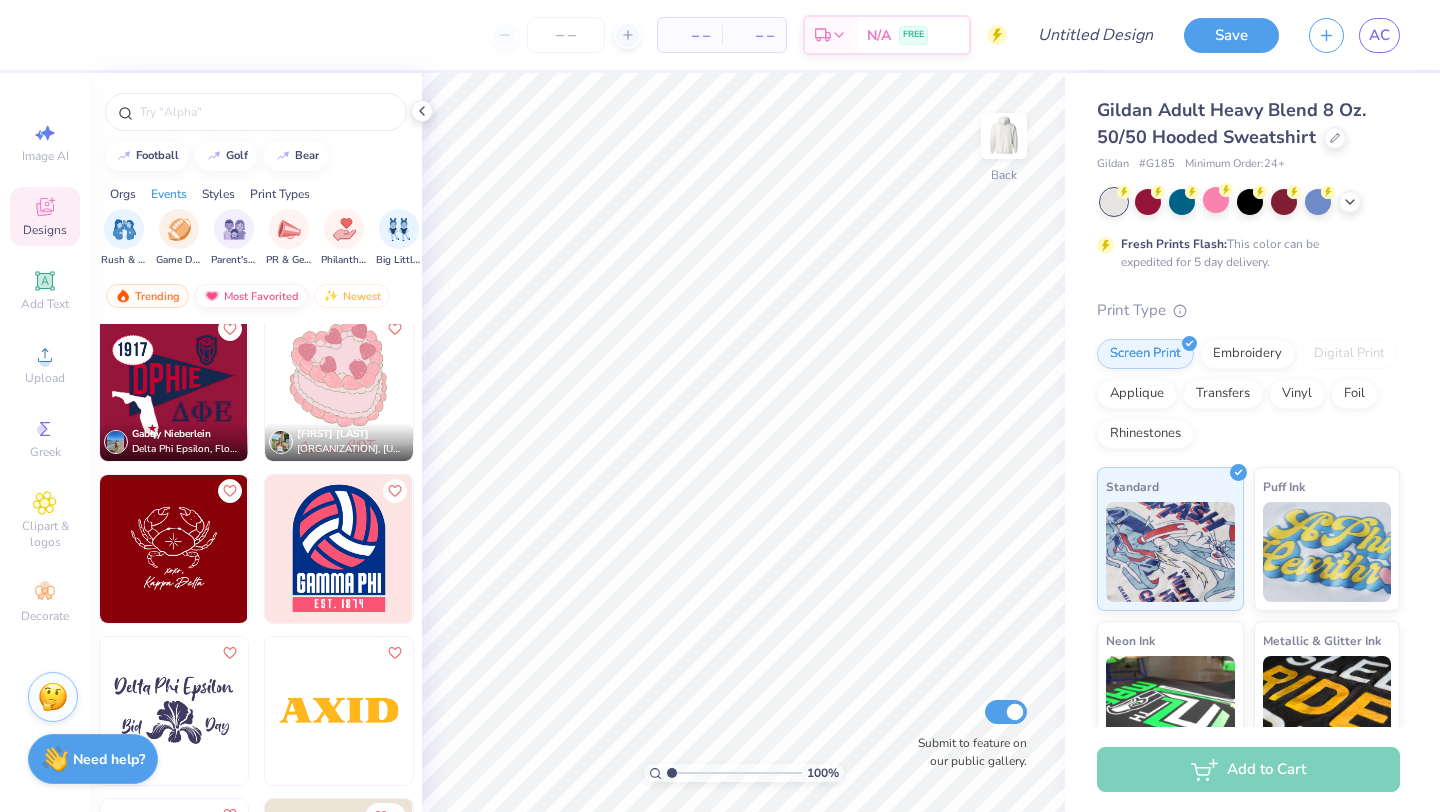 click on "Most Favorited" at bounding box center (251, 296) 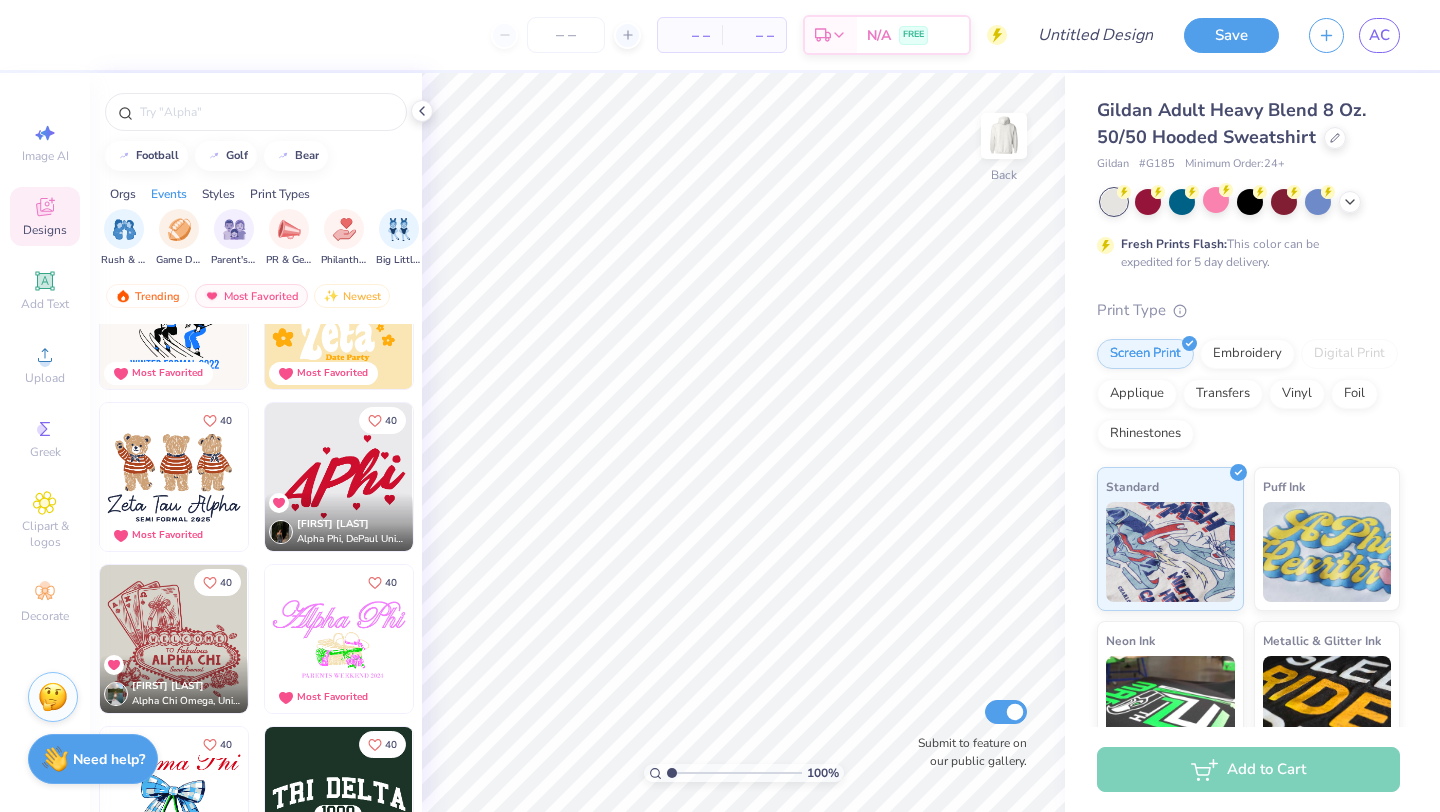 scroll, scrollTop: 9478, scrollLeft: 0, axis: vertical 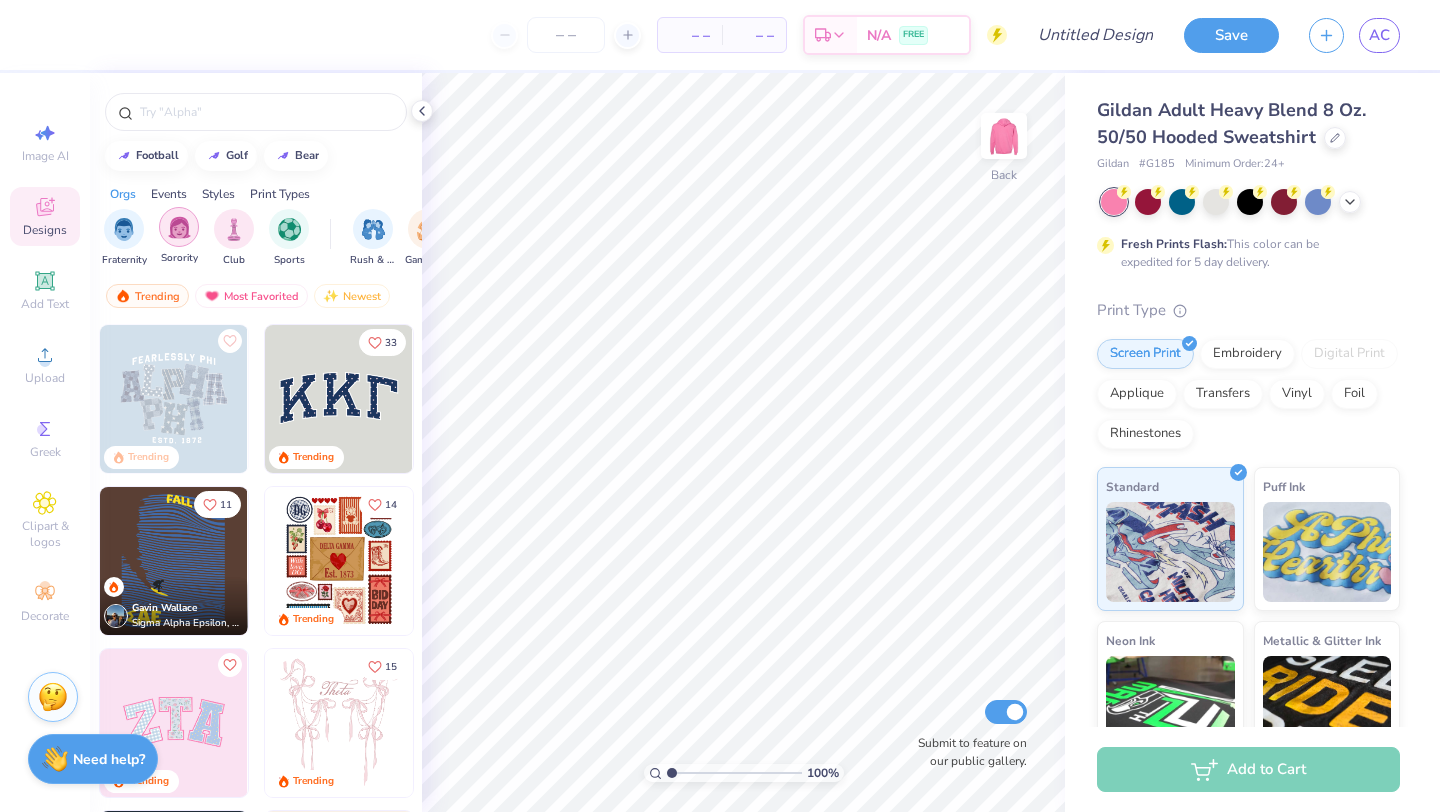 click at bounding box center (179, 227) 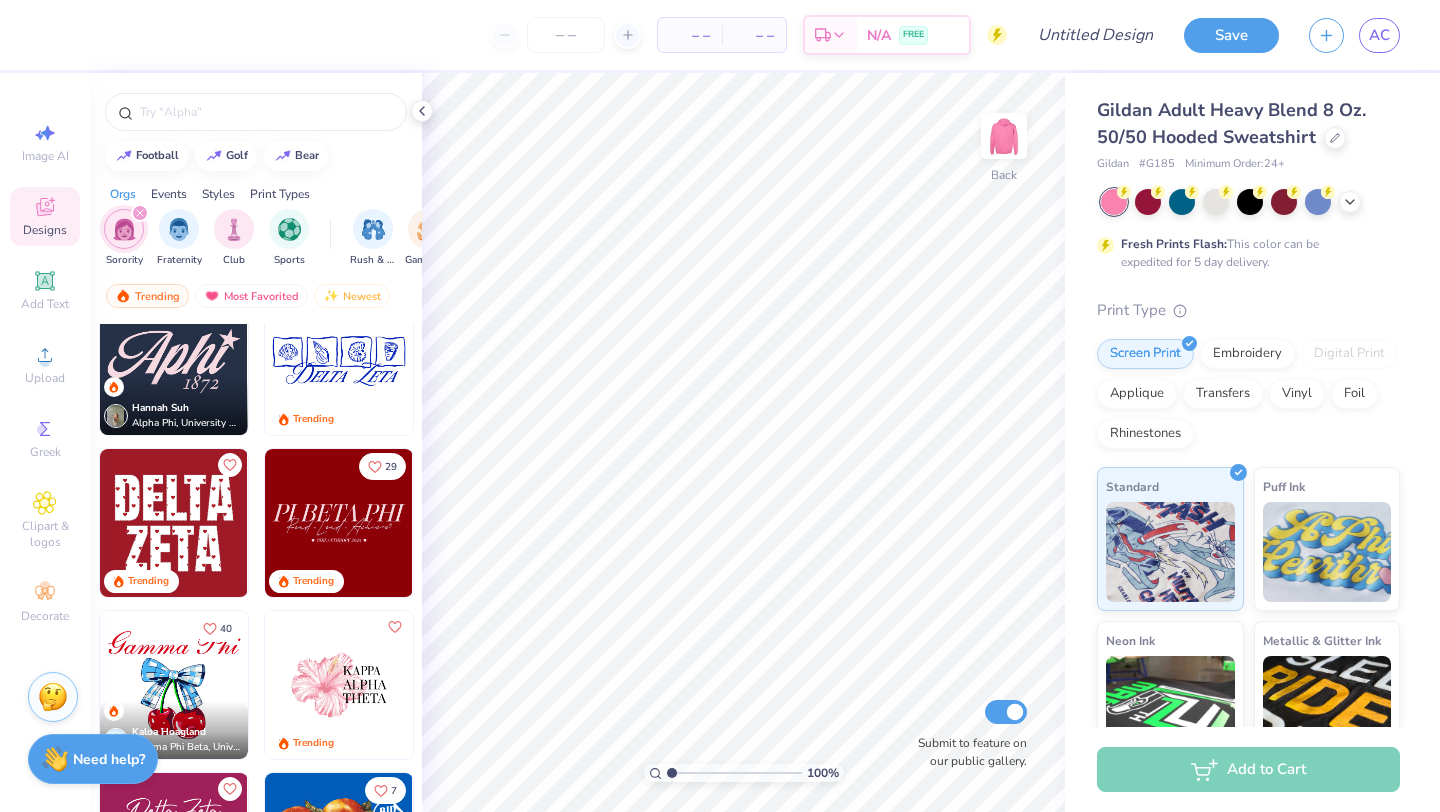 scroll, scrollTop: 1818, scrollLeft: 0, axis: vertical 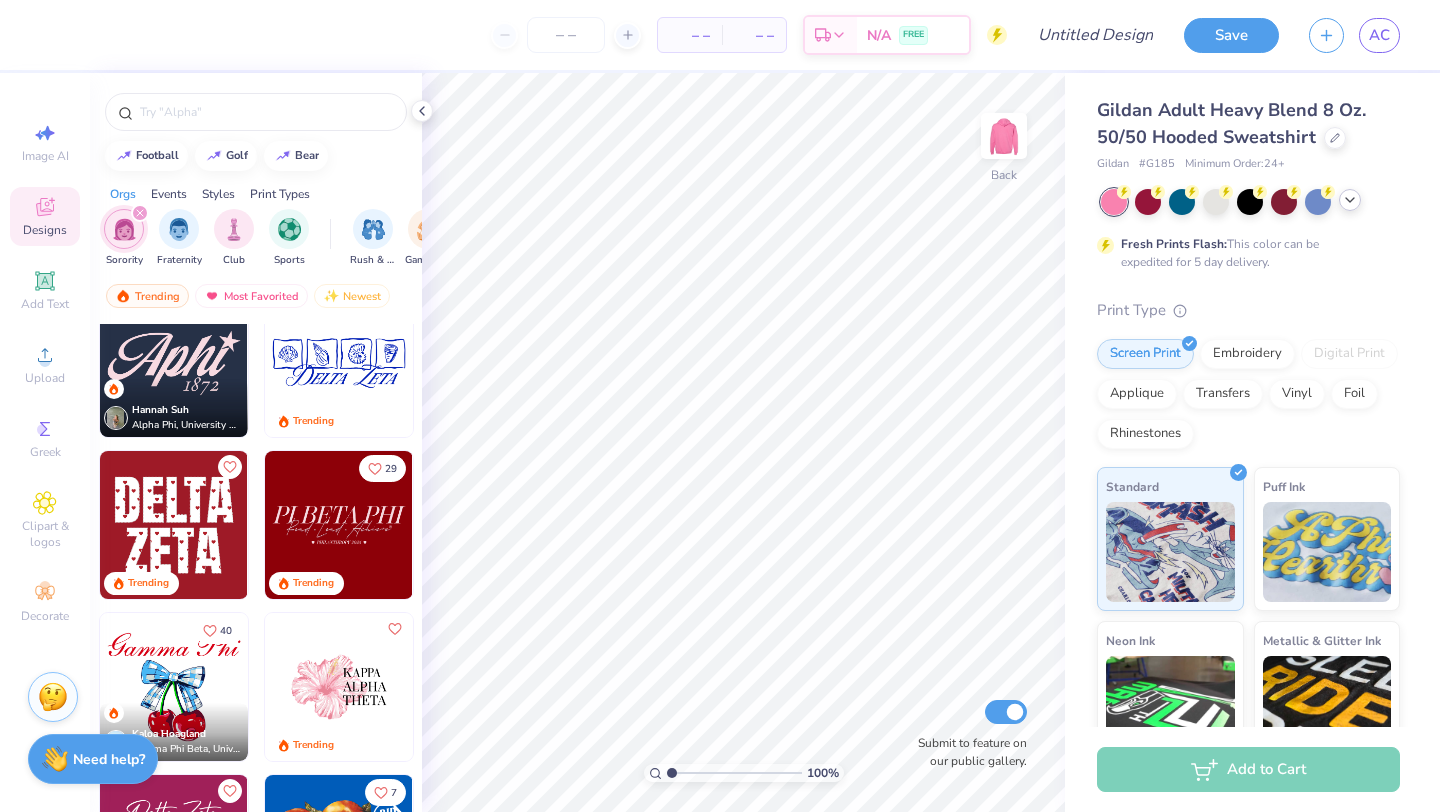click at bounding box center [1350, 200] 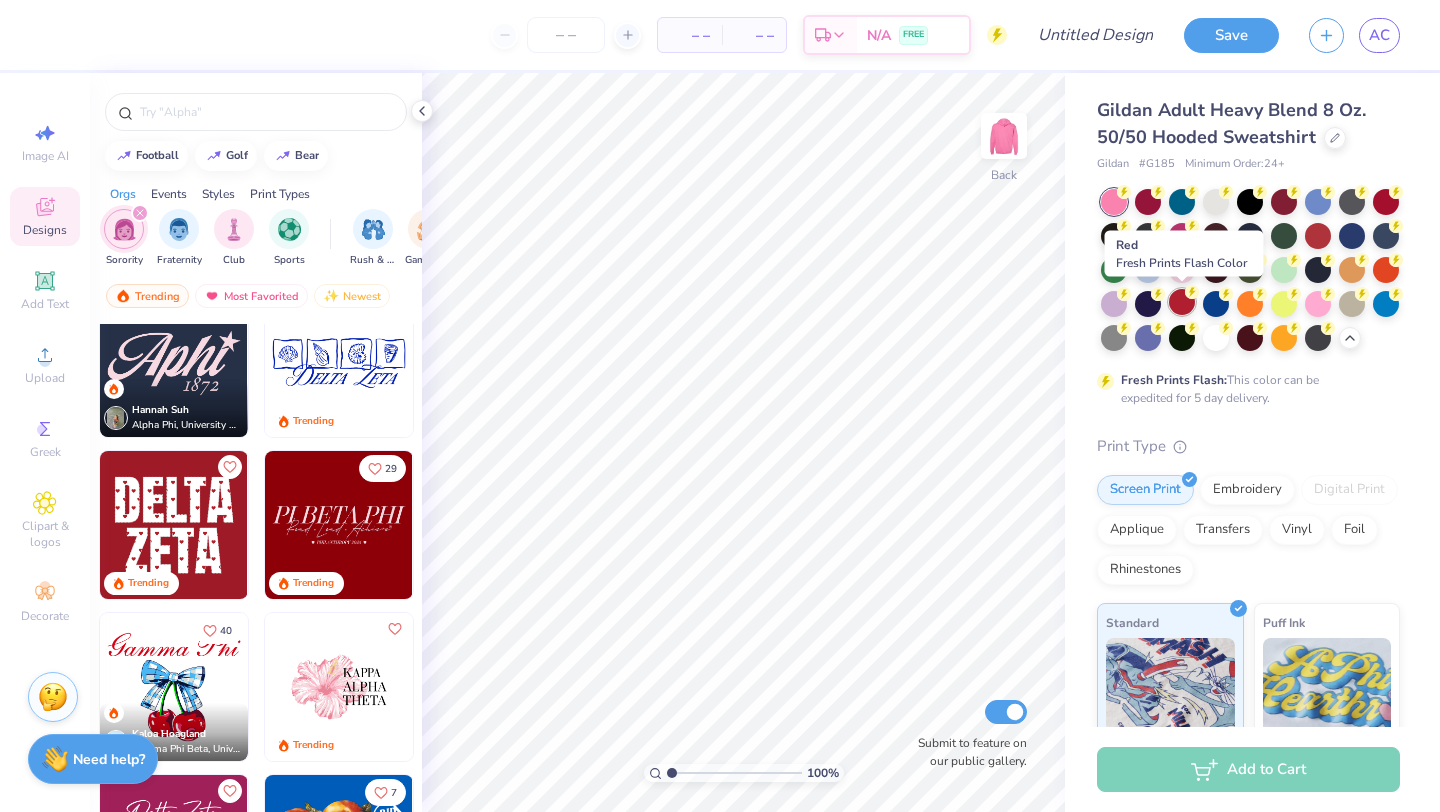 click at bounding box center [1182, 302] 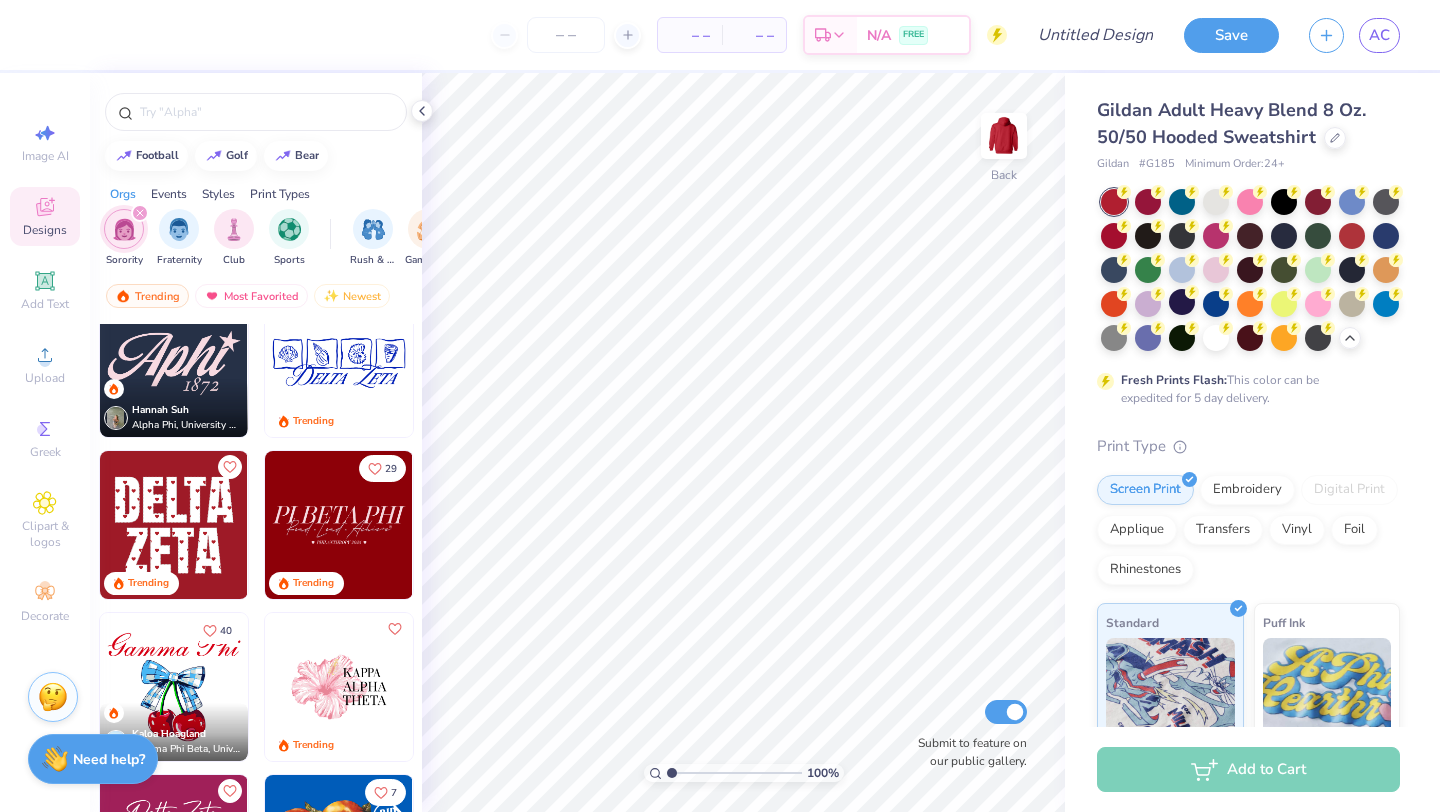 click at bounding box center [174, 525] 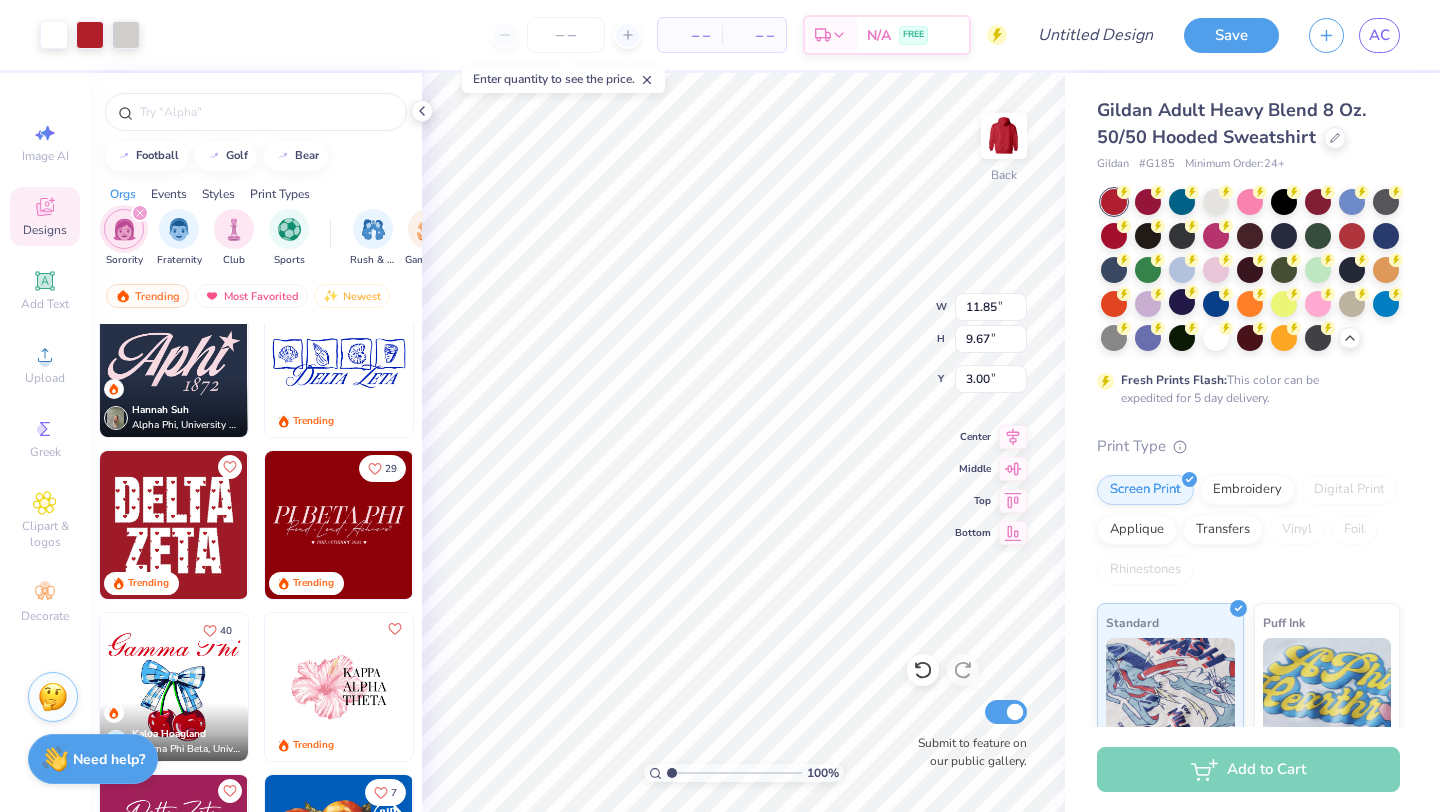 type on "2.69" 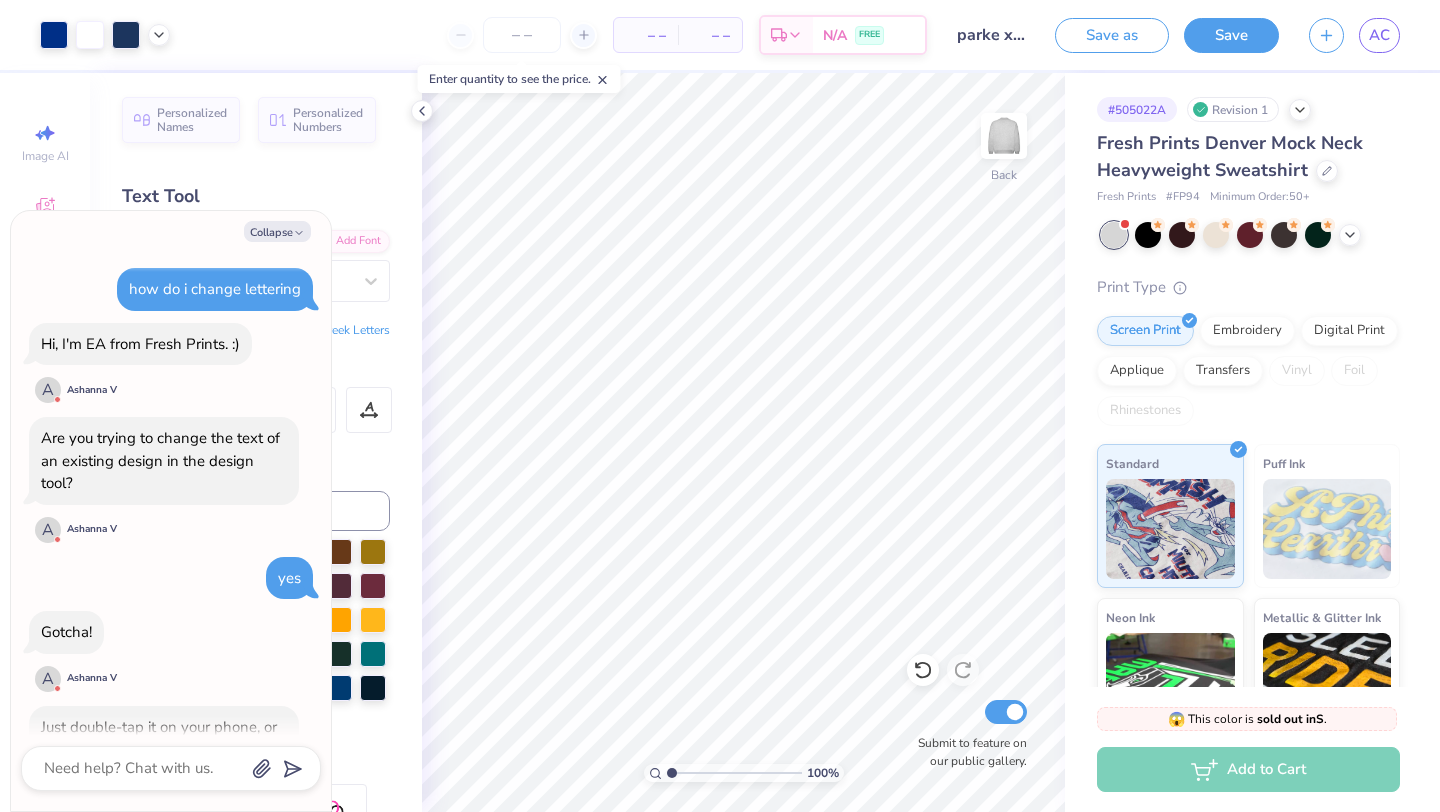 scroll, scrollTop: 0, scrollLeft: 0, axis: both 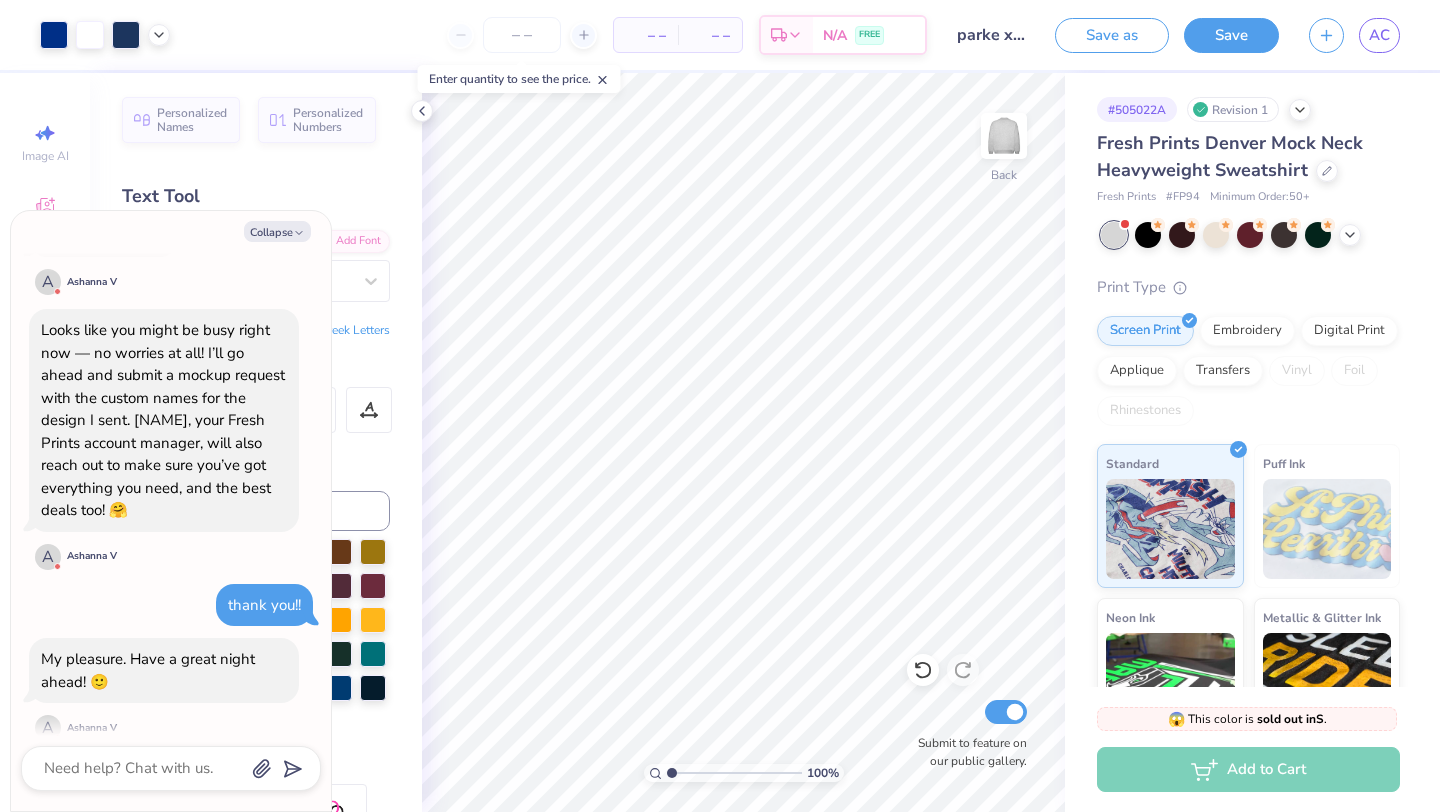 type on "x" 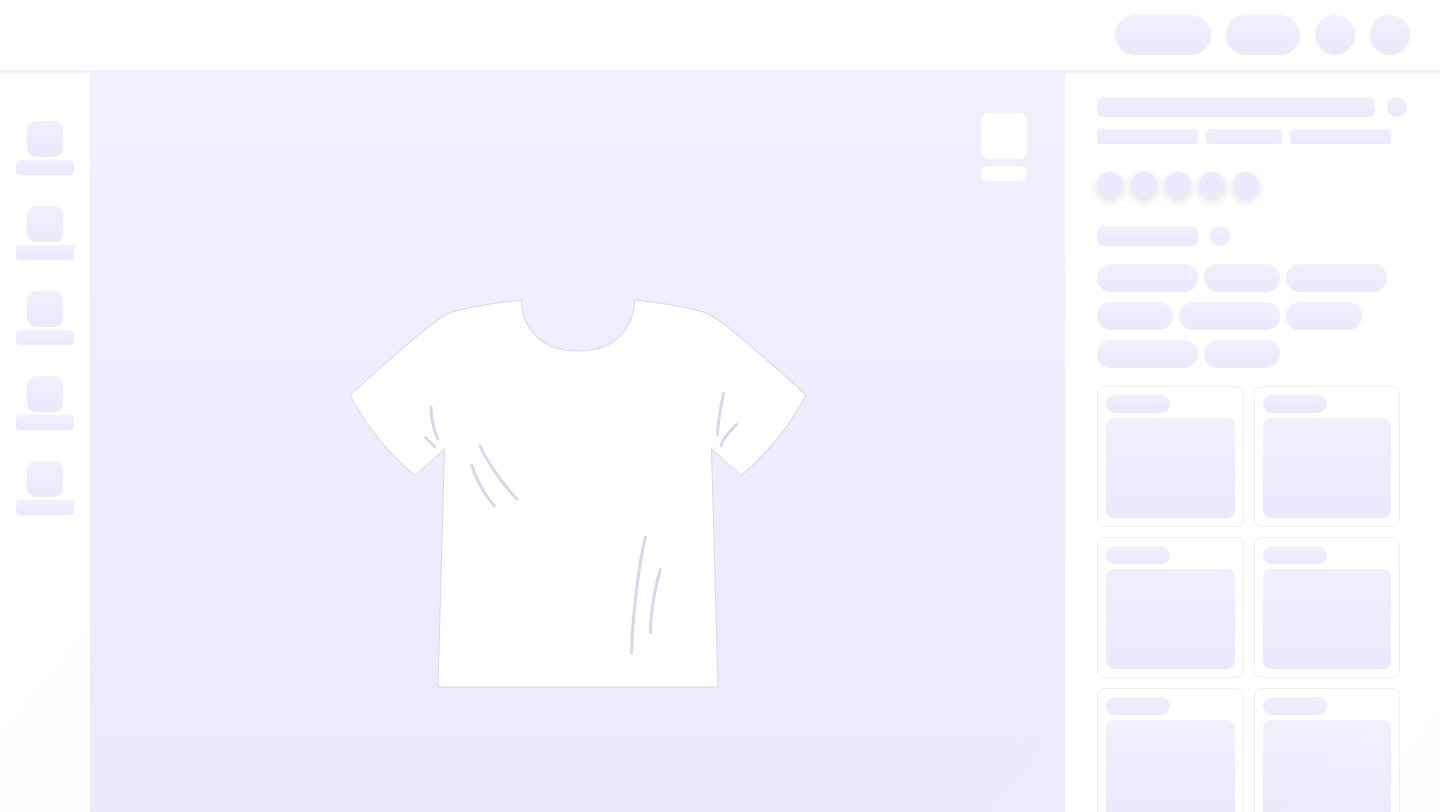 scroll, scrollTop: 0, scrollLeft: 0, axis: both 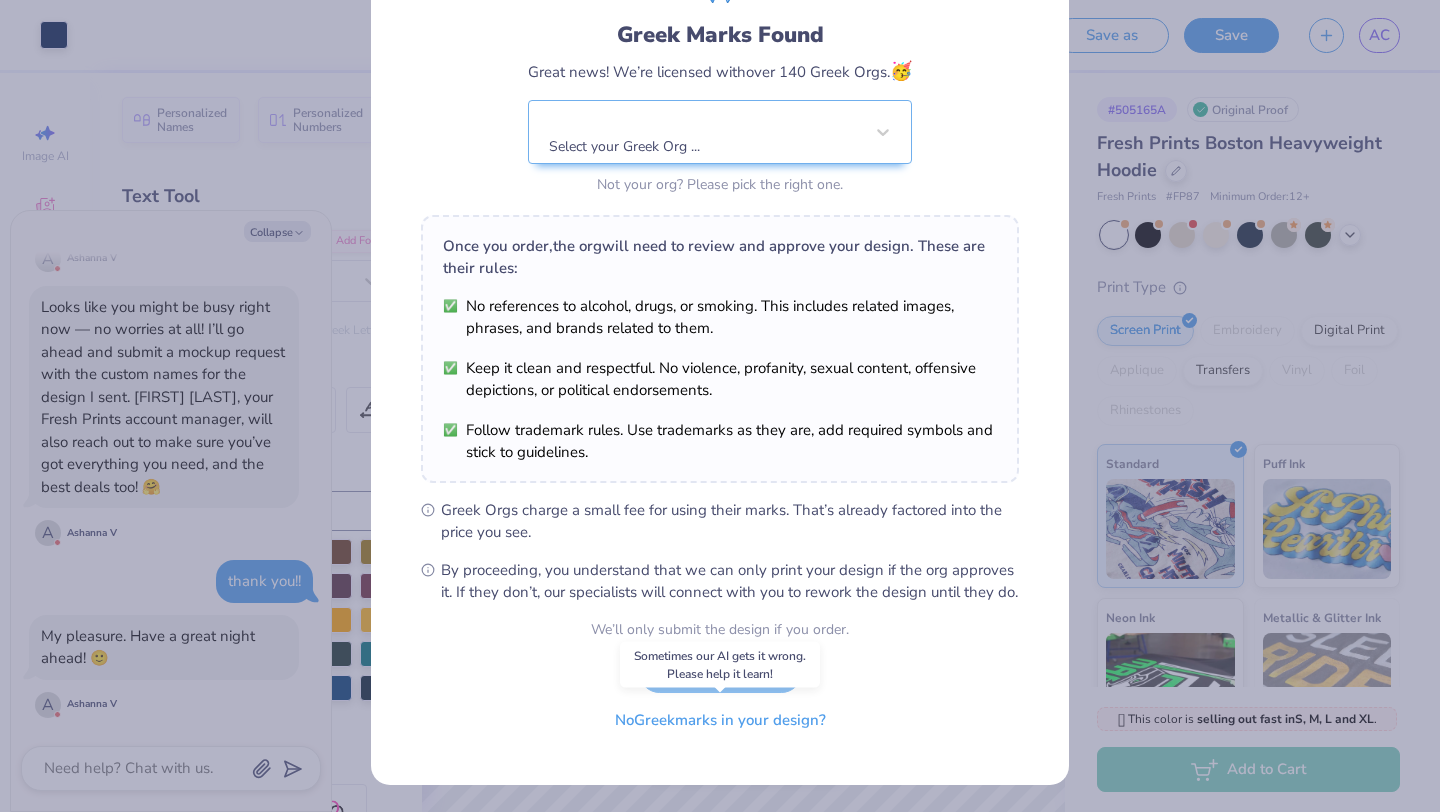 click on "No  Greek  marks in your design?" at bounding box center [720, 720] 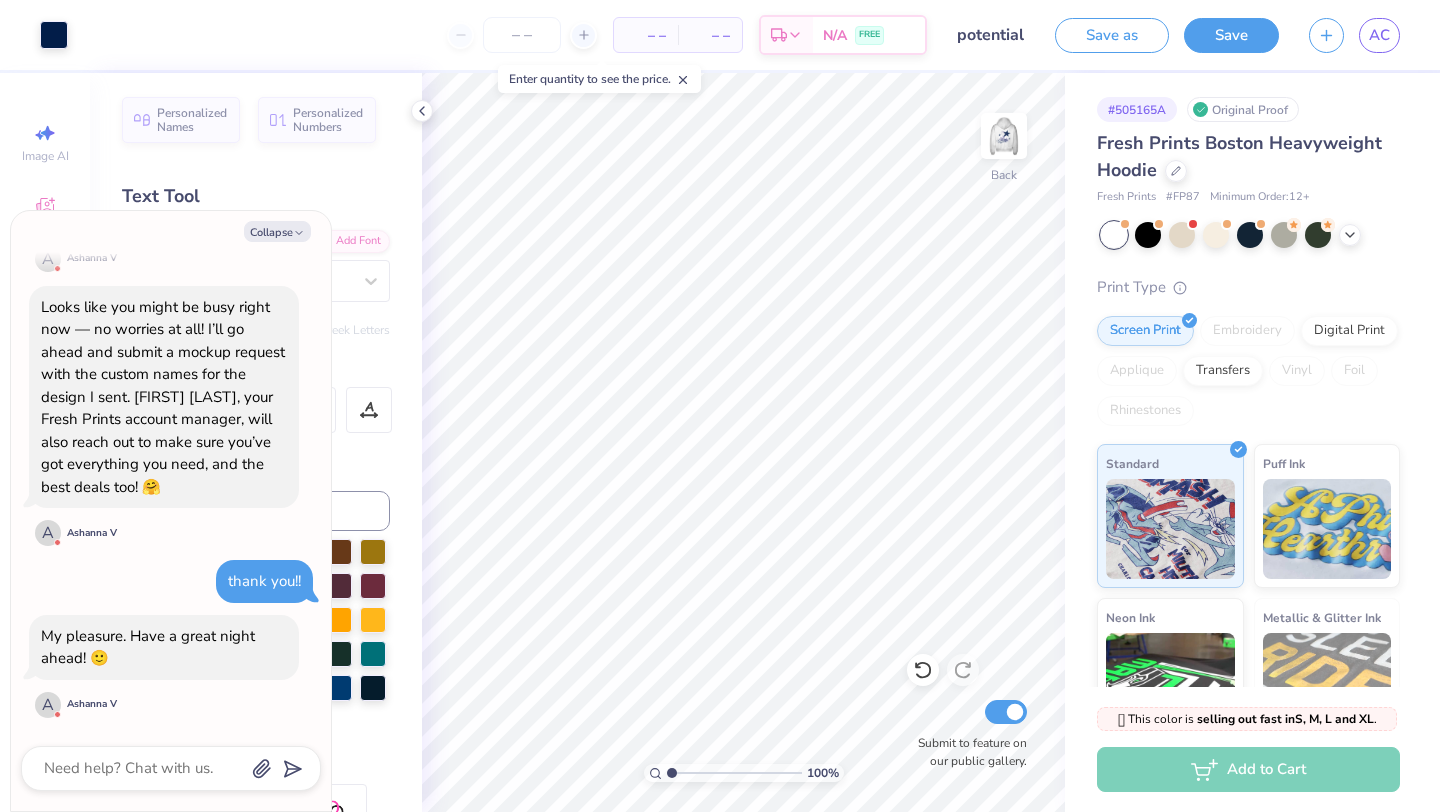 scroll, scrollTop: 0, scrollLeft: 0, axis: both 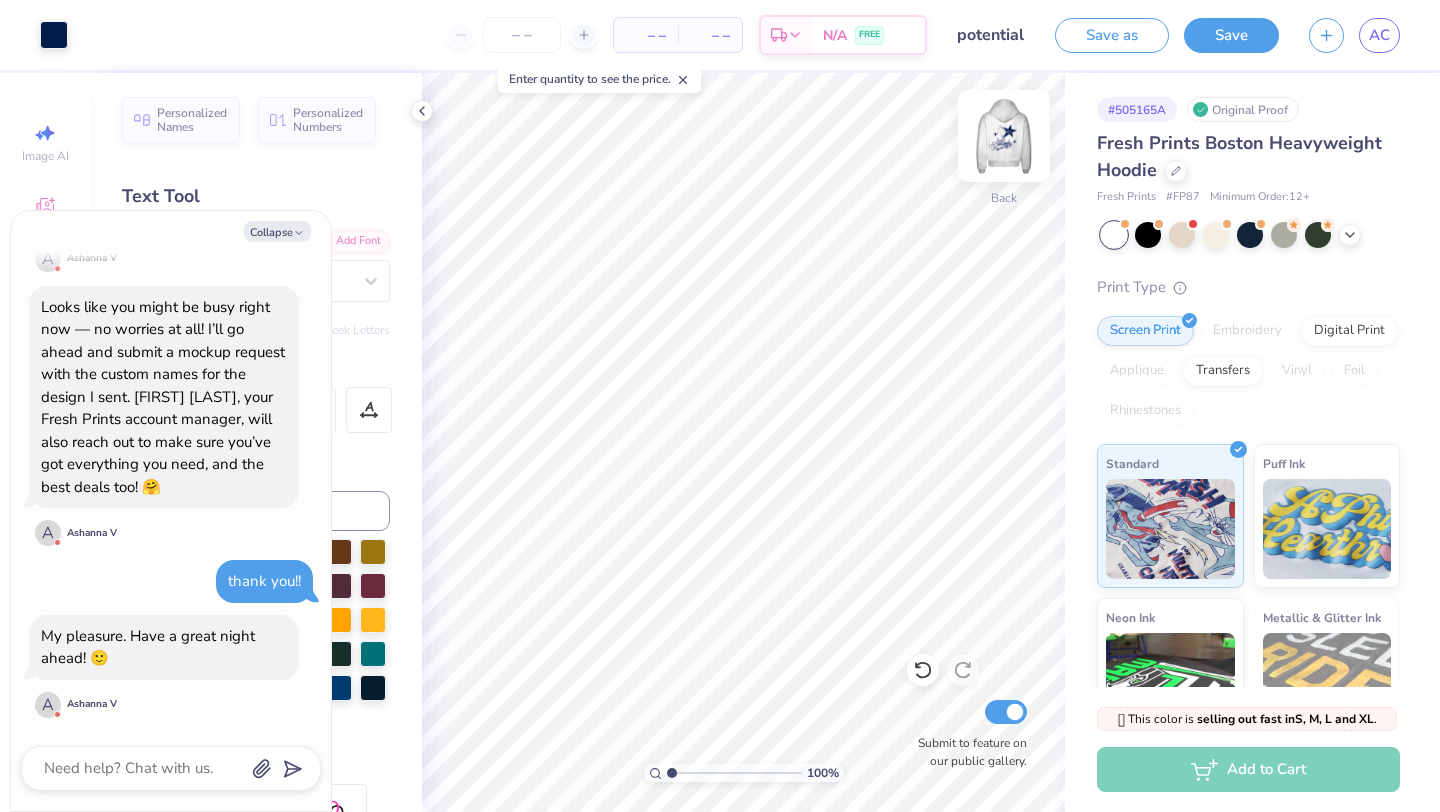 click at bounding box center [1004, 136] 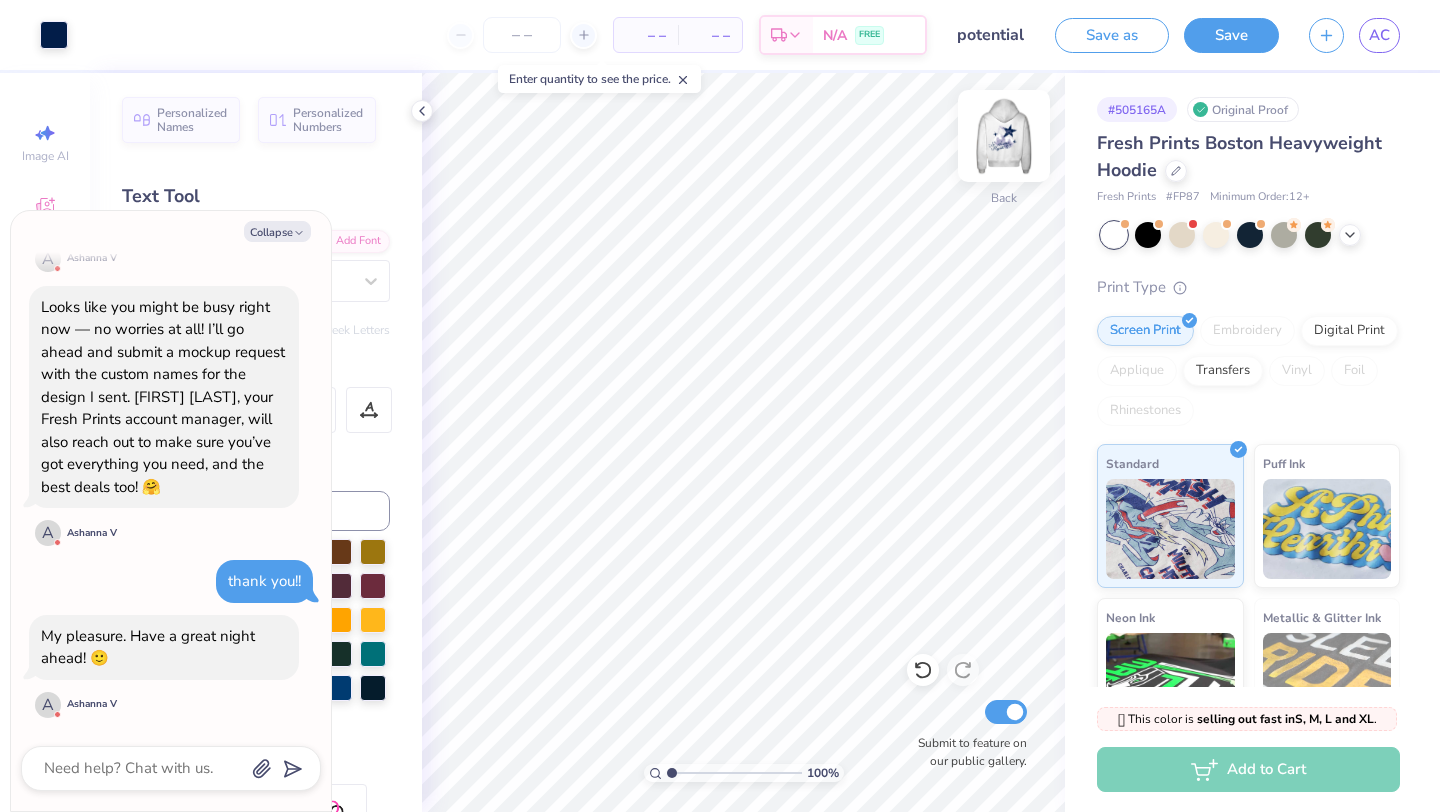 click at bounding box center (1004, 136) 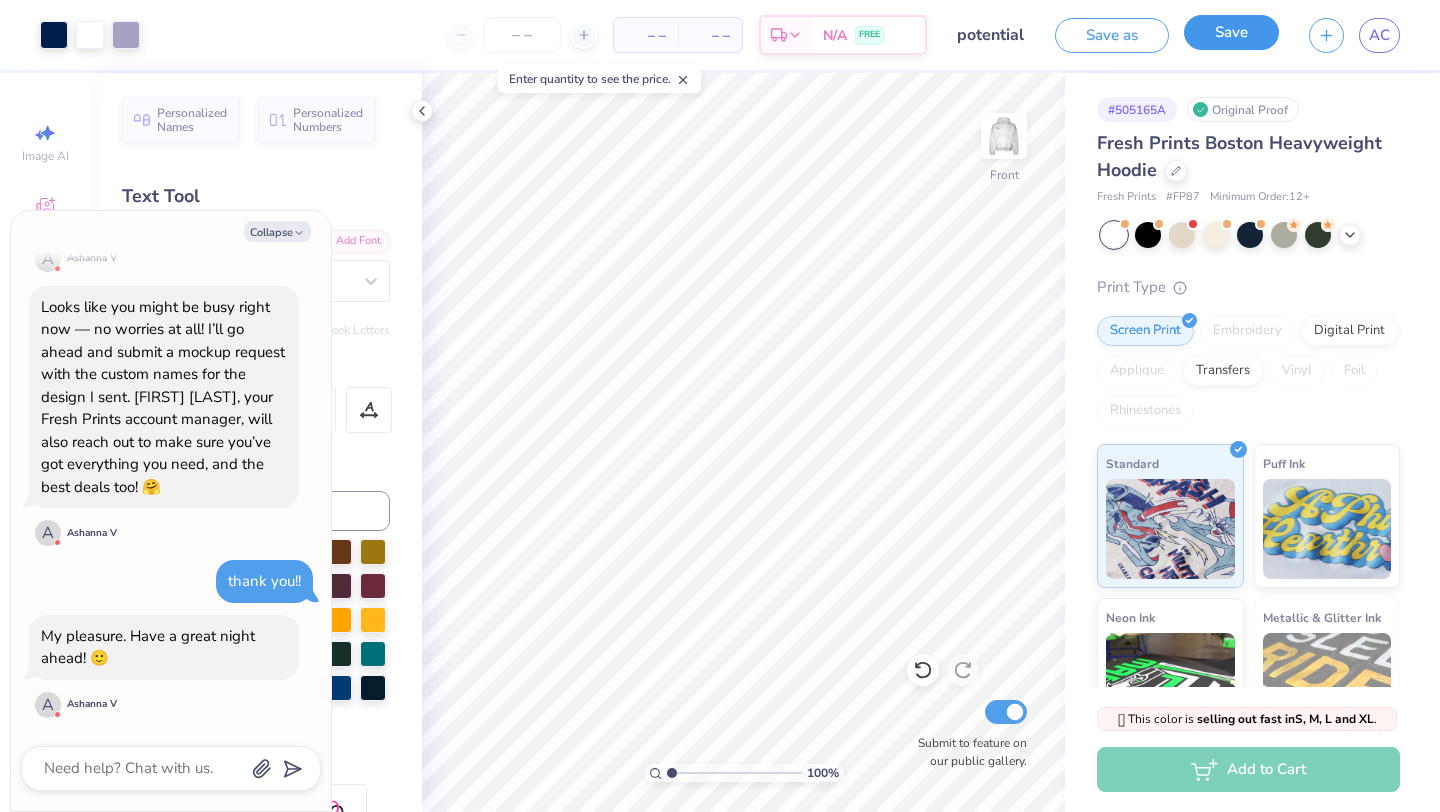 click on "Save" at bounding box center (1231, 32) 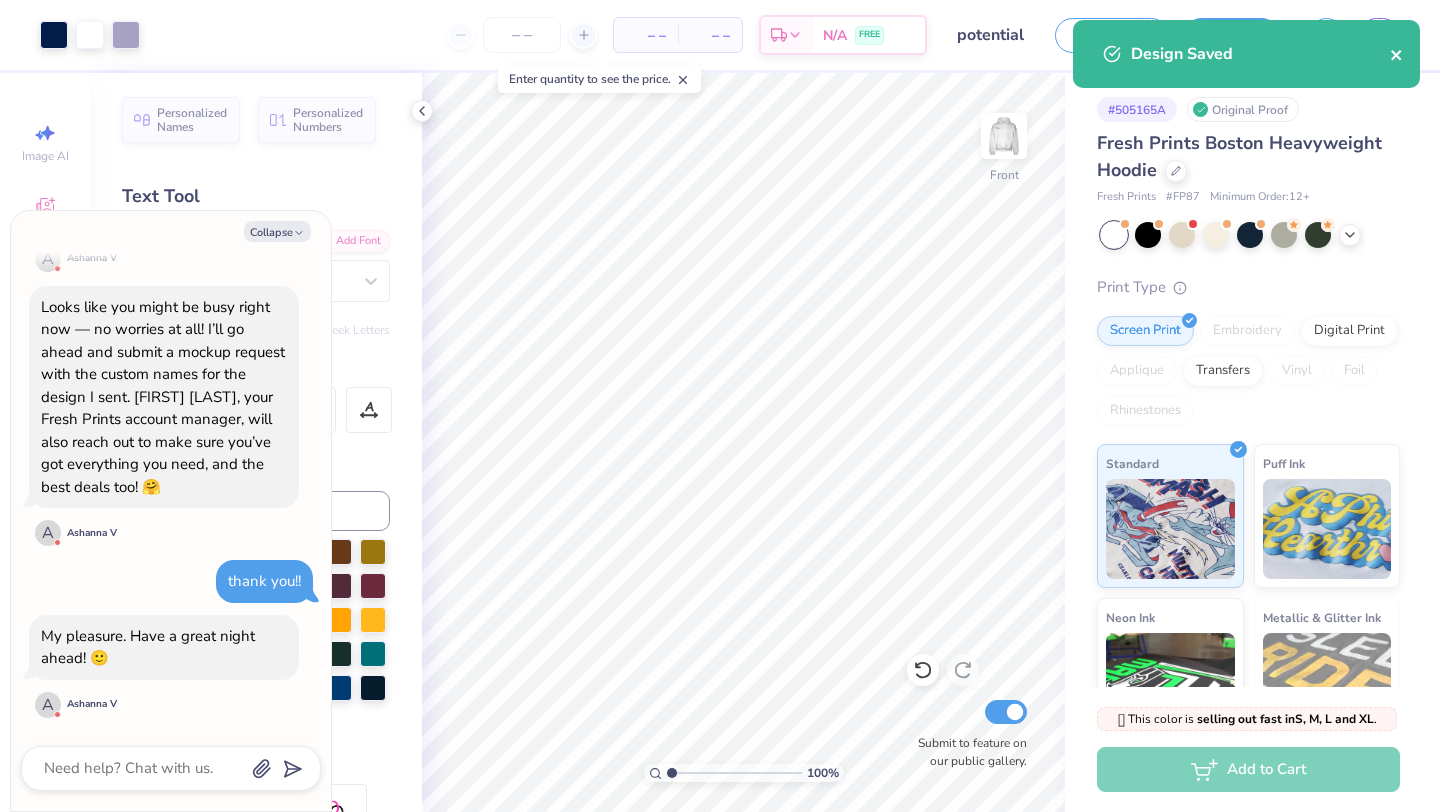 click 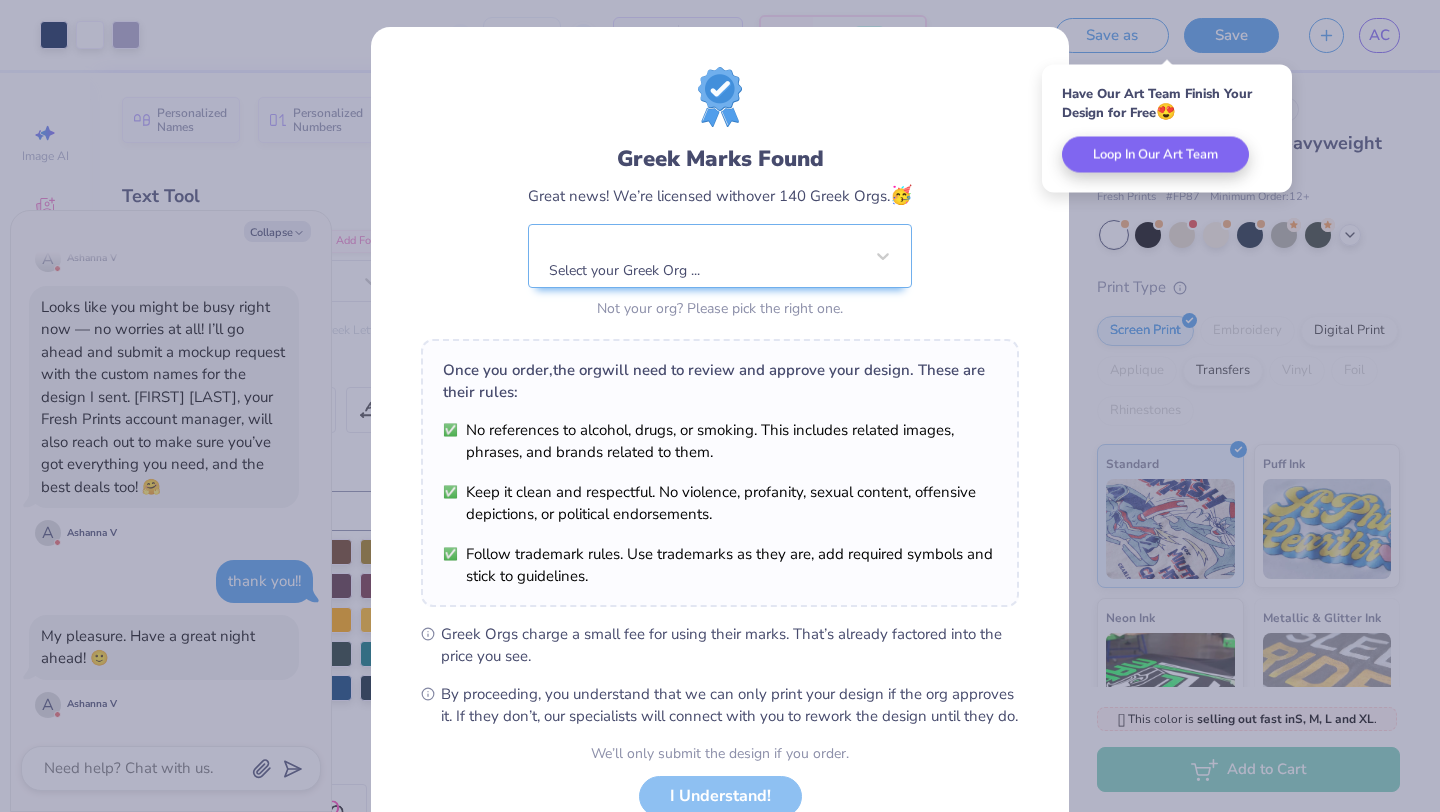 click on "Greek Marks Found Great news! We’re licensed with  over 140 Greek Orgs. 🥳 Select your Greek Org ... Not your org? Please pick the right one." at bounding box center [720, 195] 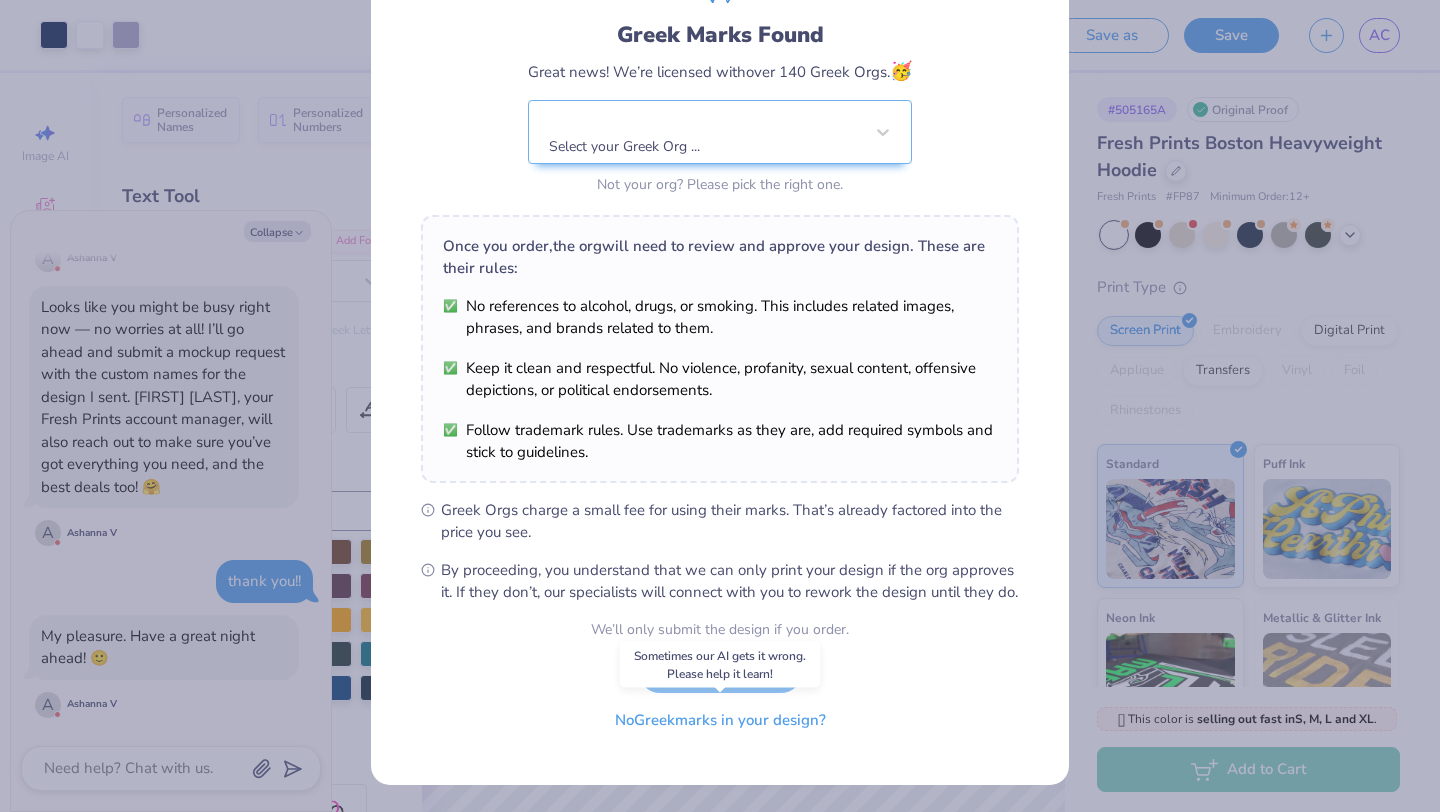 click on "No  Greek  marks in your design?" at bounding box center (720, 720) 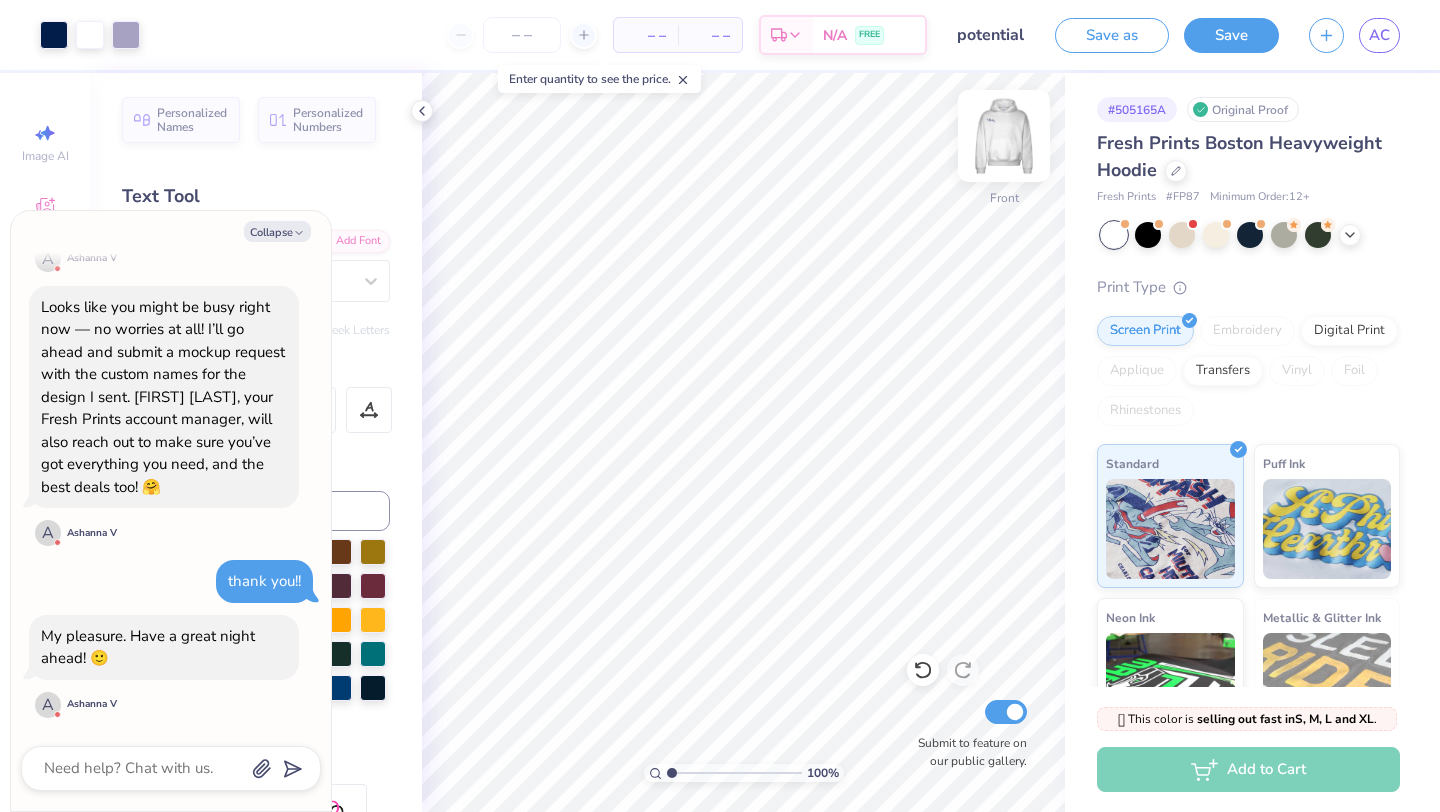 click at bounding box center (1004, 136) 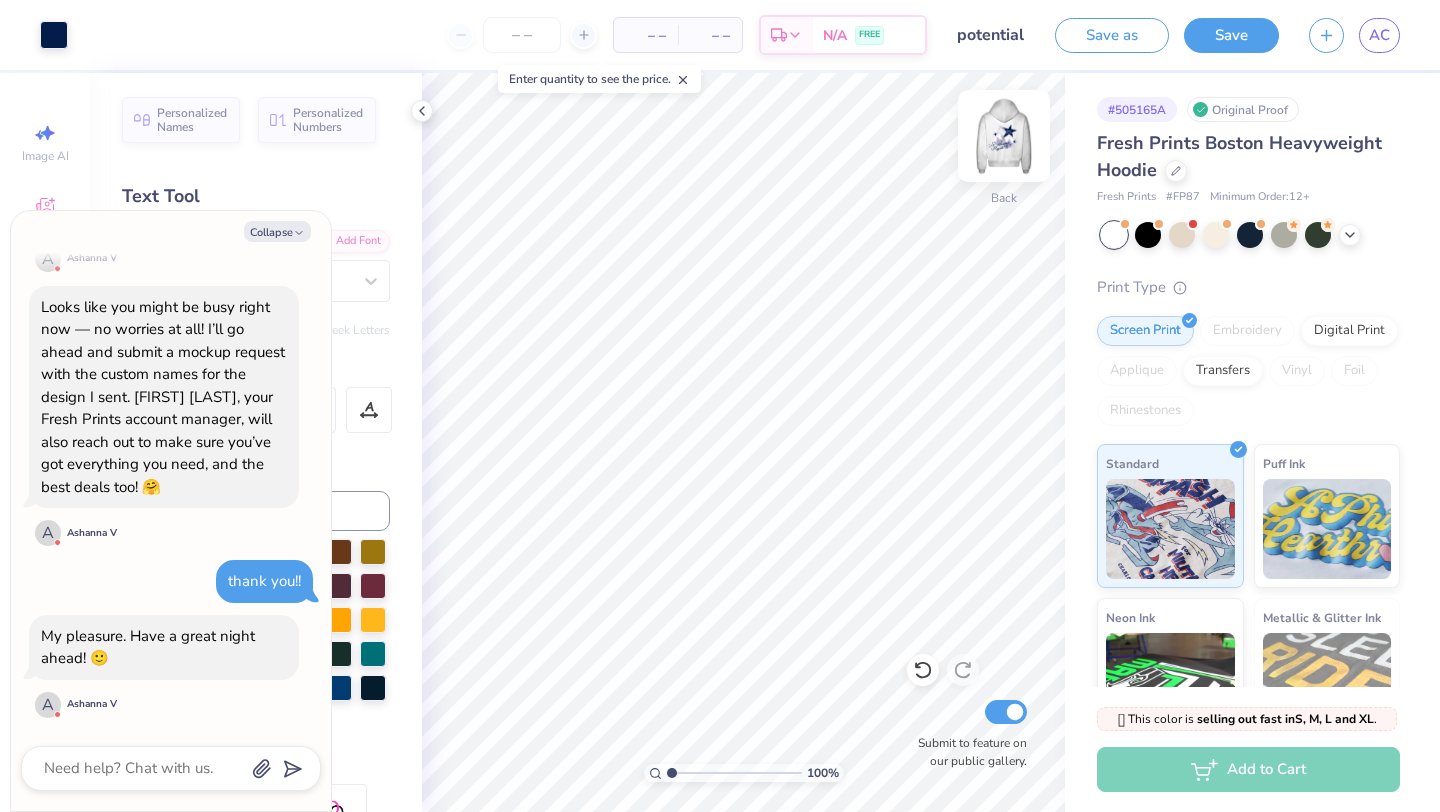 click at bounding box center [1004, 136] 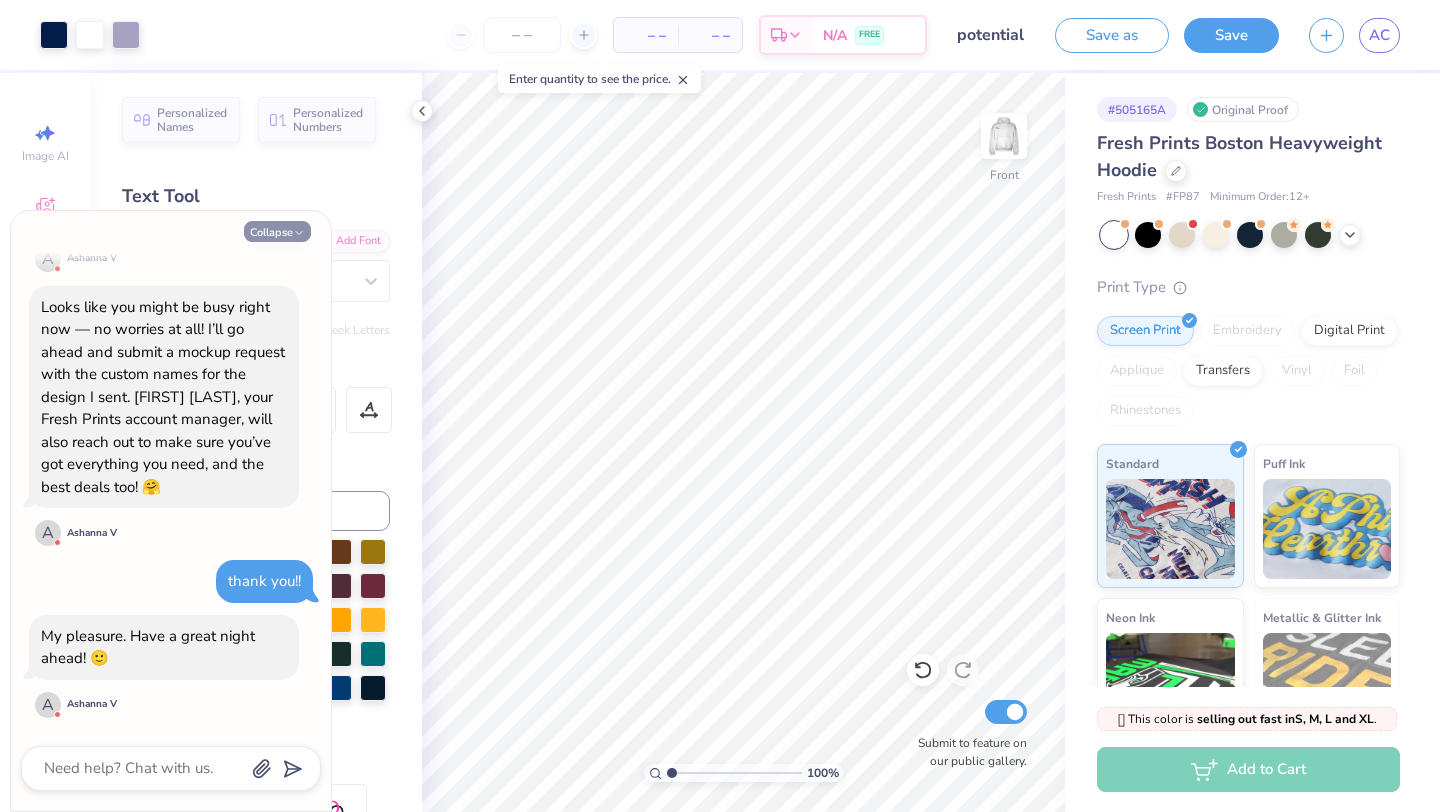 click on "Collapse" at bounding box center (277, 231) 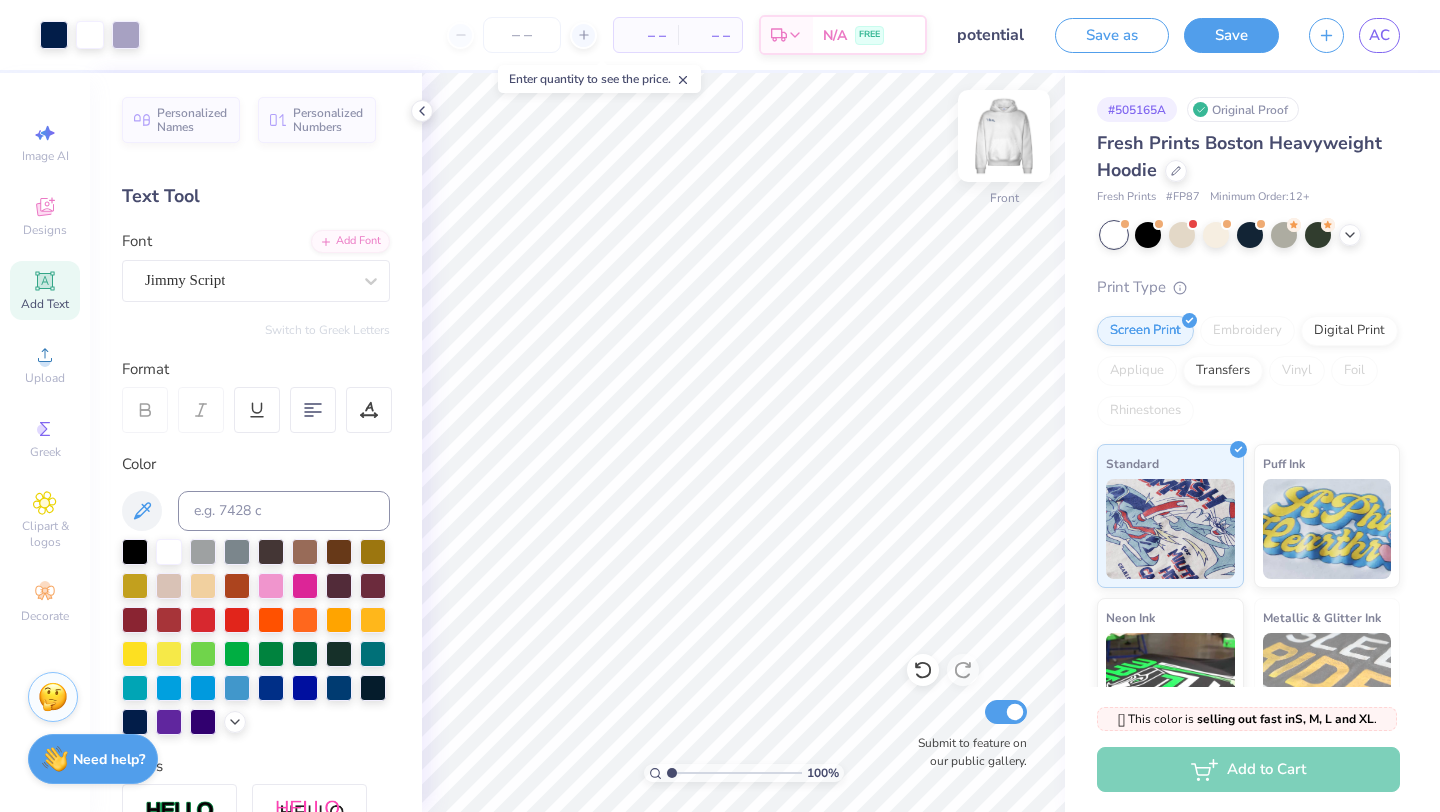 click at bounding box center (1004, 136) 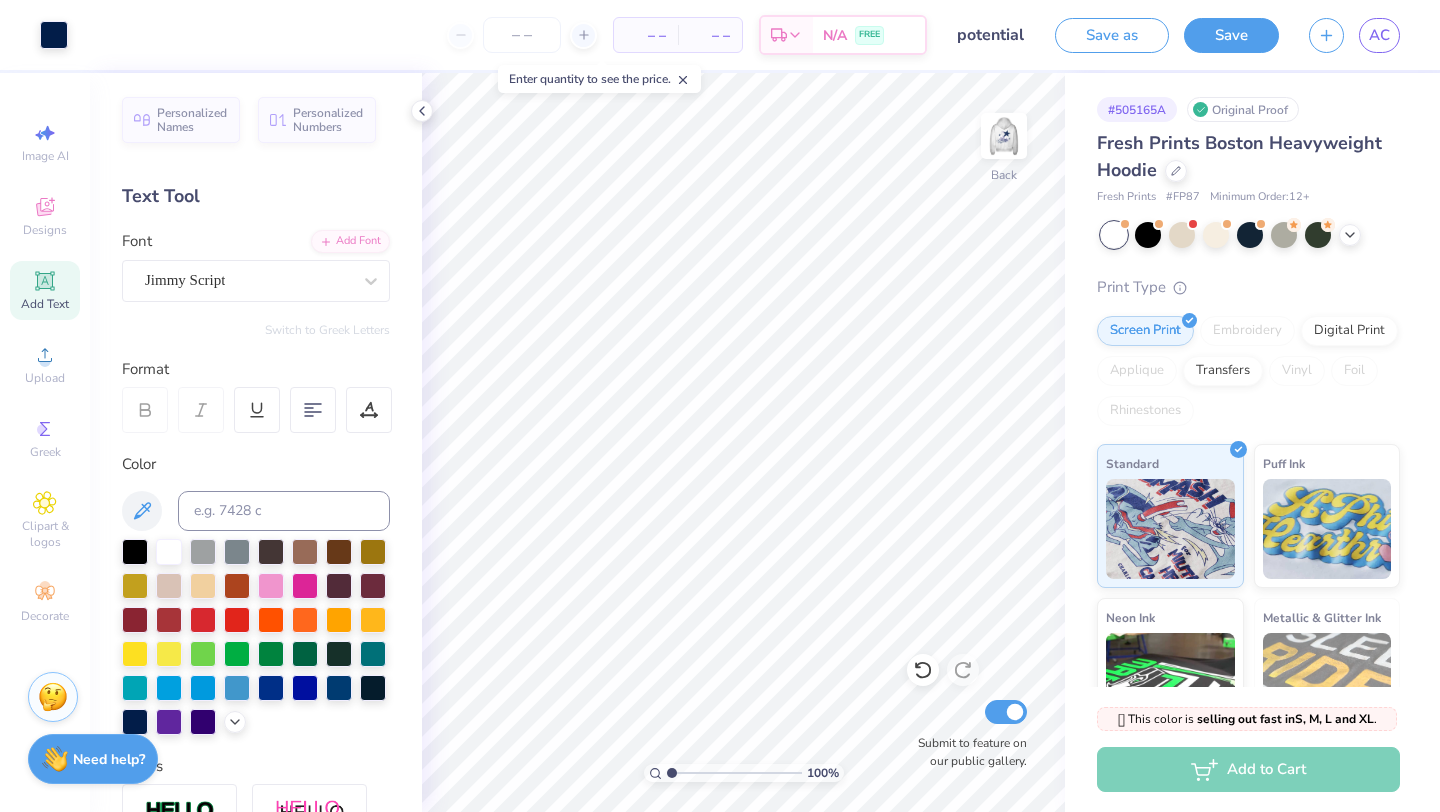 click at bounding box center [1004, 136] 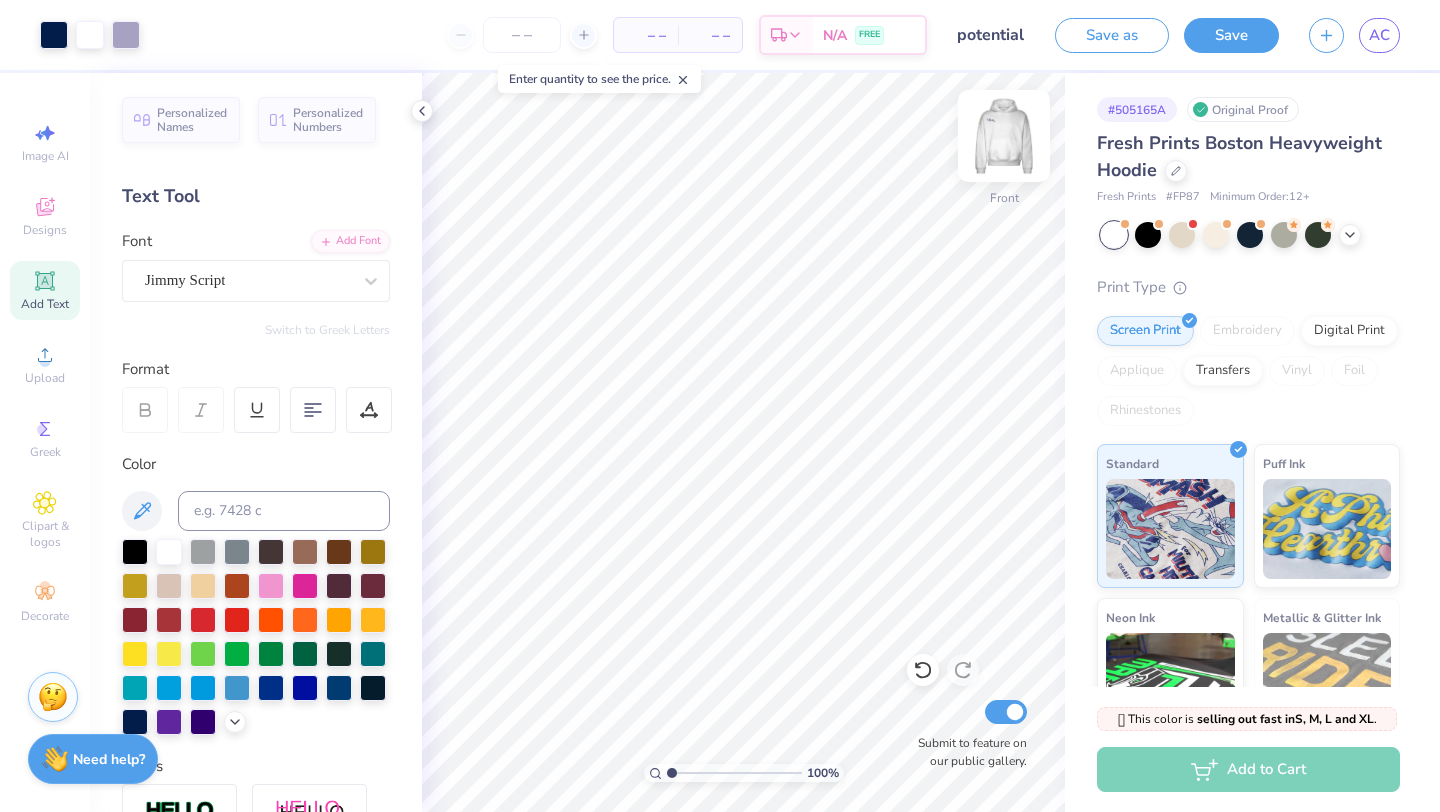 click at bounding box center (1004, 136) 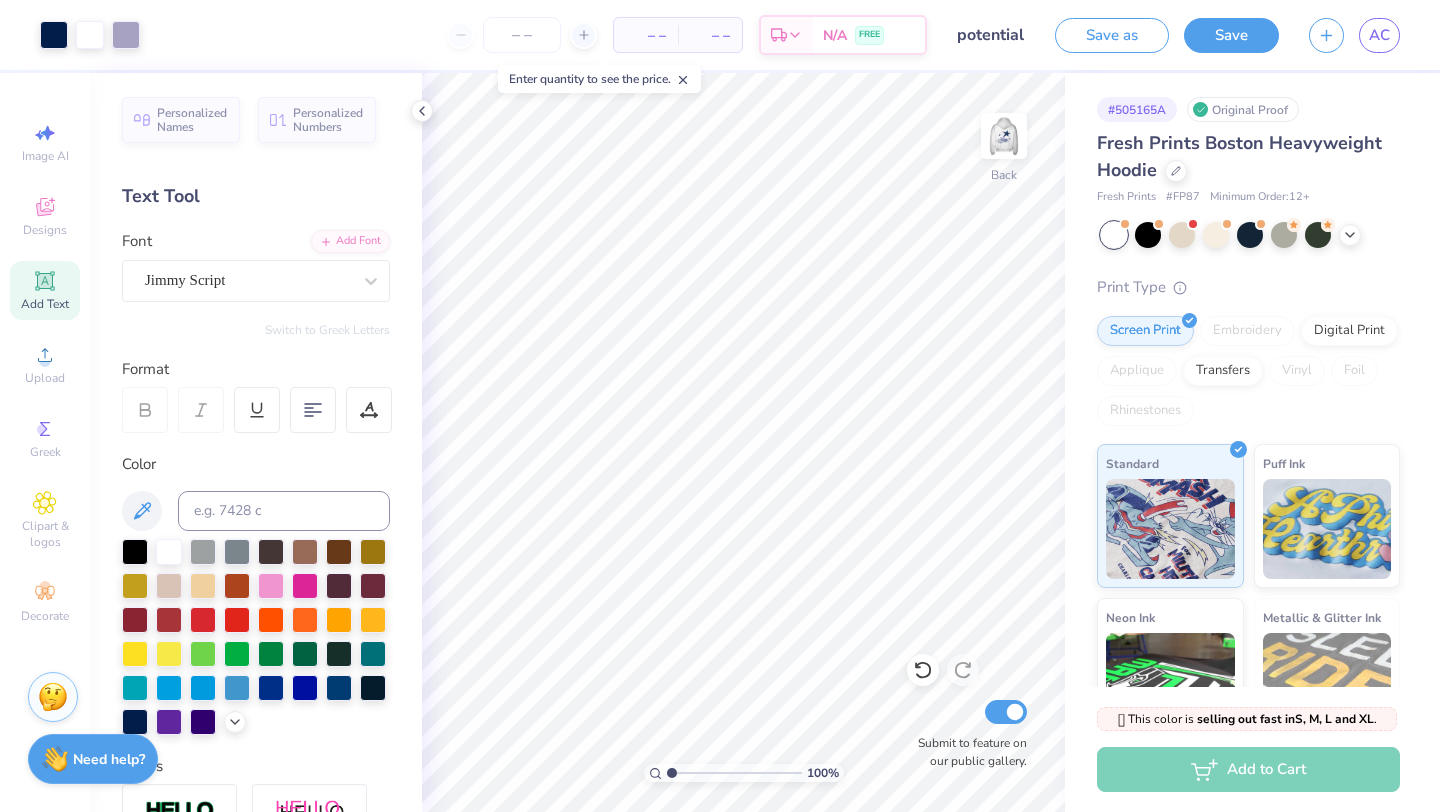 click at bounding box center [1004, 136] 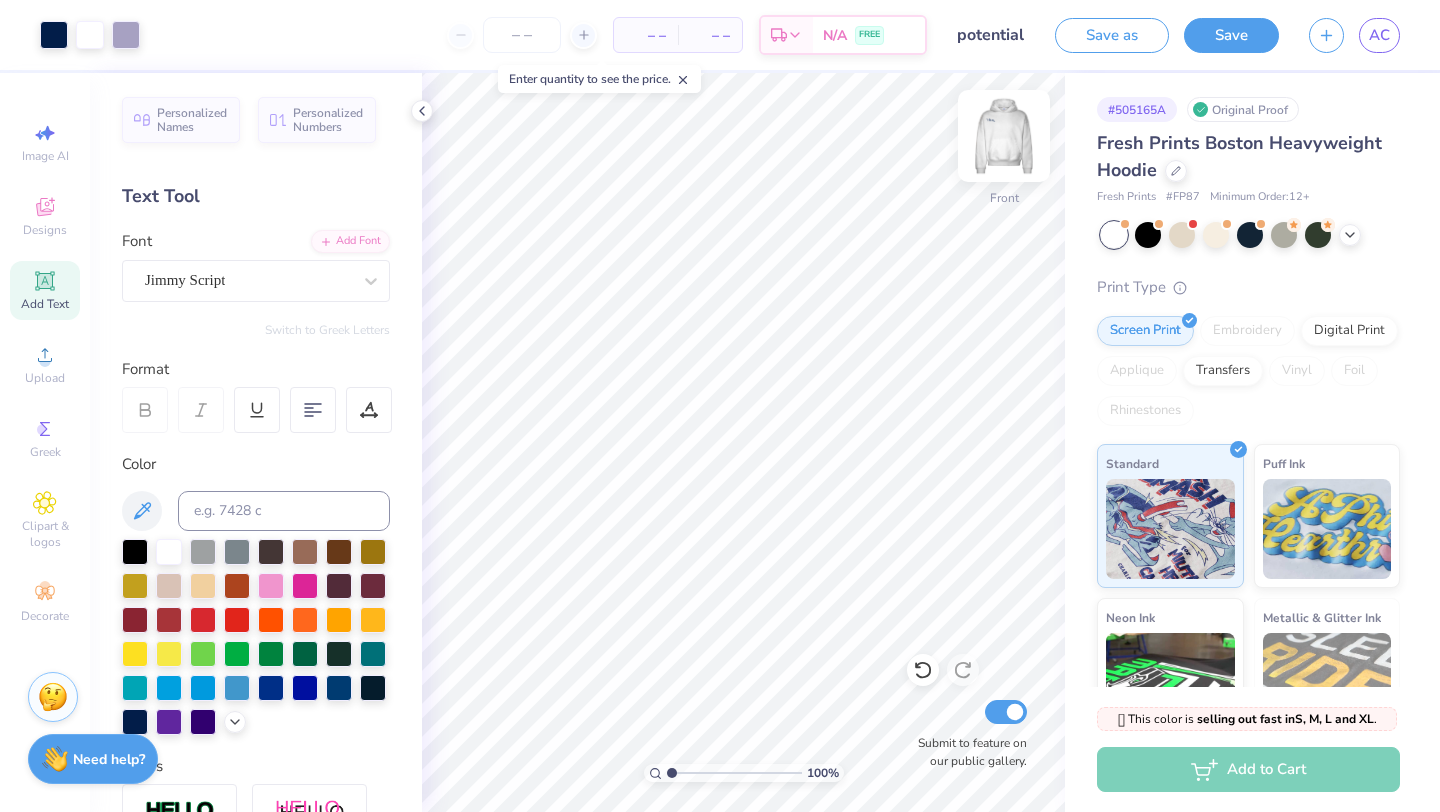 click at bounding box center (1004, 136) 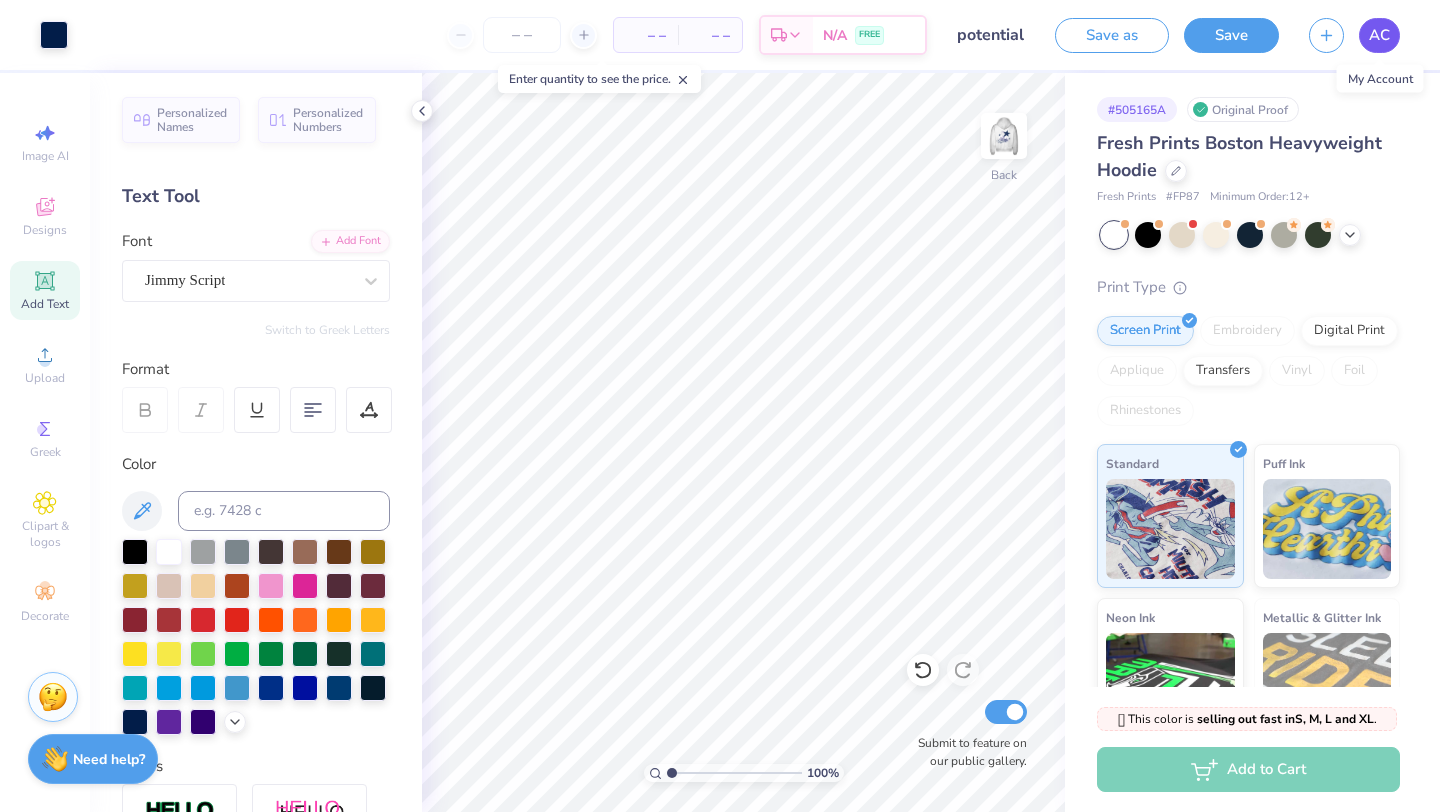 click on "AC" at bounding box center [1379, 35] 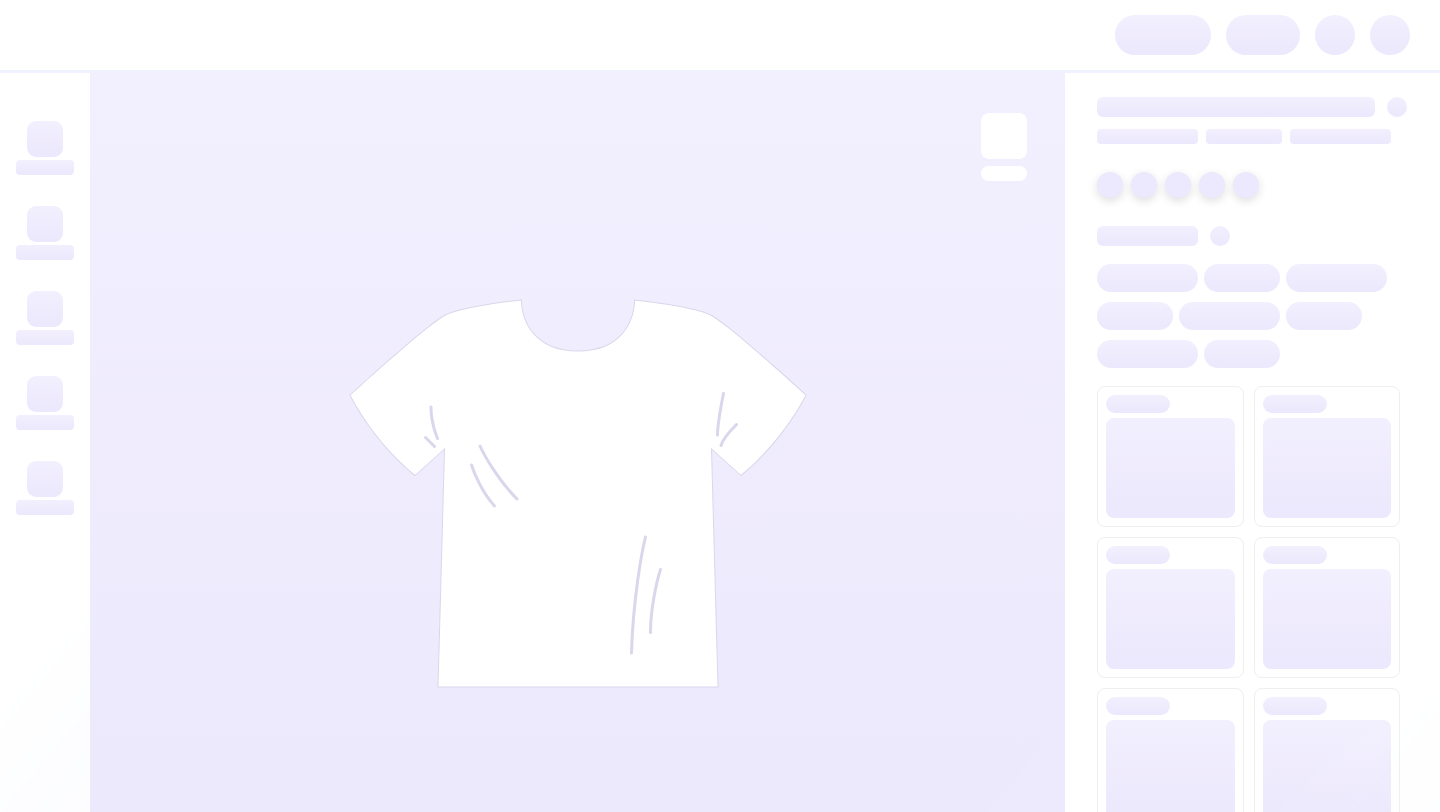 scroll, scrollTop: 0, scrollLeft: 0, axis: both 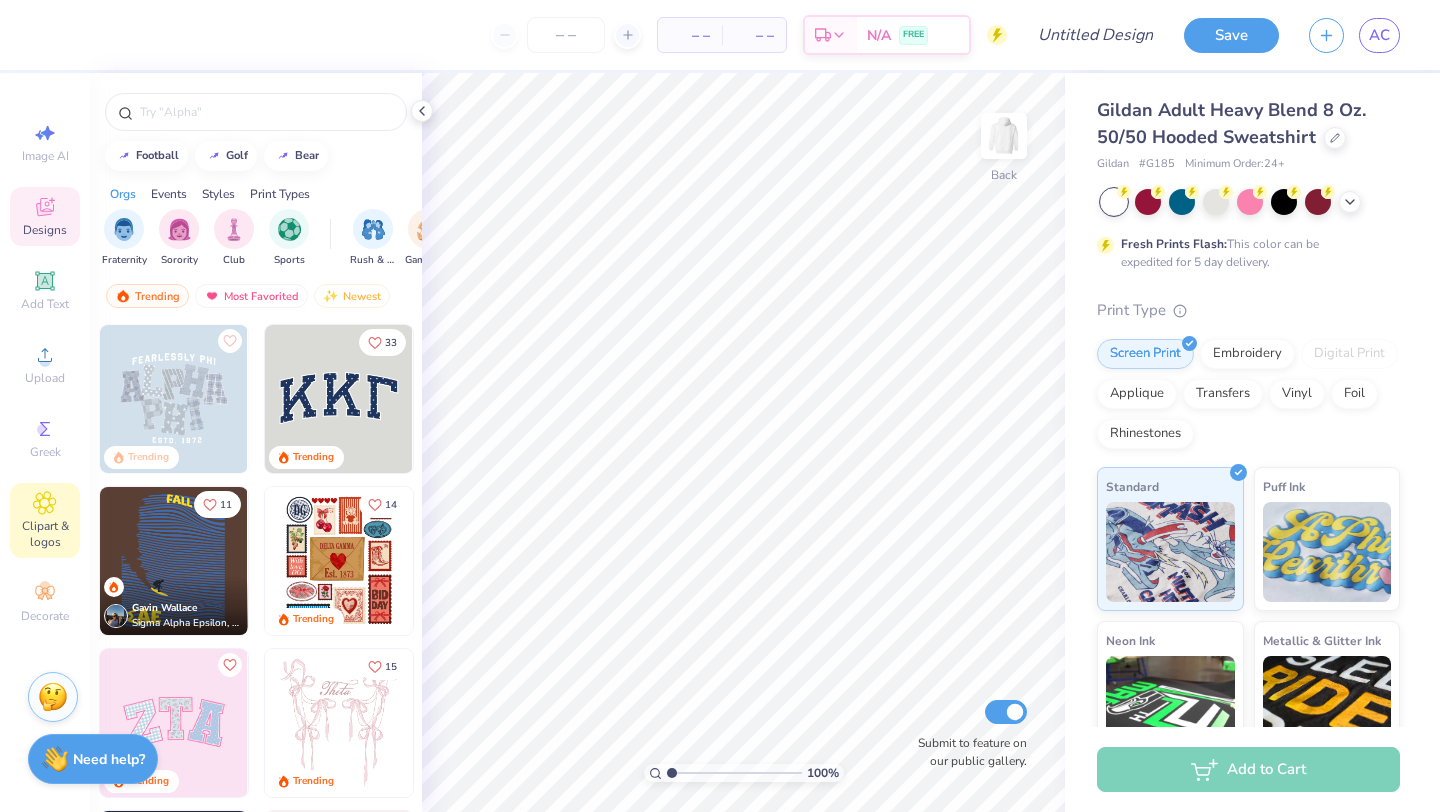click on "Clipart & logos" at bounding box center (45, 534) 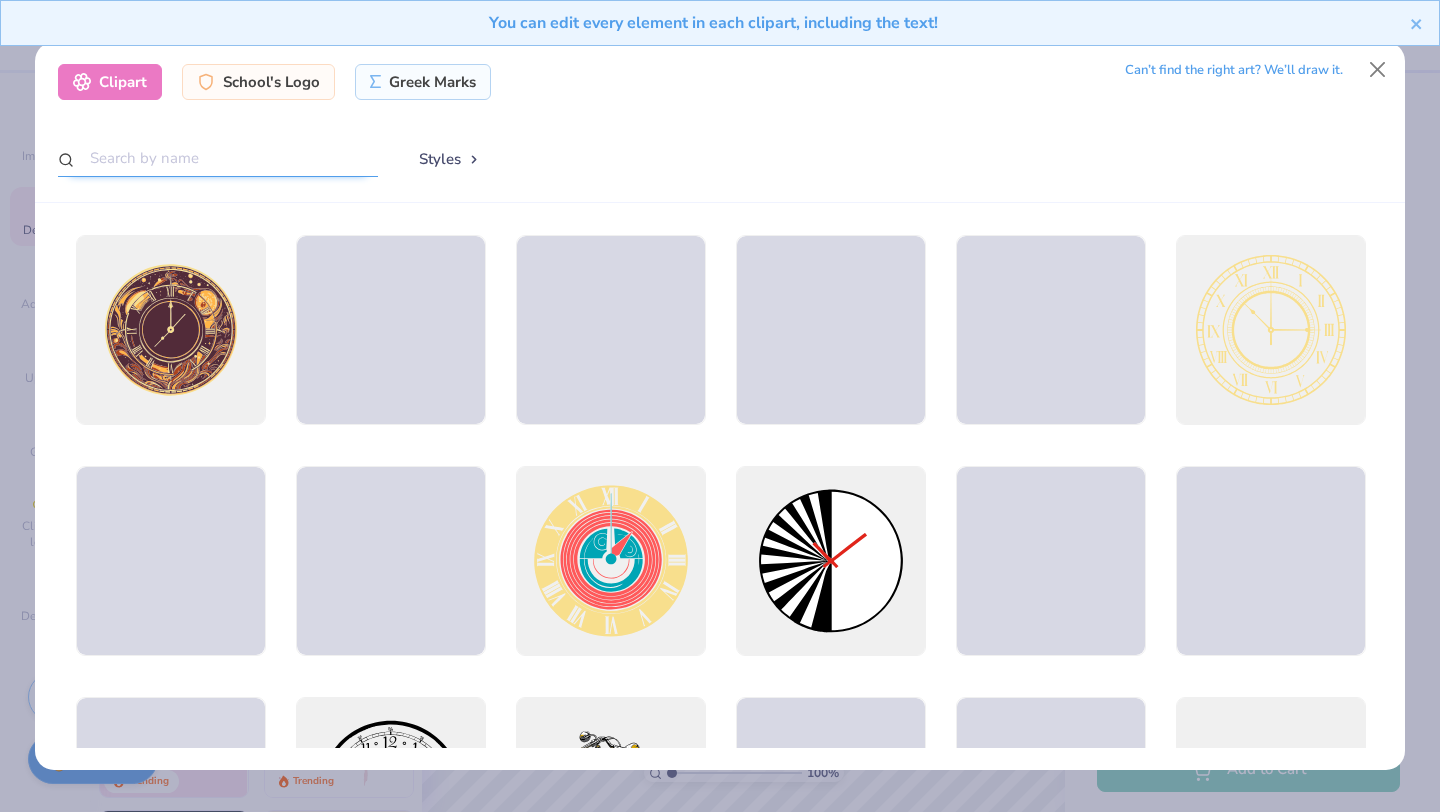 click at bounding box center (218, 158) 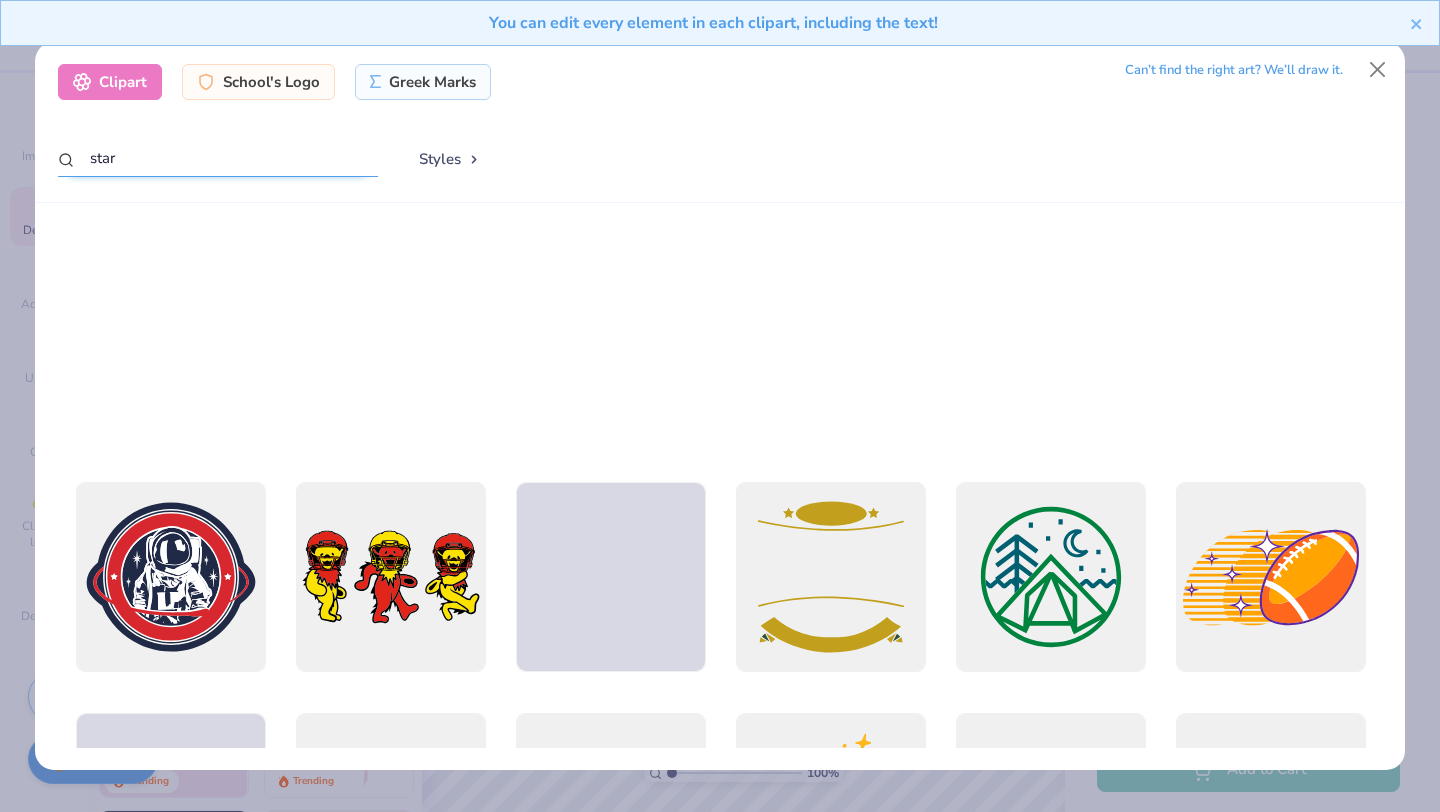 scroll, scrollTop: 9349, scrollLeft: 0, axis: vertical 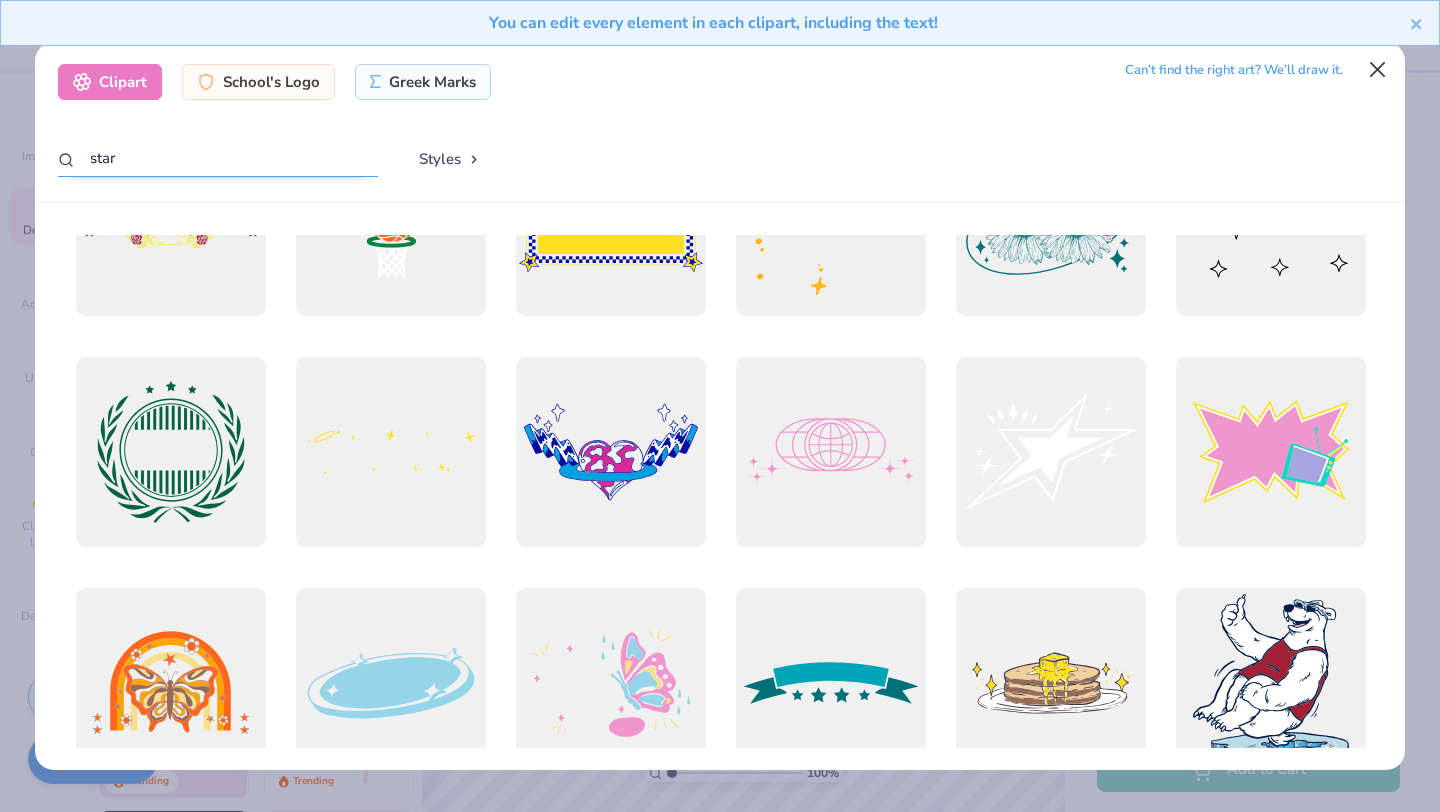 type on "star" 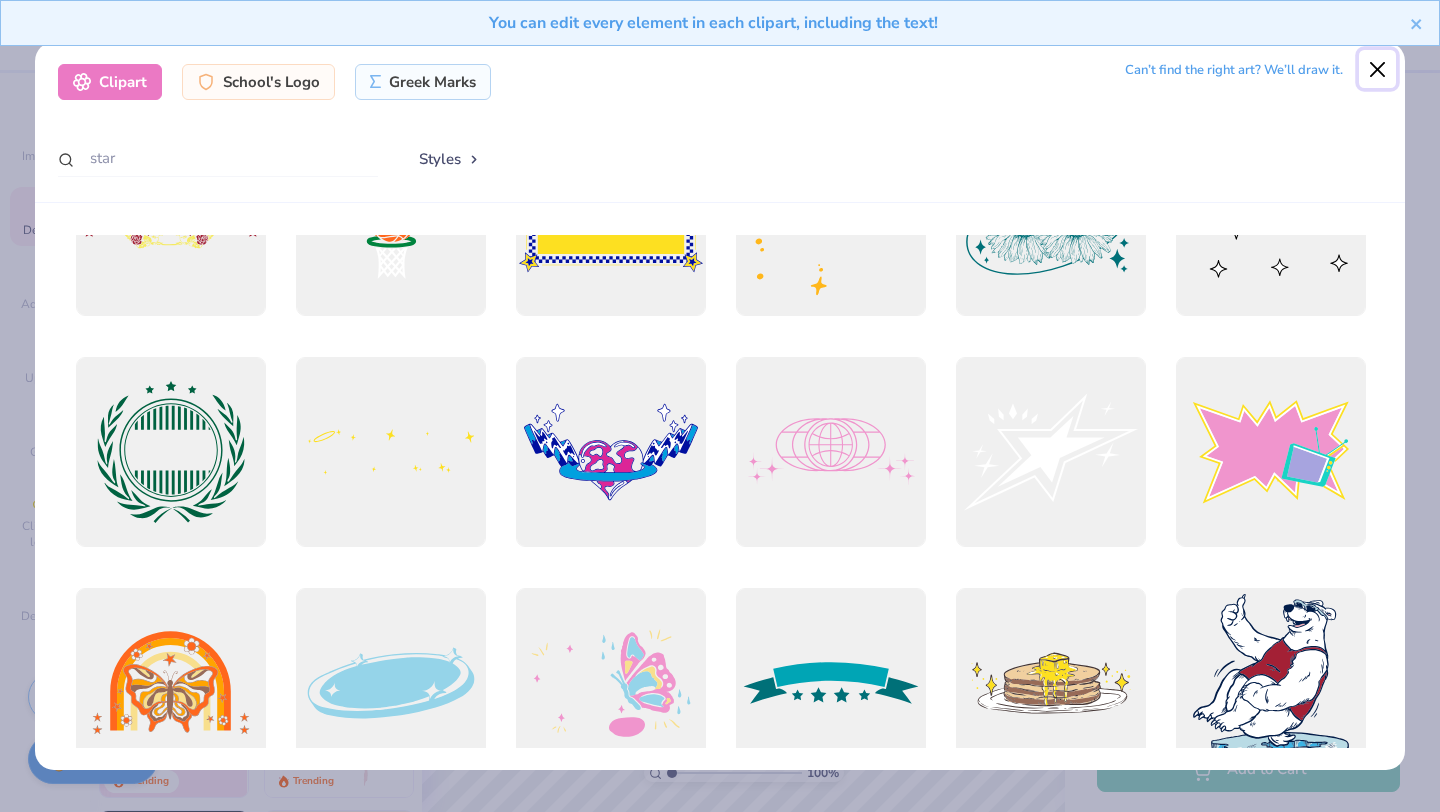 click at bounding box center [1378, 69] 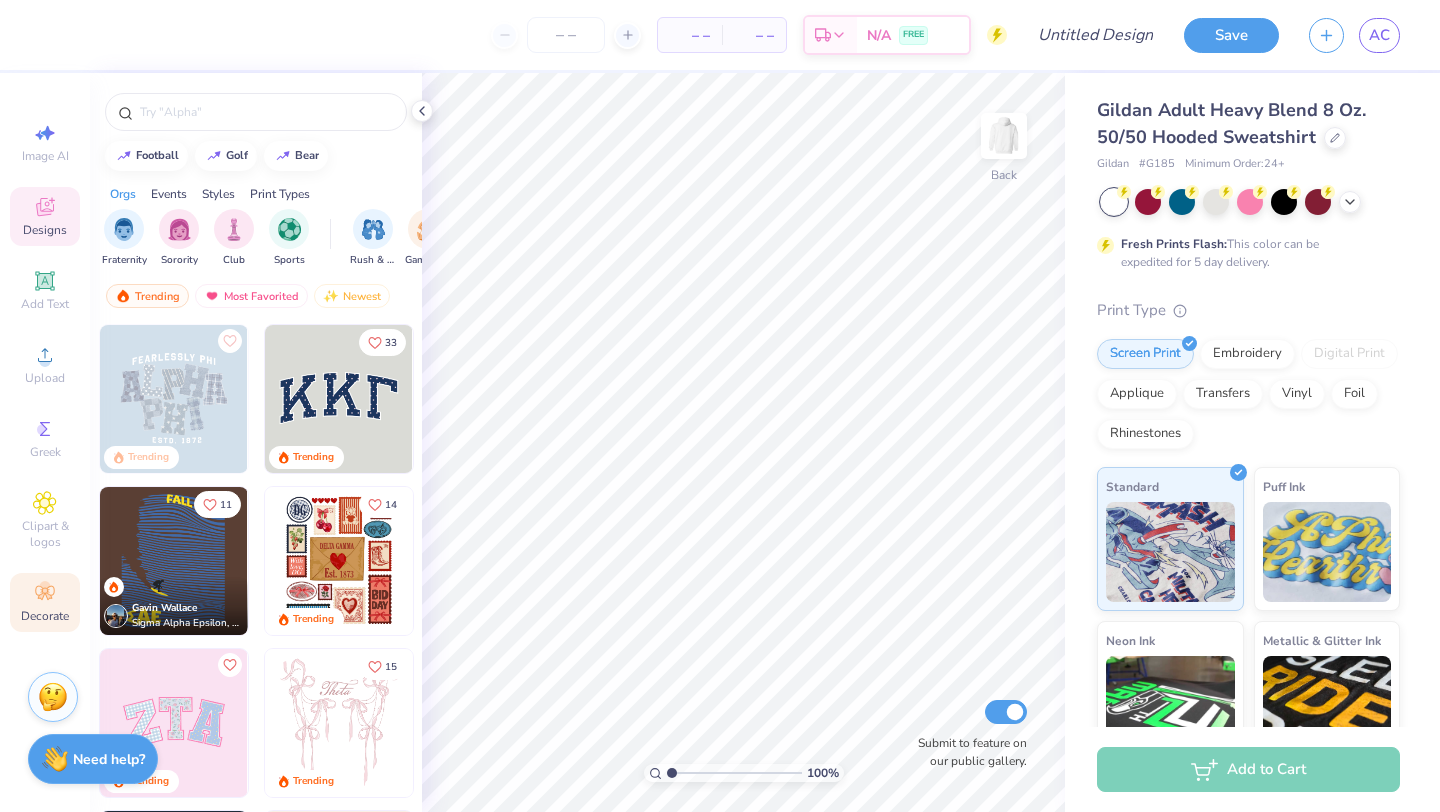 click 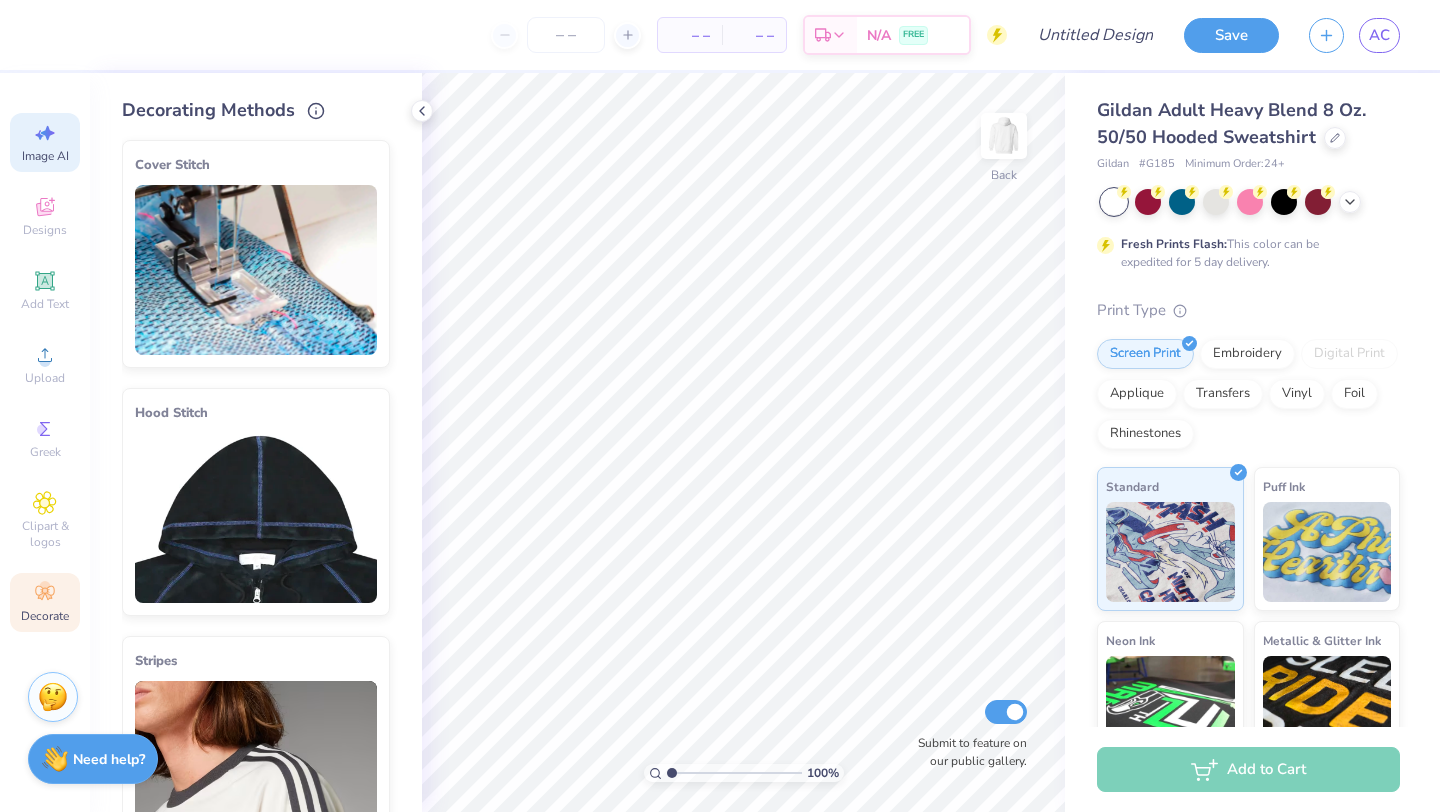 click 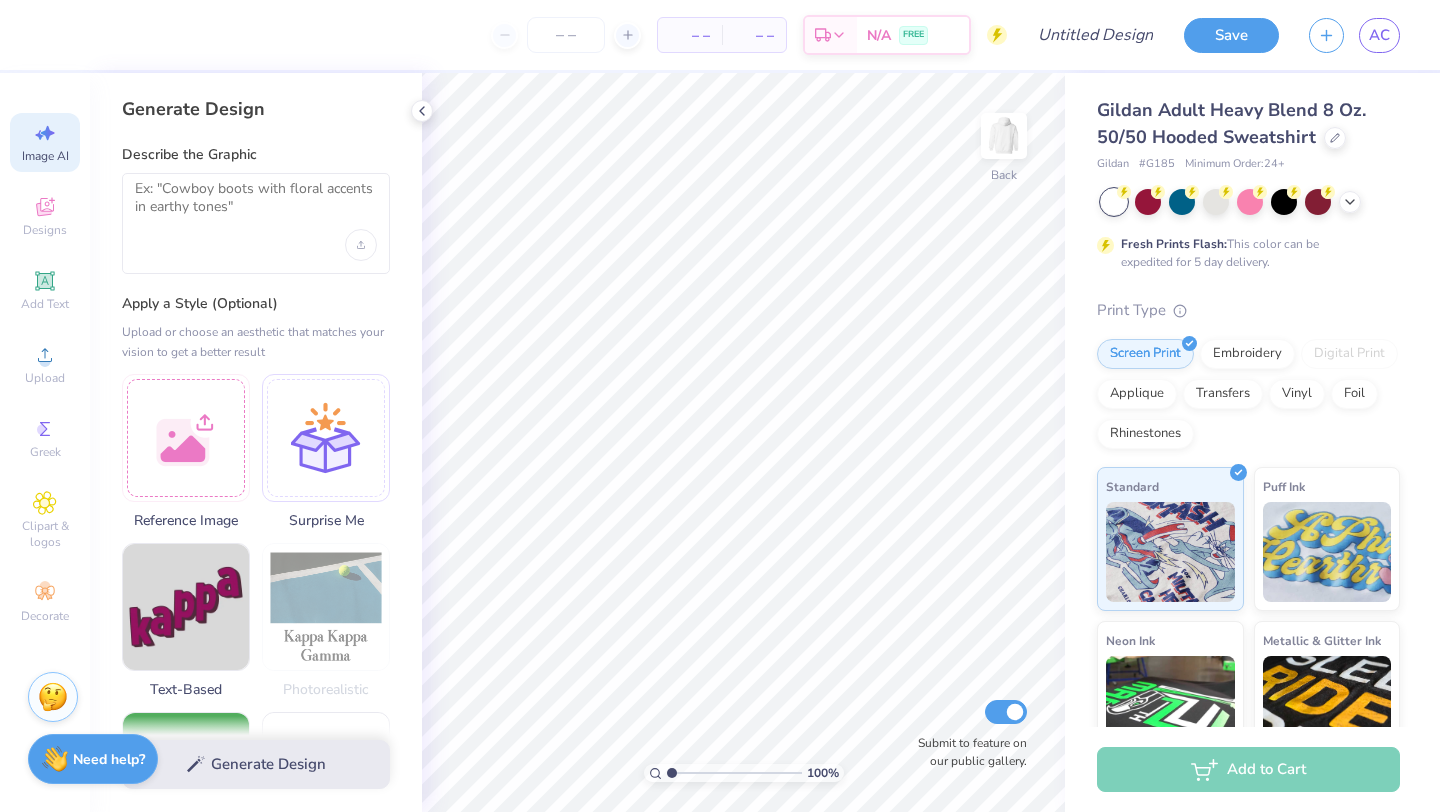click on "Describe the Graphic" at bounding box center (256, 155) 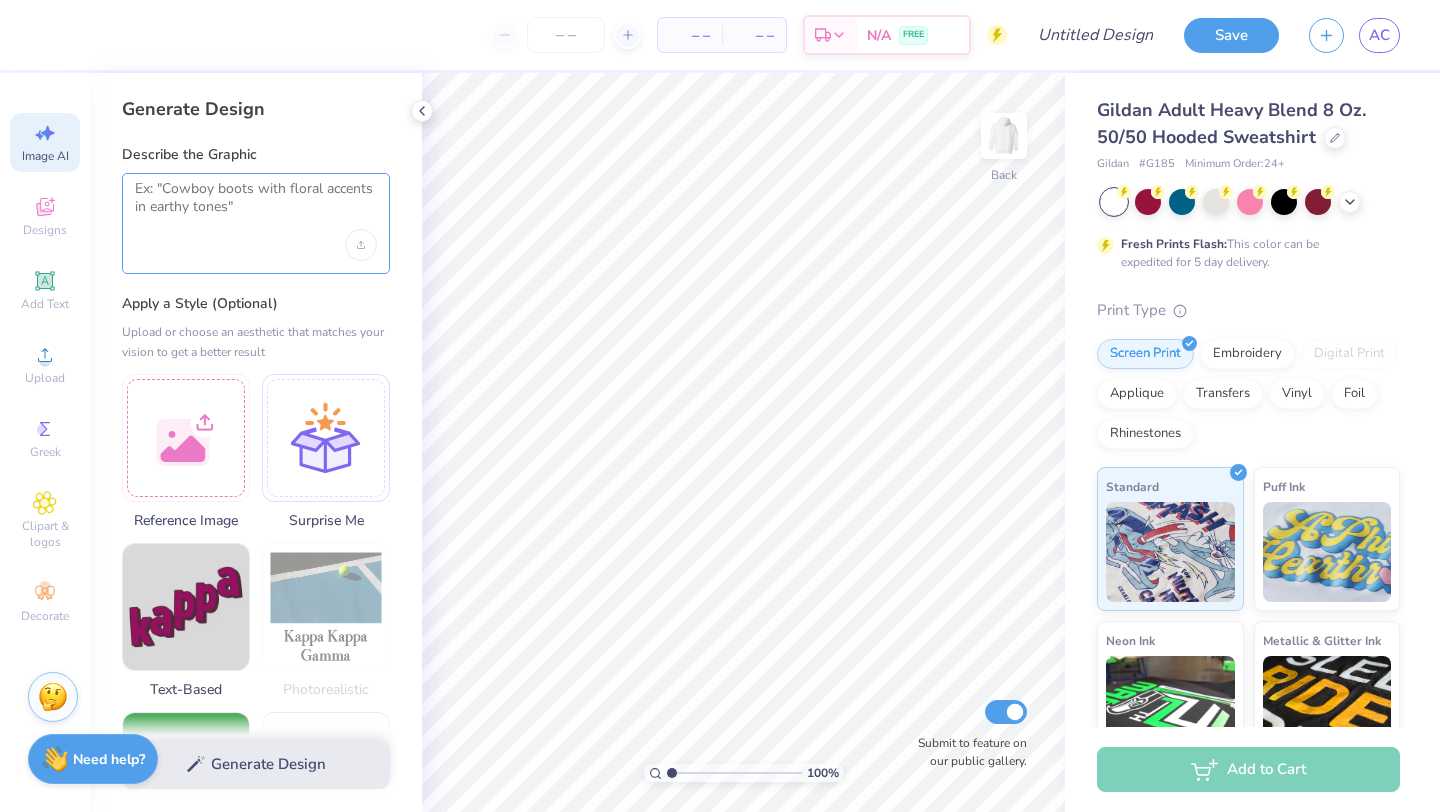 click at bounding box center (256, 205) 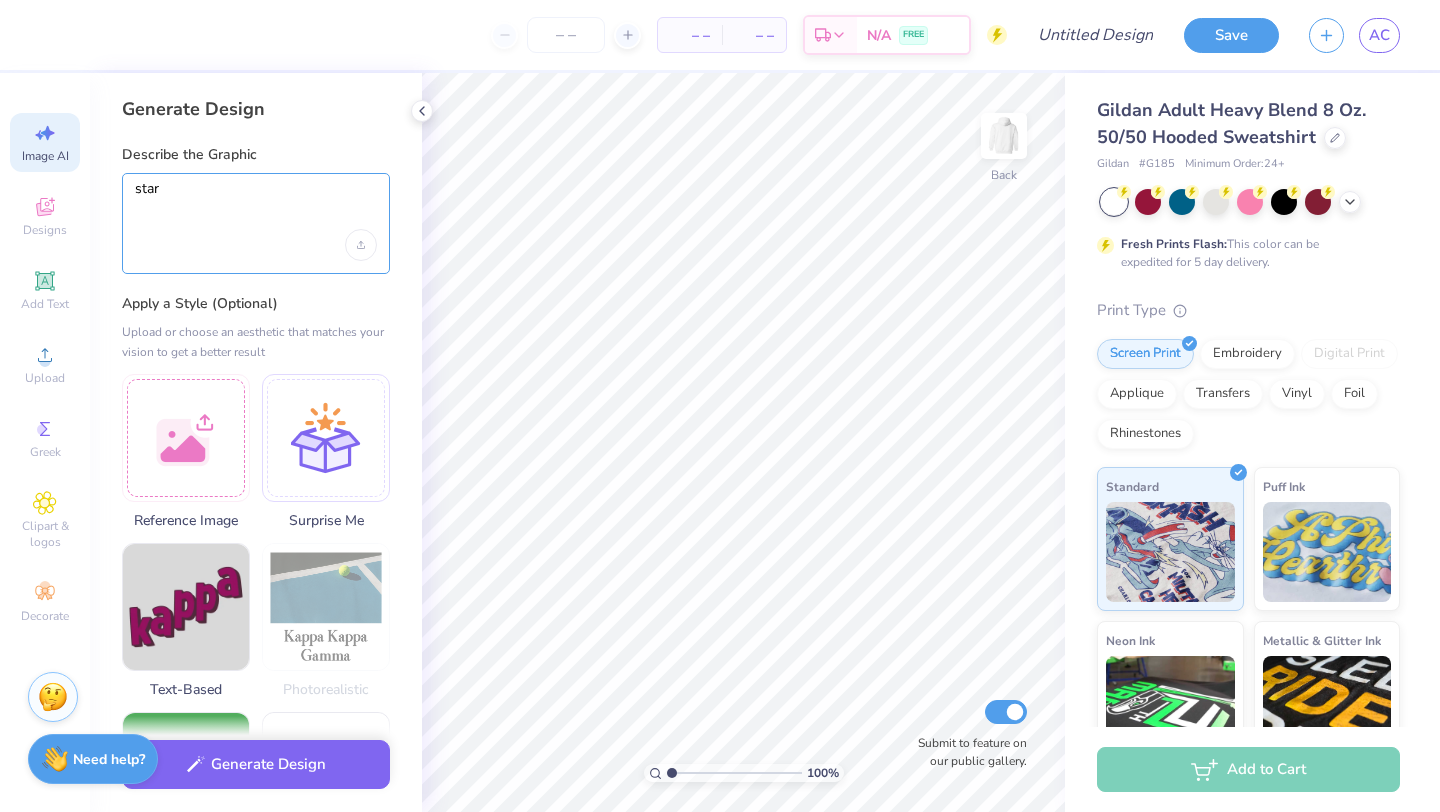click on "star" at bounding box center [256, 205] 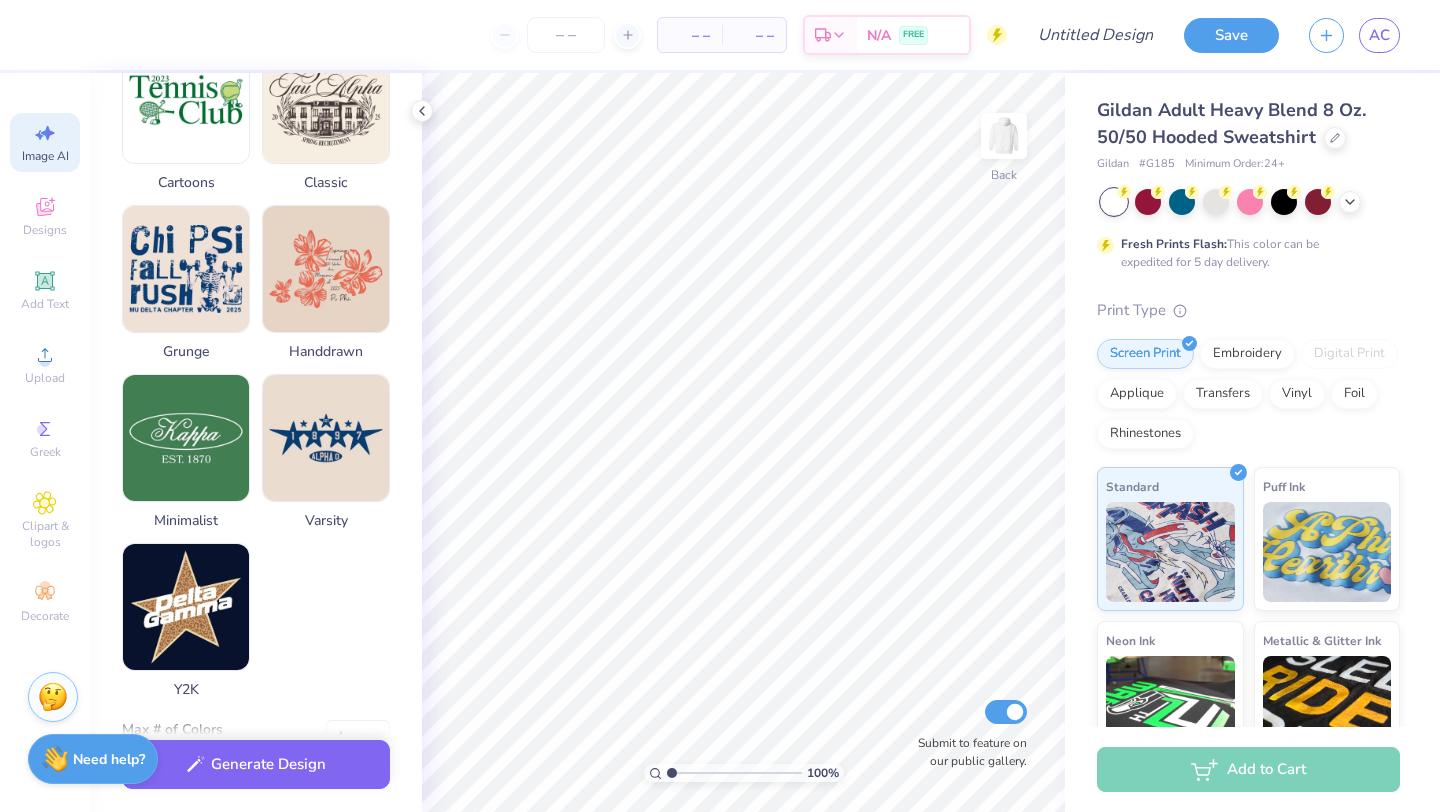scroll, scrollTop: 855, scrollLeft: 0, axis: vertical 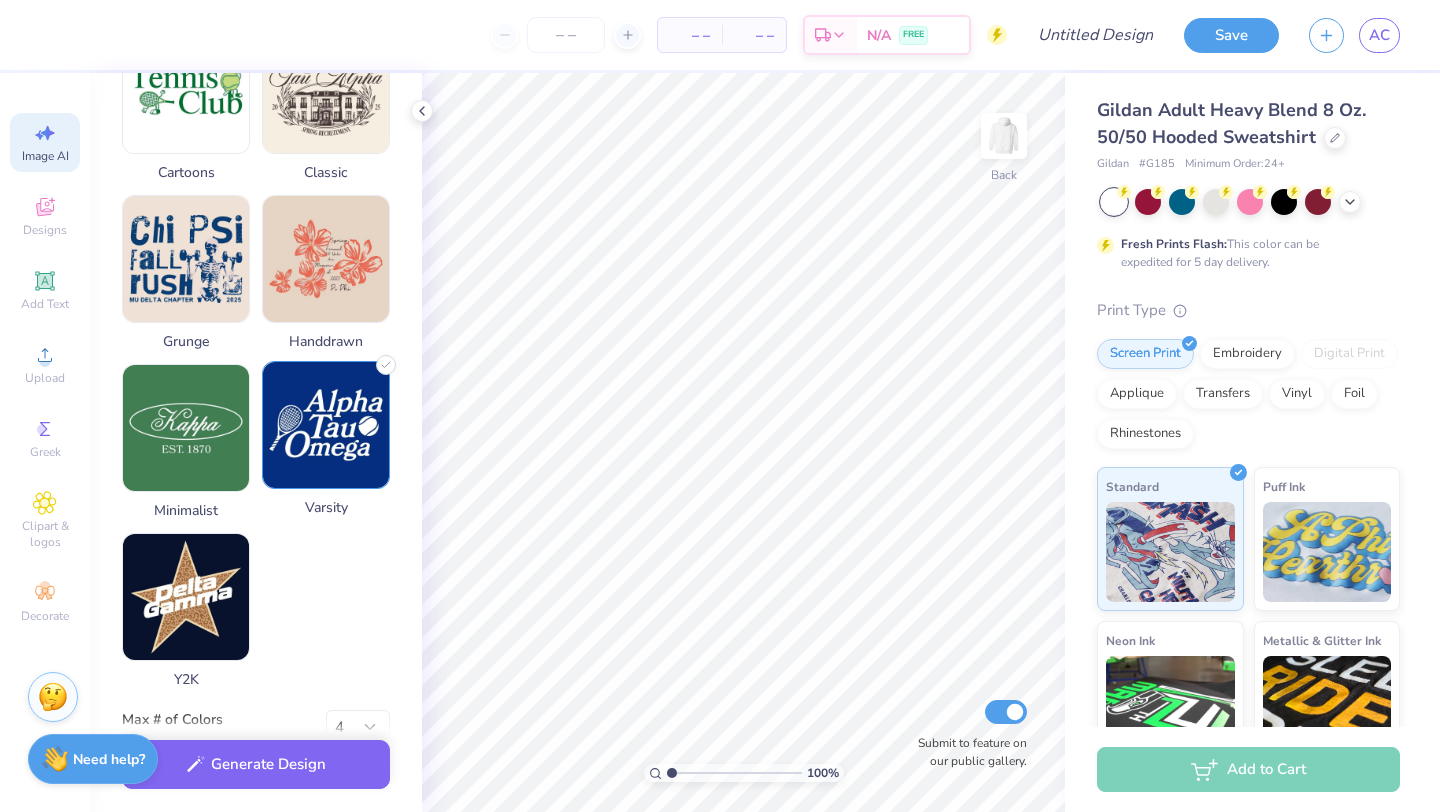 type on "star" 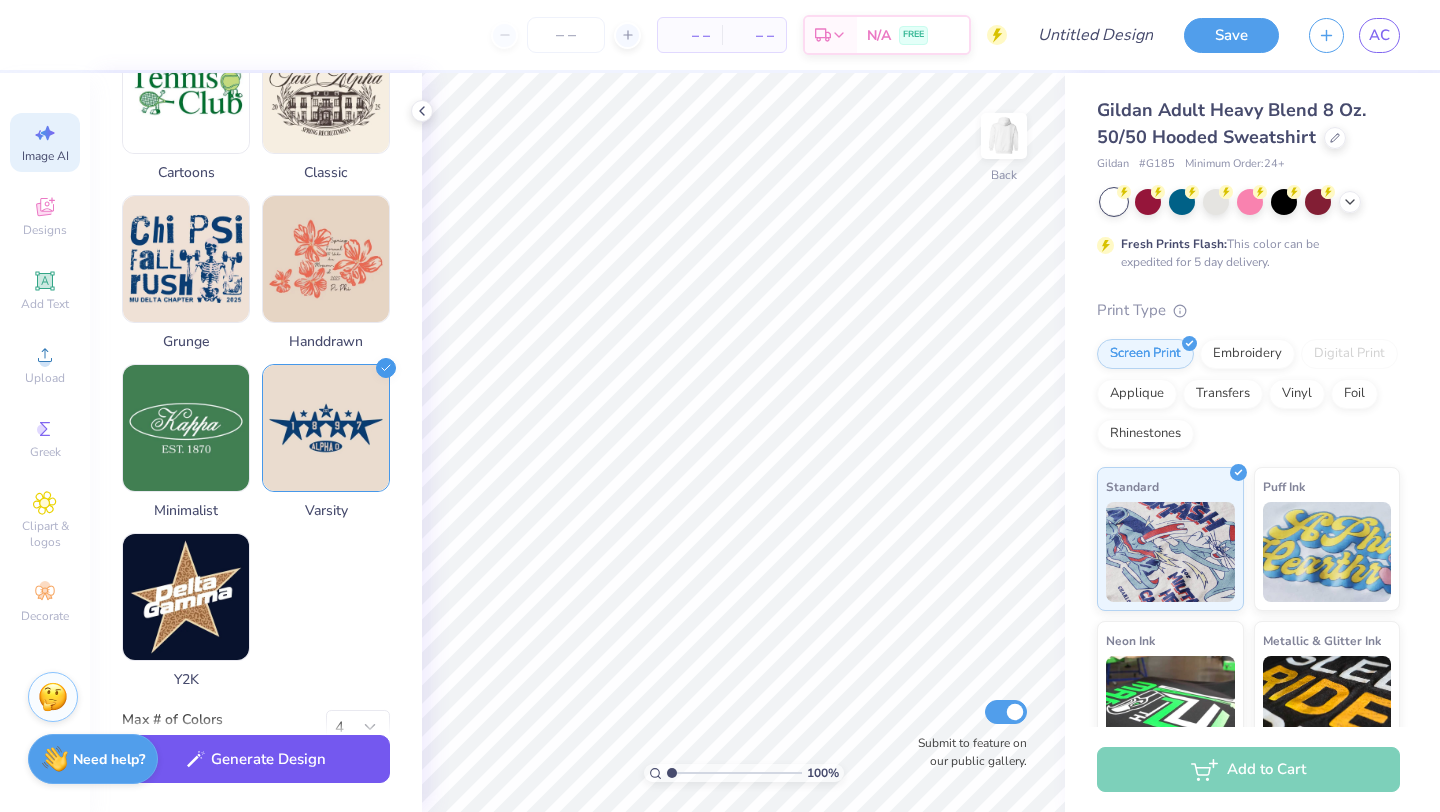 click on "Generate Design" at bounding box center [256, 759] 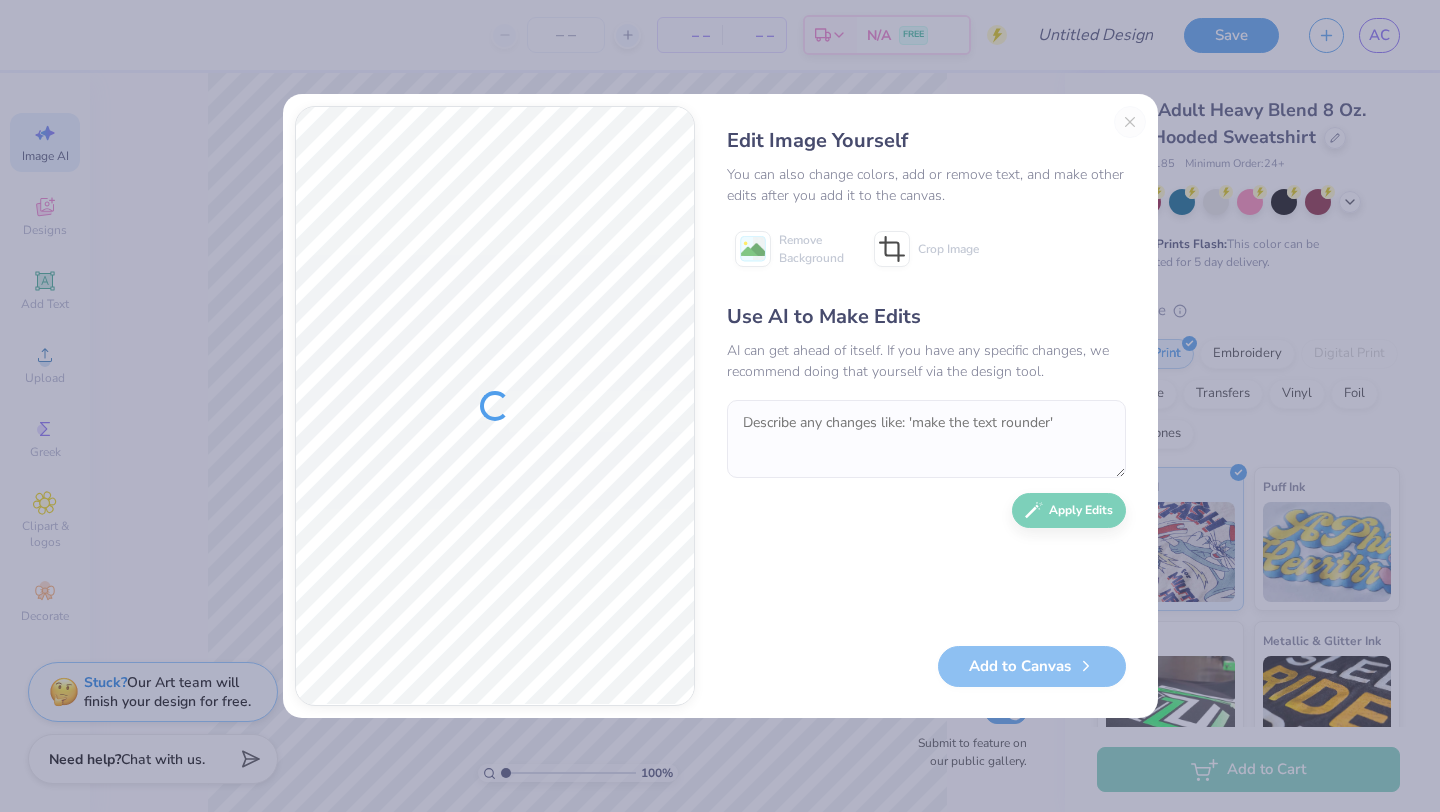 click on "Edit Image Yourself You can also change colors, add or remove text, and make other edits after you add it to the canvas. Remove Background Crop Image Use AI to Make Edits AI can get ahead of itself. If you have any specific changes, we recommend doing that yourself via the design tool. Apply Edits Add to Canvas" at bounding box center (926, 406) 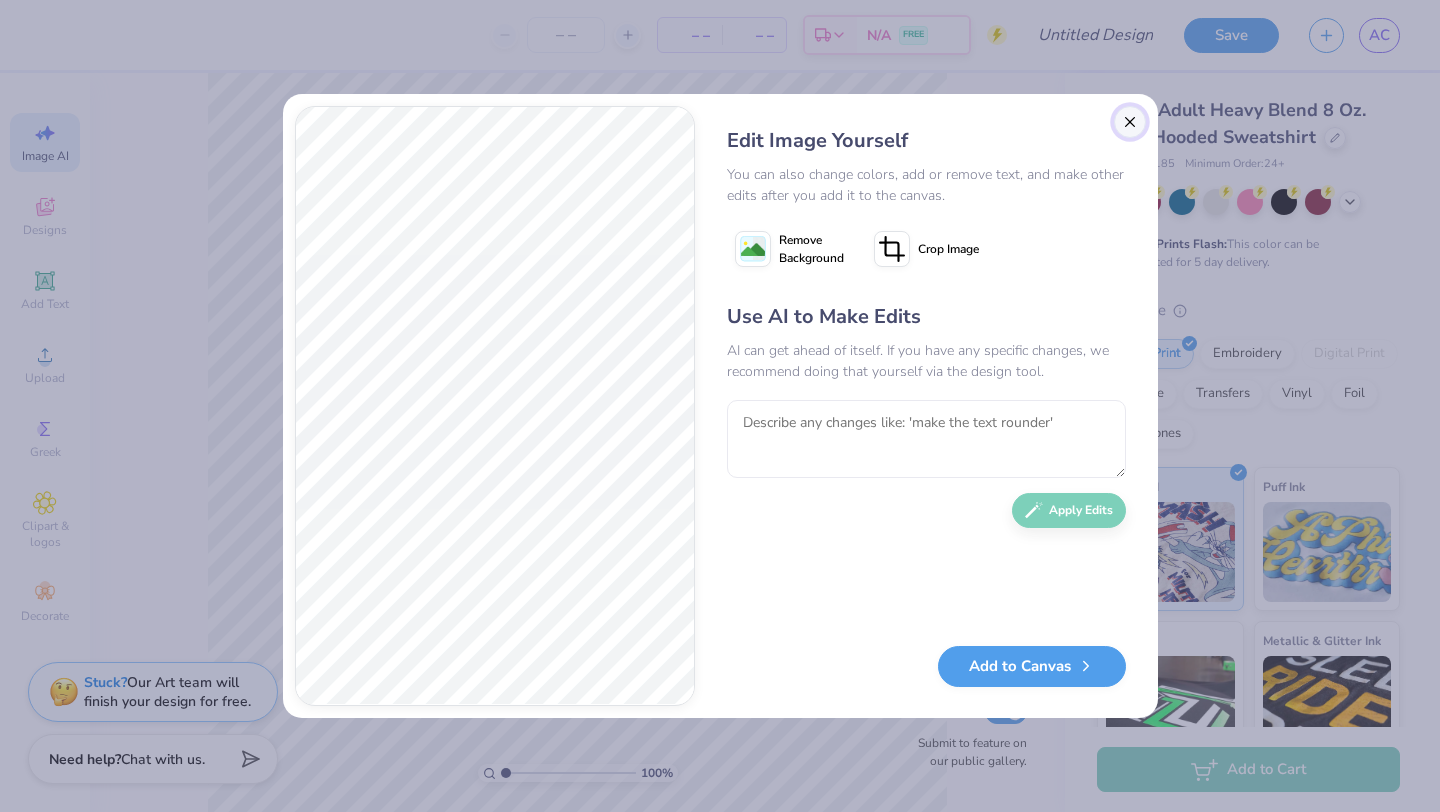 click at bounding box center [1130, 122] 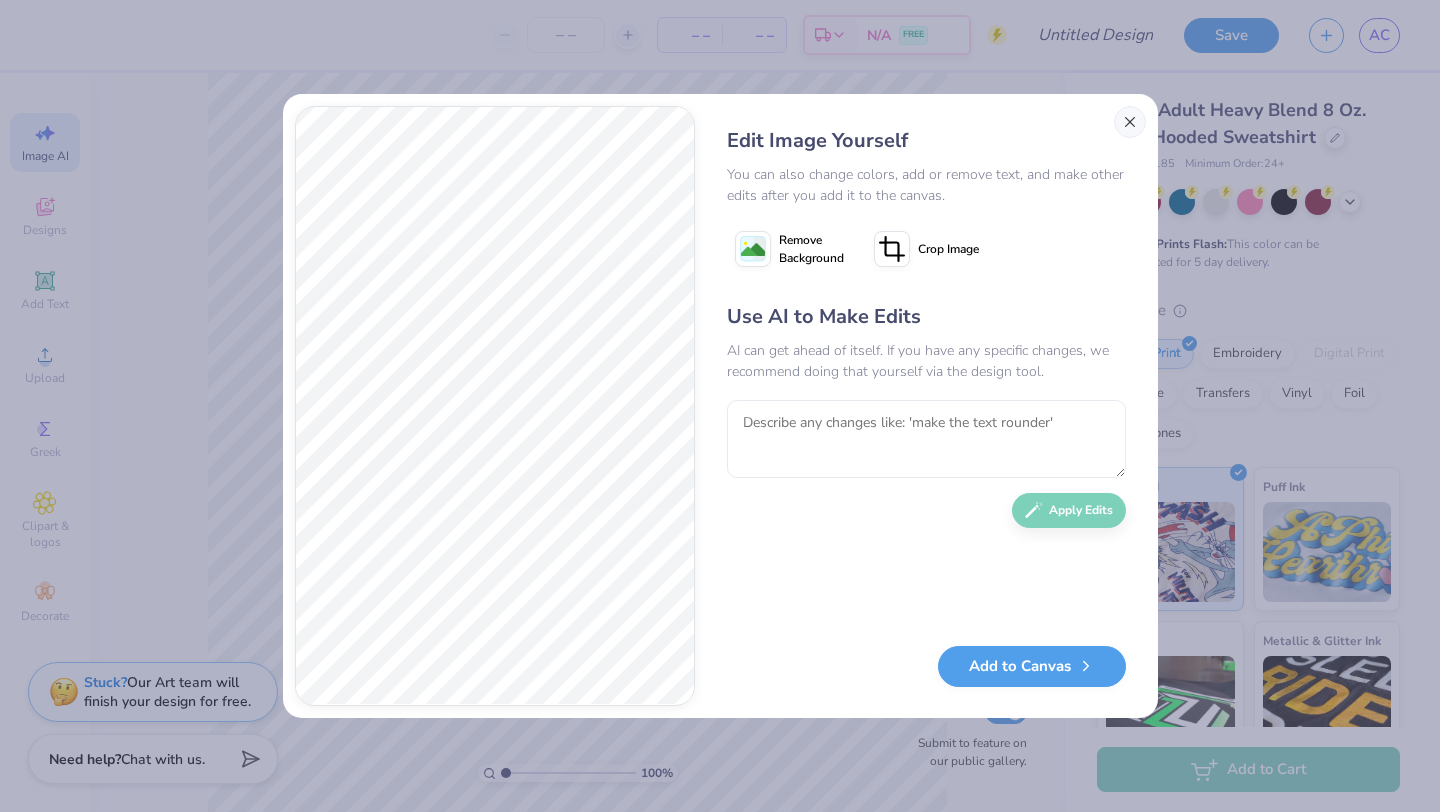 scroll, scrollTop: 0, scrollLeft: 45, axis: horizontal 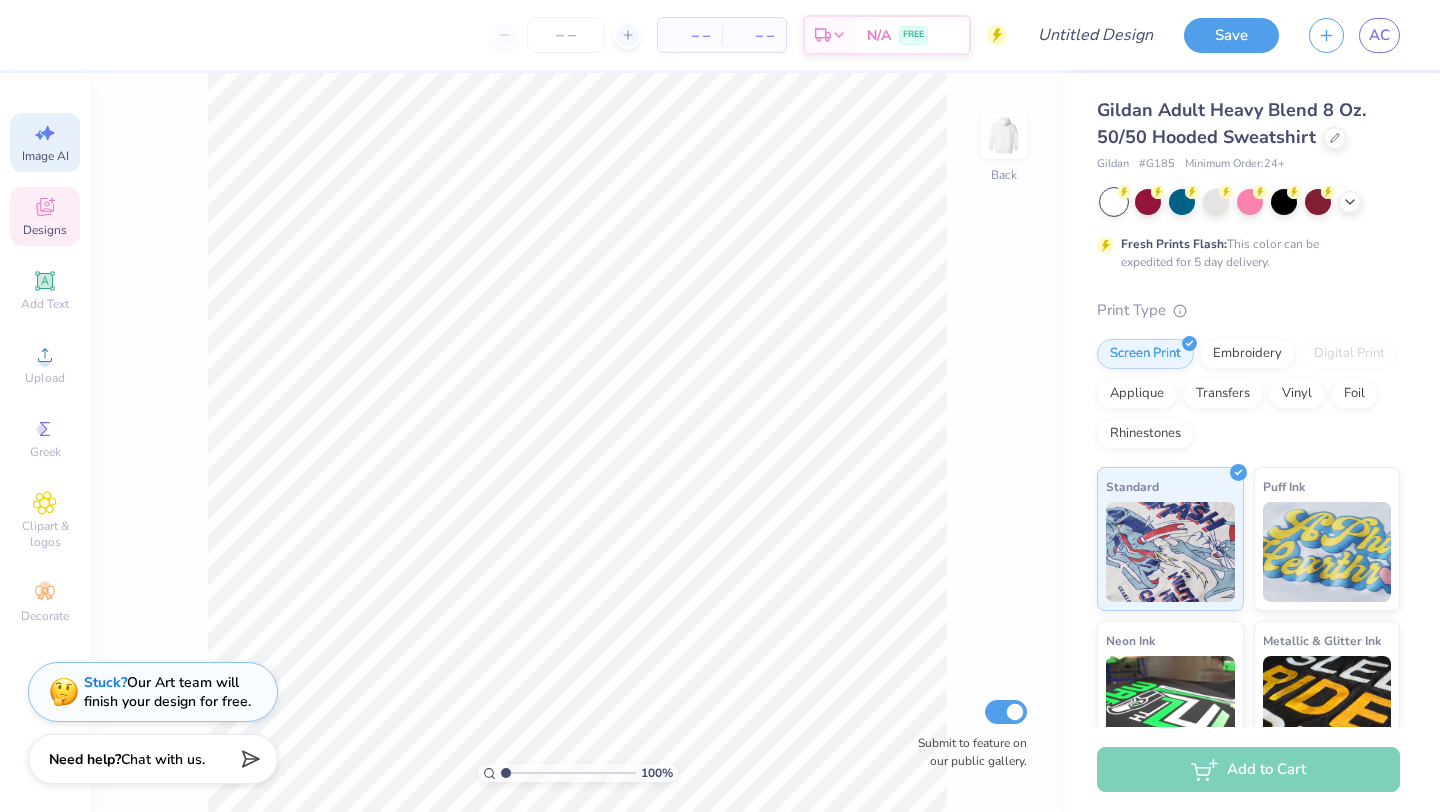 click on "Designs" at bounding box center (45, 230) 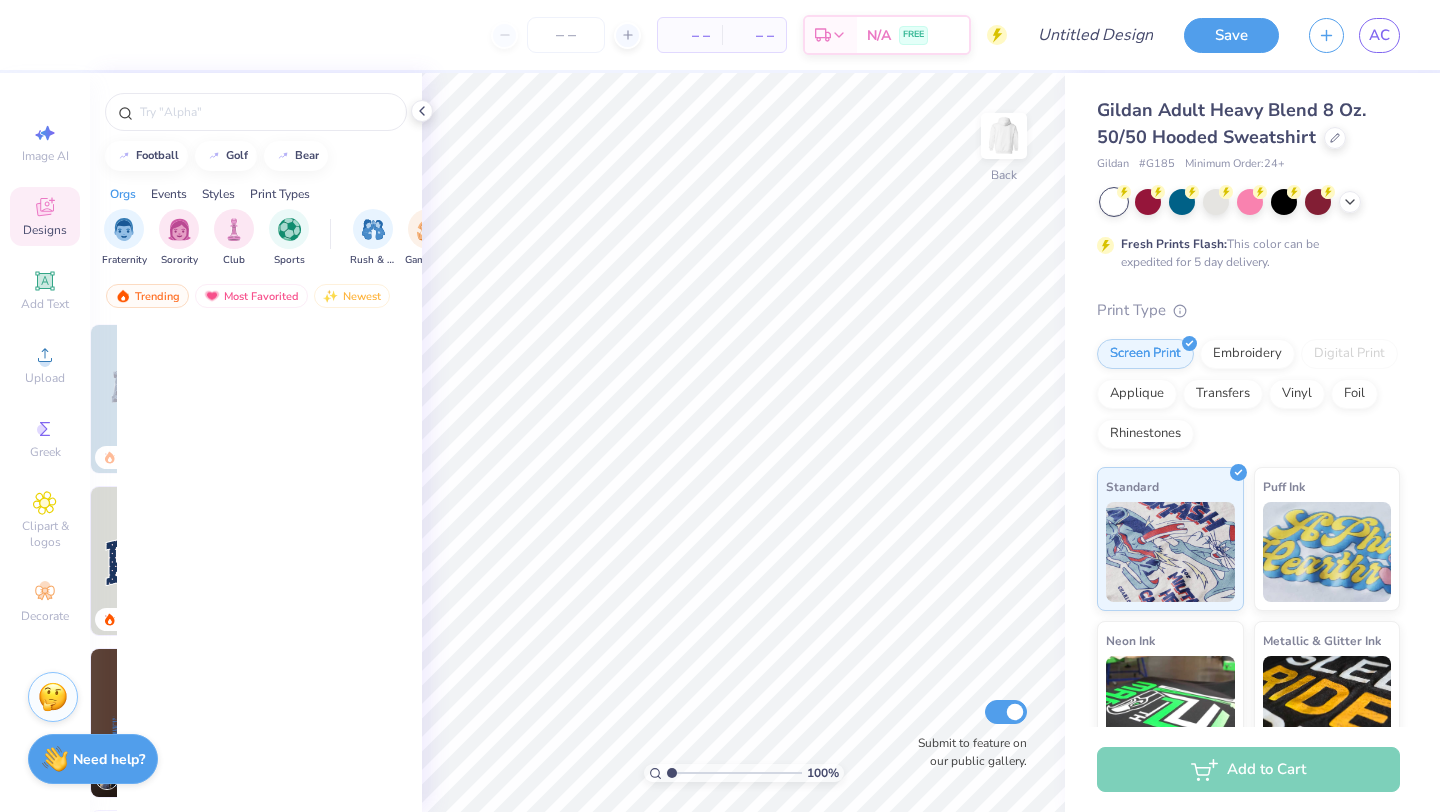 scroll, scrollTop: 0, scrollLeft: 0, axis: both 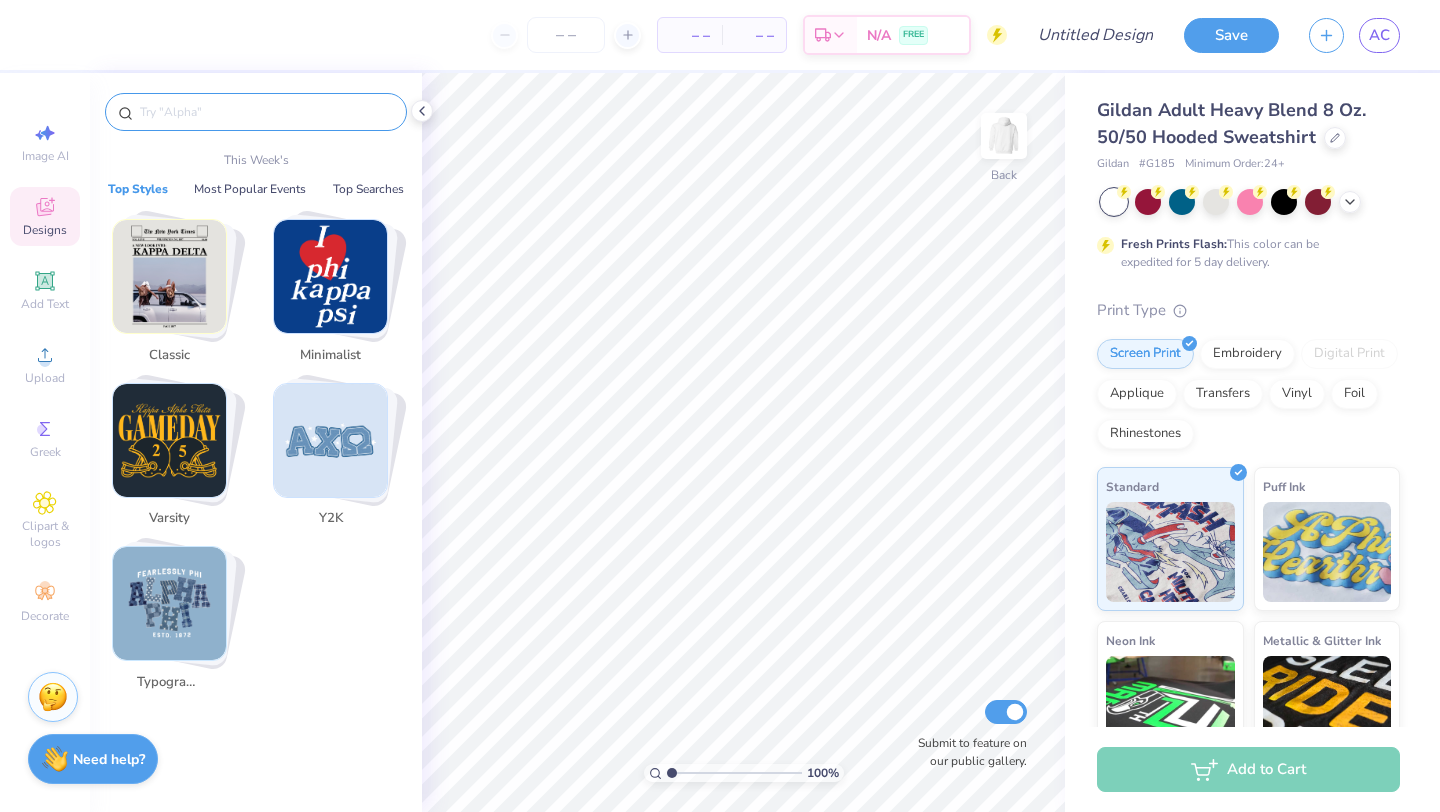 click at bounding box center [266, 112] 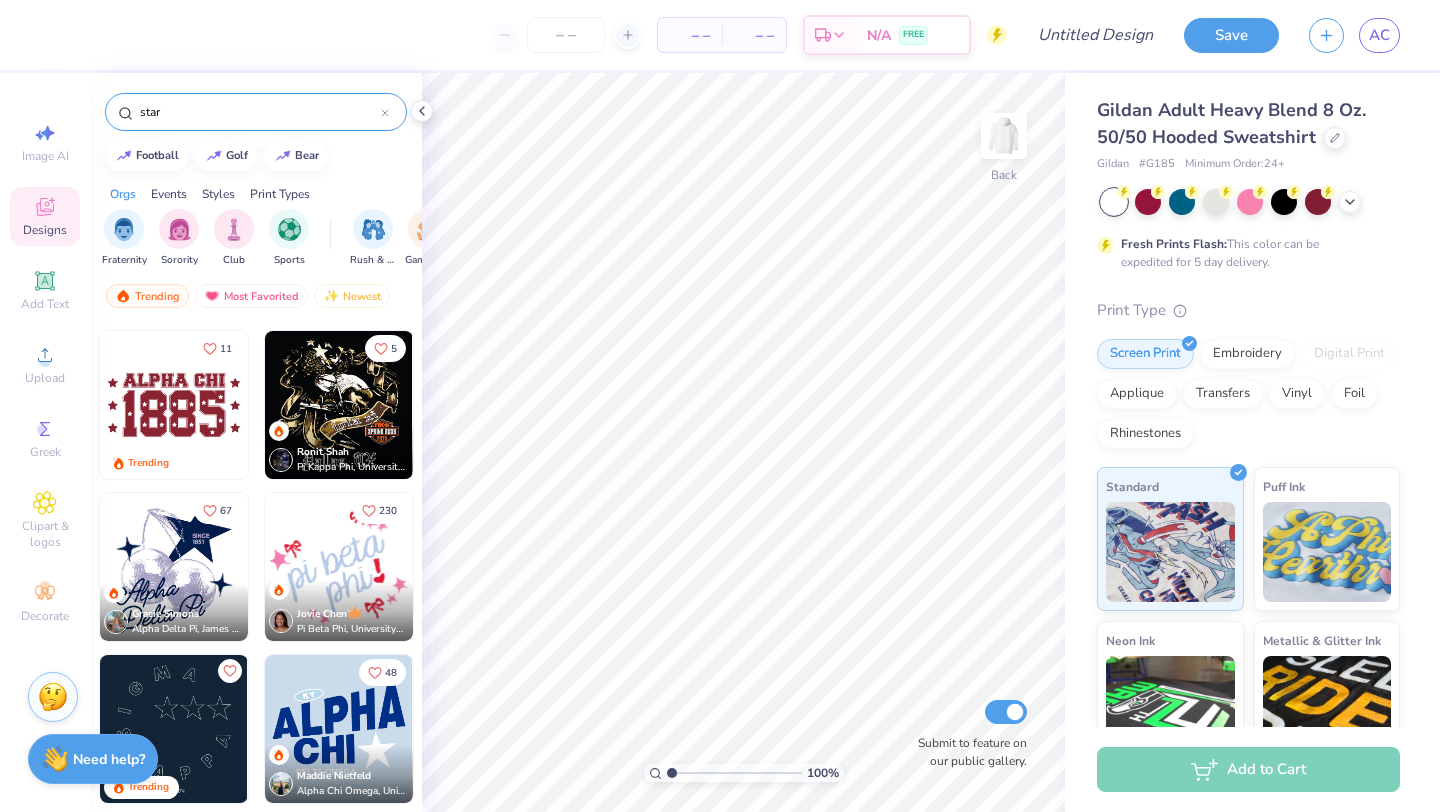 scroll, scrollTop: 479, scrollLeft: 0, axis: vertical 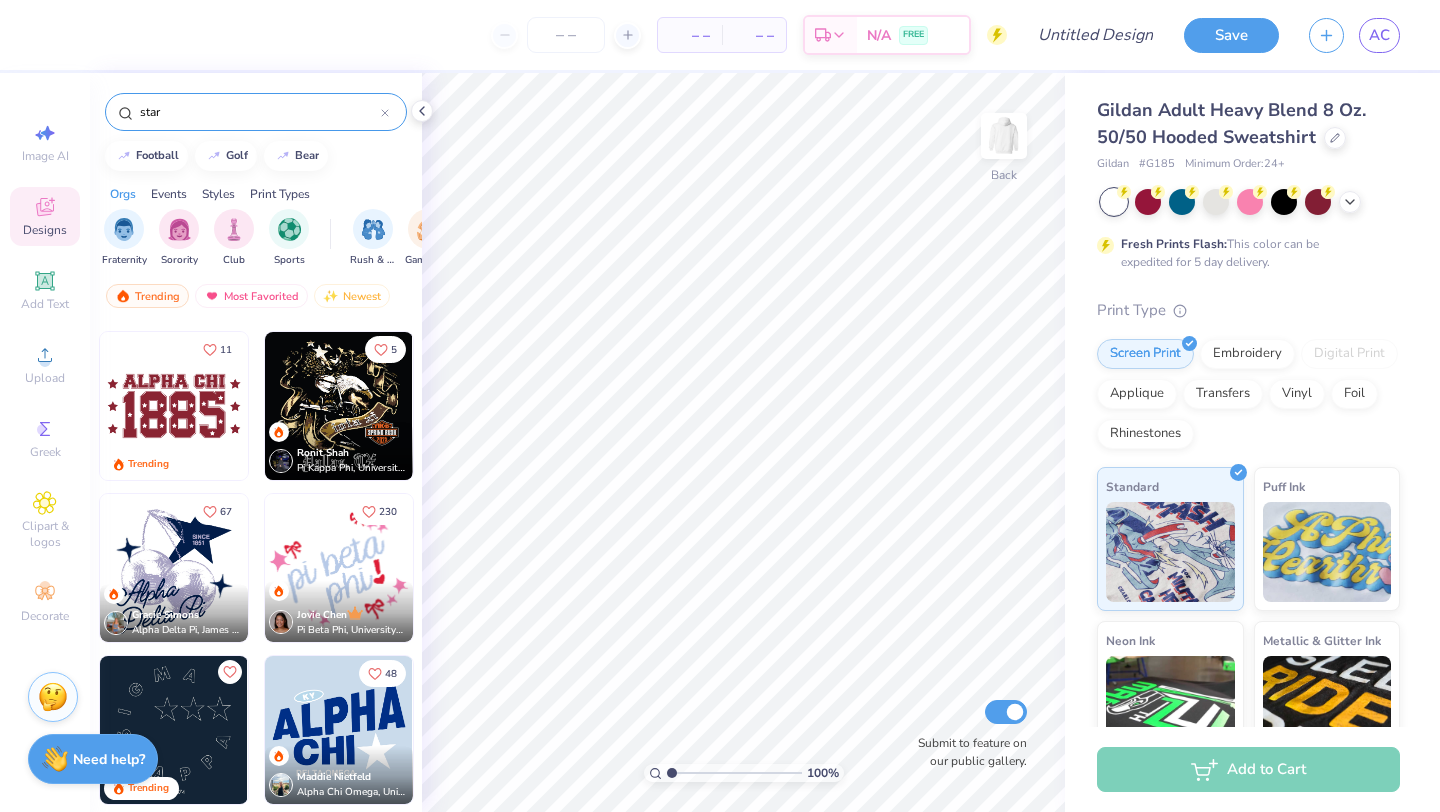type on "star" 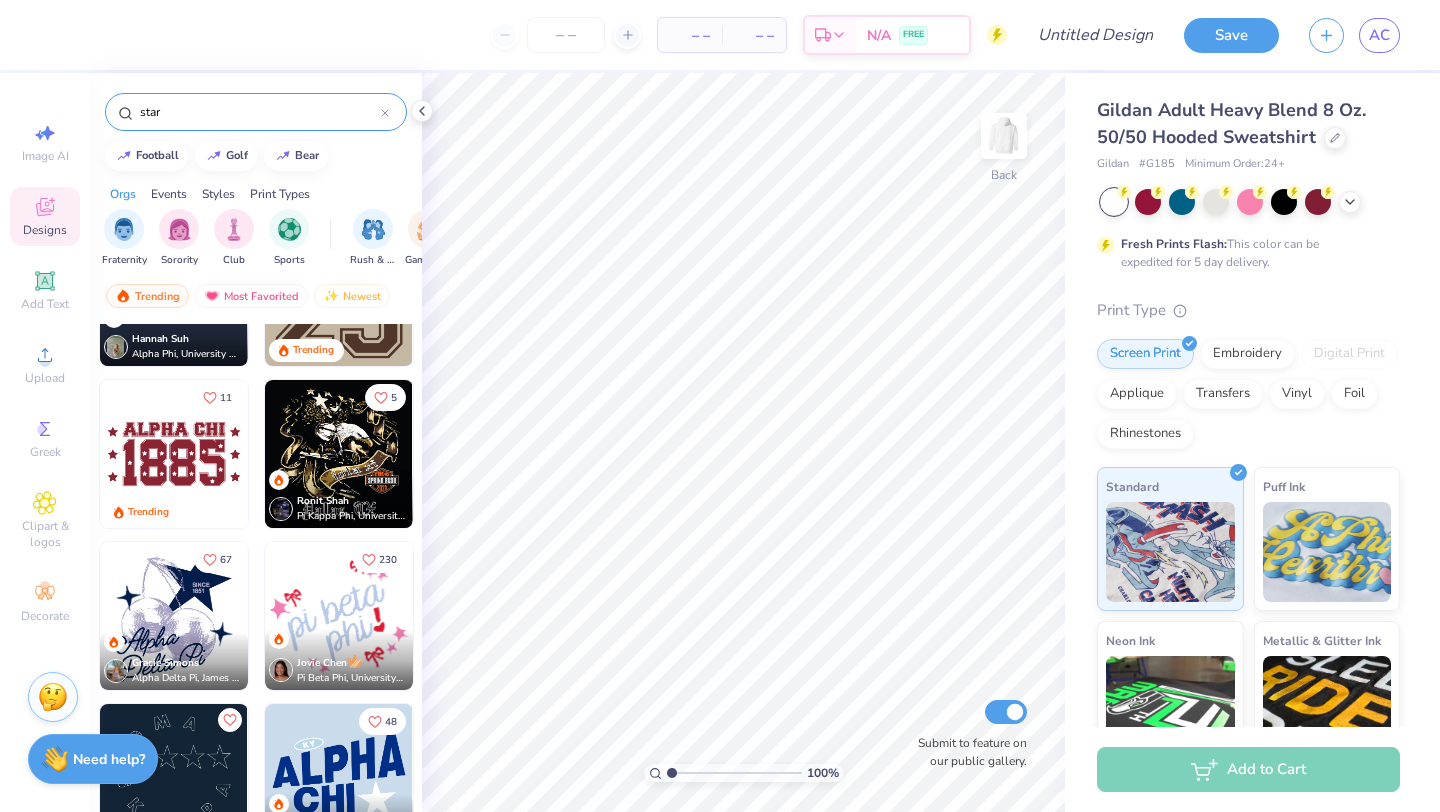 scroll, scrollTop: 434, scrollLeft: 0, axis: vertical 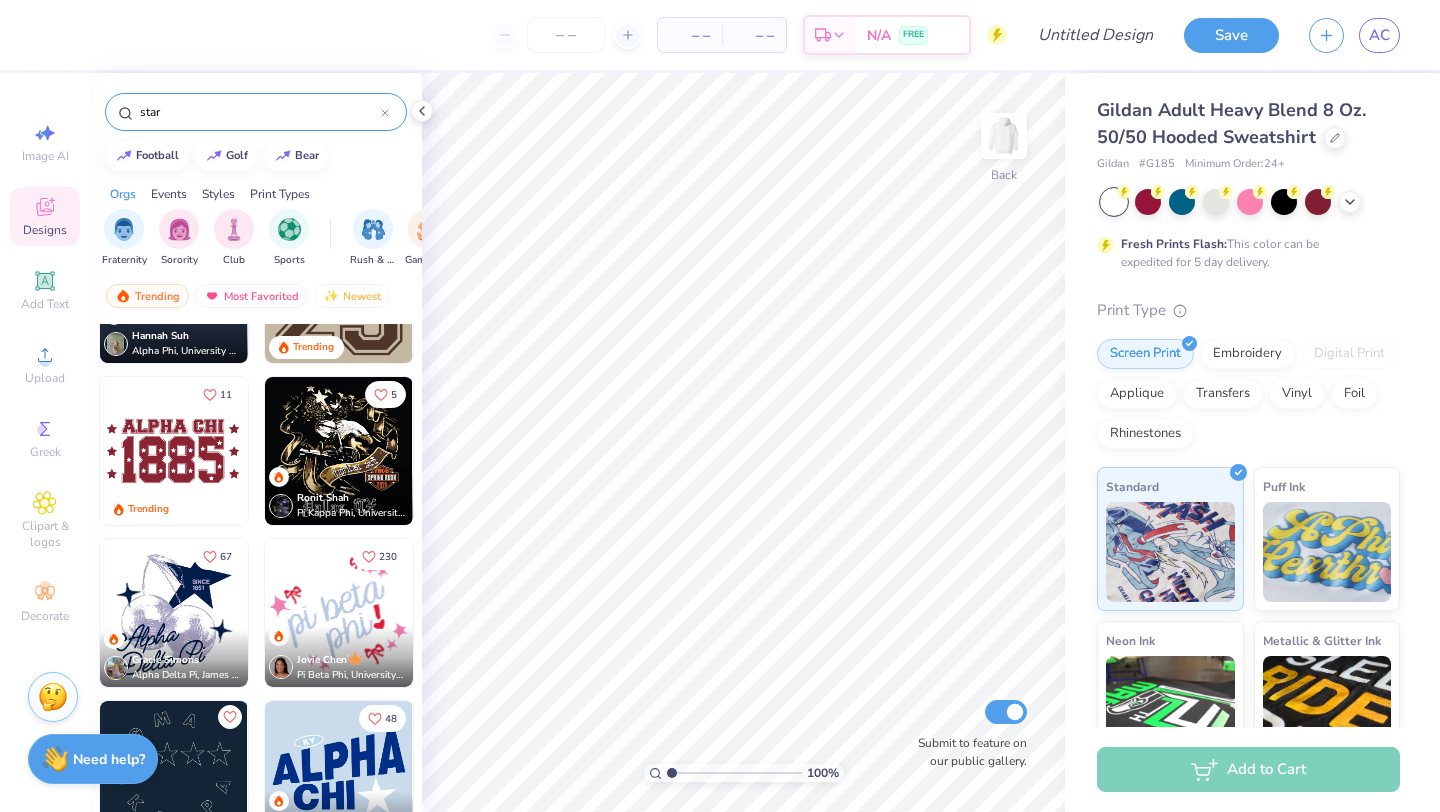 click at bounding box center (25, 451) 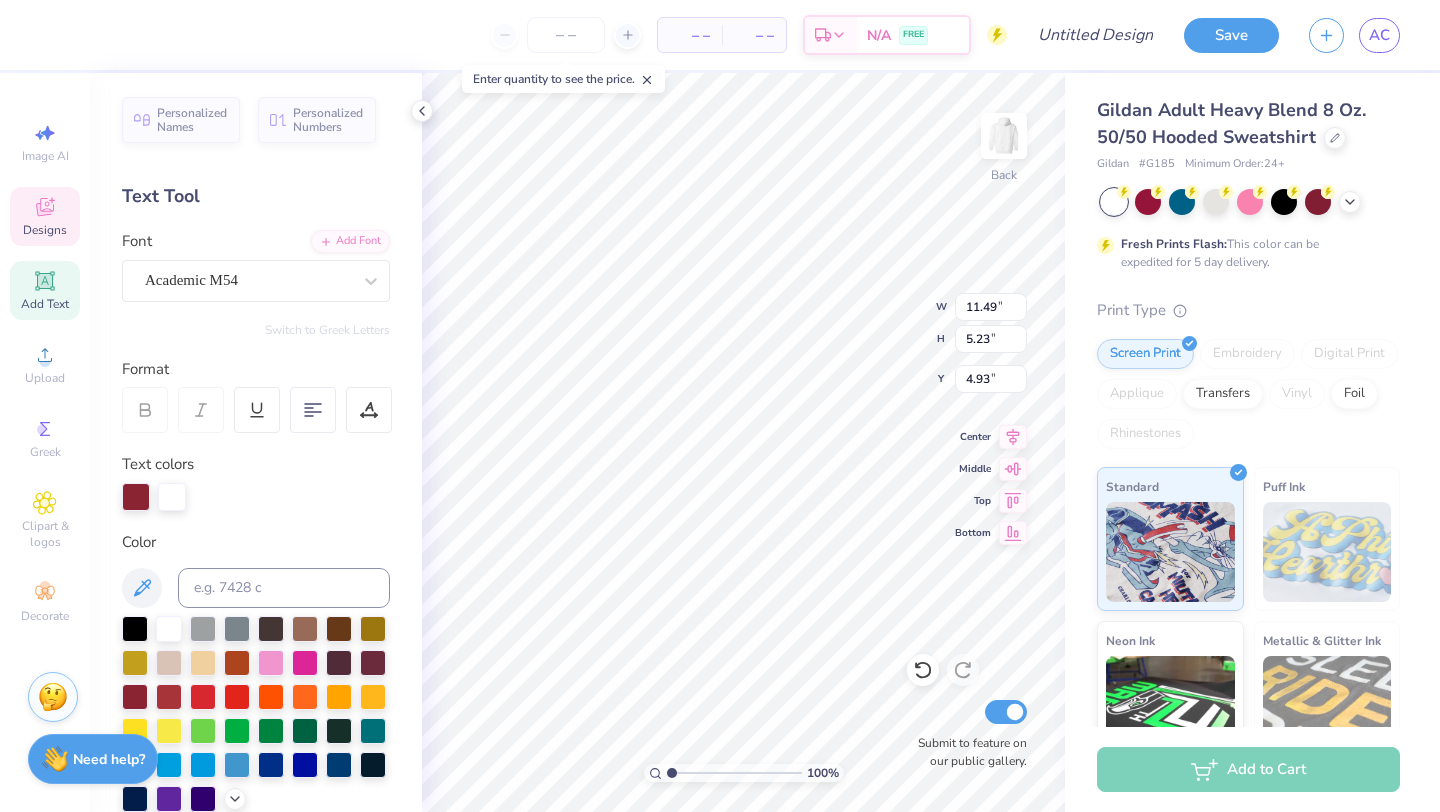 type 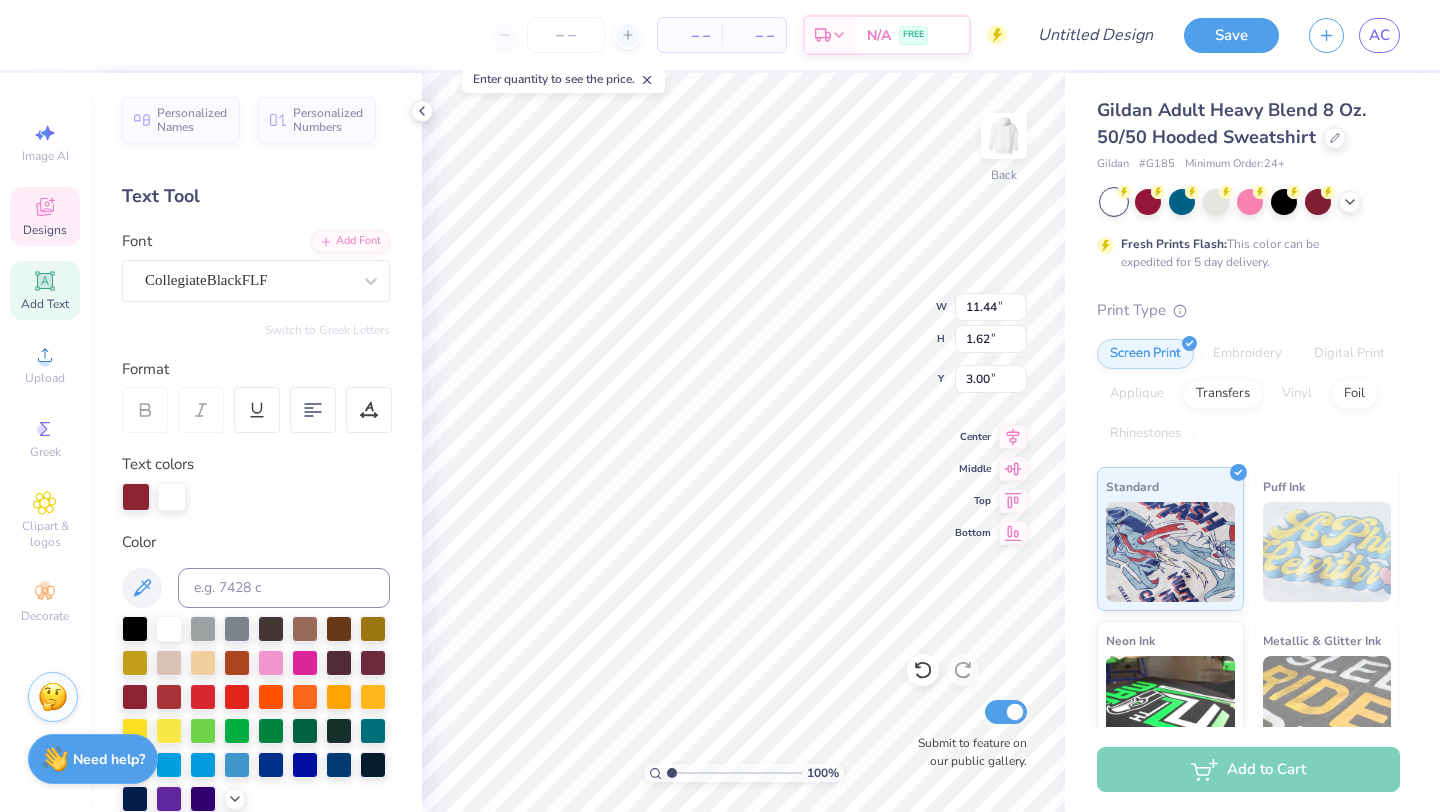 type on "CHI" 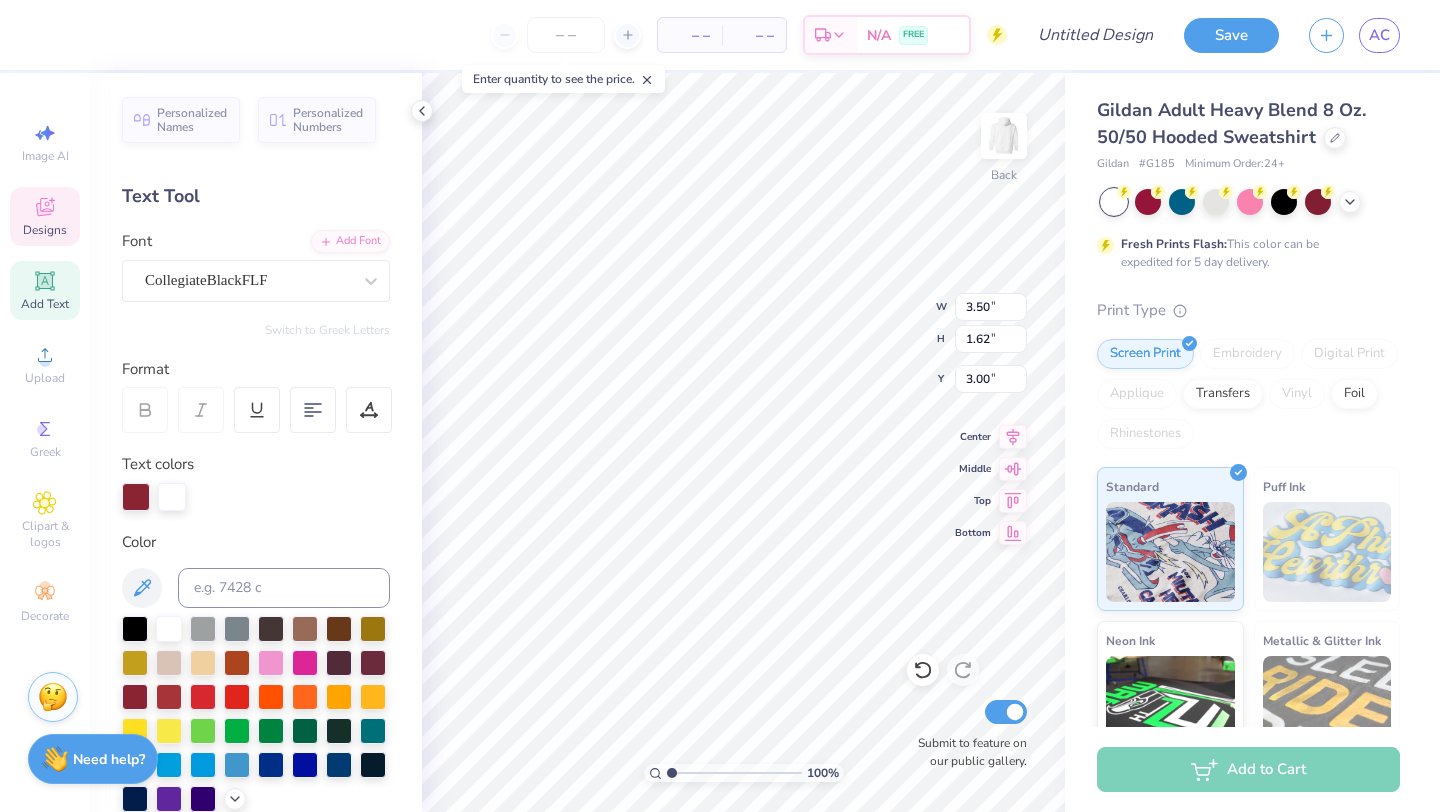 type 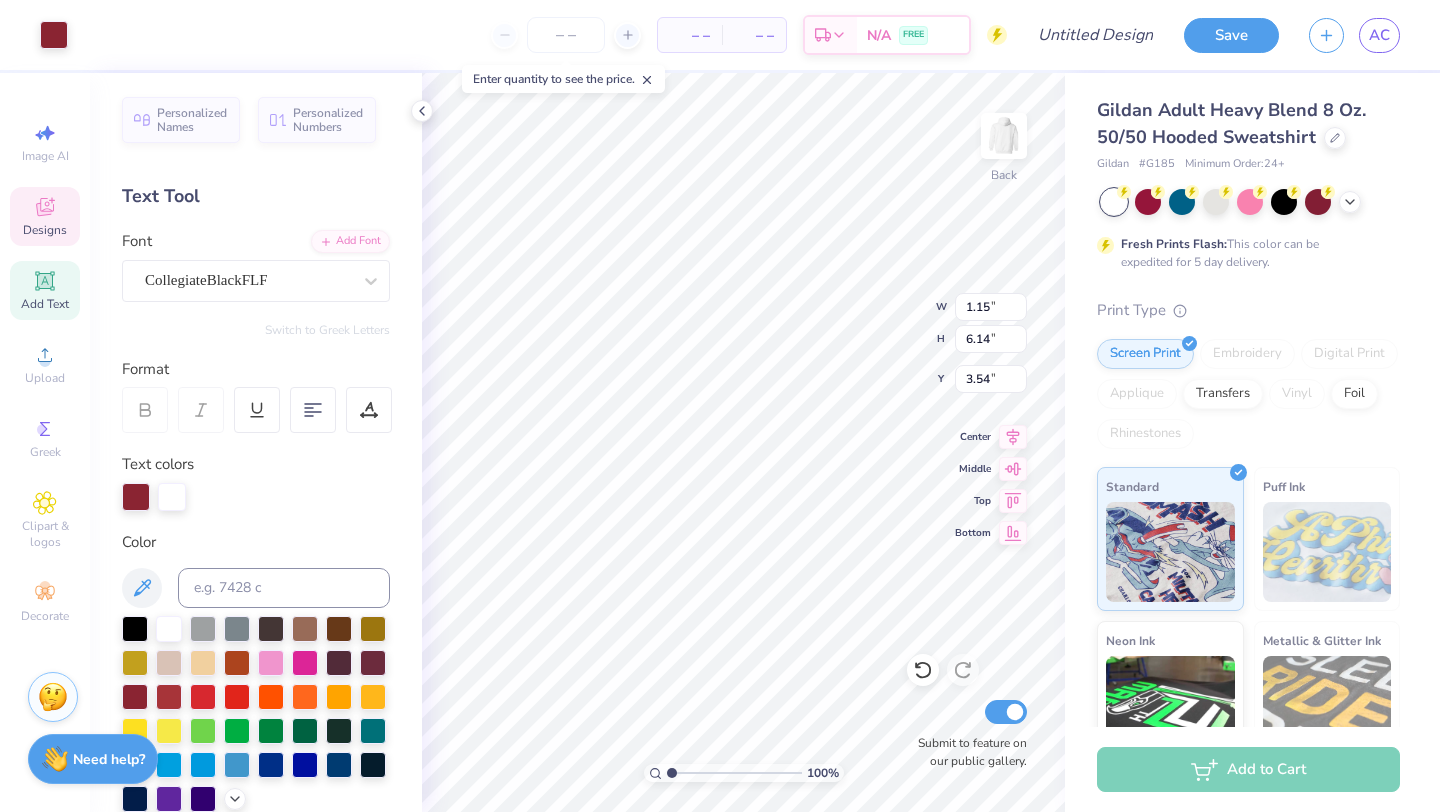 type on "3.49" 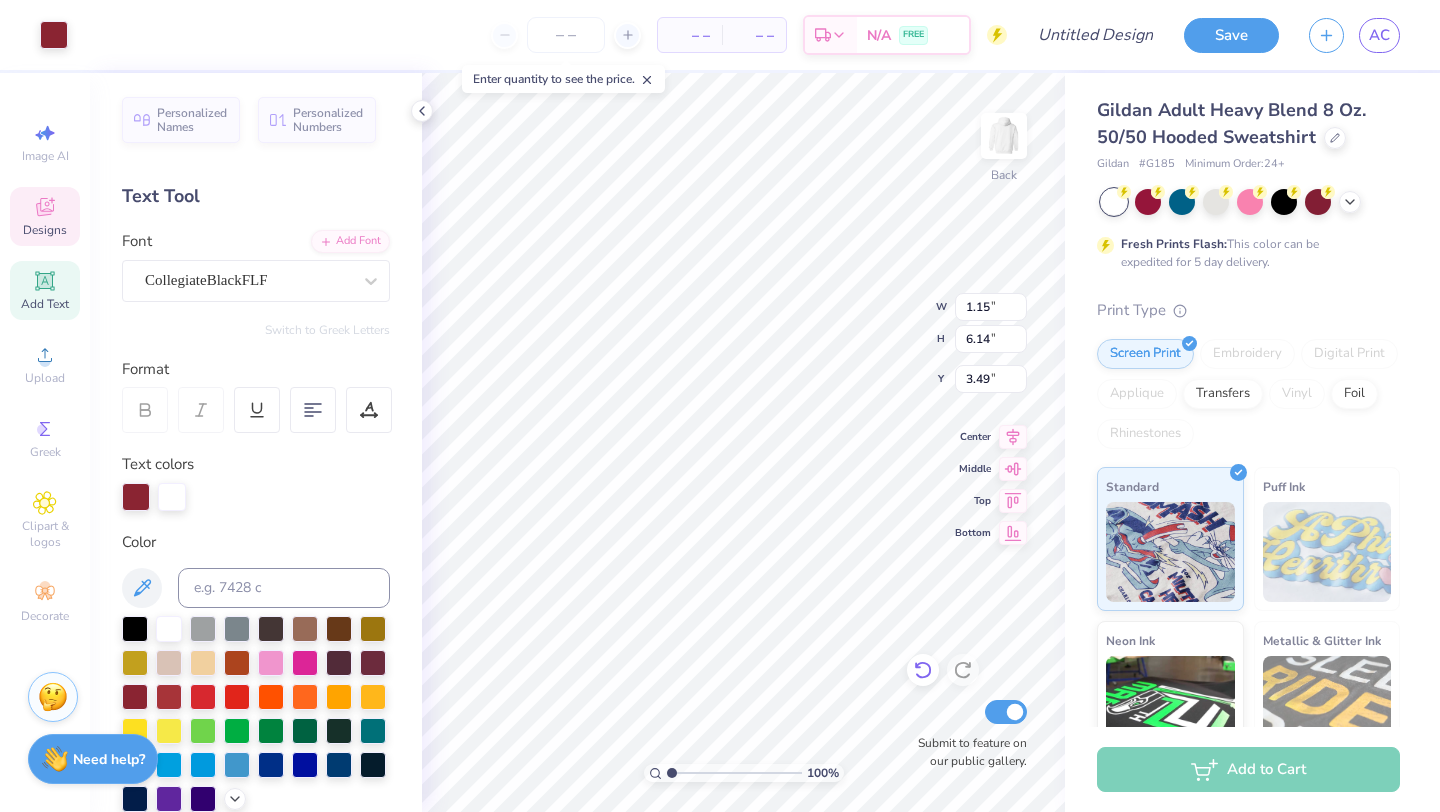 click 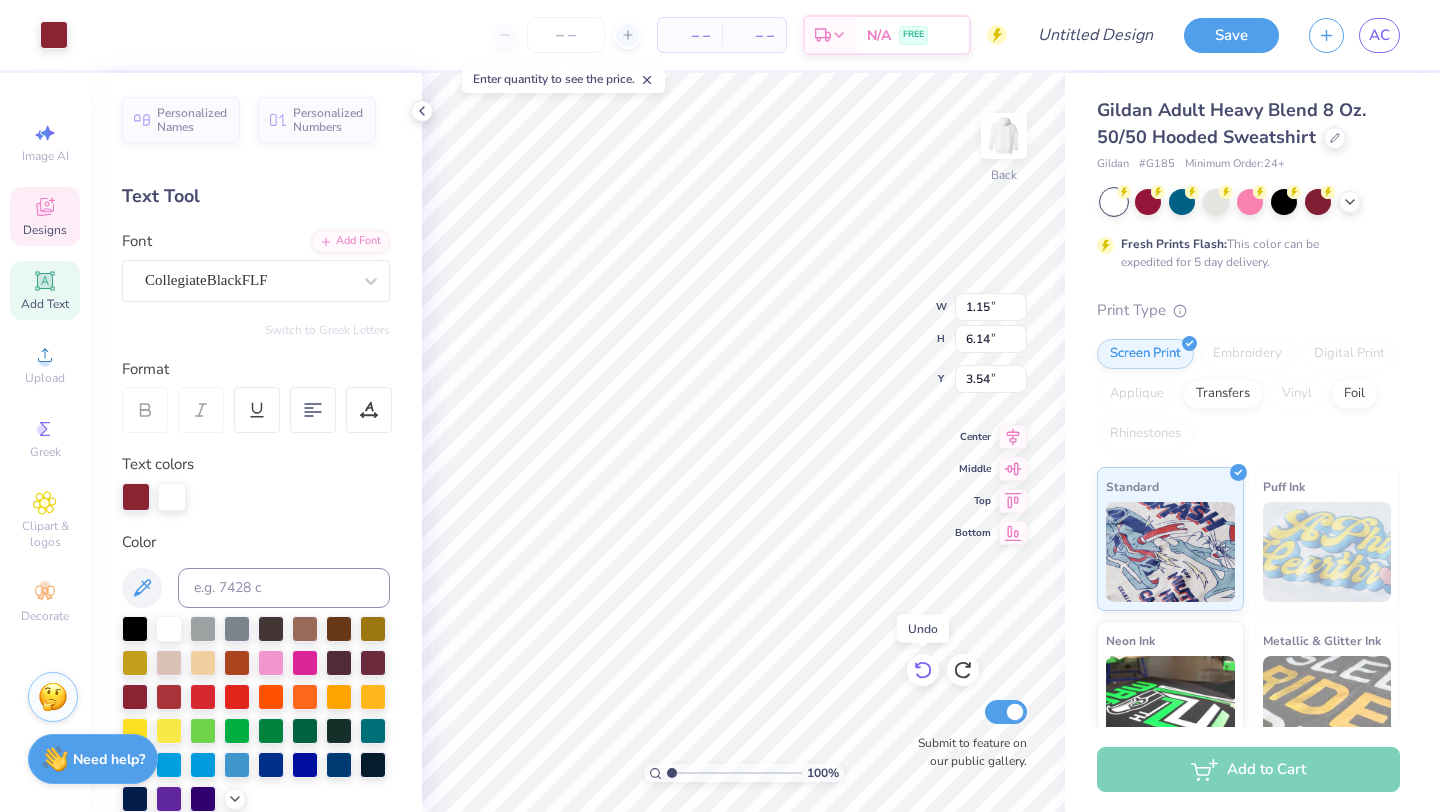 click 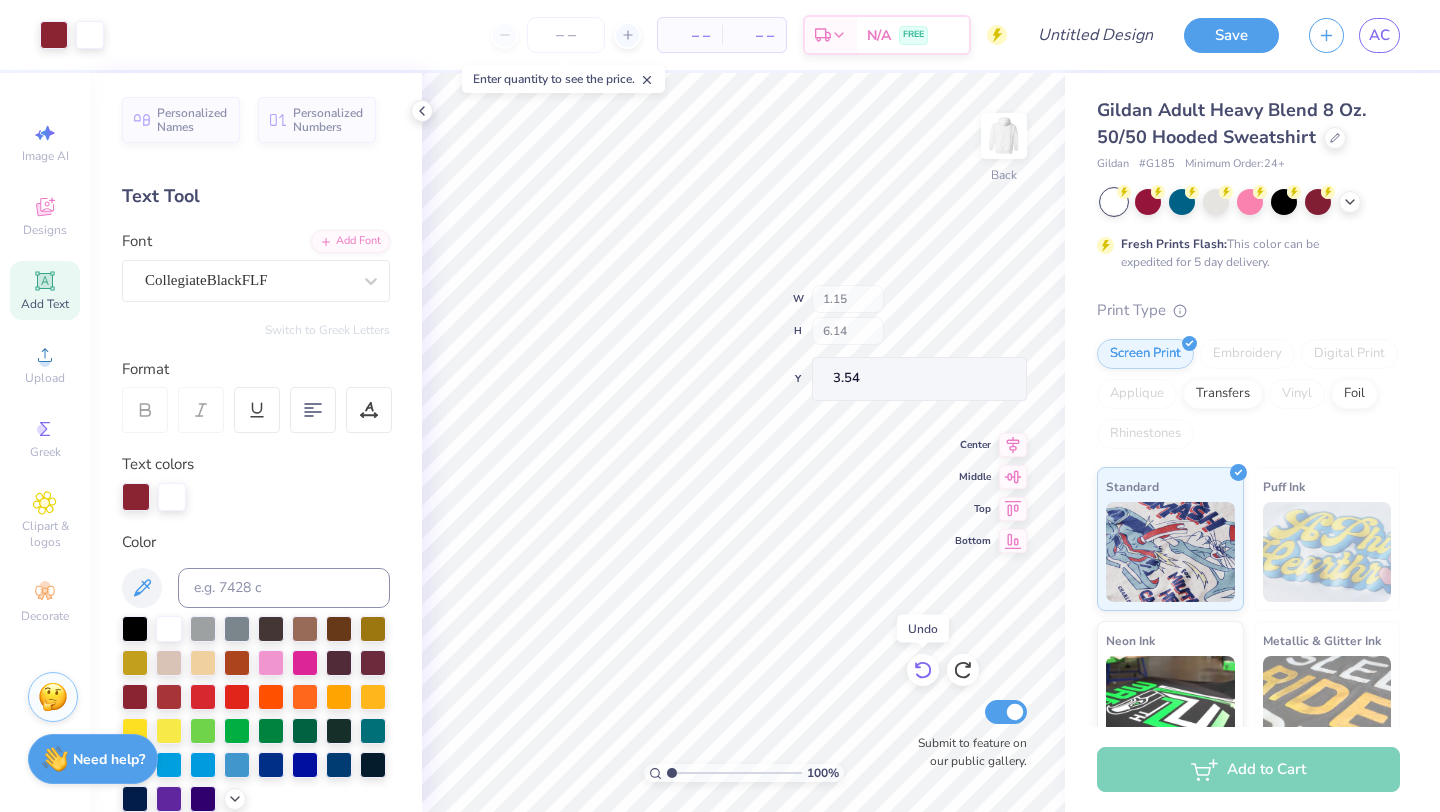 click 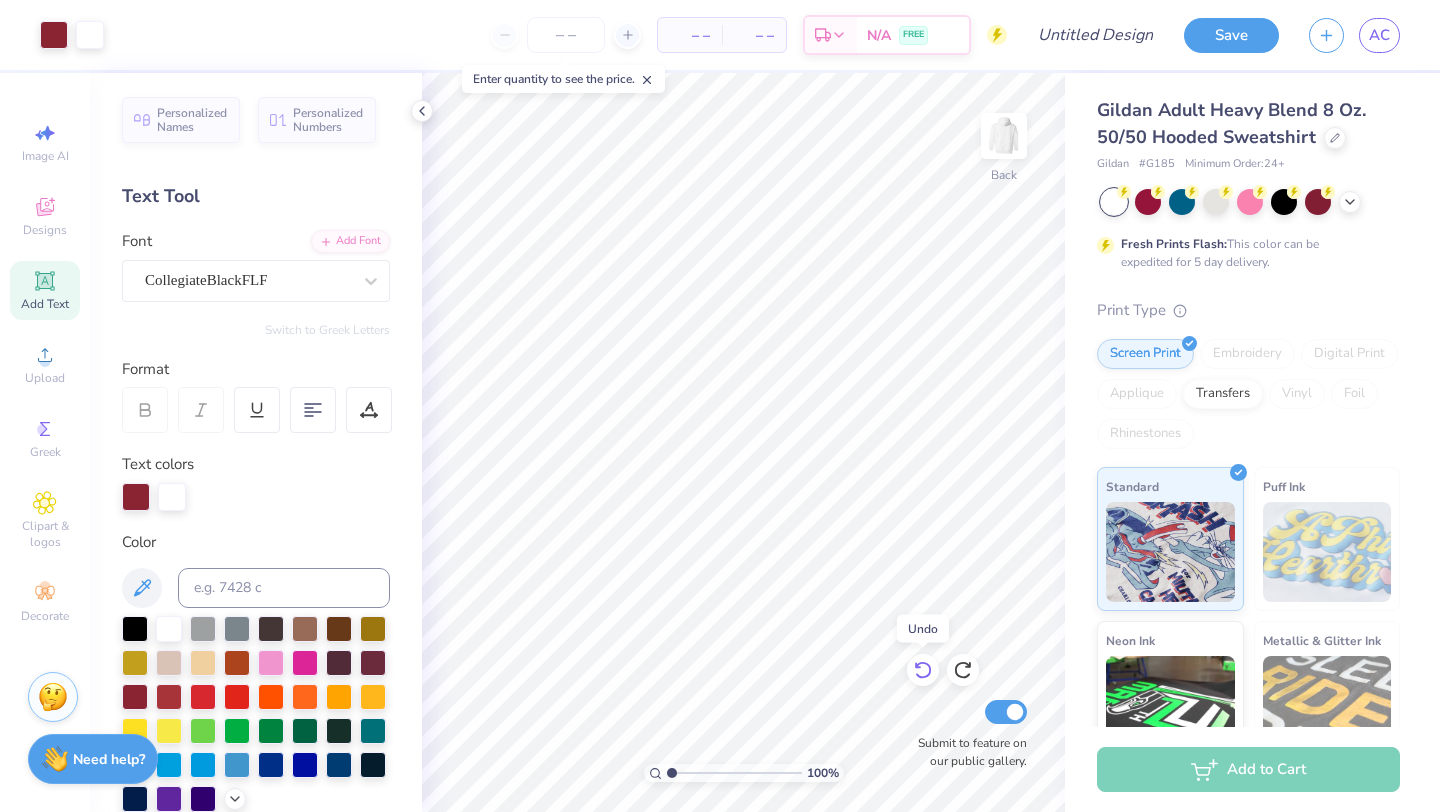 click 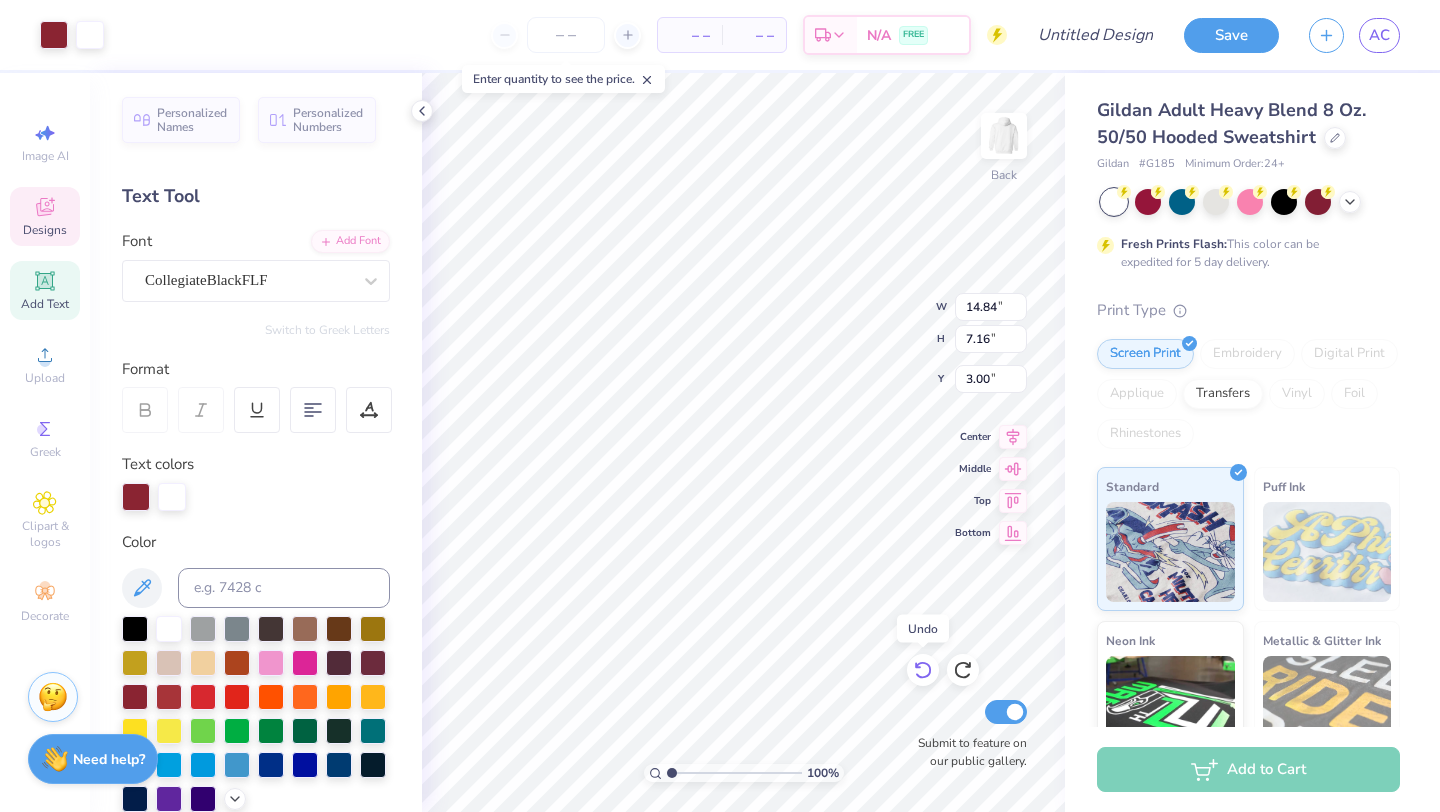 click 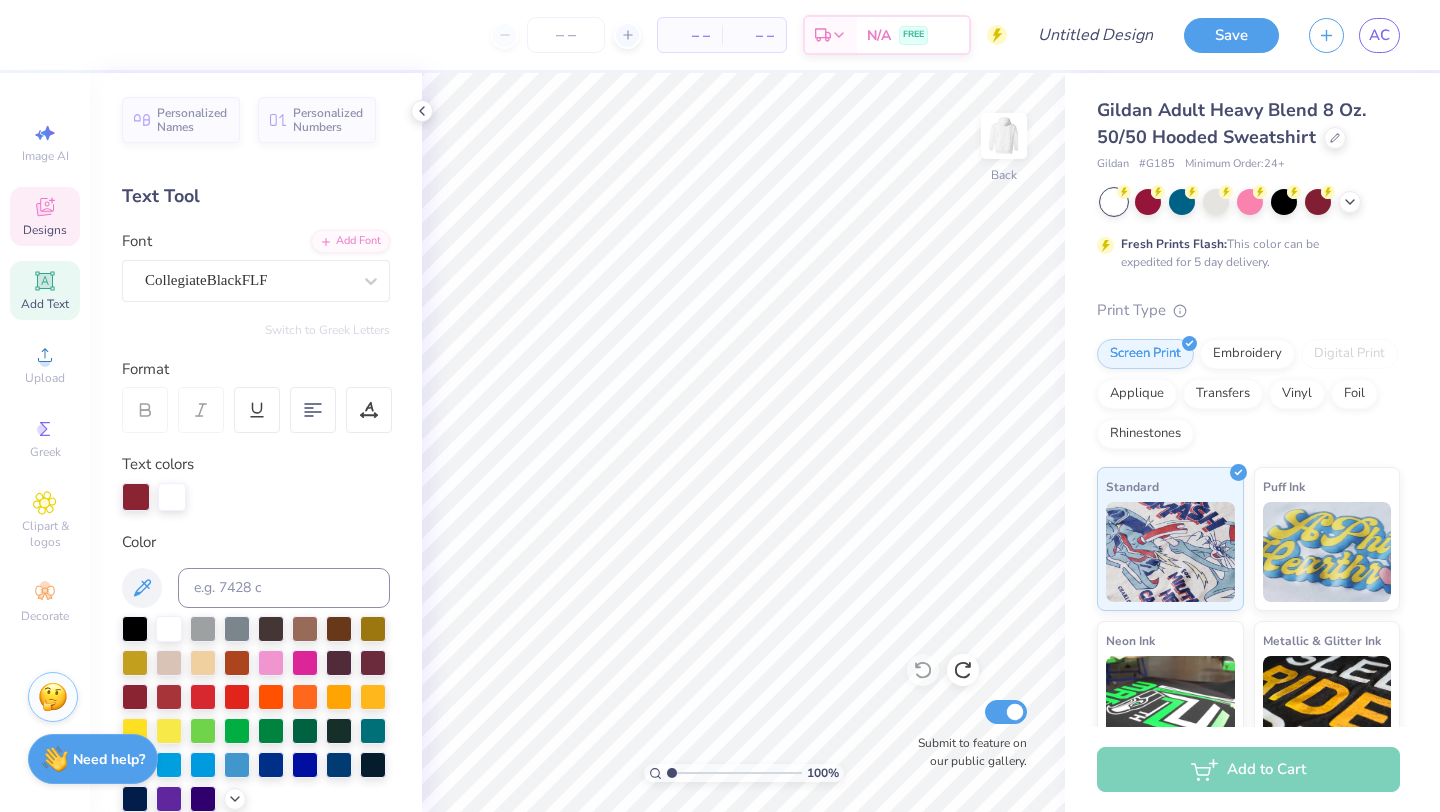 click on "Designs" at bounding box center [45, 230] 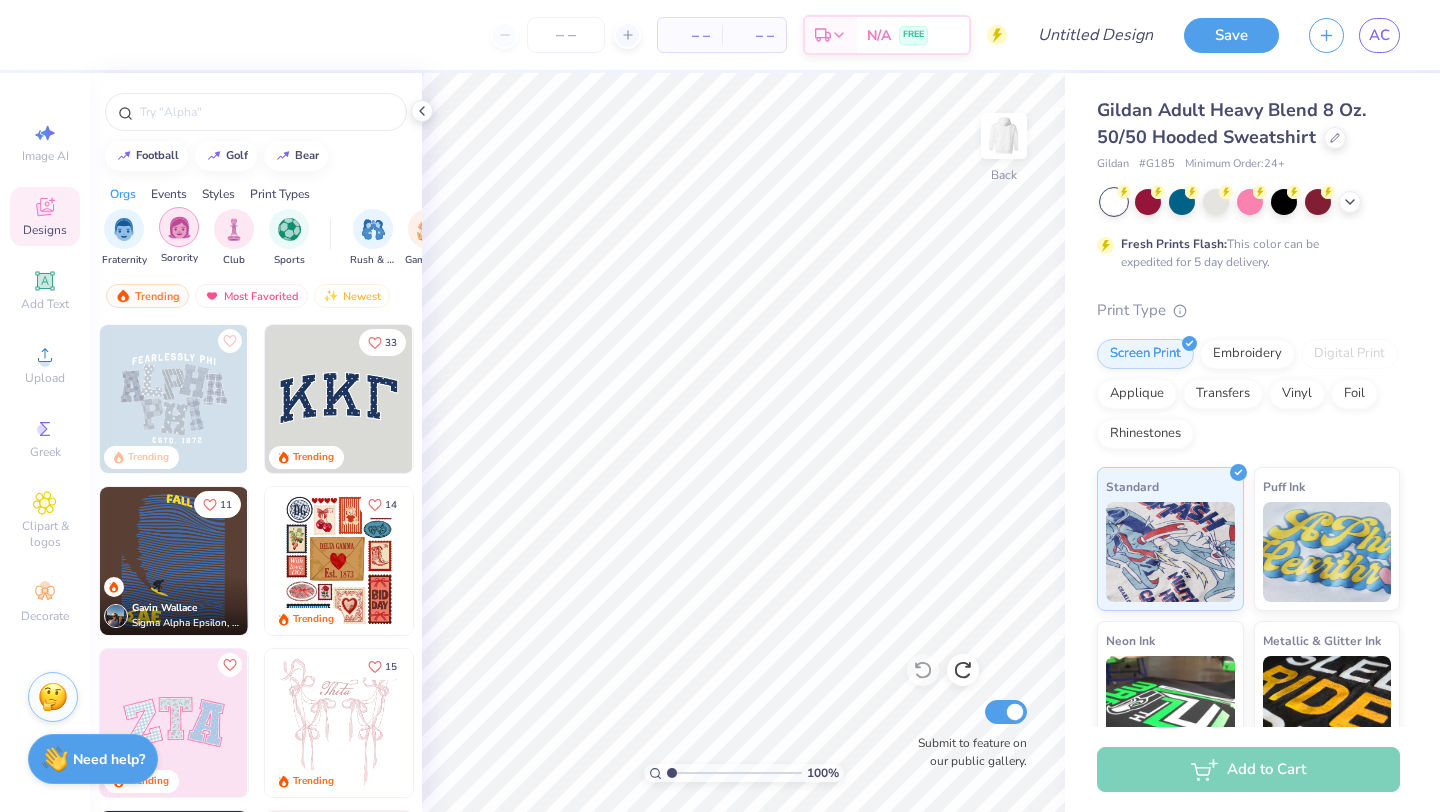 click at bounding box center (179, 227) 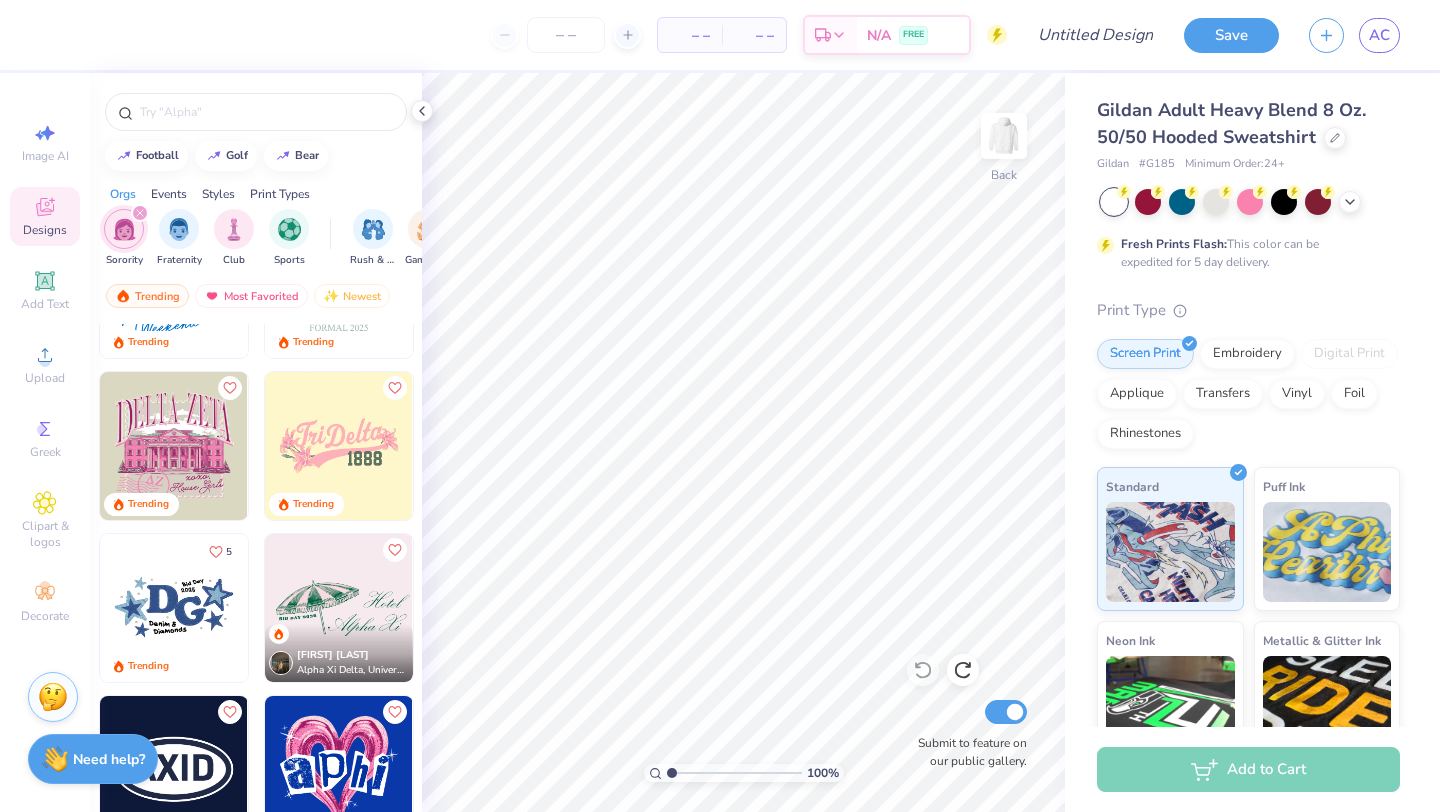 scroll, scrollTop: 5783, scrollLeft: 0, axis: vertical 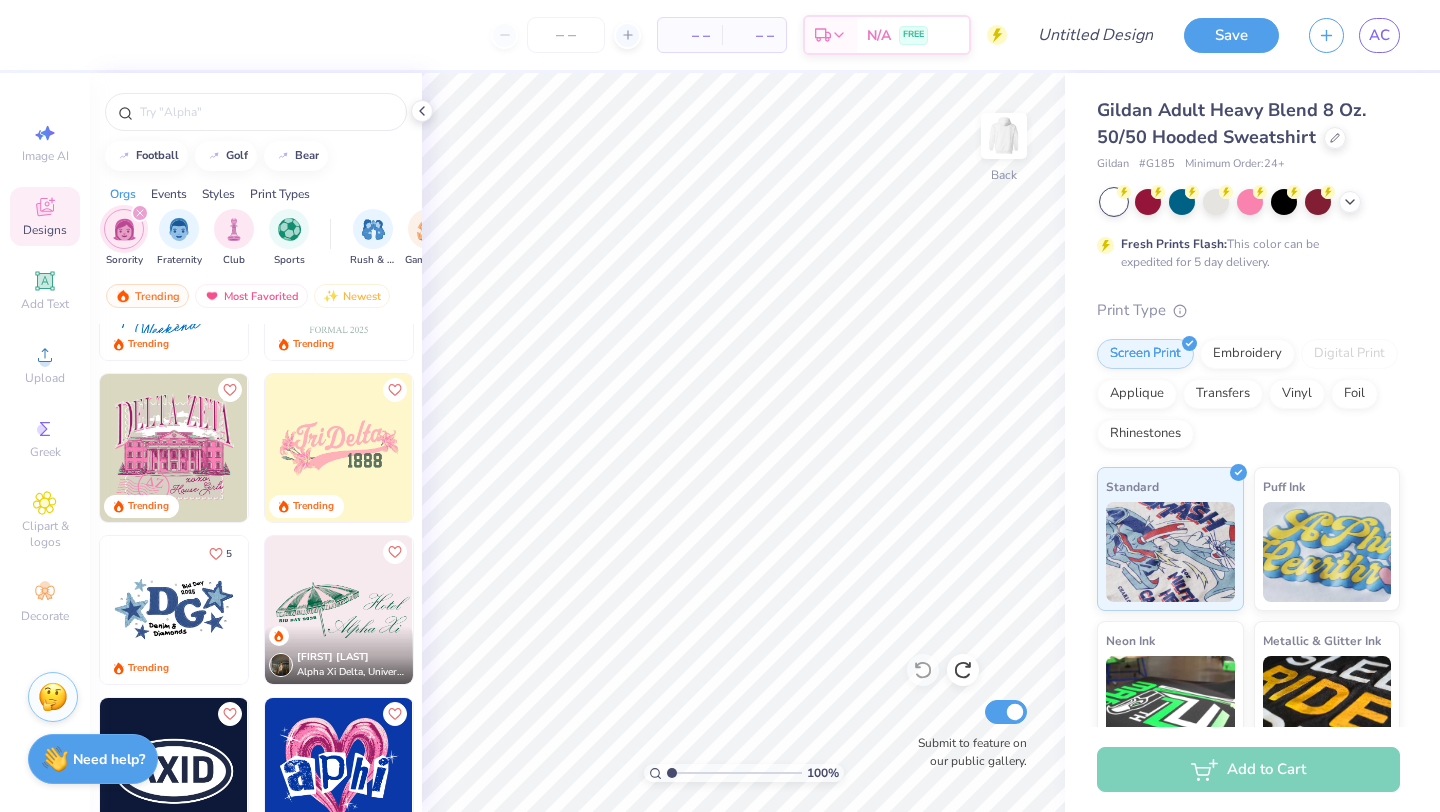 click at bounding box center (174, 610) 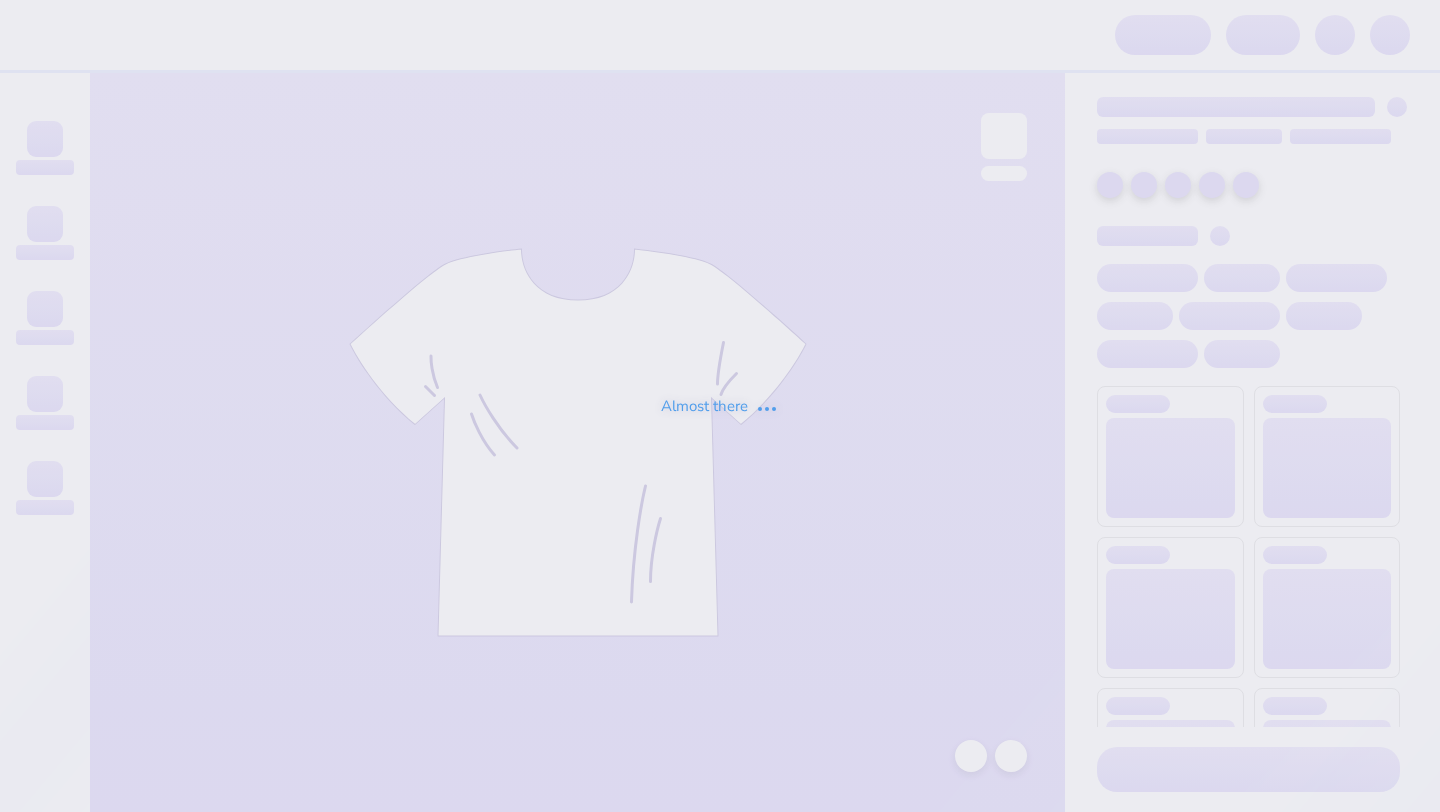 scroll, scrollTop: 0, scrollLeft: 0, axis: both 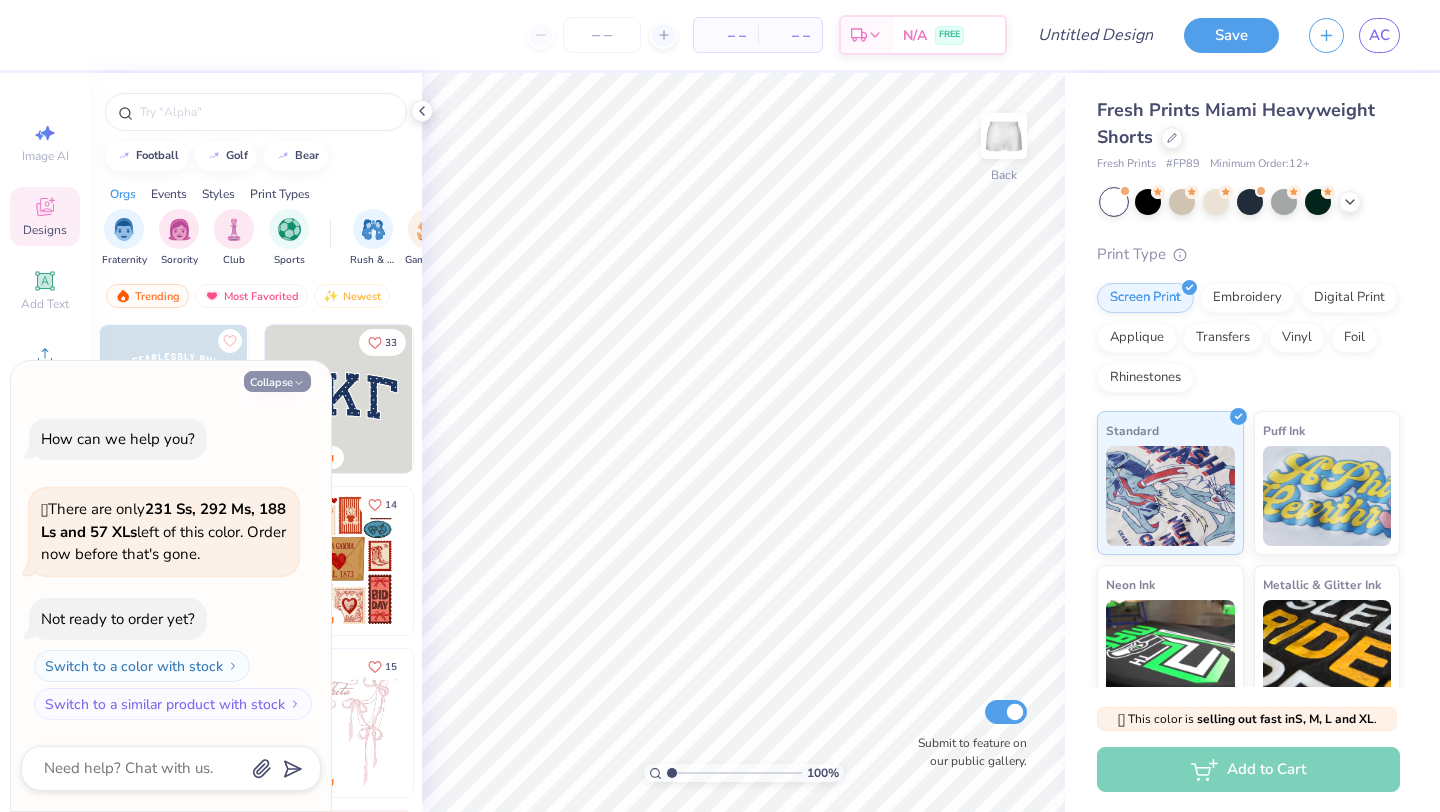 click on "Collapse" at bounding box center (277, 381) 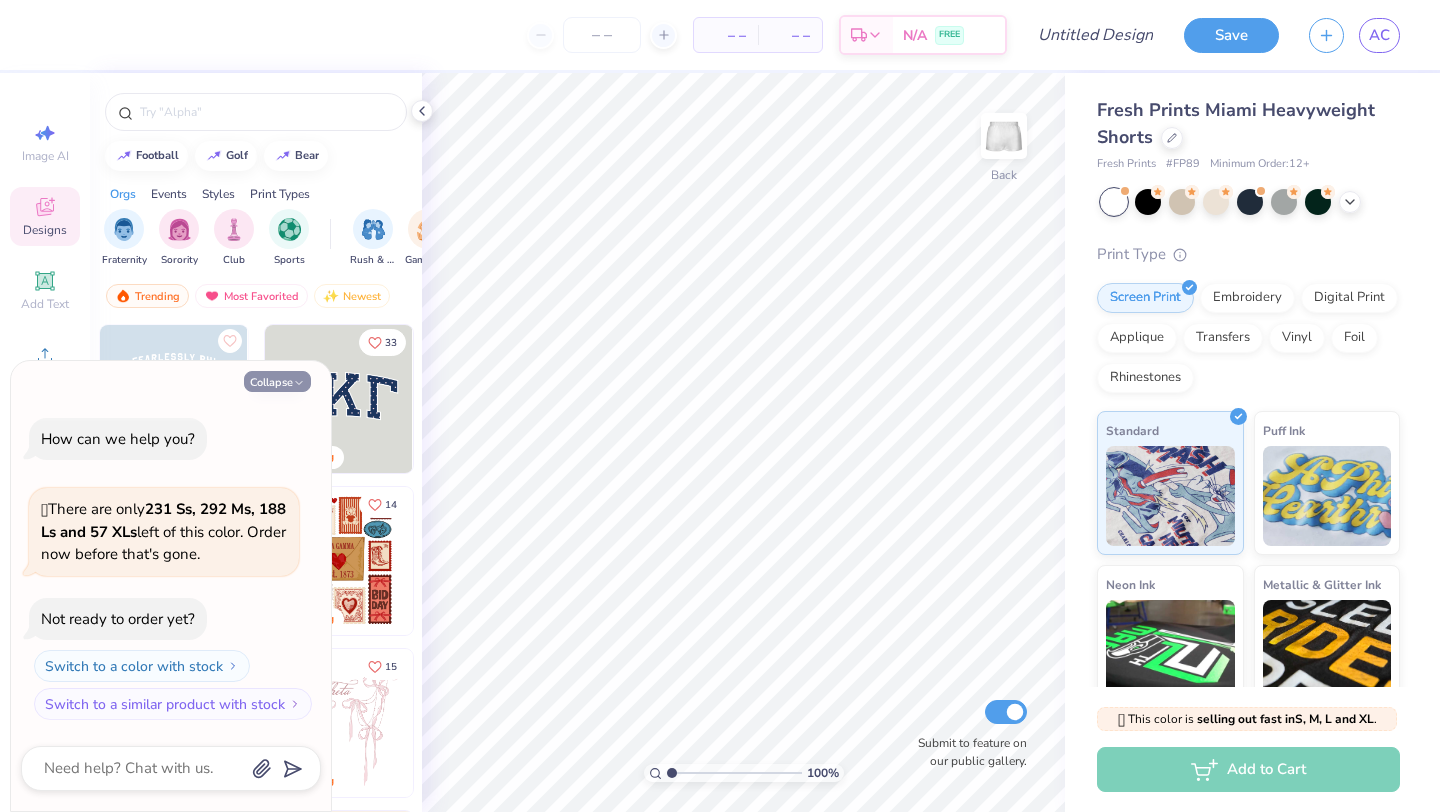 type on "x" 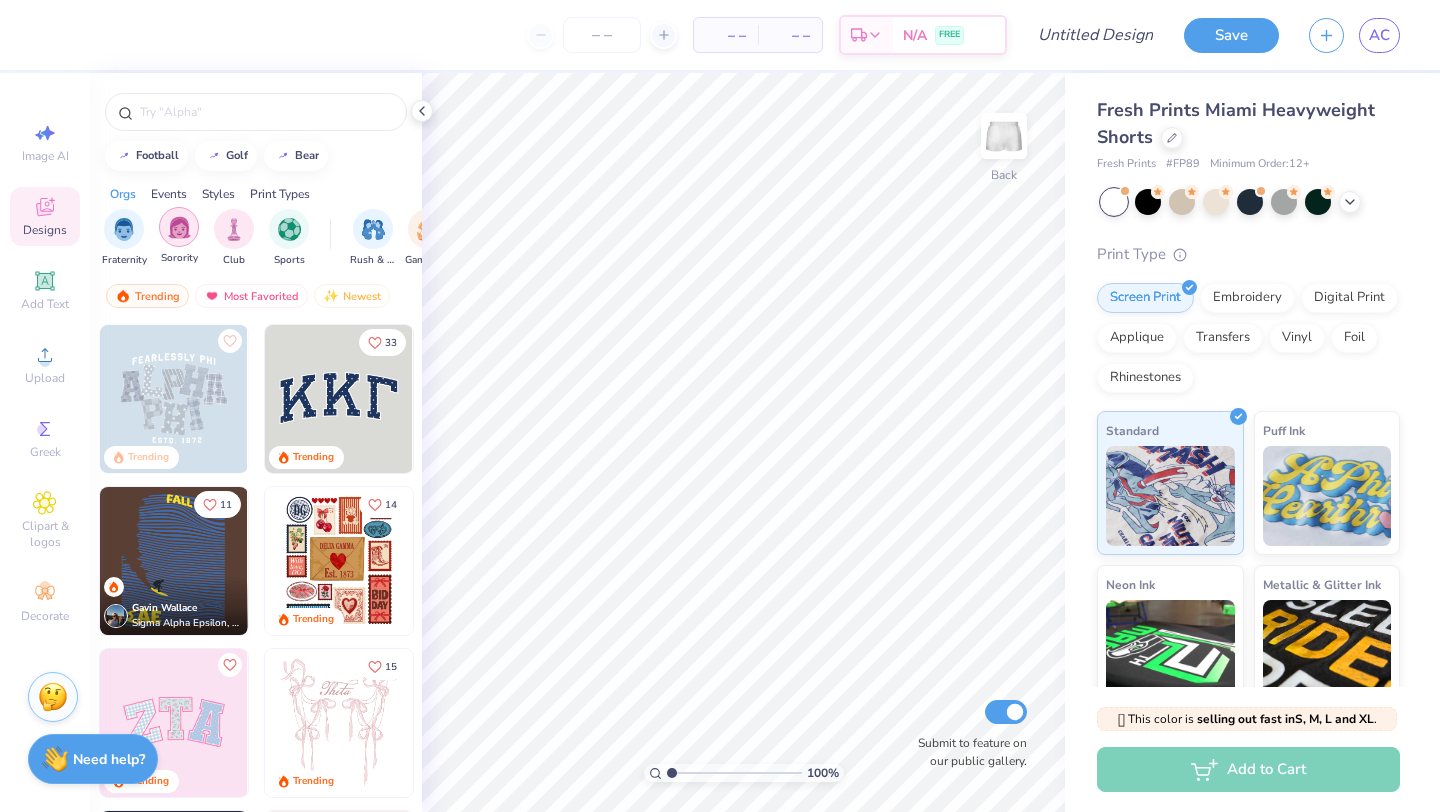 click at bounding box center (179, 227) 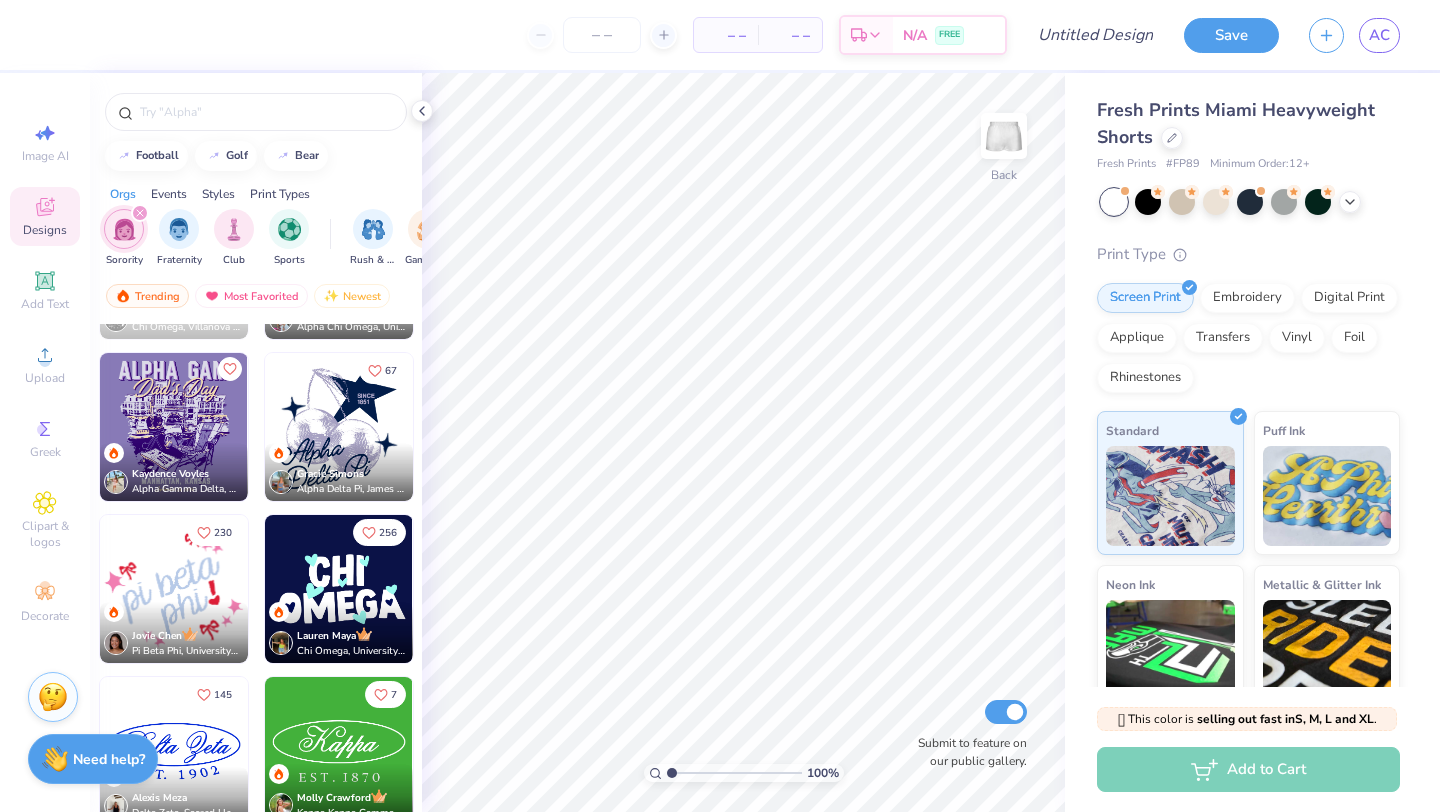 scroll, scrollTop: 2890, scrollLeft: 0, axis: vertical 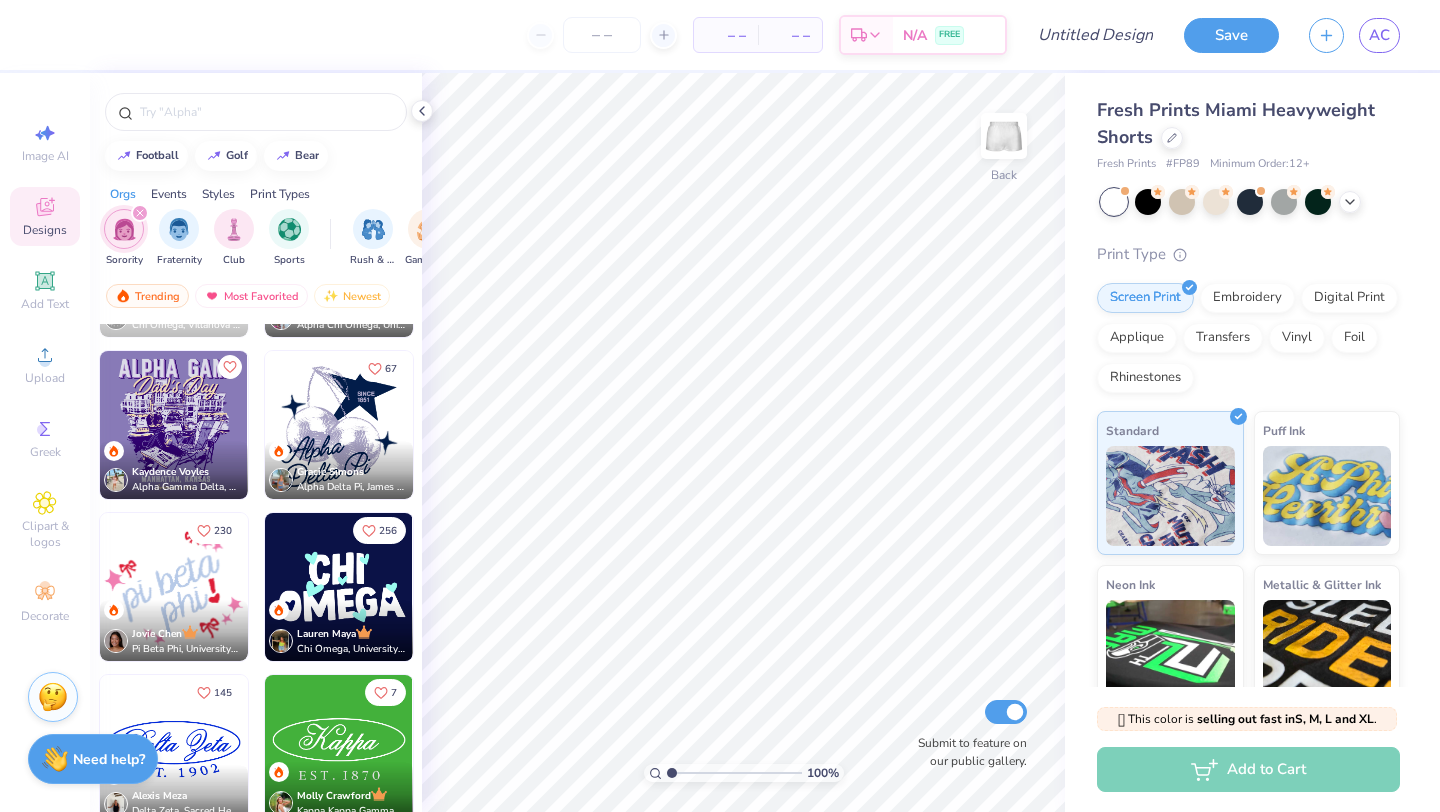 click at bounding box center [339, 425] 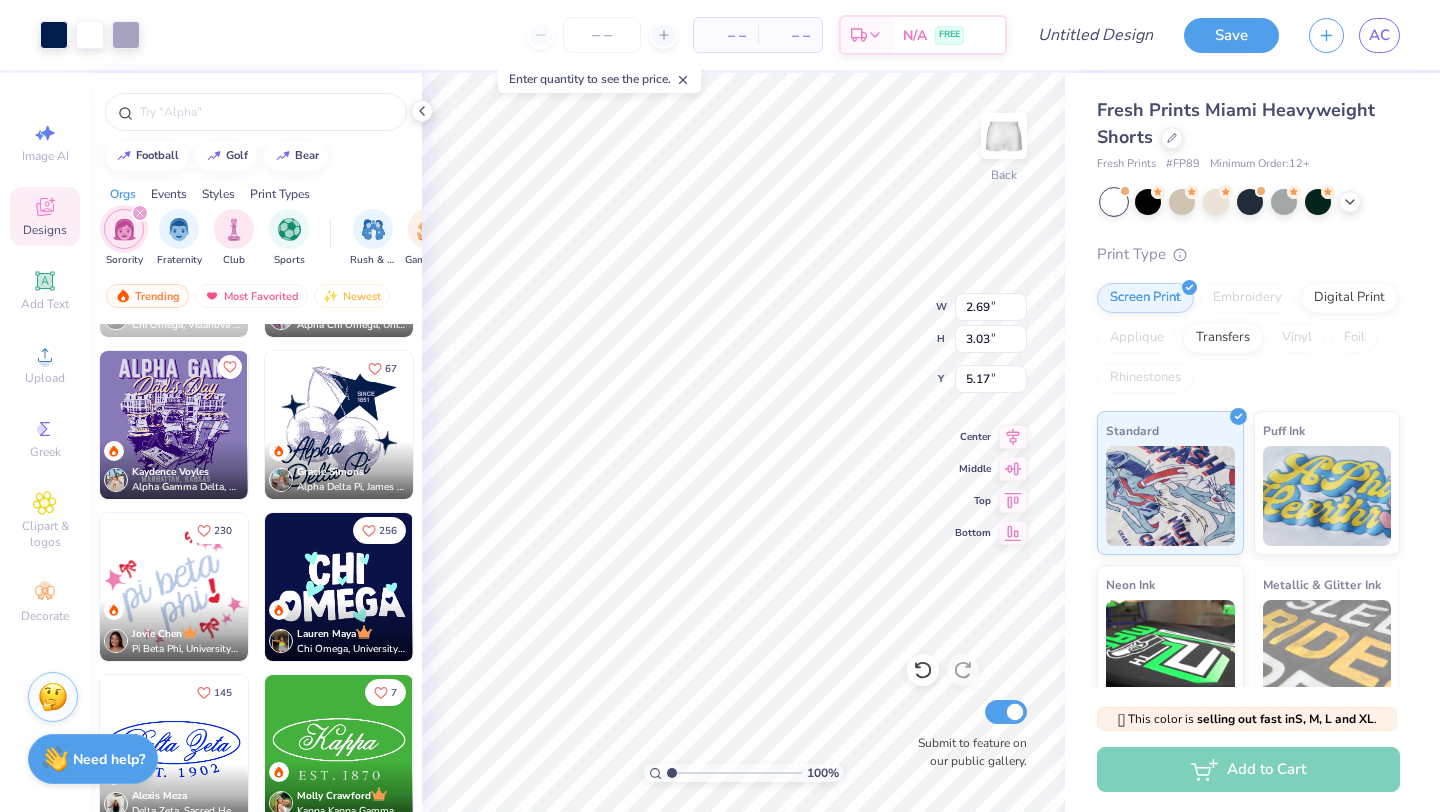 type on "2.69" 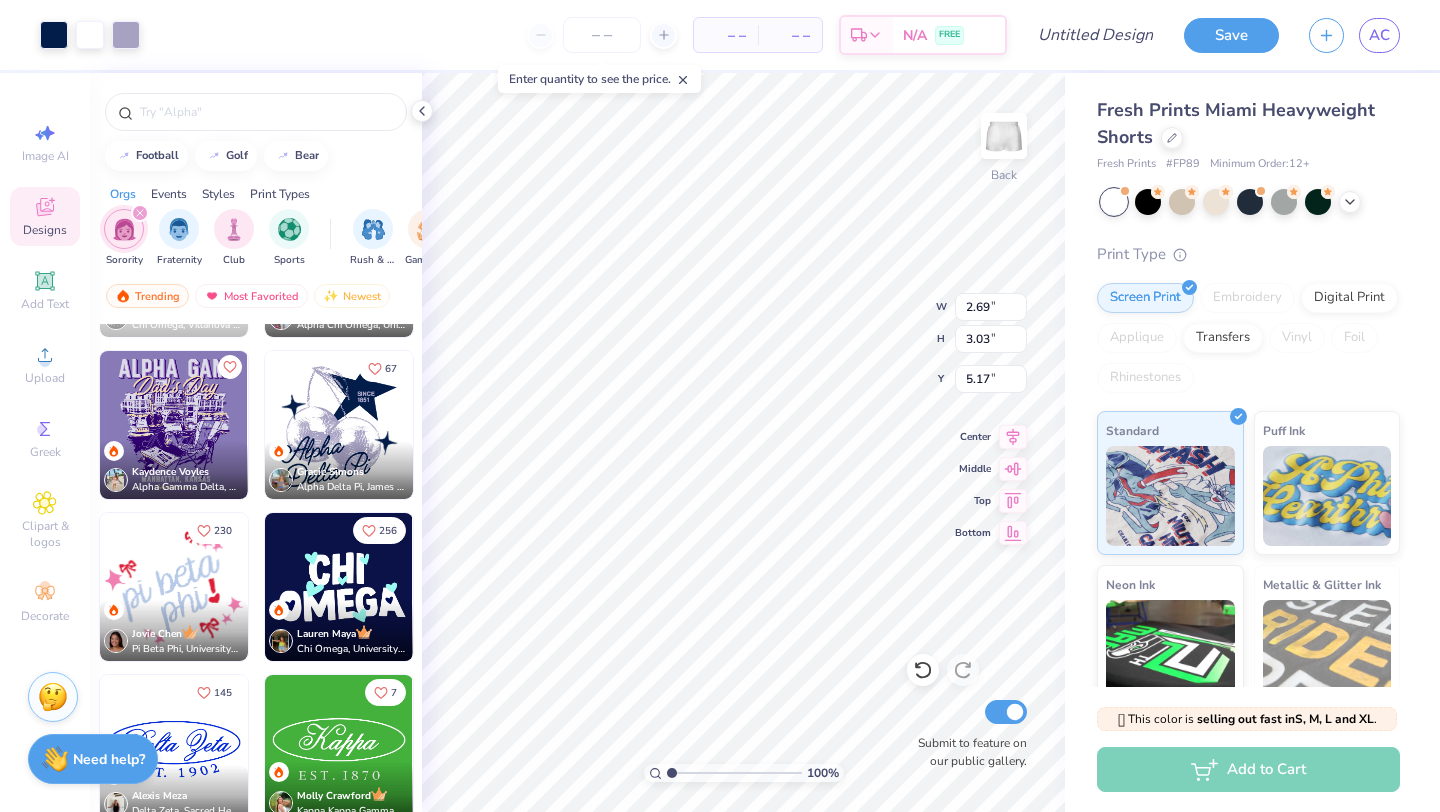 type on "3.03" 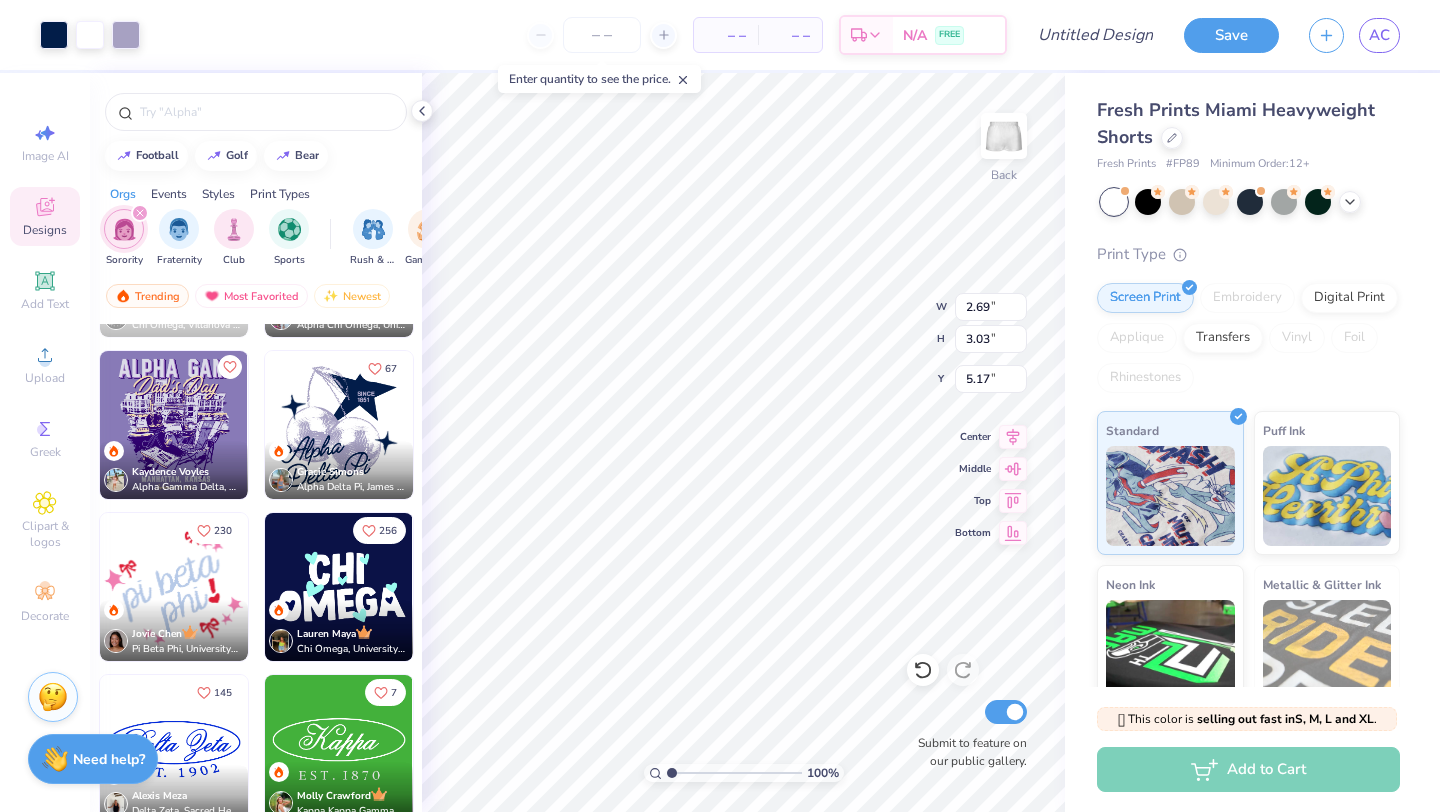 type on "6.97" 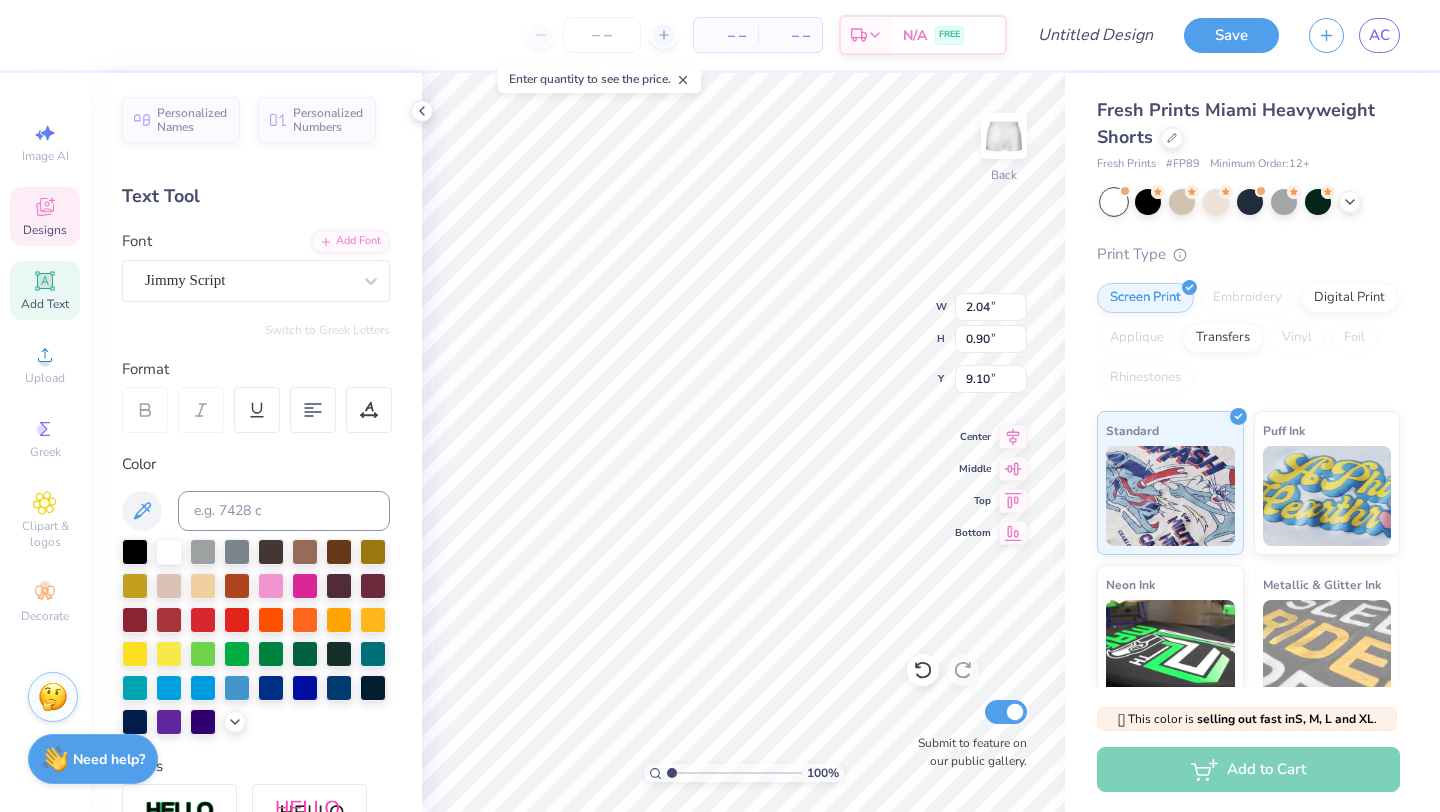 scroll, scrollTop: 0, scrollLeft: 1, axis: horizontal 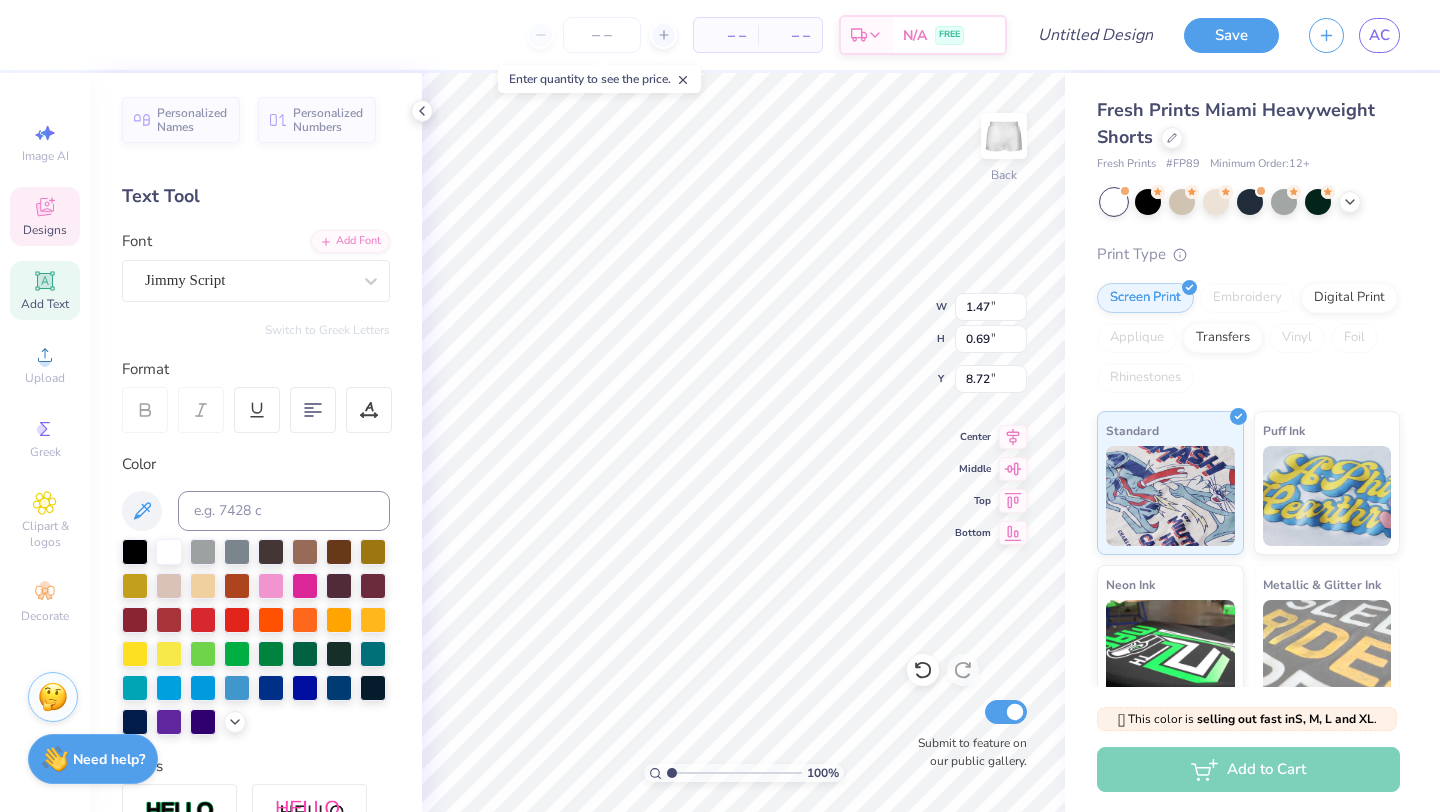 type on "1.47" 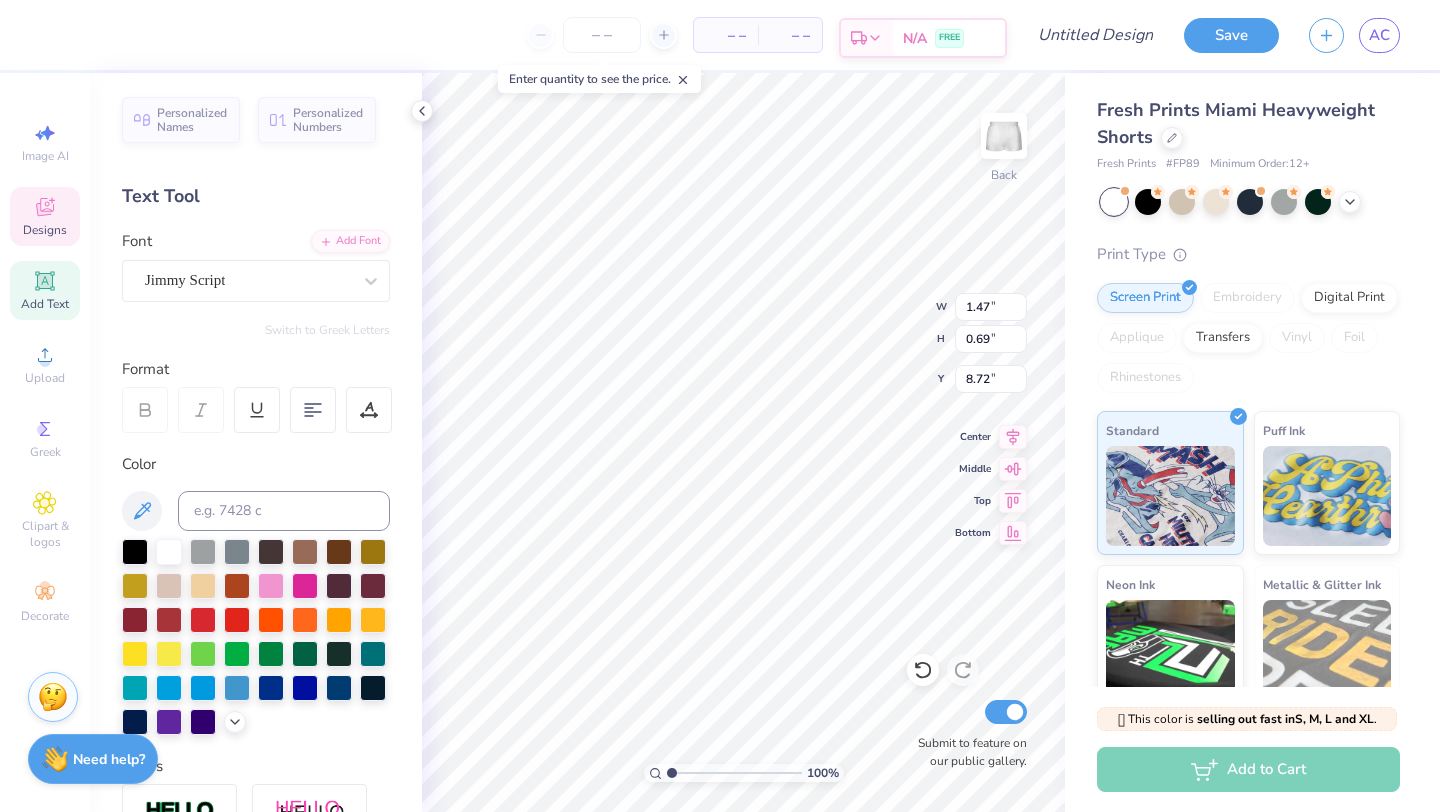 type on "N'shama" 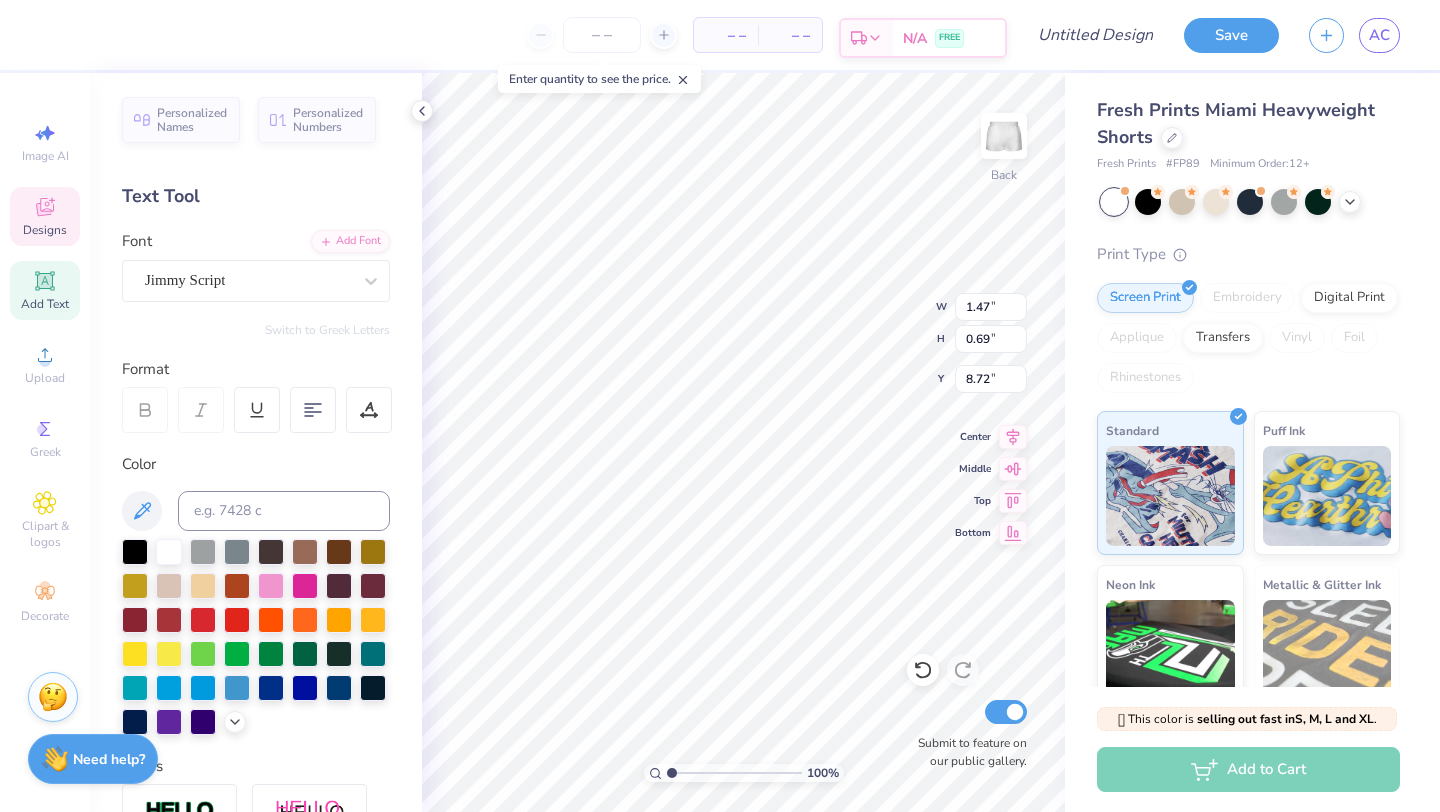 type on "2.04" 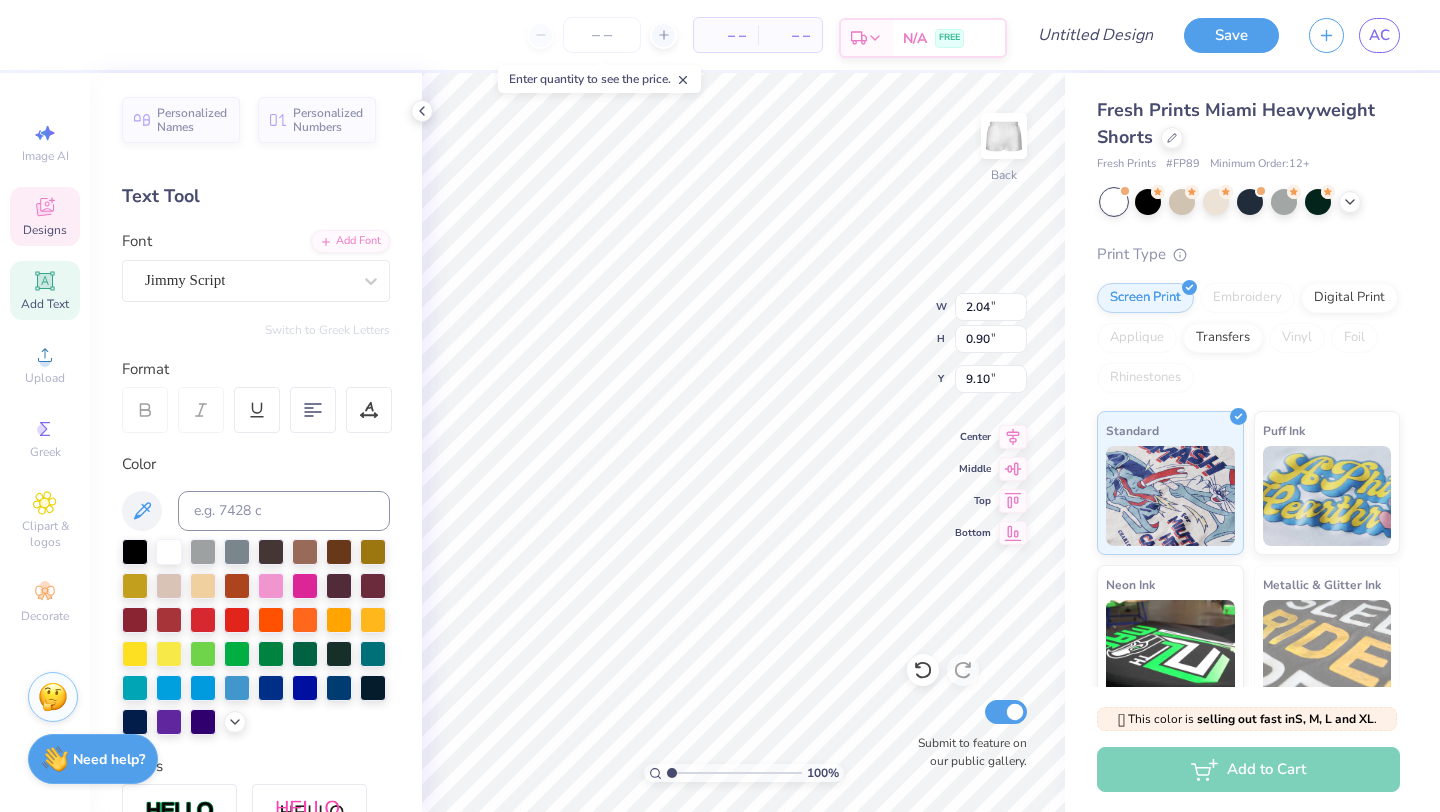 scroll, scrollTop: 0, scrollLeft: 0, axis: both 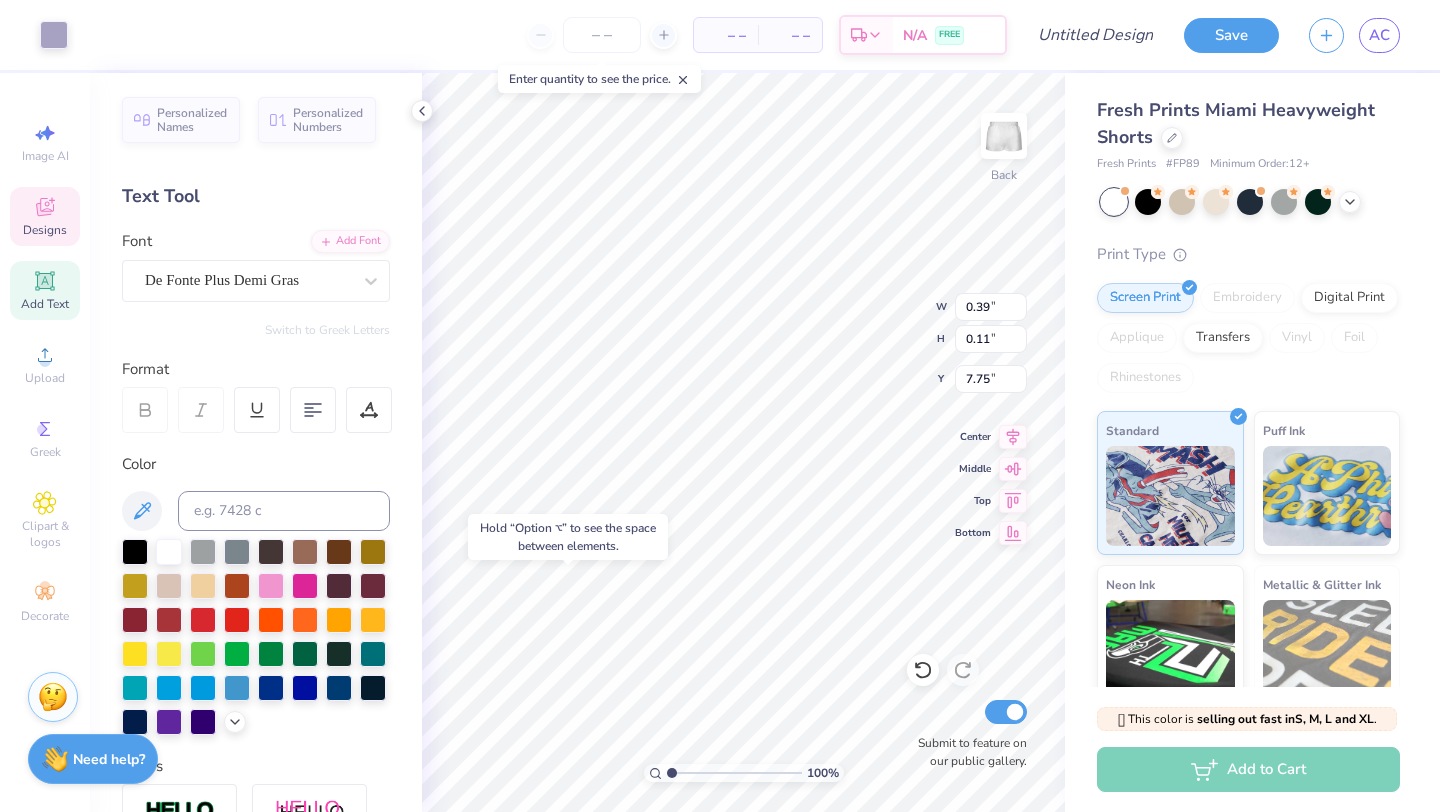 type on "7.75" 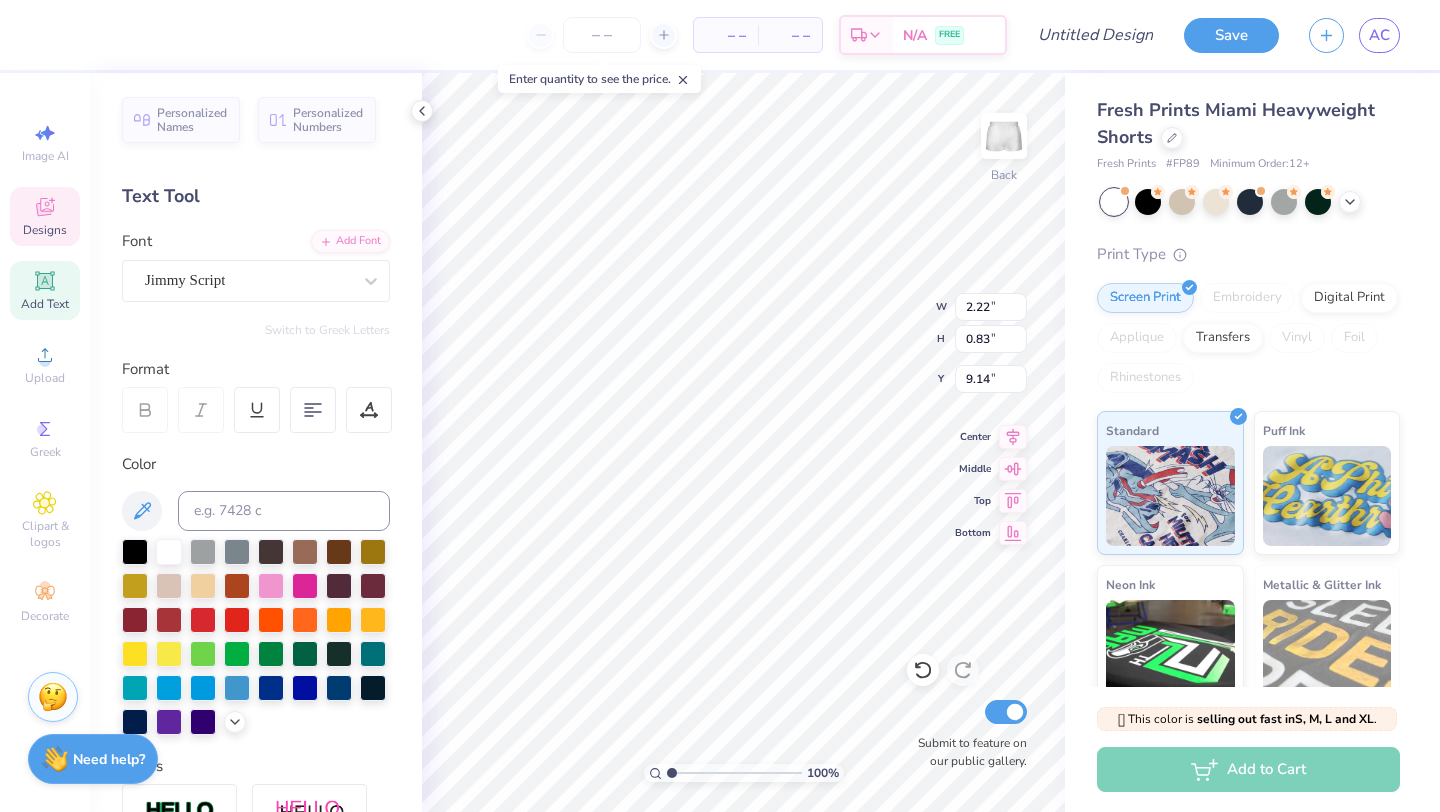 type on "2.22" 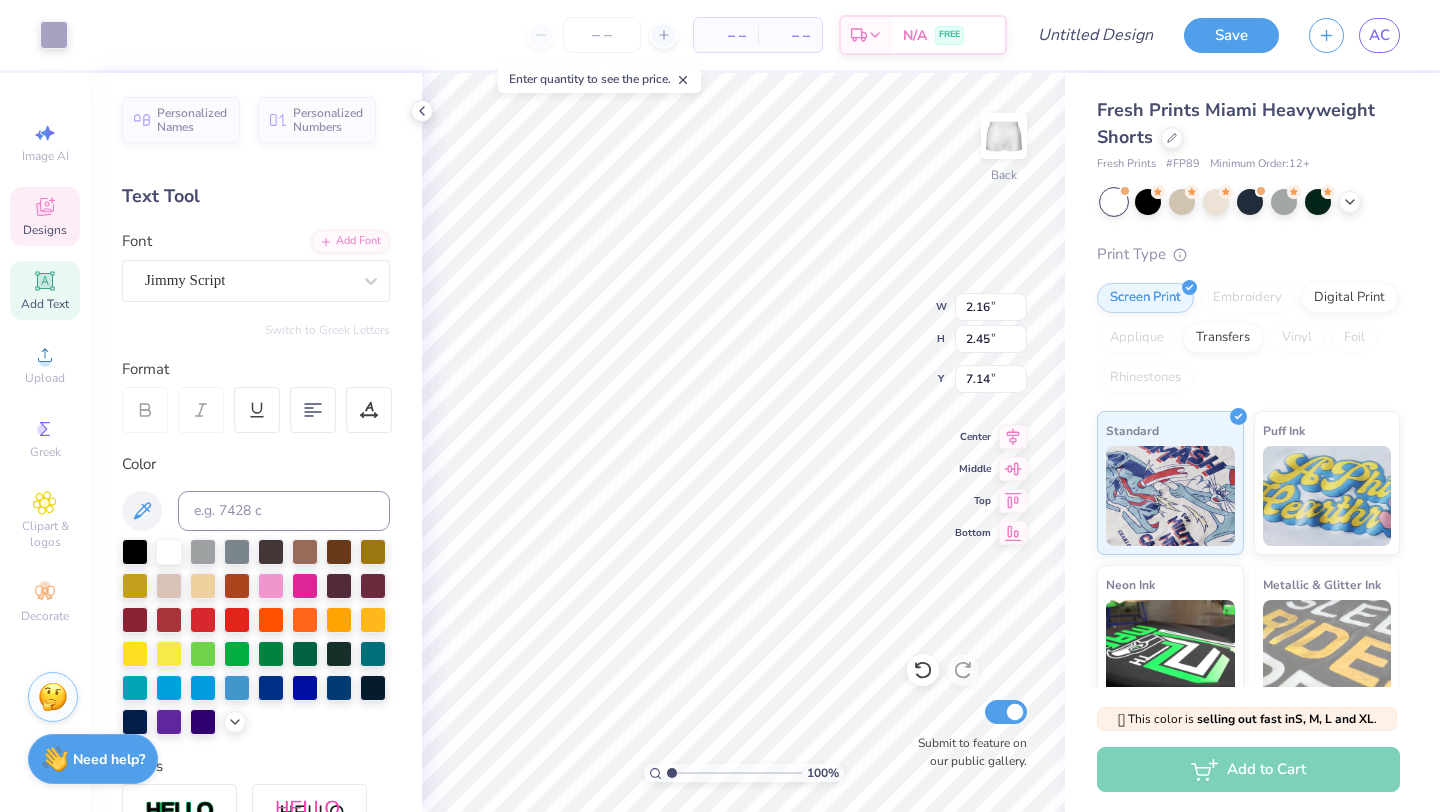 type on "5.49" 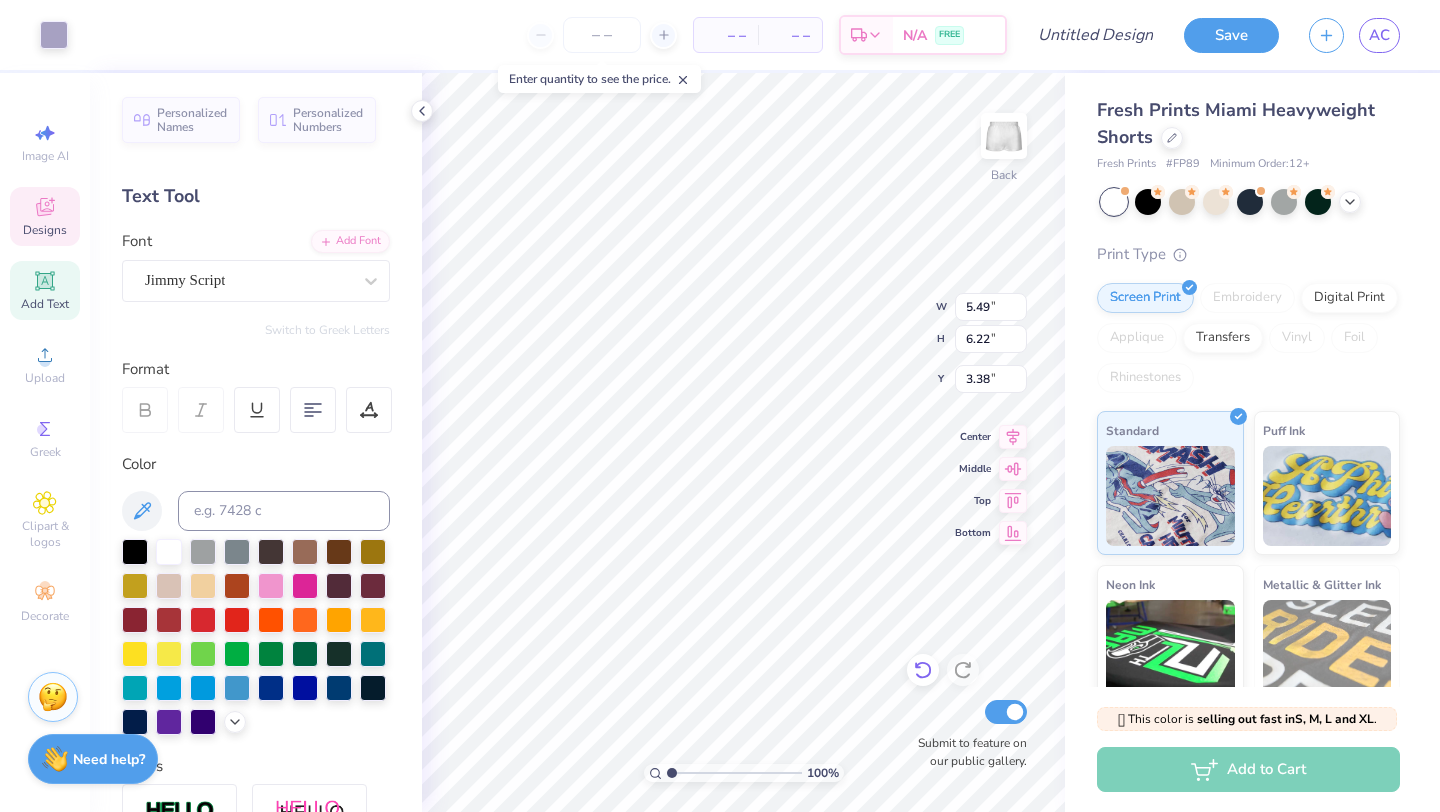 click 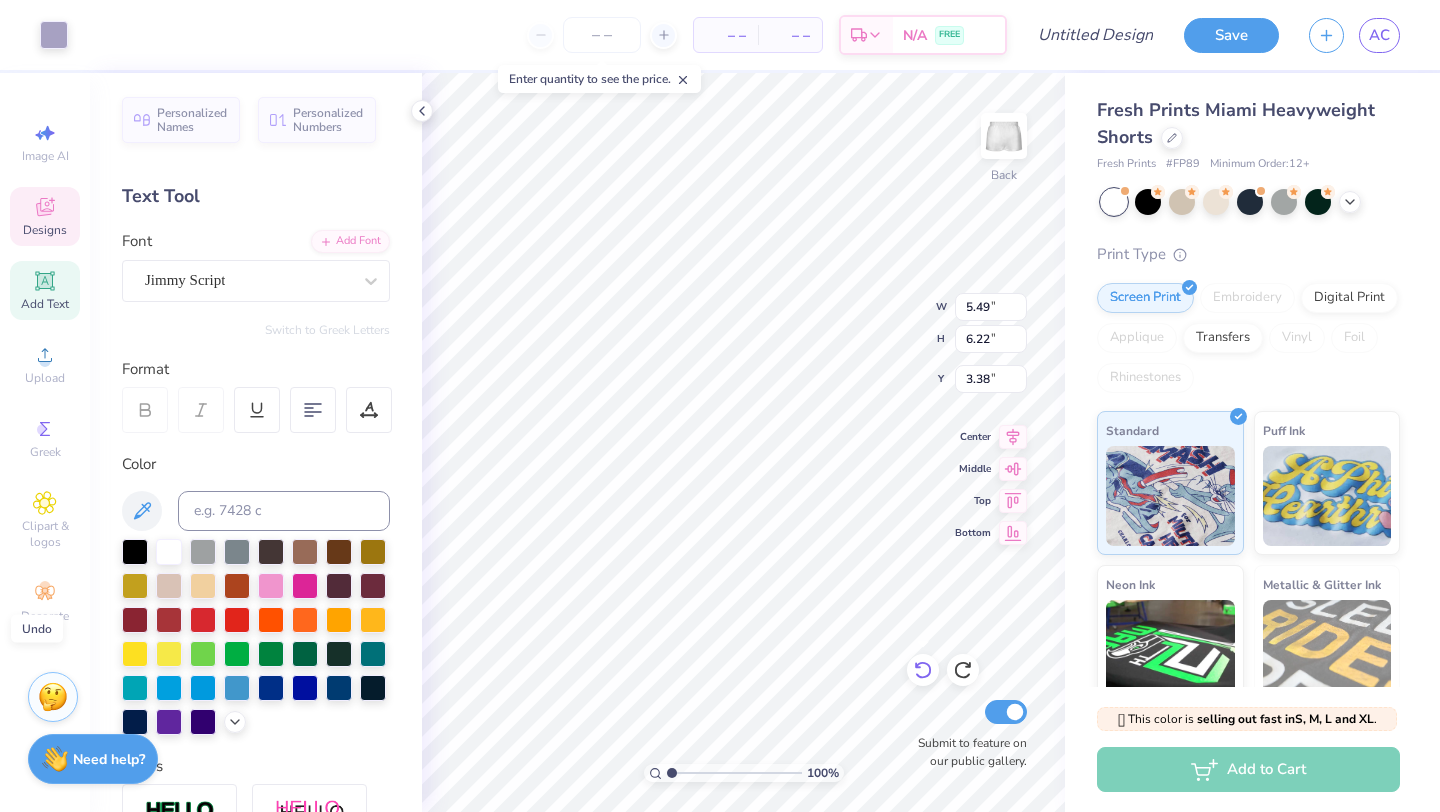 type on "2.16" 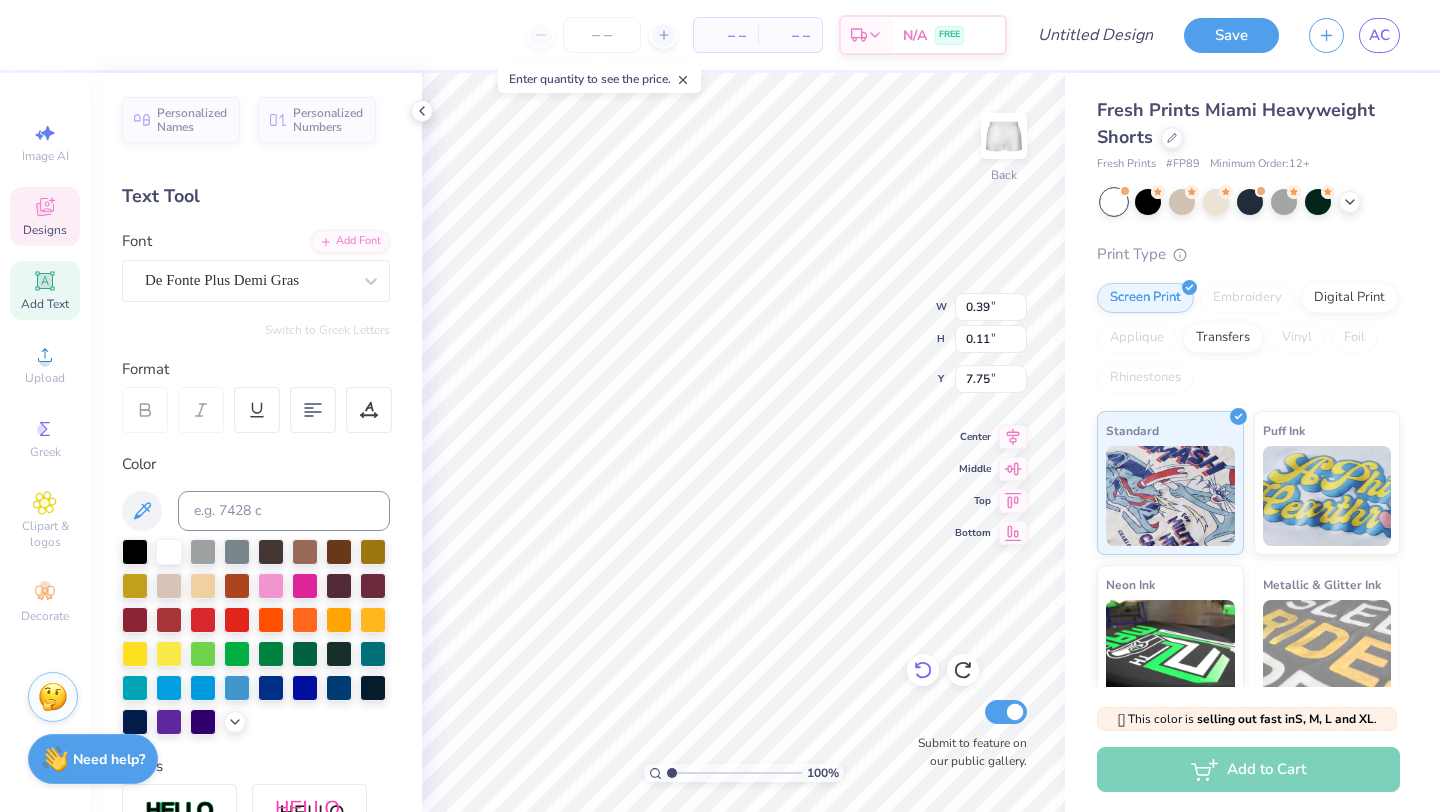 type on "b" 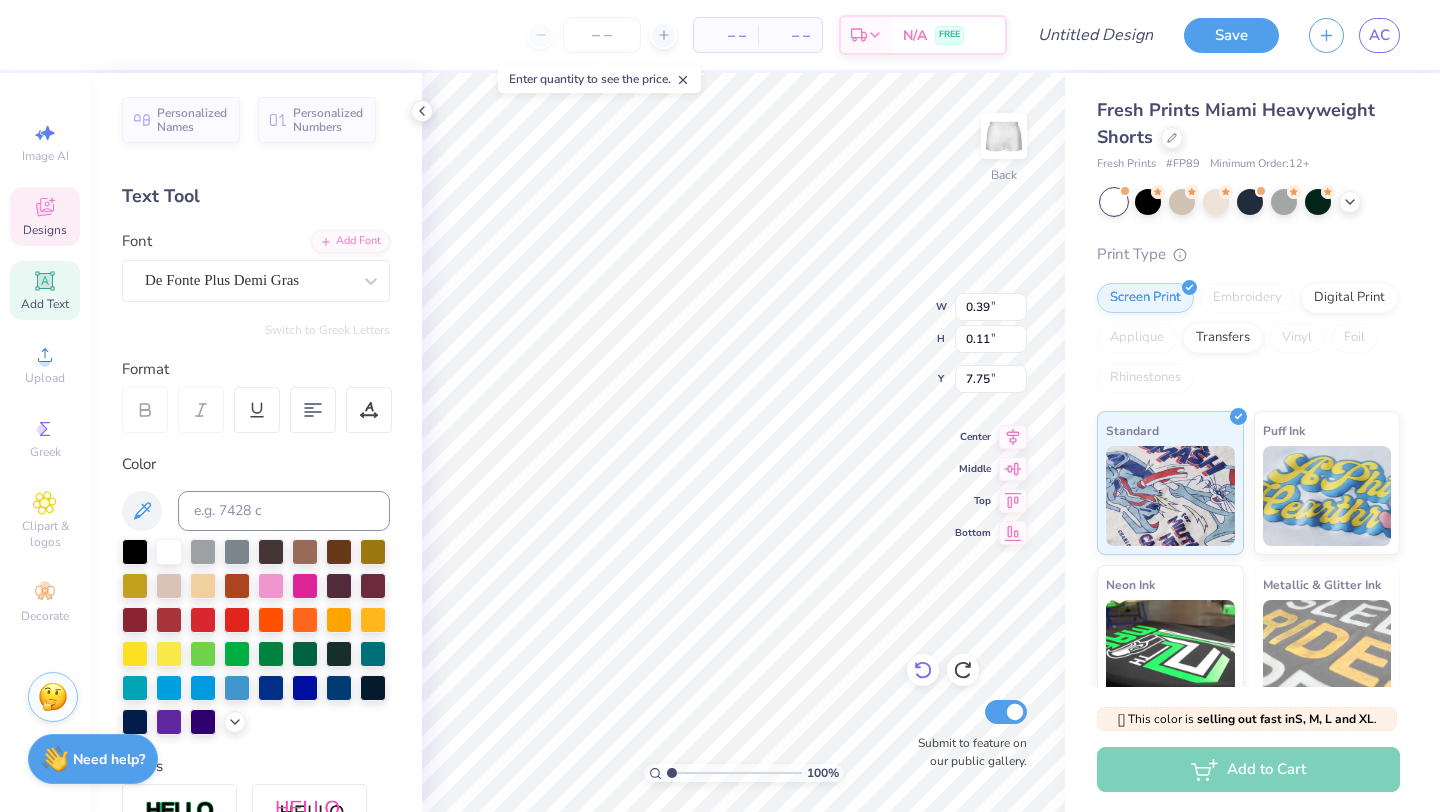 scroll, scrollTop: 0, scrollLeft: 0, axis: both 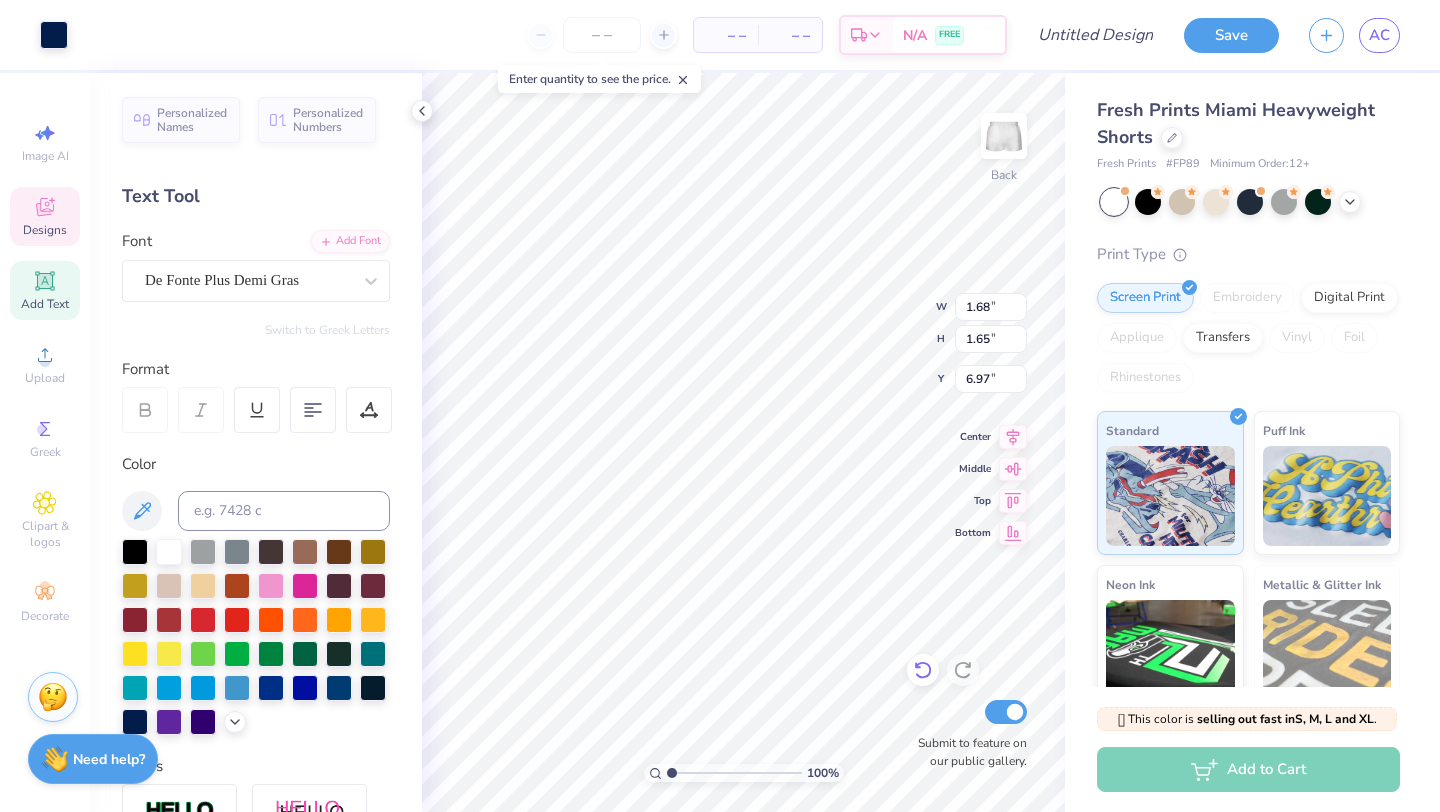 type on "1.68" 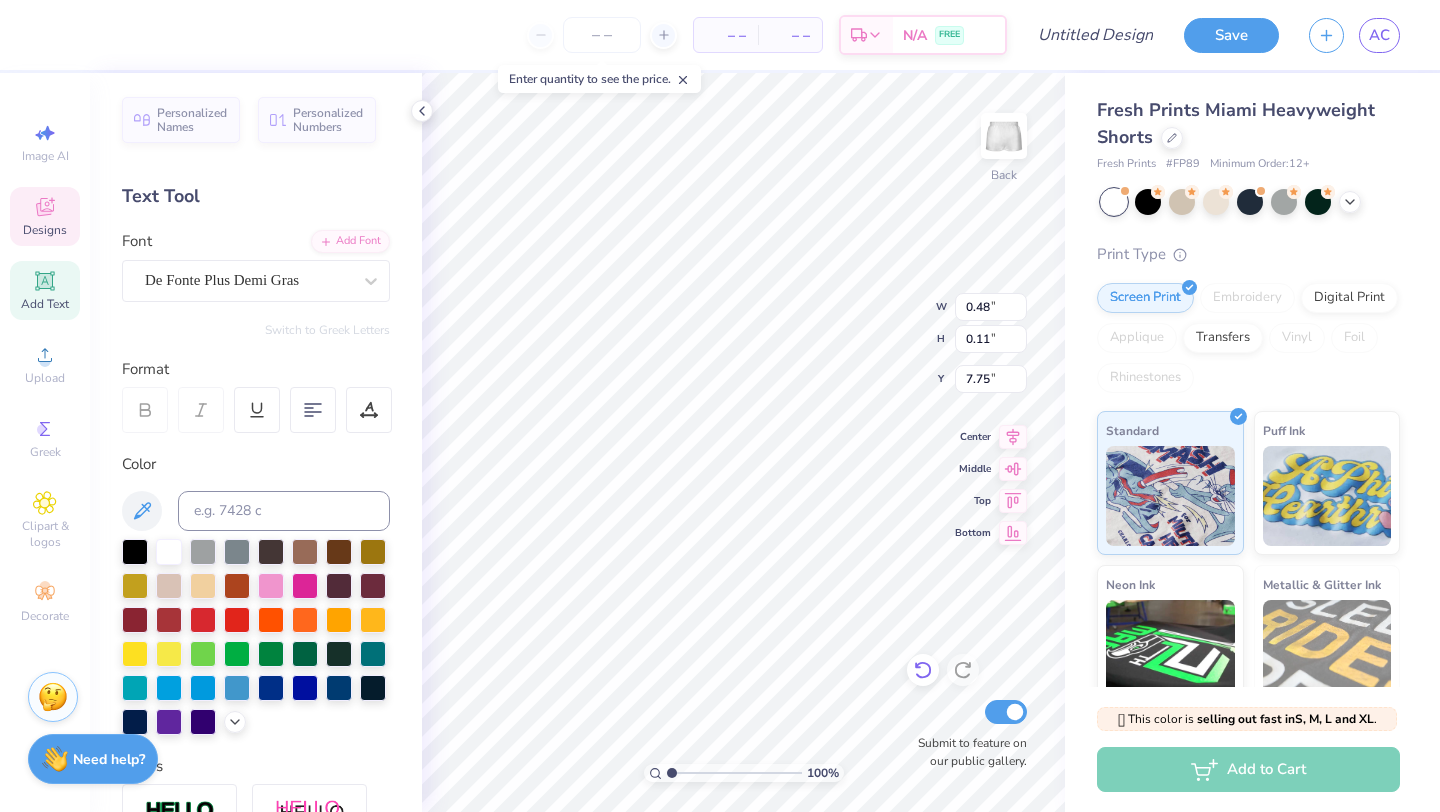 type on "0.26" 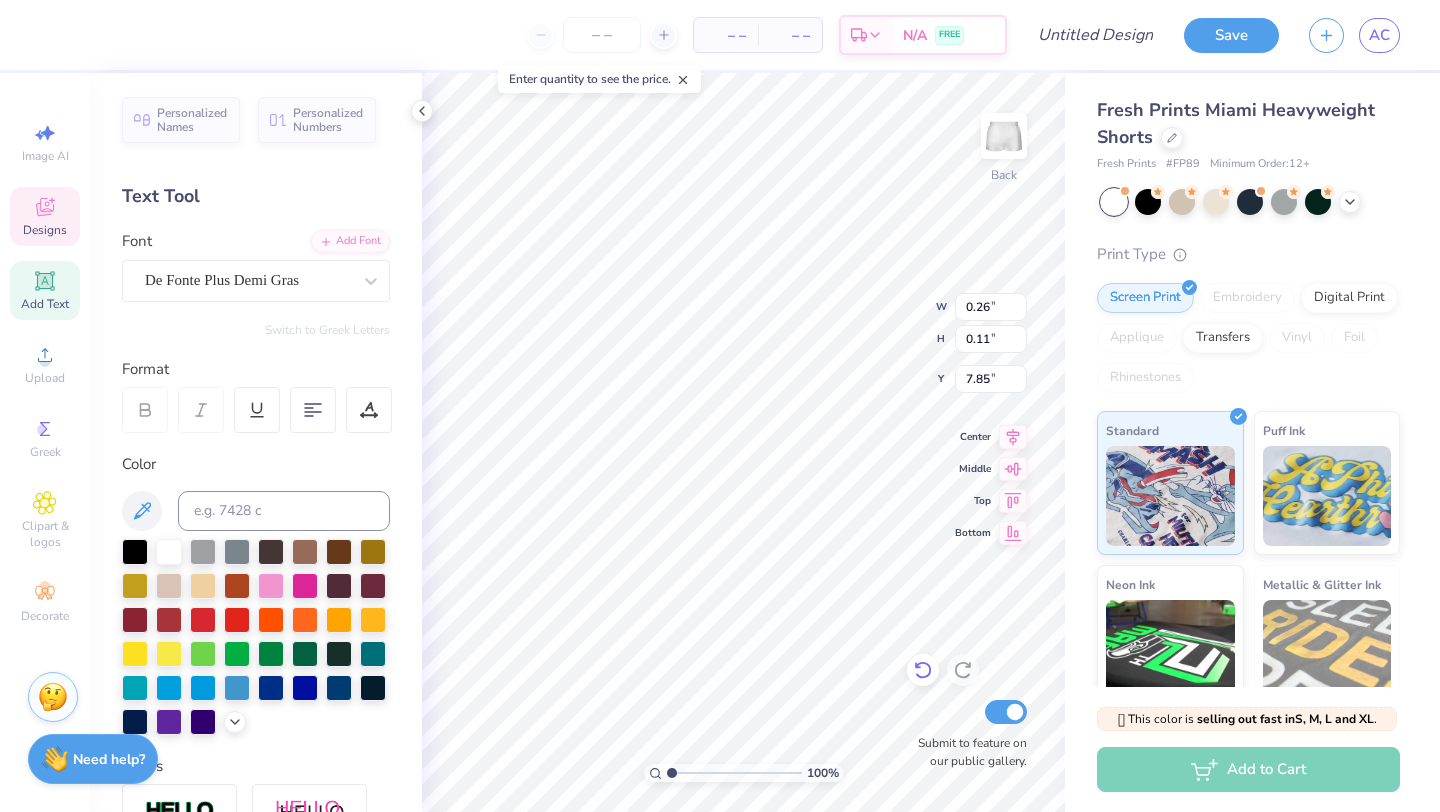 type on "0.14" 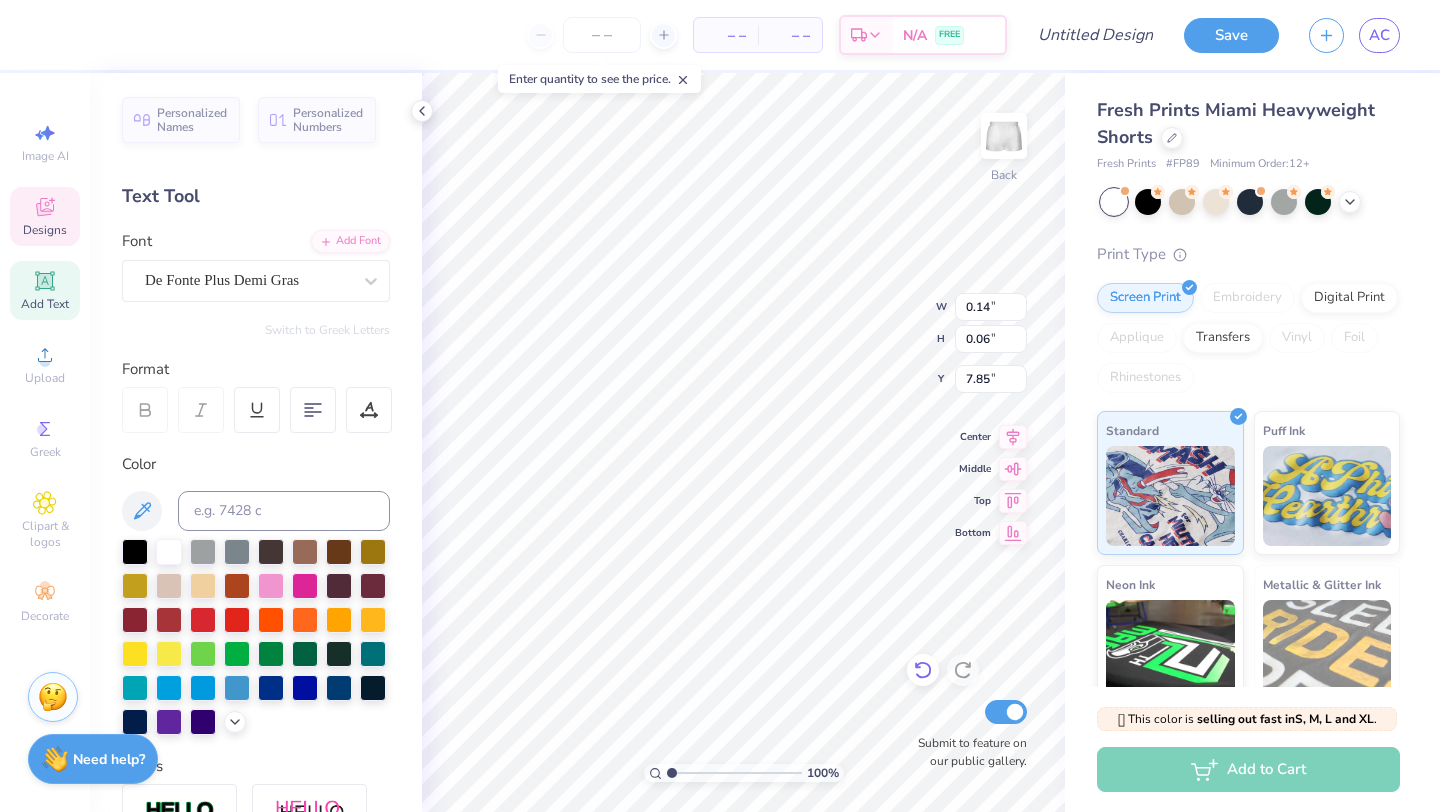 type on "2.62" 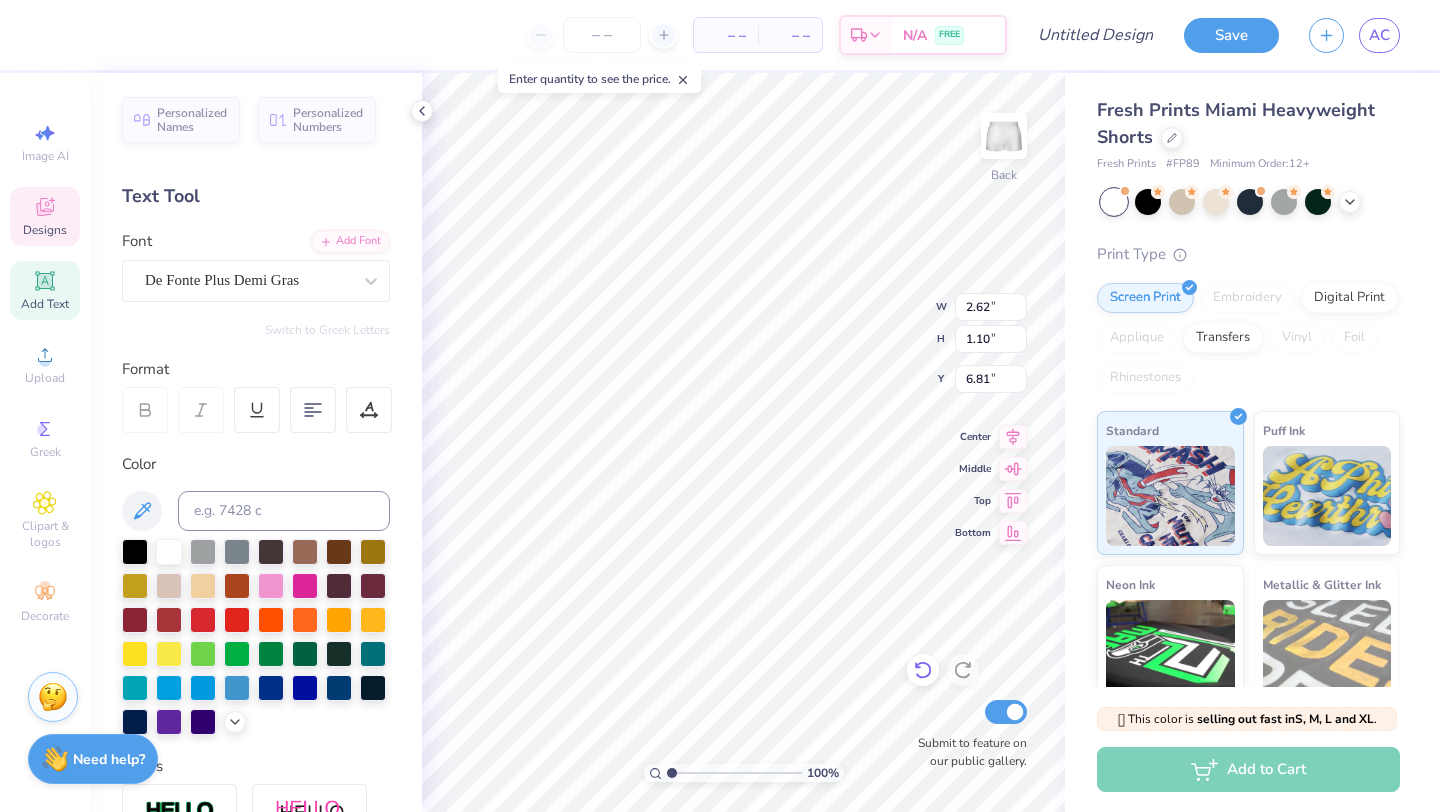 type on "6.75" 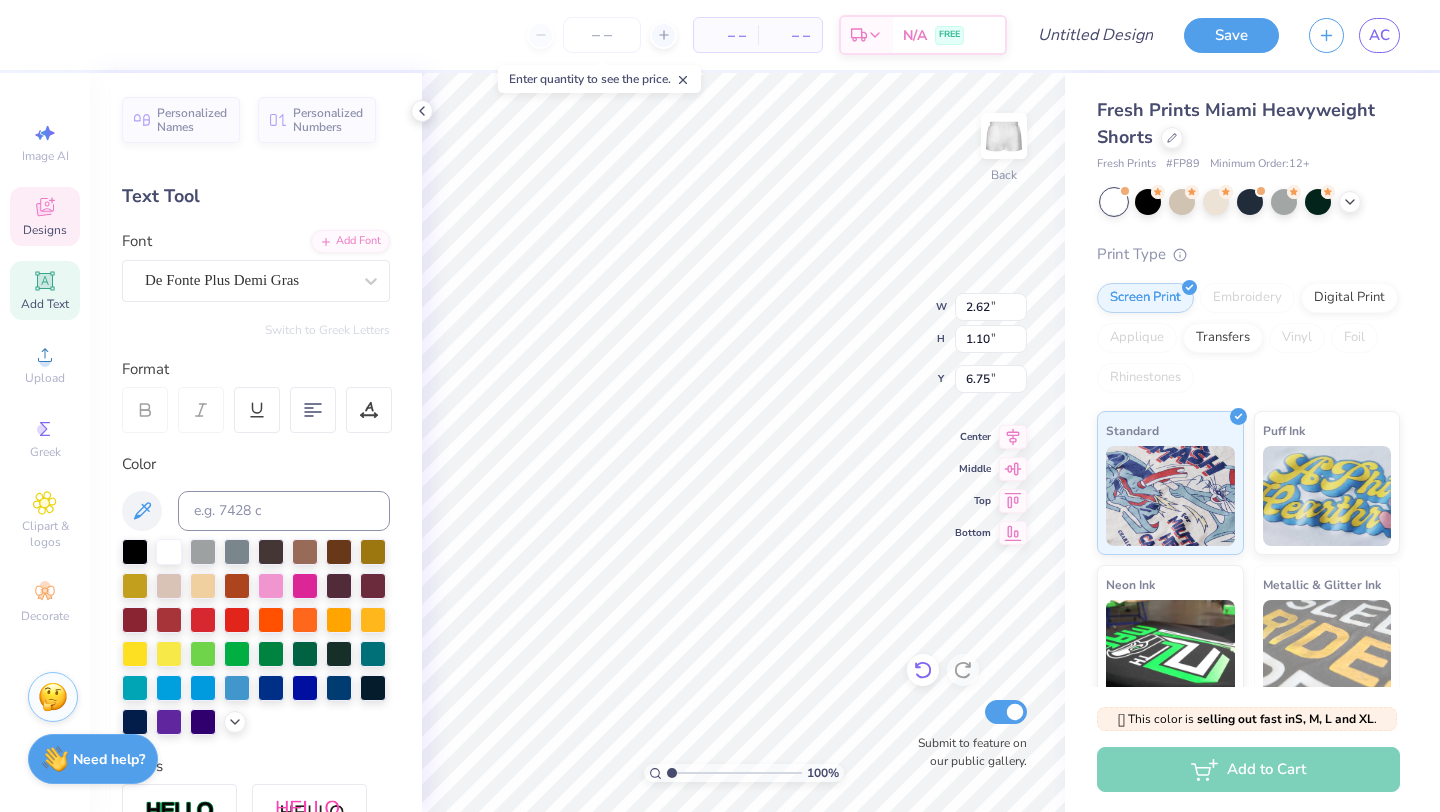 scroll, scrollTop: 0, scrollLeft: 2, axis: horizontal 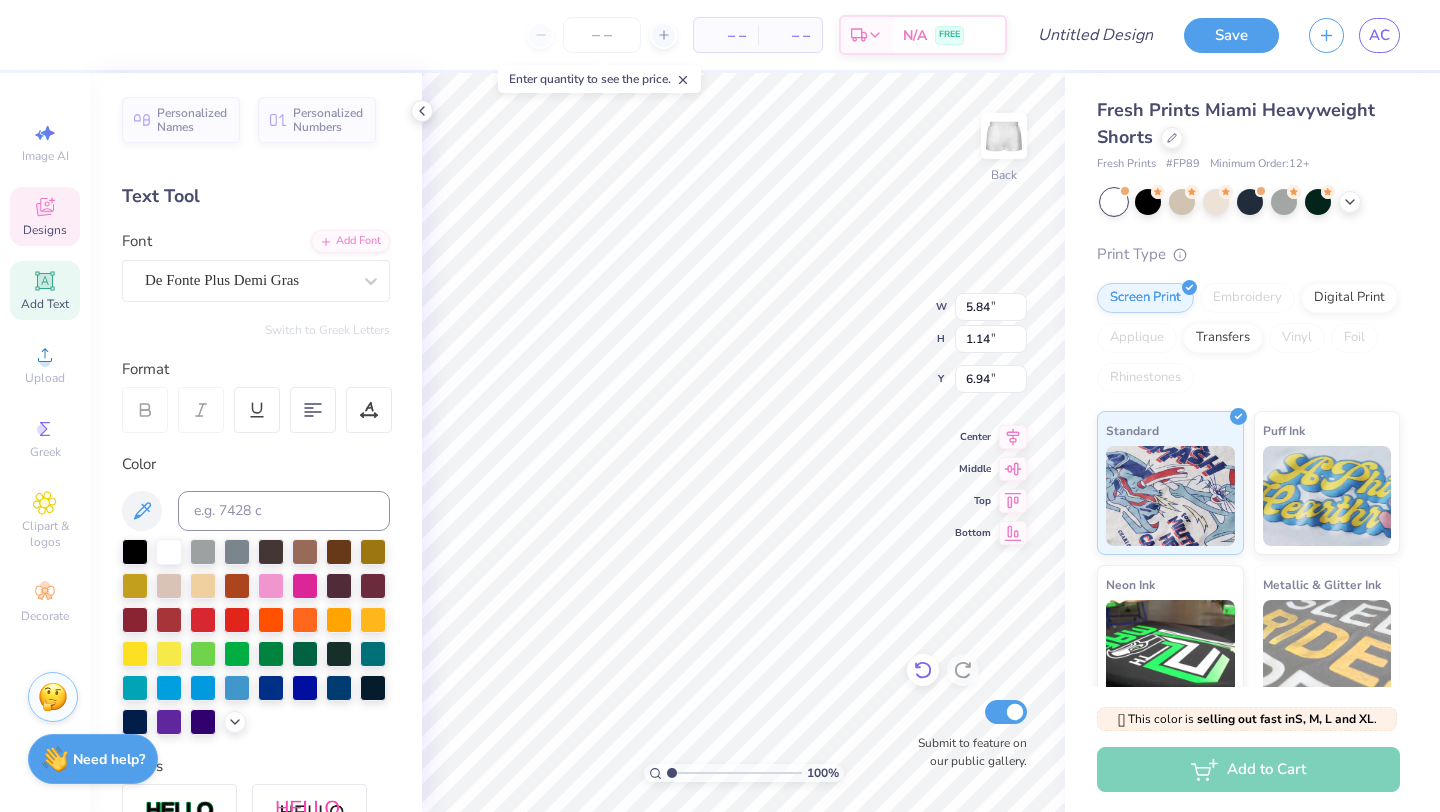 type on "2.87" 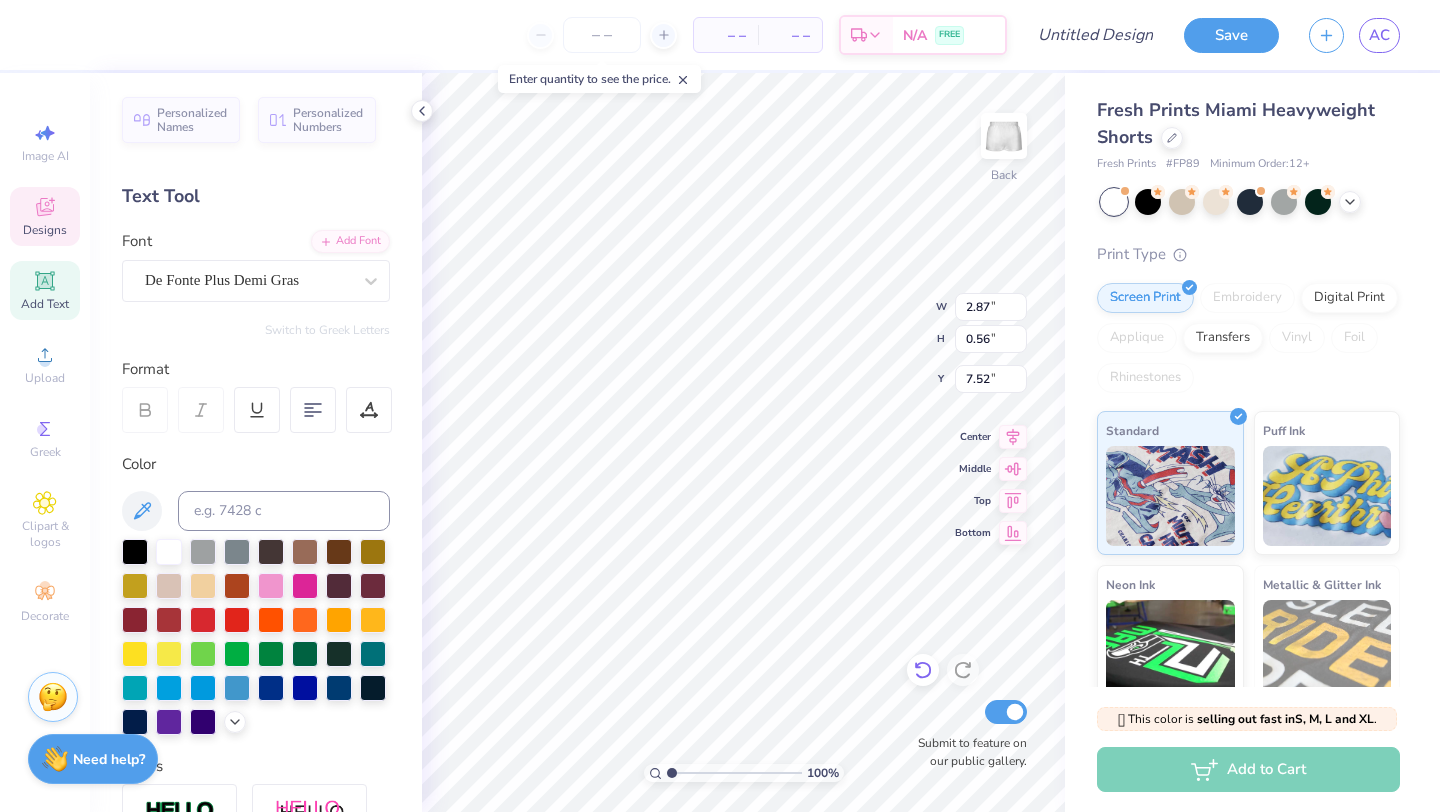 type on "1.00" 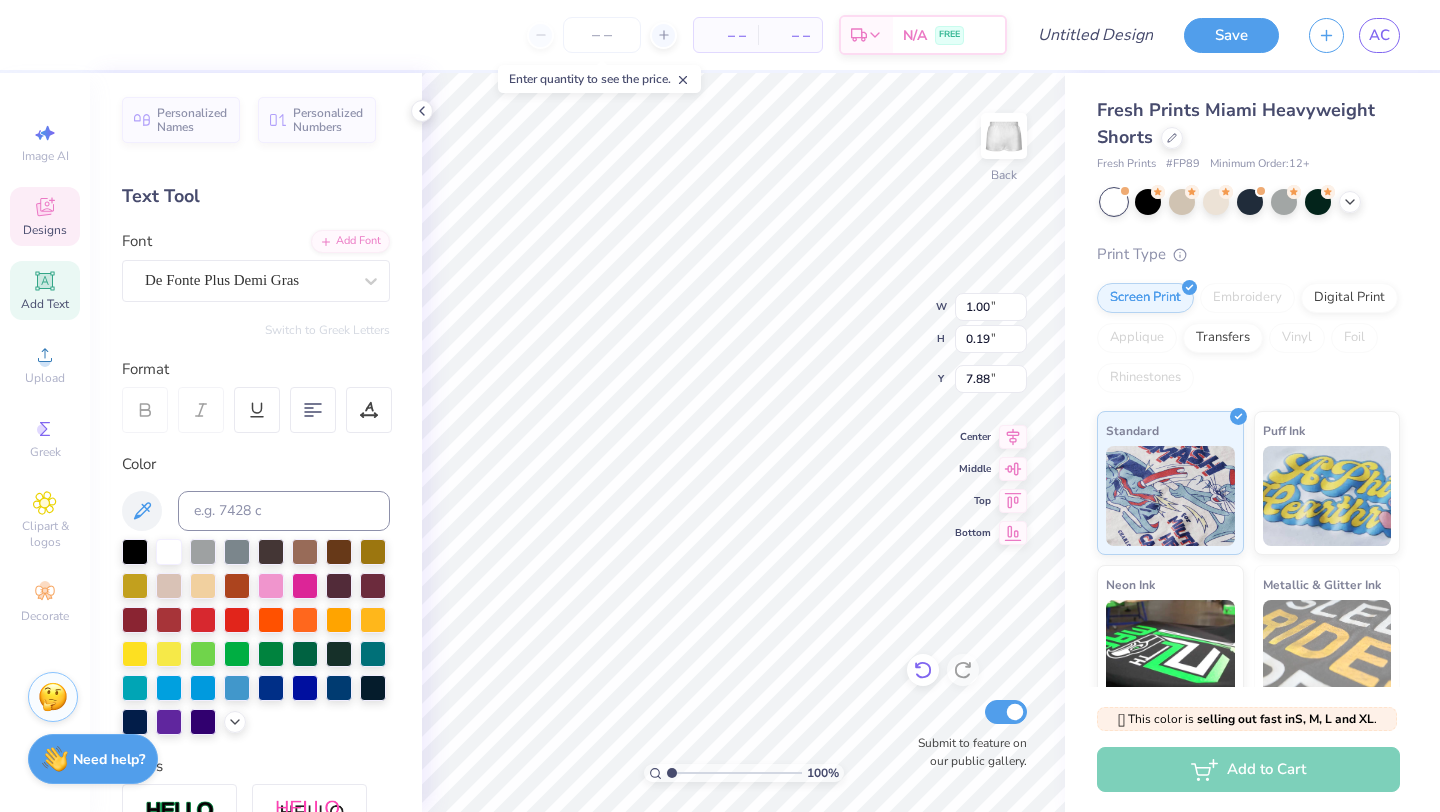 type on "0.56" 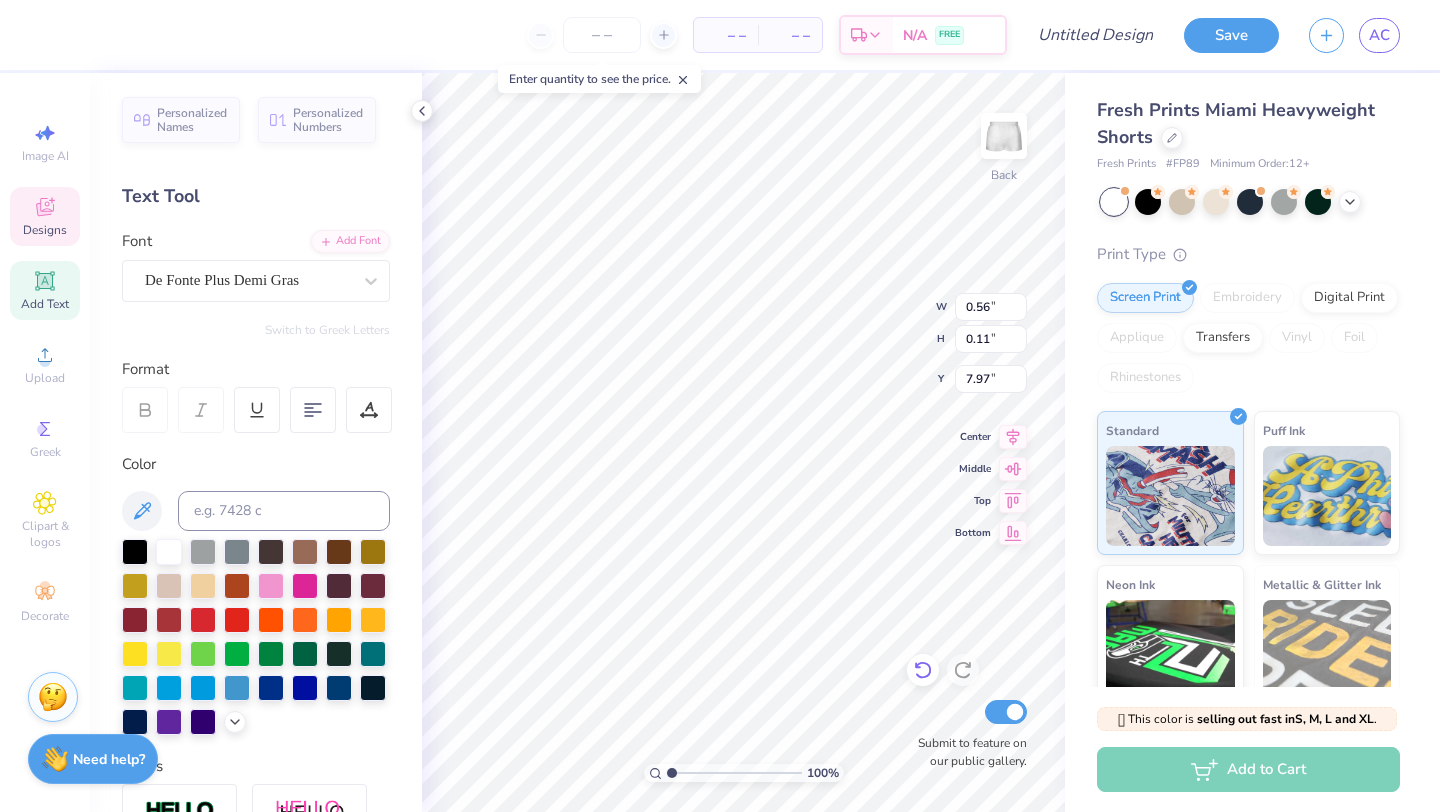 type on "0.48" 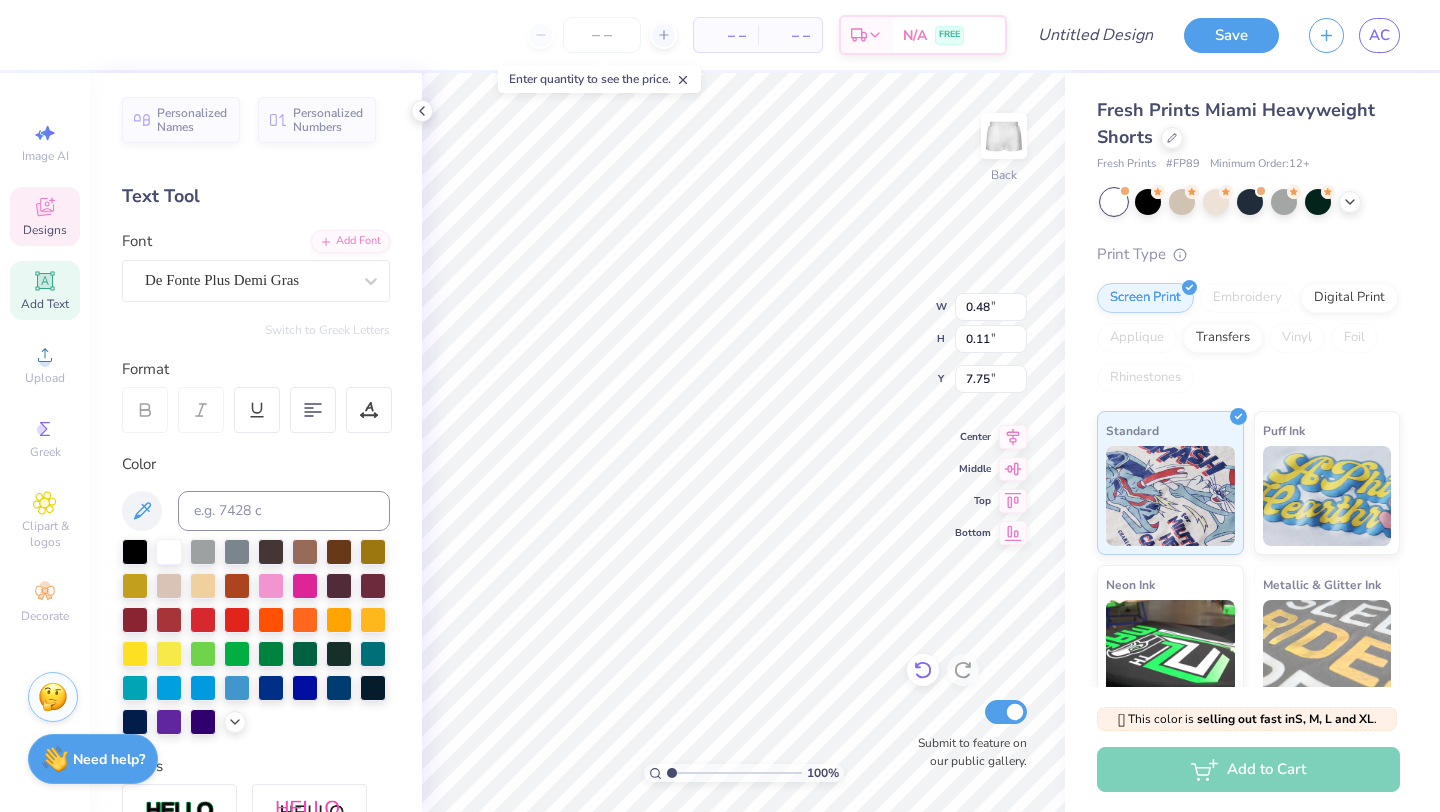 type on "7.66" 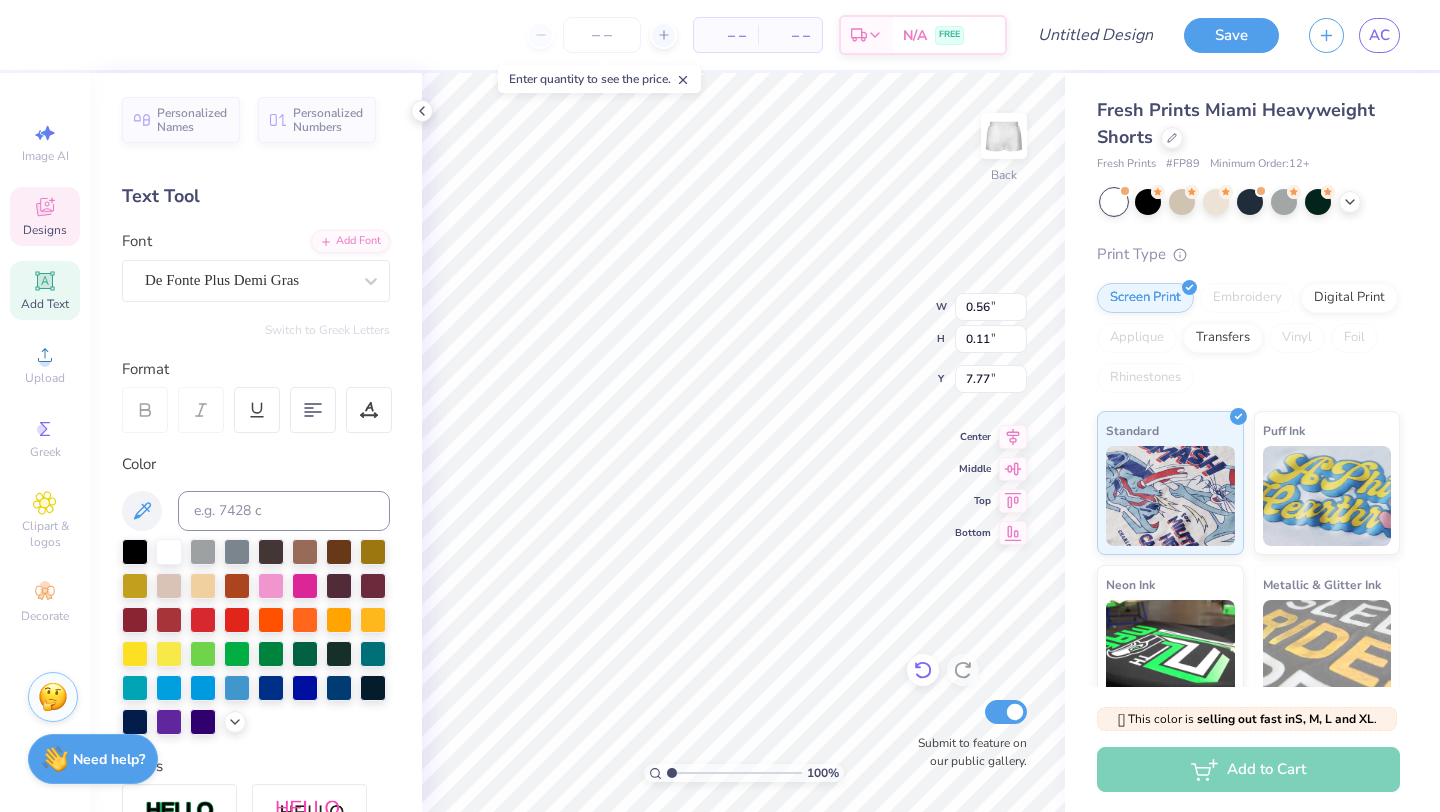 type on "7.77" 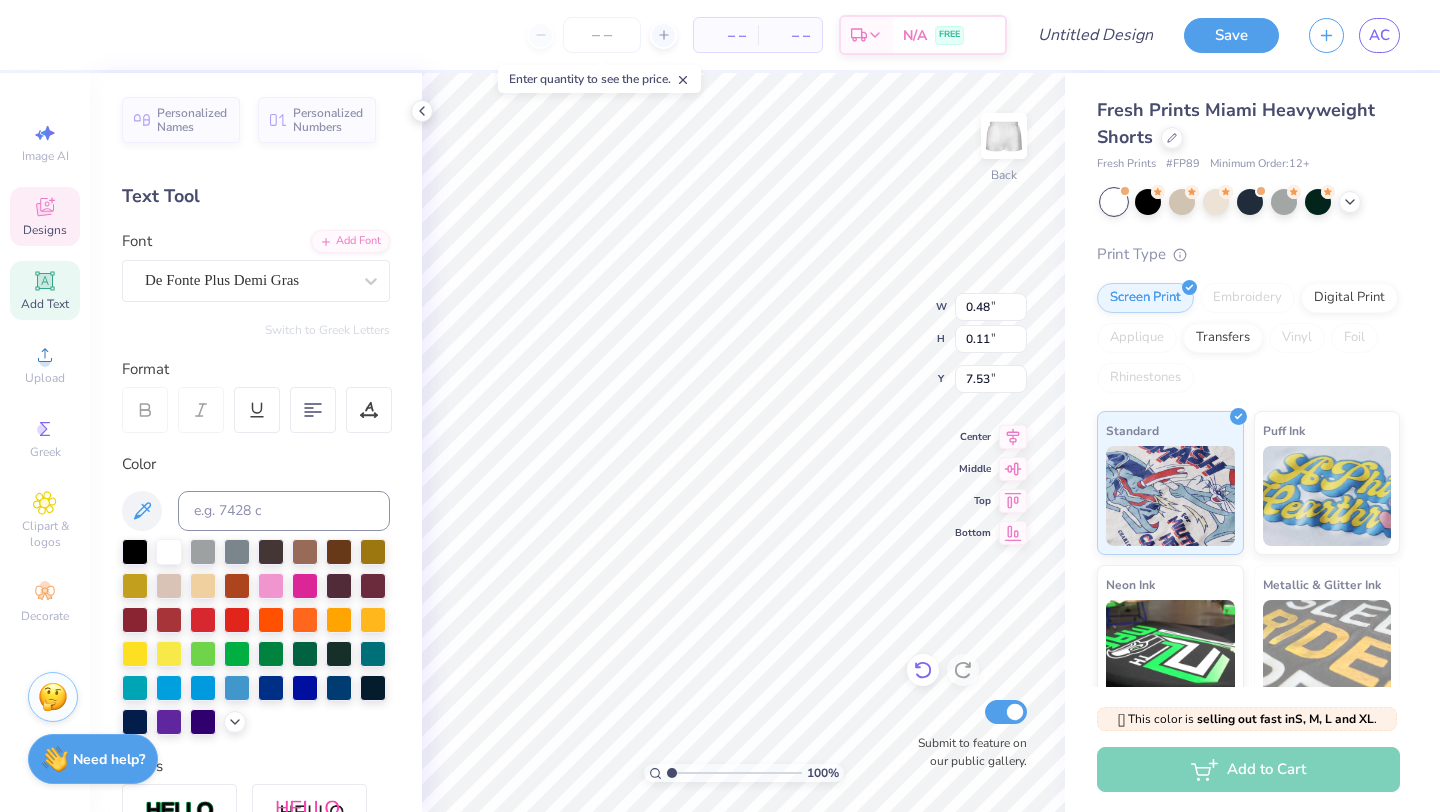 type on "7.53" 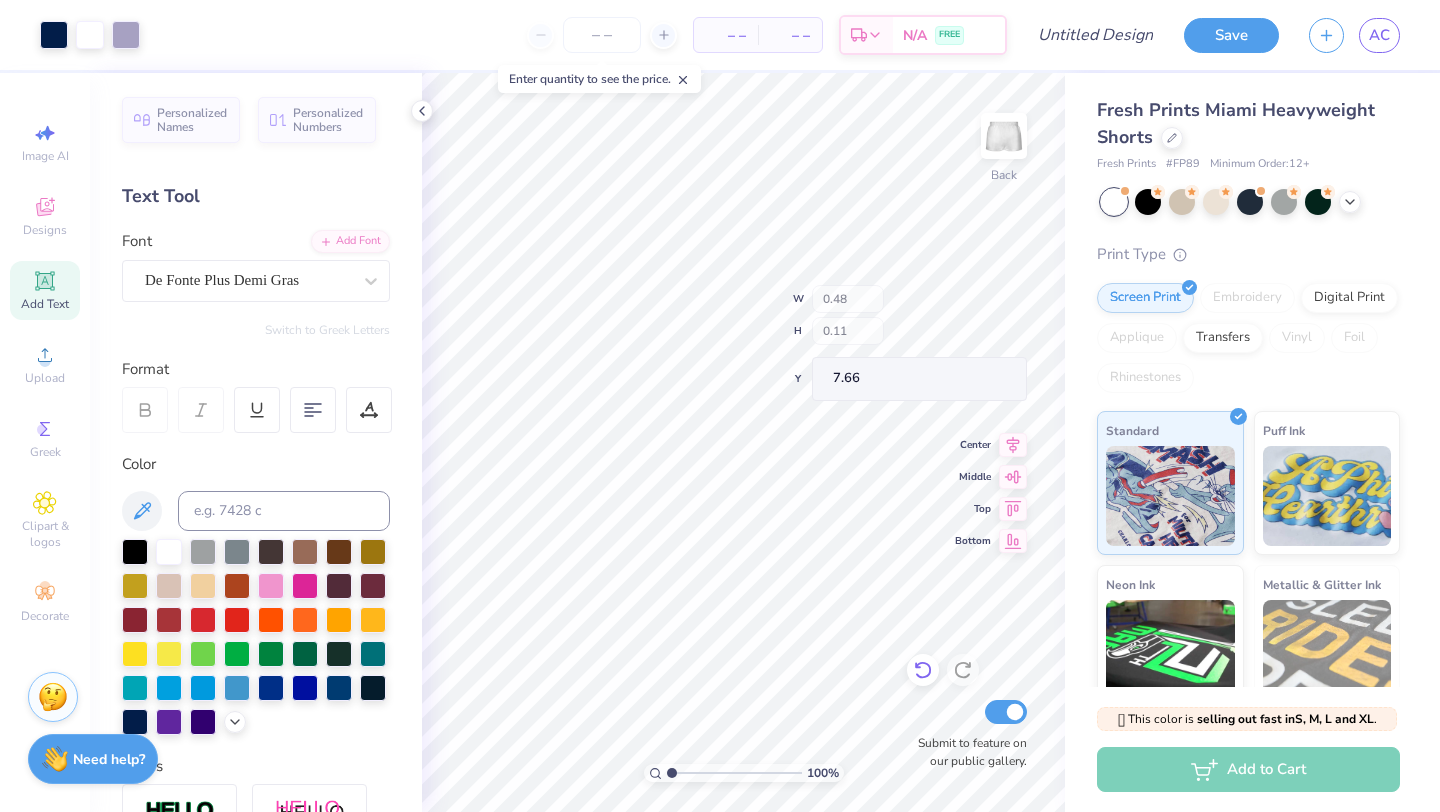 type on "7.66" 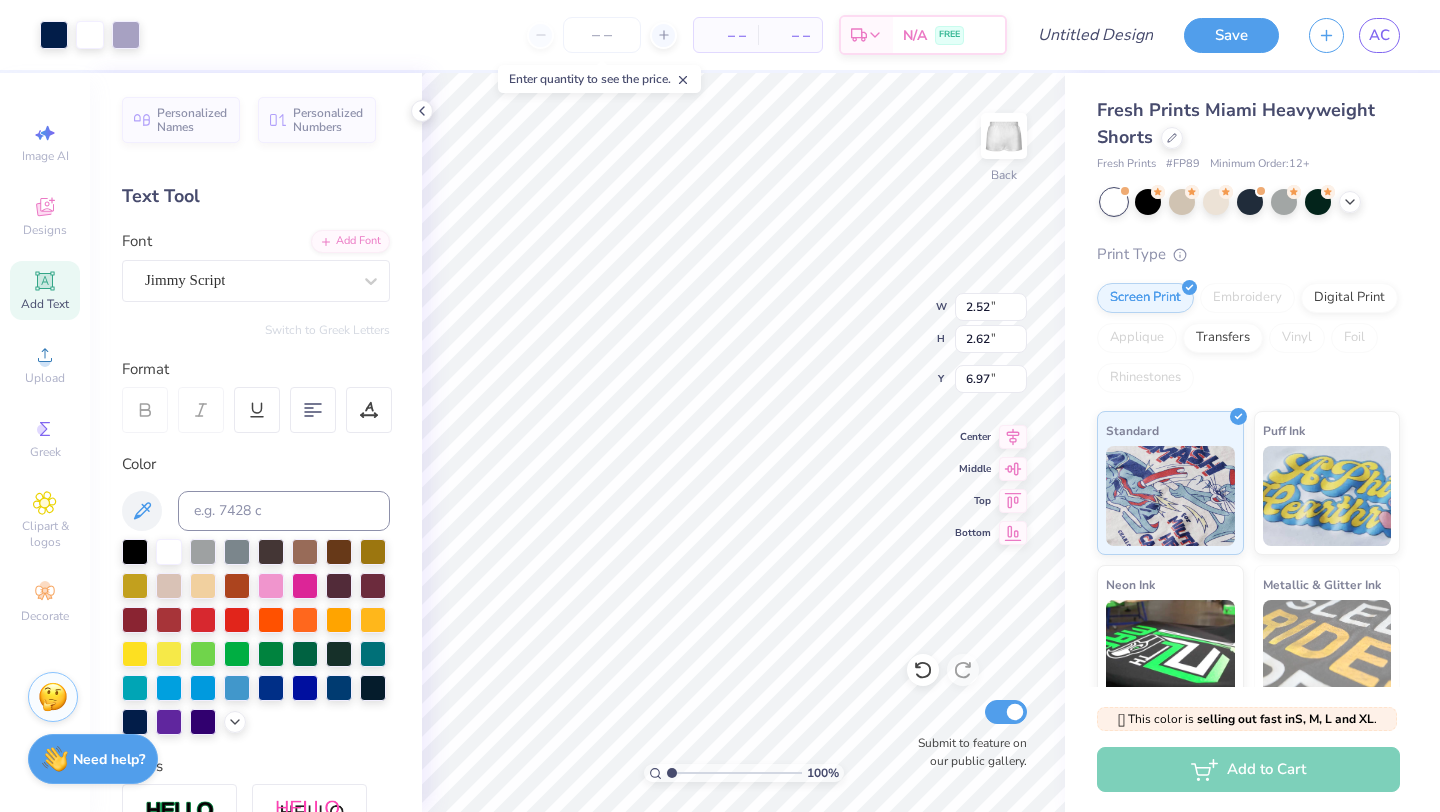 type on "2.81" 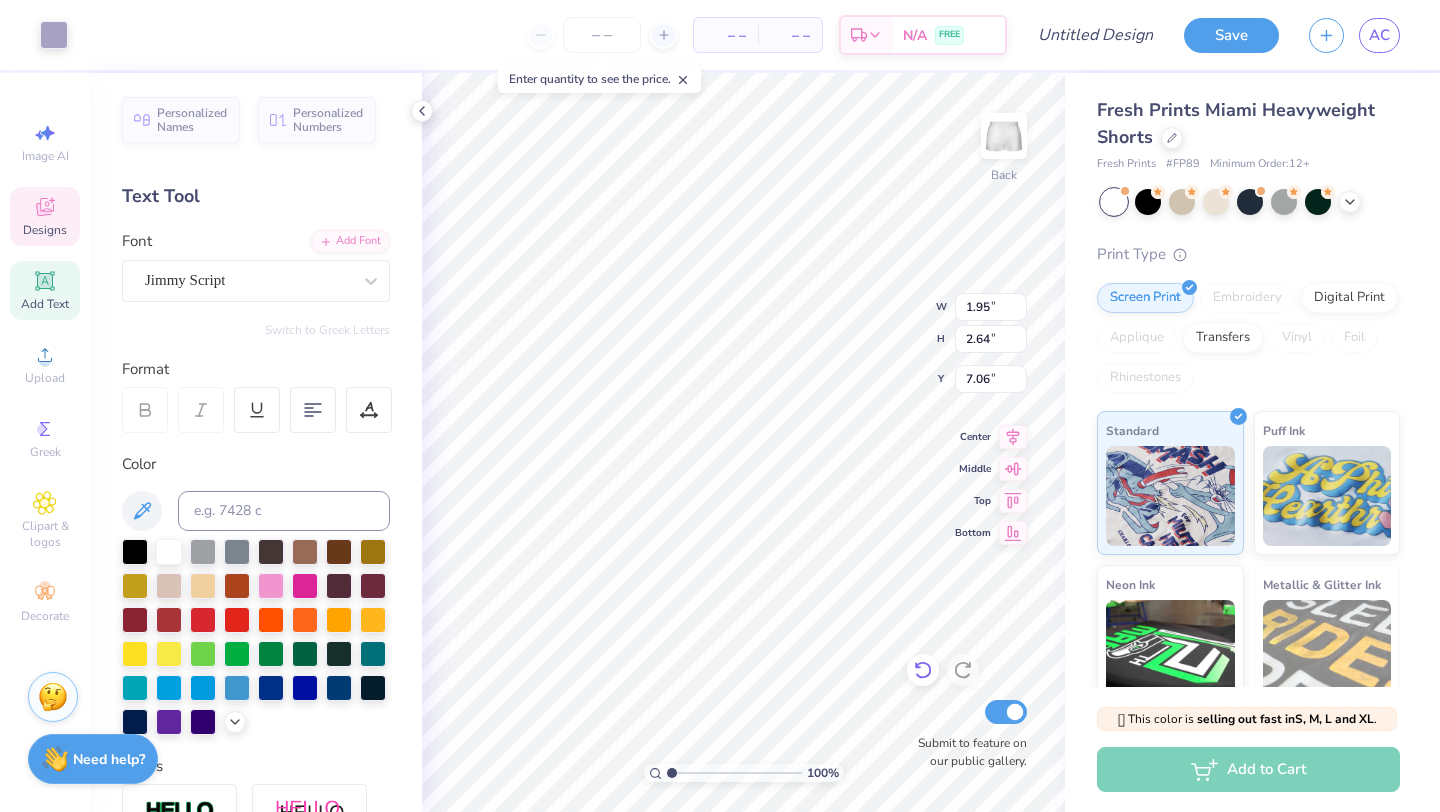 type on "7.06" 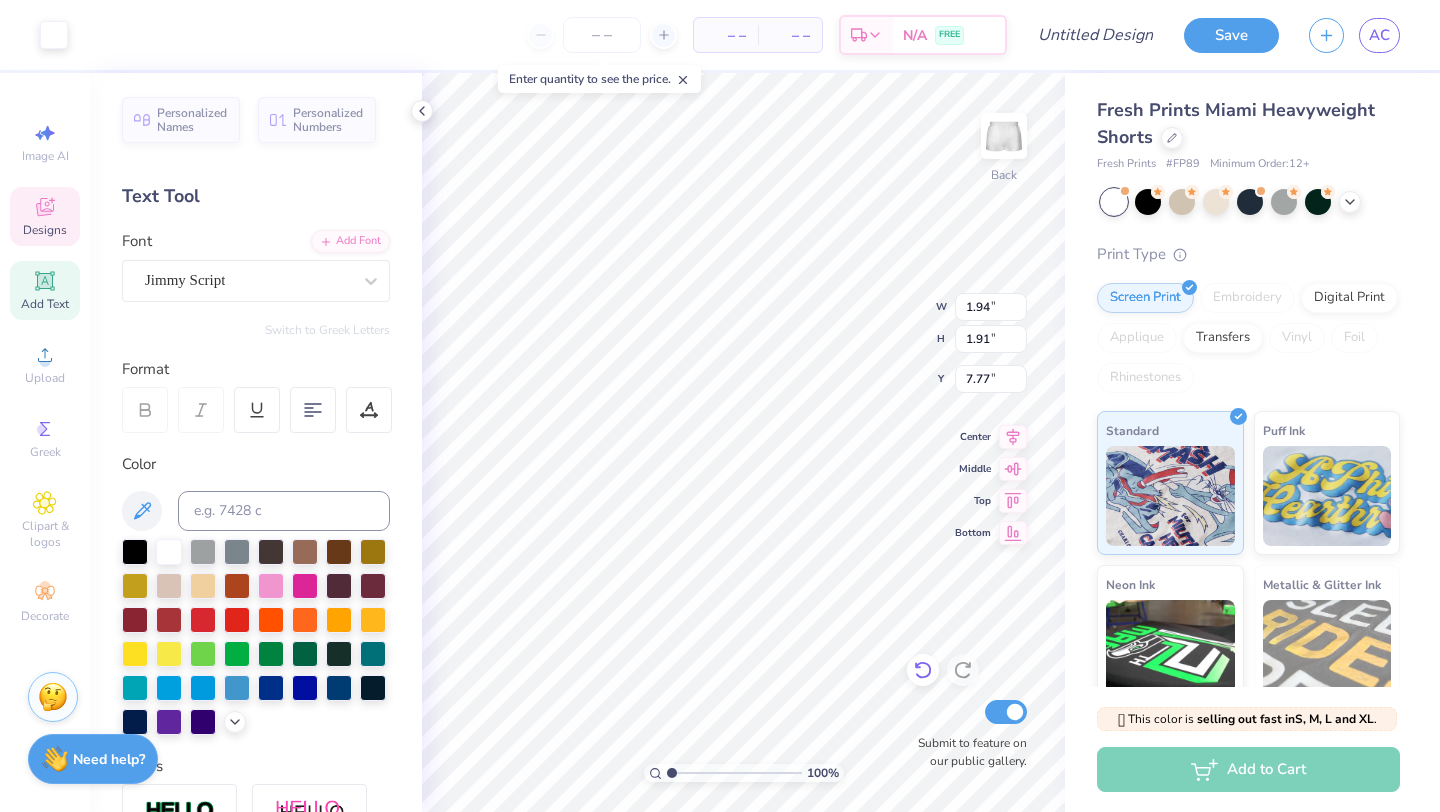 type on "7.77" 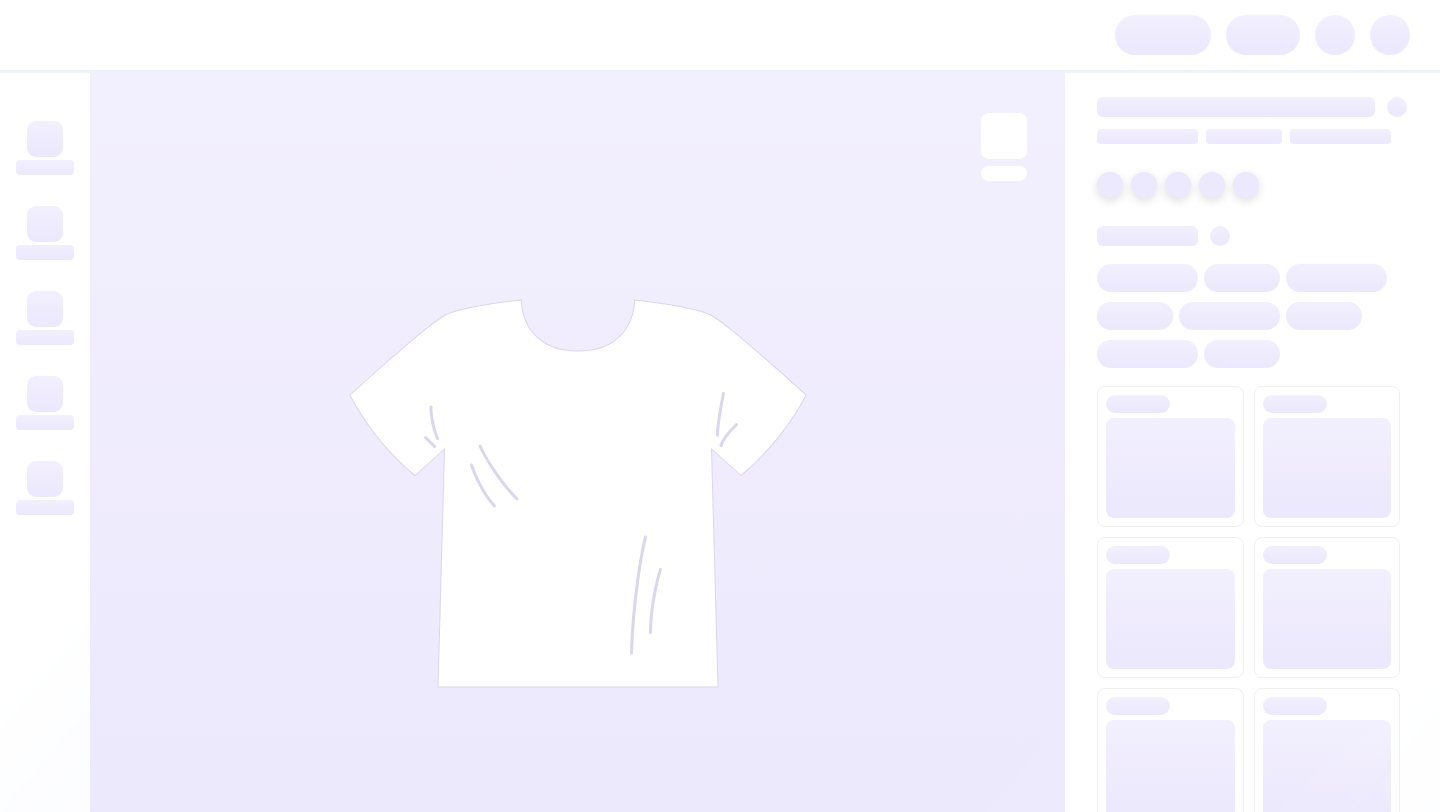 scroll, scrollTop: 0, scrollLeft: 0, axis: both 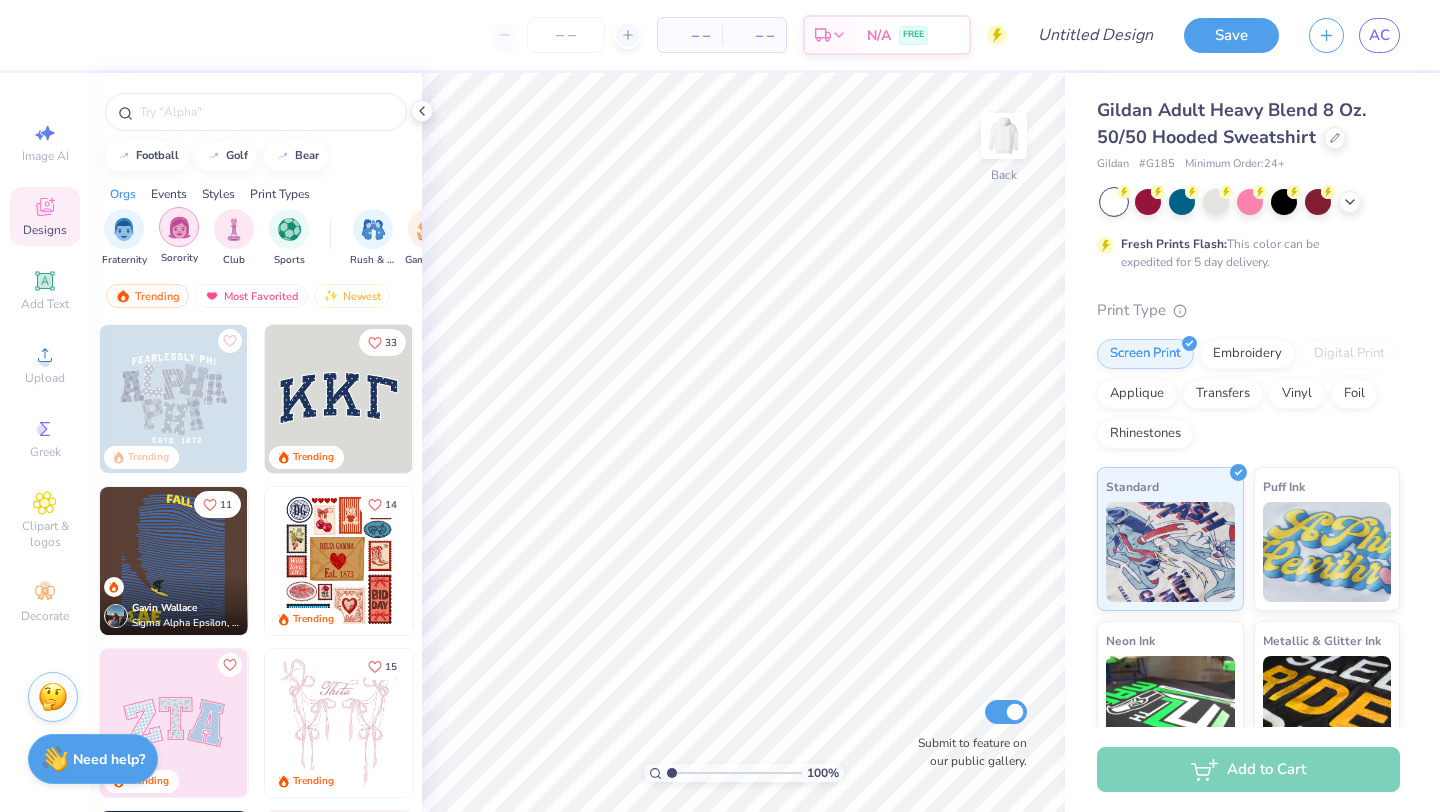 click at bounding box center (179, 227) 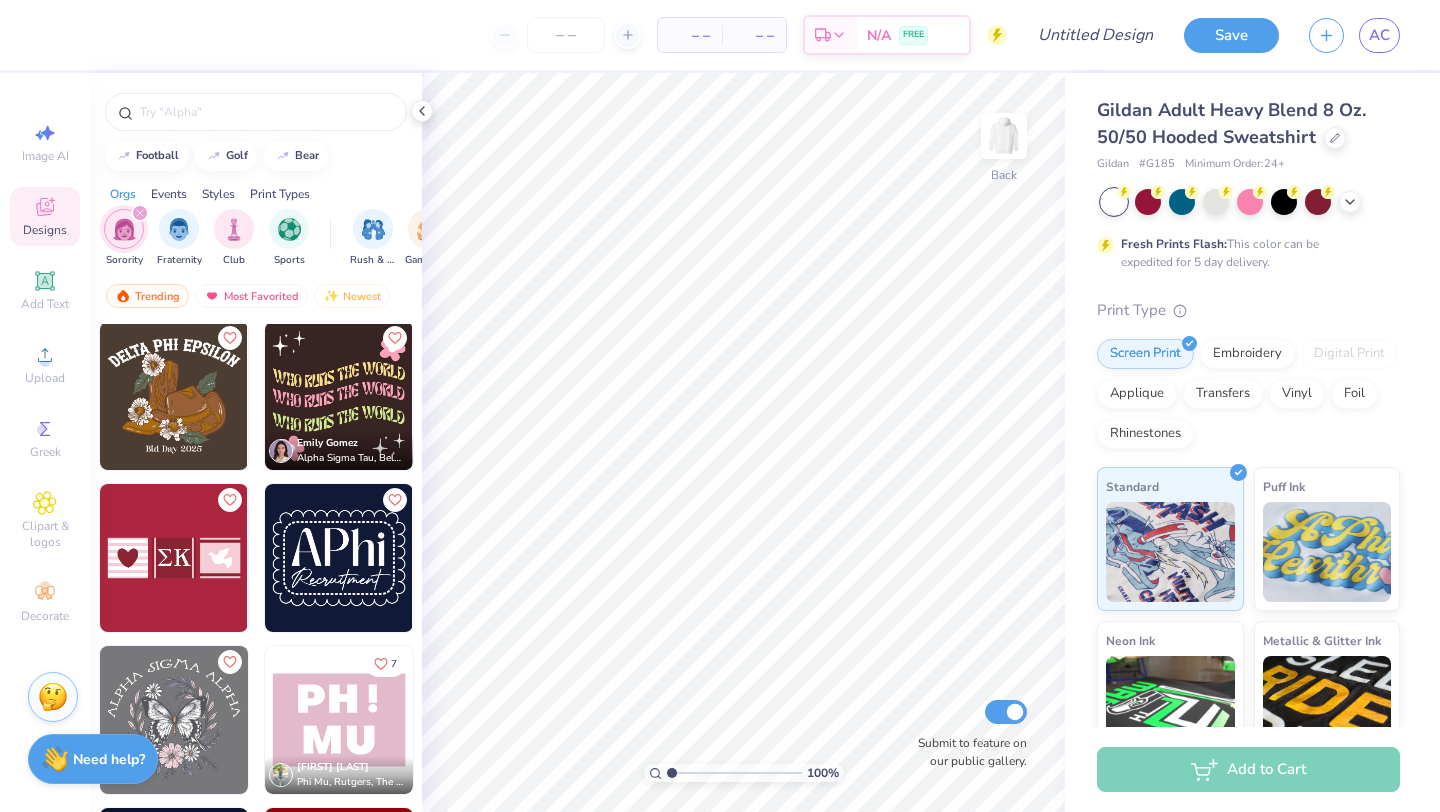 scroll, scrollTop: 21891, scrollLeft: 0, axis: vertical 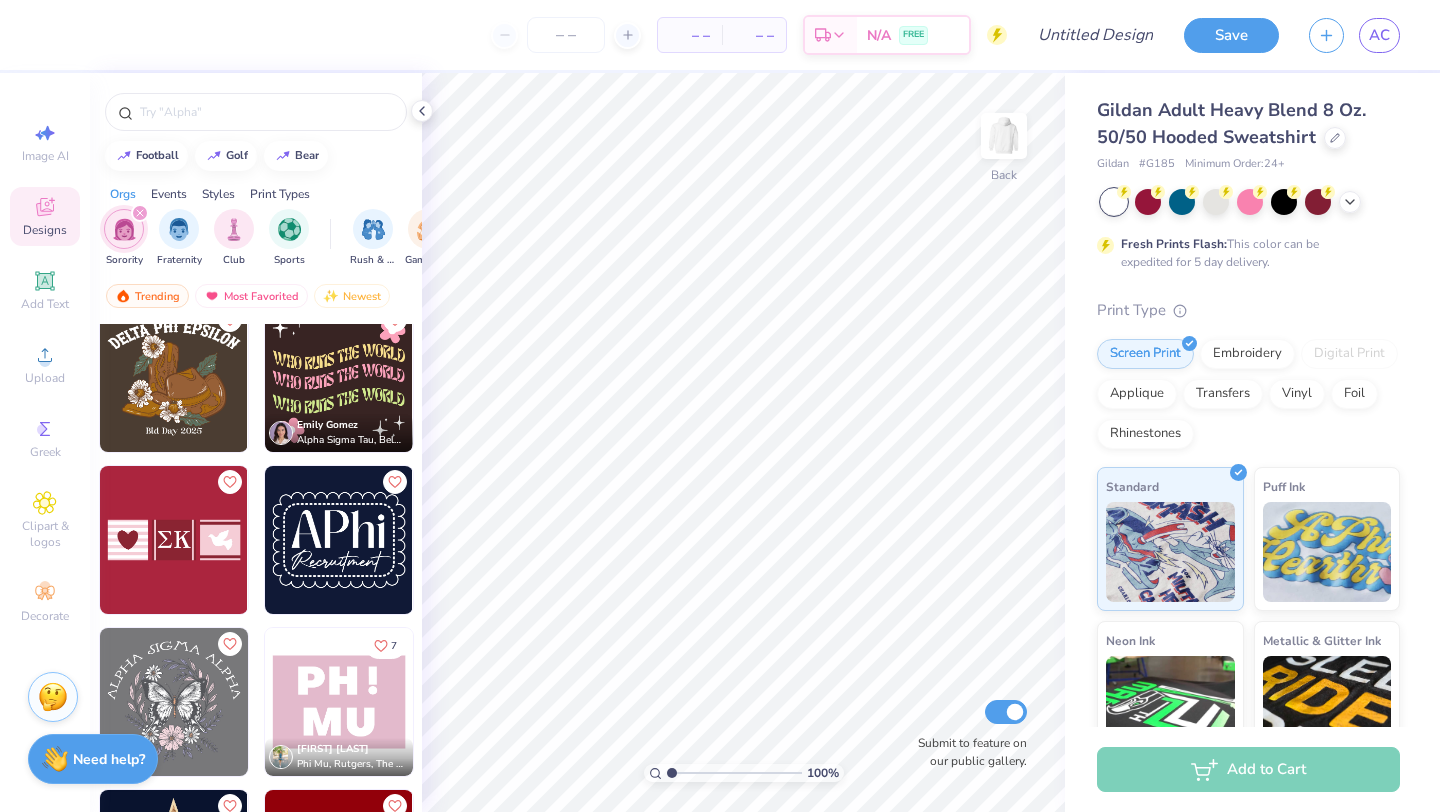 click at bounding box center [140, 213] 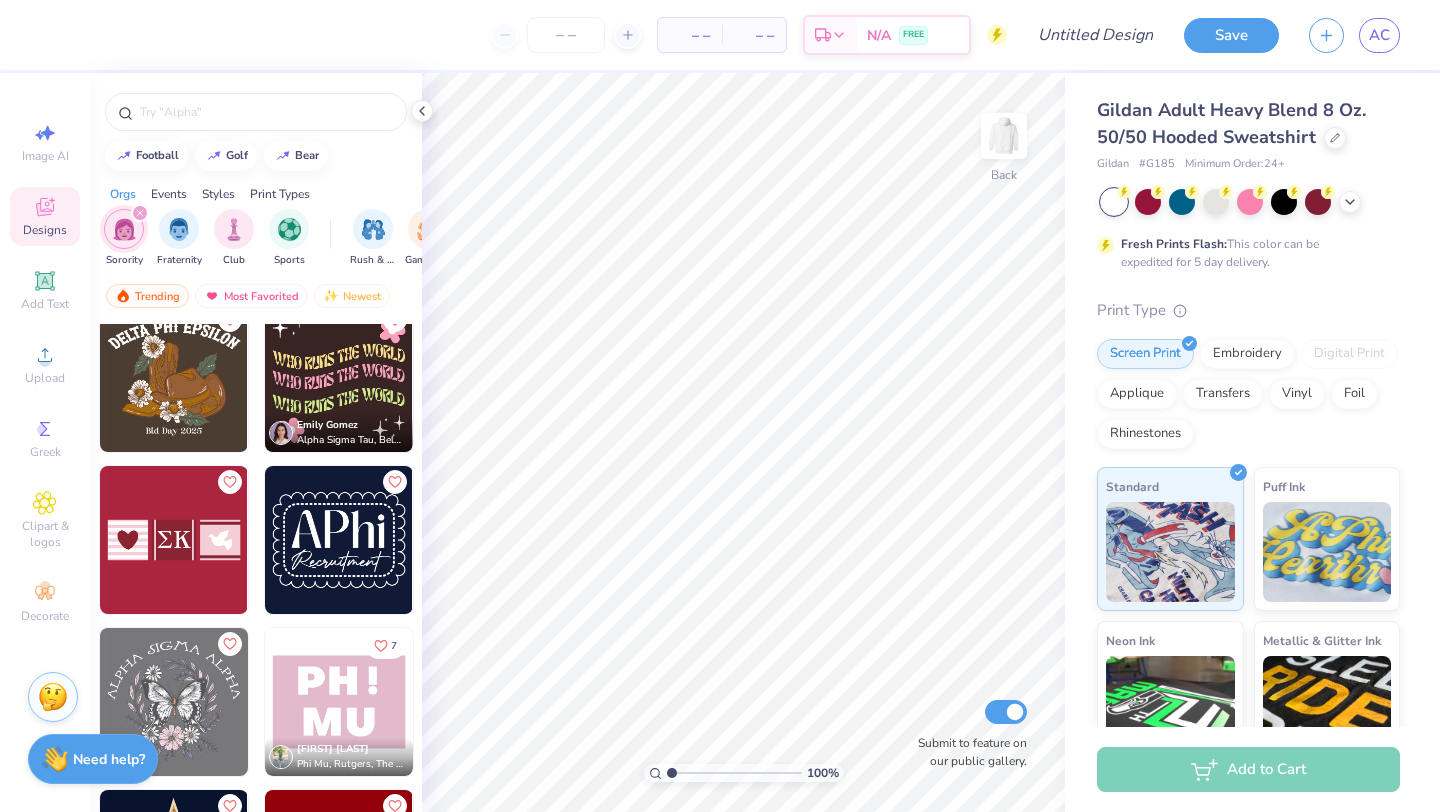 scroll, scrollTop: 2029, scrollLeft: 0, axis: vertical 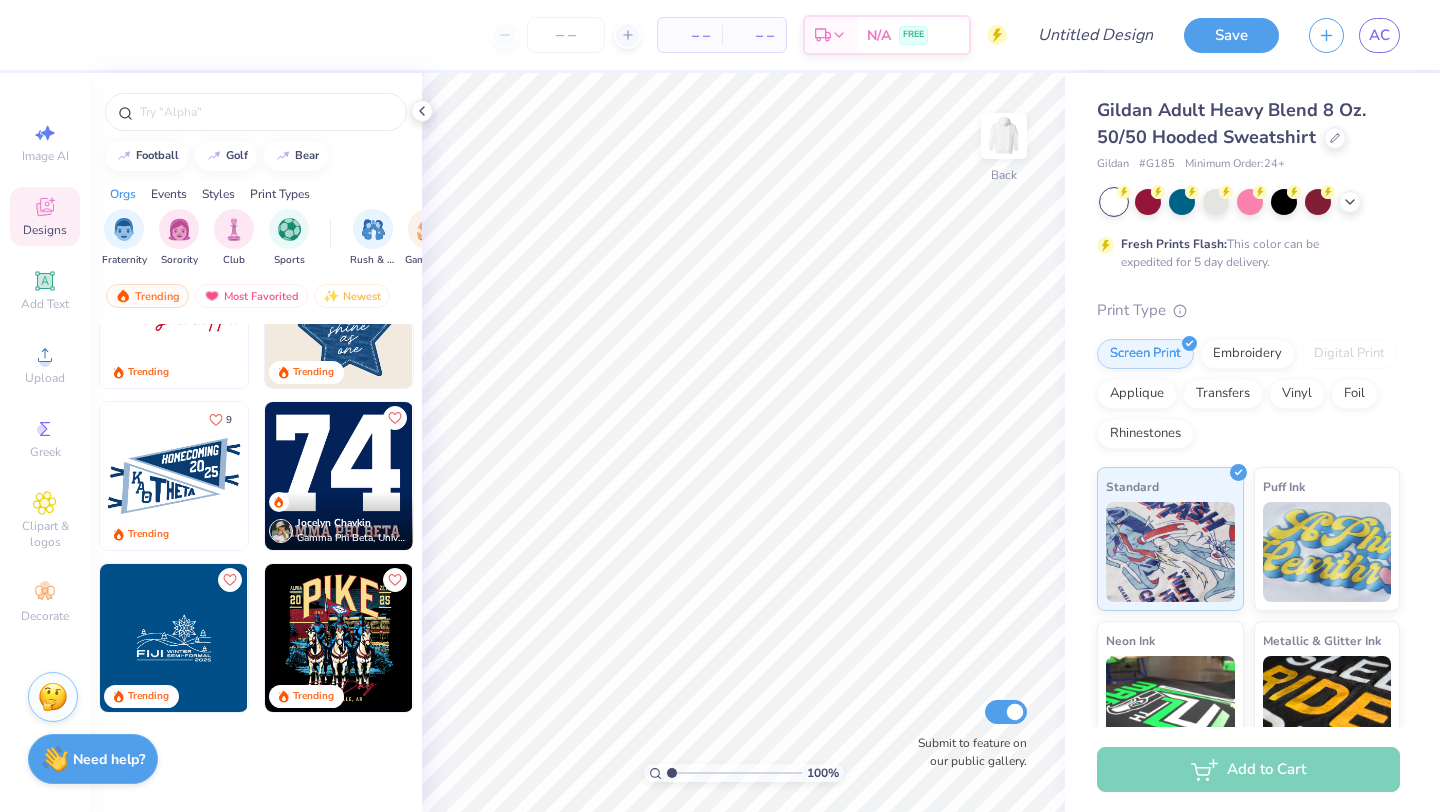 click on "Print Types" at bounding box center (280, 194) 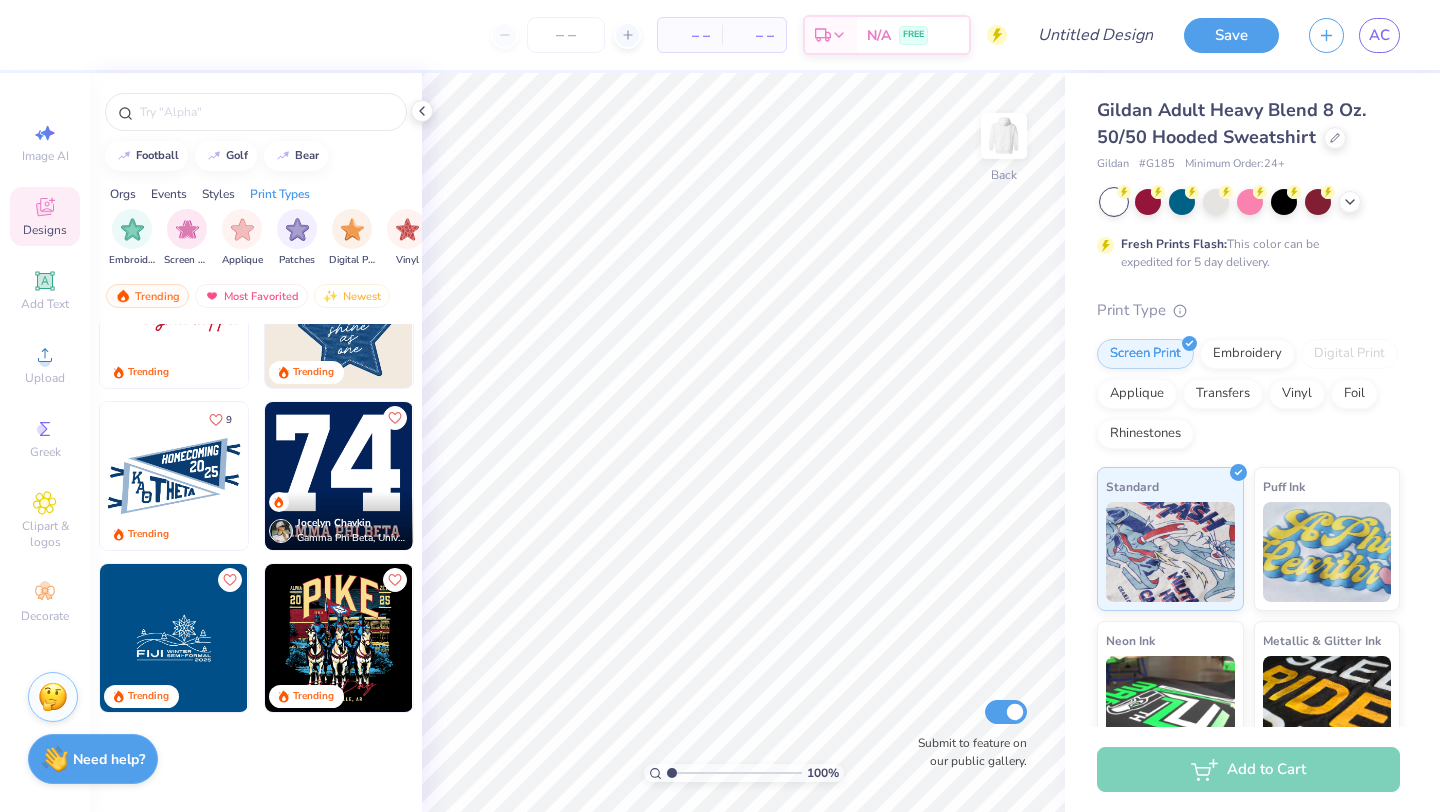 scroll, scrollTop: 0, scrollLeft: 1627, axis: horizontal 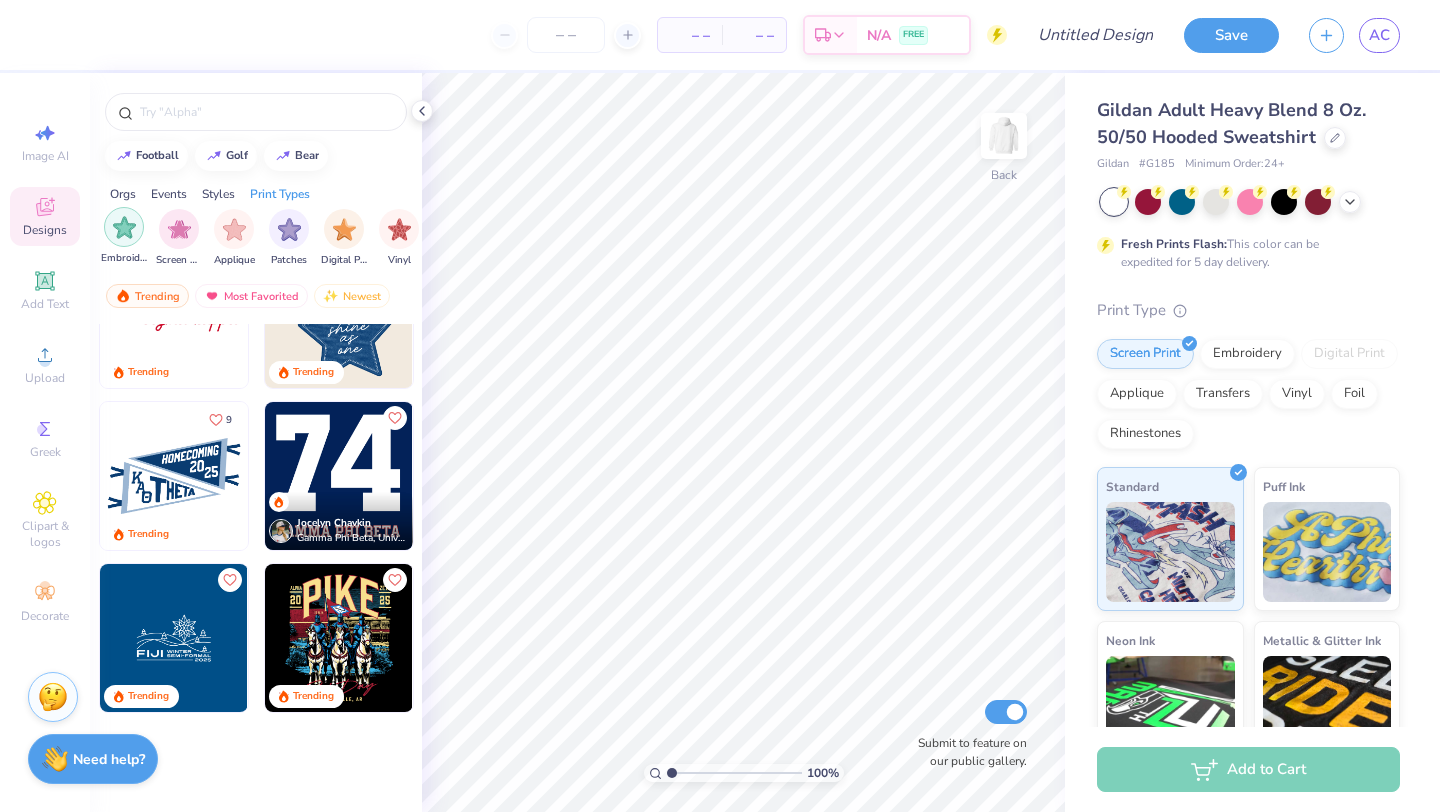 click at bounding box center (124, 227) 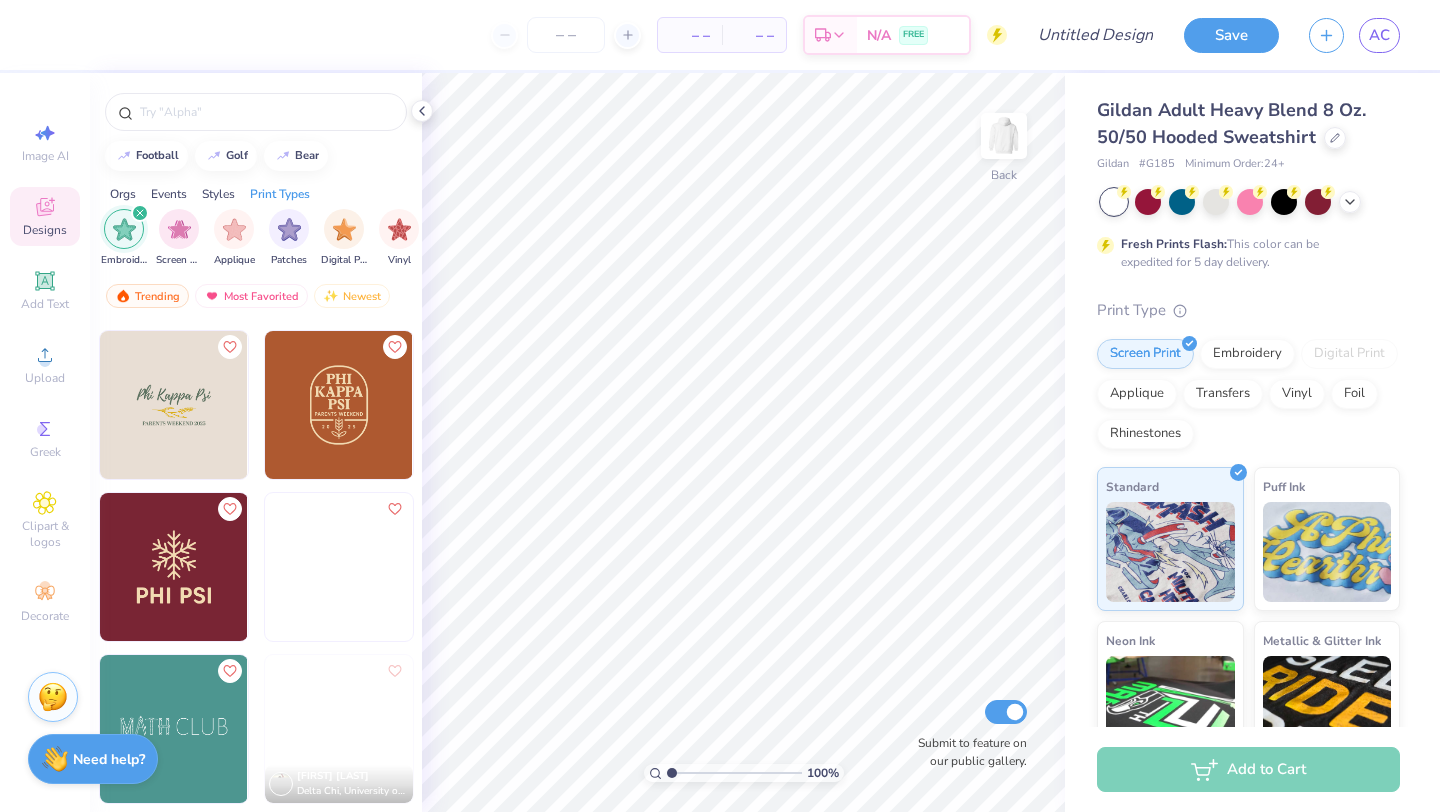 scroll, scrollTop: 5360, scrollLeft: 0, axis: vertical 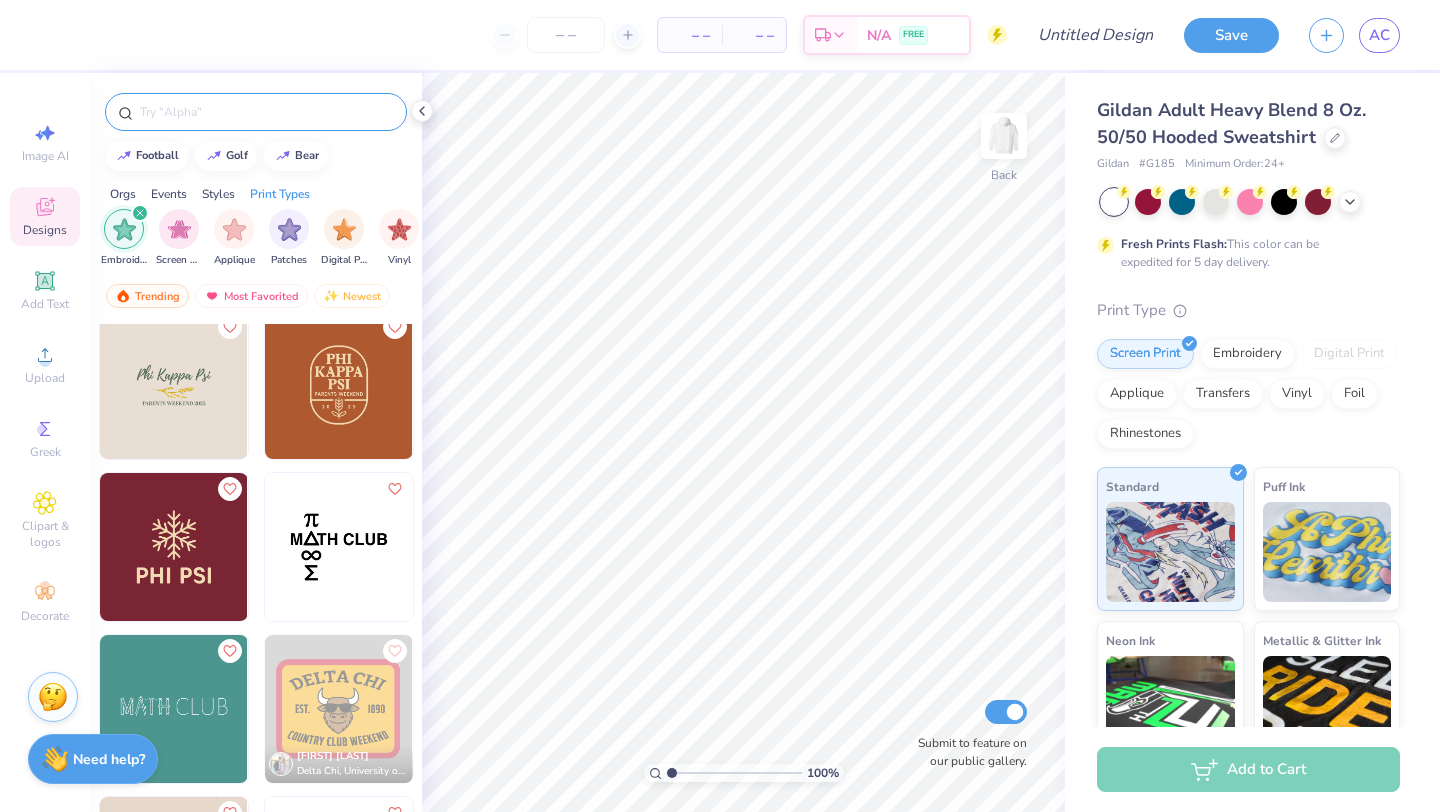 click at bounding box center (266, 112) 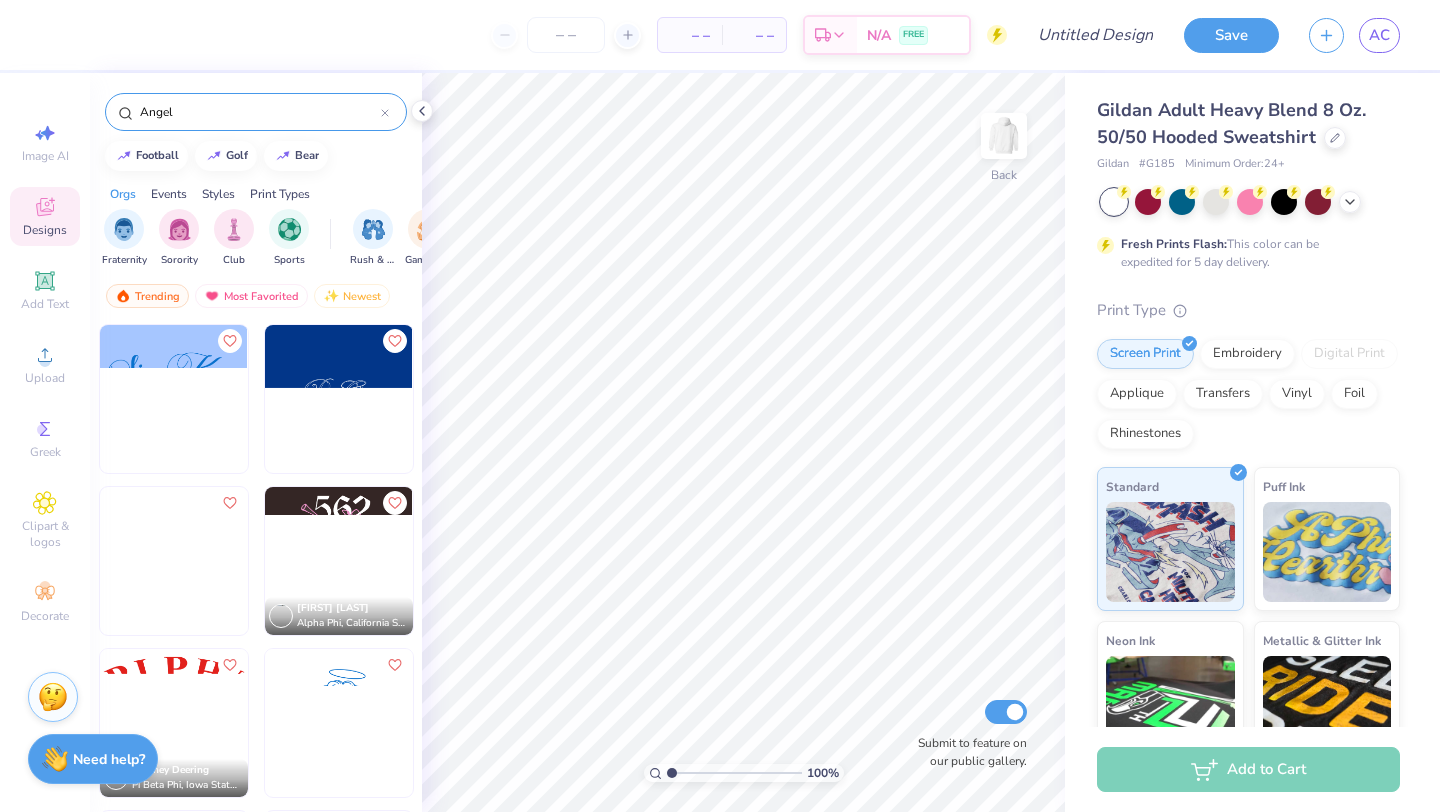 type on "Angel" 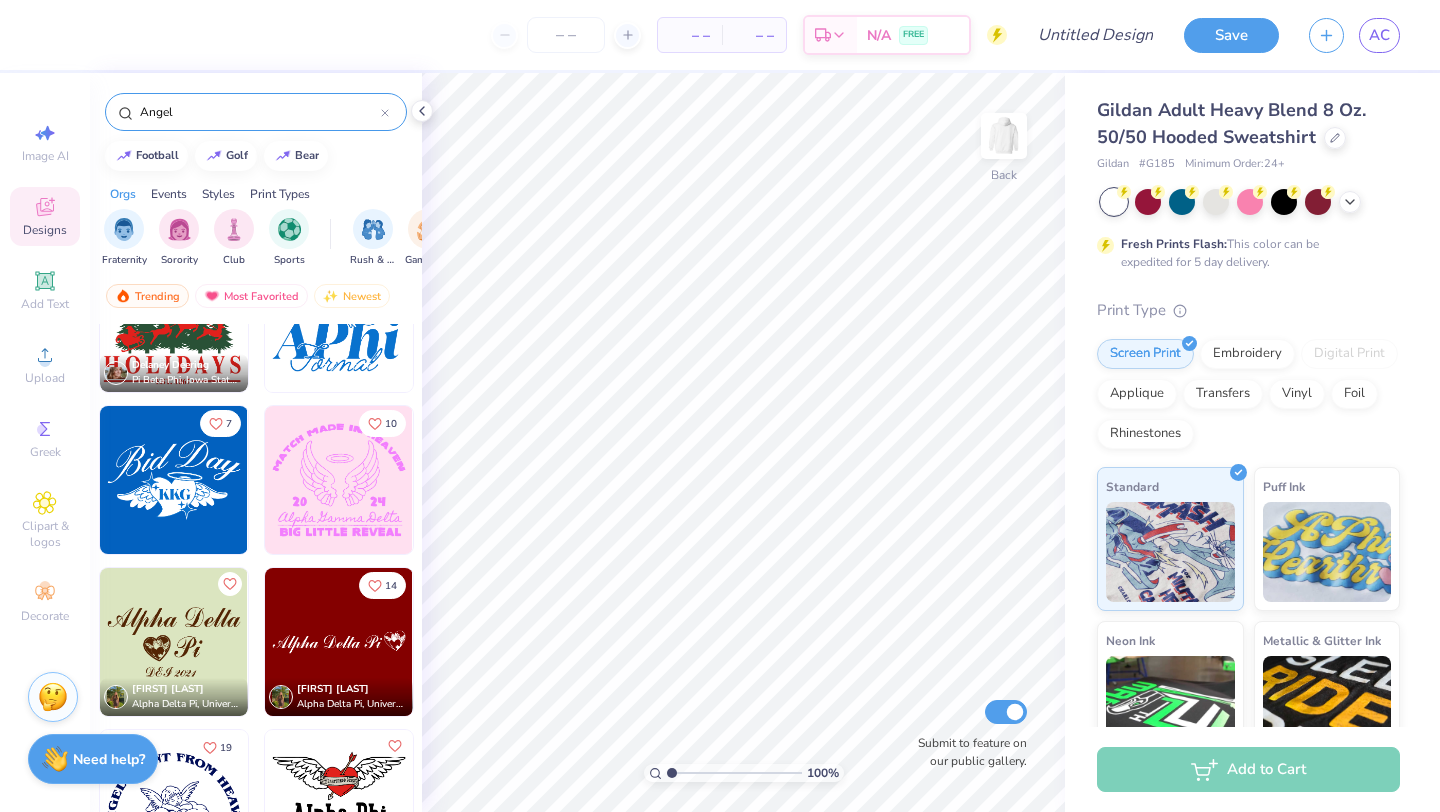 scroll, scrollTop: 0, scrollLeft: 0, axis: both 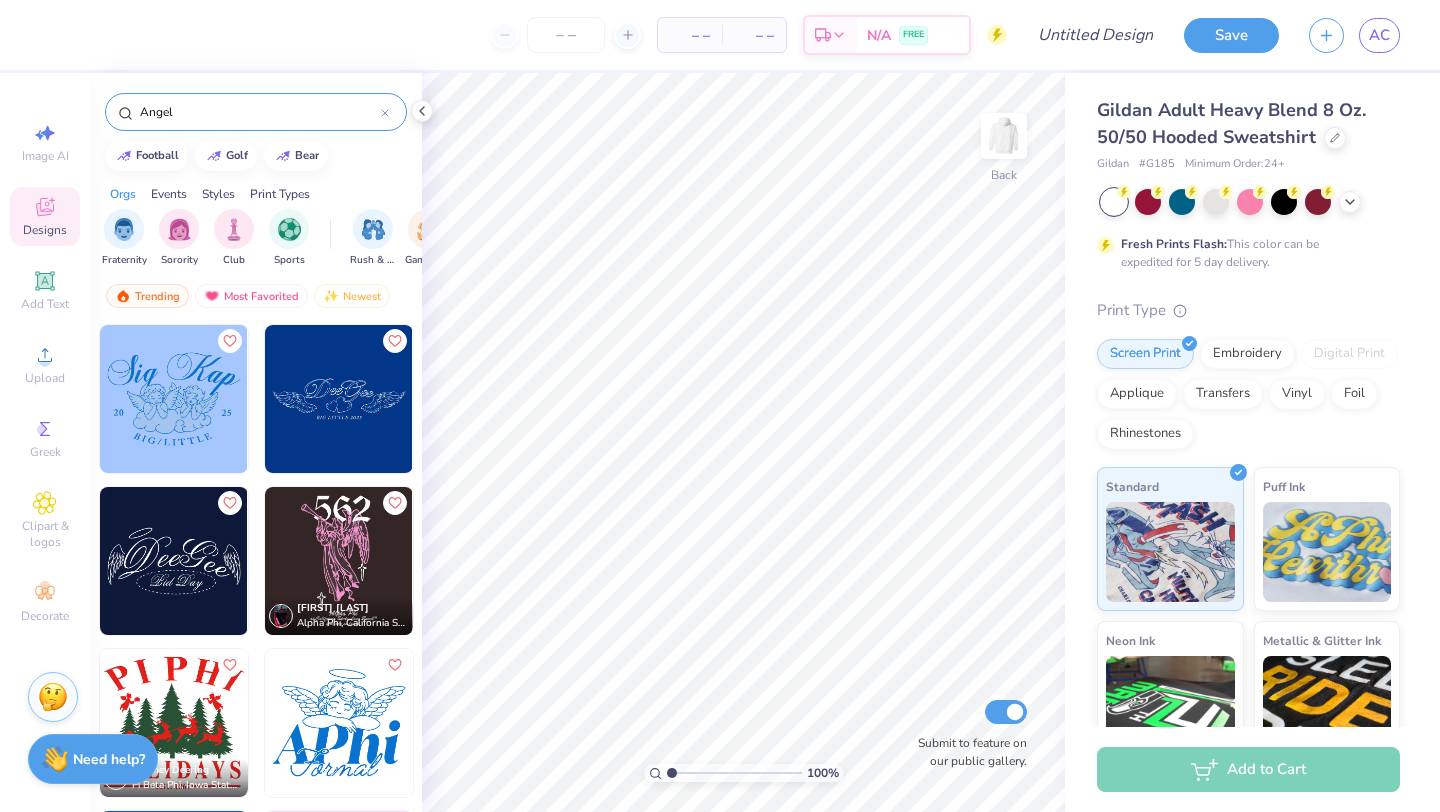 click 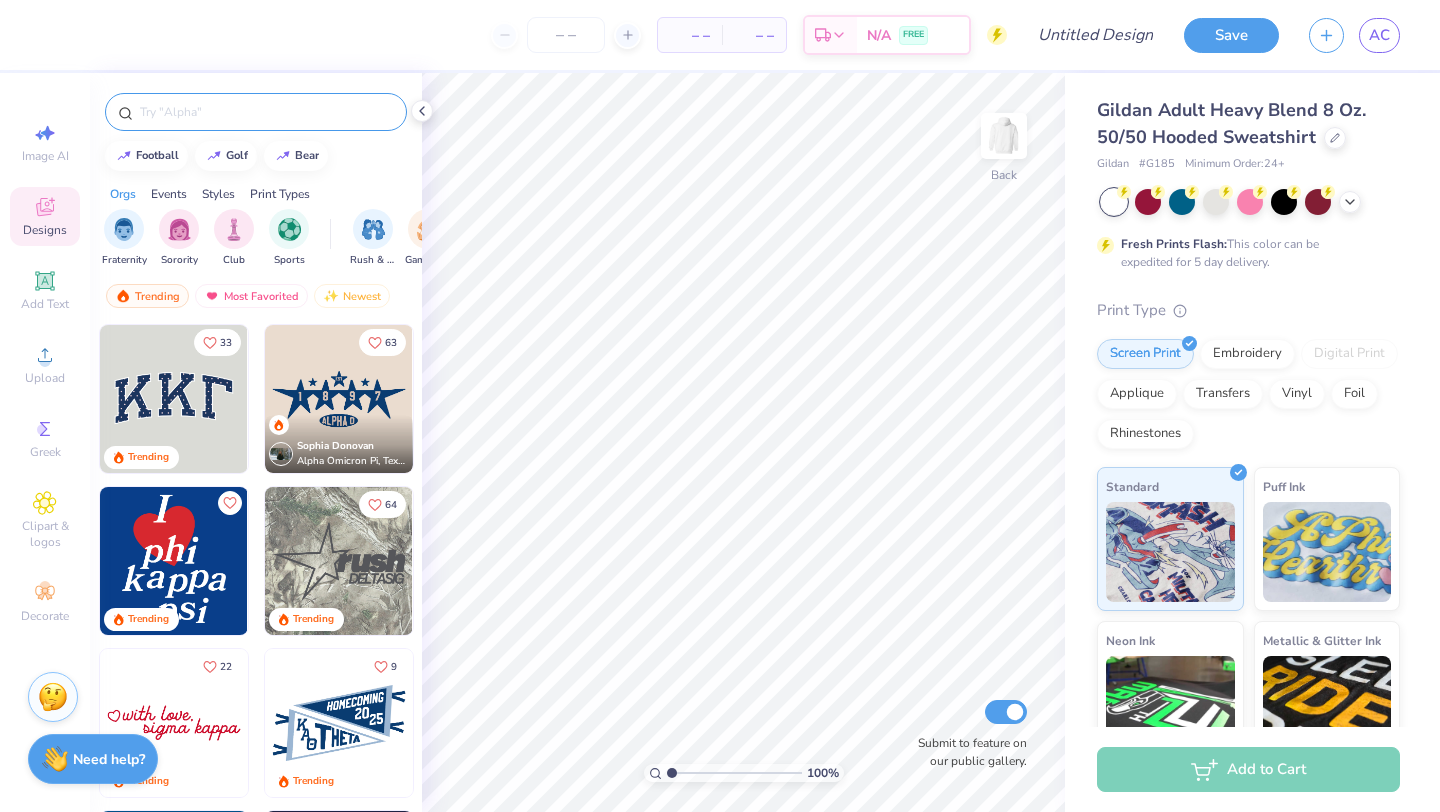 click on "Styles" at bounding box center (218, 194) 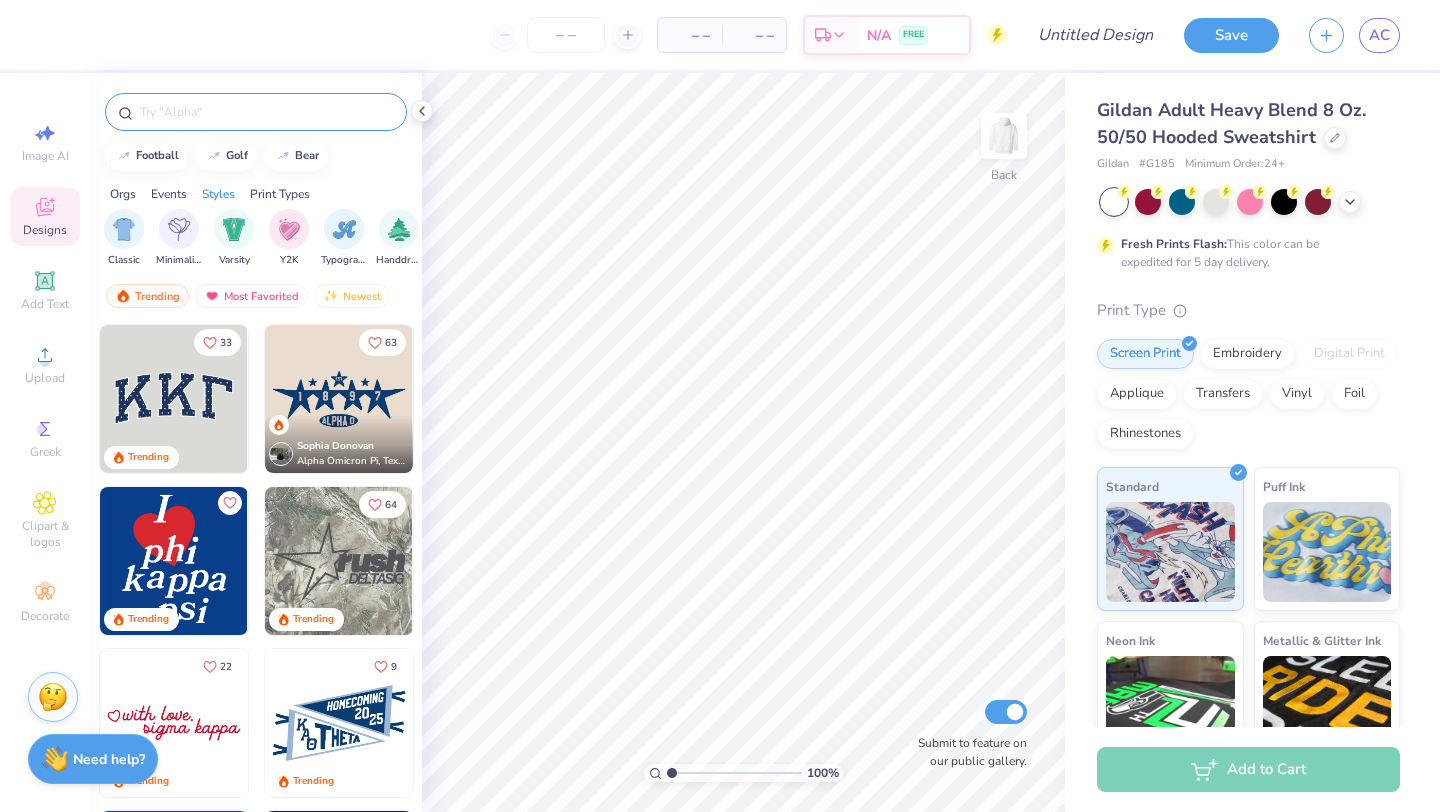click on "Print Types" at bounding box center [280, 194] 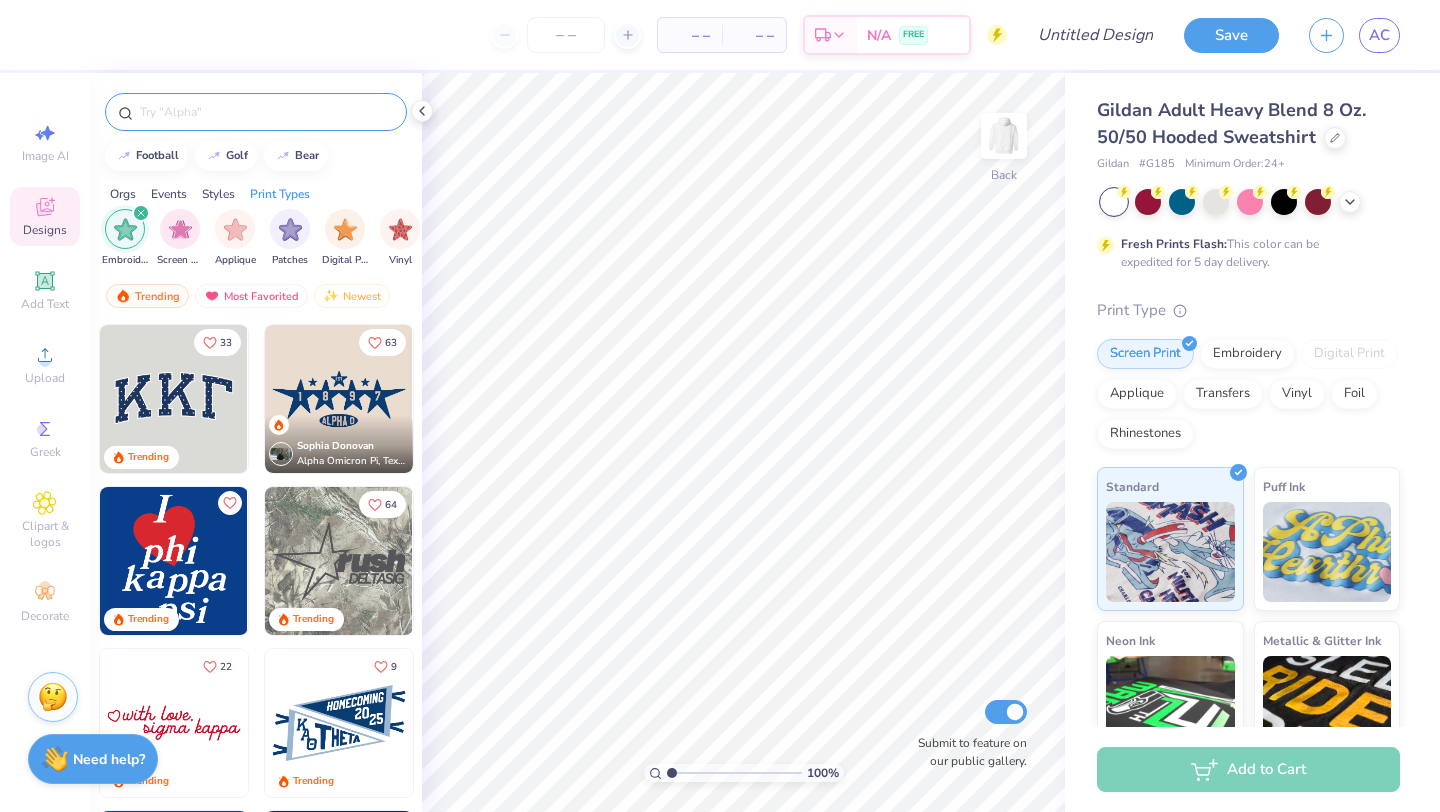 scroll, scrollTop: 0, scrollLeft: 1627, axis: horizontal 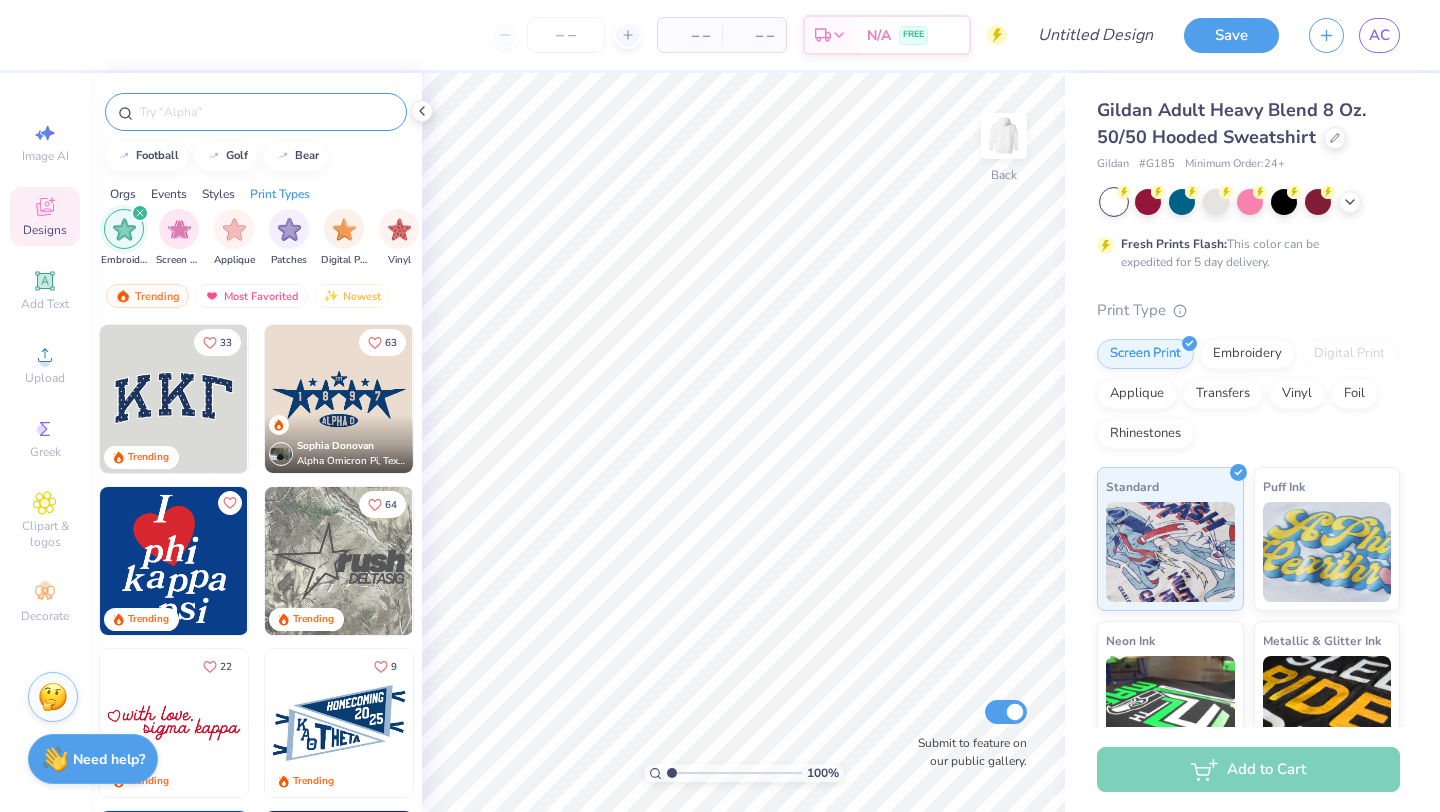 click at bounding box center [140, 213] 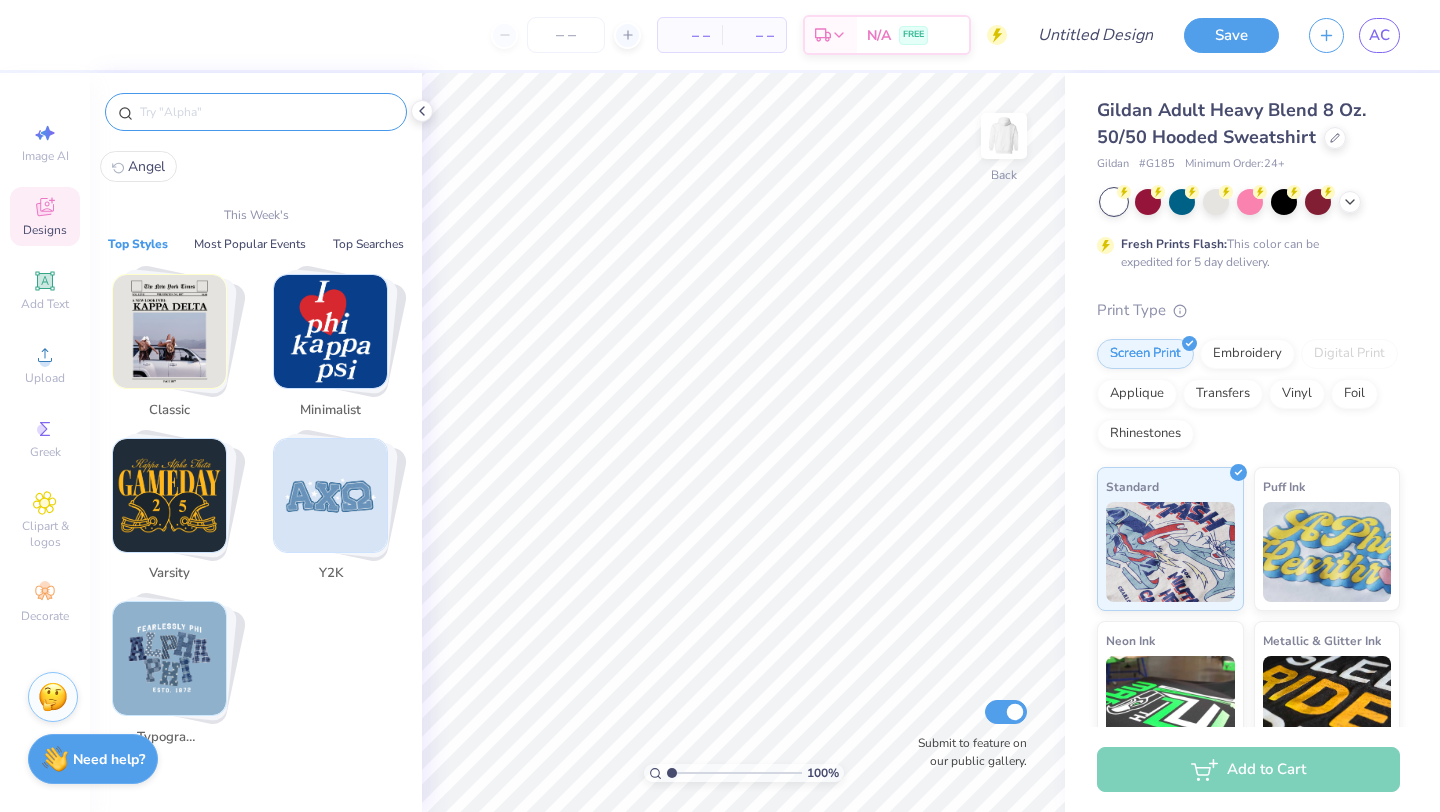 click at bounding box center (266, 112) 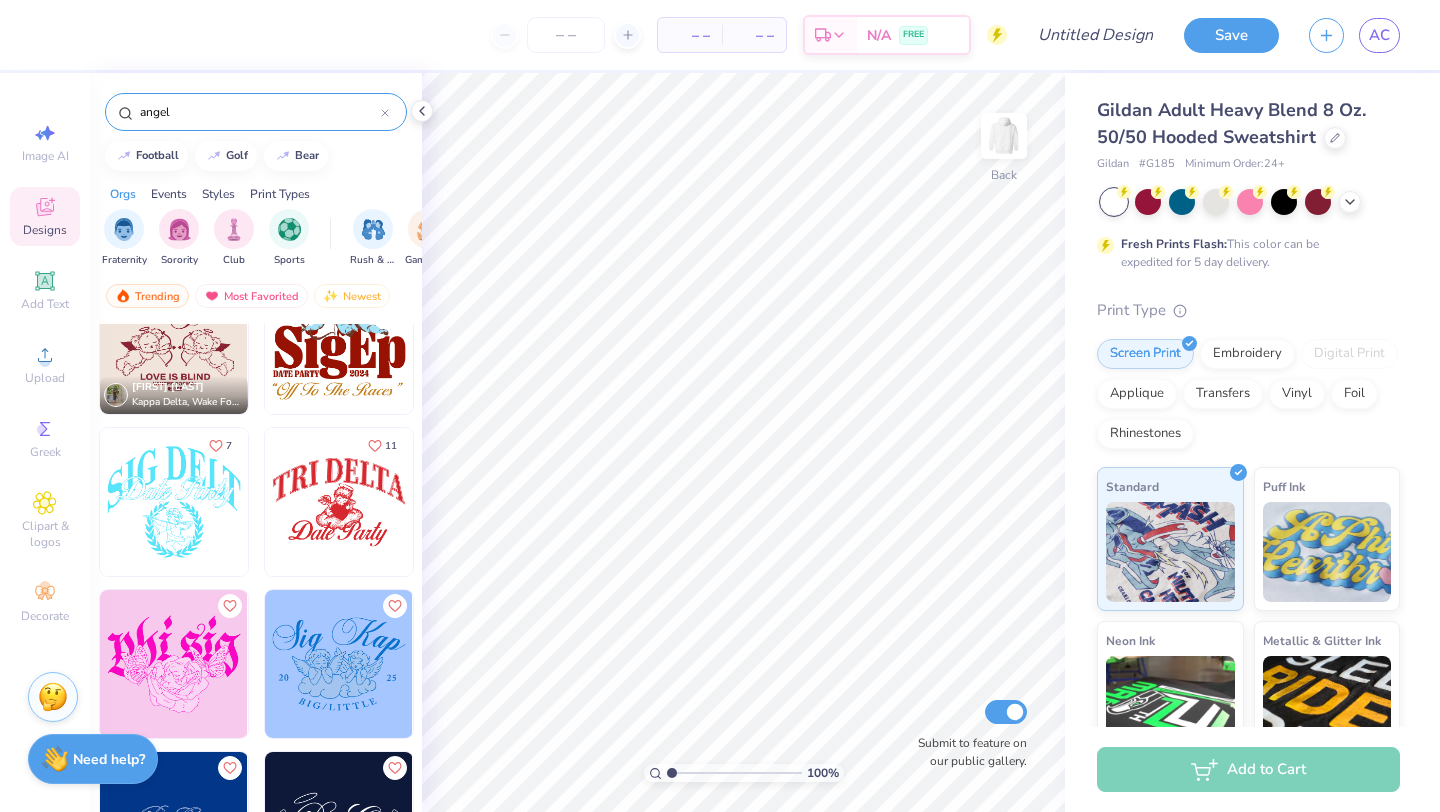 scroll, scrollTop: 0, scrollLeft: 0, axis: both 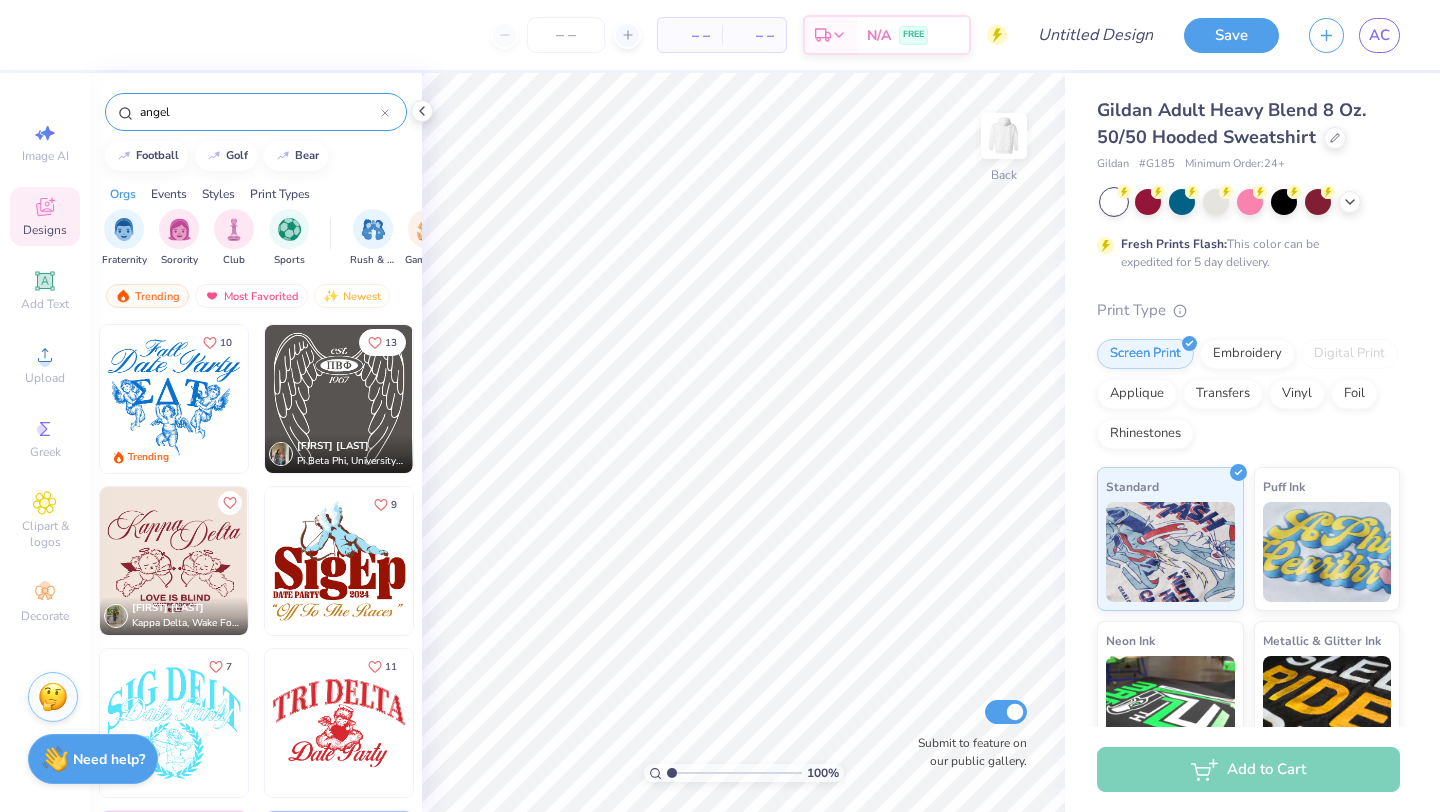 type on "angel" 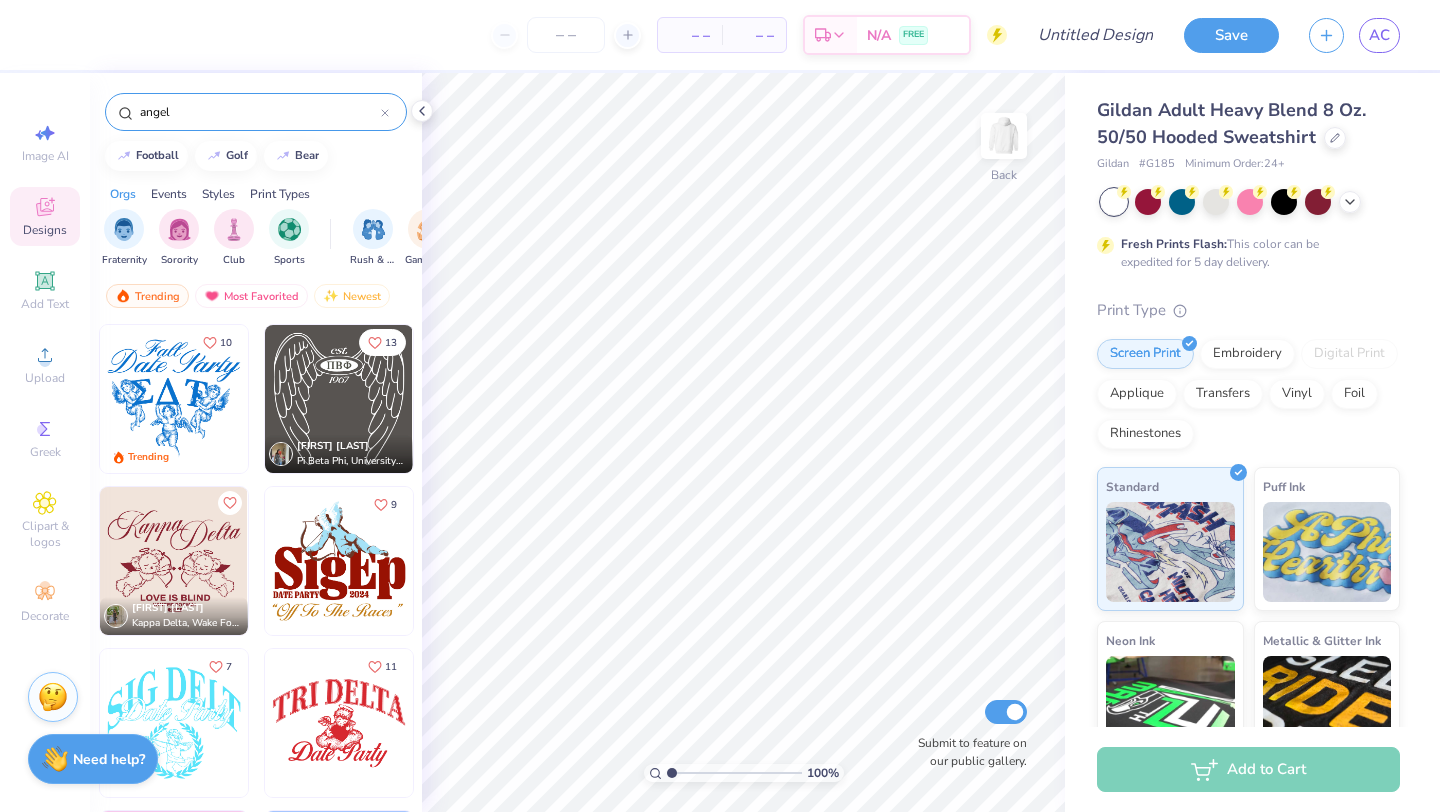 click 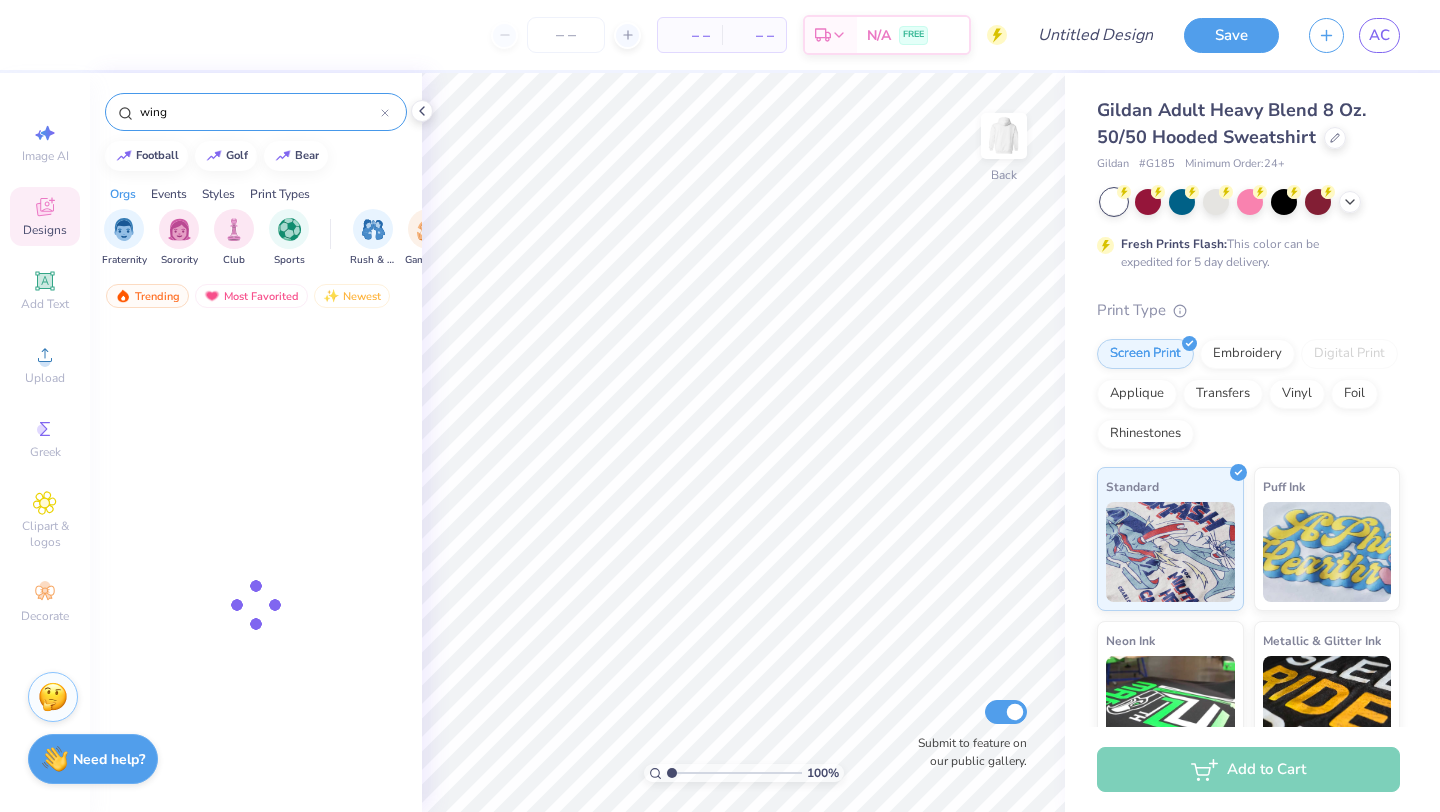 type on "wings" 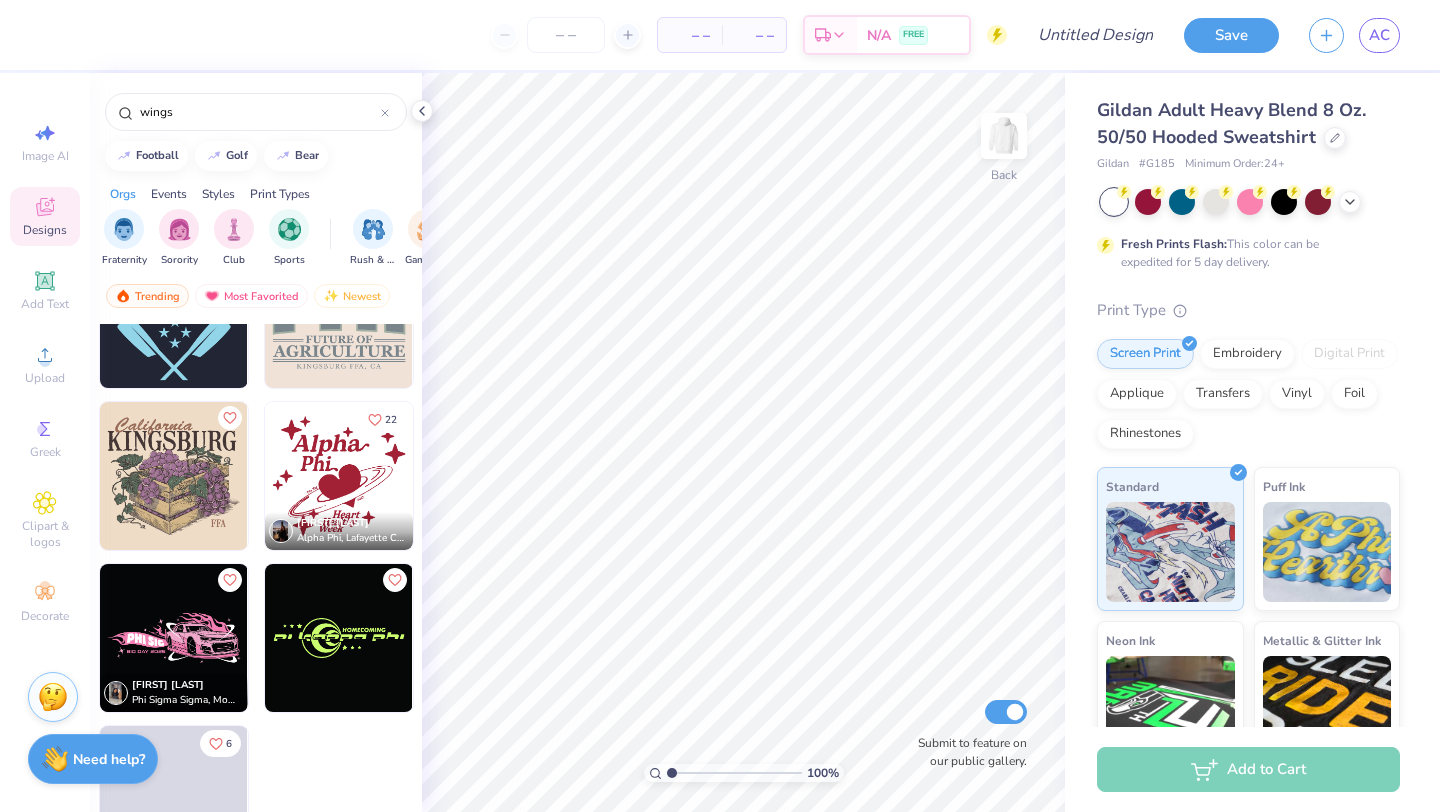 scroll, scrollTop: 3324, scrollLeft: 0, axis: vertical 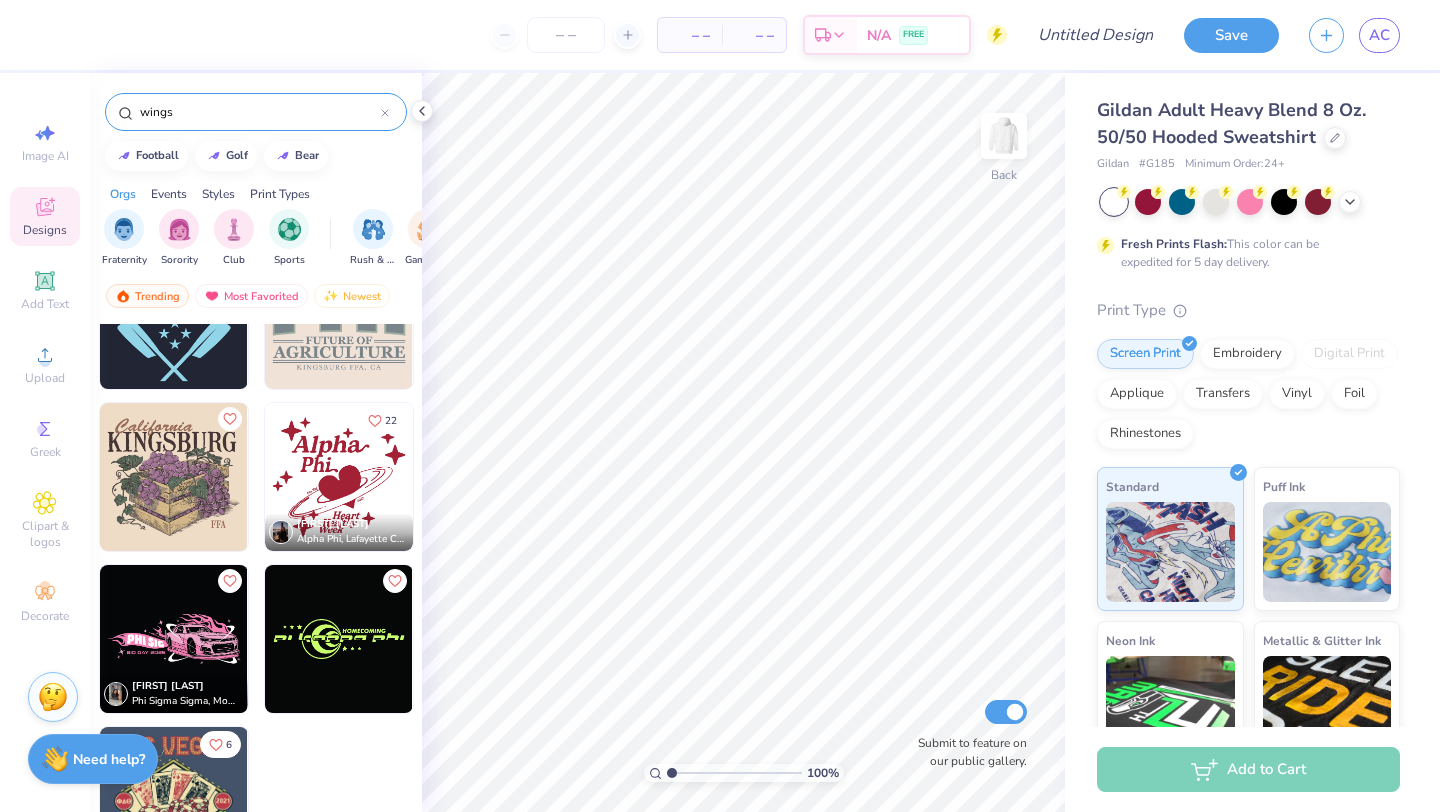 click 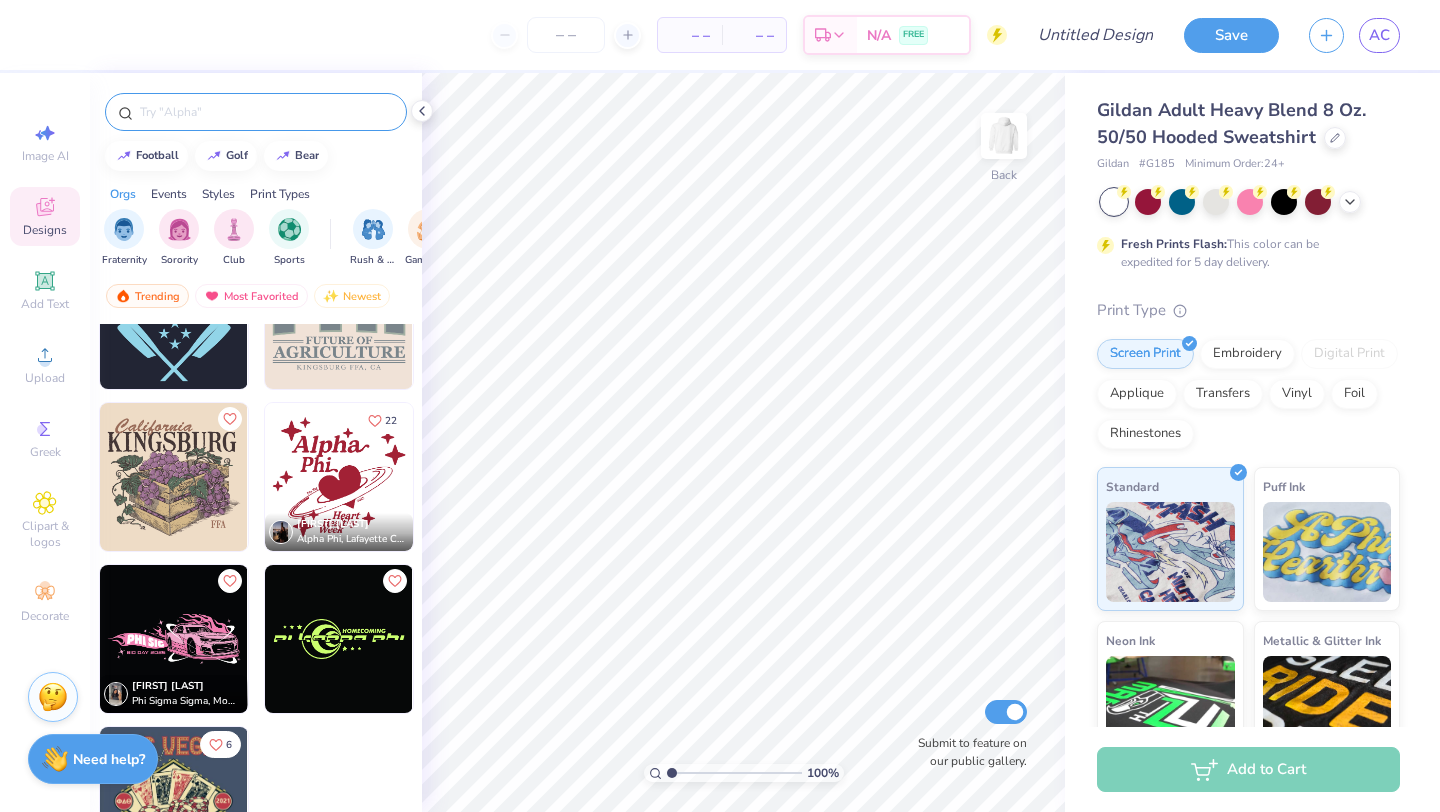 scroll, scrollTop: 2029, scrollLeft: 0, axis: vertical 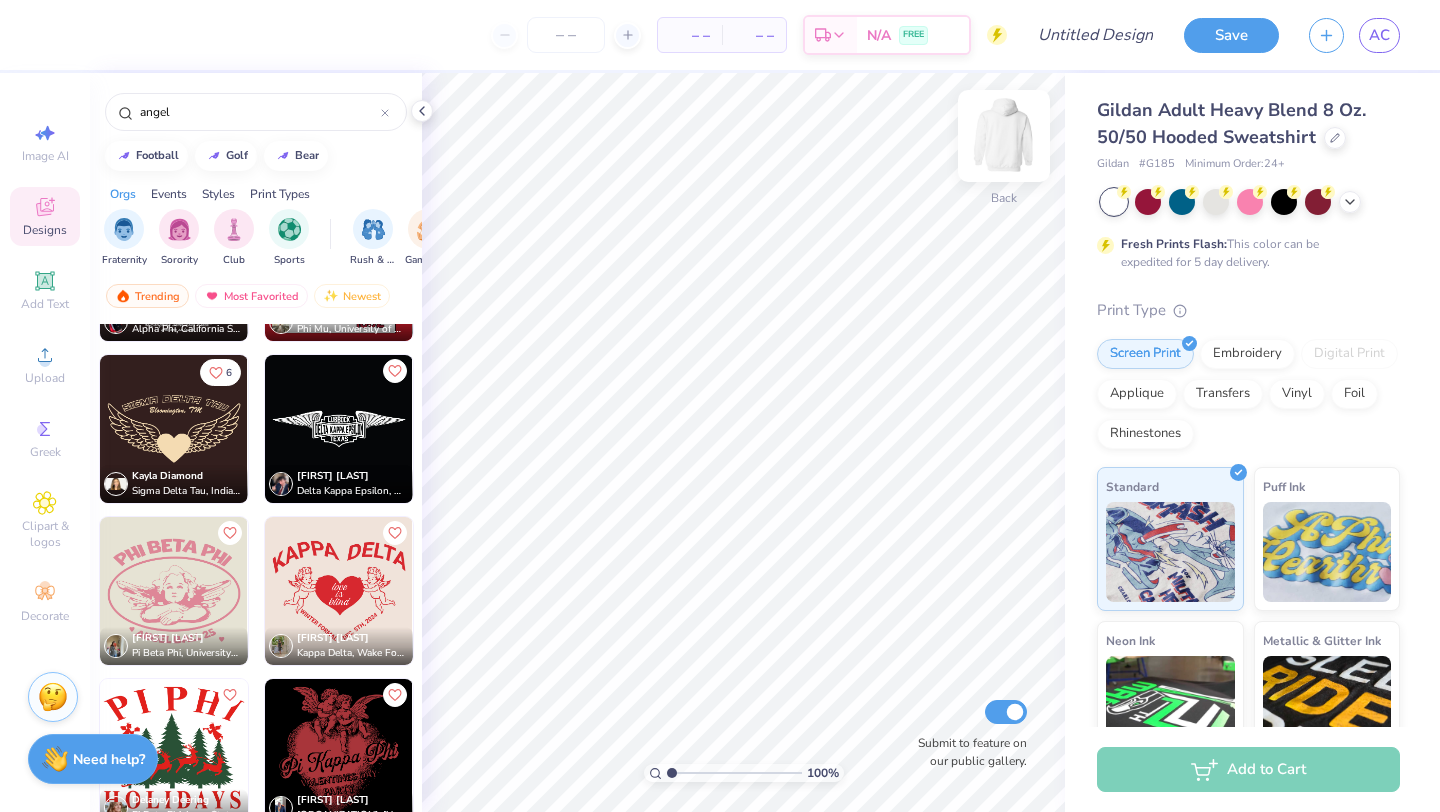 type on "angel" 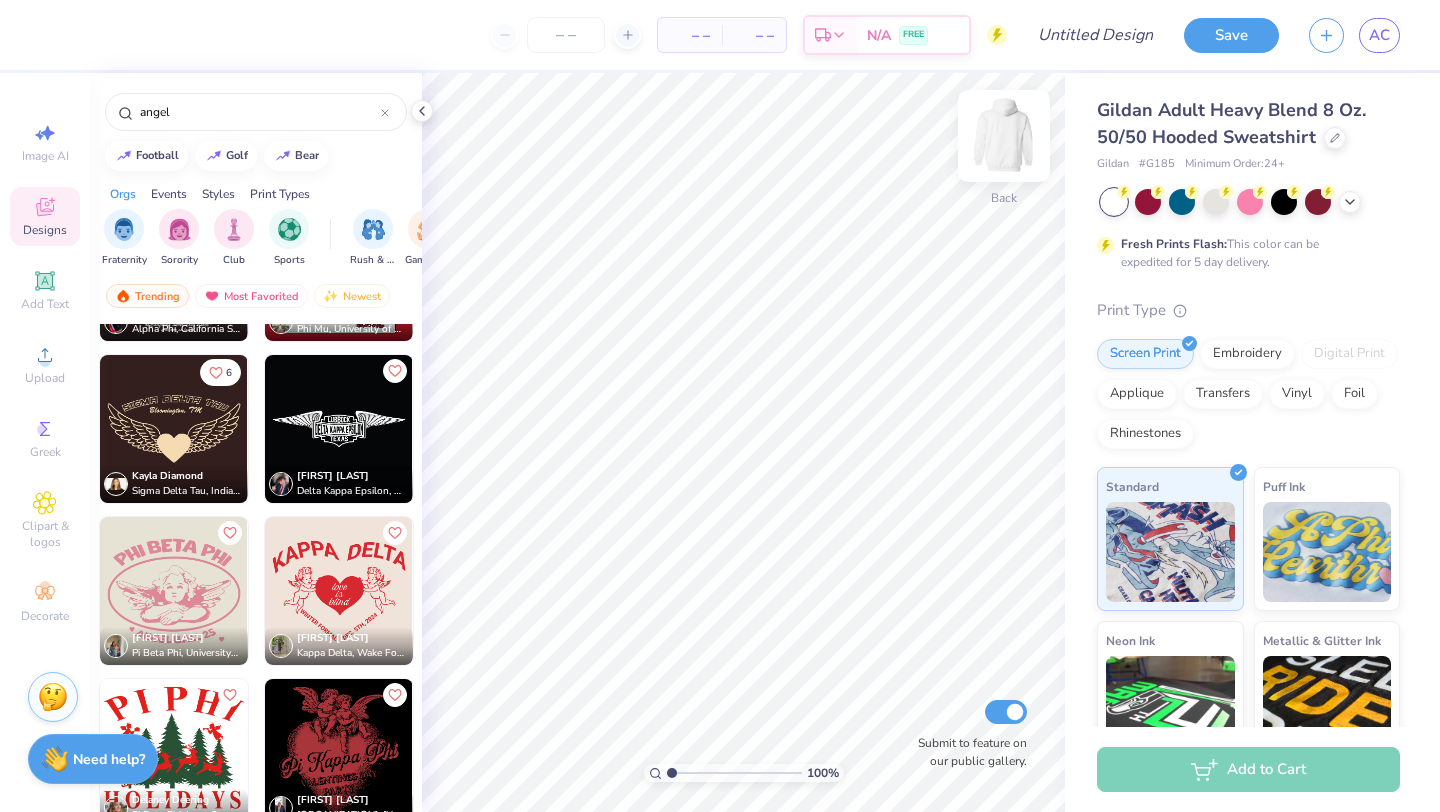 click at bounding box center [1004, 136] 